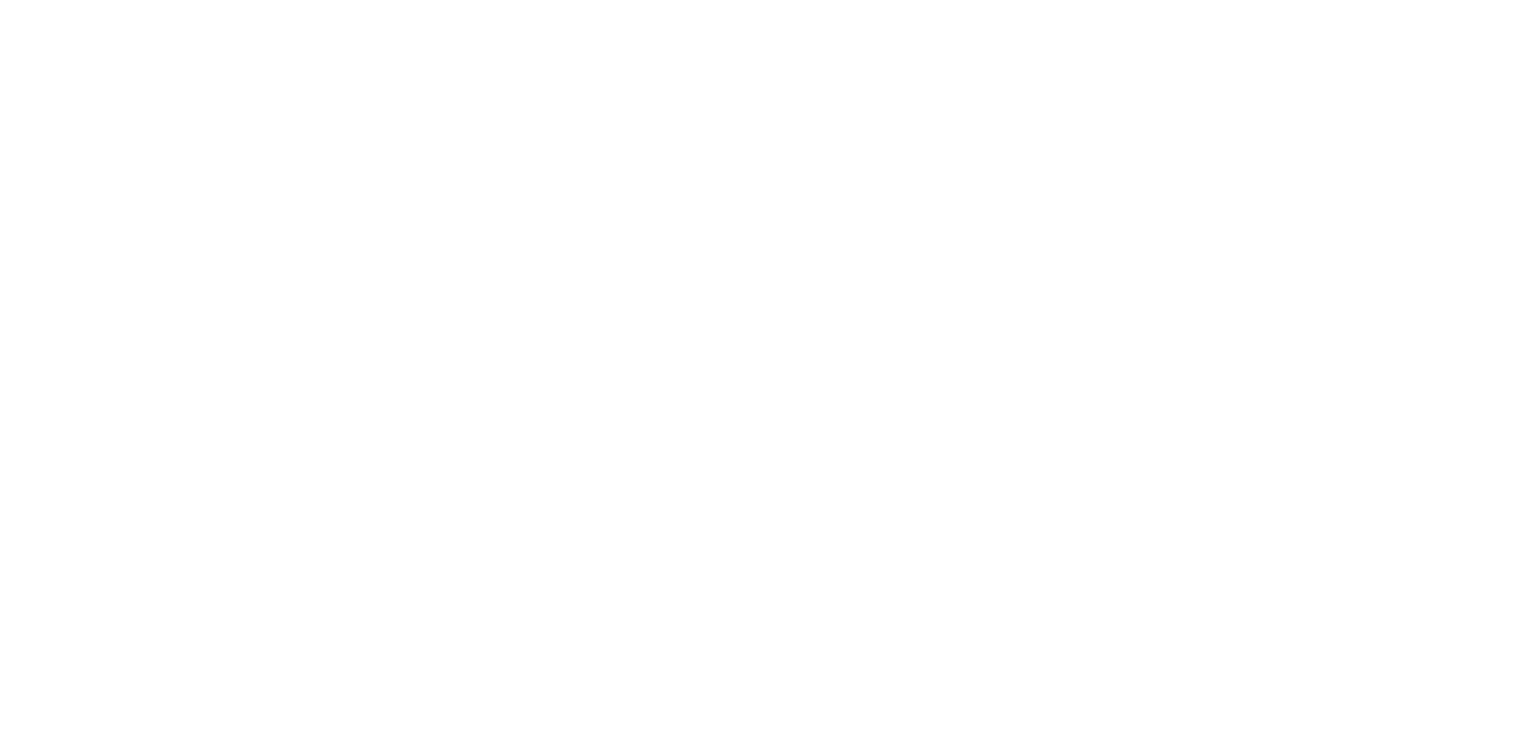 scroll, scrollTop: 0, scrollLeft: 0, axis: both 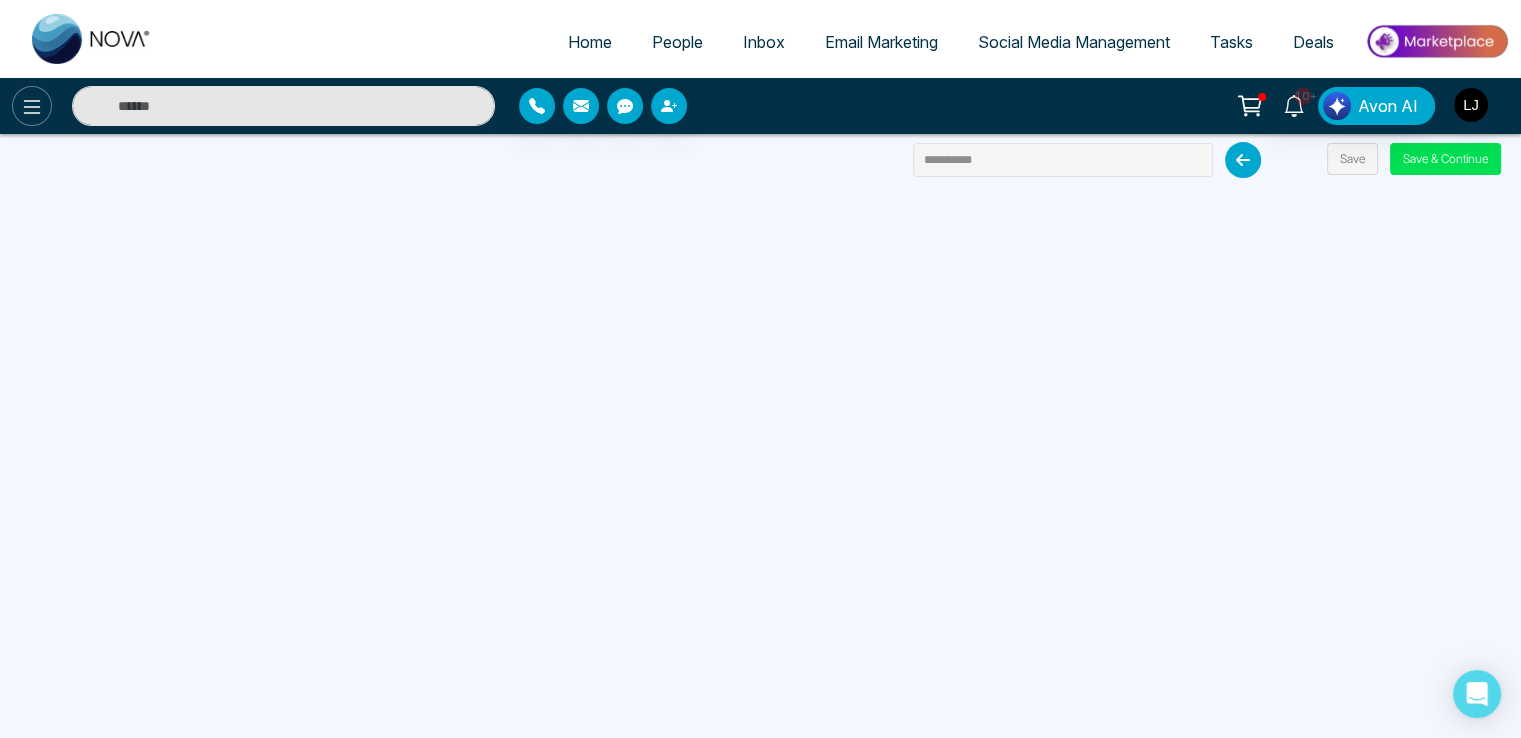 click 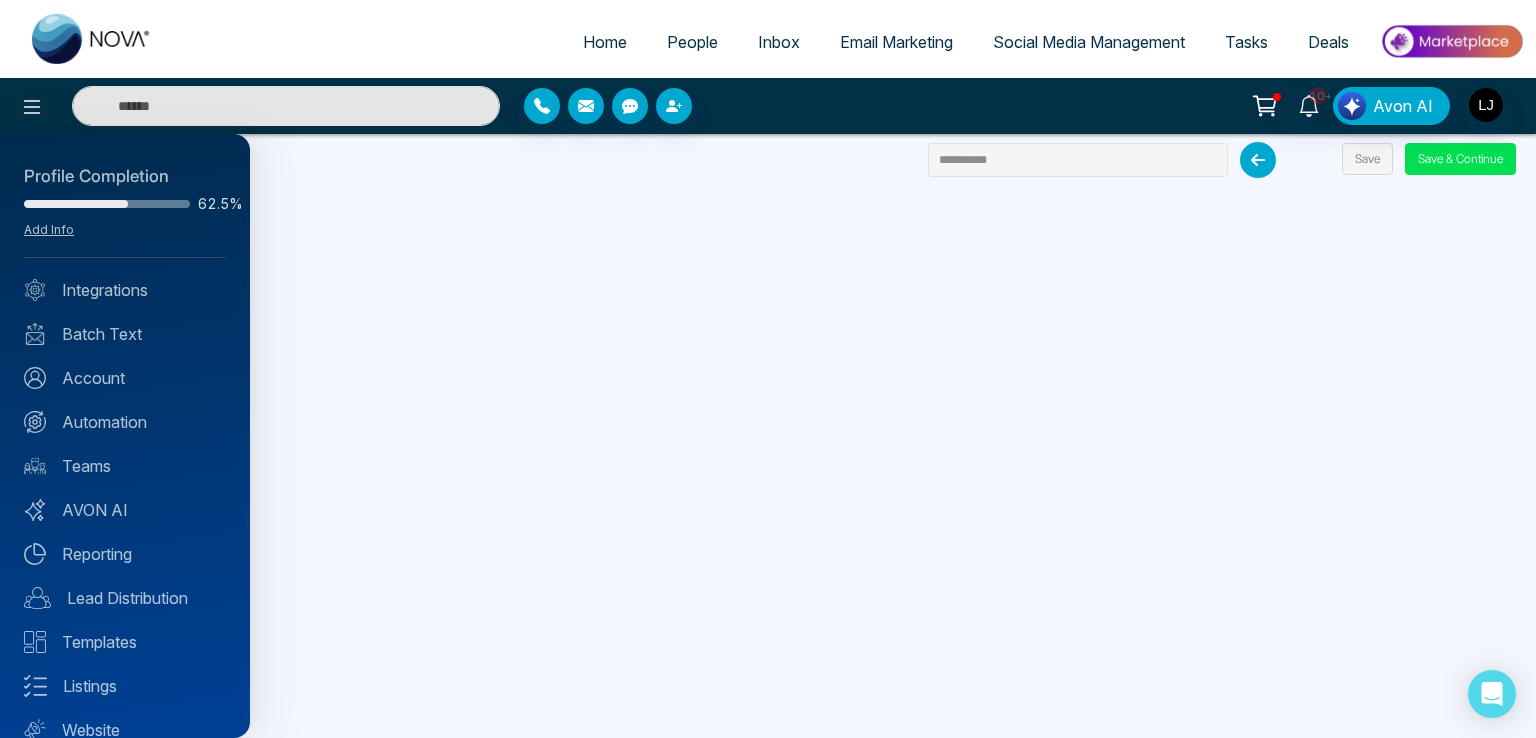 click at bounding box center (768, 369) 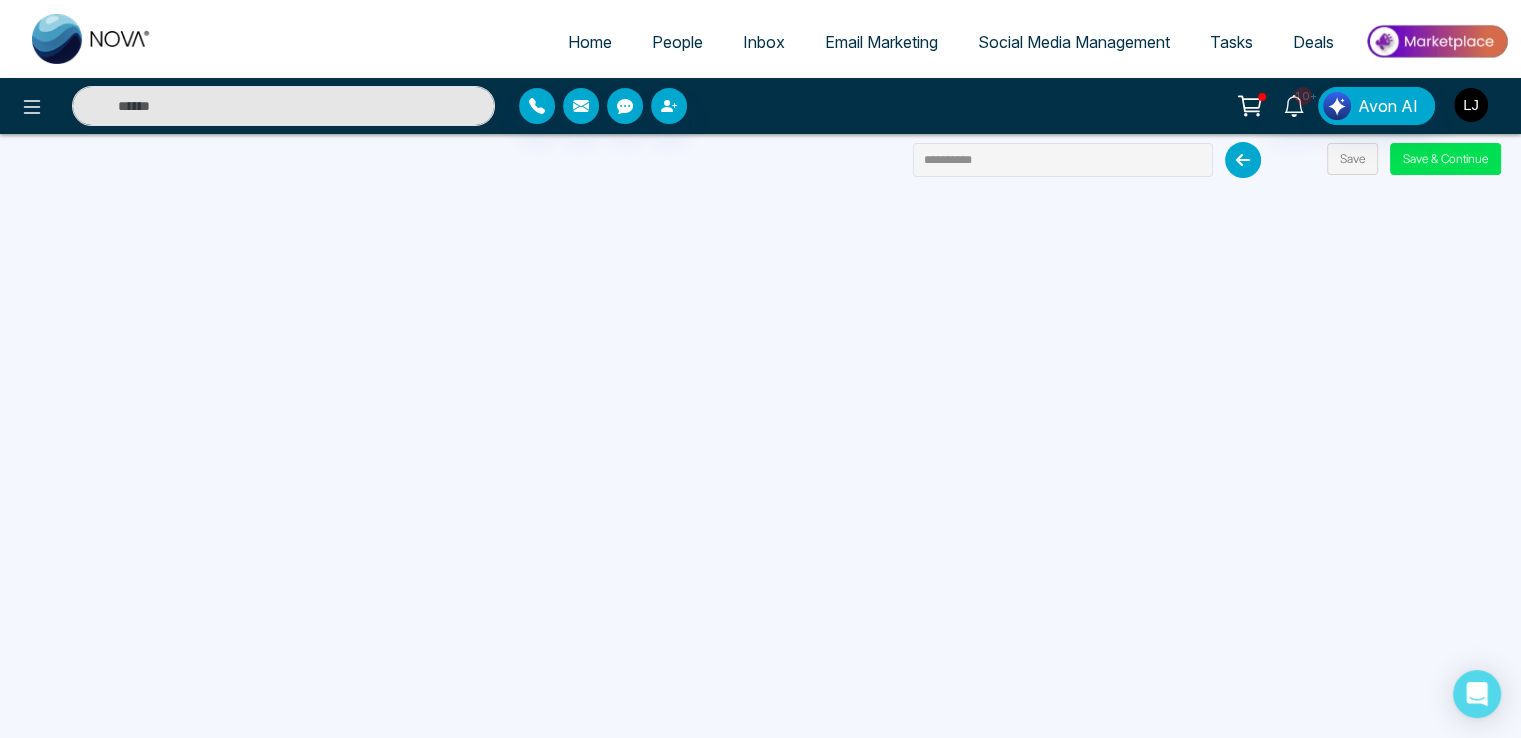 click at bounding box center (1471, 105) 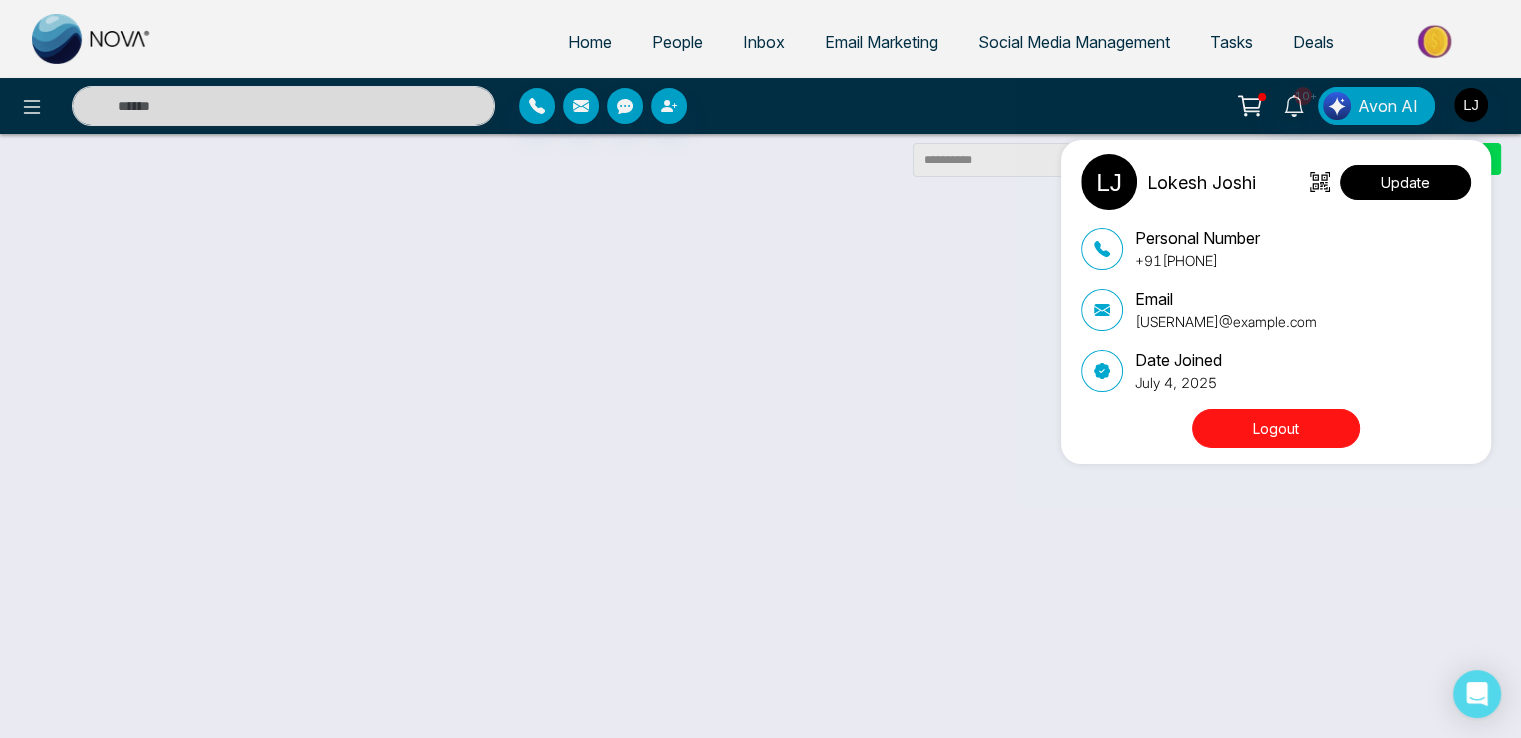 click on "Update" at bounding box center [1405, 182] 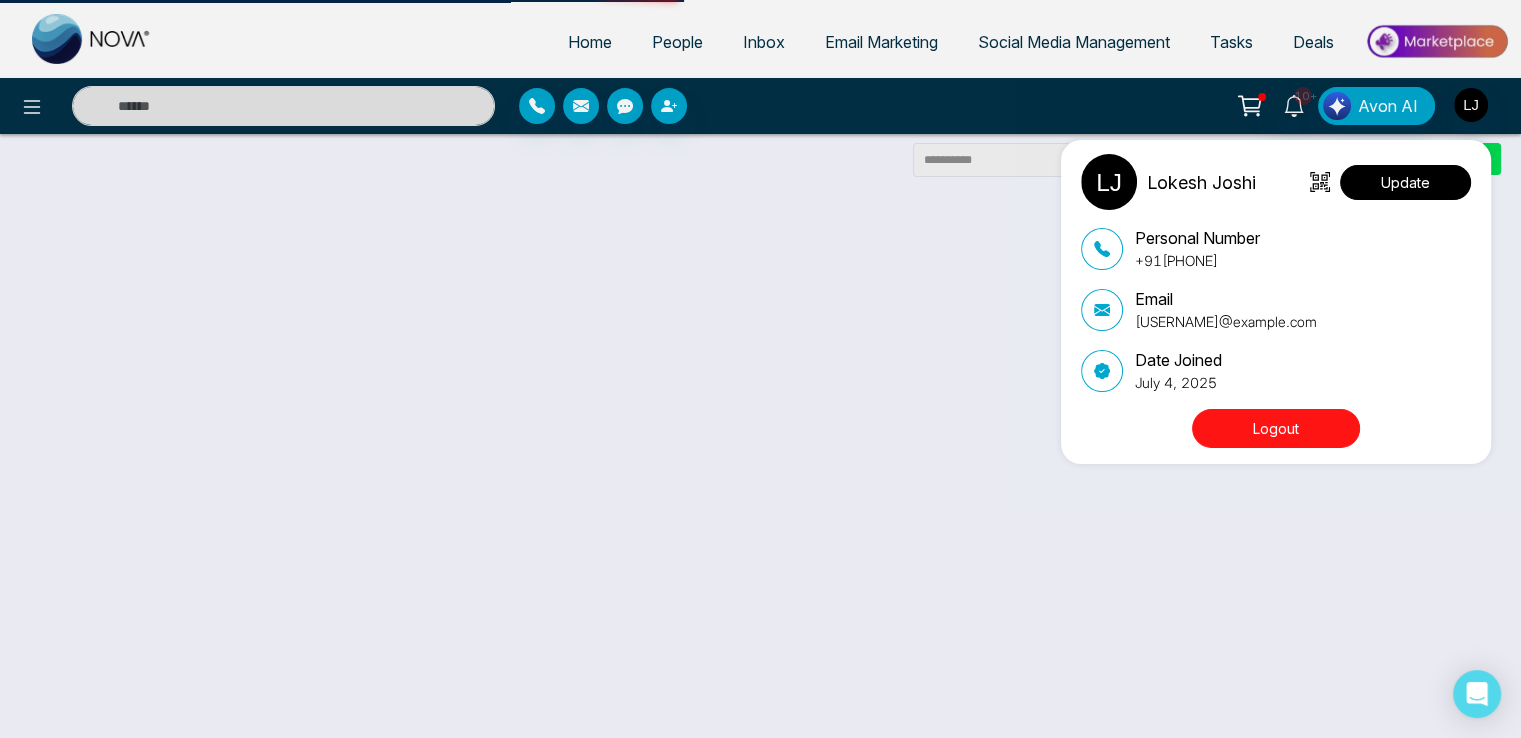 select 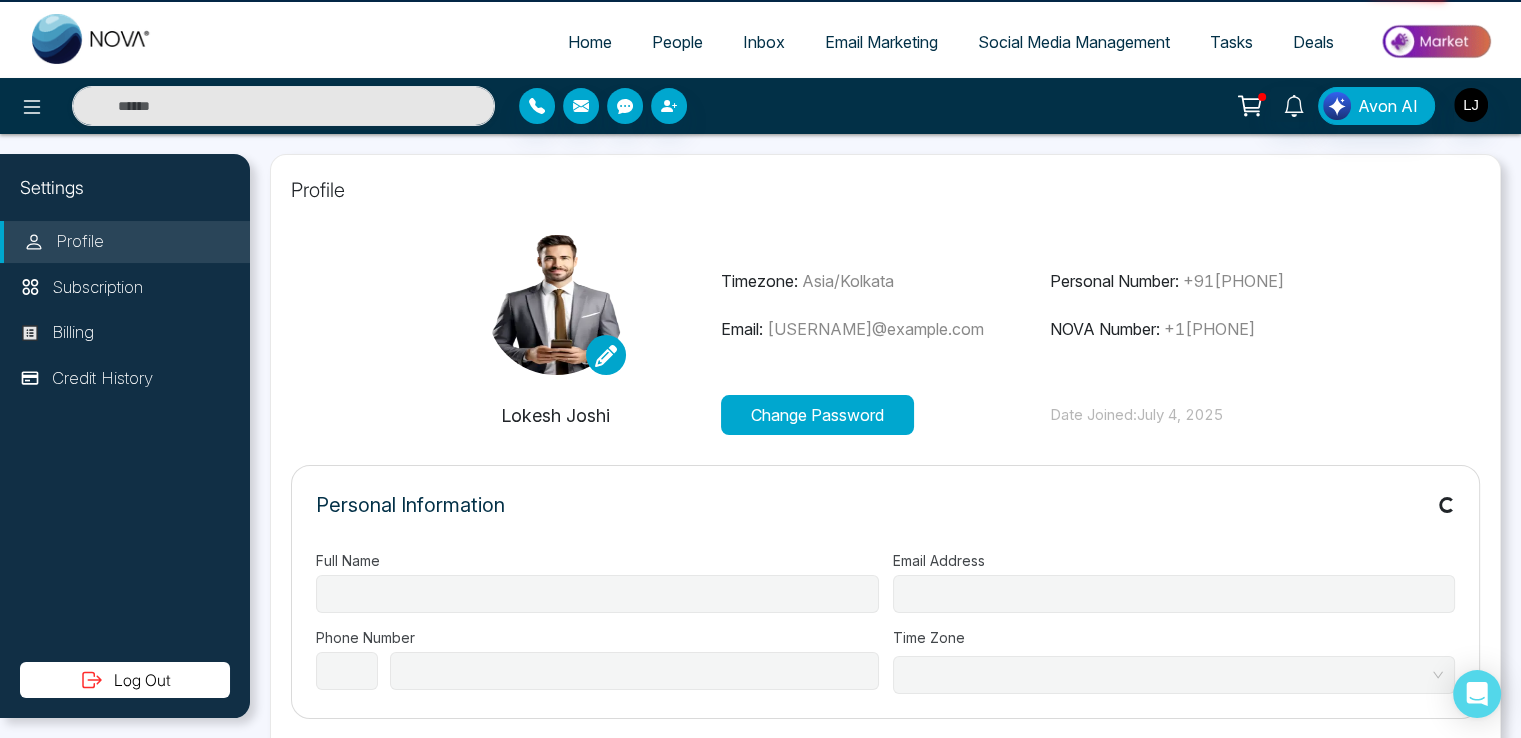 type on "**********" 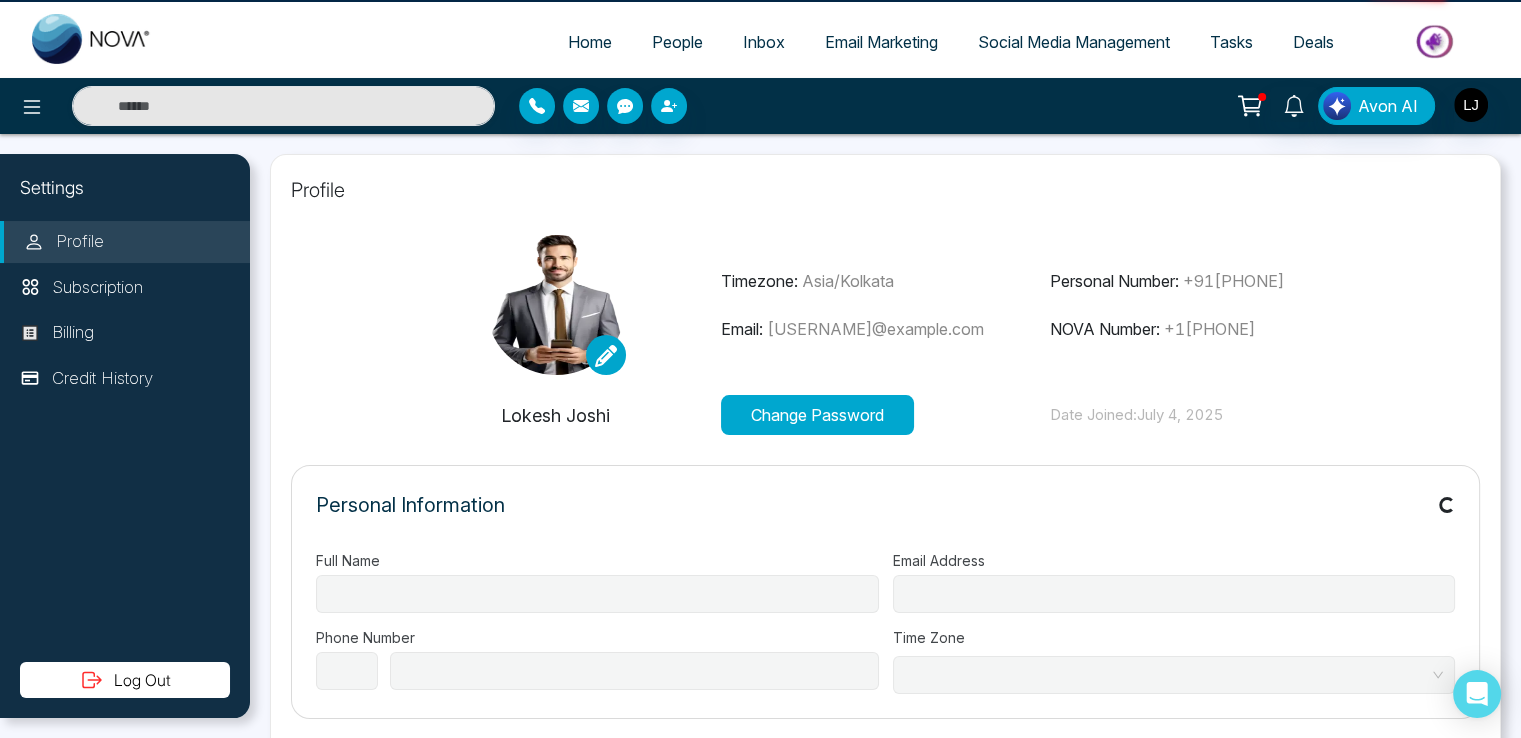 type on "**********" 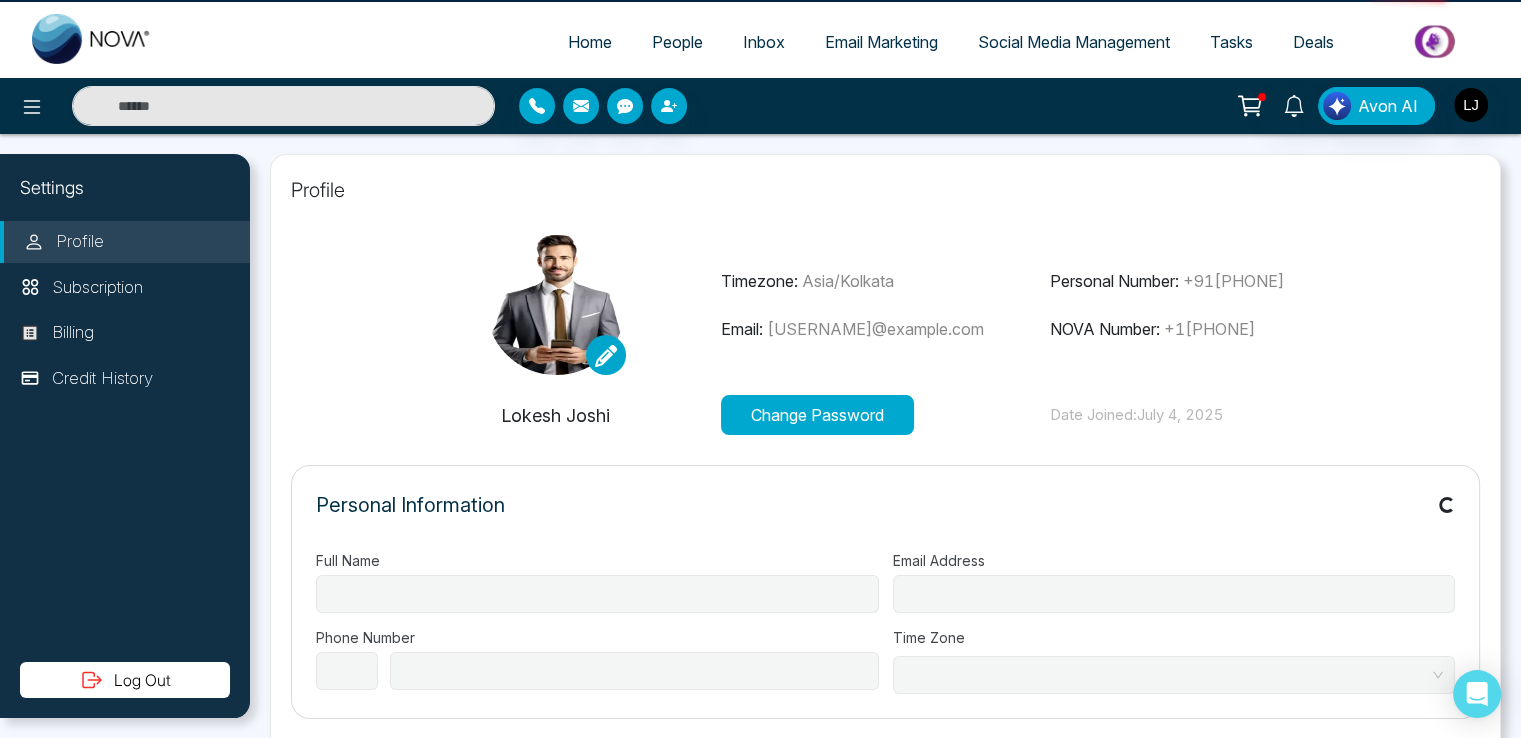 select on "***" 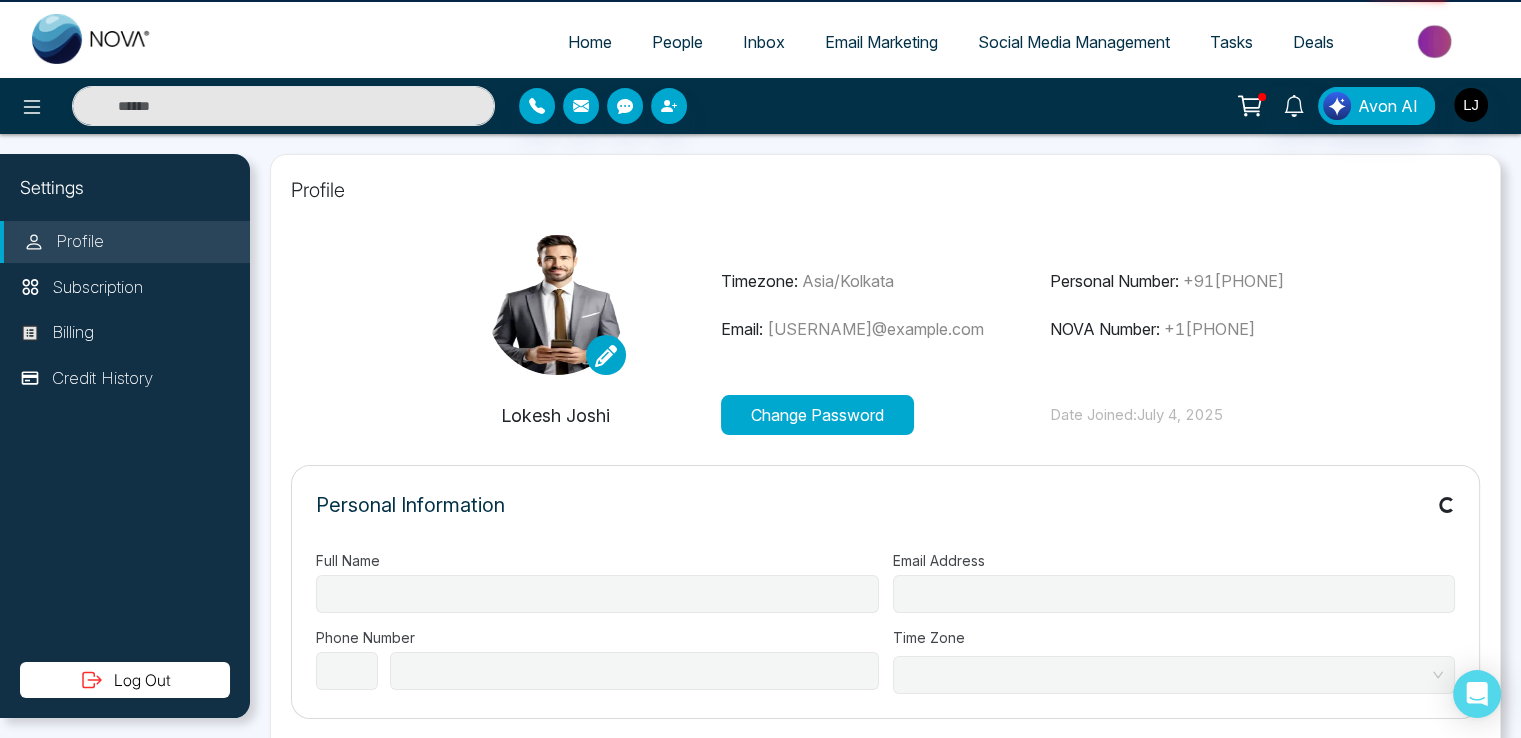 type on "**********" 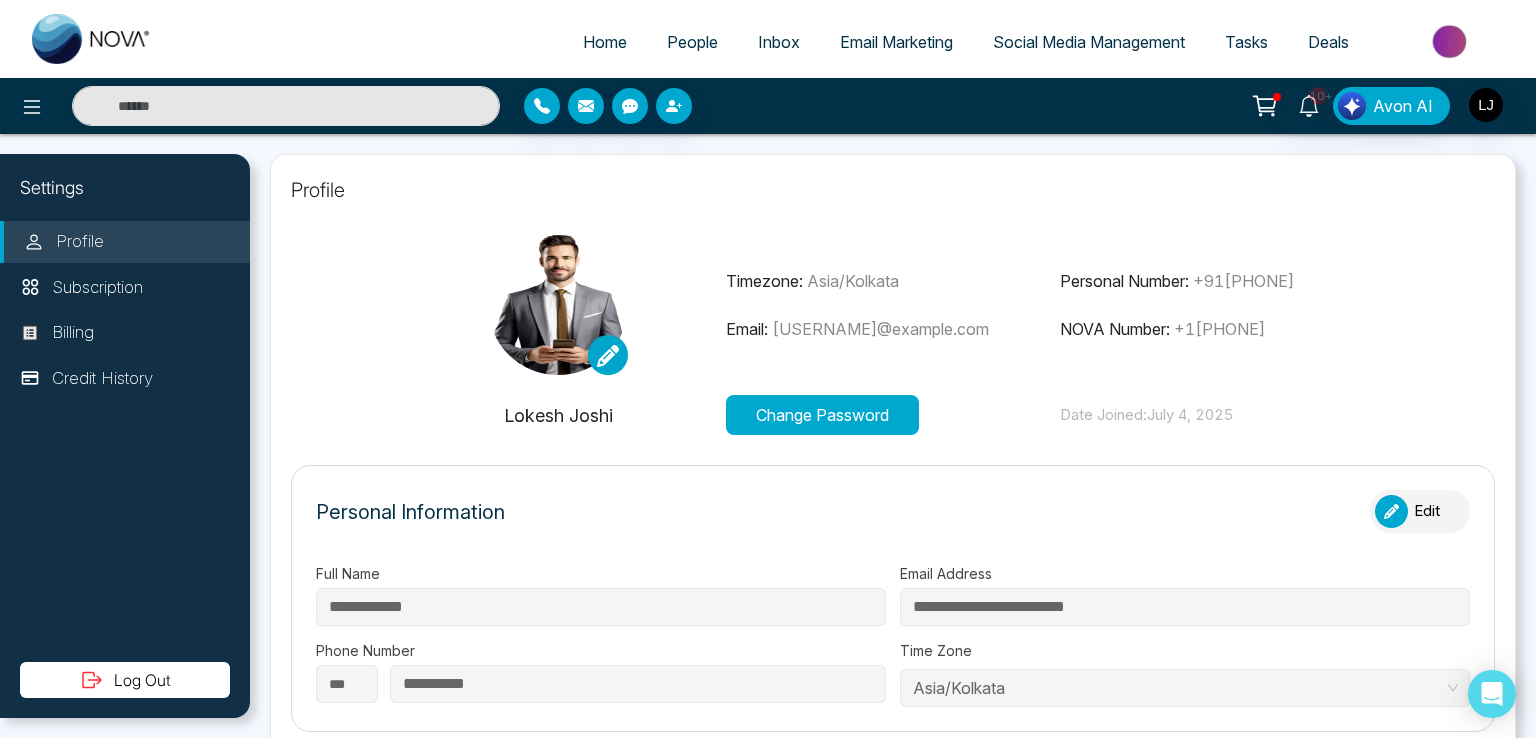 type on "**********" 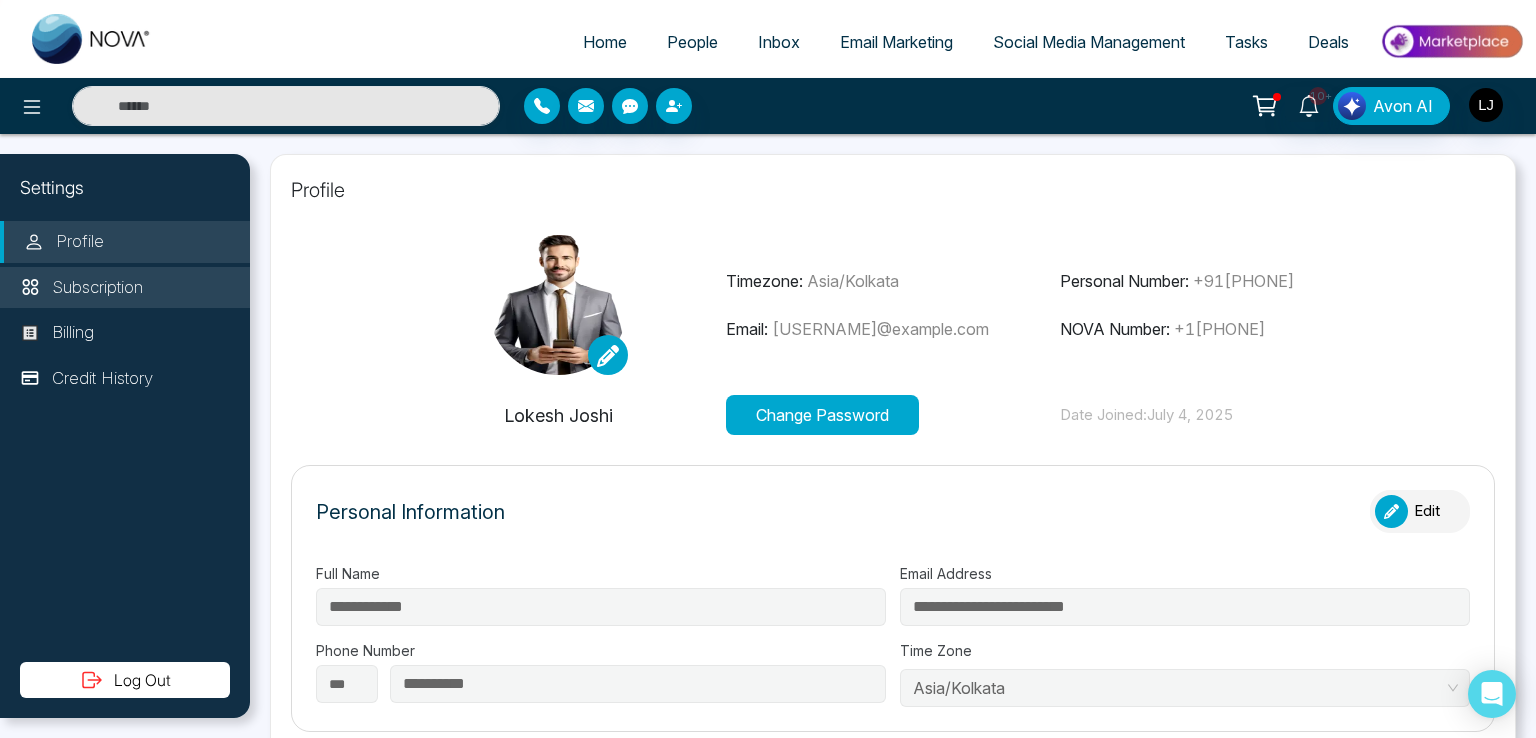 click on "Subscription" at bounding box center (125, 288) 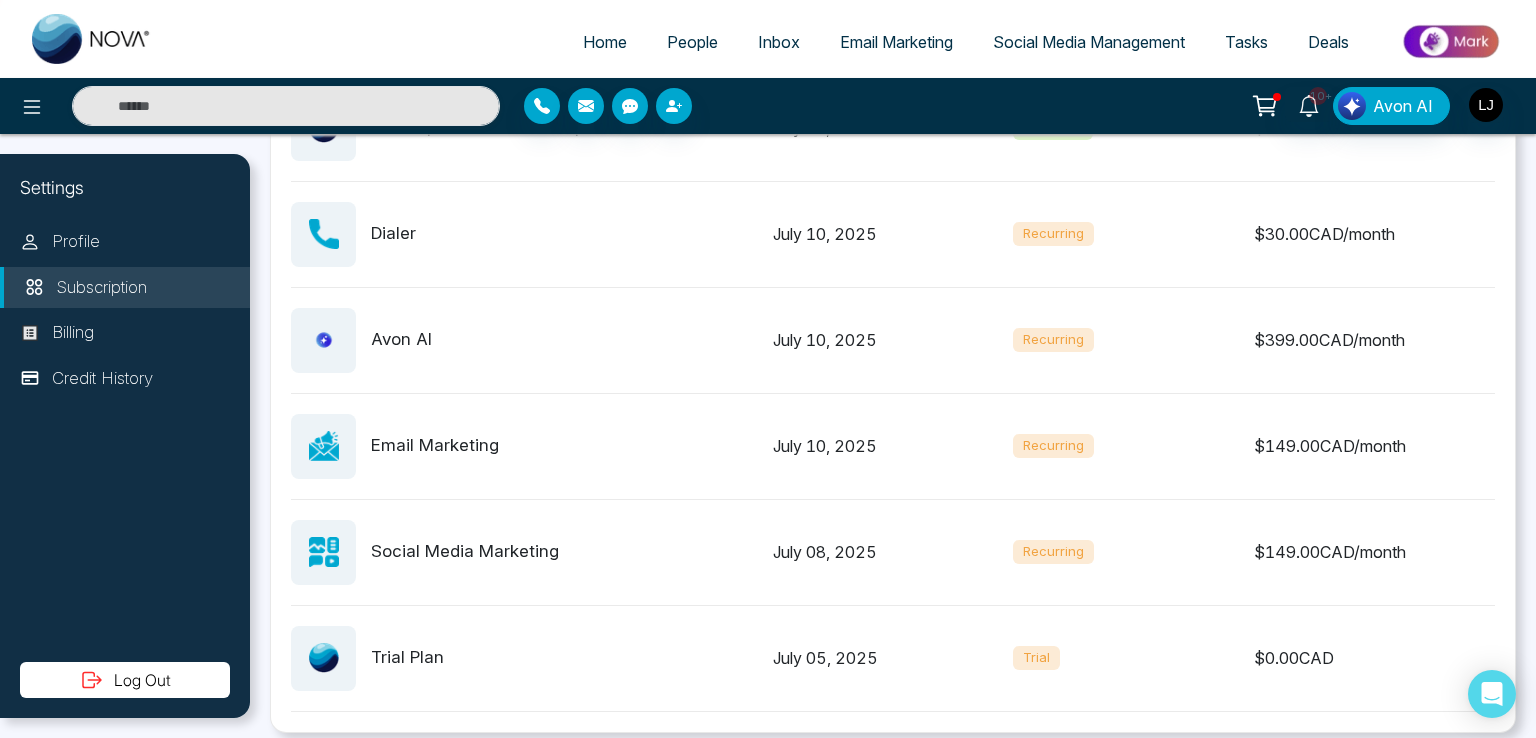 scroll, scrollTop: 906, scrollLeft: 0, axis: vertical 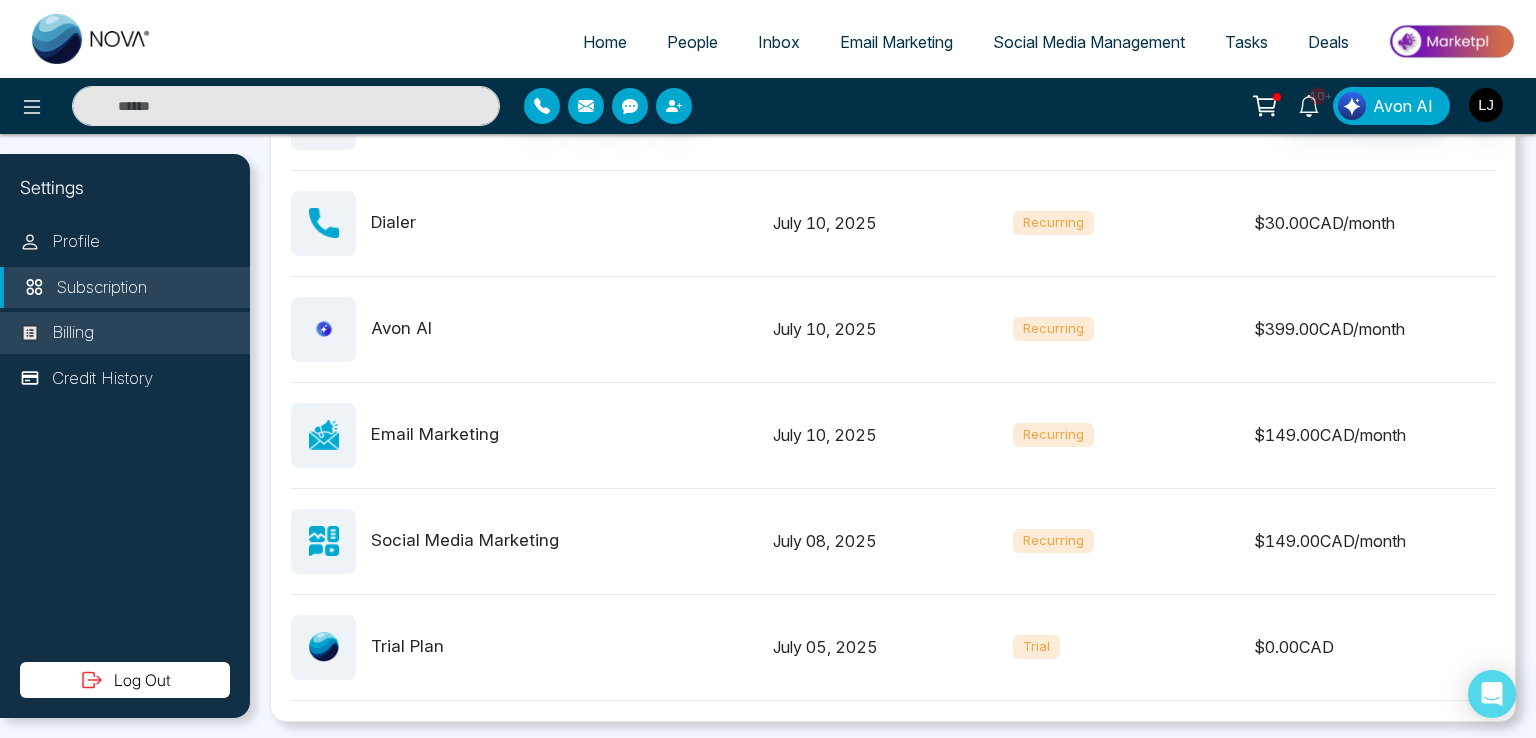 click on "Billing" at bounding box center (125, 333) 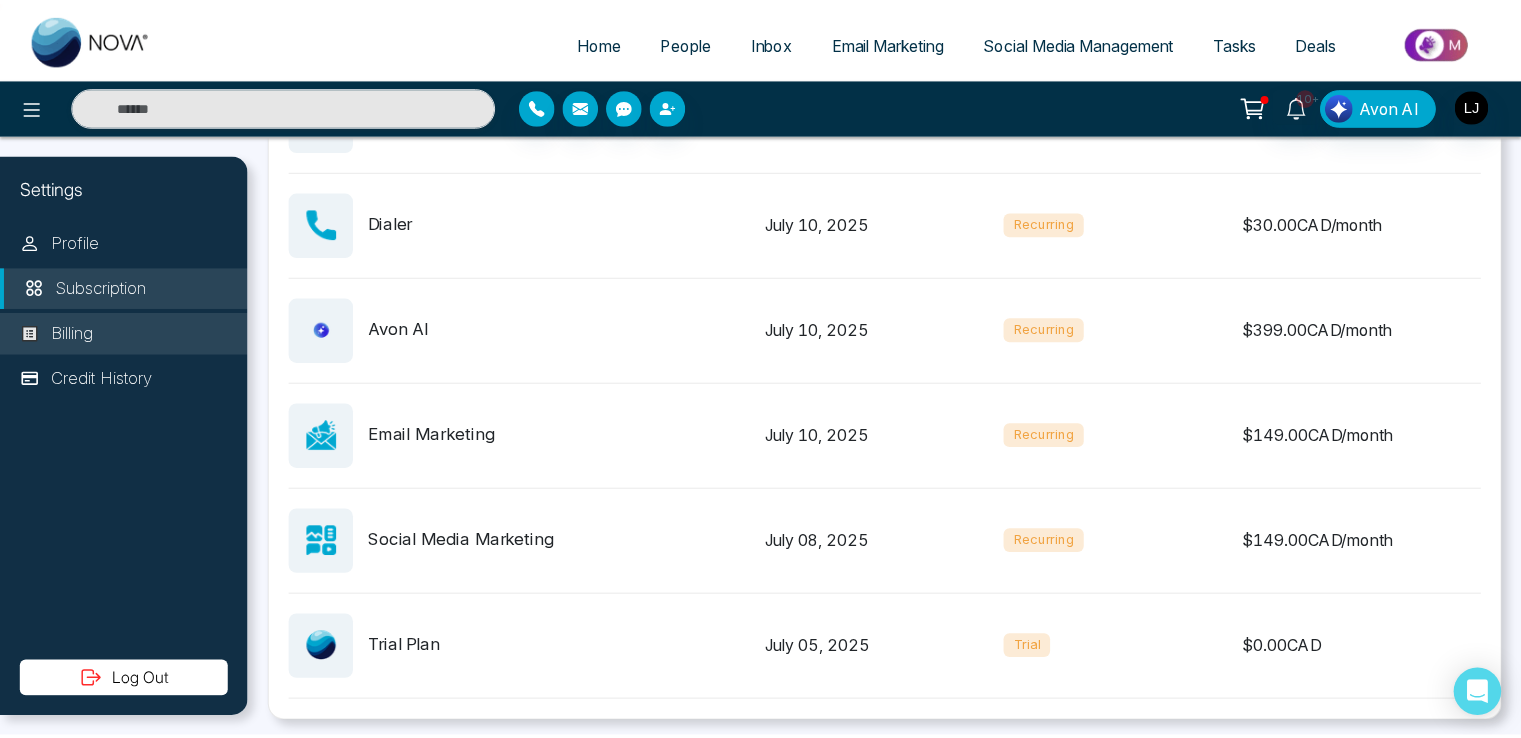 scroll, scrollTop: 0, scrollLeft: 0, axis: both 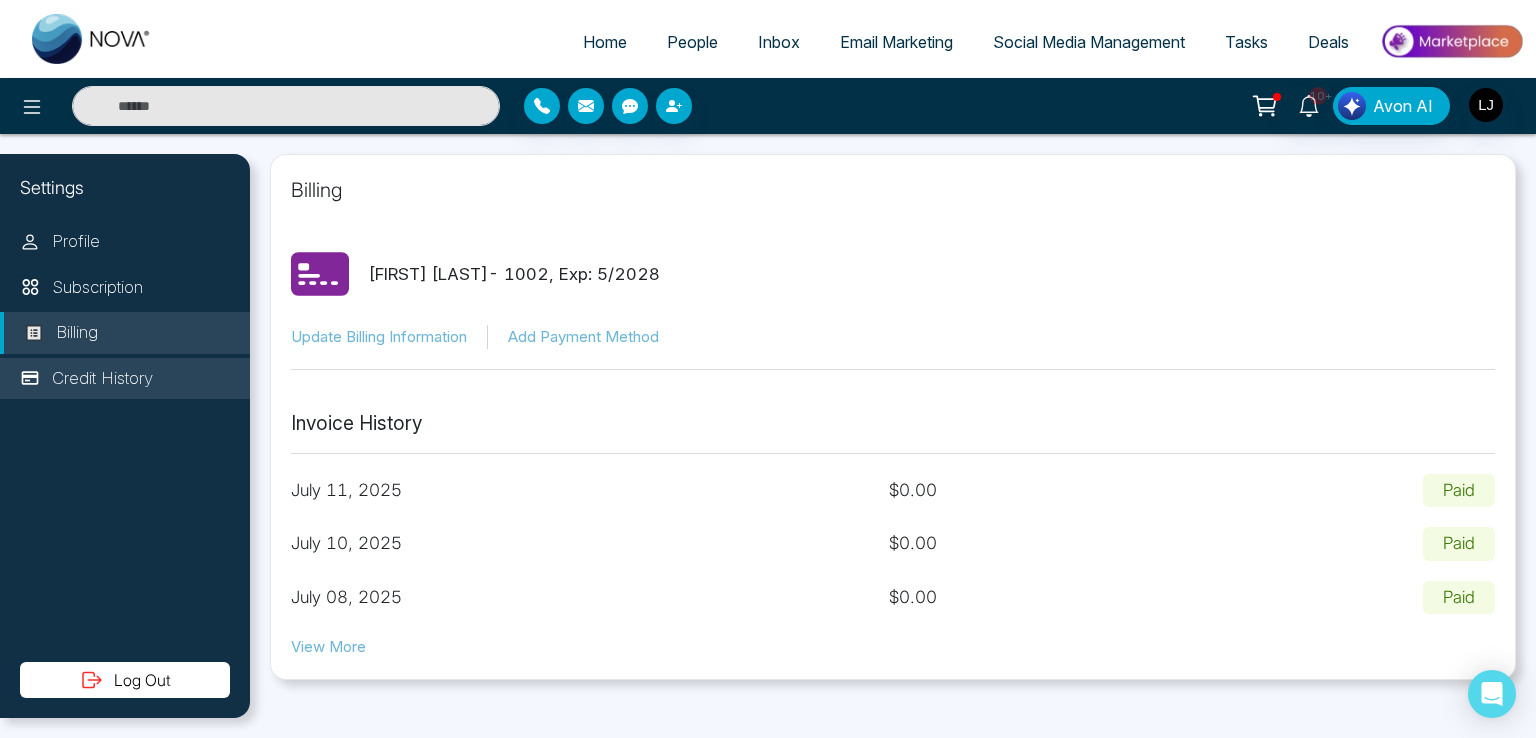 click on "Credit History" at bounding box center [102, 379] 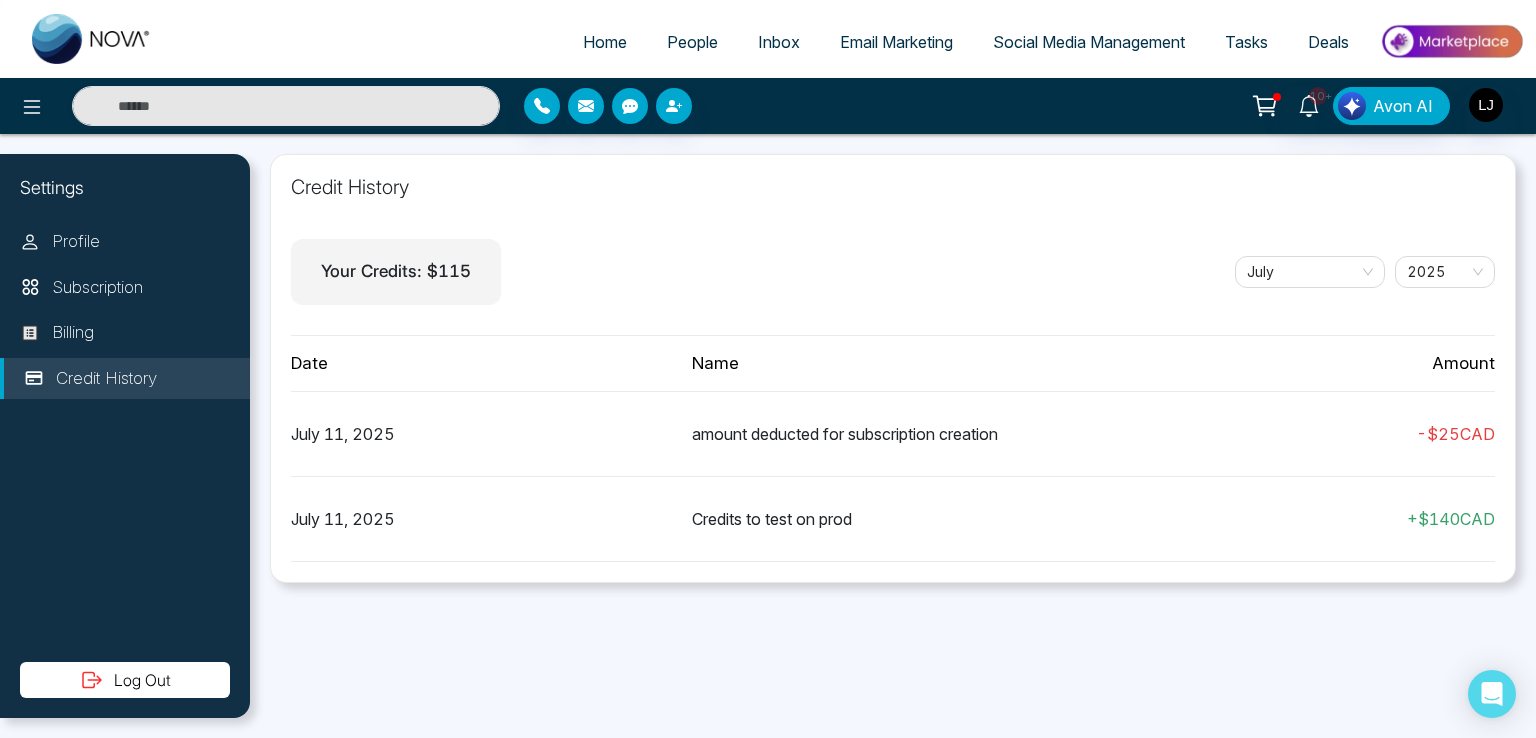 click on "Home" at bounding box center (605, 42) 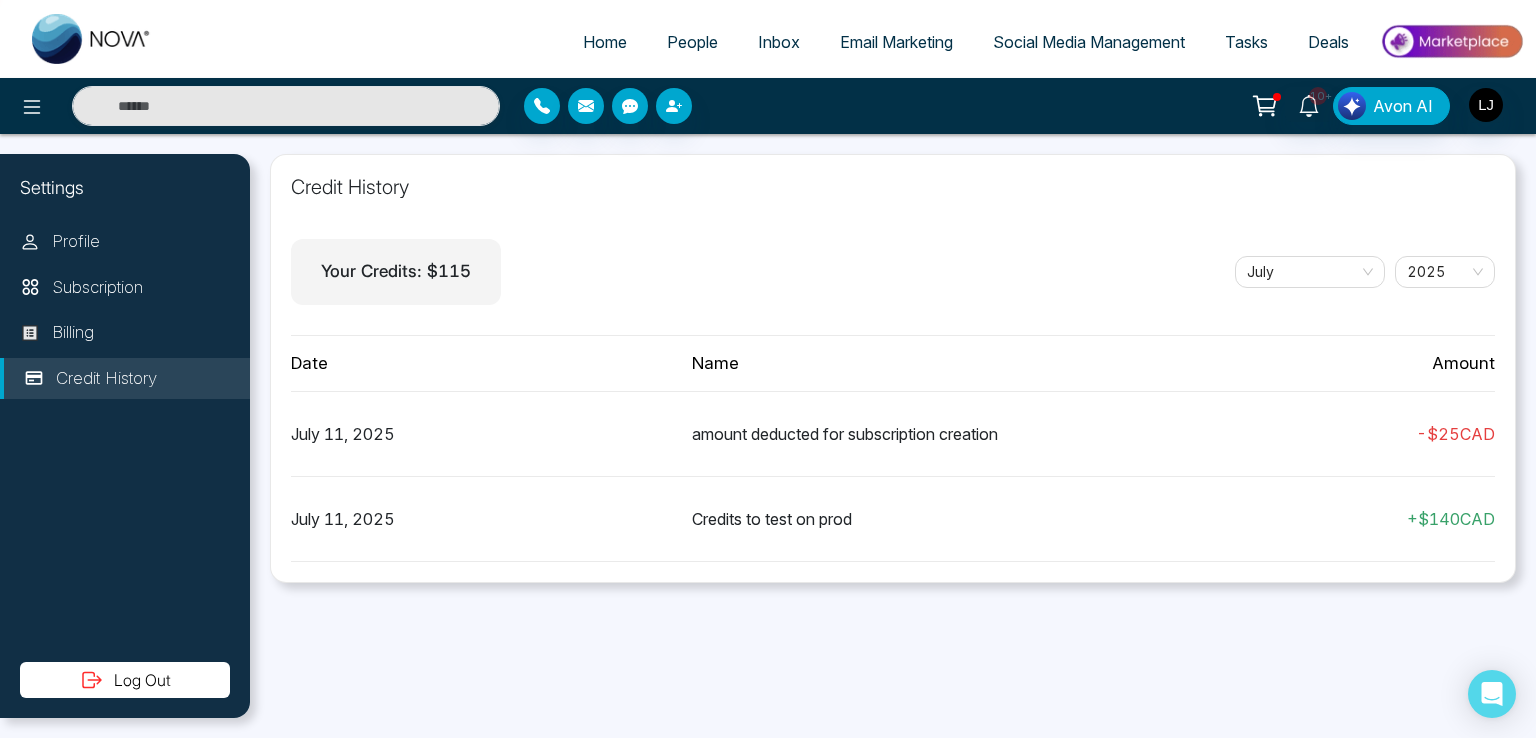 select on "*" 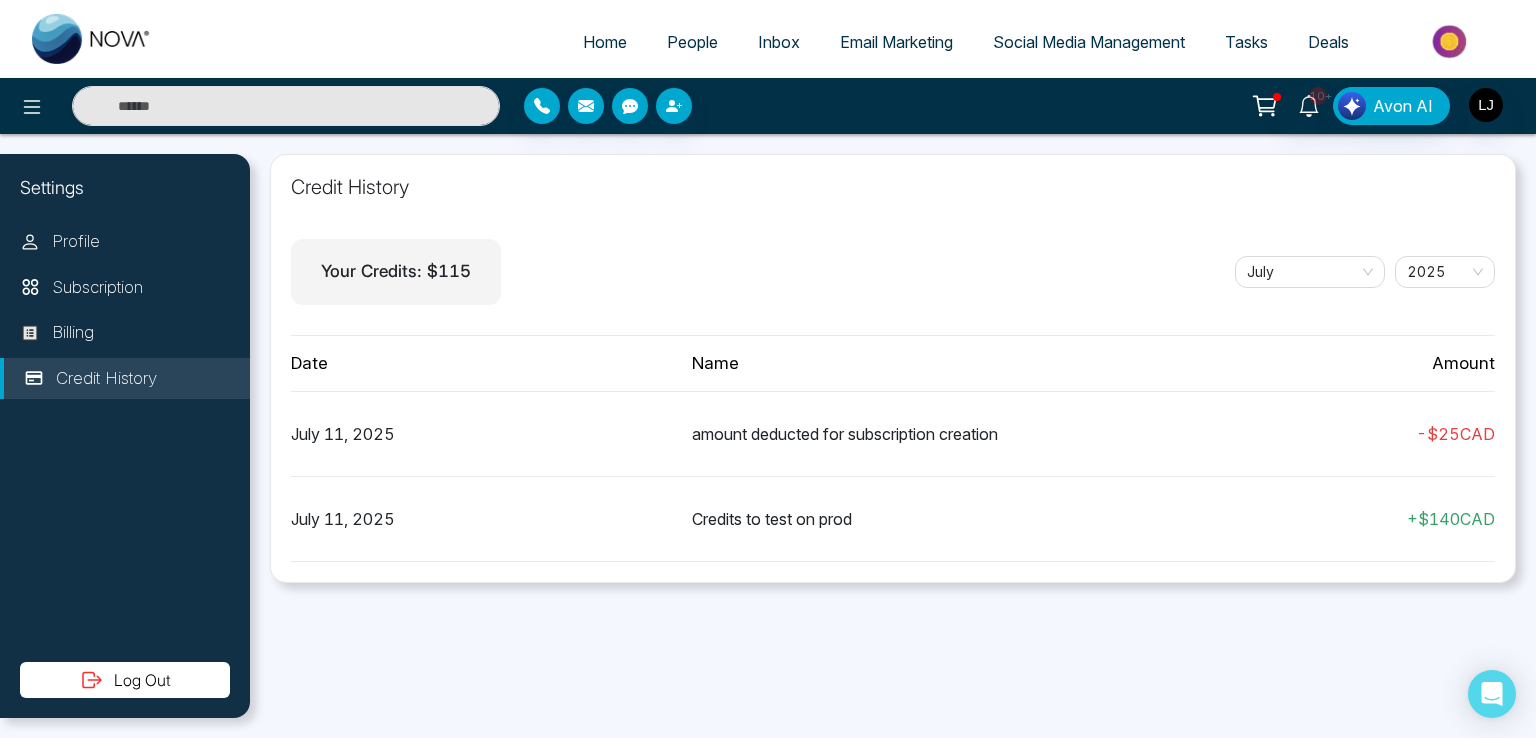 select on "*" 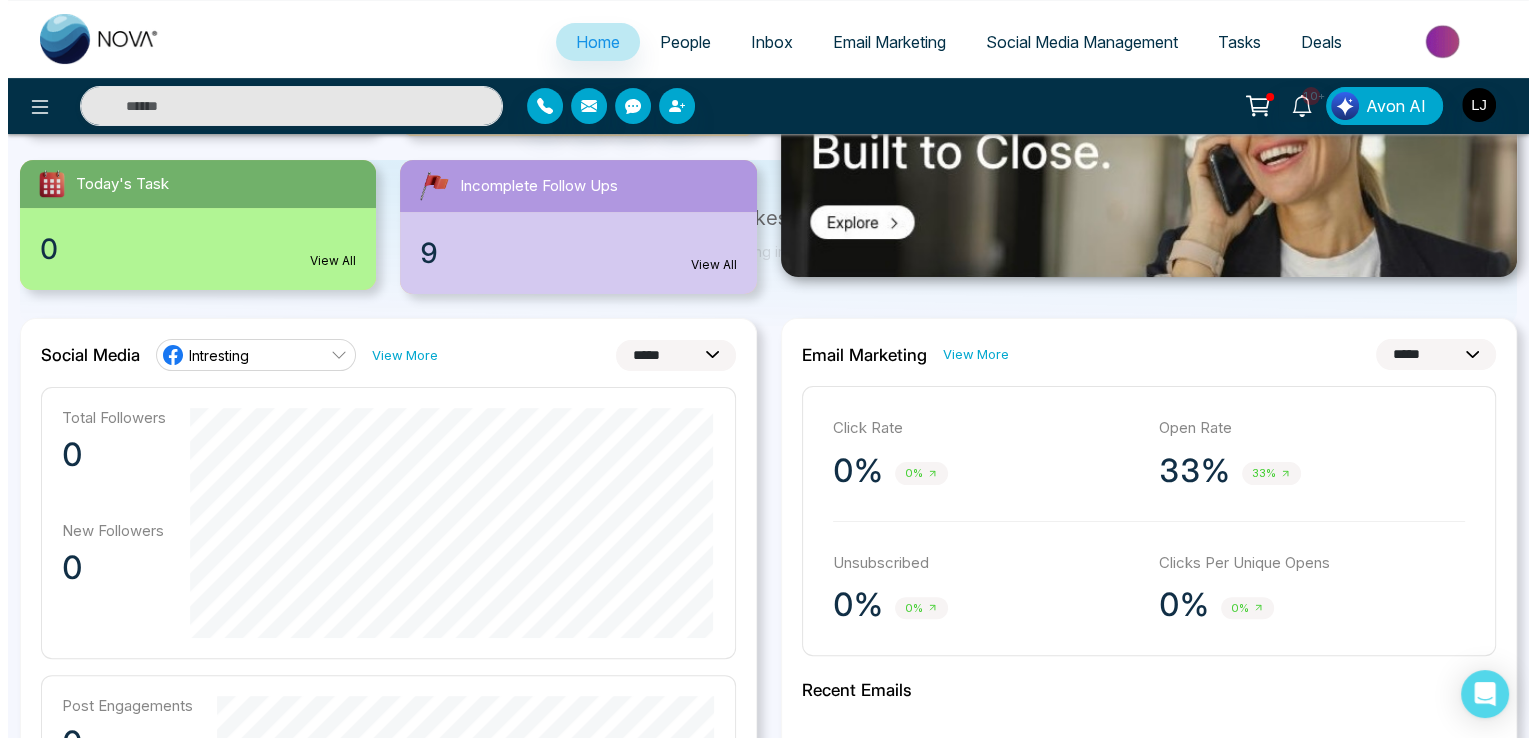 scroll, scrollTop: 0, scrollLeft: 0, axis: both 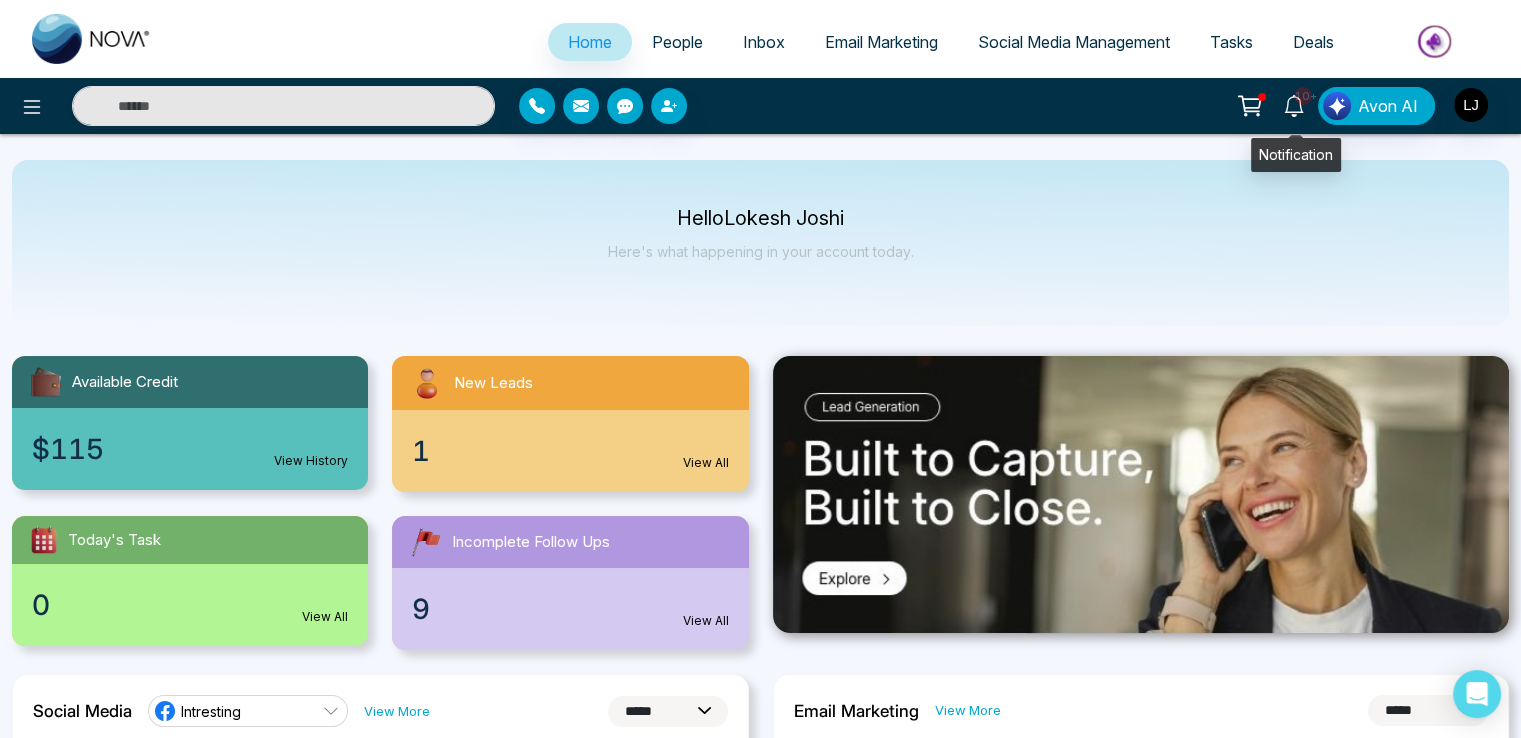 click 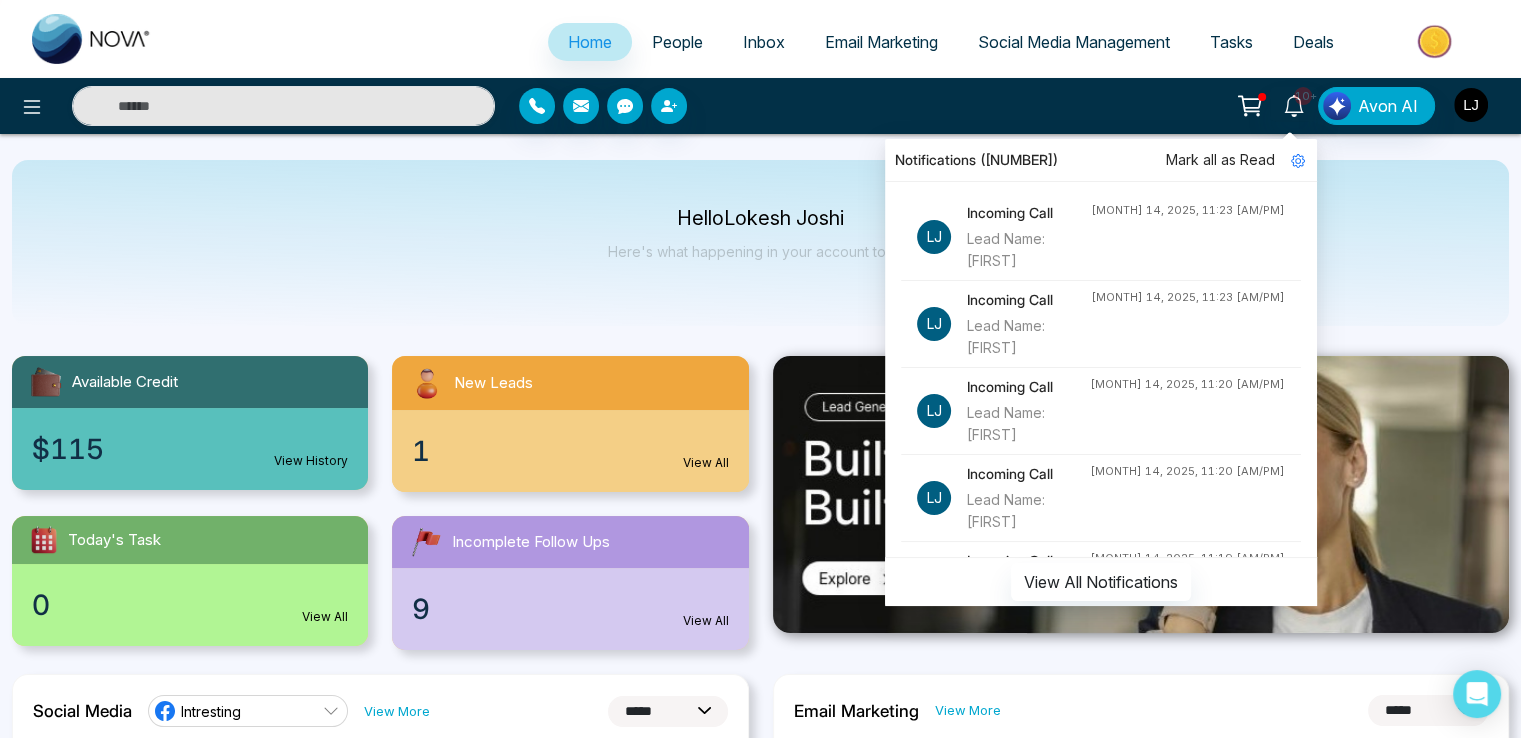 click at bounding box center [1471, 105] 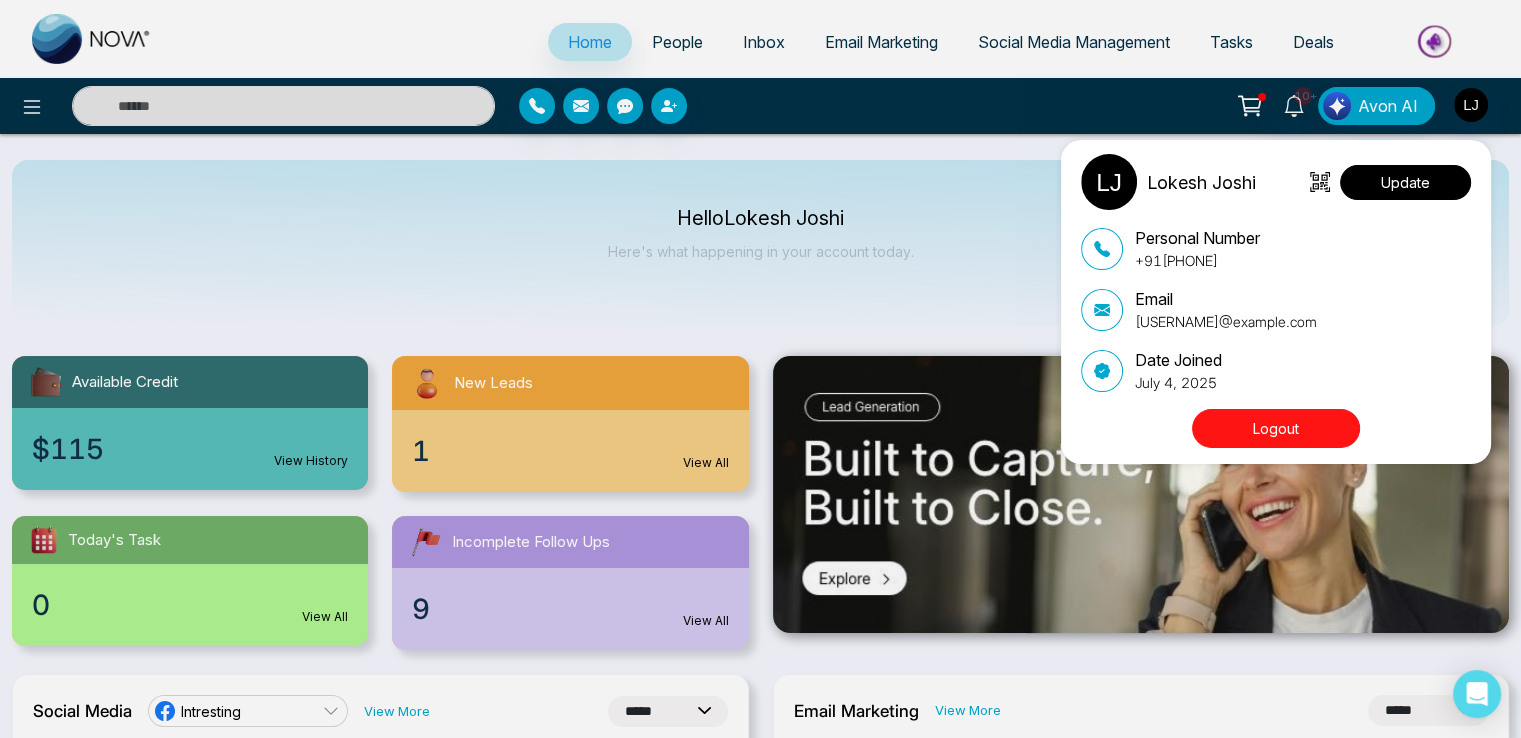 click on "Lokesh Joshi Update" at bounding box center [1276, 182] 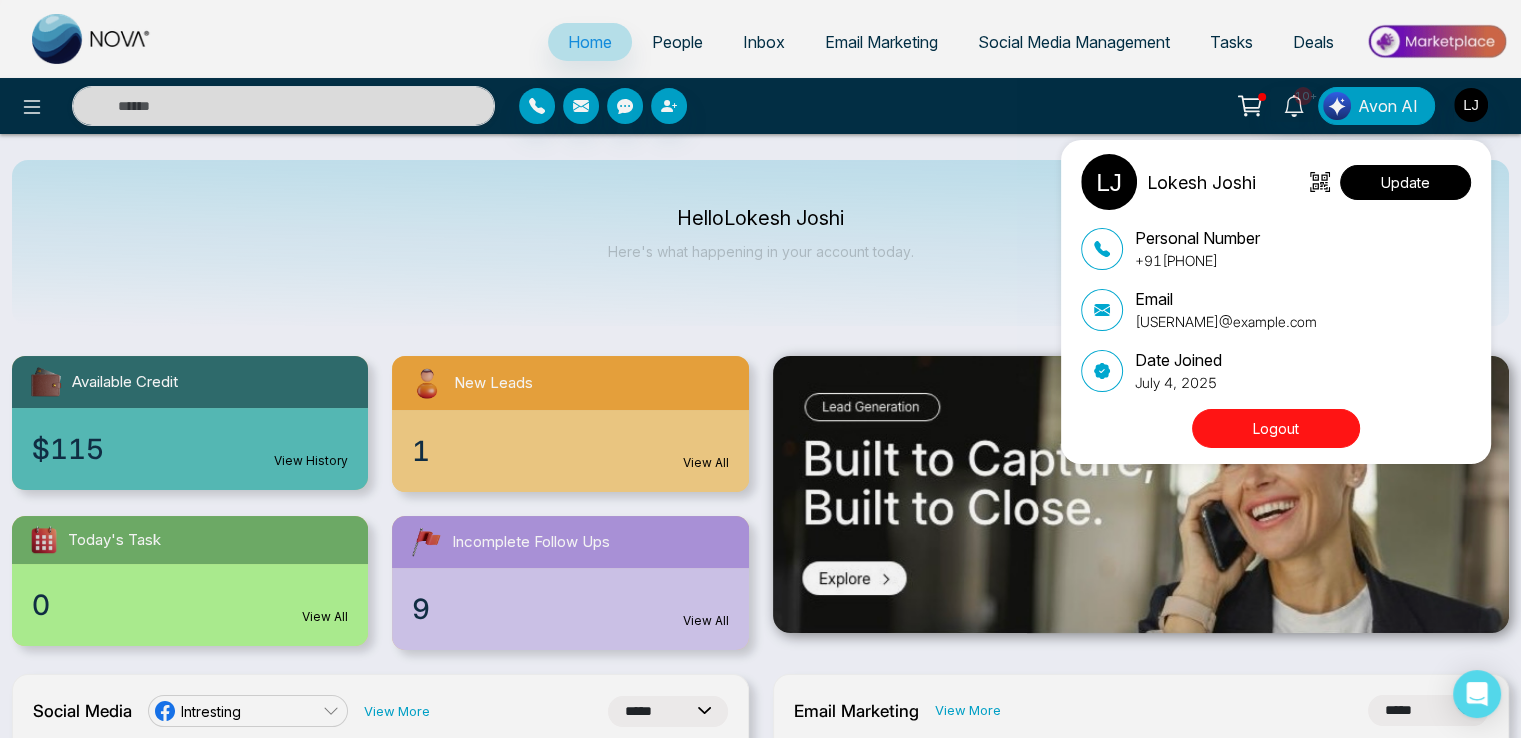 click on "Update" at bounding box center (1405, 182) 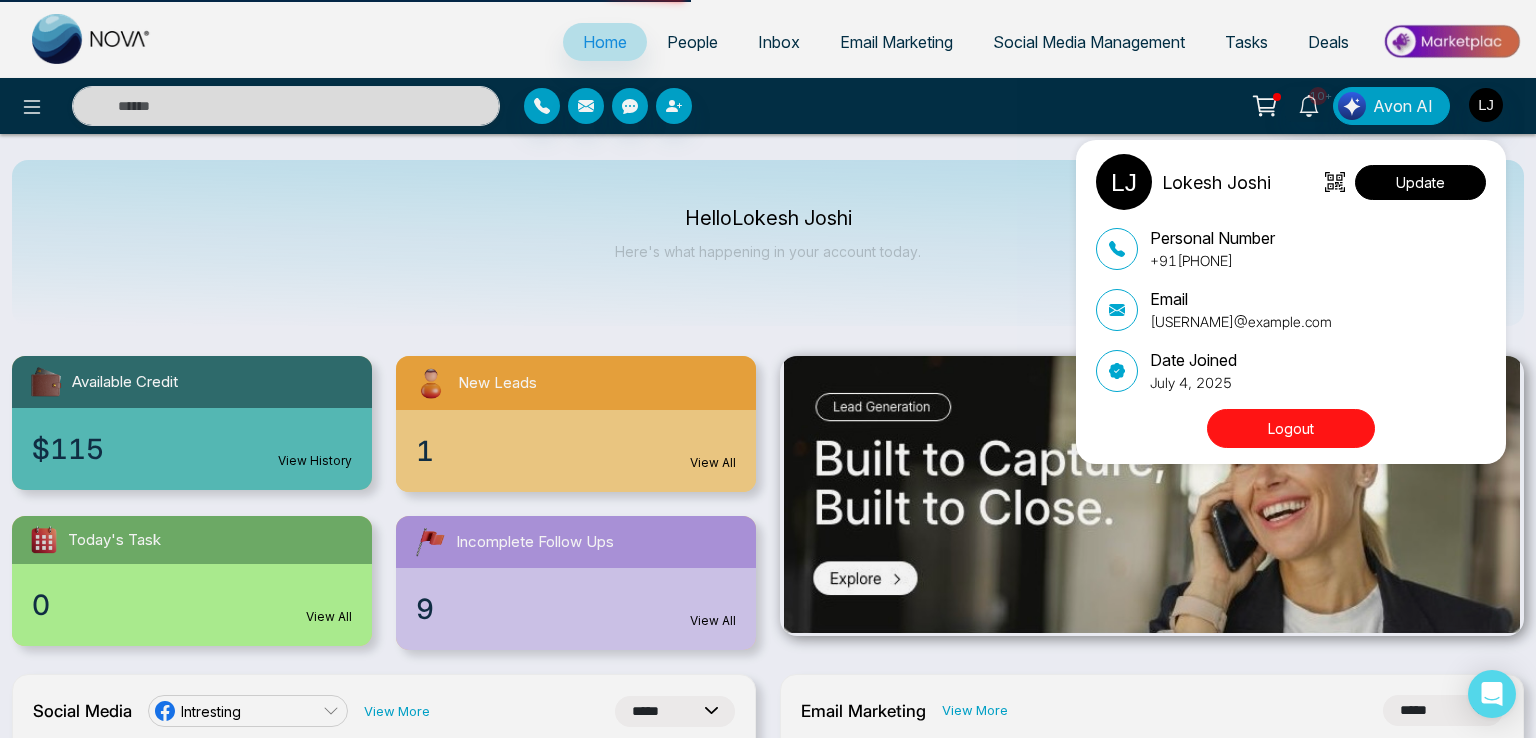 select on "***" 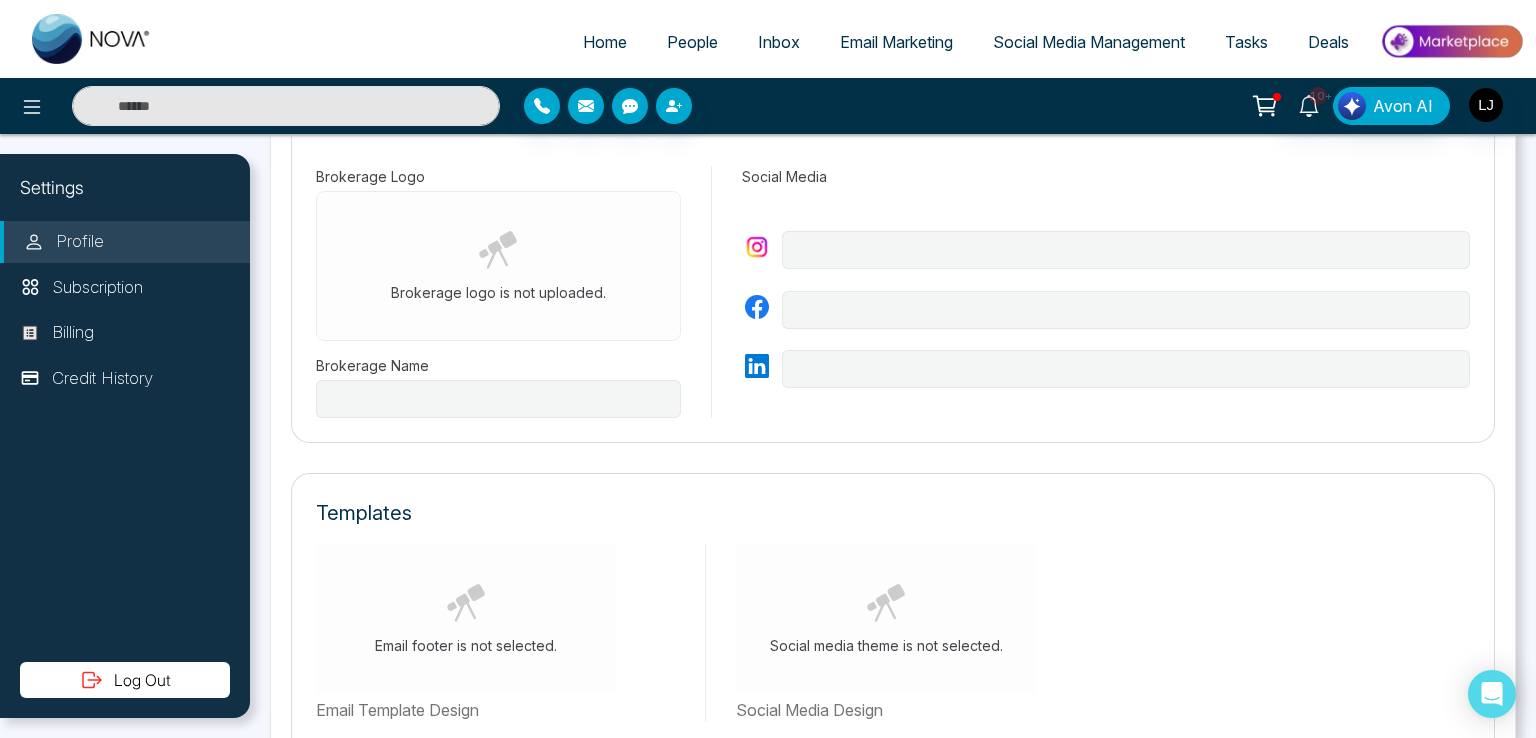 type on "**********" 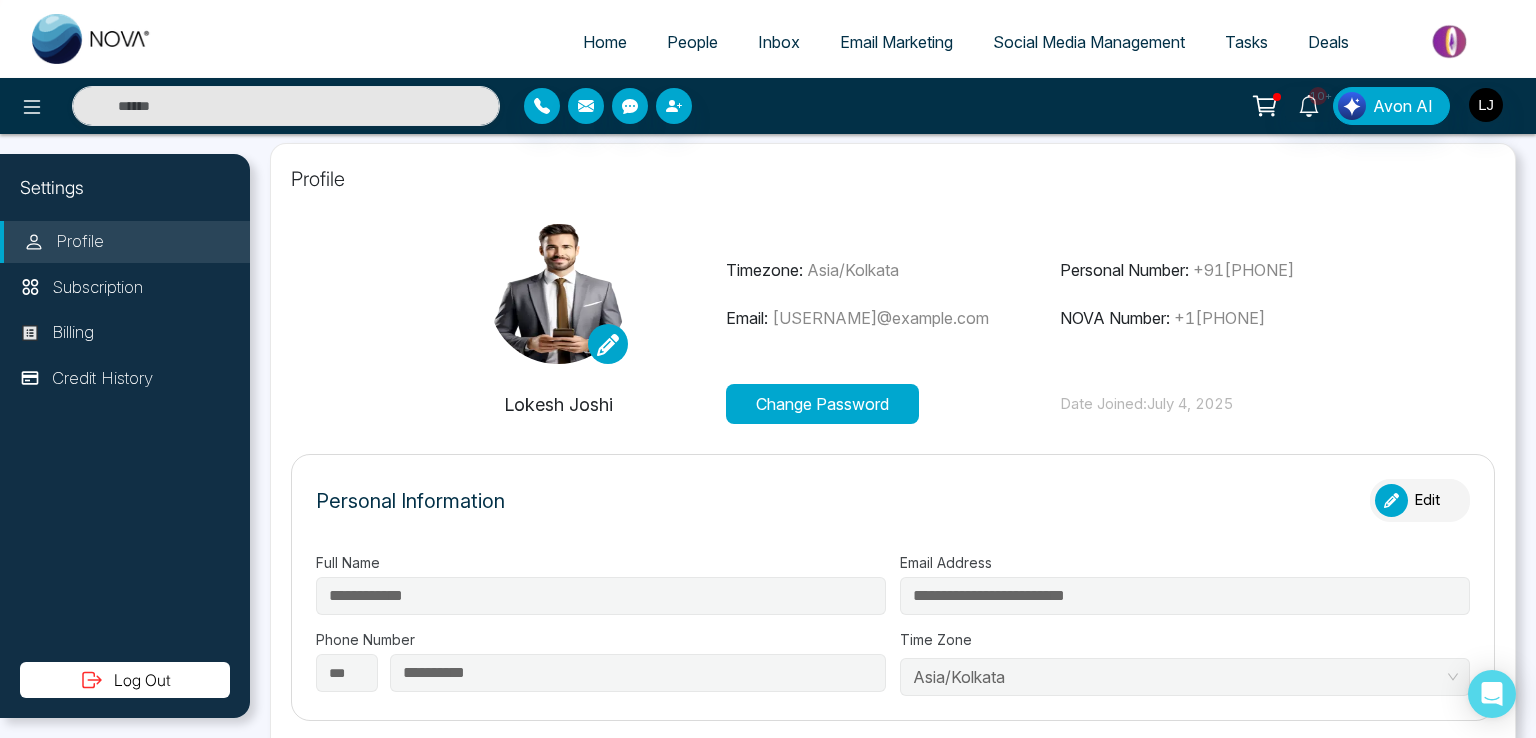 scroll, scrollTop: 0, scrollLeft: 0, axis: both 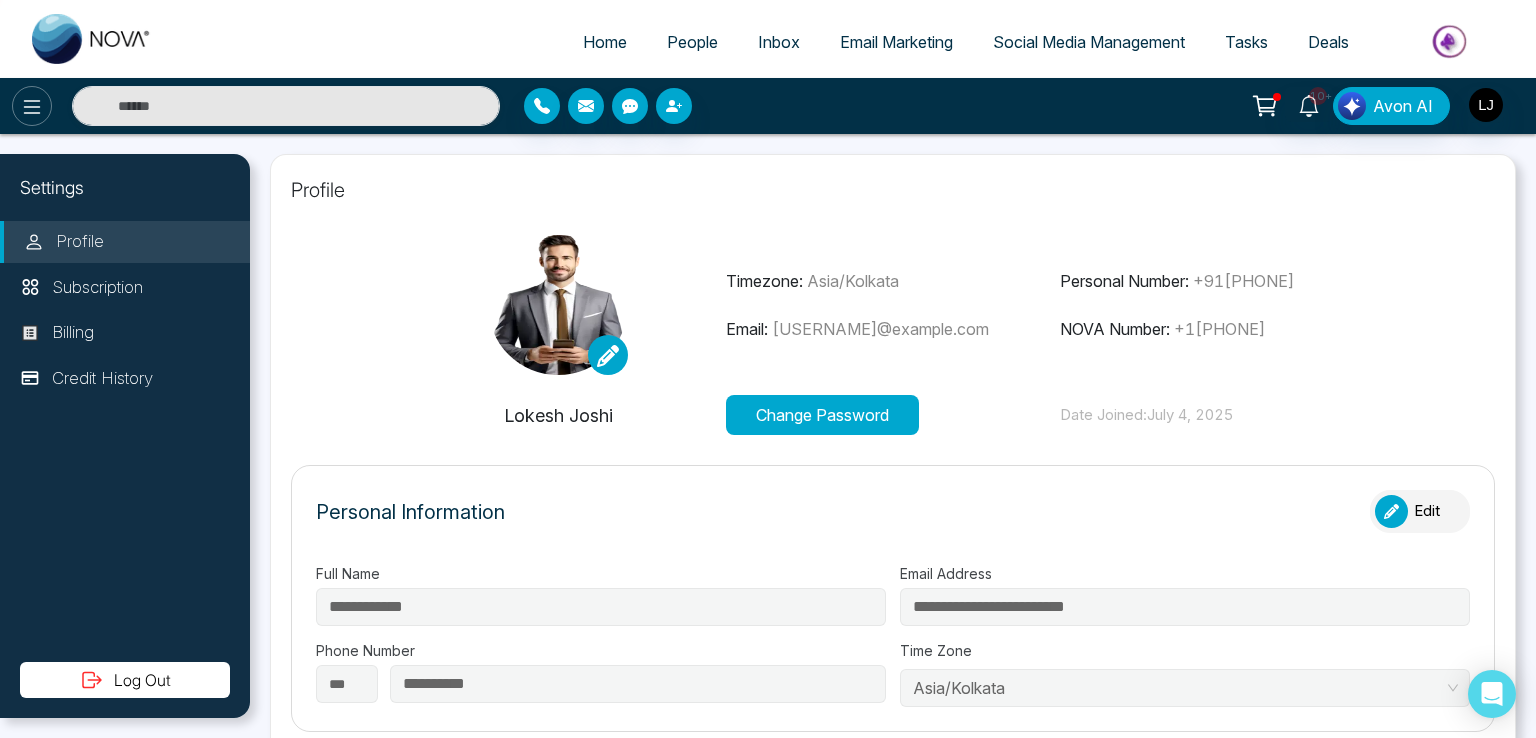 click 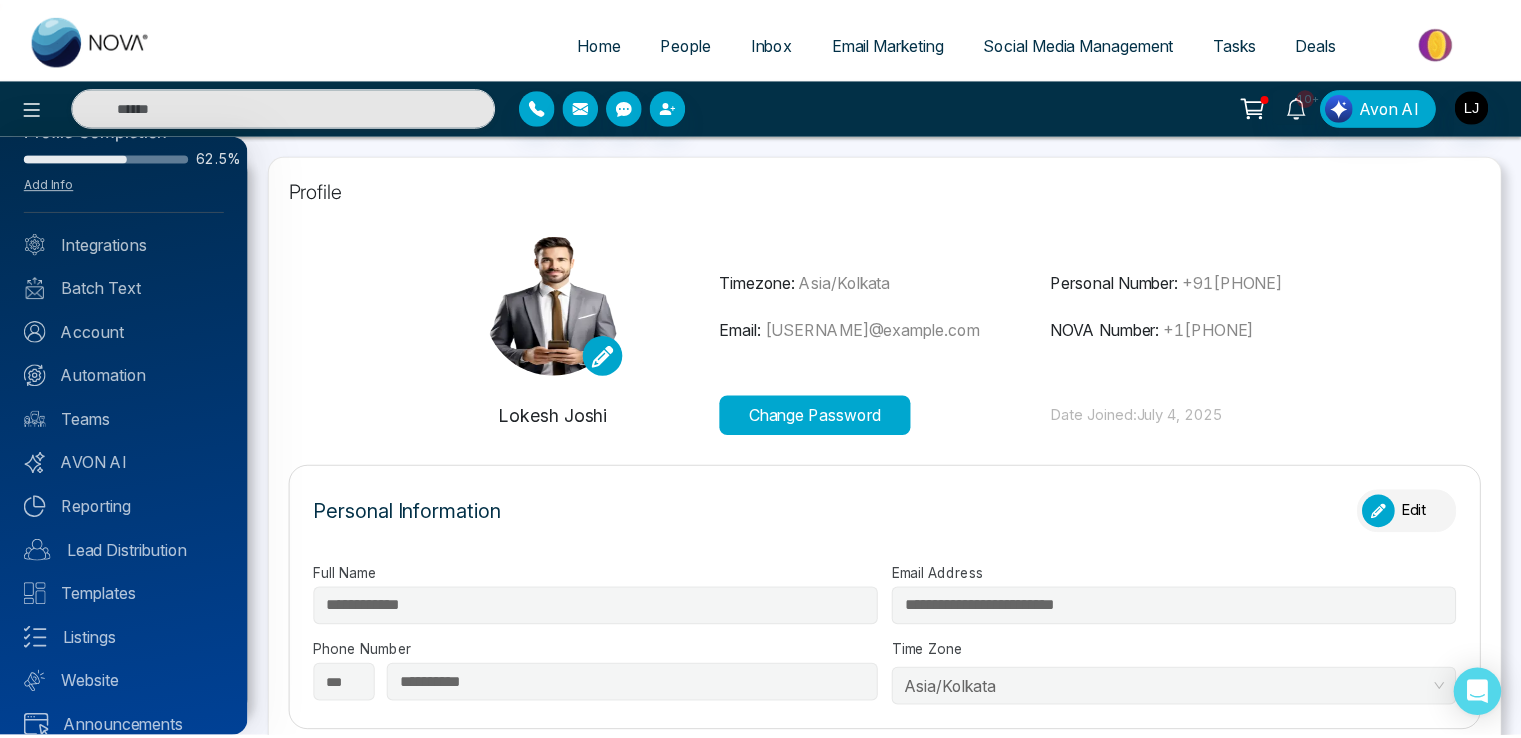 scroll, scrollTop: 71, scrollLeft: 0, axis: vertical 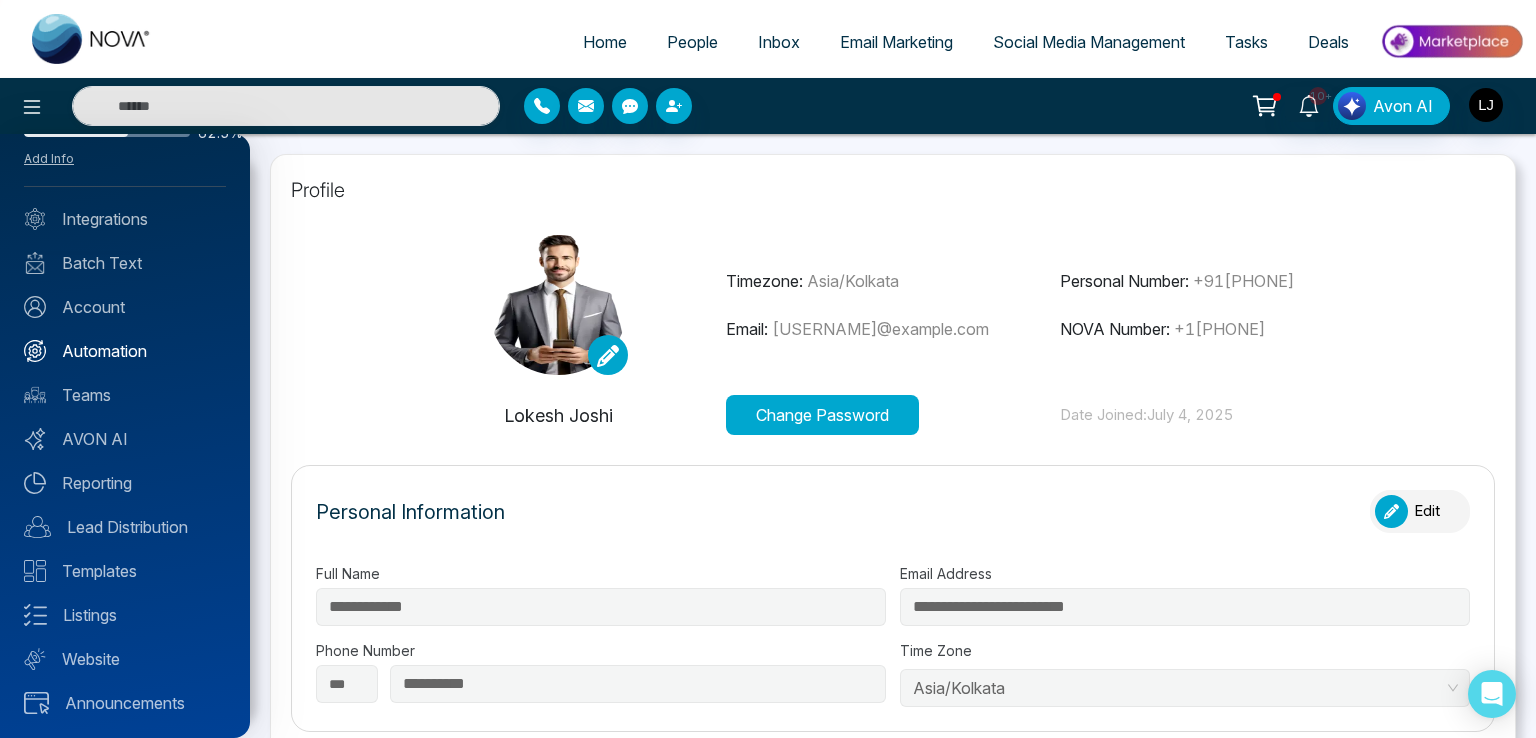 click on "Automation" at bounding box center (125, 351) 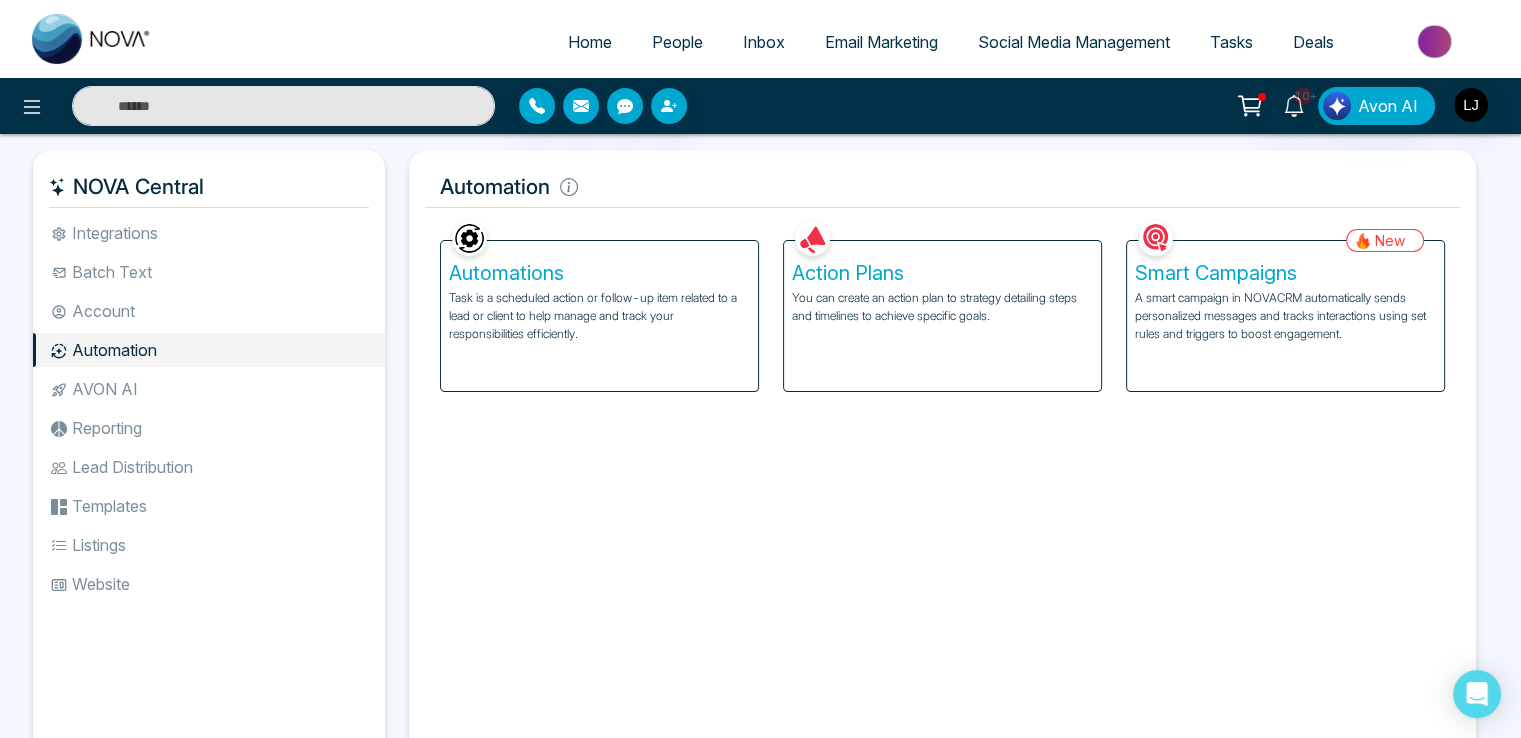 click on "You can create an action plan to strategy detailing steps and timelines to achieve specific goals." at bounding box center [942, 307] 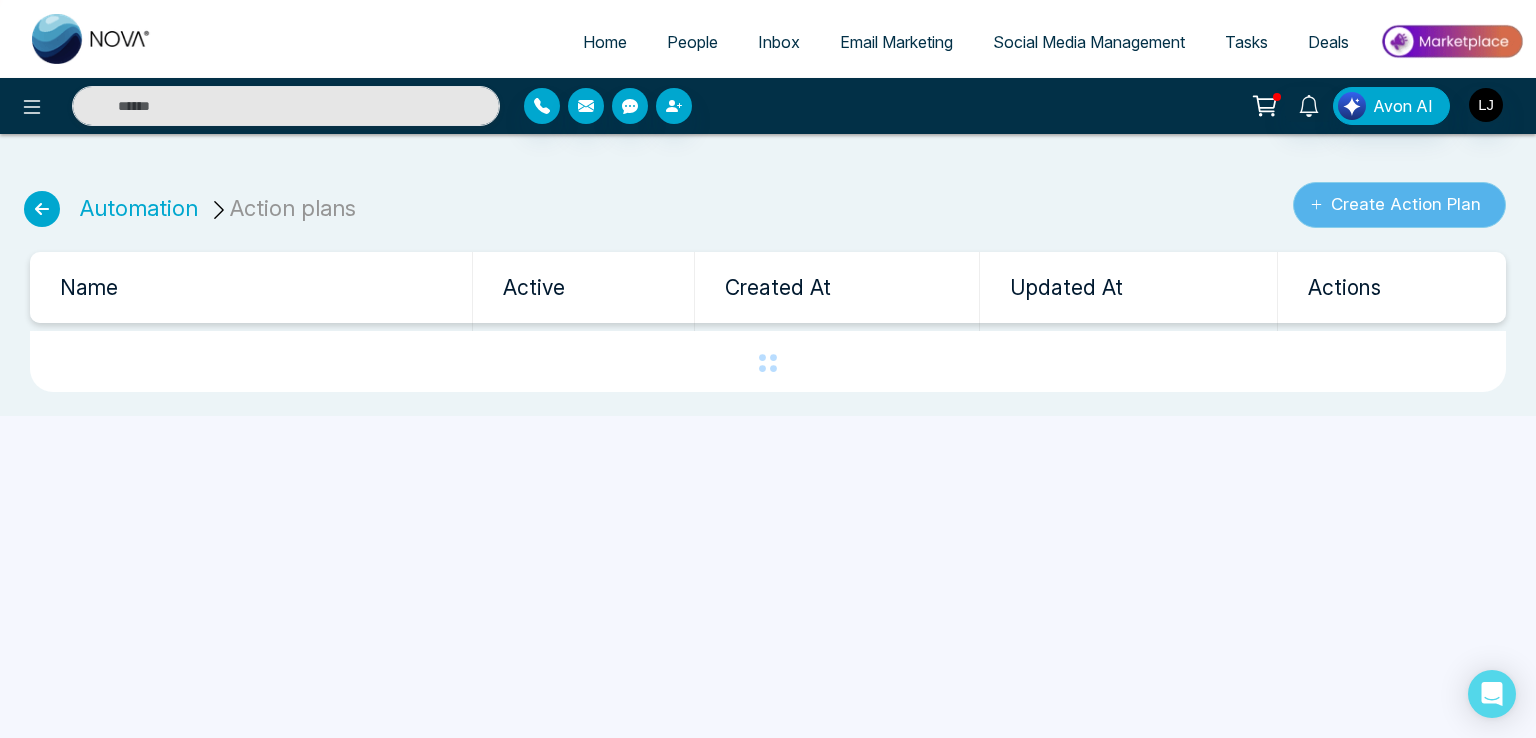 click on "Create Action Plan" at bounding box center (1399, 205) 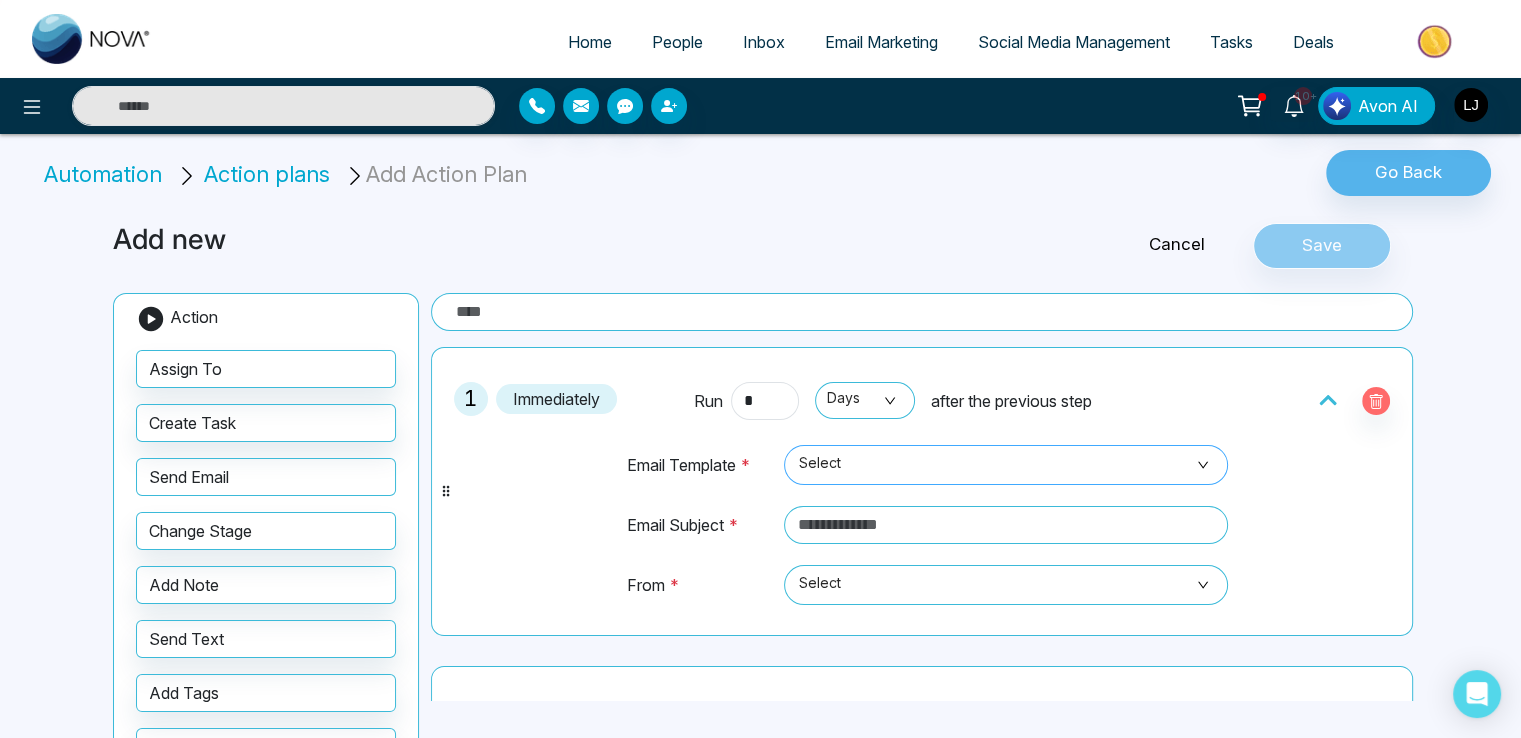 click on "Select" at bounding box center (1006, 465) 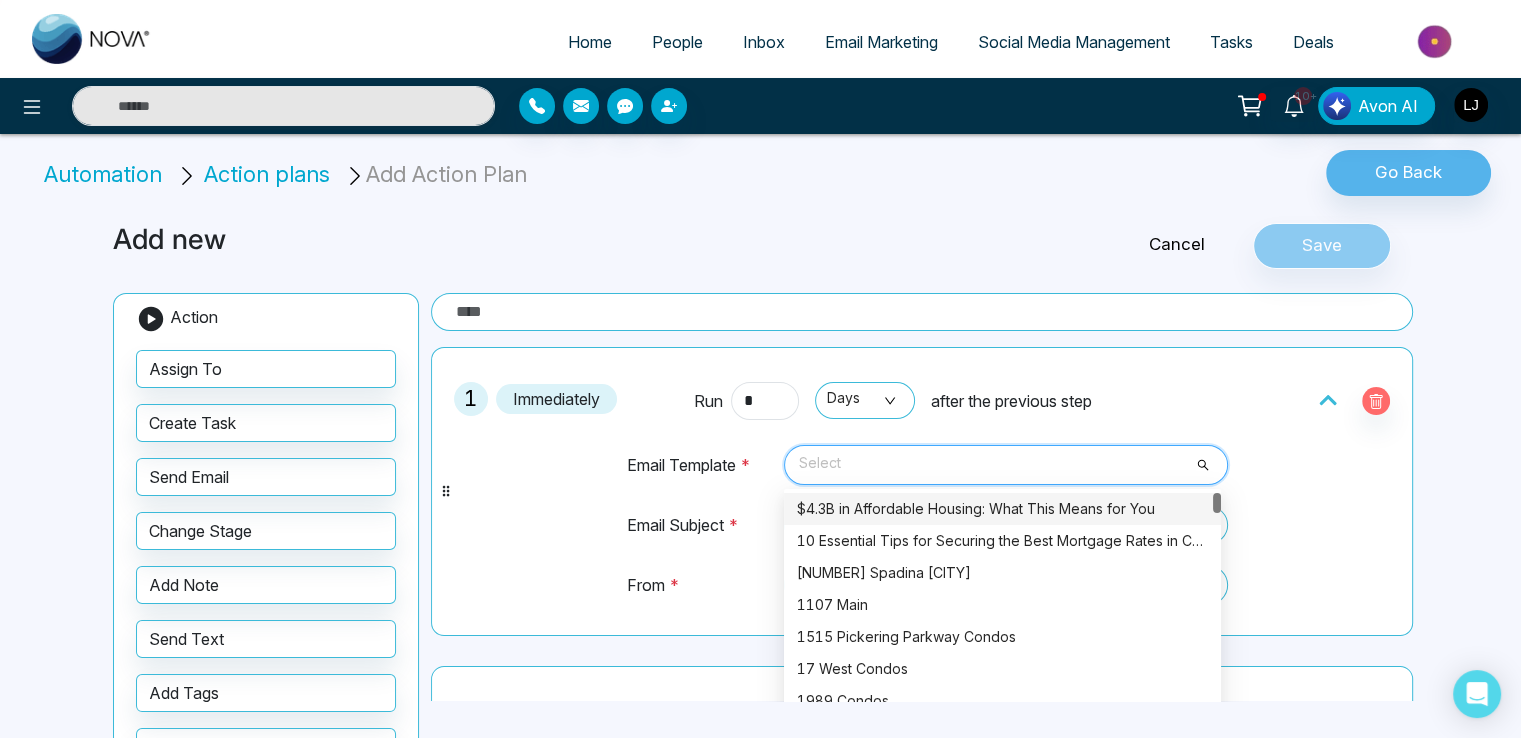click on "$4.3B in Affordable Housing: What This Means for You" at bounding box center (1002, 509) 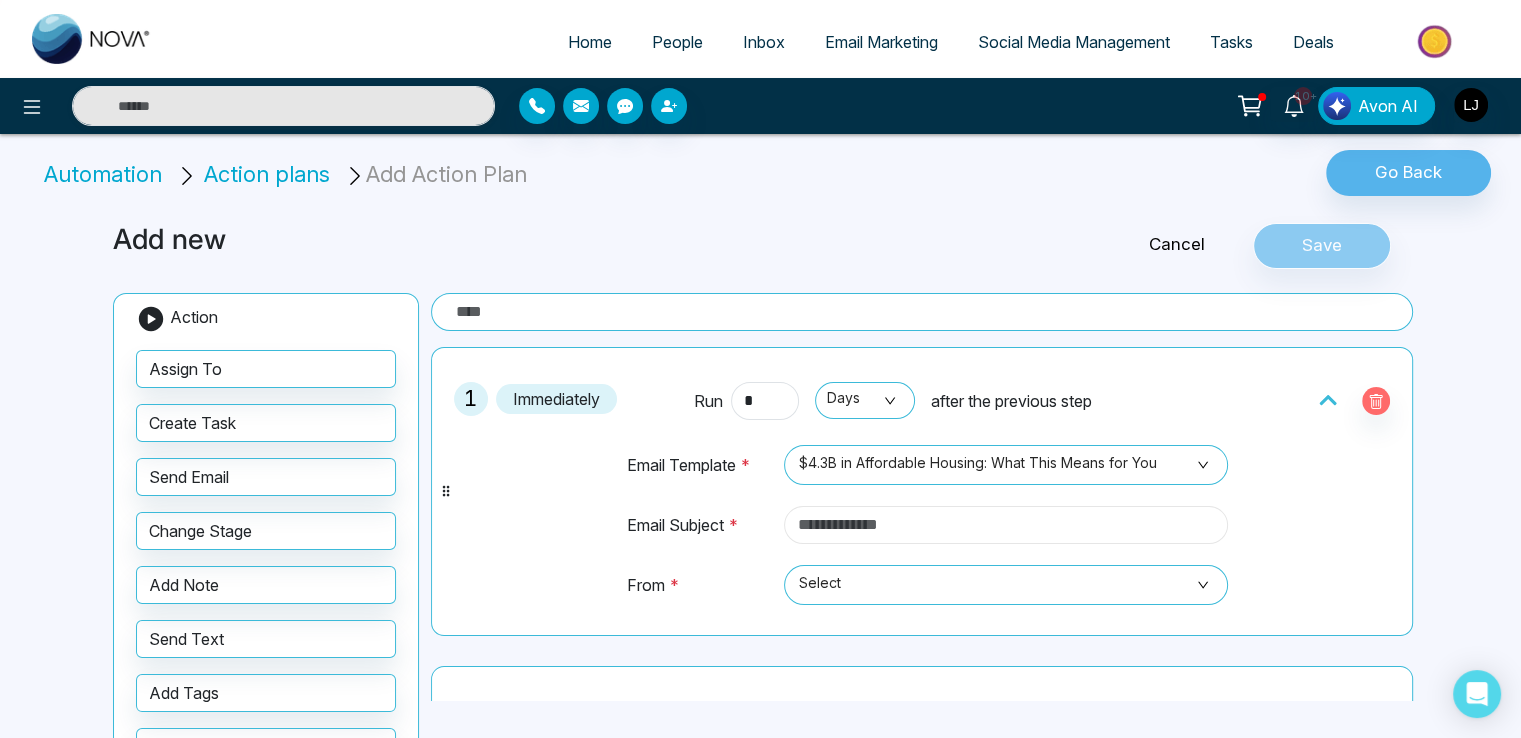 click at bounding box center [1006, 525] 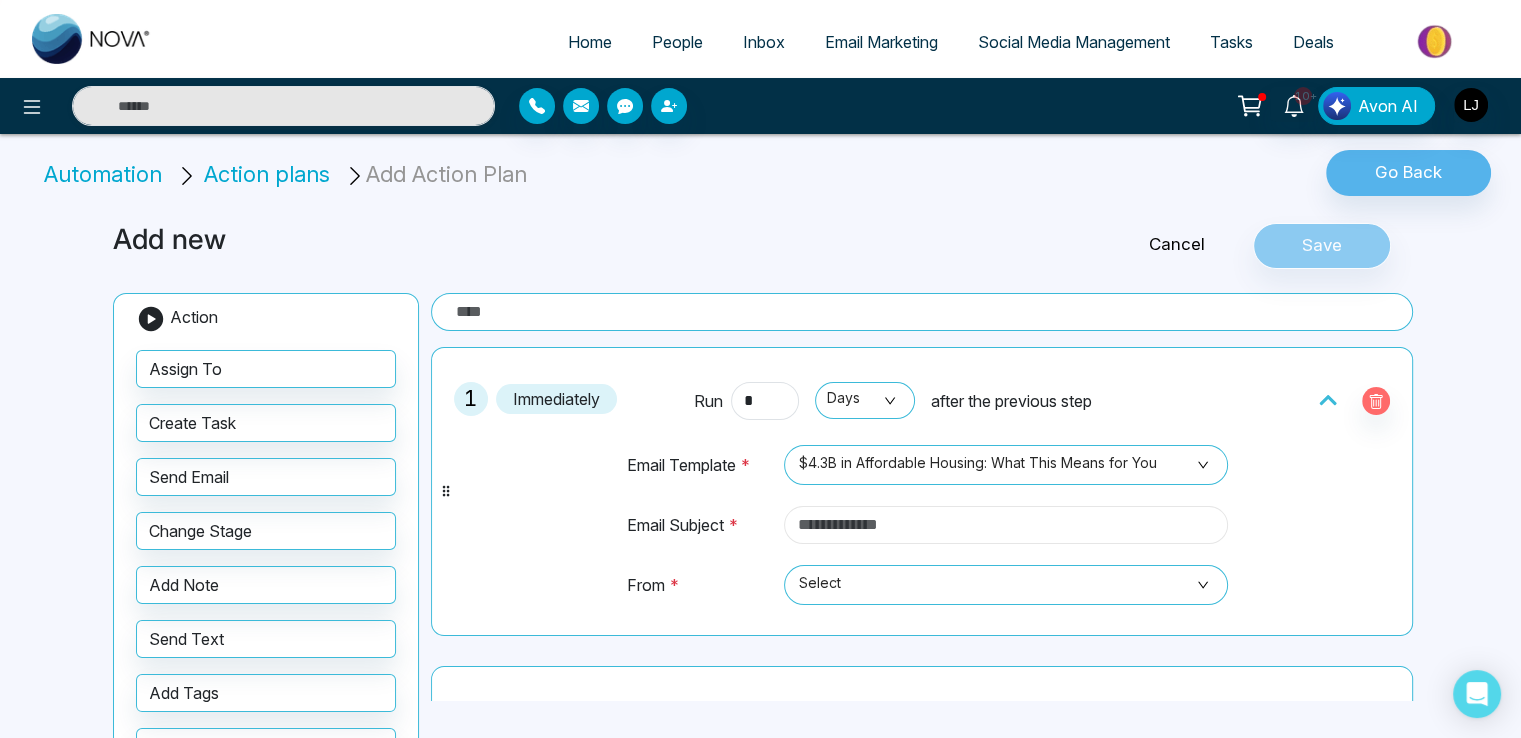 type on "**********" 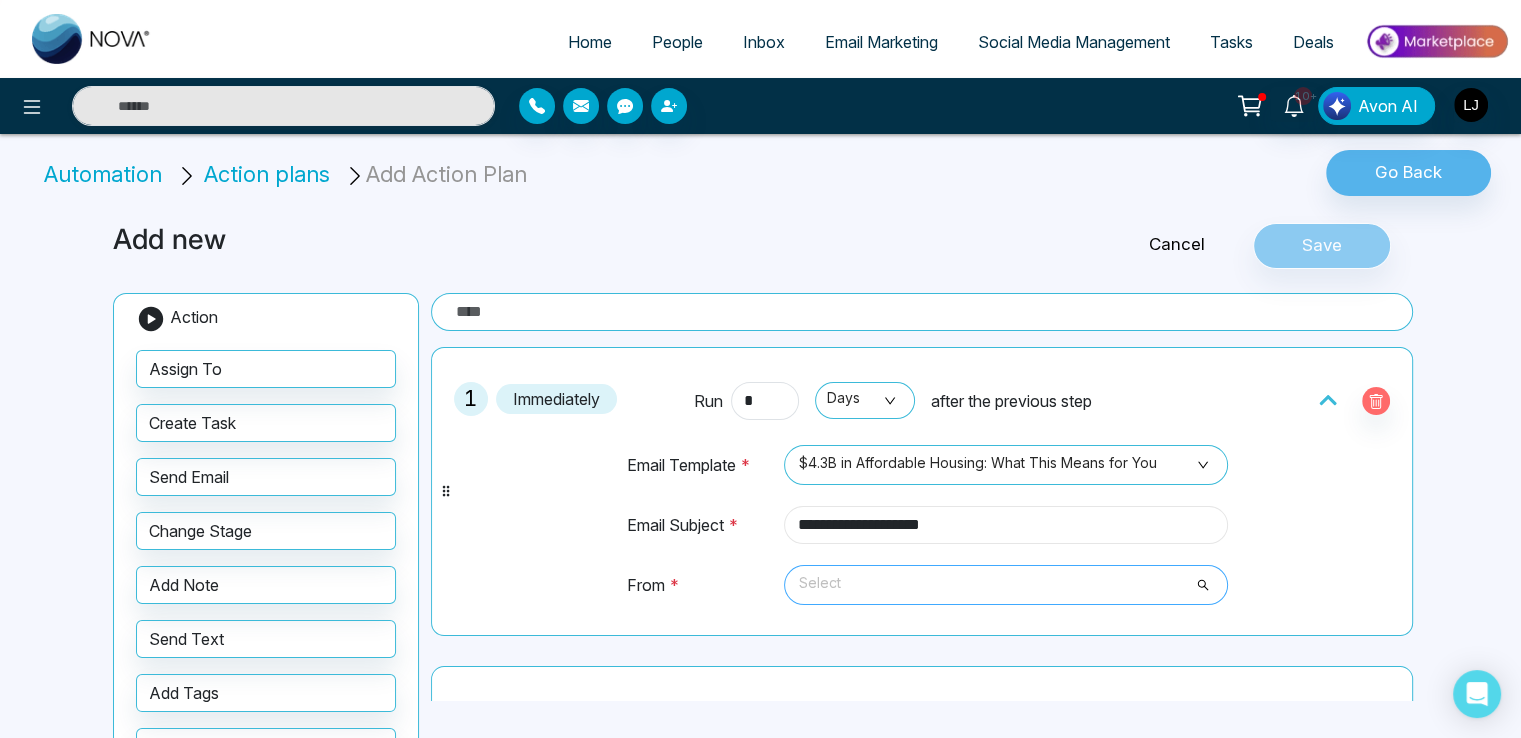click on "Select" at bounding box center (1006, 585) 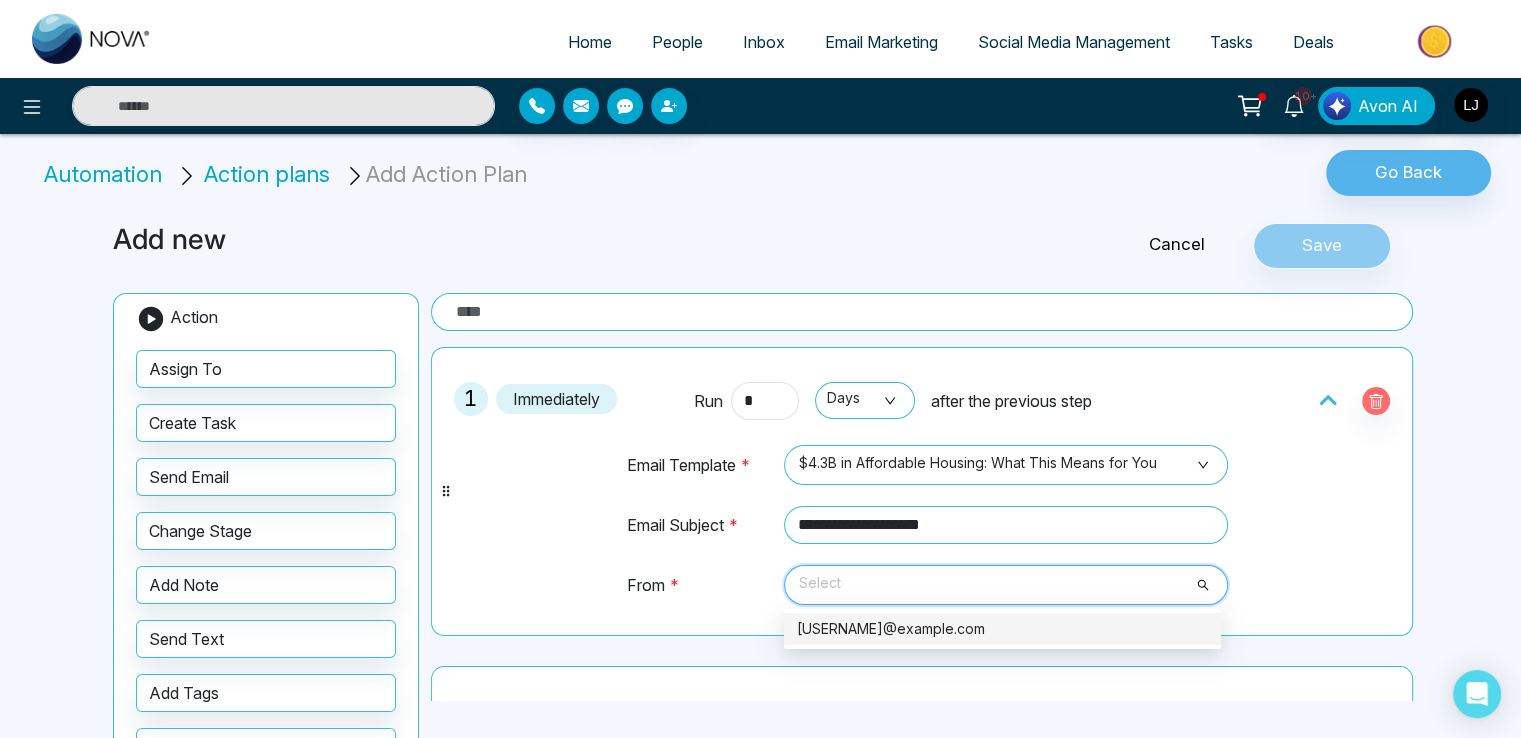 click on "[EMAIL]" at bounding box center (1002, 629) 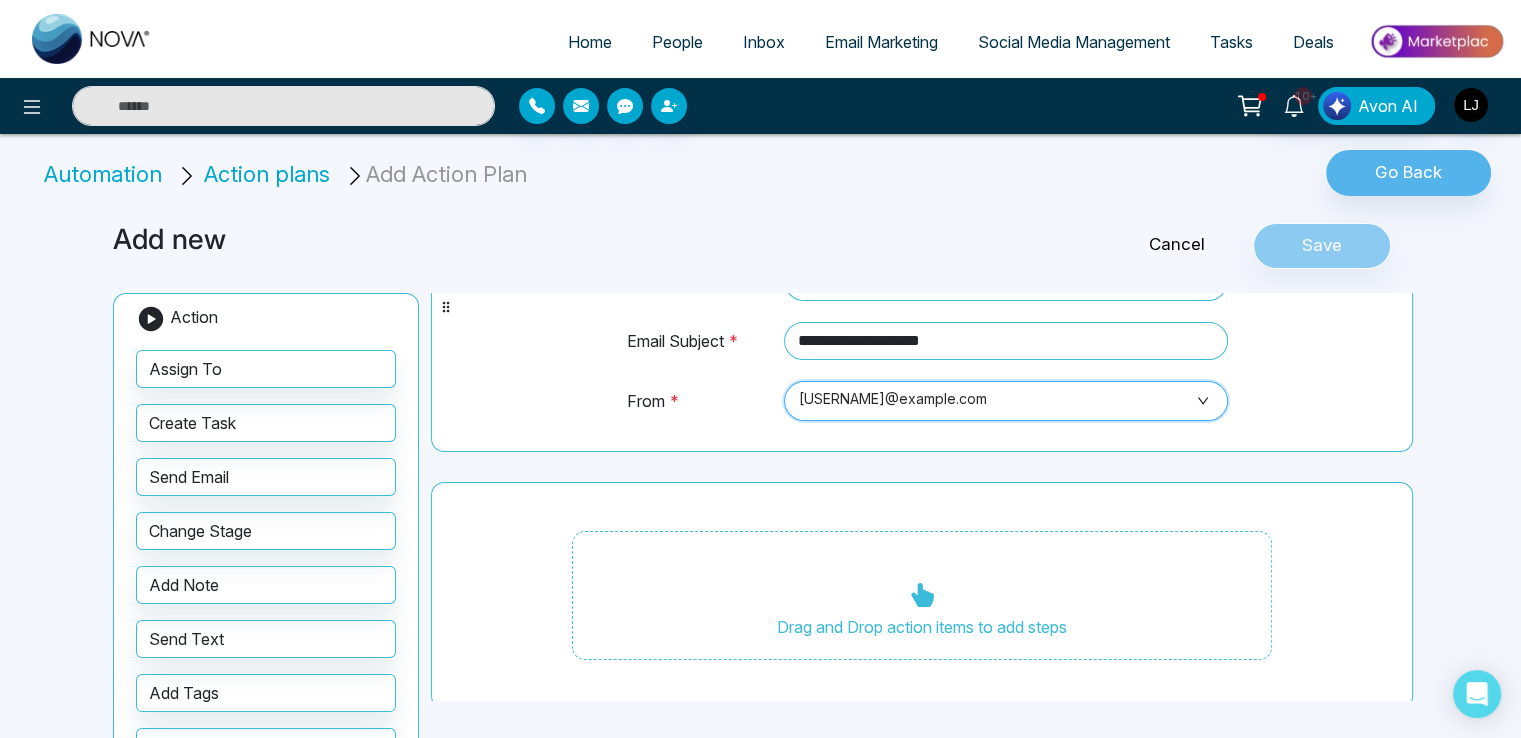 scroll, scrollTop: 189, scrollLeft: 0, axis: vertical 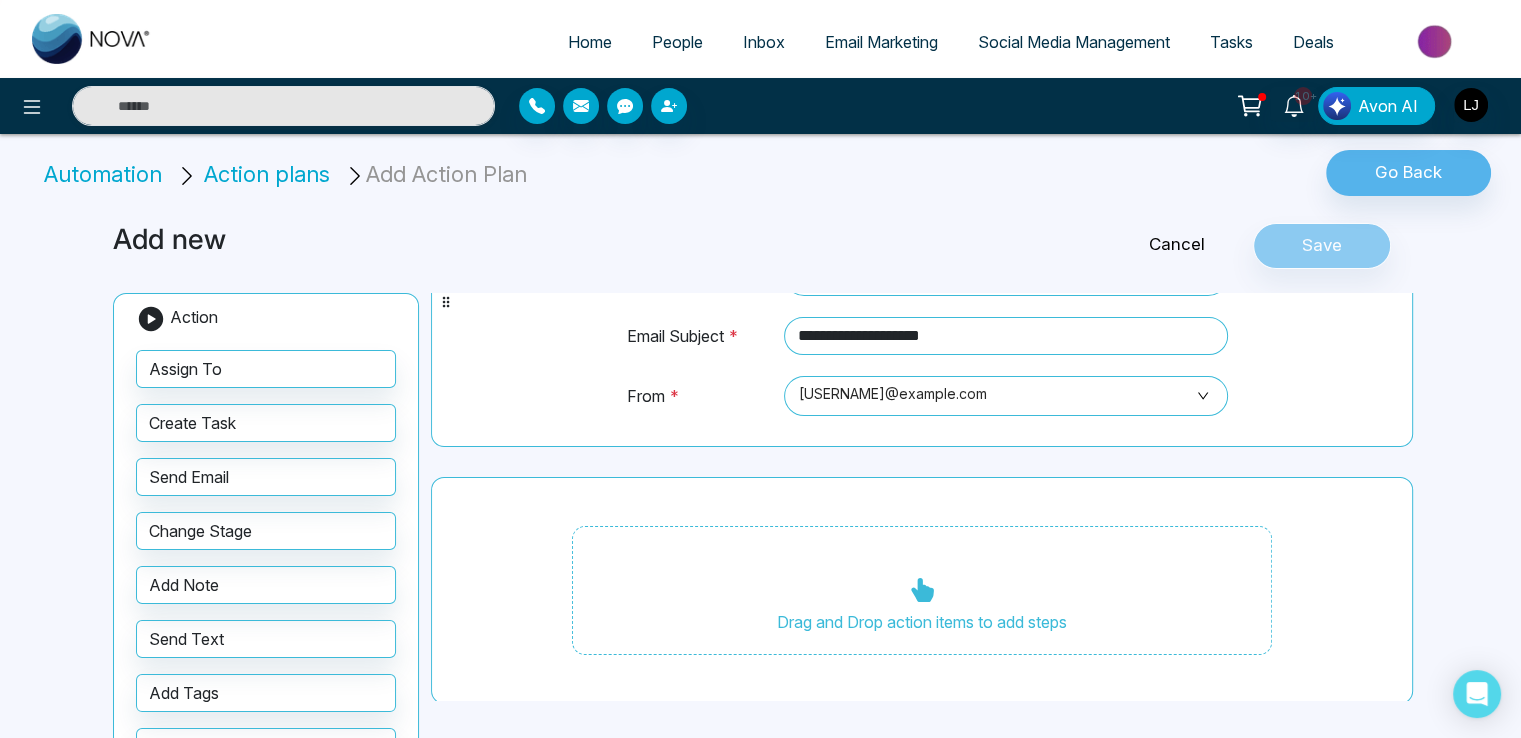 click on "People" at bounding box center (677, 42) 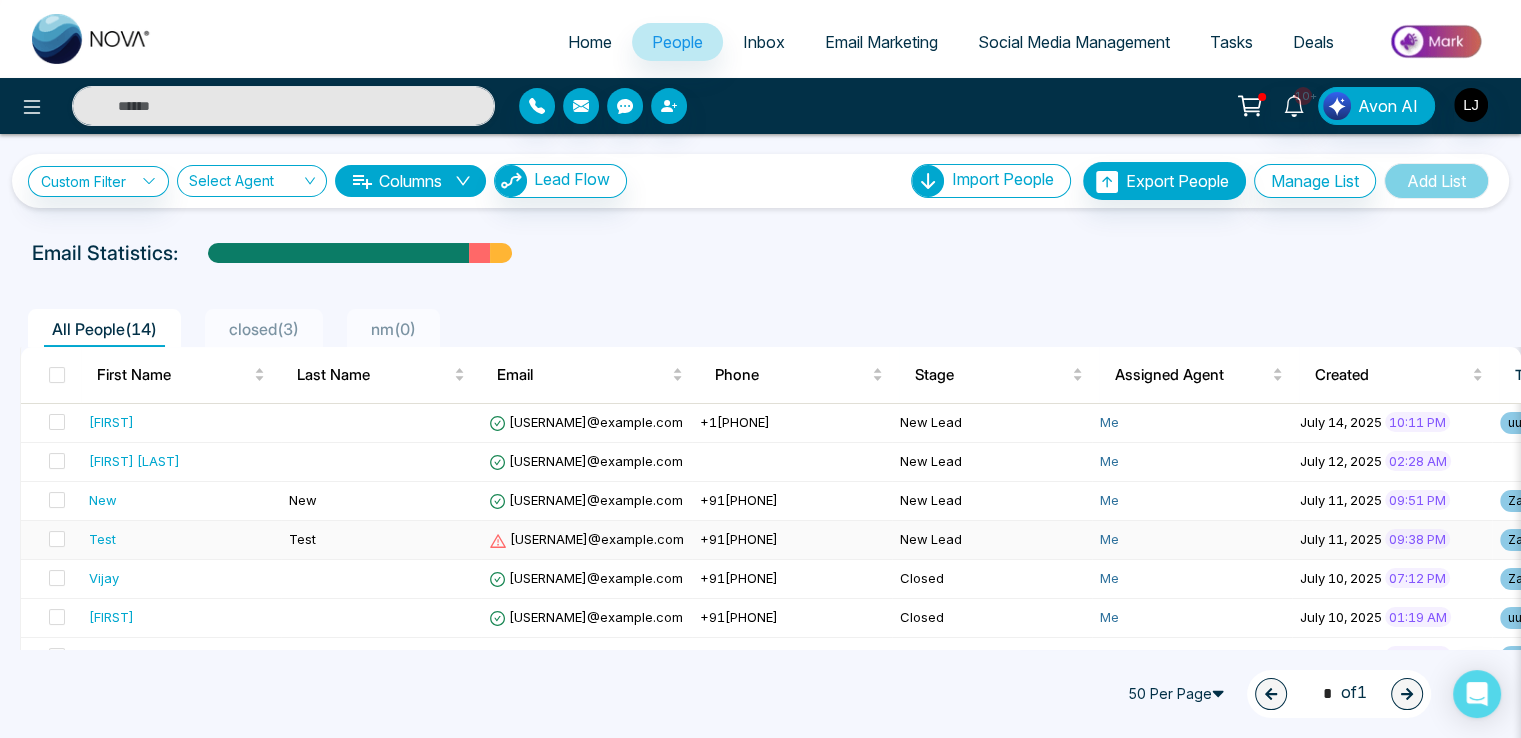 scroll, scrollTop: 0, scrollLeft: 654, axis: horizontal 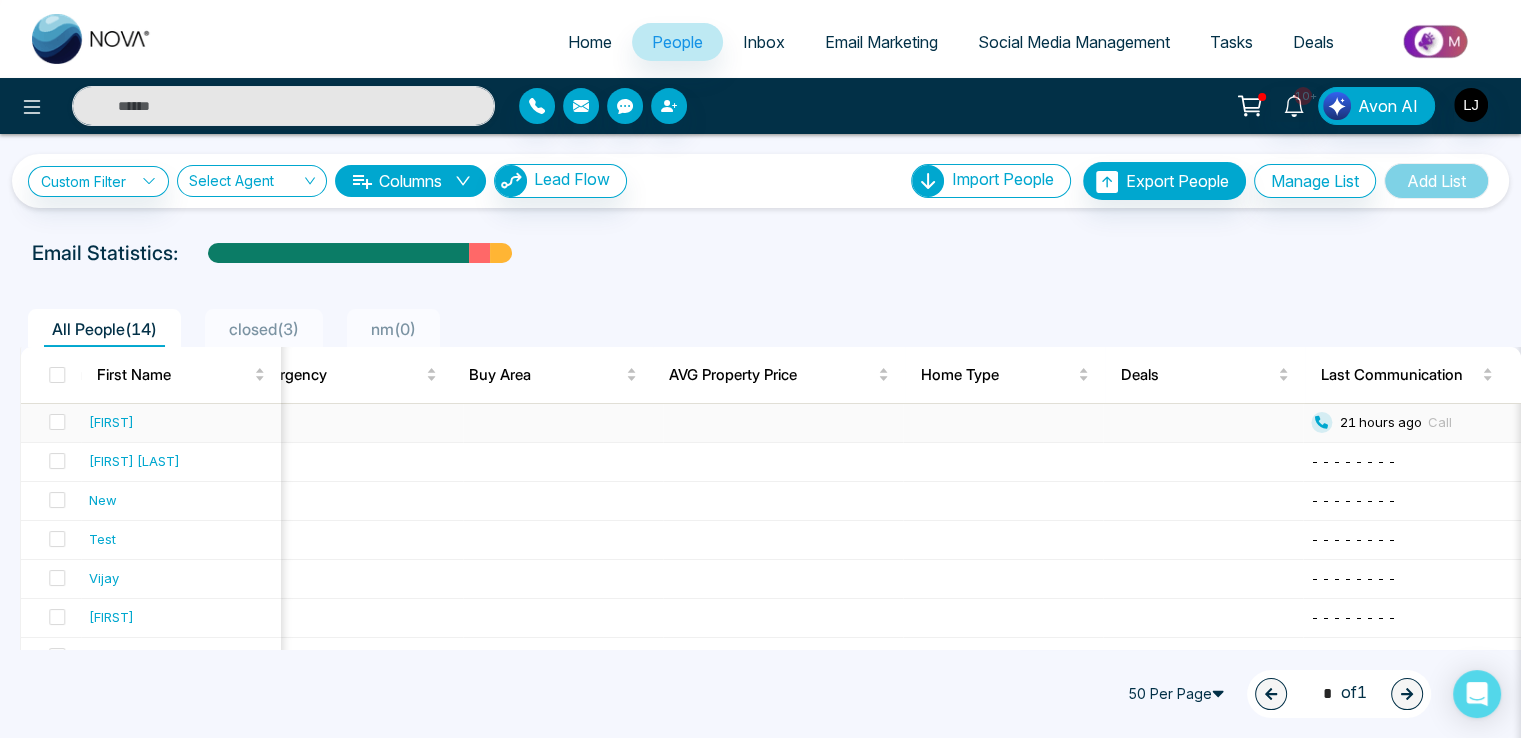 click on "[FIRST]" at bounding box center [111, 422] 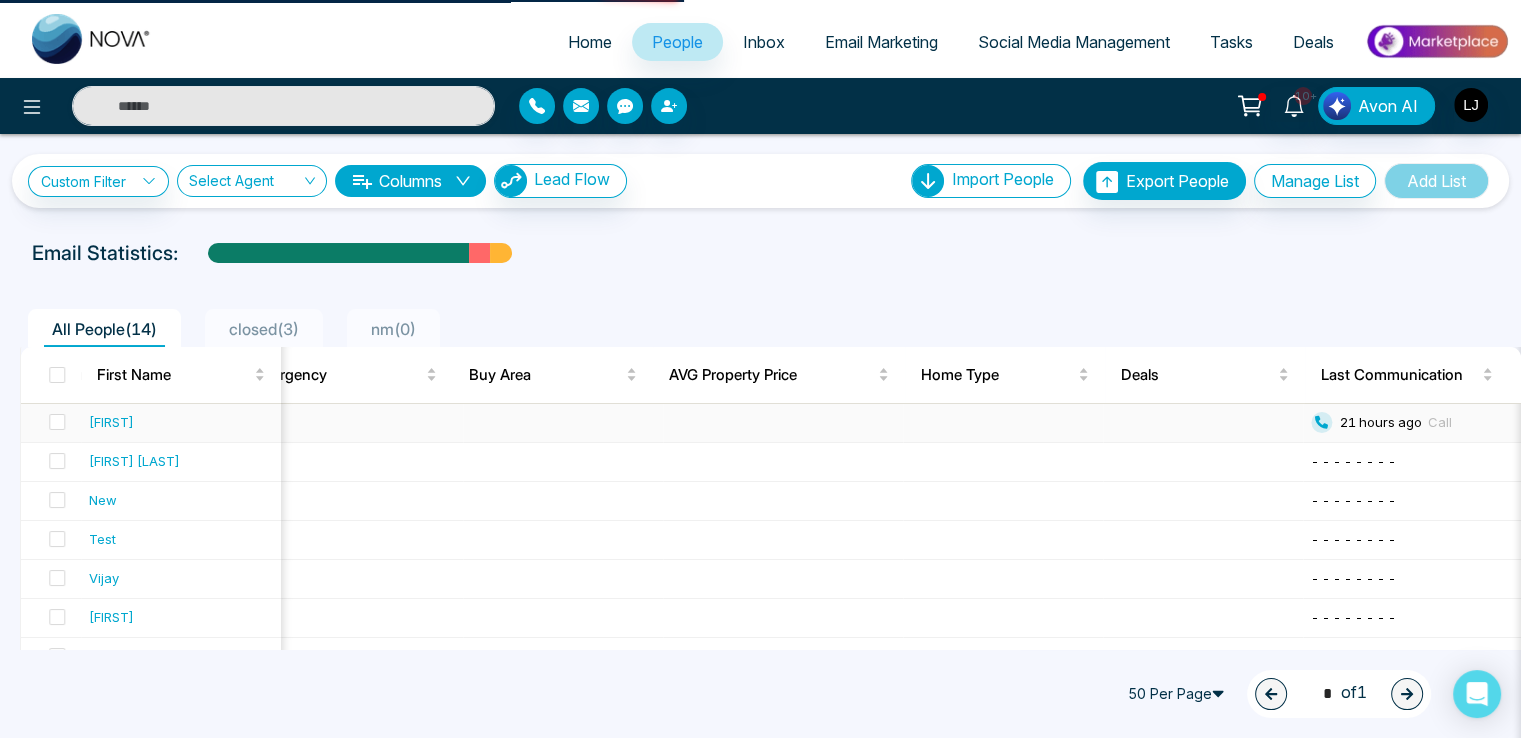 click on "[FIRST]" at bounding box center (111, 422) 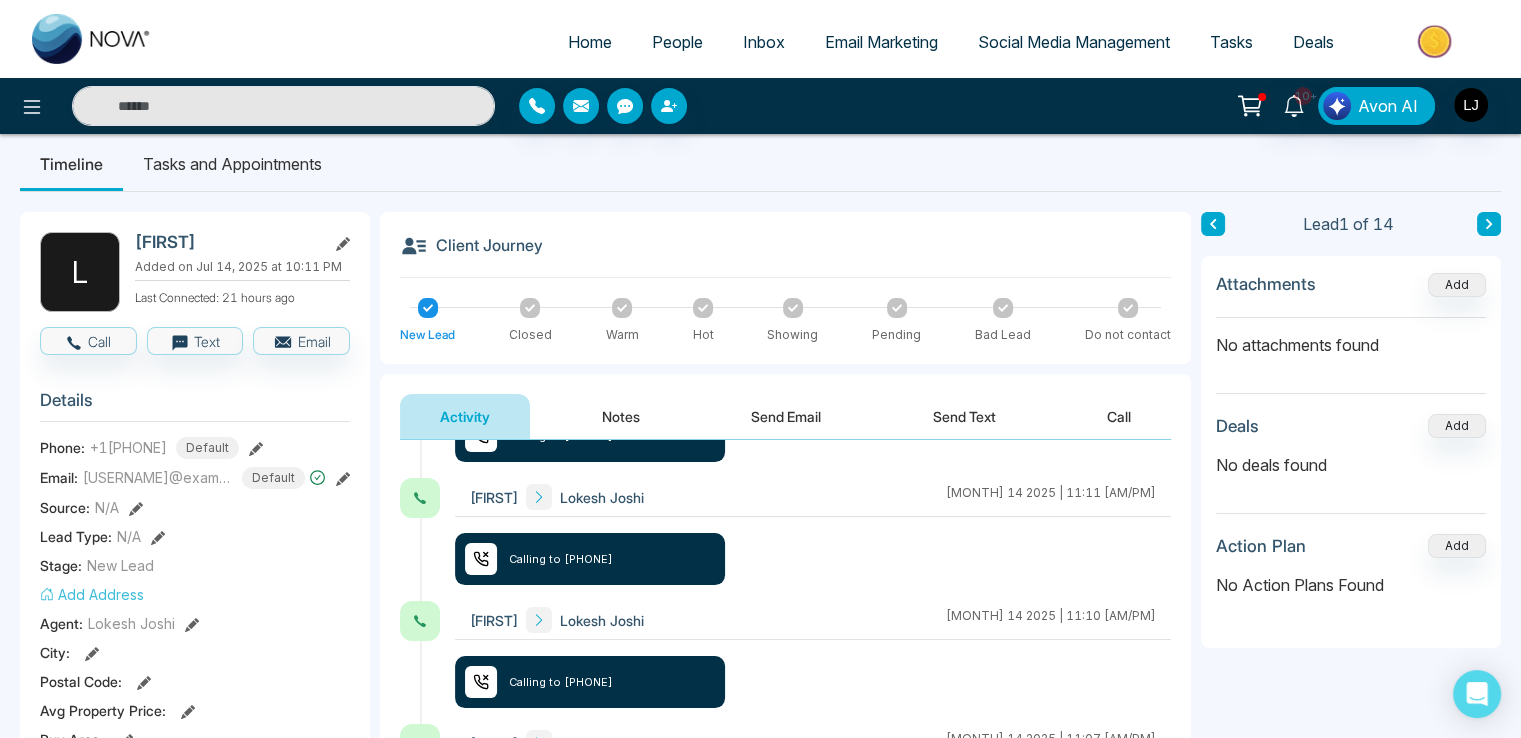 click at bounding box center (1489, 224) 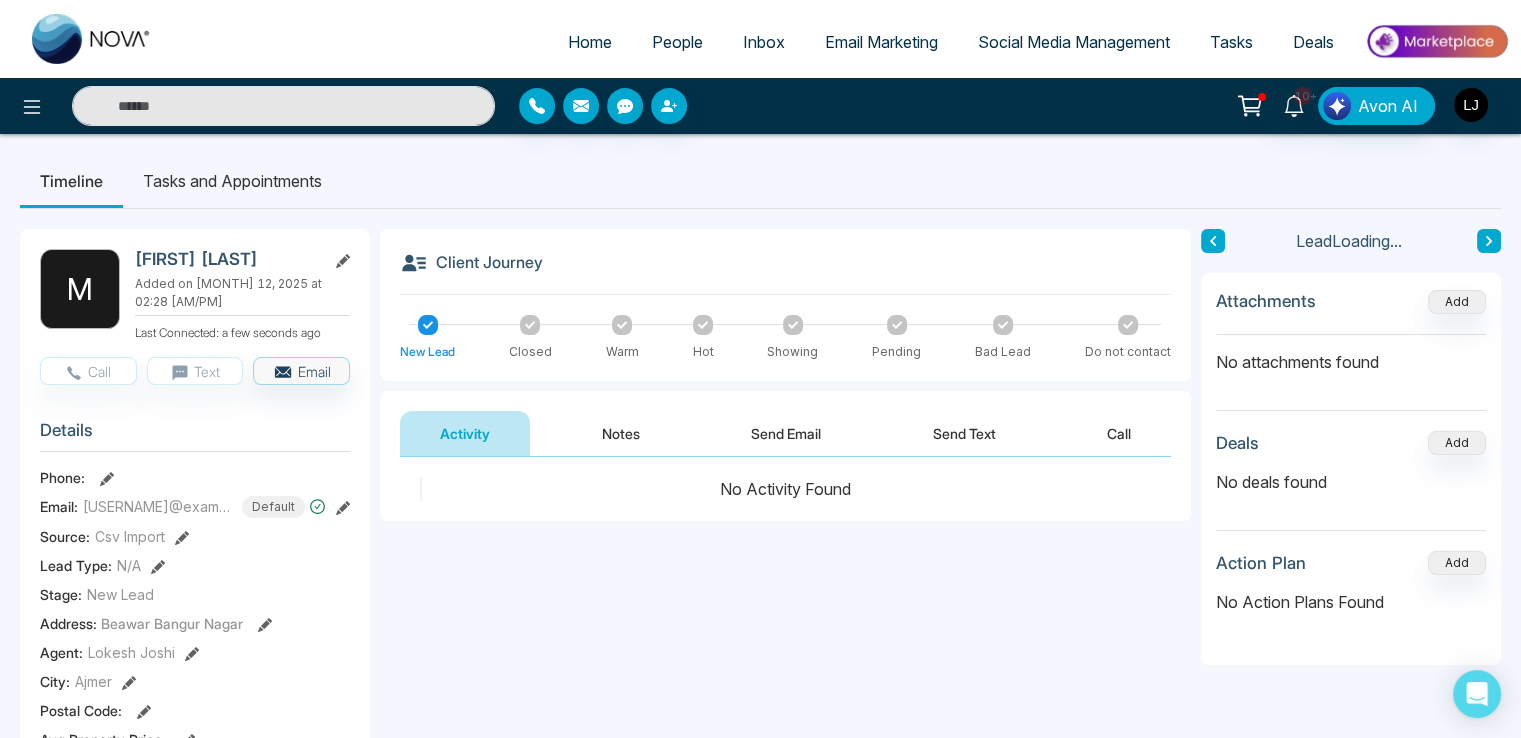 click on "**********" at bounding box center (760, 930) 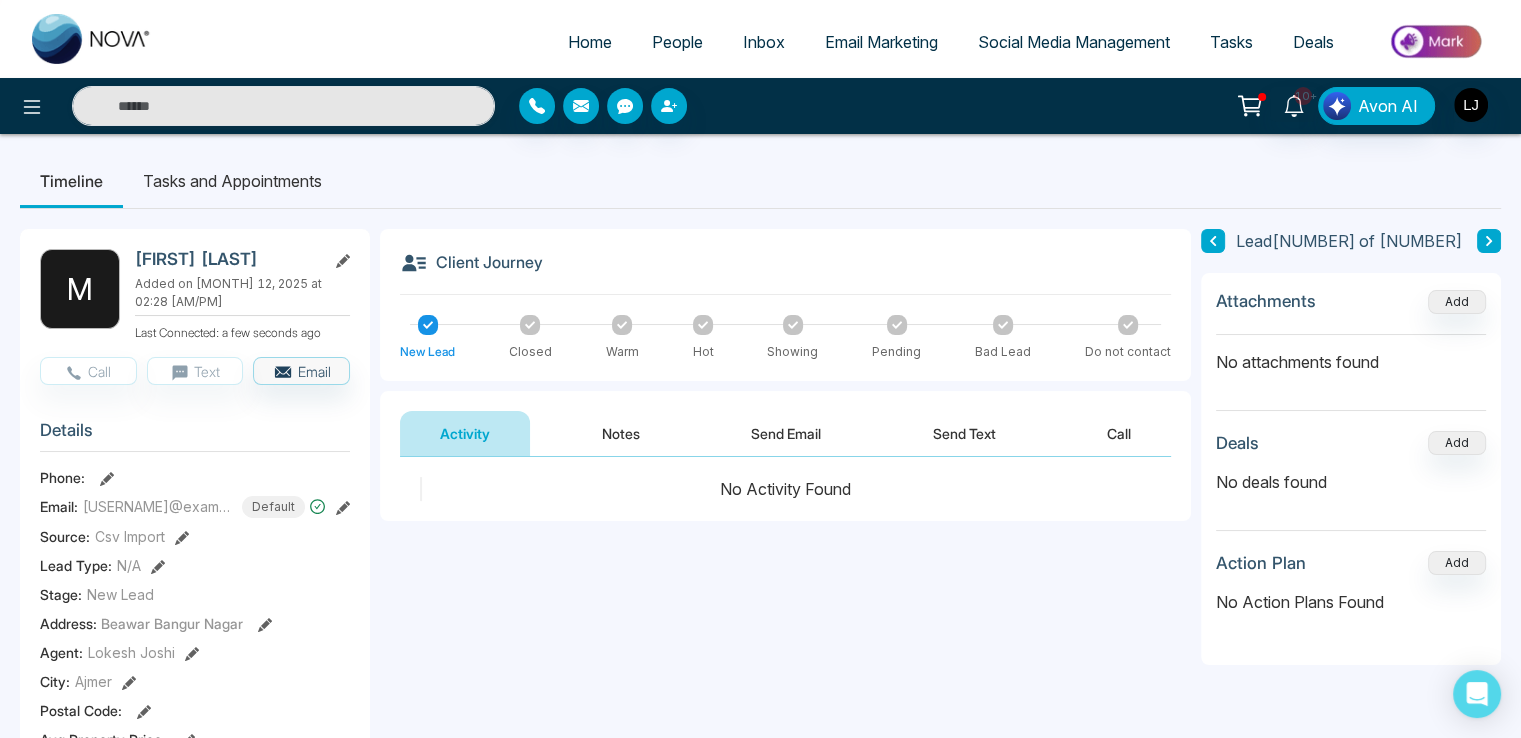 click 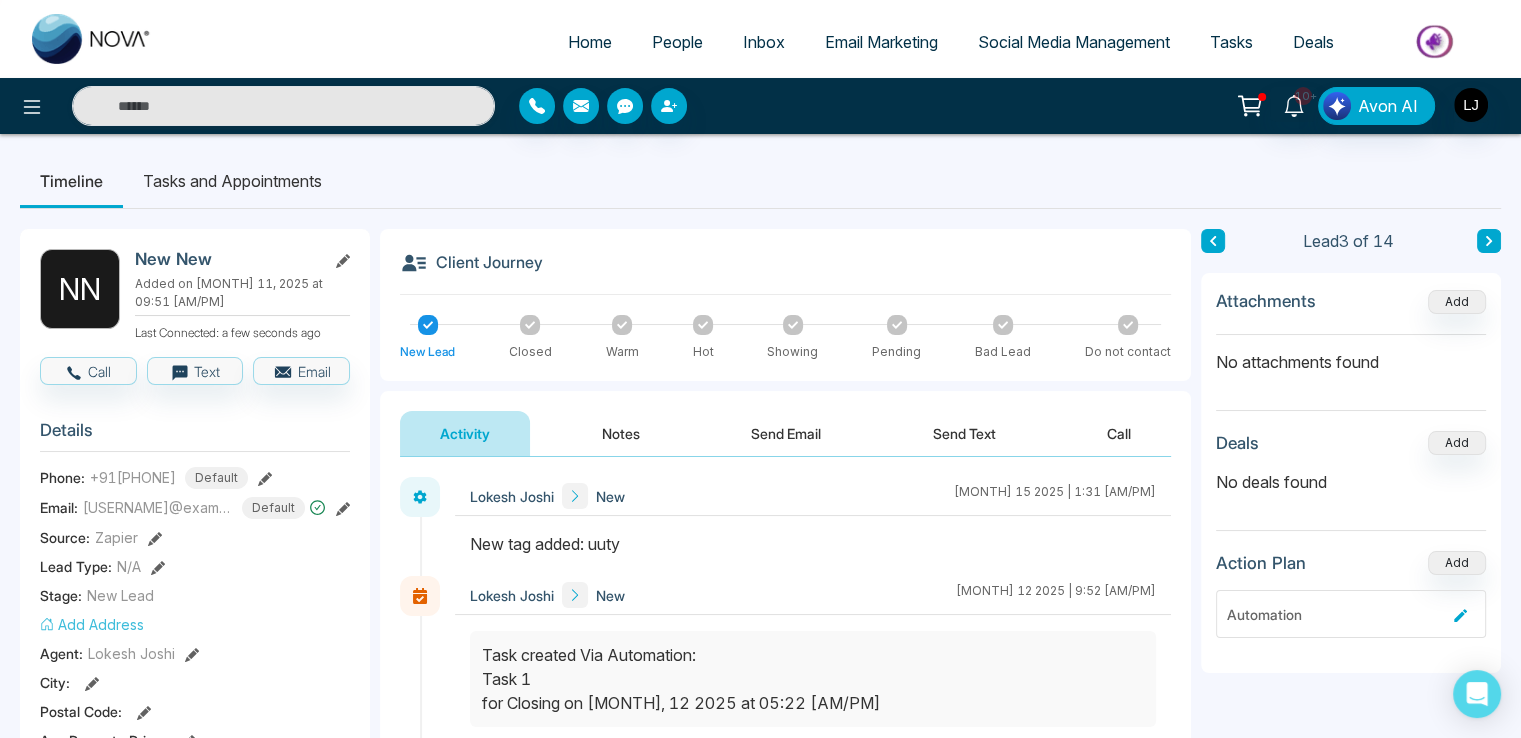 click at bounding box center [1489, 241] 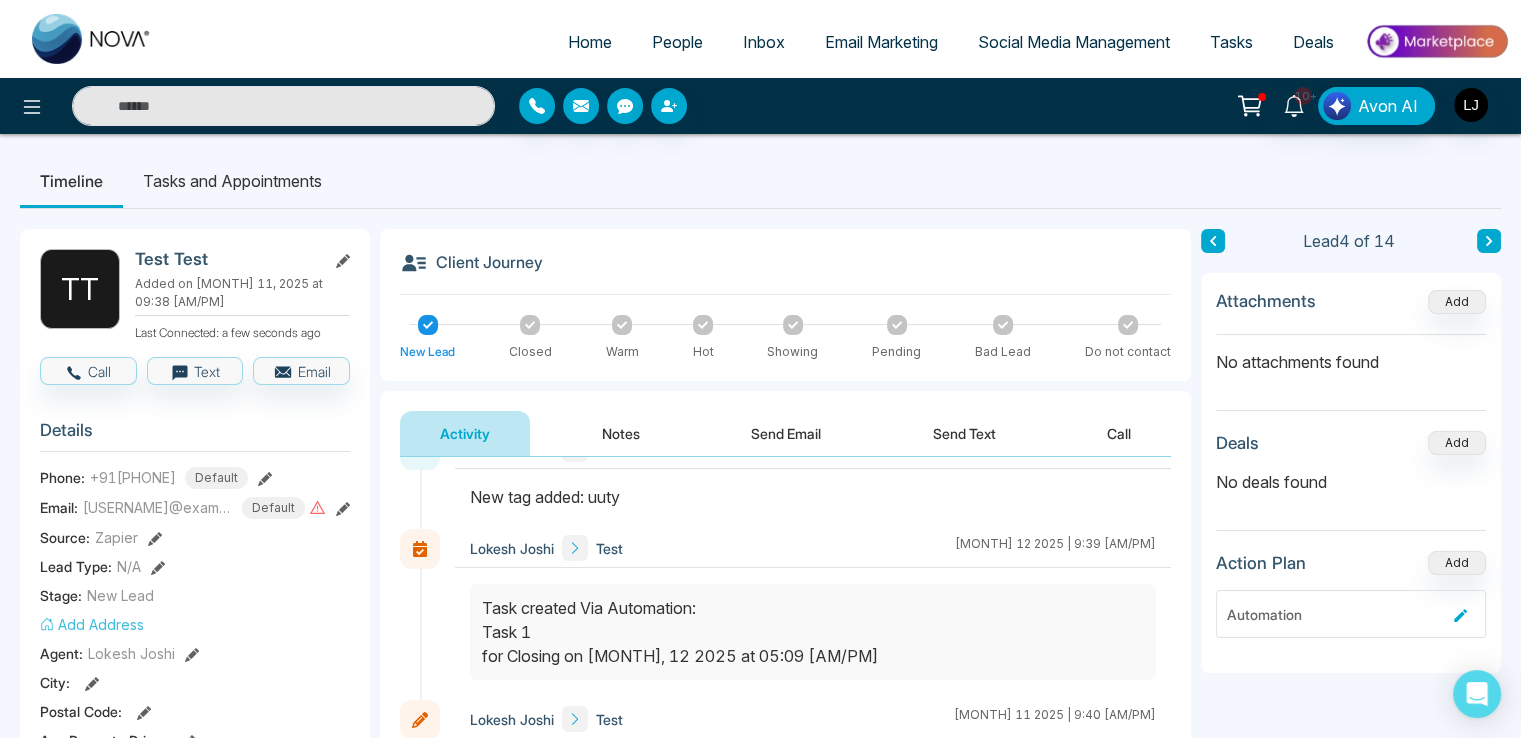 click on "Send Email" at bounding box center [786, 433] 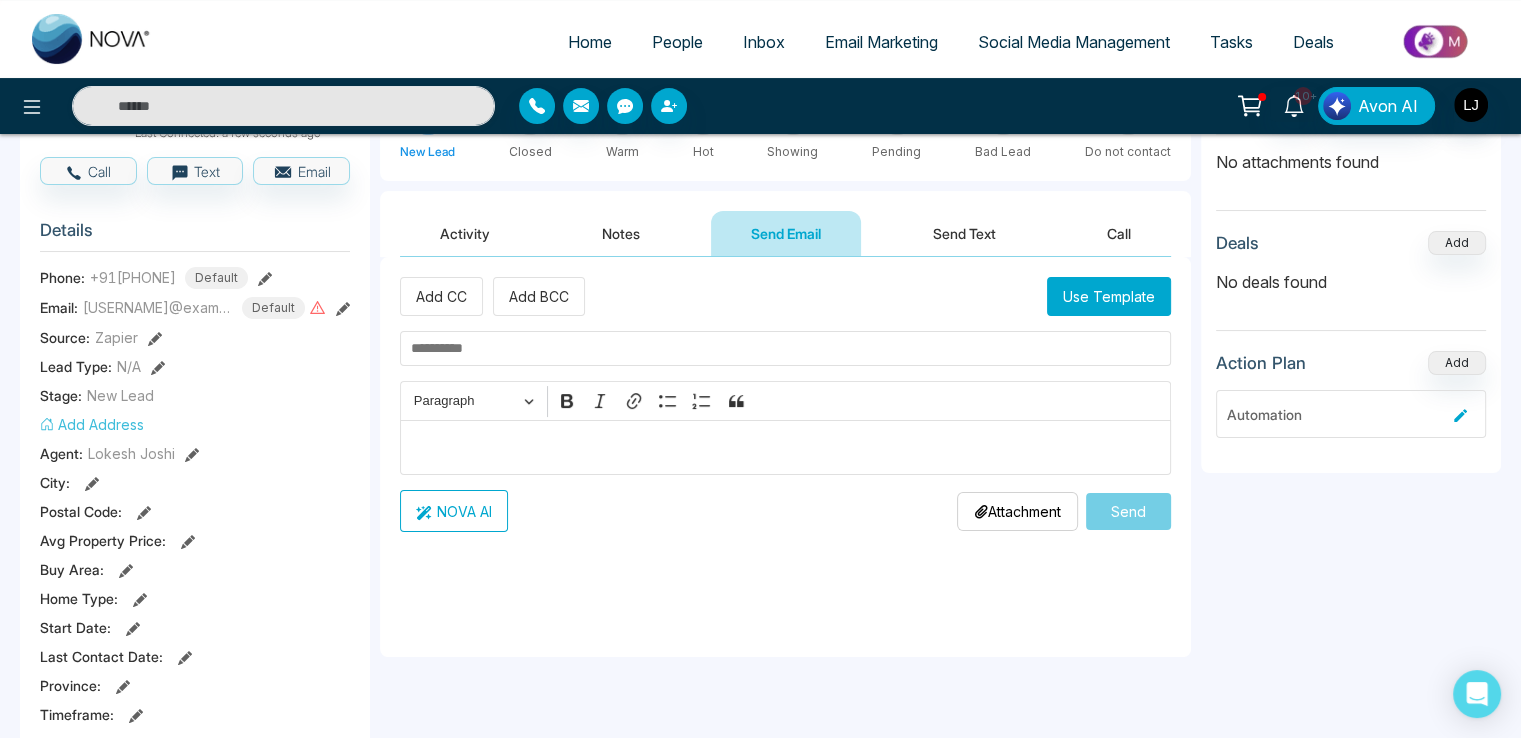 click on "Social Media Management" at bounding box center [1074, 42] 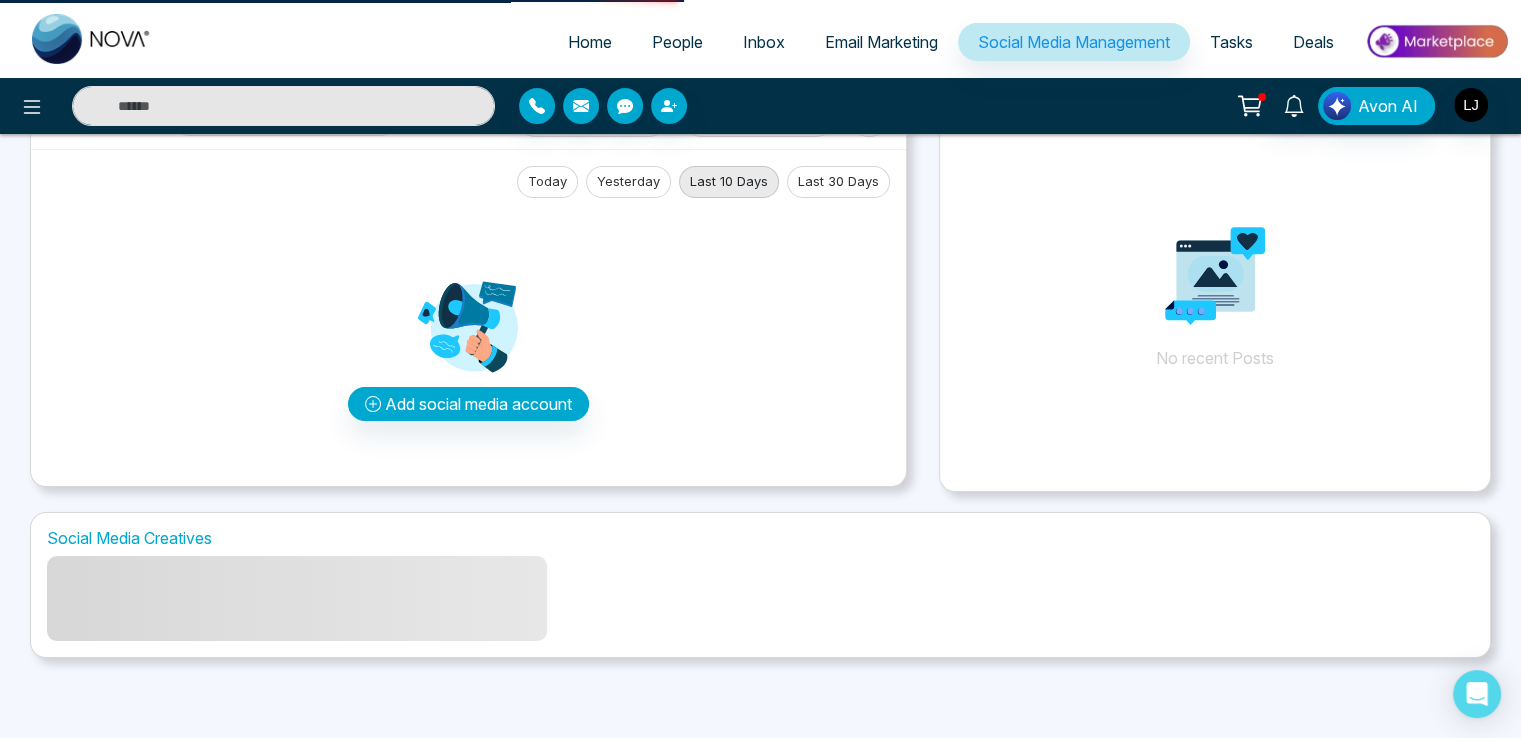 scroll, scrollTop: 0, scrollLeft: 0, axis: both 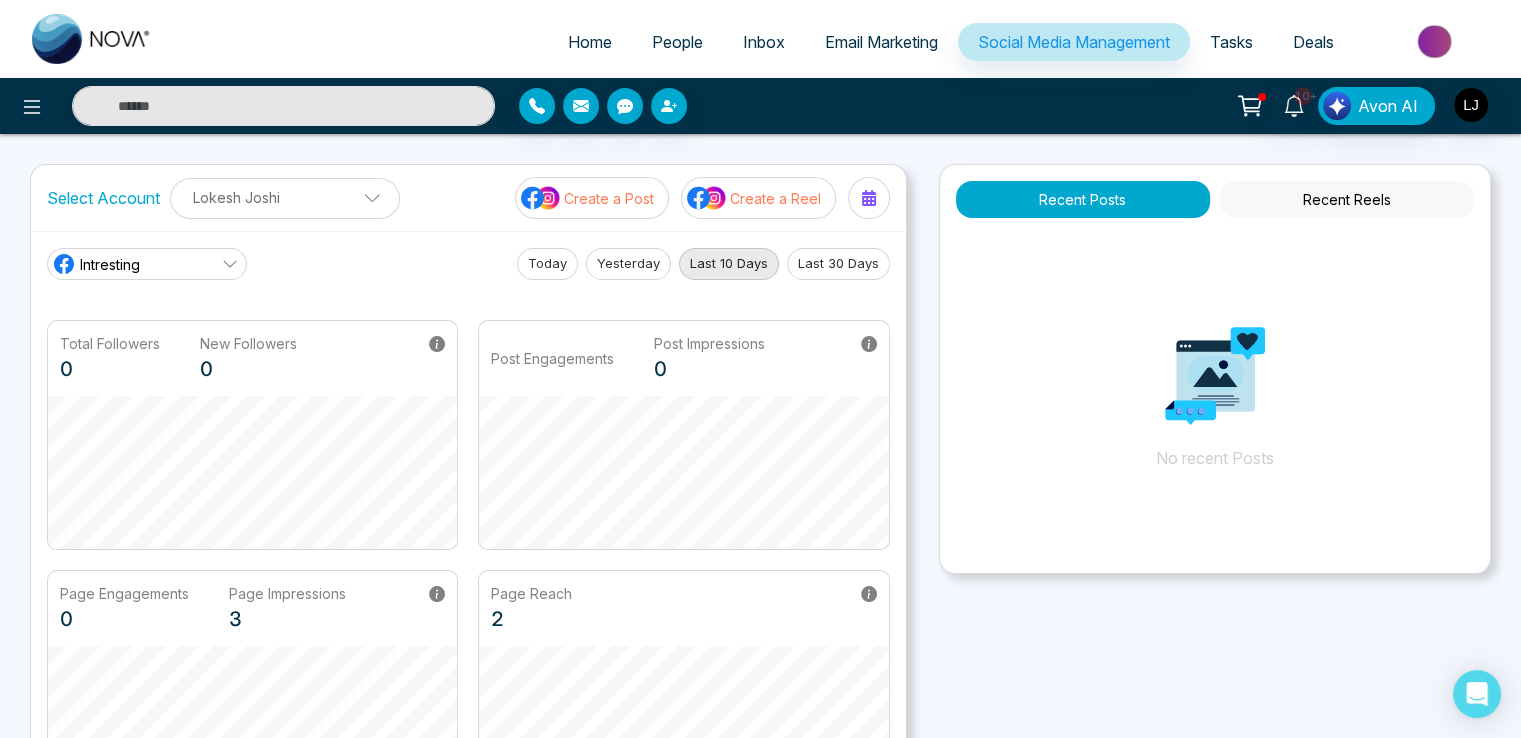 click on "Recent Reels" at bounding box center [1347, 199] 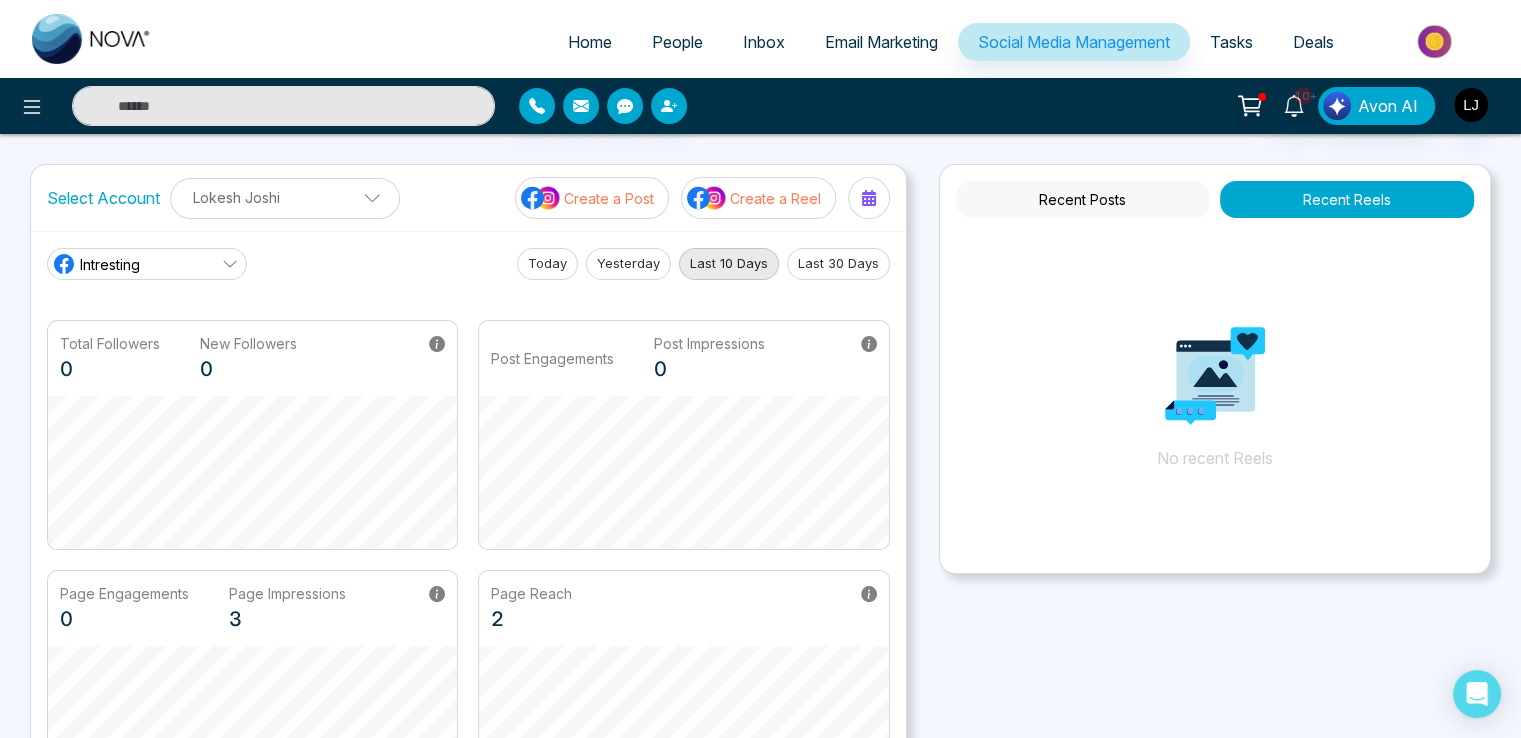 click on "Create a Post" at bounding box center (609, 198) 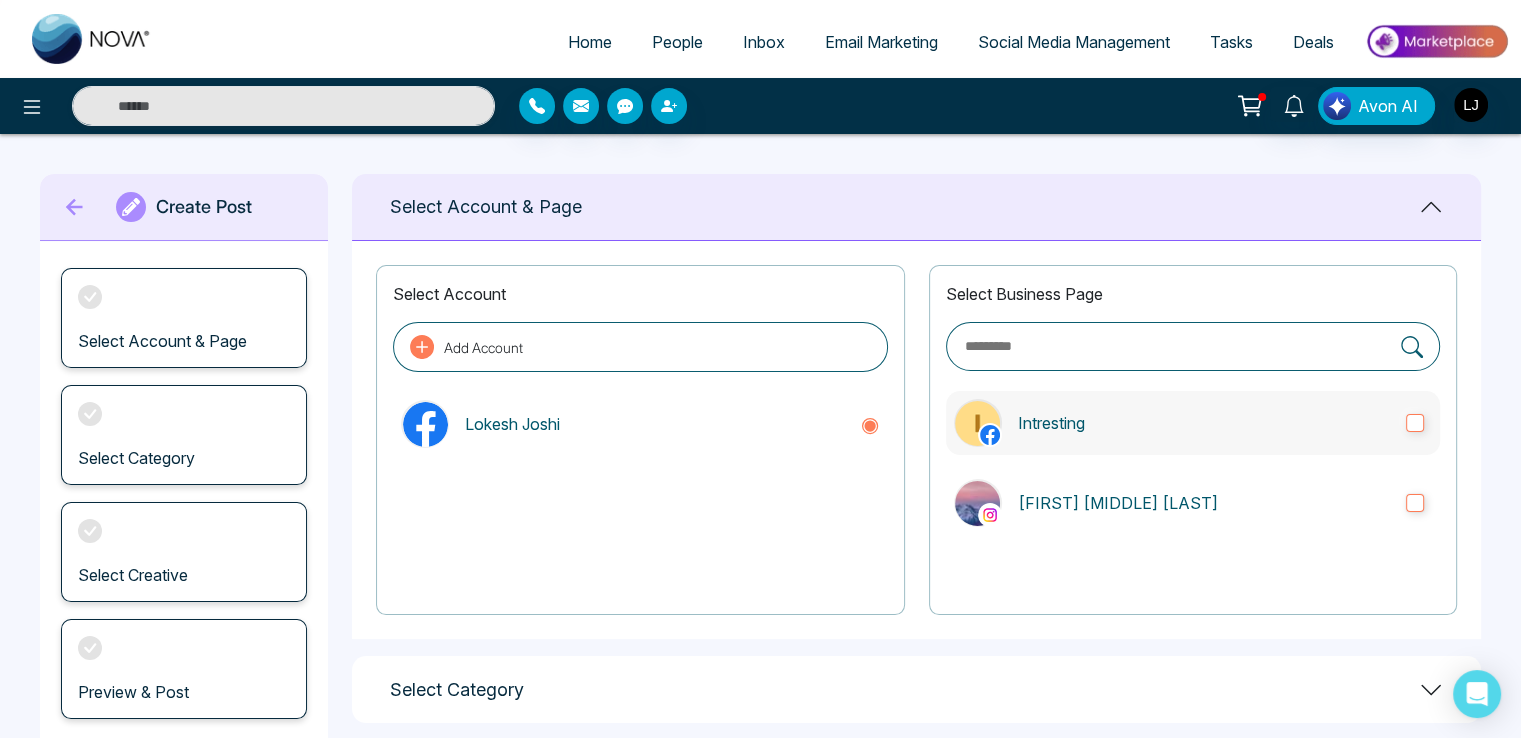 click on "Intresting" at bounding box center [1204, 423] 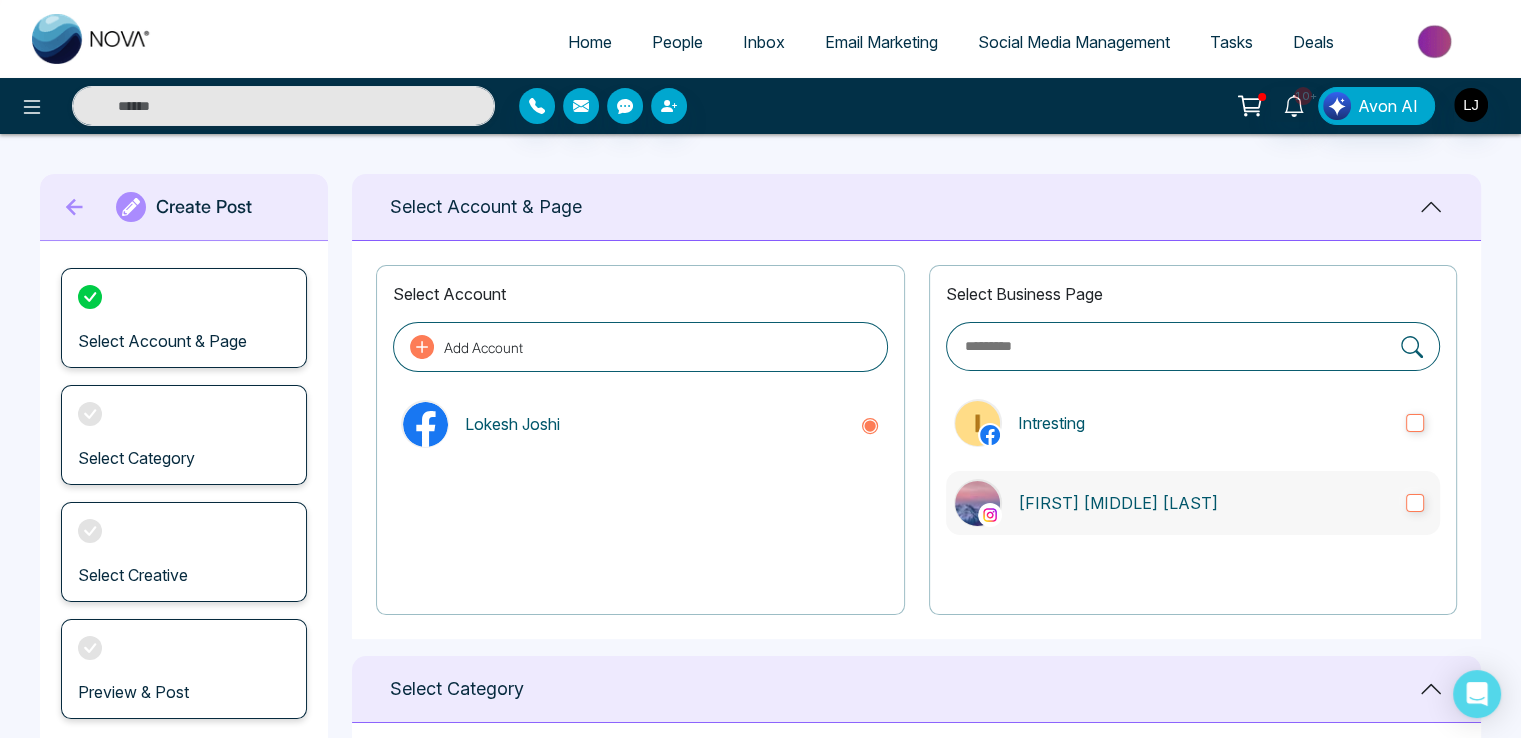 click on "Lokesh Avinash Joshi" at bounding box center [1193, 503] 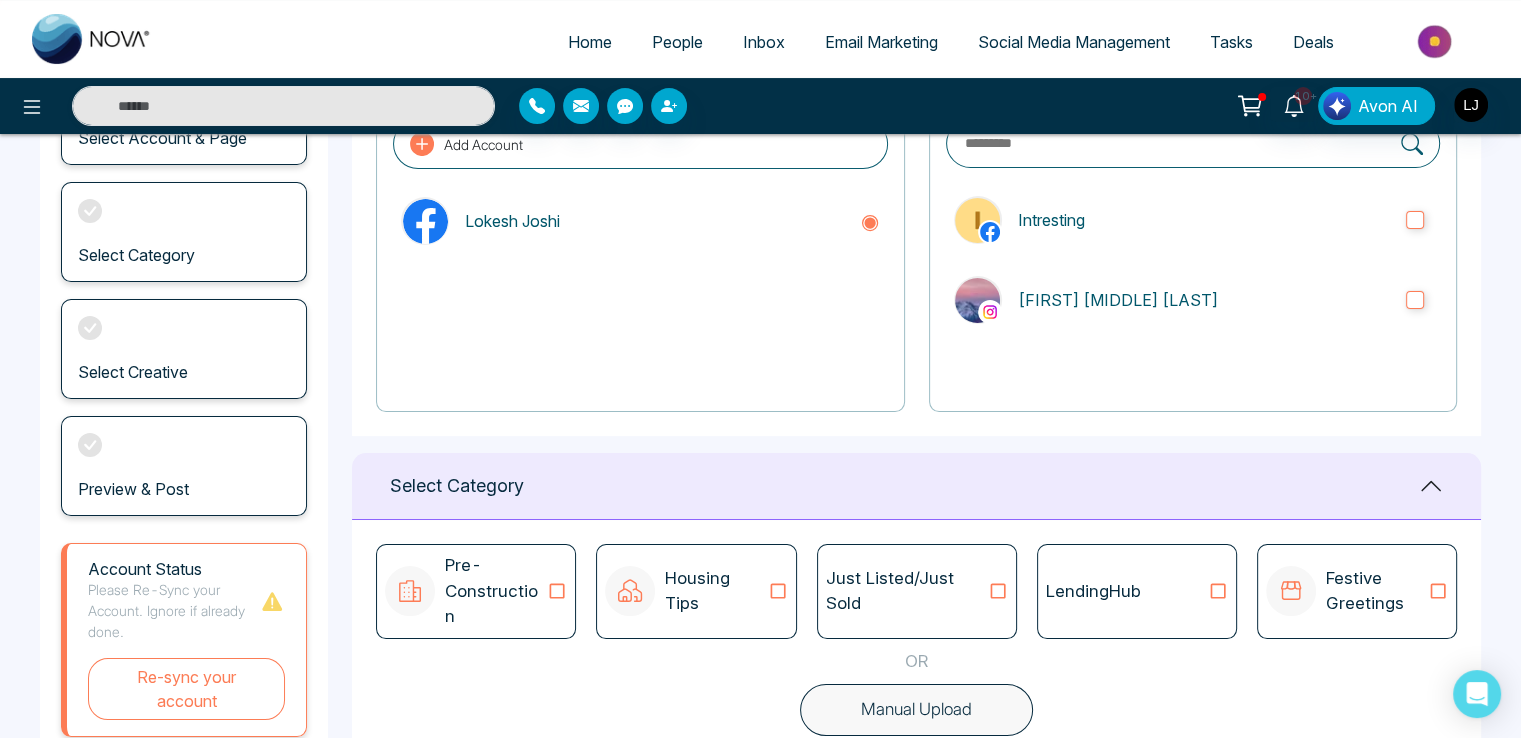 scroll, scrollTop: 406, scrollLeft: 0, axis: vertical 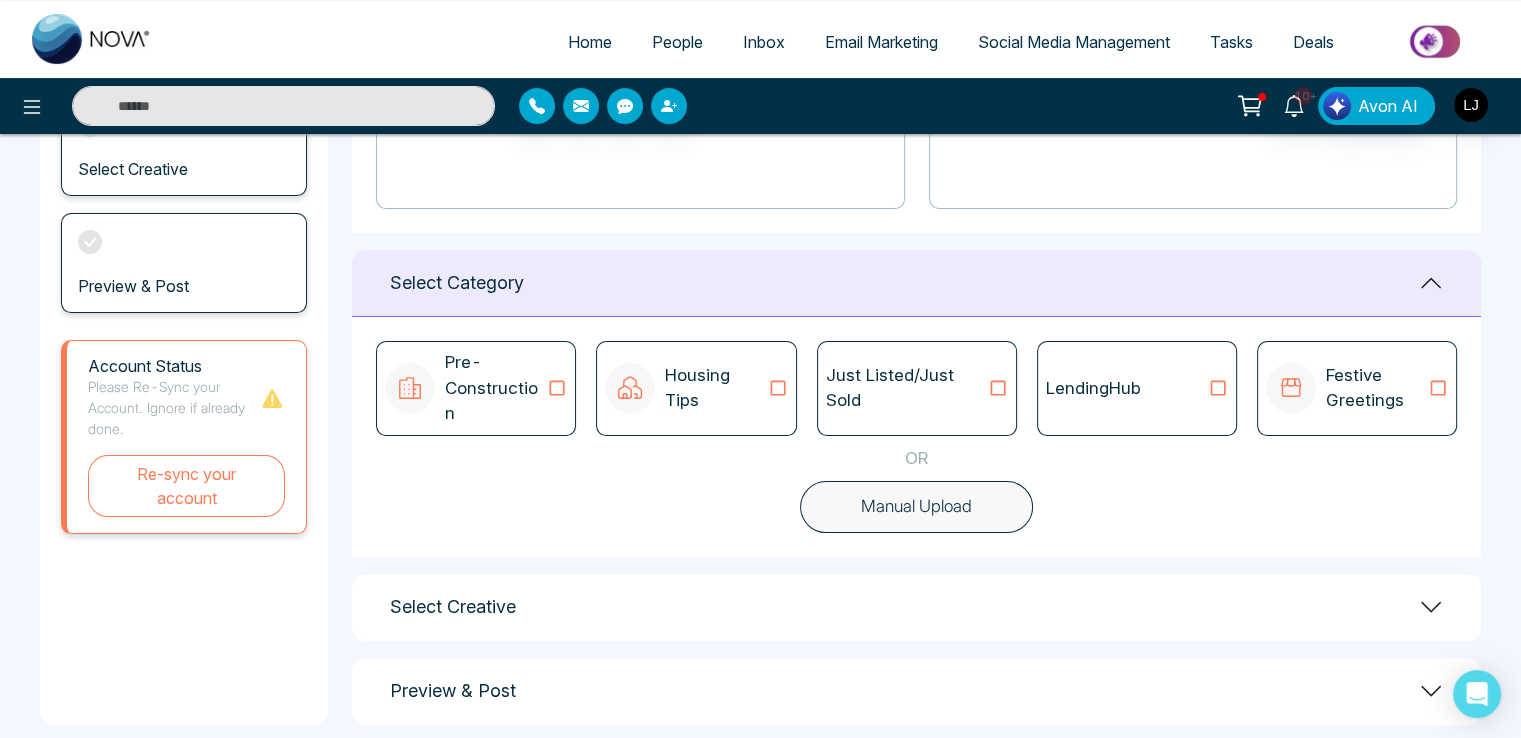 click on "Pre-Construction" at bounding box center (496, 388) 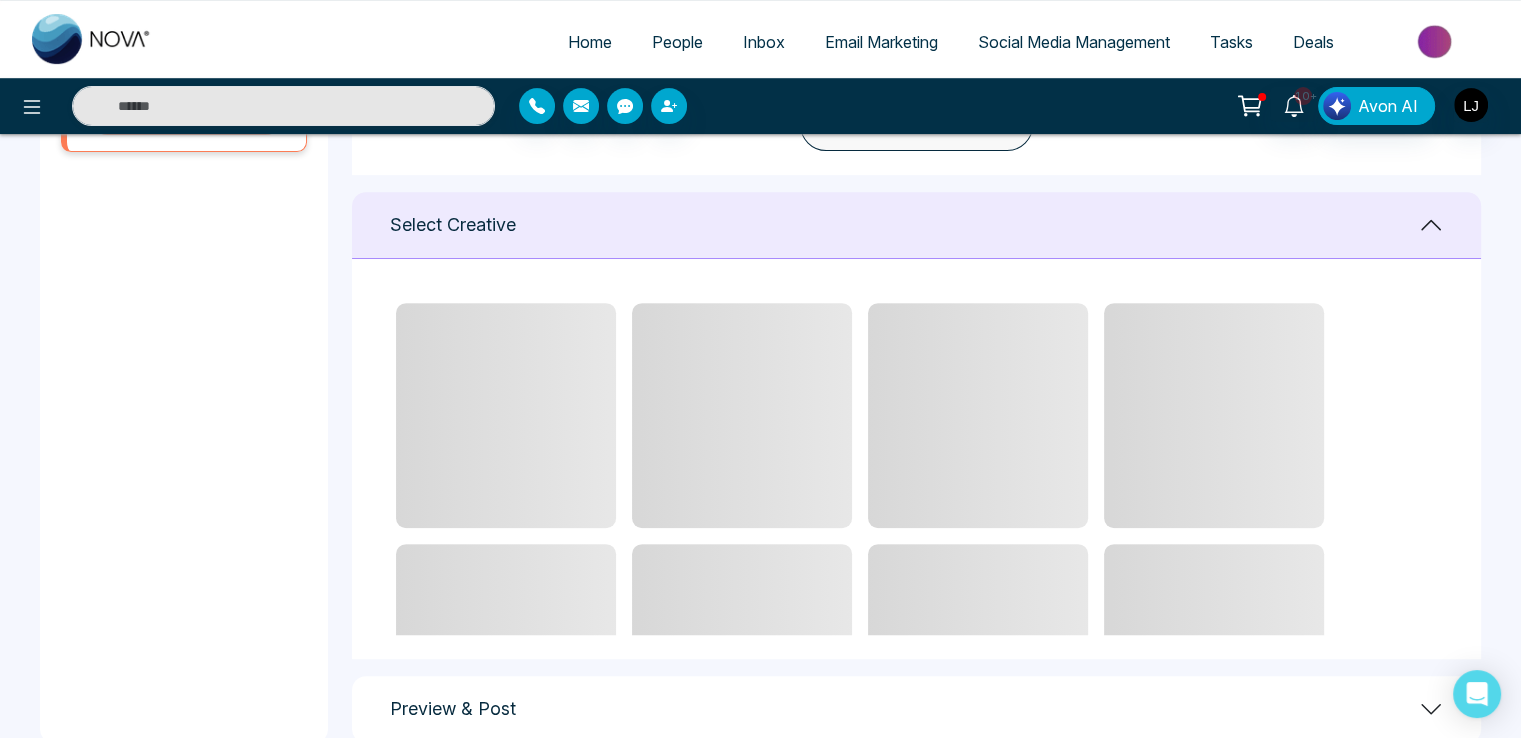 scroll, scrollTop: 806, scrollLeft: 0, axis: vertical 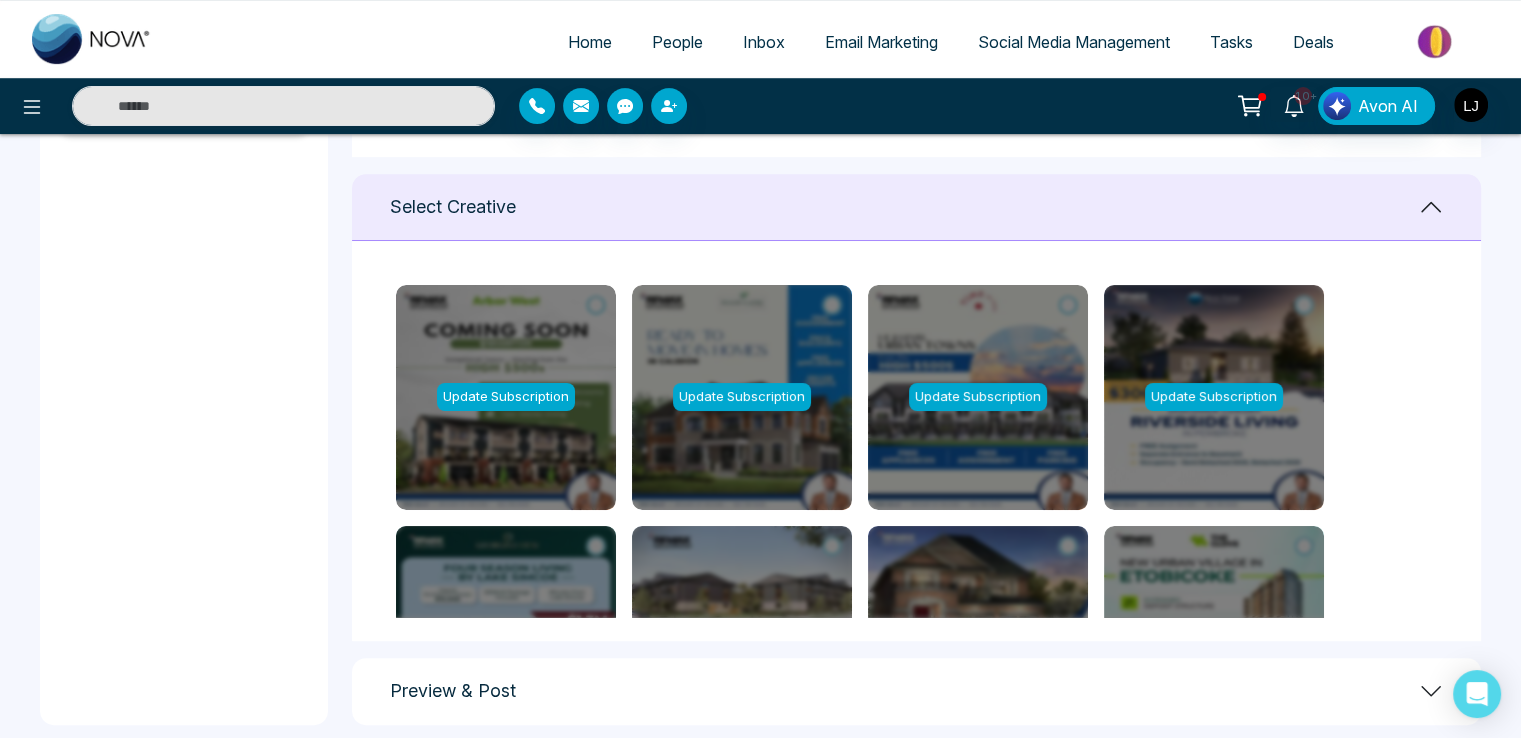 click on "Update Subscription" at bounding box center [506, 397] 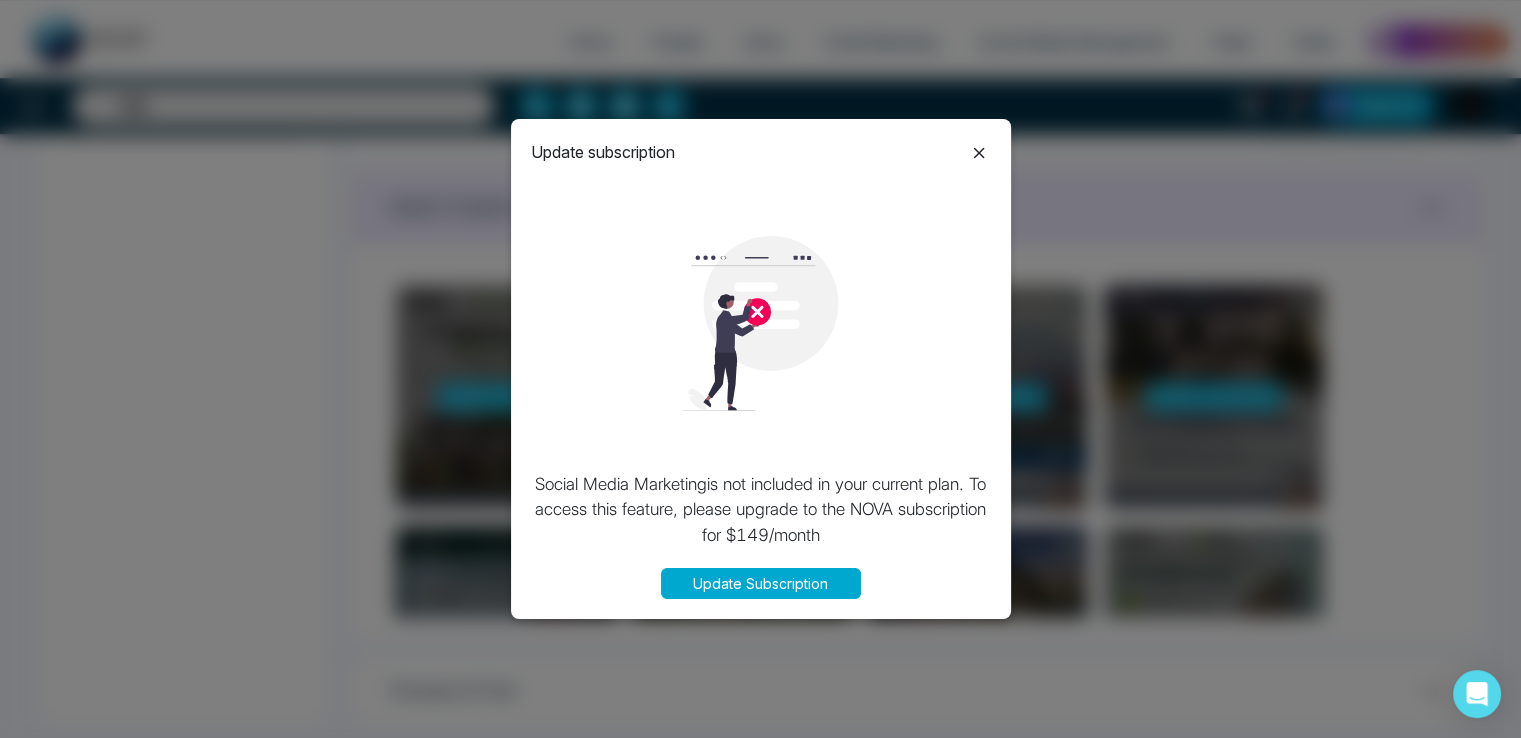 click on "Update Subscription" at bounding box center (761, 583) 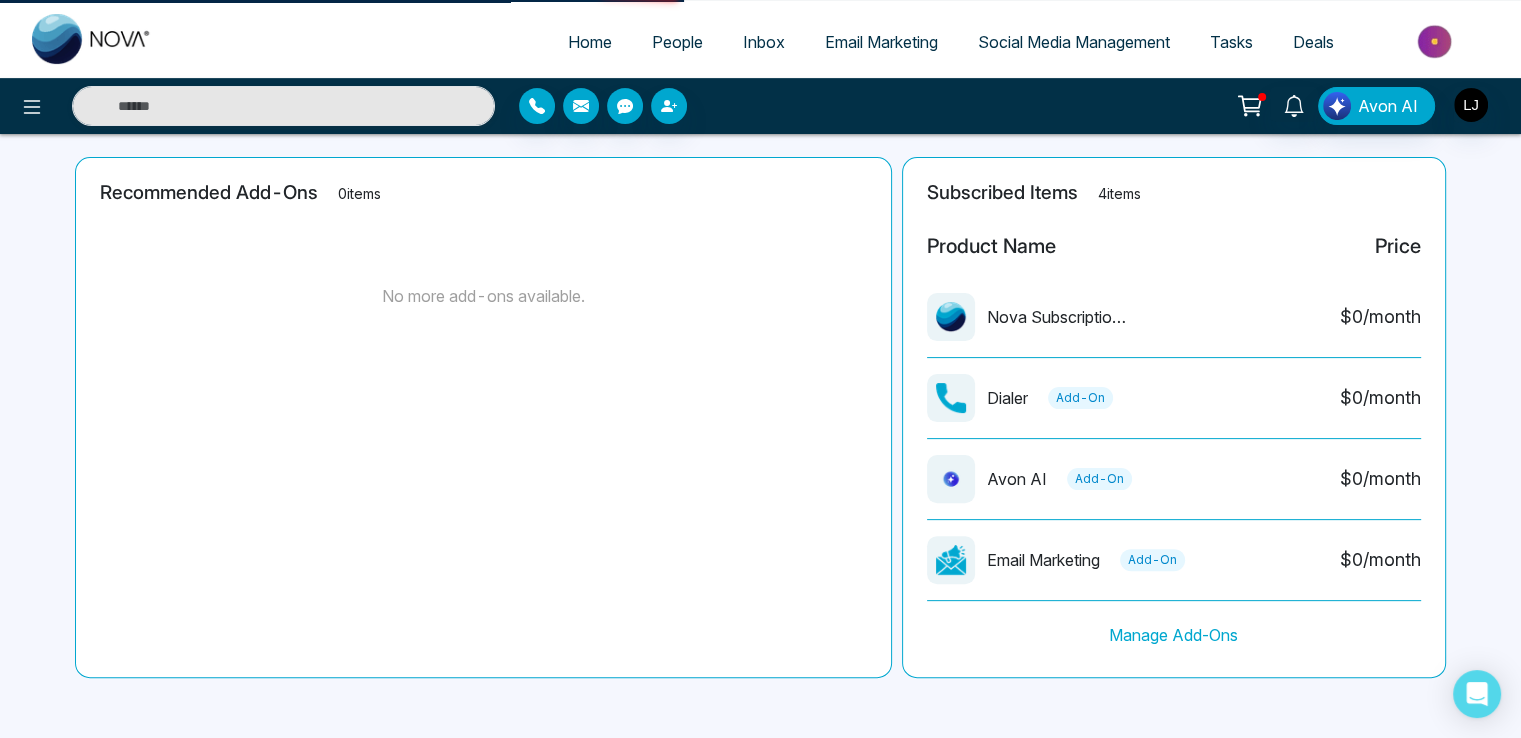scroll, scrollTop: 0, scrollLeft: 0, axis: both 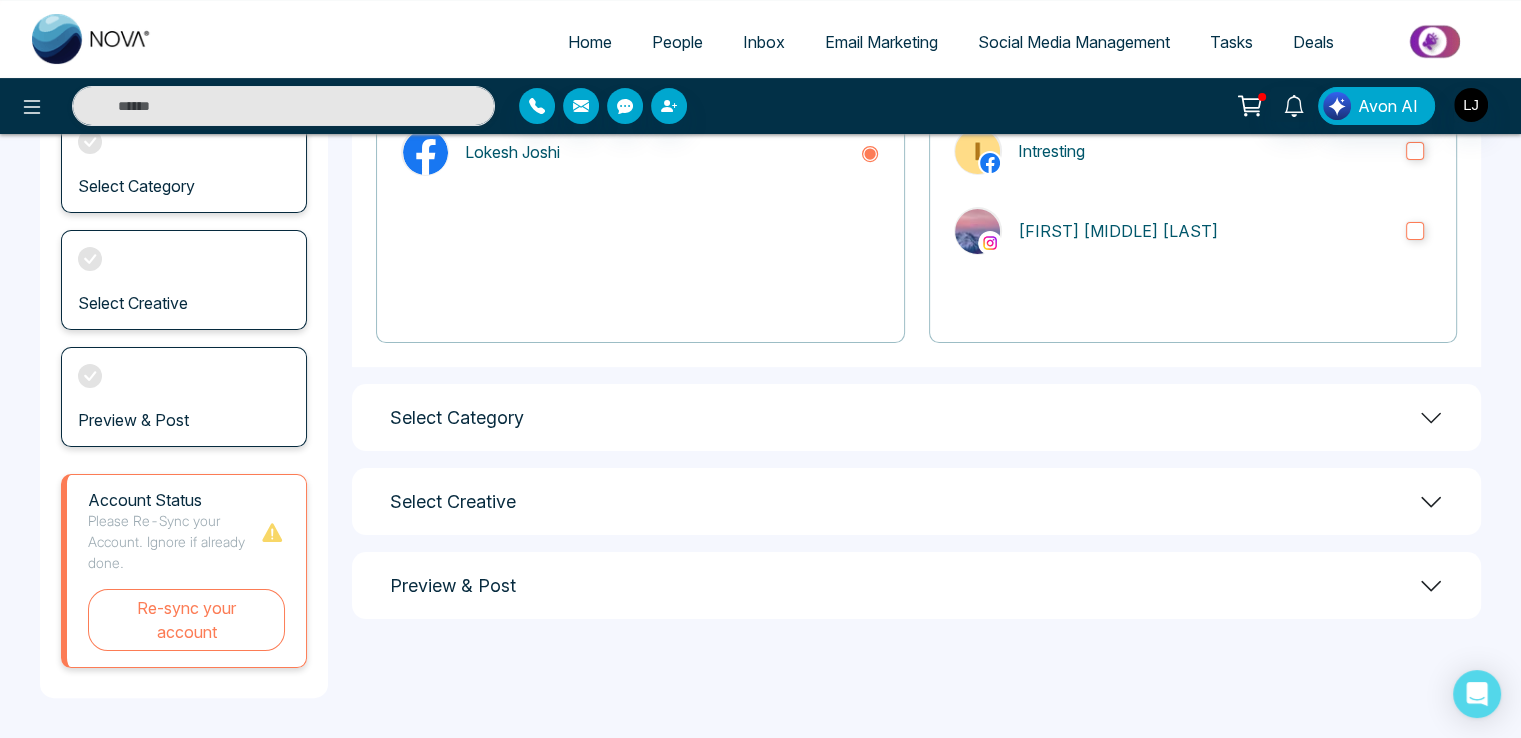 click on "Select Category" at bounding box center (916, 417) 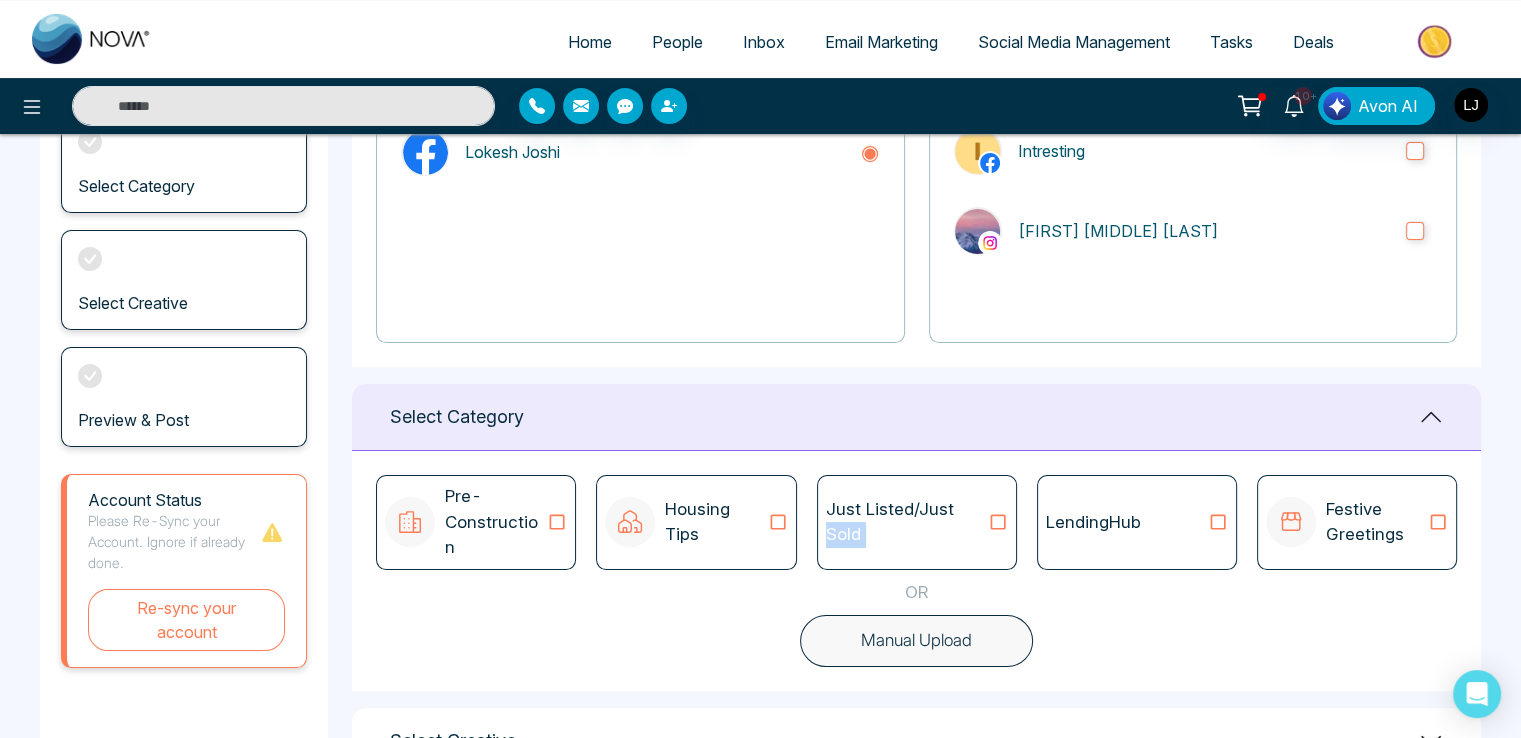 click on "Just Listed/Just Sold" at bounding box center (917, 522) 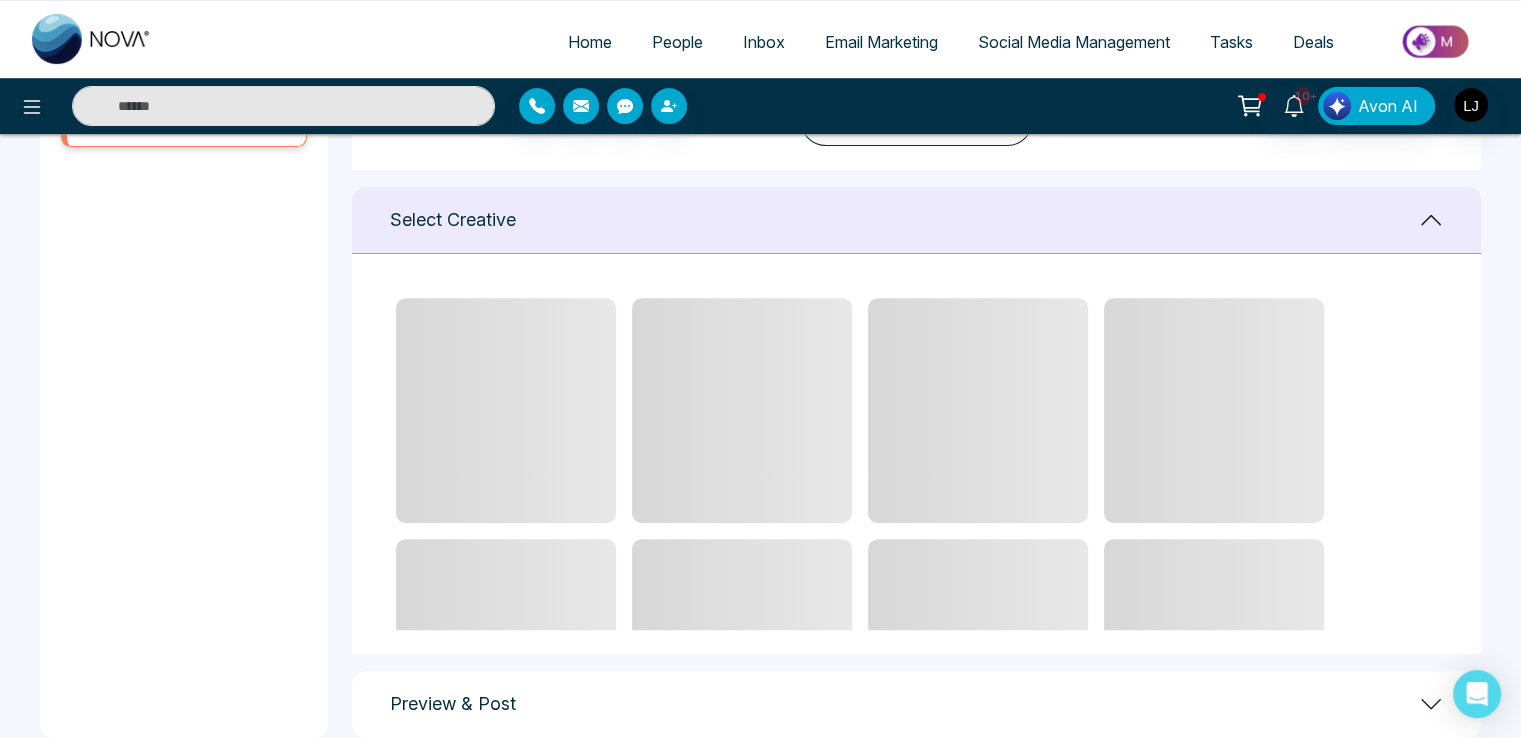 scroll, scrollTop: 806, scrollLeft: 0, axis: vertical 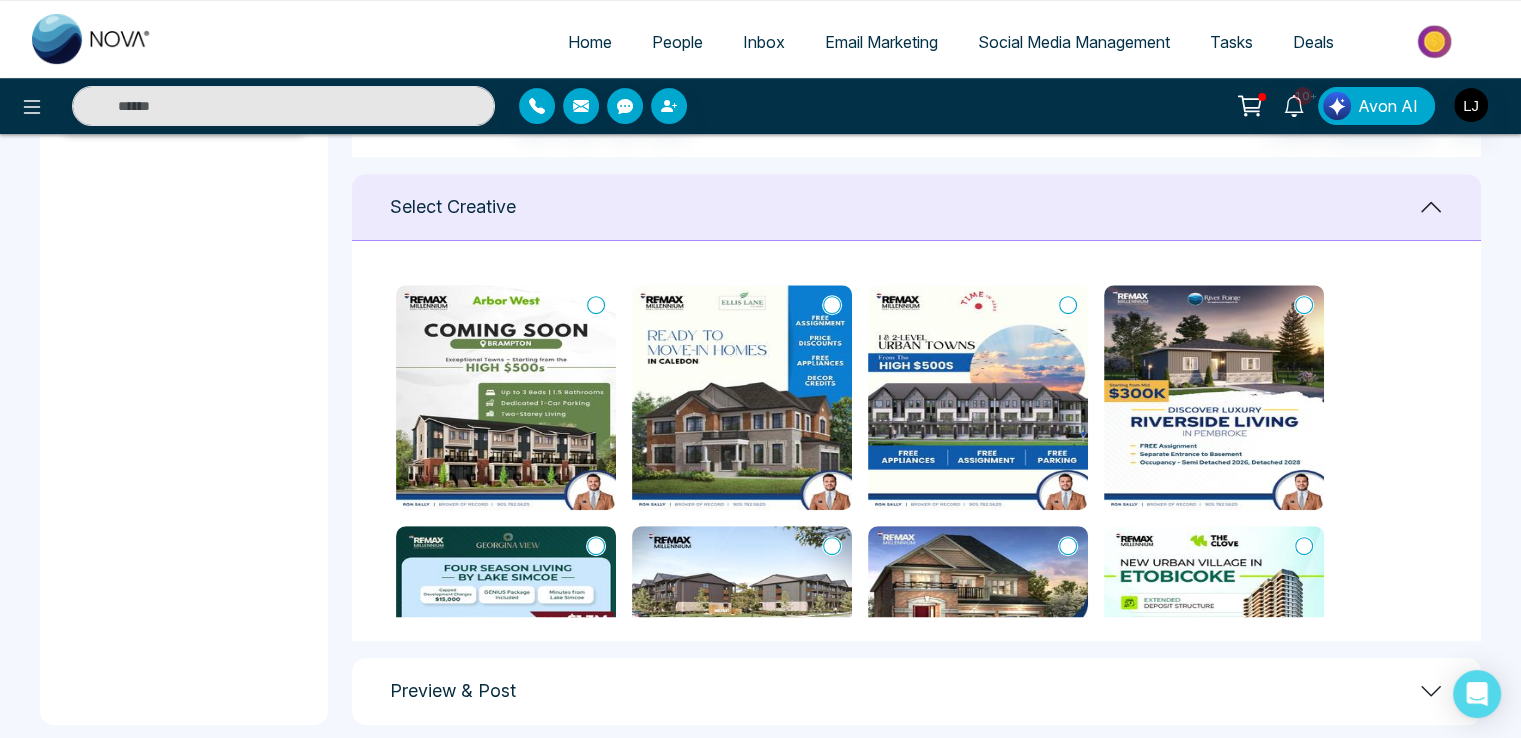 click 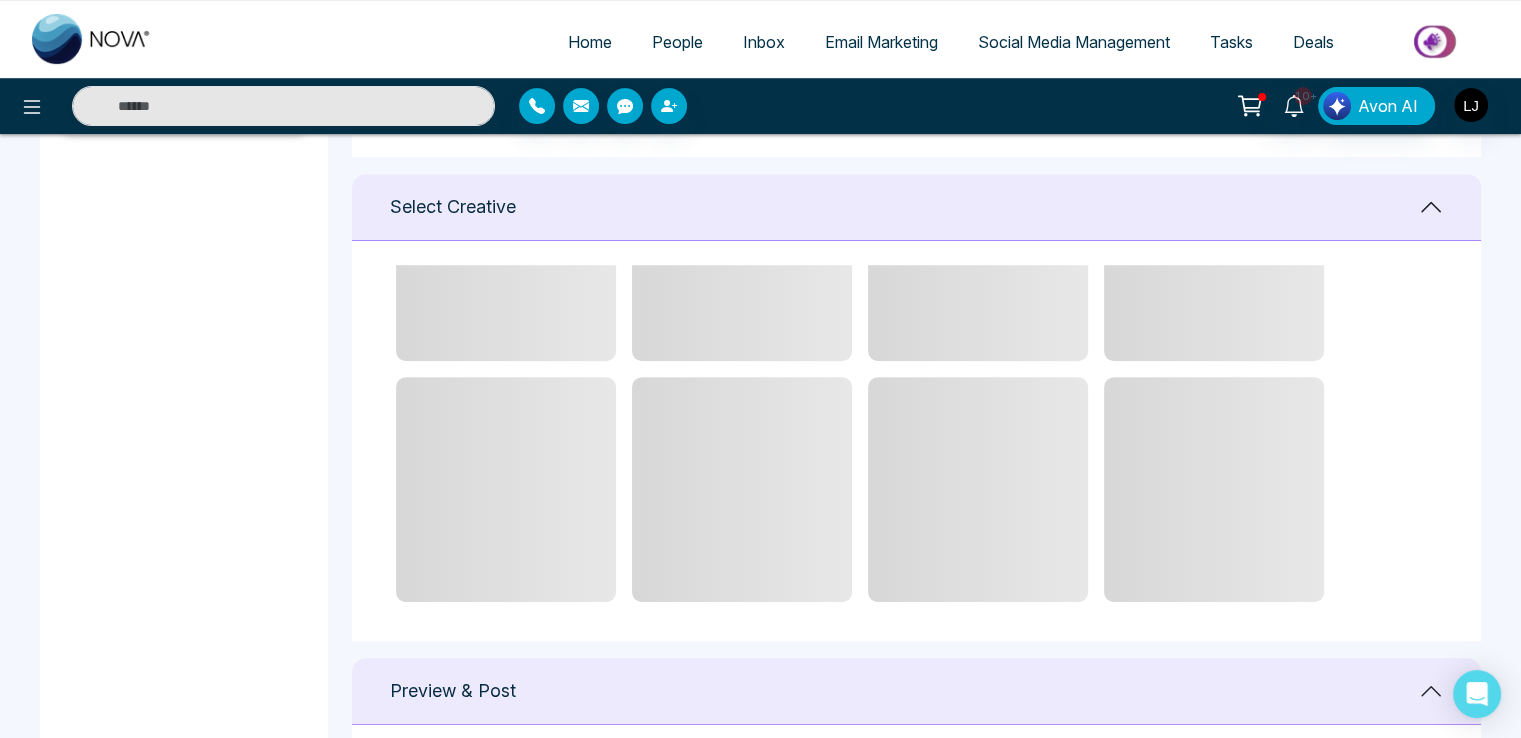 scroll, scrollTop: 876, scrollLeft: 0, axis: vertical 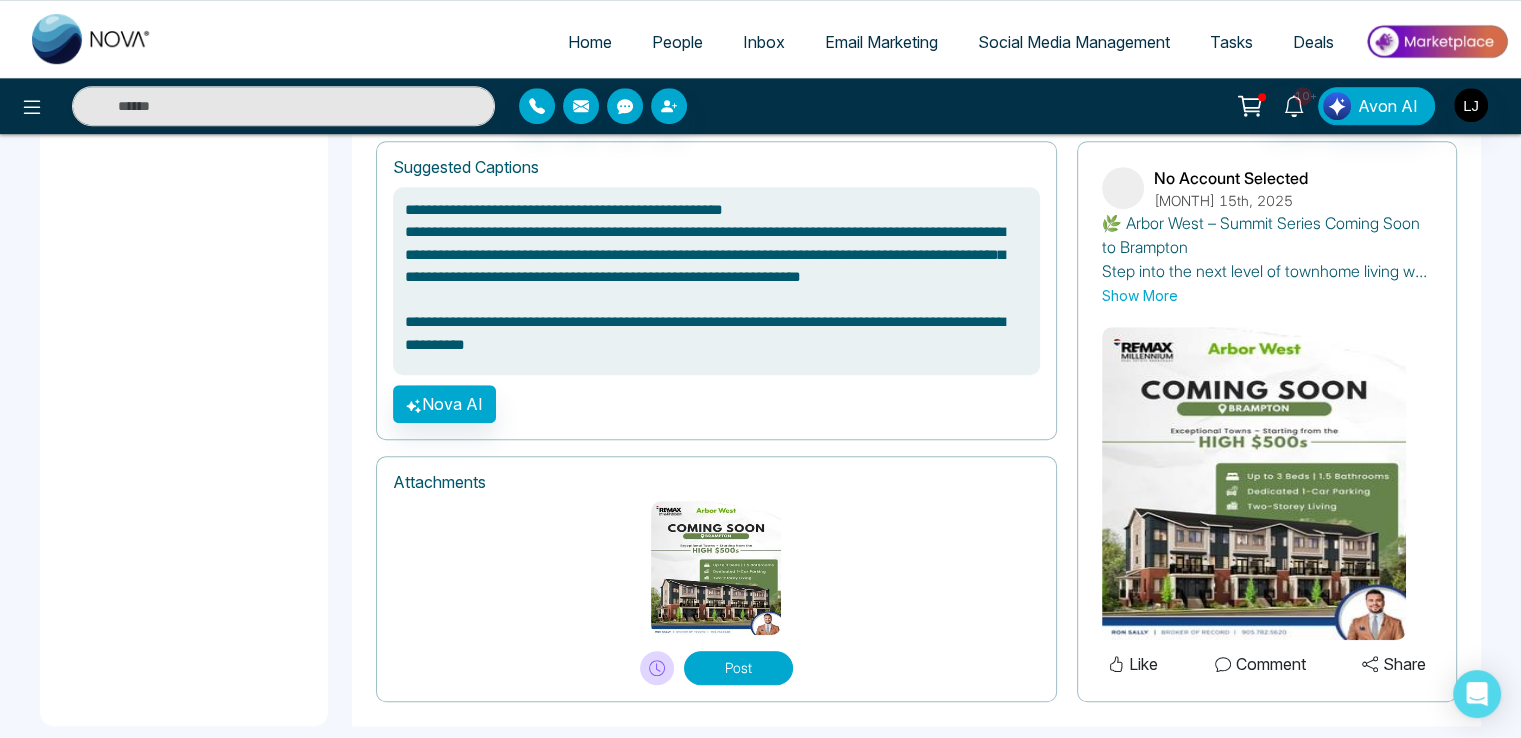 click on "Post" at bounding box center [738, 668] 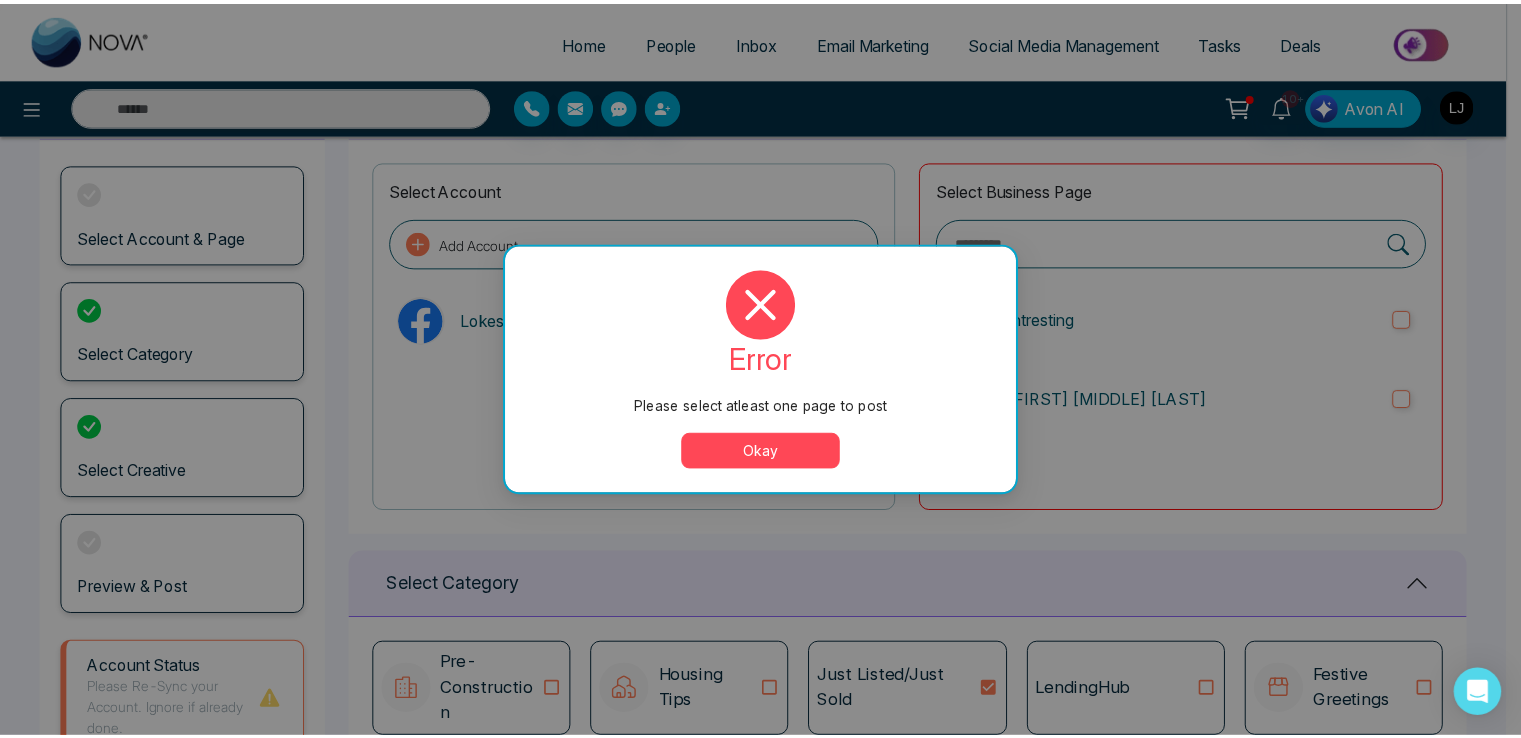 scroll, scrollTop: 0, scrollLeft: 0, axis: both 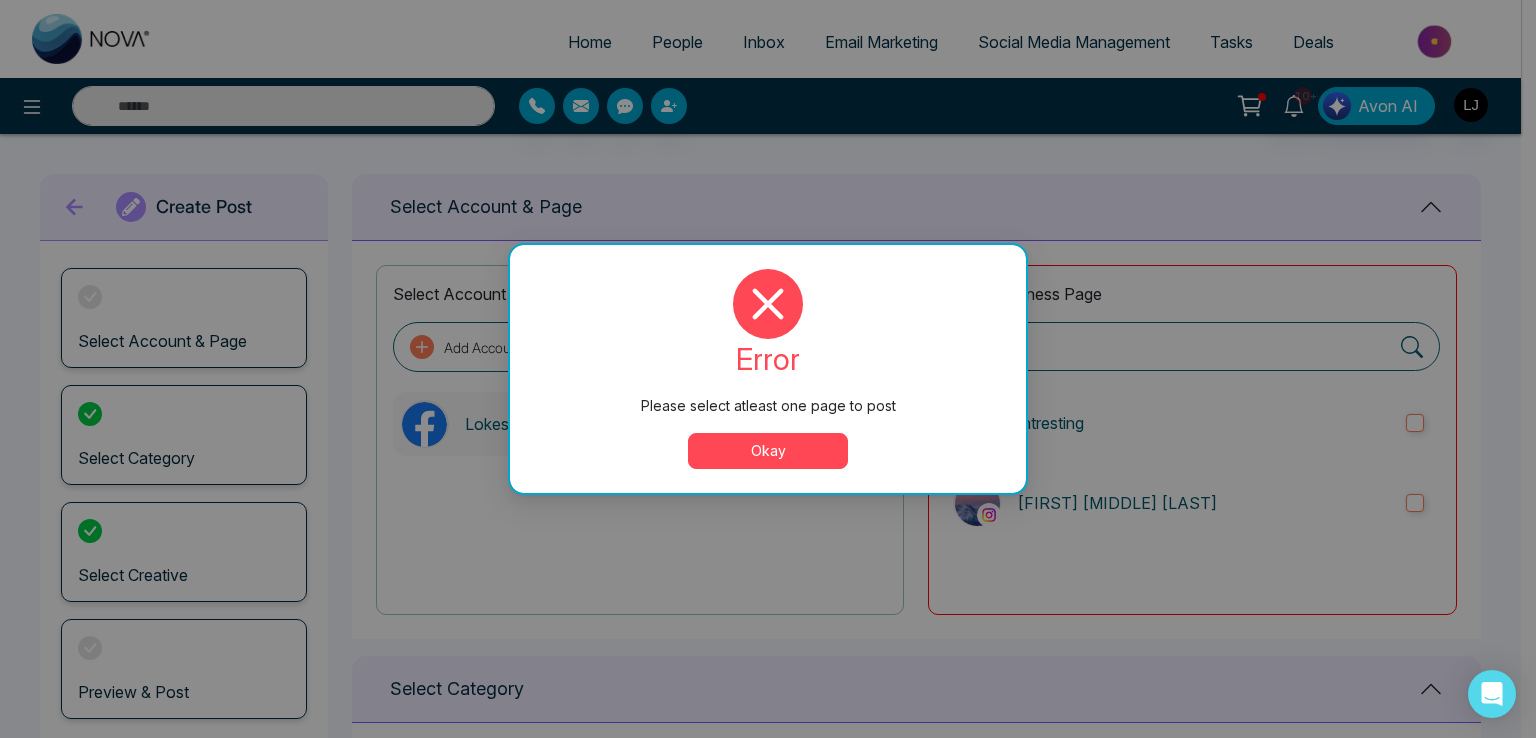 click on "Okay" at bounding box center [768, 451] 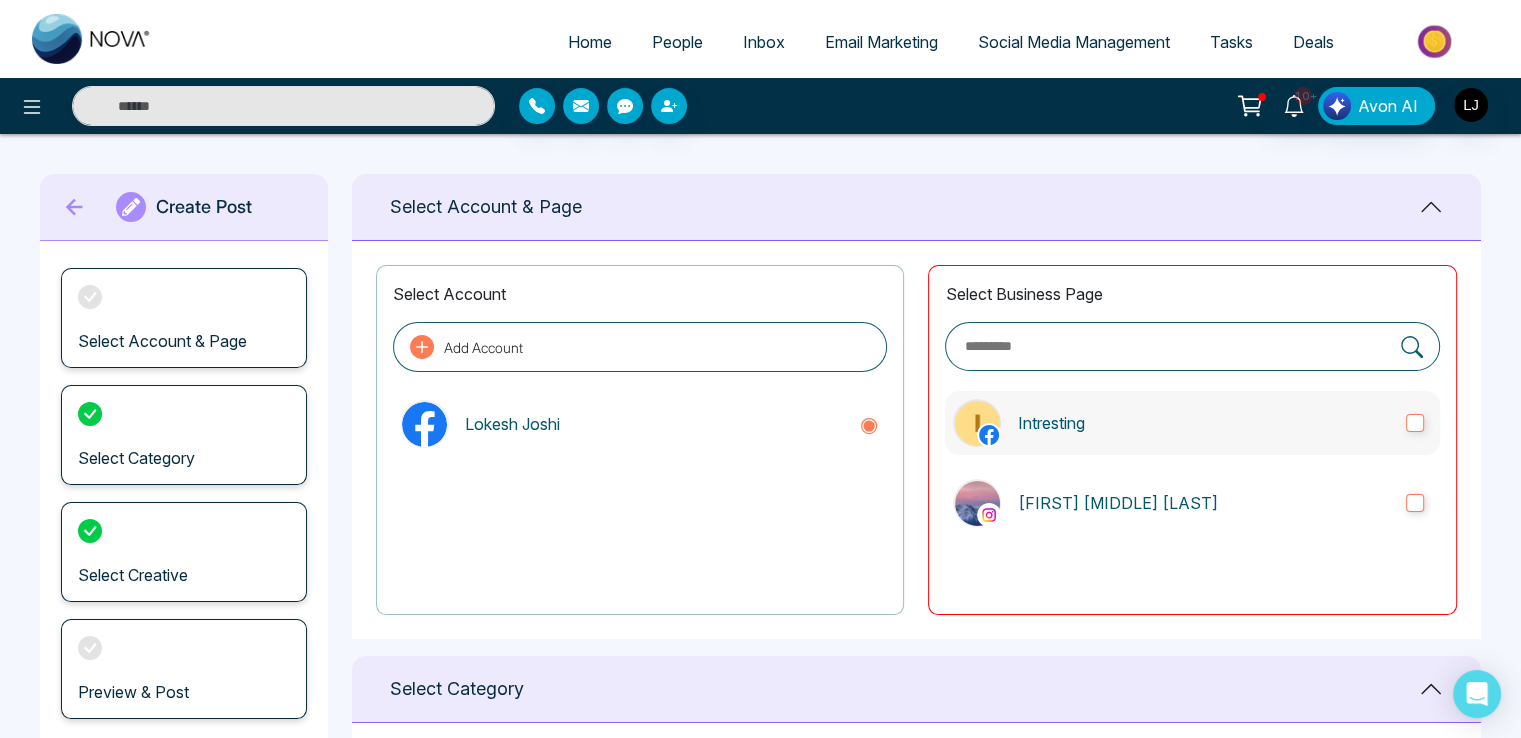 click on "Intresting" at bounding box center (1203, 423) 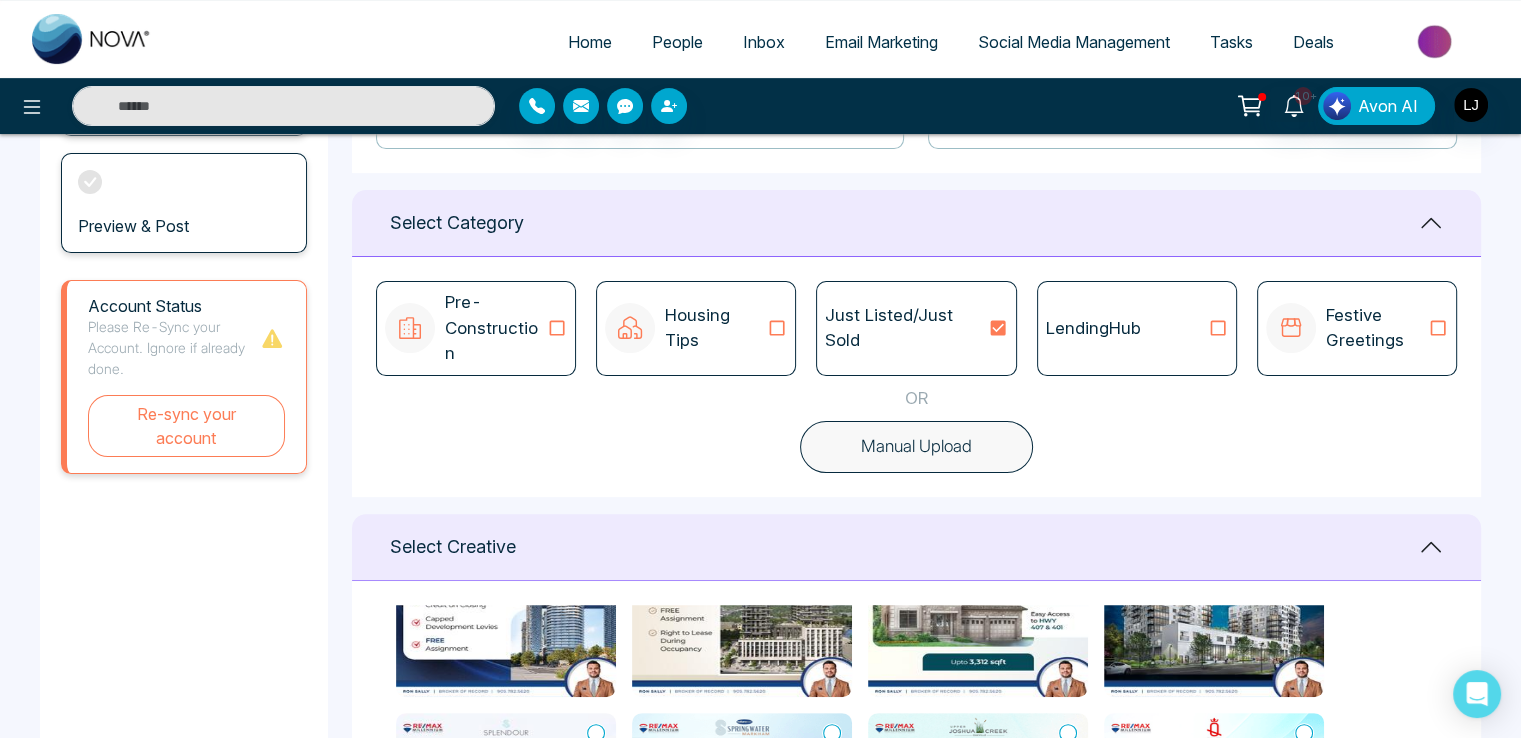scroll, scrollTop: 700, scrollLeft: 0, axis: vertical 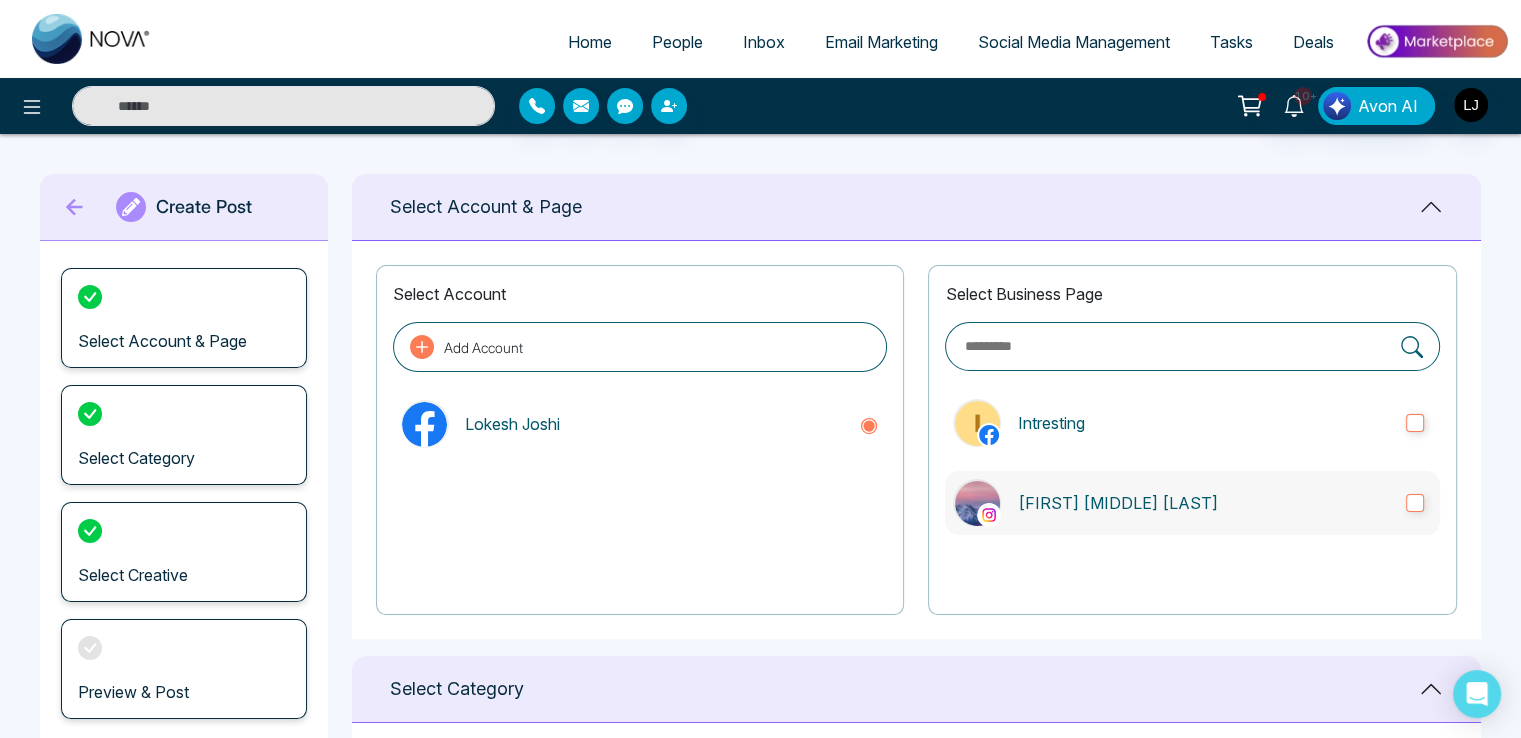 click on "Lokesh Avinash Joshi" at bounding box center [1192, 503] 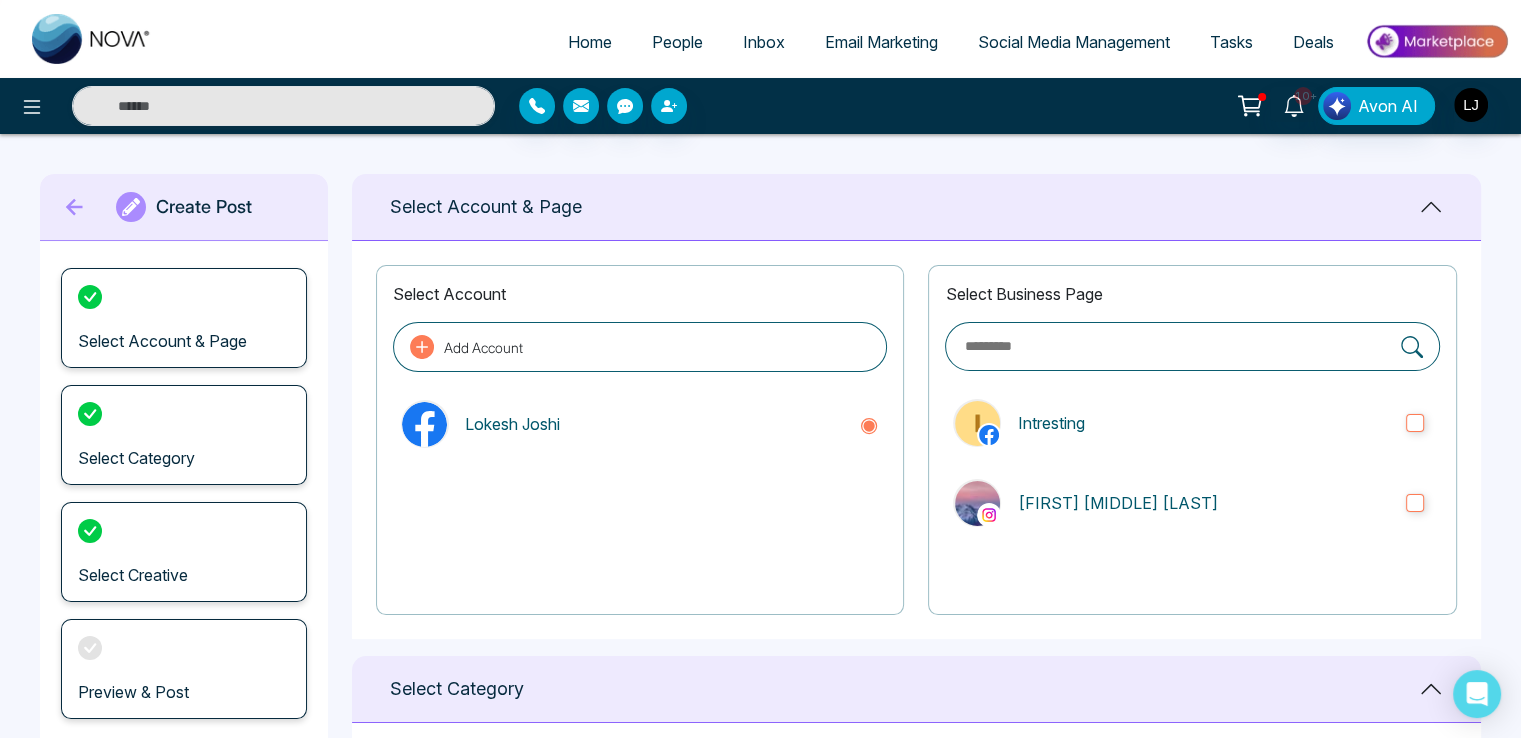 scroll, scrollTop: 600, scrollLeft: 0, axis: vertical 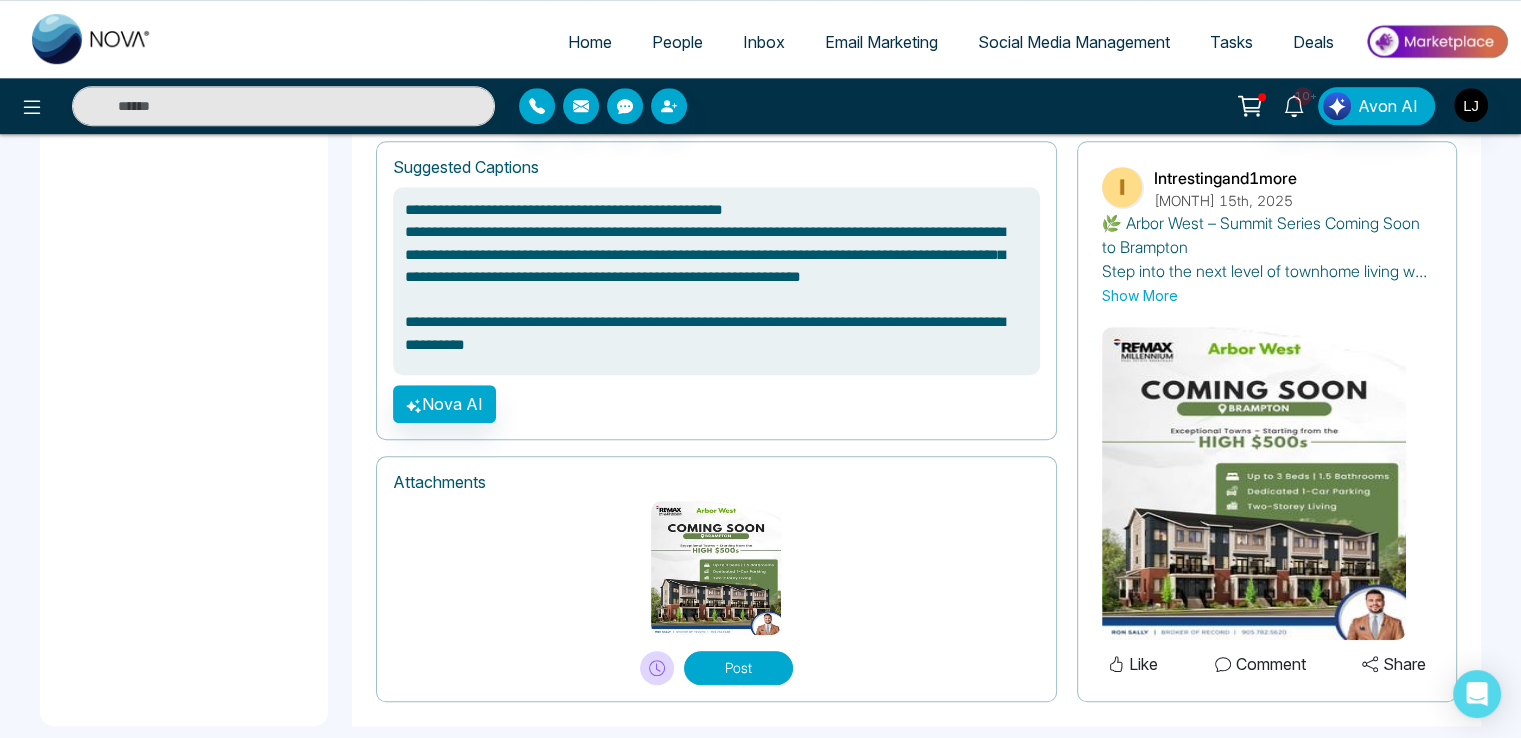 click on "Post" at bounding box center [738, 668] 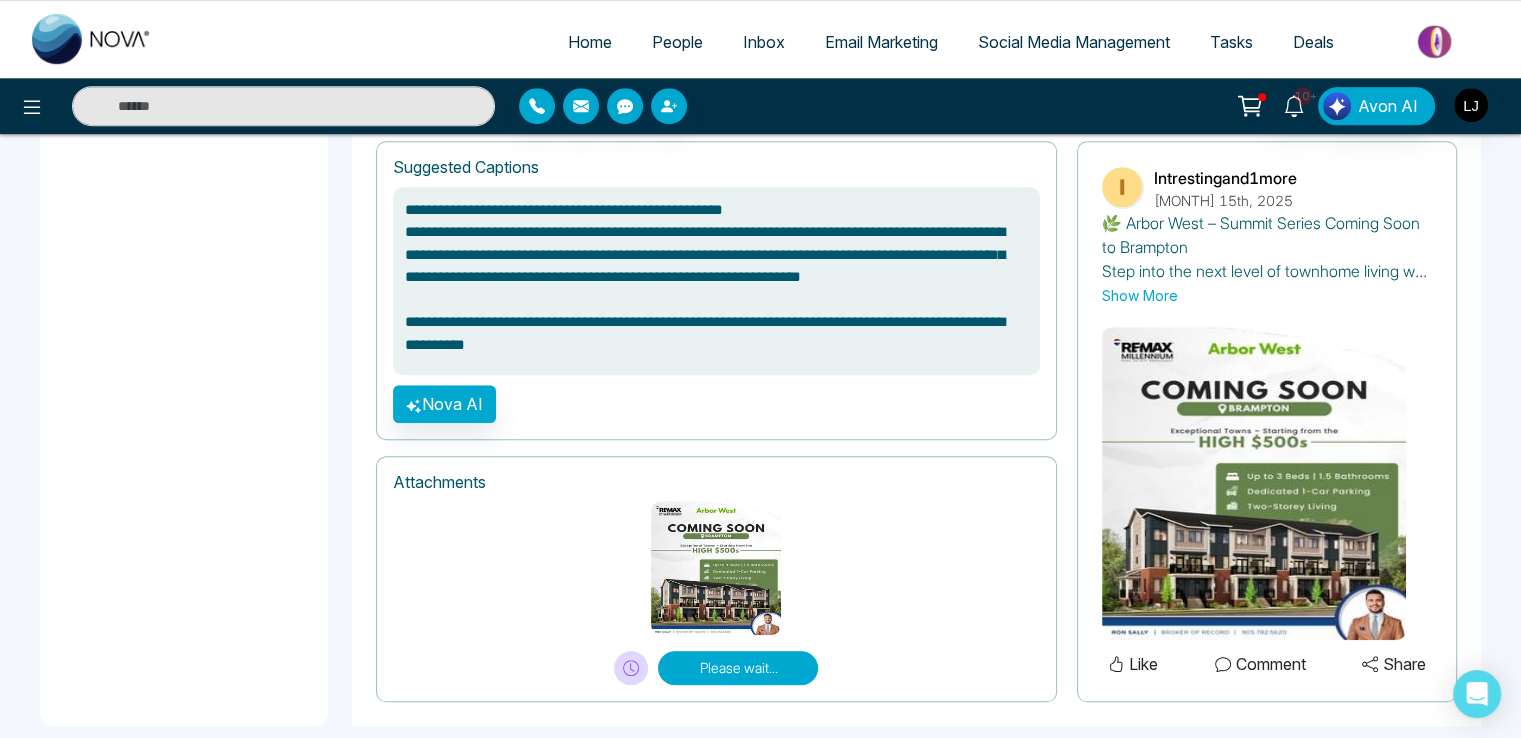 type on "**********" 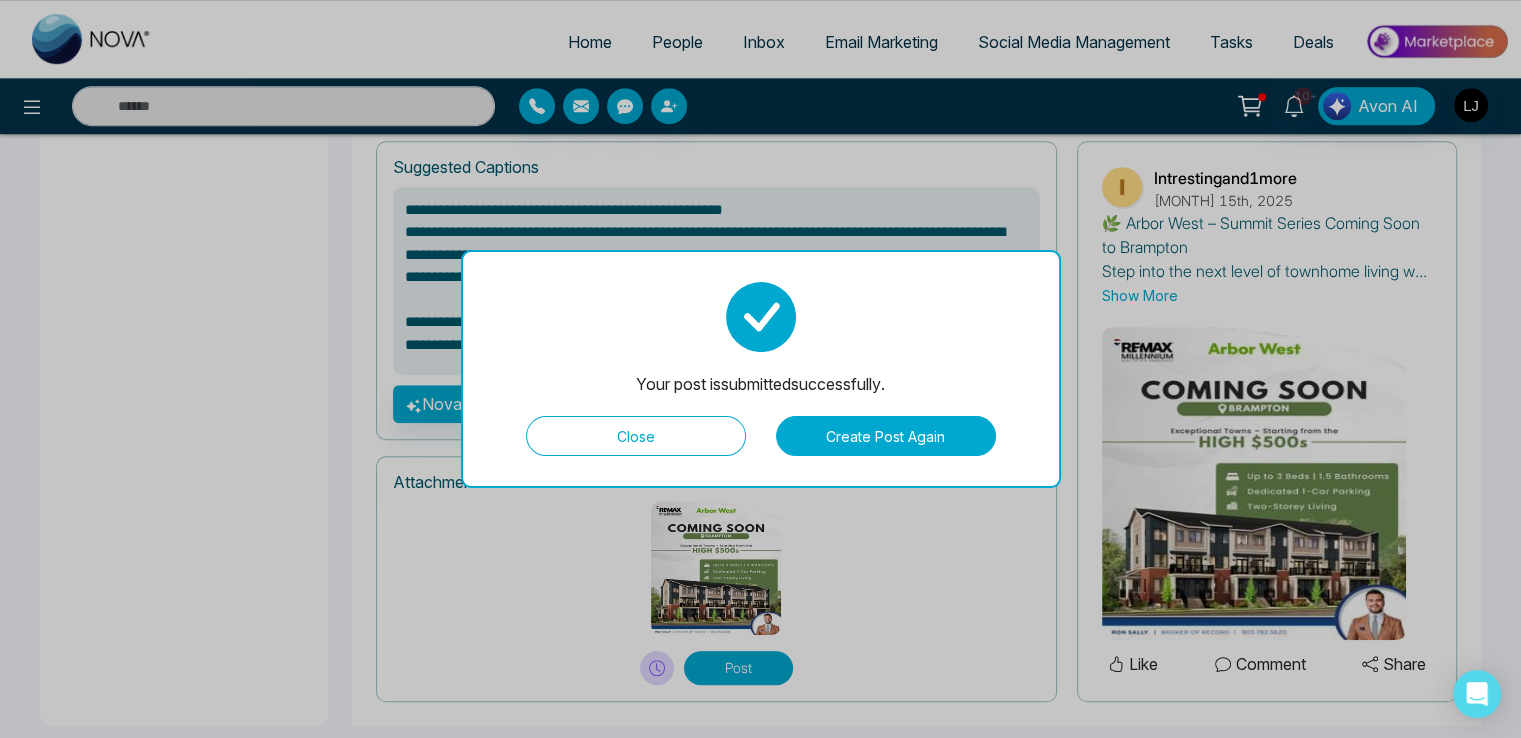 click on "Close" at bounding box center (636, 436) 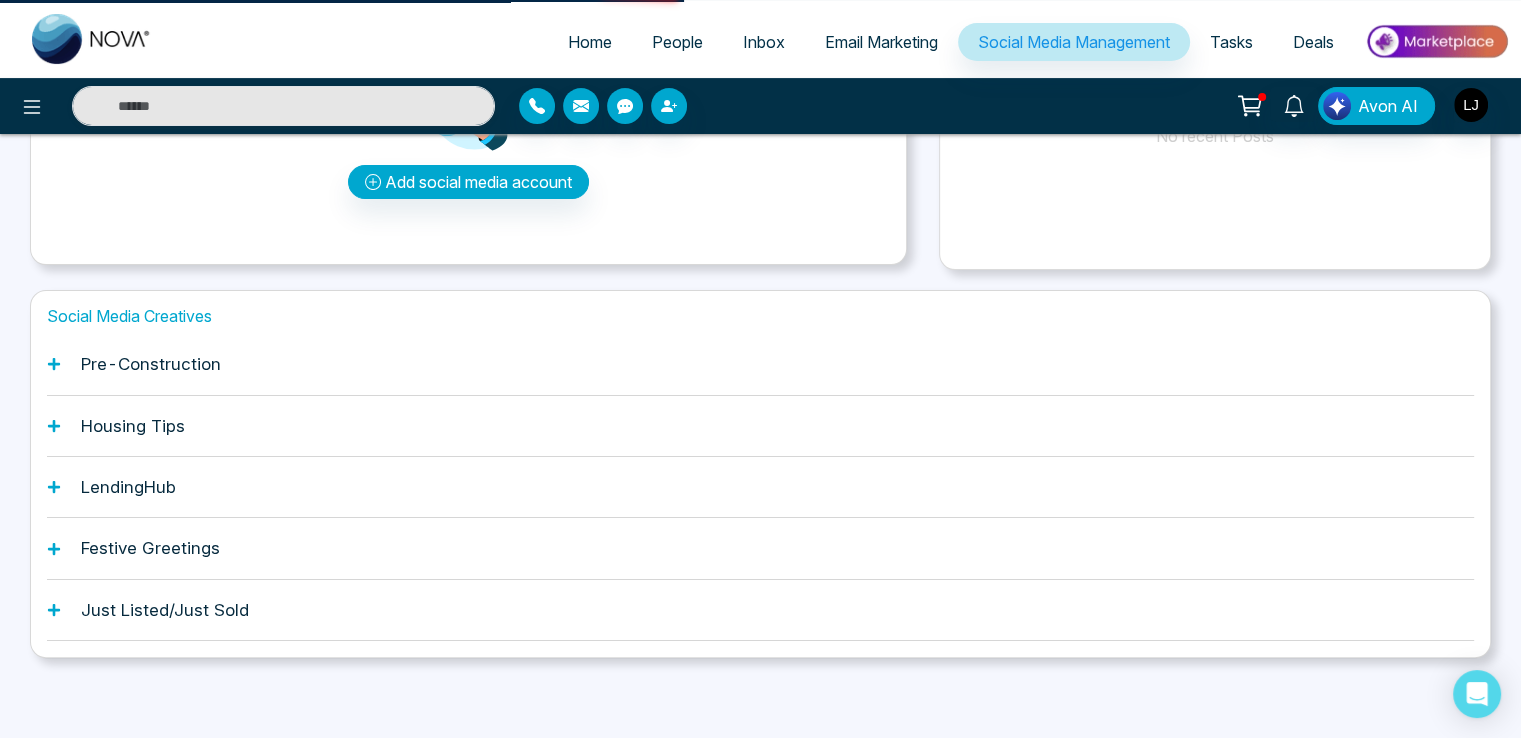 scroll, scrollTop: 0, scrollLeft: 0, axis: both 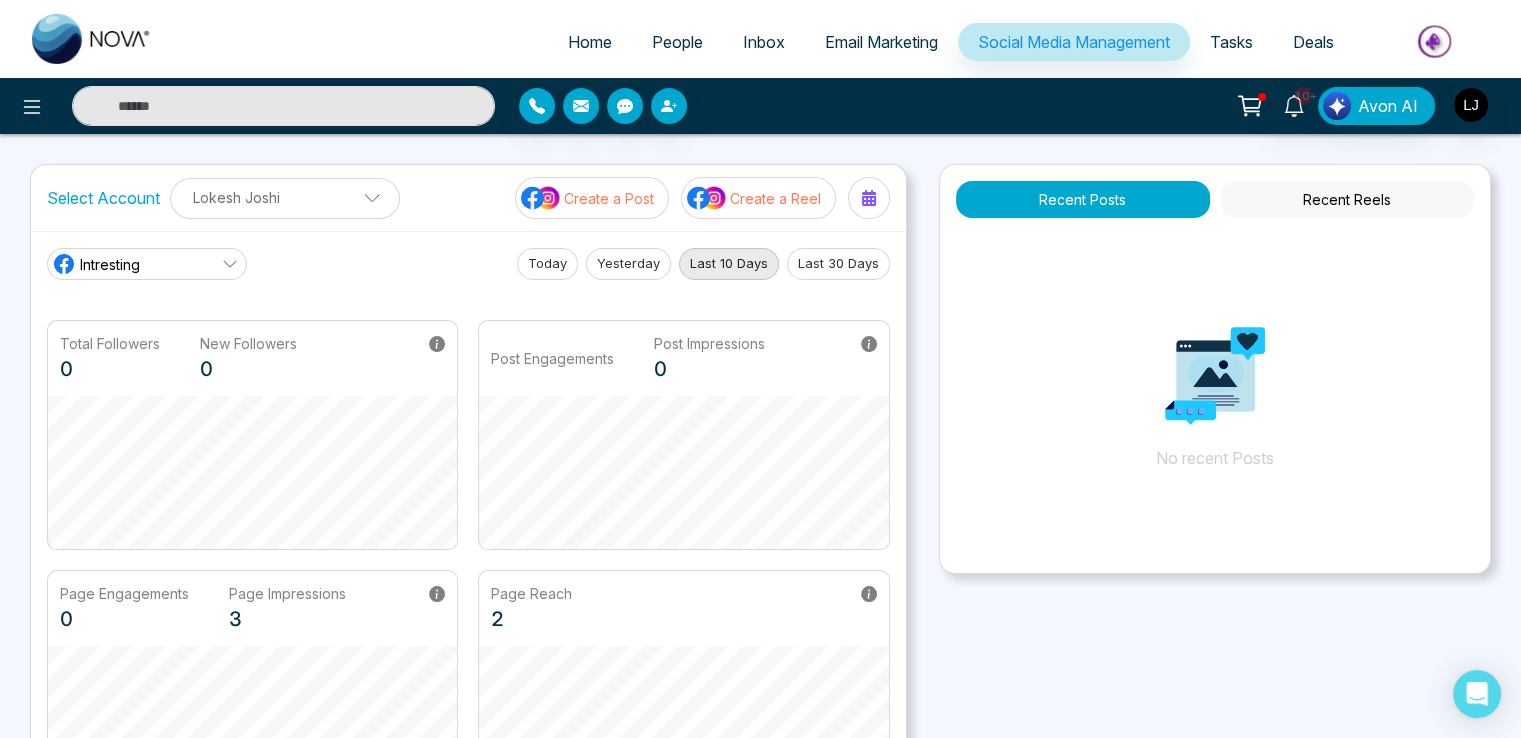 click on "Create a Post" at bounding box center [609, 198] 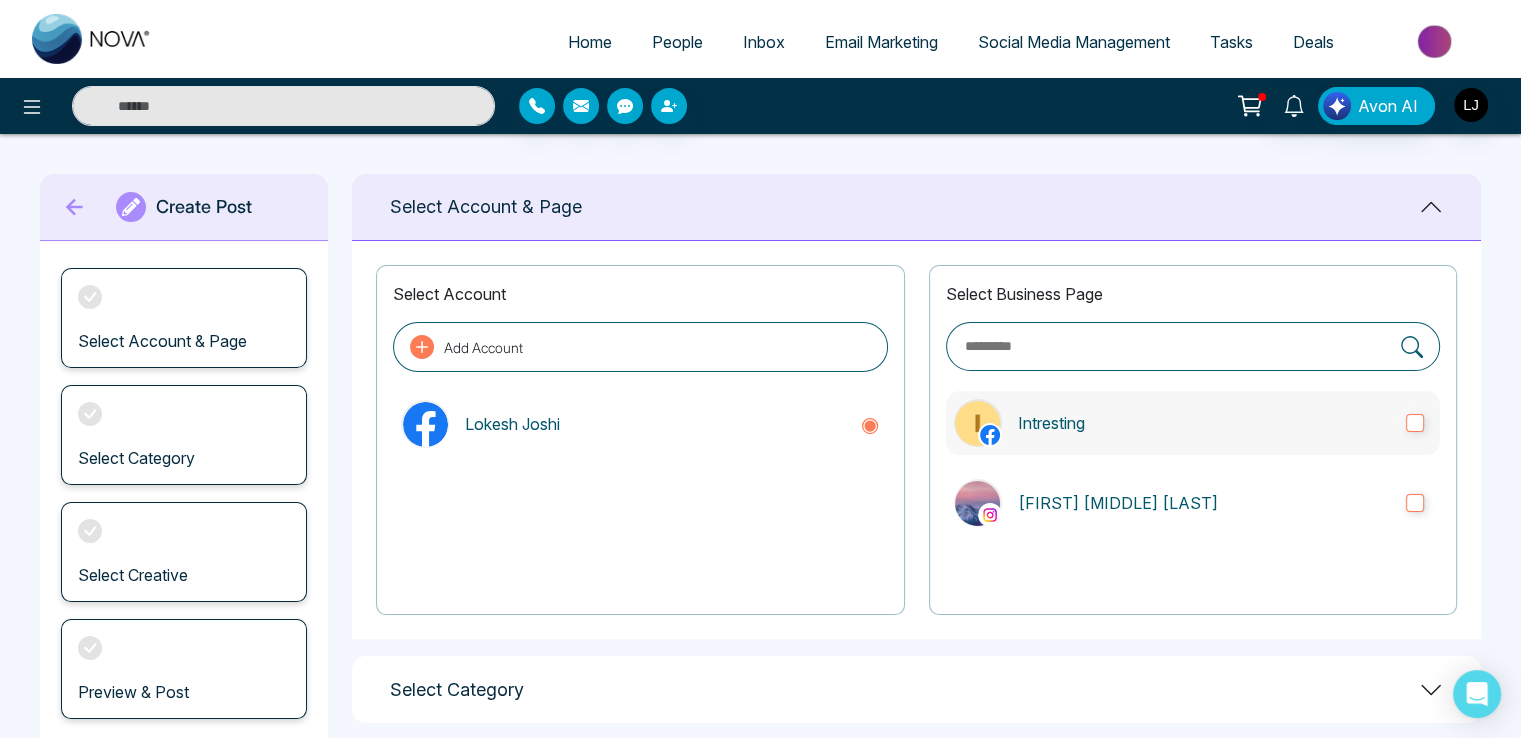 click on "Intresting" at bounding box center (1204, 423) 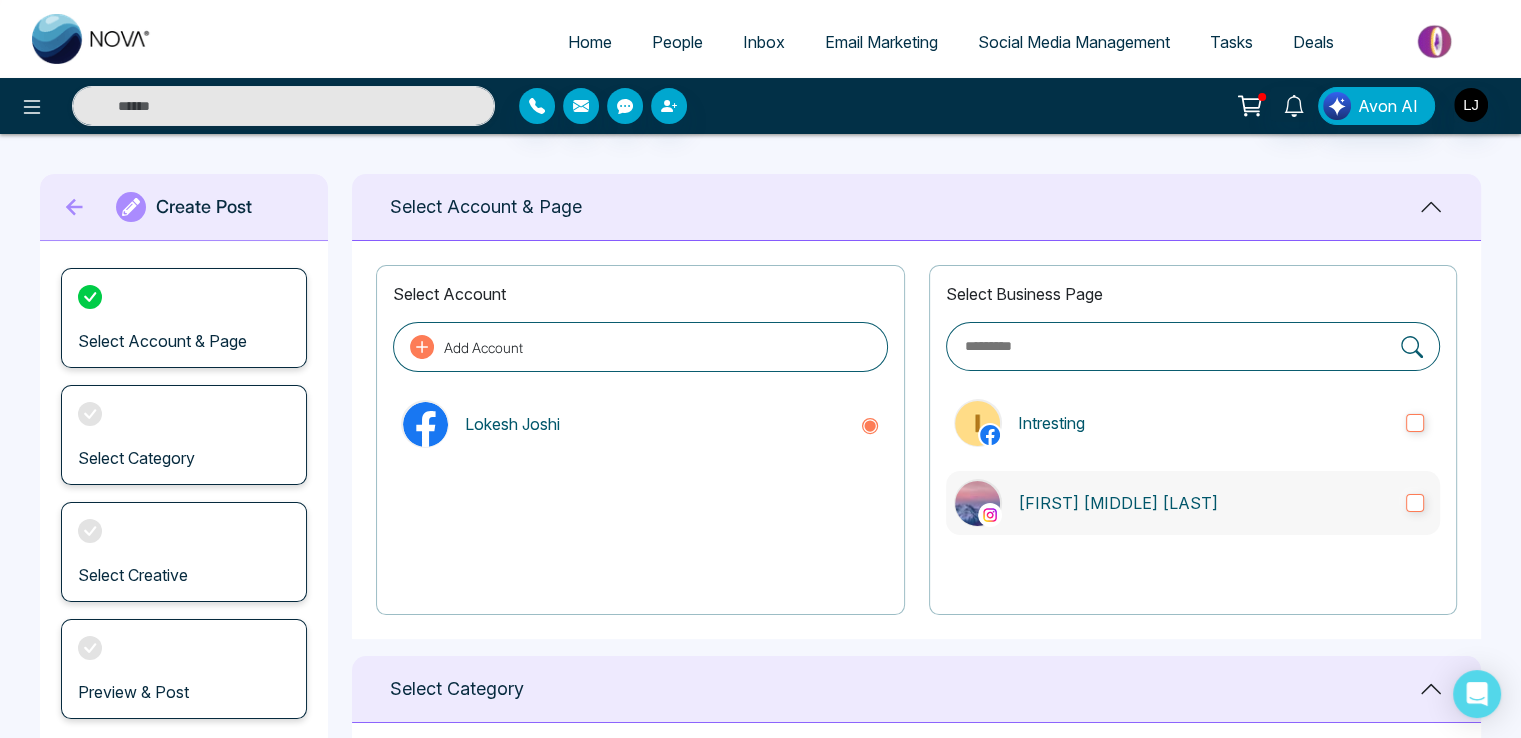 click on "Lokesh Avinash Joshi" at bounding box center [1204, 503] 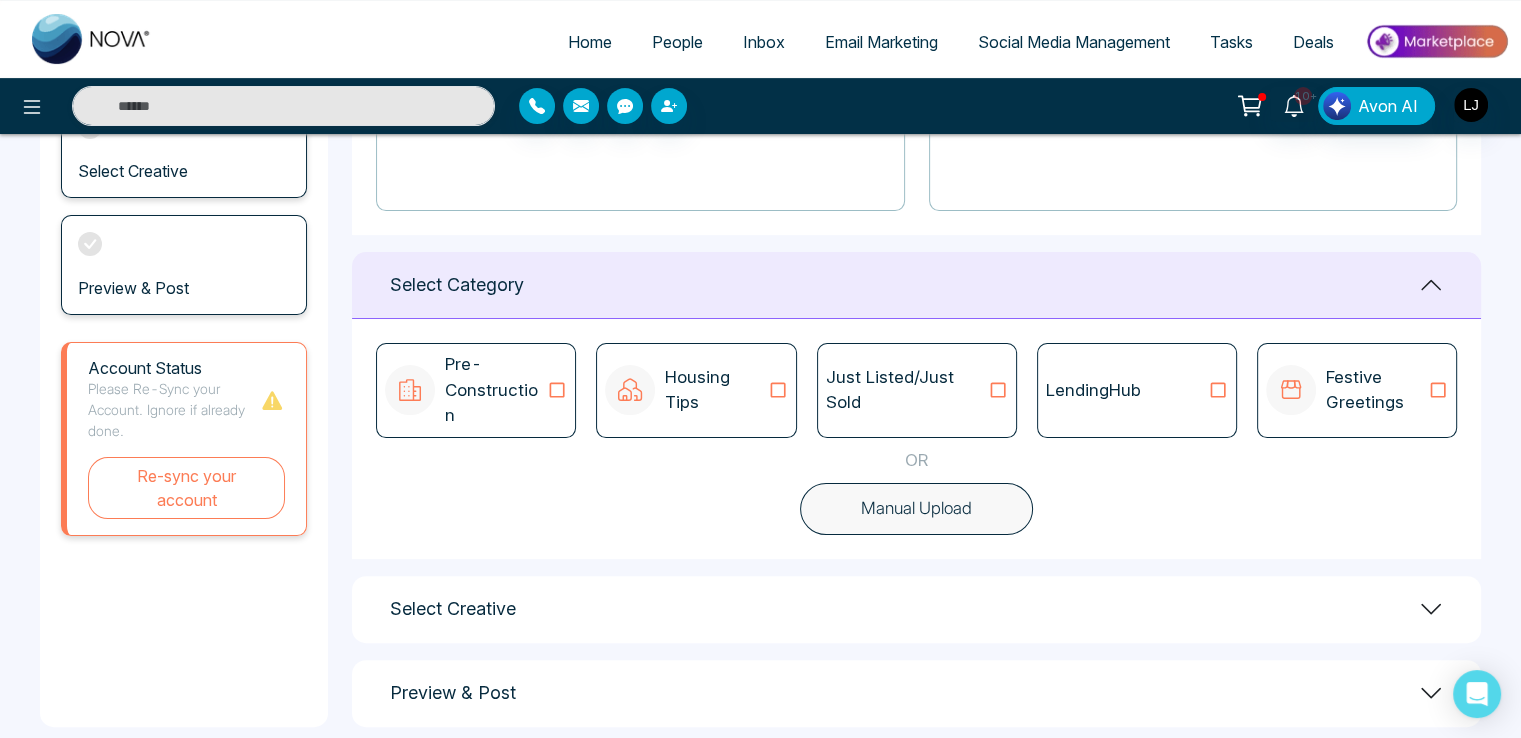 scroll, scrollTop: 406, scrollLeft: 0, axis: vertical 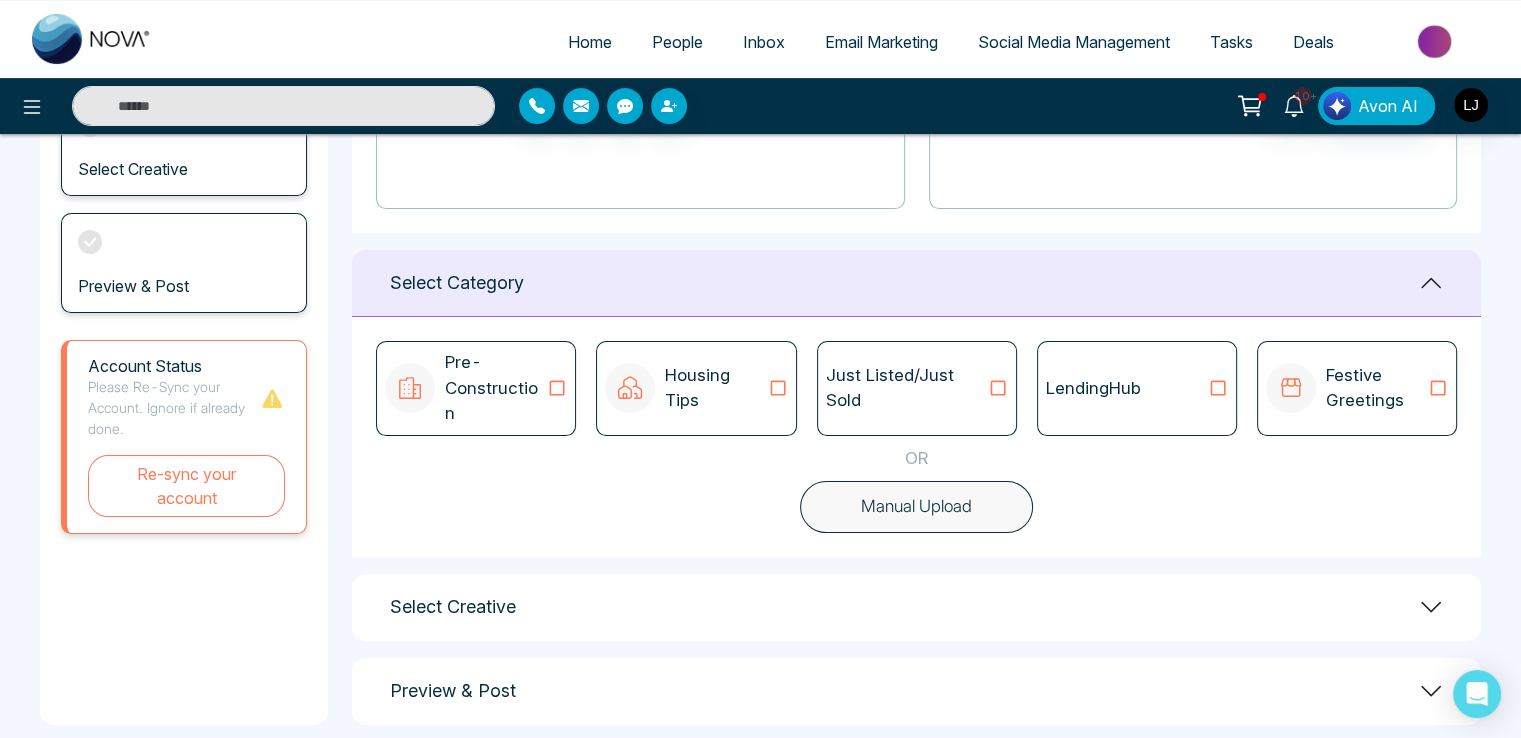 click on "Just Listed/Just Sold" at bounding box center (907, 388) 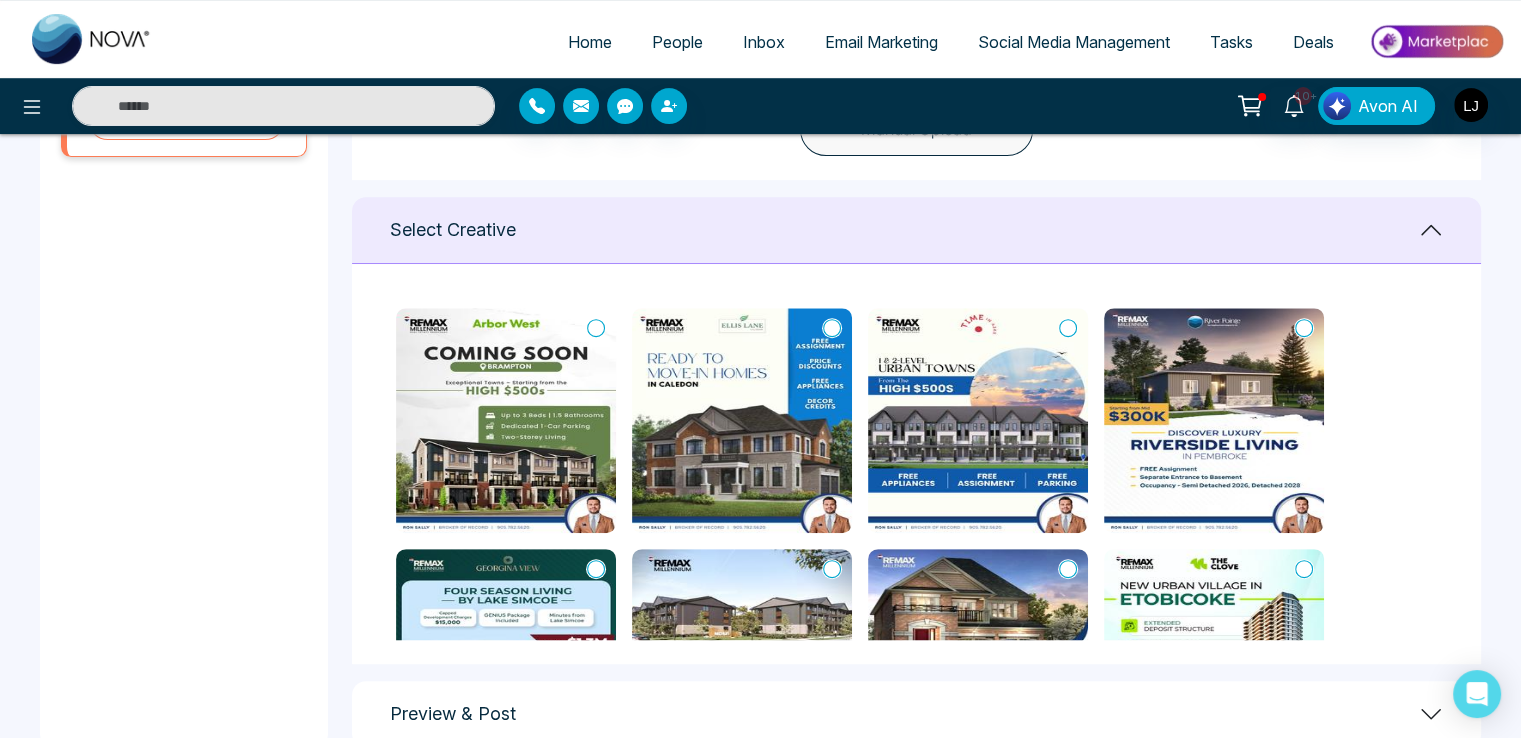 scroll, scrollTop: 806, scrollLeft: 0, axis: vertical 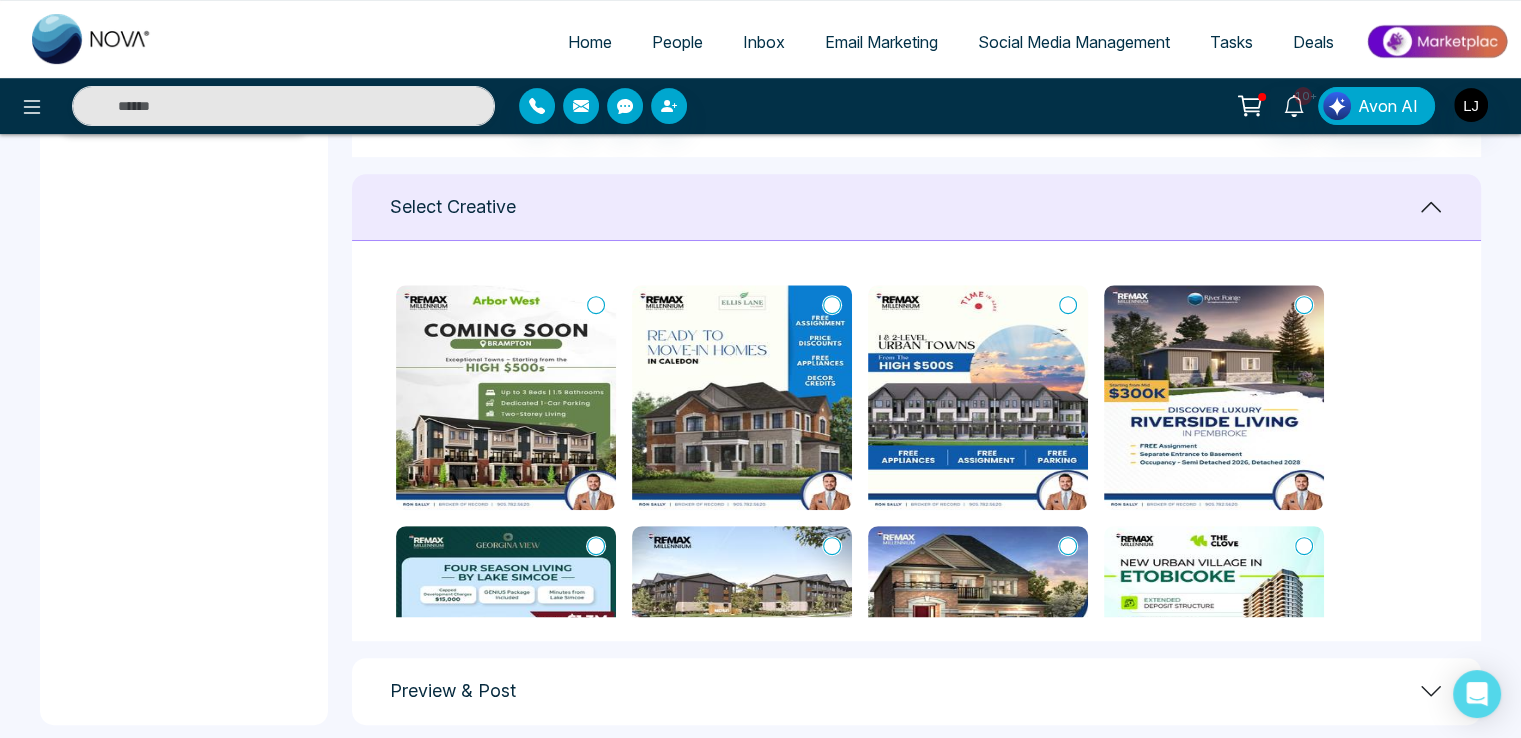 click 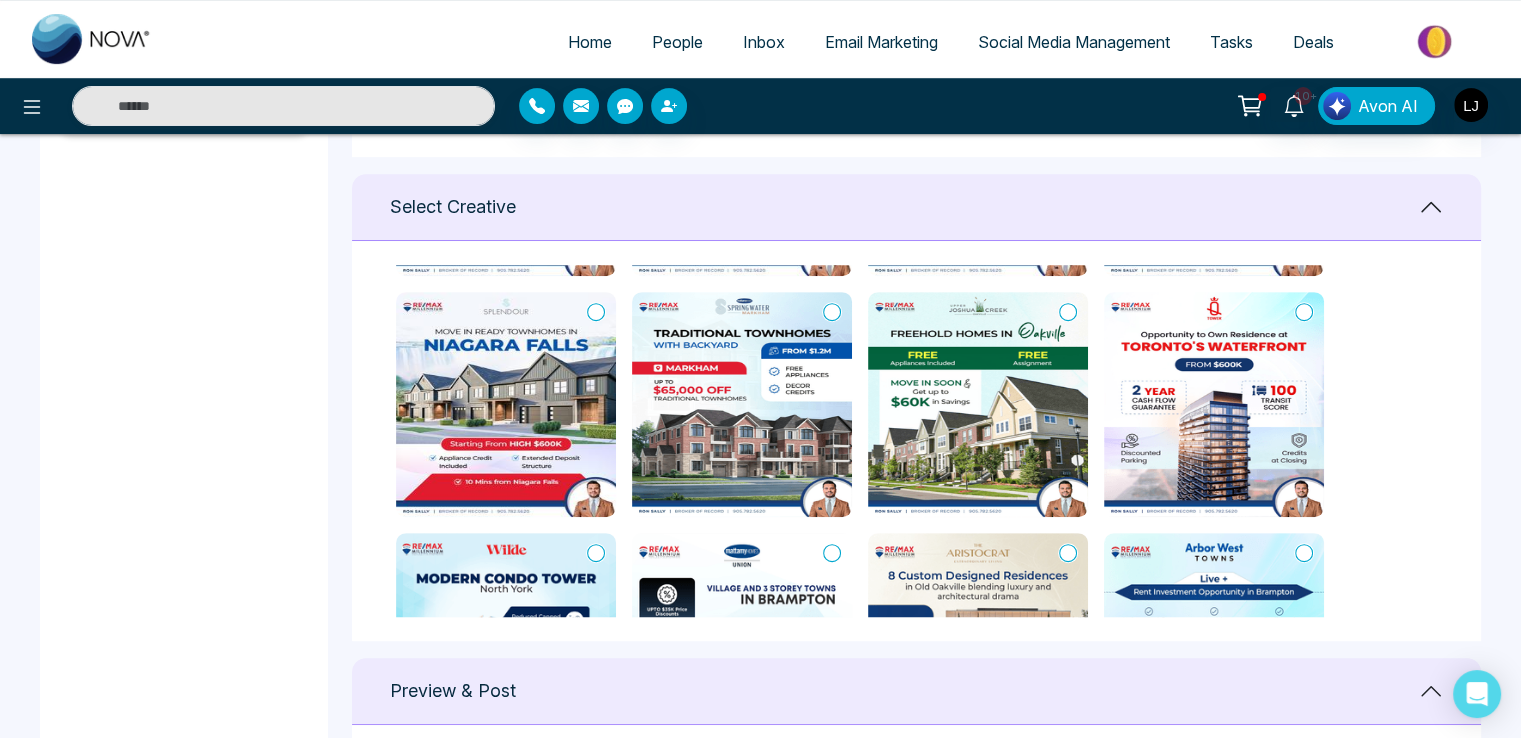 scroll, scrollTop: 1100, scrollLeft: 0, axis: vertical 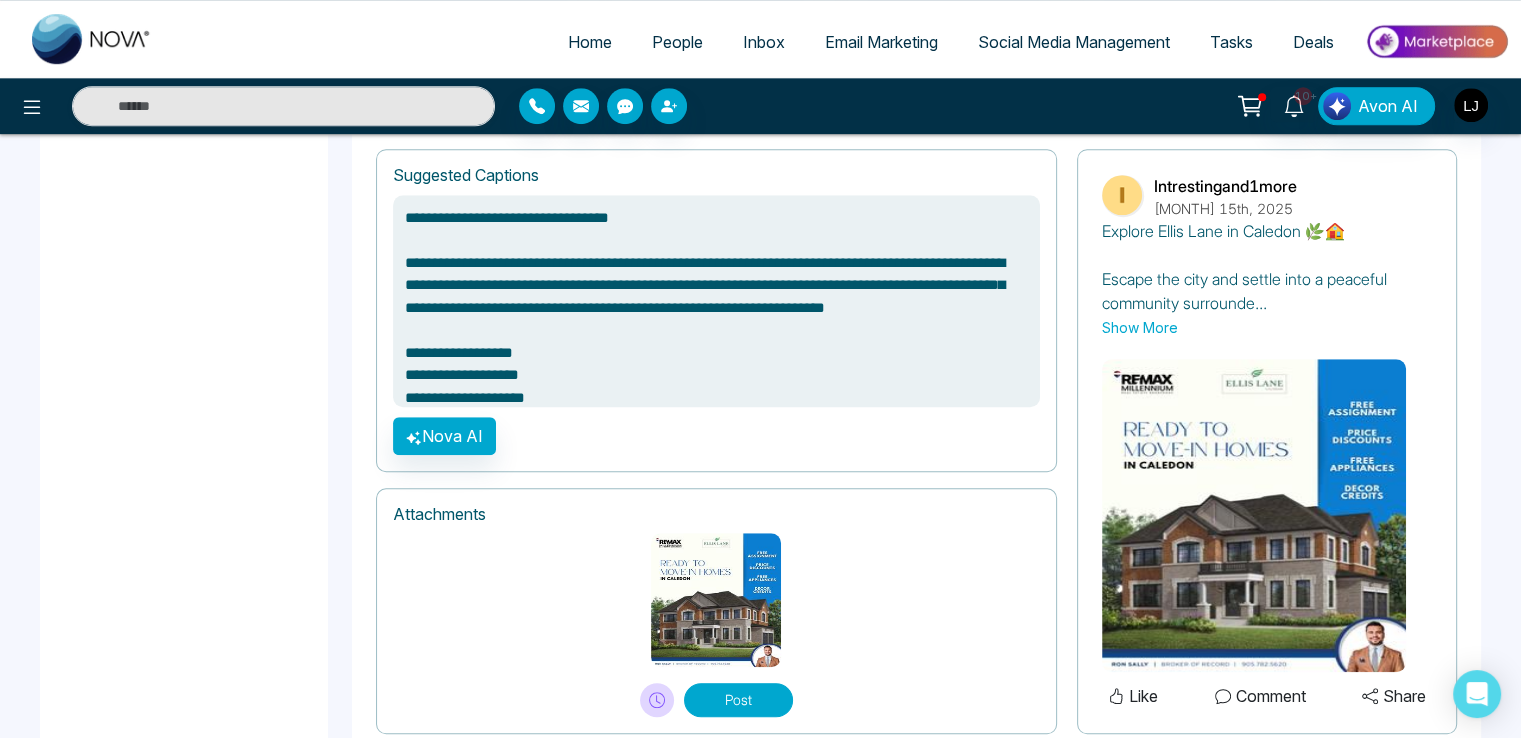 click at bounding box center [657, 700] 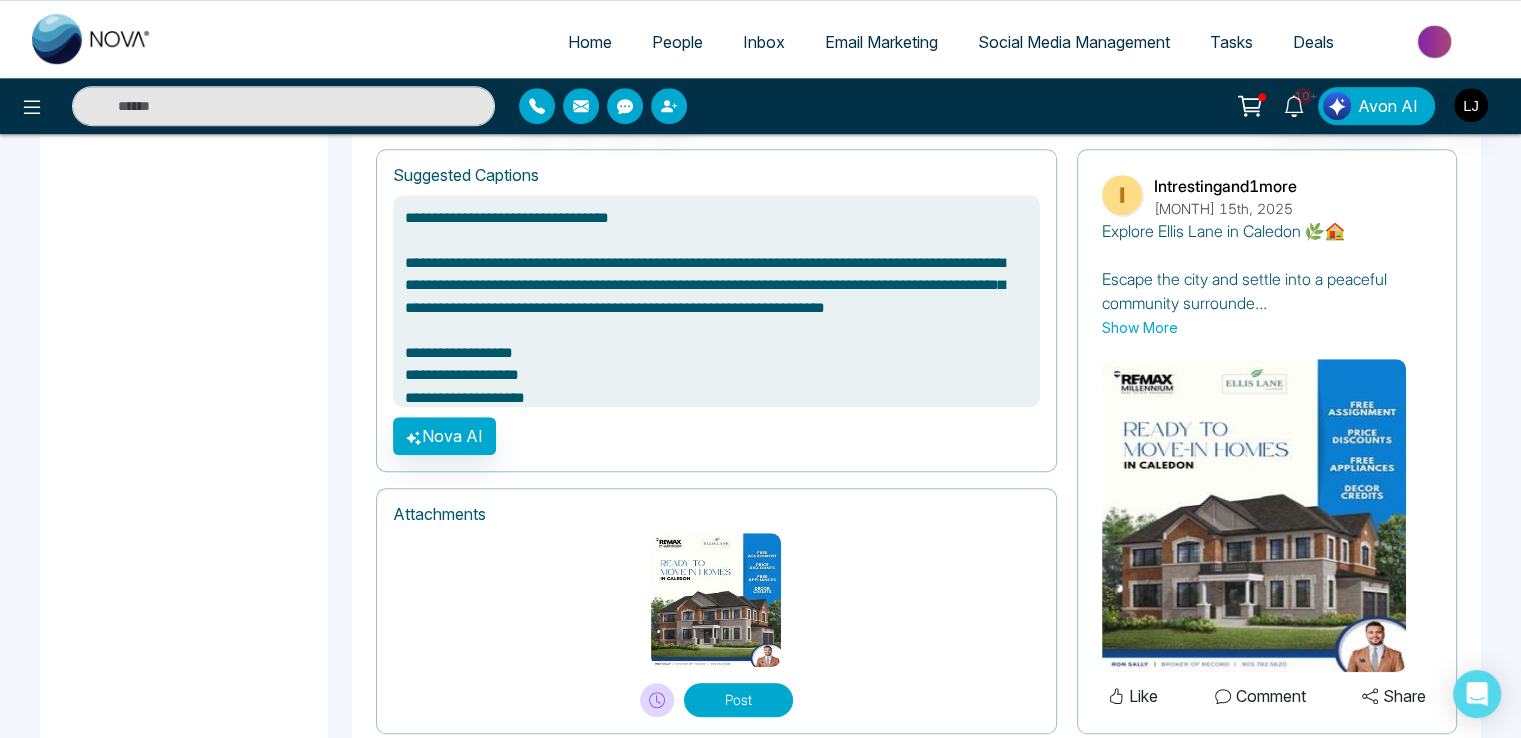 type on "**********" 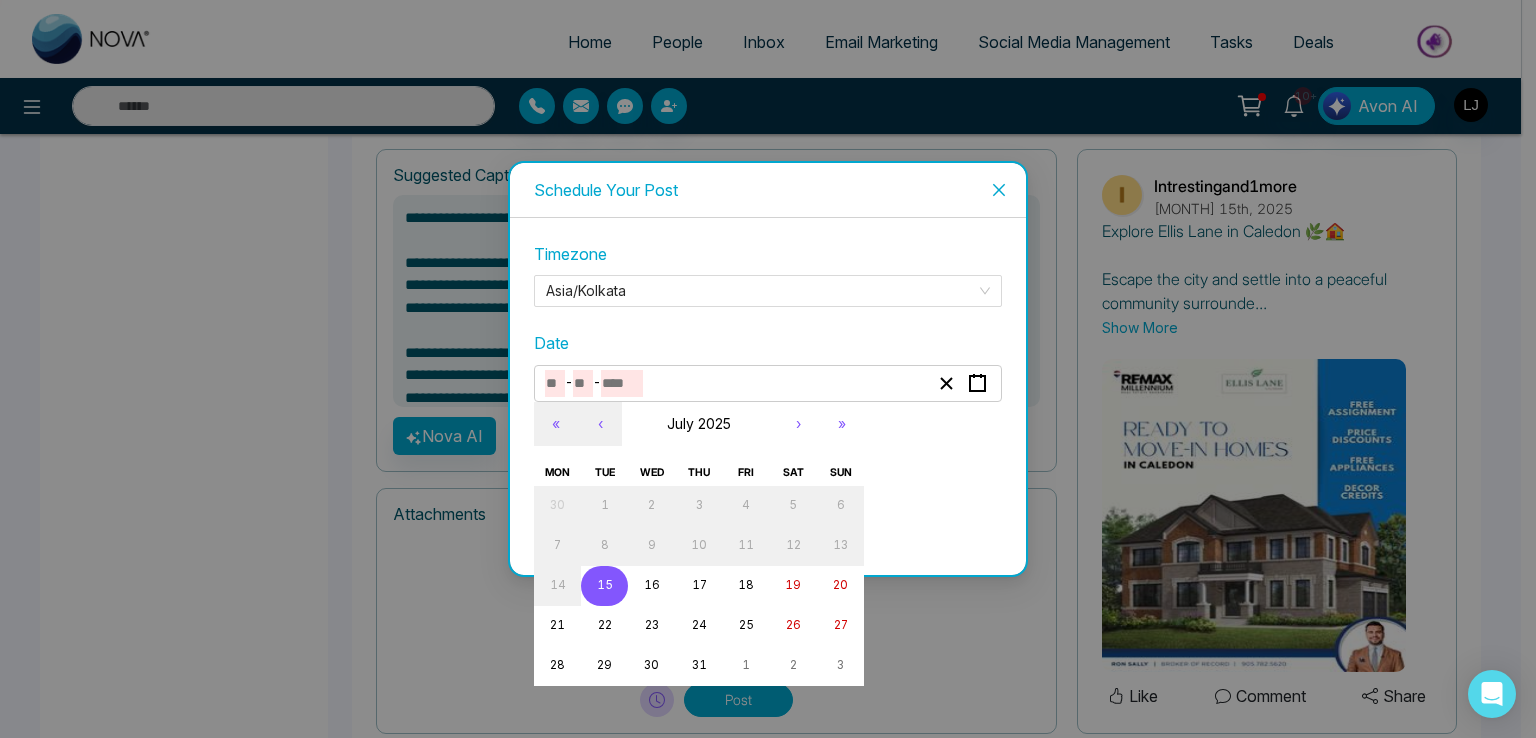 click at bounding box center (622, 383) 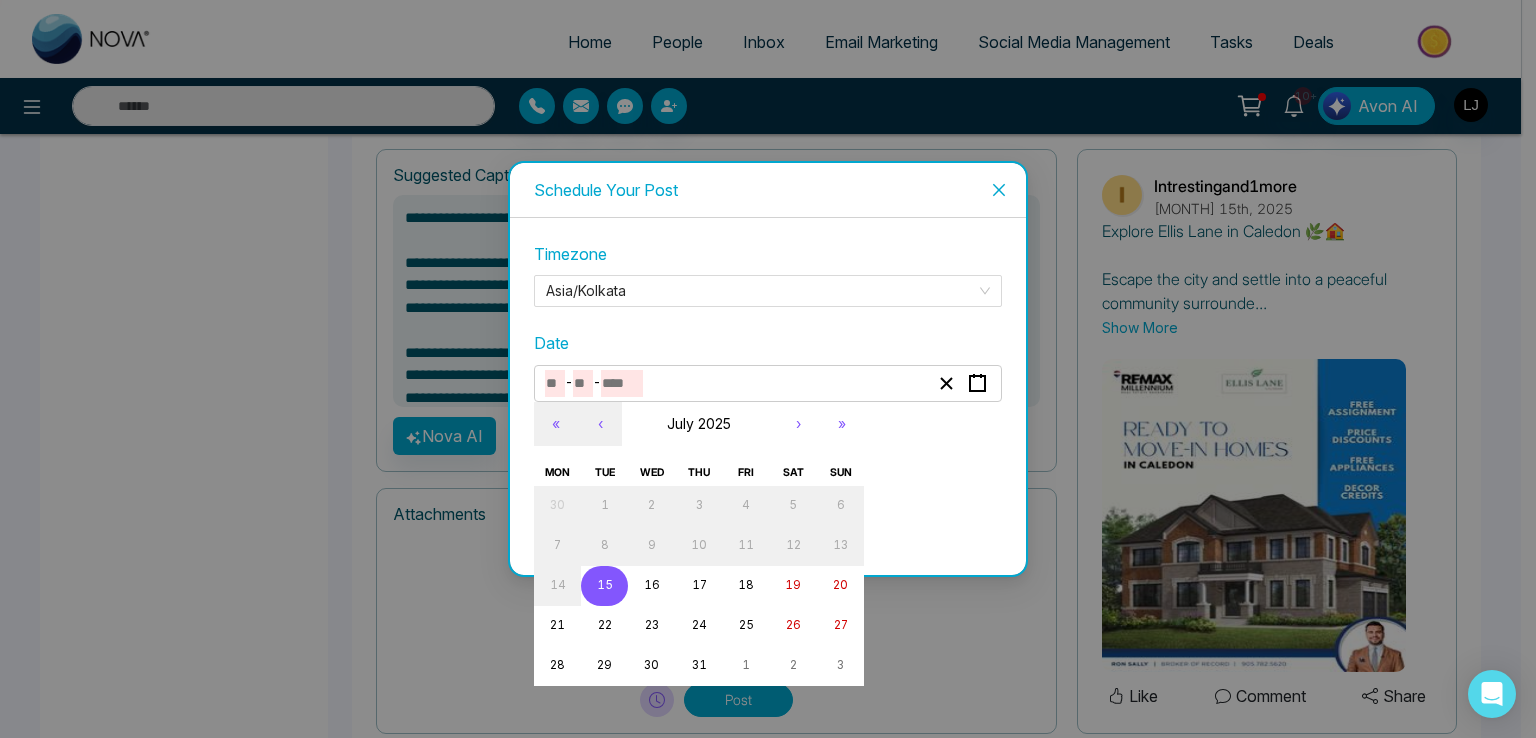 click on "15" at bounding box center (604, 586) 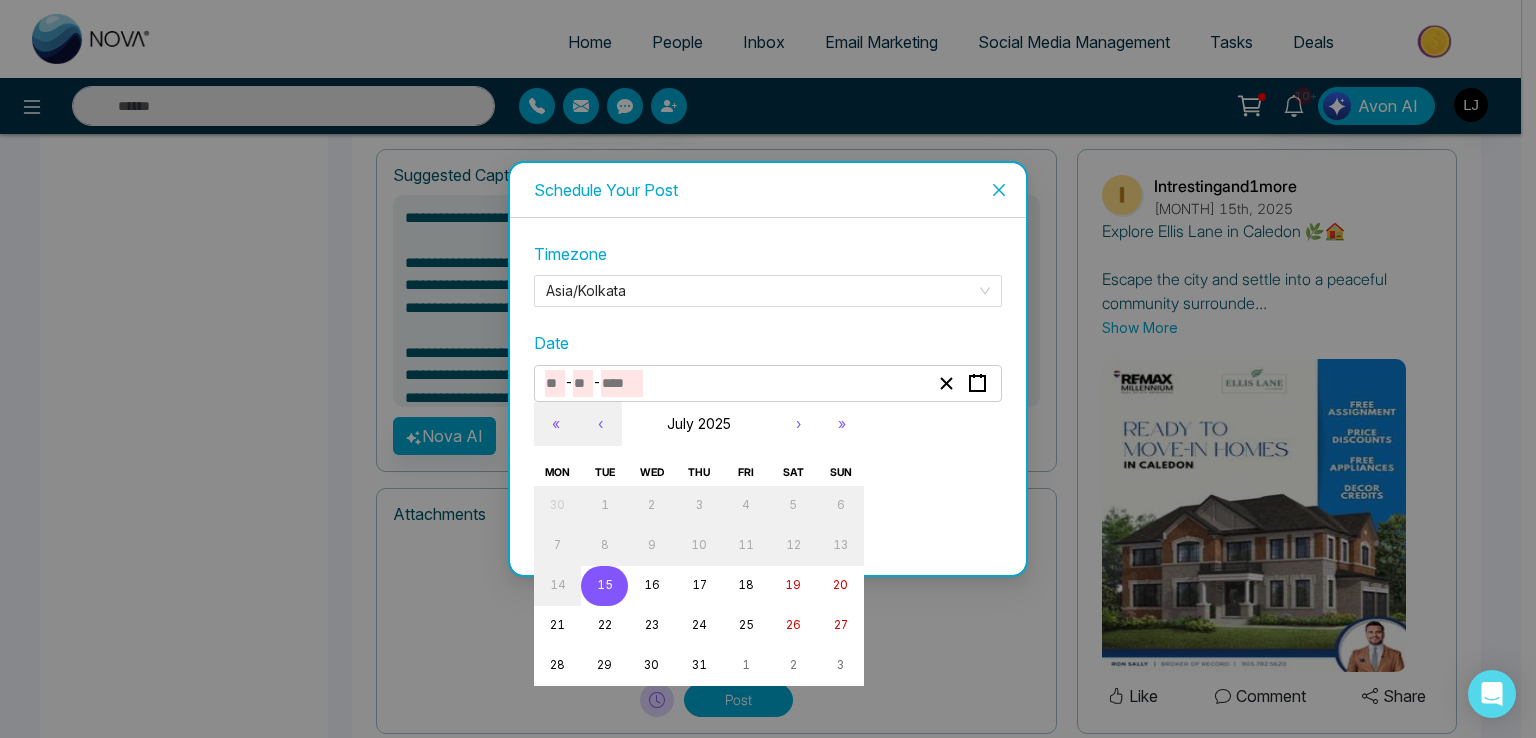 type on "*" 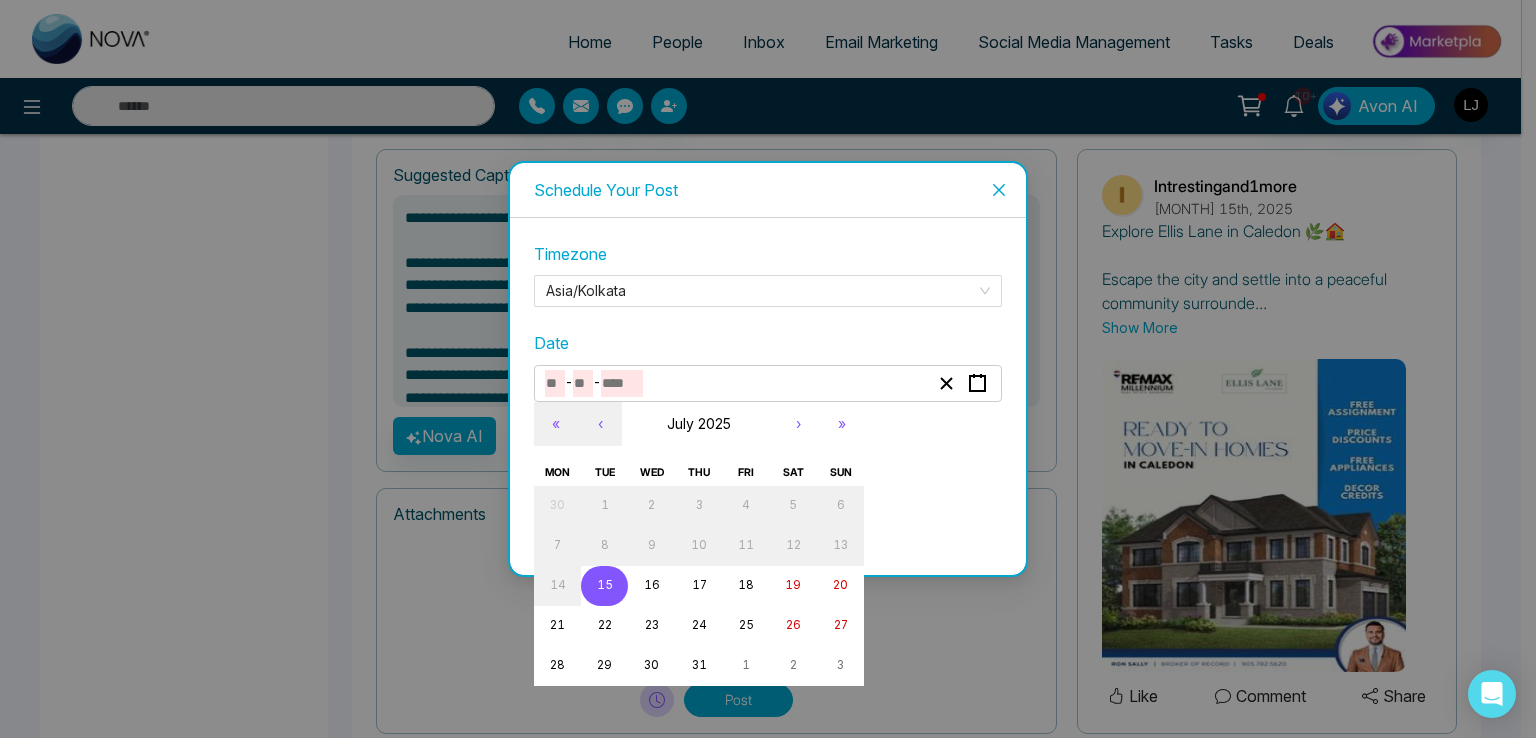 type on "**" 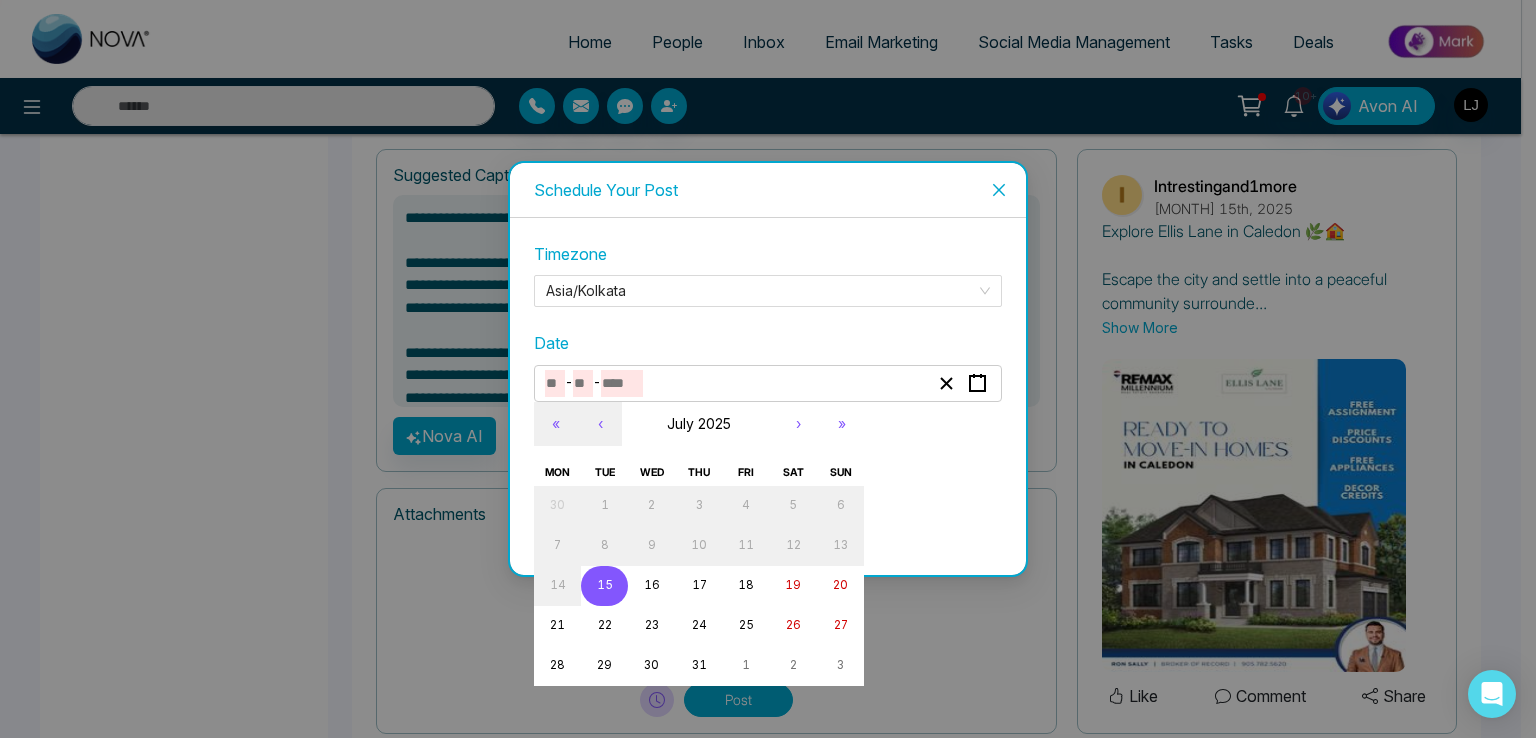 type on "****" 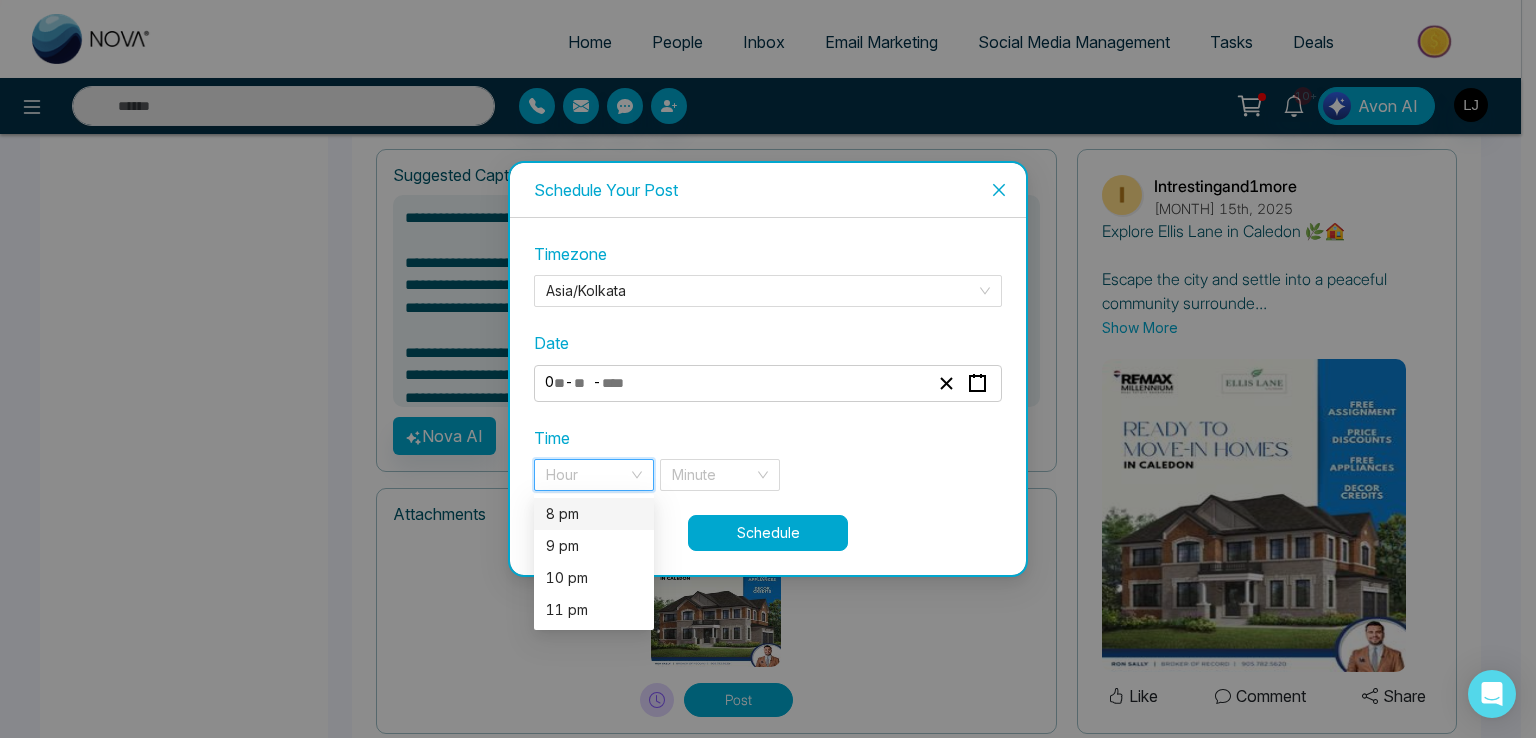 click at bounding box center (587, 475) 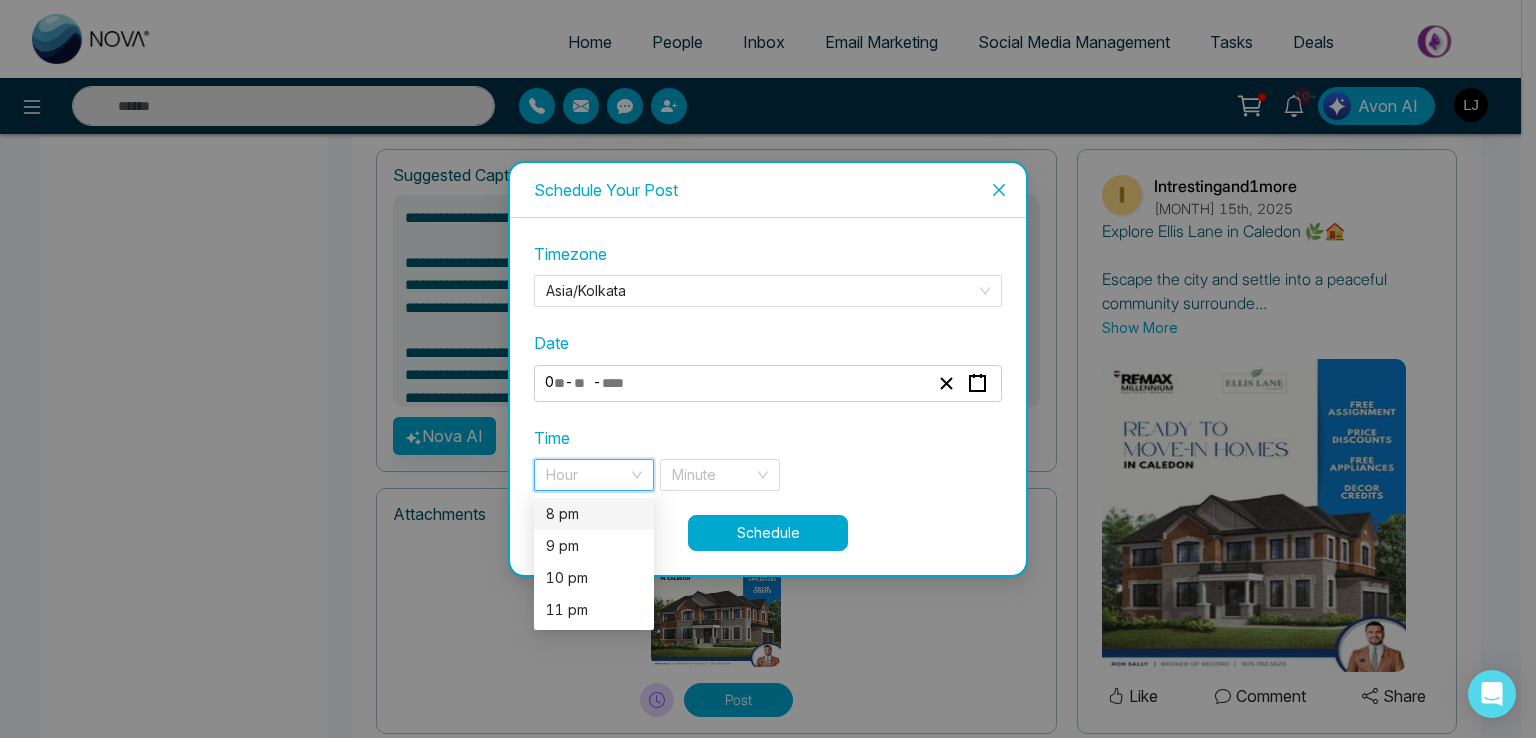 click on "8 pm" at bounding box center (594, 514) 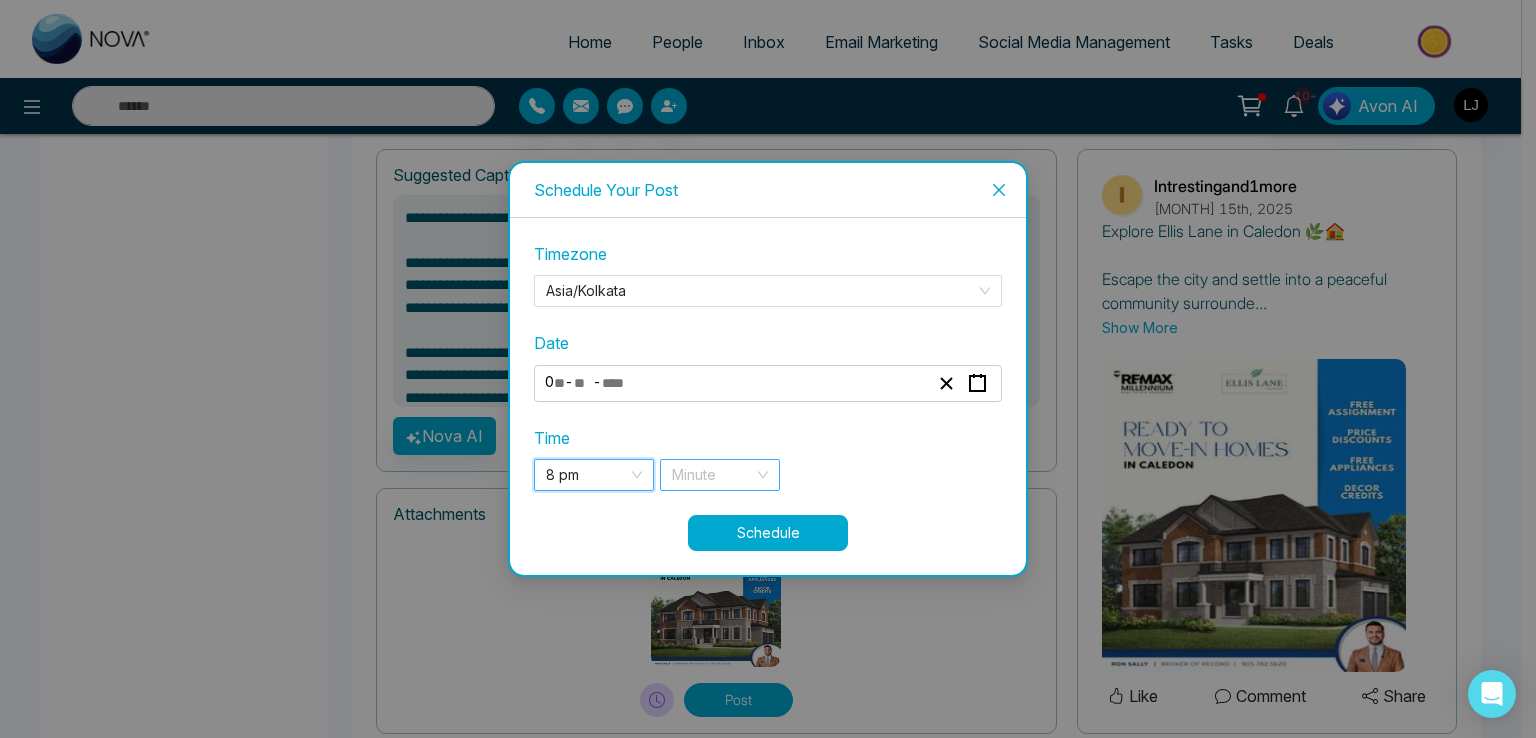 click at bounding box center (713, 475) 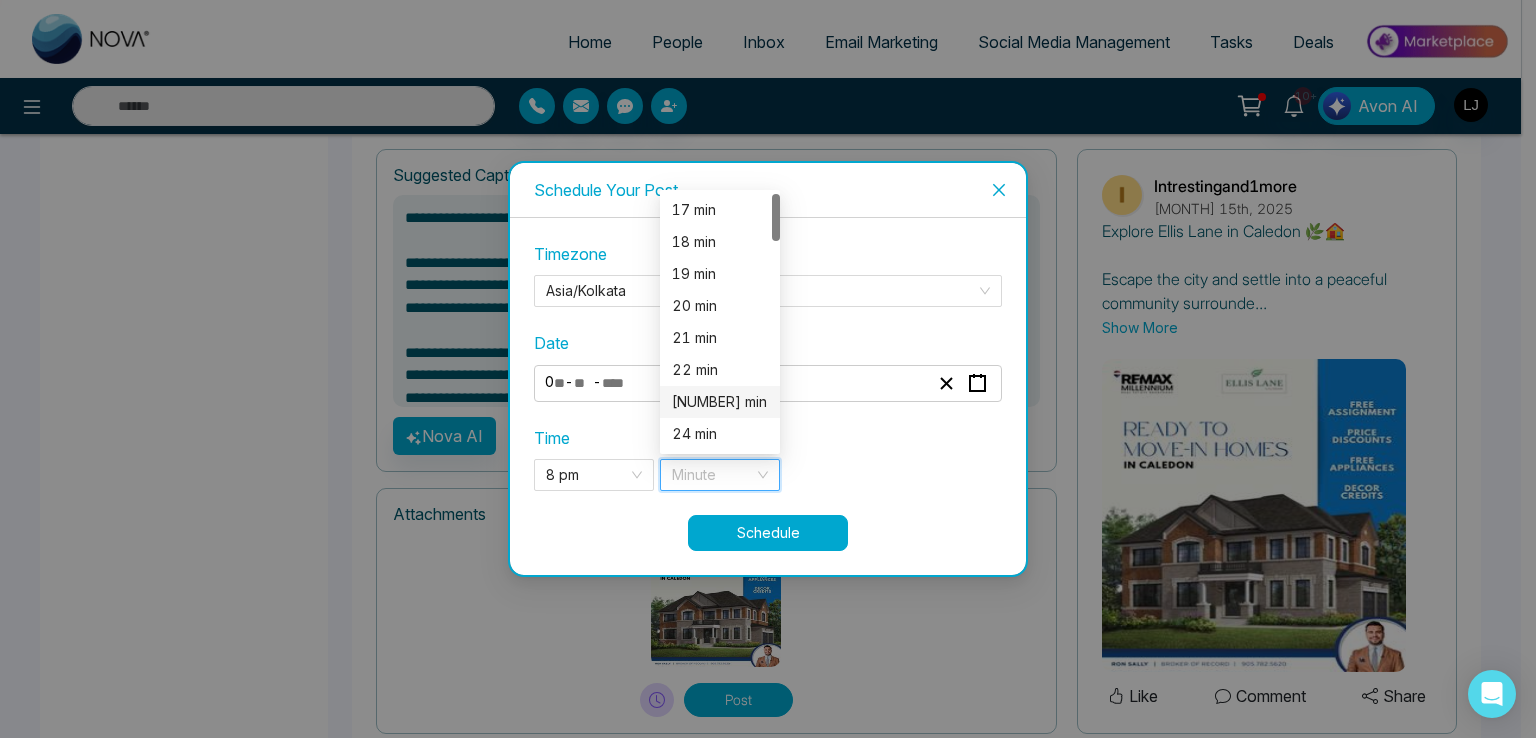 click on "23 min" at bounding box center (720, 402) 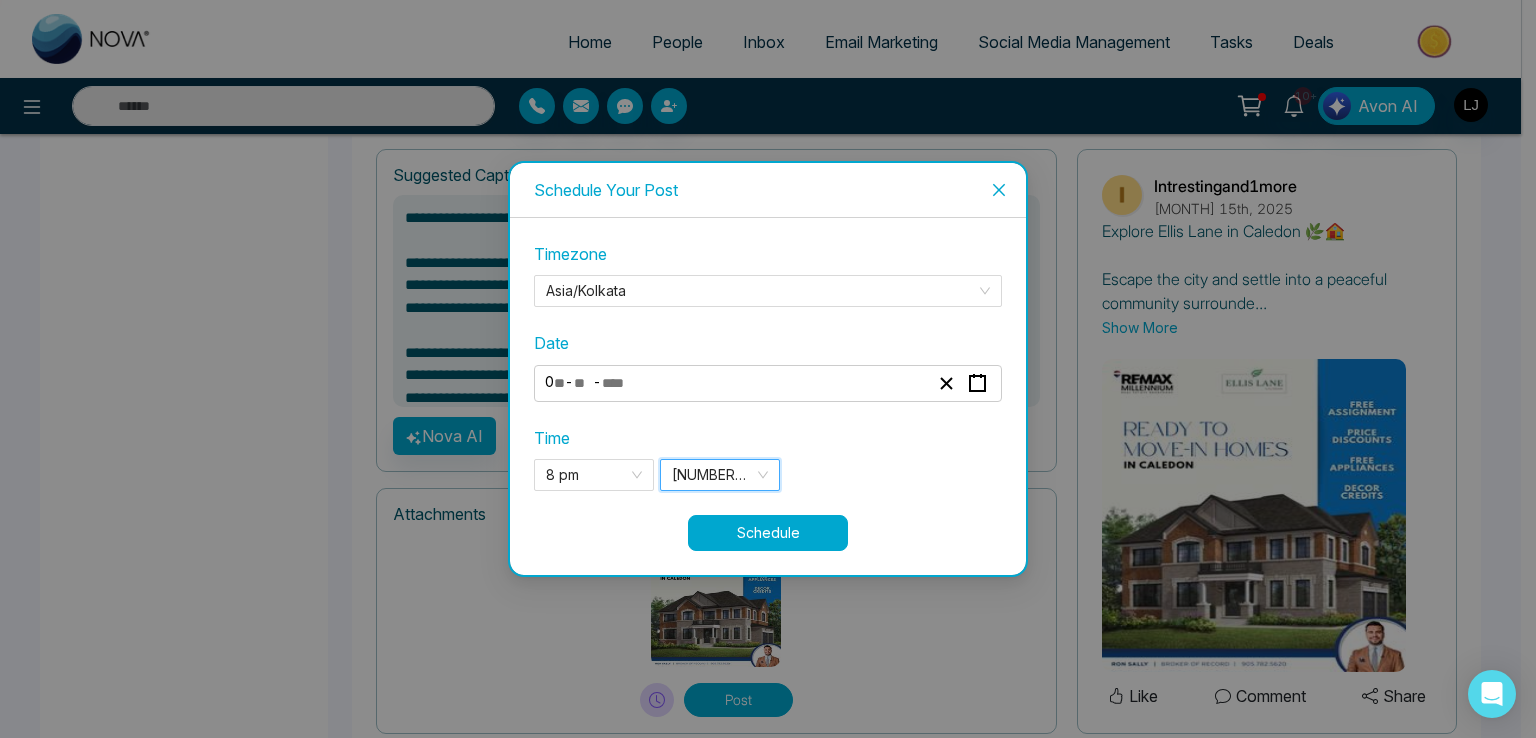 click on "Schedule" at bounding box center [768, 533] 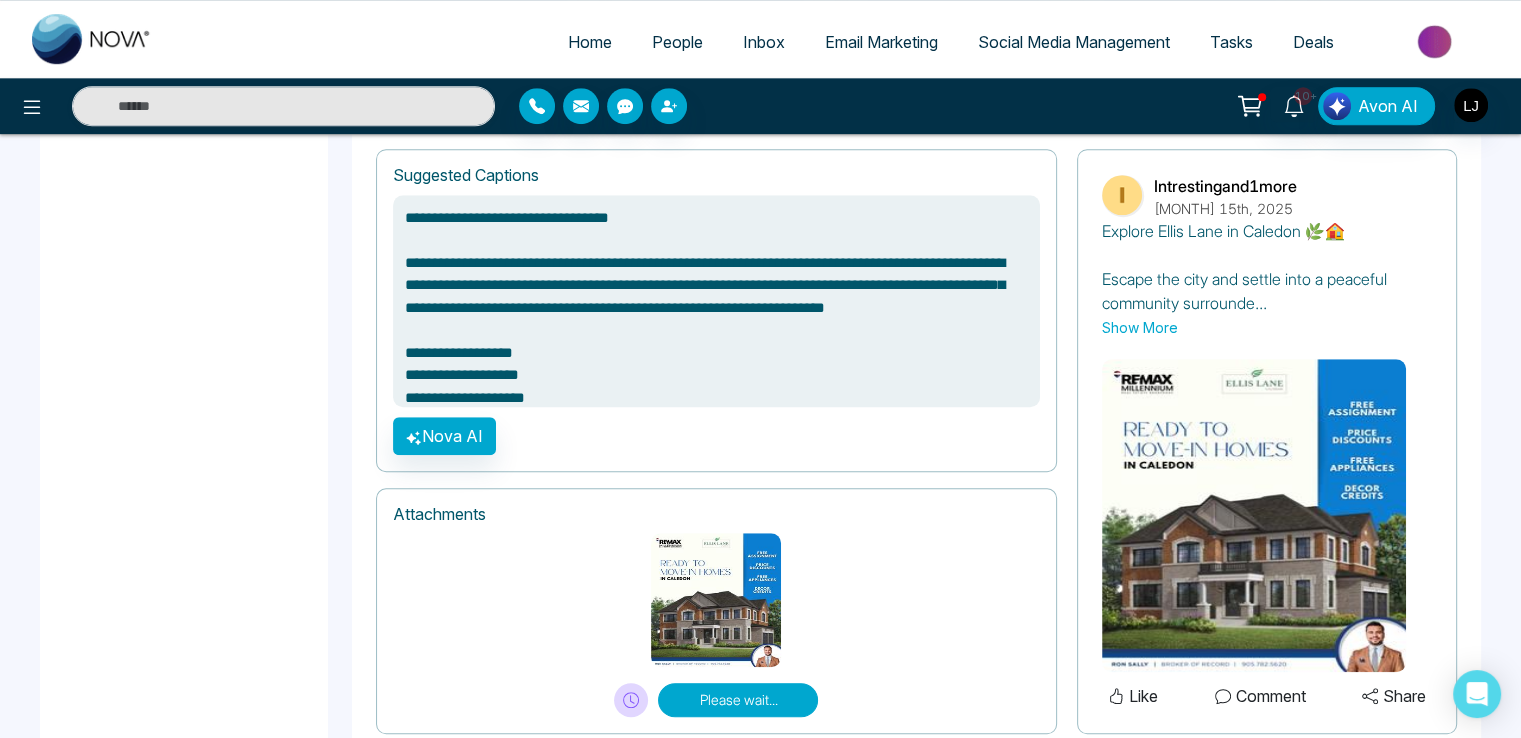 click on "Please wait..." at bounding box center [738, 700] 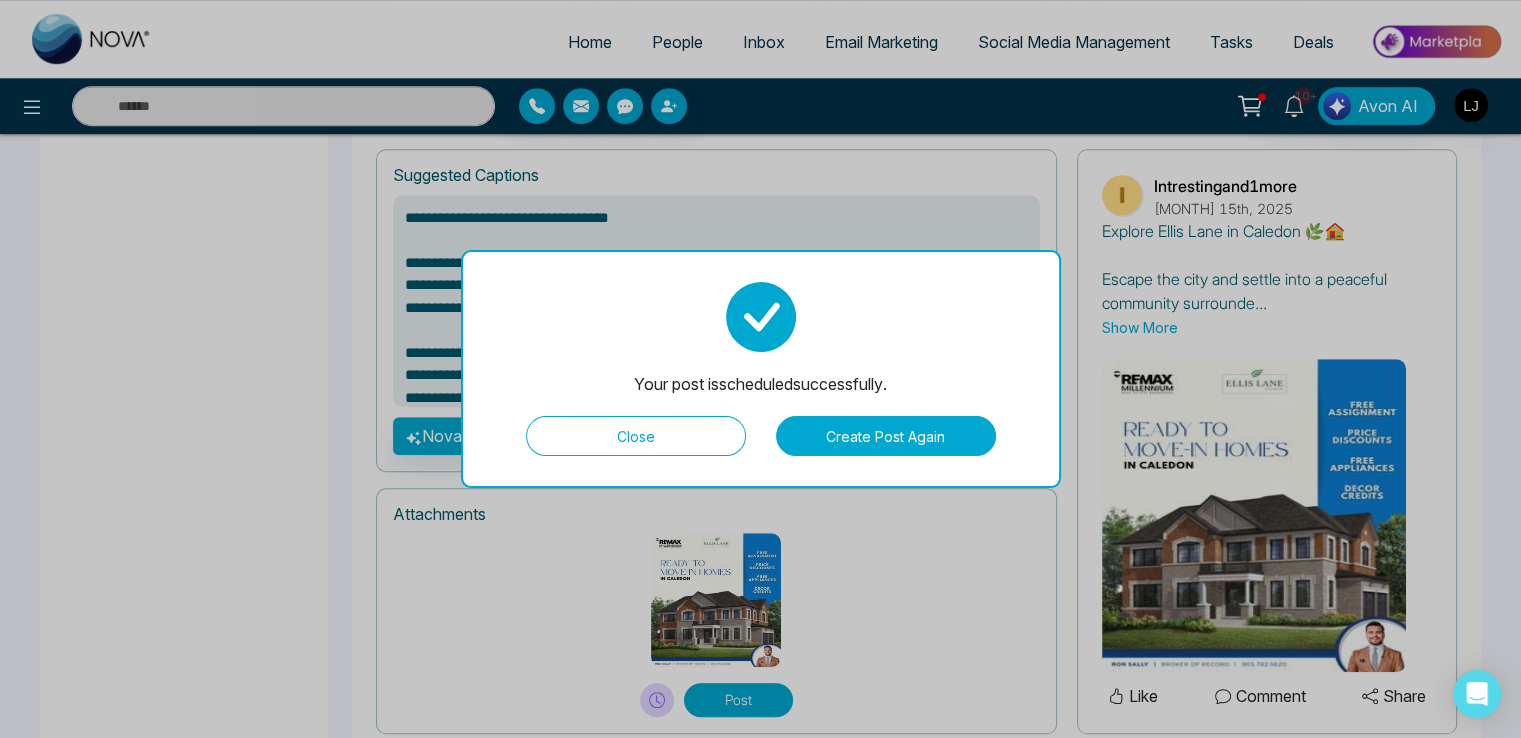 click on "Close" at bounding box center (636, 436) 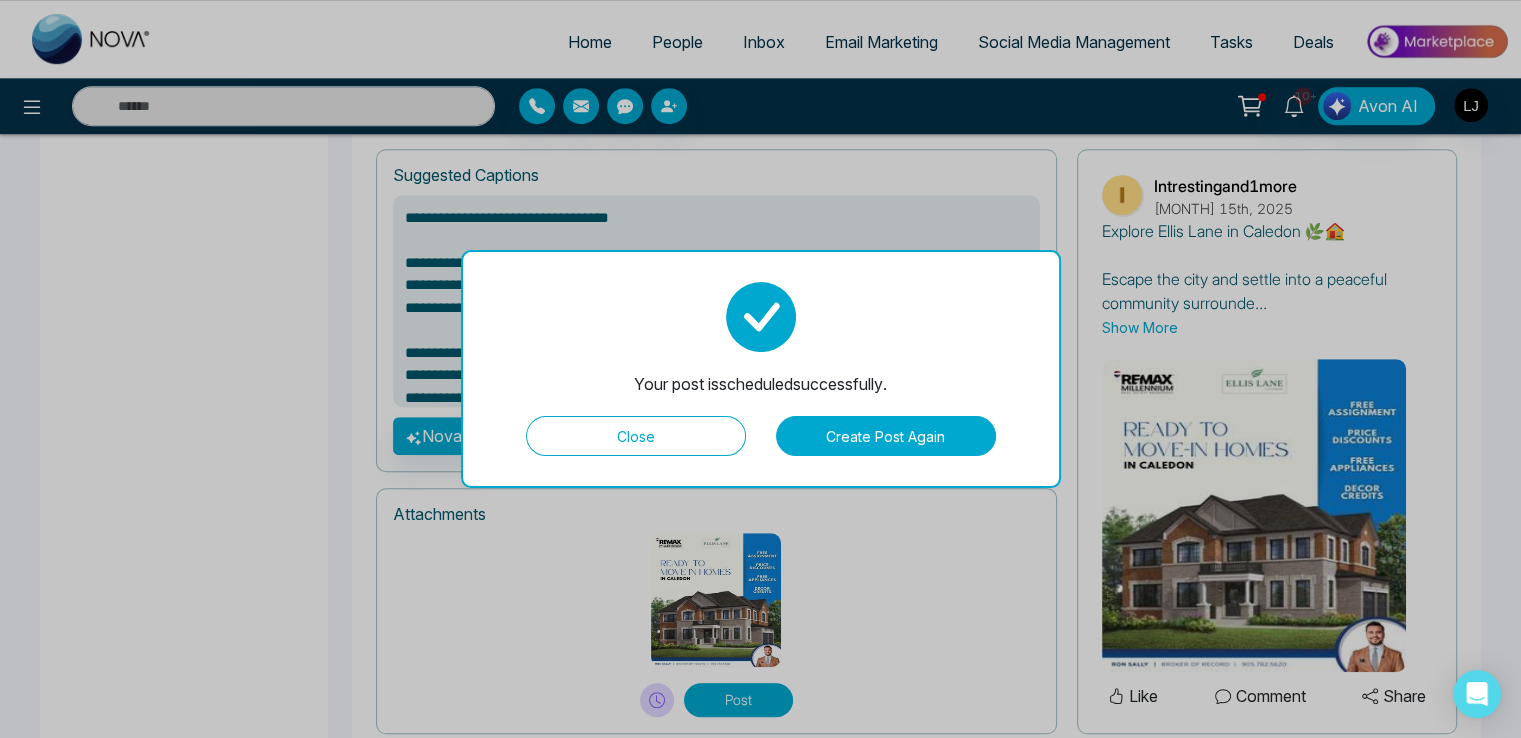 type on "**********" 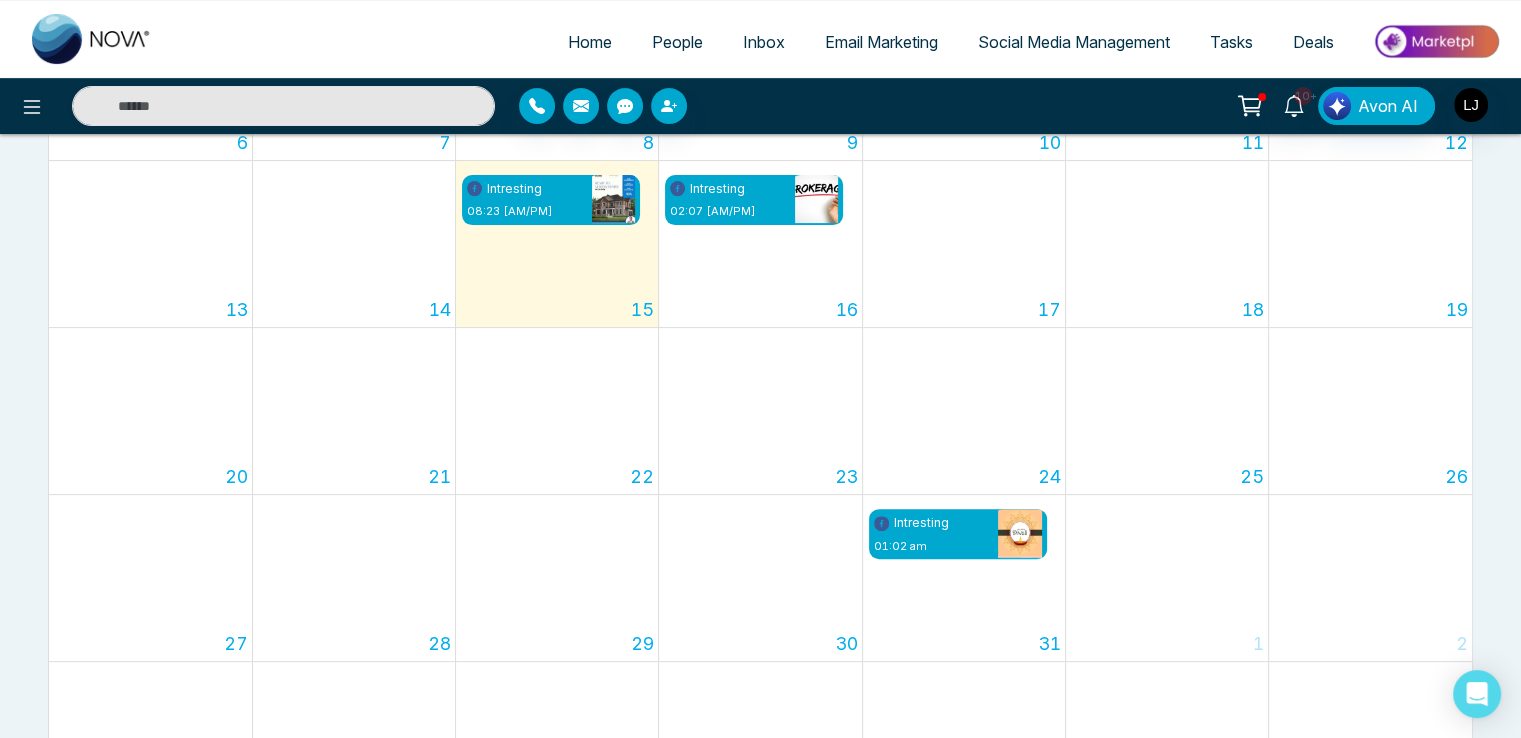 scroll, scrollTop: 400, scrollLeft: 0, axis: vertical 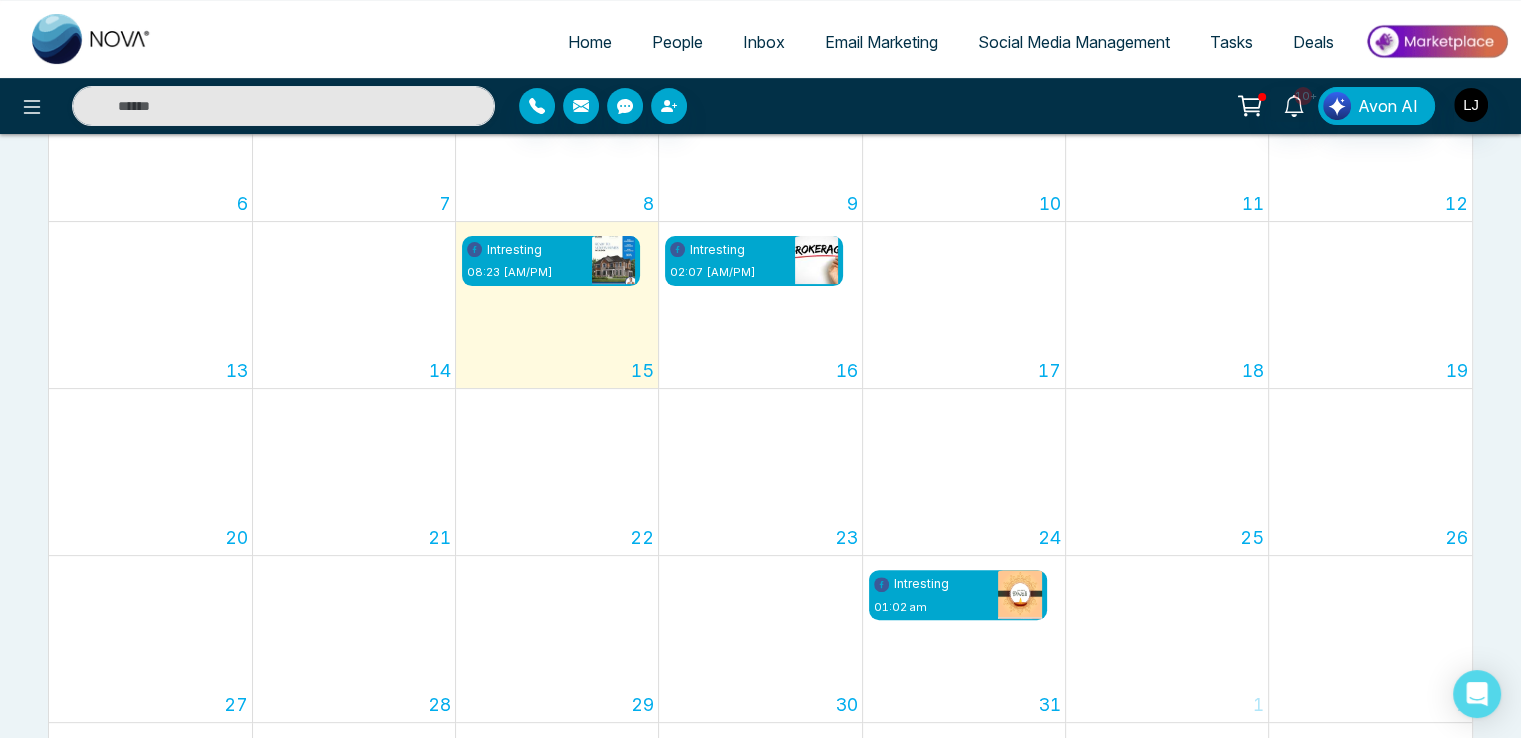 click on "29 30 1 2 3 4 5 6 7 8 9 10 11 12 13 14 15     Intresting 08:23 pm 16     Intresting 02:07 am 17 18 19 20 21 22 23 24 25 26 27 28 29 30 31     Intresting 01:02 am 1 2 3 4 5 6 7 8 9" at bounding box center (760, 388) 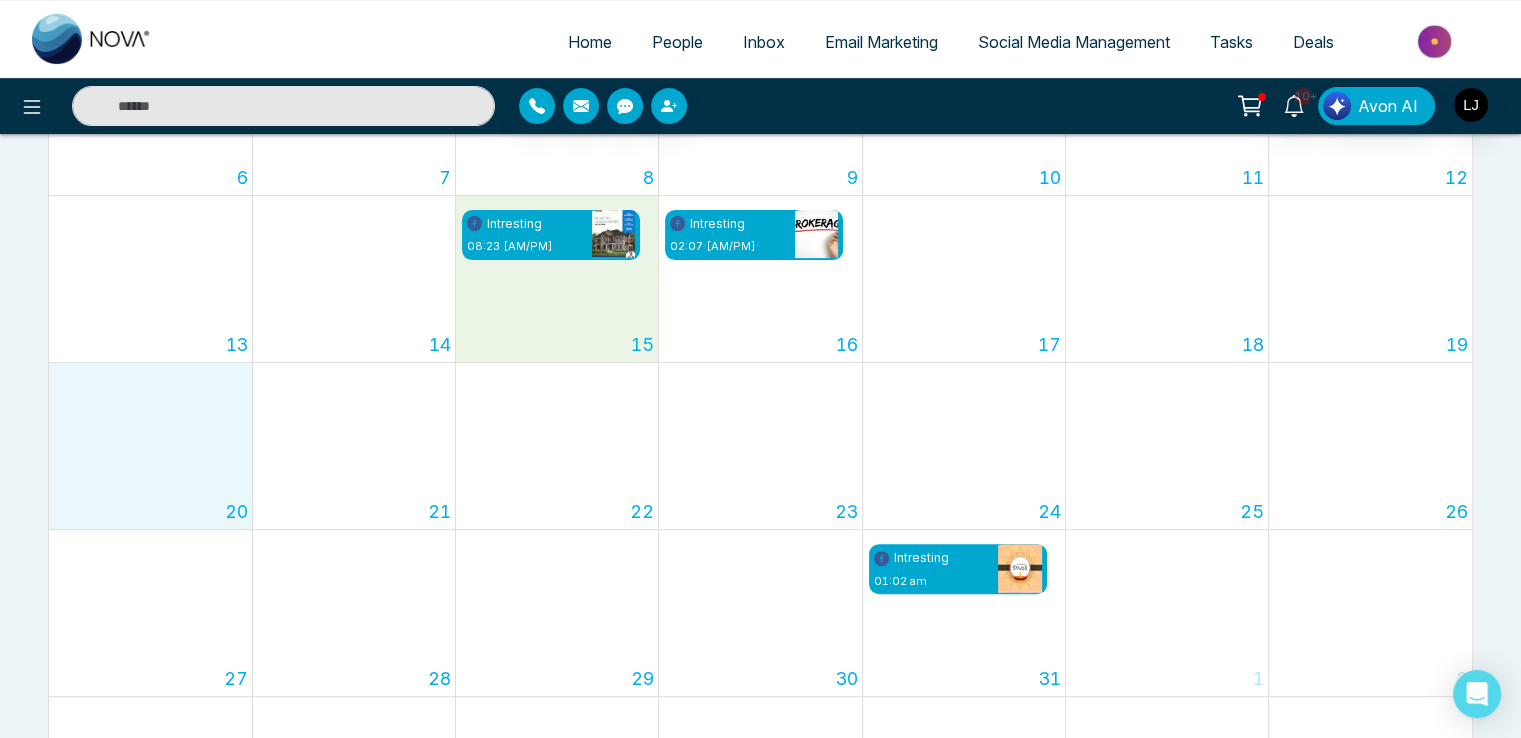 scroll, scrollTop: 430, scrollLeft: 0, axis: vertical 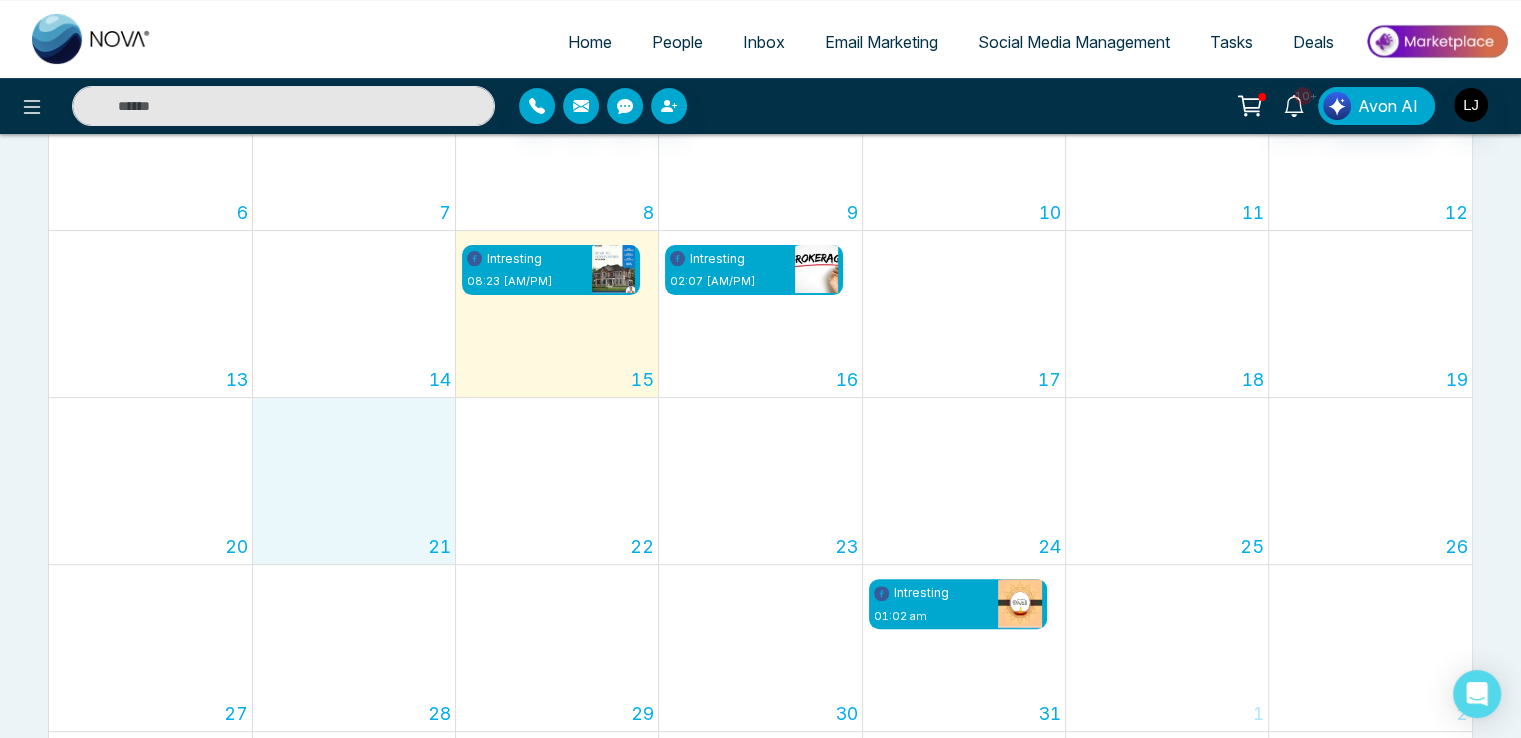 click on "21" at bounding box center [354, 481] 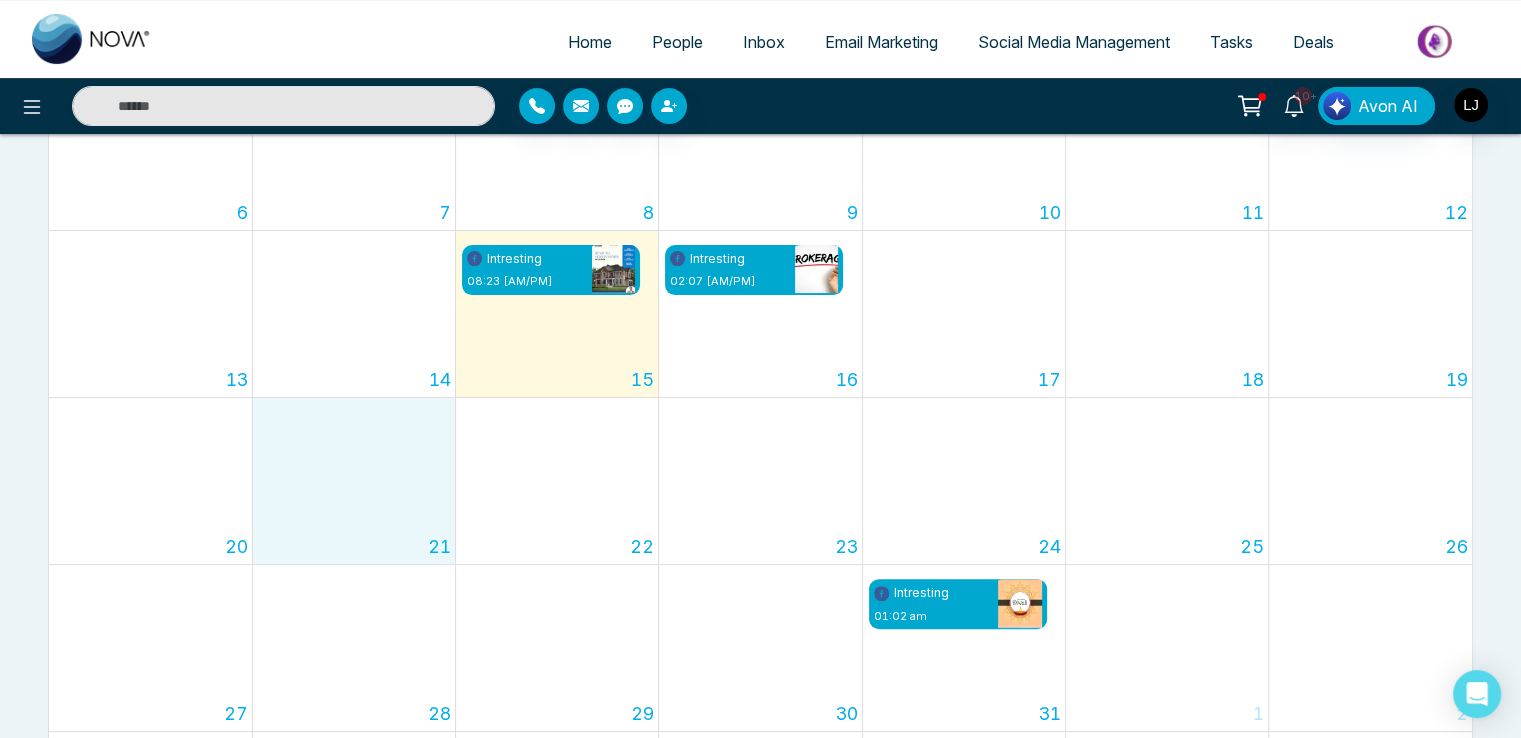 click on "15     Intresting 08:23 pm" at bounding box center [557, 314] 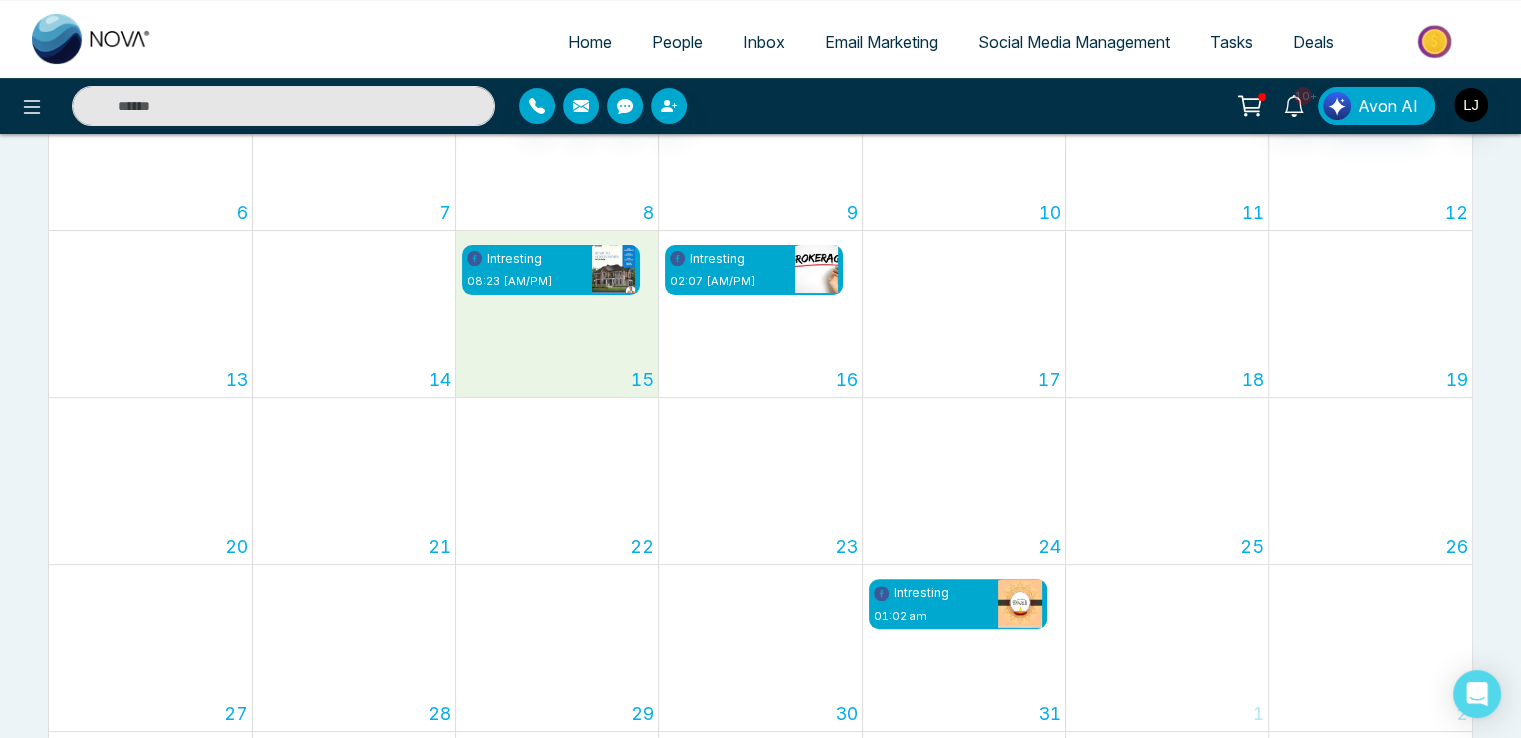 click on "16     Intresting 02:07 am" at bounding box center [760, 314] 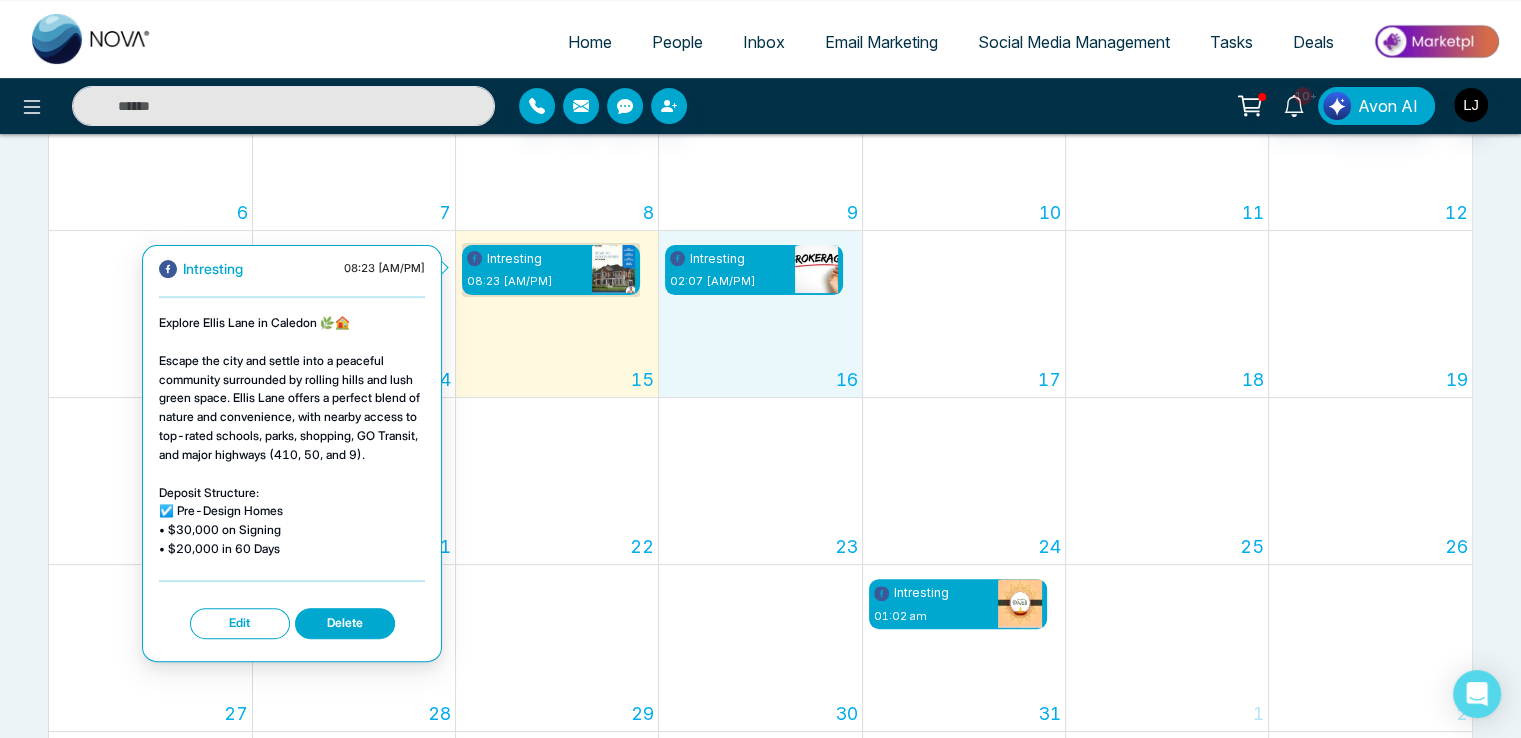 click at bounding box center (613, 268) 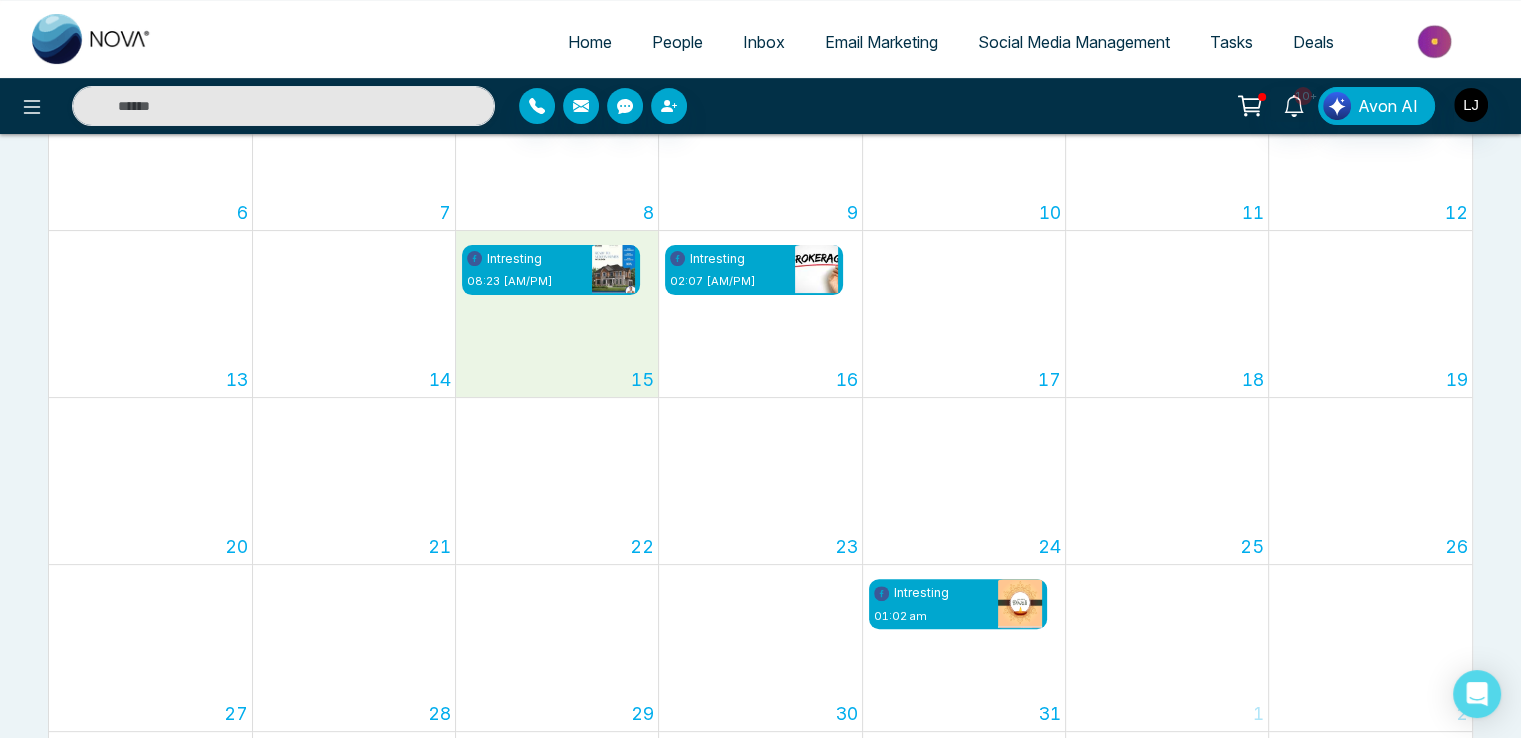 click on "15     Intresting 08:23 pm" at bounding box center (557, 314) 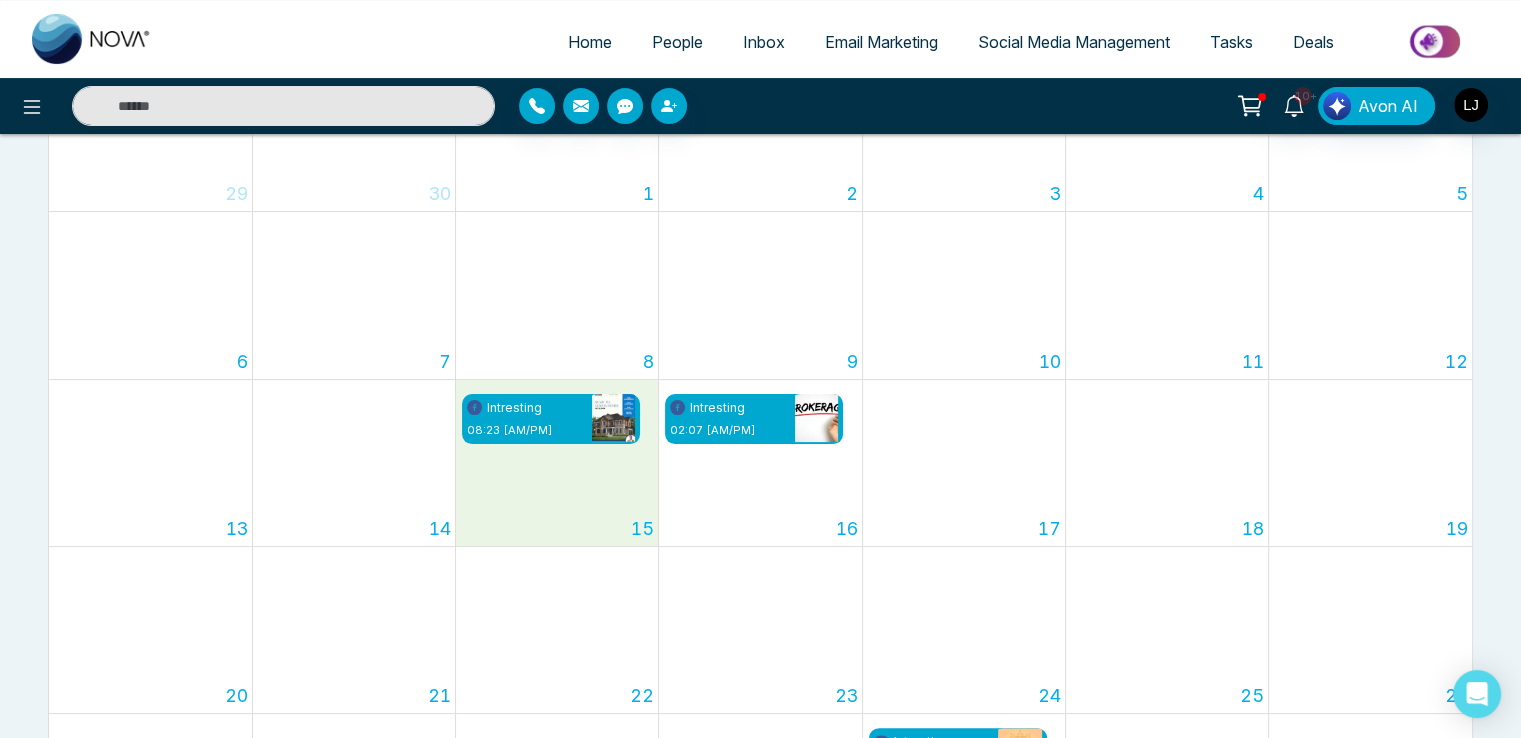 scroll, scrollTop: 430, scrollLeft: 0, axis: vertical 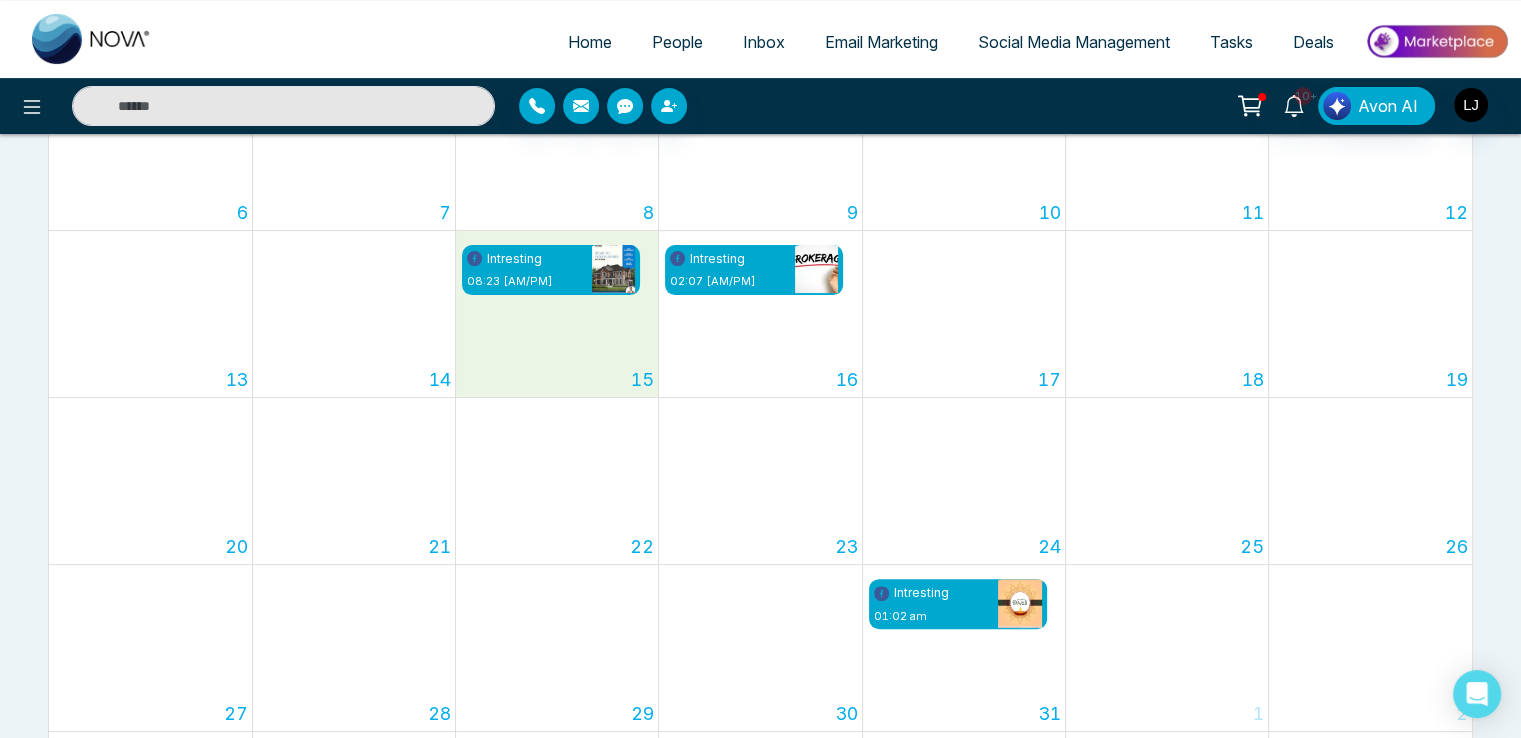 click on "20" at bounding box center [150, 481] 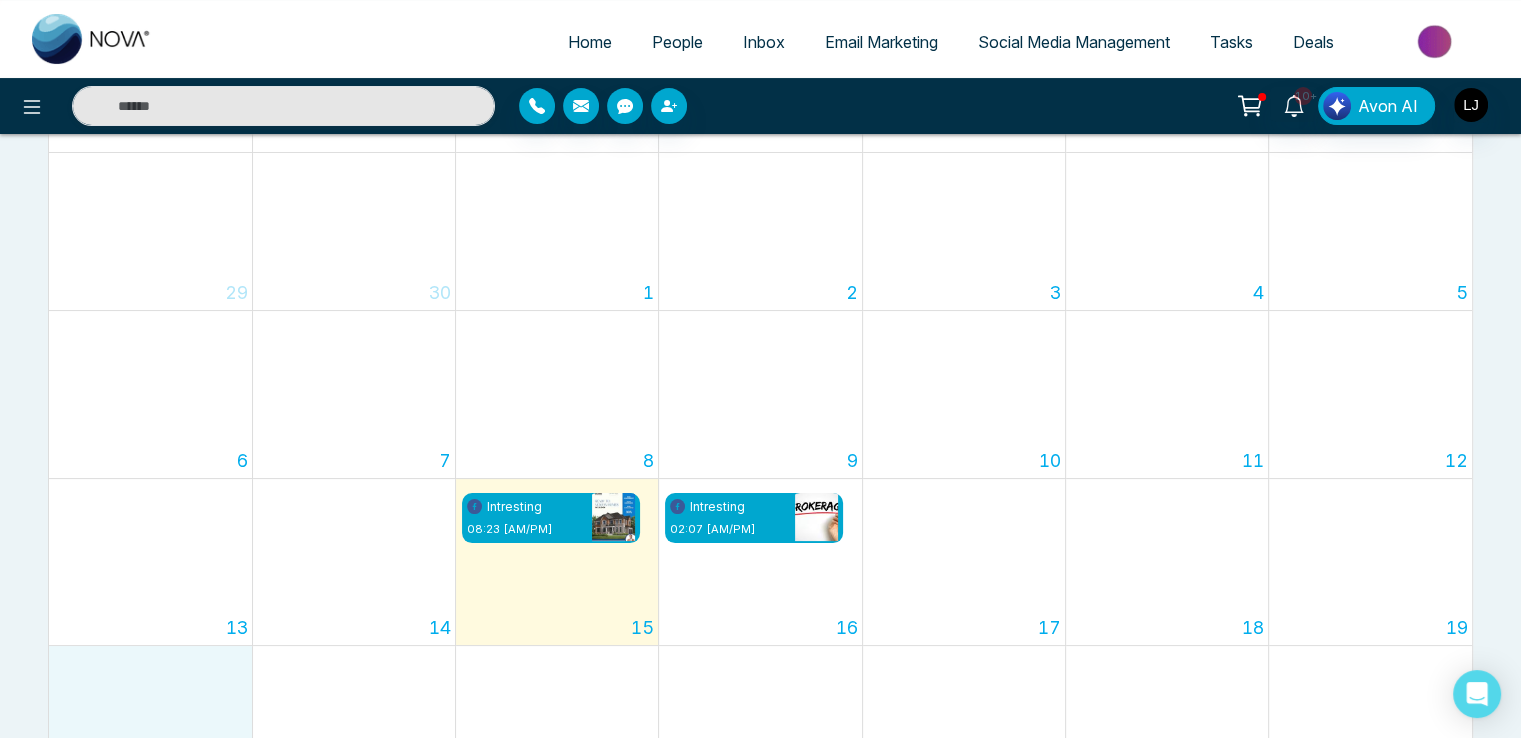 scroll, scrollTop: 0, scrollLeft: 0, axis: both 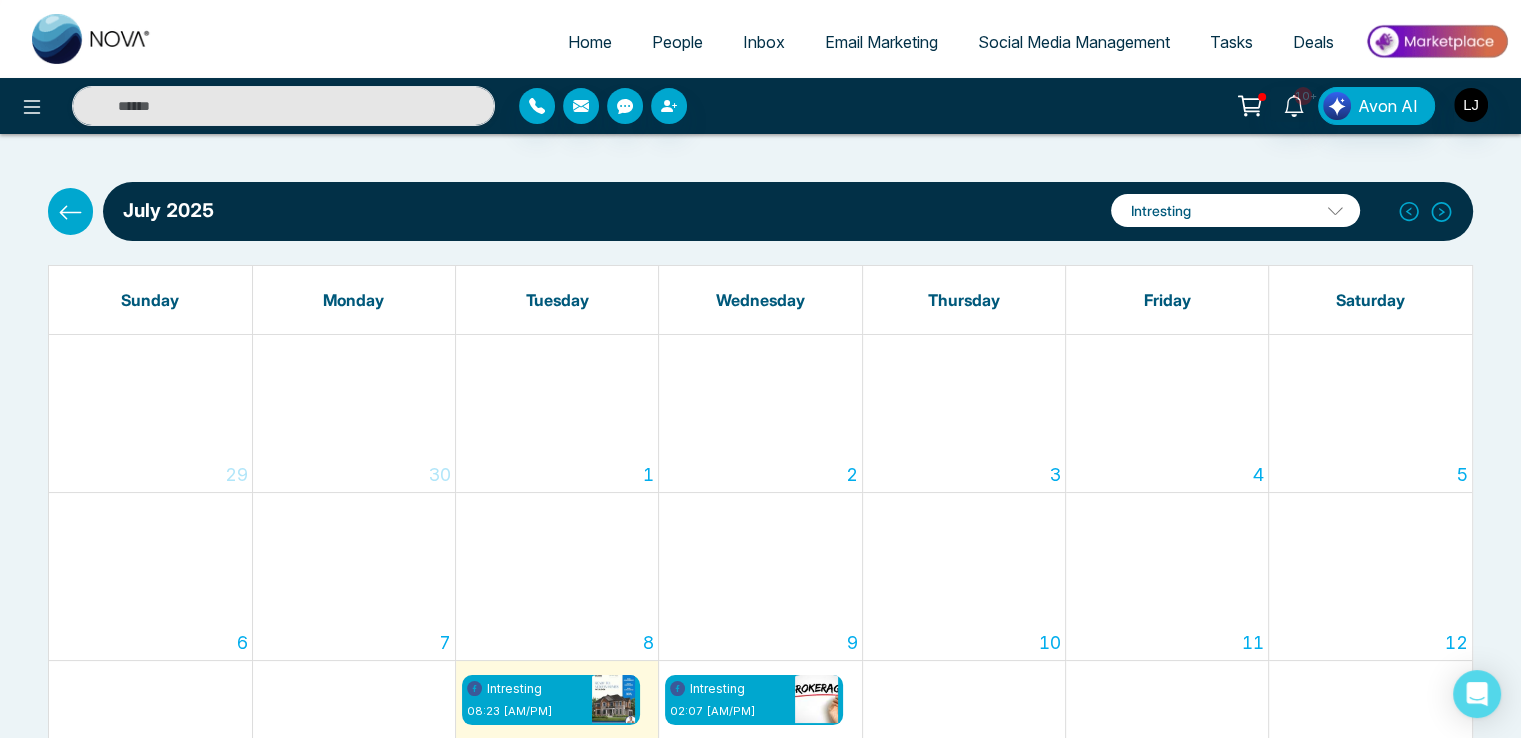 click at bounding box center [70, 211] 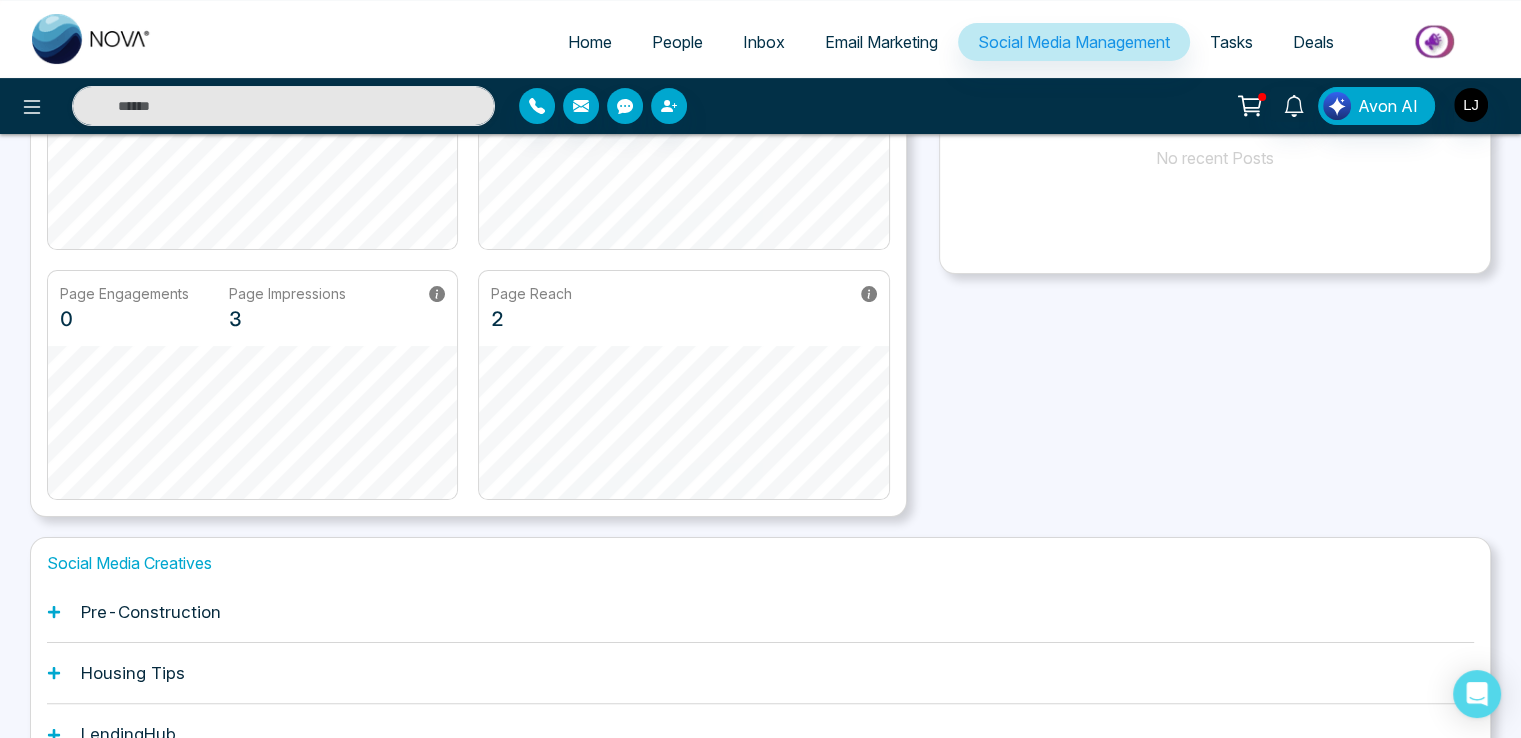 scroll, scrollTop: 0, scrollLeft: 0, axis: both 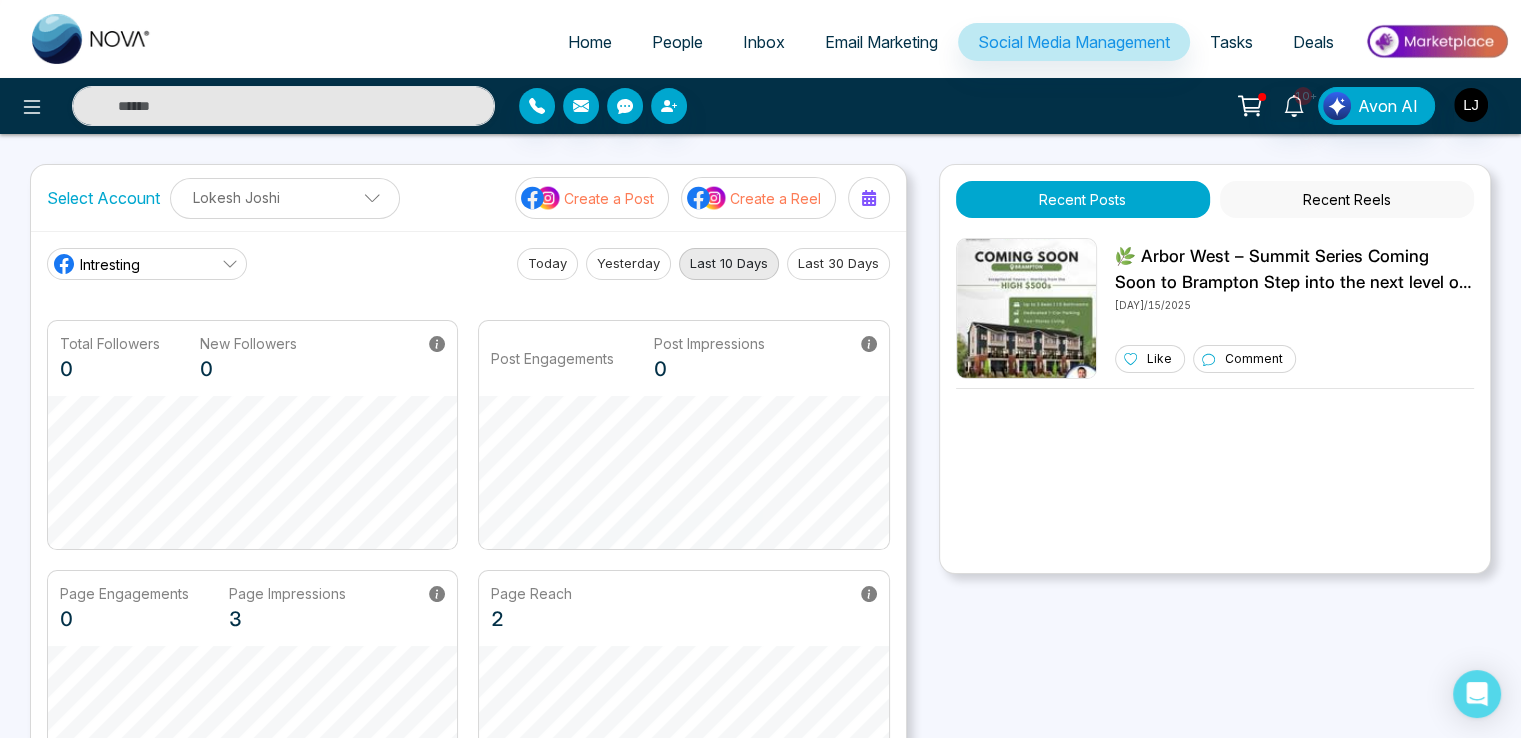 click on "Intresting" at bounding box center [110, 264] 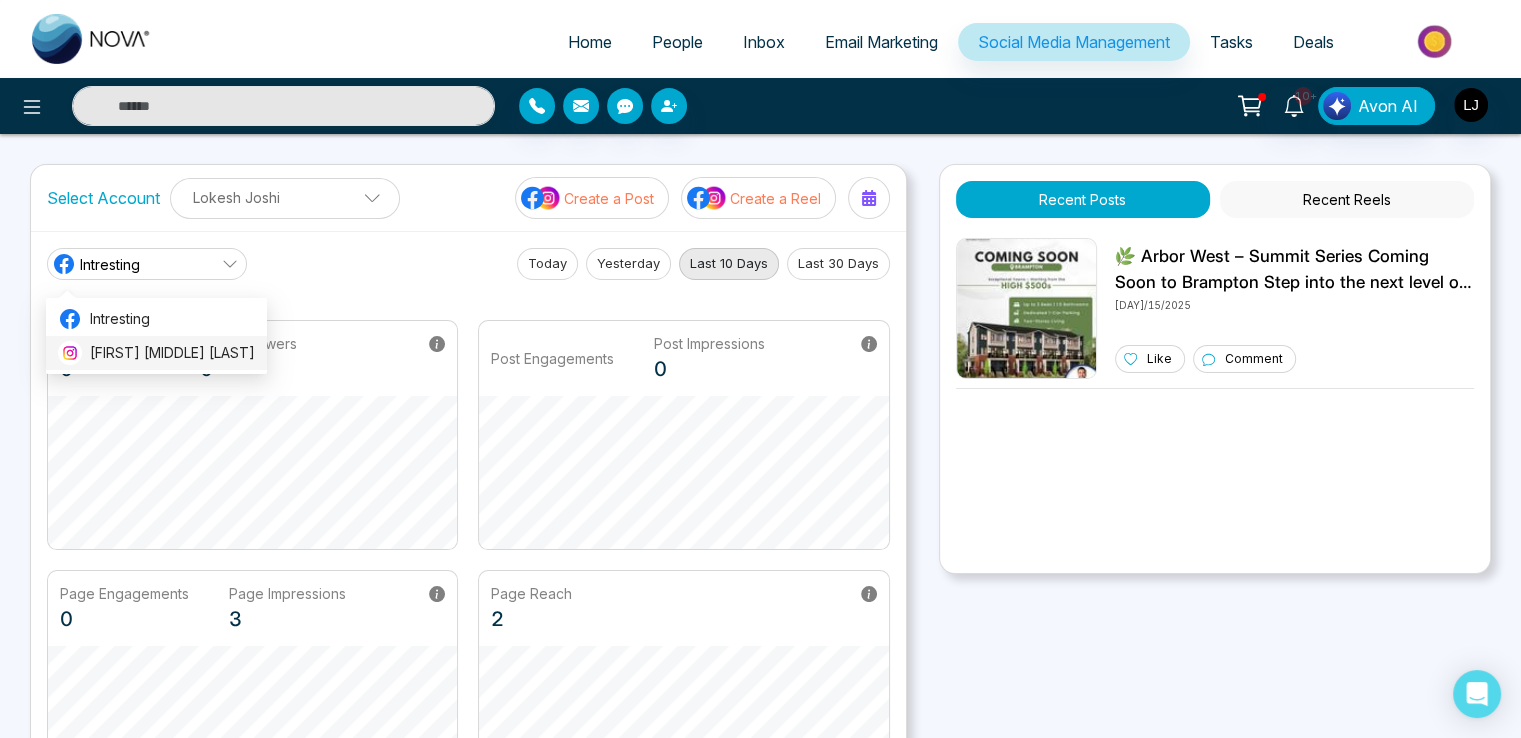 click on "Lokesh Avinash Joshi" at bounding box center [156, 353] 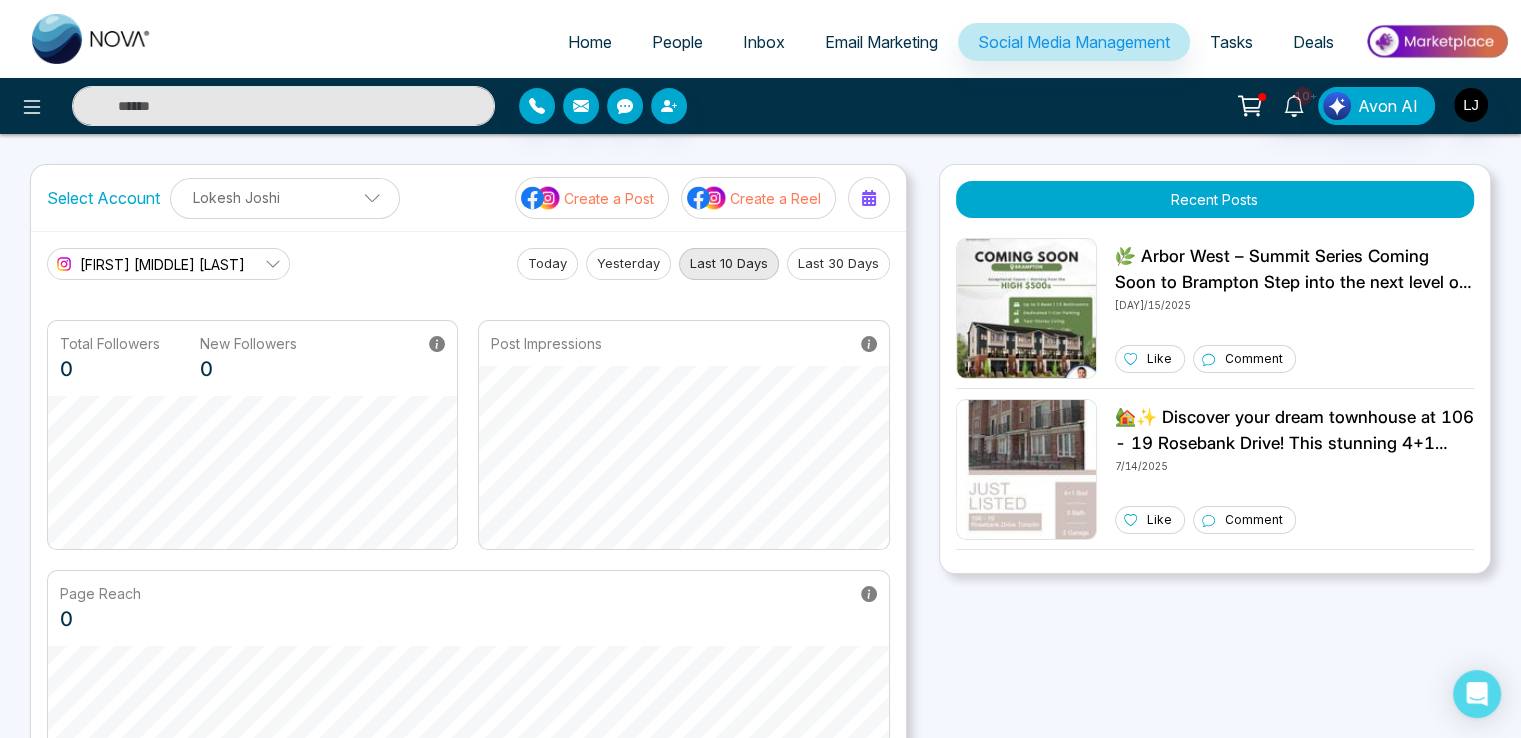 click on "Create a Post" at bounding box center (609, 198) 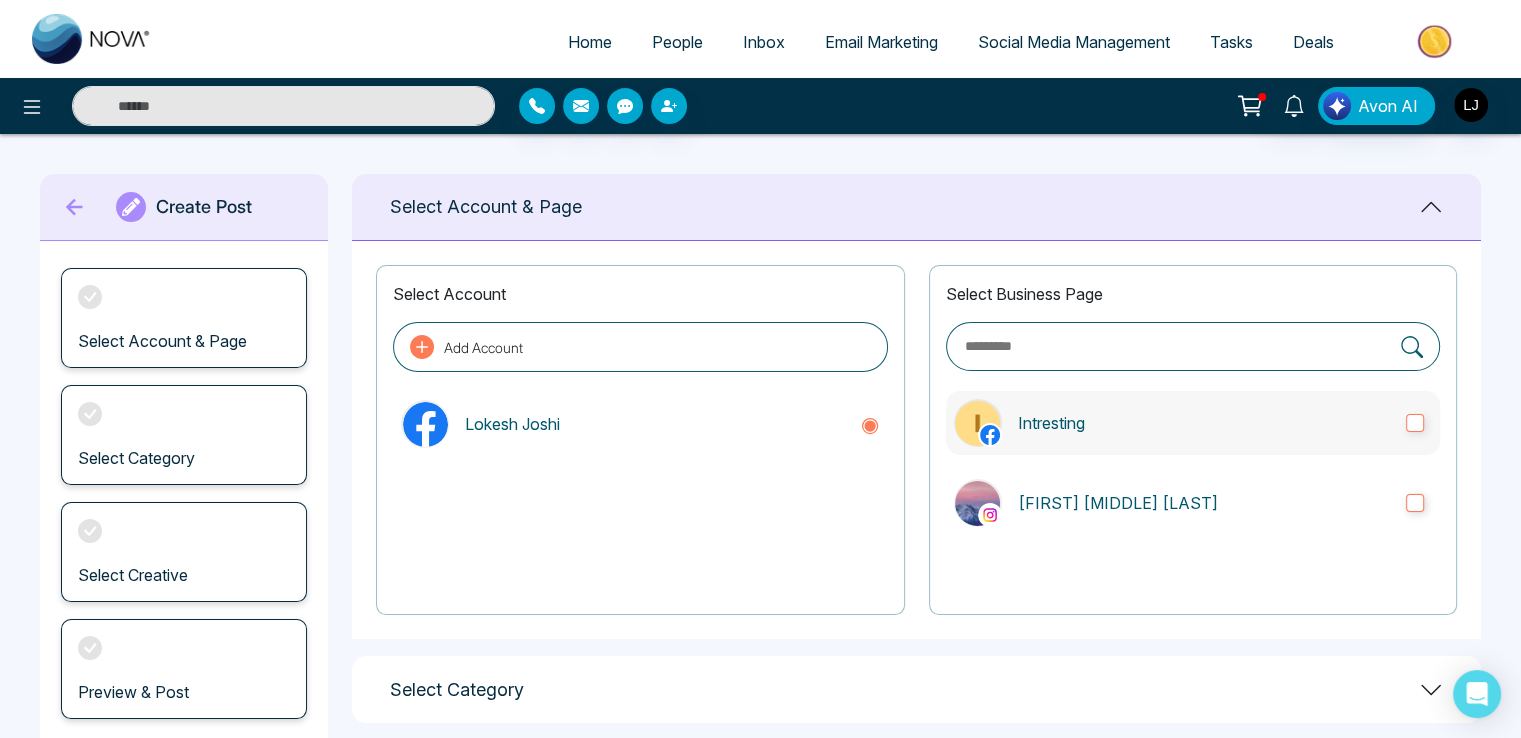 click on "Intresting" at bounding box center (1204, 423) 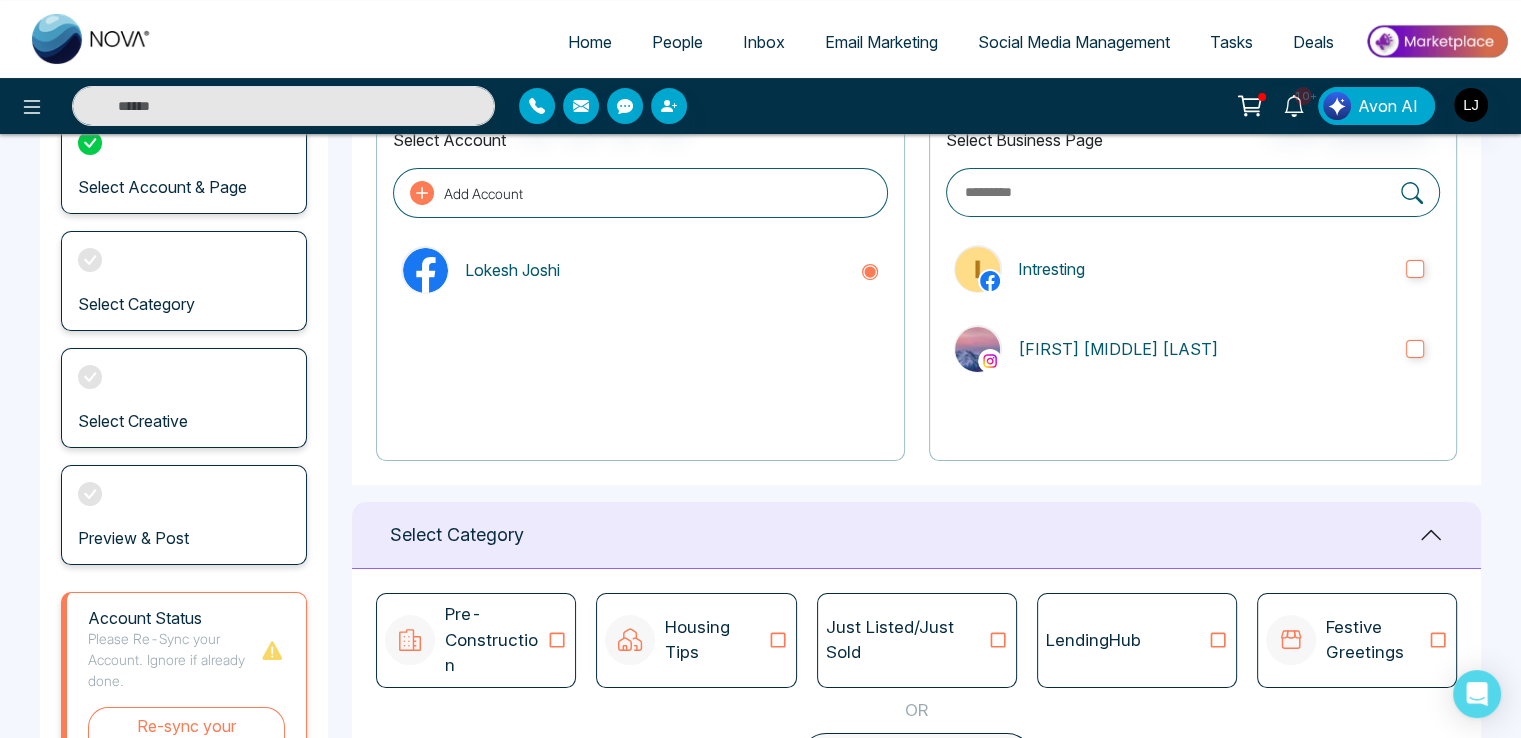 scroll, scrollTop: 406, scrollLeft: 0, axis: vertical 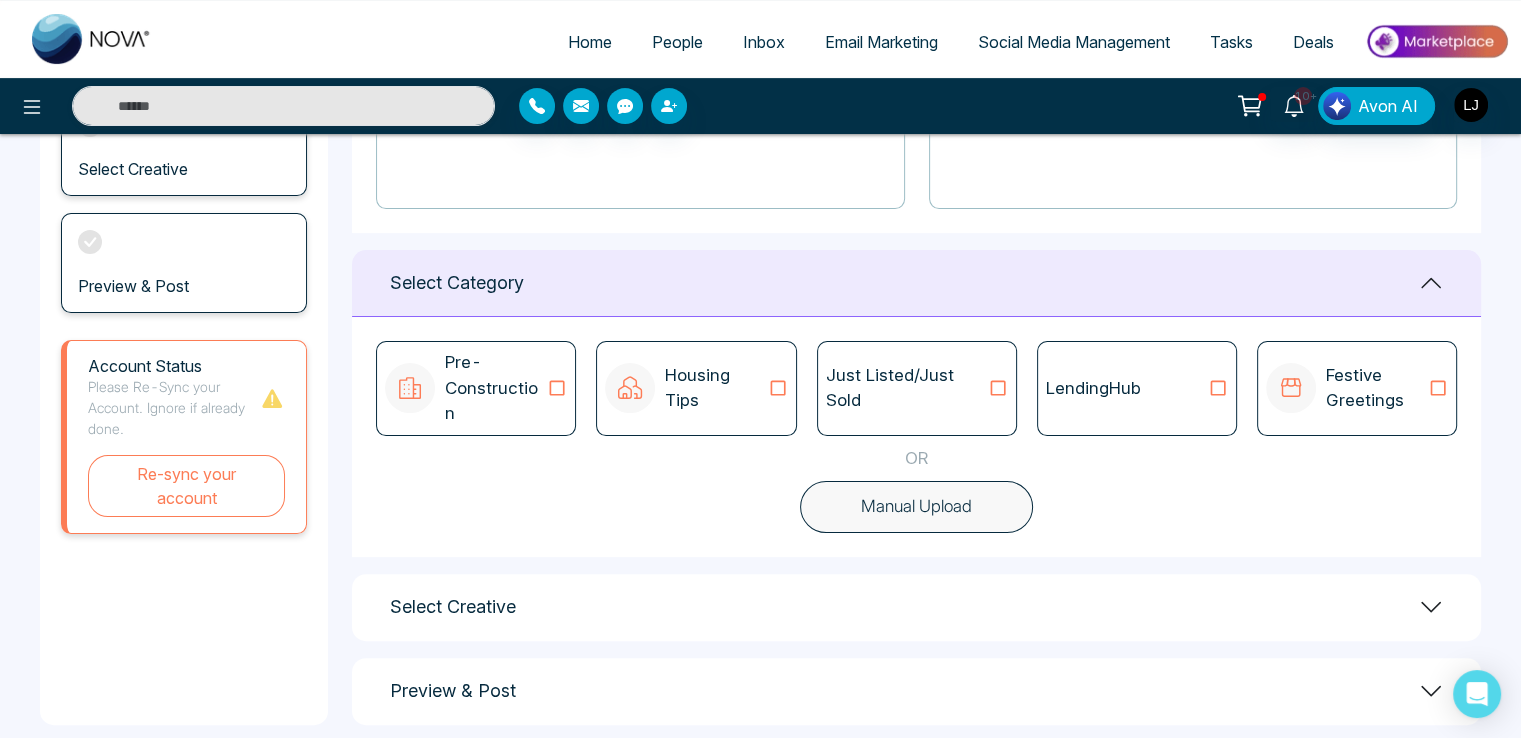 click on "Just Listed/Just Sold" at bounding box center [907, 388] 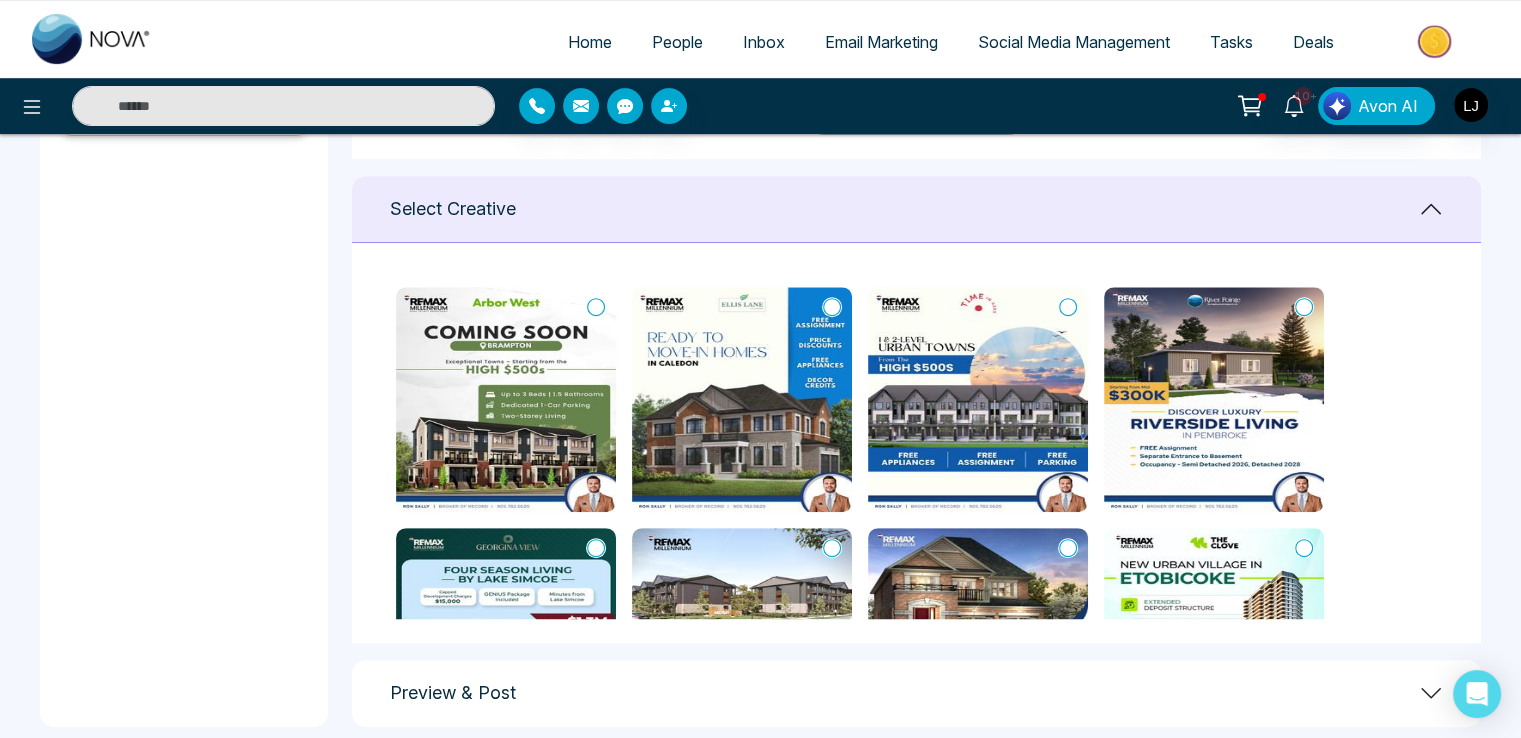 scroll, scrollTop: 806, scrollLeft: 0, axis: vertical 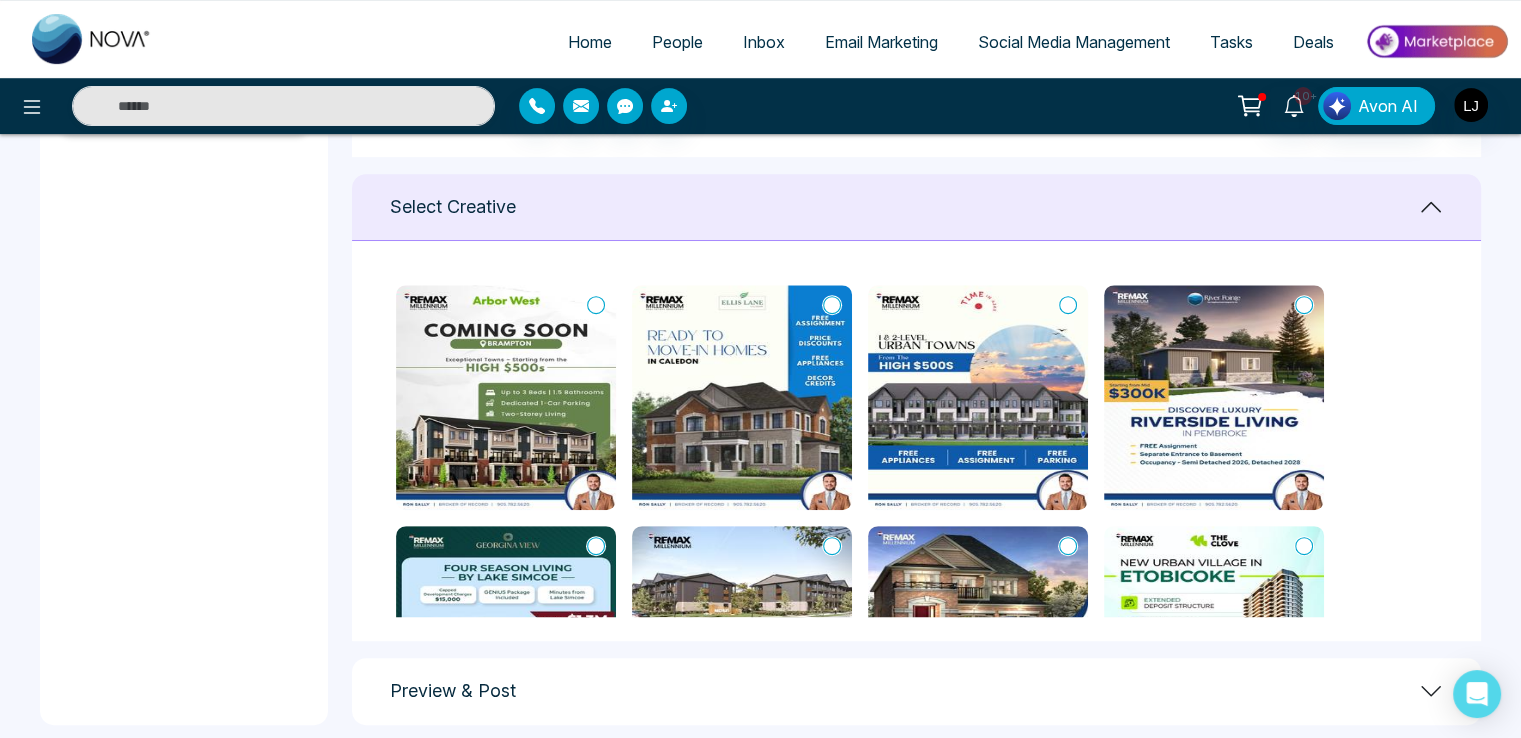 click 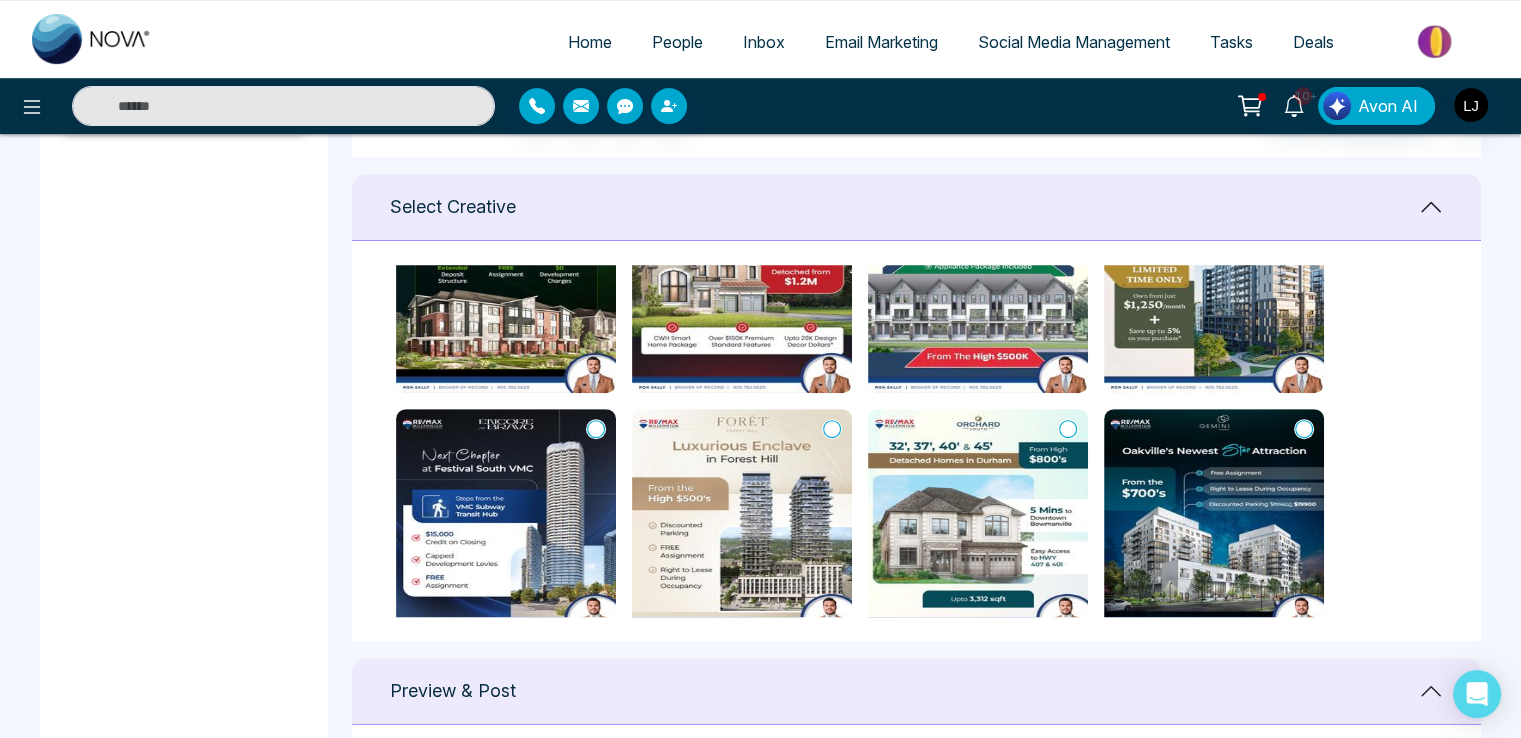 scroll, scrollTop: 600, scrollLeft: 0, axis: vertical 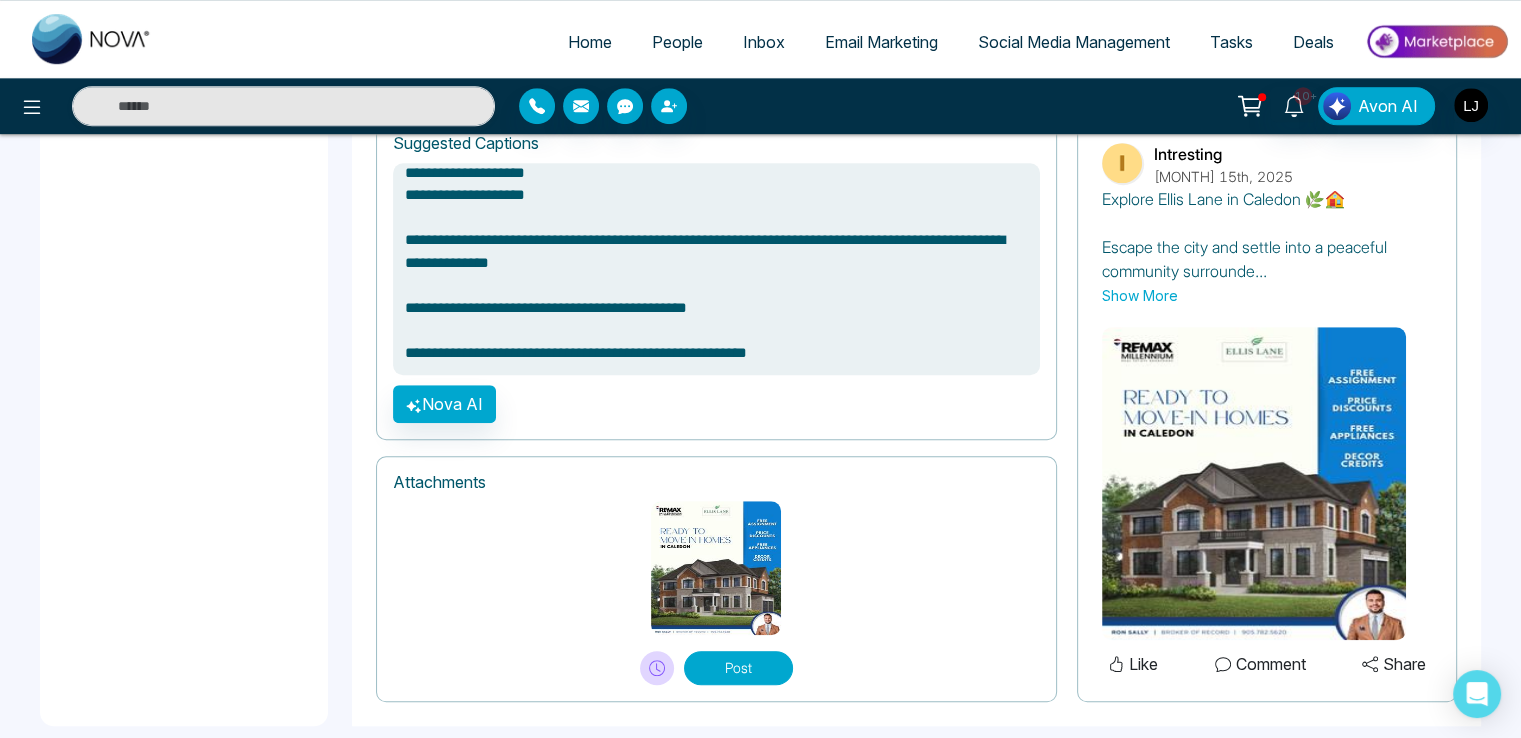 click on "Post" at bounding box center (738, 668) 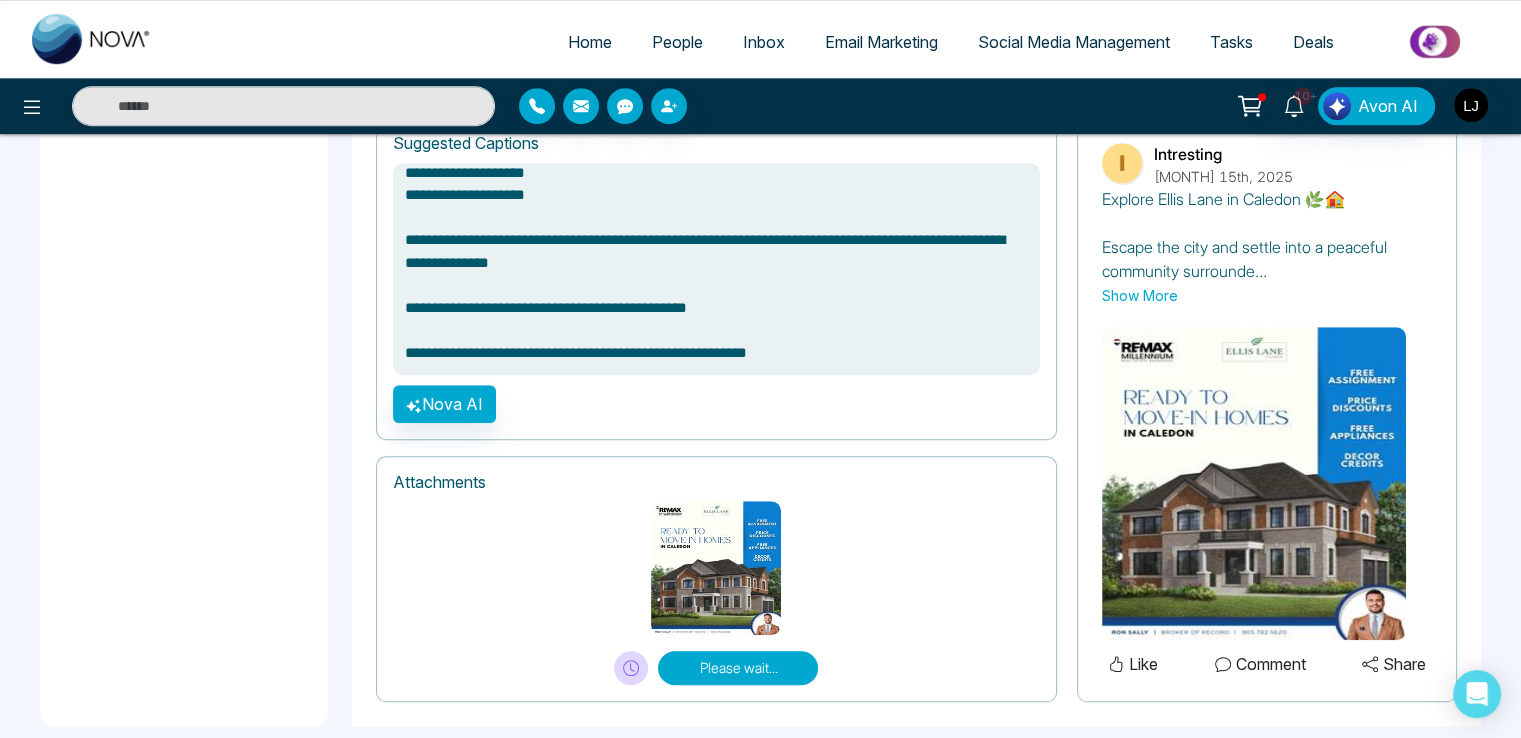 type on "**********" 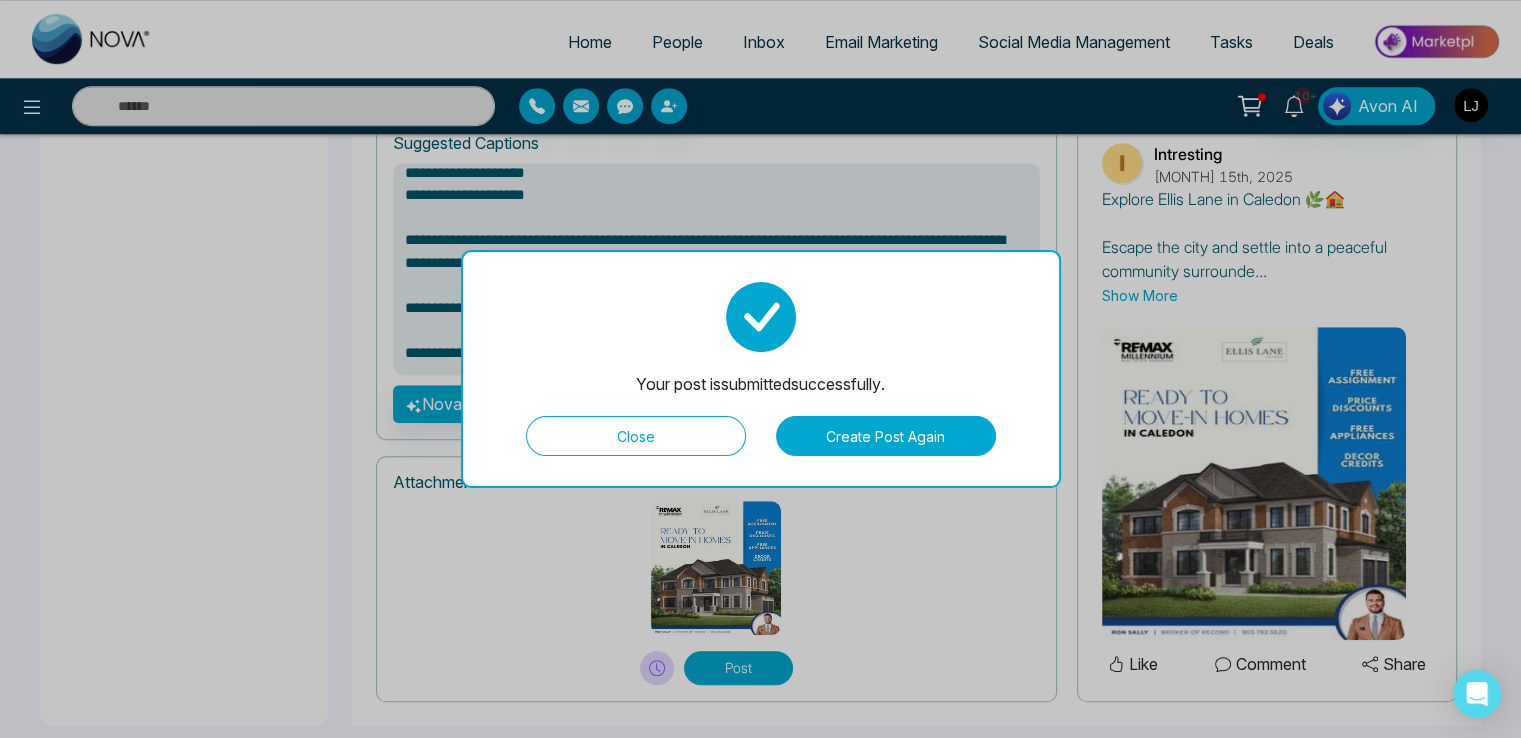click on "Close" at bounding box center [636, 436] 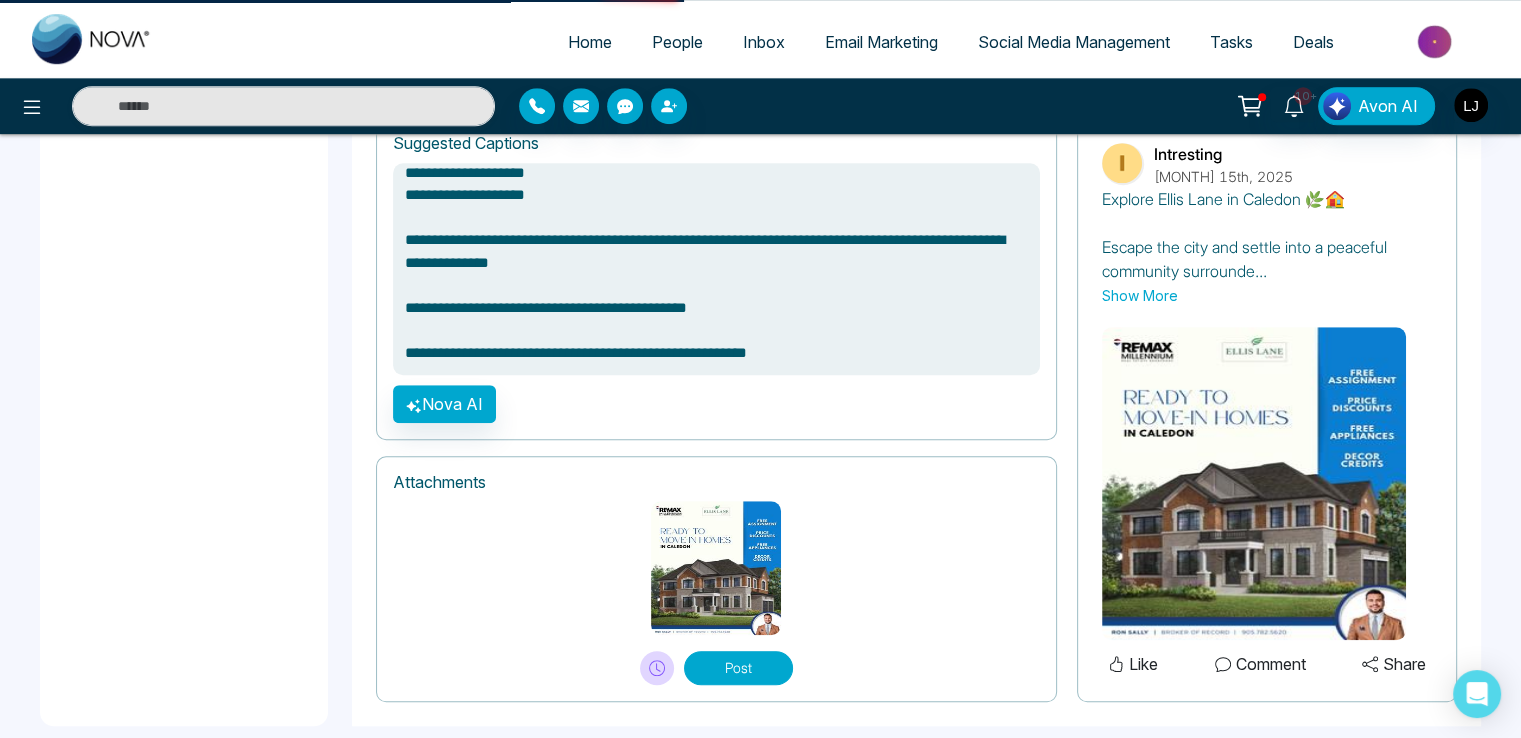 scroll, scrollTop: 0, scrollLeft: 0, axis: both 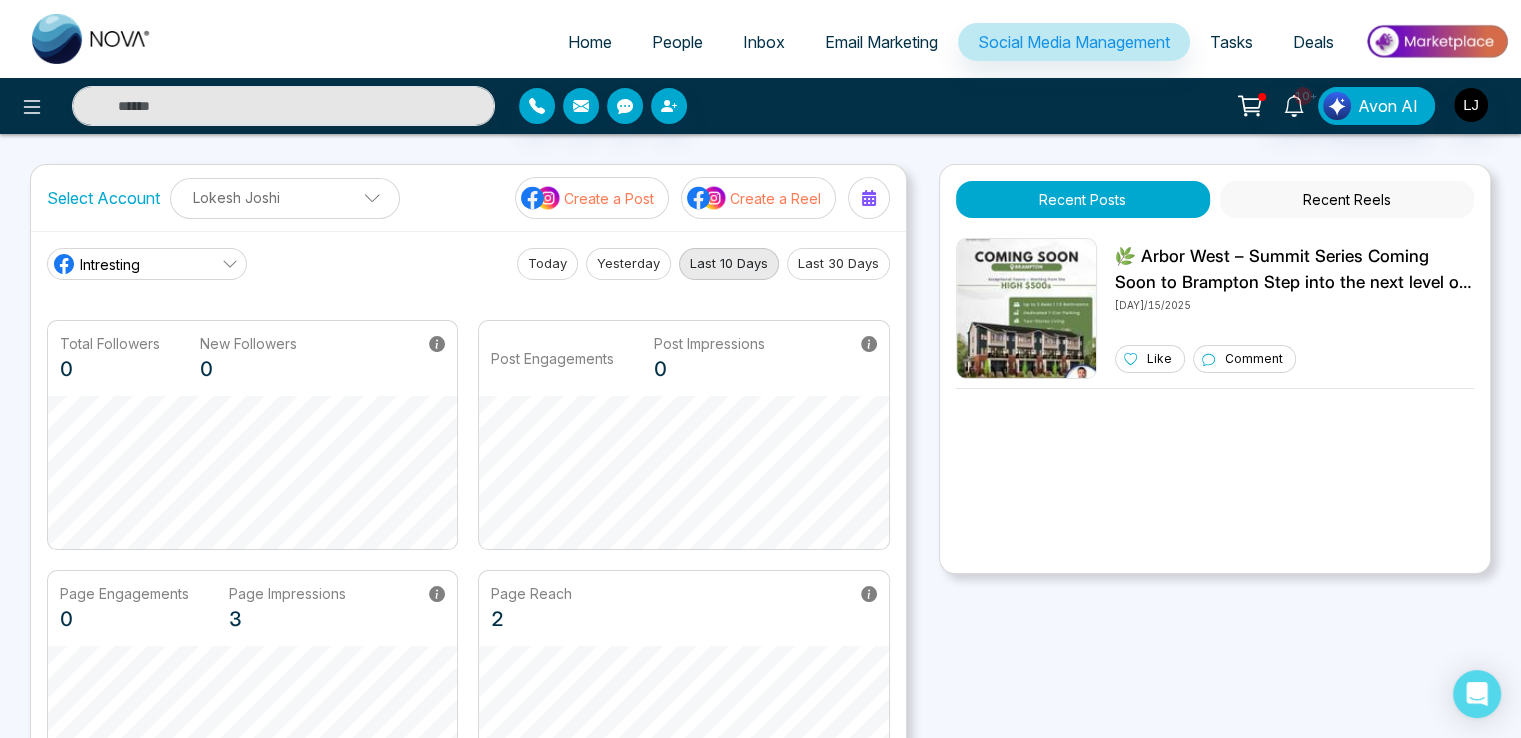 click on "Intresting" at bounding box center (147, 264) 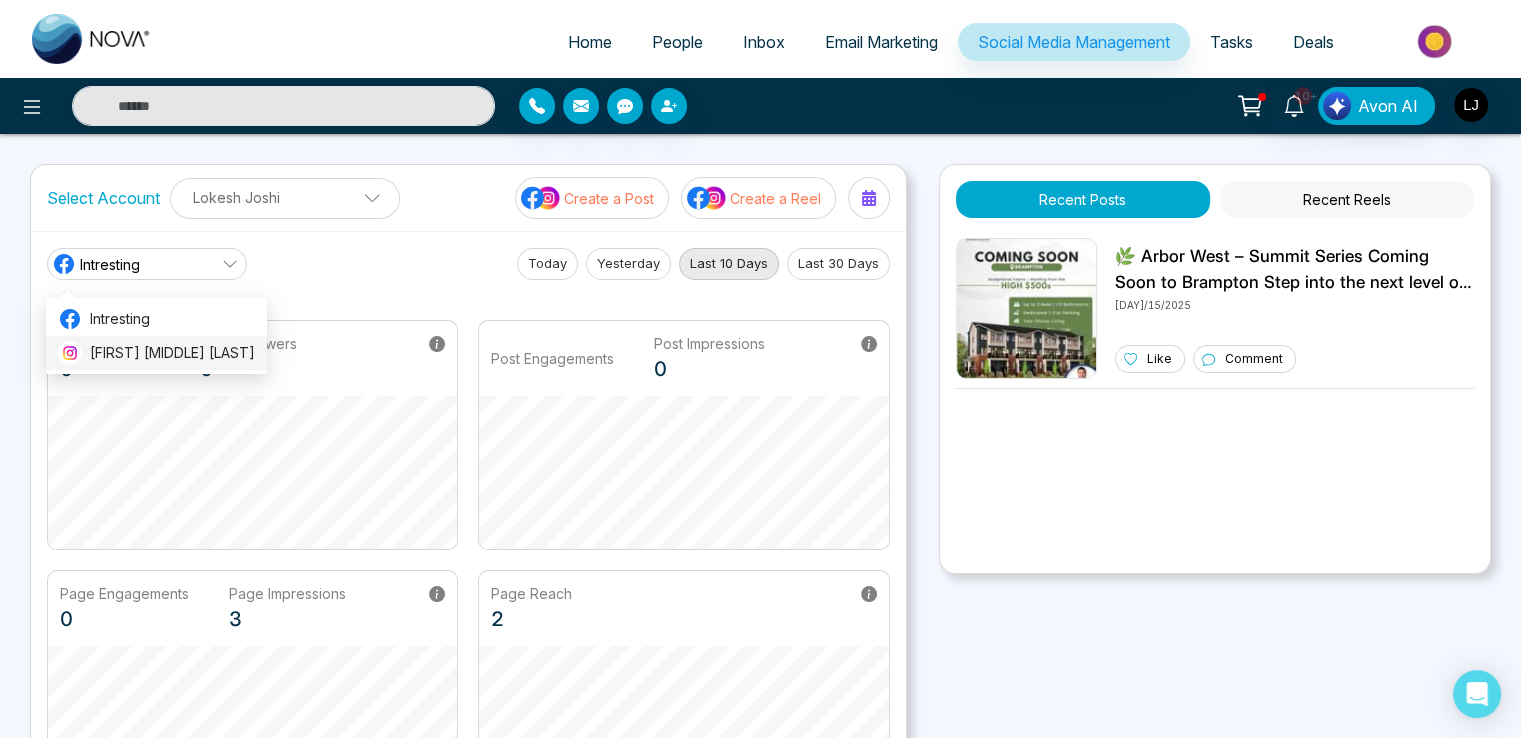 click on "Lokesh Avinash Joshi" at bounding box center (156, 353) 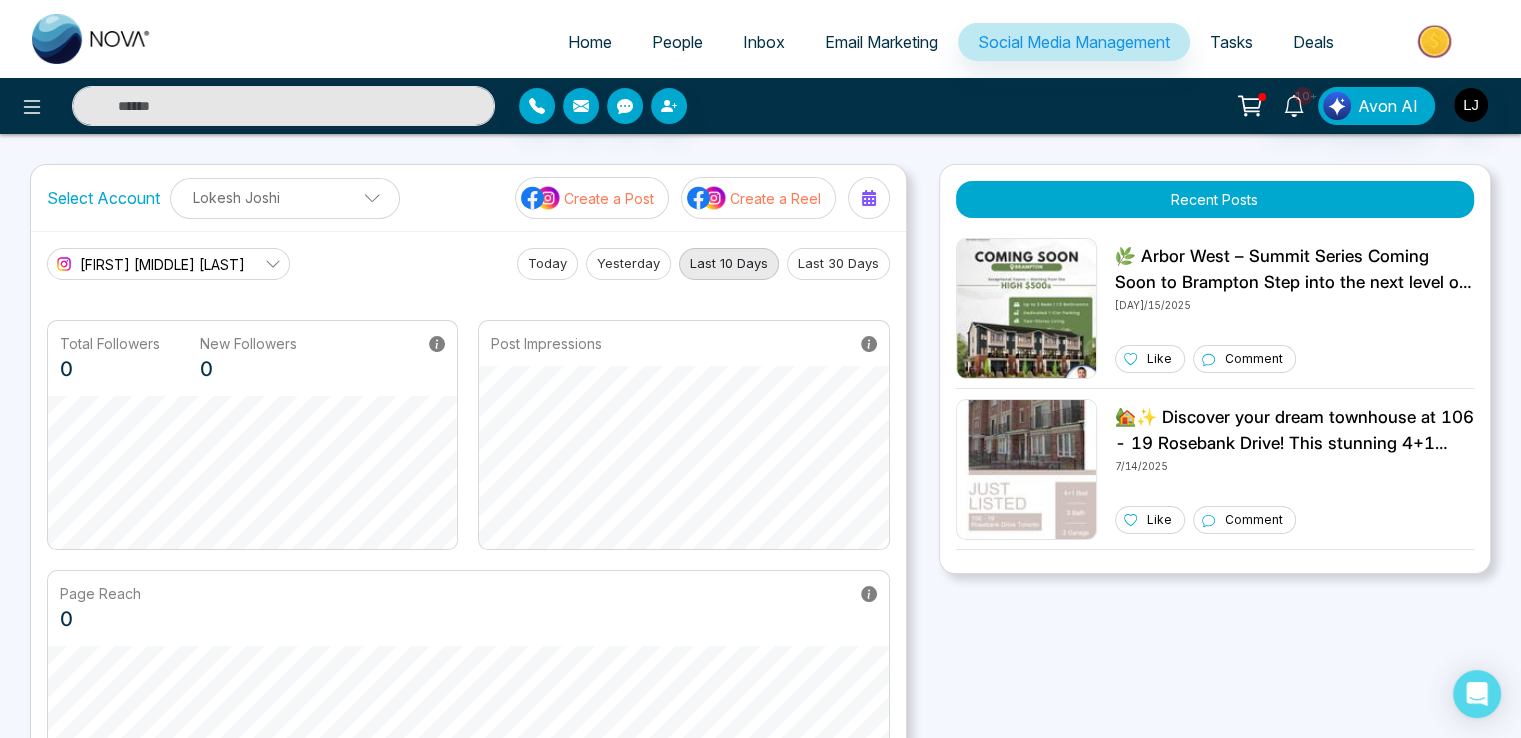 click on "Lokesh Avinash Joshi" at bounding box center (162, 264) 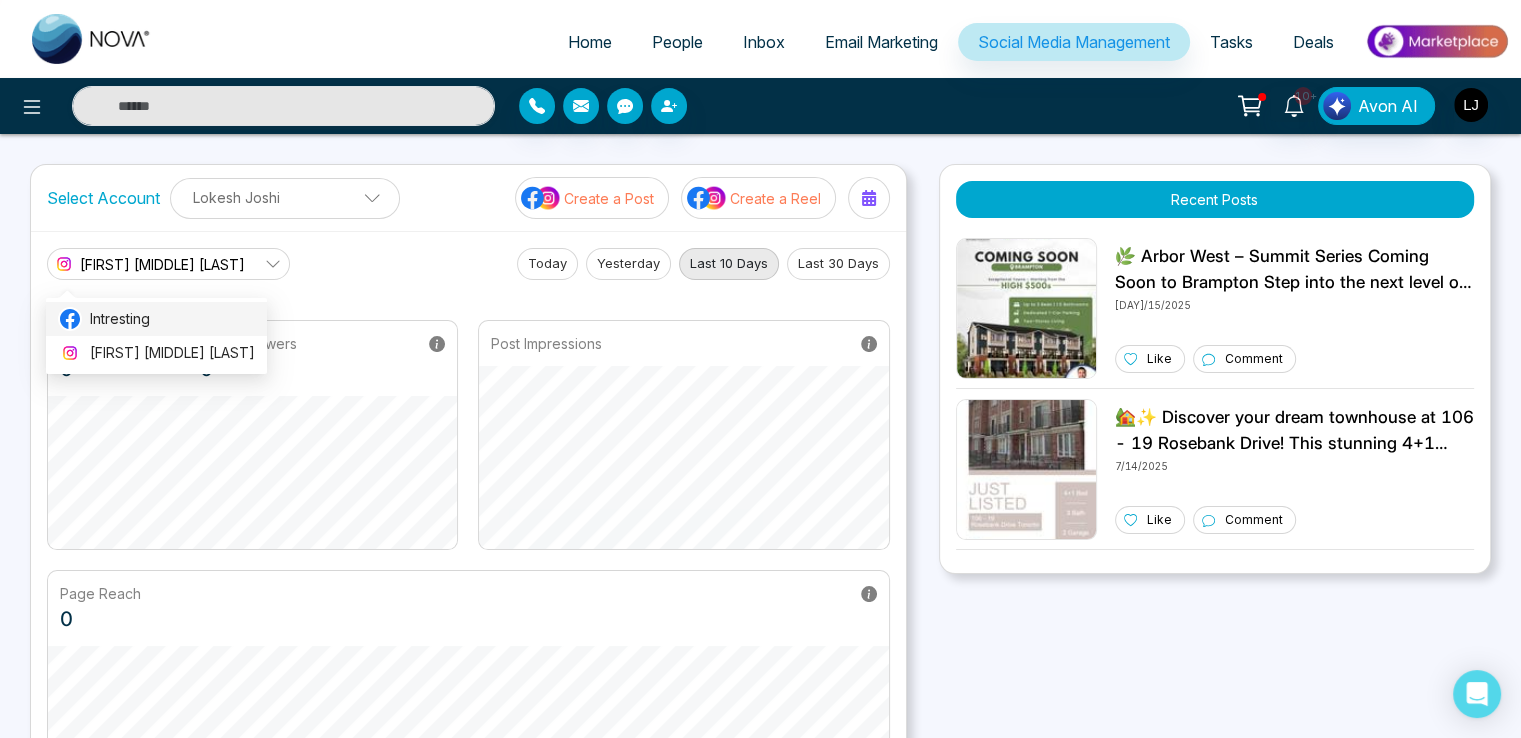 click on "Intresting" at bounding box center (172, 319) 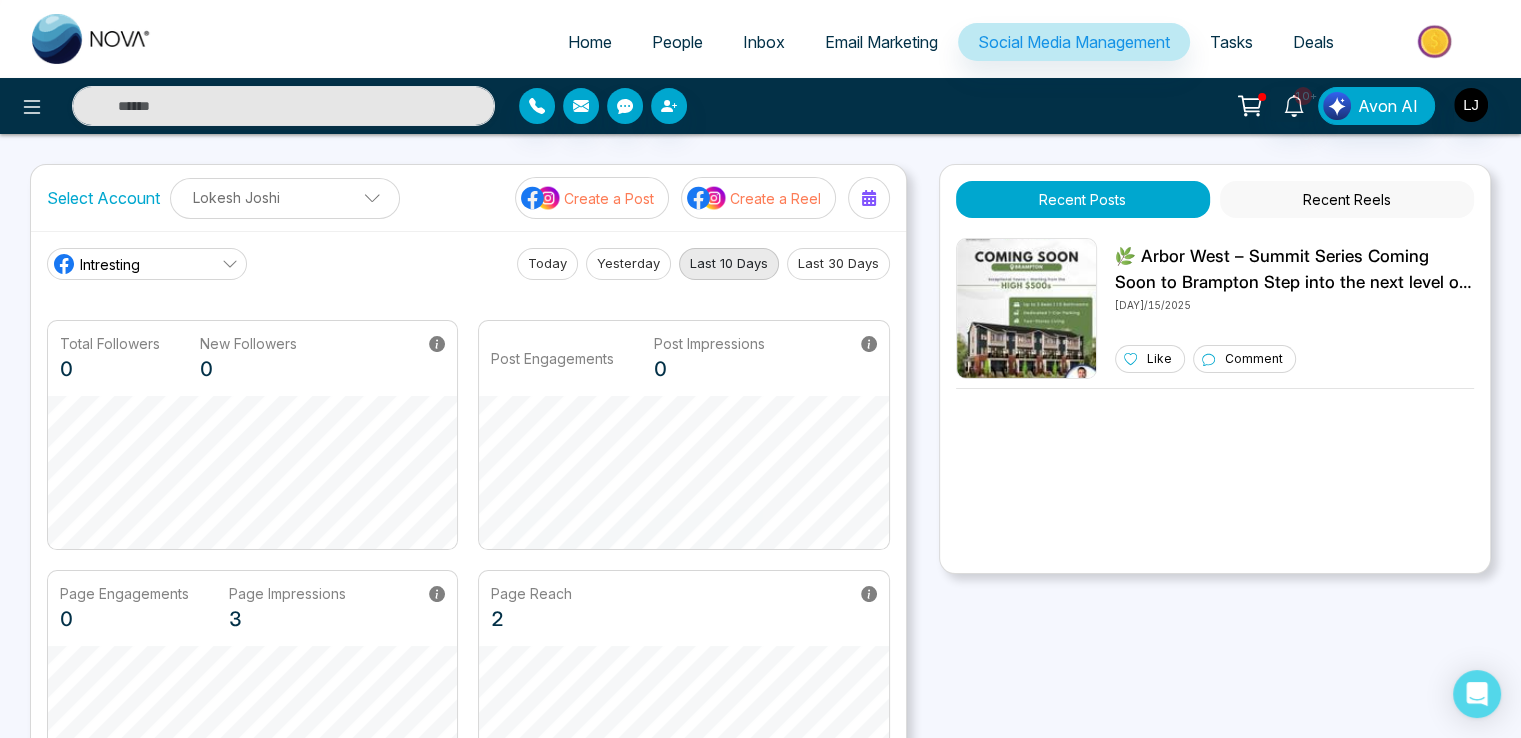 click on "Intresting" at bounding box center (147, 264) 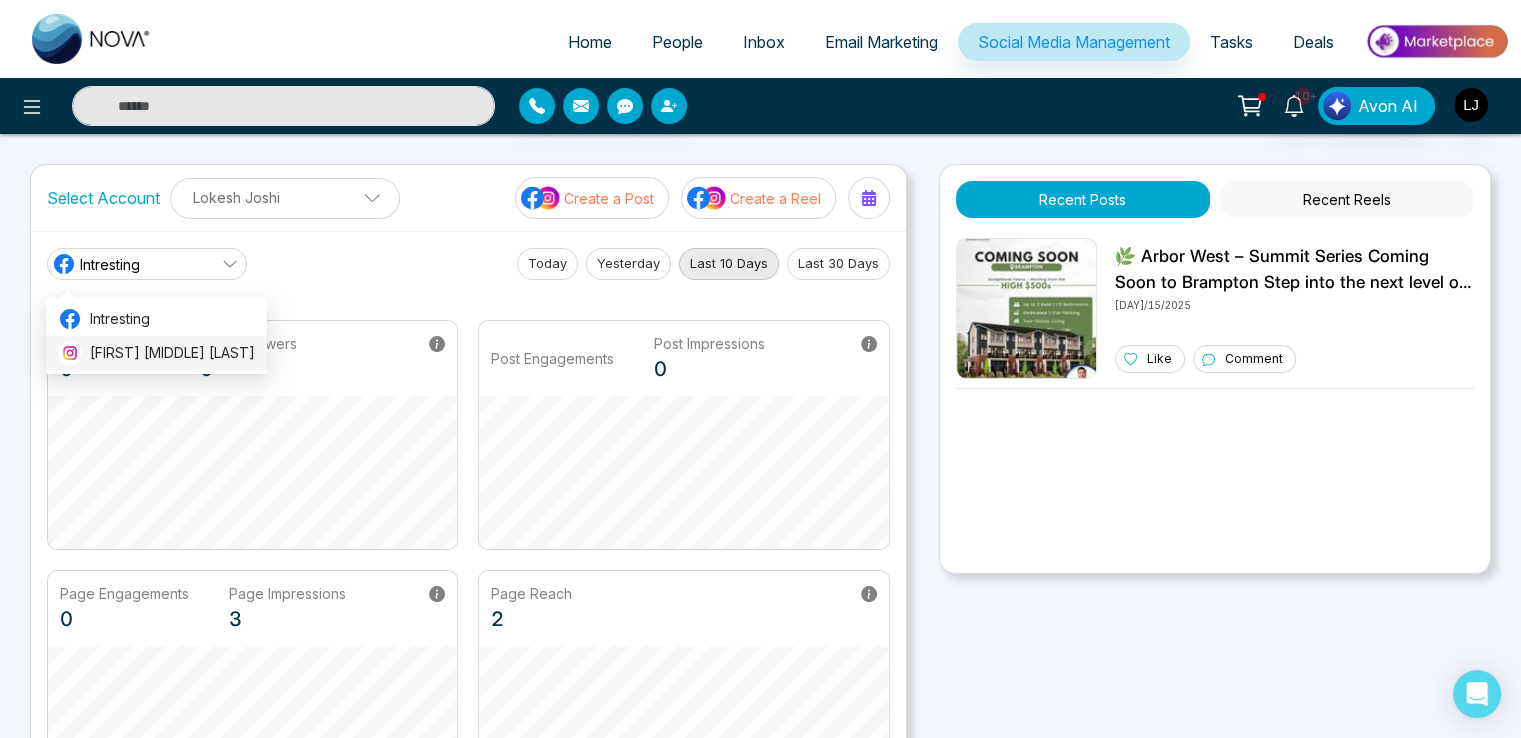 click on "Lokesh Avinash Joshi" at bounding box center [156, 353] 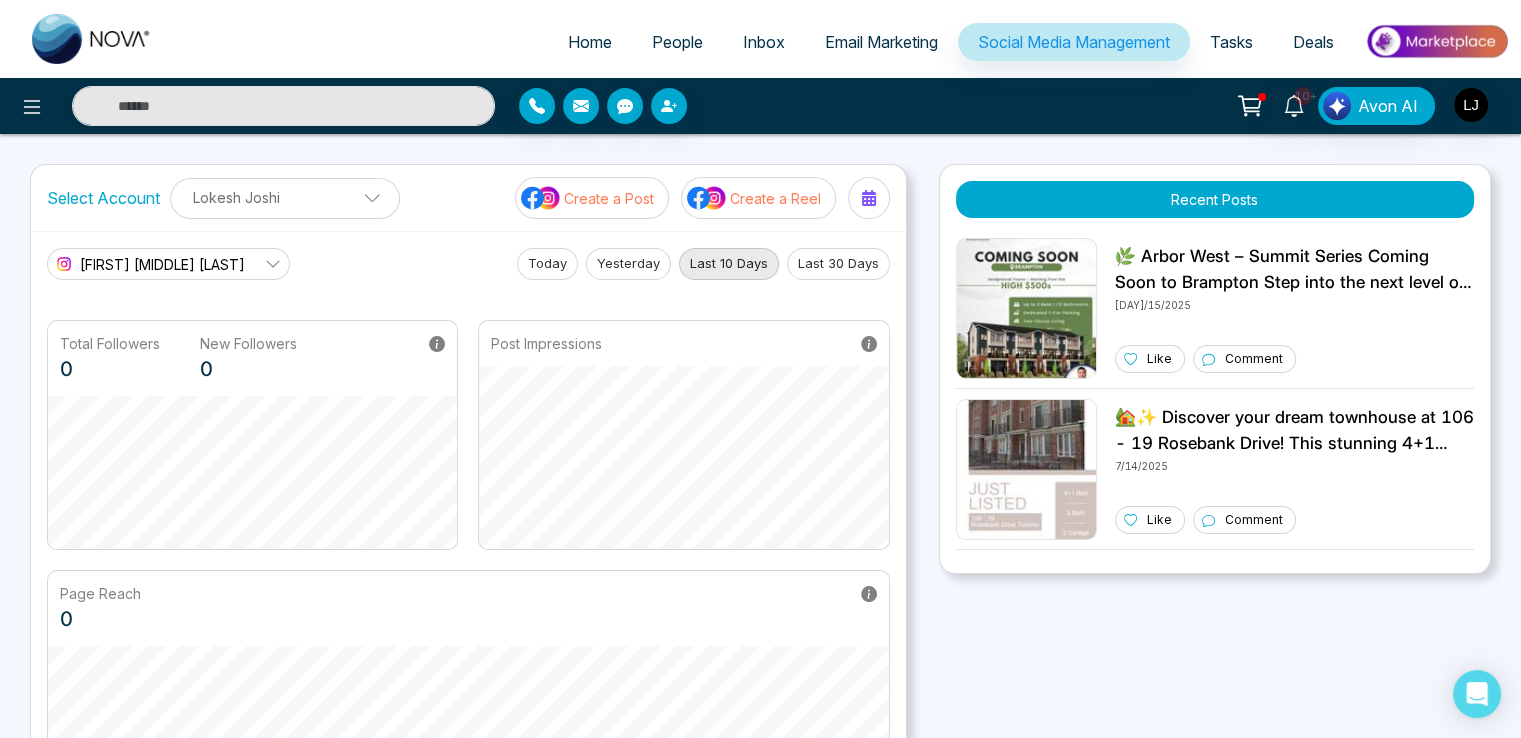 click on "Lokesh Avinash Joshi" at bounding box center (148, 264) 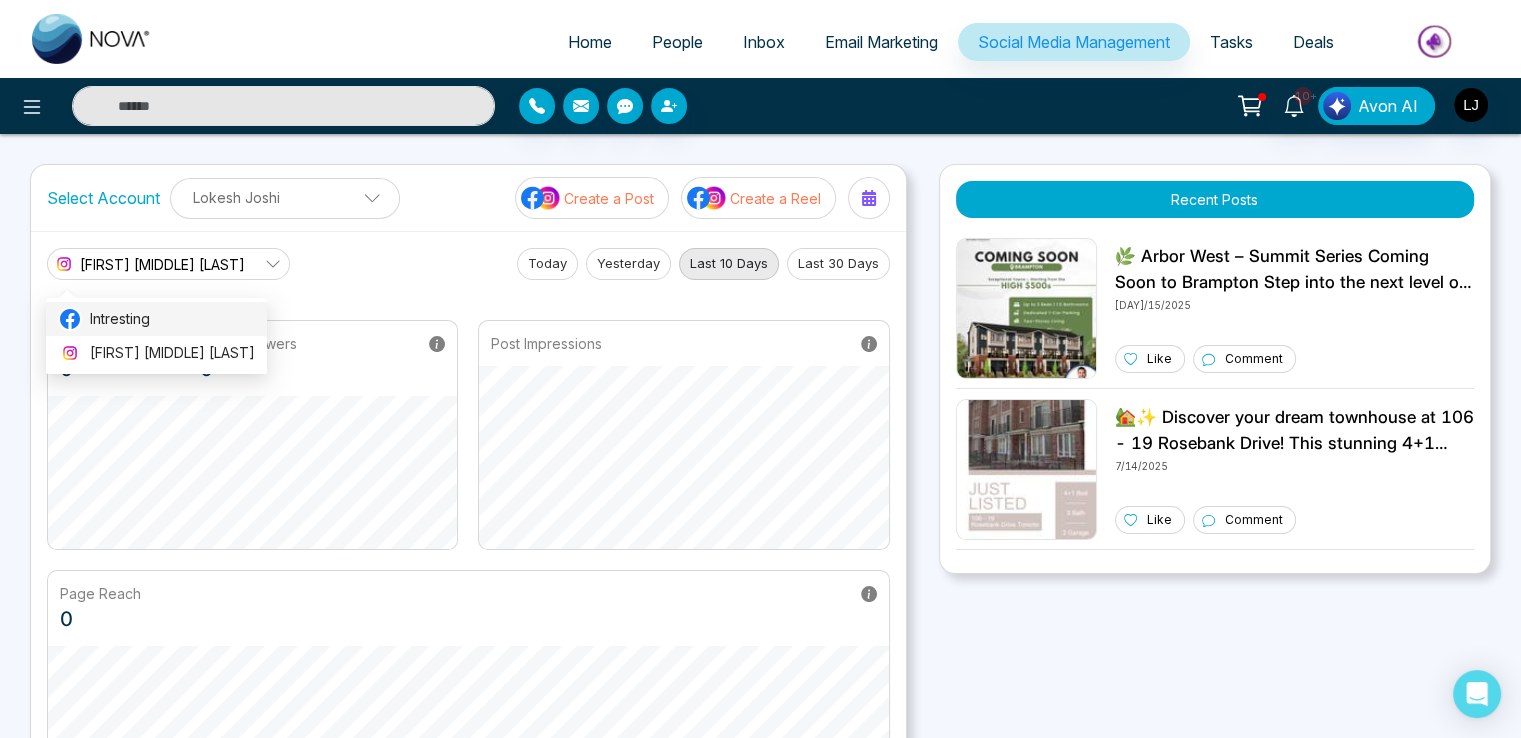 click on "Intresting" at bounding box center (172, 319) 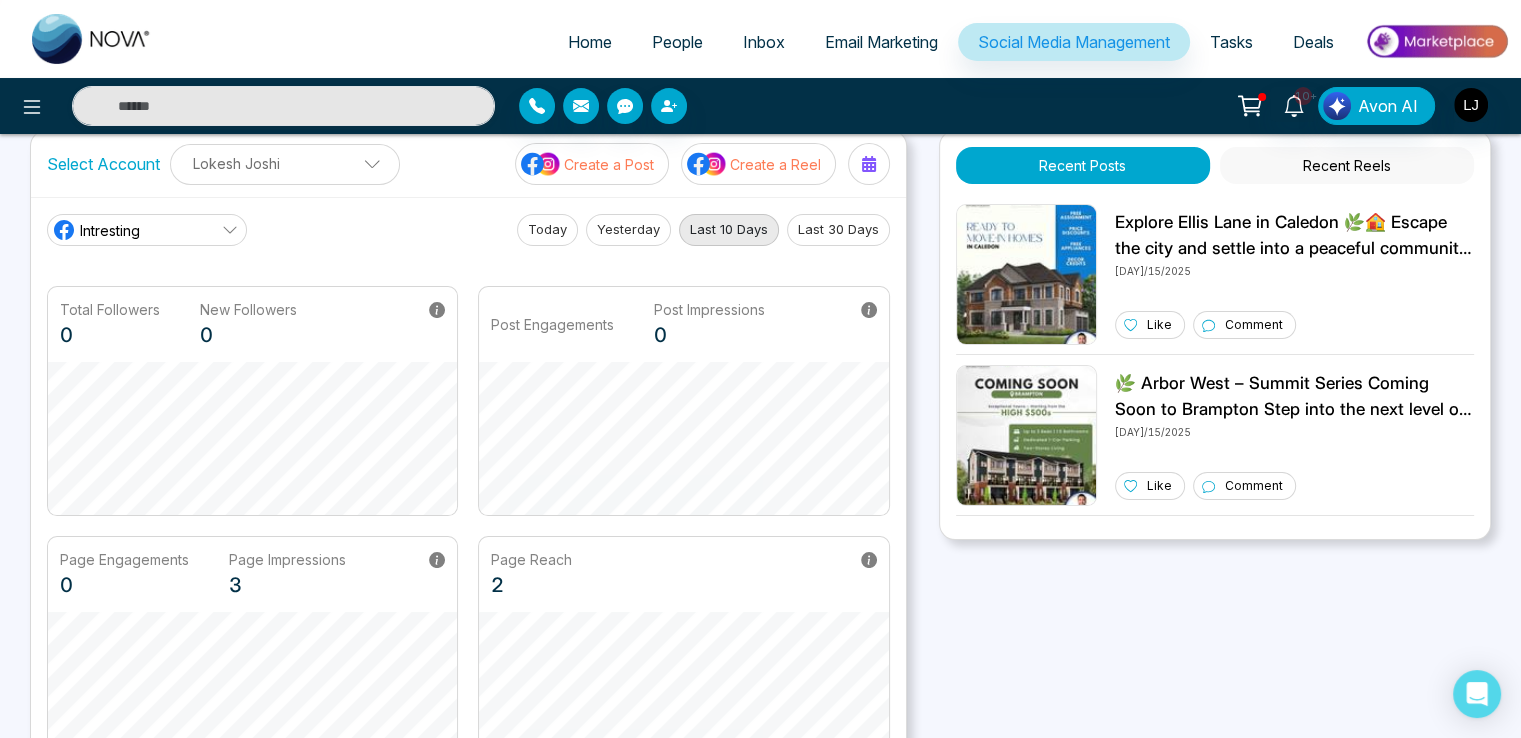 scroll, scrollTop: 0, scrollLeft: 0, axis: both 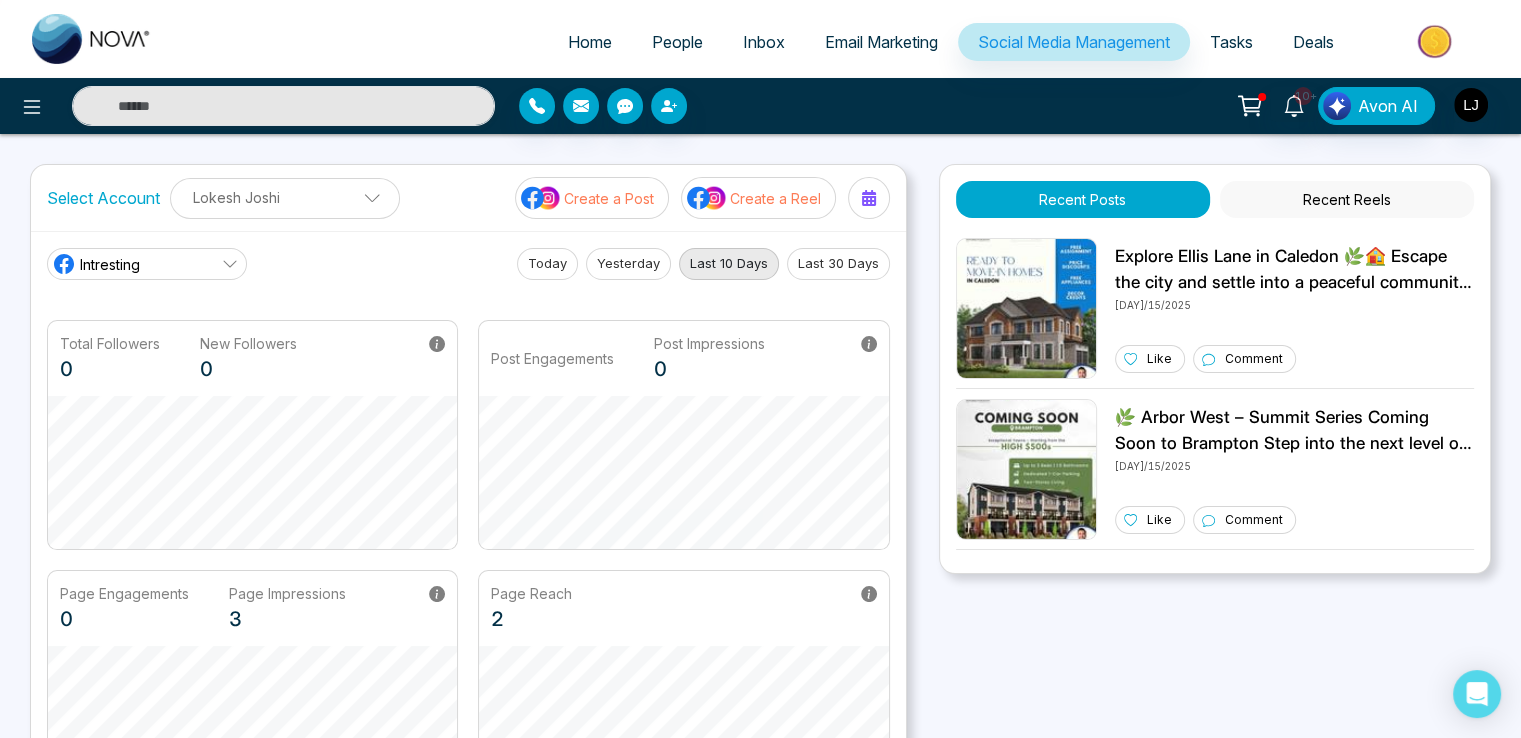 click on "Create a Post" at bounding box center (609, 198) 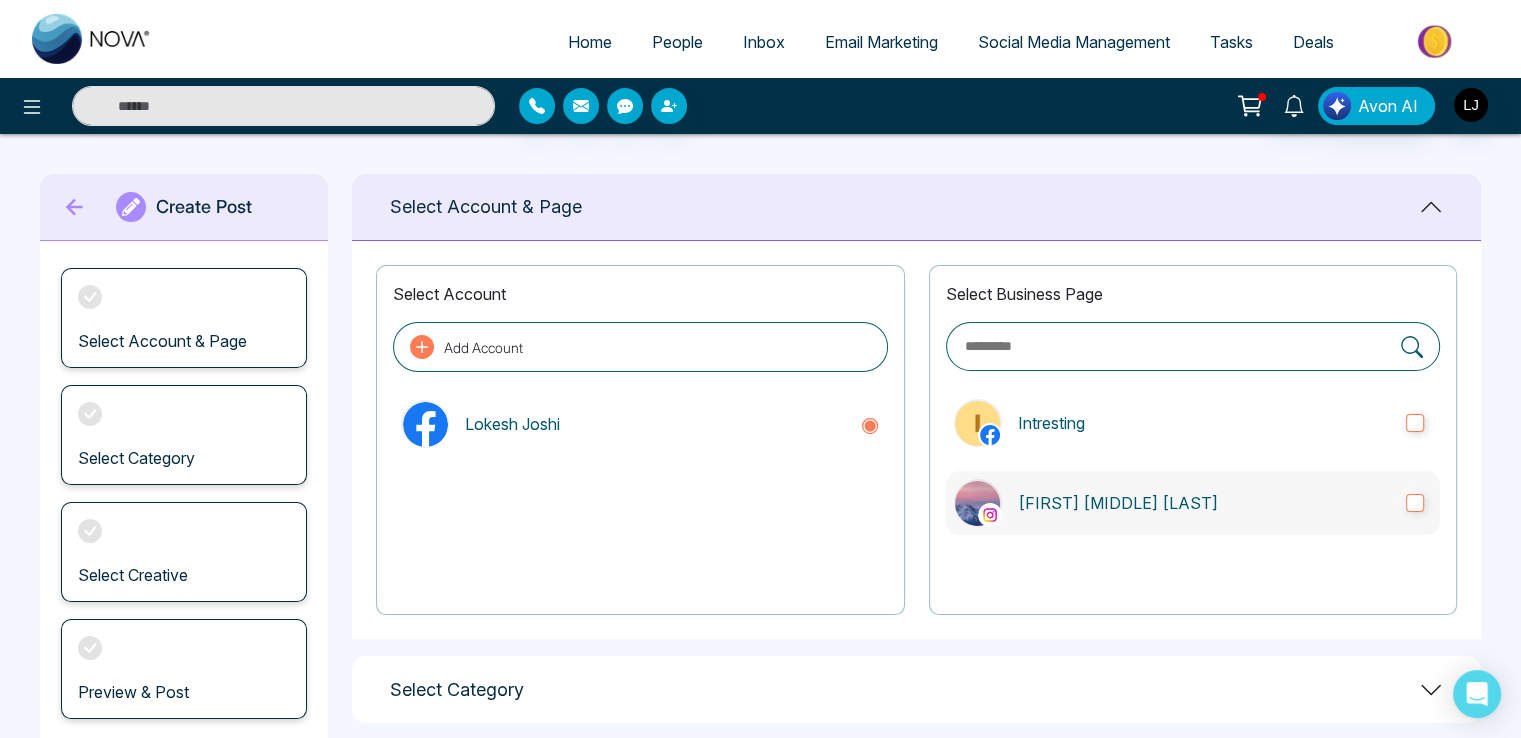 click on "Lokesh Avinash Joshi" at bounding box center [1204, 503] 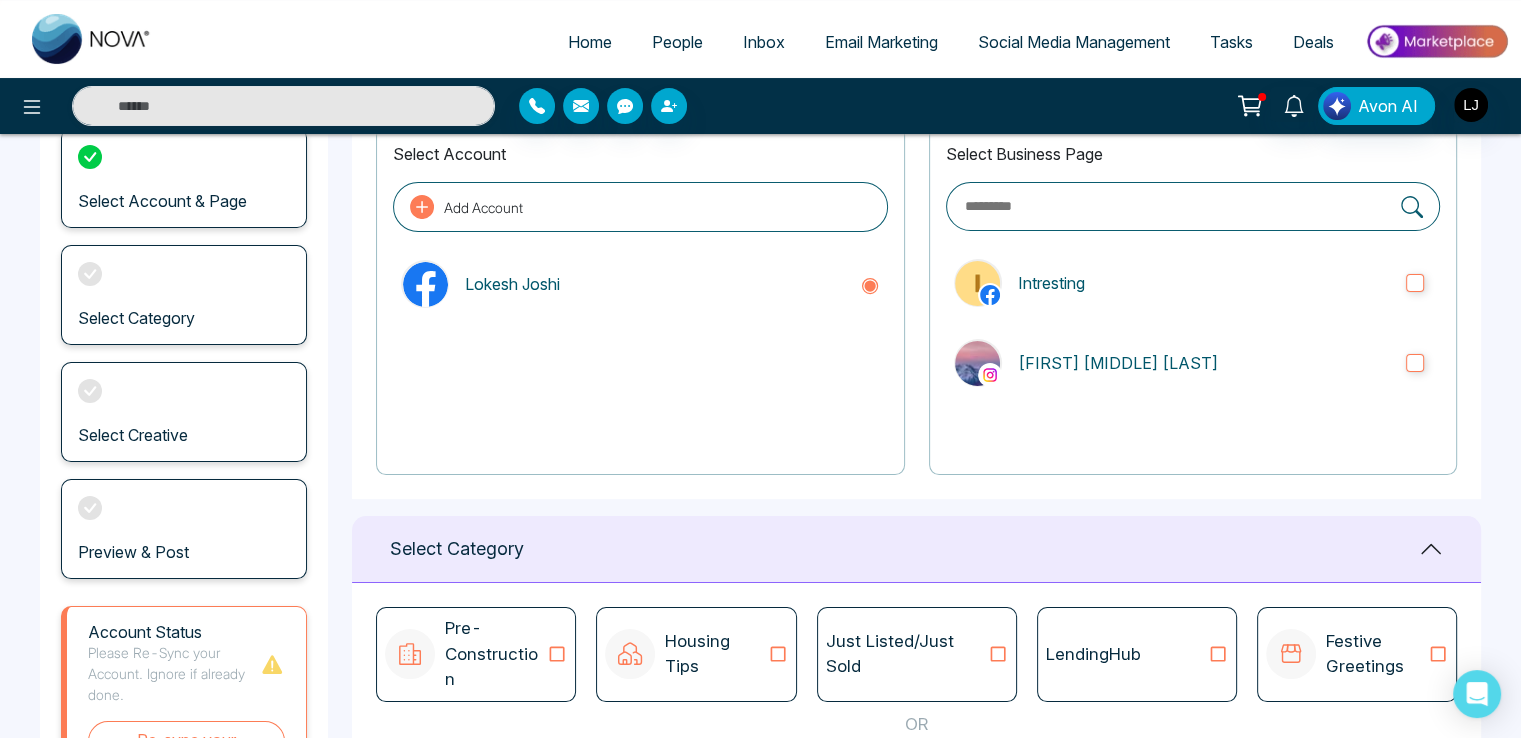 scroll, scrollTop: 406, scrollLeft: 0, axis: vertical 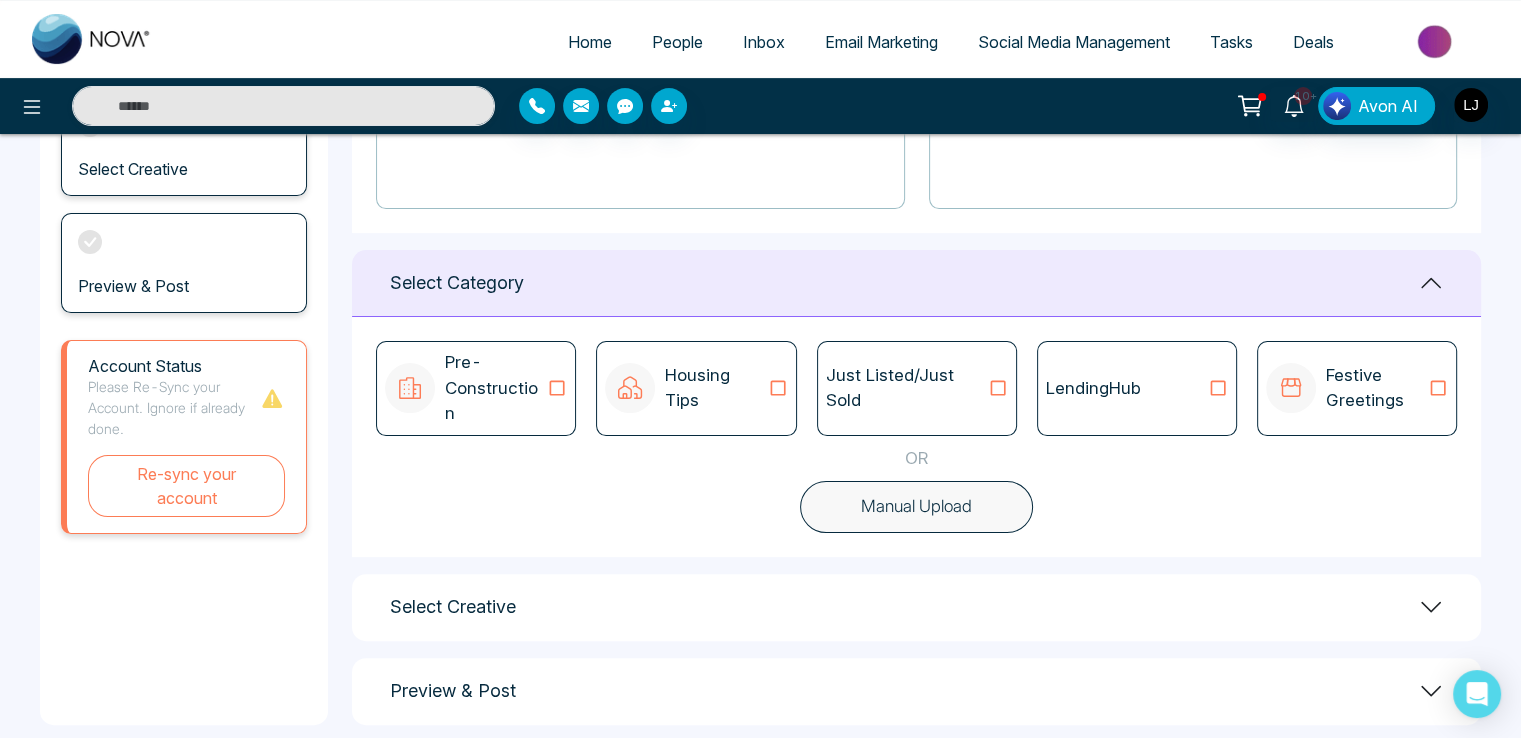 click on "Just Listed/Just Sold" at bounding box center (907, 388) 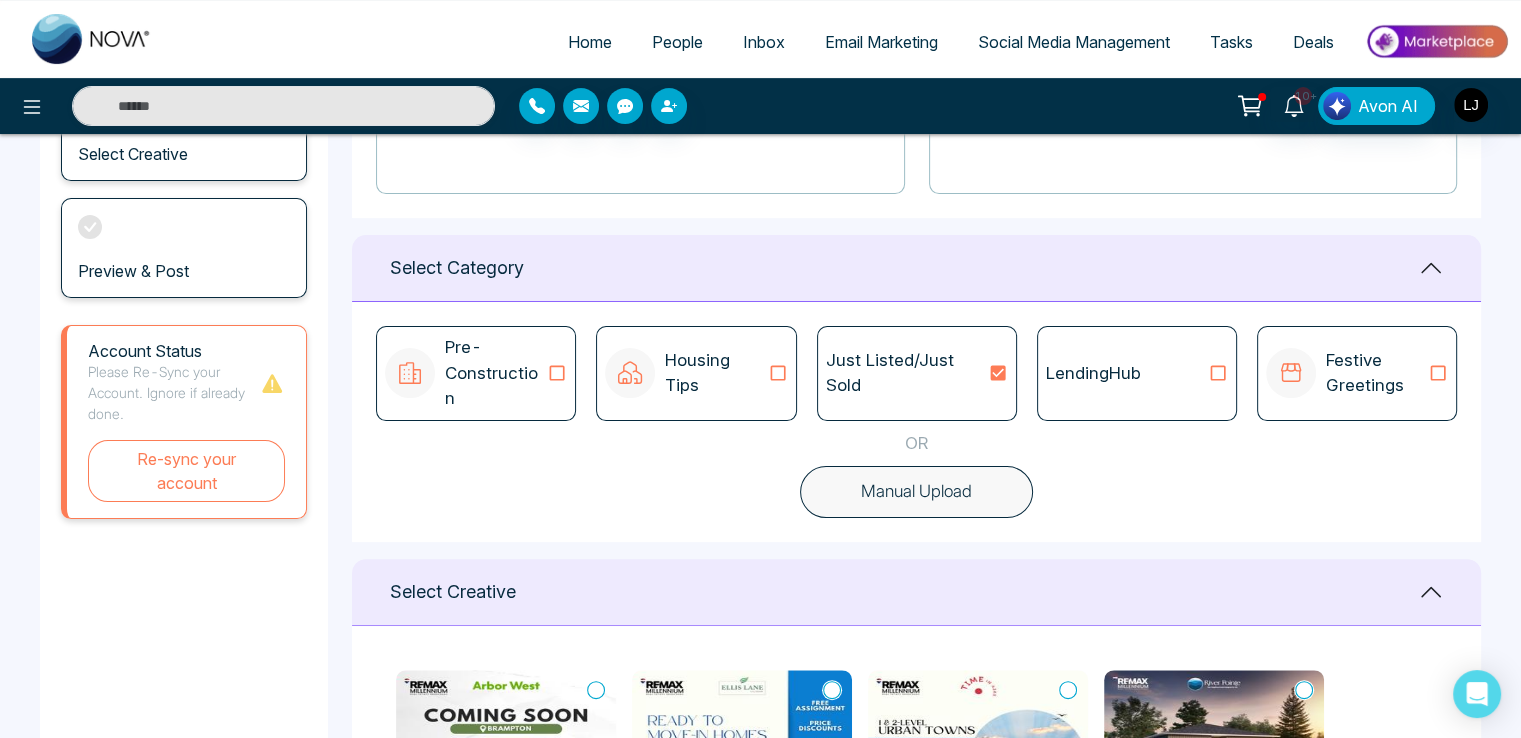scroll, scrollTop: 806, scrollLeft: 0, axis: vertical 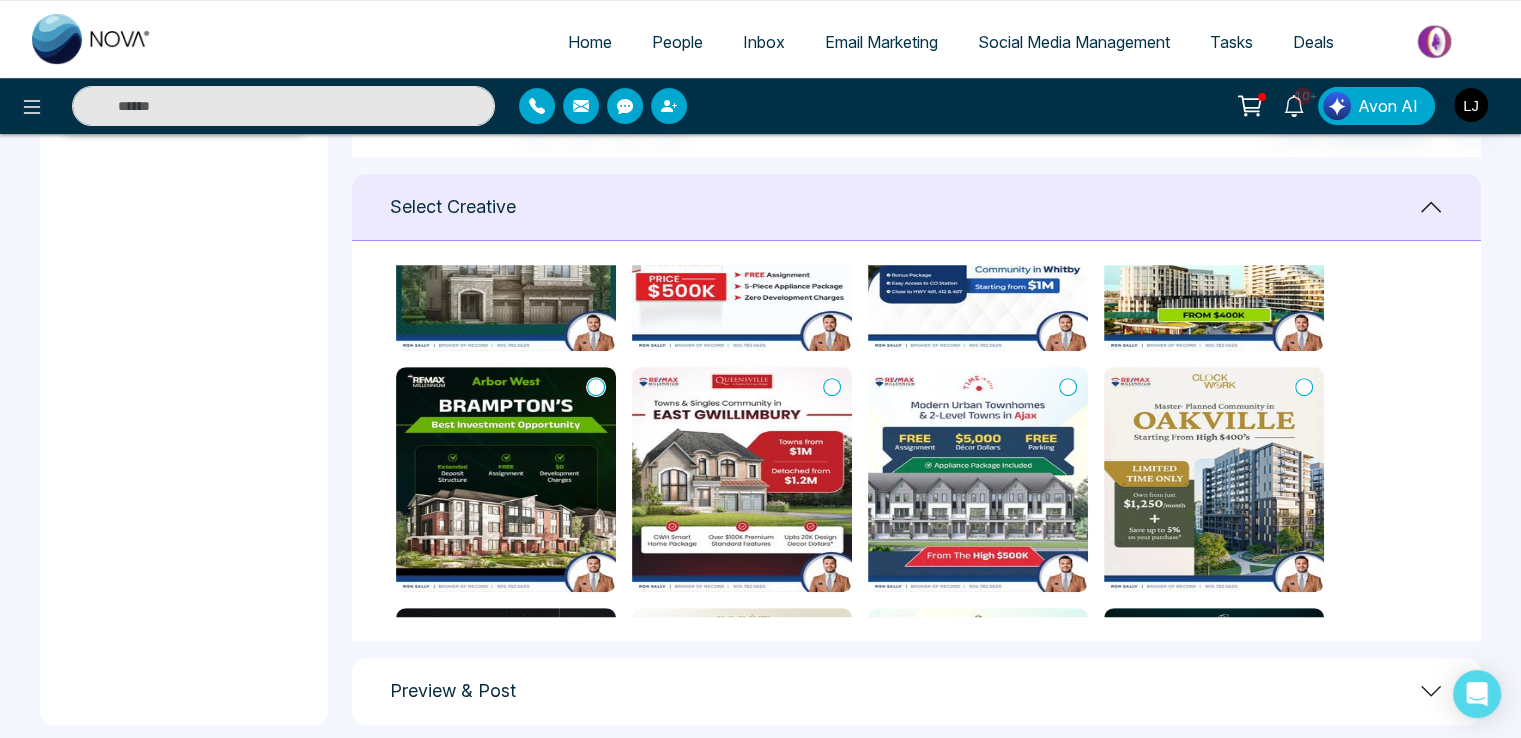 click 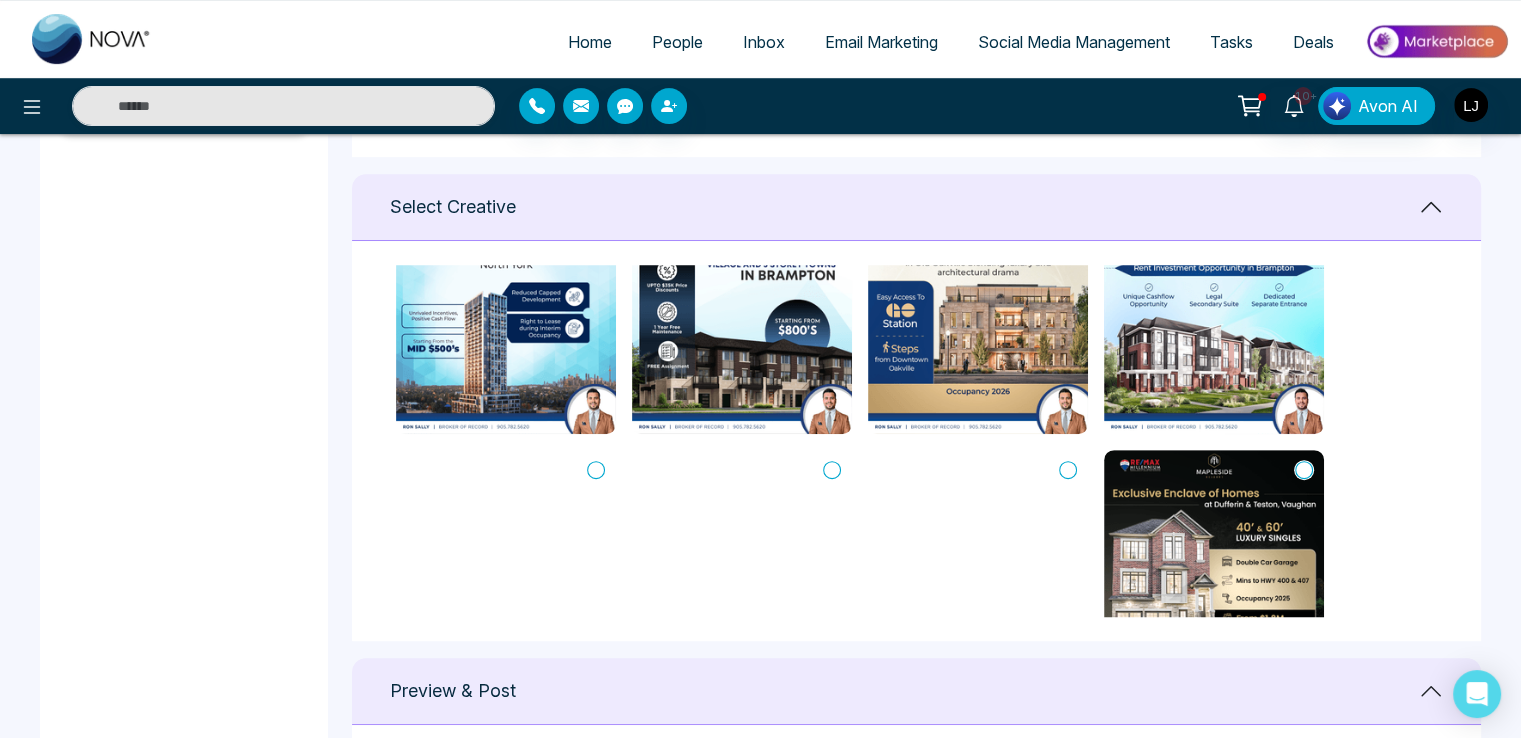 scroll, scrollTop: 1500, scrollLeft: 0, axis: vertical 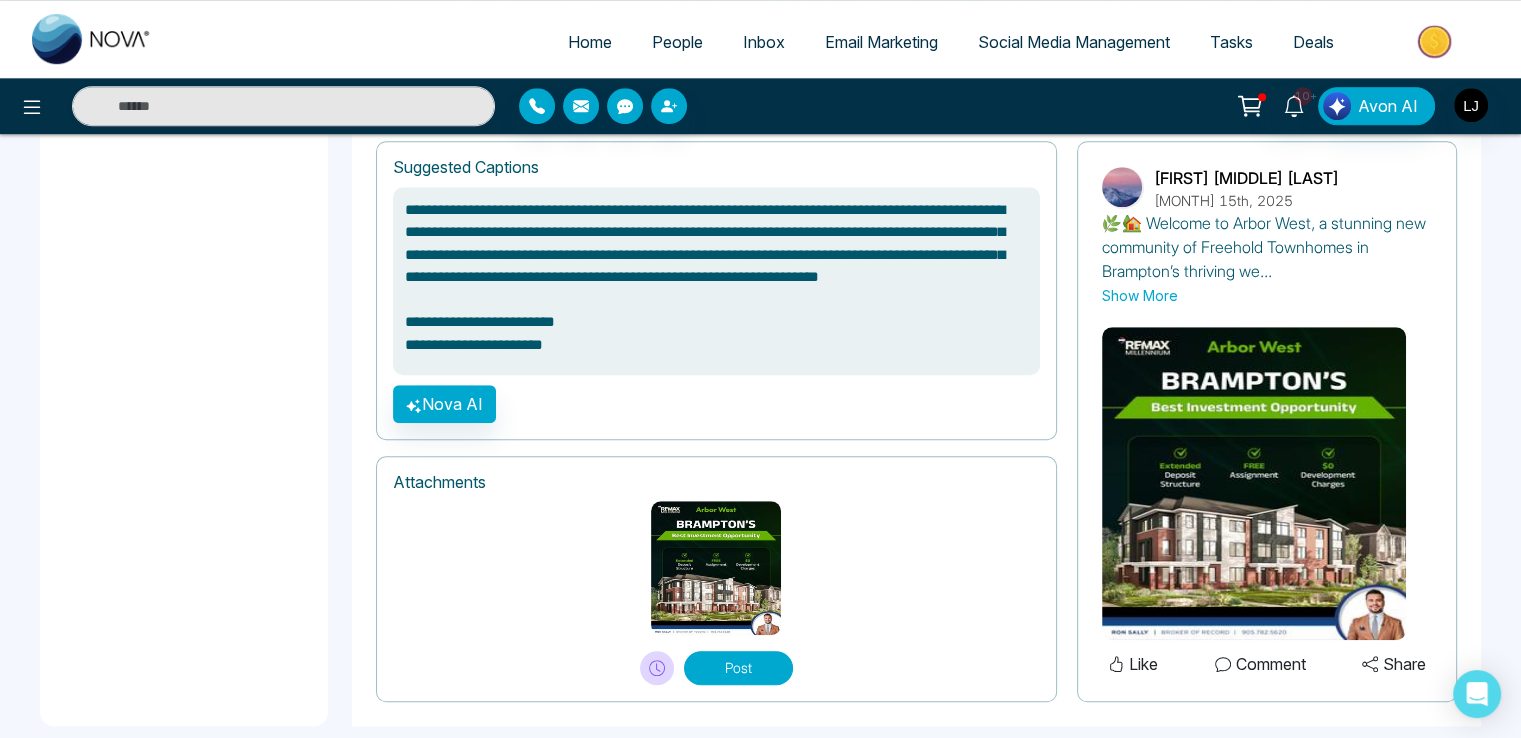 click on "Post" at bounding box center [738, 668] 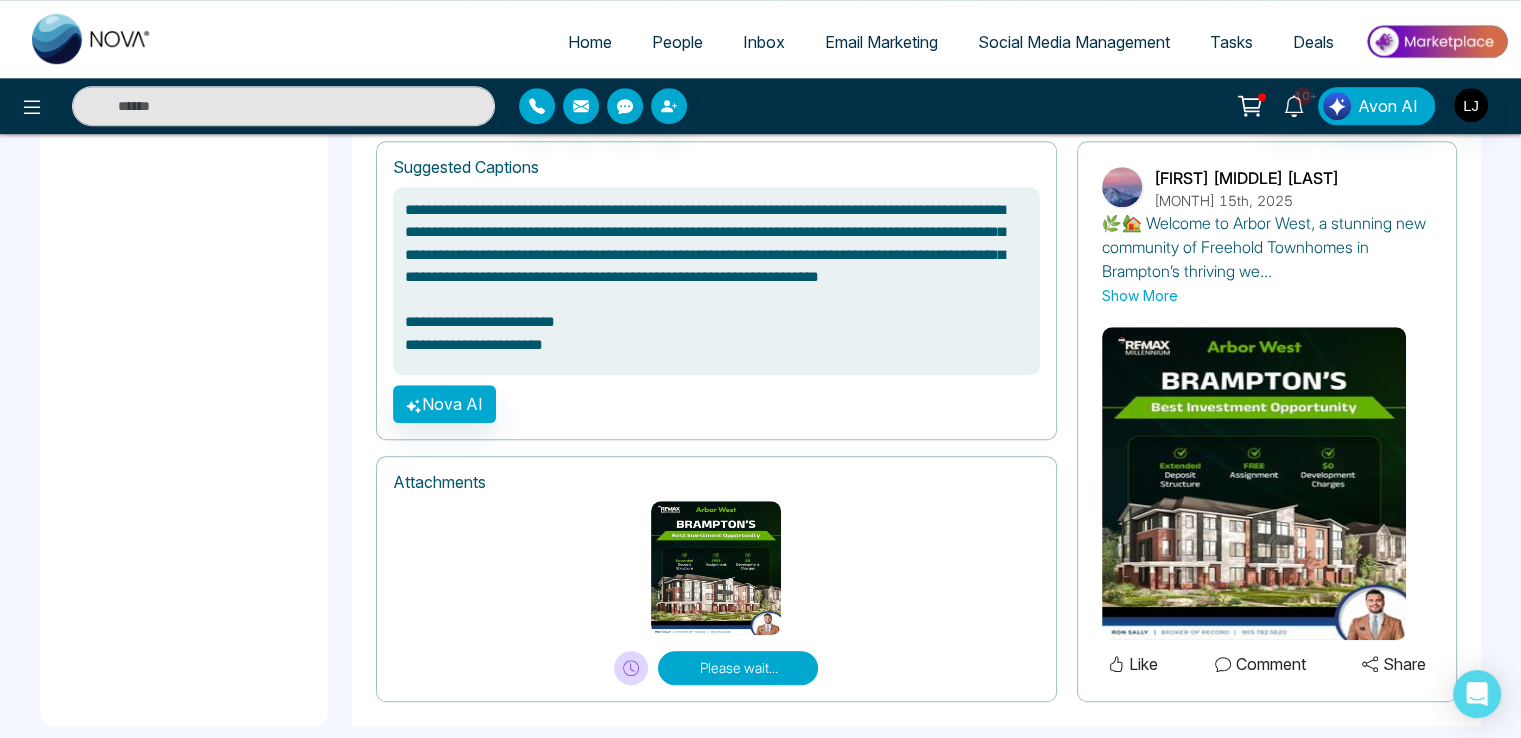 type on "**********" 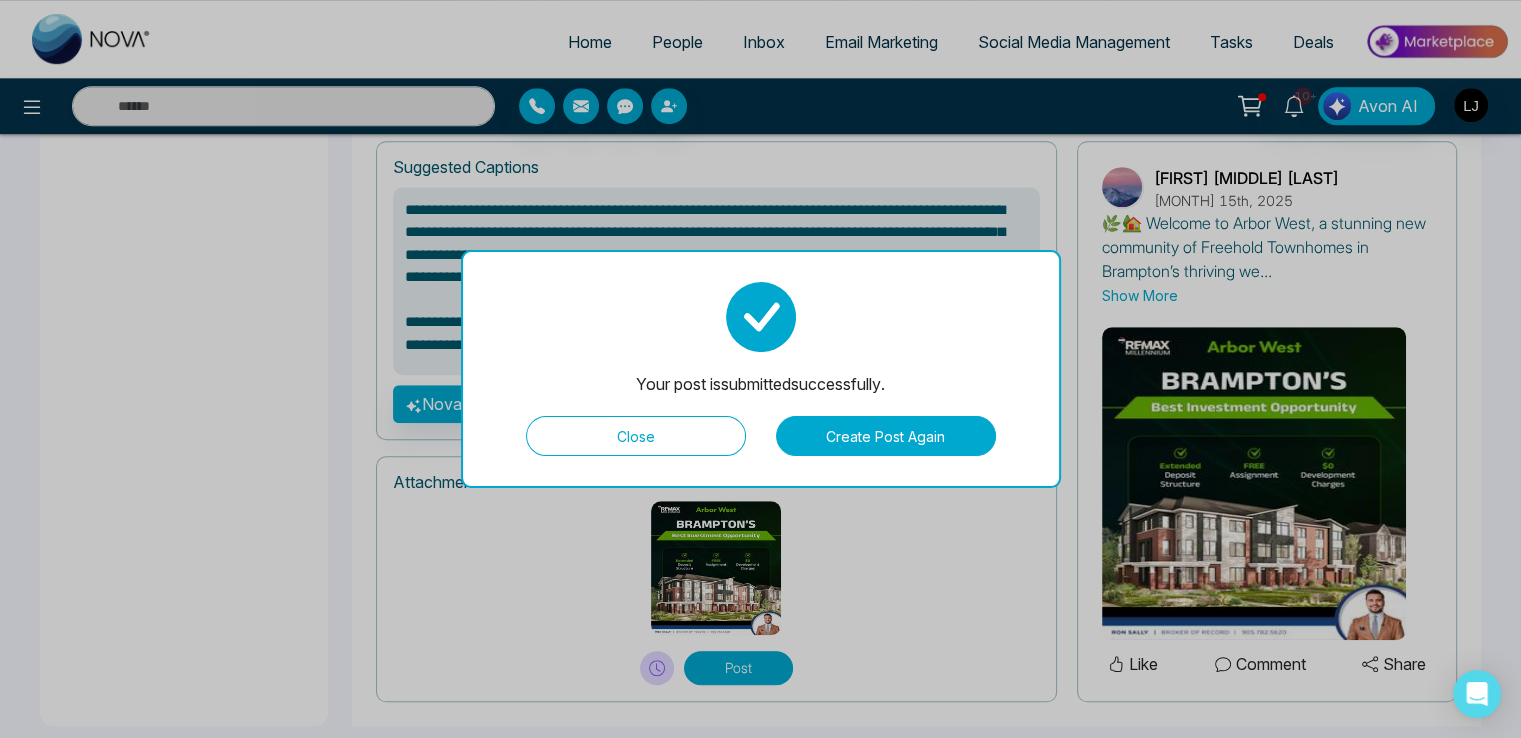 click on "Close" at bounding box center [636, 436] 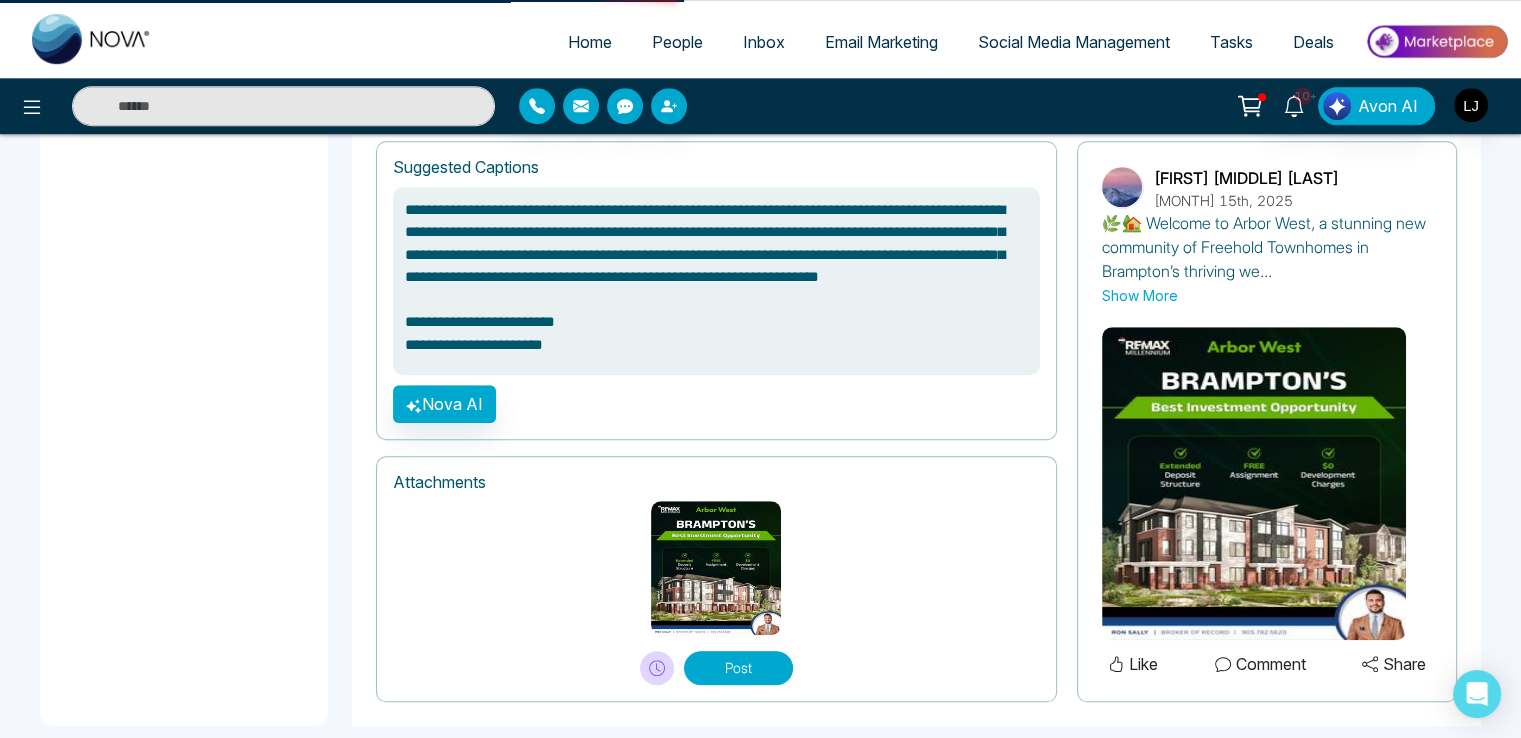 scroll, scrollTop: 0, scrollLeft: 0, axis: both 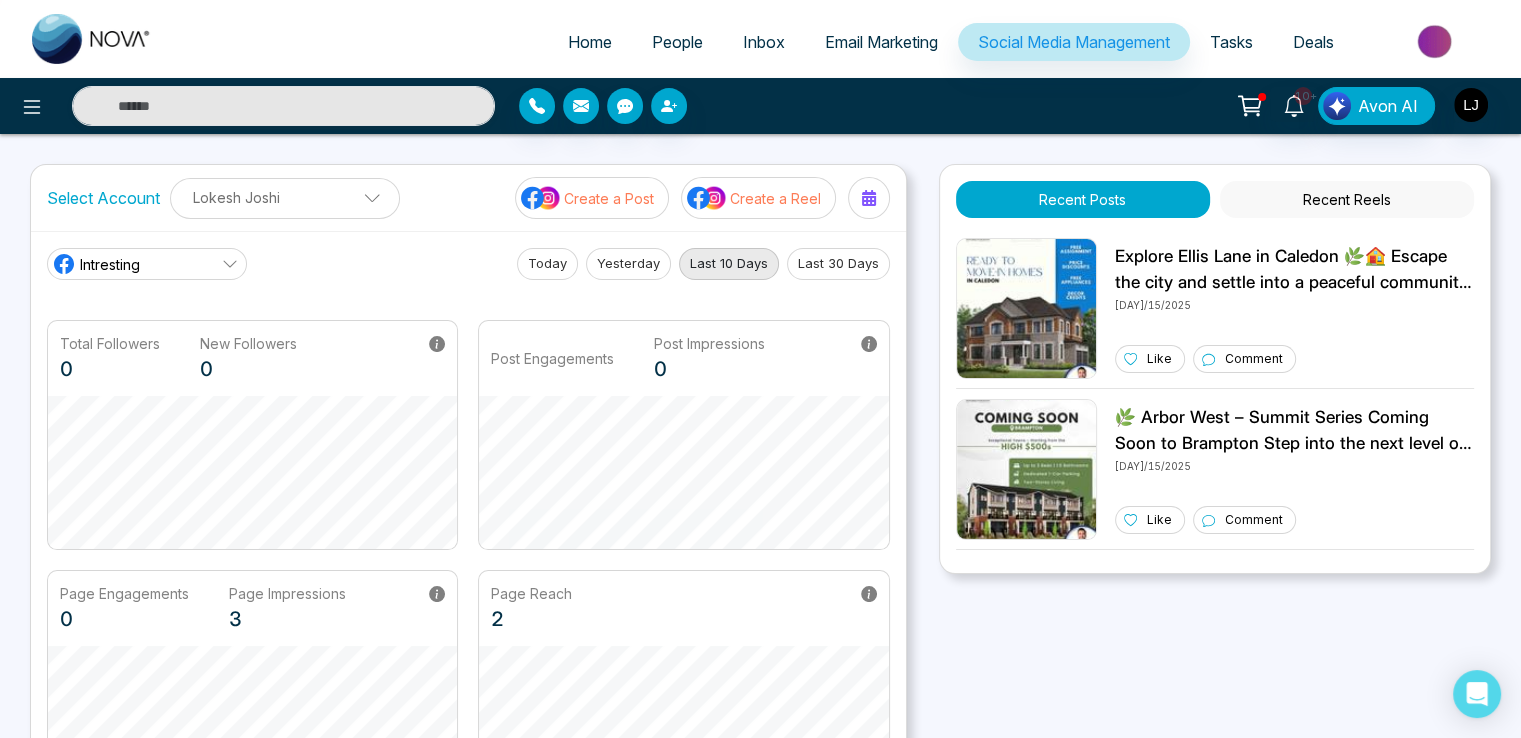 click on "Intresting" at bounding box center (147, 264) 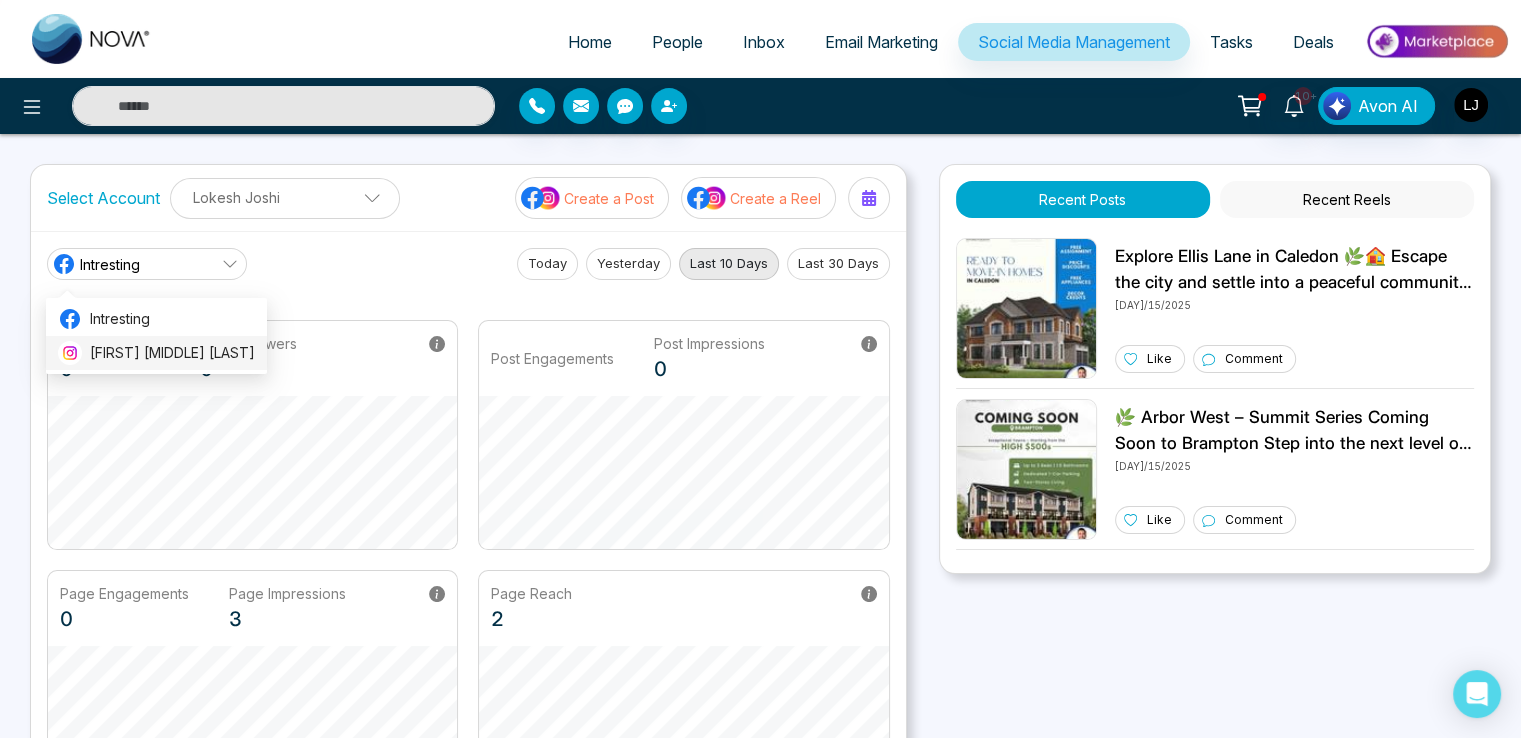click on "Lokesh Avinash Joshi" at bounding box center (172, 353) 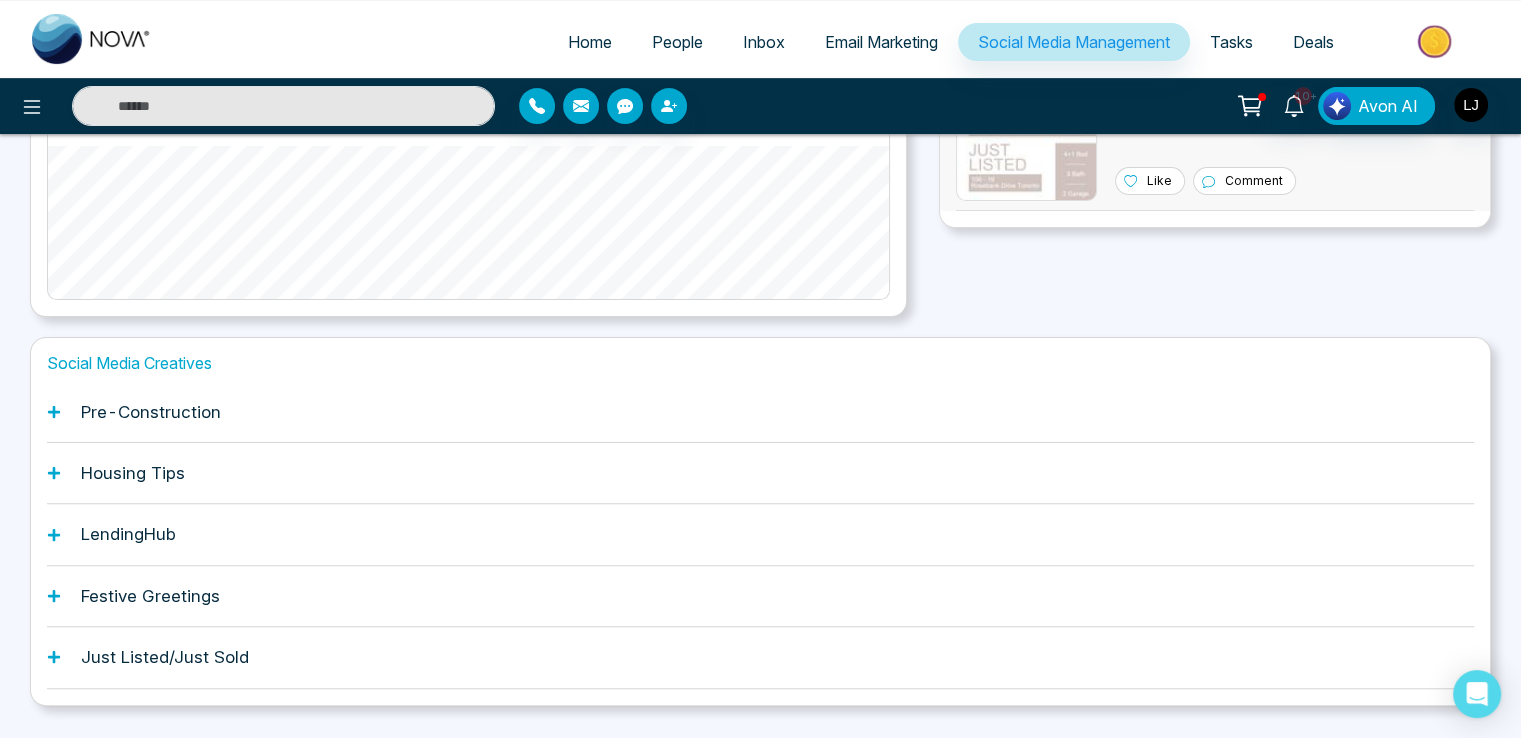 scroll, scrollTop: 0, scrollLeft: 0, axis: both 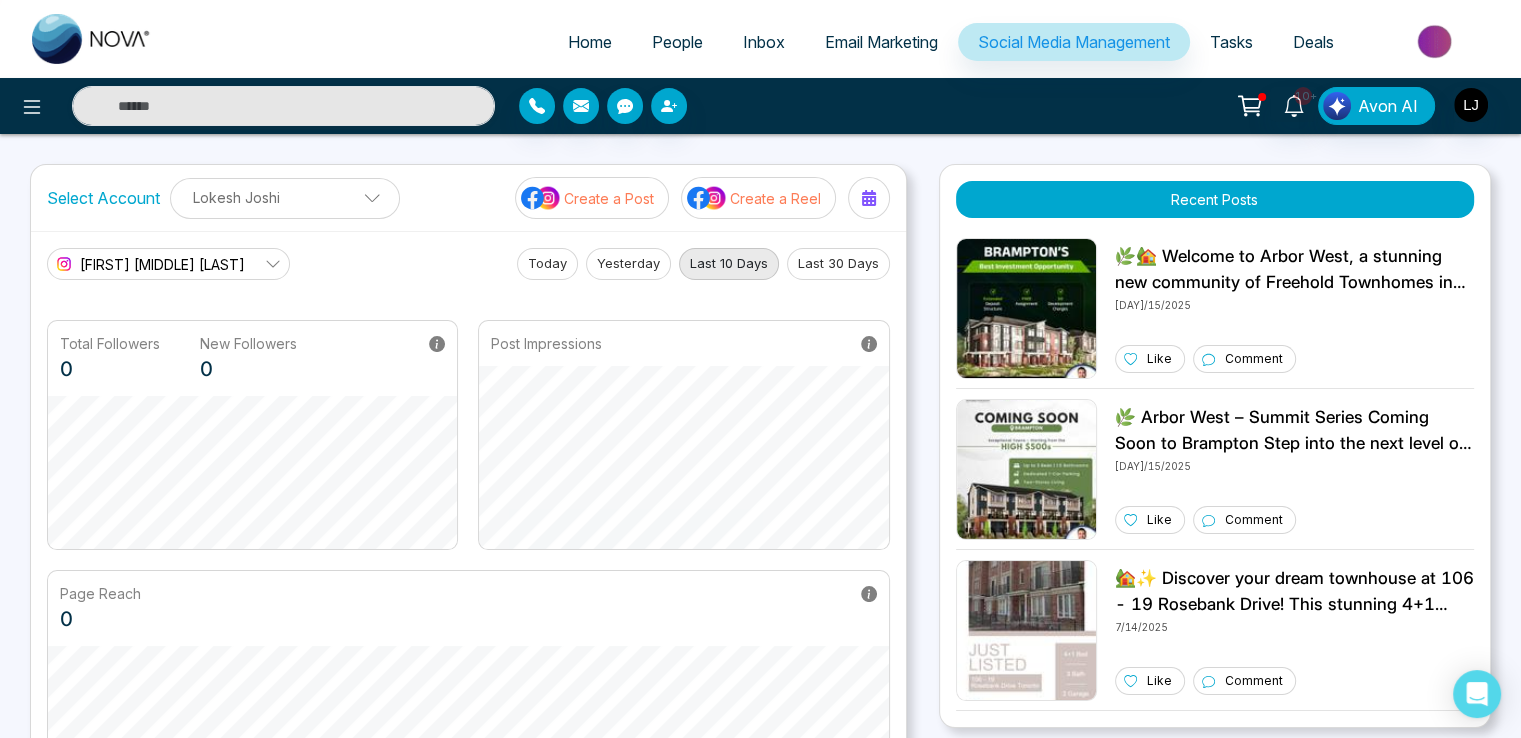 click on "Create a Post" at bounding box center [609, 198] 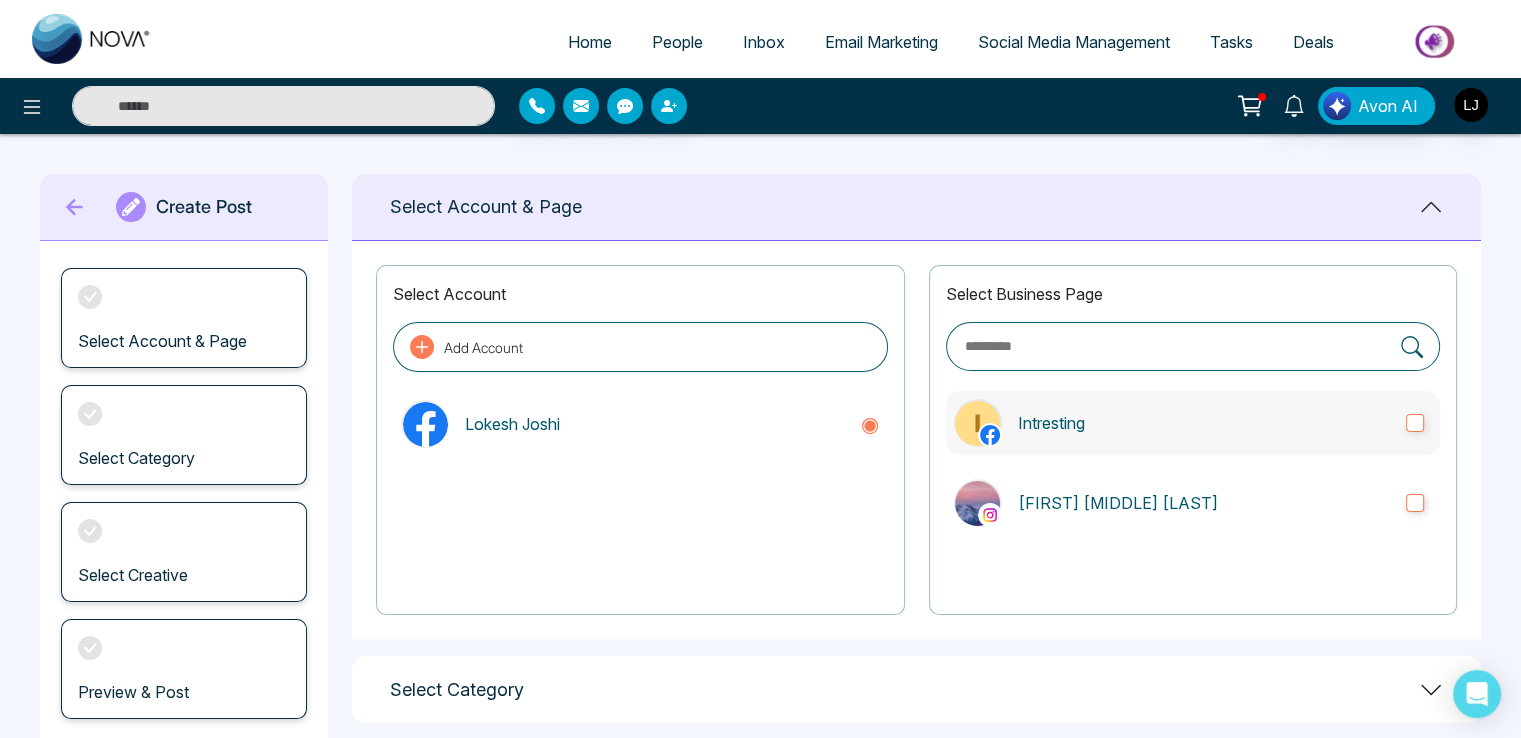 click on "Intresting" at bounding box center (1204, 423) 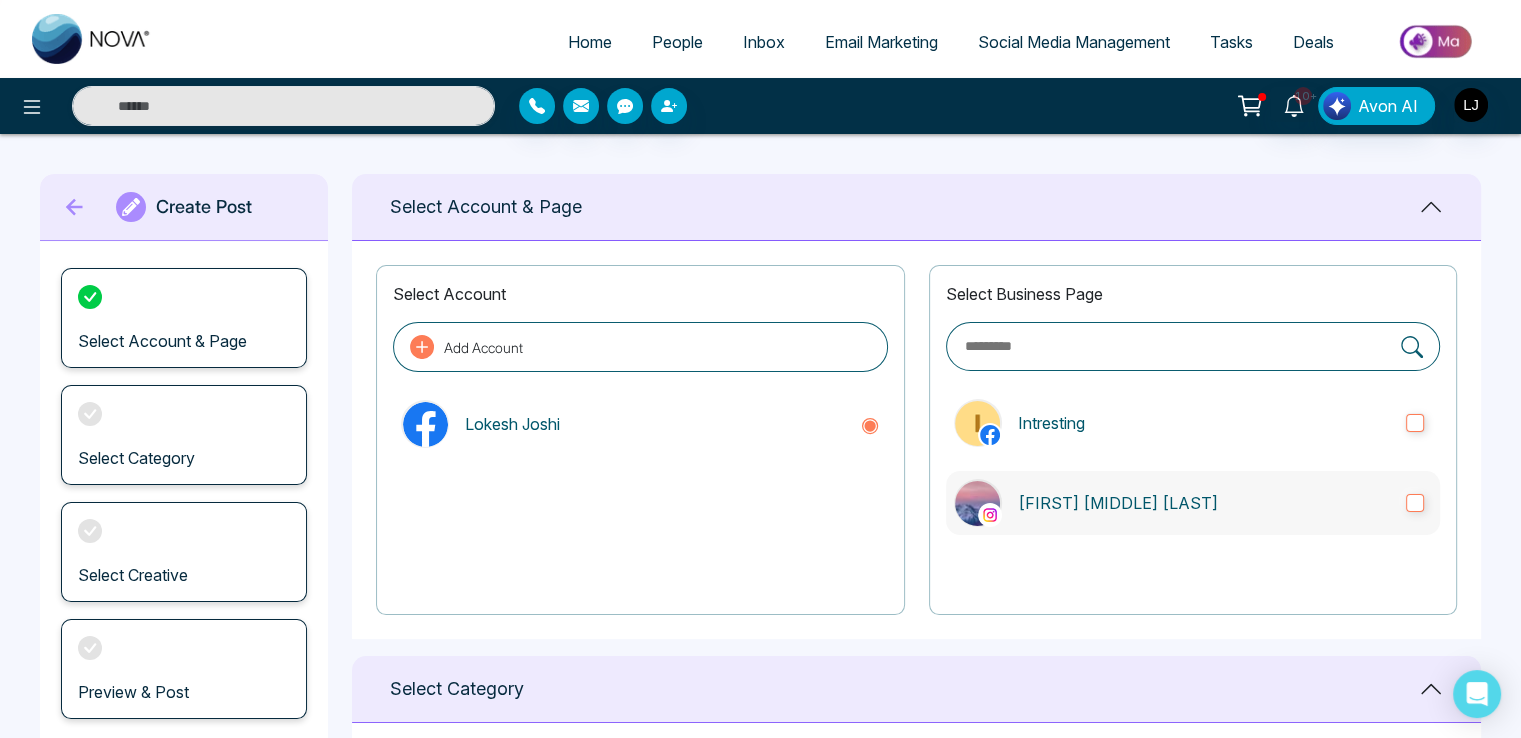 click on "Lokesh Avinash Joshi" at bounding box center (1204, 503) 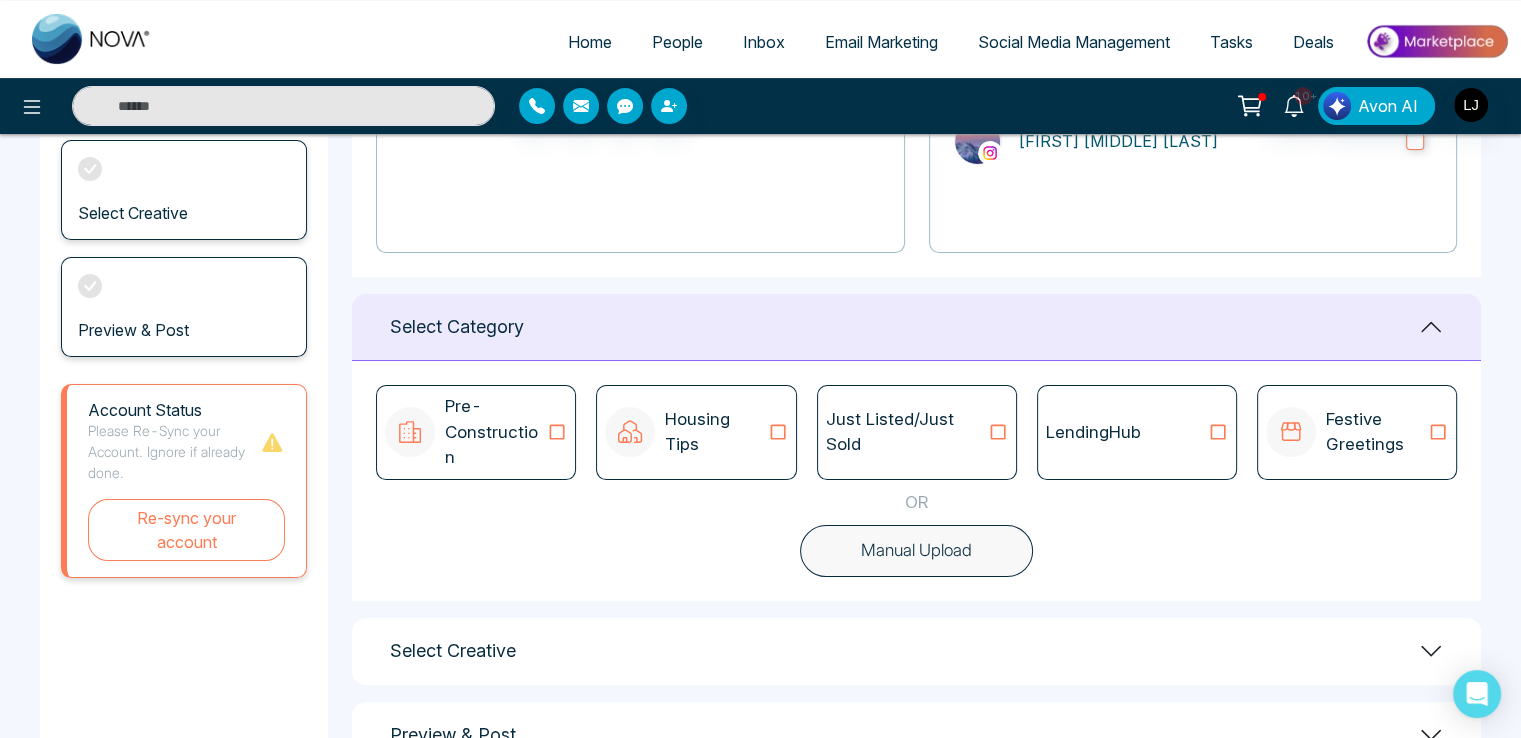 scroll, scrollTop: 406, scrollLeft: 0, axis: vertical 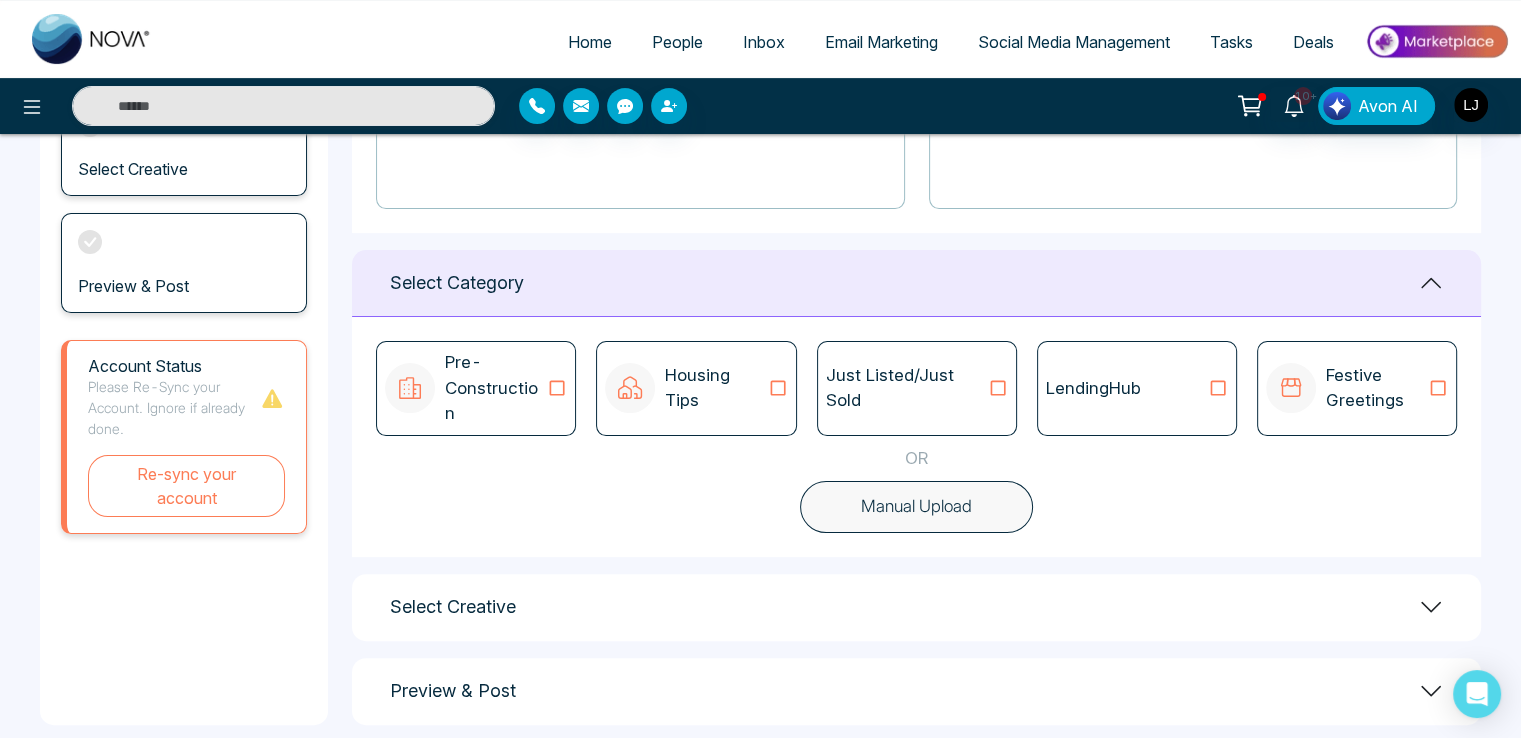 click on "Just Listed/Just Sold" at bounding box center [917, 388] 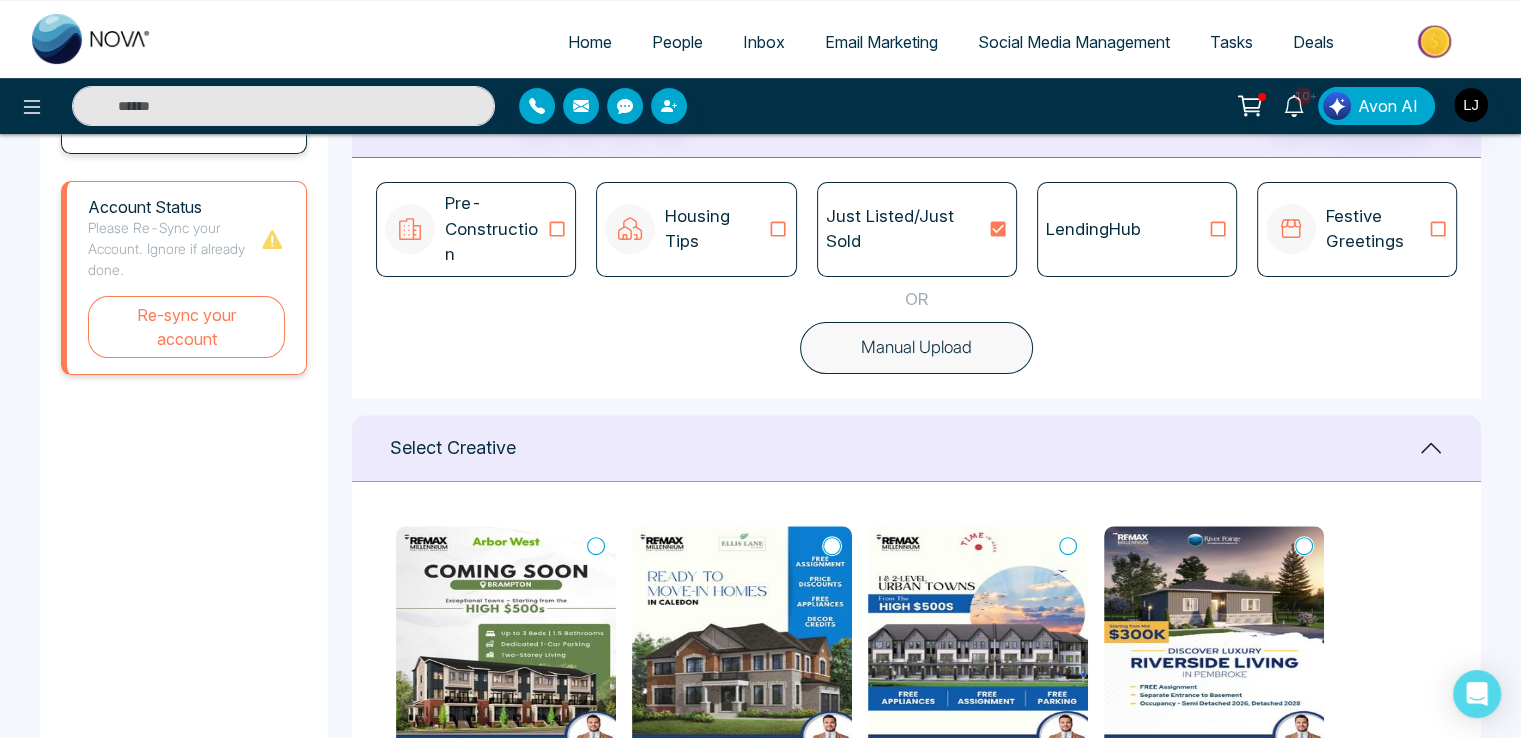 scroll, scrollTop: 806, scrollLeft: 0, axis: vertical 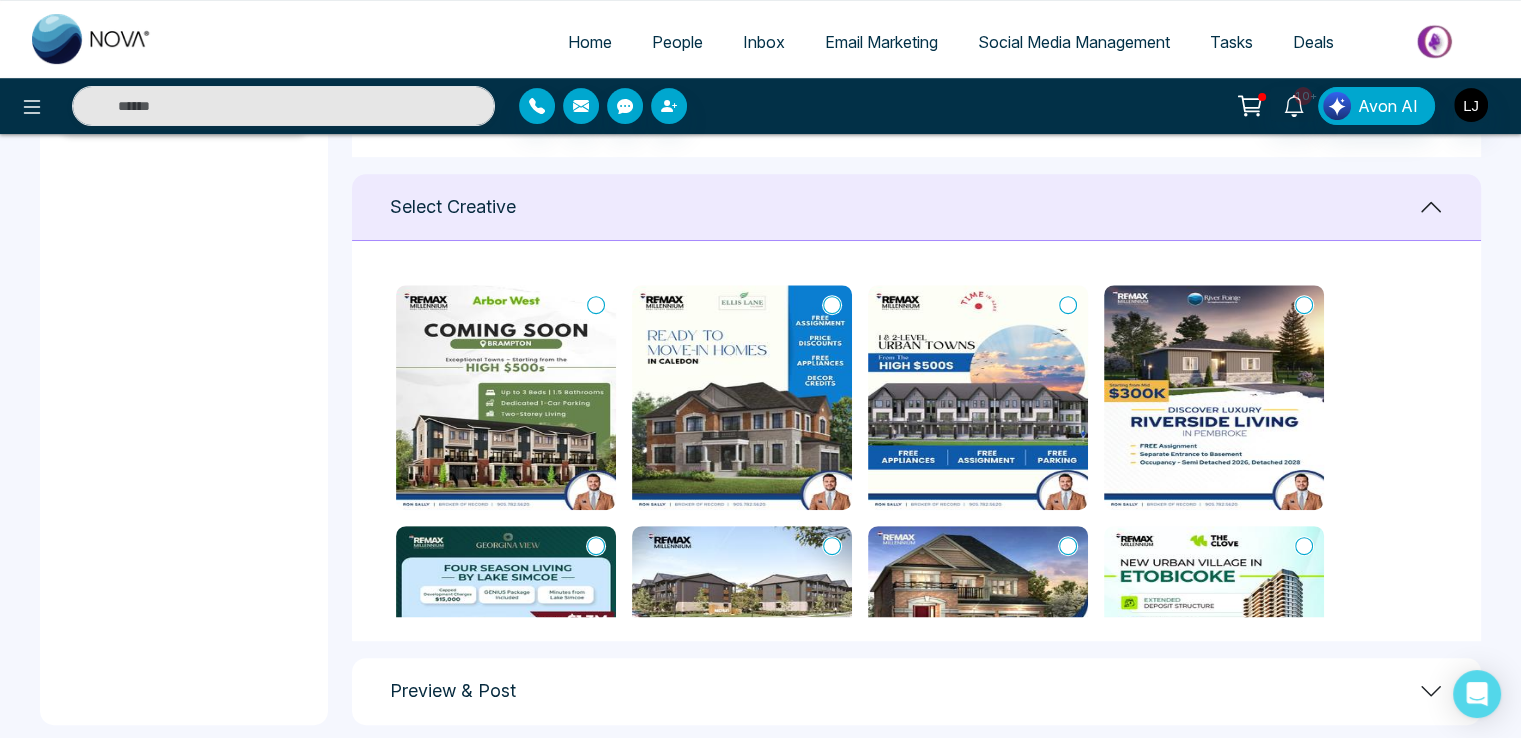 click at bounding box center (978, 638) 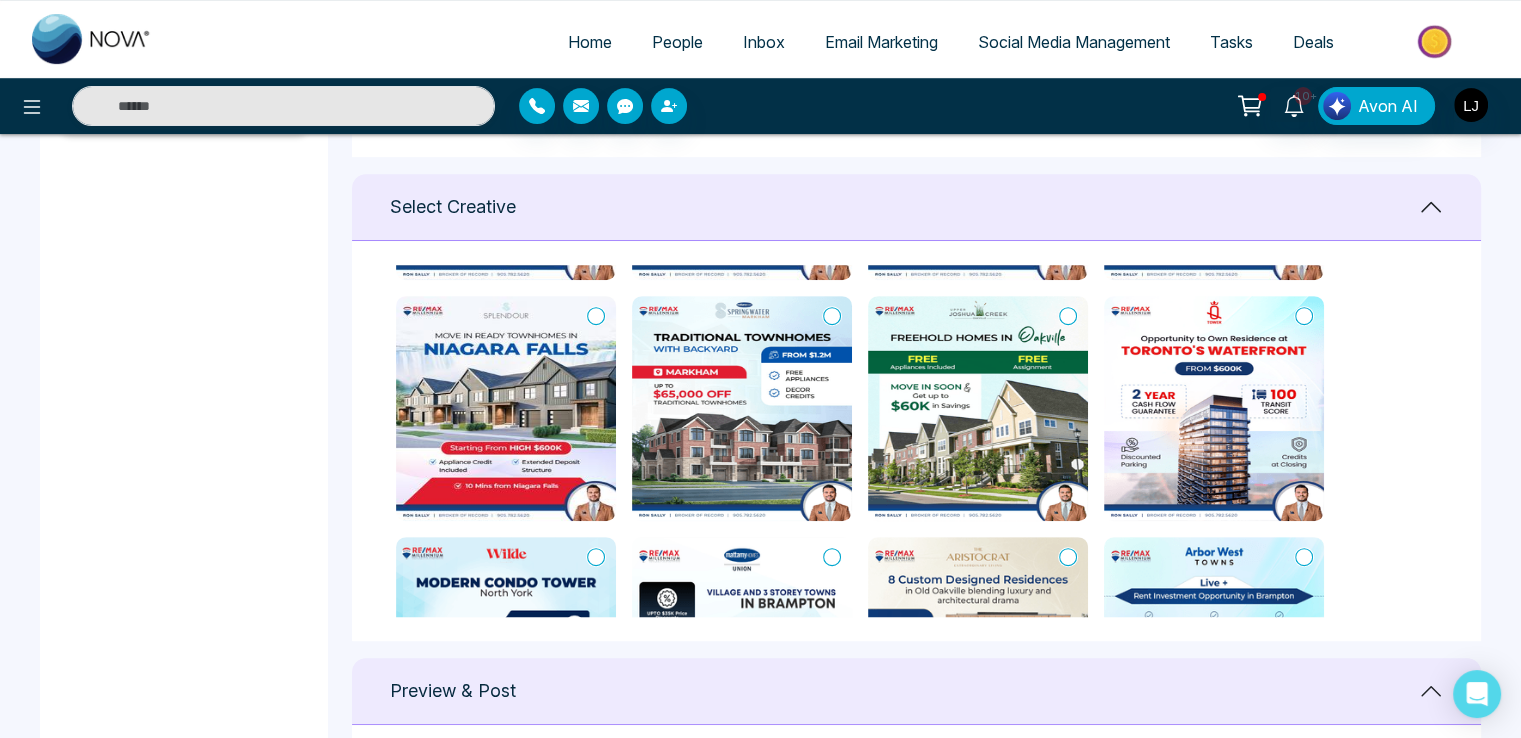 scroll, scrollTop: 1000, scrollLeft: 0, axis: vertical 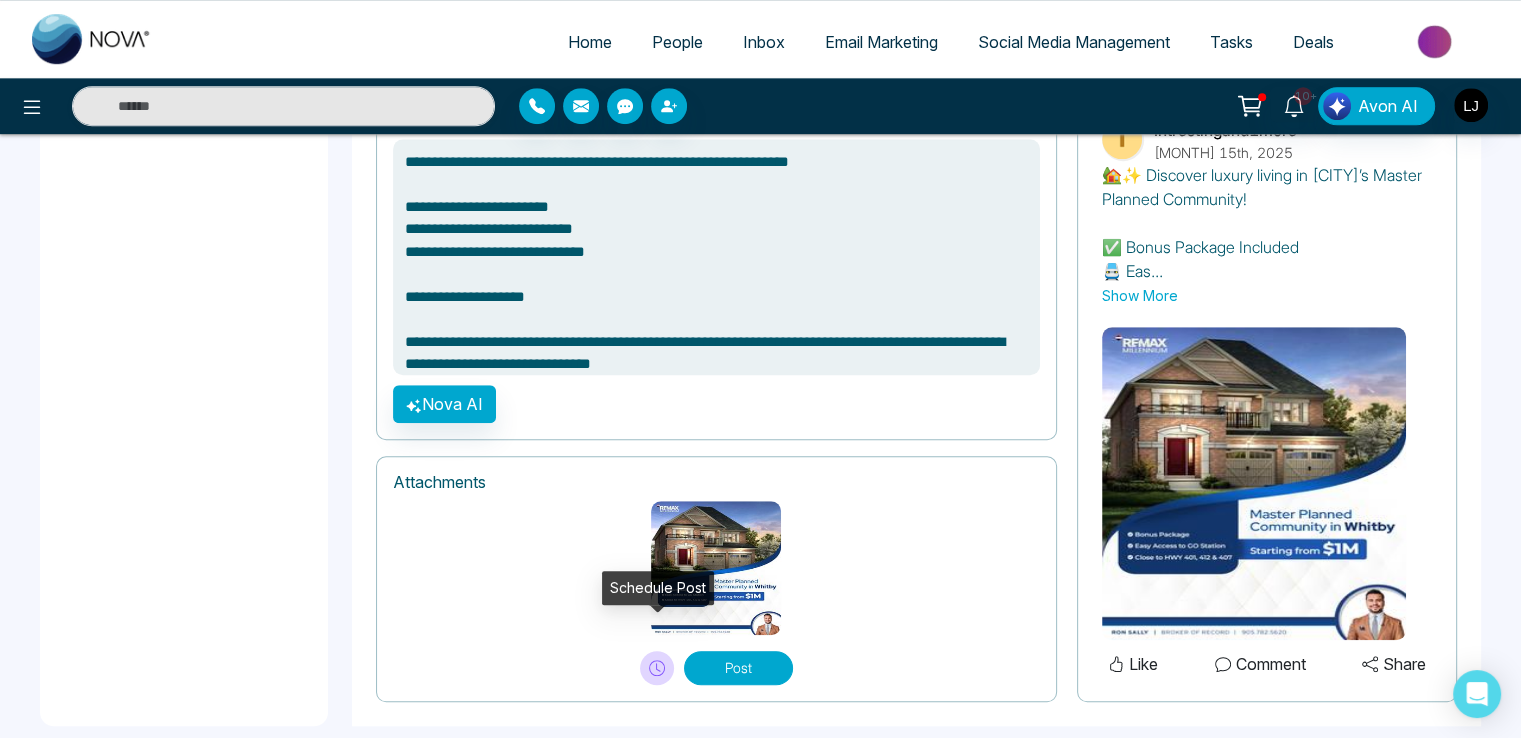 click at bounding box center (657, 668) 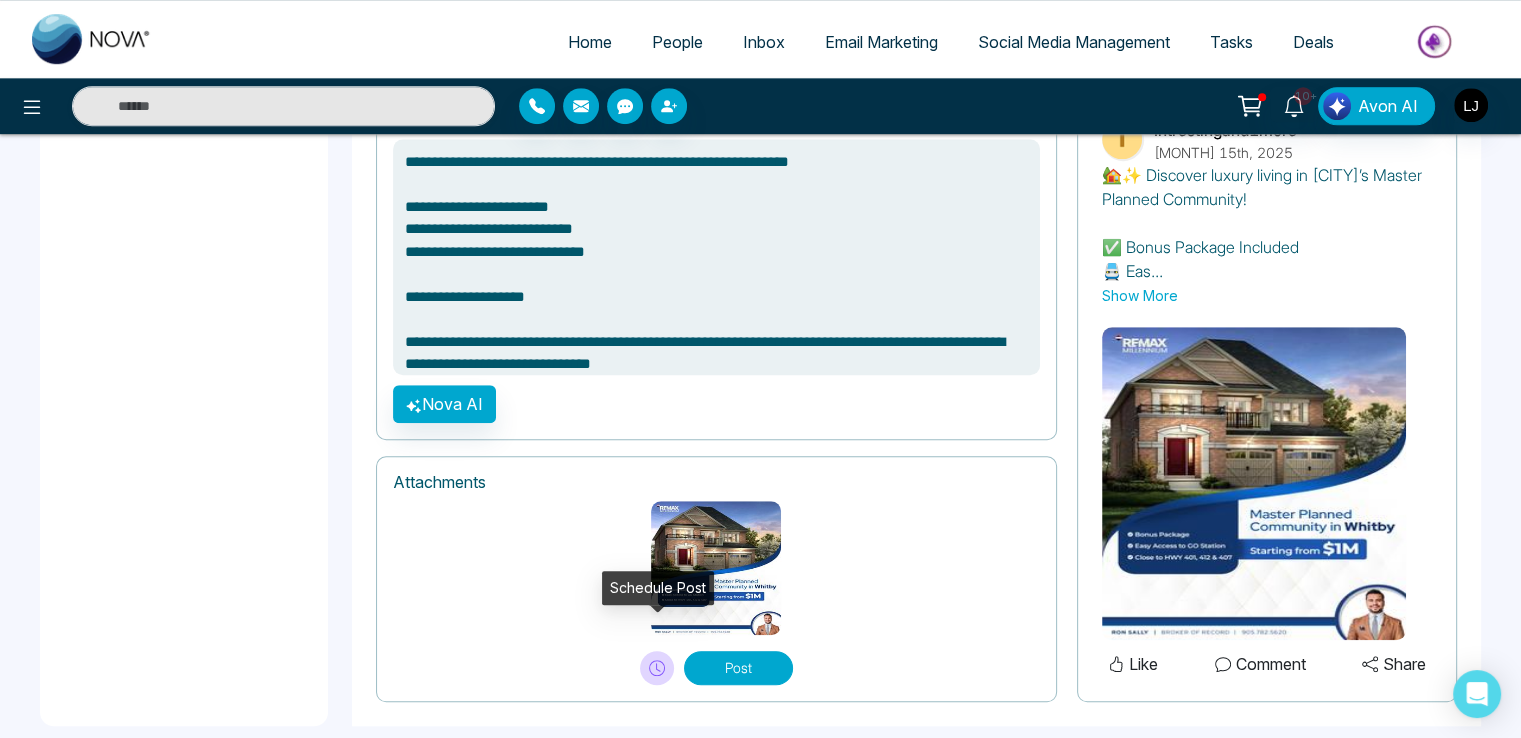 type on "**********" 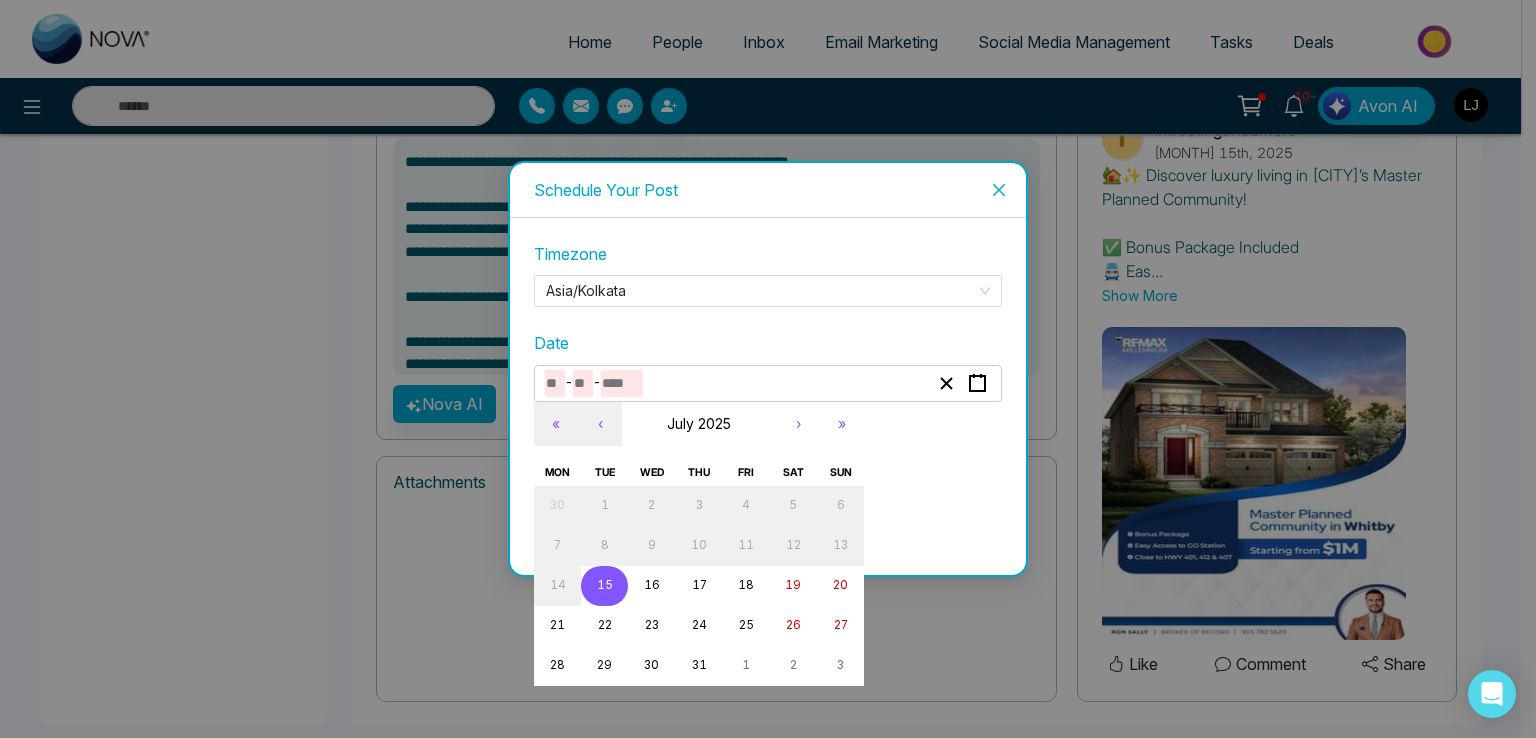 click at bounding box center [555, 383] 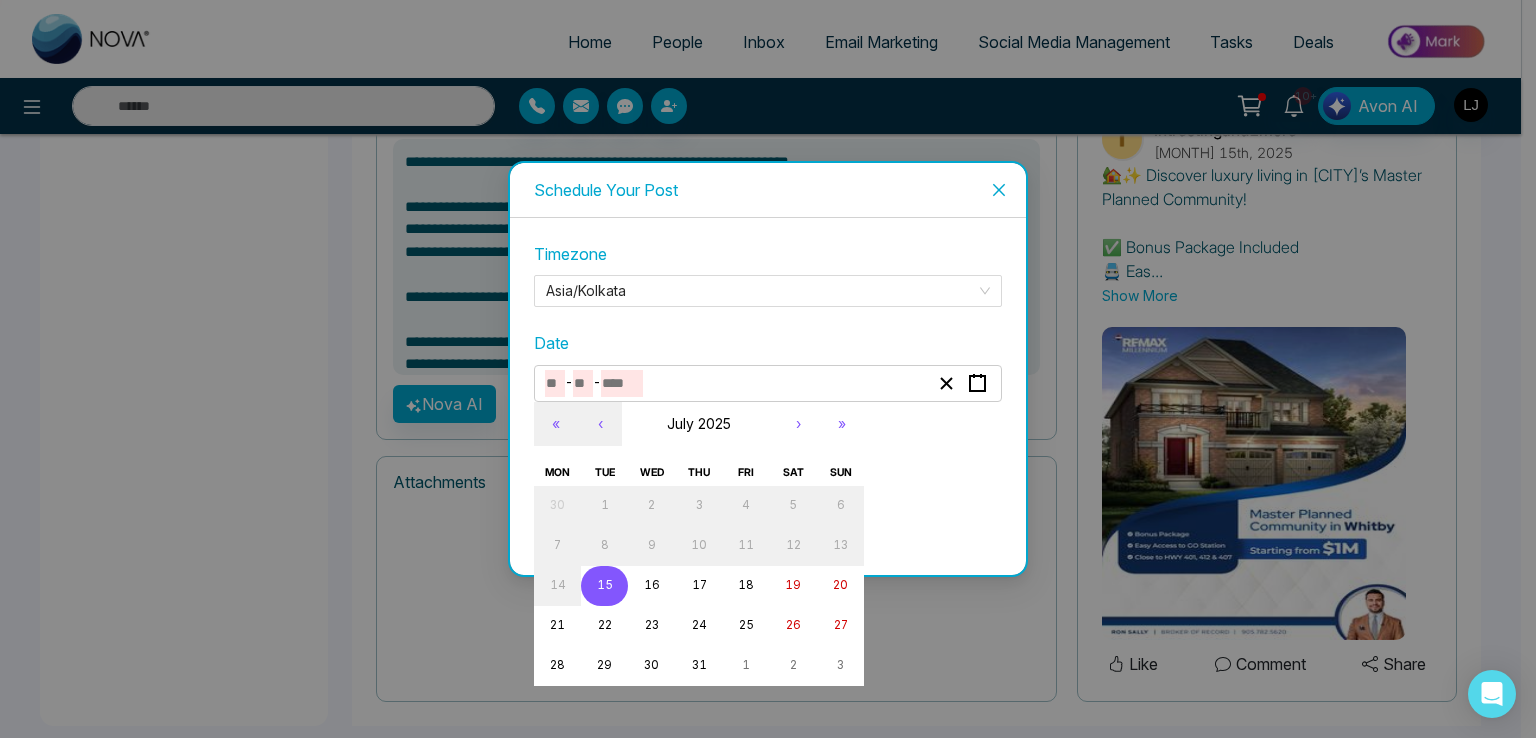 click on "15" at bounding box center [605, 585] 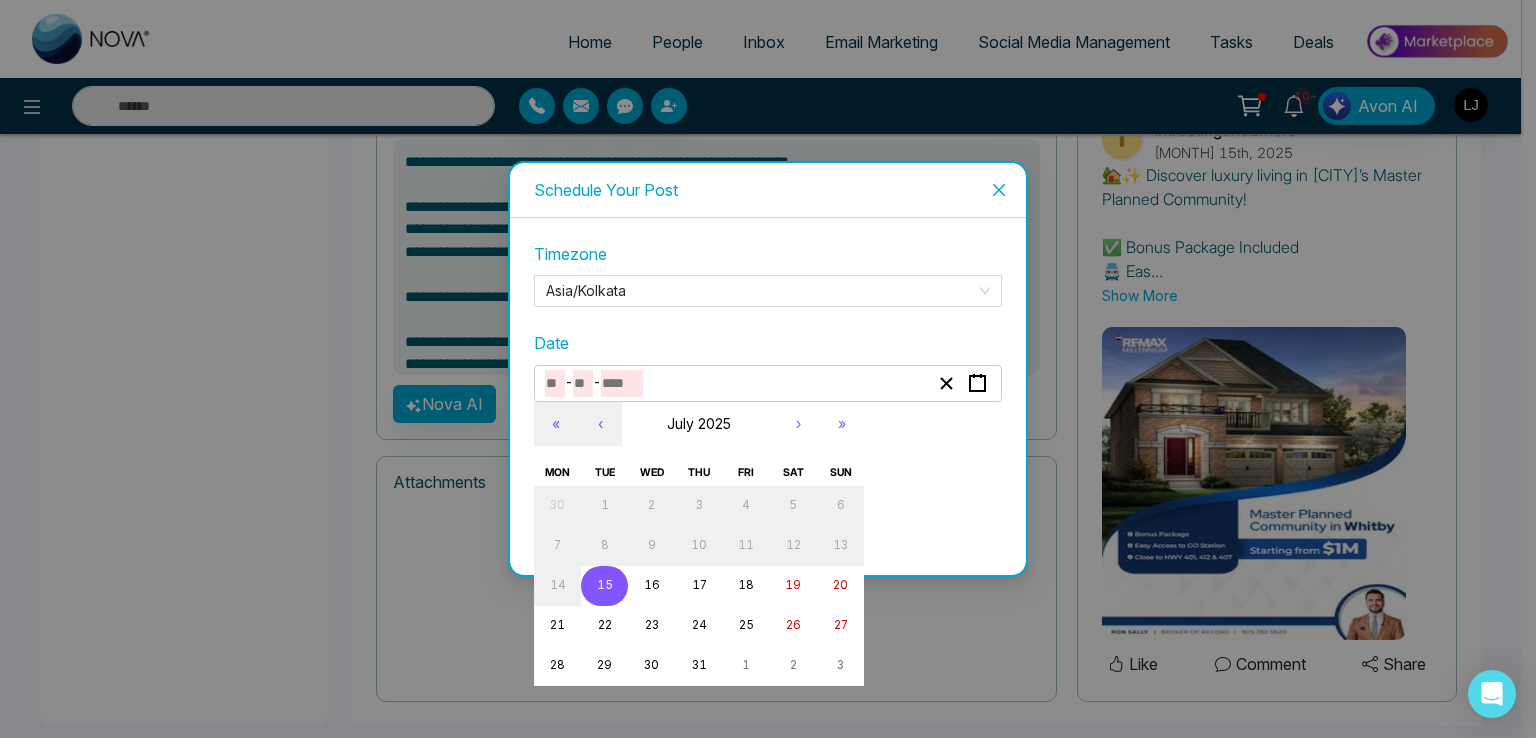 type on "*" 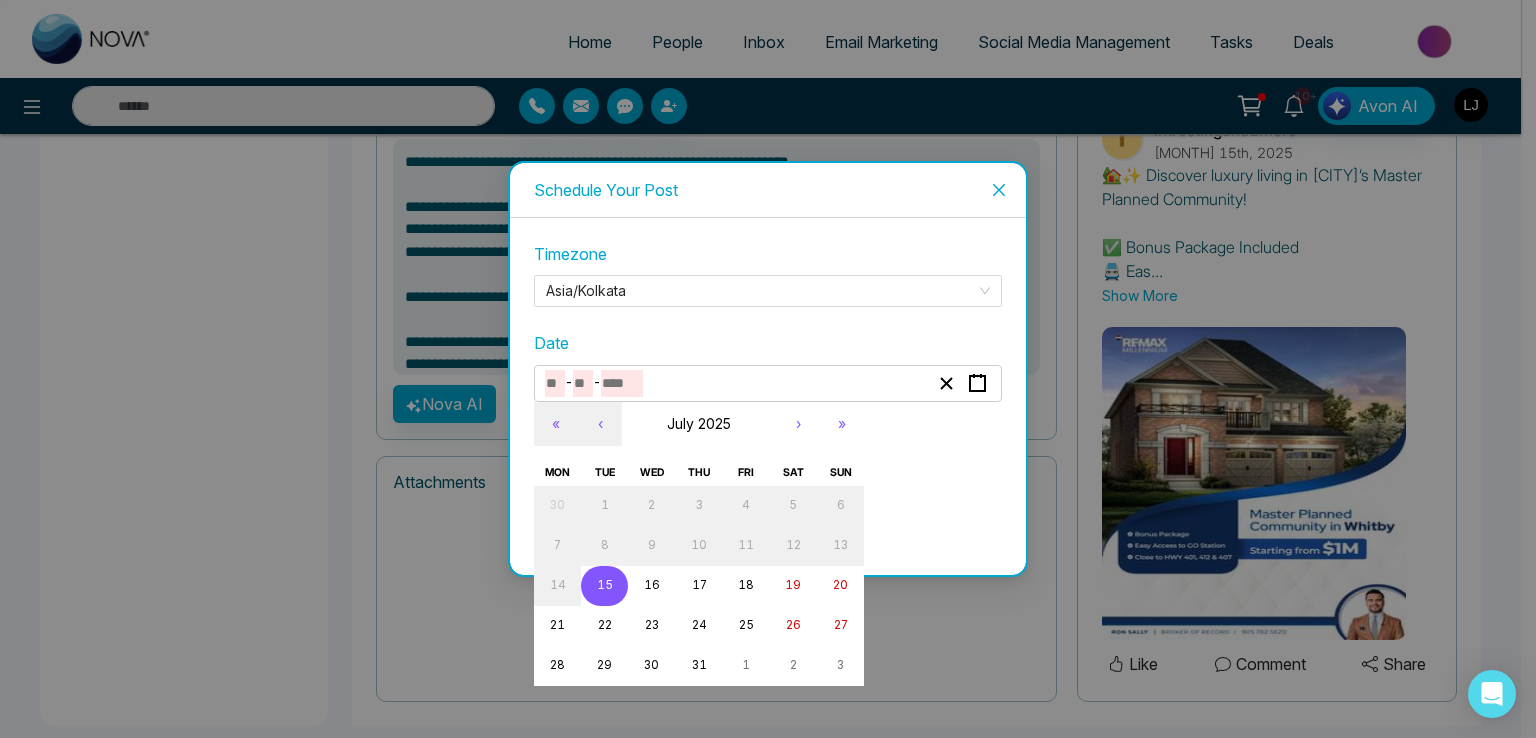 type on "**" 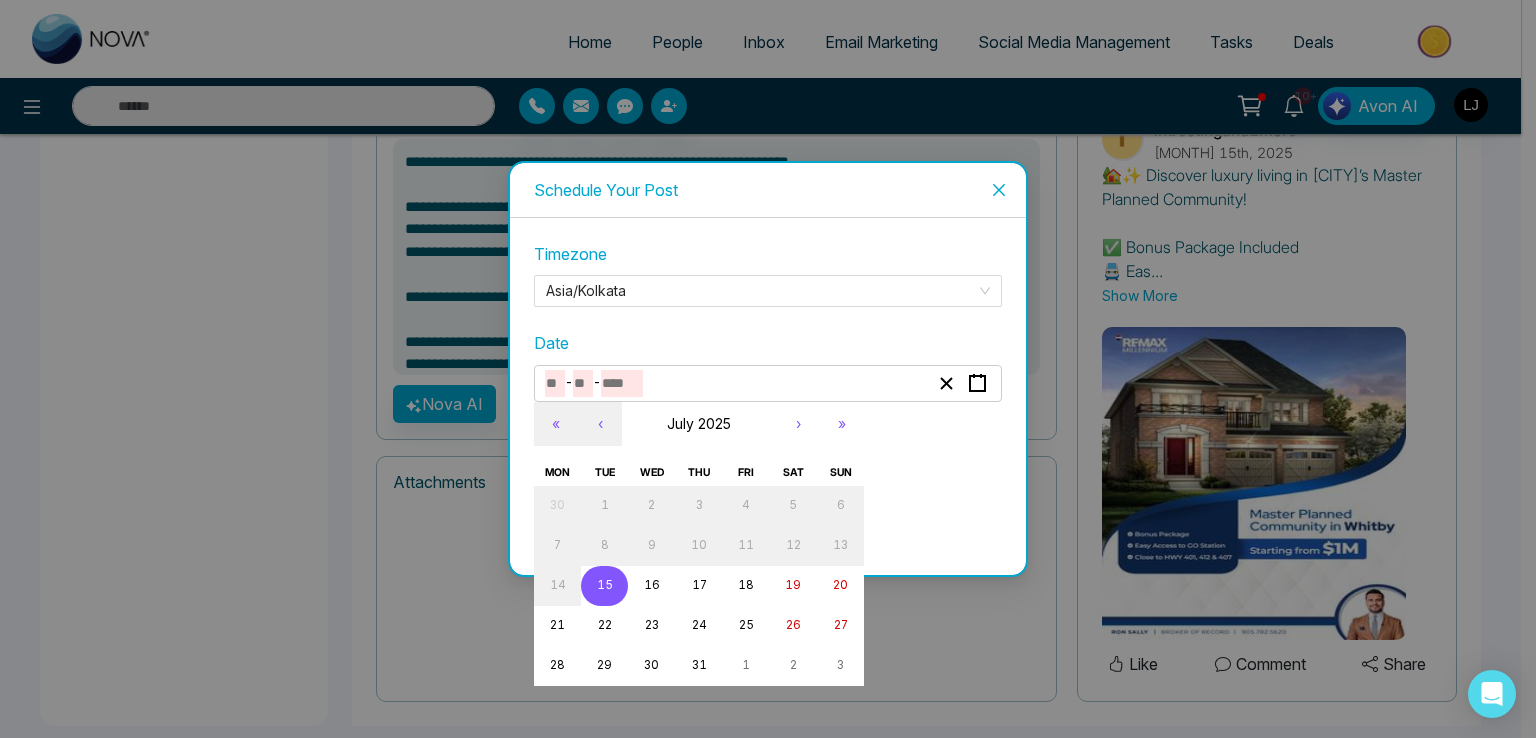 type on "****" 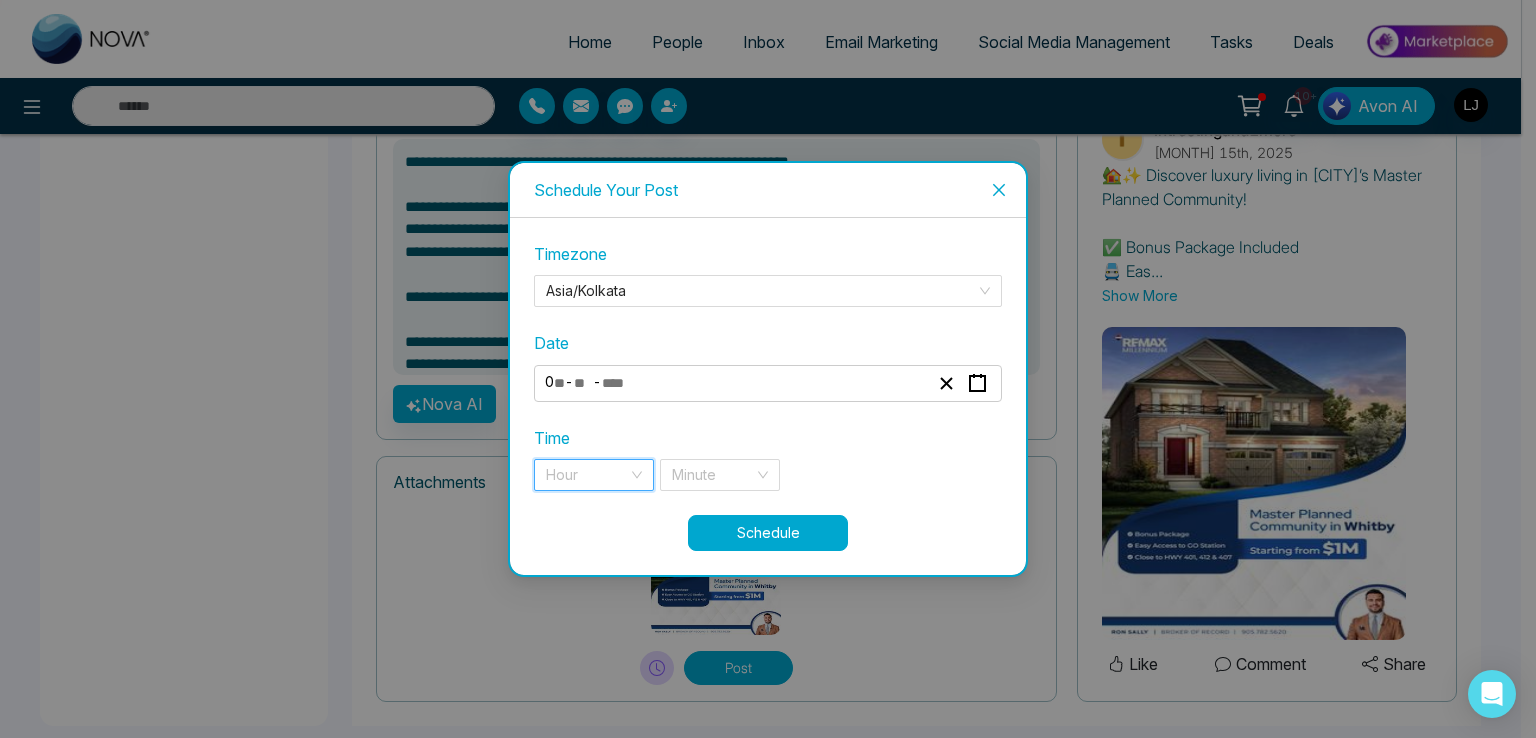 click at bounding box center [587, 475] 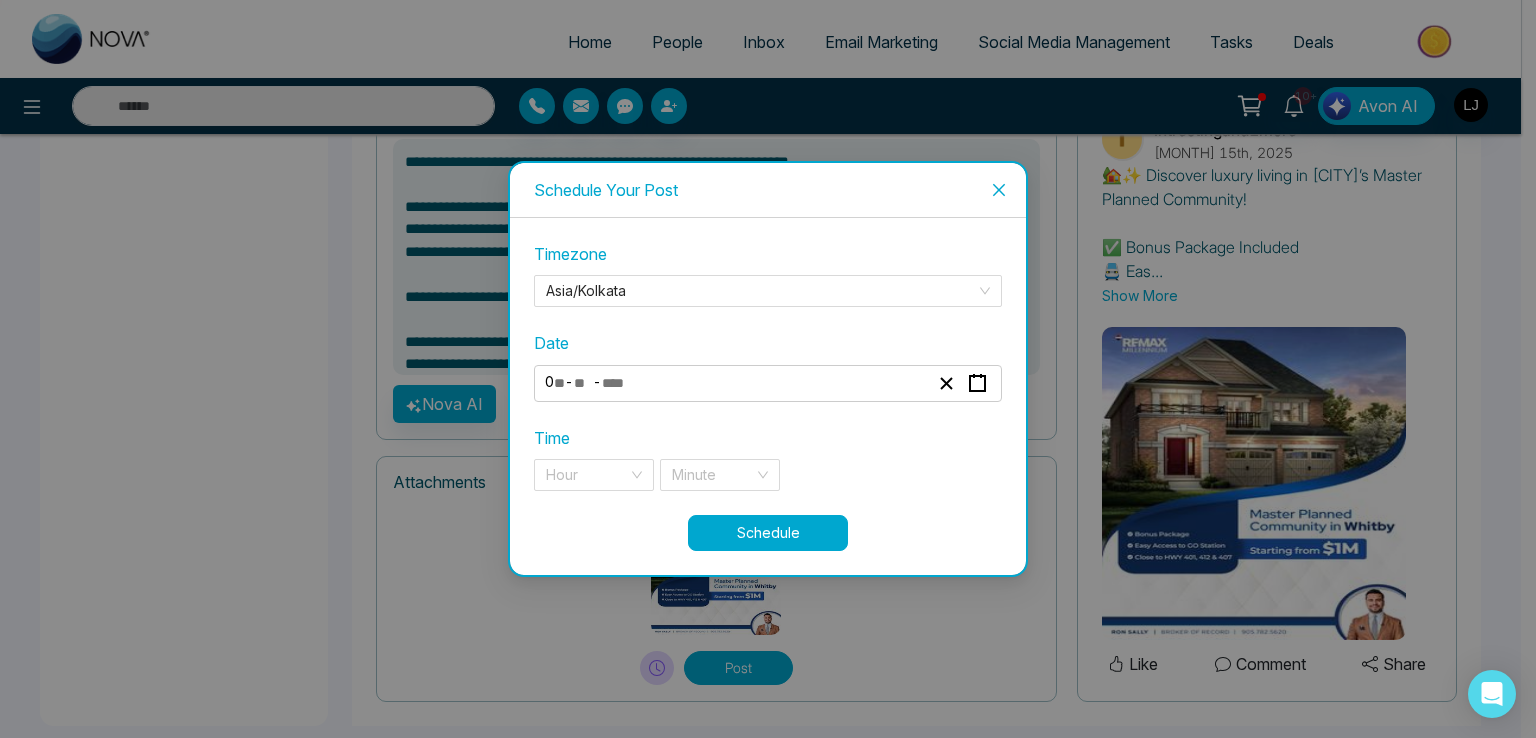click on "**********" at bounding box center (768, 369) 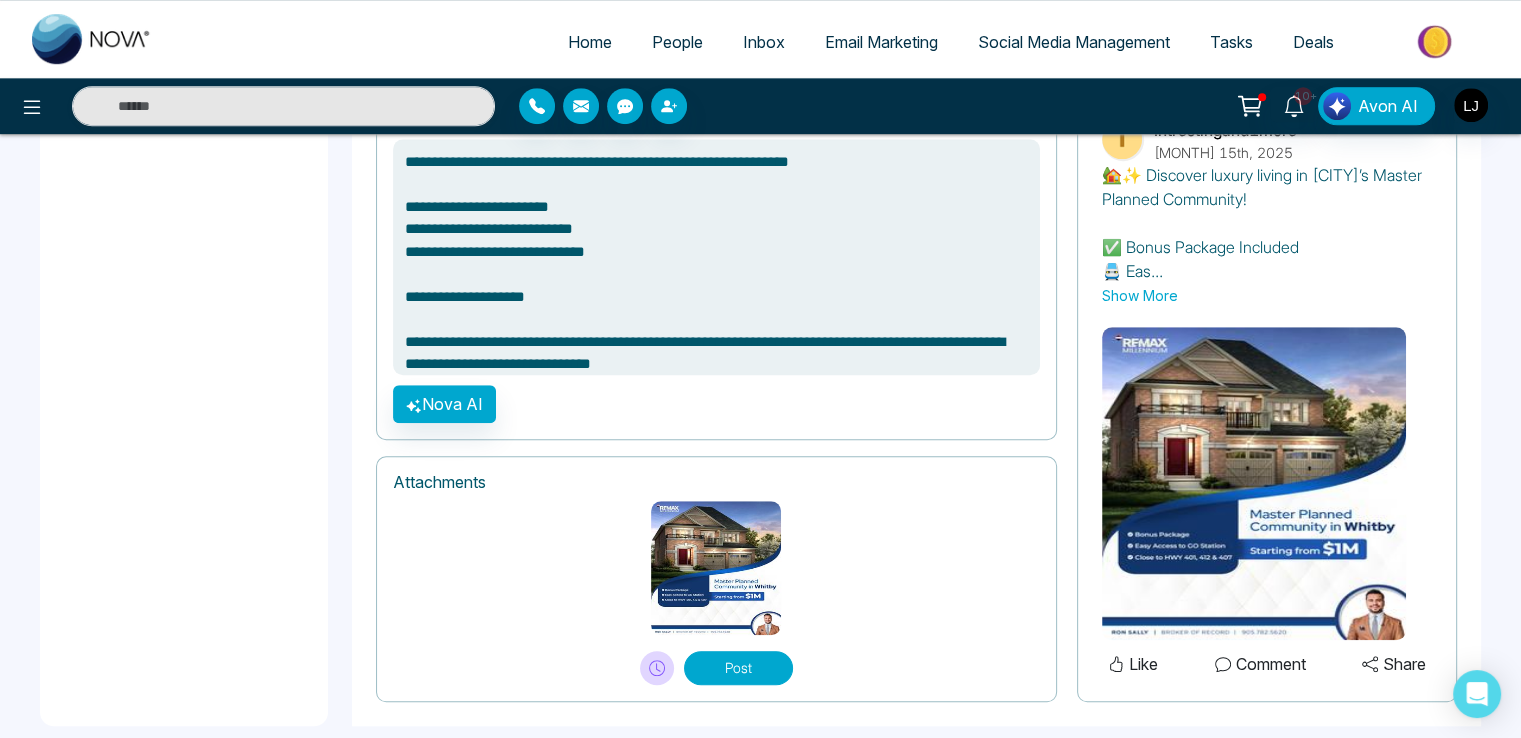 click at bounding box center (716, 568) 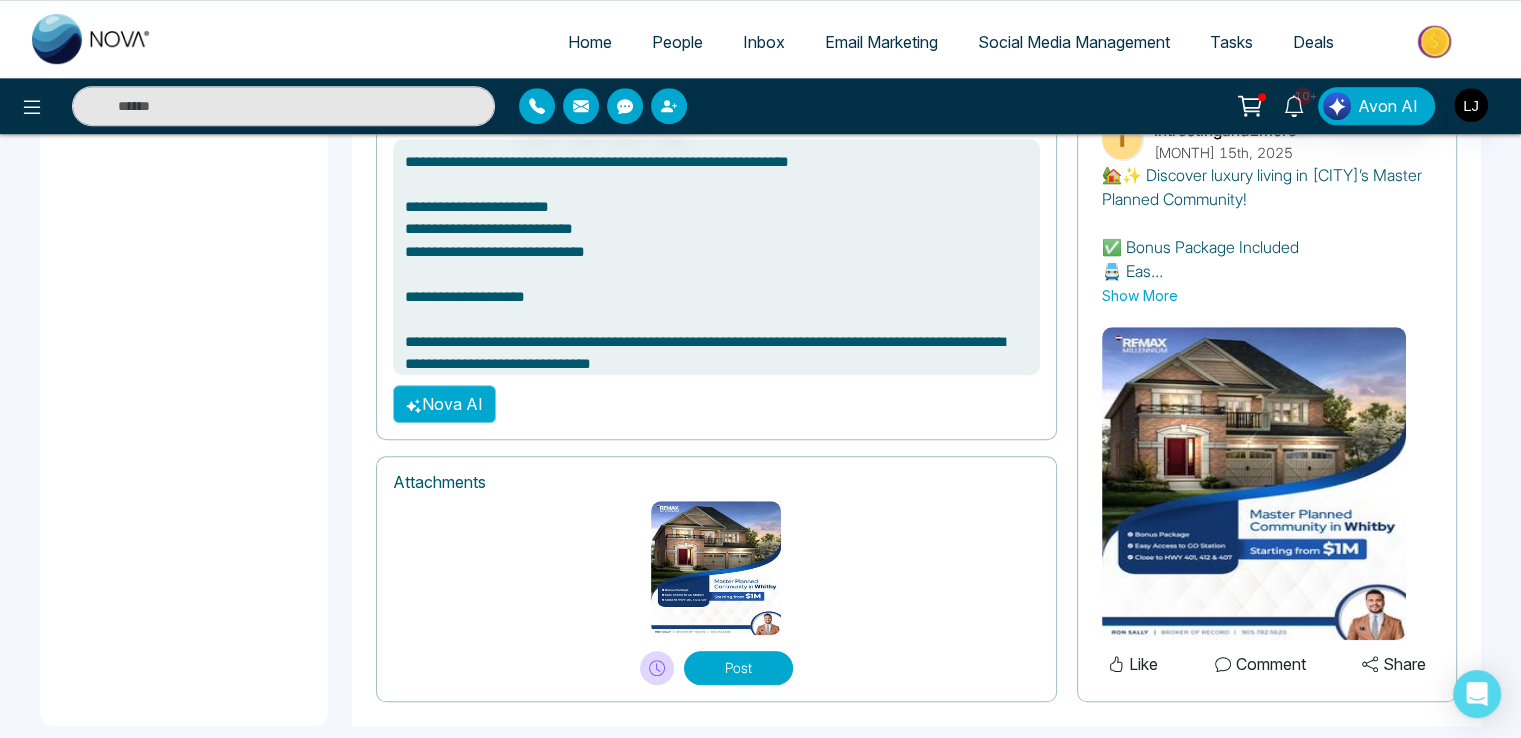 click 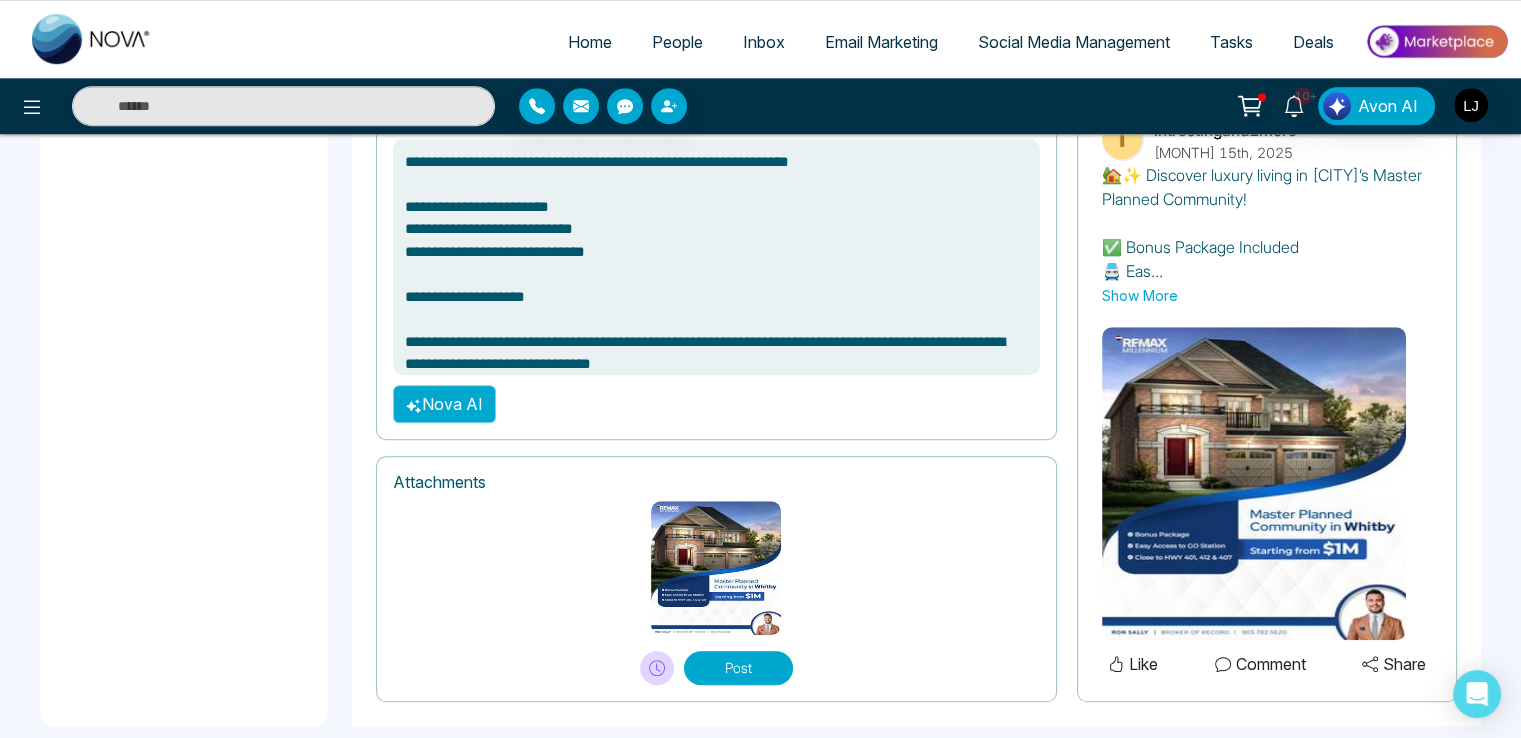 type on "**********" 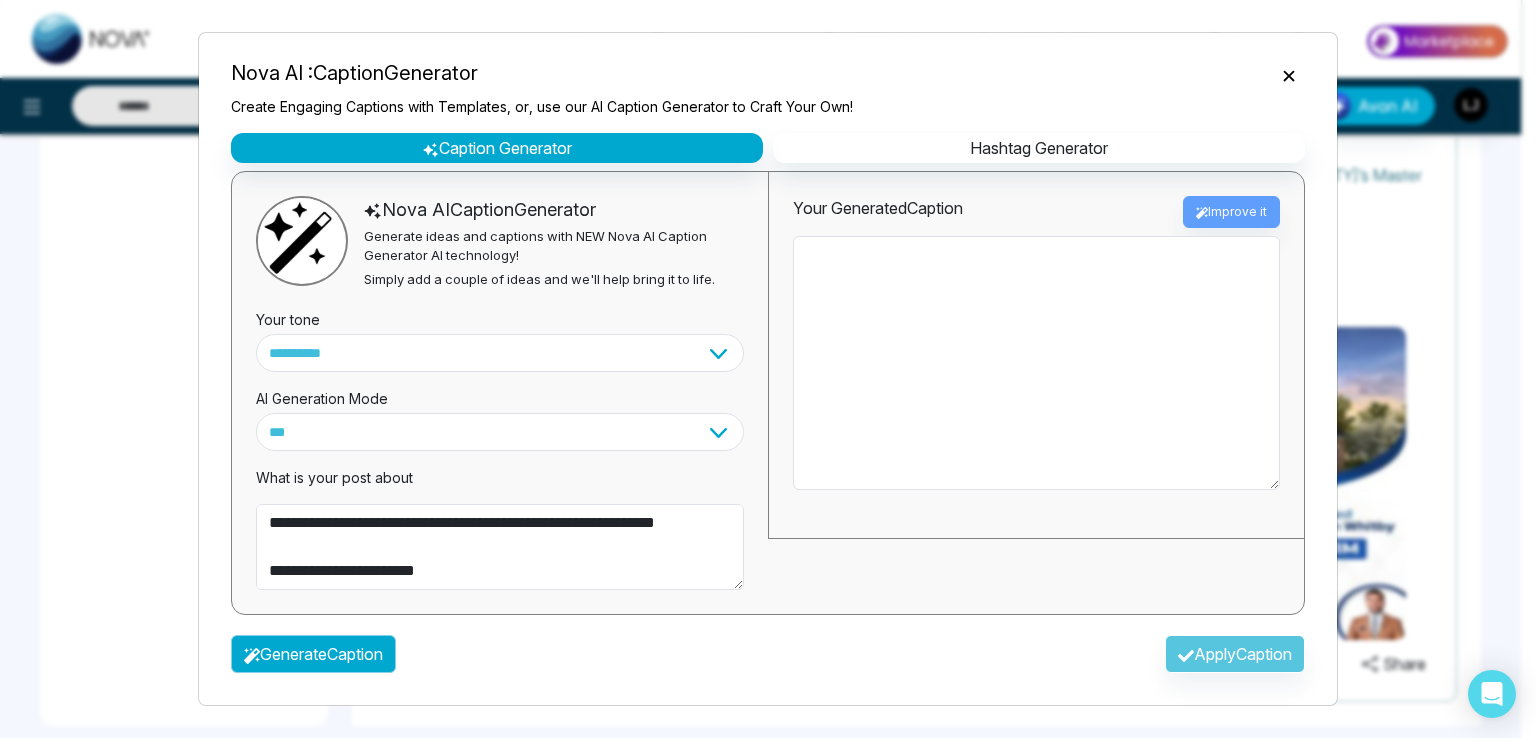 click on "Generate  Caption" at bounding box center (313, 654) 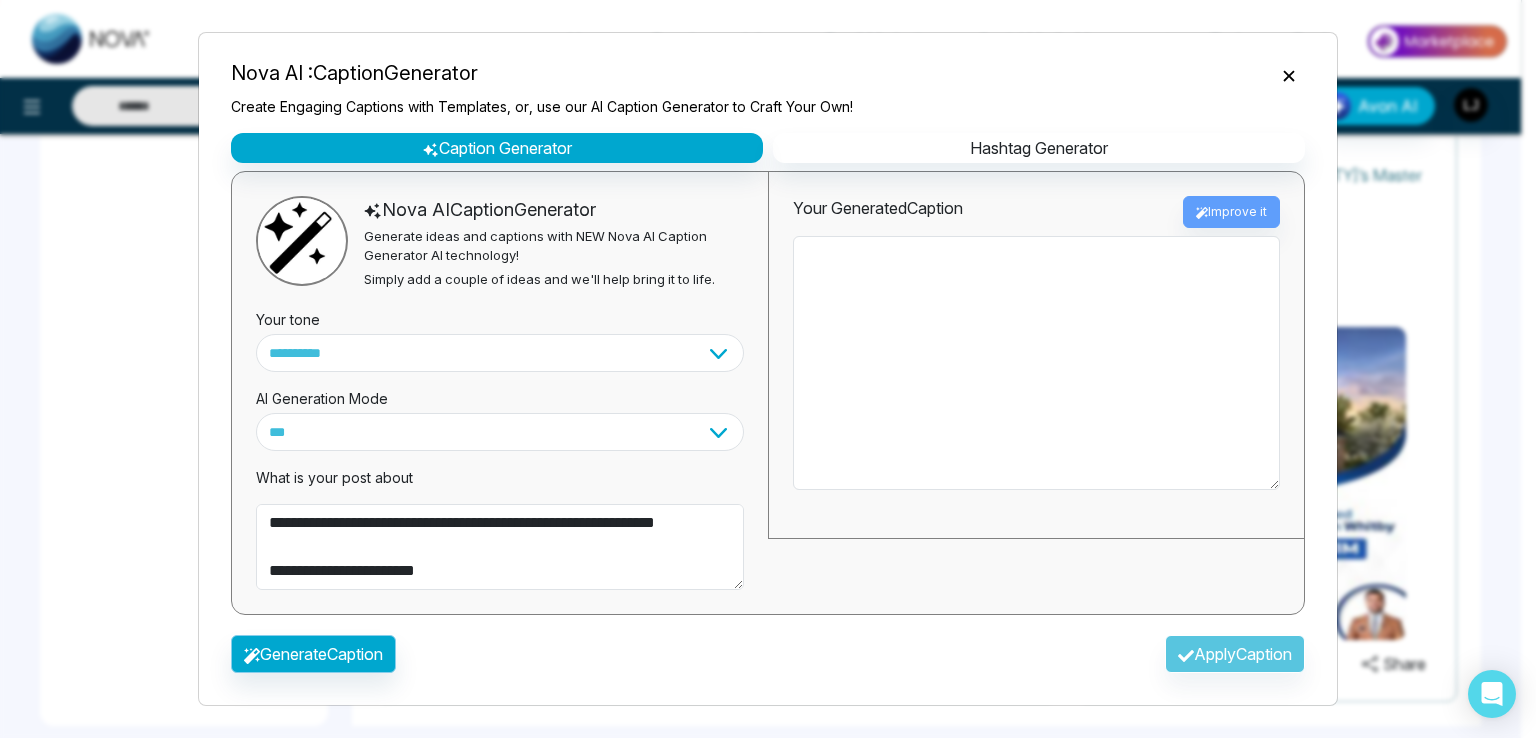 type on "**********" 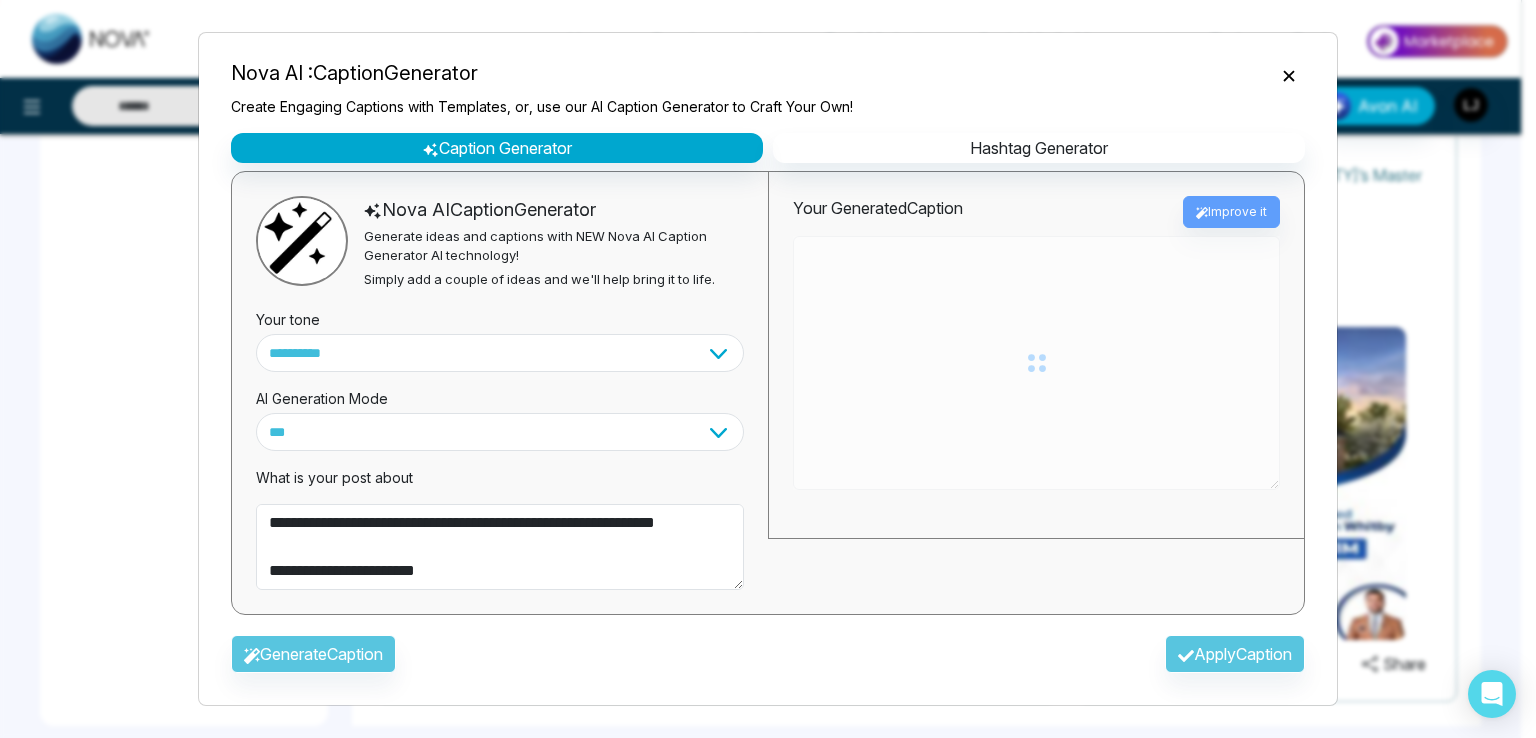 click on "Generate  Caption  Apply  Caption" at bounding box center (768, 660) 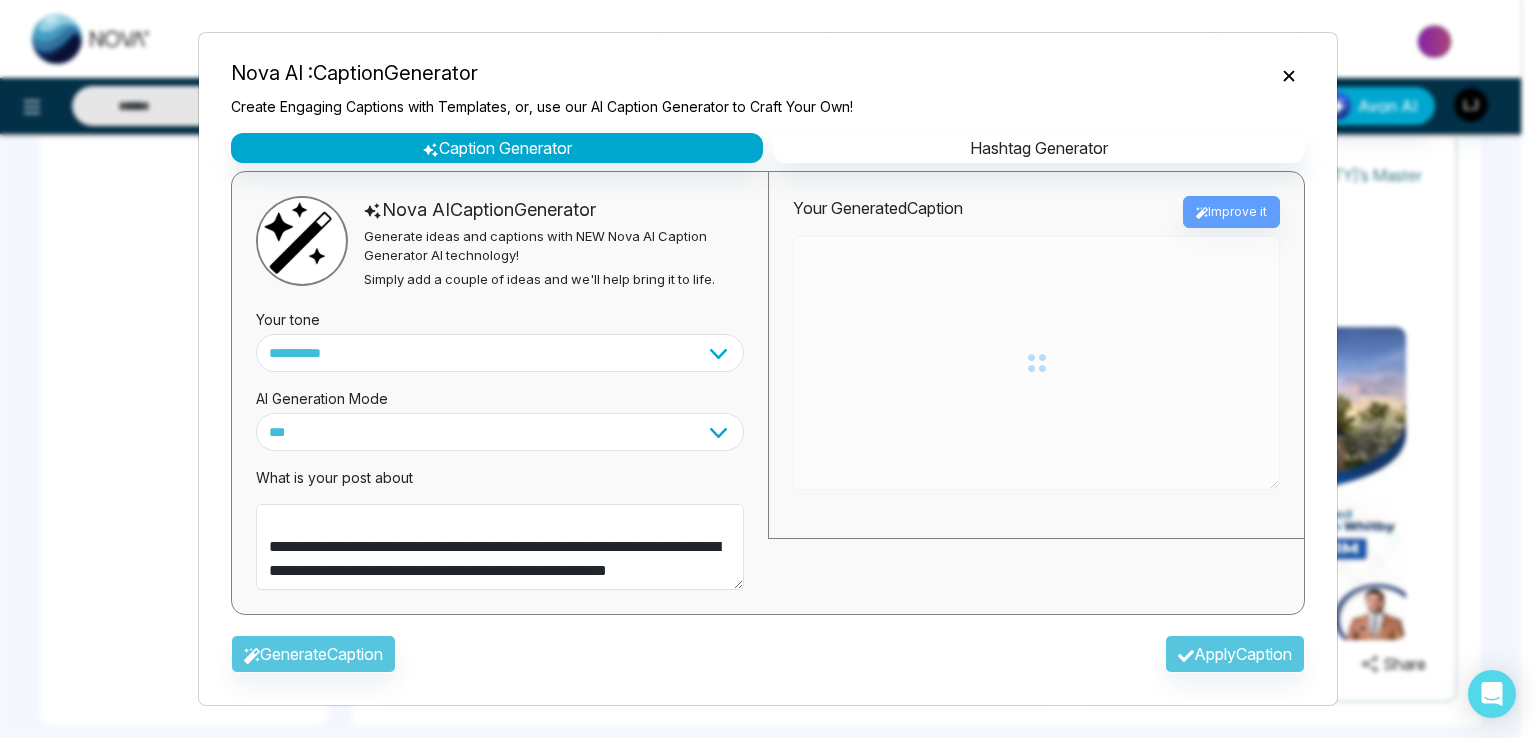 scroll, scrollTop: 216, scrollLeft: 0, axis: vertical 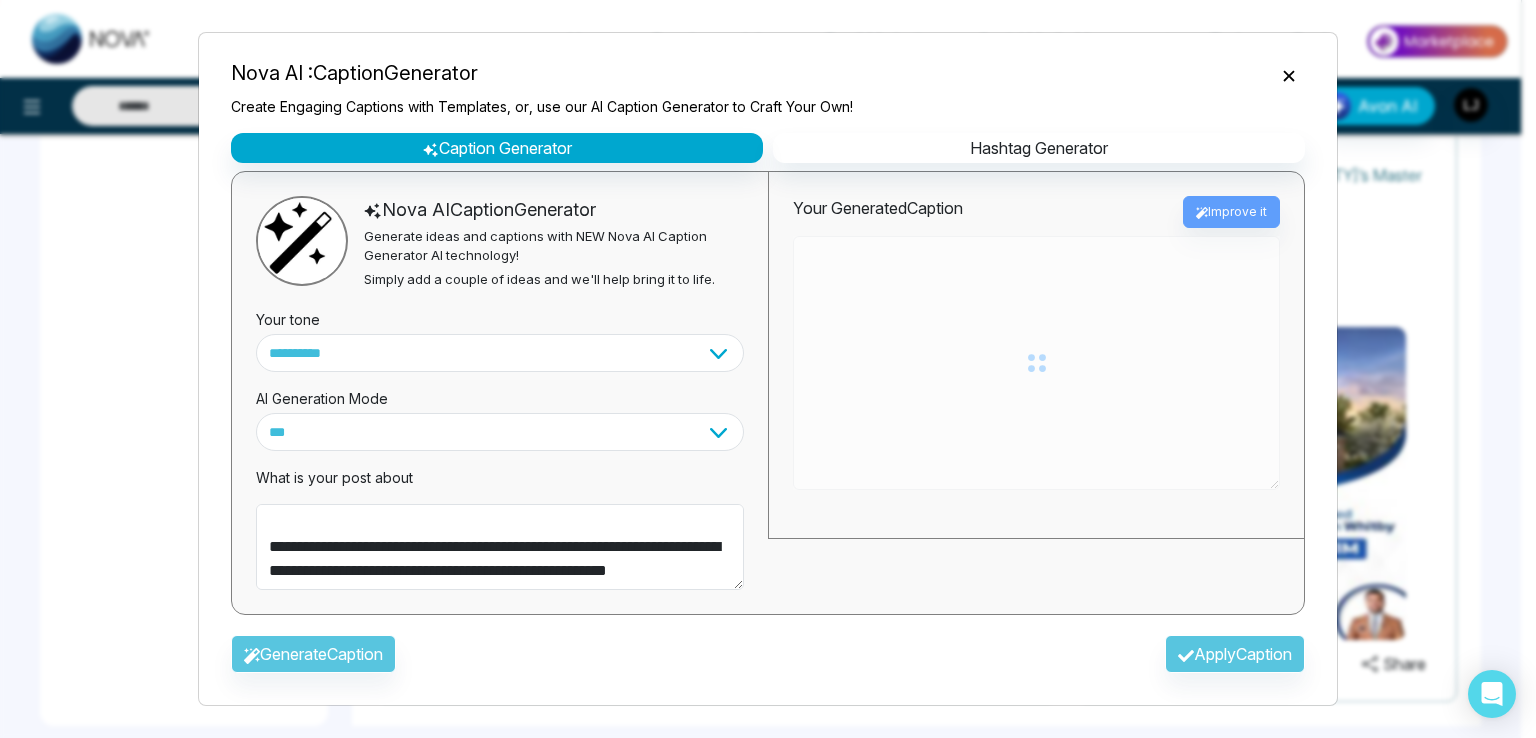 type on "**********" 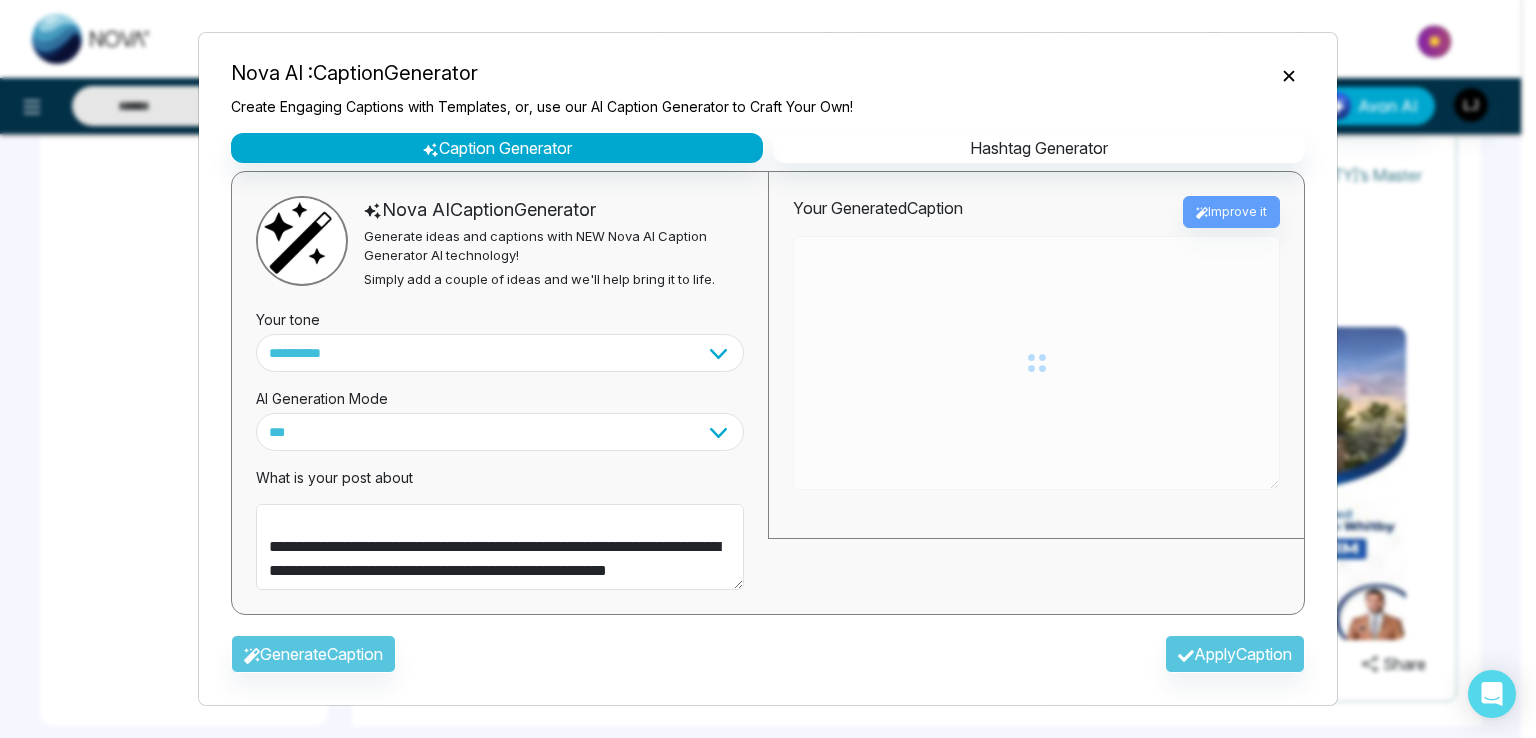 type on "**********" 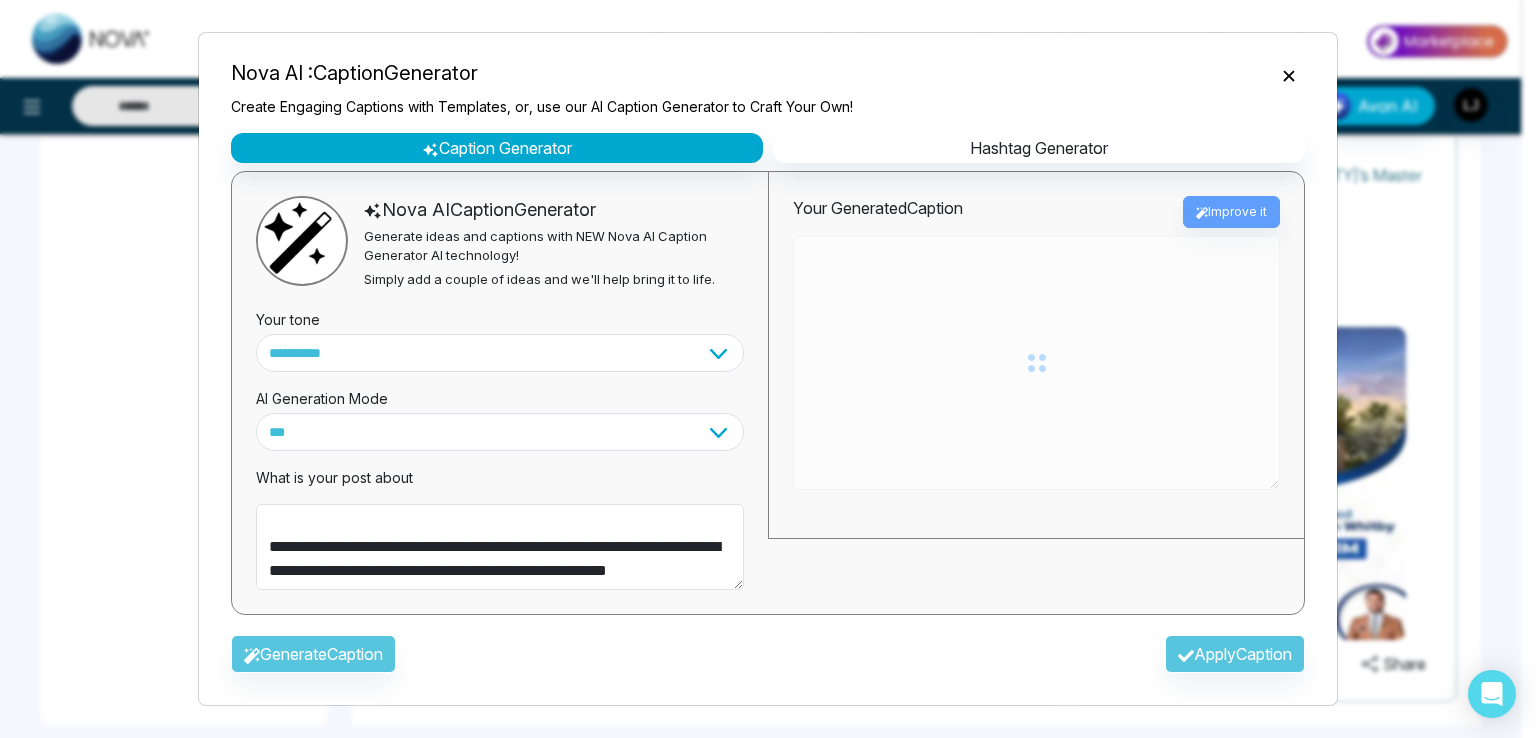 type on "**********" 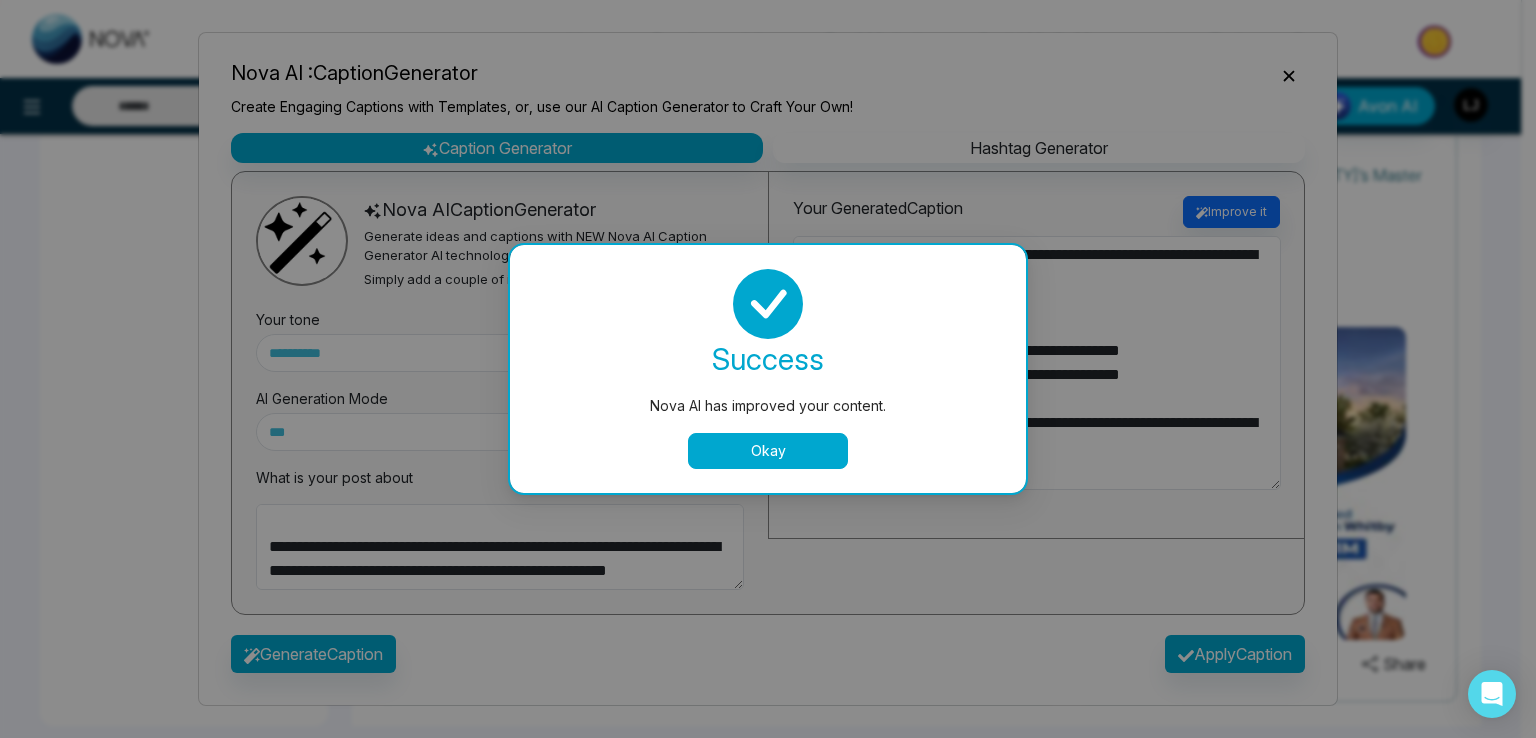 click on "Okay" at bounding box center [768, 451] 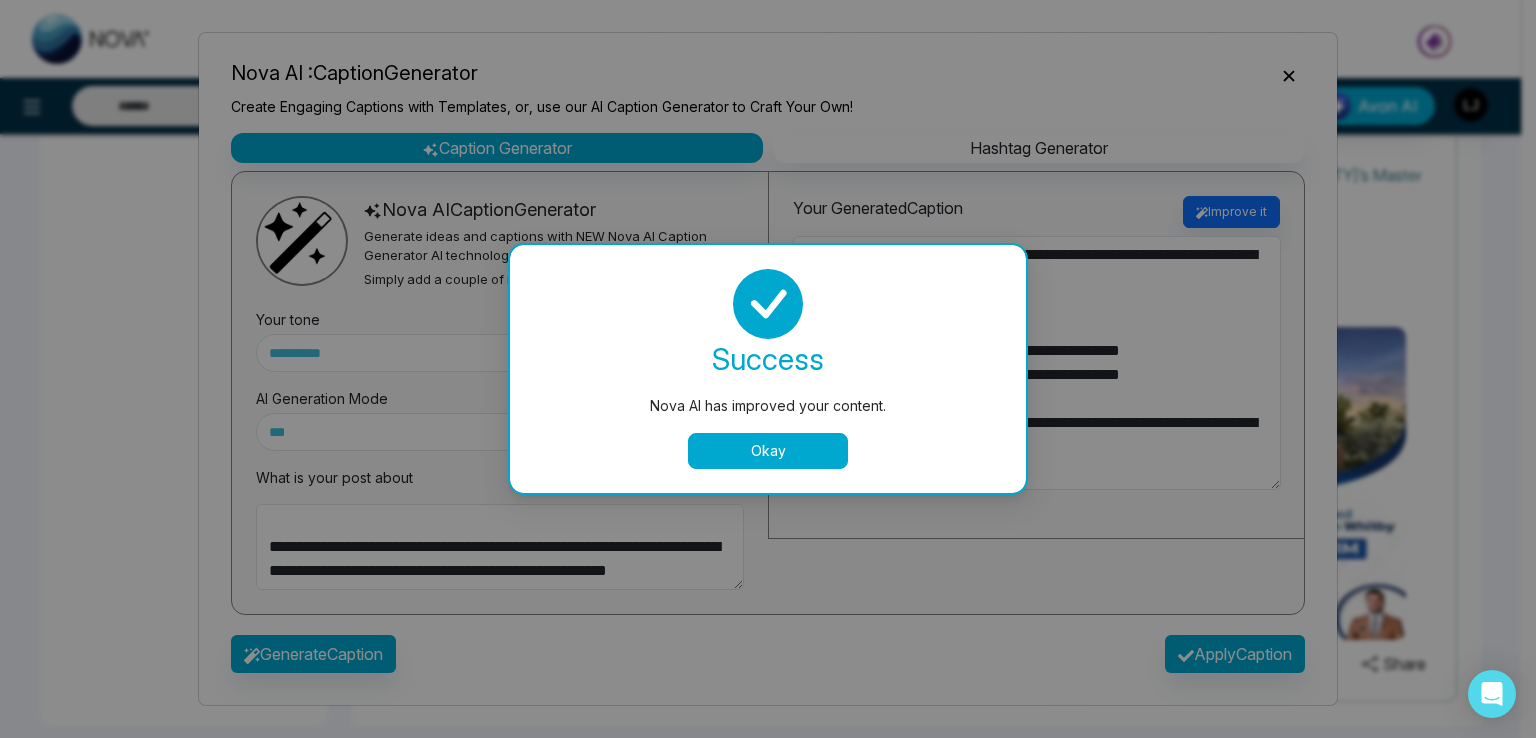 type on "**********" 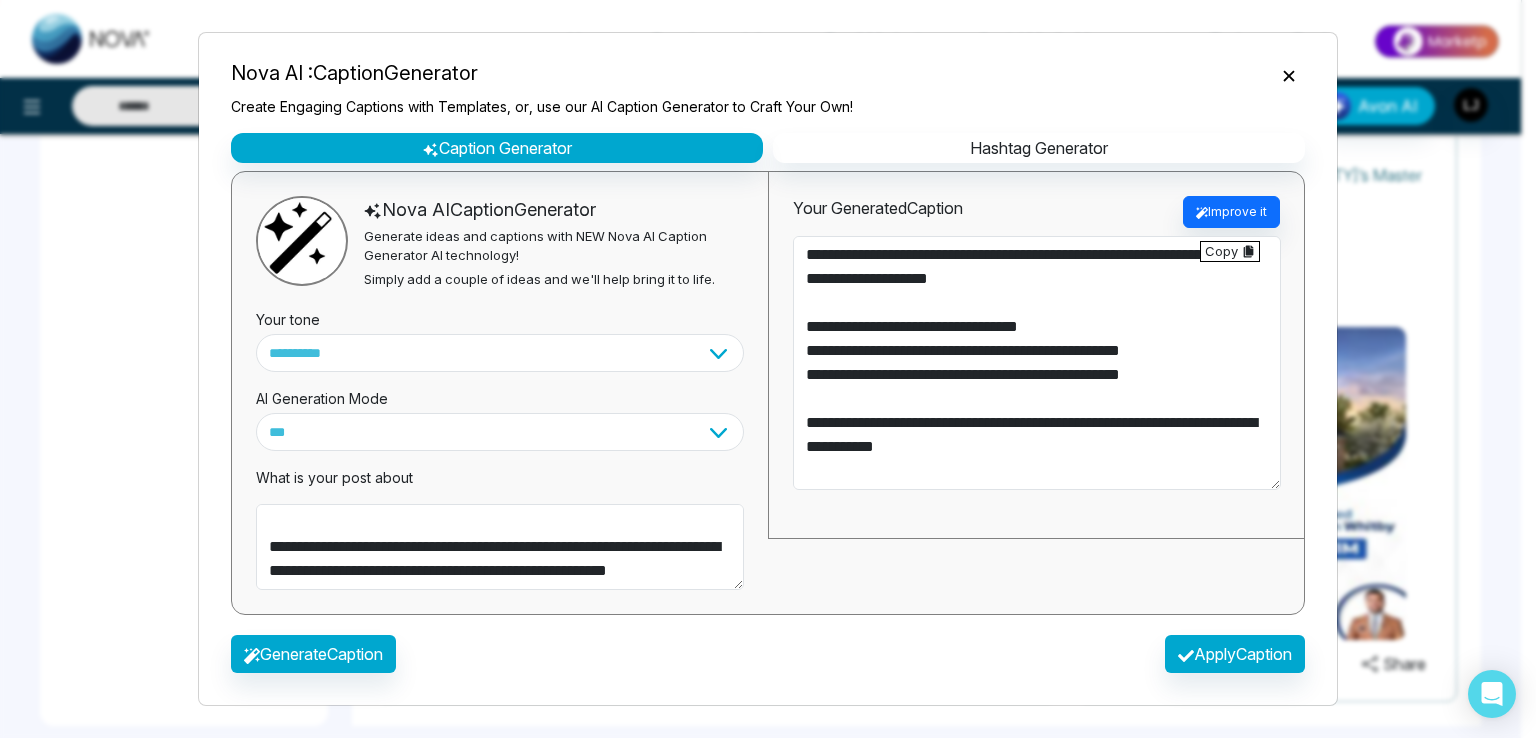 type on "**********" 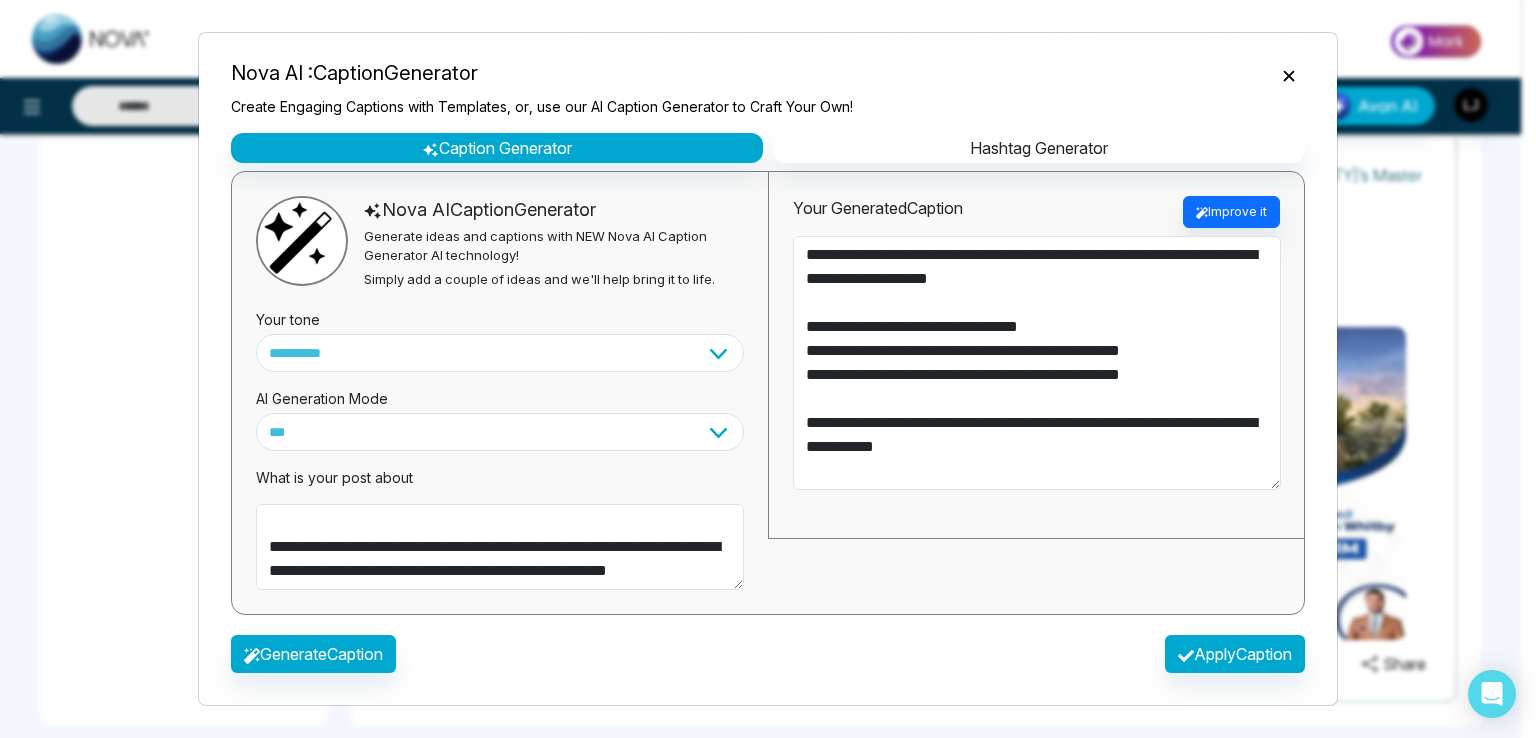 type on "**********" 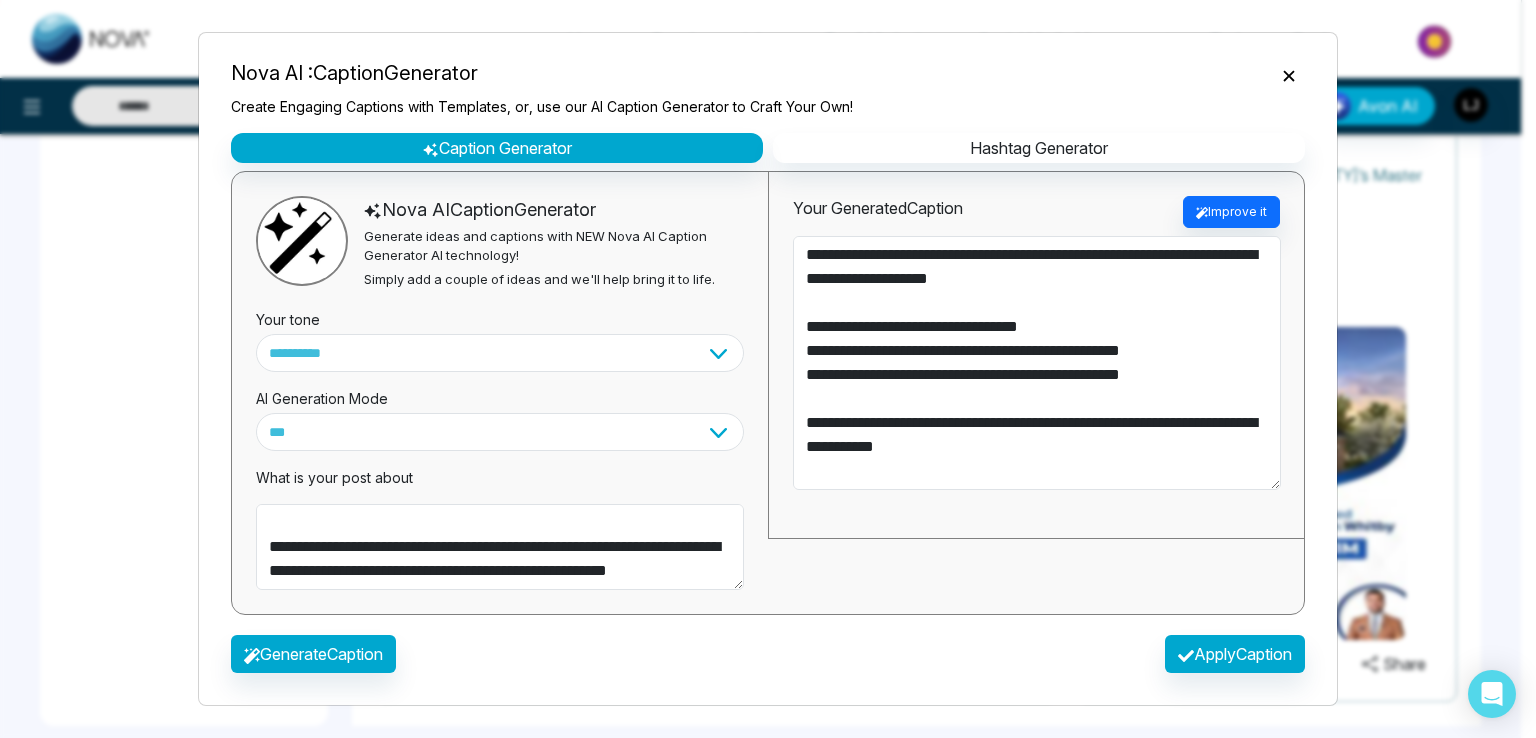 type on "**********" 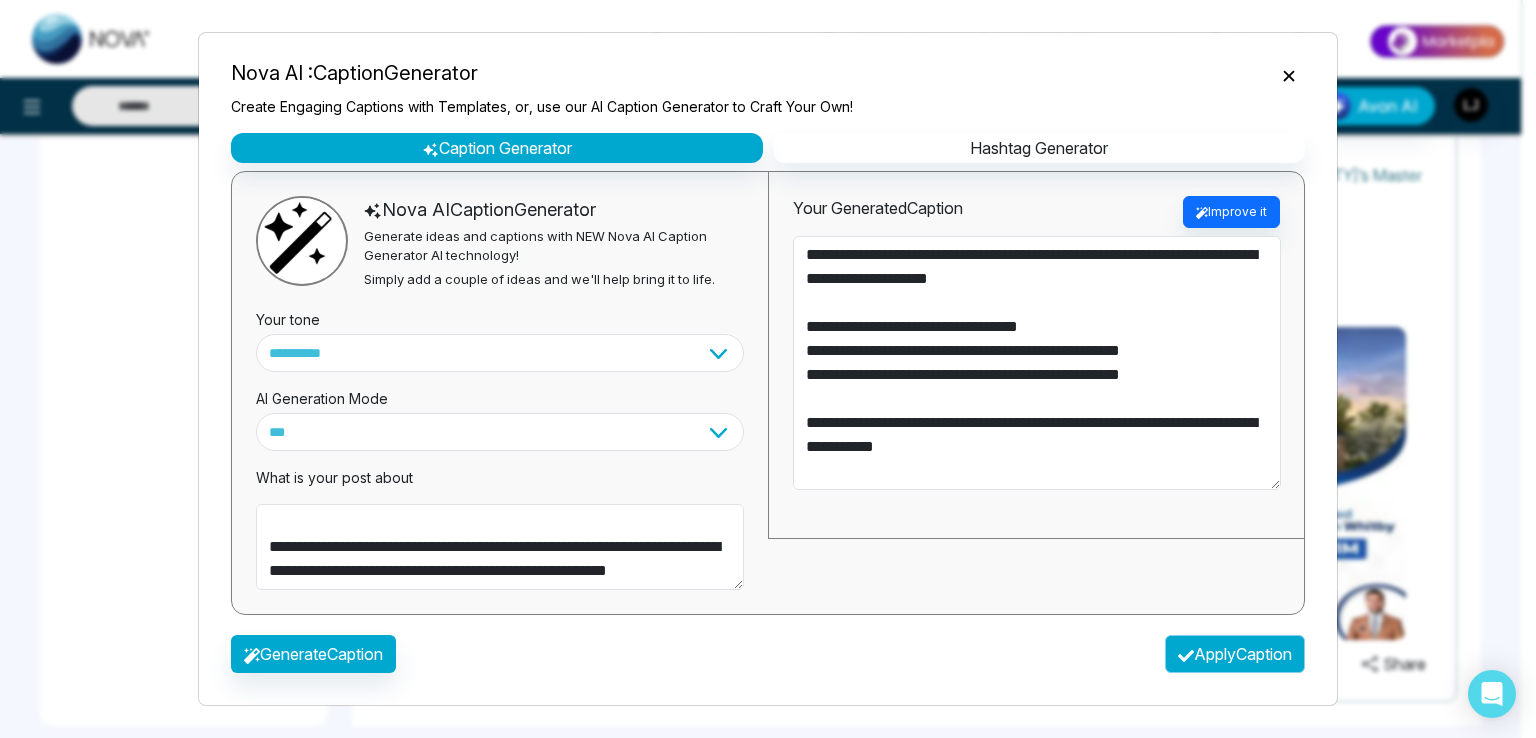 click on "Apply  Caption" at bounding box center (1235, 654) 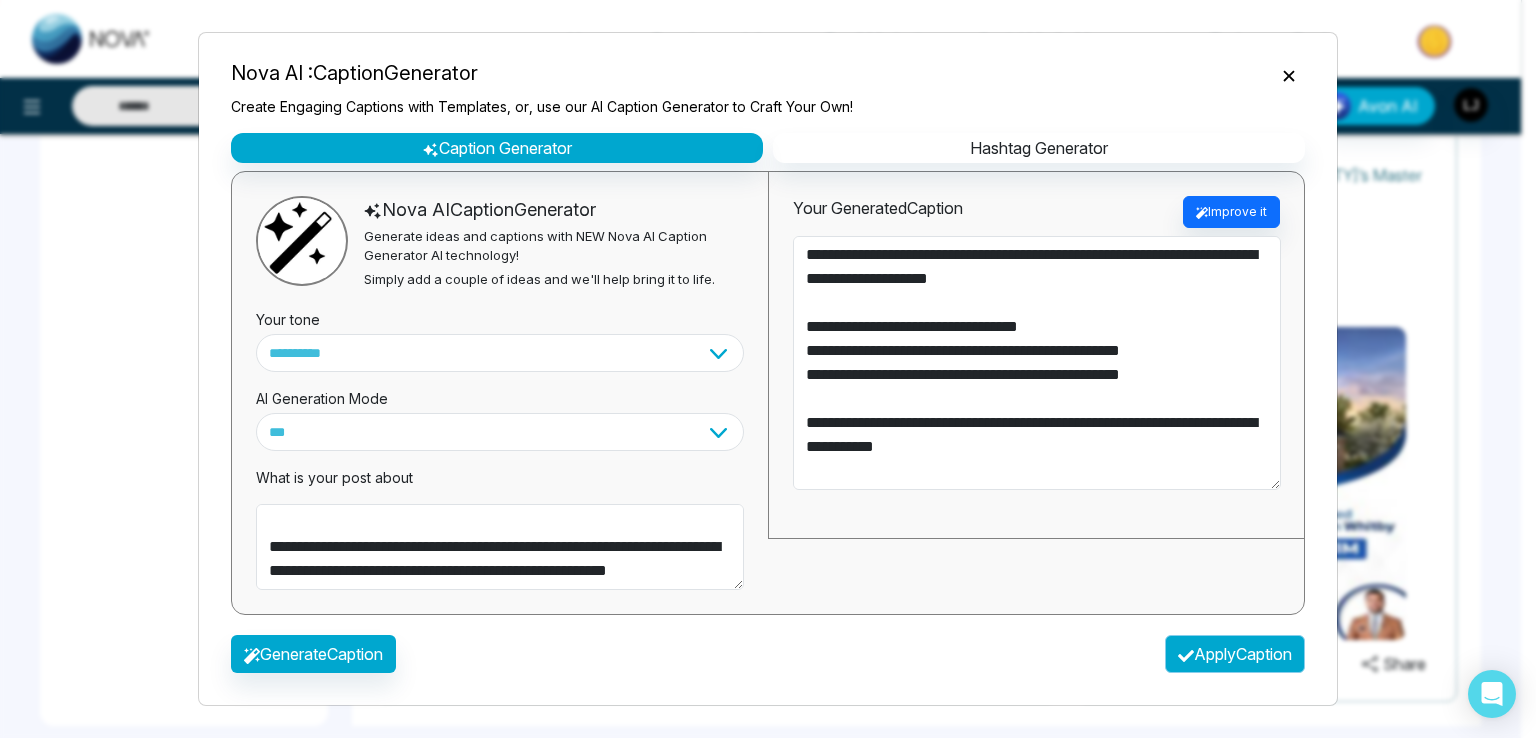 type on "**********" 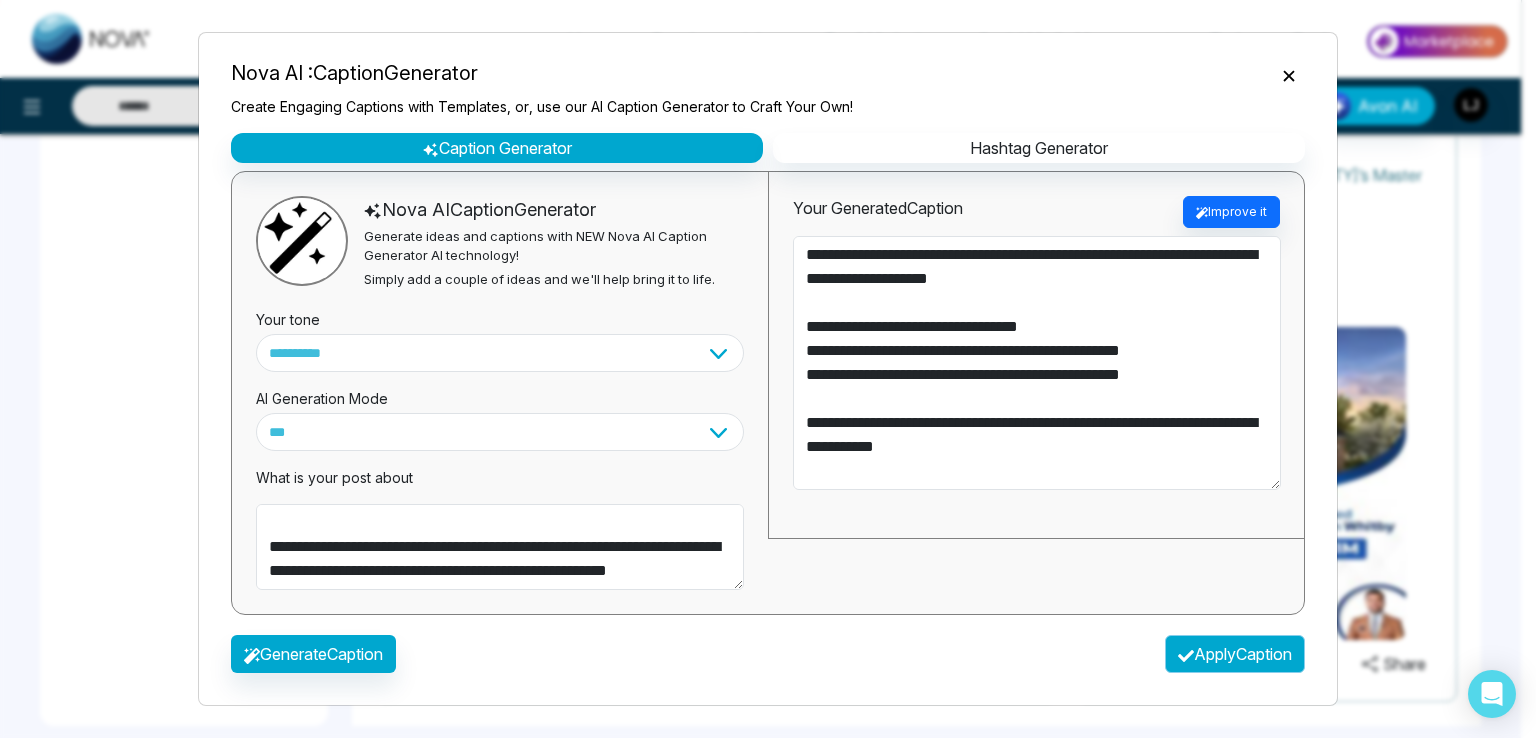 type on "**********" 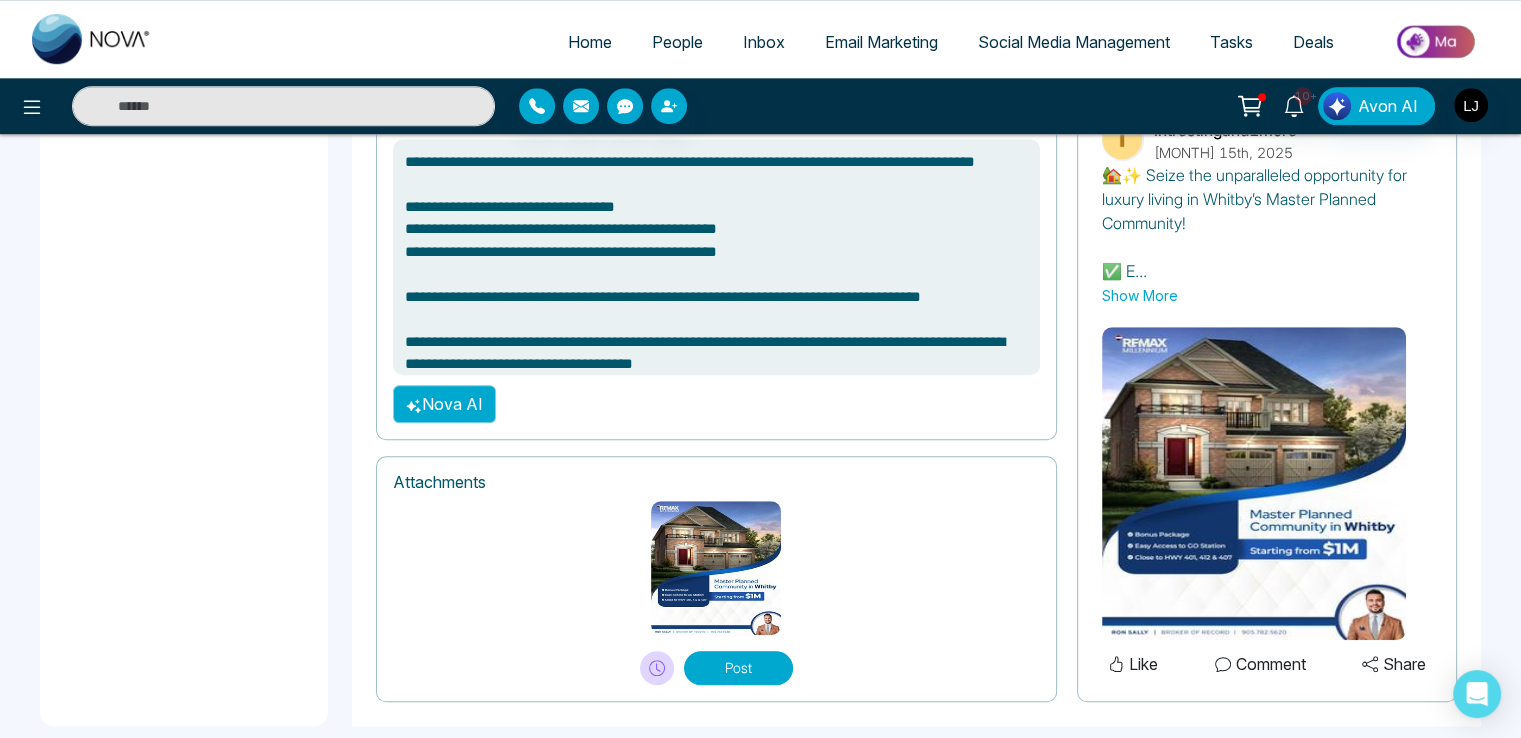 click on "Nova AI" at bounding box center (444, 404) 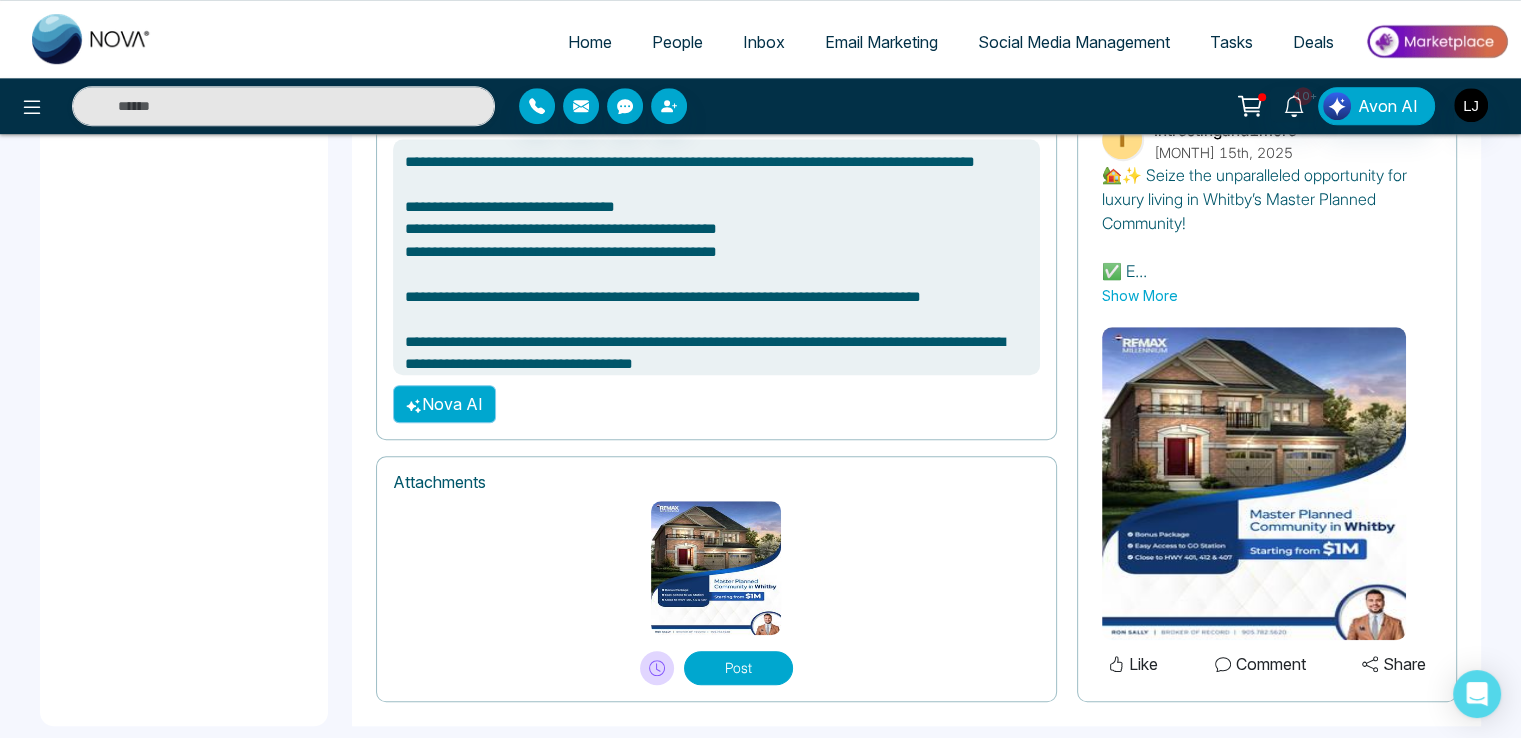 type 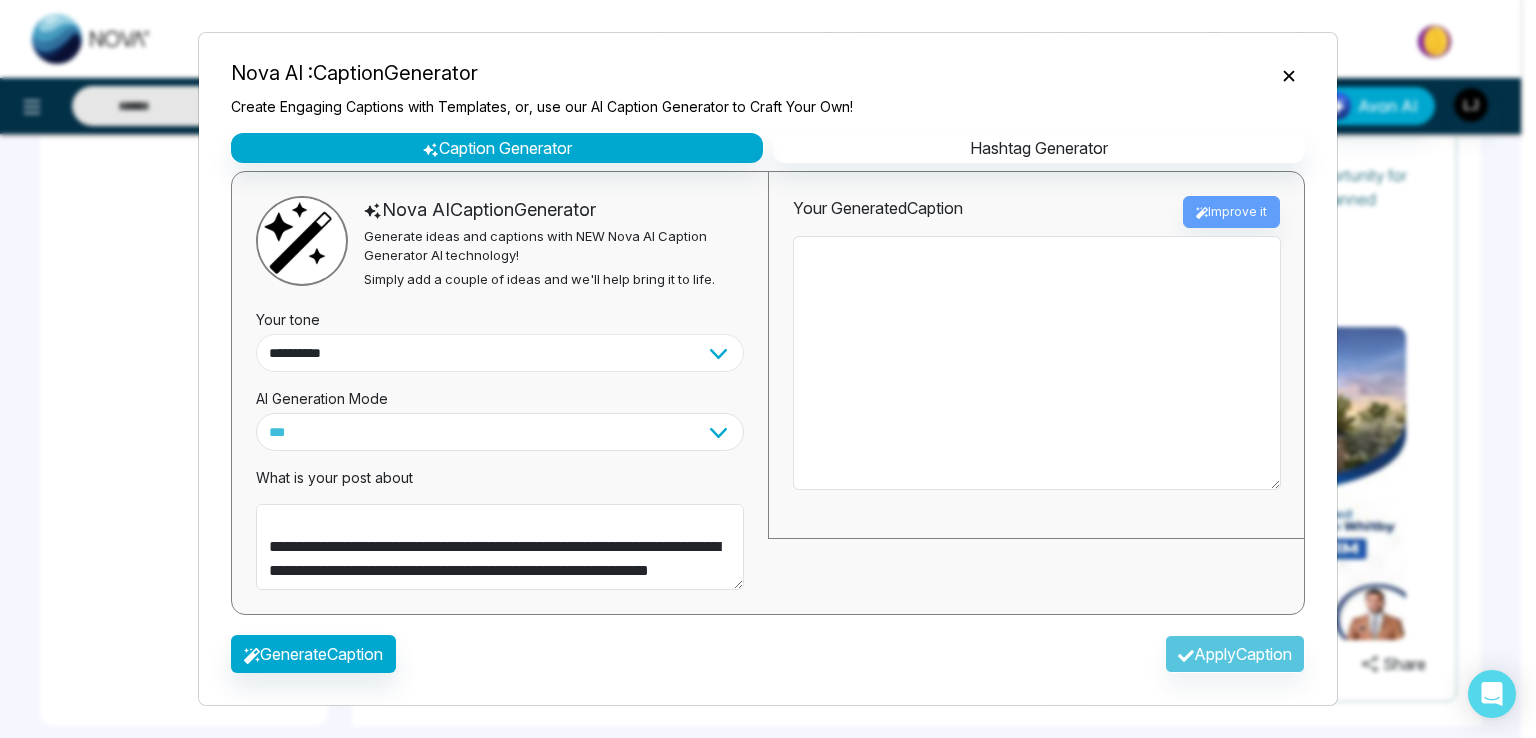 click on "**********" at bounding box center [500, 353] 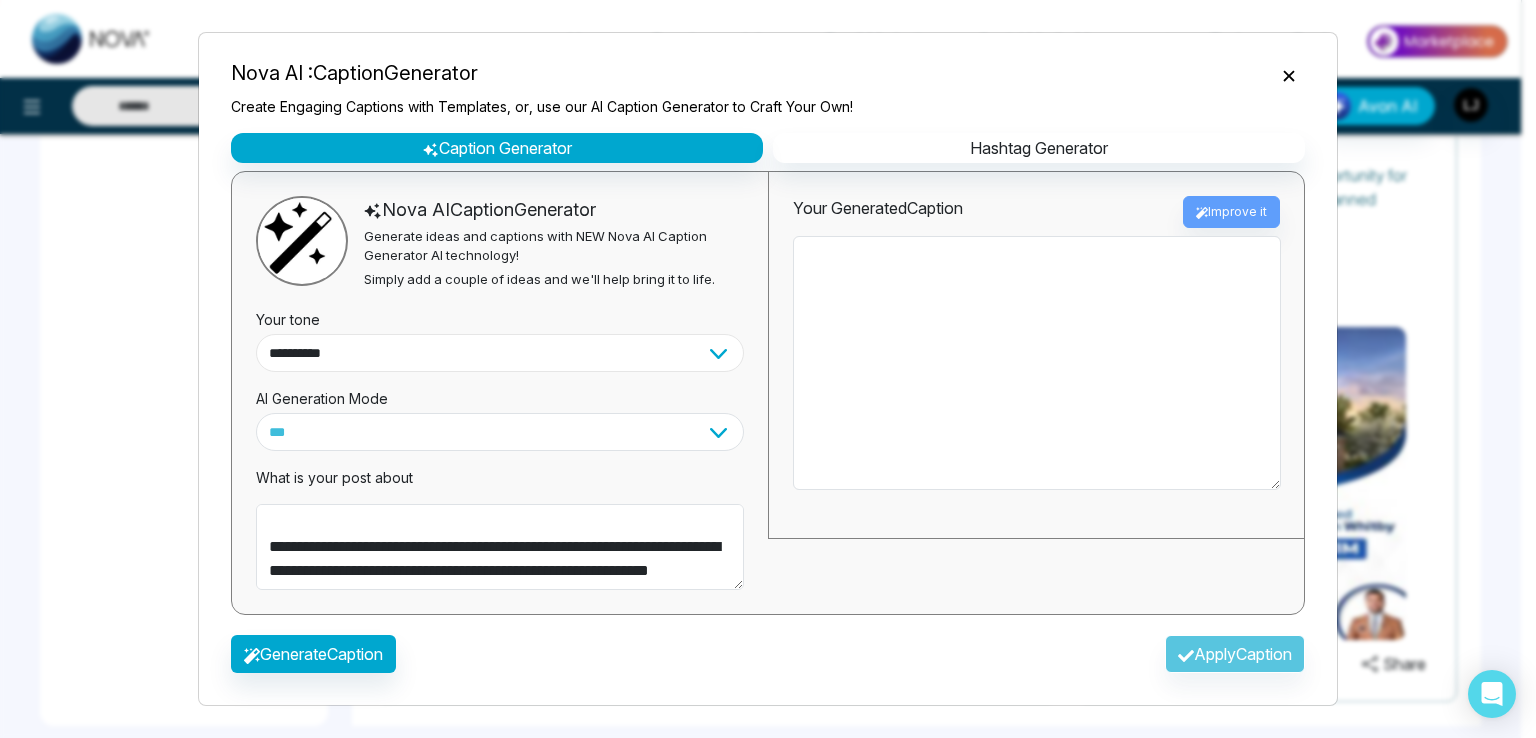 select on "**********" 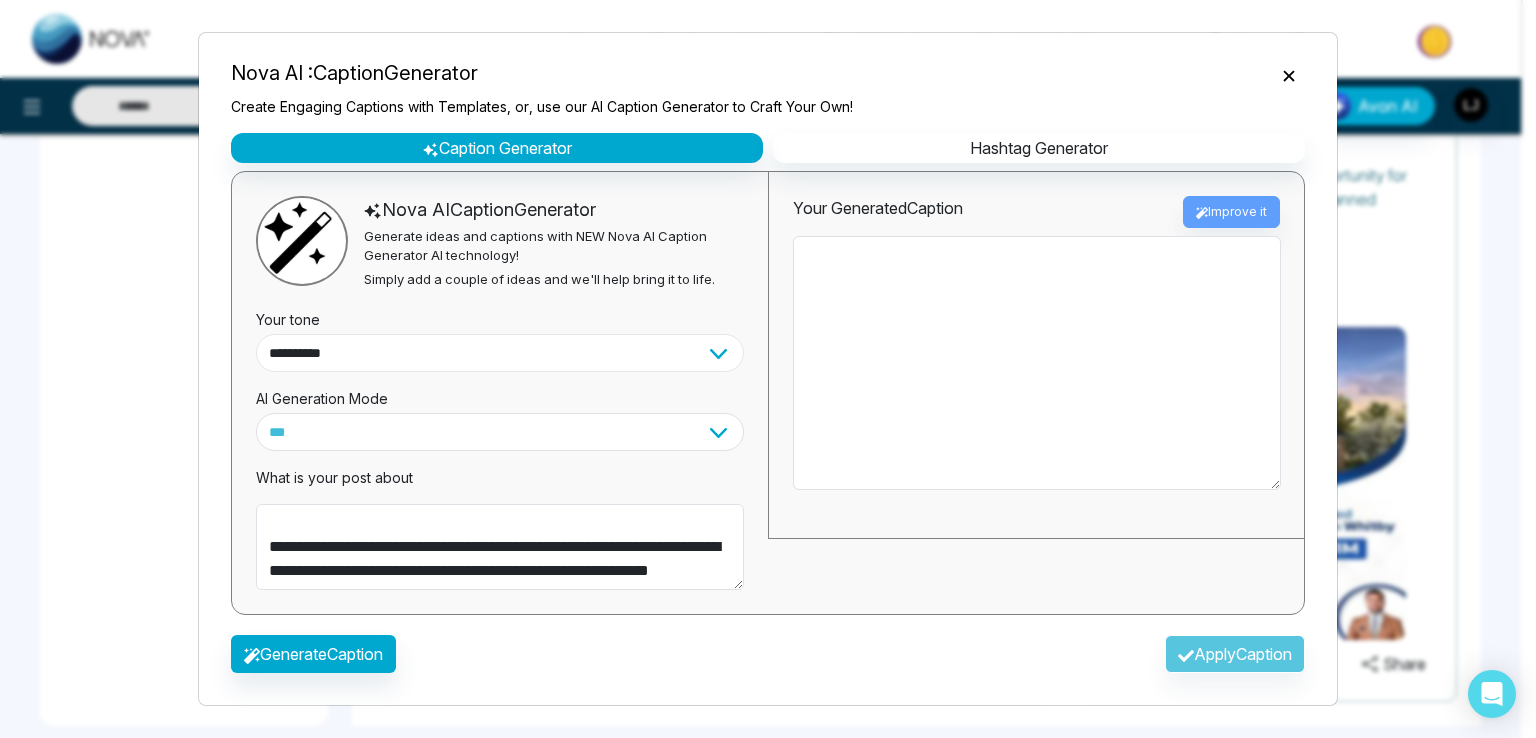 click on "**********" at bounding box center (500, 353) 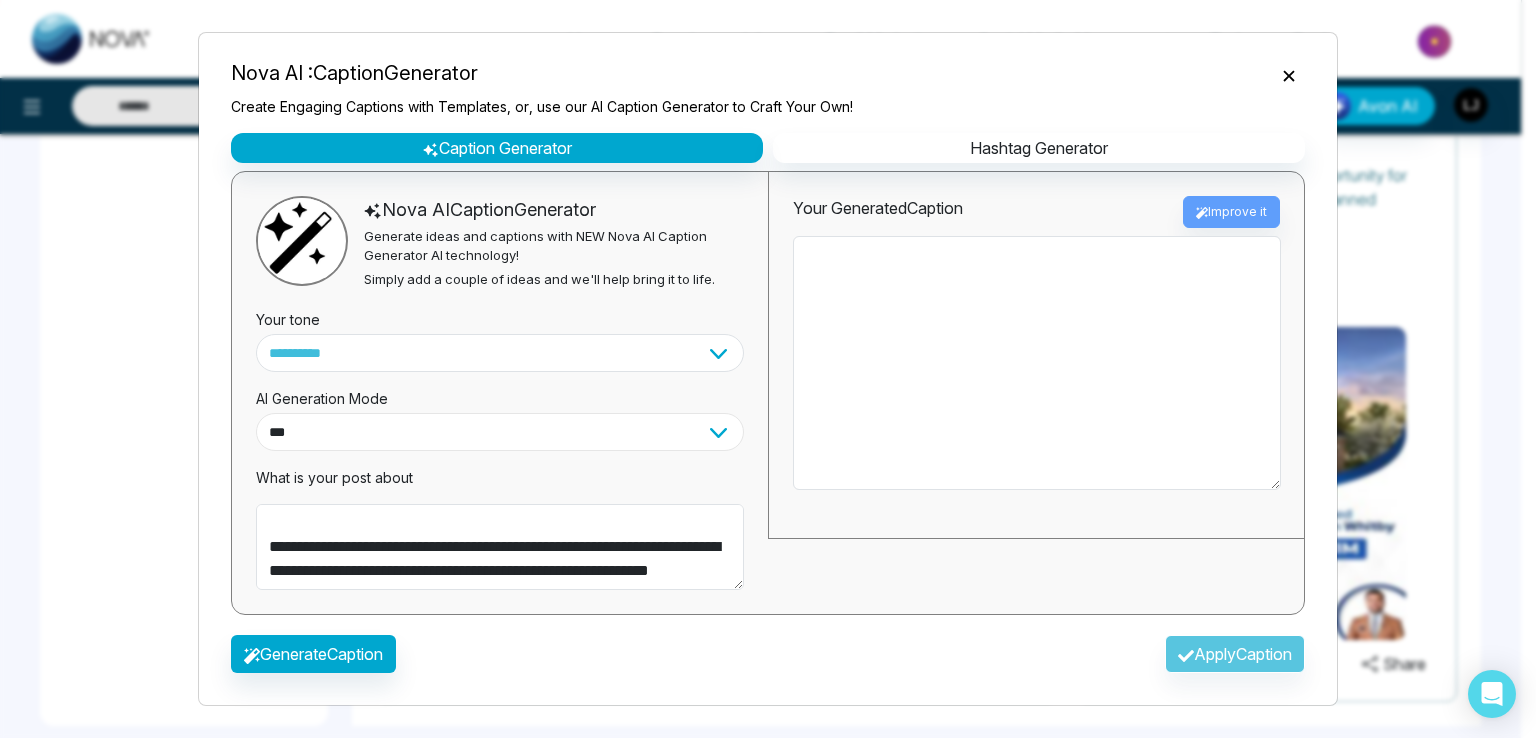 click on "**********" at bounding box center [500, 432] 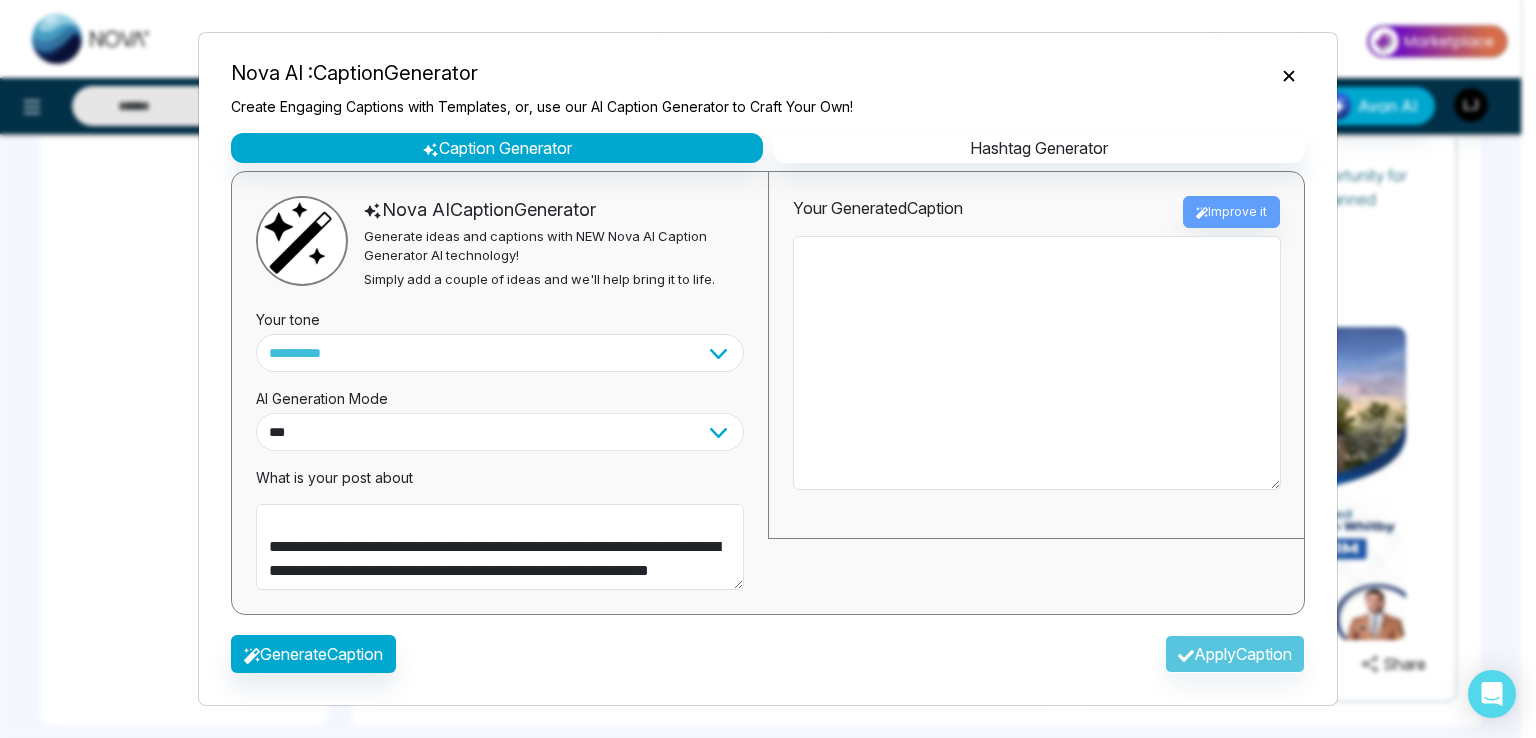 select on "********" 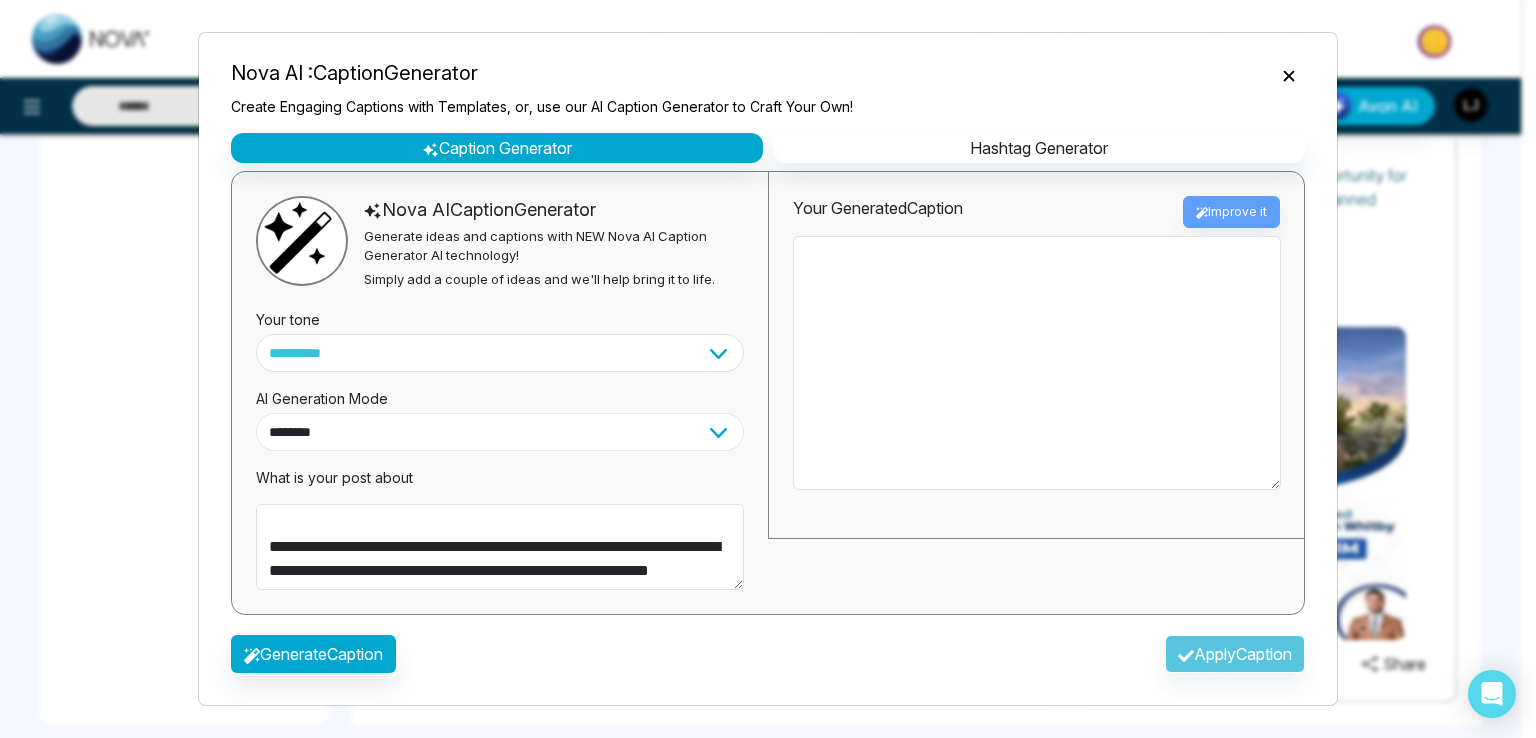 click on "**********" at bounding box center (500, 432) 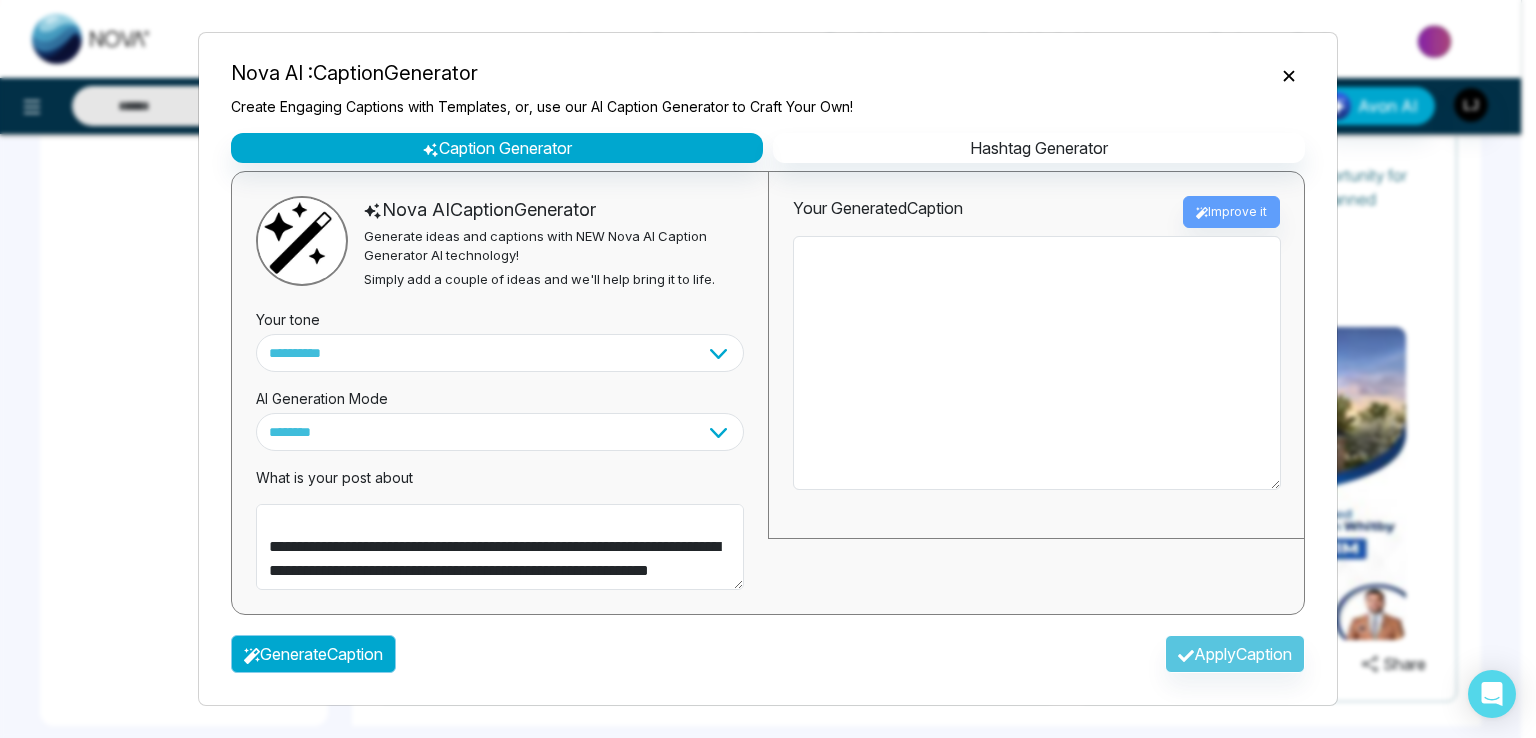click on "Generate  Caption" at bounding box center (313, 654) 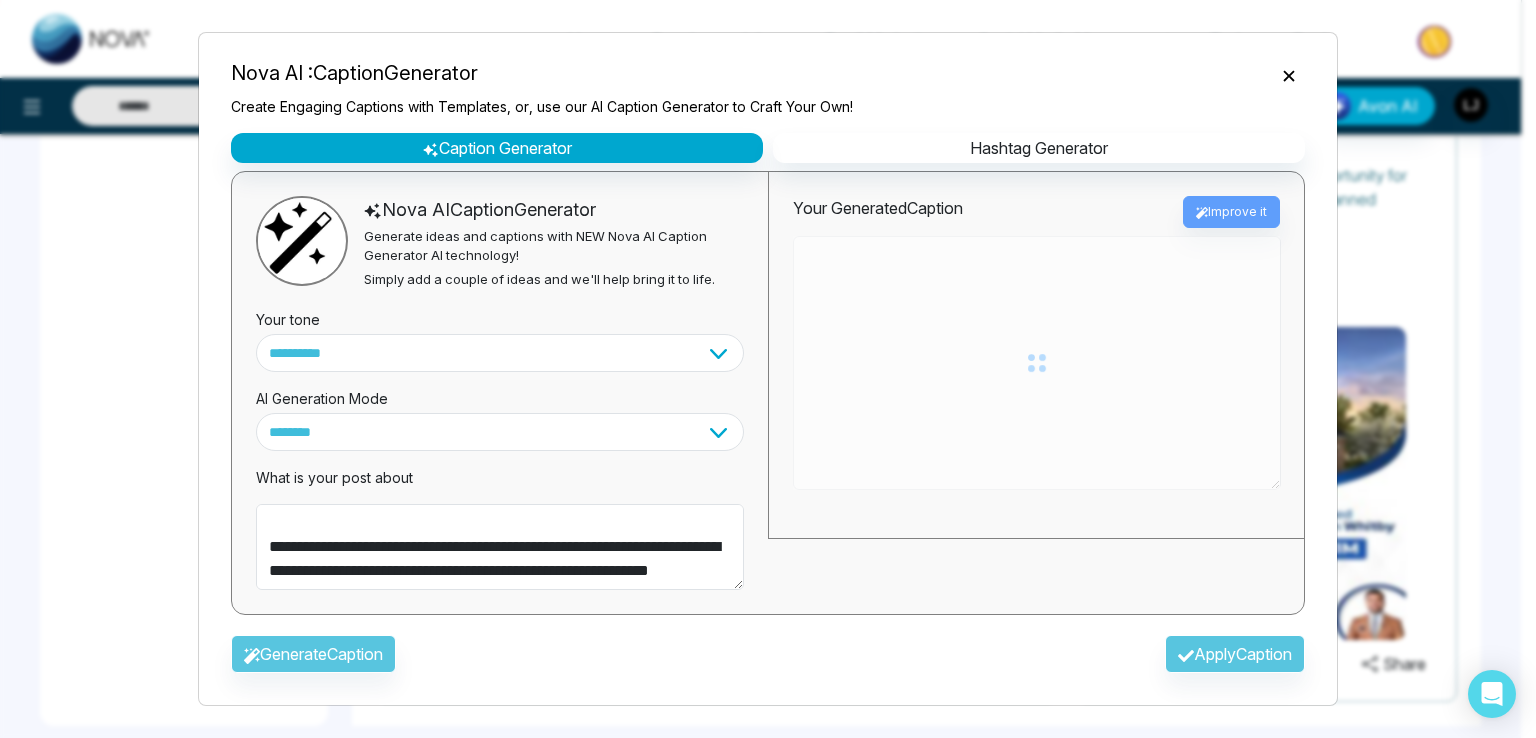 type on "**********" 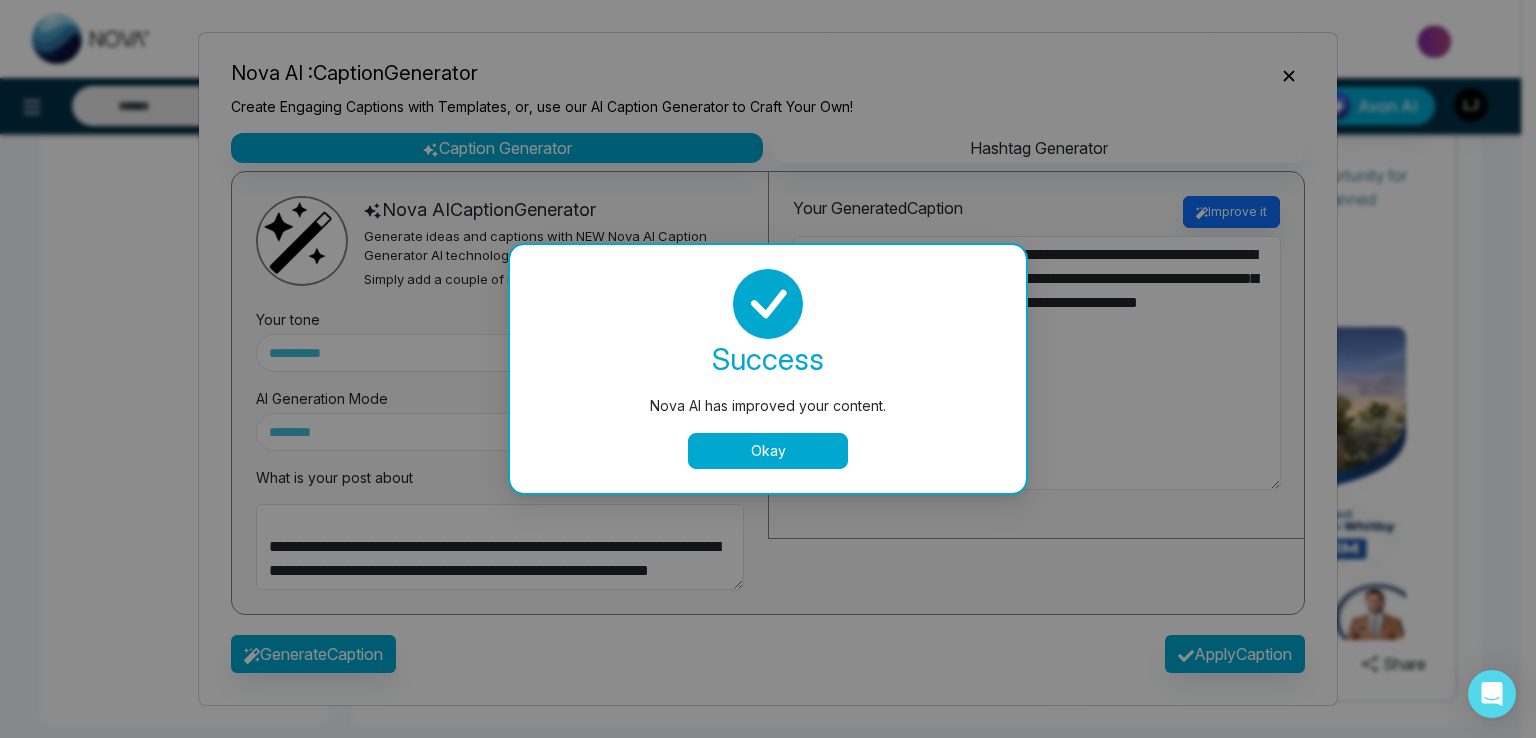 click on "Okay" at bounding box center [768, 451] 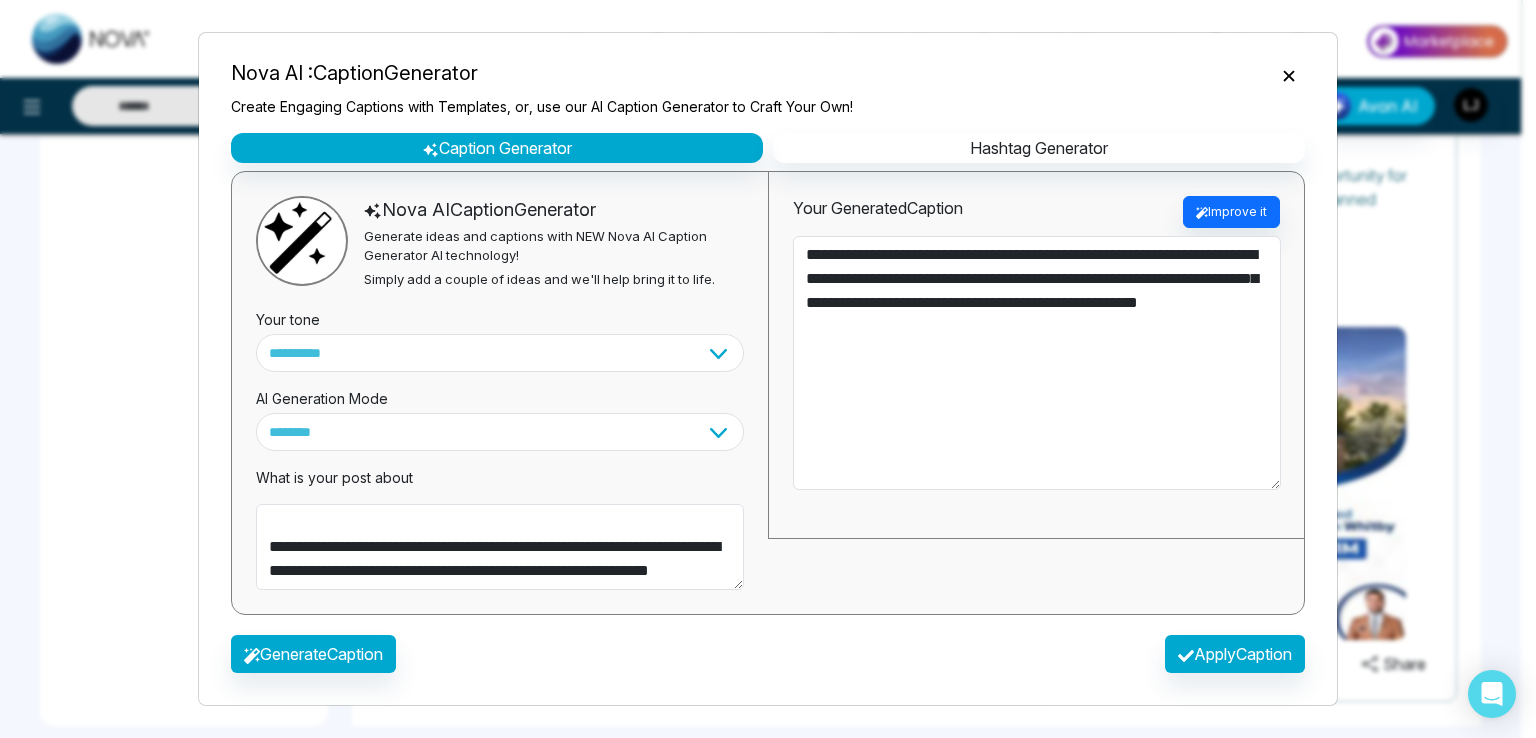 type 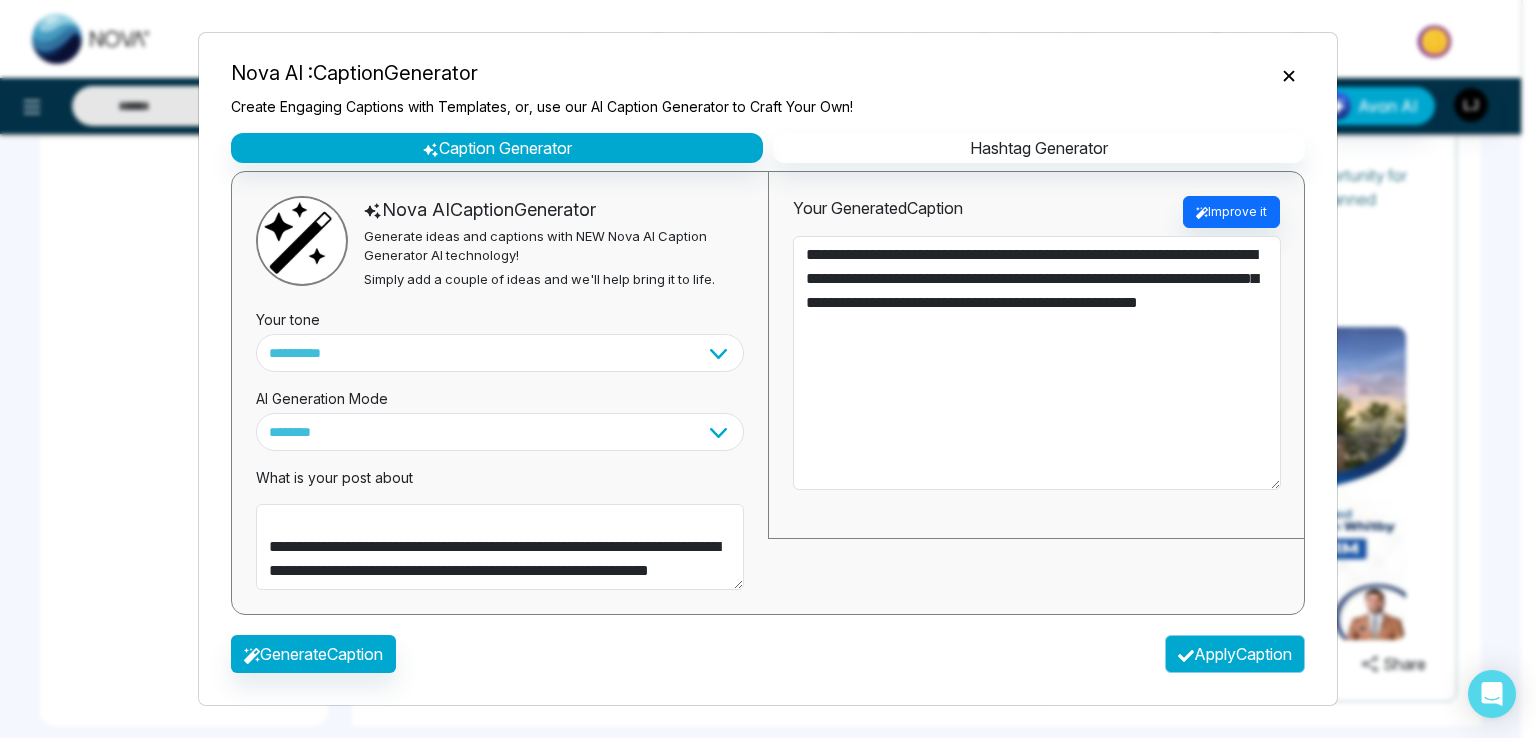 click on "Apply  Caption" at bounding box center (1235, 654) 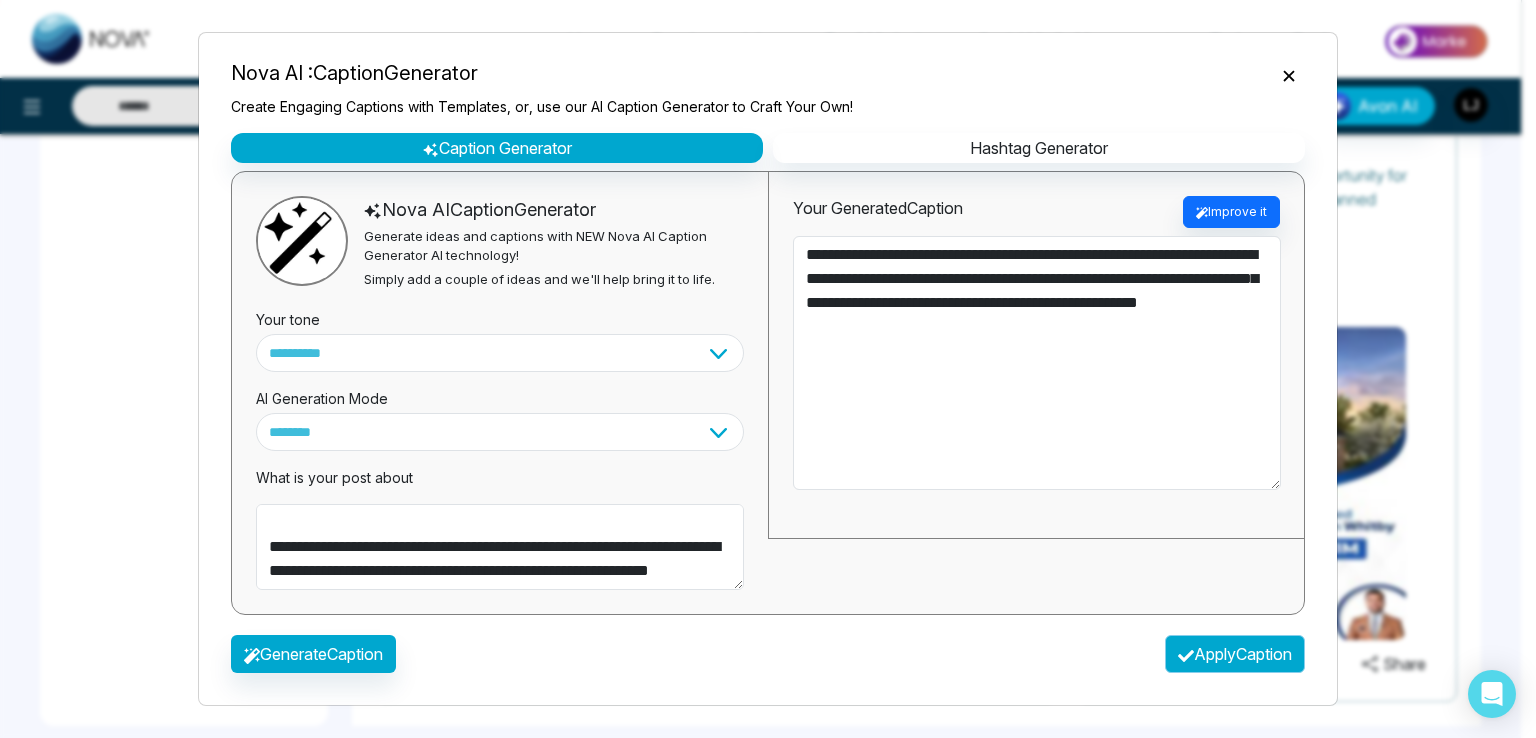 type on "**********" 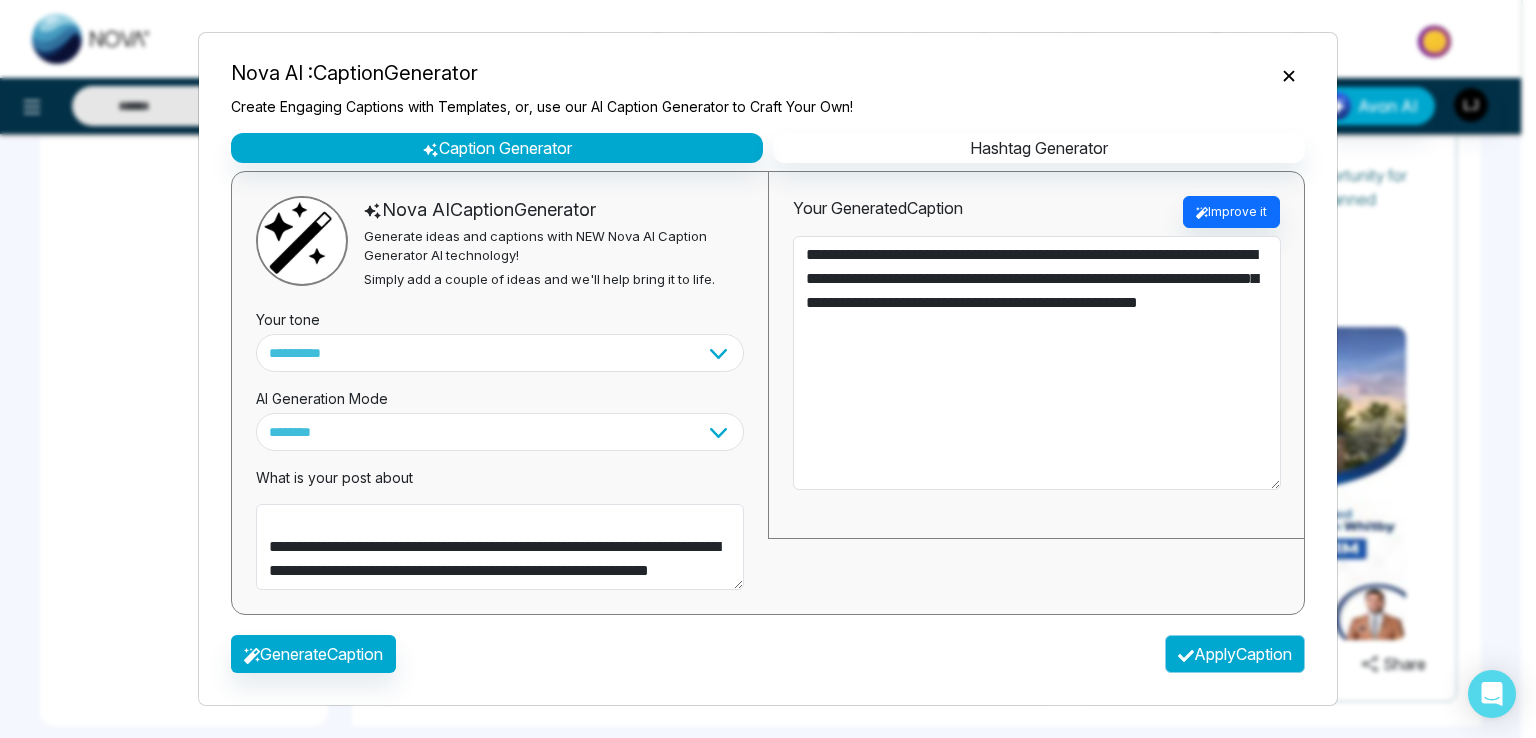 type on "**********" 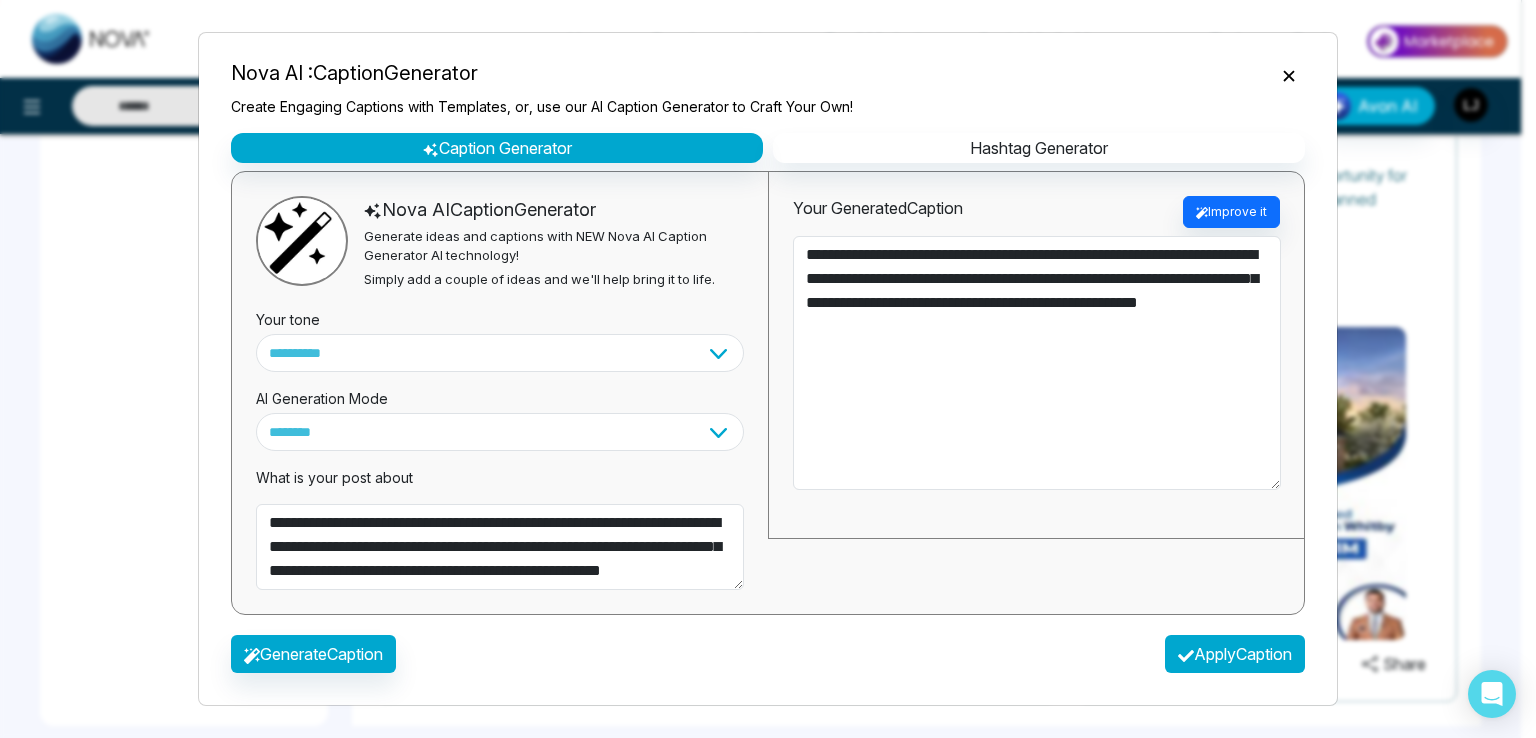 scroll, scrollTop: 1438, scrollLeft: 0, axis: vertical 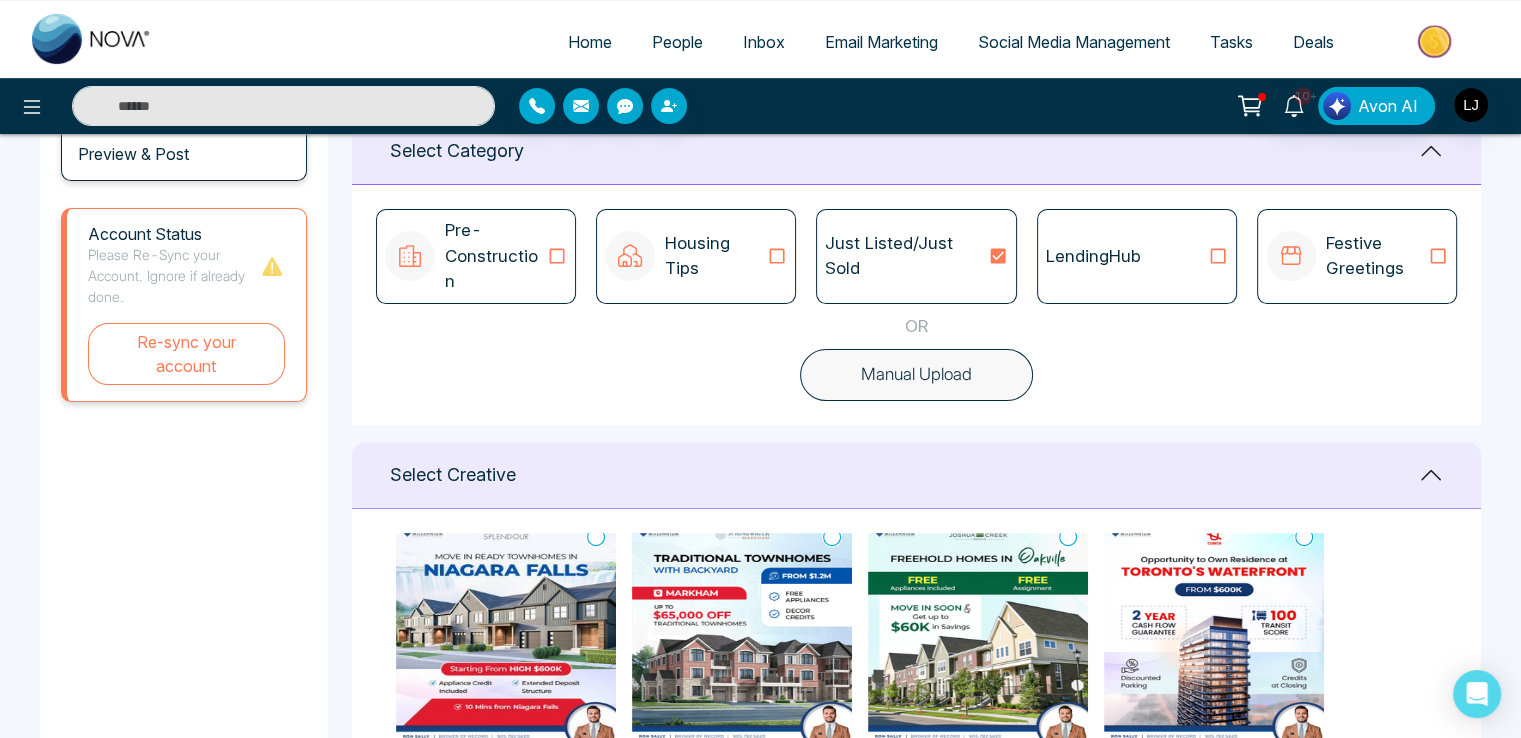 click on "Manual Upload" at bounding box center (916, 375) 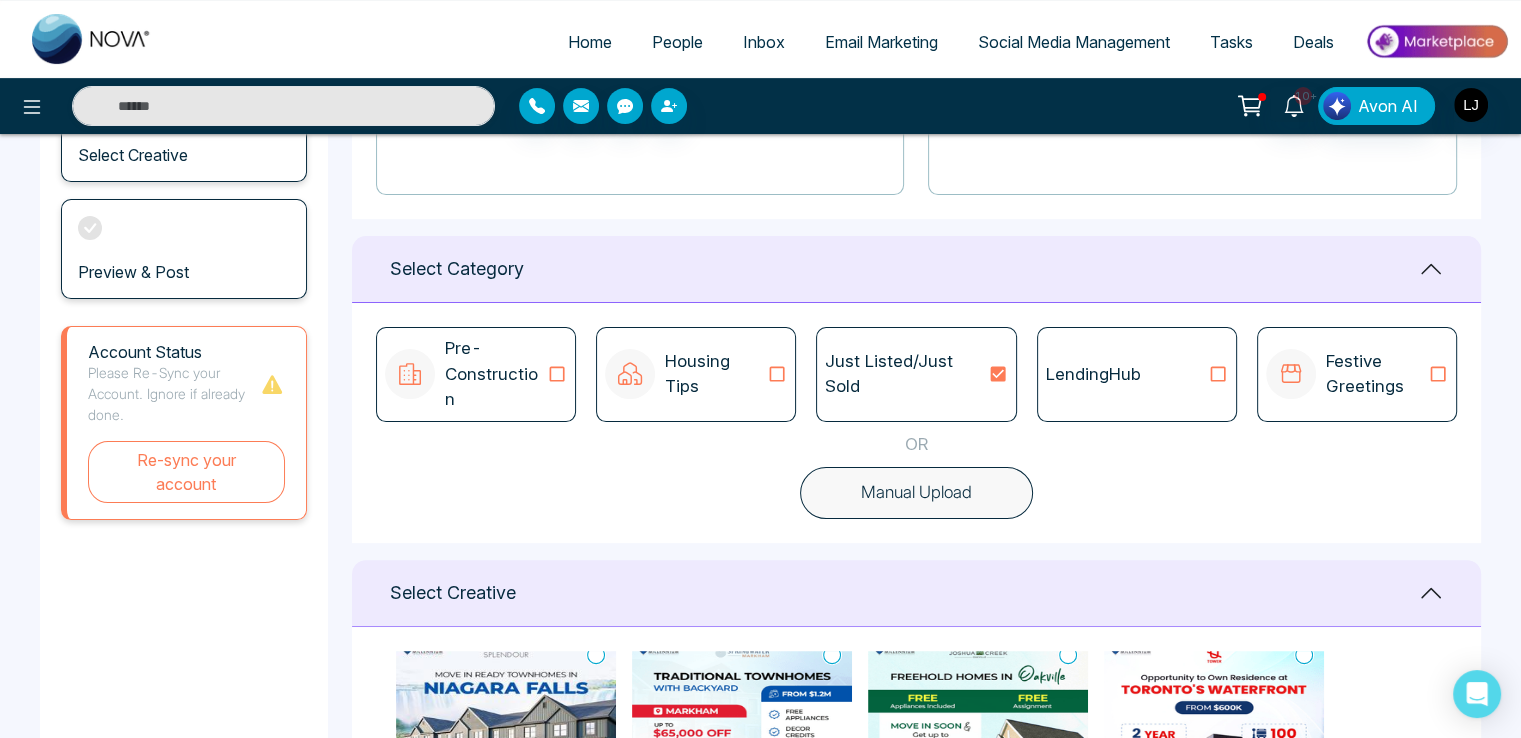 type 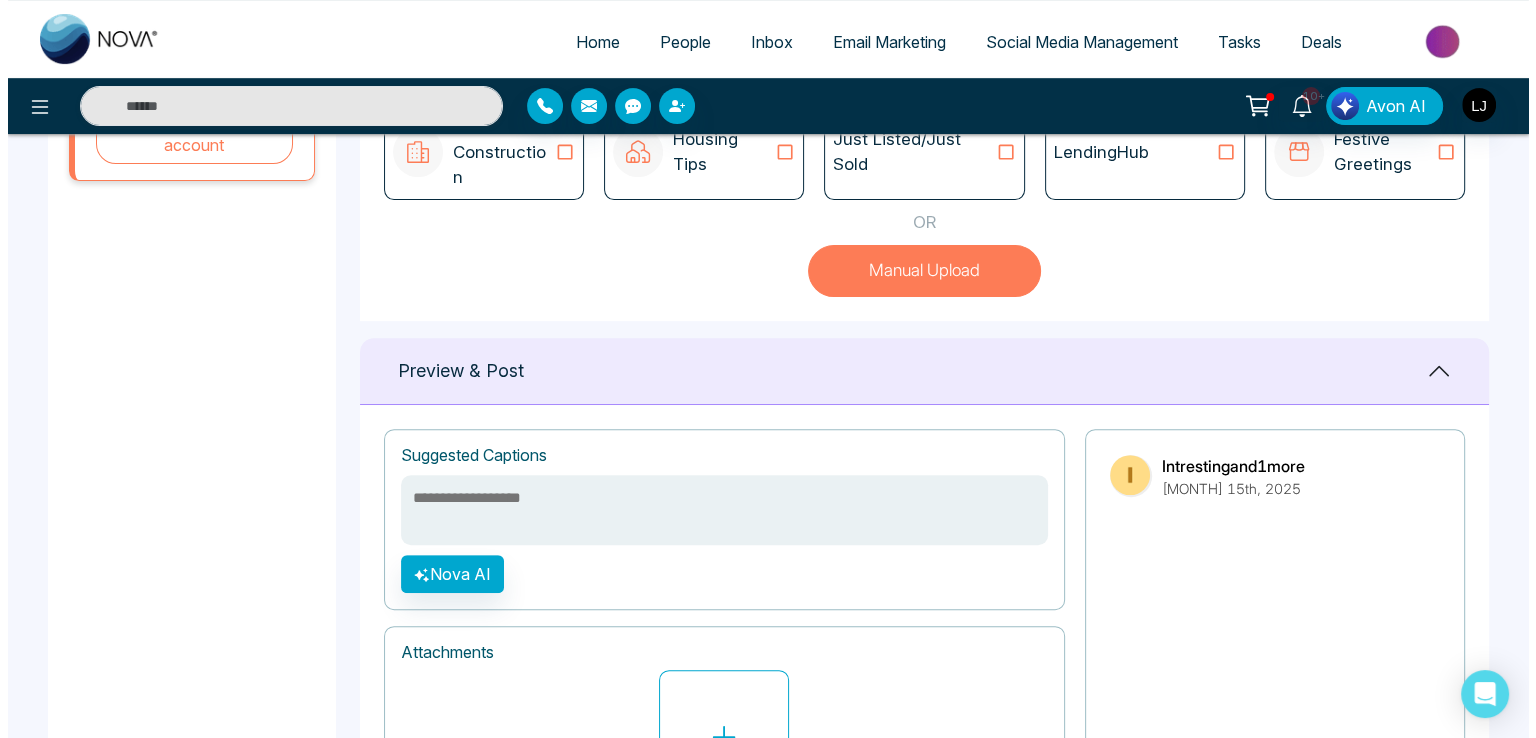 scroll, scrollTop: 812, scrollLeft: 0, axis: vertical 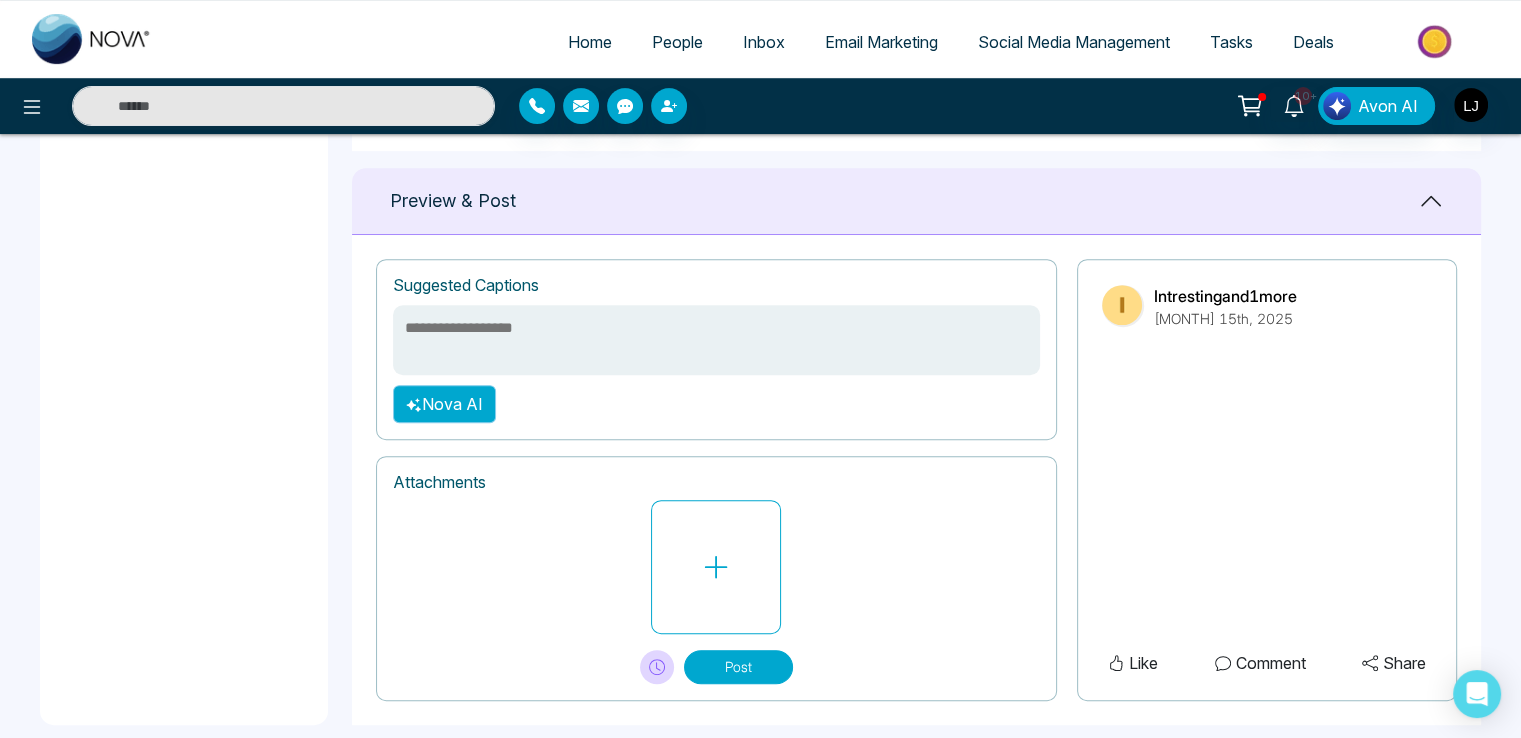 click on "Nova AI" at bounding box center (444, 404) 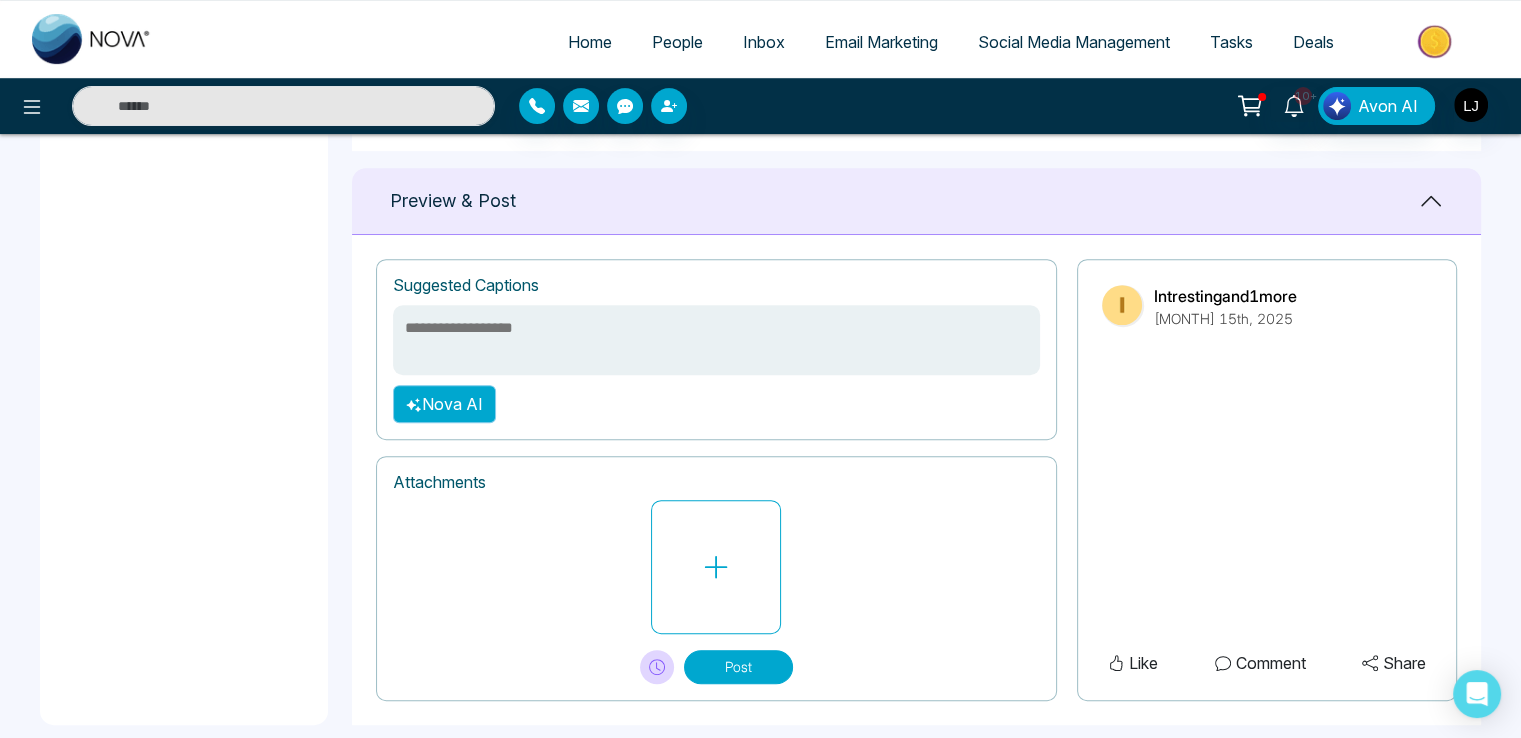 select on "**********" 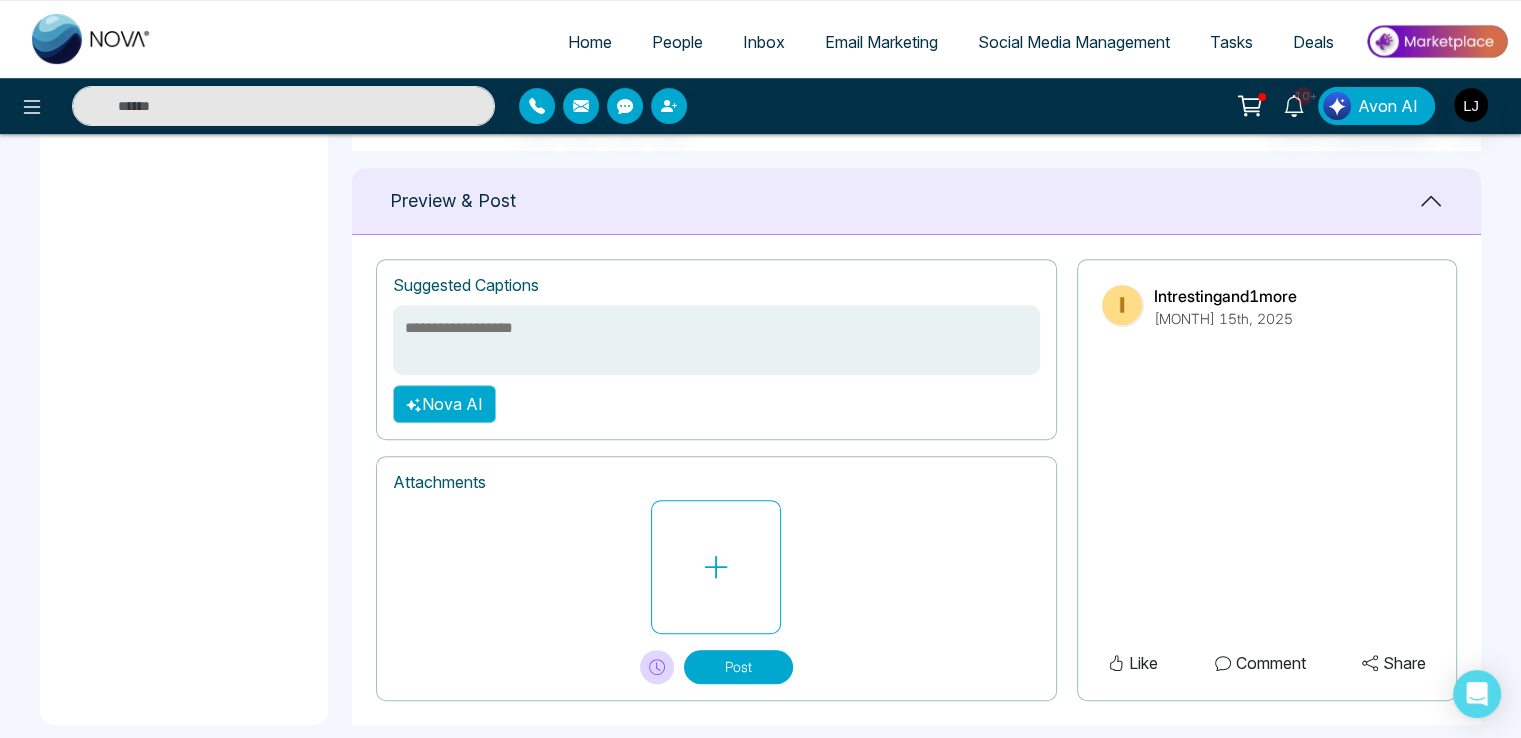 select on "***" 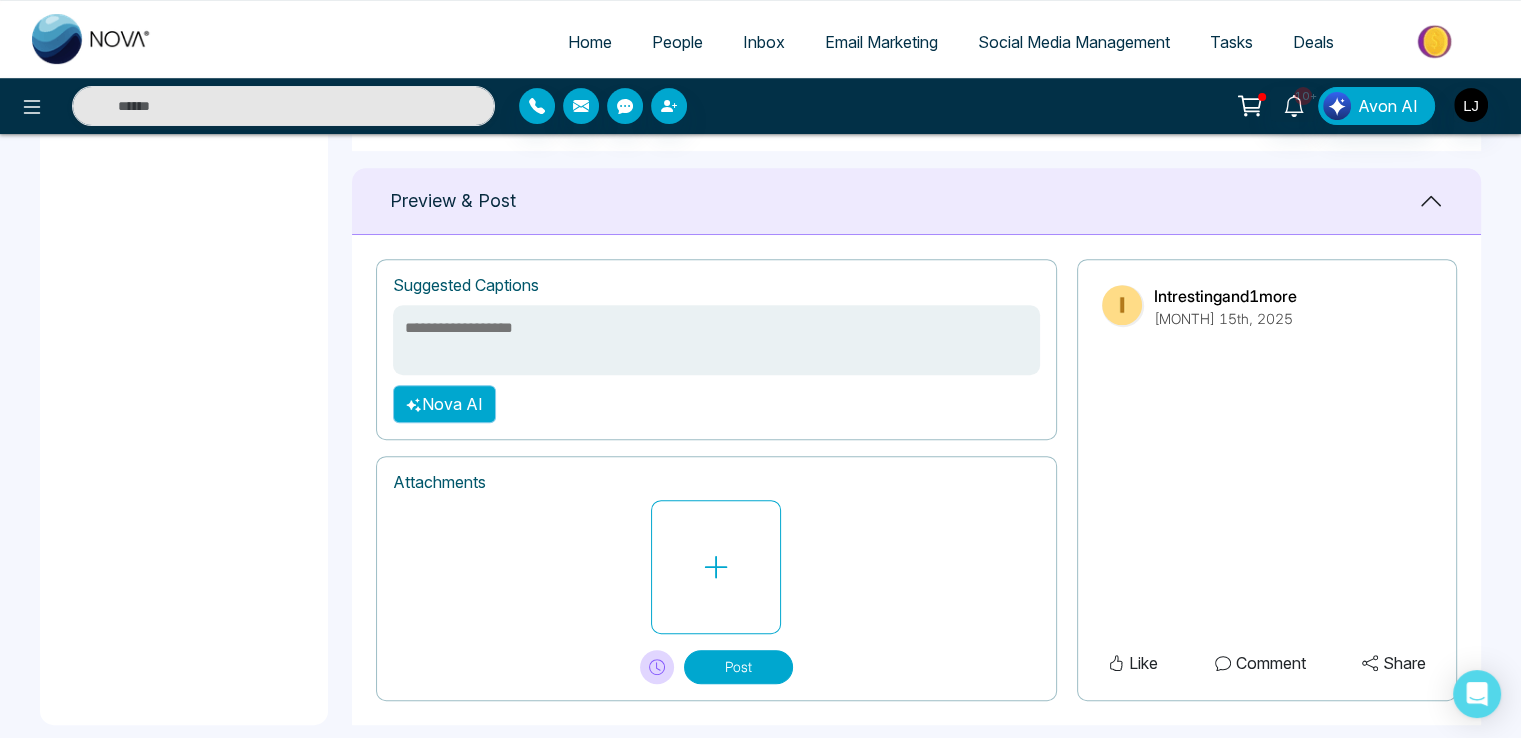 type 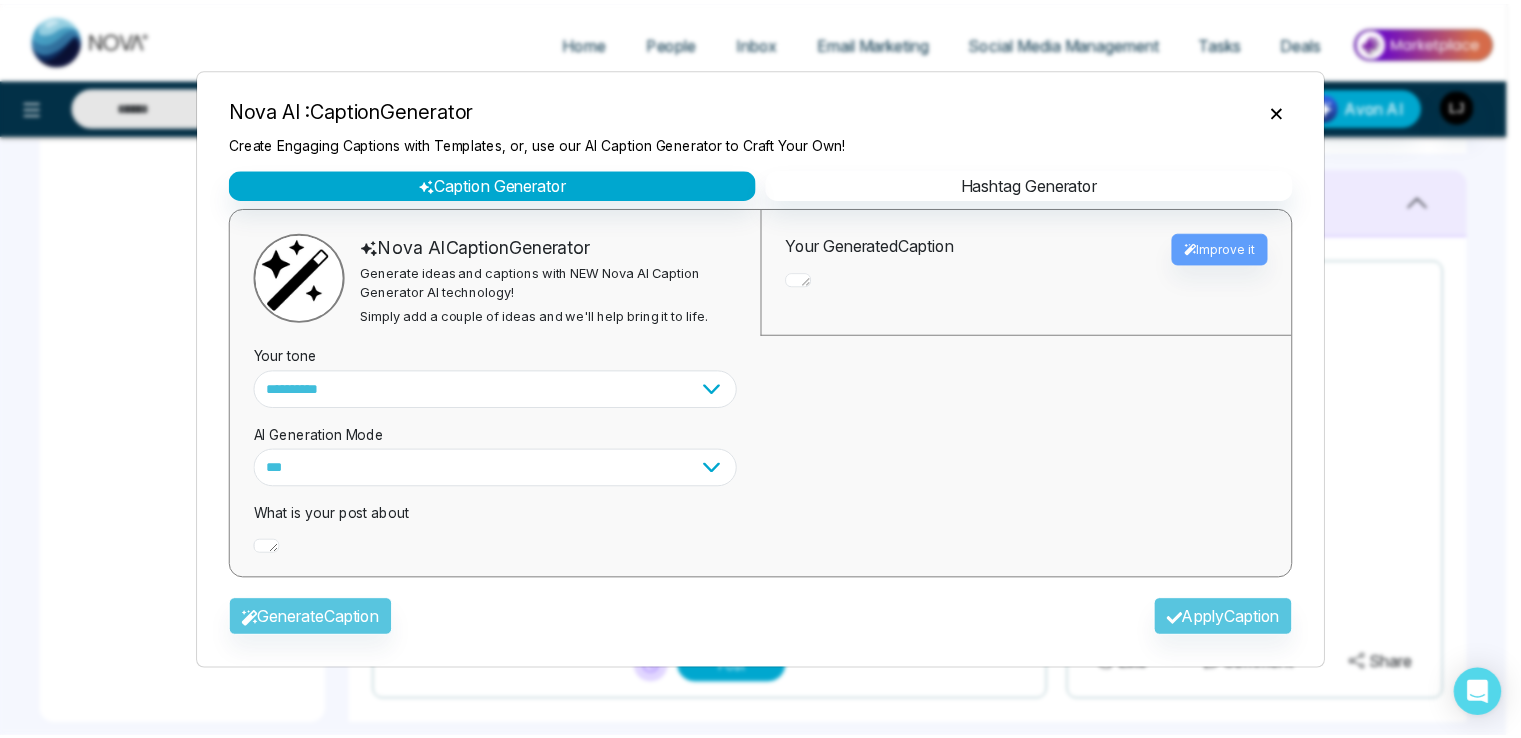 scroll, scrollTop: 0, scrollLeft: 0, axis: both 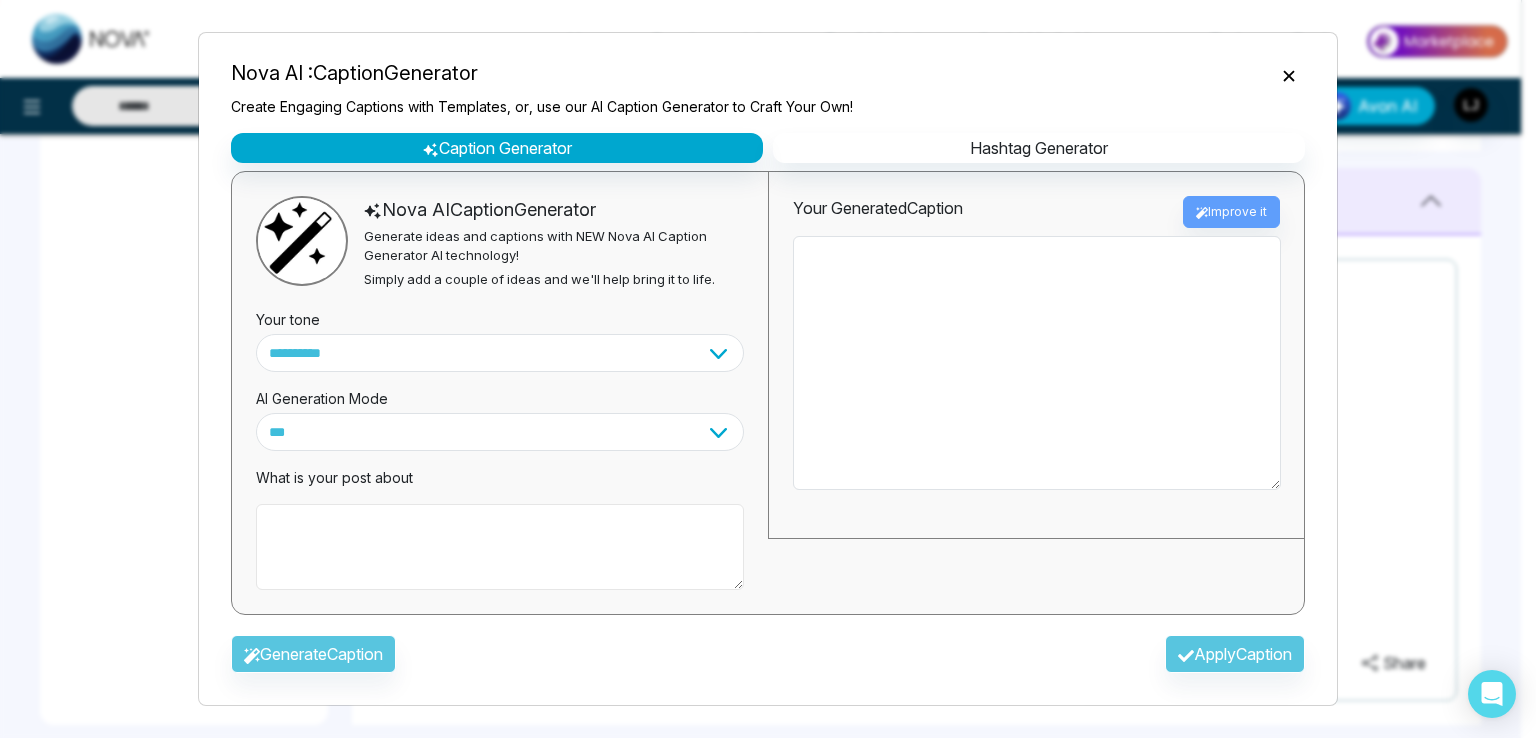 click at bounding box center (500, 547) 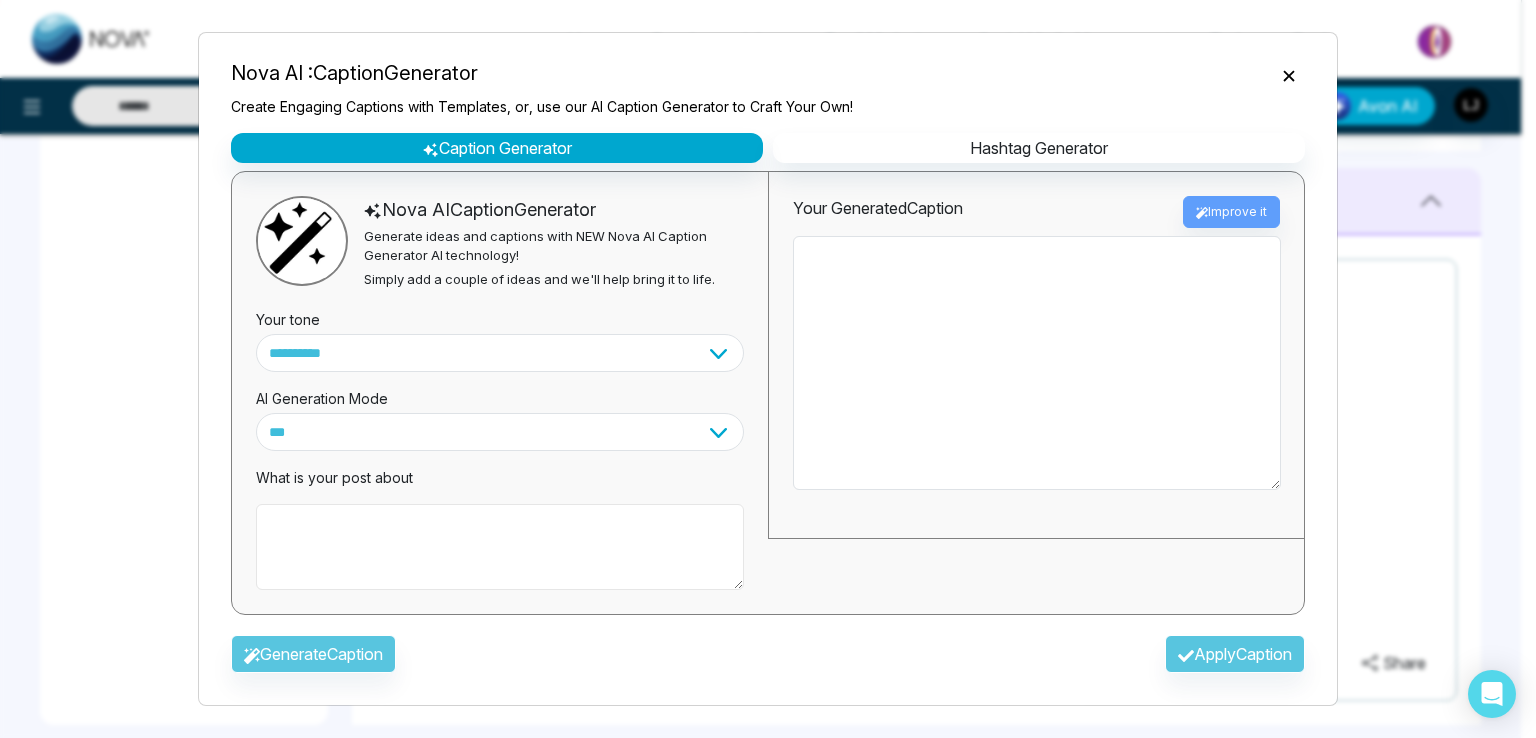 paste on "*" 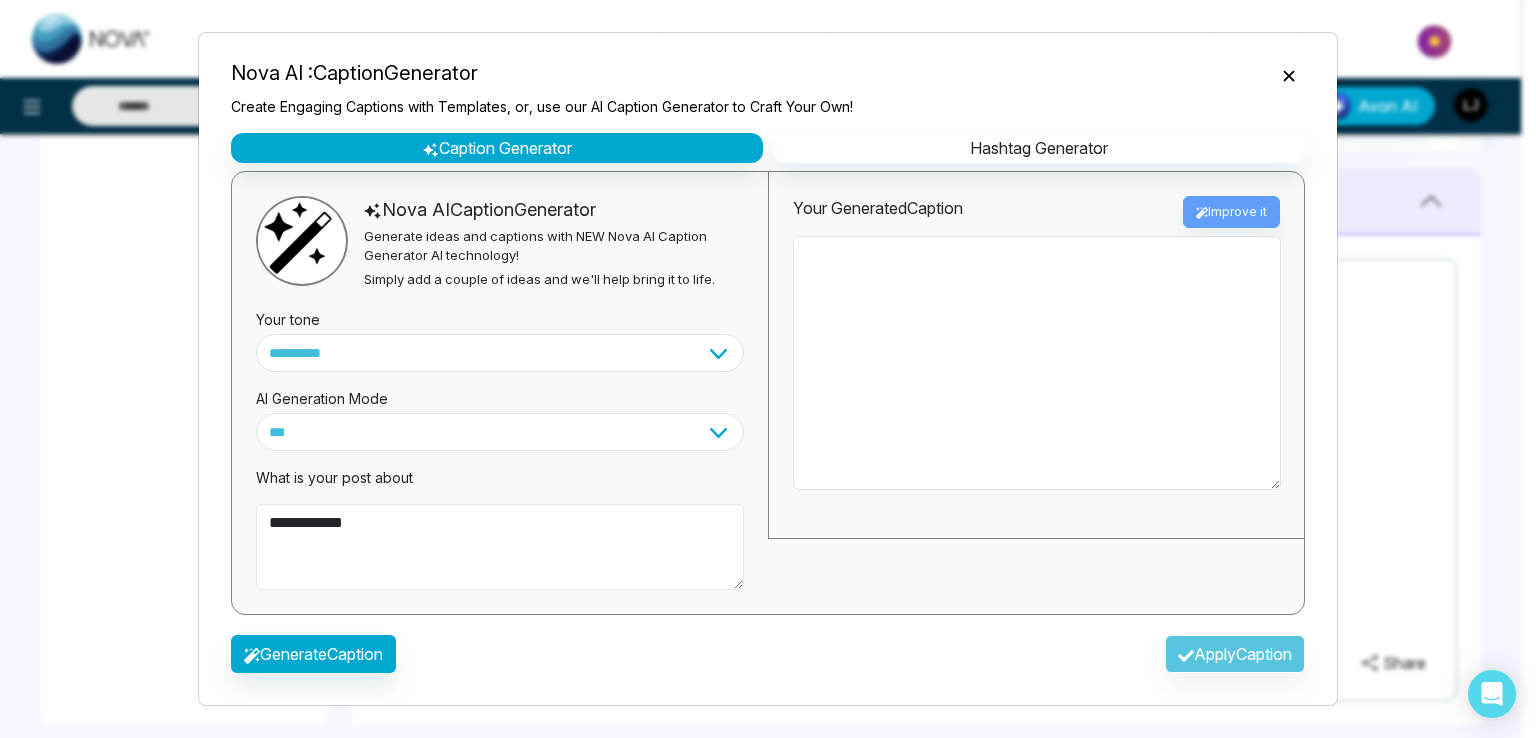 type on "**********" 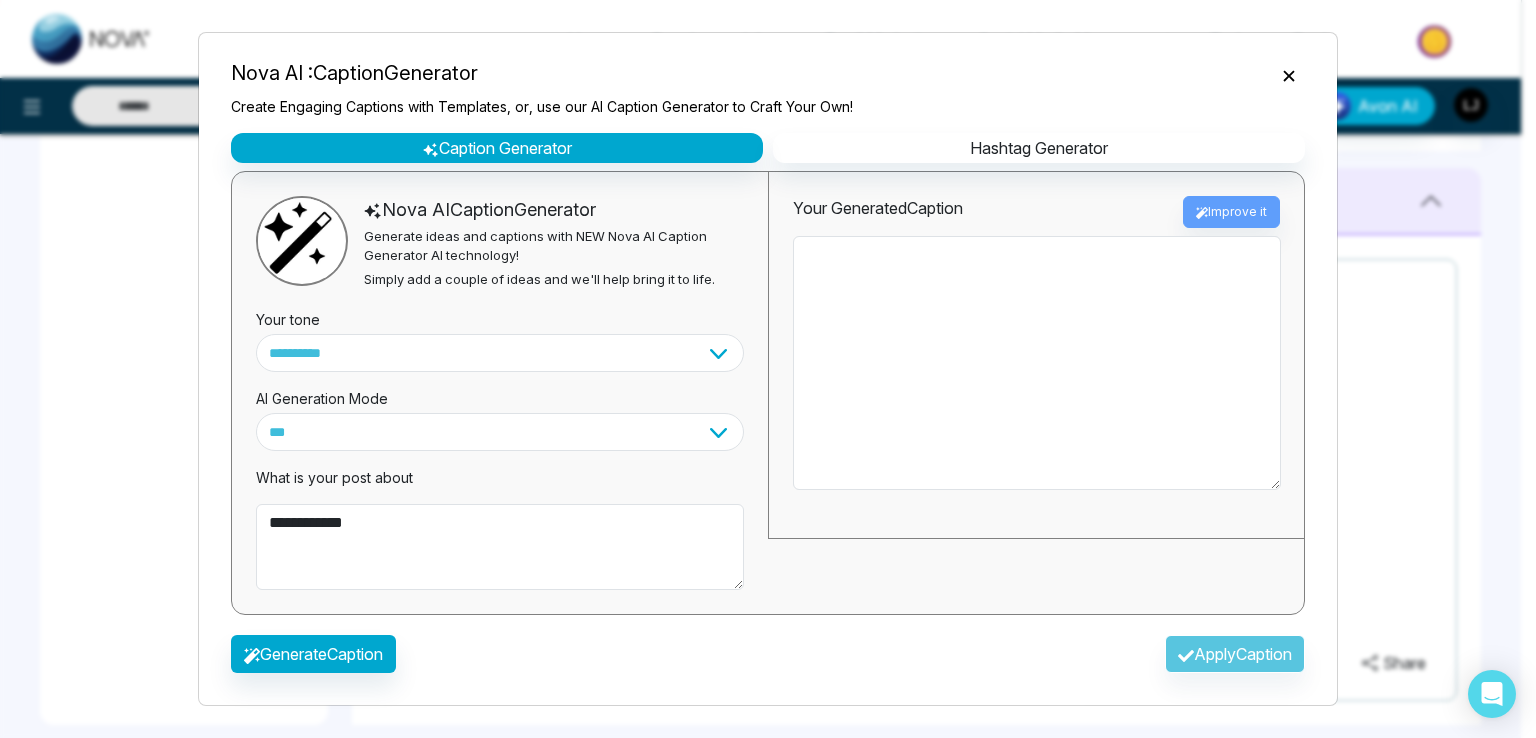 click on "Generate  Caption  Apply  Caption" at bounding box center [768, 660] 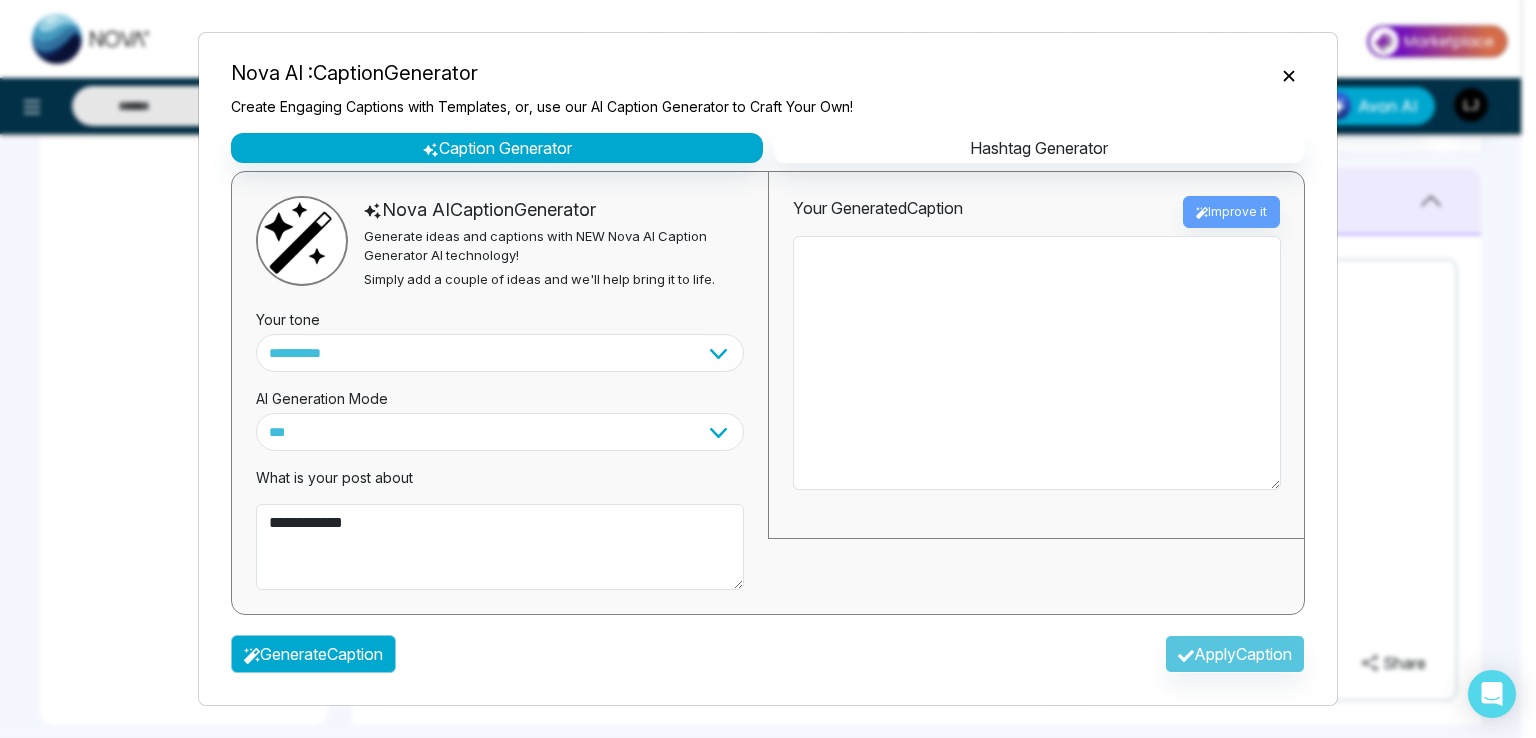 click on "Generate  Caption" at bounding box center (313, 654) 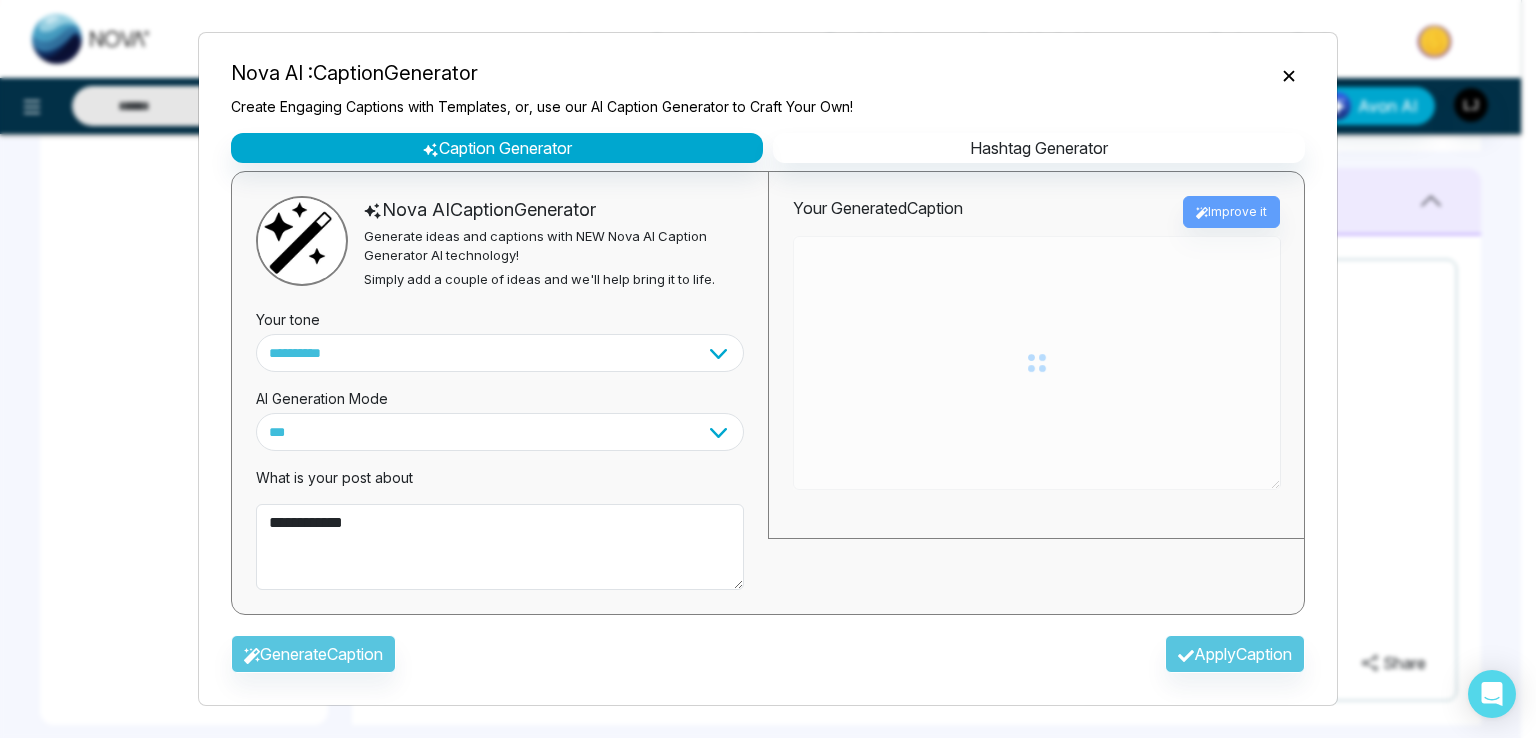 type on "**********" 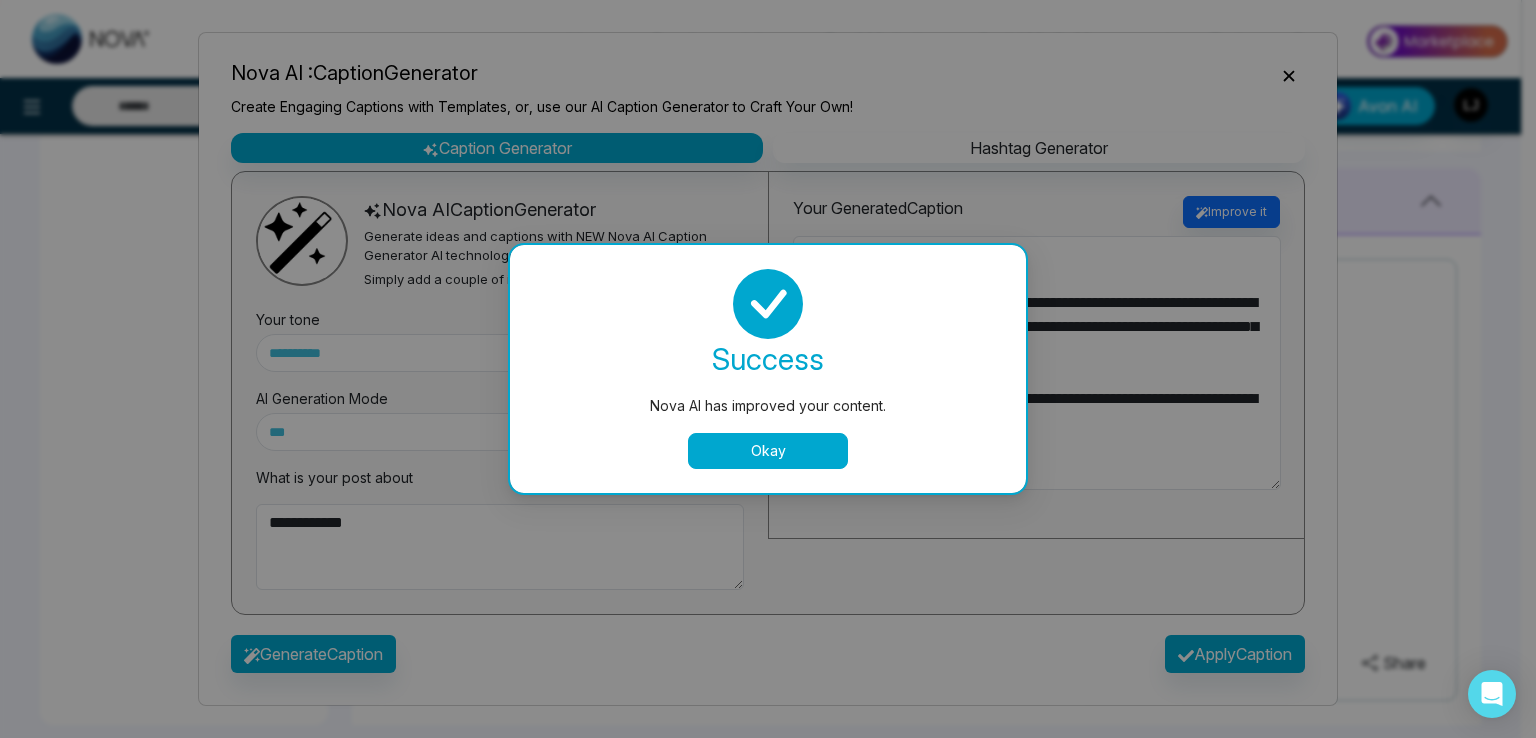 click on "Nova AI has improved your content. success Nova AI has improved your content.   Okay" at bounding box center [768, 369] 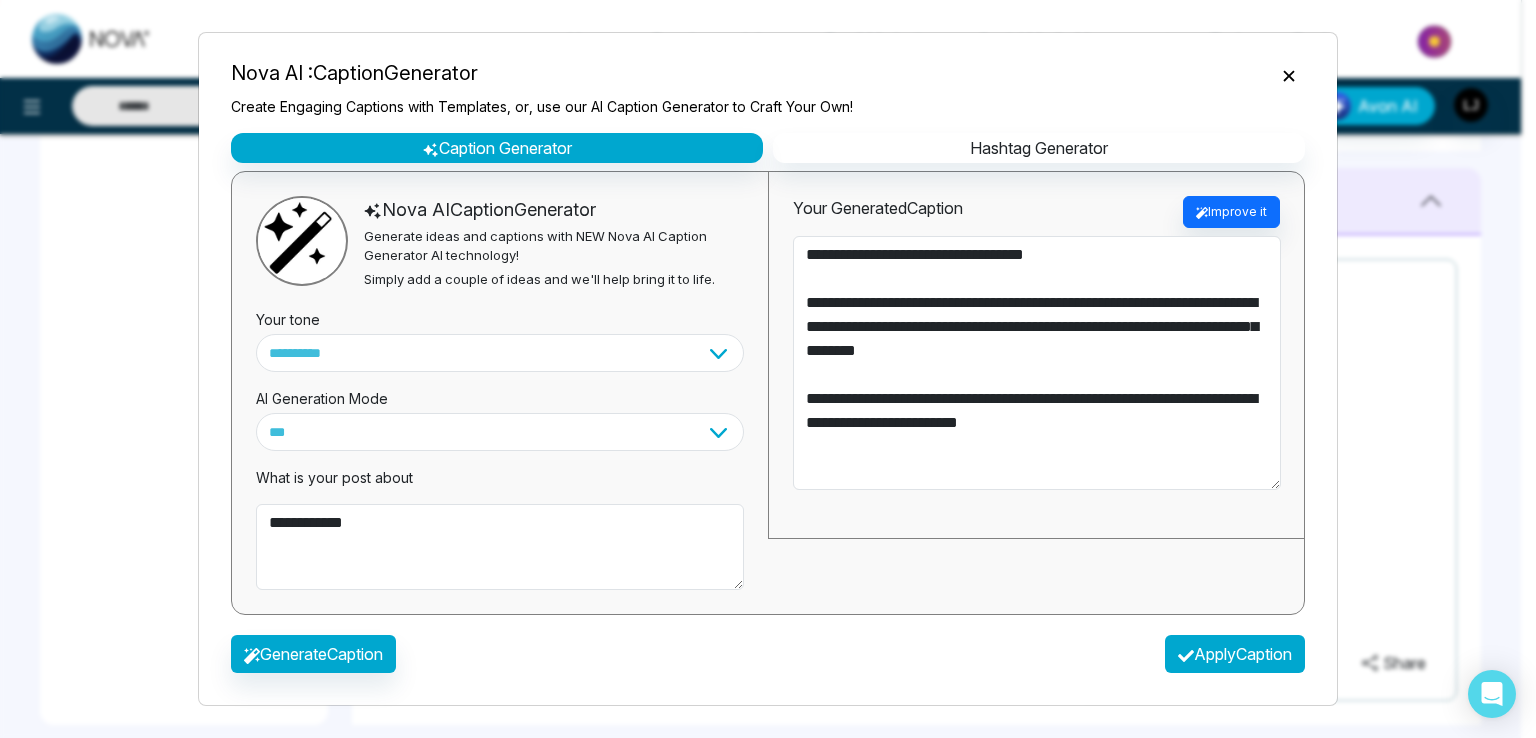click on "Apply  Caption" at bounding box center (1235, 654) 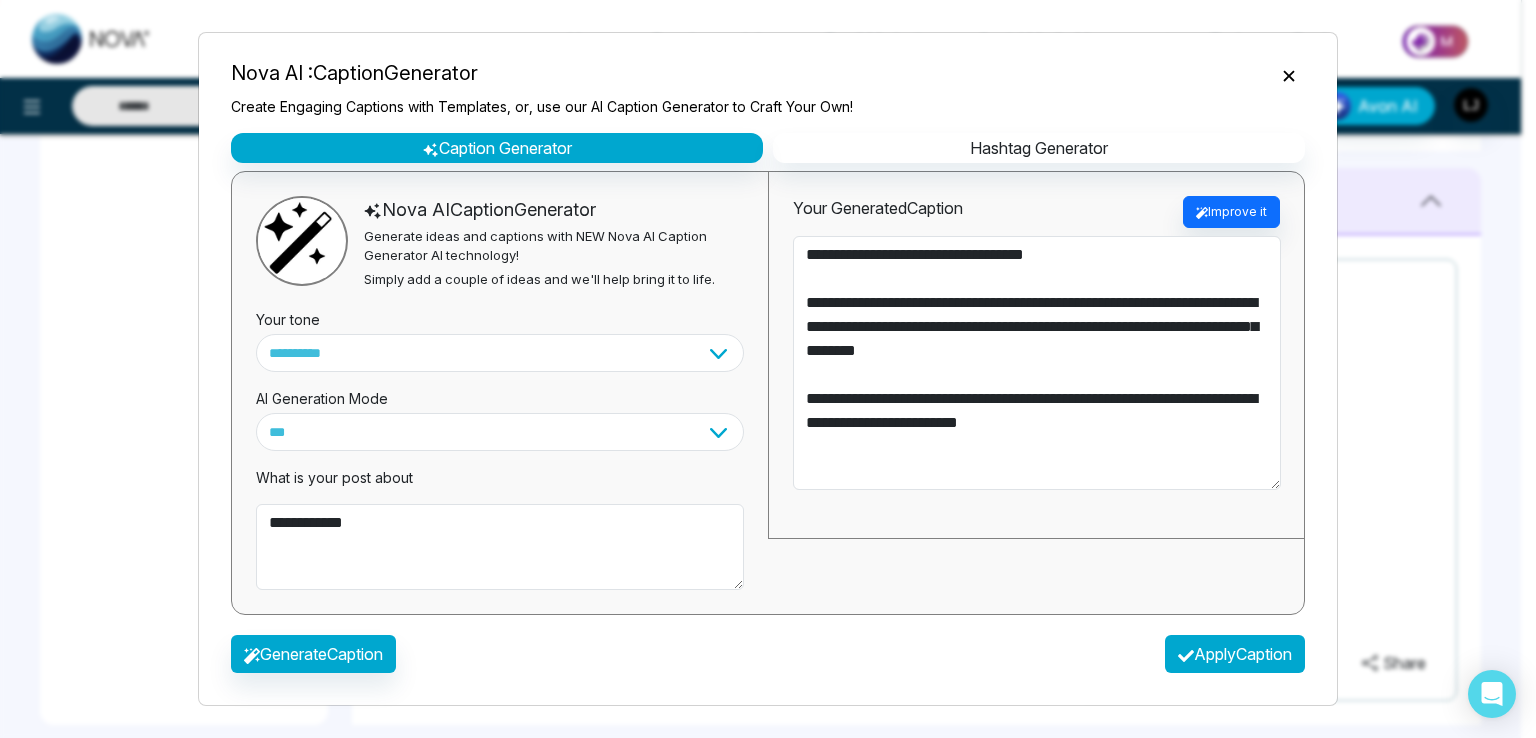 type on "**********" 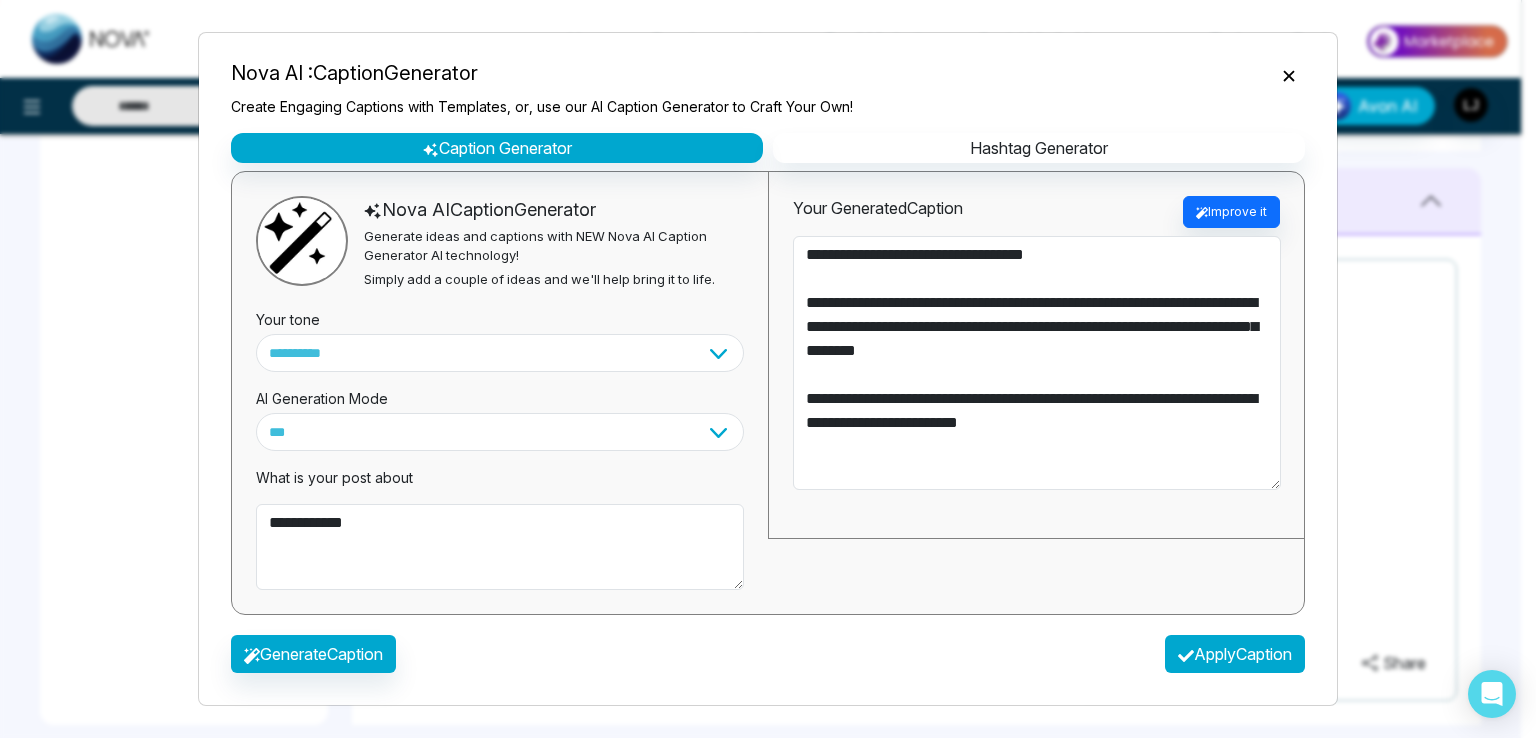 type on "**********" 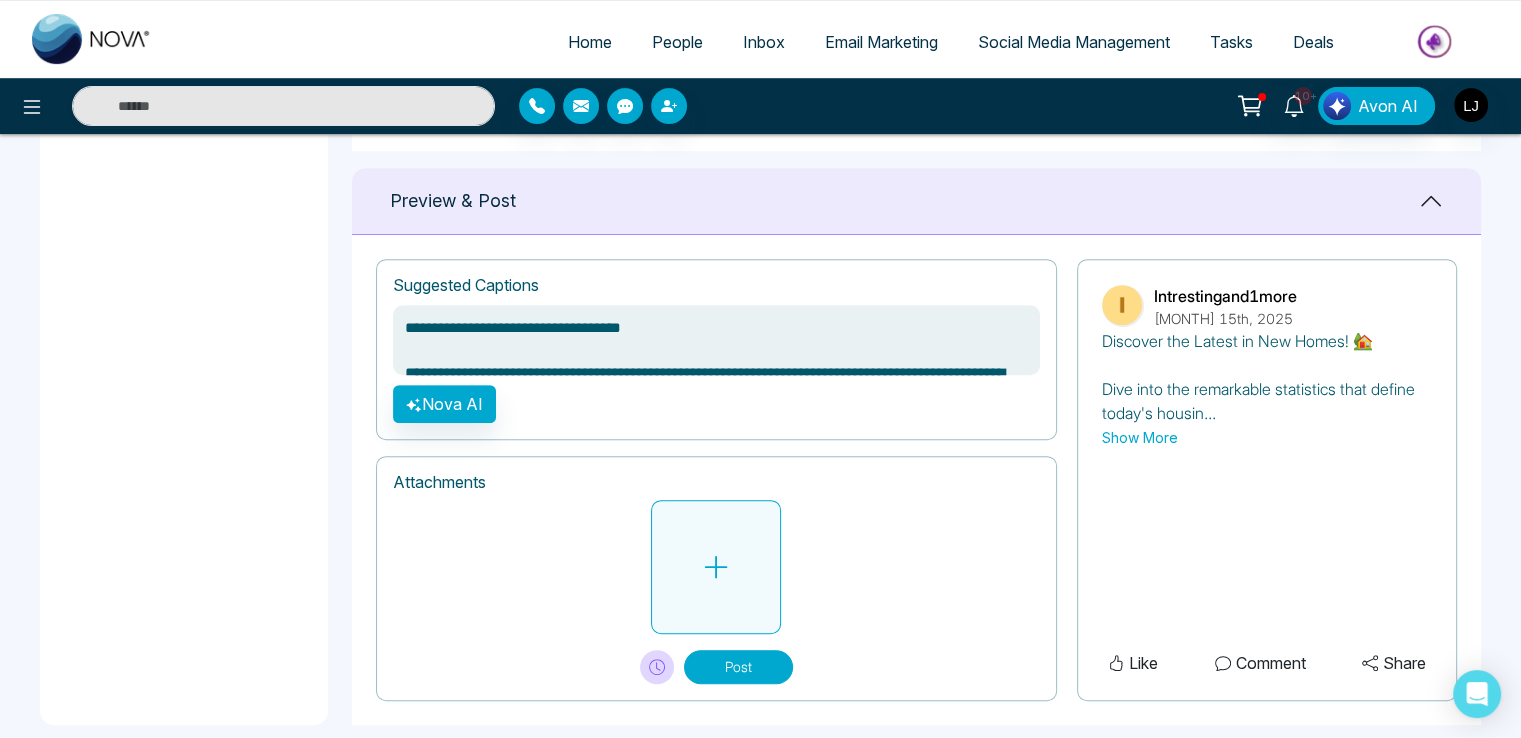 click at bounding box center [716, 567] 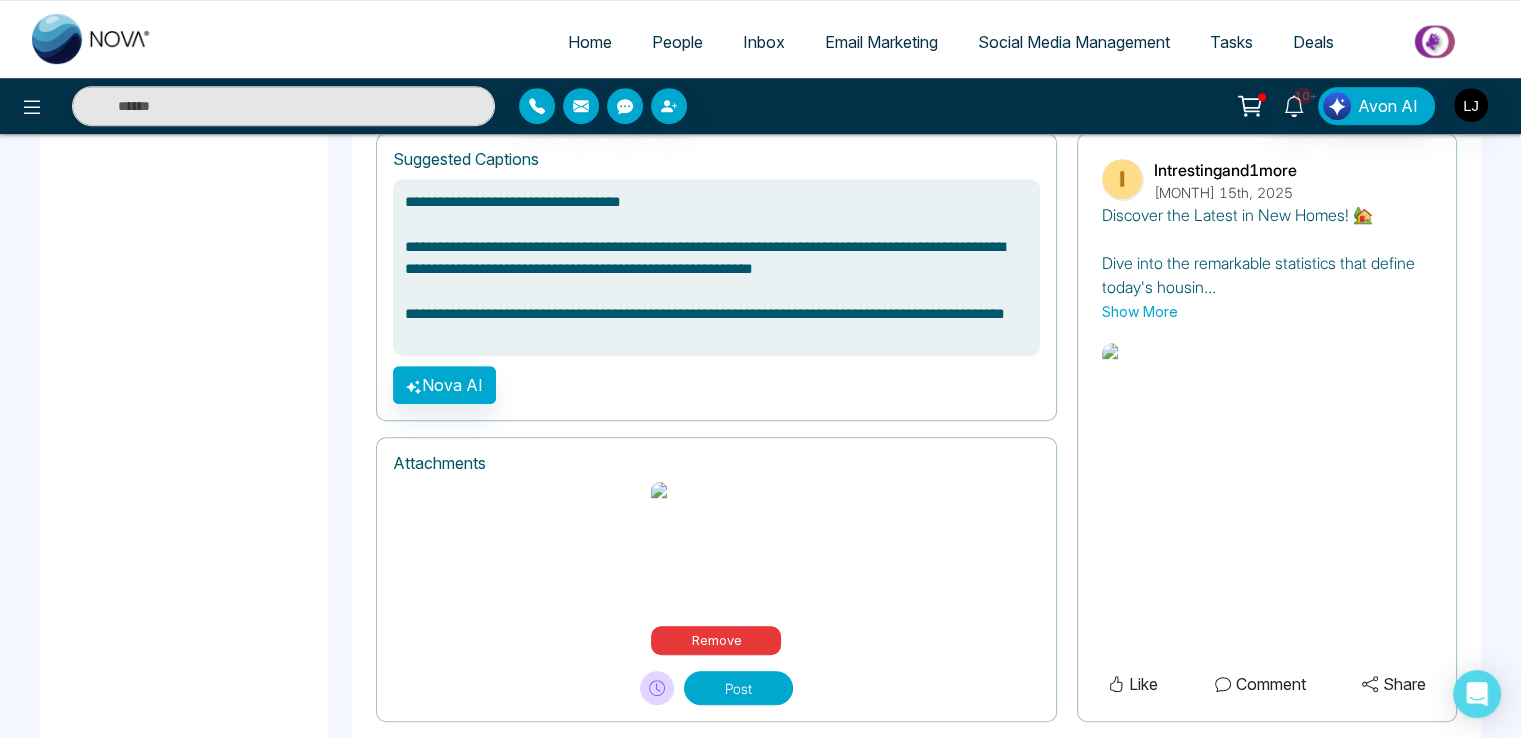 scroll, scrollTop: 954, scrollLeft: 0, axis: vertical 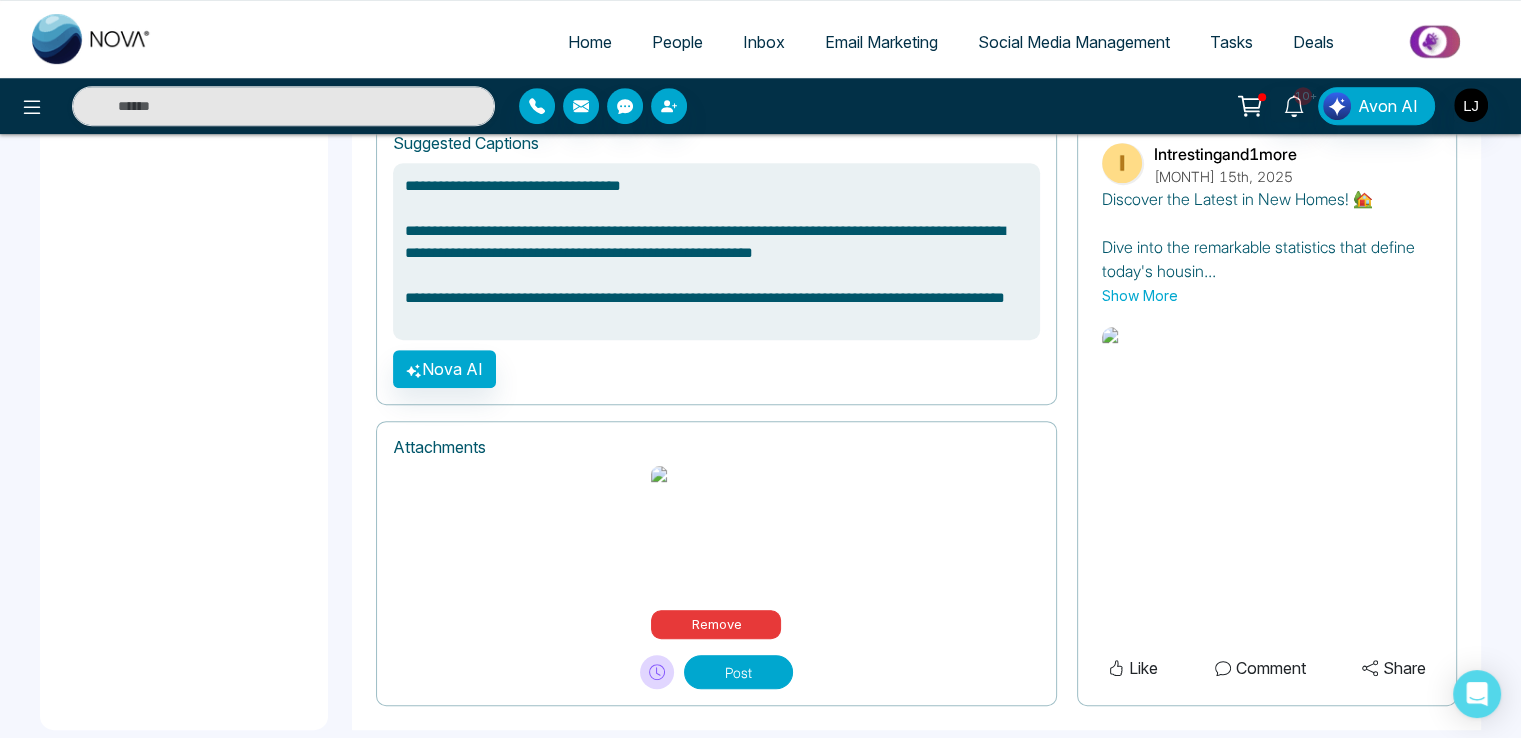 click on "Post" at bounding box center (738, 672) 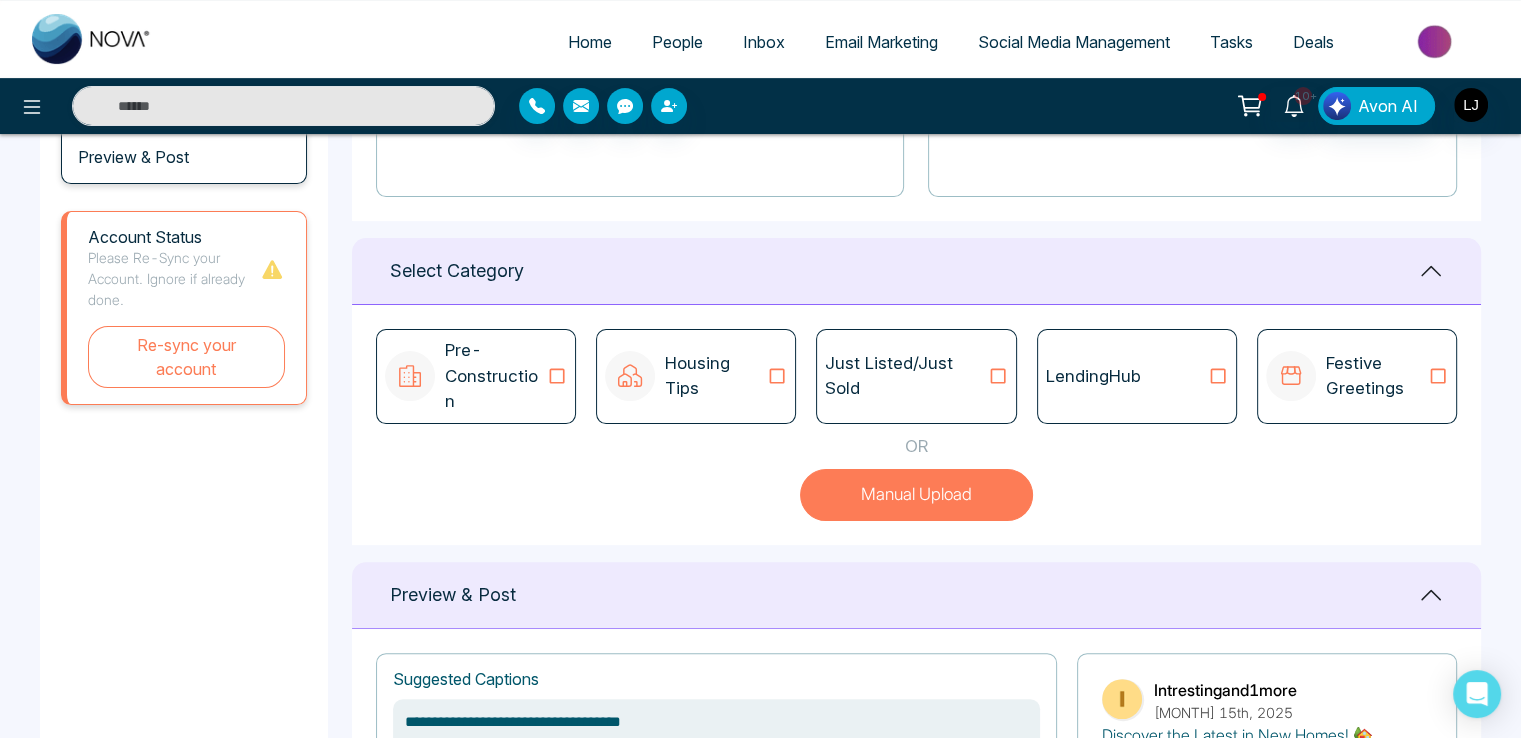 scroll, scrollTop: 700, scrollLeft: 0, axis: vertical 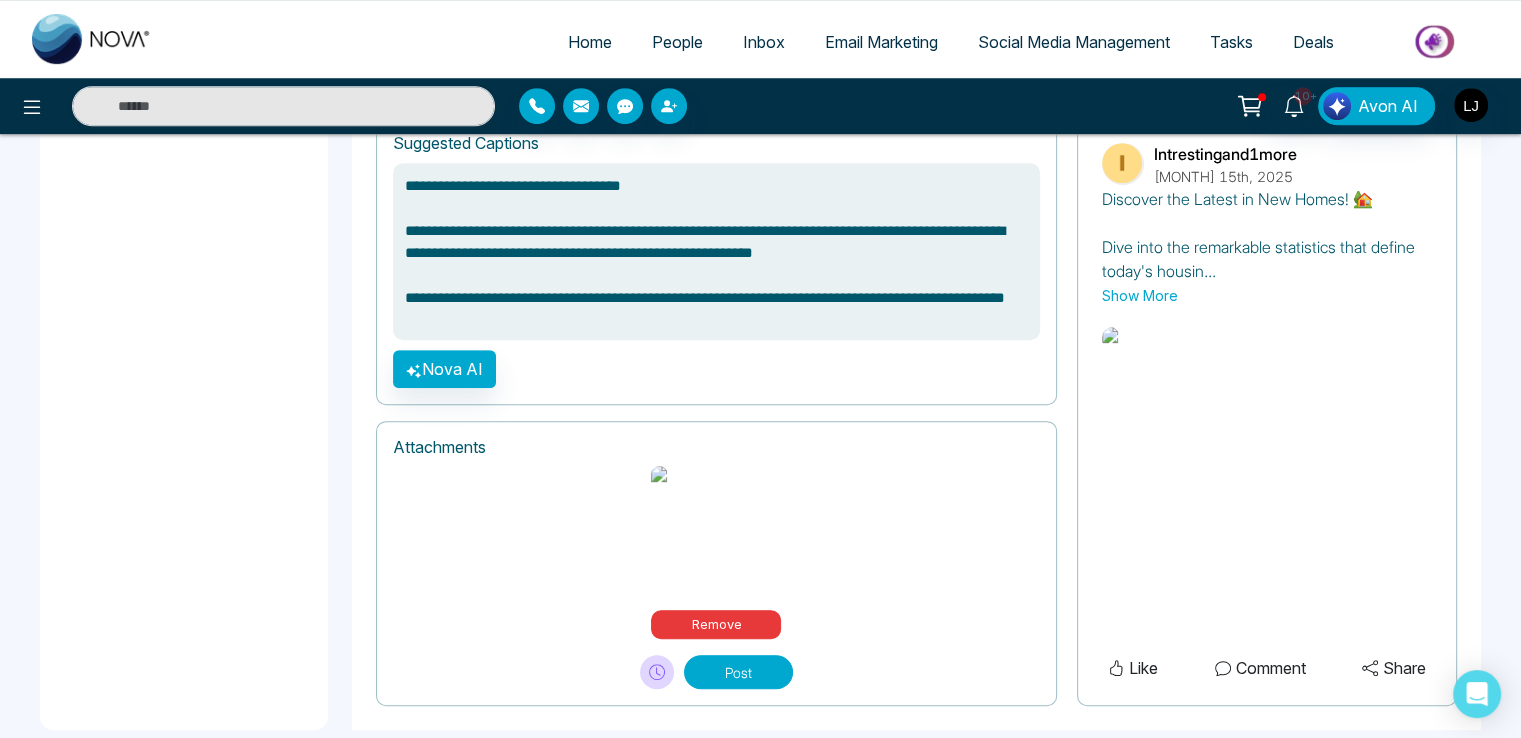 click on "Post" at bounding box center (738, 672) 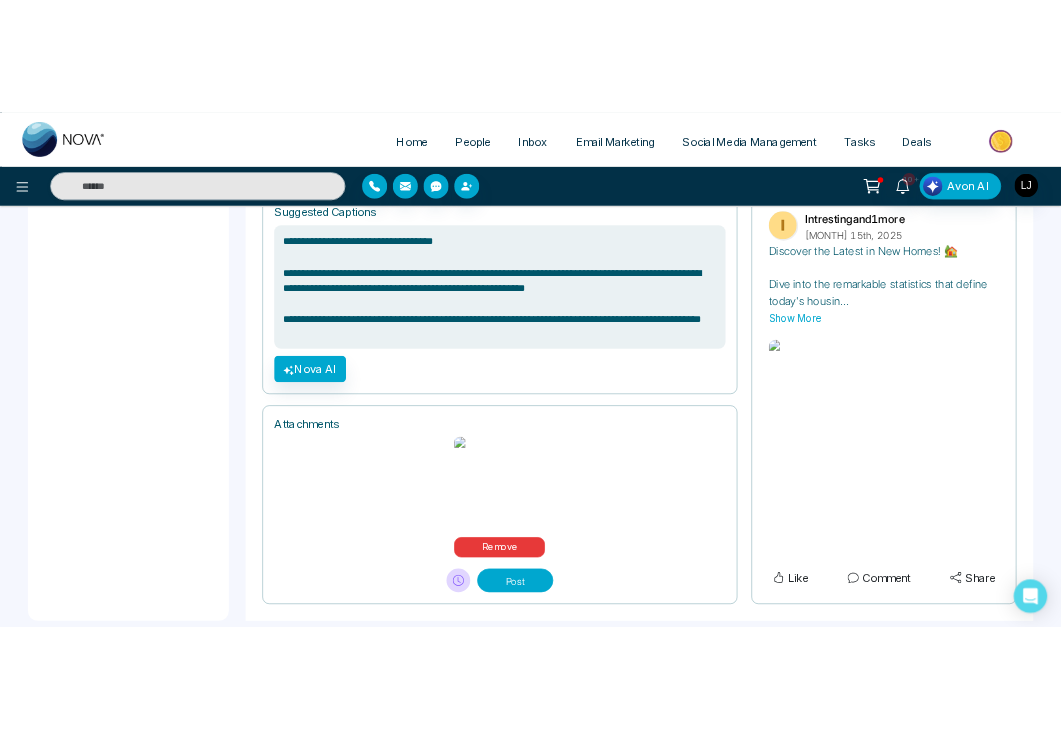 scroll, scrollTop: 968, scrollLeft: 0, axis: vertical 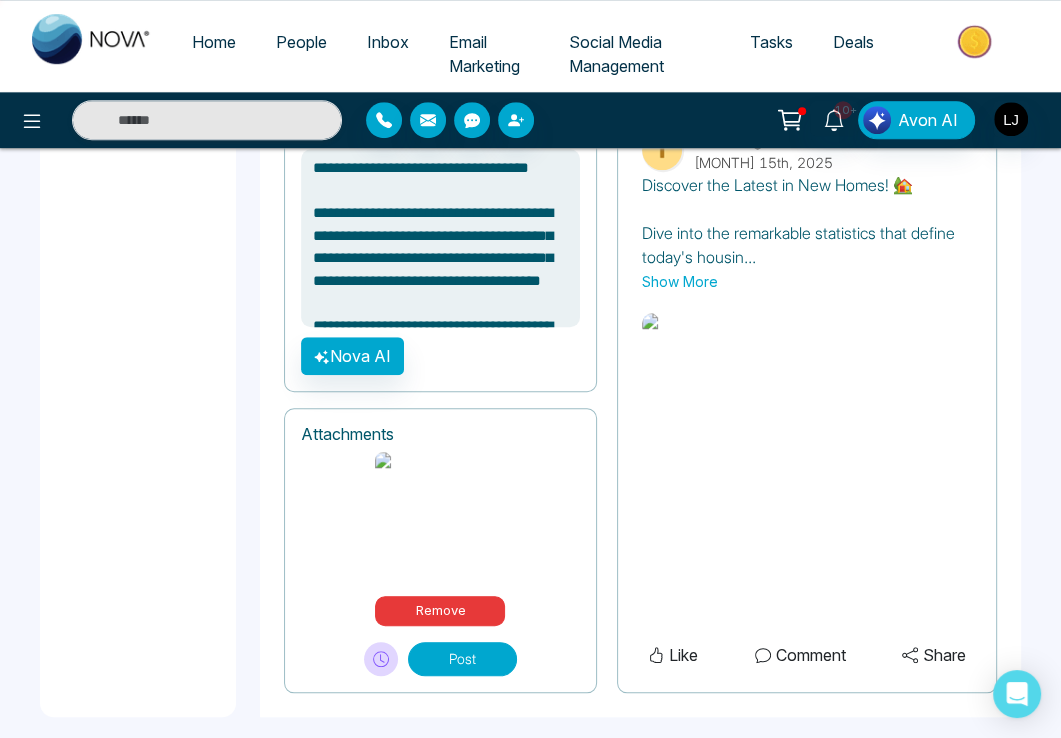 click on "Post" at bounding box center (462, 659) 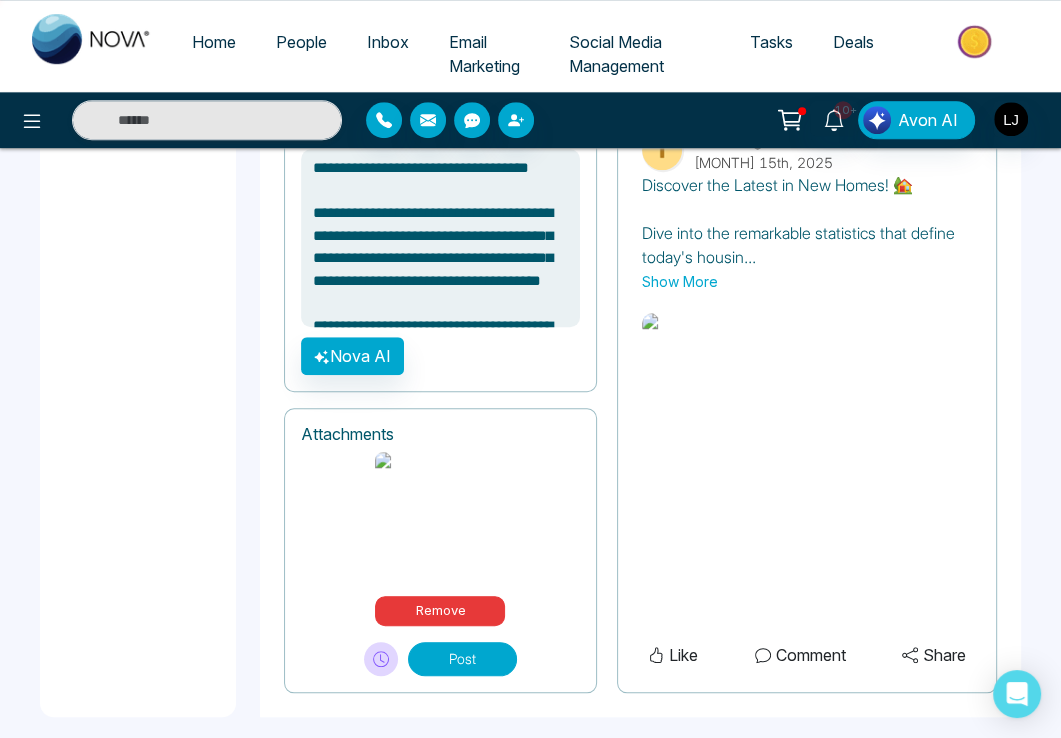 click at bounding box center [440, 519] 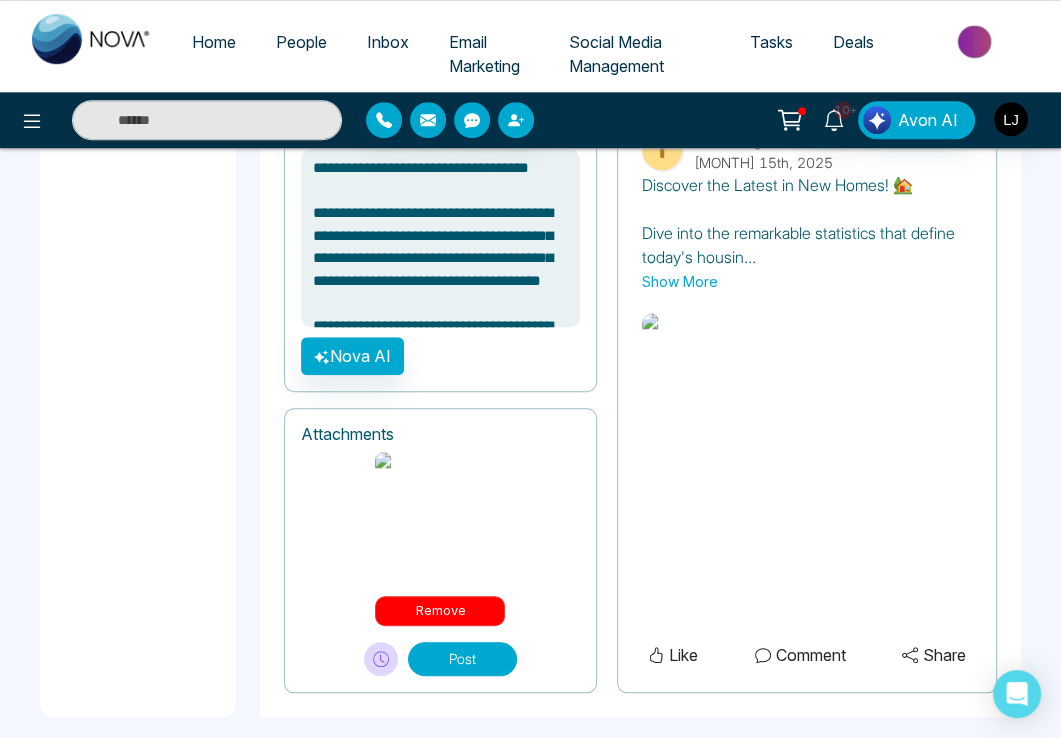 click on "Remove" at bounding box center (440, 611) 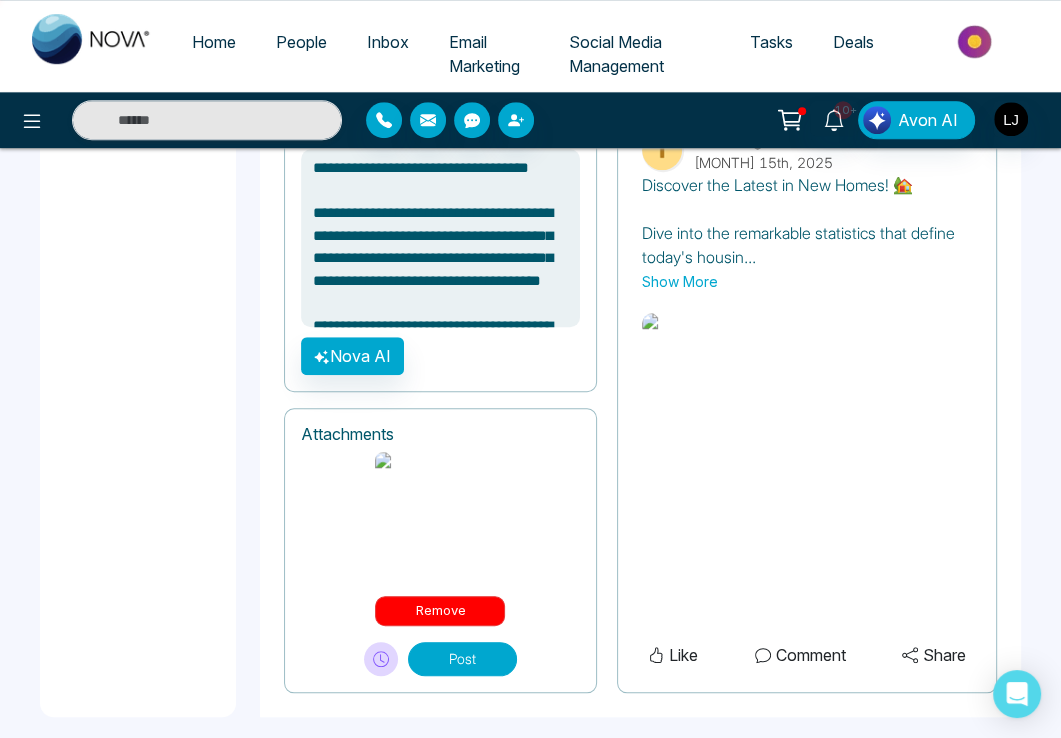 scroll, scrollTop: 0, scrollLeft: 0, axis: both 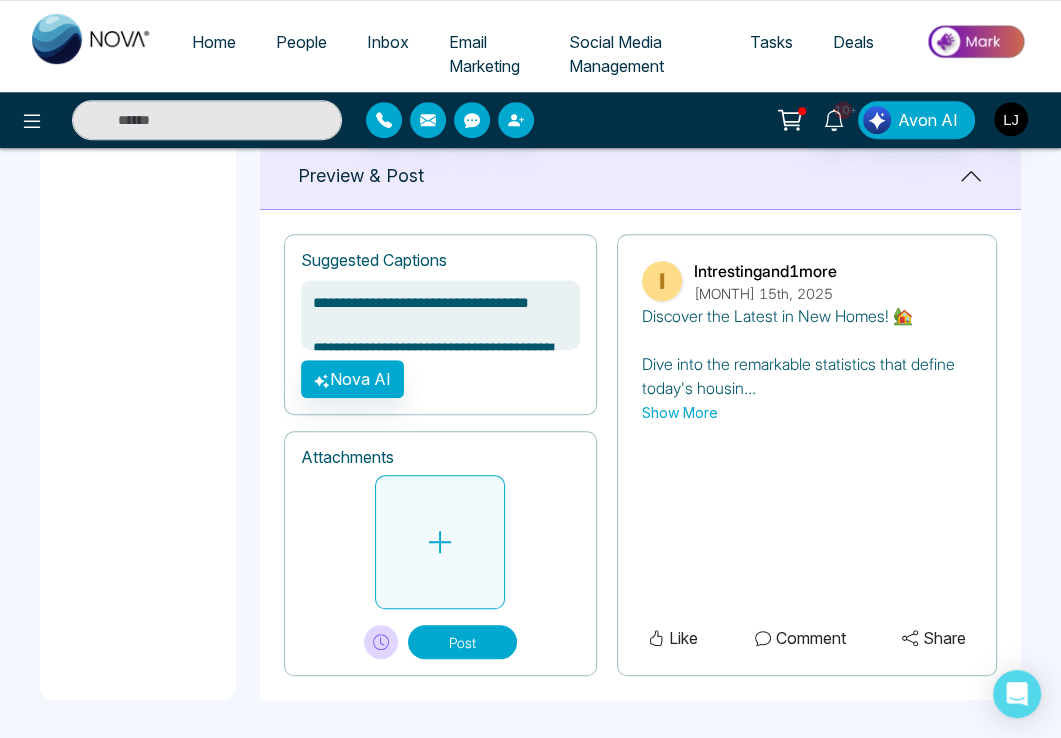 click 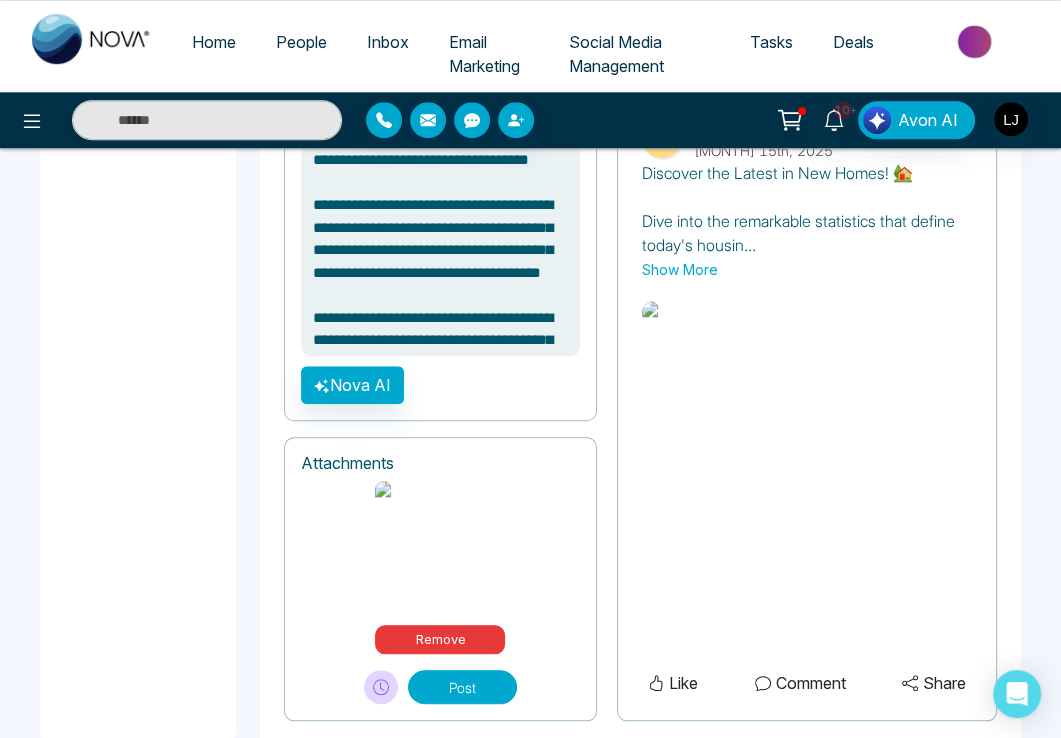 scroll, scrollTop: 980, scrollLeft: 0, axis: vertical 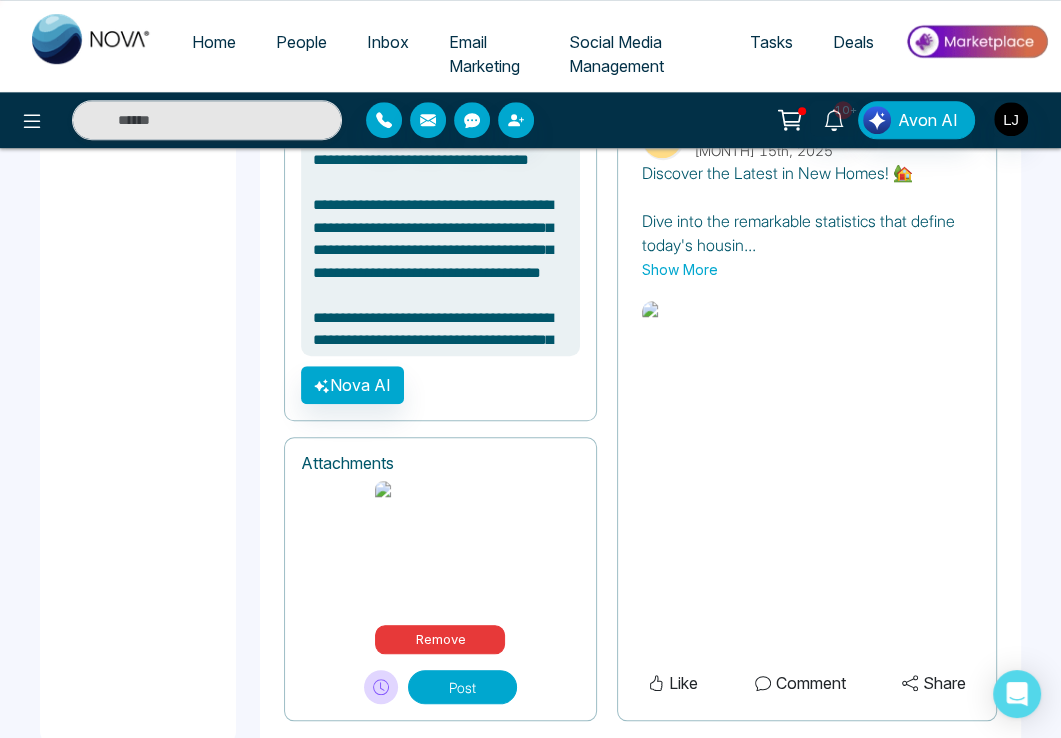 click at bounding box center (440, 548) 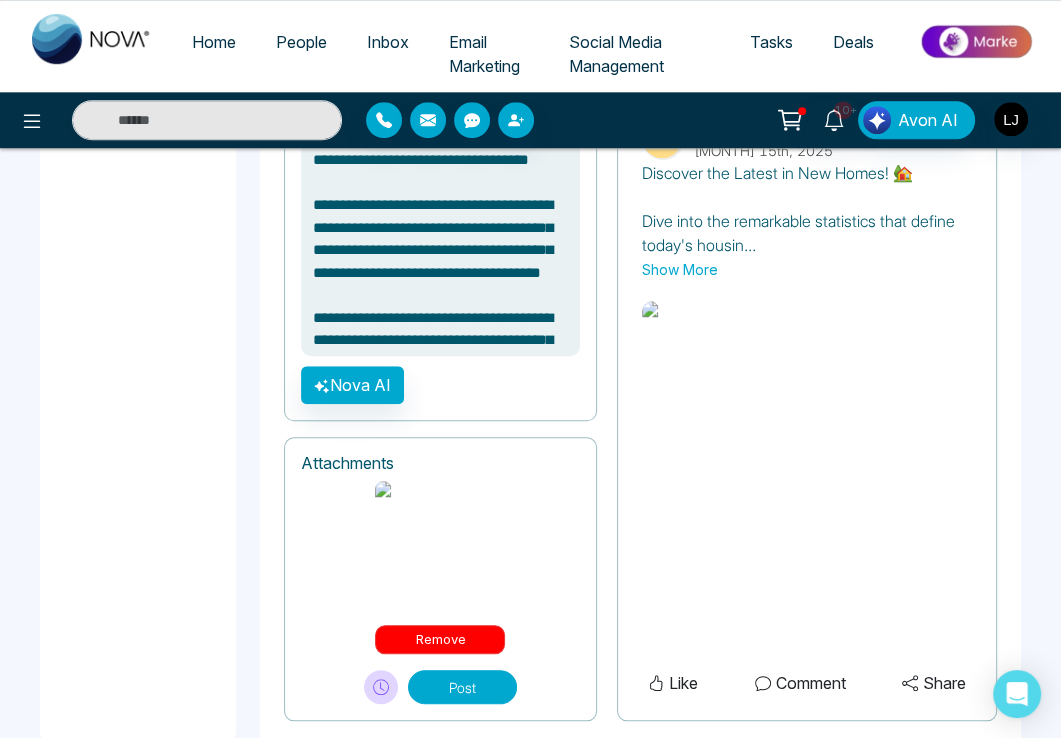 click on "Remove" at bounding box center (440, 640) 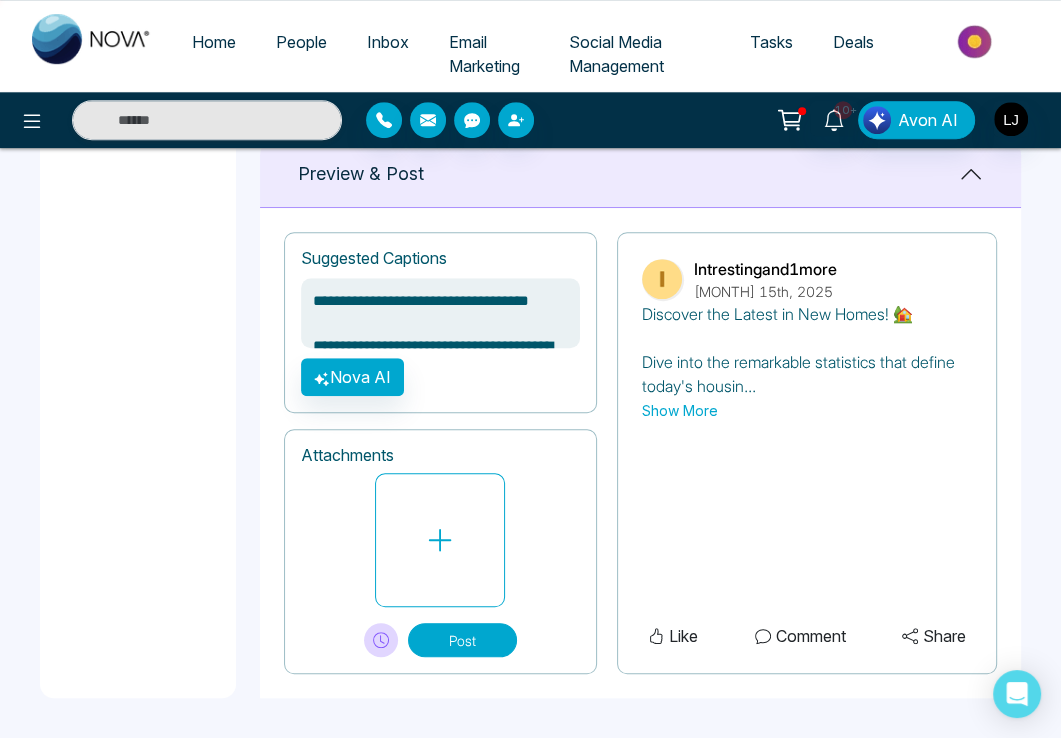 scroll, scrollTop: 837, scrollLeft: 0, axis: vertical 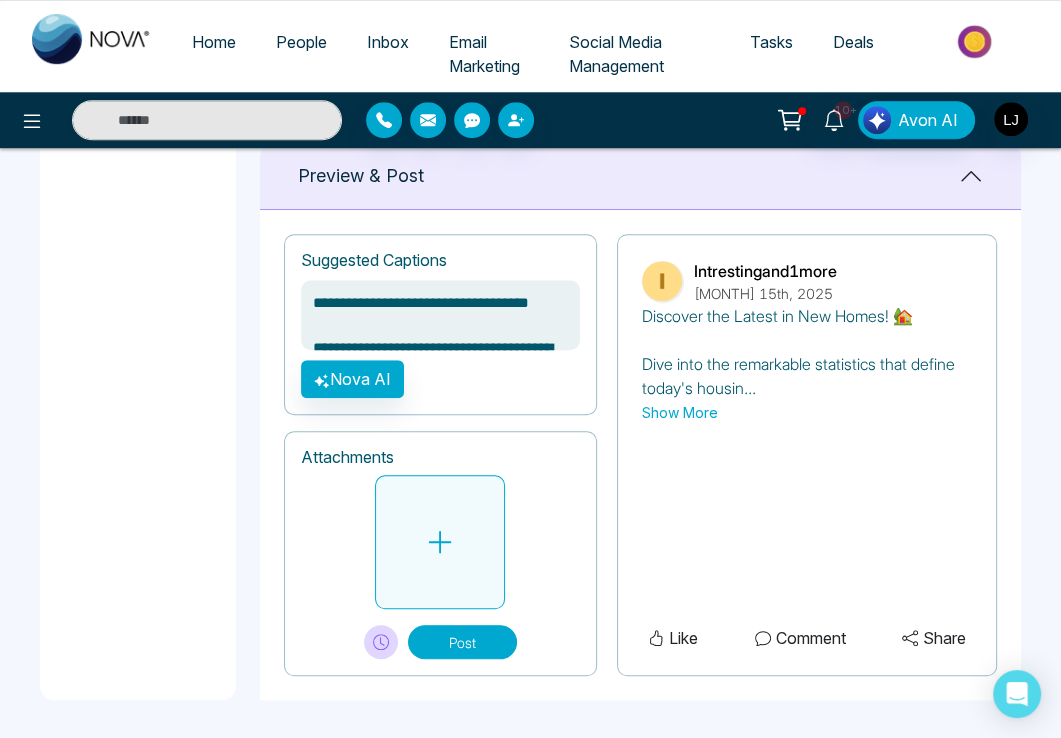 click 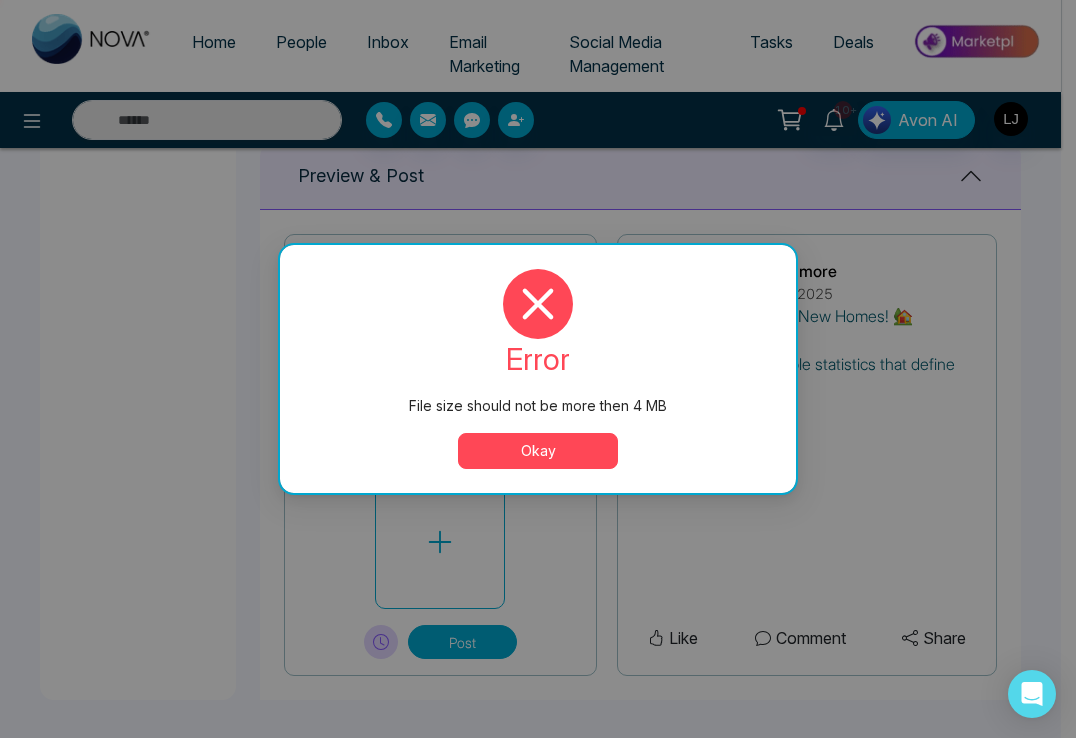 click on "Okay" at bounding box center (538, 451) 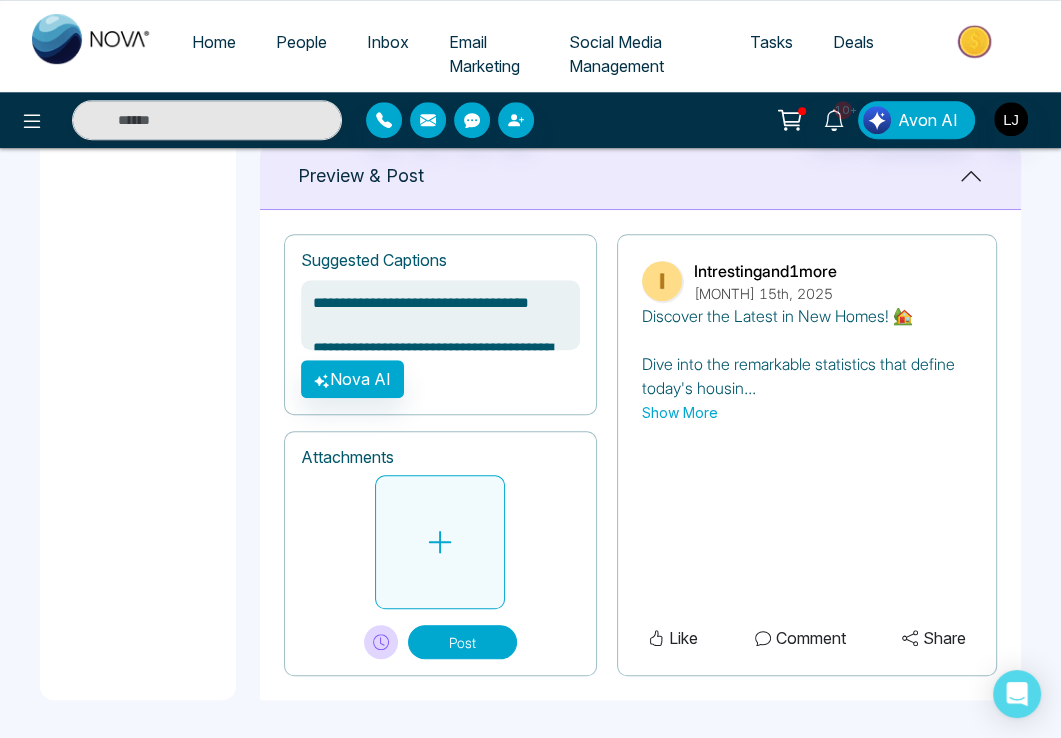 click at bounding box center (440, 542) 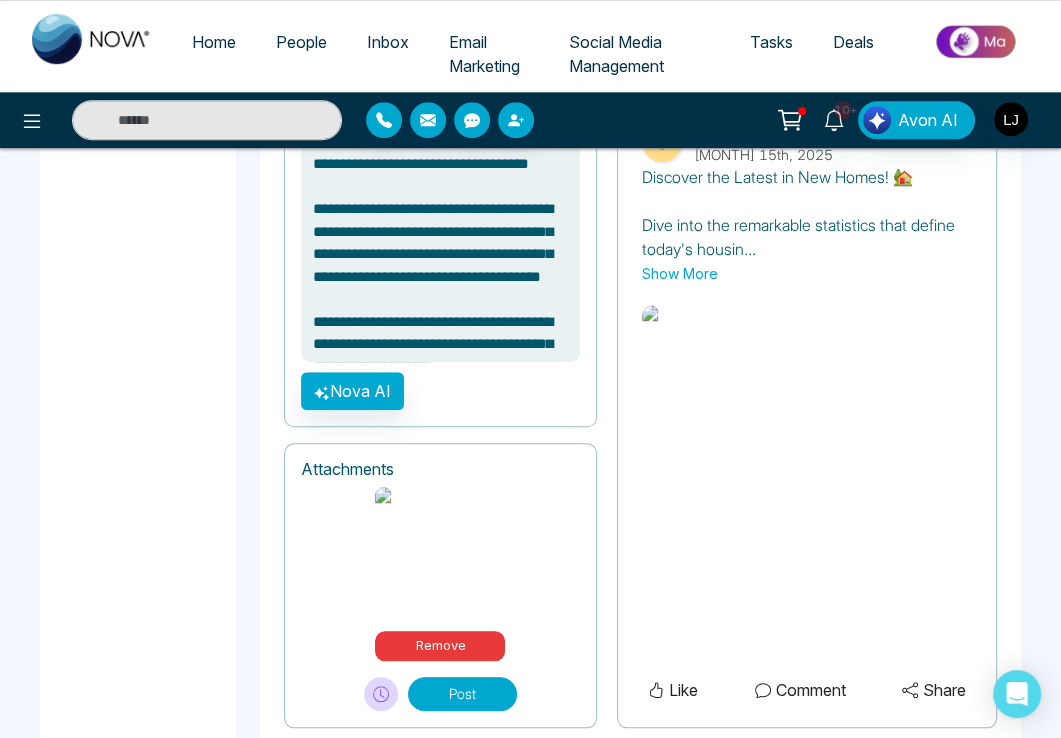 scroll, scrollTop: 980, scrollLeft: 0, axis: vertical 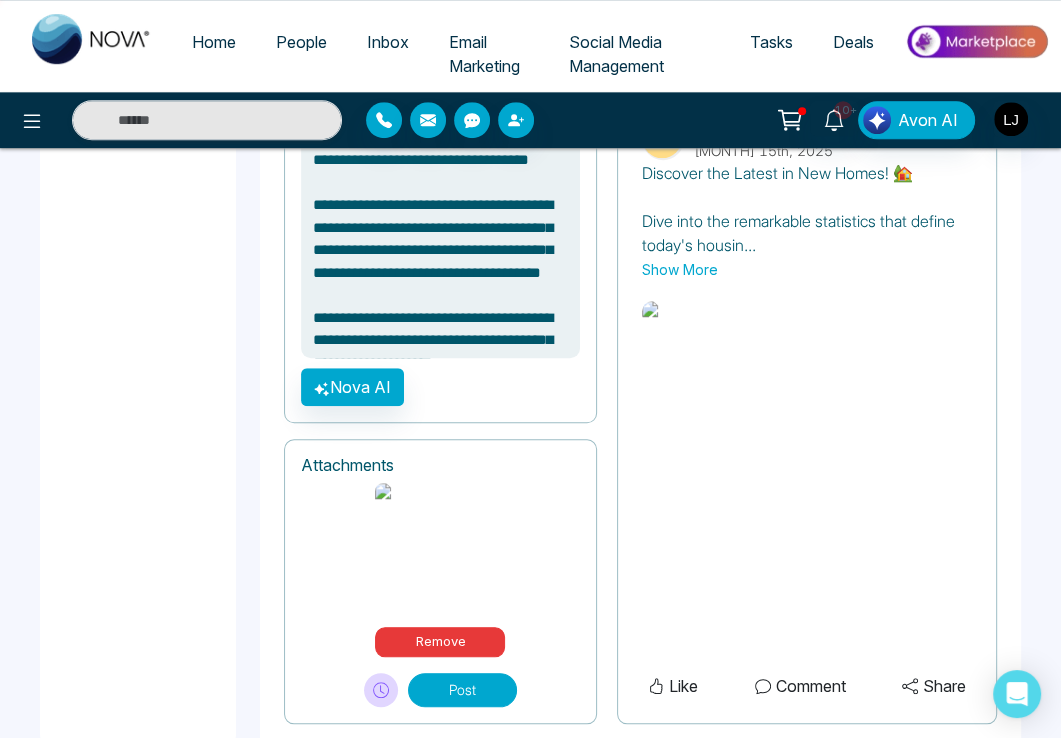 drag, startPoint x: 449, startPoint y: 637, endPoint x: 487, endPoint y: 642, distance: 38.327538 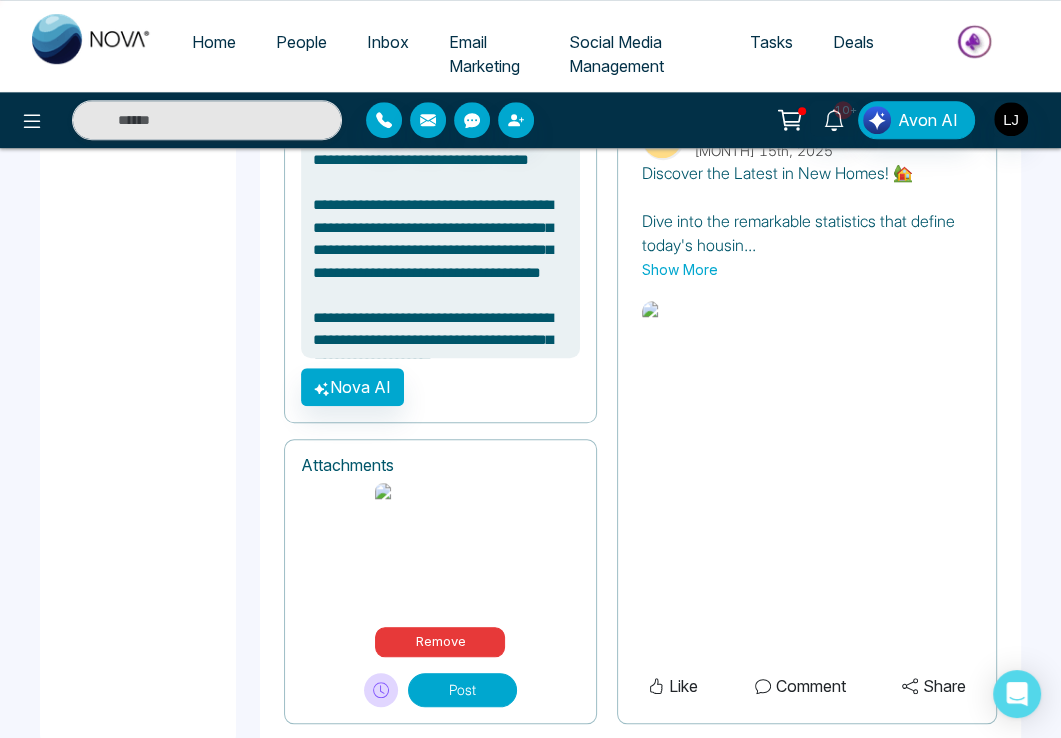 click on "Post" at bounding box center (462, 690) 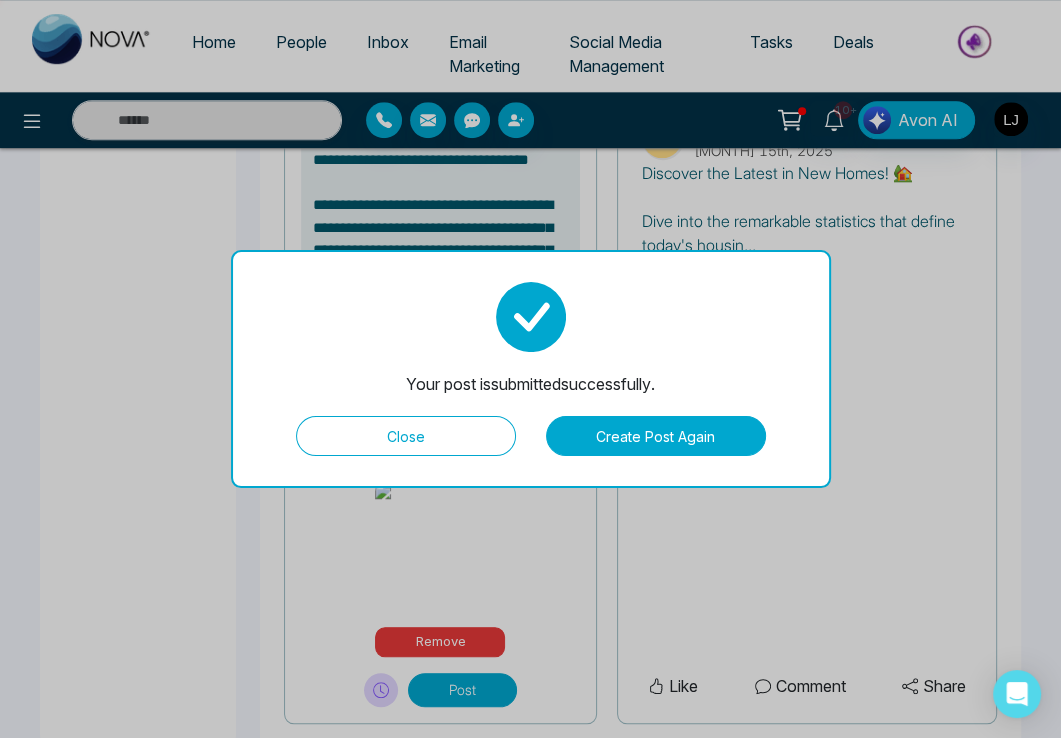 click on "Close" at bounding box center (406, 436) 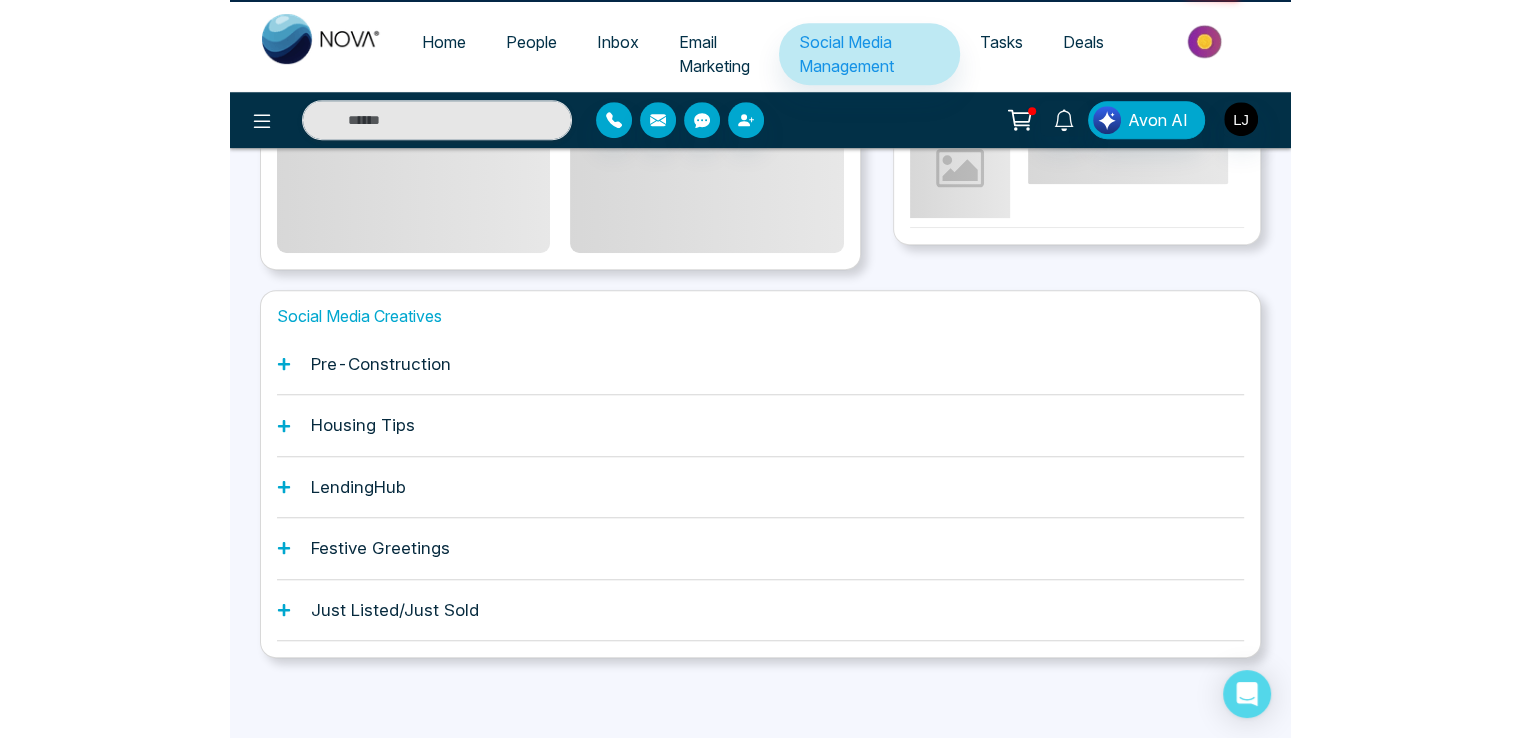 scroll, scrollTop: 0, scrollLeft: 0, axis: both 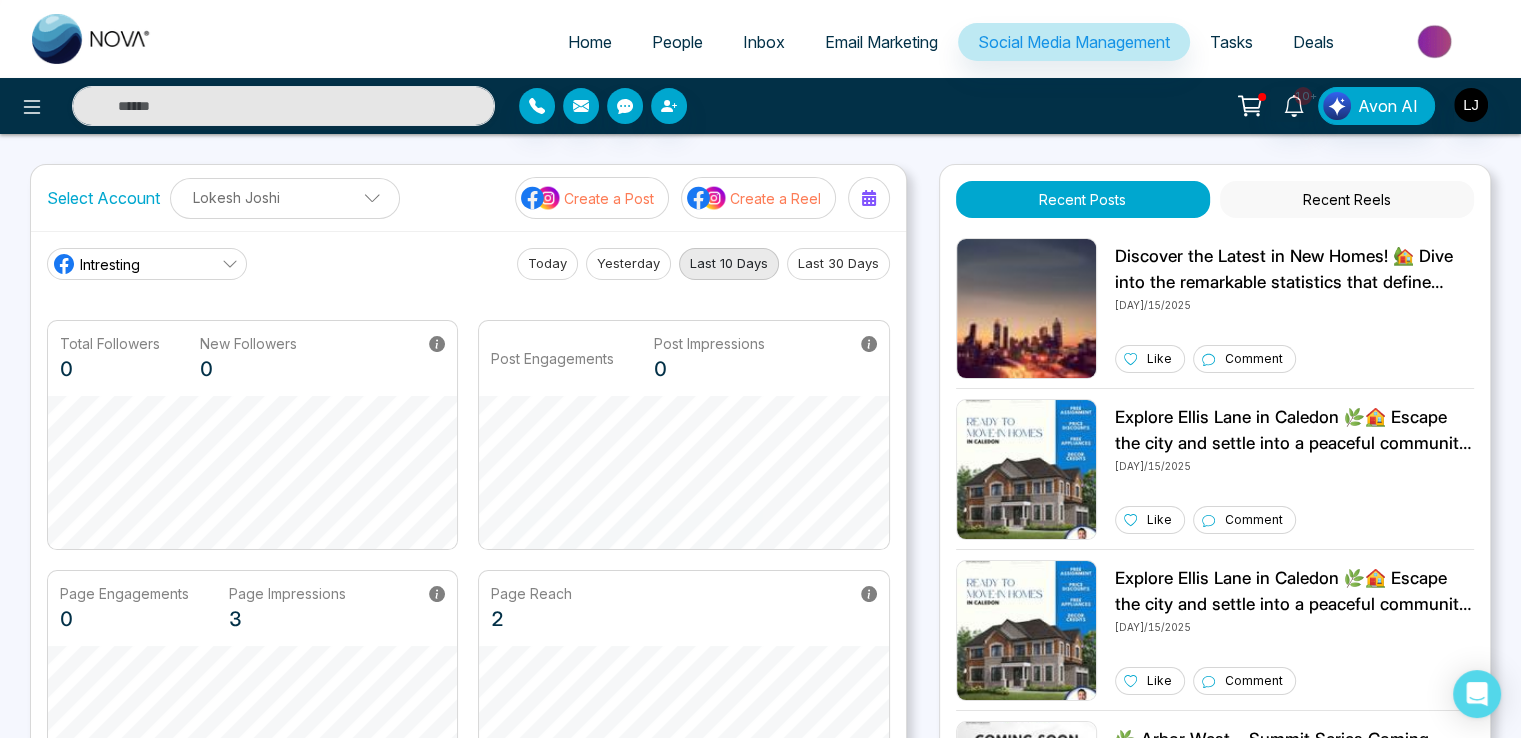 click on "Intresting" at bounding box center [147, 264] 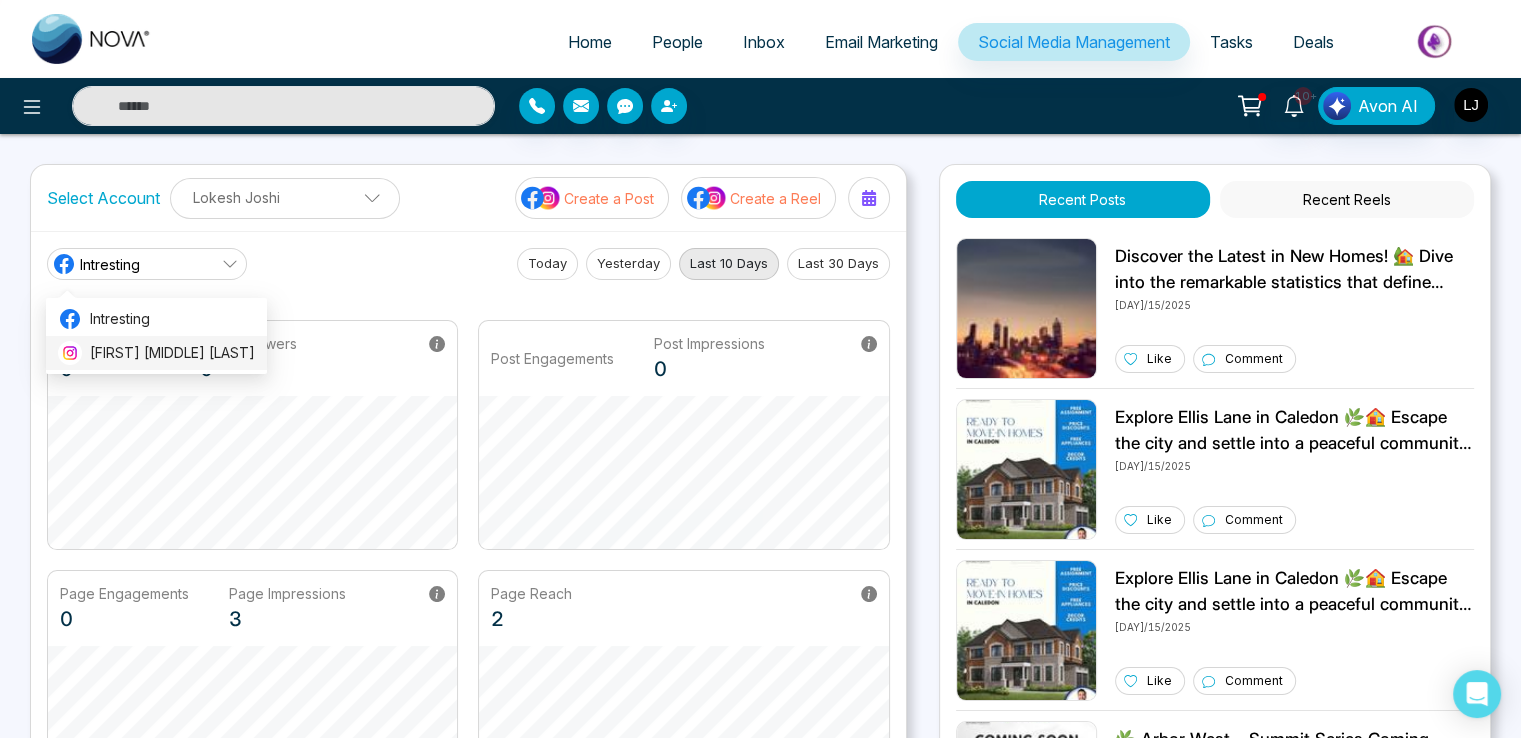 click on "Lokesh Avinash Joshi" at bounding box center [172, 353] 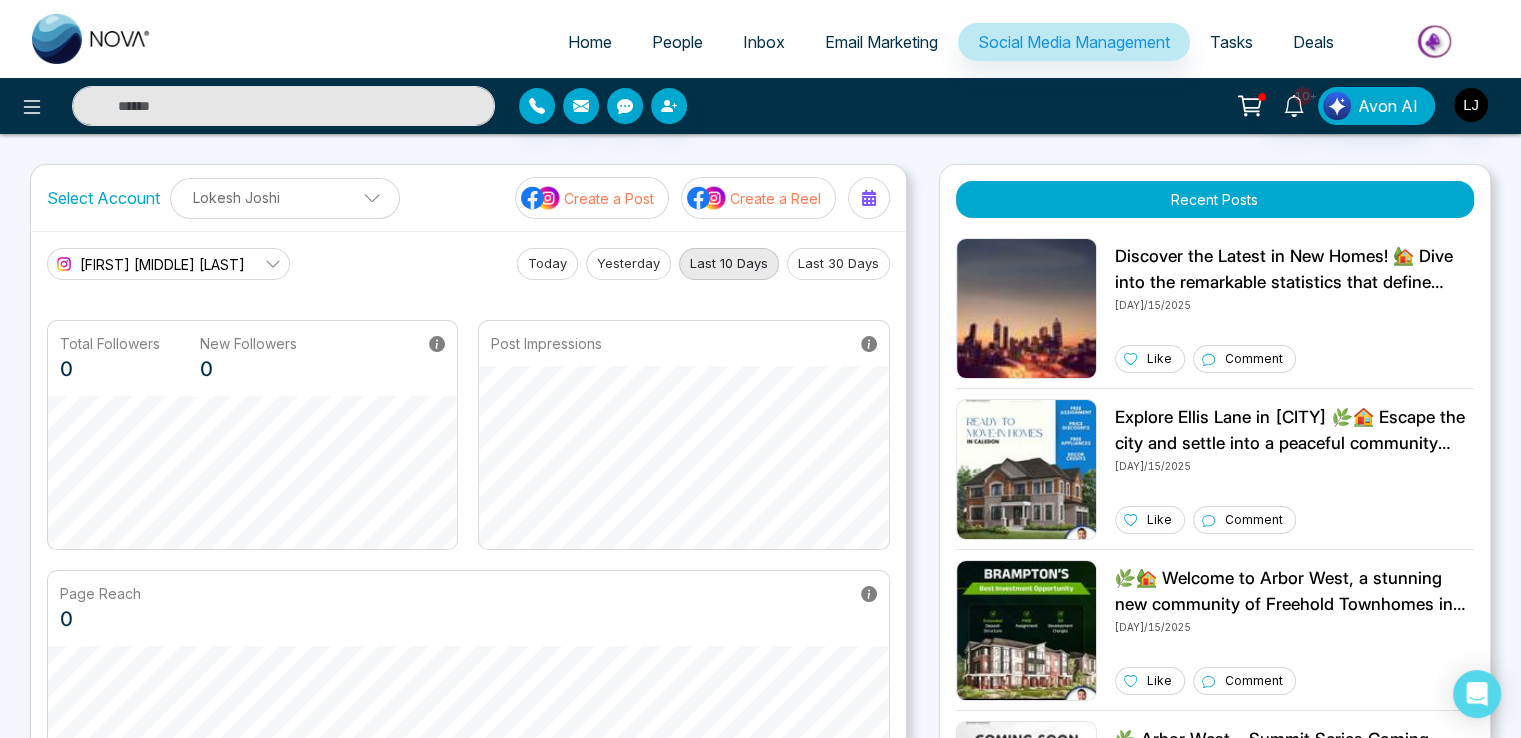 click on "Lokesh Avinash Joshi Today Yesterday Last 10 Days Last 30 Days Total Followers 0 New Followers 0 Post Impressions Page Reach 0" at bounding box center (468, 523) 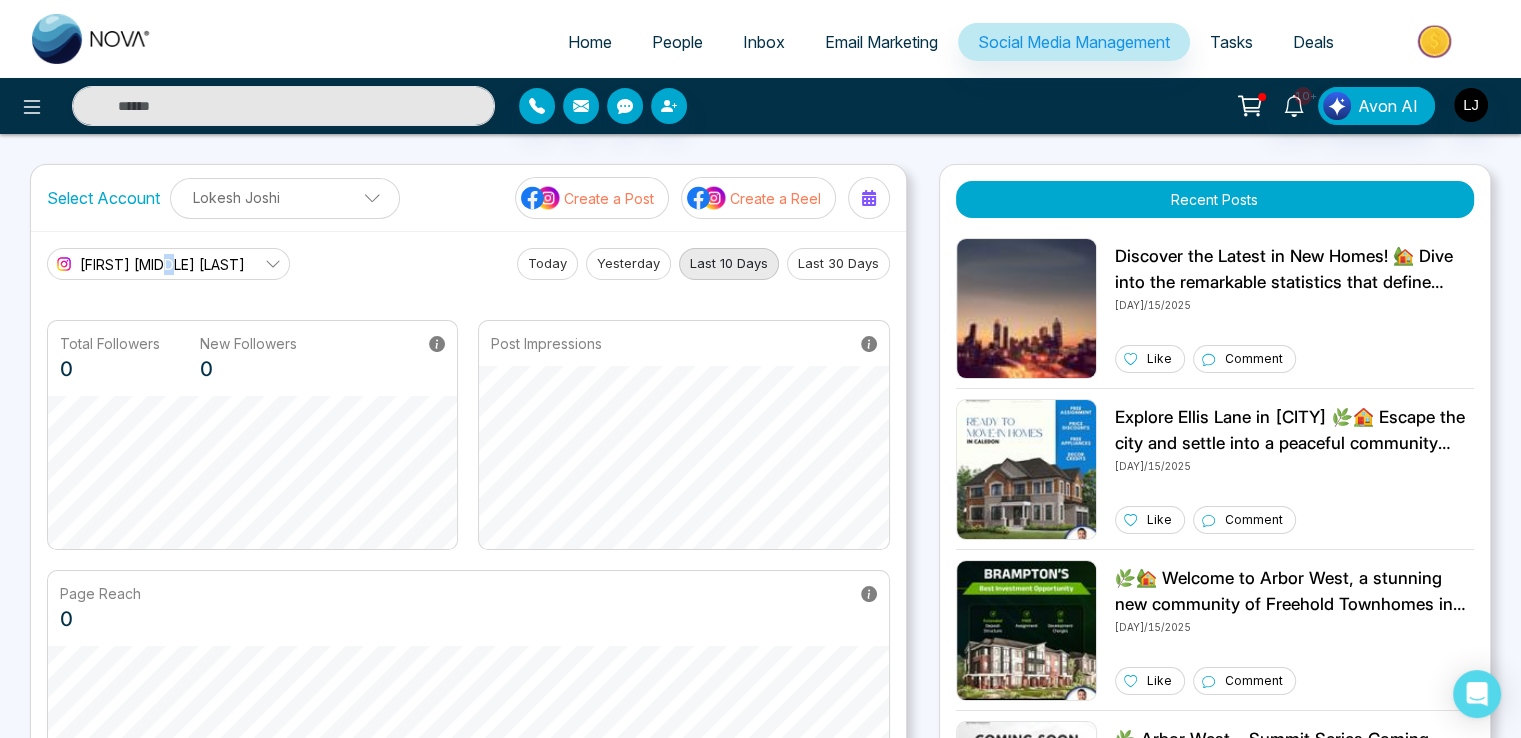 click on "Lokesh Avinash Joshi" at bounding box center [162, 264] 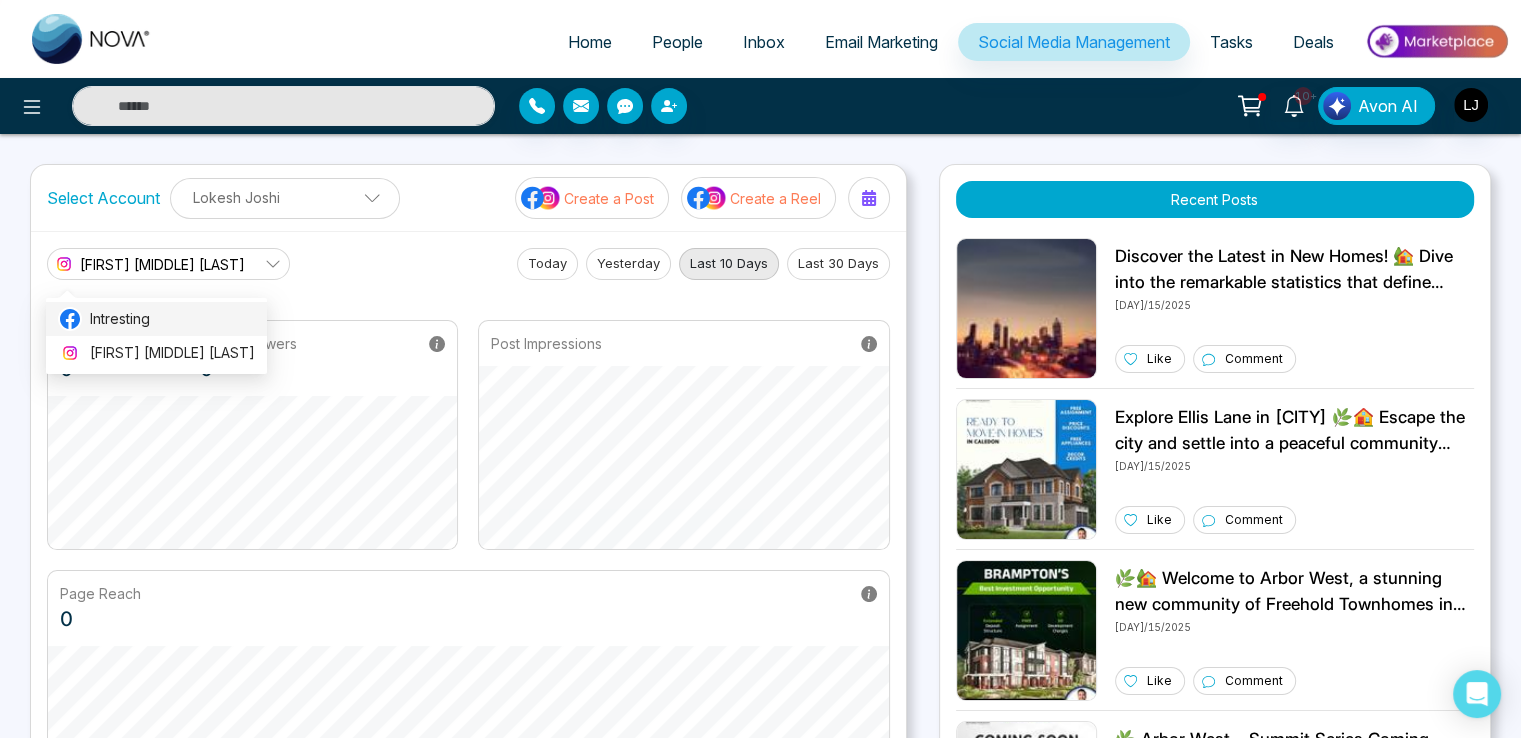 click on "Intresting" at bounding box center (172, 319) 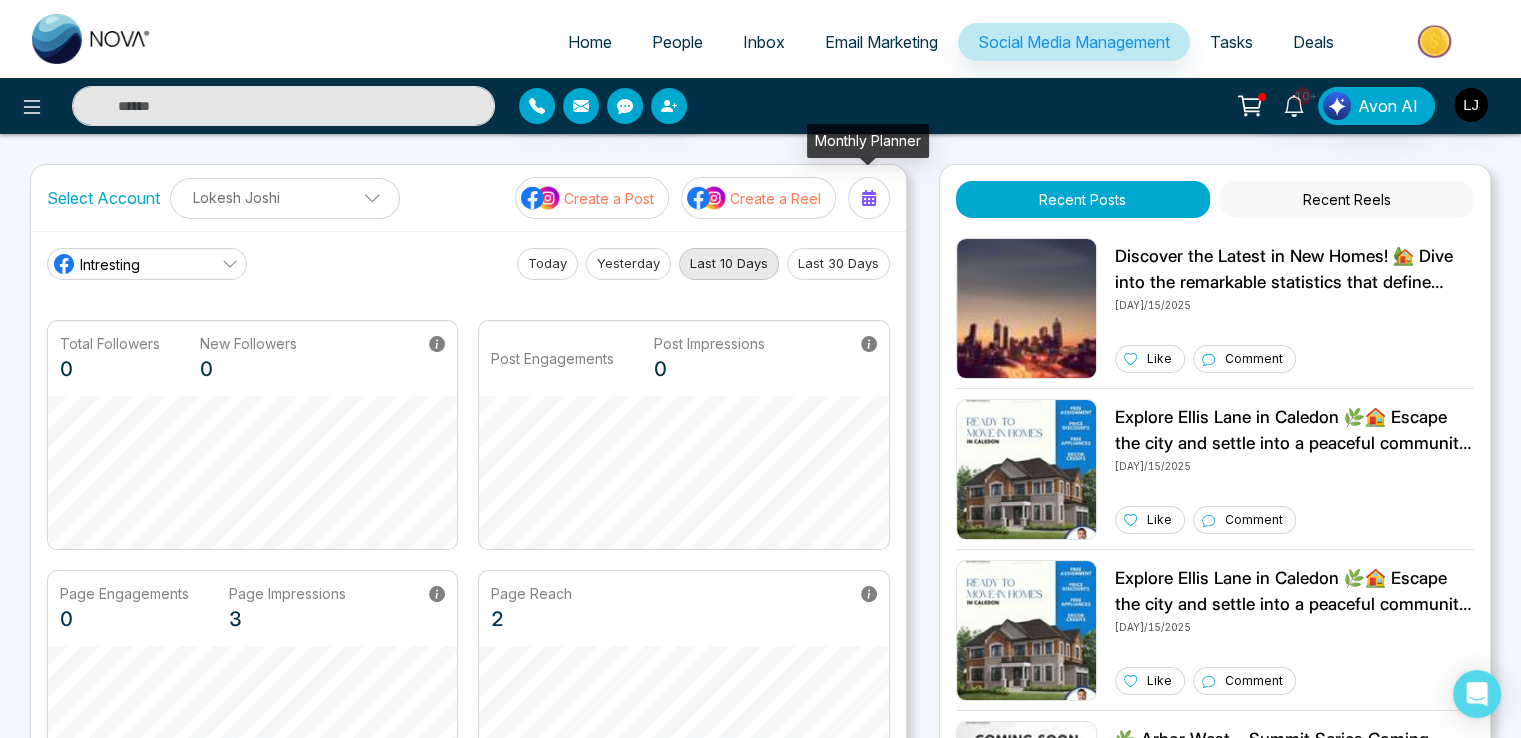 click at bounding box center [869, 198] 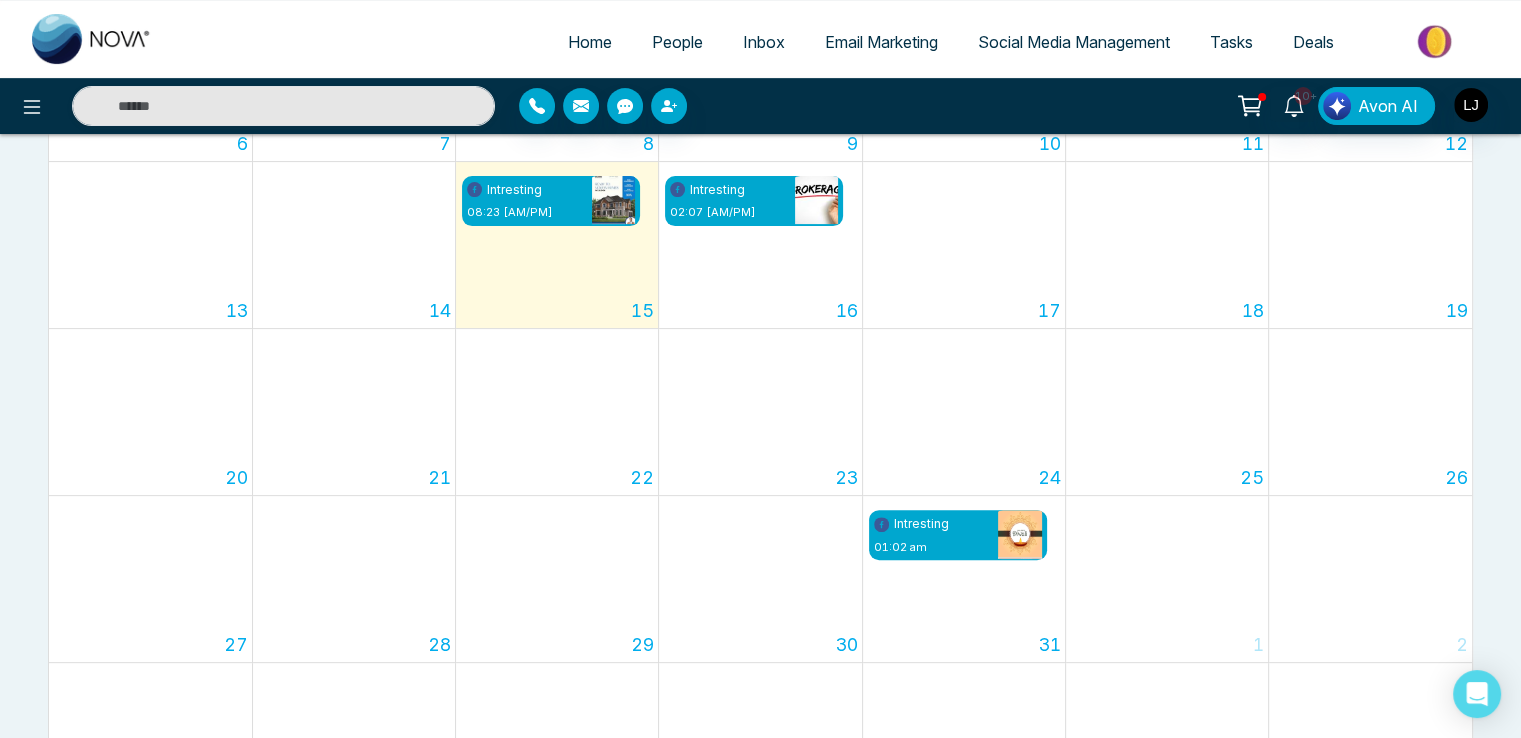 scroll, scrollTop: 400, scrollLeft: 0, axis: vertical 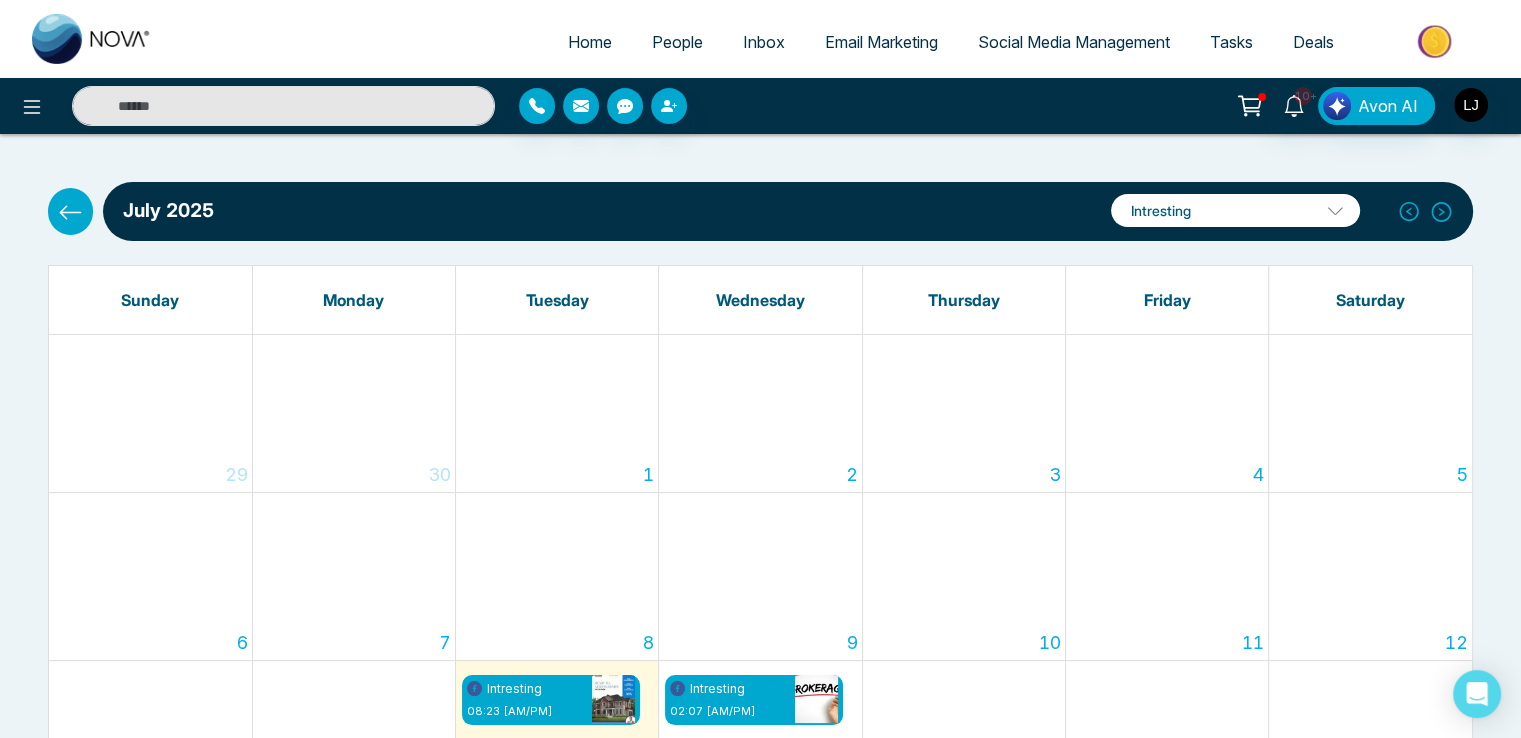 click 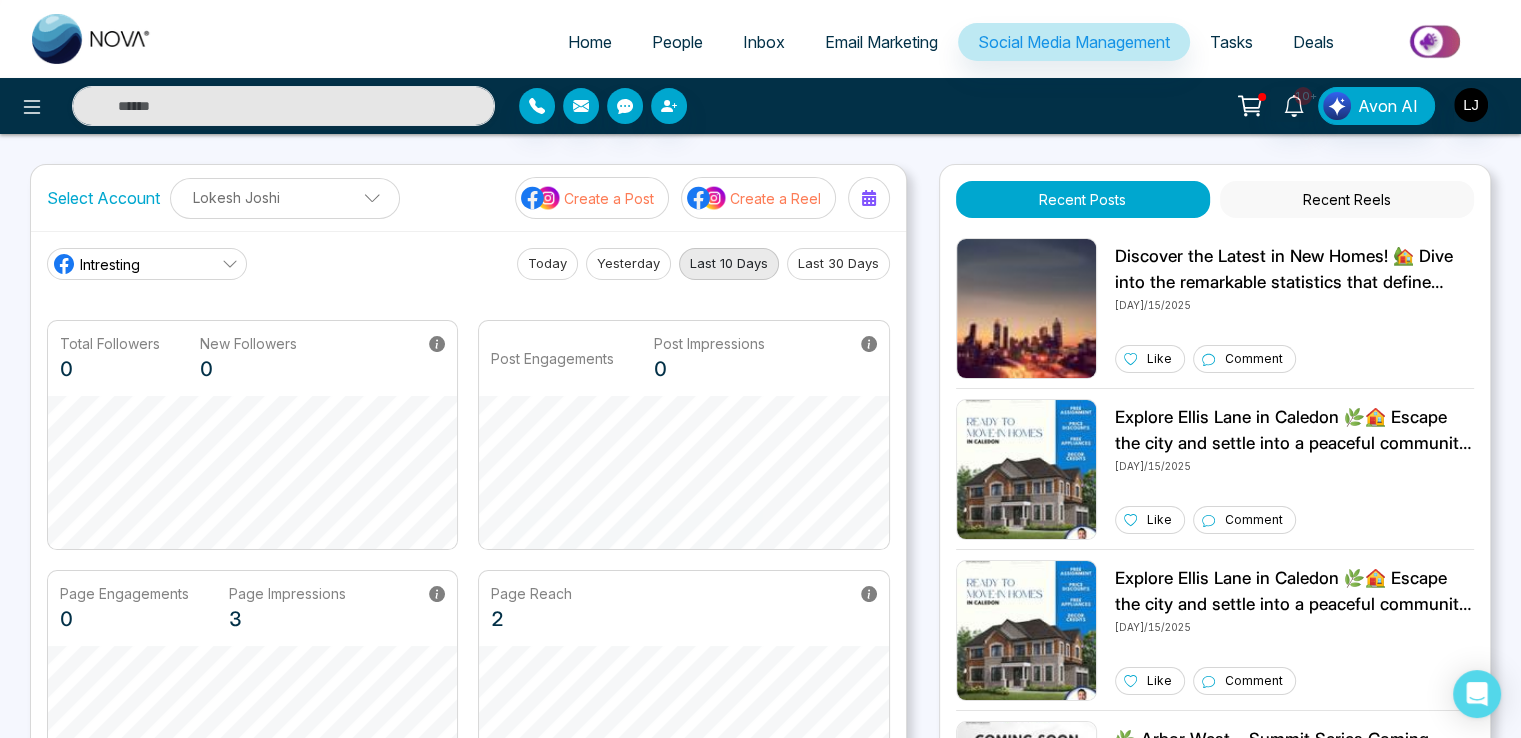 click on "Create a Reel" at bounding box center (758, 198) 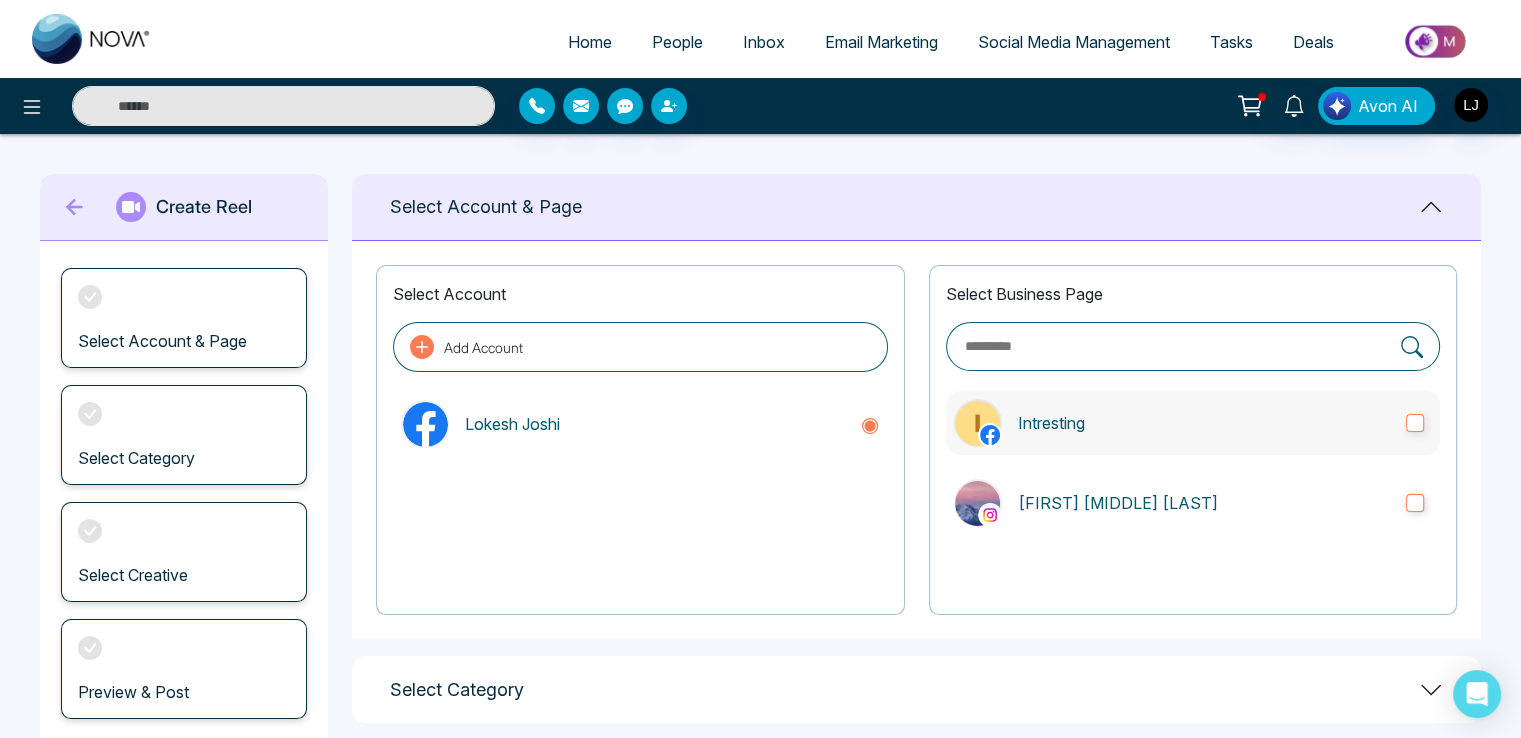 click on "Intresting" at bounding box center (1204, 423) 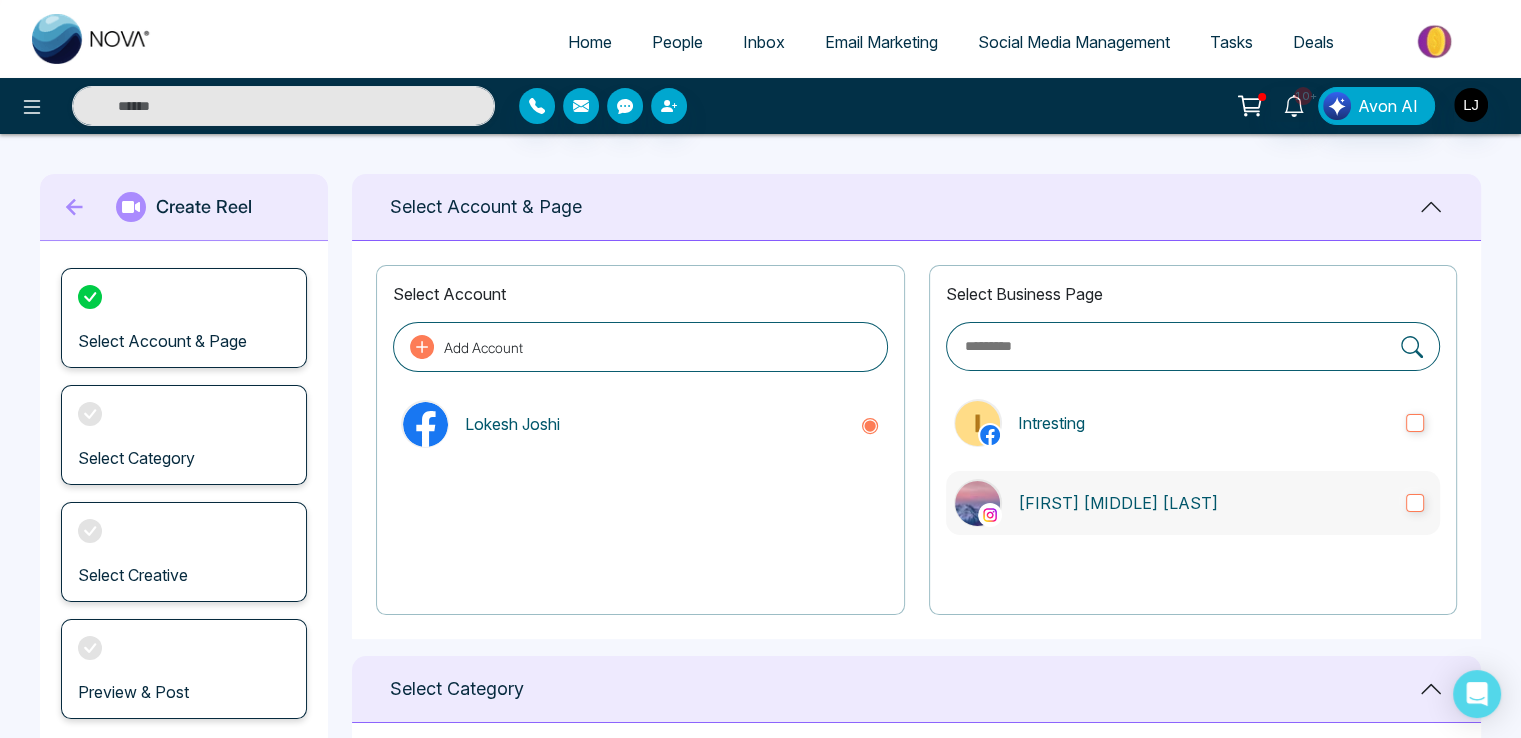click on "Lokesh Avinash Joshi" at bounding box center [1204, 503] 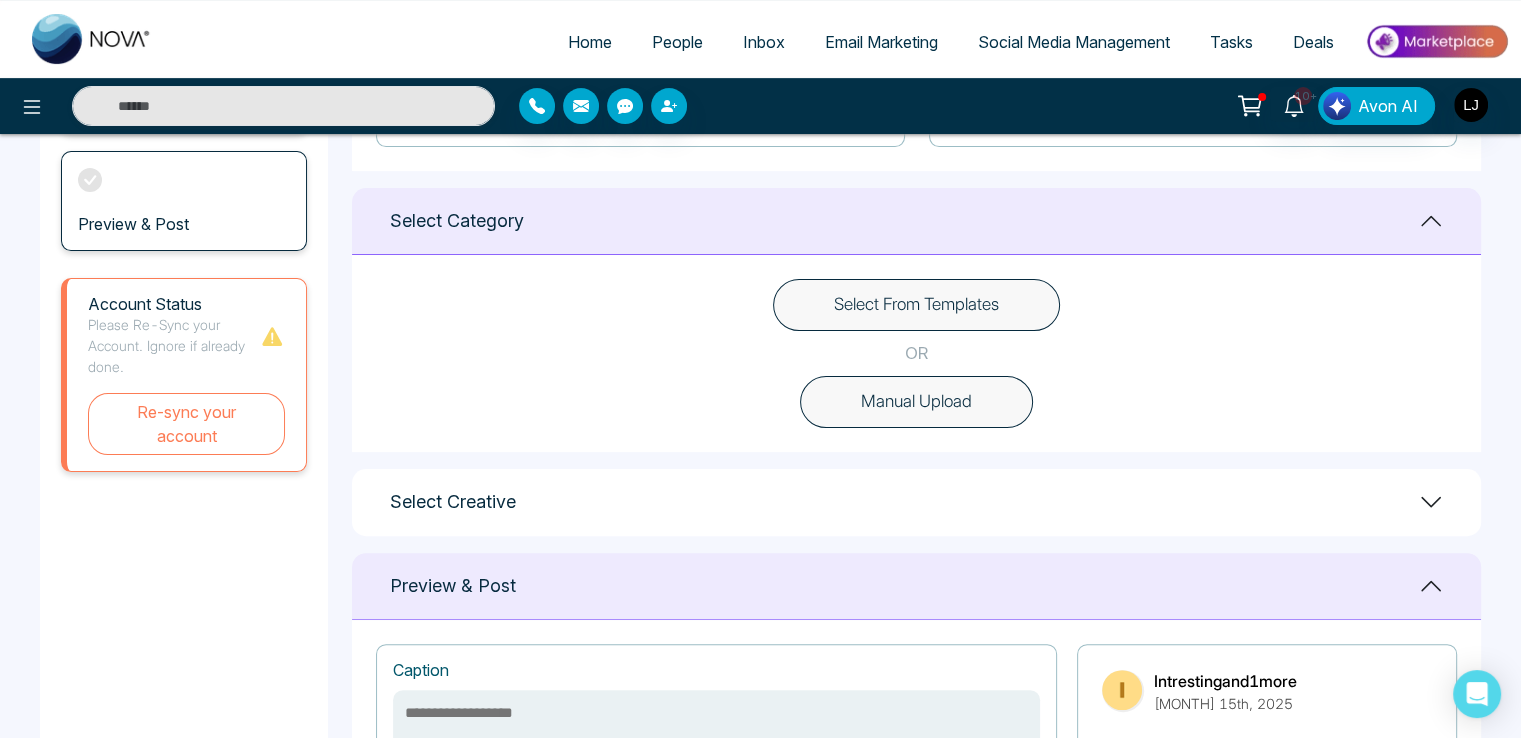 scroll, scrollTop: 500, scrollLeft: 0, axis: vertical 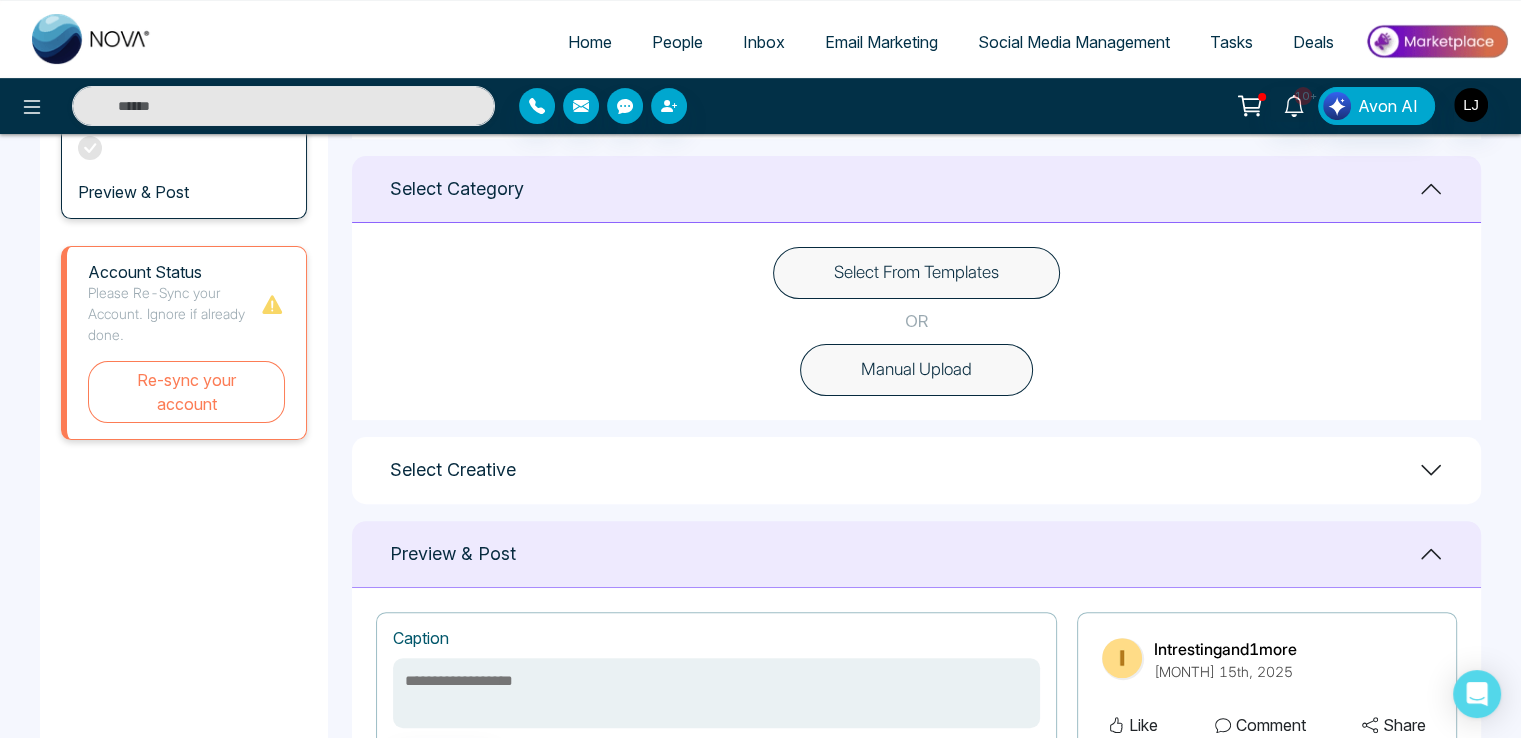 click on "Select From Templates" at bounding box center [916, 273] 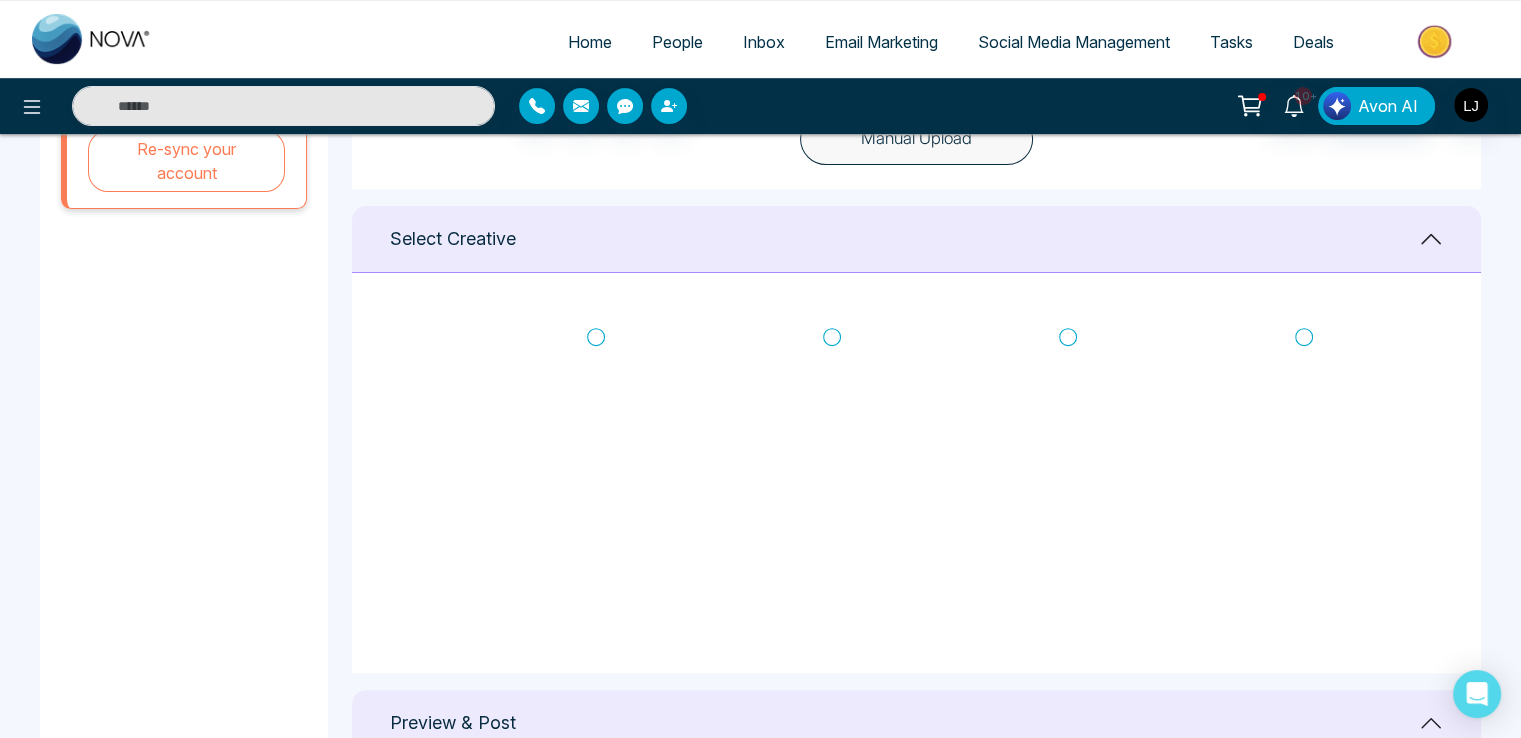 scroll, scrollTop: 700, scrollLeft: 0, axis: vertical 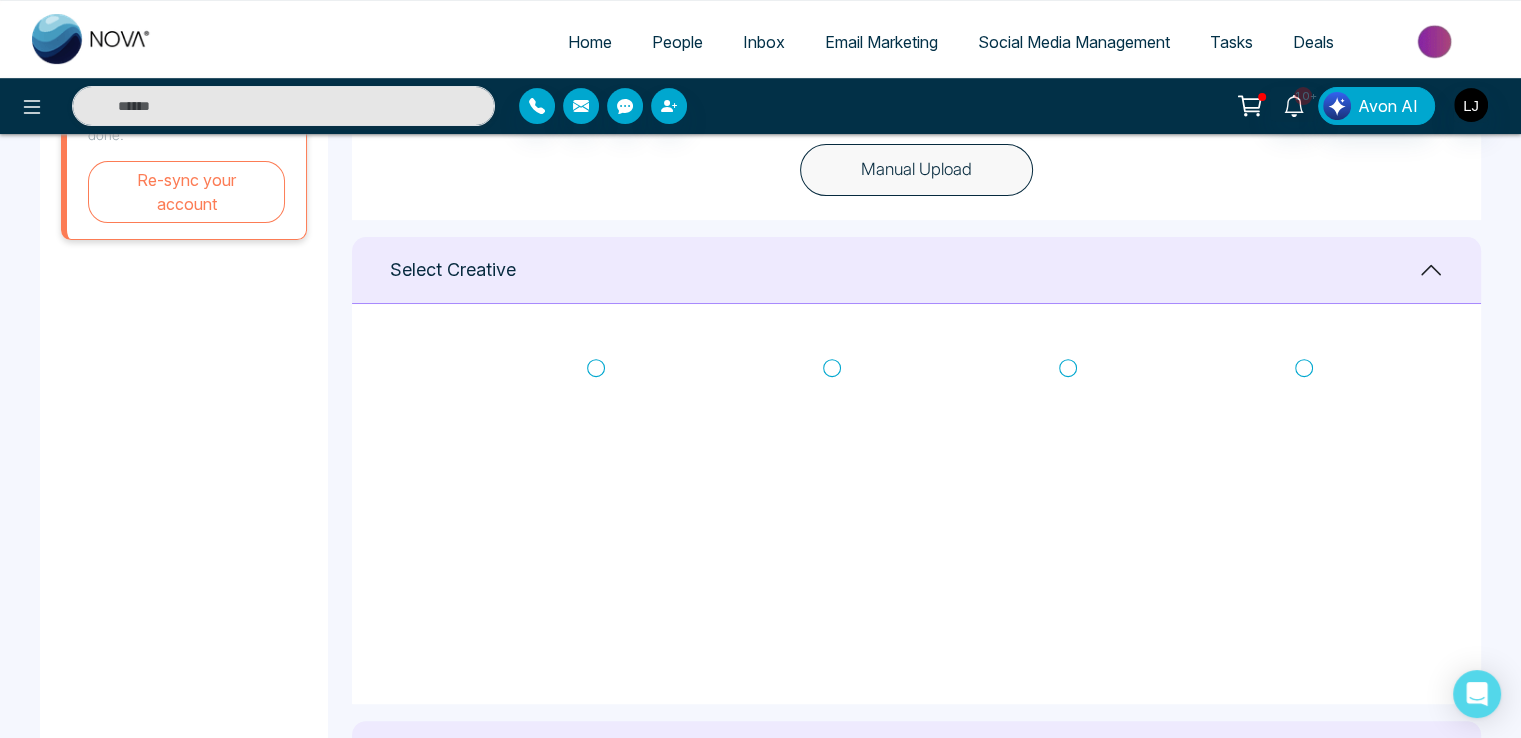 click 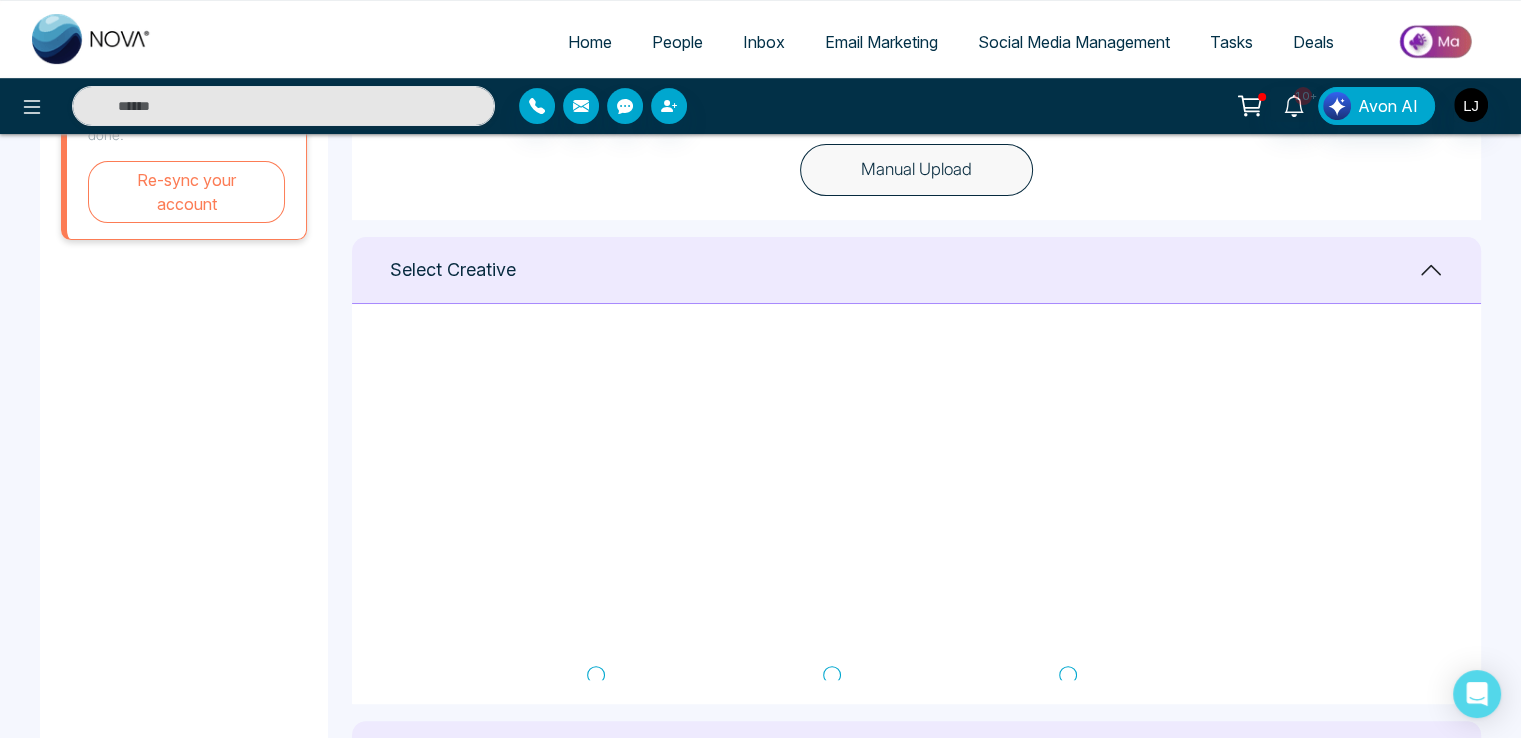 scroll, scrollTop: 486, scrollLeft: 0, axis: vertical 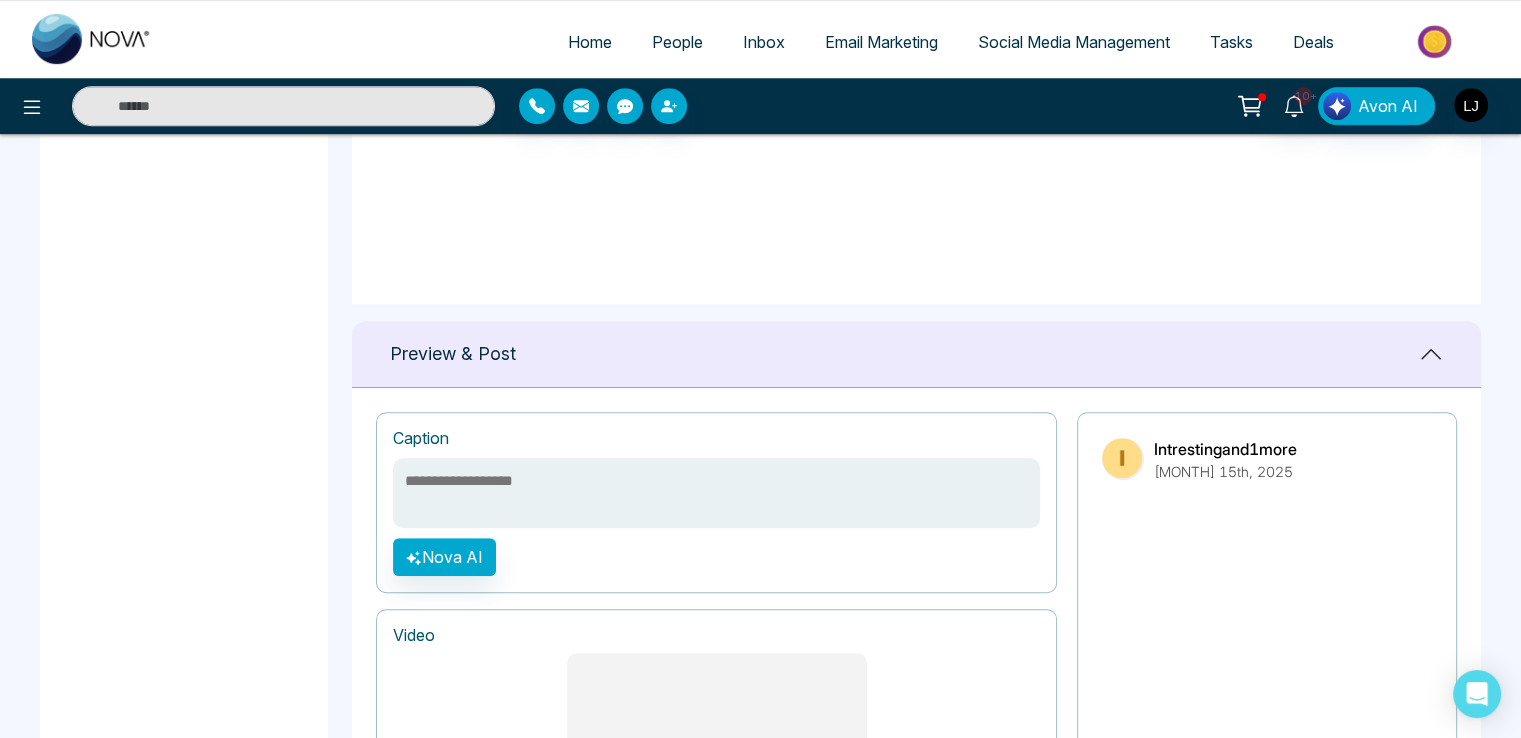 click at bounding box center [716, 493] 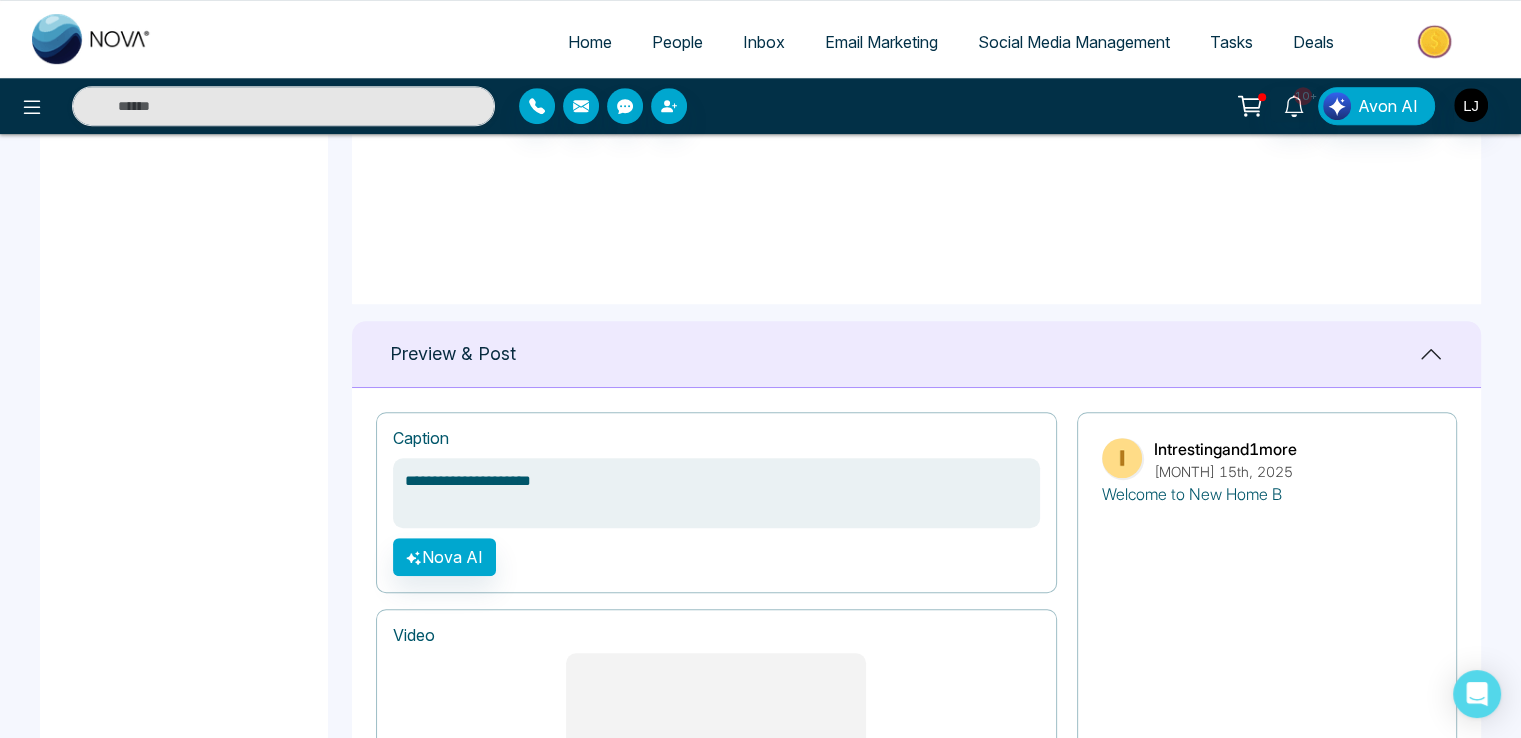 type on "**********" 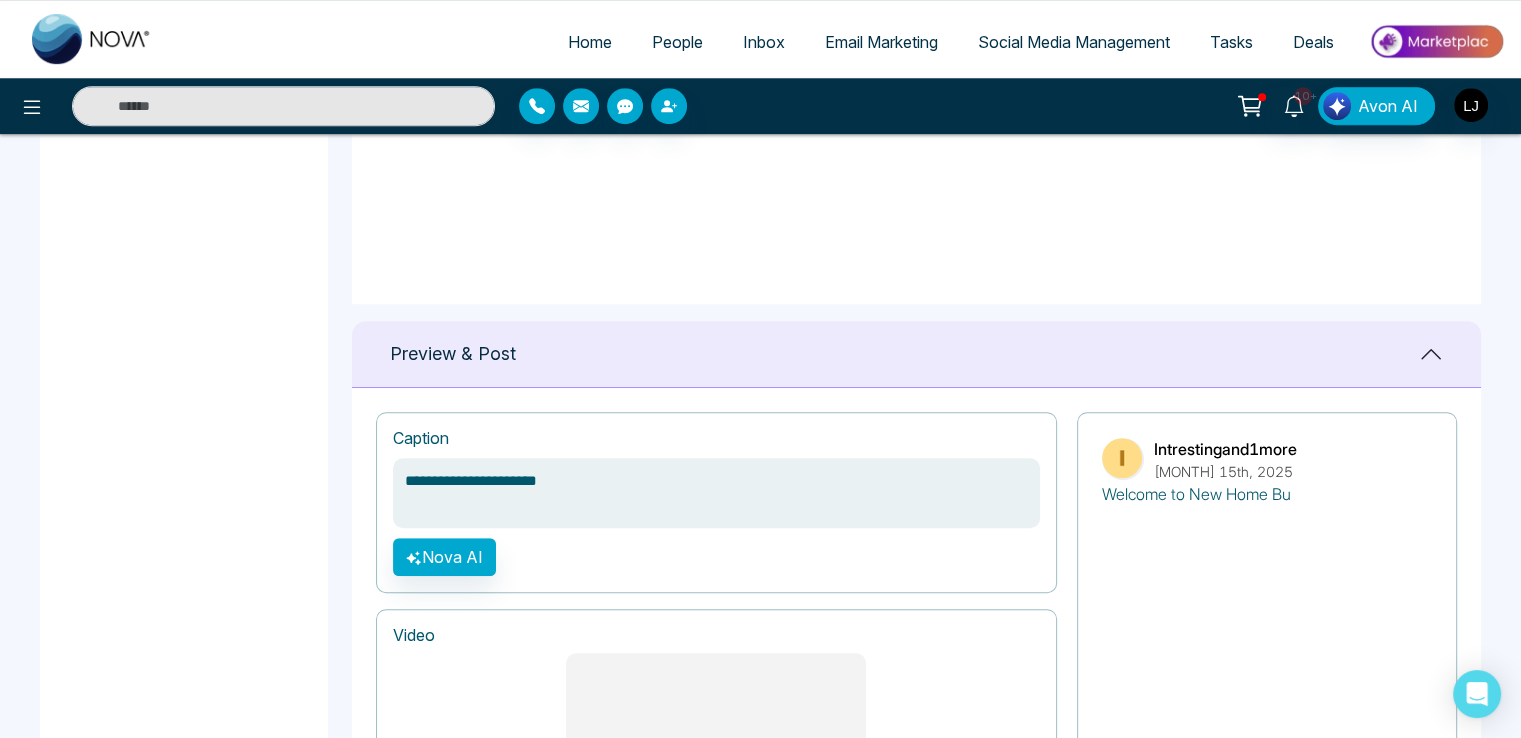 type on "**********" 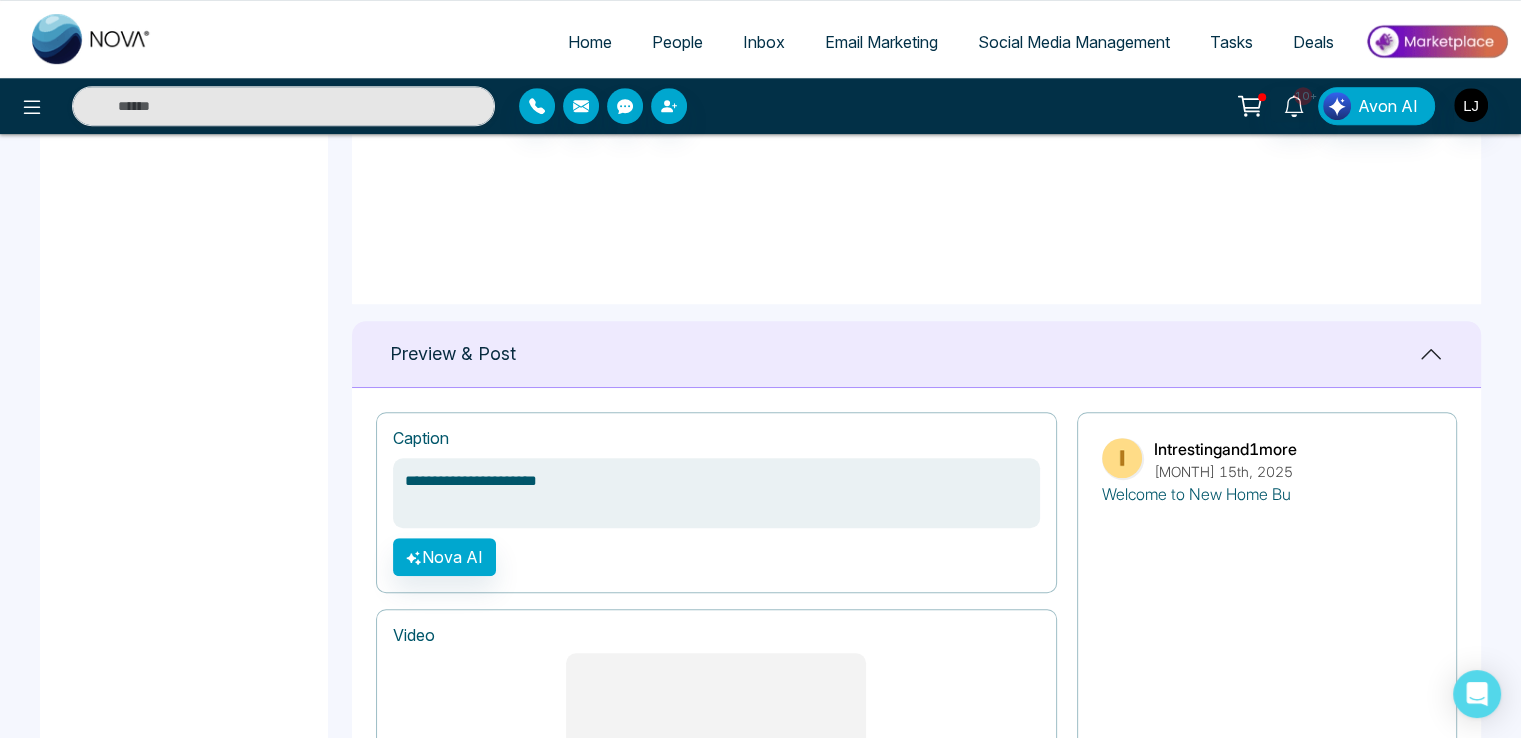 type on "**********" 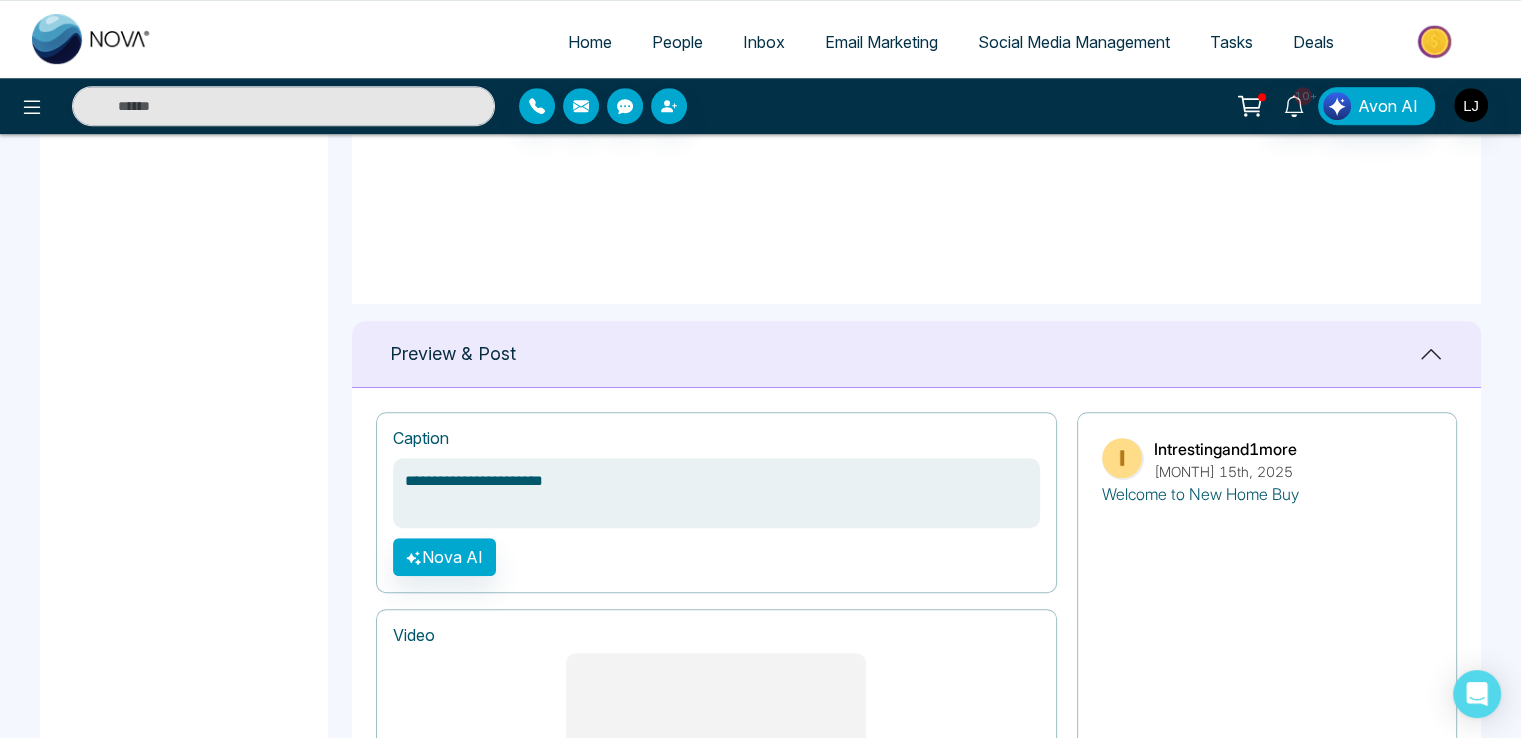 type on "**********" 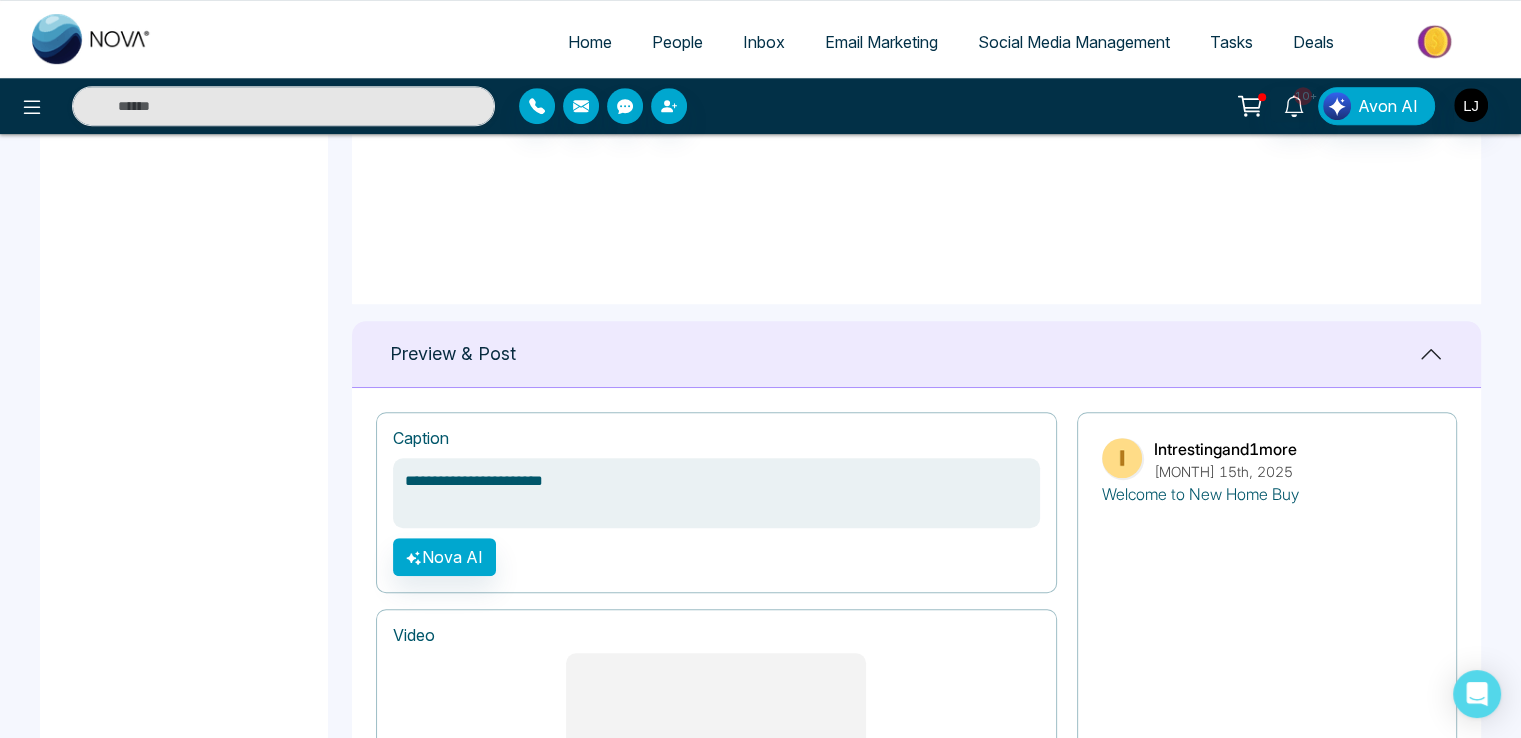 type on "**********" 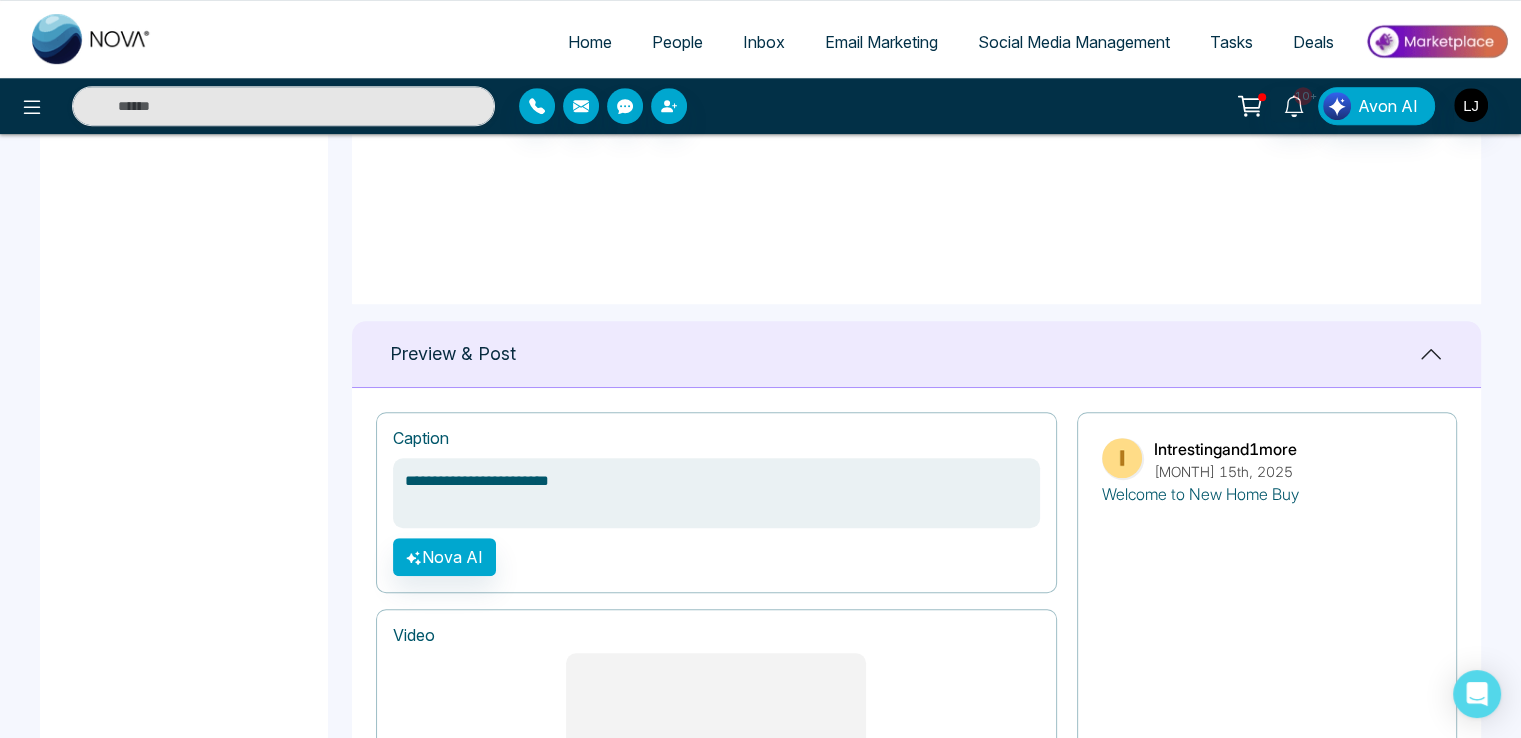 type on "**********" 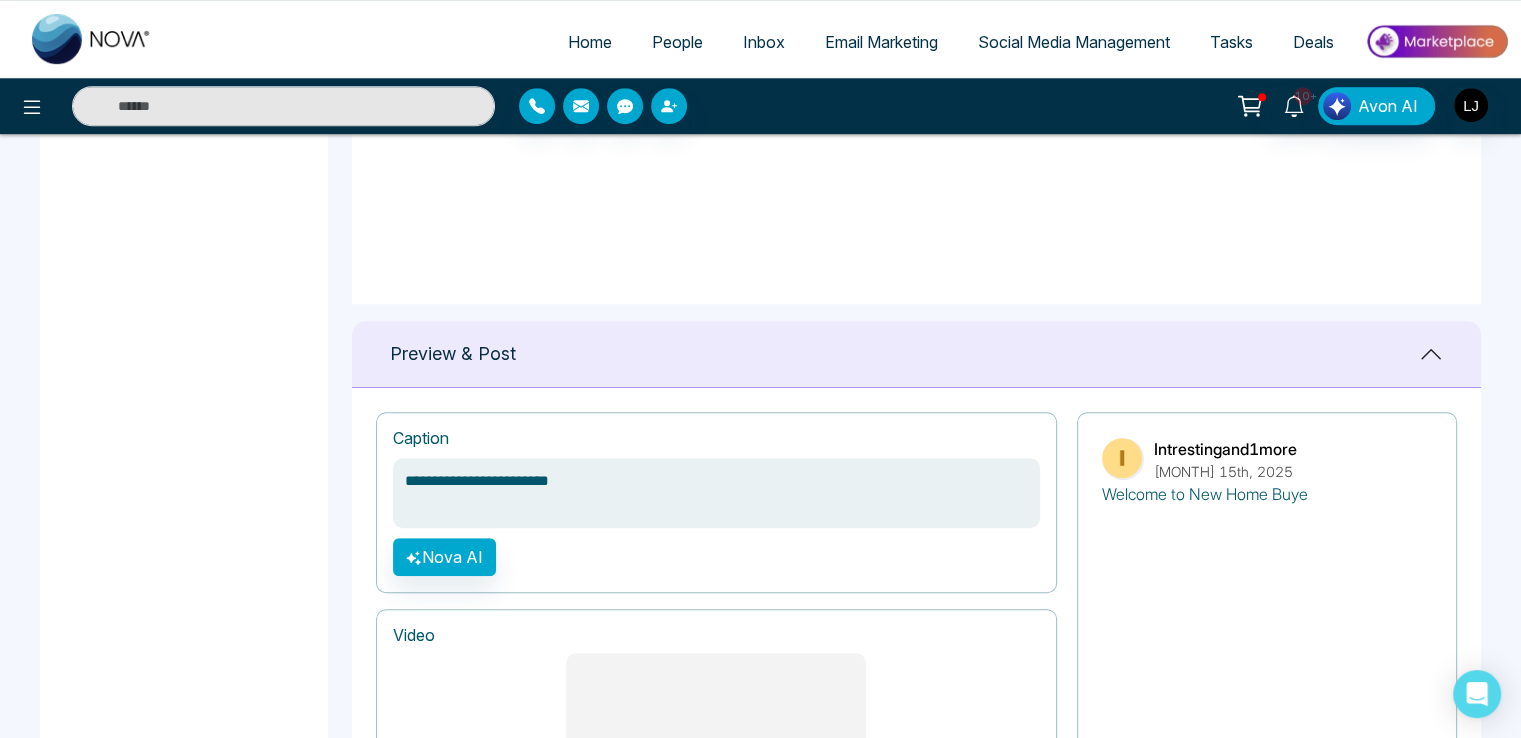 type on "**********" 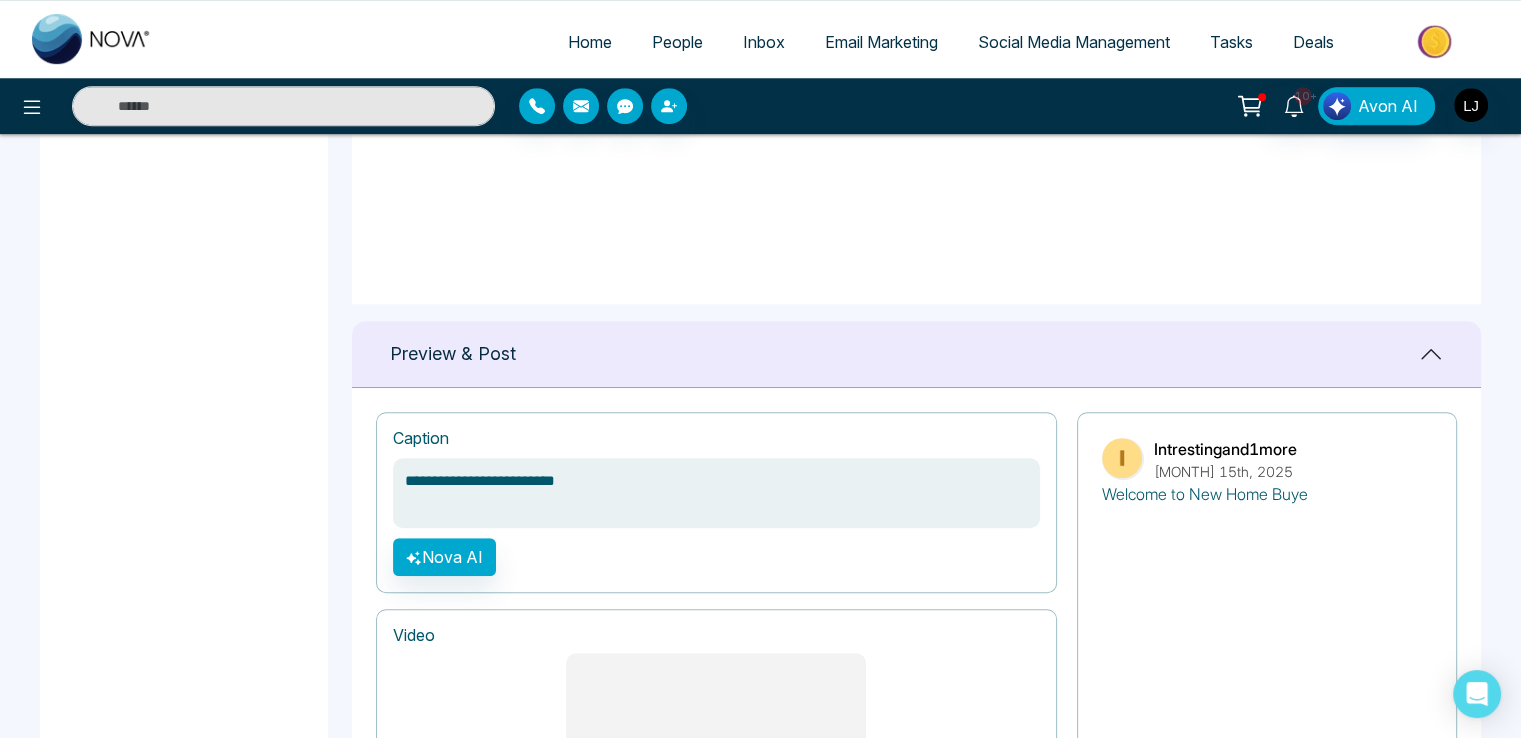 type on "**********" 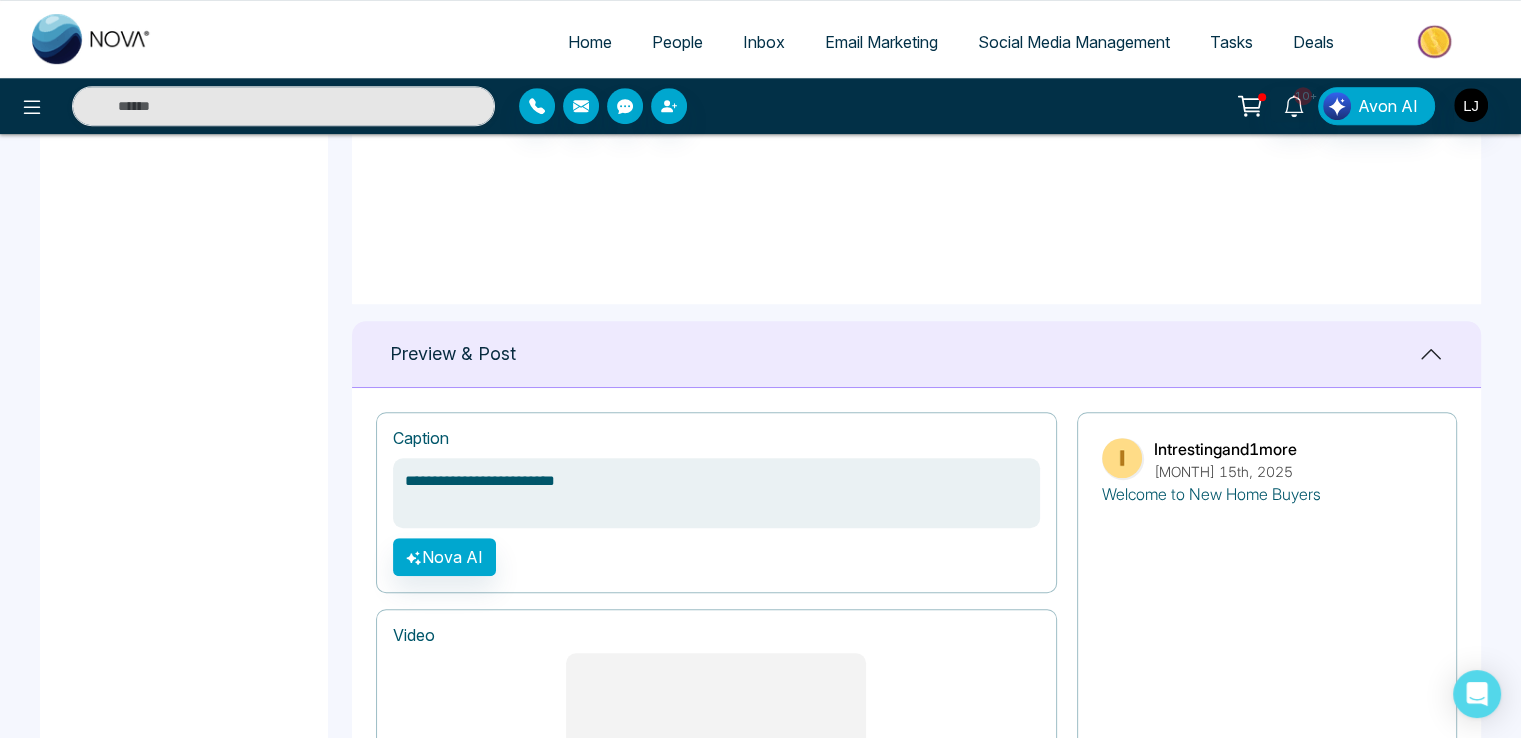 type on "**********" 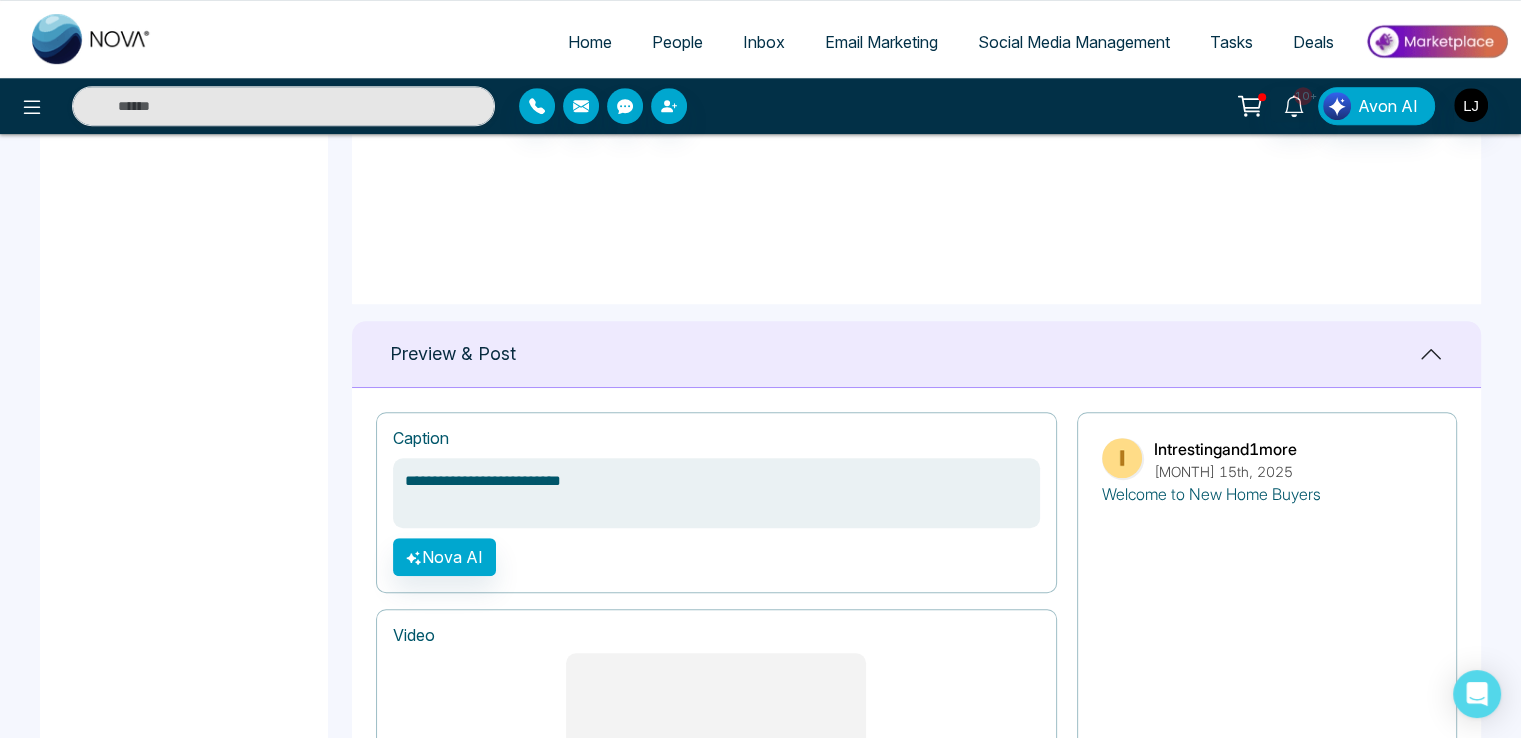 type on "**********" 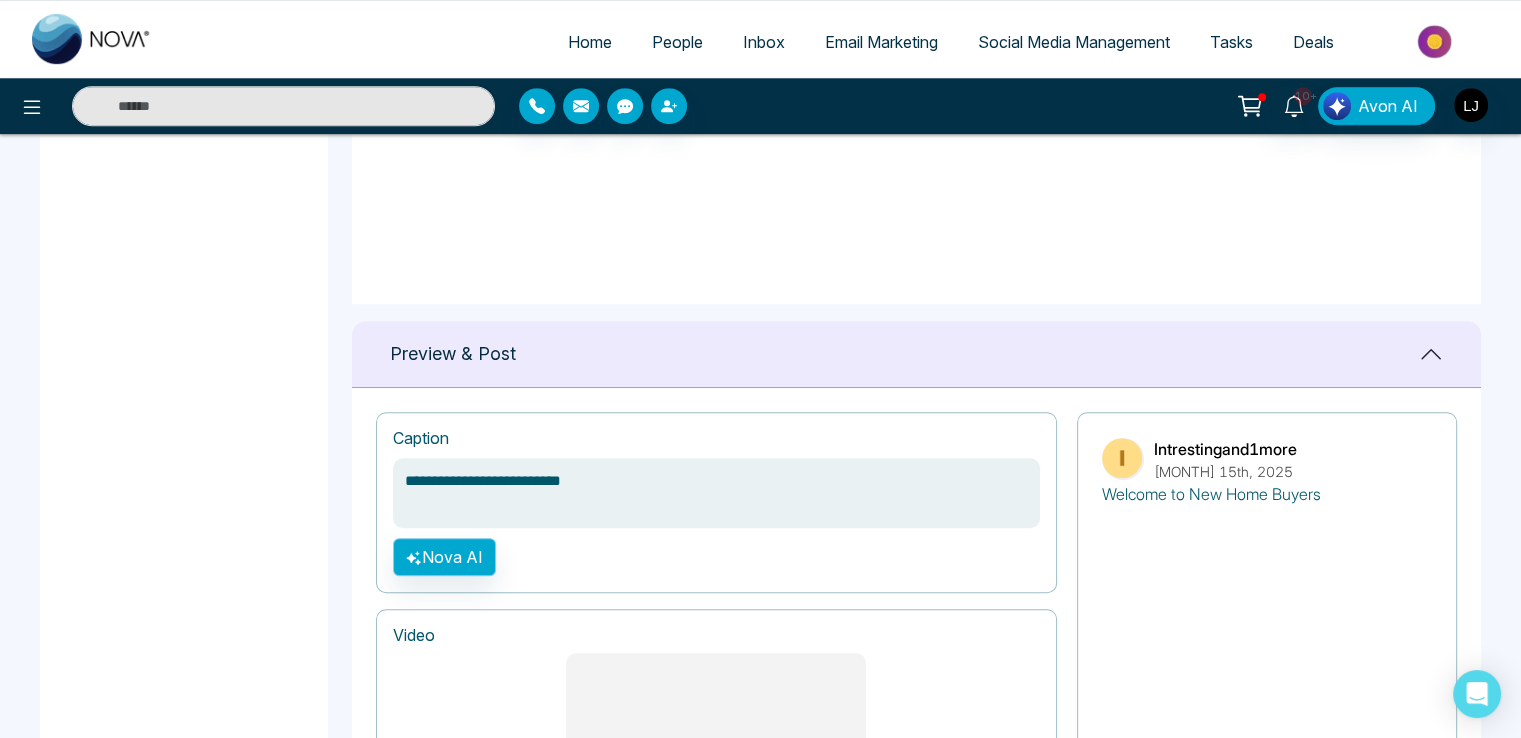 type on "**********" 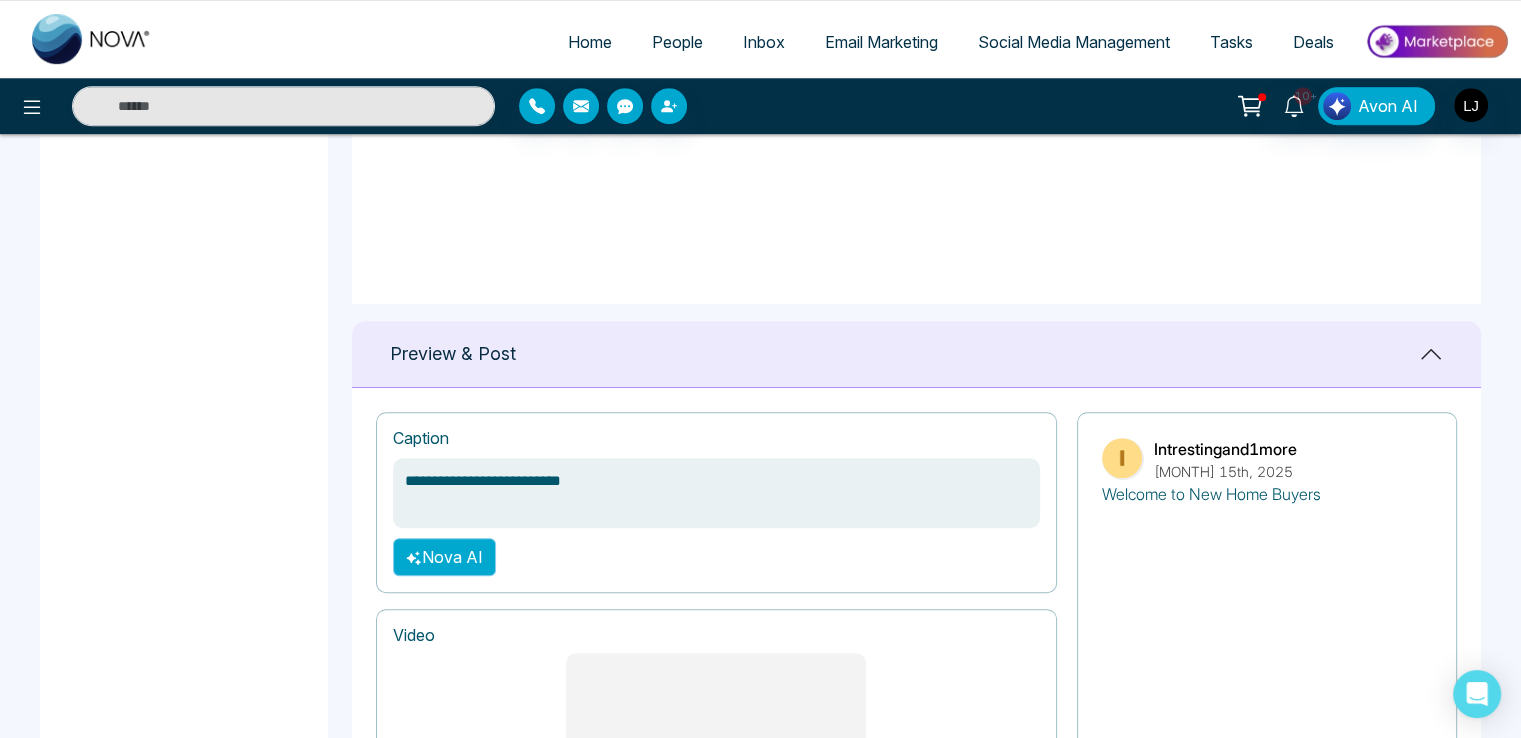 click on "Nova AI" at bounding box center (444, 557) 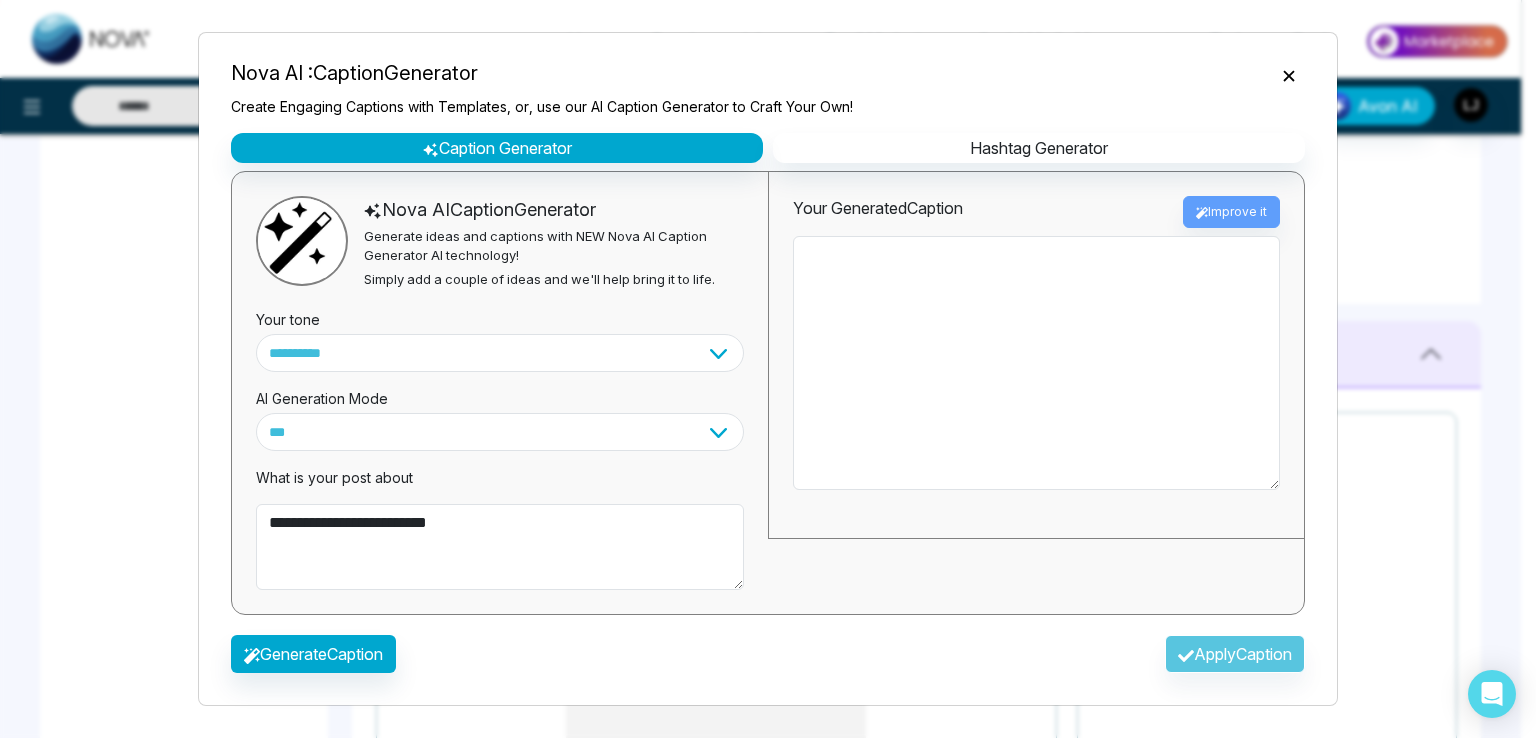 click on "Generate  Caption  Apply  Caption" at bounding box center (768, 660) 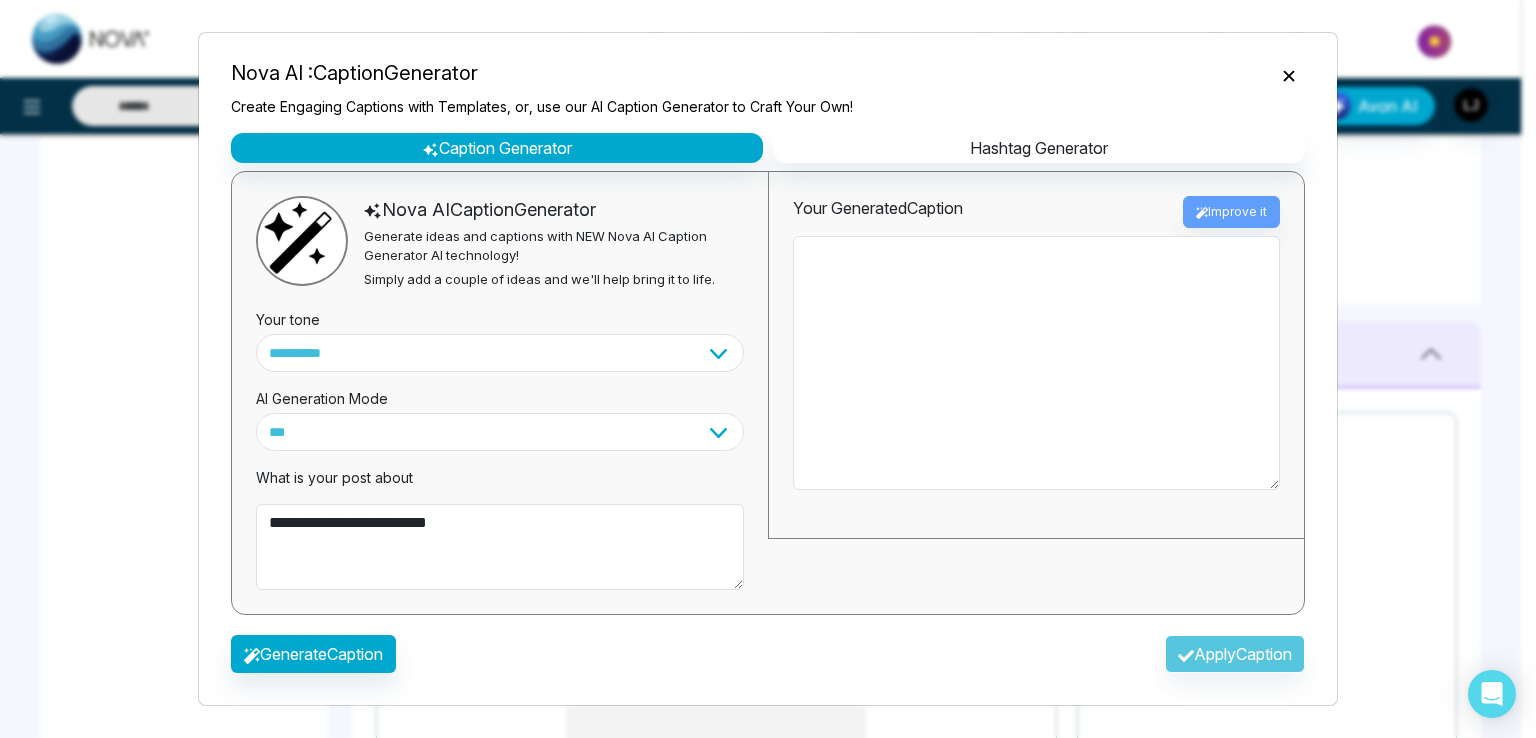 click on "Generate  Caption  Apply  Caption" at bounding box center (768, 660) 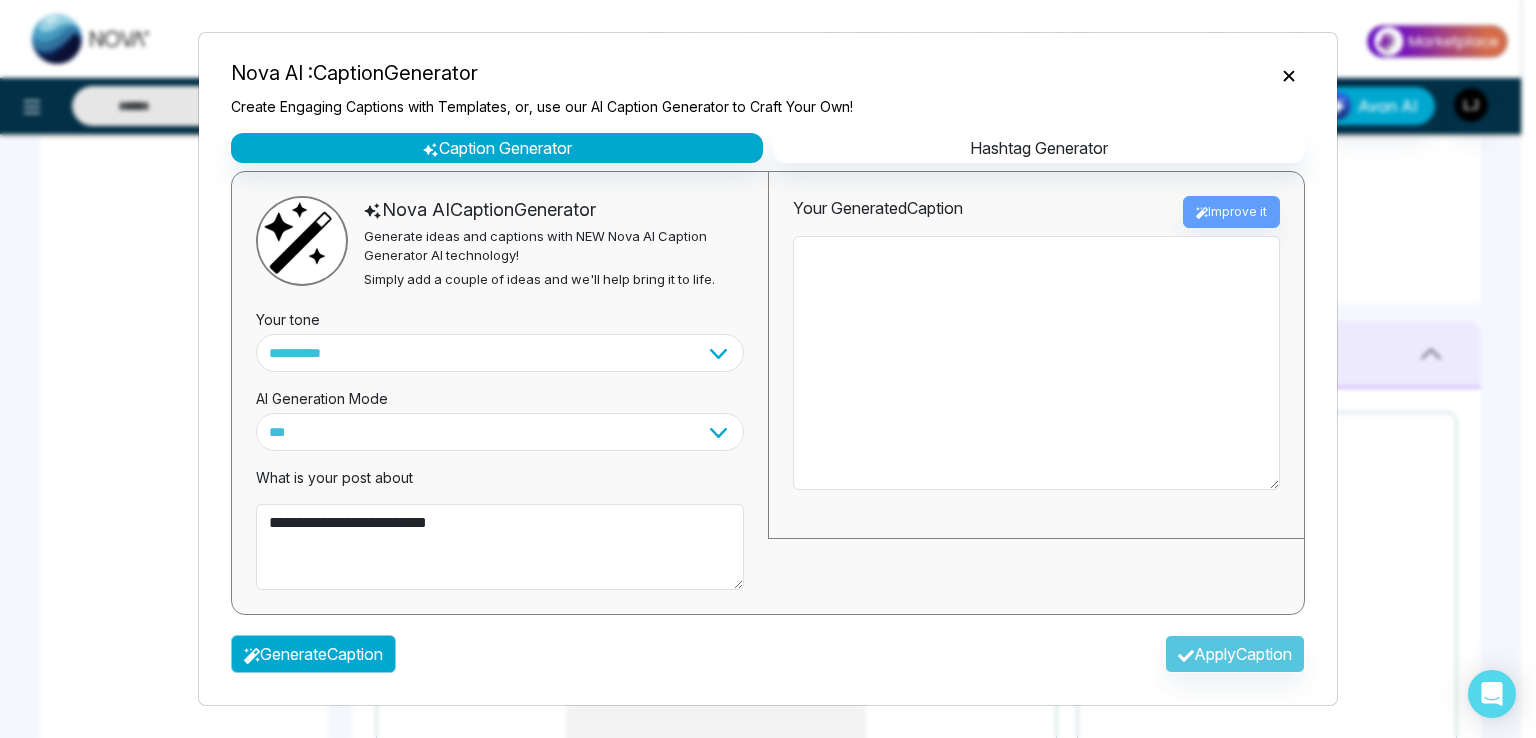 click on "Generate  Caption" at bounding box center [313, 654] 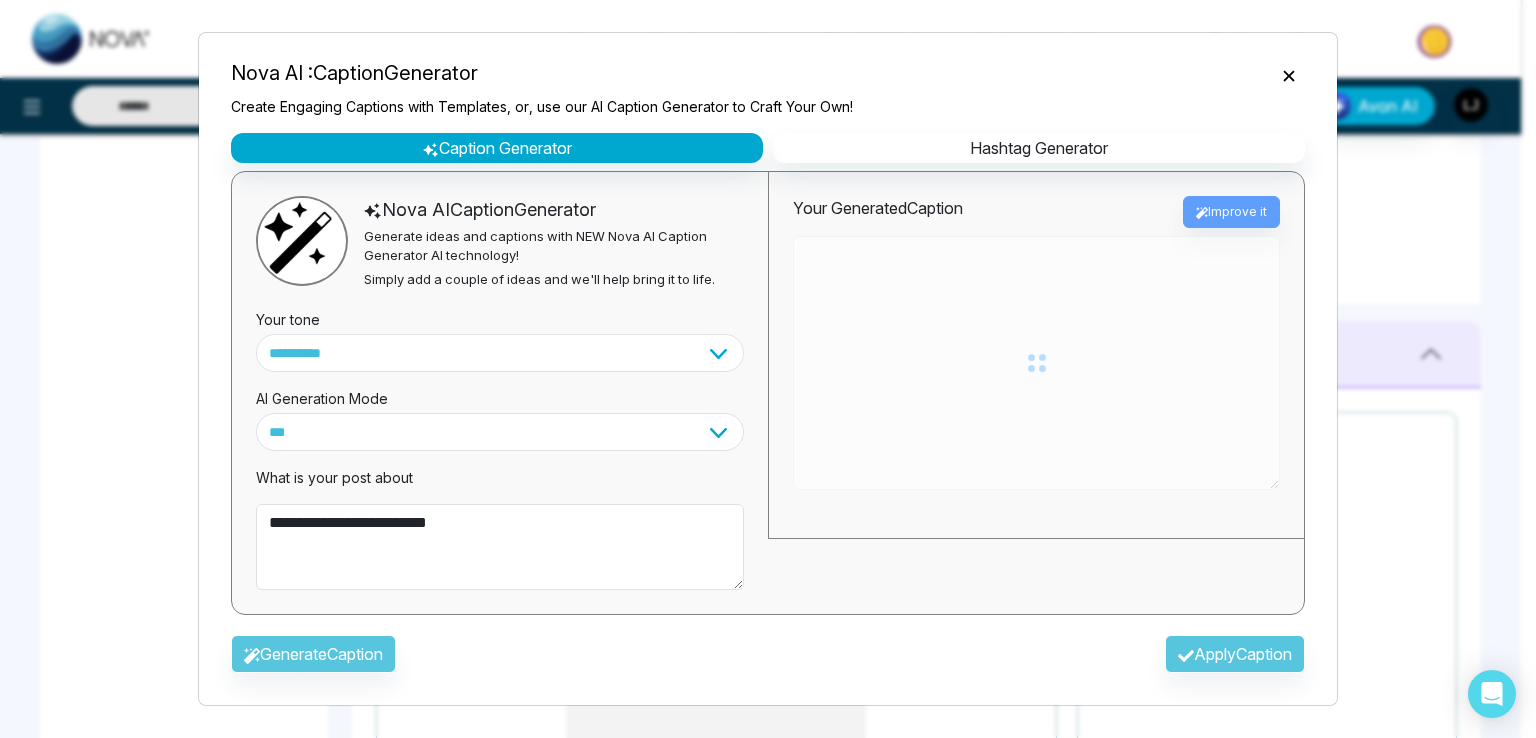 type on "**********" 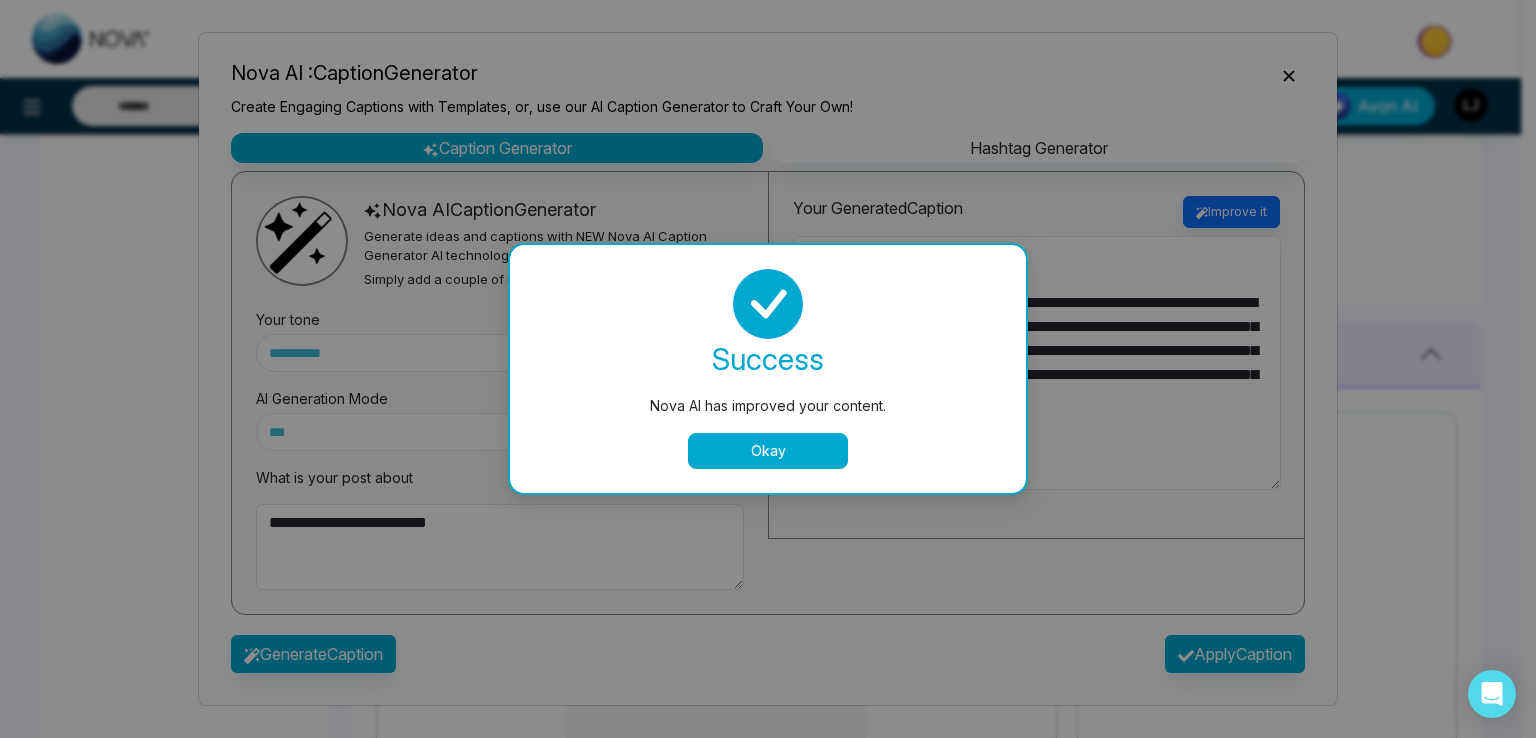 click on "Nova AI has improved your content. success Nova AI has improved your content.   Okay" at bounding box center [768, 369] 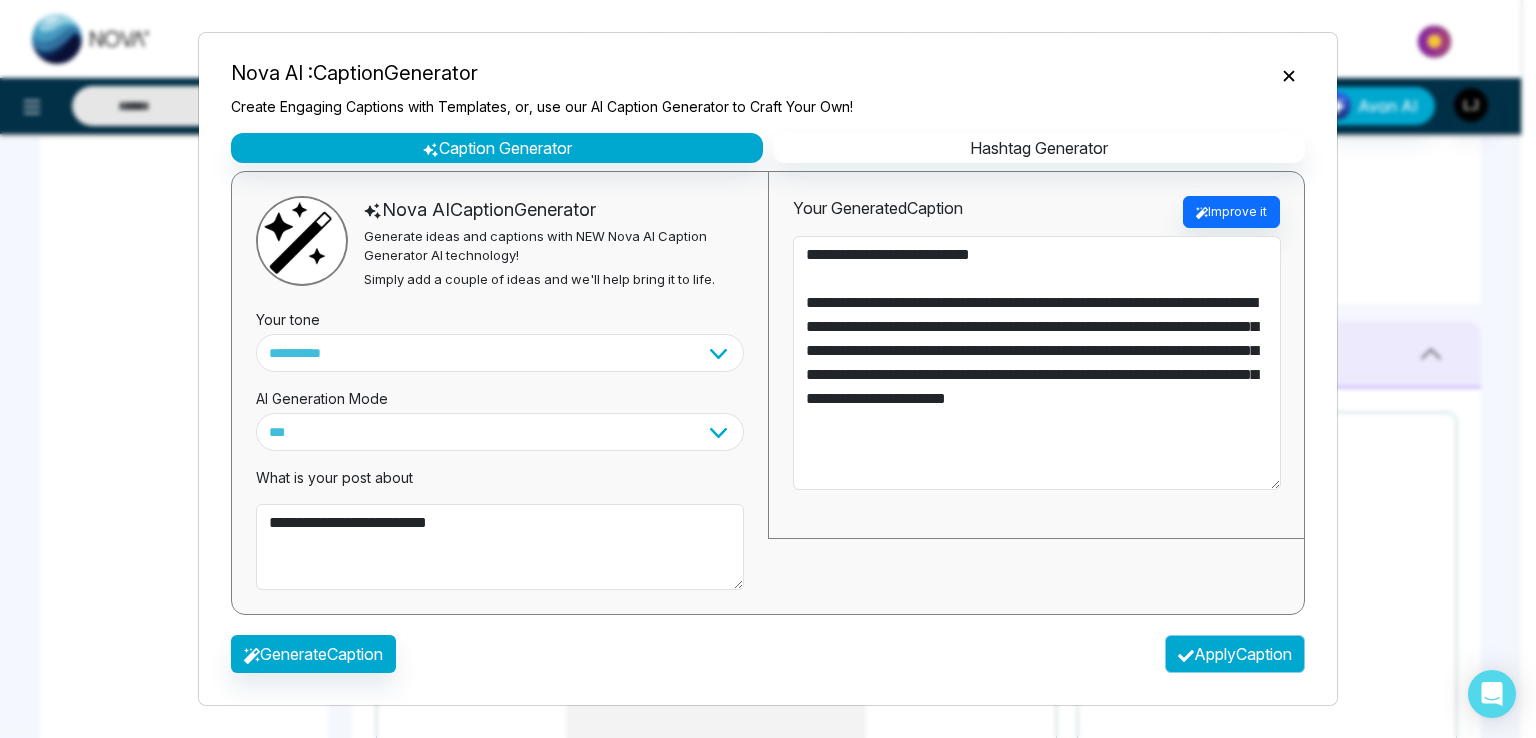 click on "Apply  Caption" at bounding box center [1235, 654] 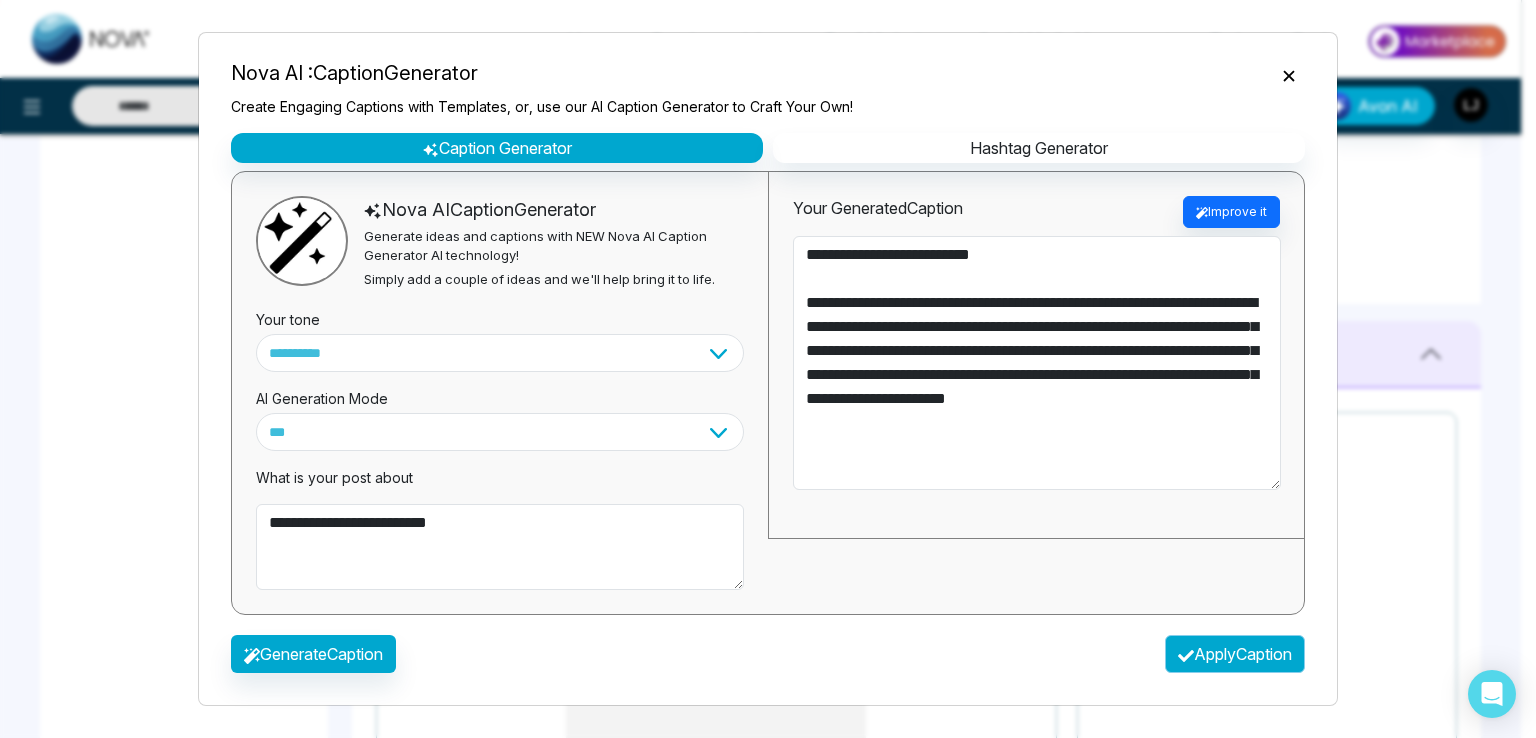 type on "**********" 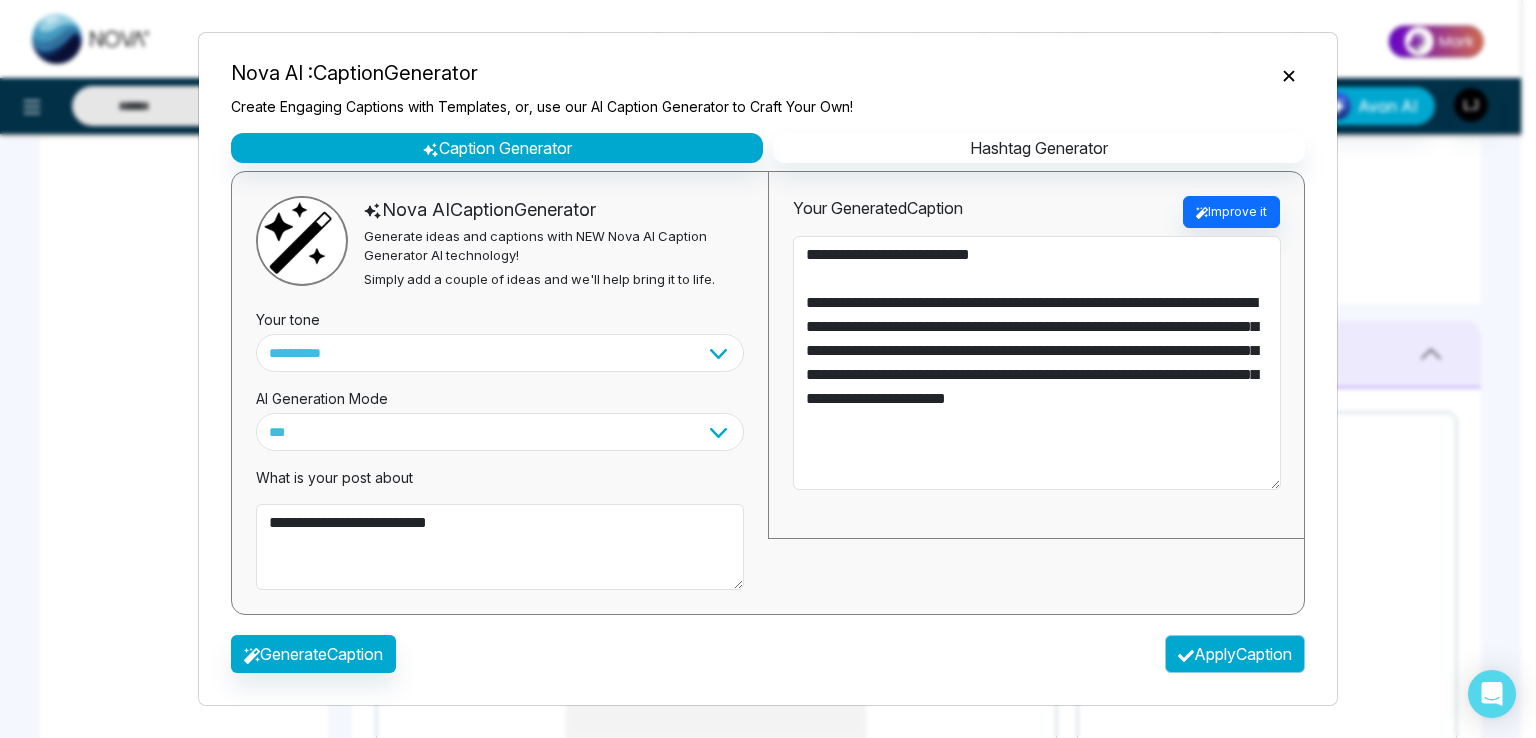 type on "**********" 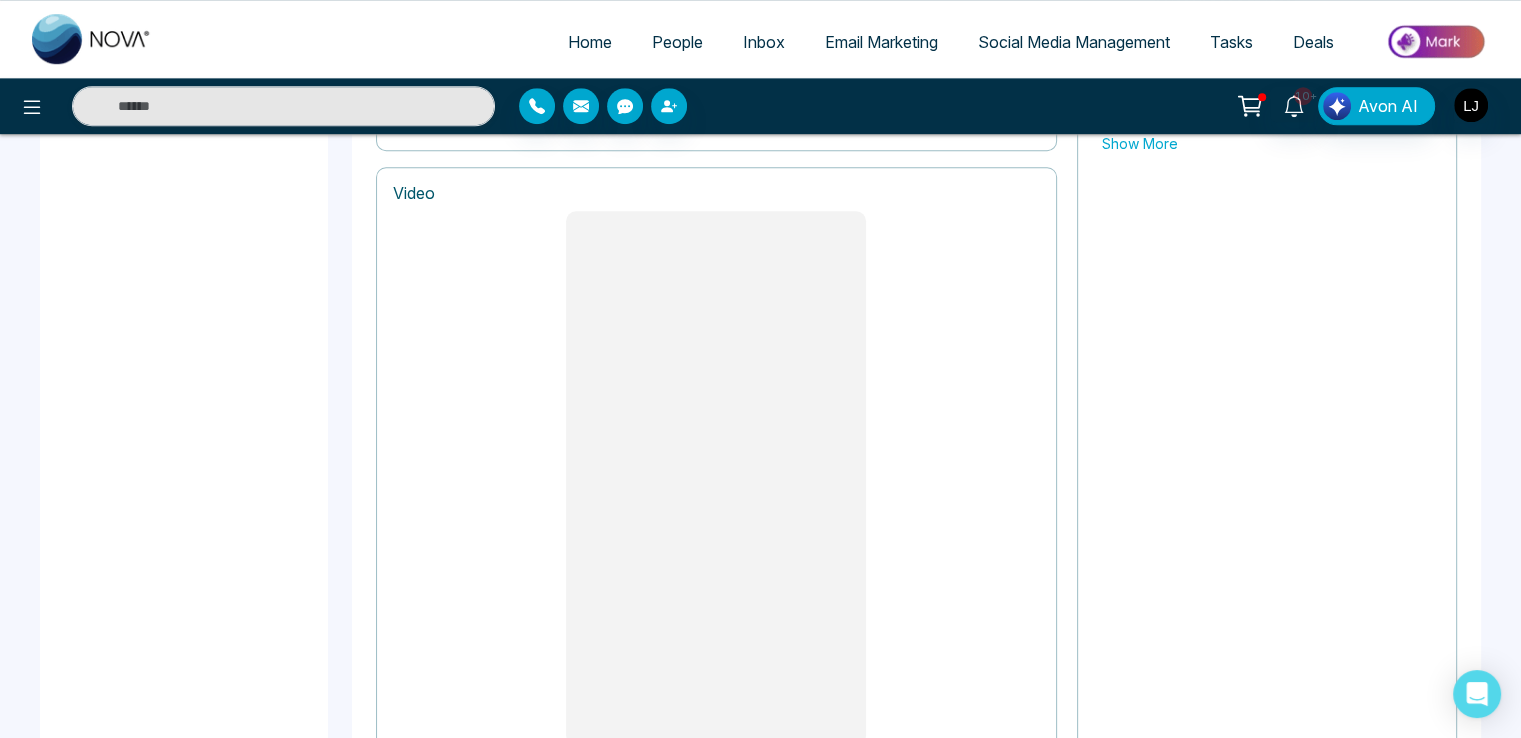 scroll, scrollTop: 1683, scrollLeft: 0, axis: vertical 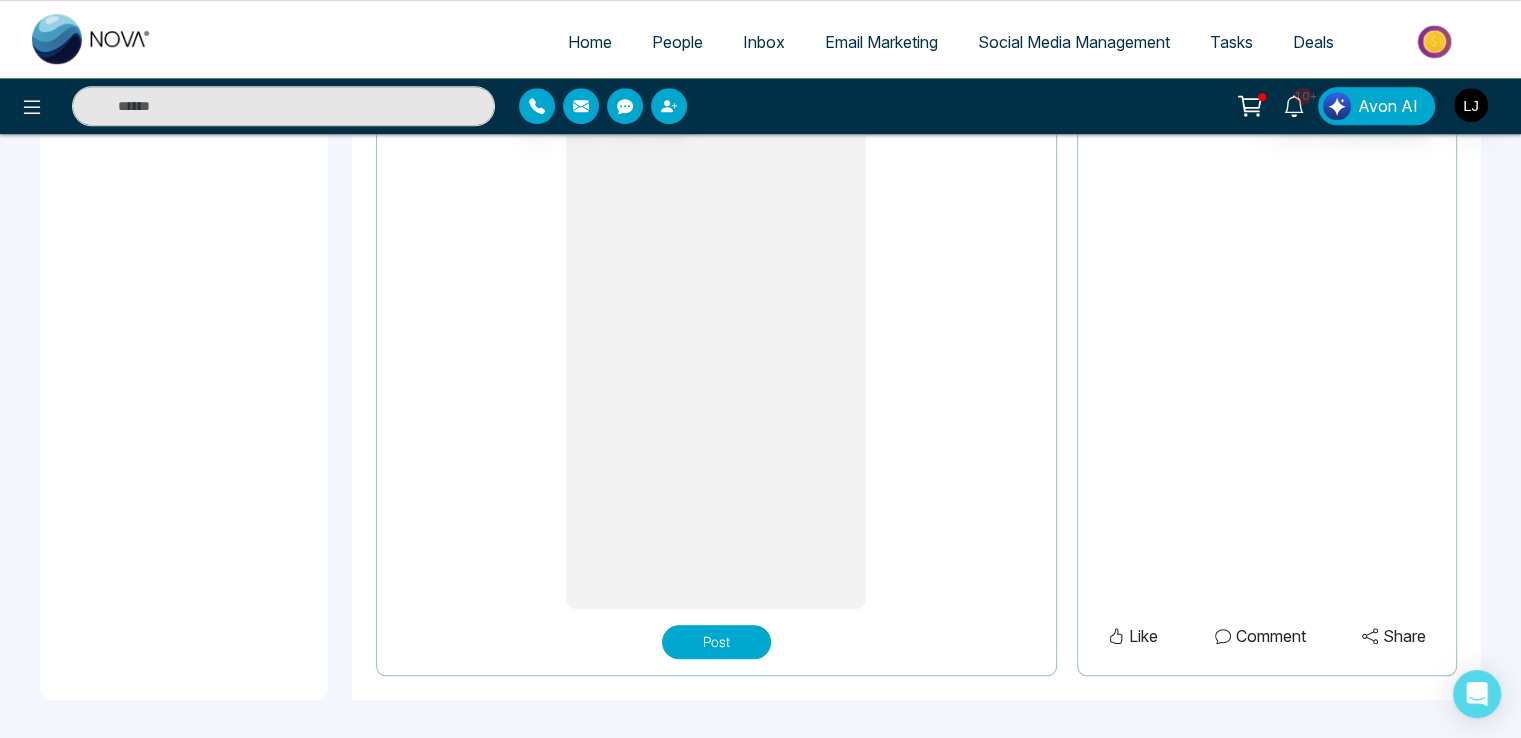 click on "Post" at bounding box center [716, 642] 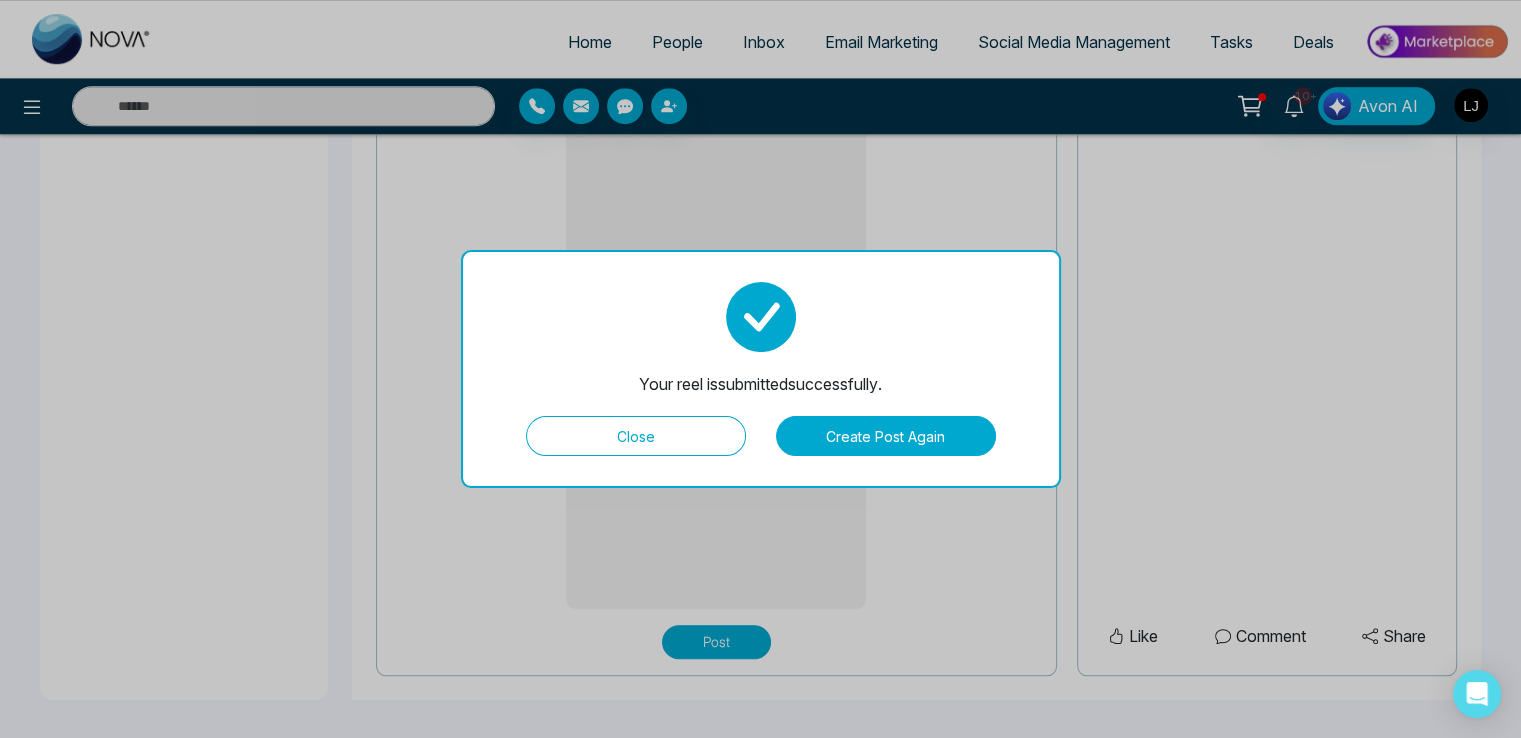 click on "Close" at bounding box center [636, 436] 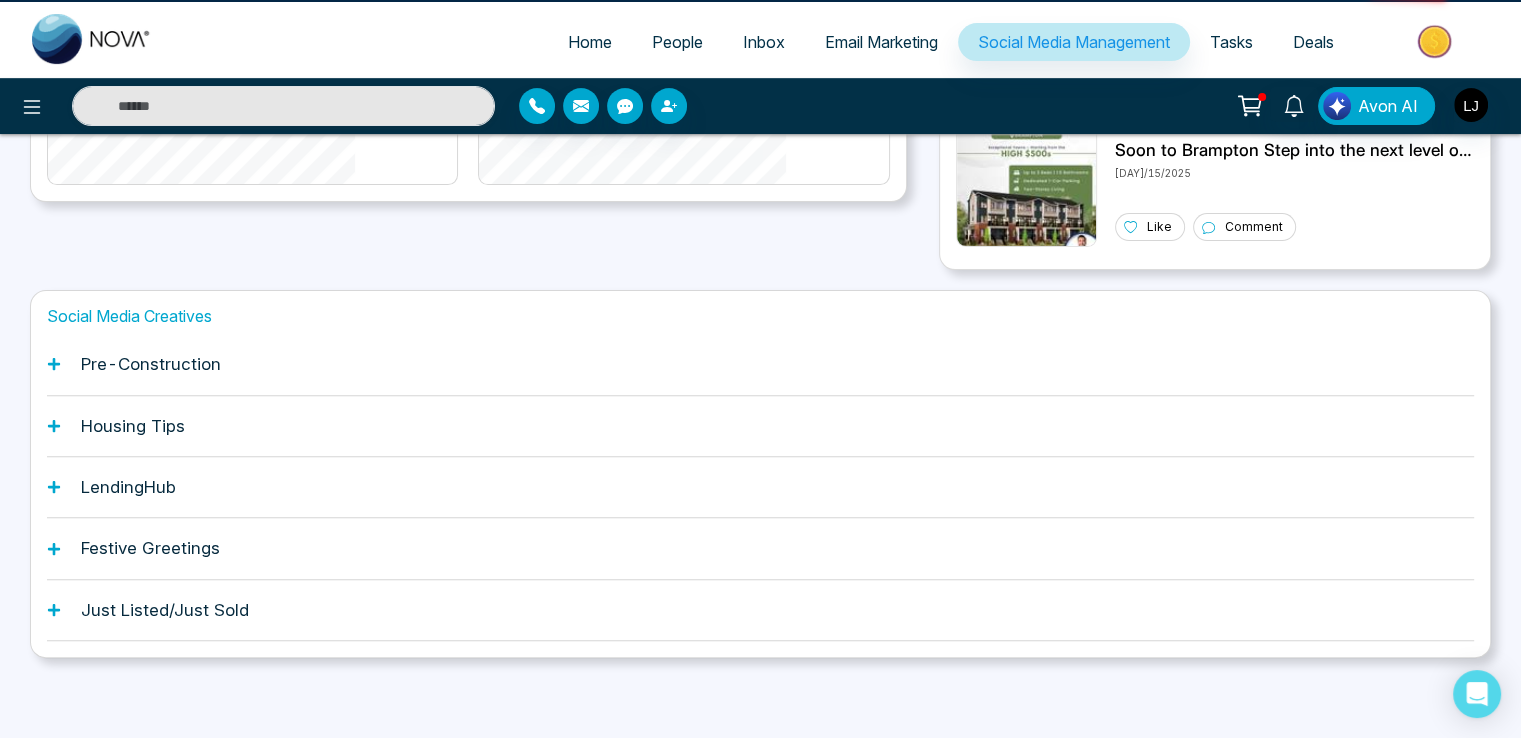 scroll, scrollTop: 0, scrollLeft: 0, axis: both 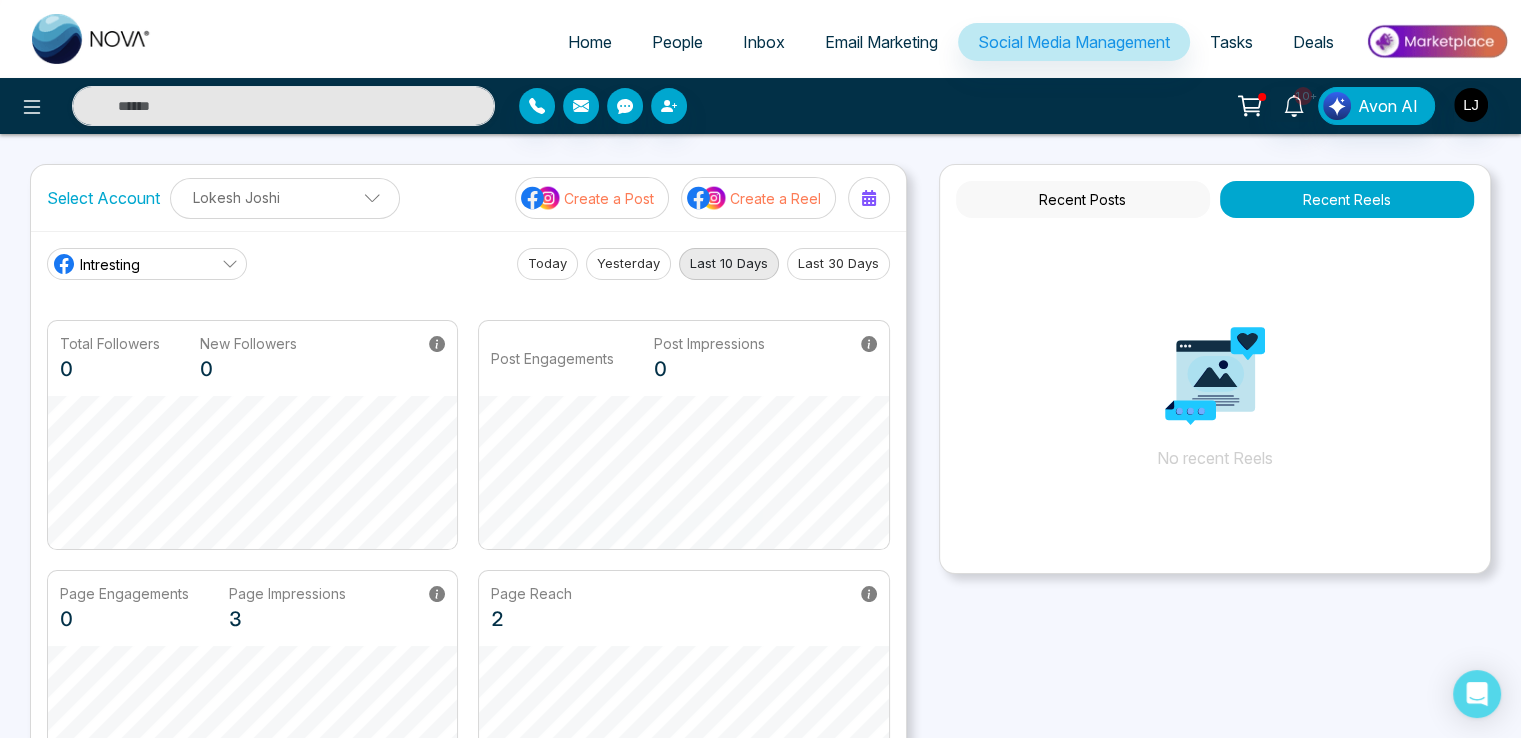click on "Intresting" at bounding box center [147, 264] 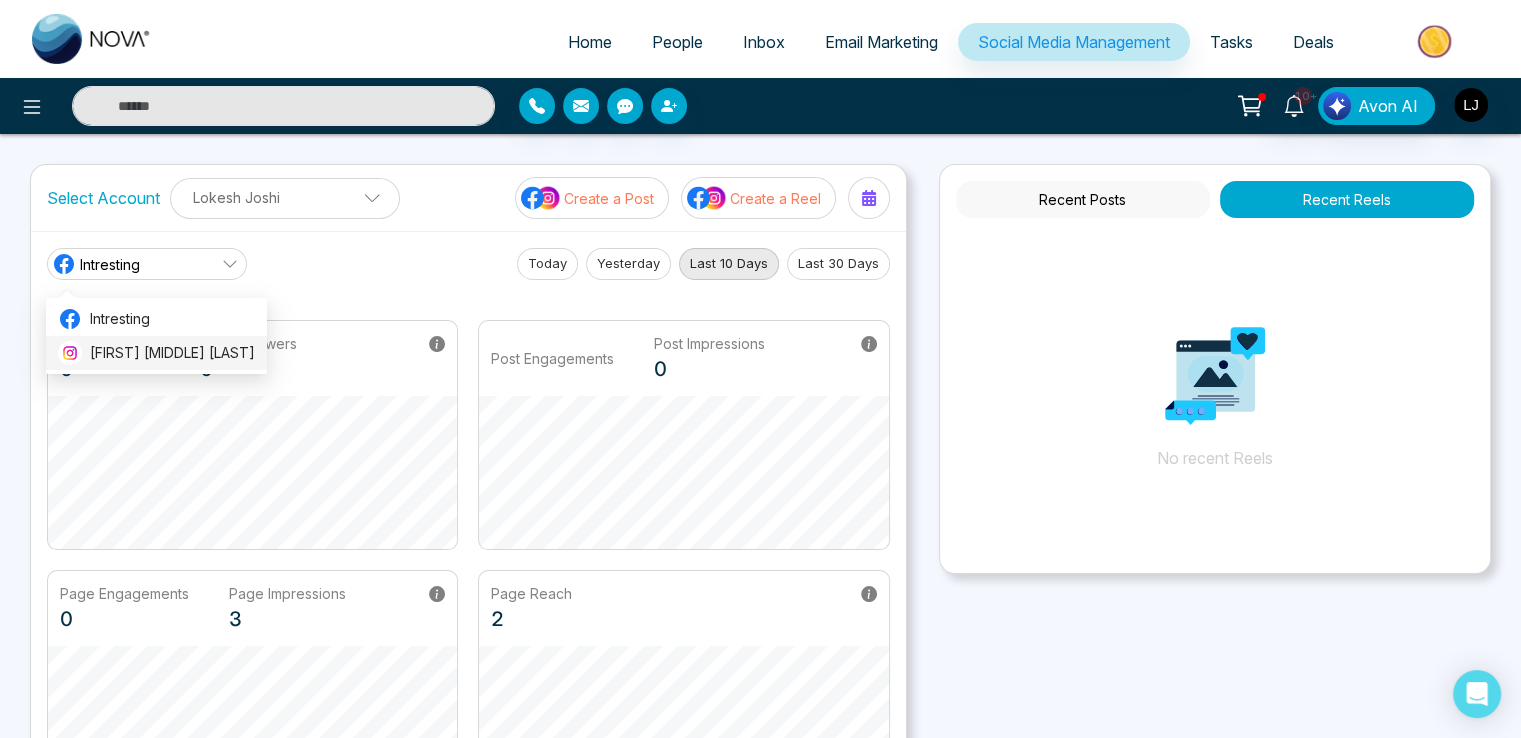 click on "Lokesh Avinash Joshi" at bounding box center (156, 353) 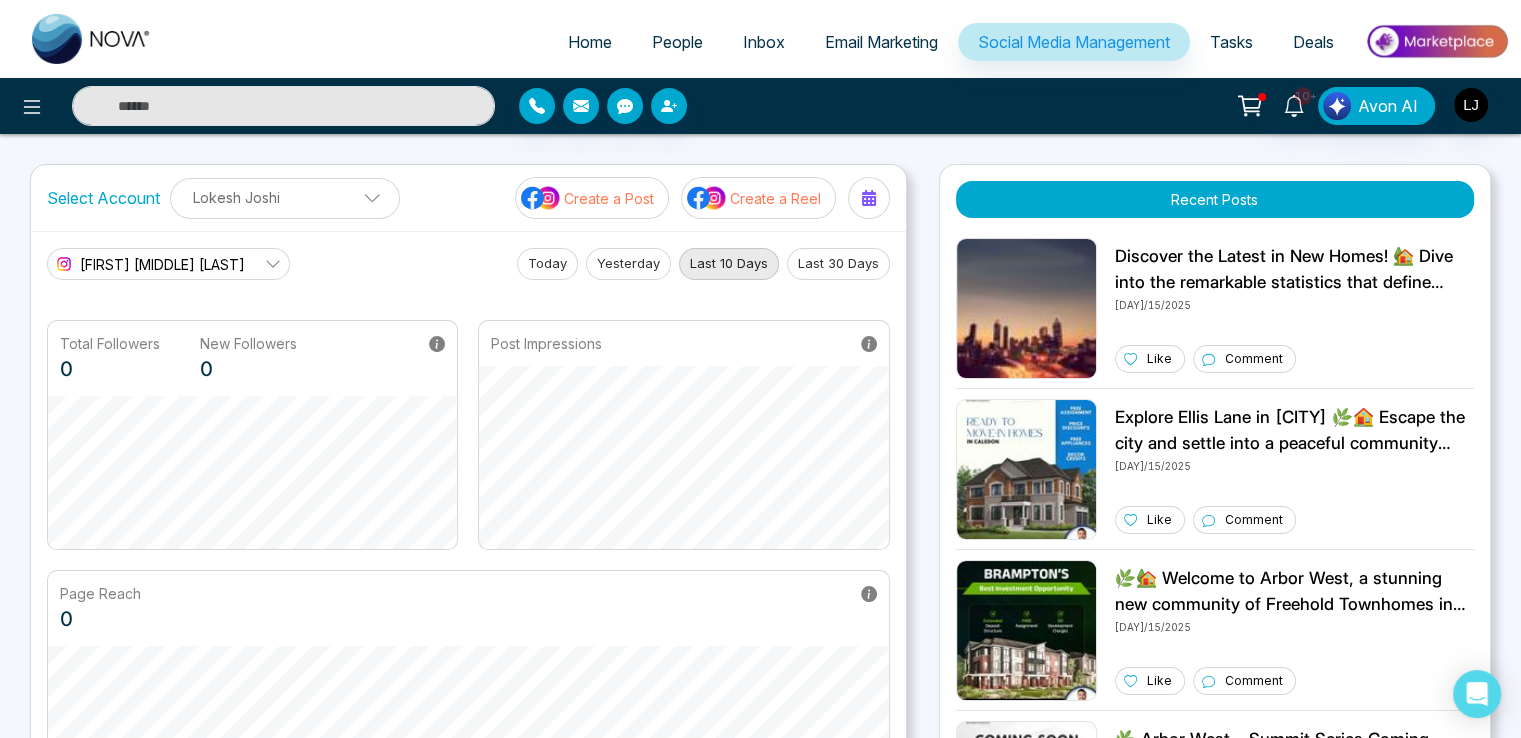 click on "Create a Reel" at bounding box center [775, 198] 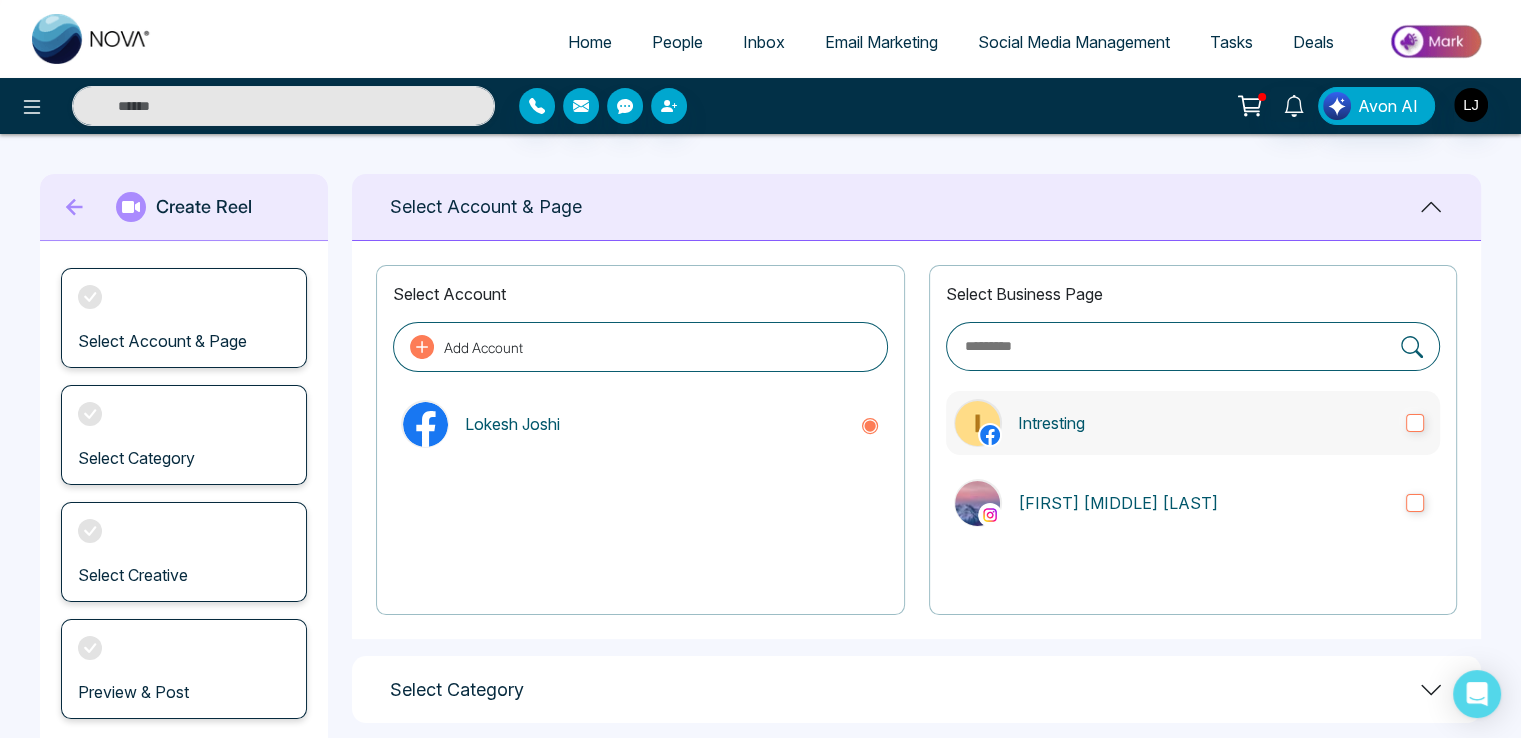 click on "Intresting" at bounding box center (1193, 423) 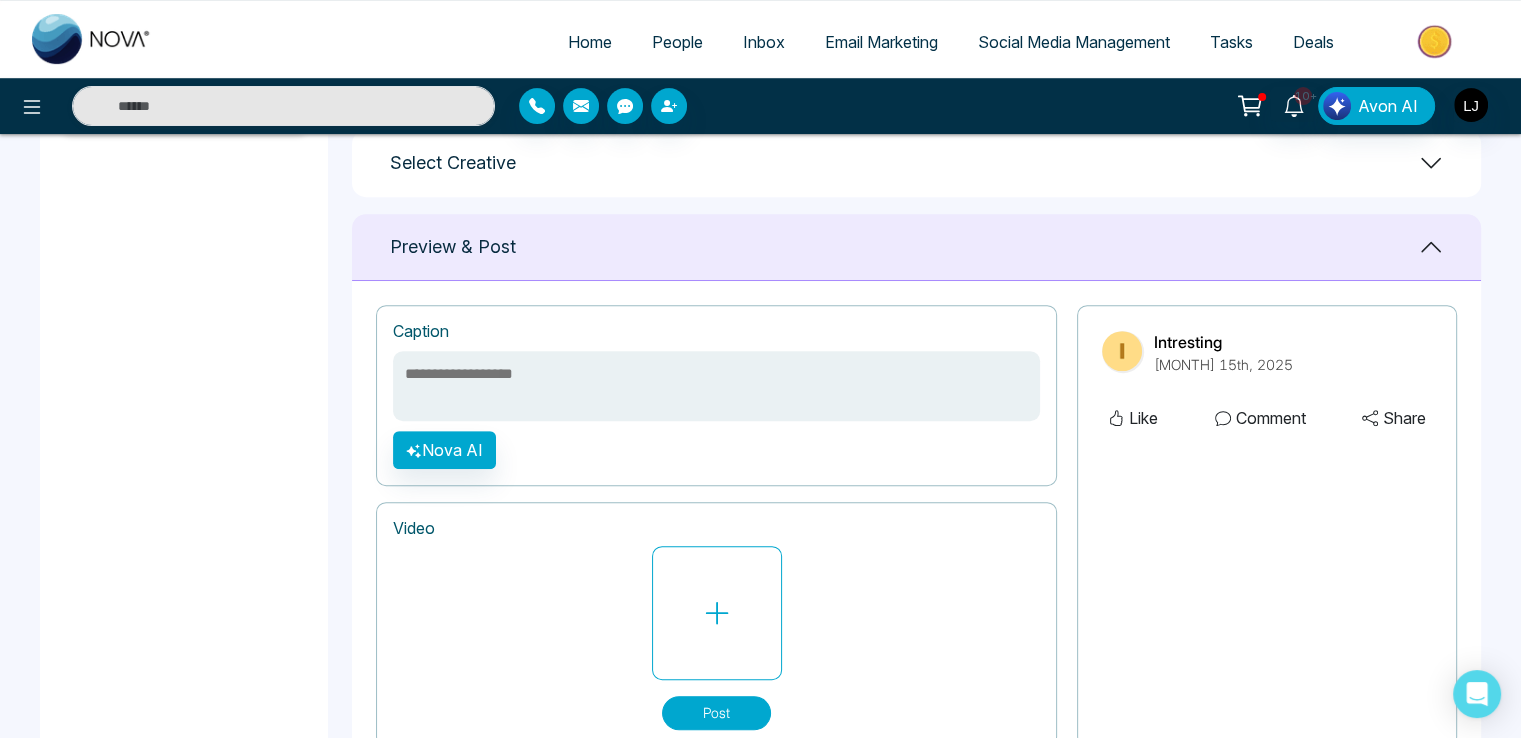 scroll, scrollTop: 878, scrollLeft: 0, axis: vertical 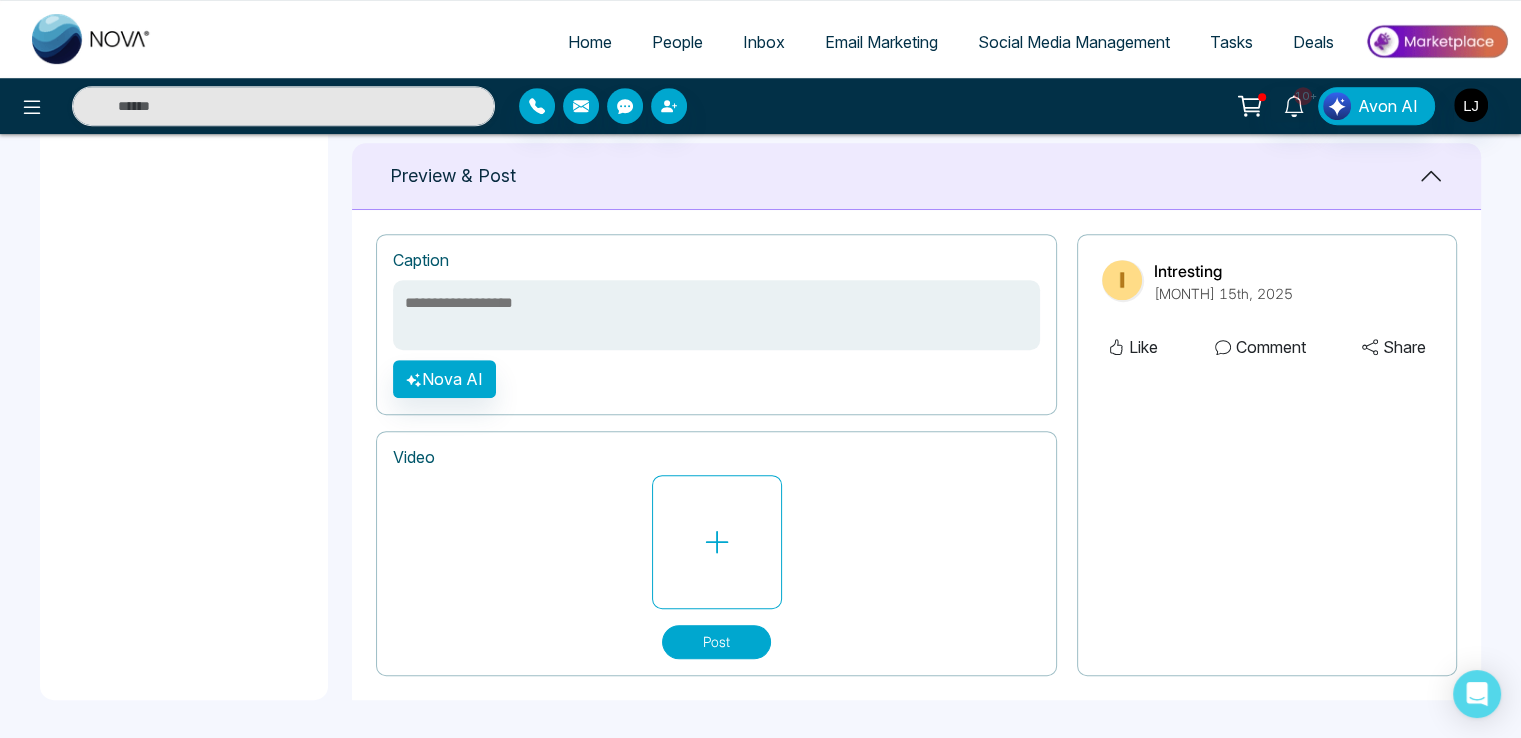 click at bounding box center [716, 315] 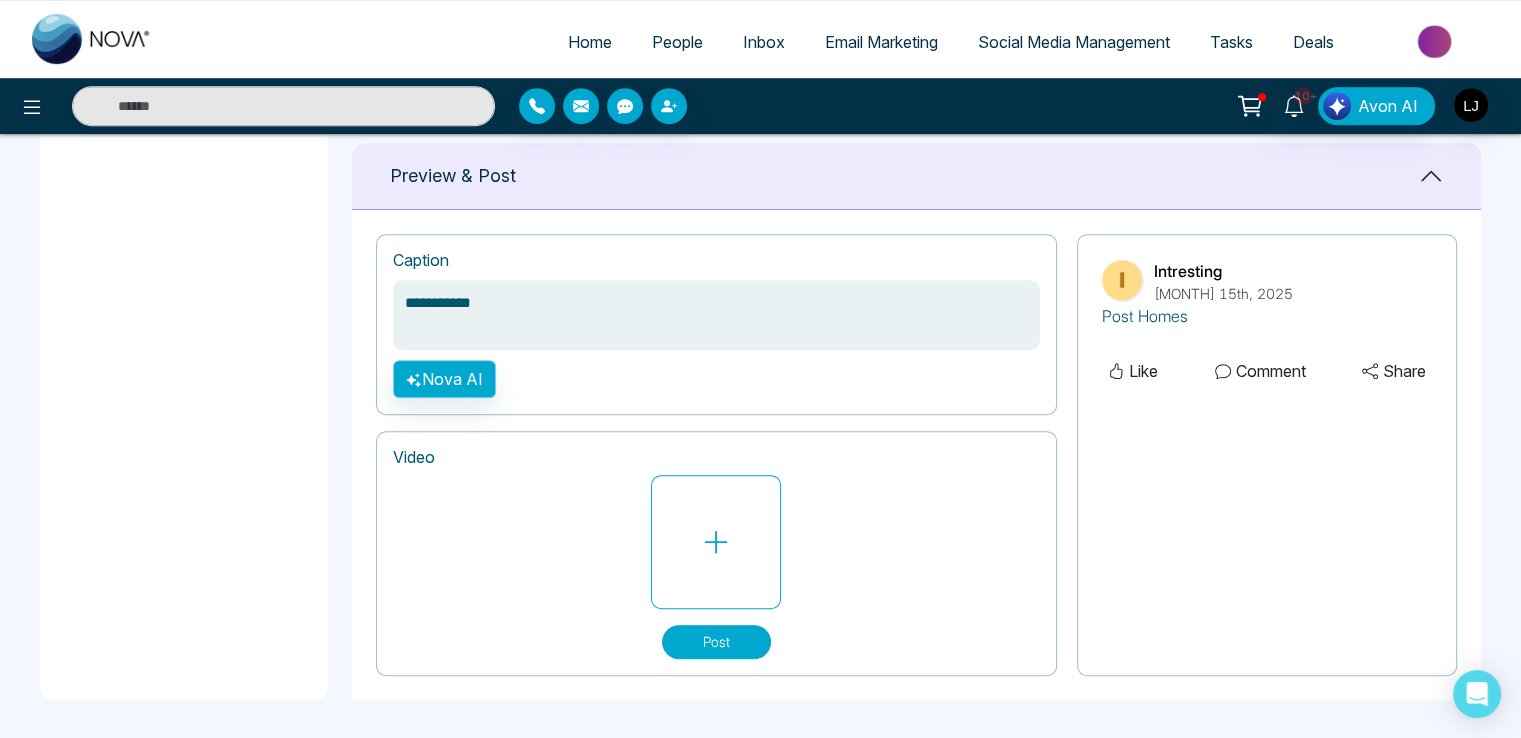 type on "**********" 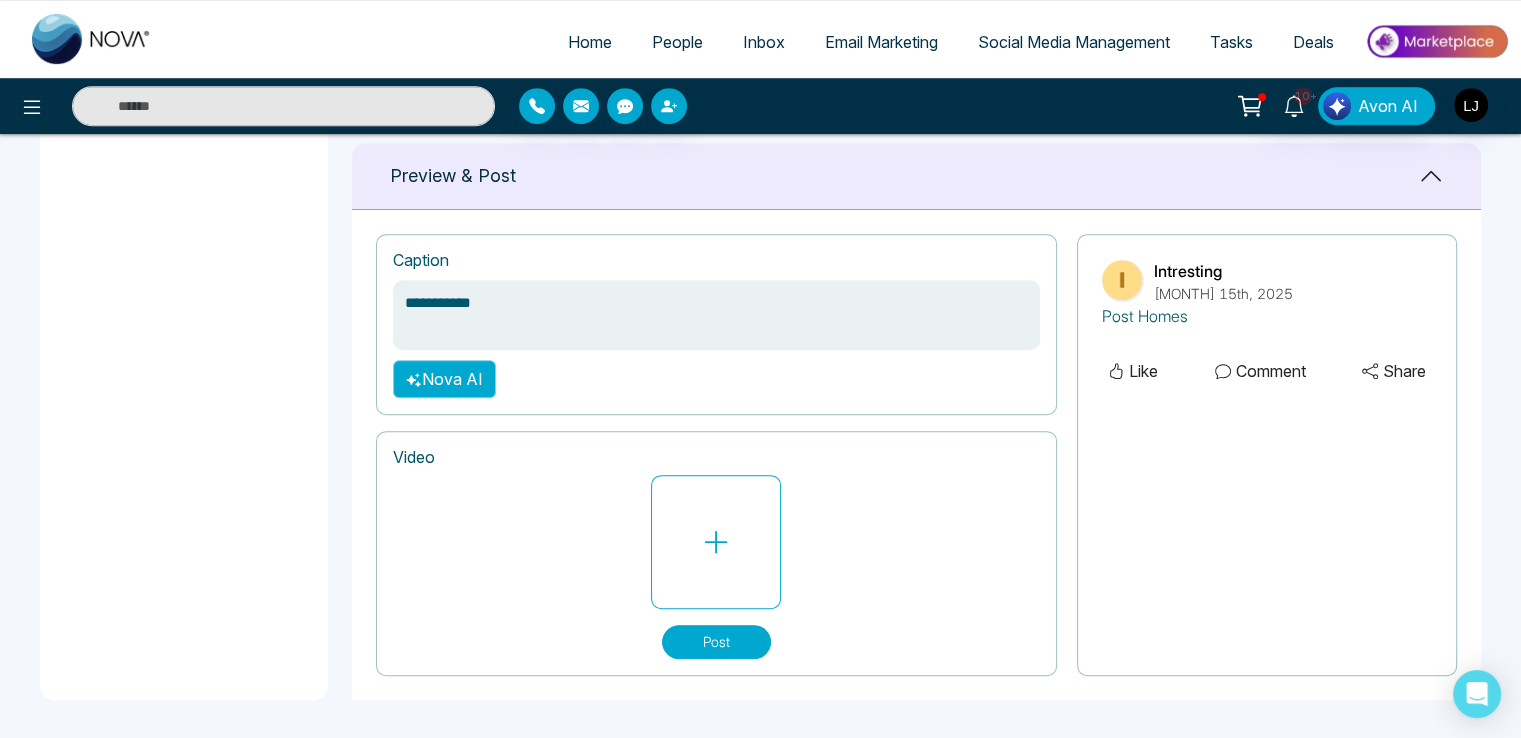 click on "Nova AI" at bounding box center (444, 379) 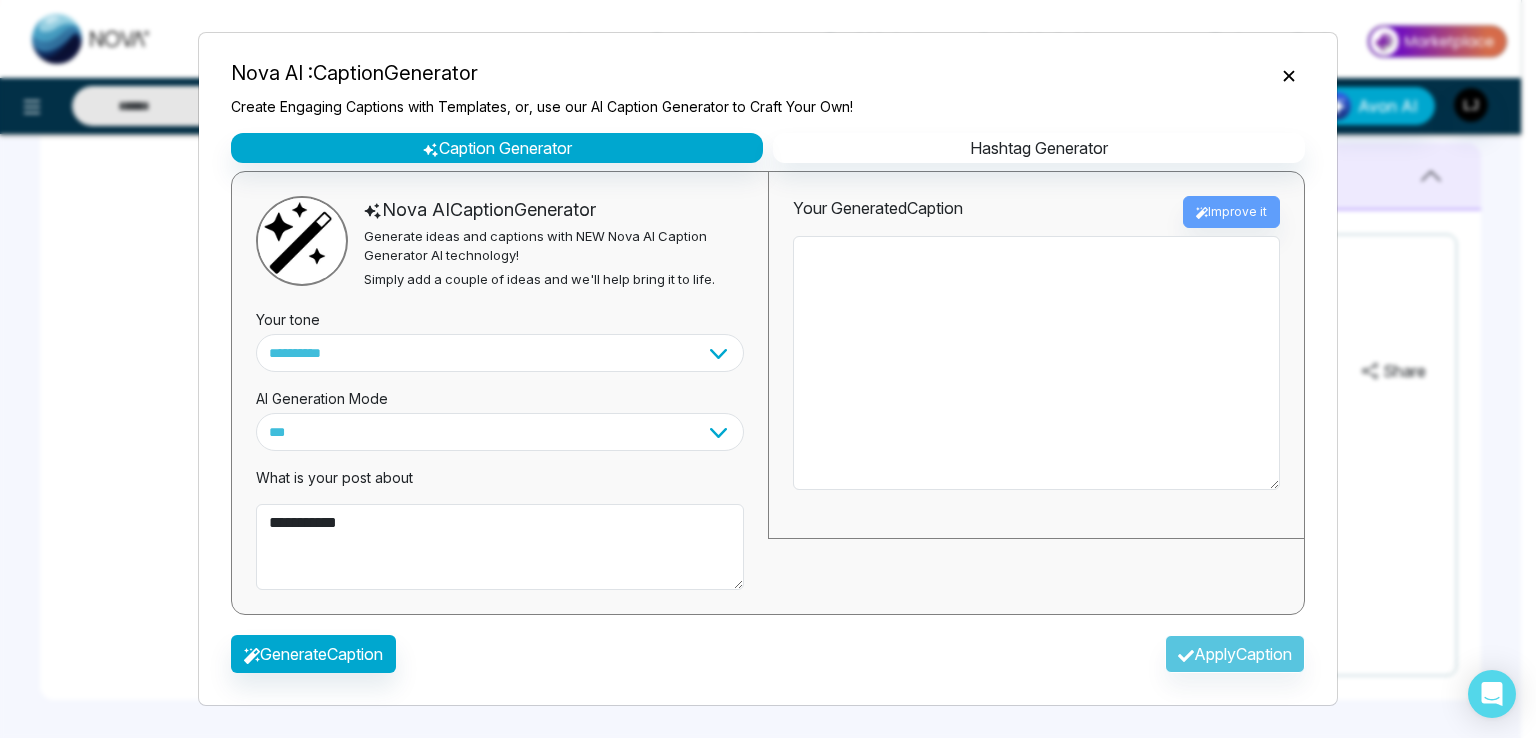 click on "**********" at bounding box center [768, 369] 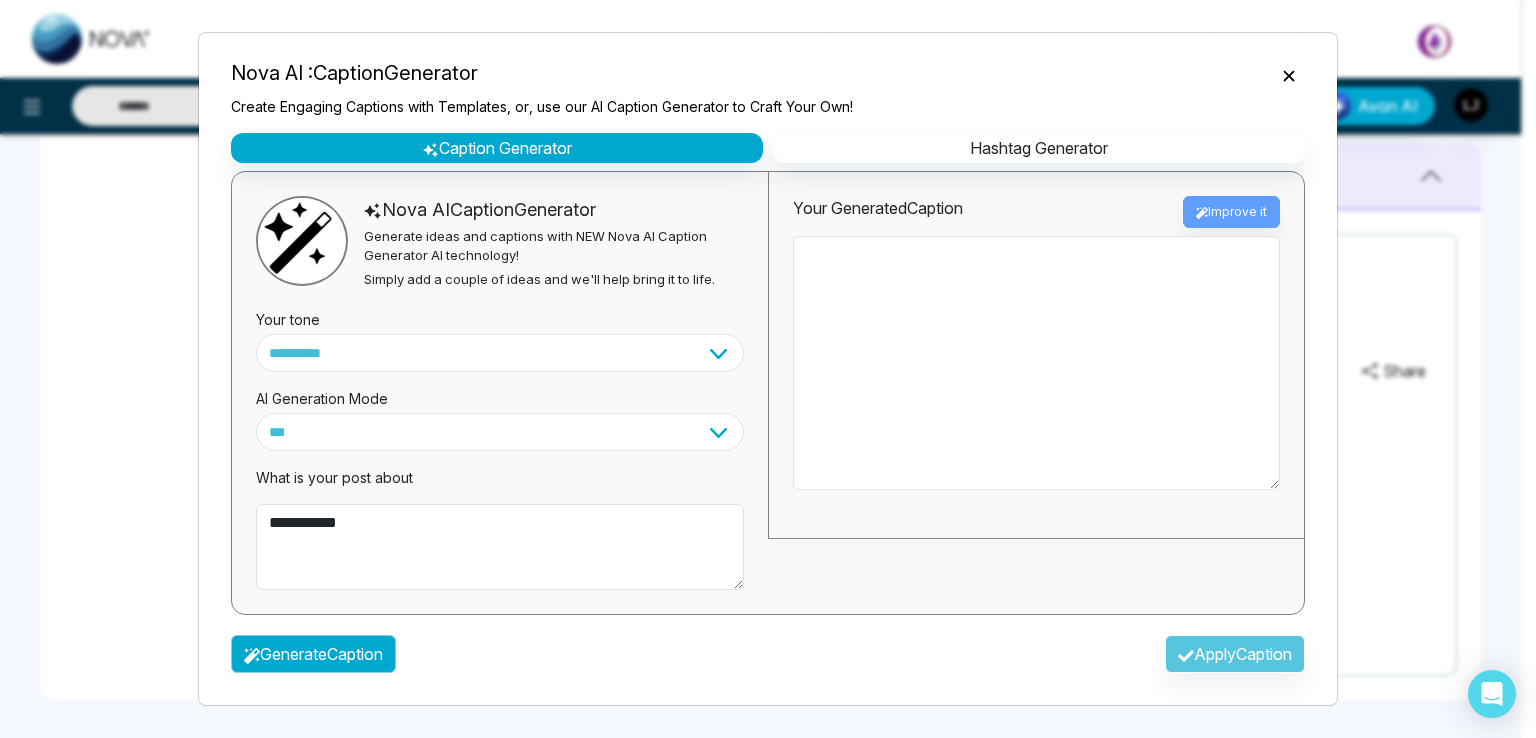 click on "Generate  Caption" at bounding box center (313, 654) 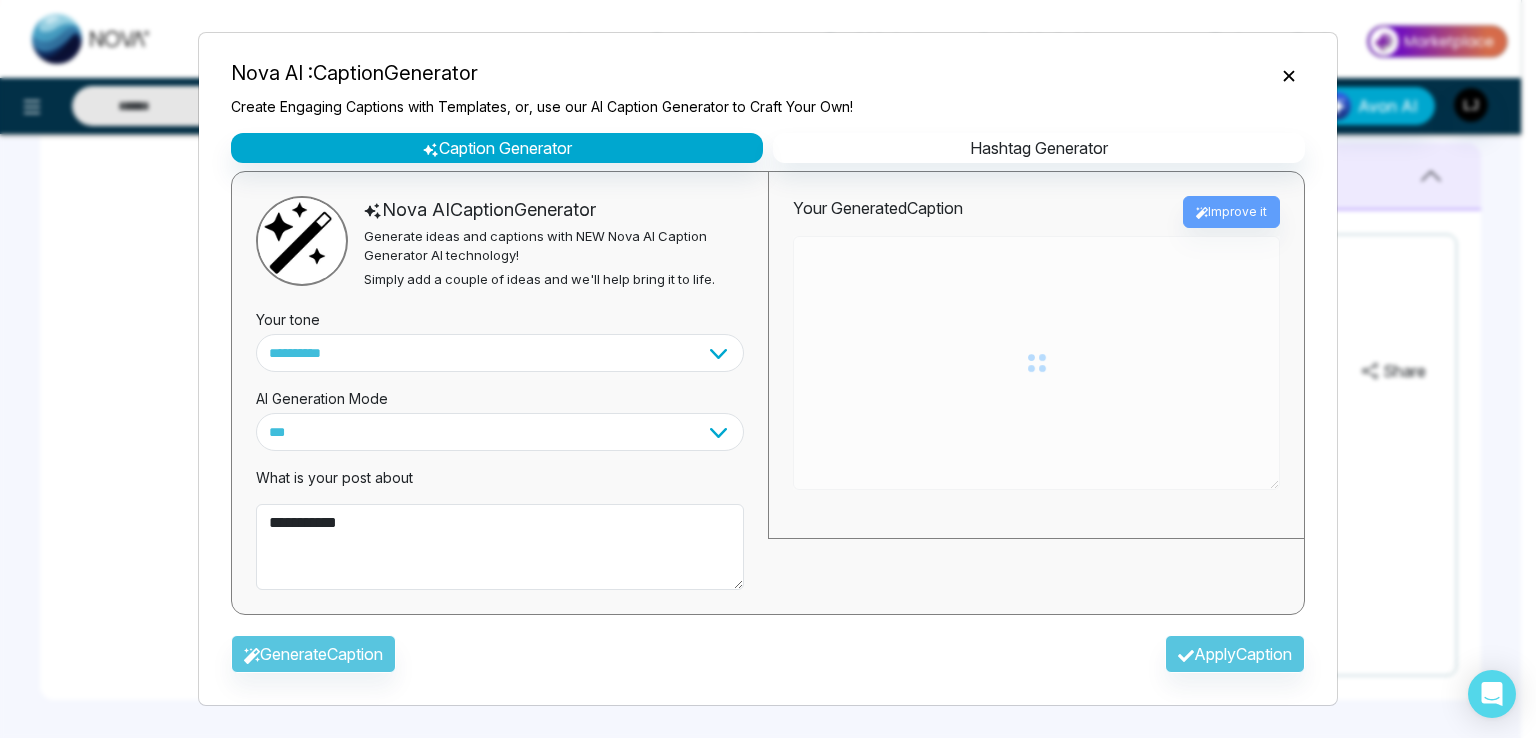 type on "**********" 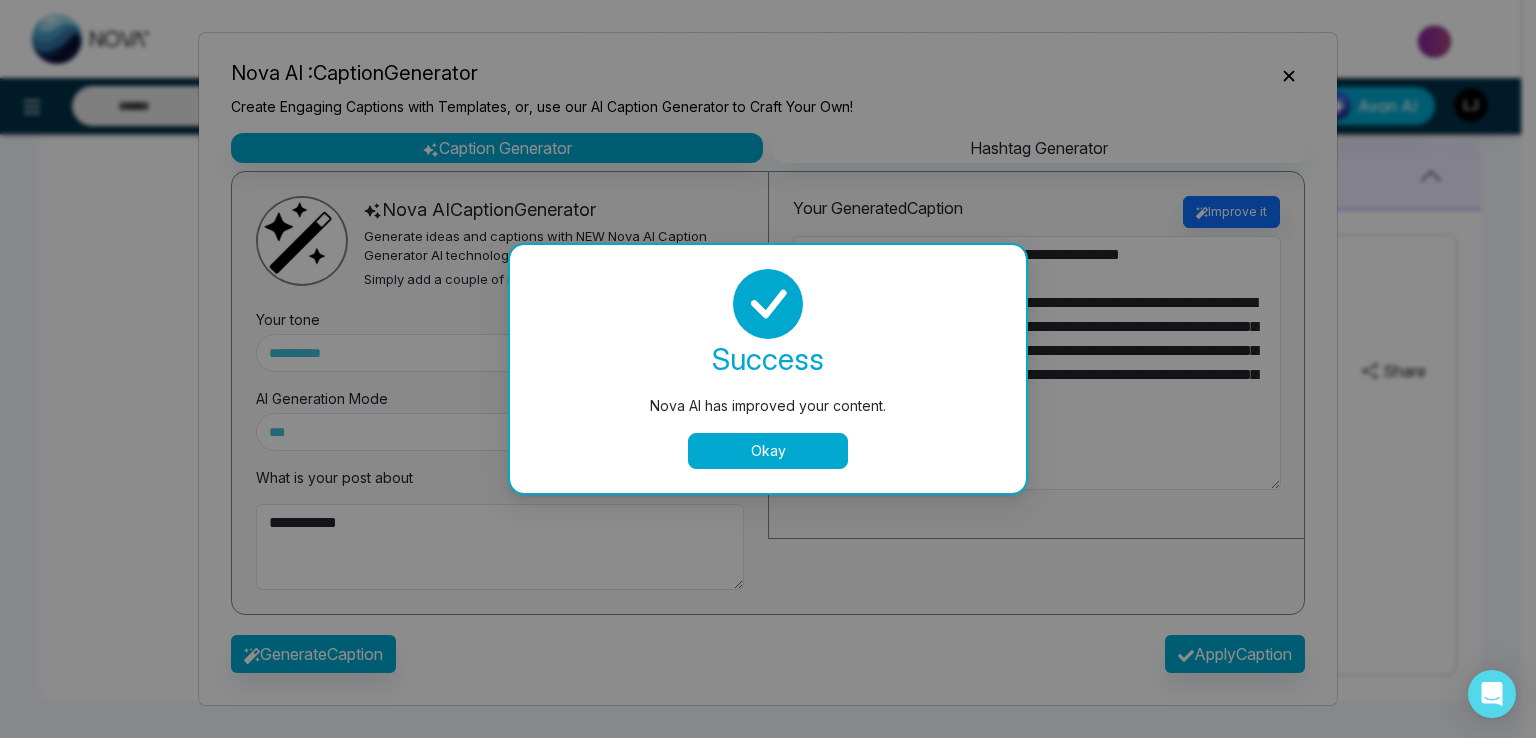 click on "Nova AI has improved your content. success Nova AI has improved your content.   Okay" at bounding box center (768, 369) 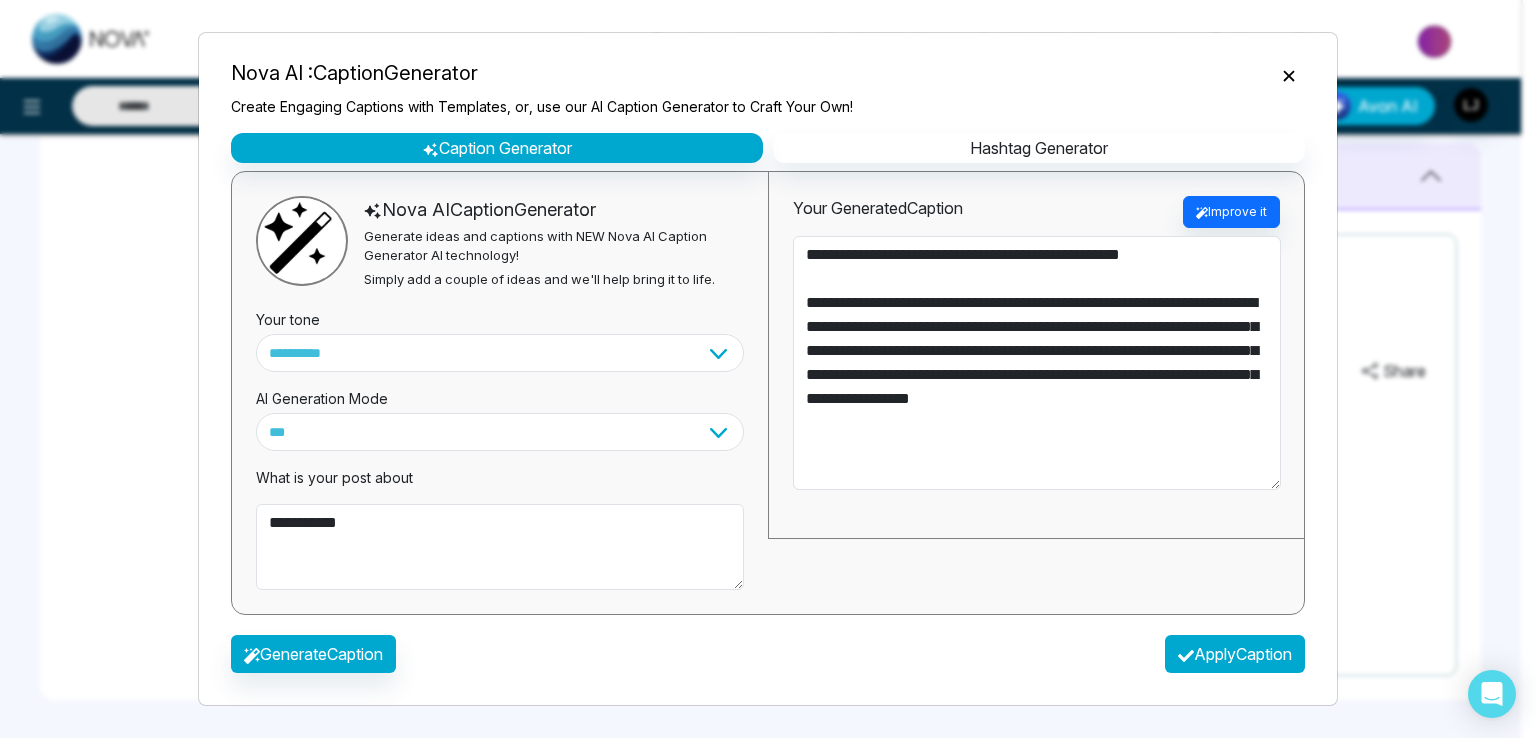 click on "Apply  Caption" at bounding box center (1235, 654) 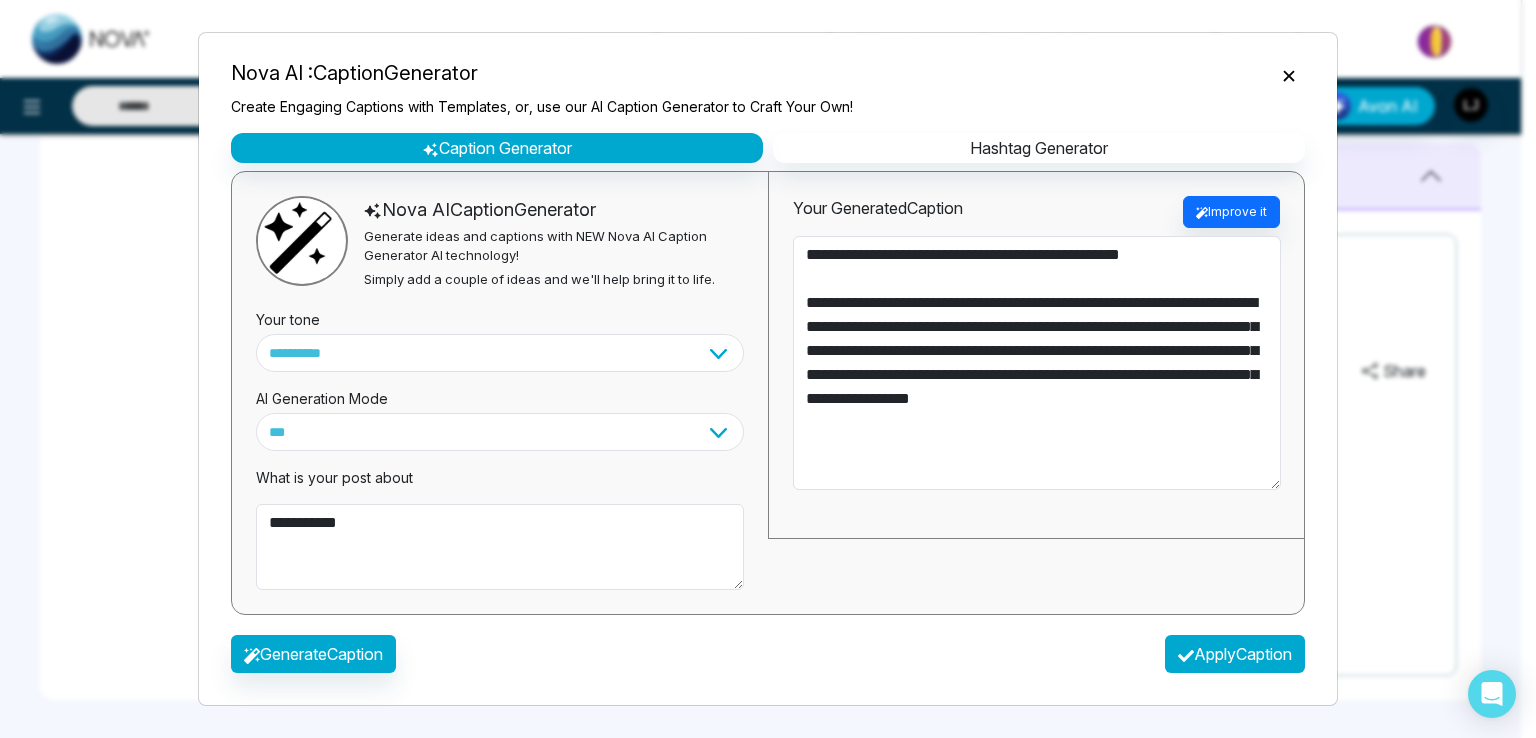 type on "**********" 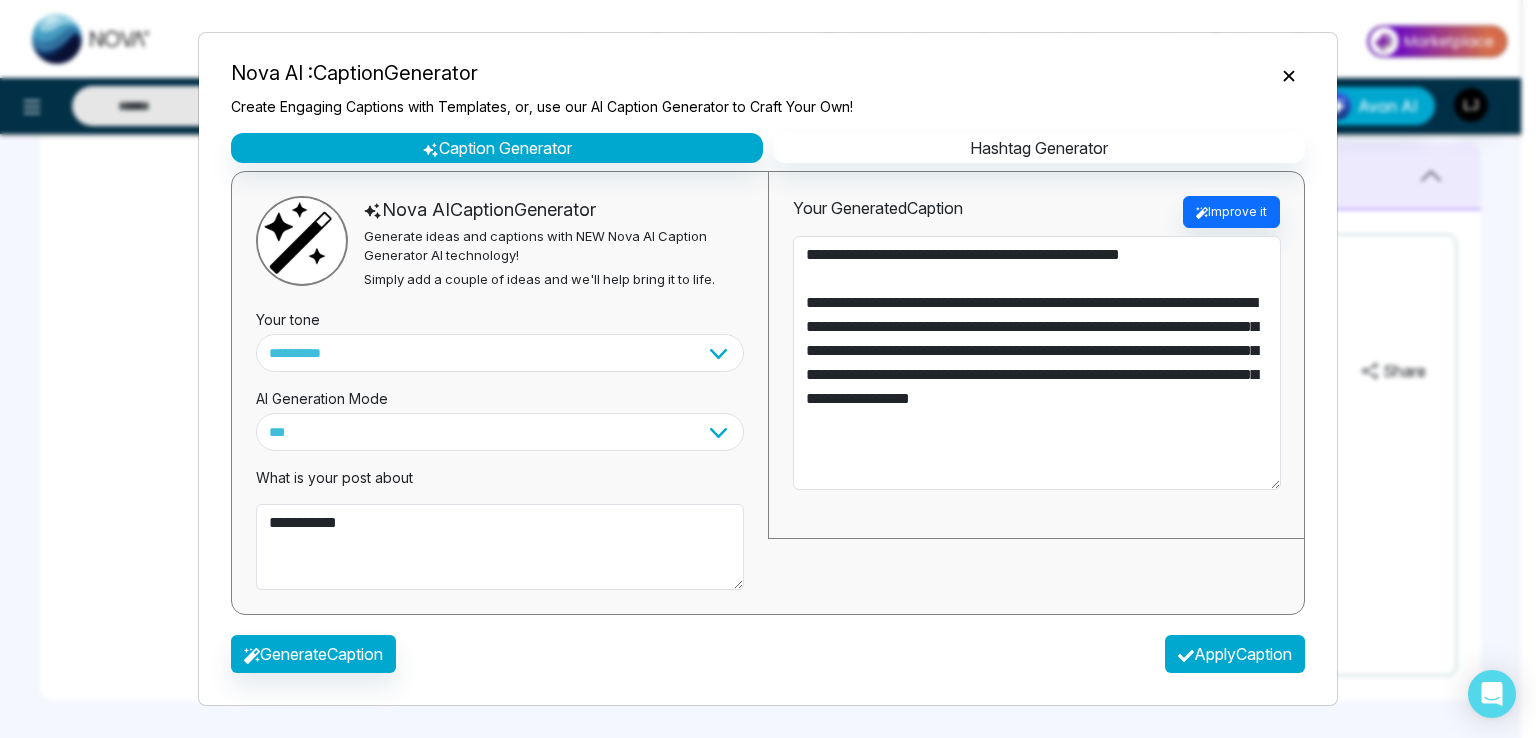 type on "**********" 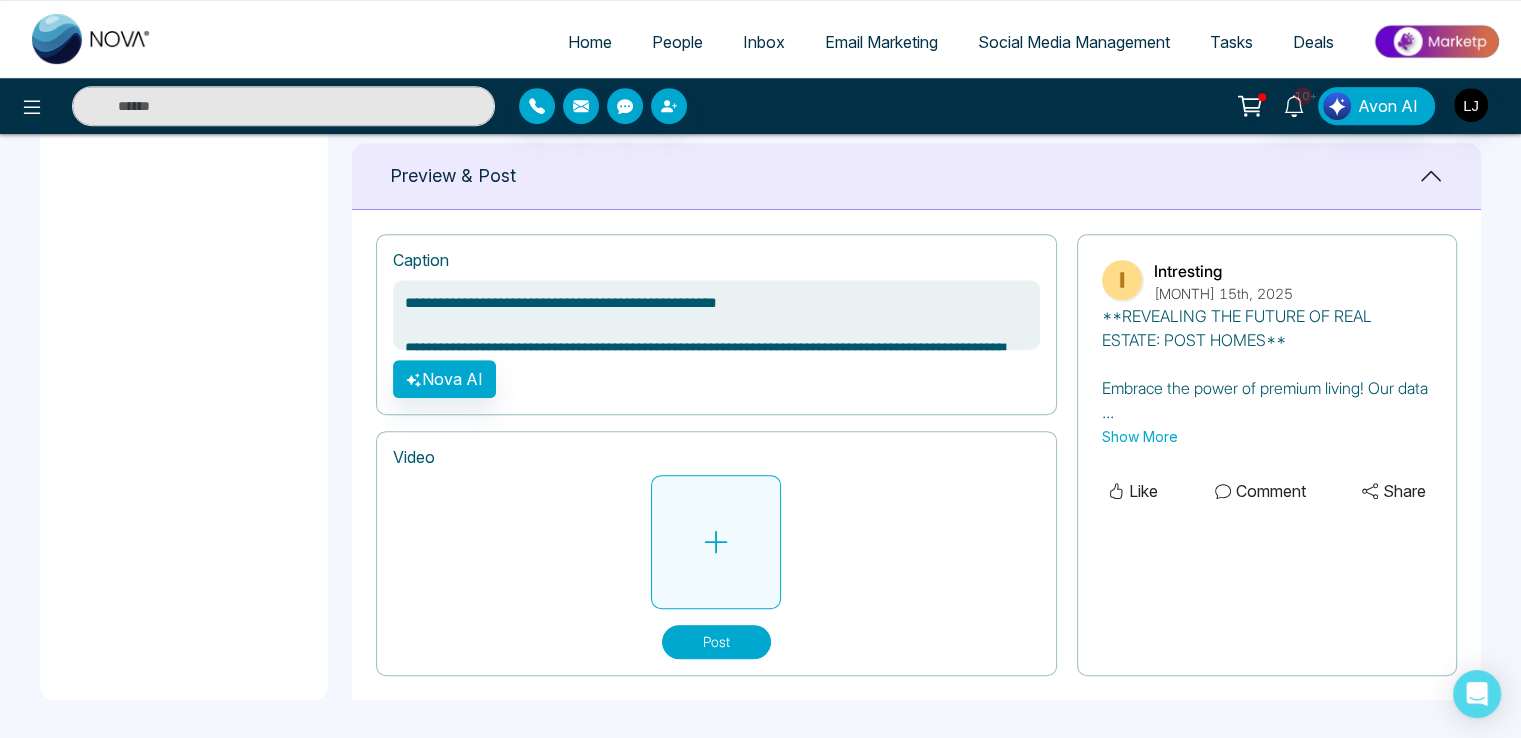 click at bounding box center [716, 542] 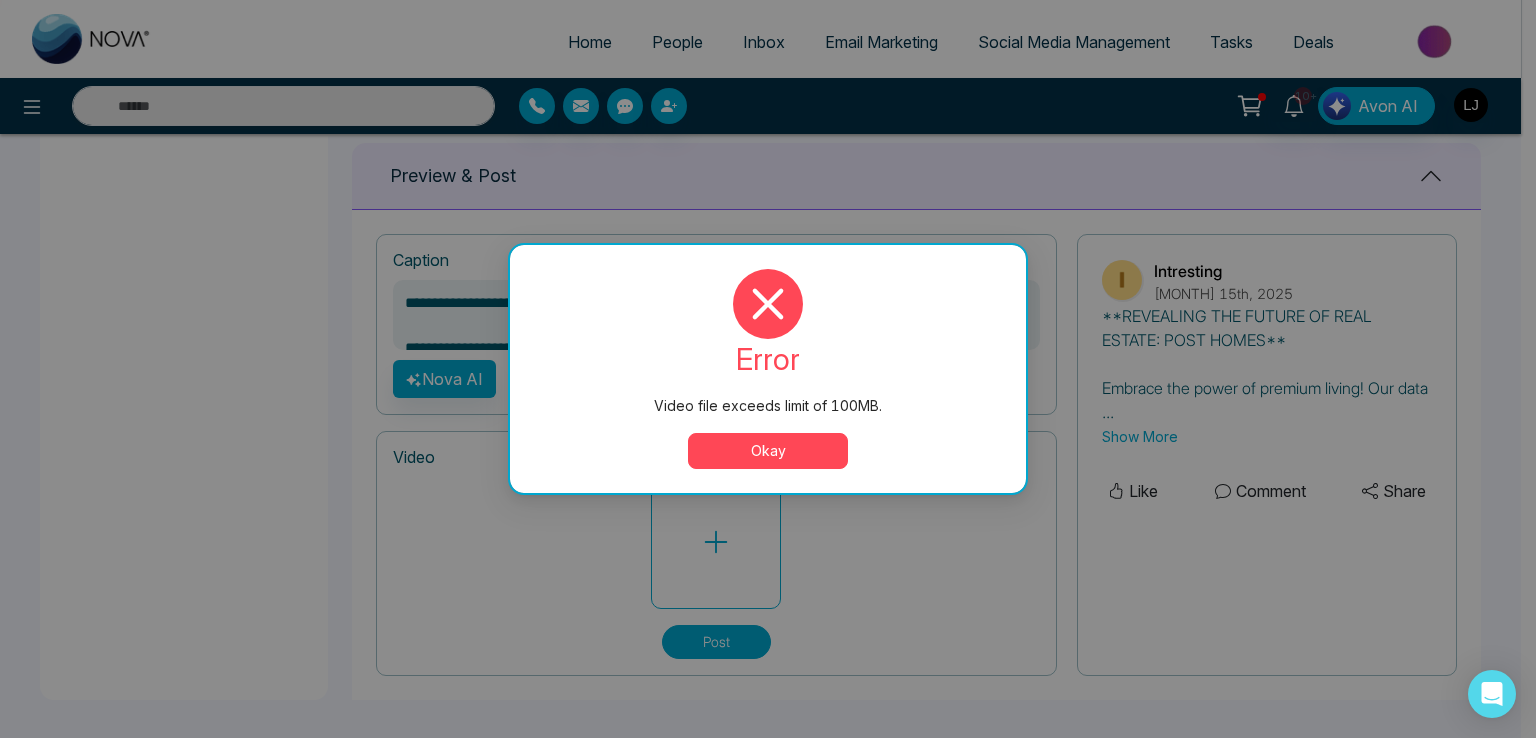 click on "Okay" at bounding box center (768, 451) 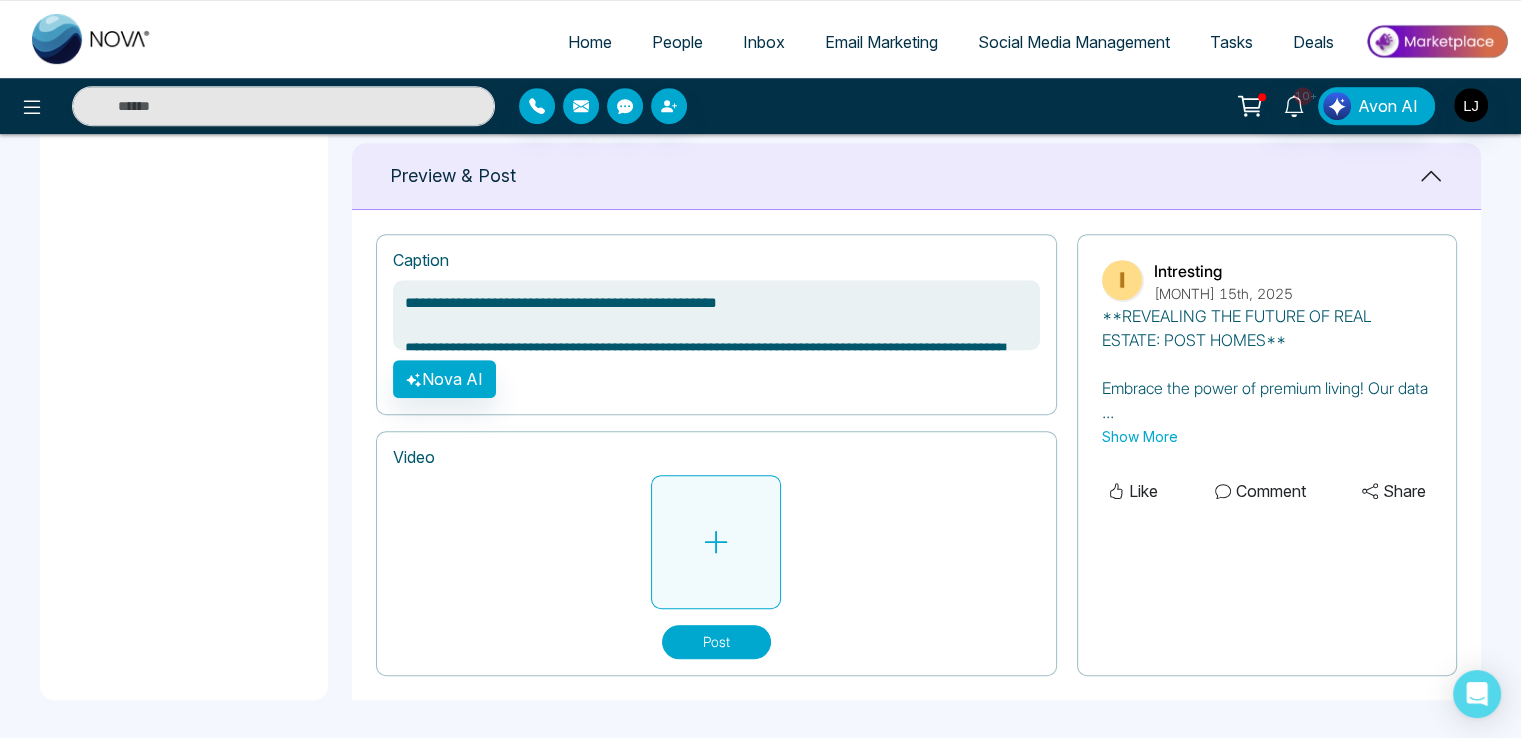 click at bounding box center (716, 542) 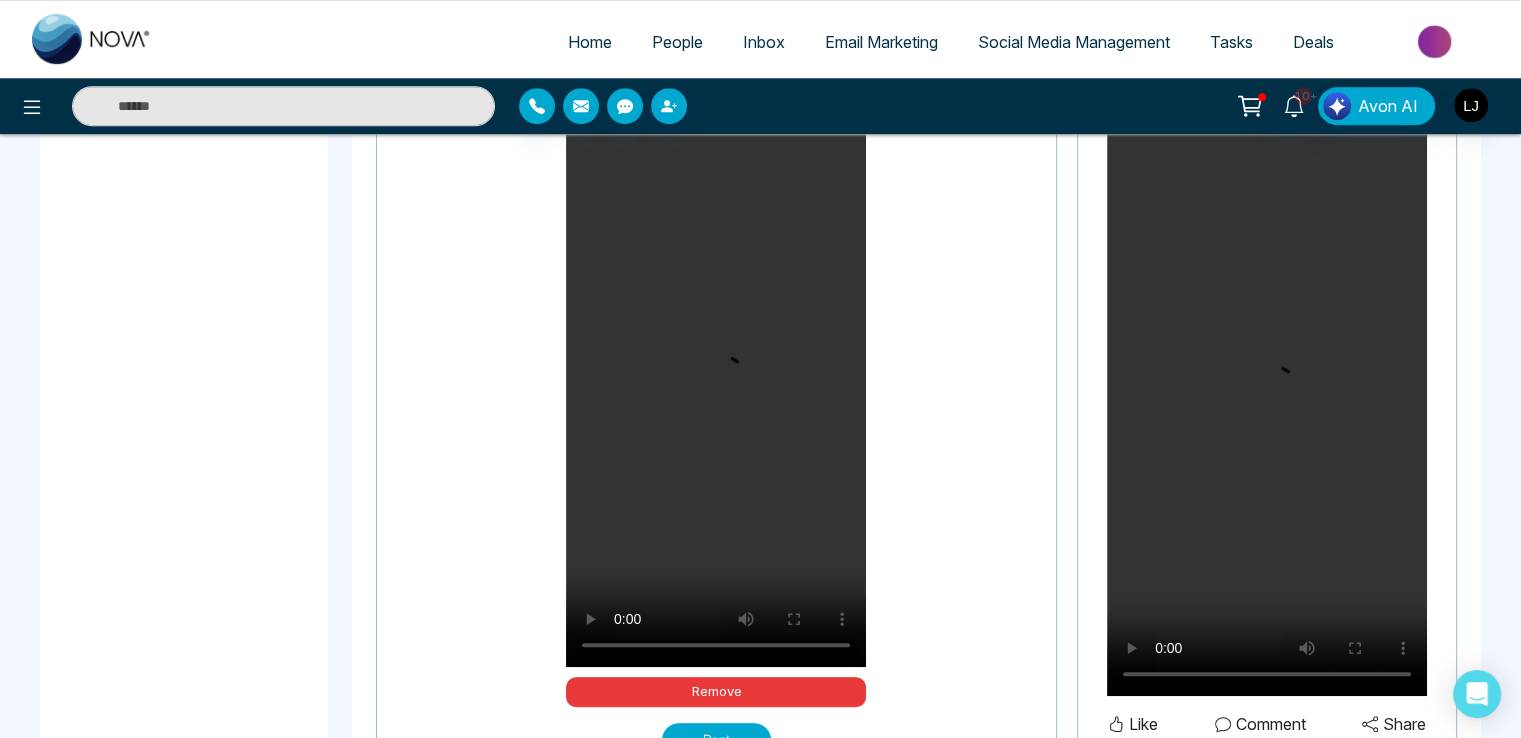 scroll, scrollTop: 1316, scrollLeft: 0, axis: vertical 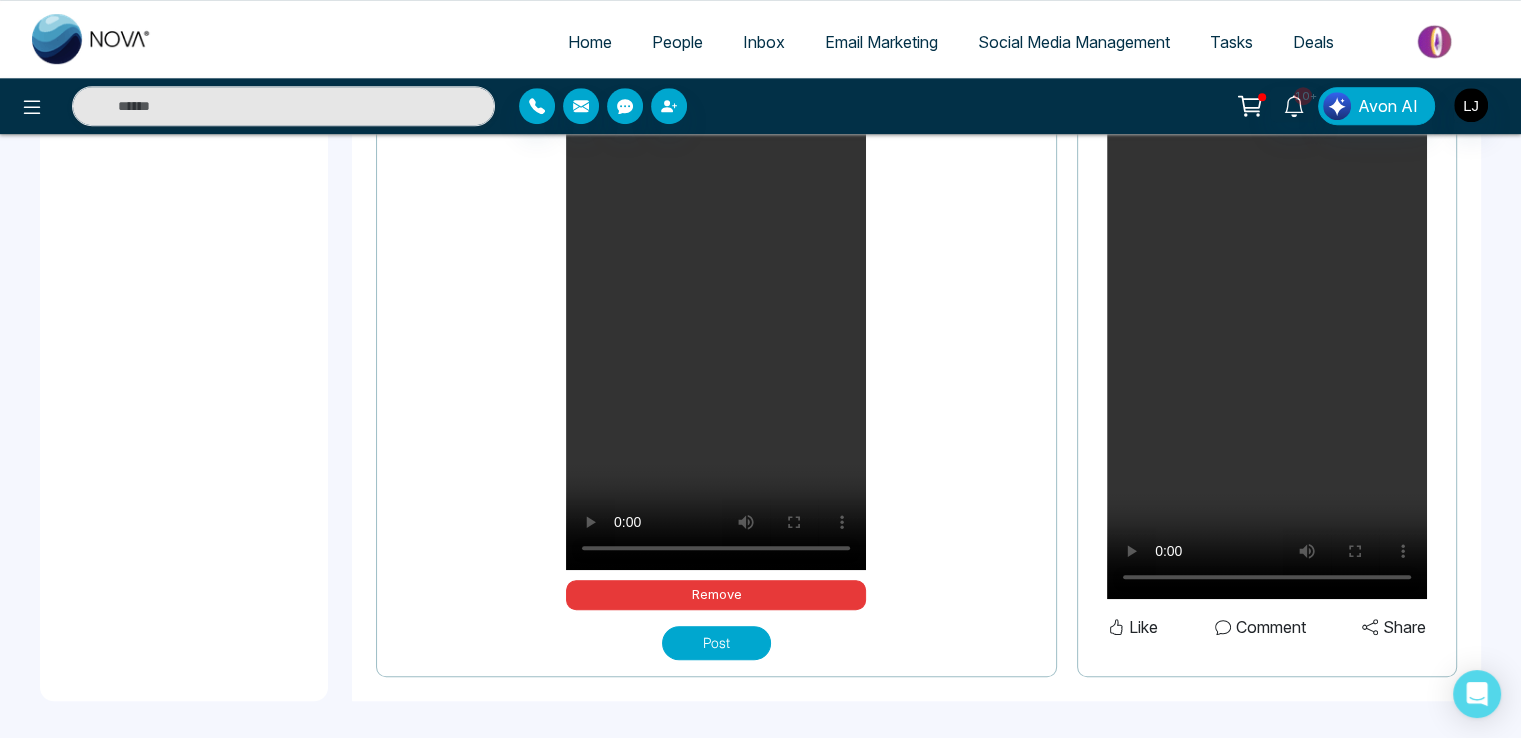 click on "Post" at bounding box center [716, 643] 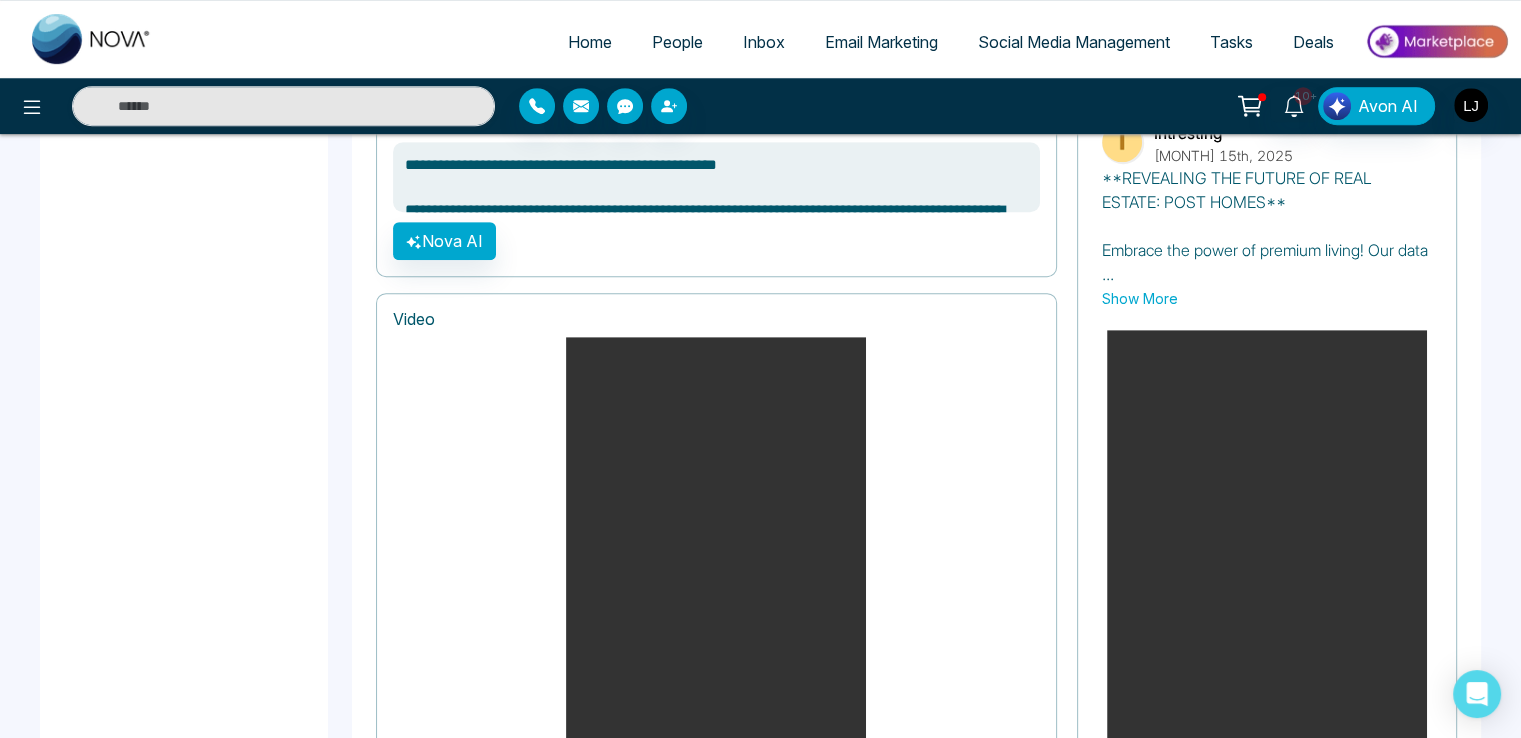 scroll, scrollTop: 1316, scrollLeft: 0, axis: vertical 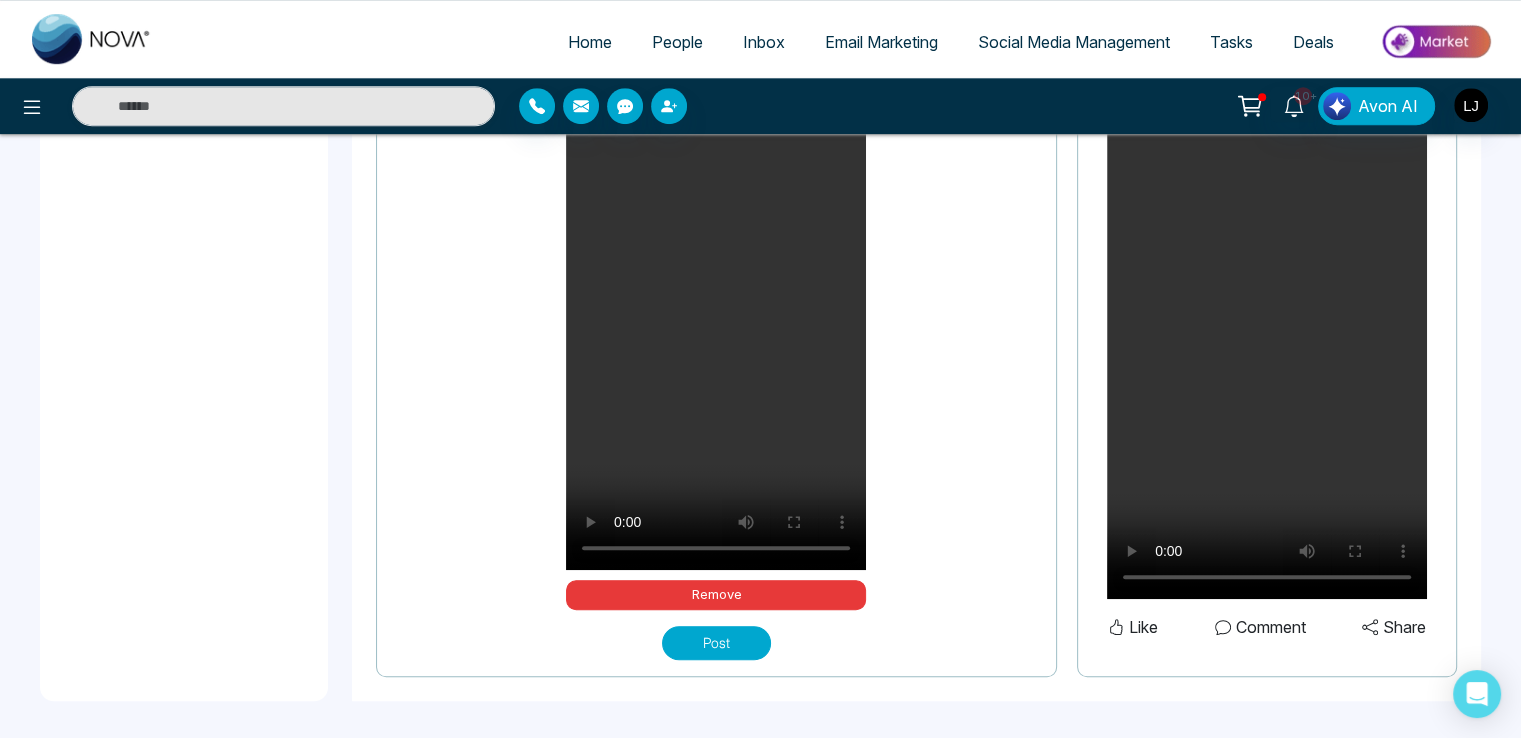 click on "Your browser does not support the video tag." at bounding box center (716, 303) 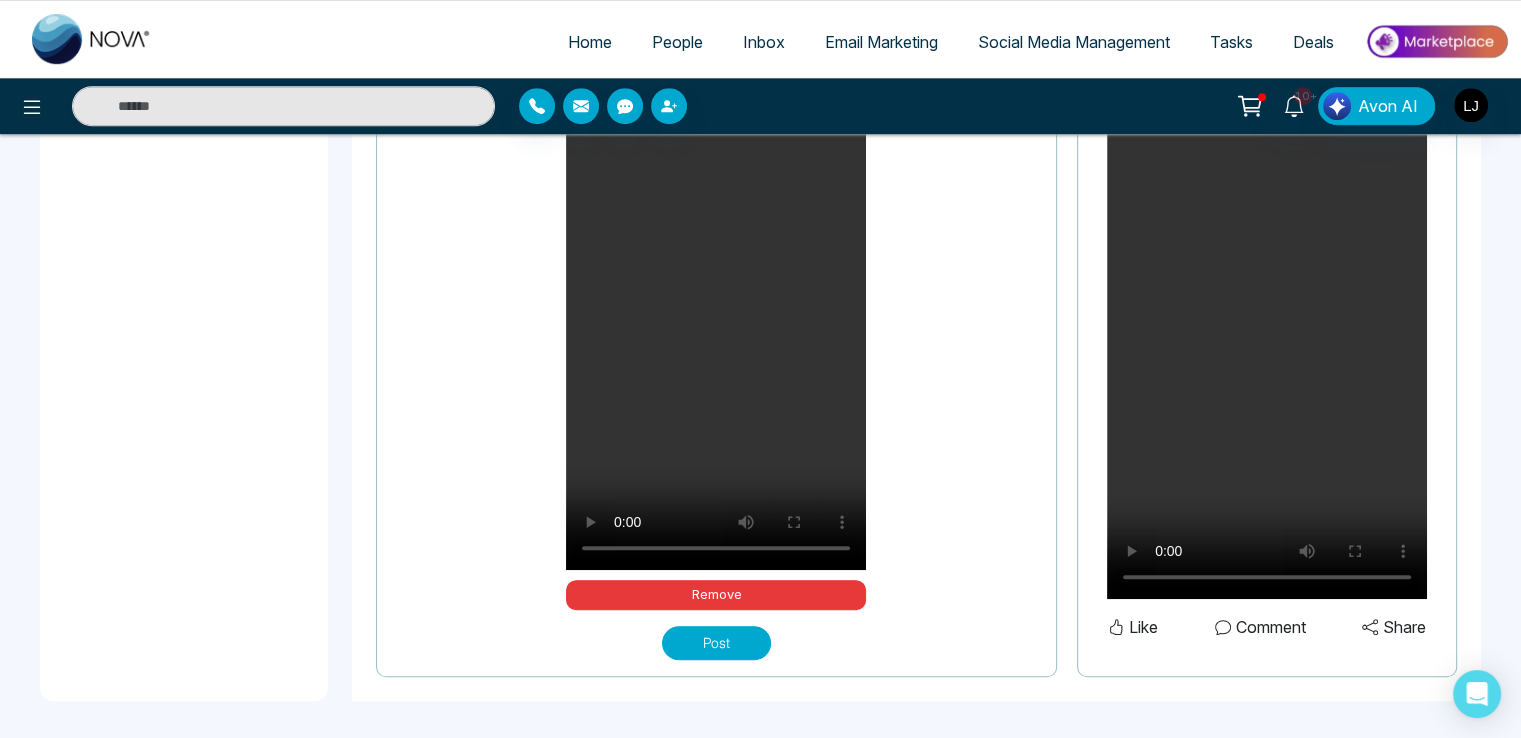 click on "Post" at bounding box center (716, 643) 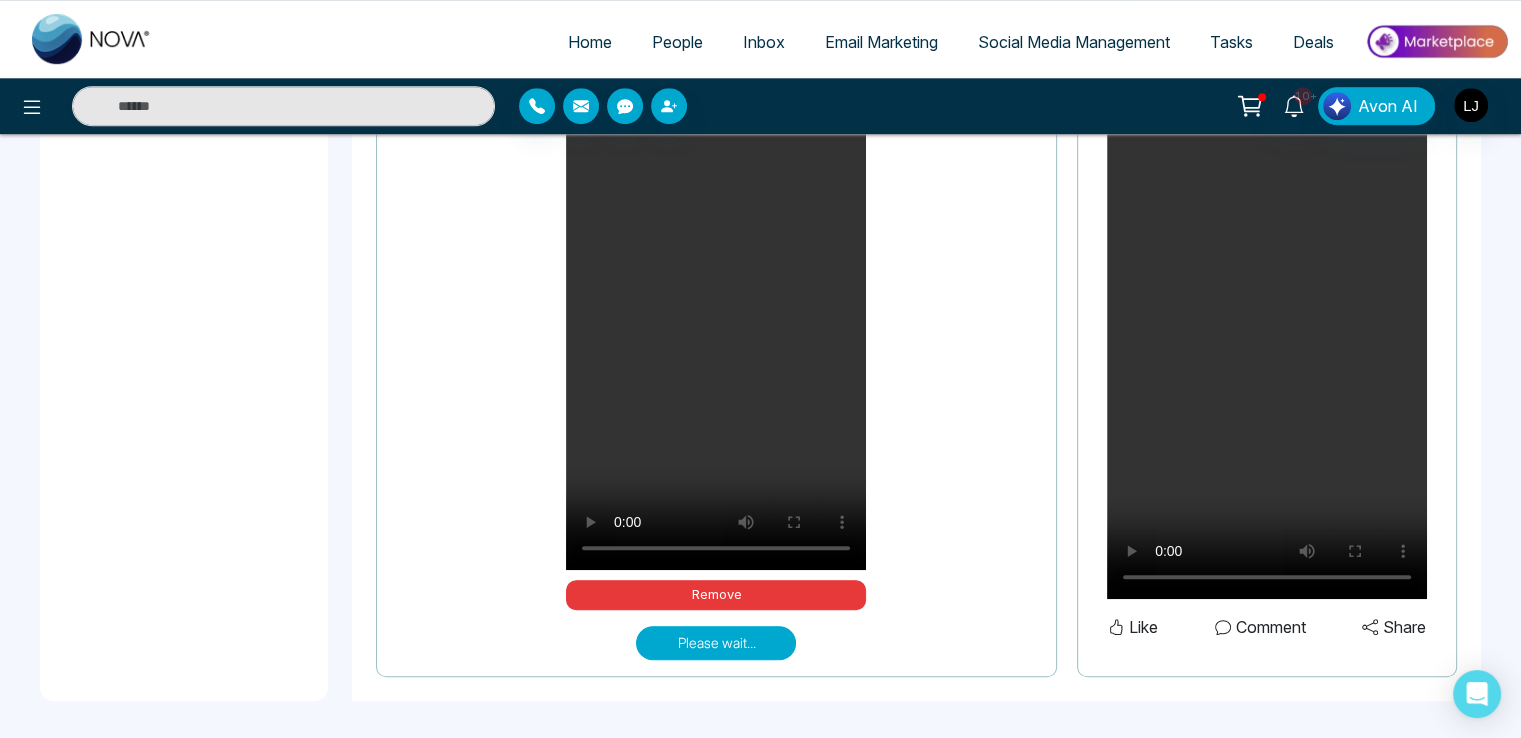 click on "Please wait..." at bounding box center [716, 643] 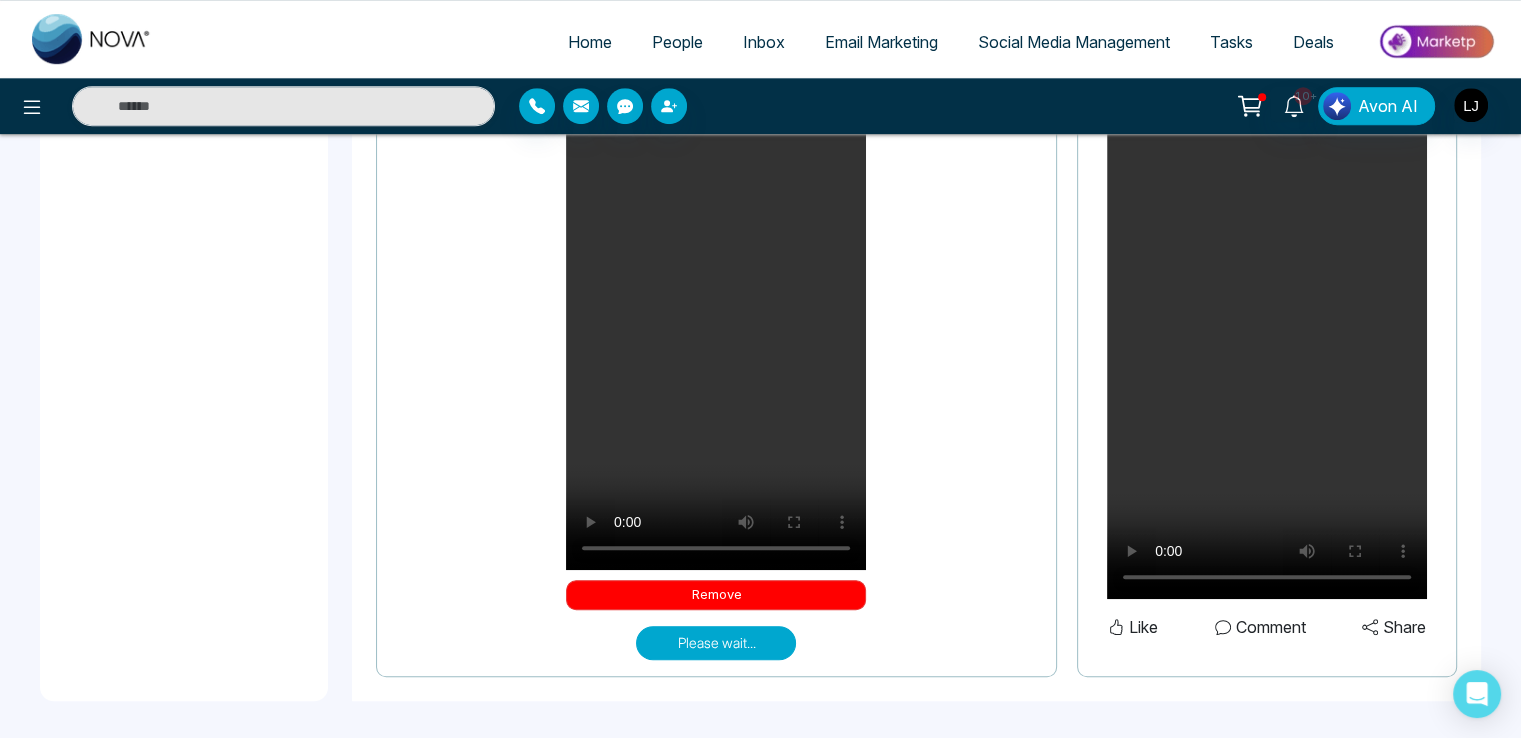 click on "Remove" at bounding box center (716, 595) 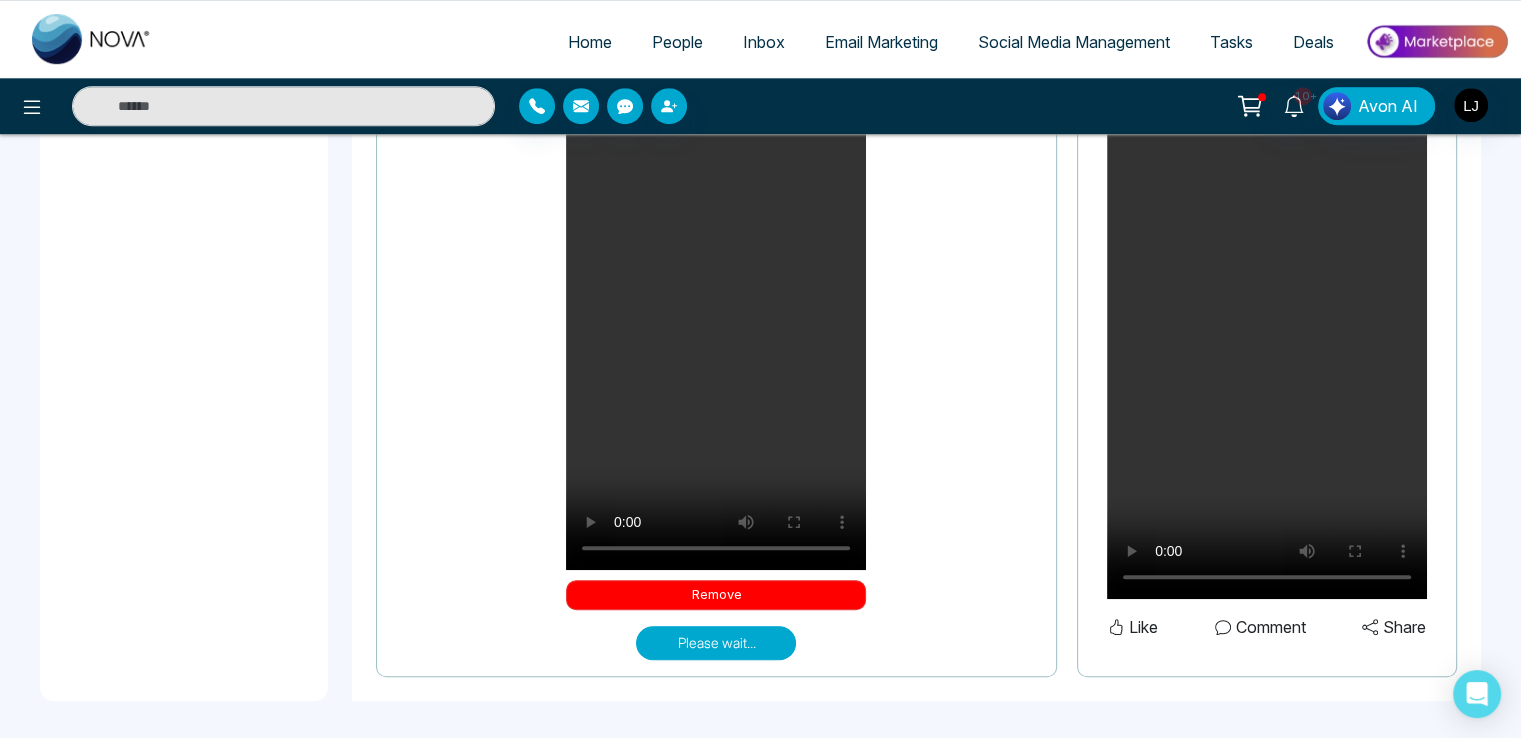 scroll, scrollTop: 878, scrollLeft: 0, axis: vertical 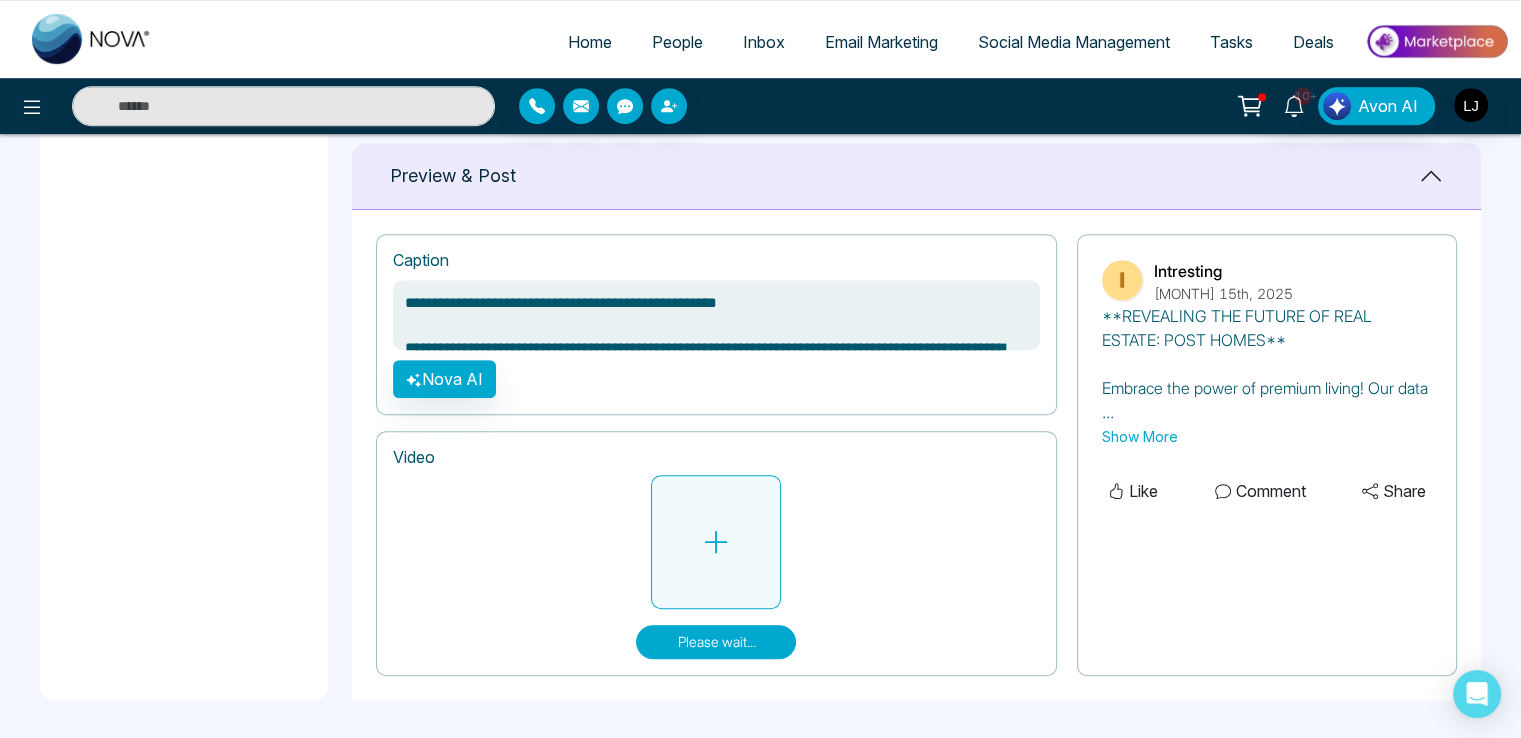 click 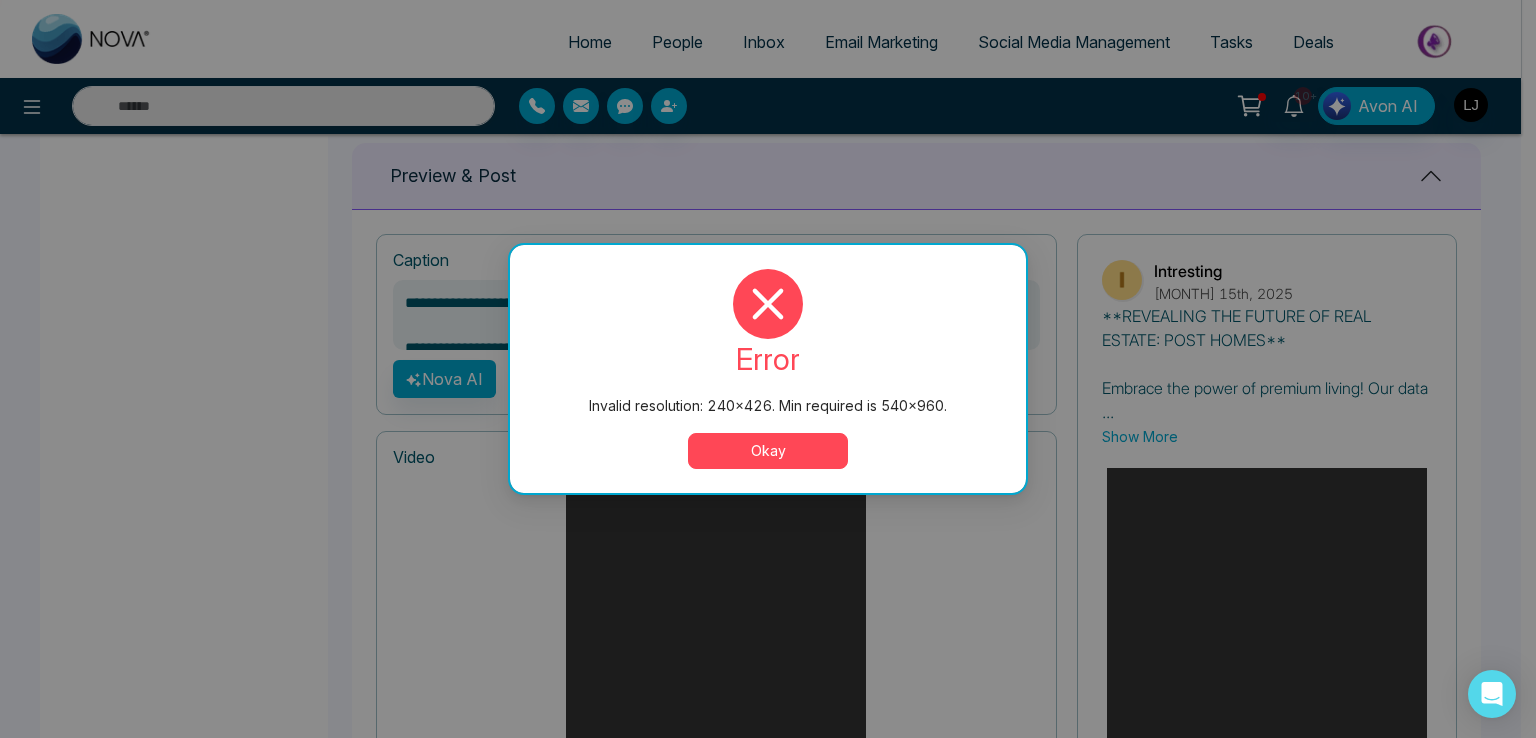 click on "Okay" at bounding box center (768, 451) 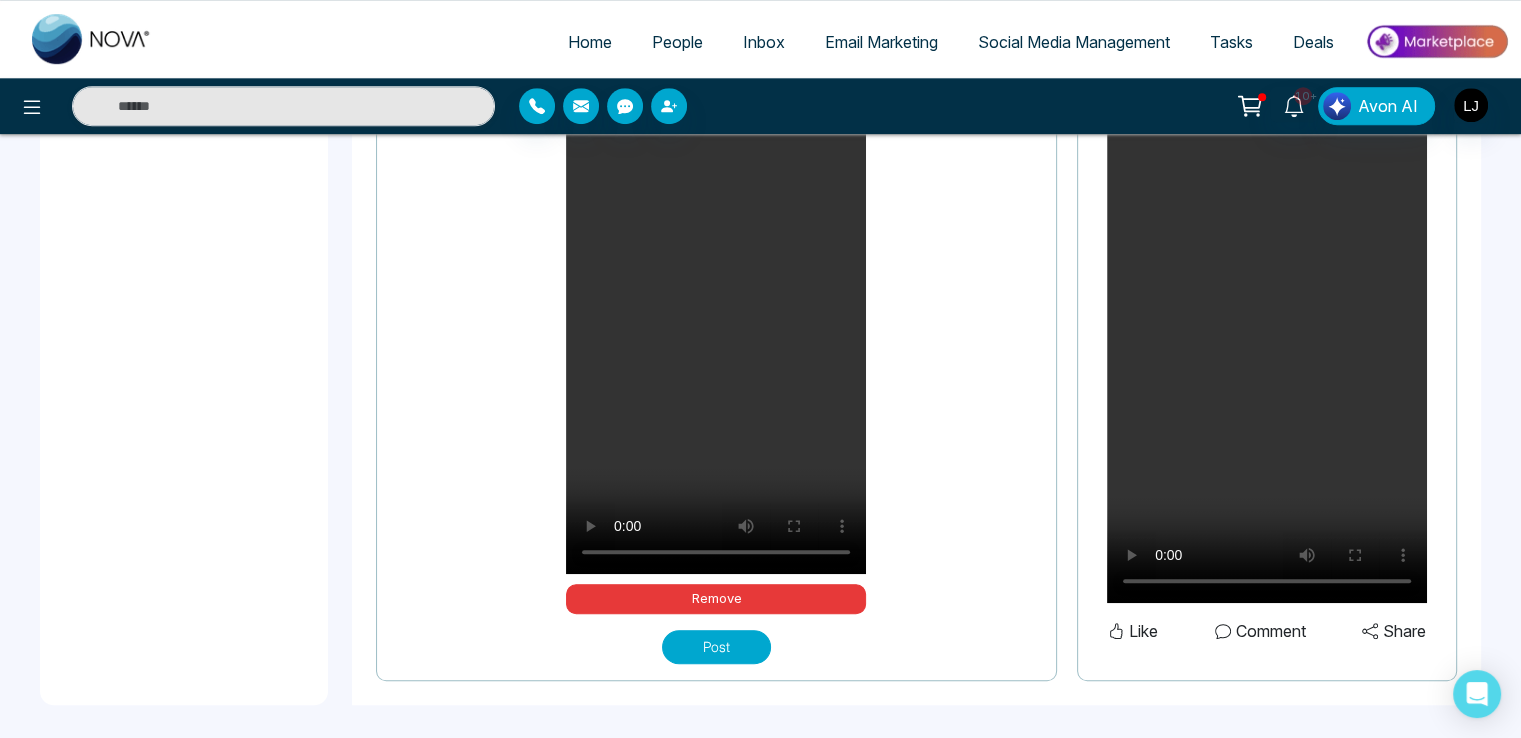 scroll, scrollTop: 1316, scrollLeft: 0, axis: vertical 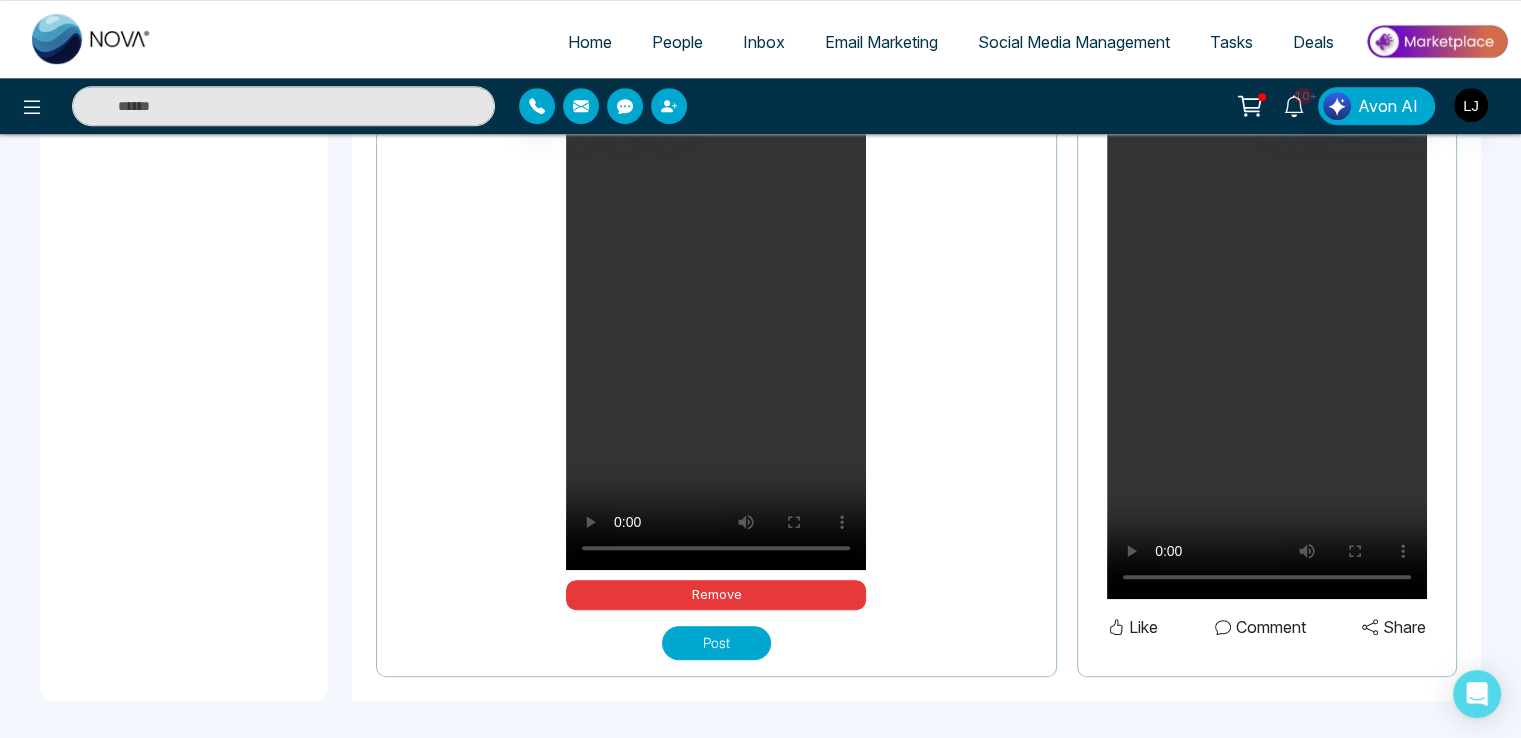 click on "Post" at bounding box center [716, 643] 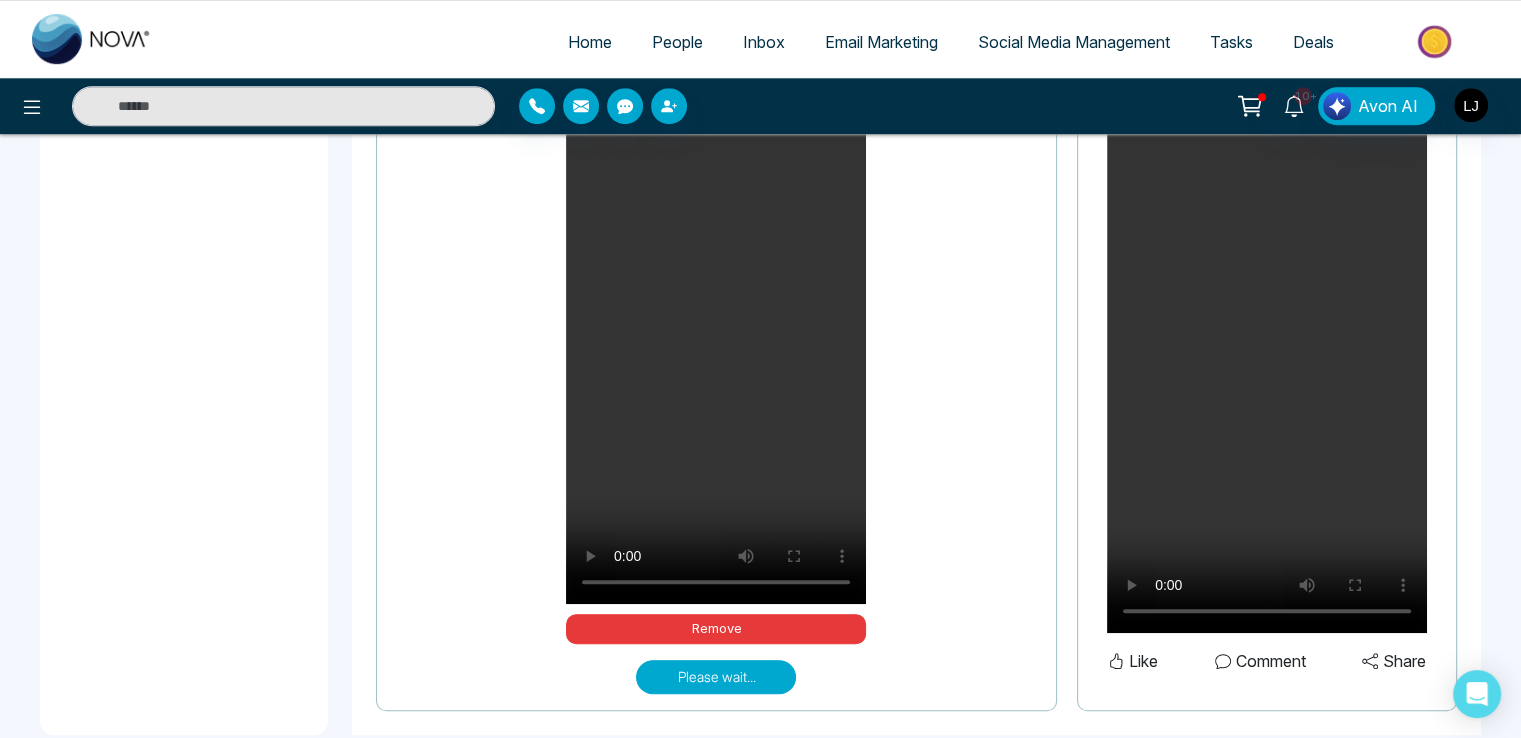 scroll, scrollTop: 1316, scrollLeft: 0, axis: vertical 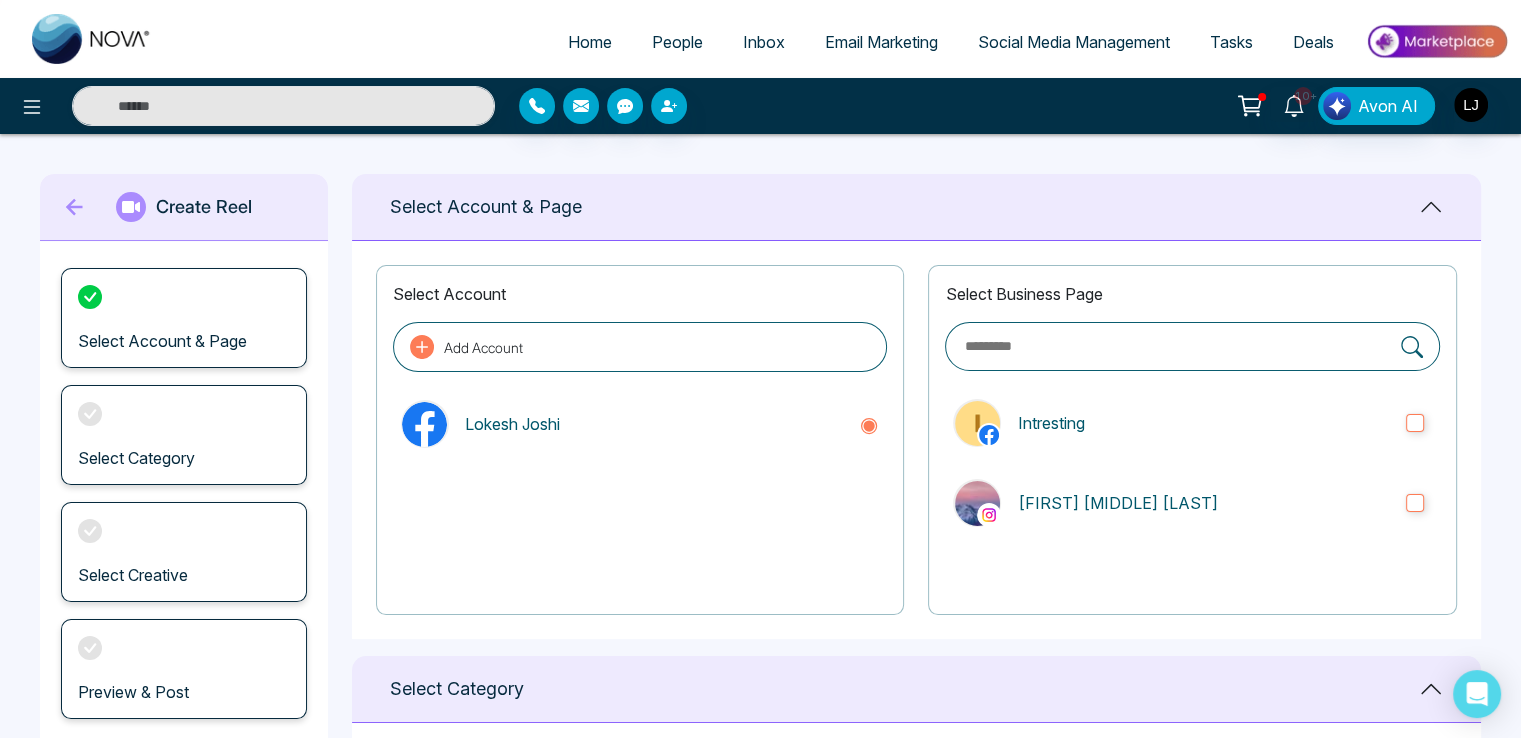 click on "Social Media Management" at bounding box center [1074, 42] 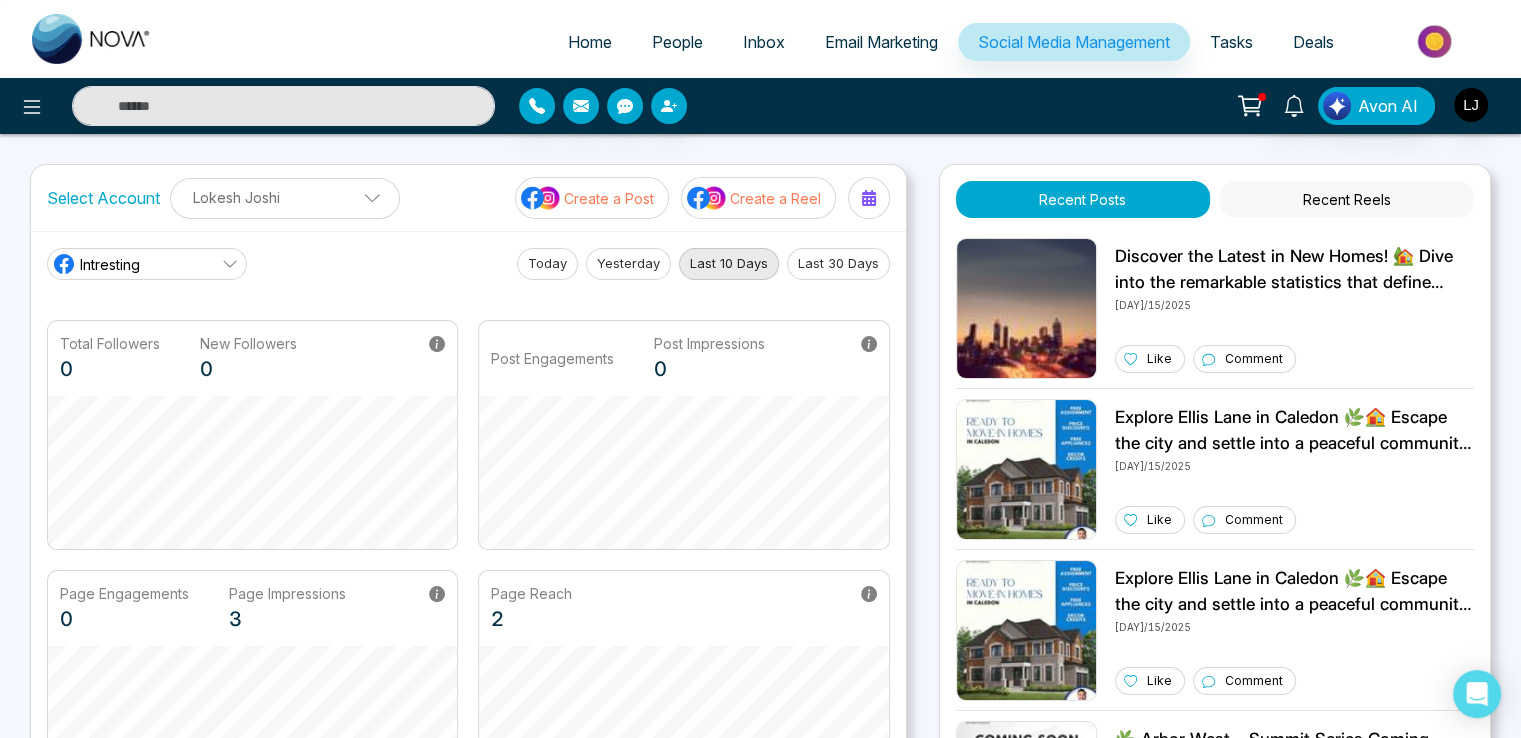 click on "Recent Reels" at bounding box center [1347, 199] 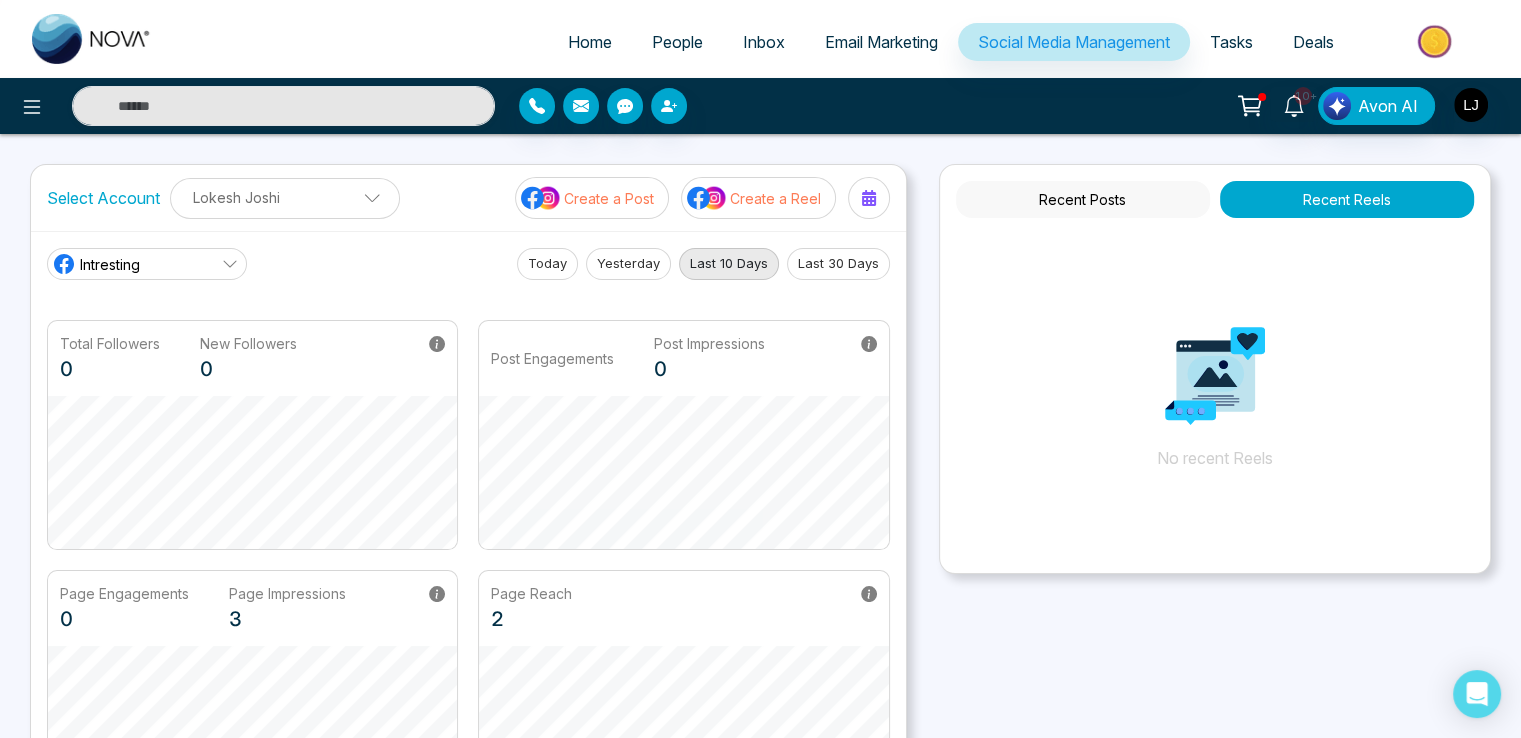click on "Intresting" at bounding box center (147, 264) 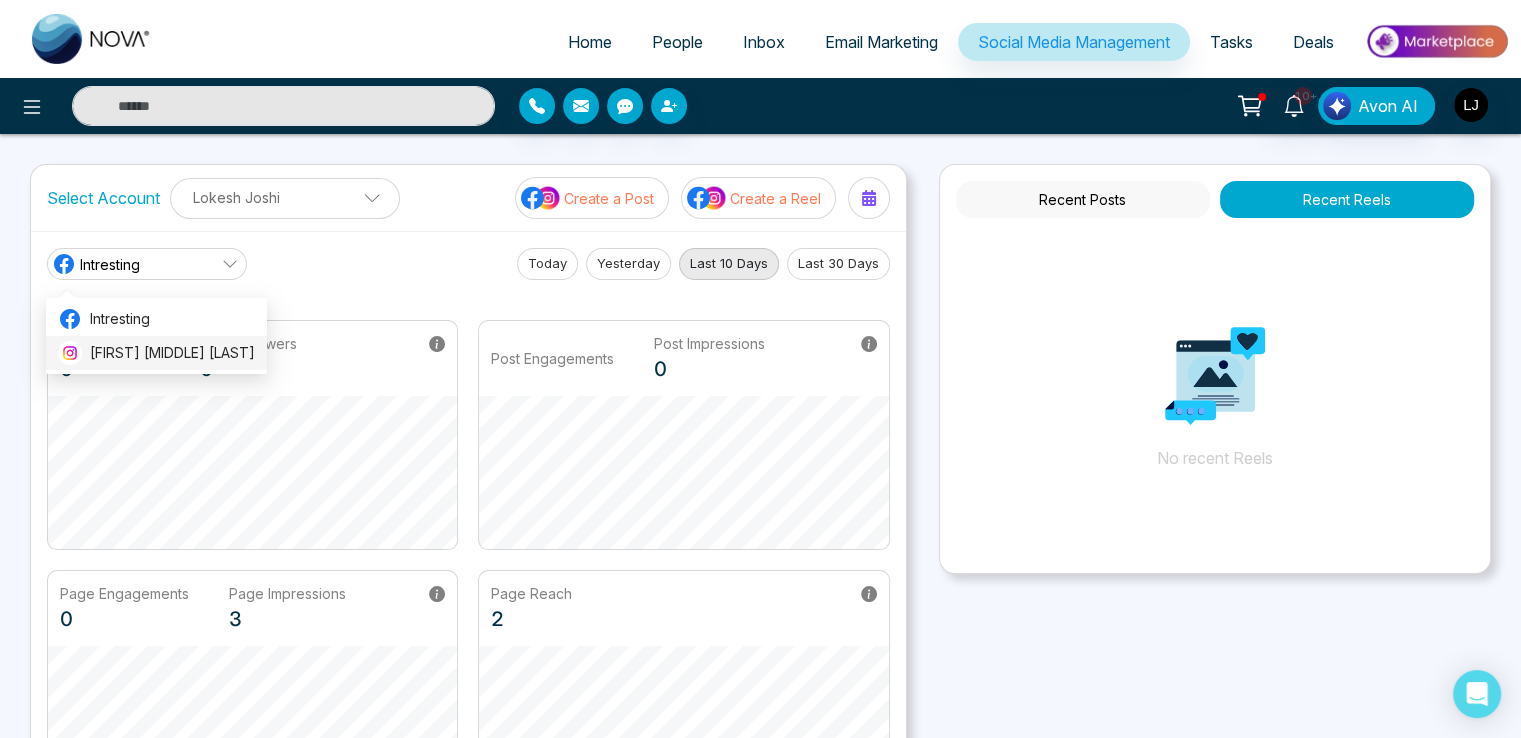 click on "Lokesh Avinash Joshi" at bounding box center [156, 353] 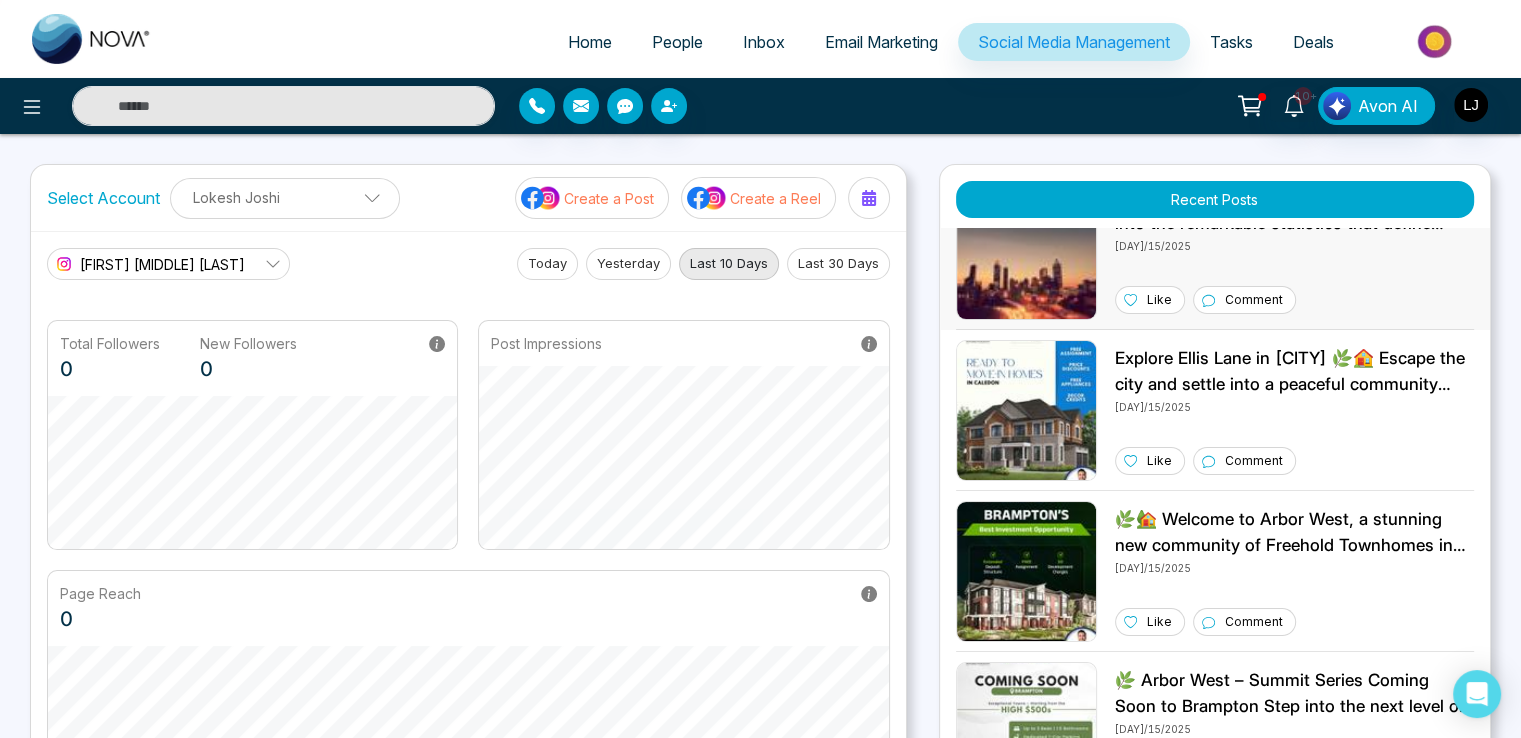 scroll, scrollTop: 0, scrollLeft: 0, axis: both 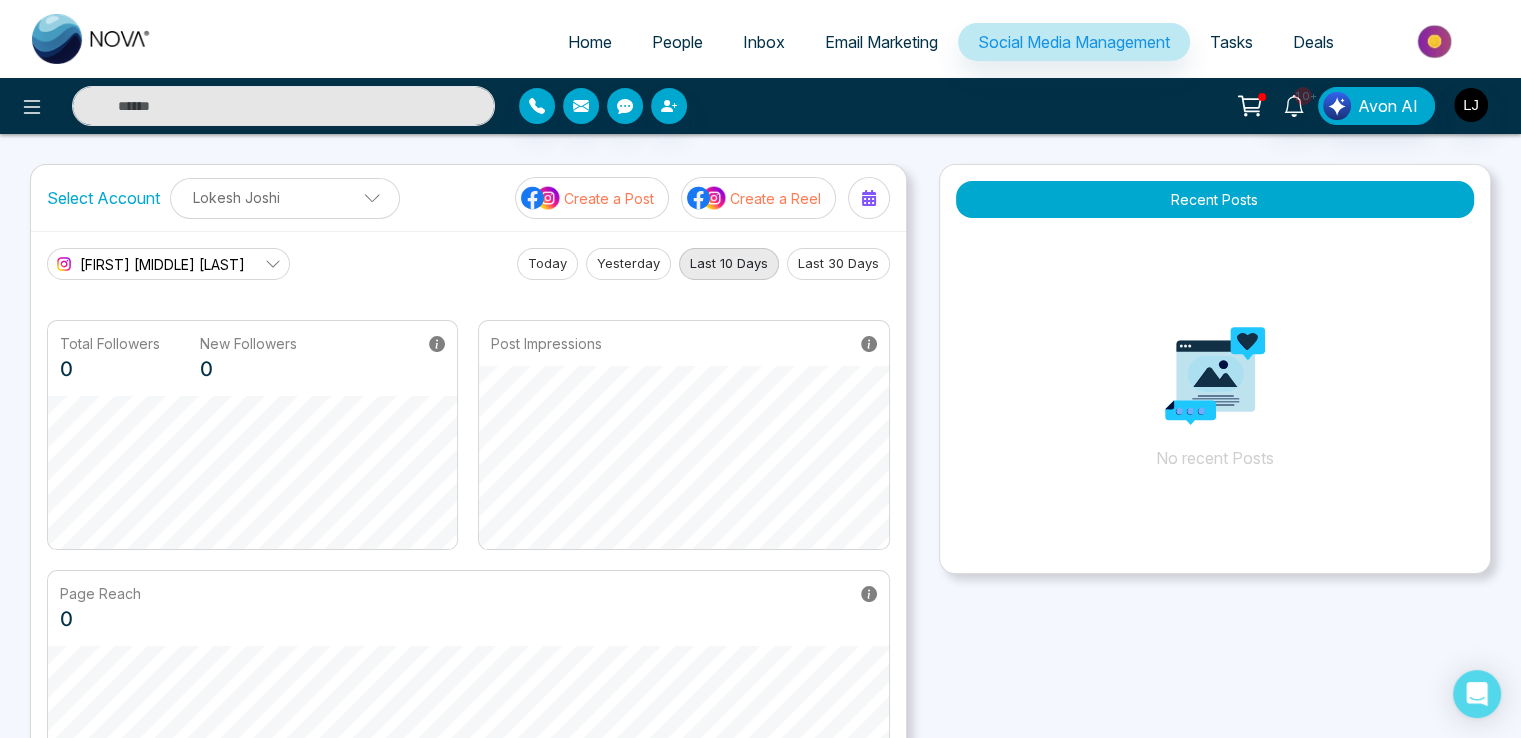 click on "Lokesh Avinash Joshi" at bounding box center [168, 264] 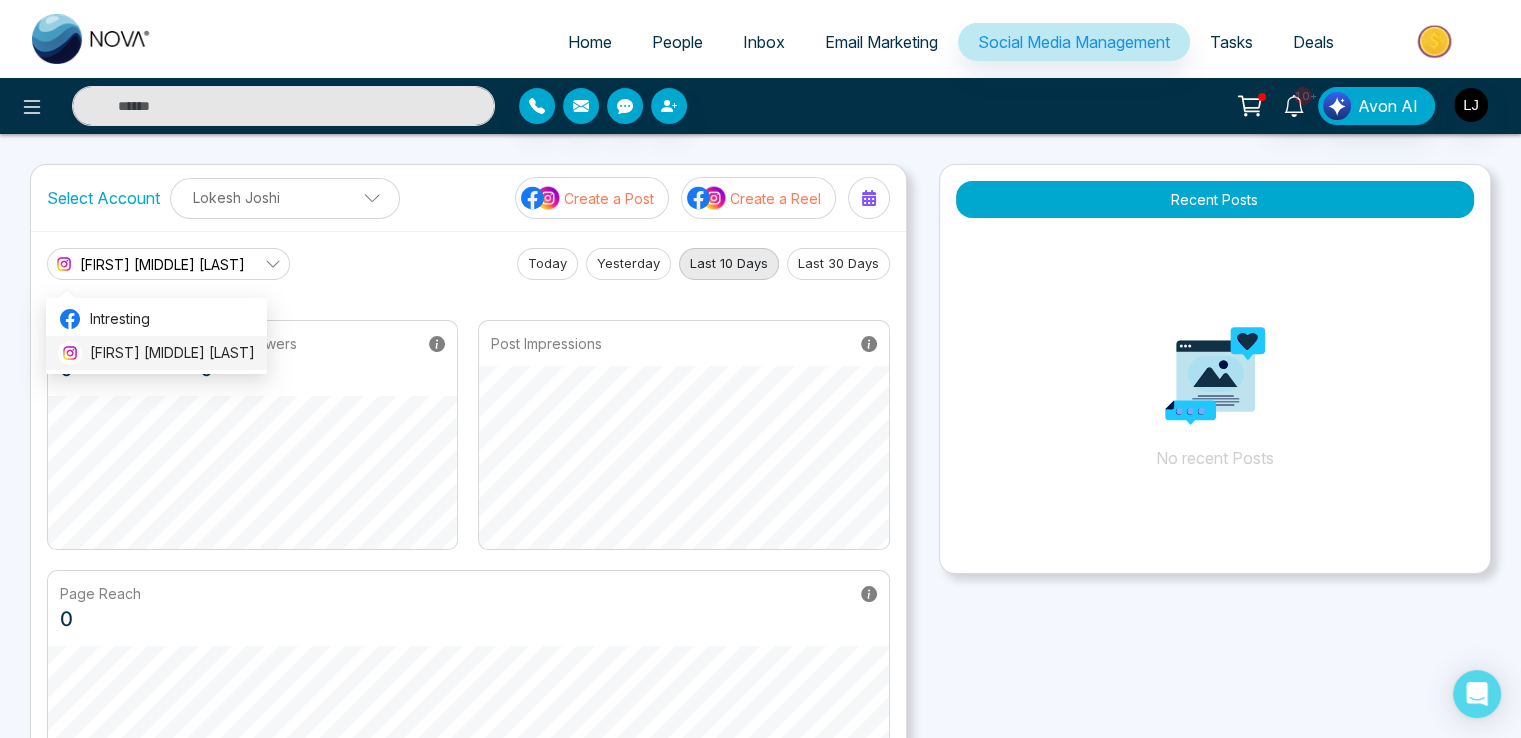 click on "Lokesh Avinash Joshi" at bounding box center [172, 353] 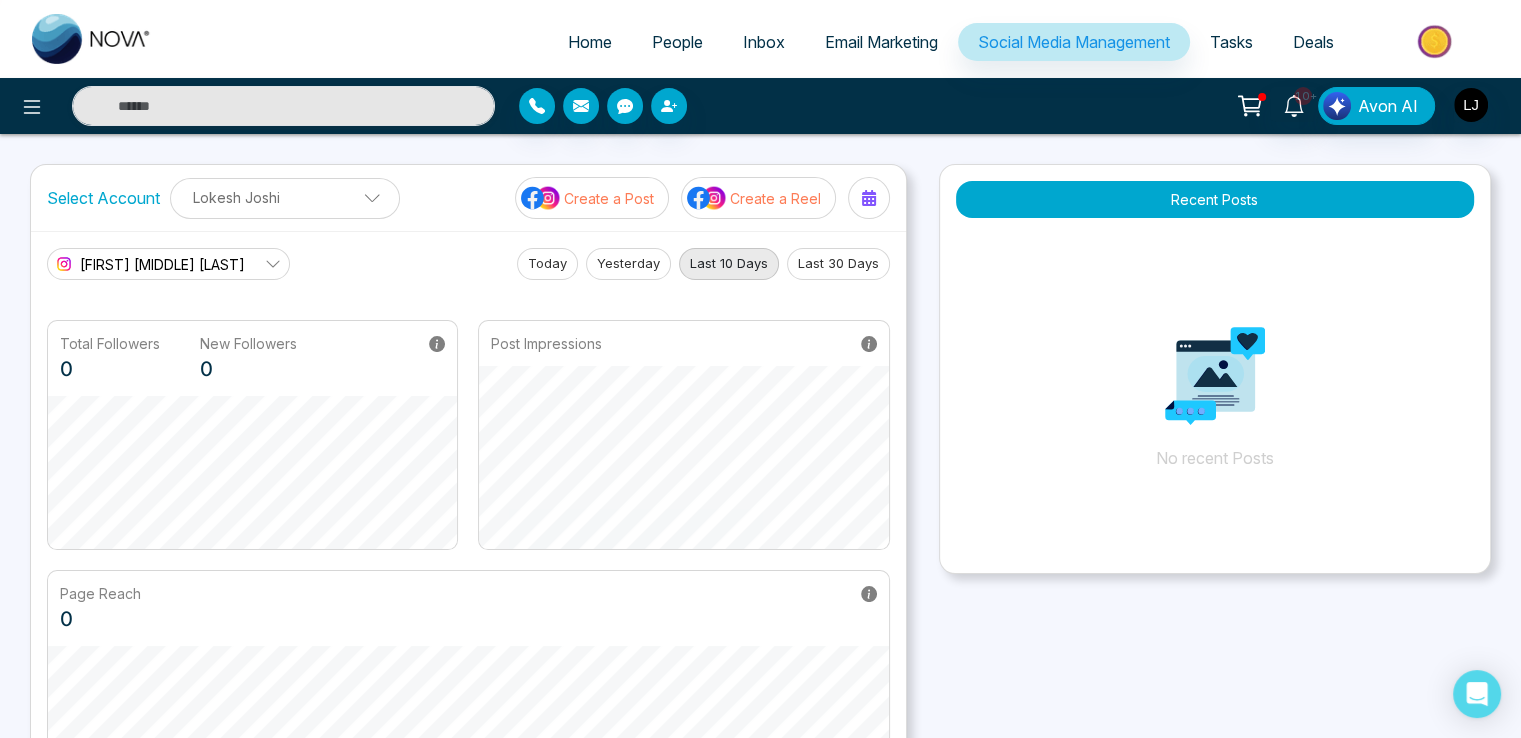 click on "Lokesh Avinash Joshi" at bounding box center (162, 264) 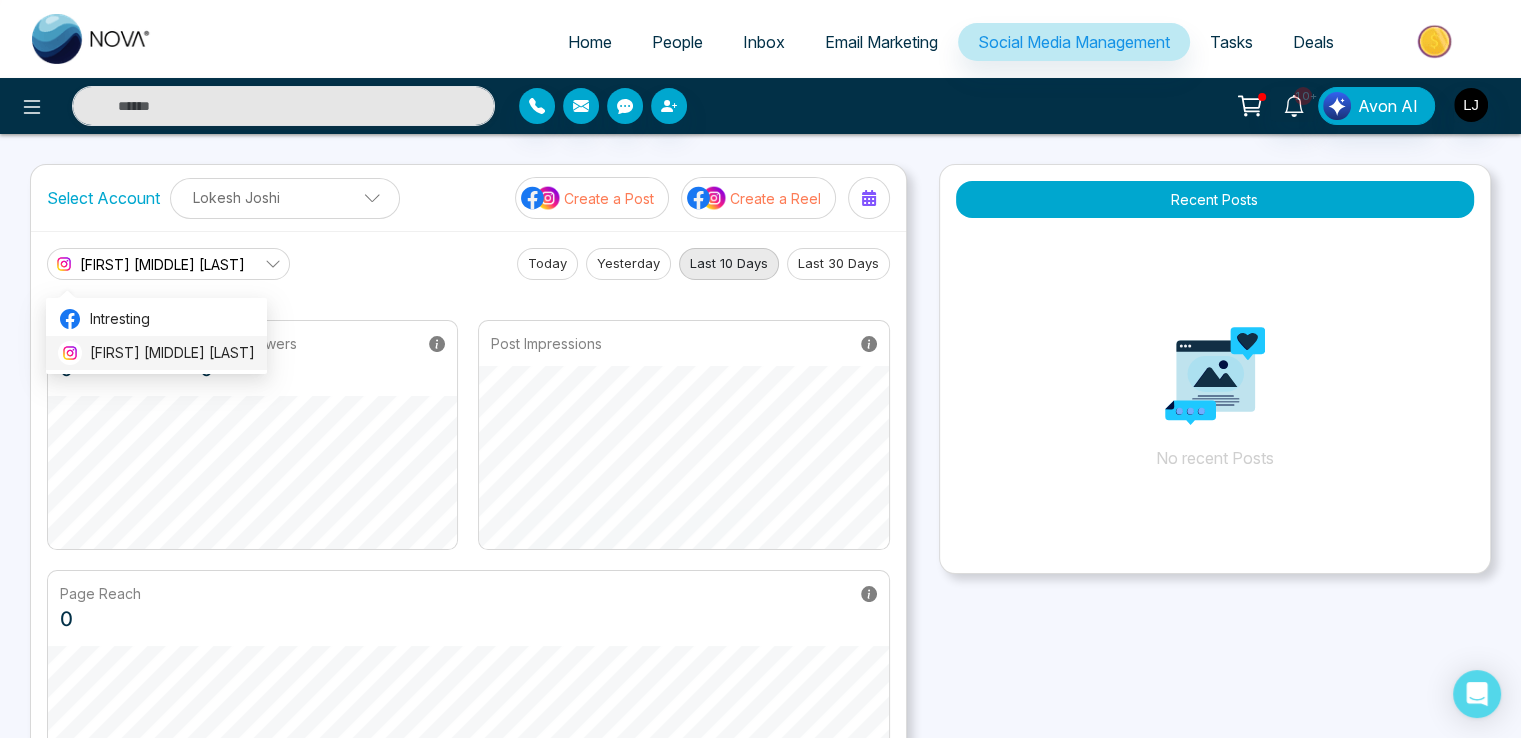 click on "Lokesh Avinash Joshi" at bounding box center (172, 353) 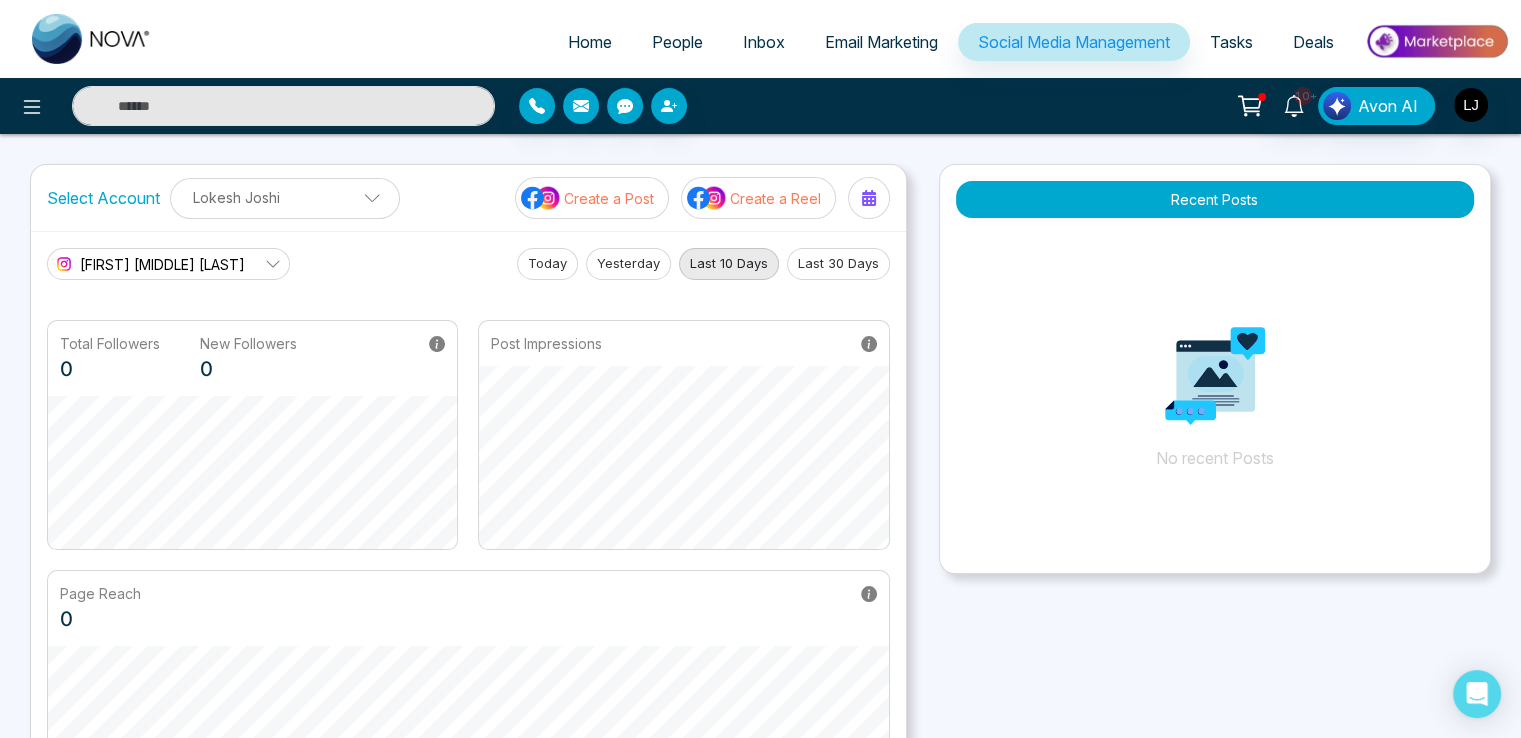 click on "Lokesh Avinash Joshi" at bounding box center (162, 264) 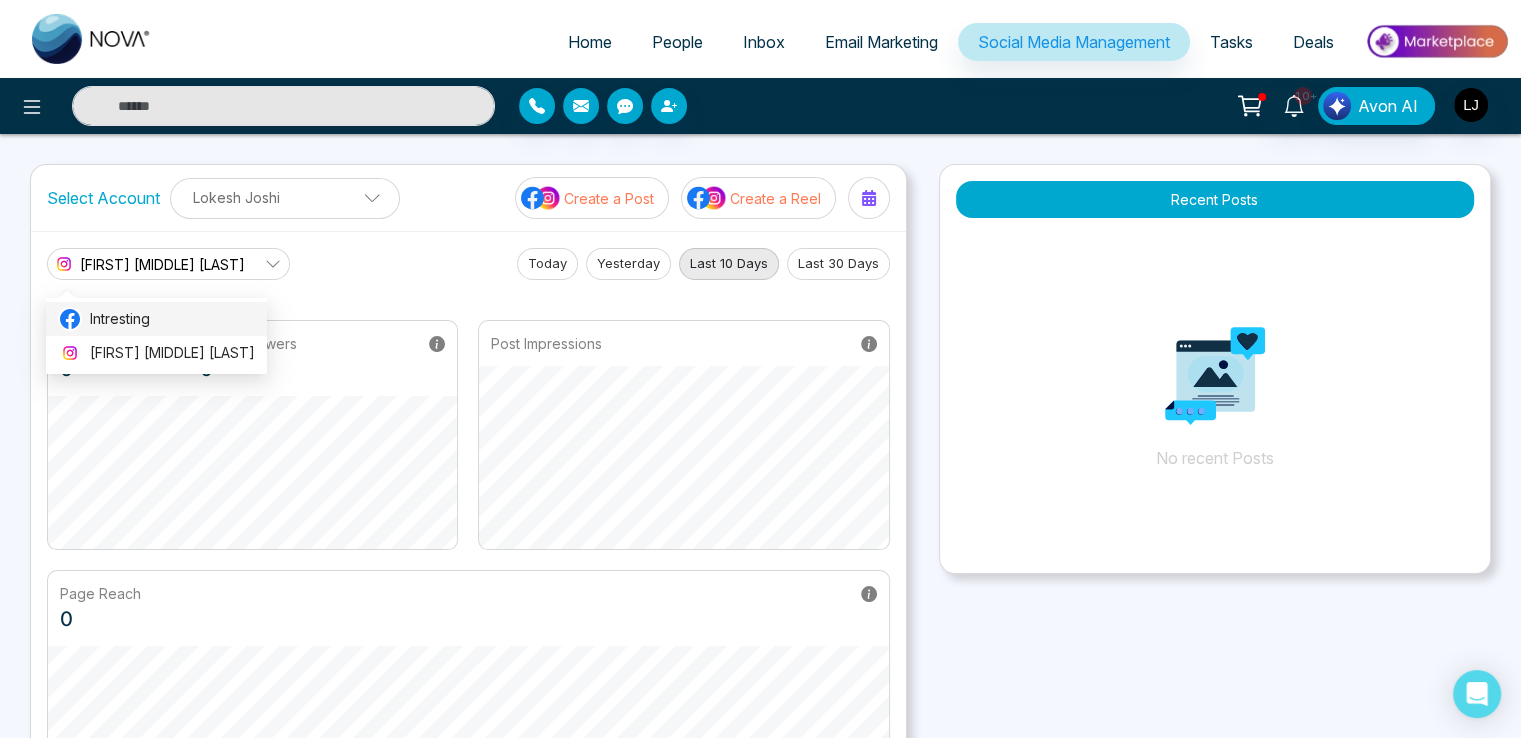 click on "Intresting" at bounding box center (172, 319) 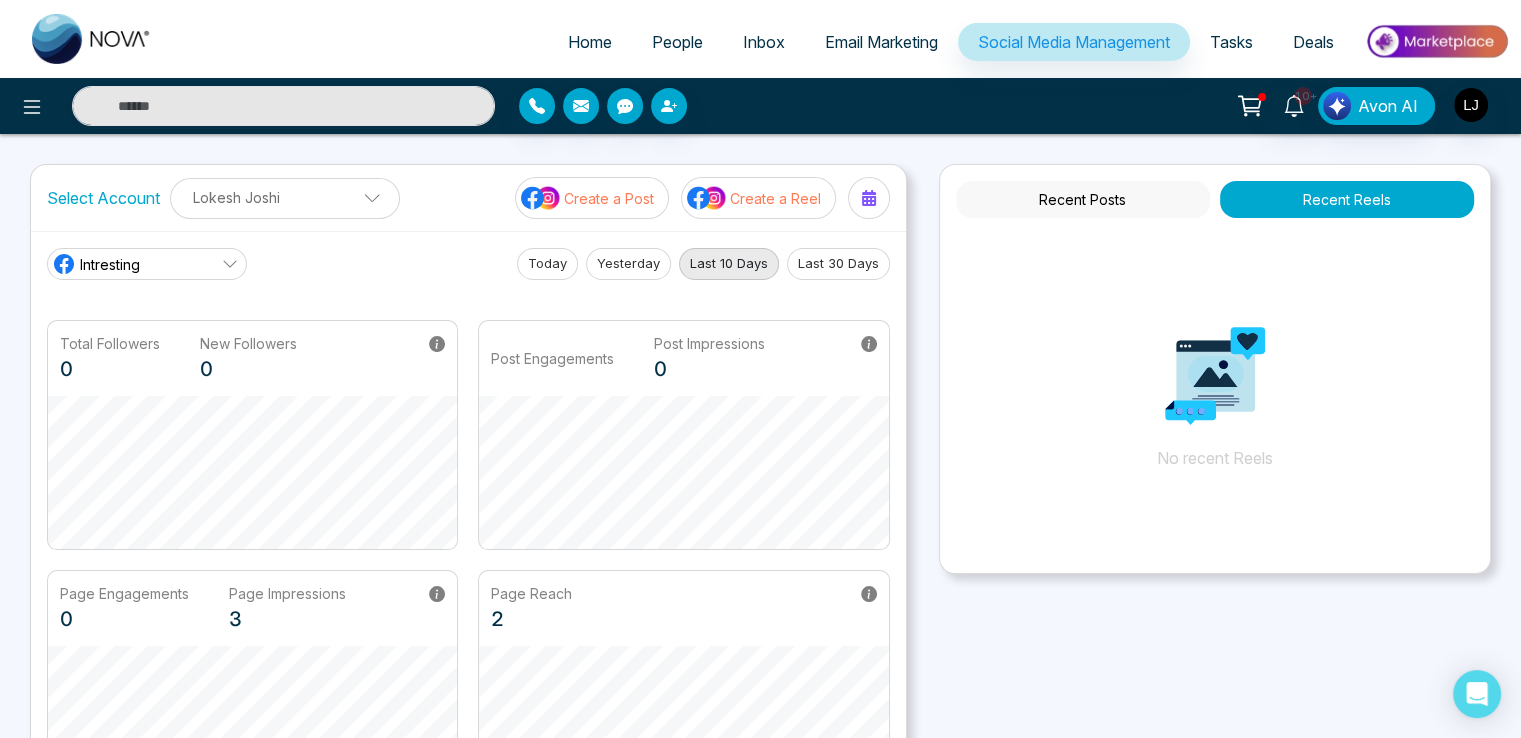 click on "Intresting" at bounding box center [147, 264] 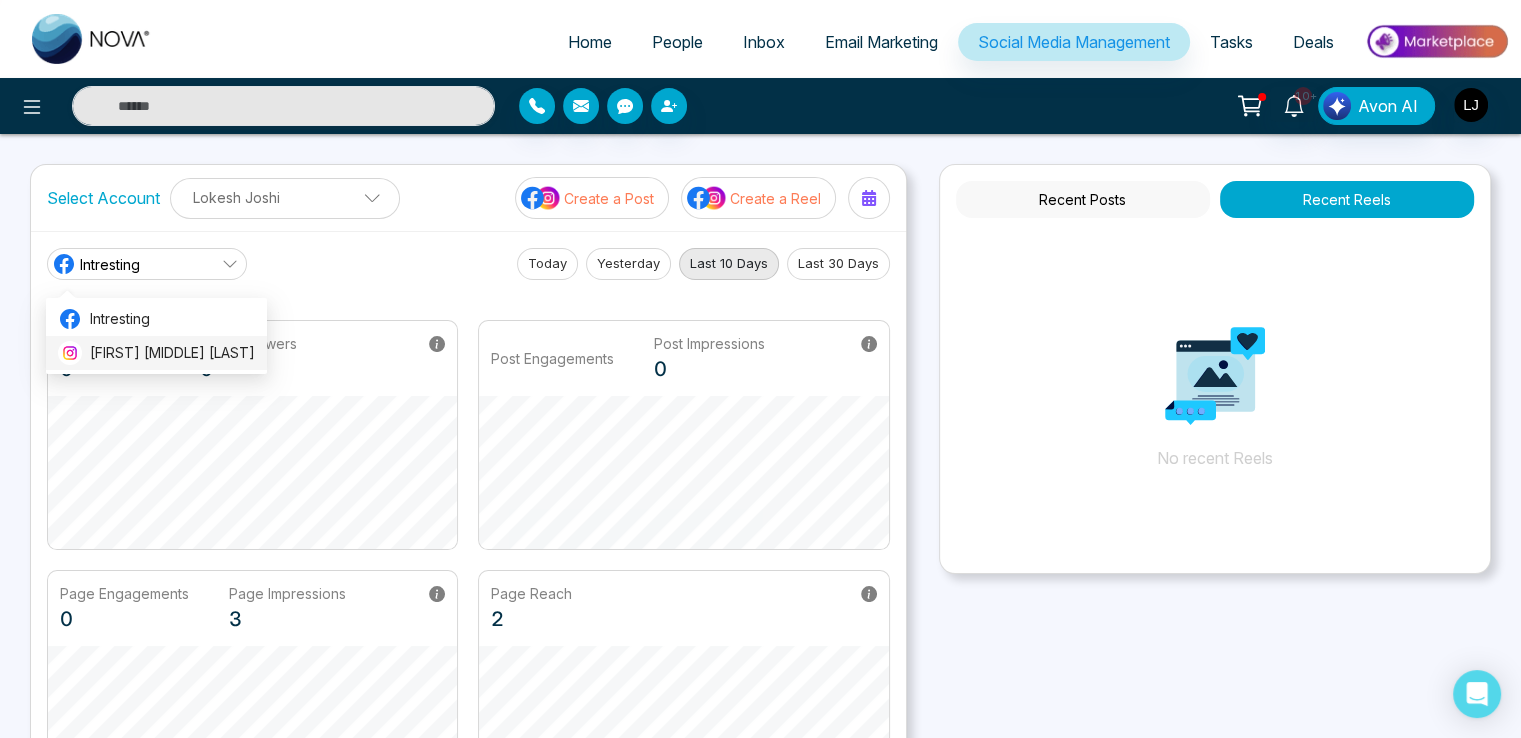 click on "Lokesh Avinash Joshi" at bounding box center (172, 353) 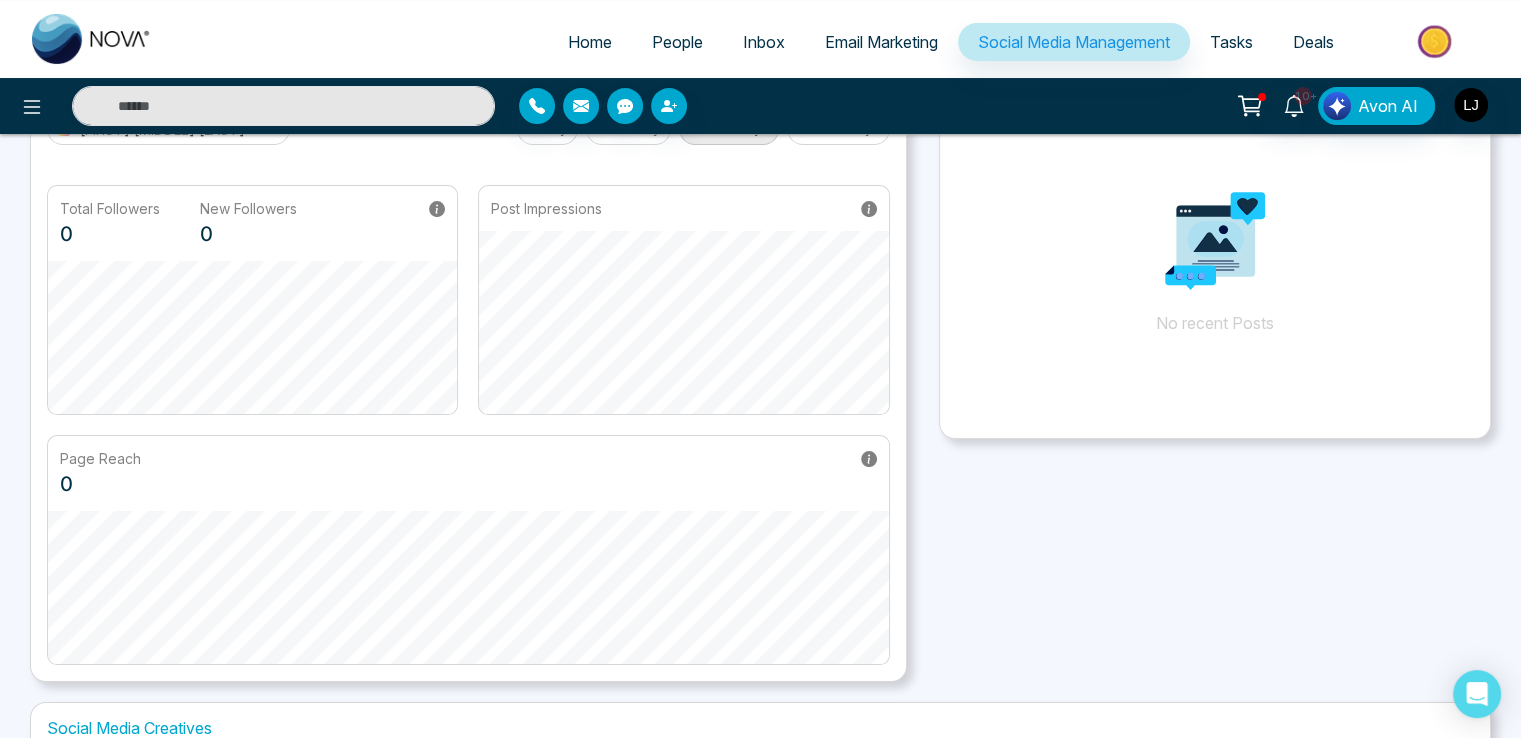 scroll, scrollTop: 0, scrollLeft: 0, axis: both 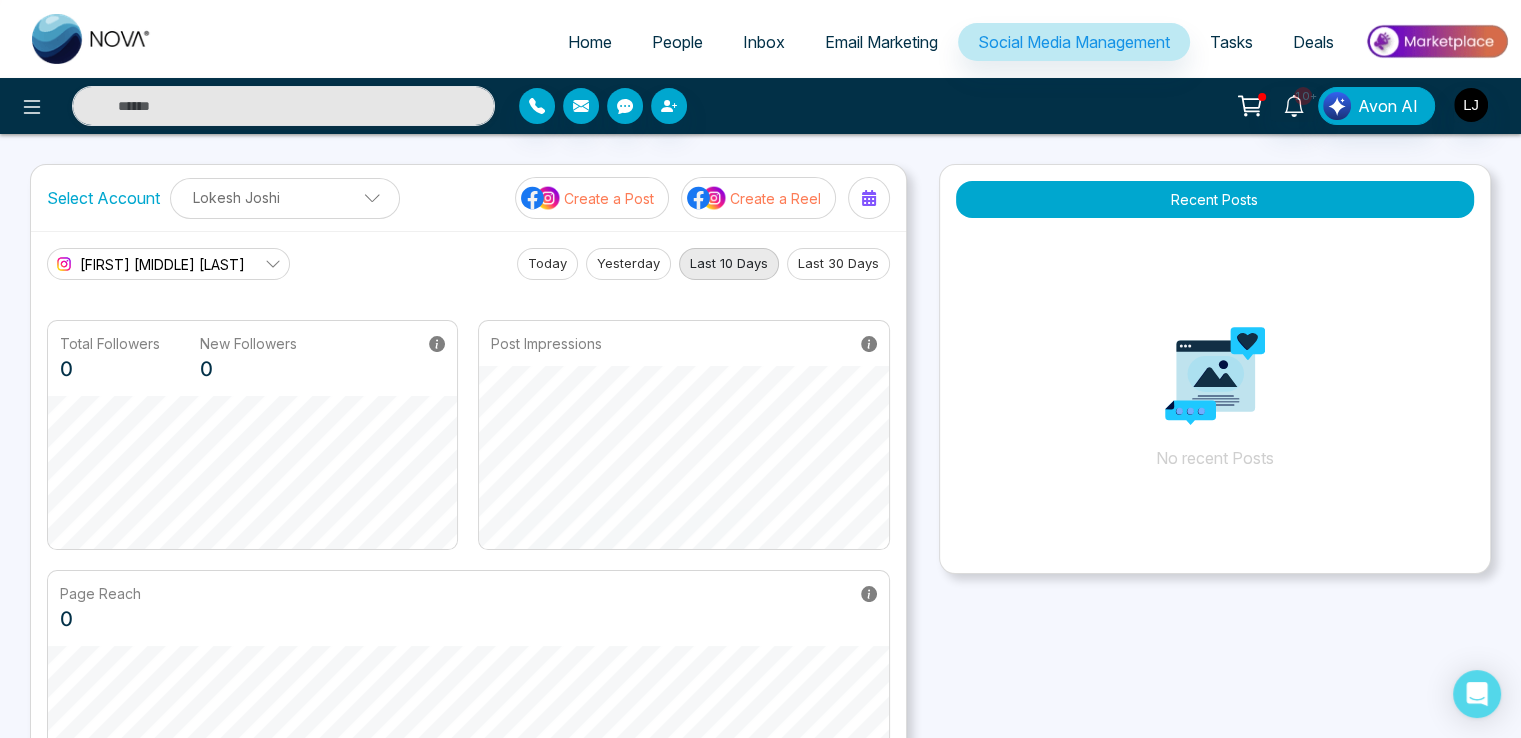 click on "Lokesh Avinash Joshi" at bounding box center (162, 264) 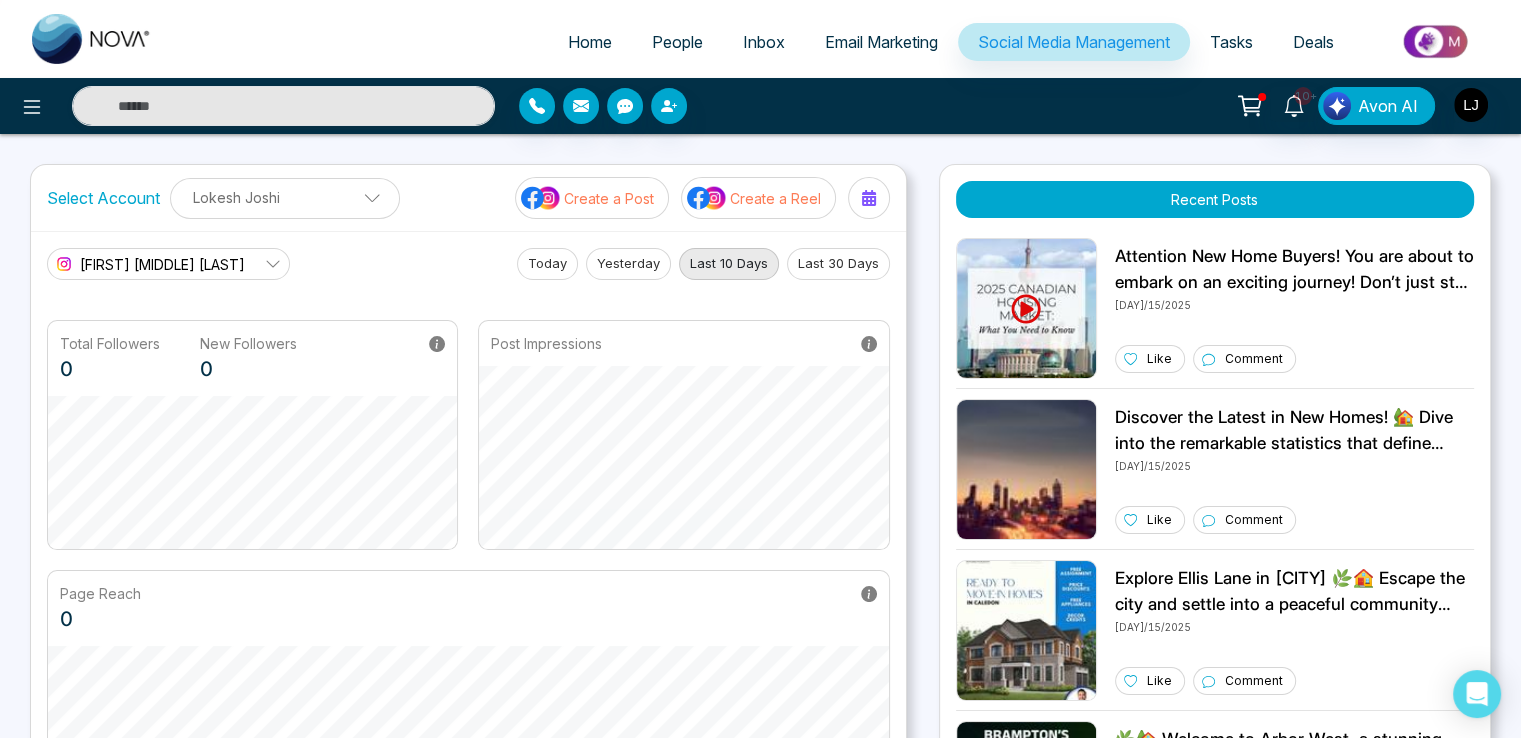 click on "10+ Avon AI" at bounding box center [1204, 106] 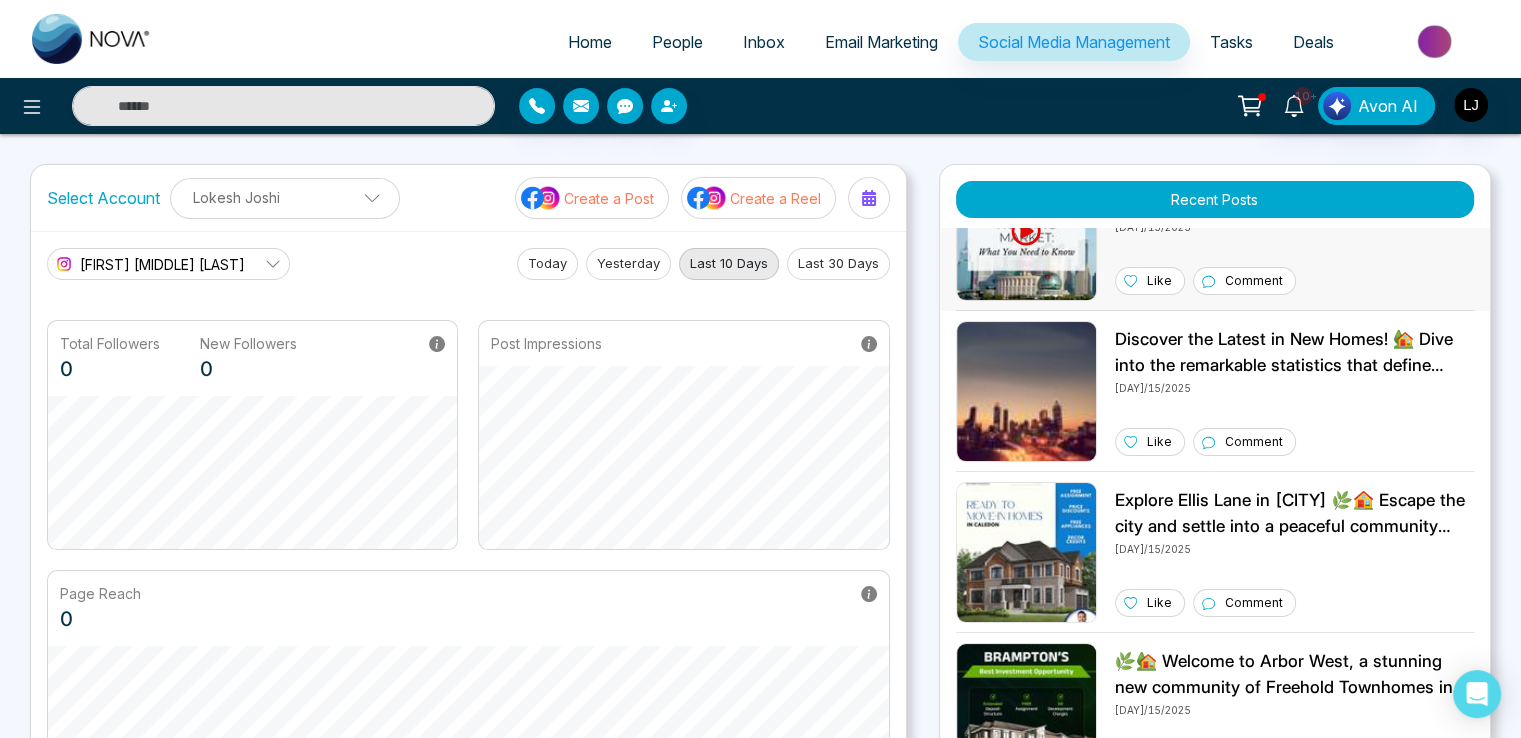 scroll, scrollTop: 100, scrollLeft: 0, axis: vertical 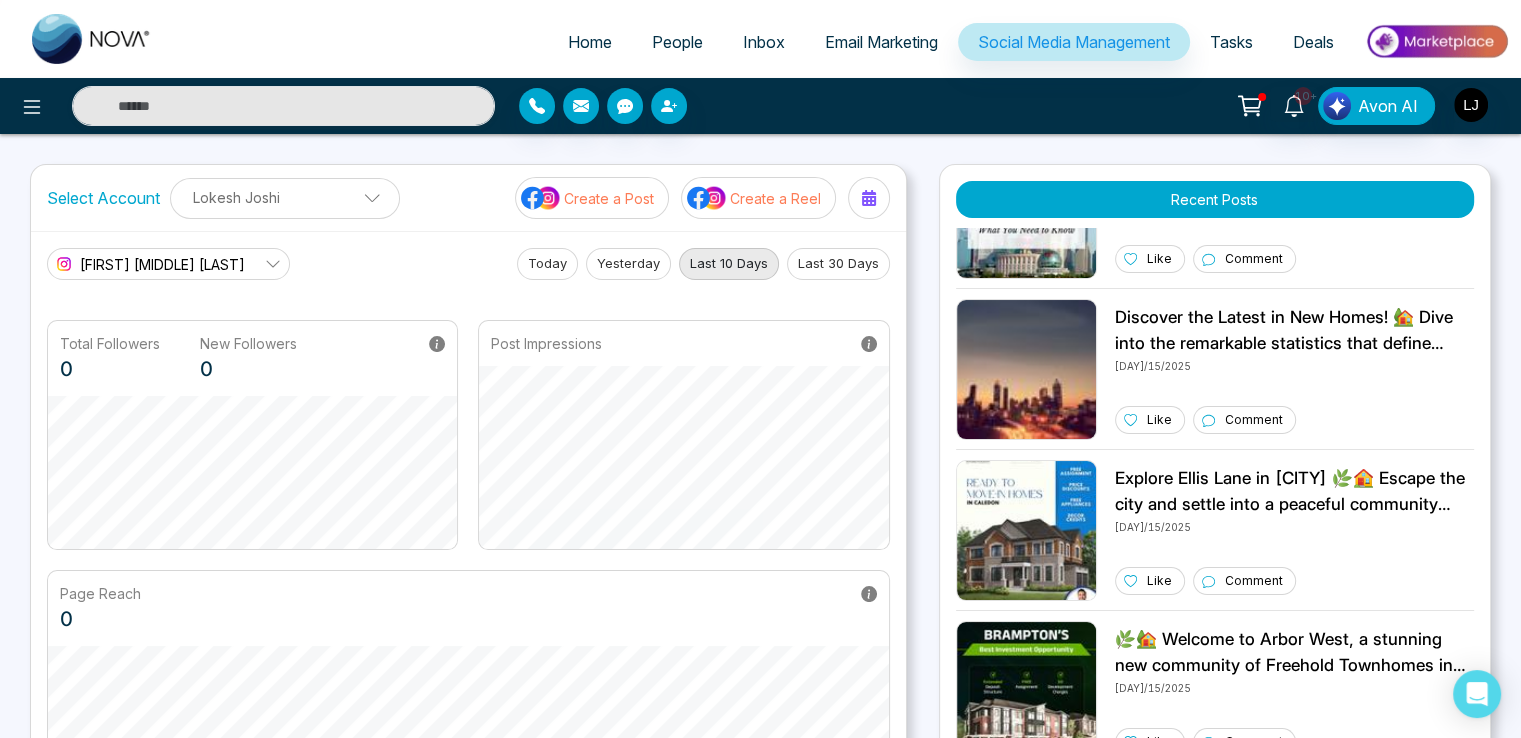 click on "Lokesh Avinash Joshi" at bounding box center [168, 264] 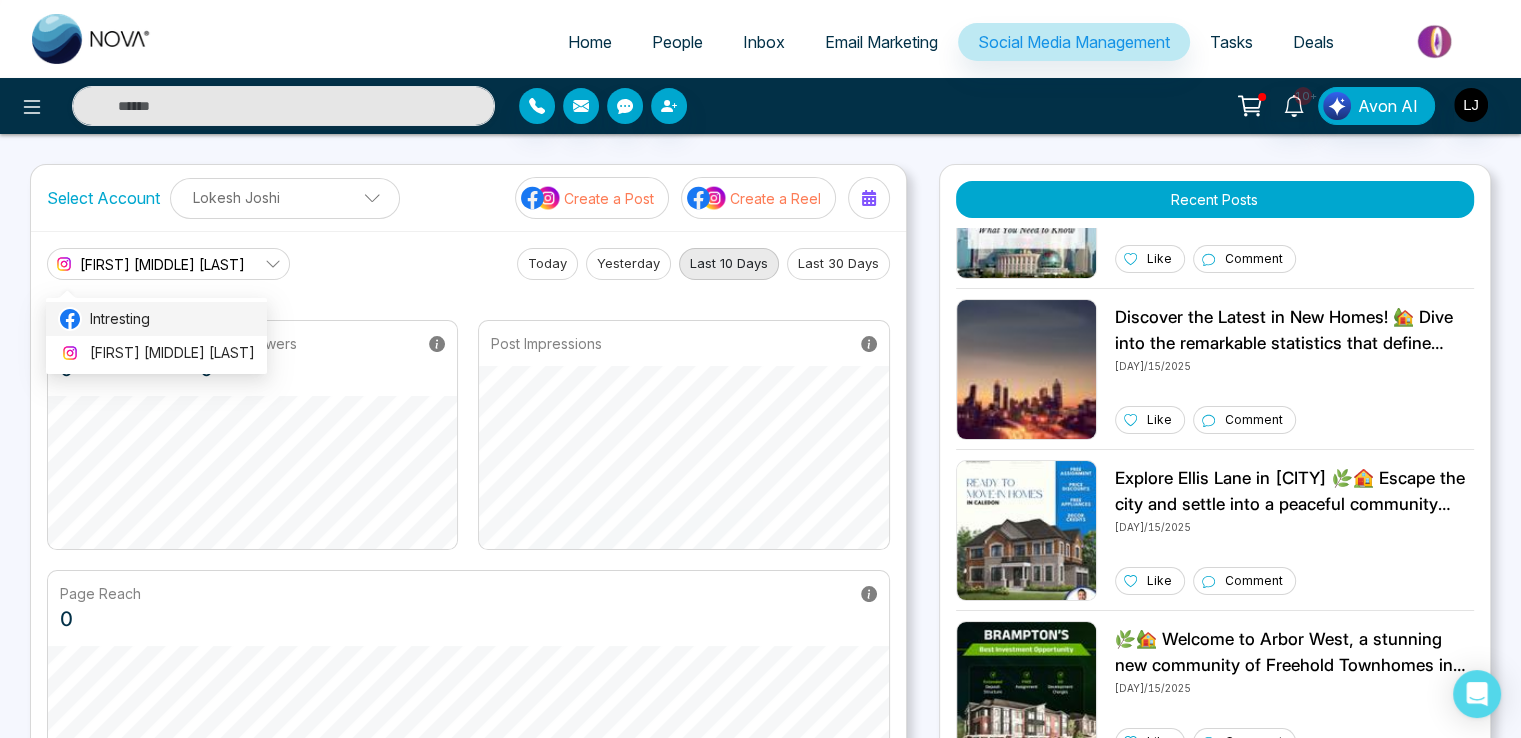 click on "Intresting" at bounding box center [172, 319] 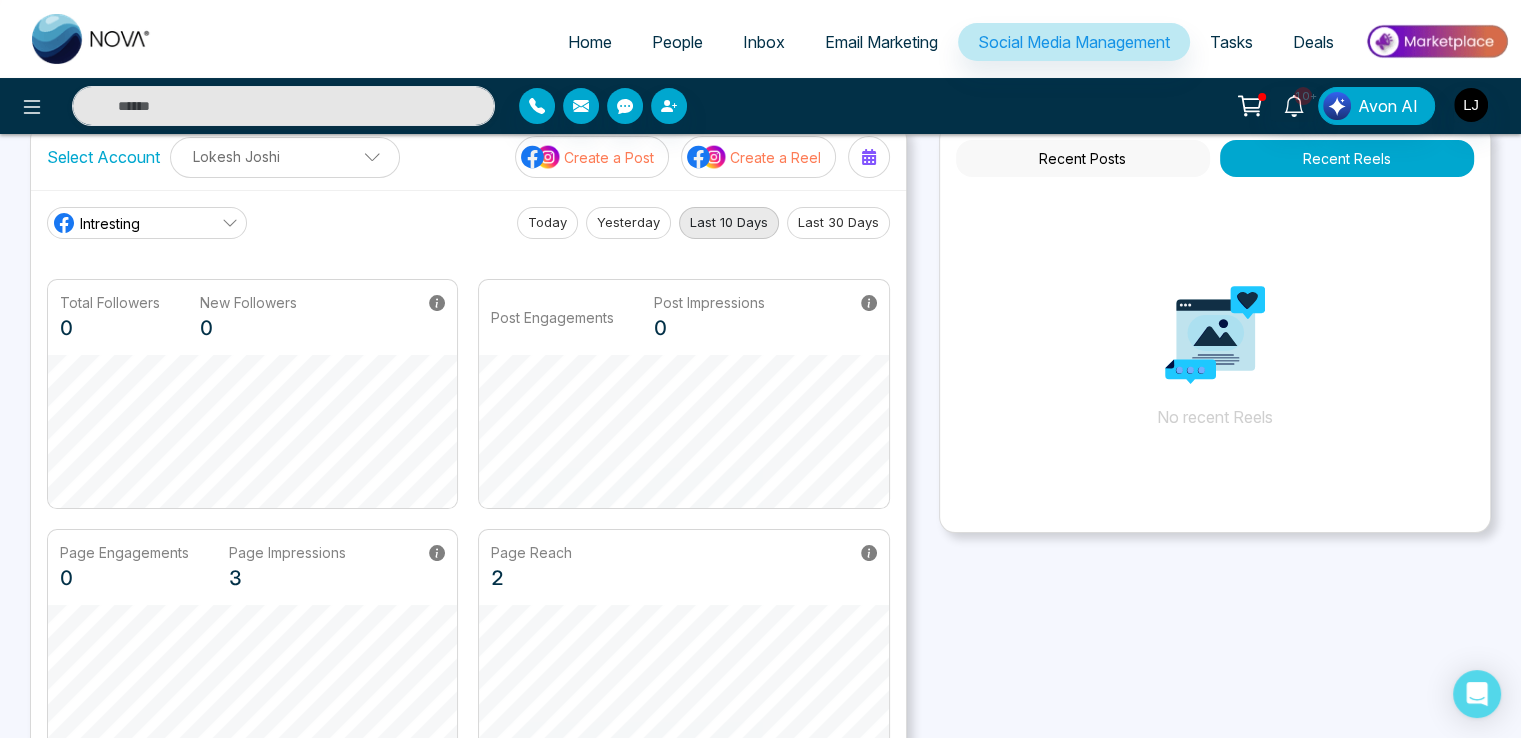 scroll, scrollTop: 0, scrollLeft: 0, axis: both 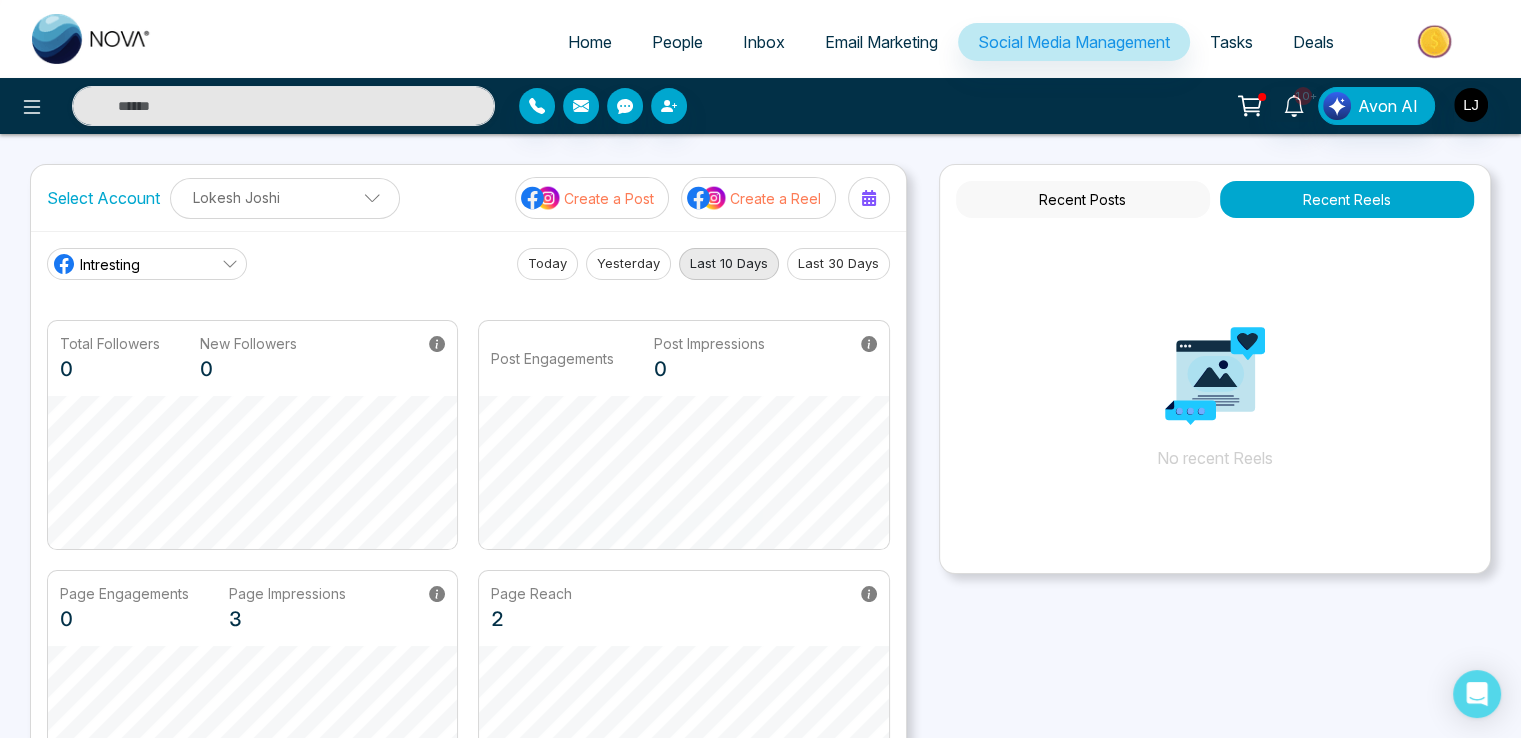 click on "Recent Posts" at bounding box center (1083, 199) 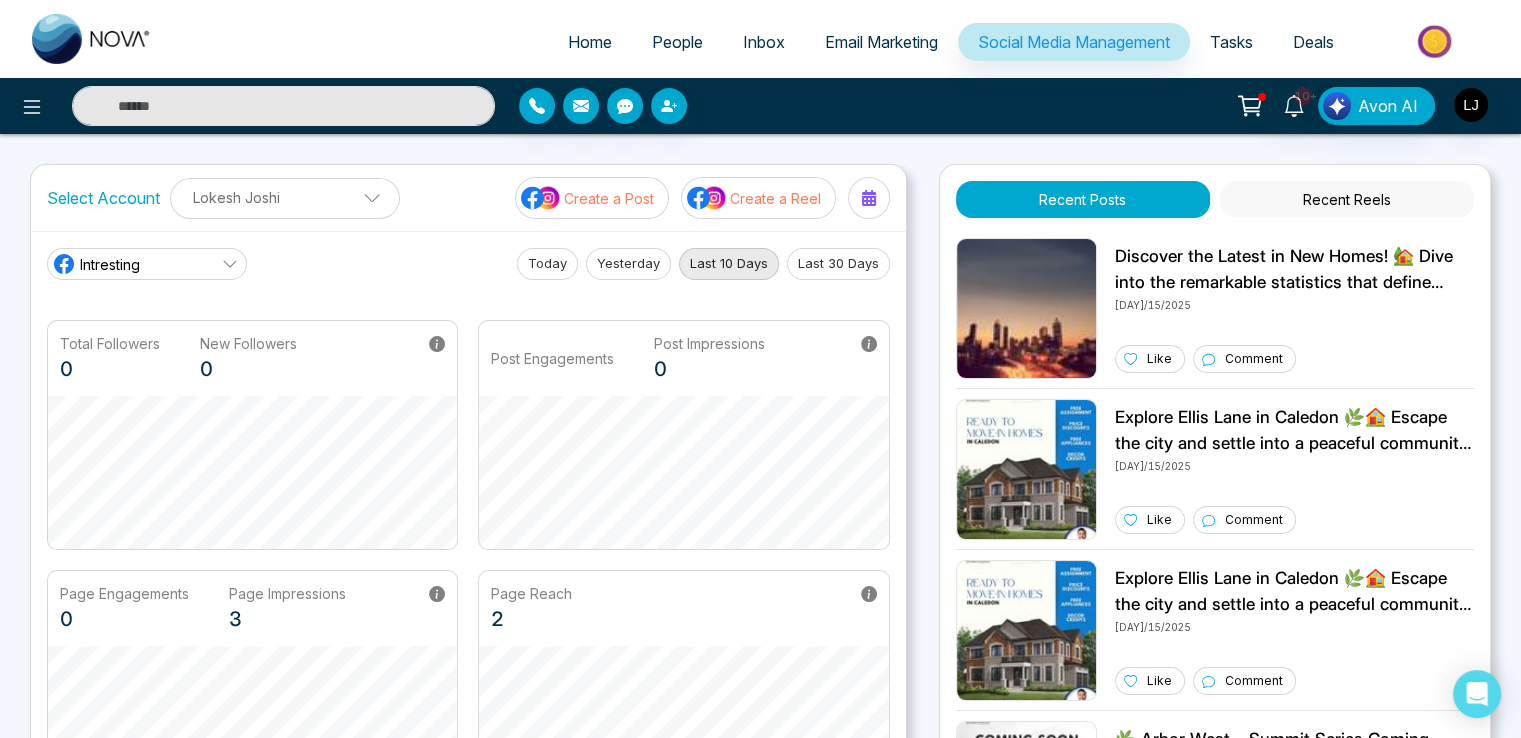 click on "Recent Reels" at bounding box center (1347, 199) 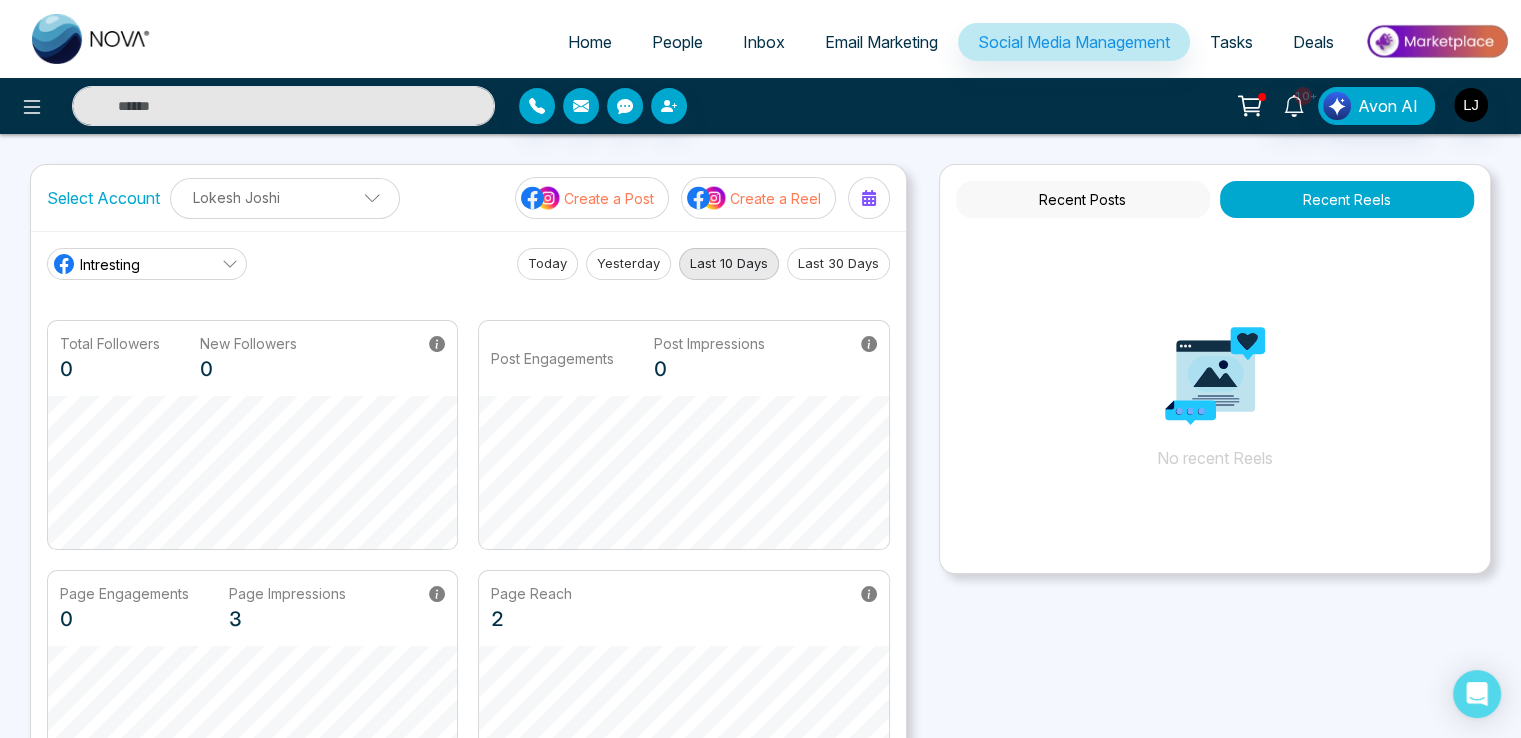 click on "Create a Post" at bounding box center (609, 198) 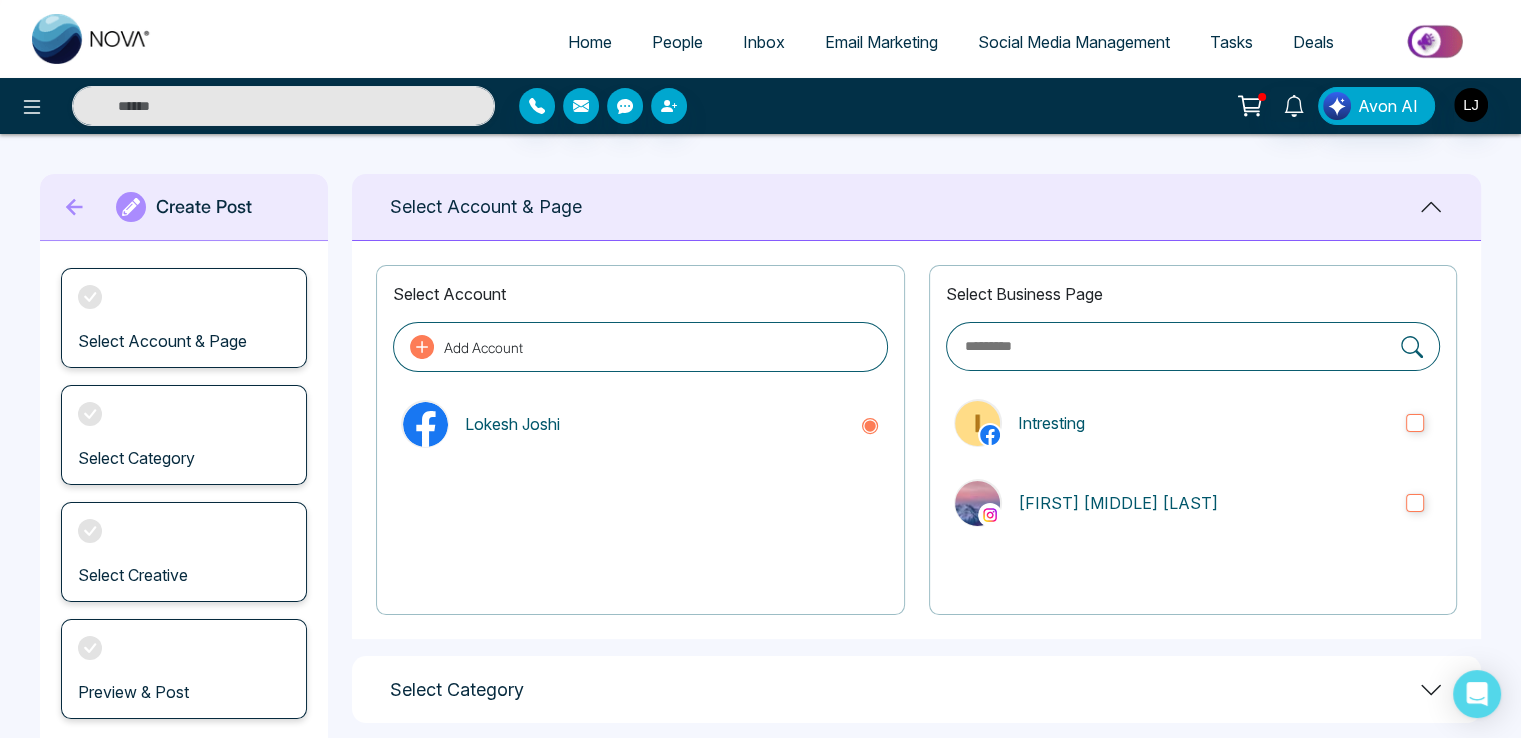 click 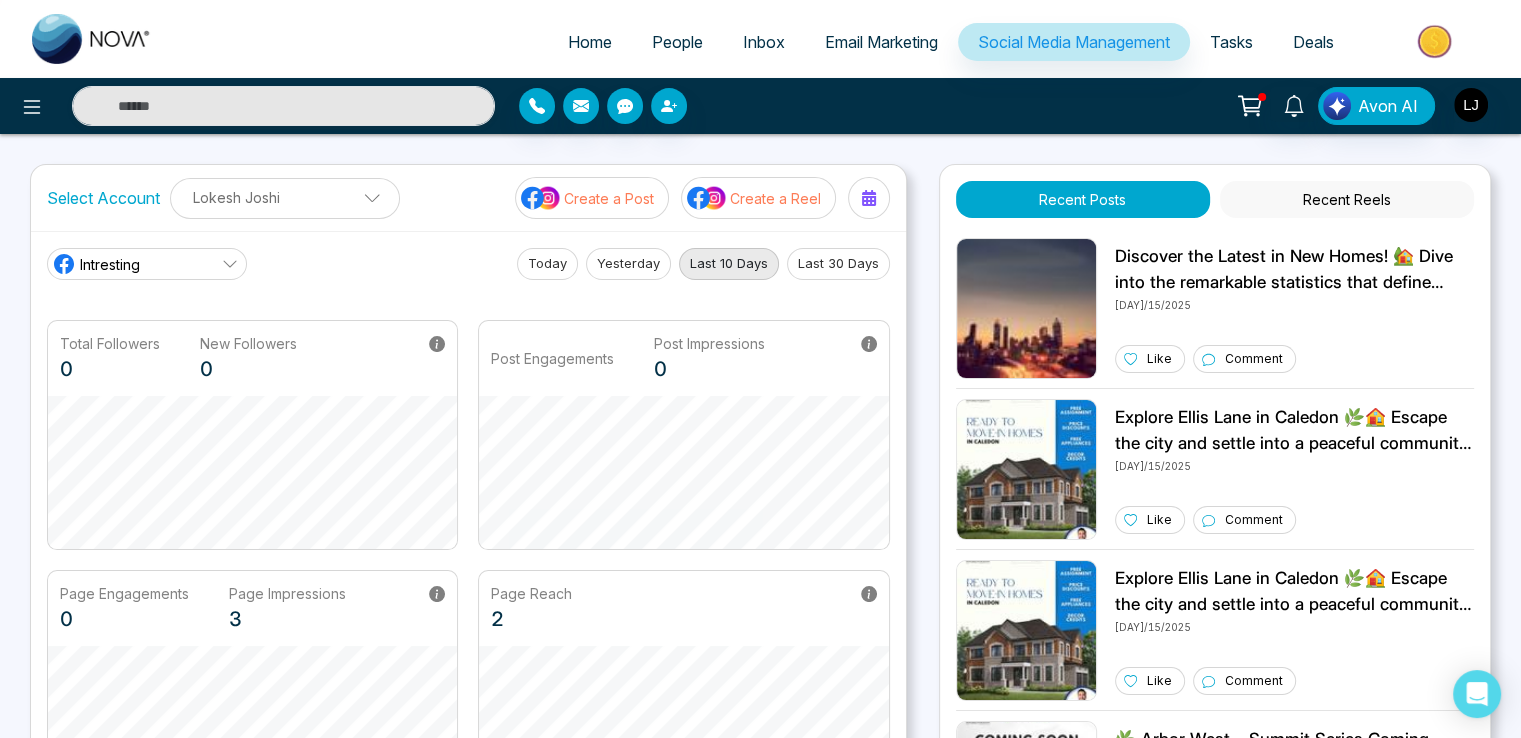 click on "Create a Reel" at bounding box center (775, 198) 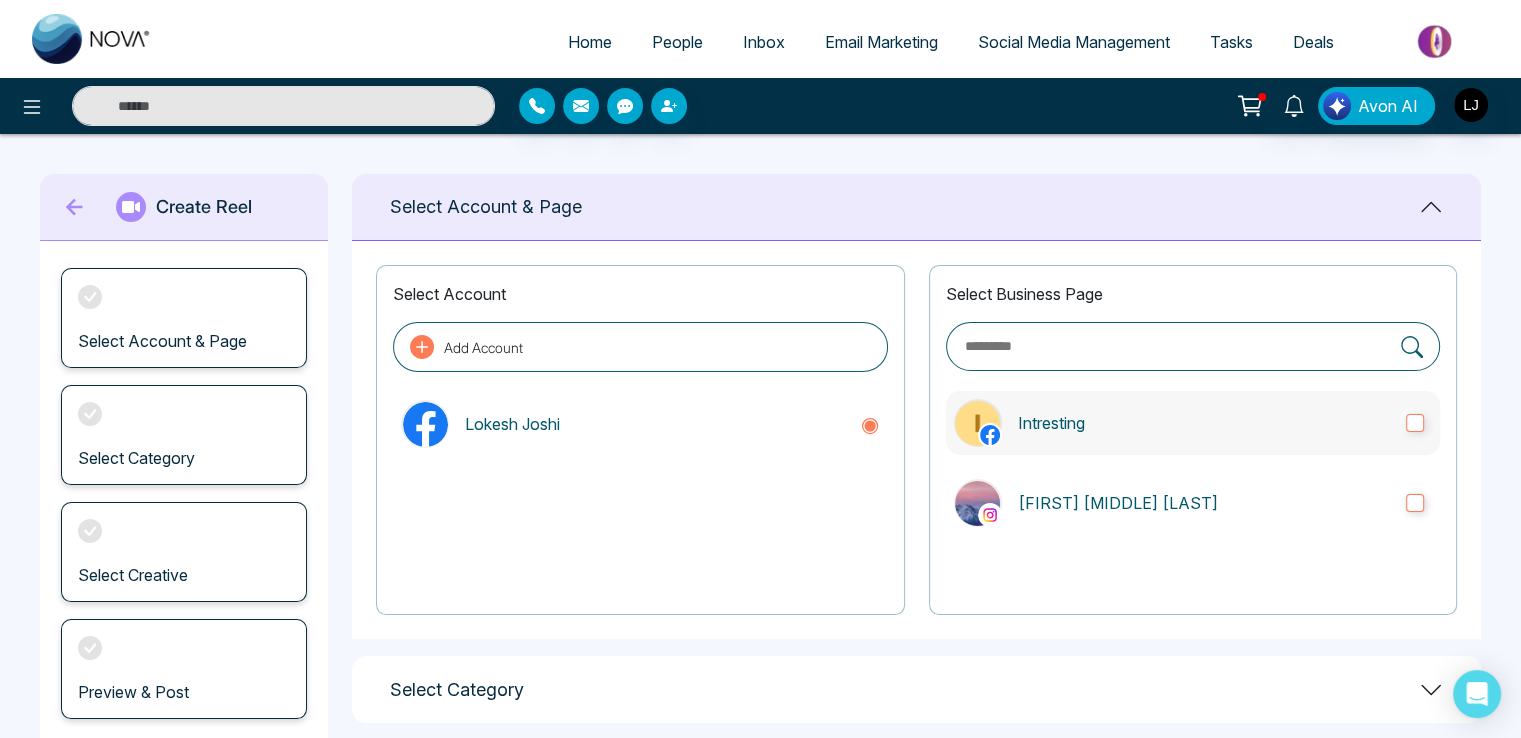 click on "Intresting" at bounding box center (1204, 423) 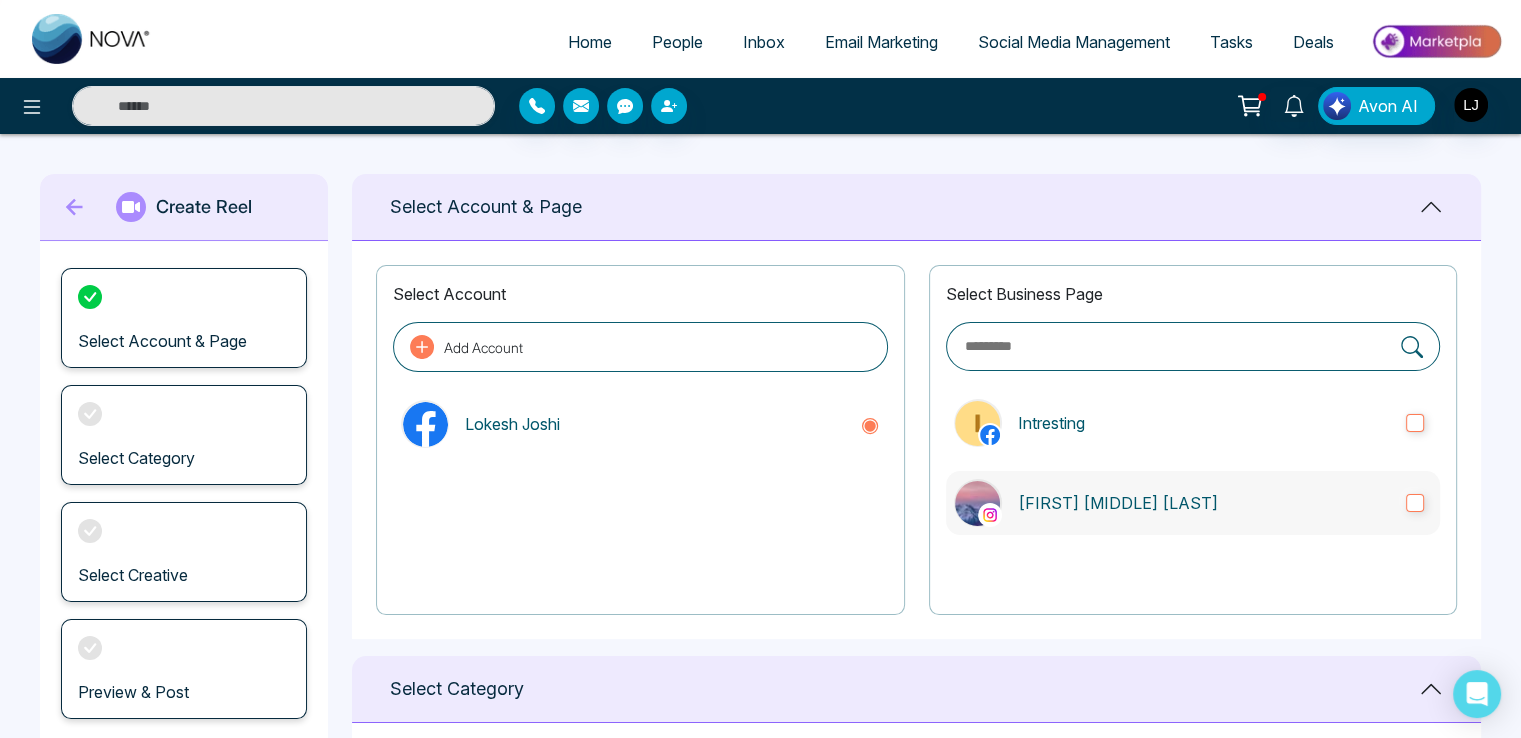 click on "Lokesh Avinash Joshi" at bounding box center [1204, 503] 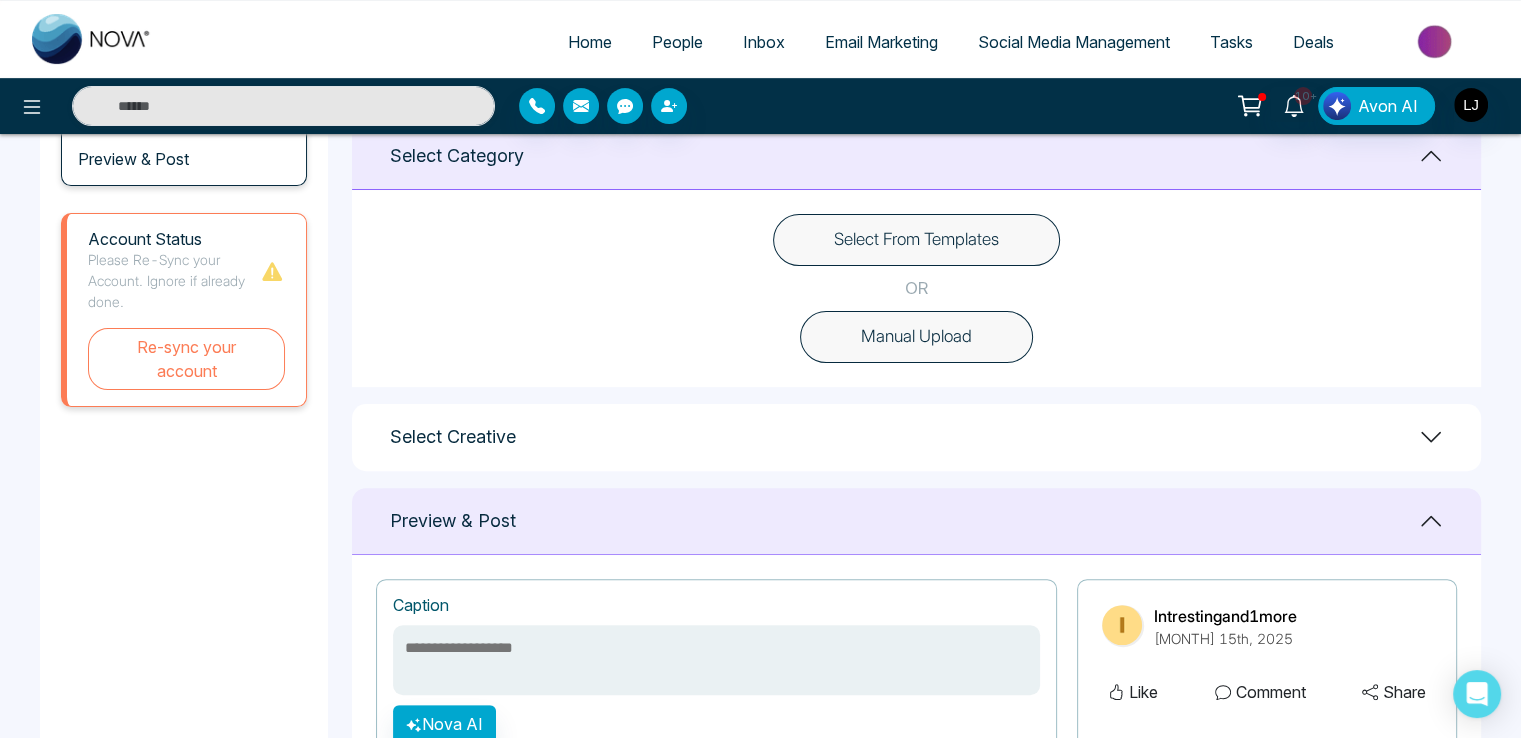 scroll, scrollTop: 500, scrollLeft: 0, axis: vertical 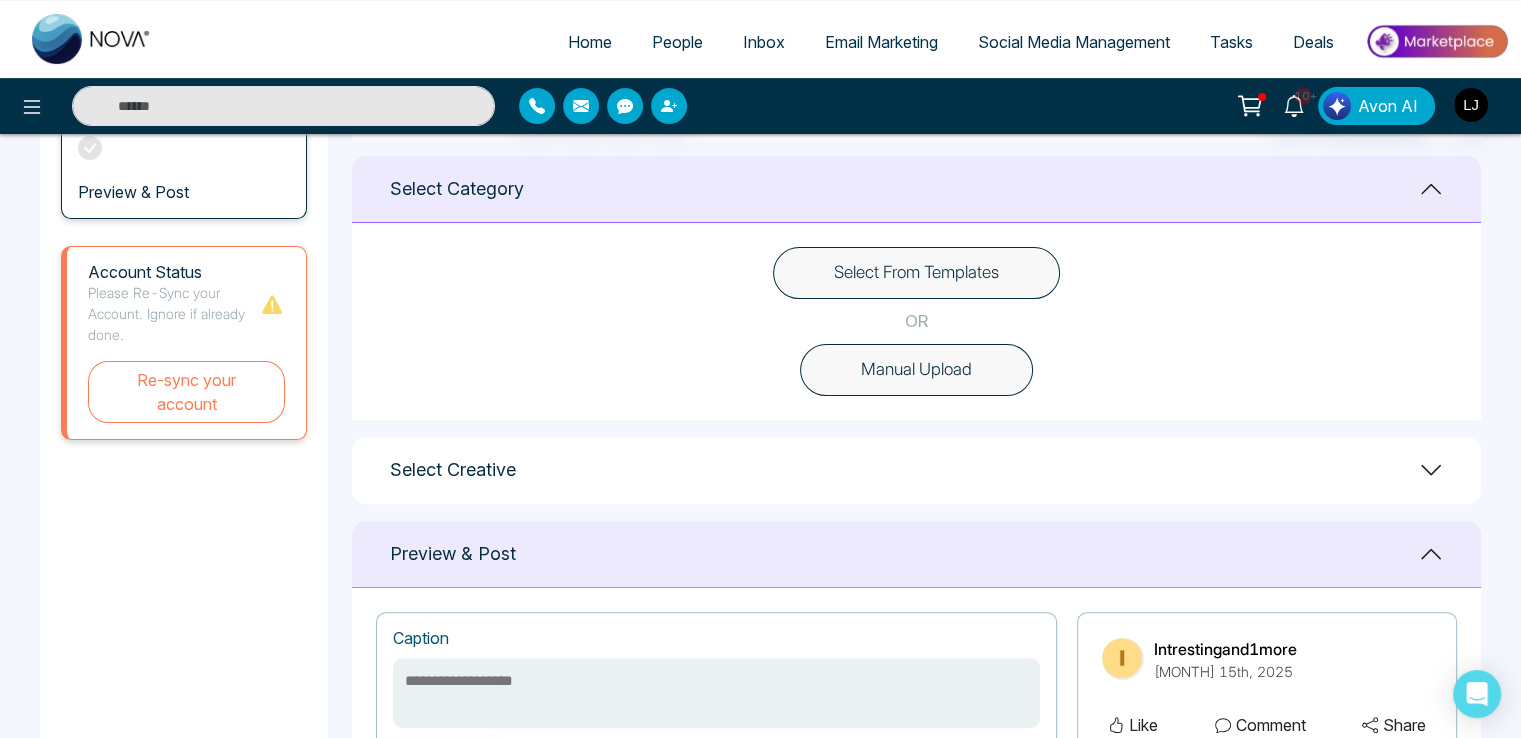 click on "Manual Upload" at bounding box center [916, 370] 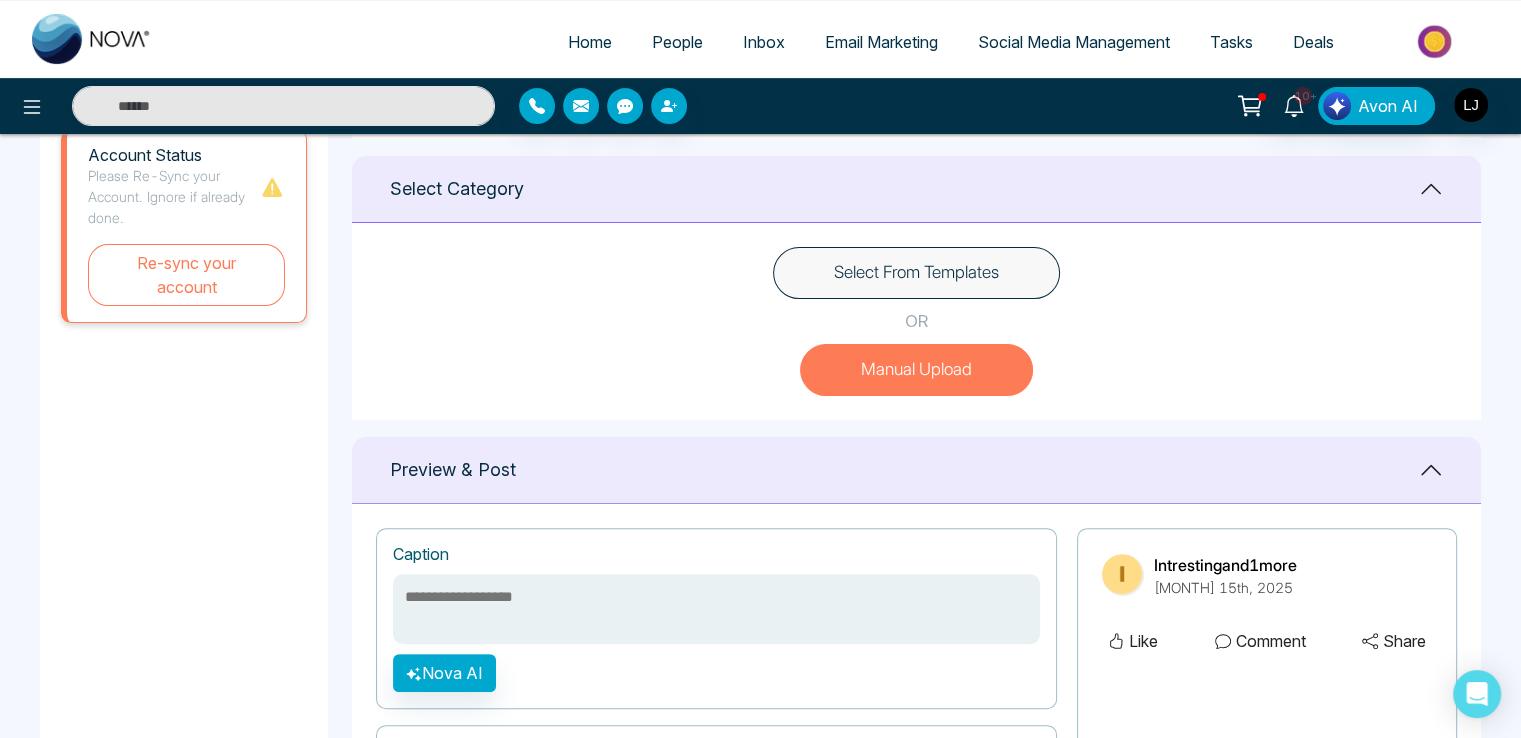 scroll, scrollTop: 382, scrollLeft: 0, axis: vertical 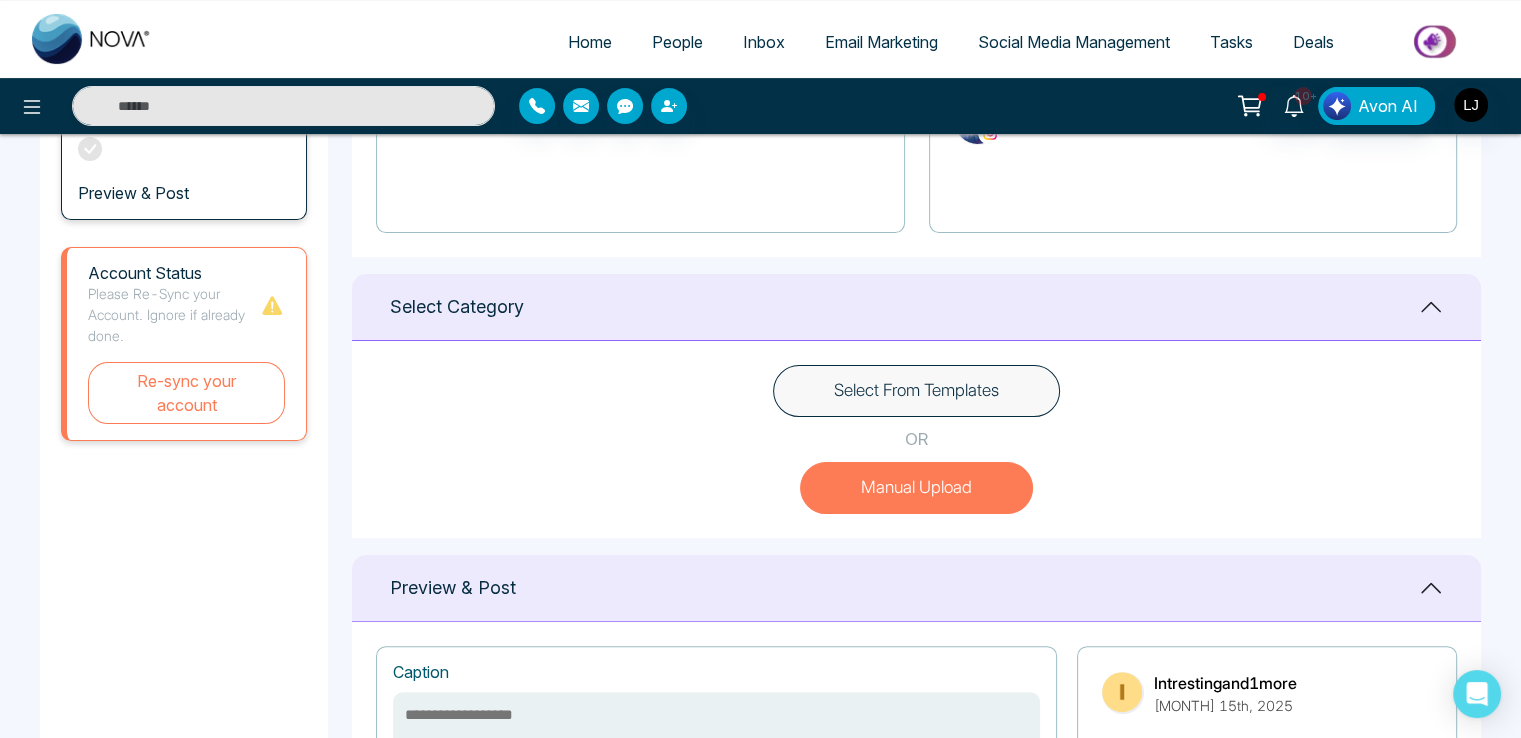 click on "Select From Templates" at bounding box center [916, 391] 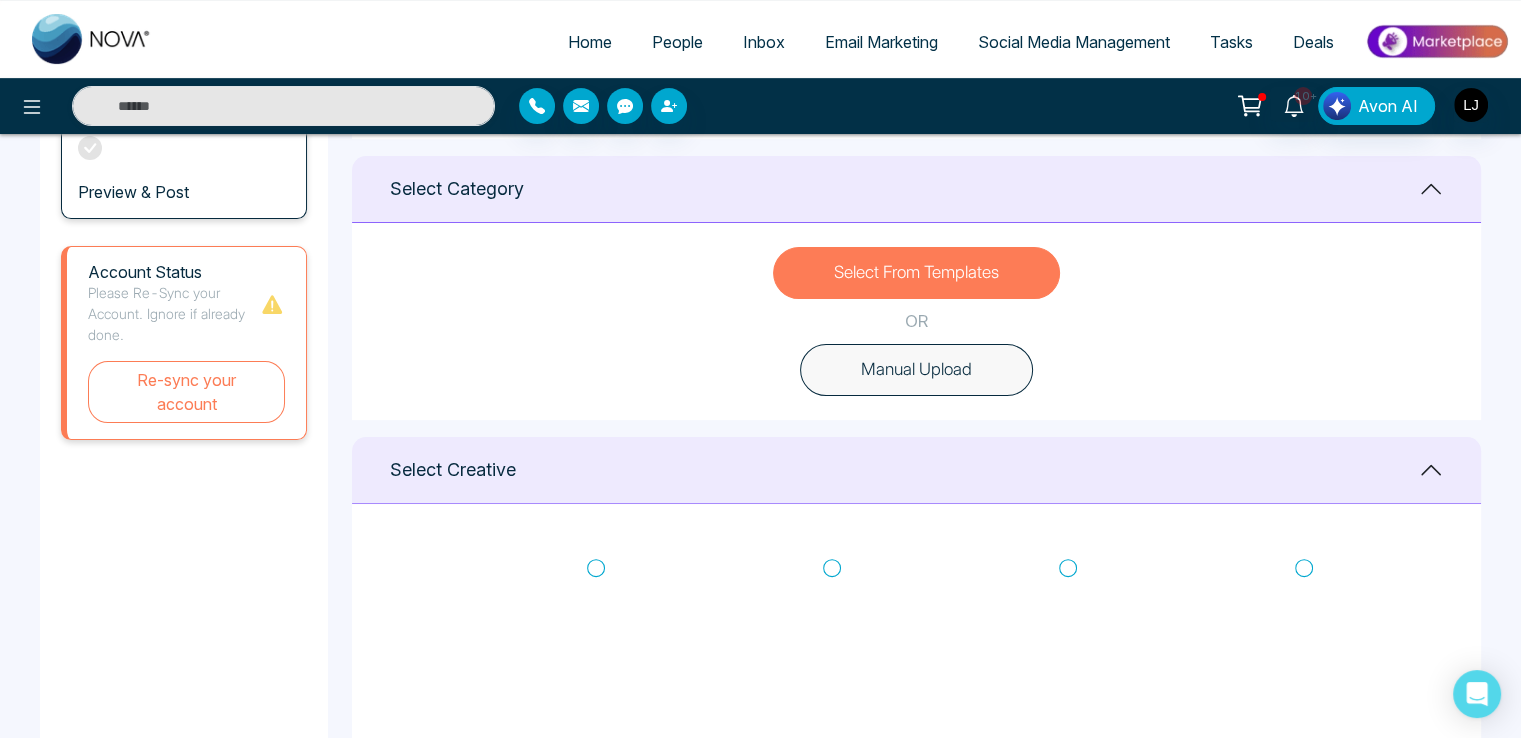 scroll, scrollTop: 882, scrollLeft: 0, axis: vertical 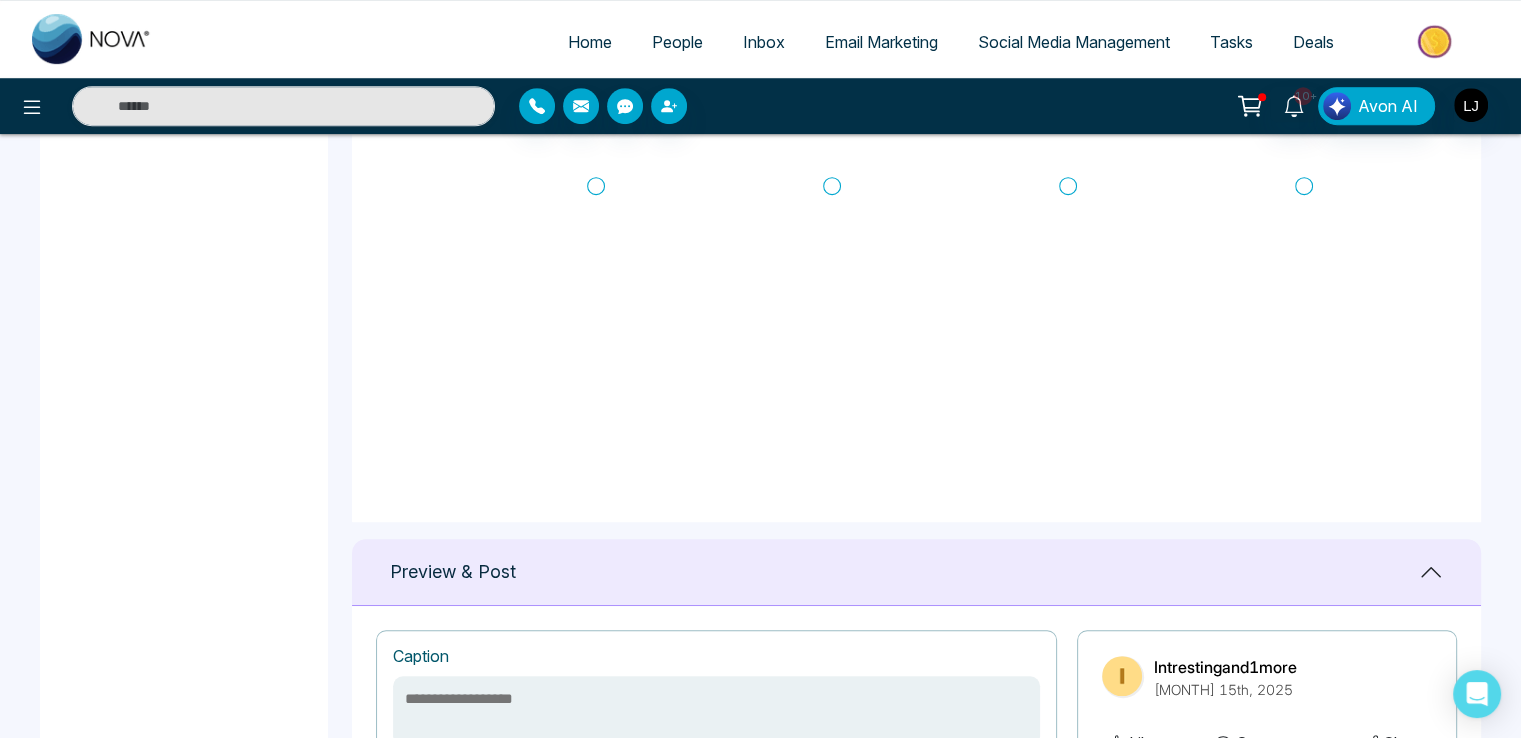 click 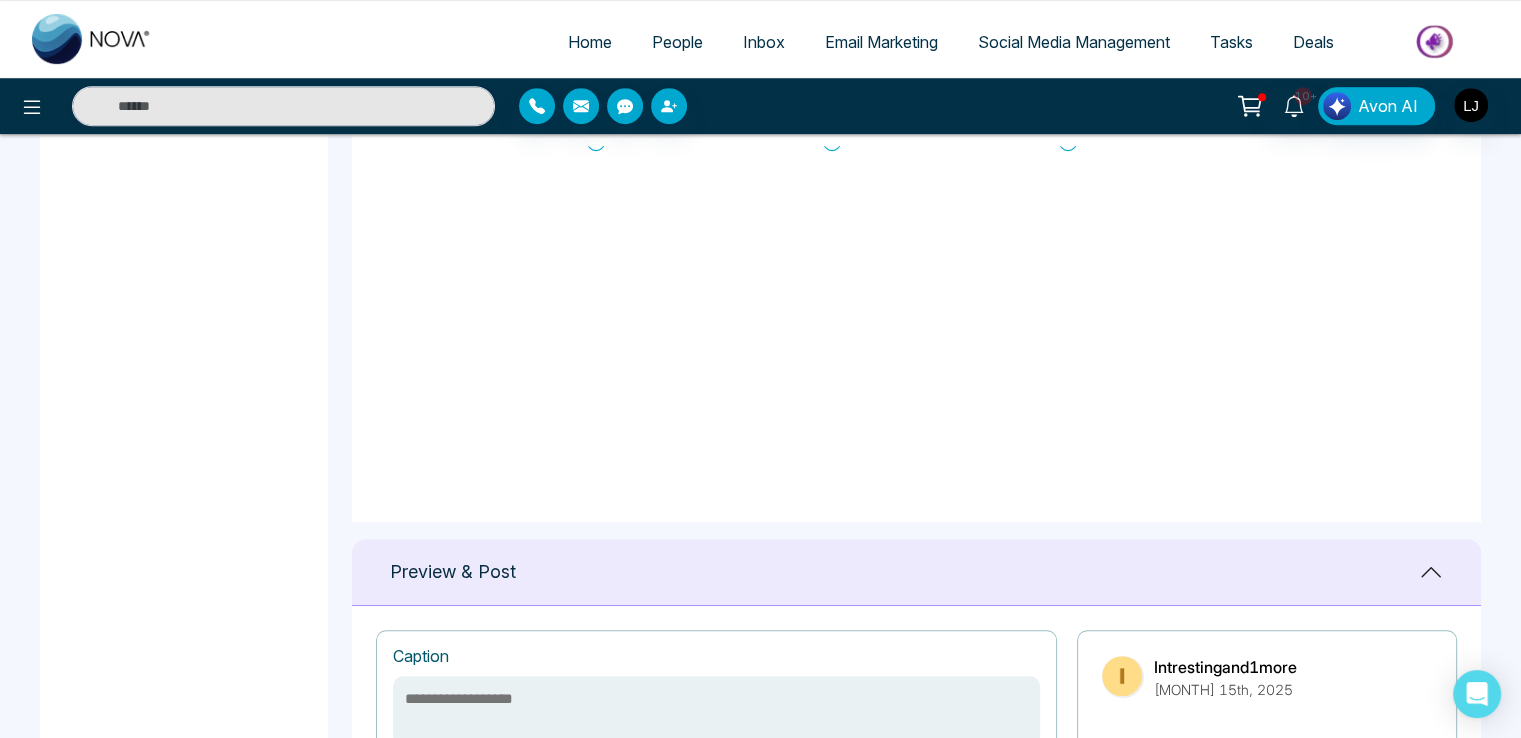 scroll, scrollTop: 486, scrollLeft: 0, axis: vertical 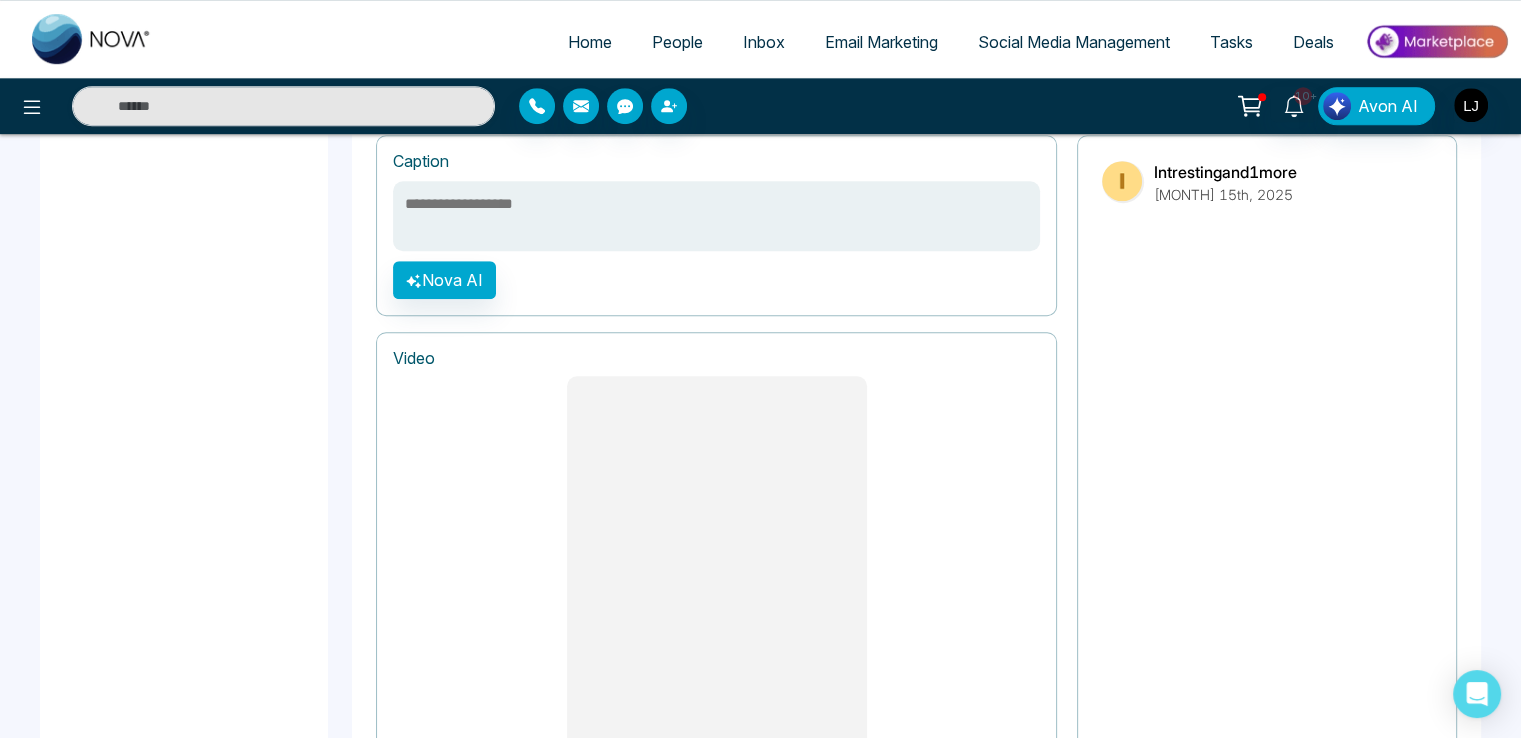 click at bounding box center [716, 216] 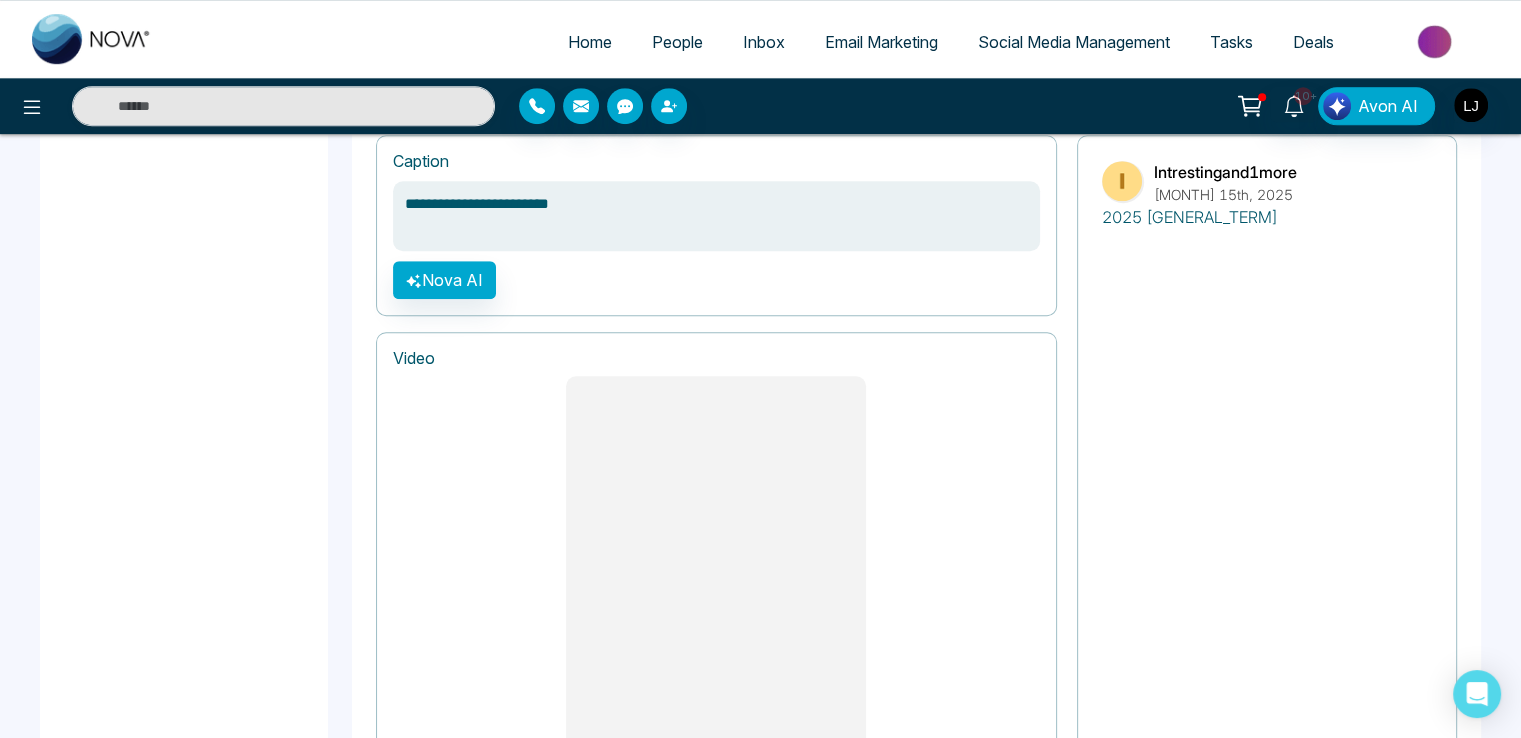 type on "**********" 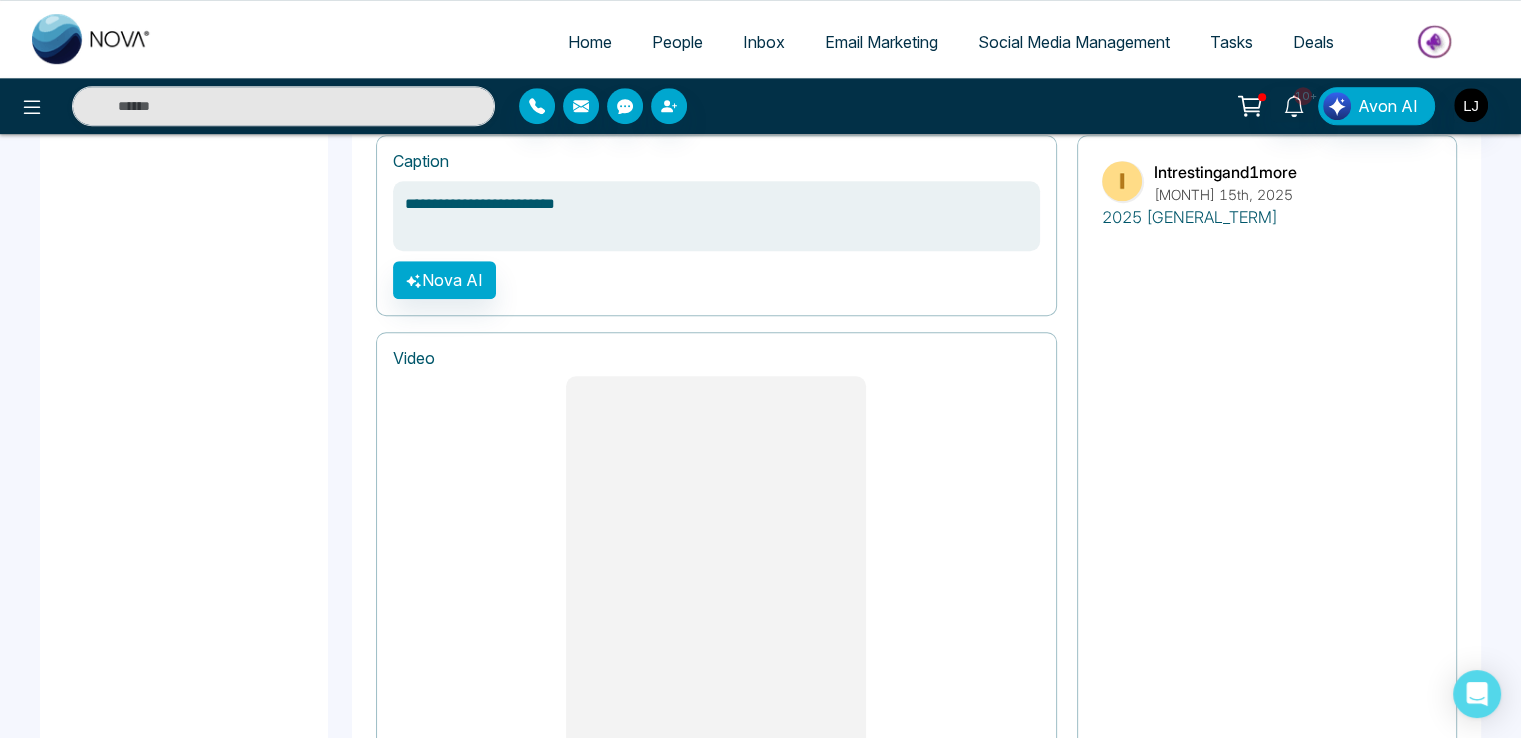 type on "**********" 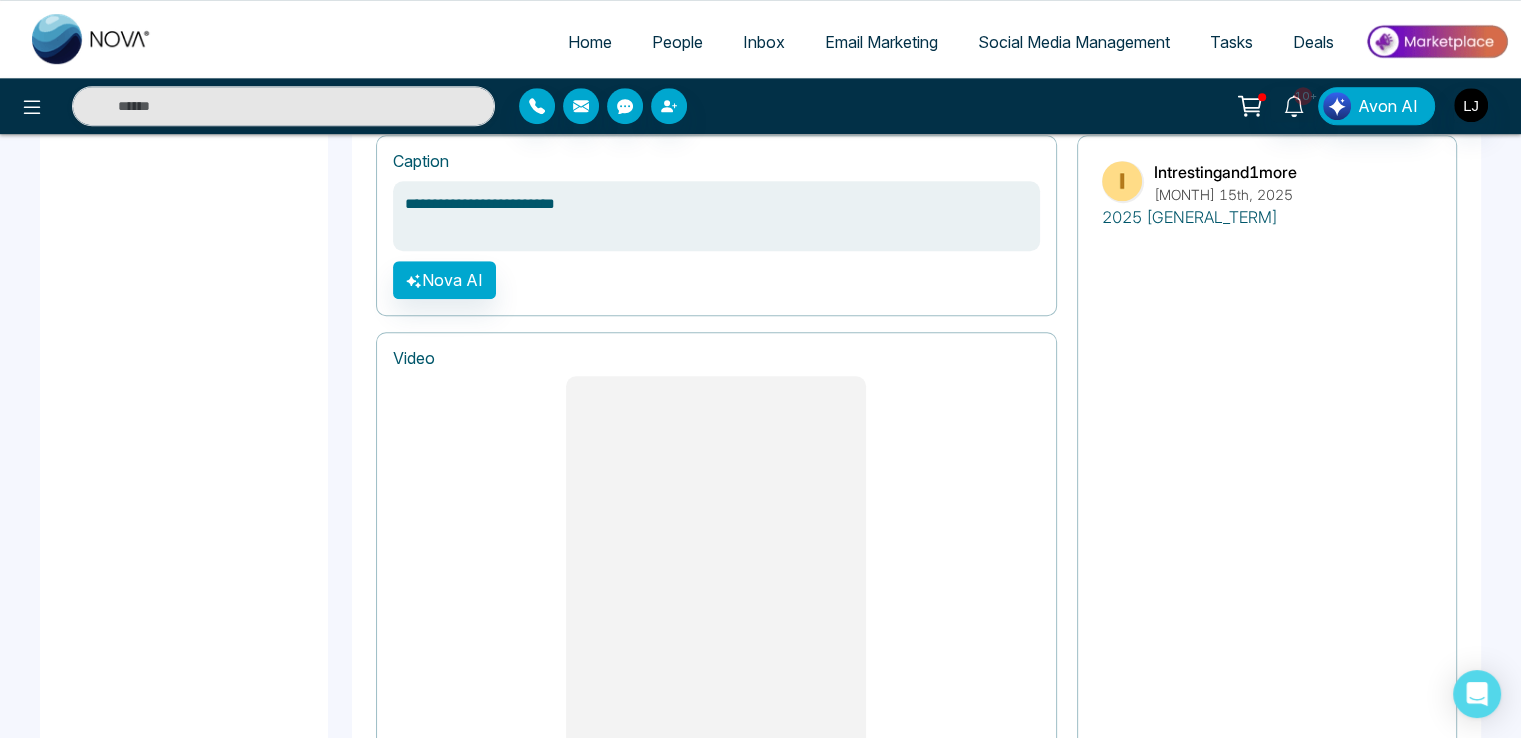 type on "**********" 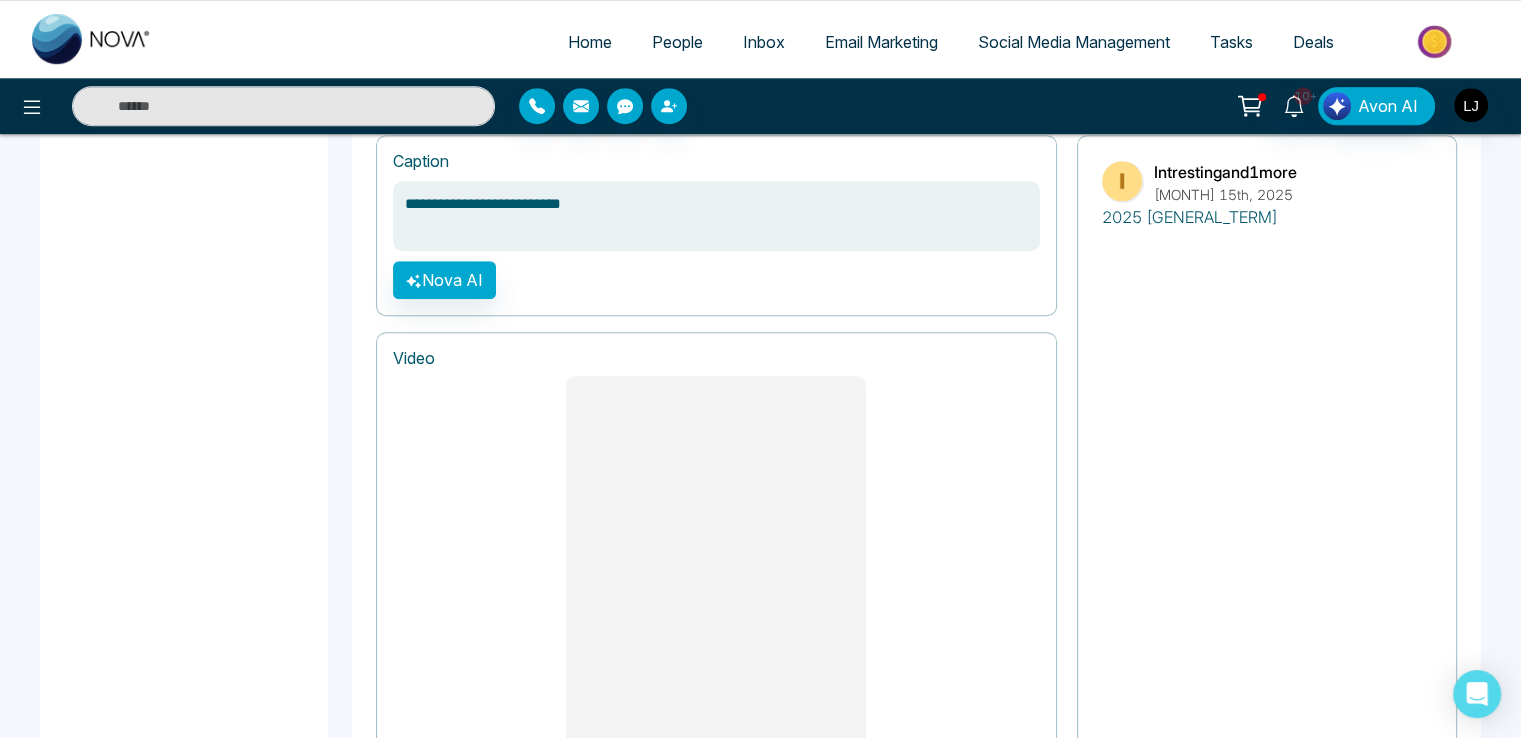 type on "**********" 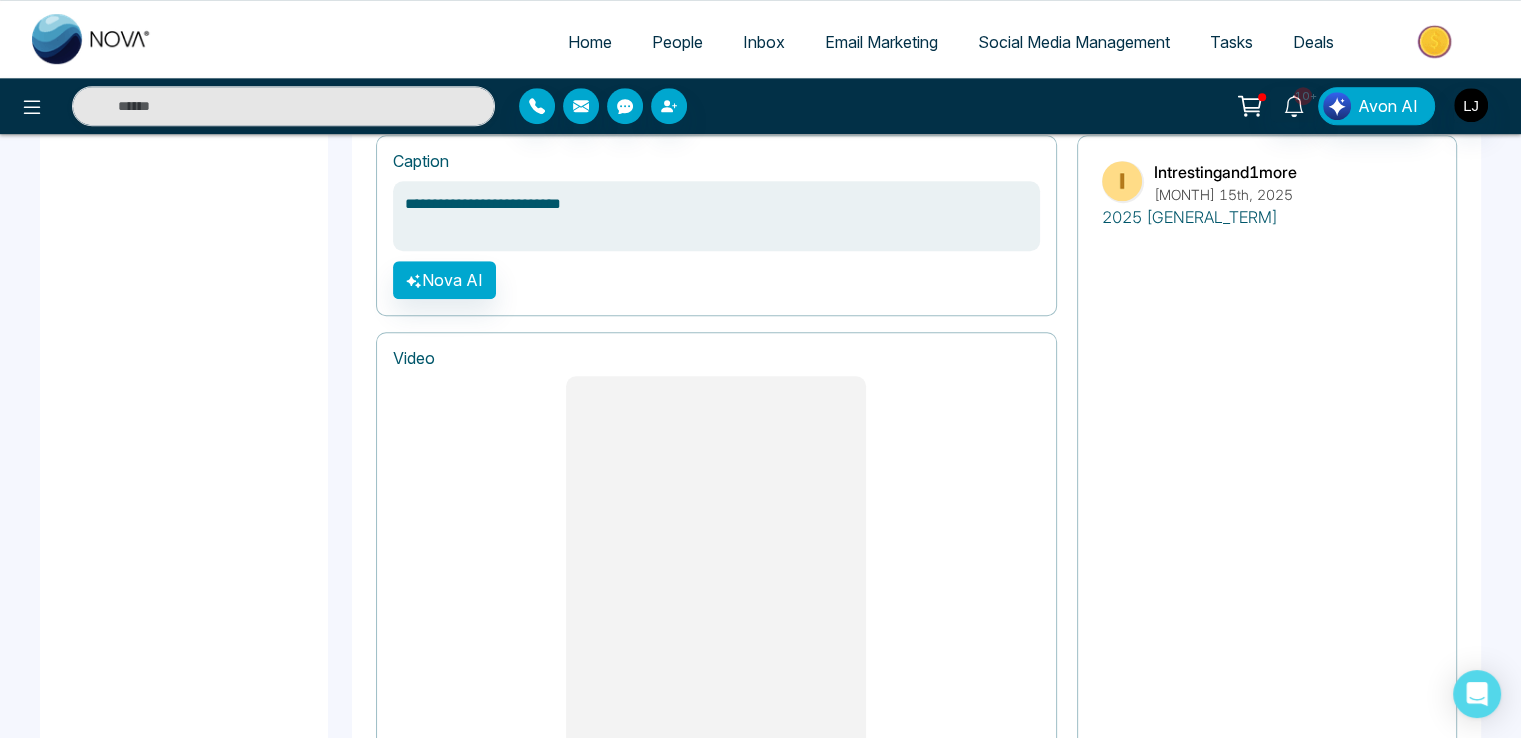type on "**********" 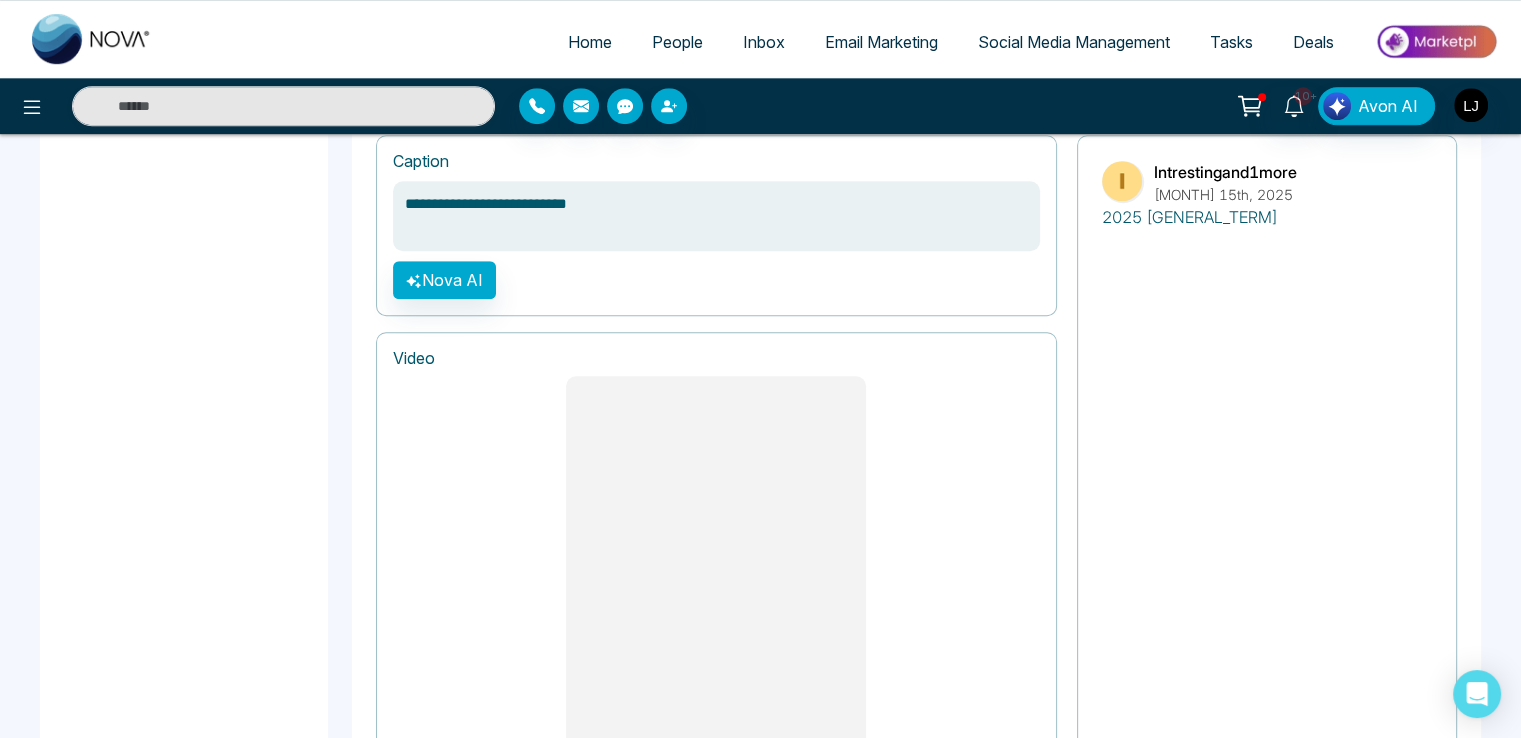 type on "**********" 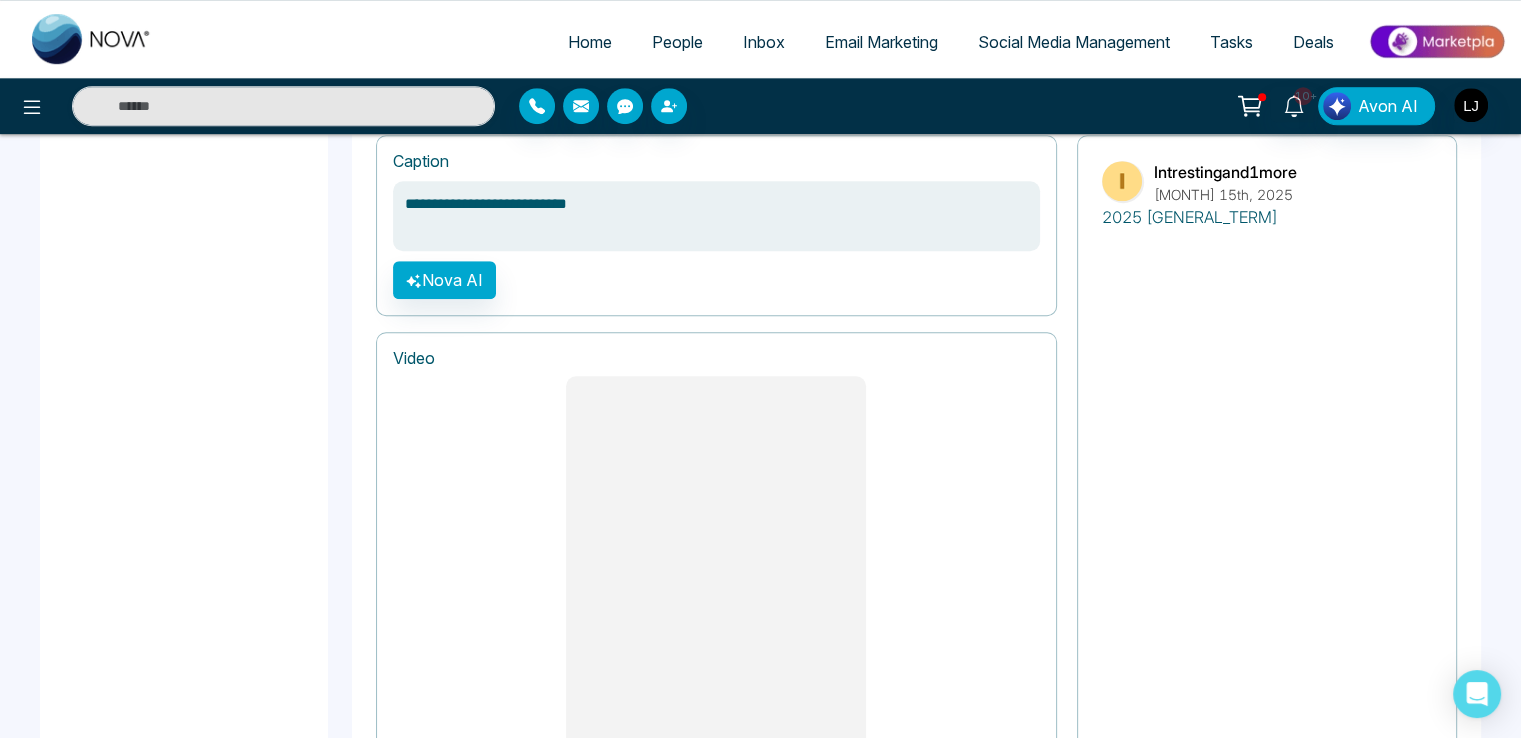 type on "**********" 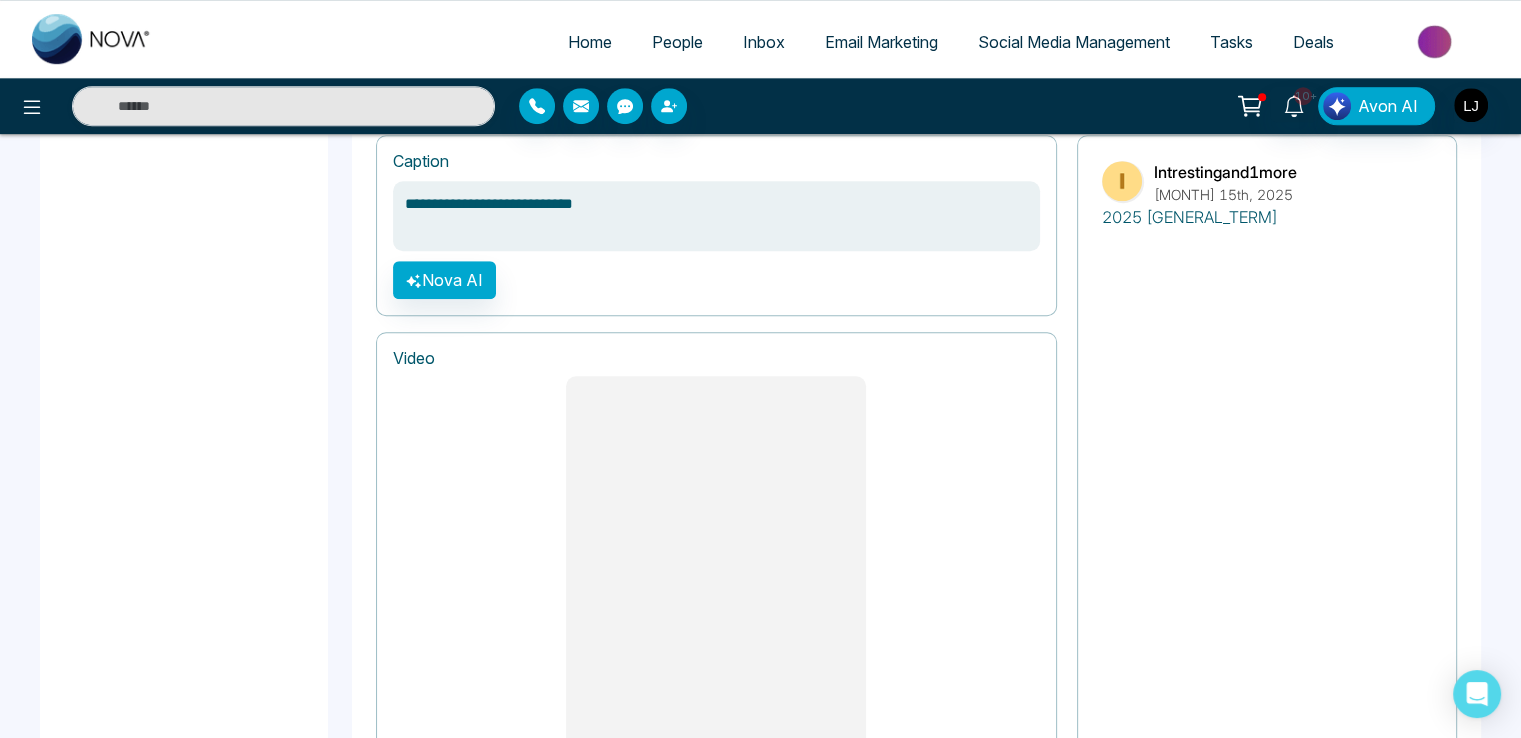 type on "**********" 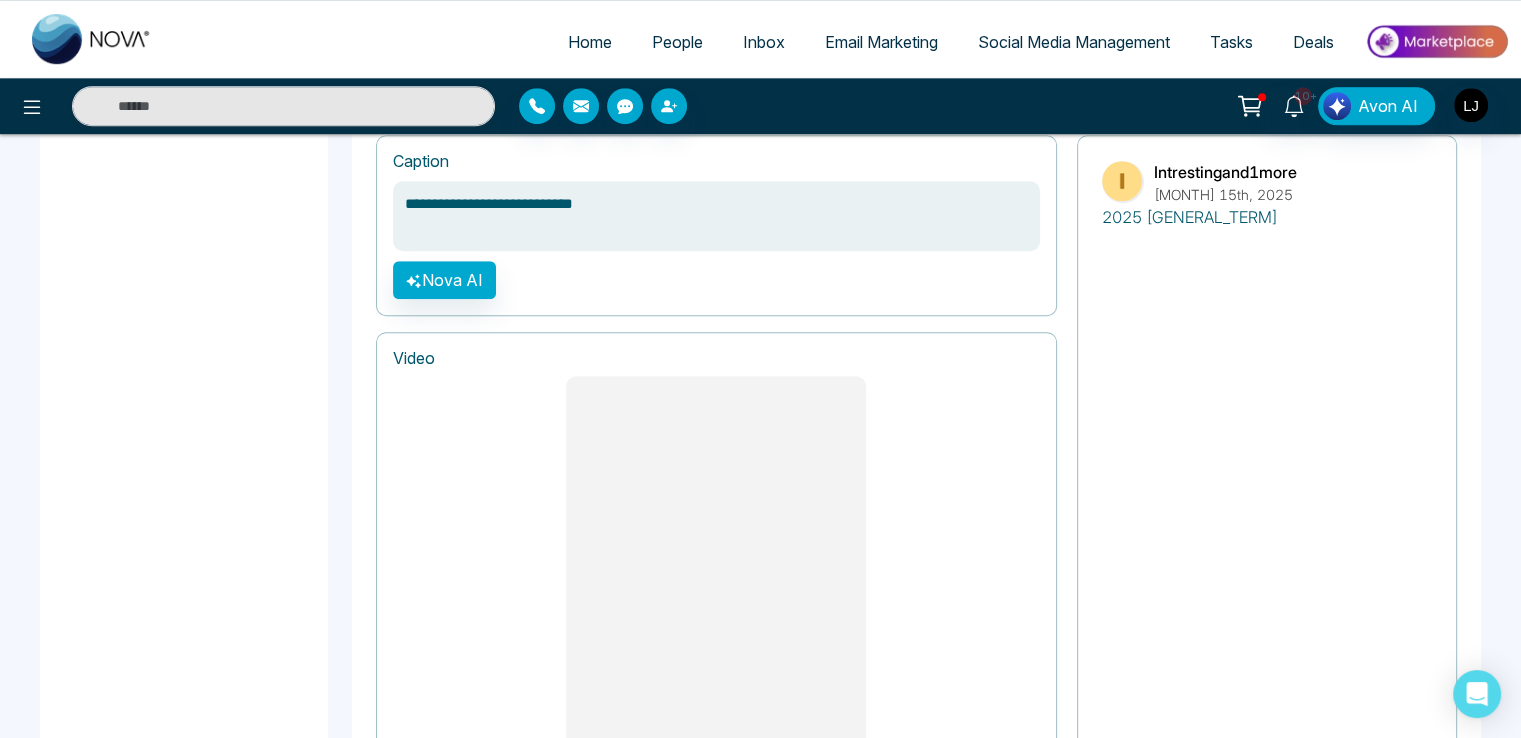 type on "**********" 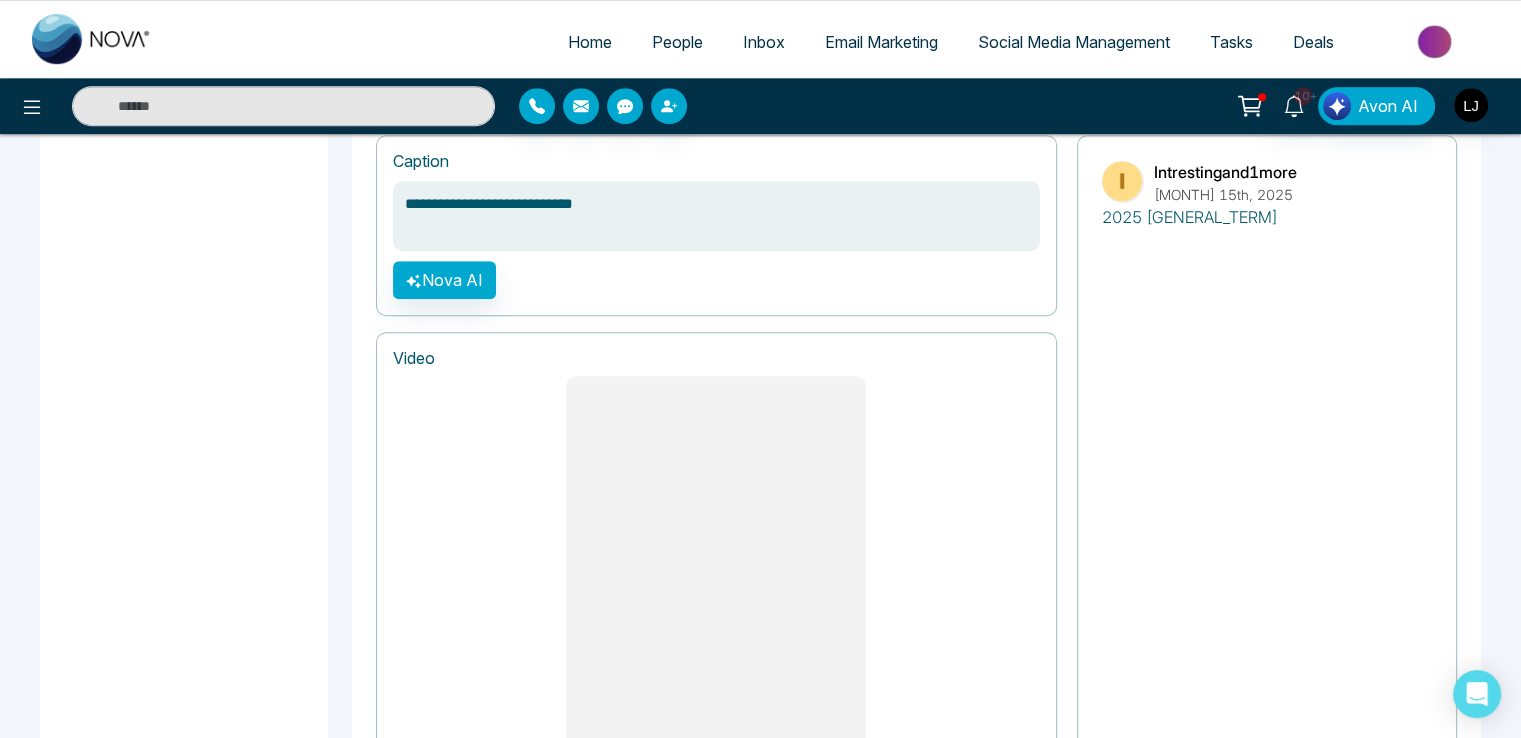 click on "**********" at bounding box center [716, 225] 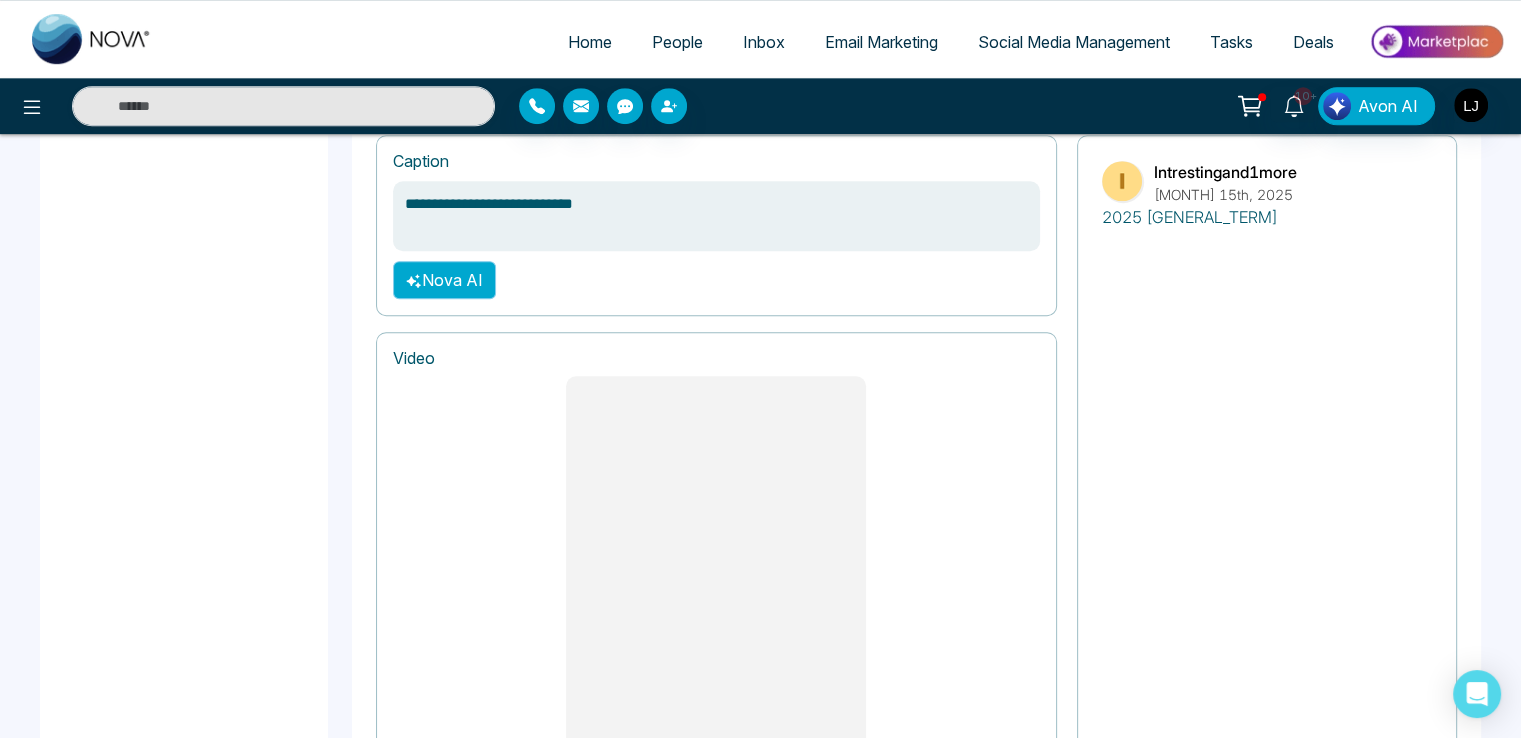 click on "Nova AI" at bounding box center [444, 280] 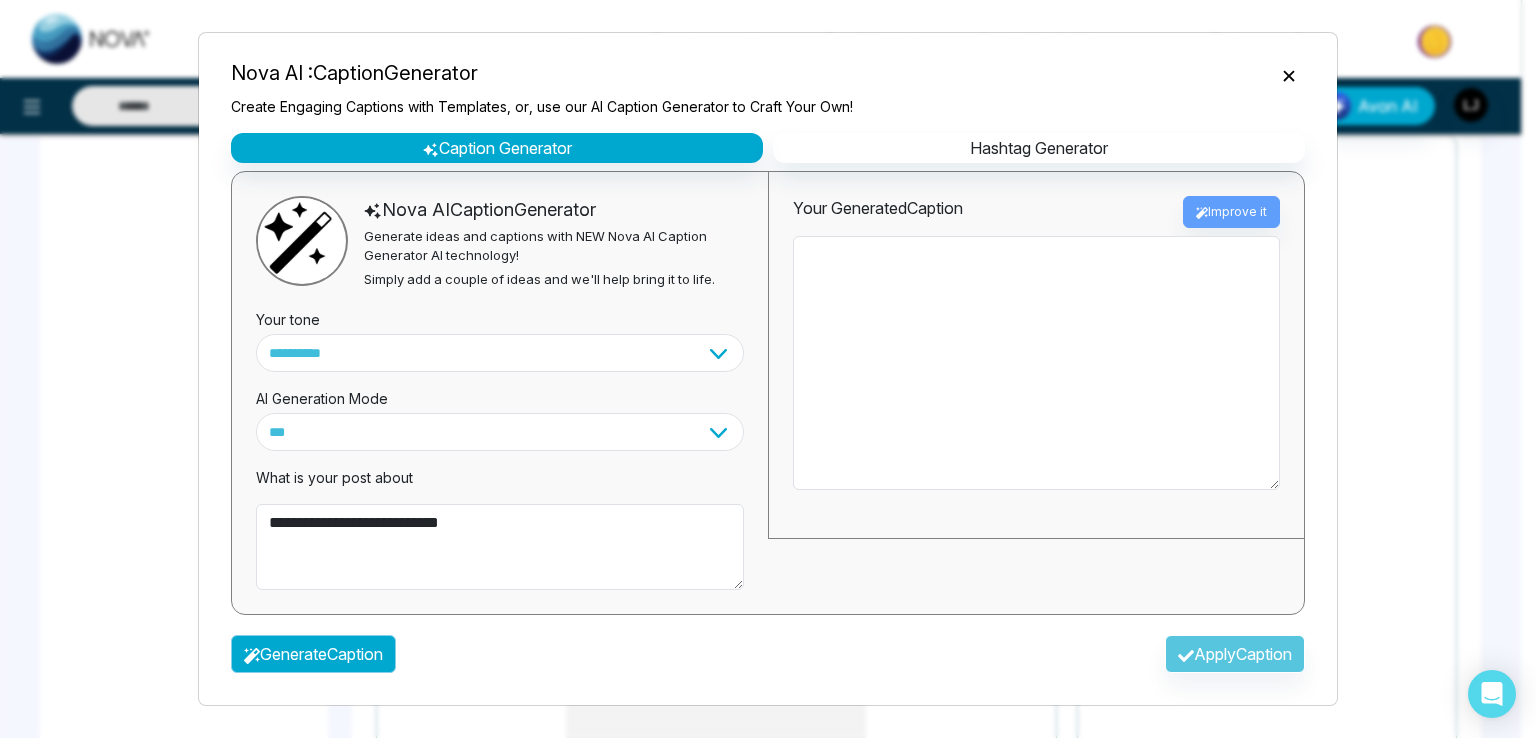 click on "Generate  Caption" at bounding box center (313, 654) 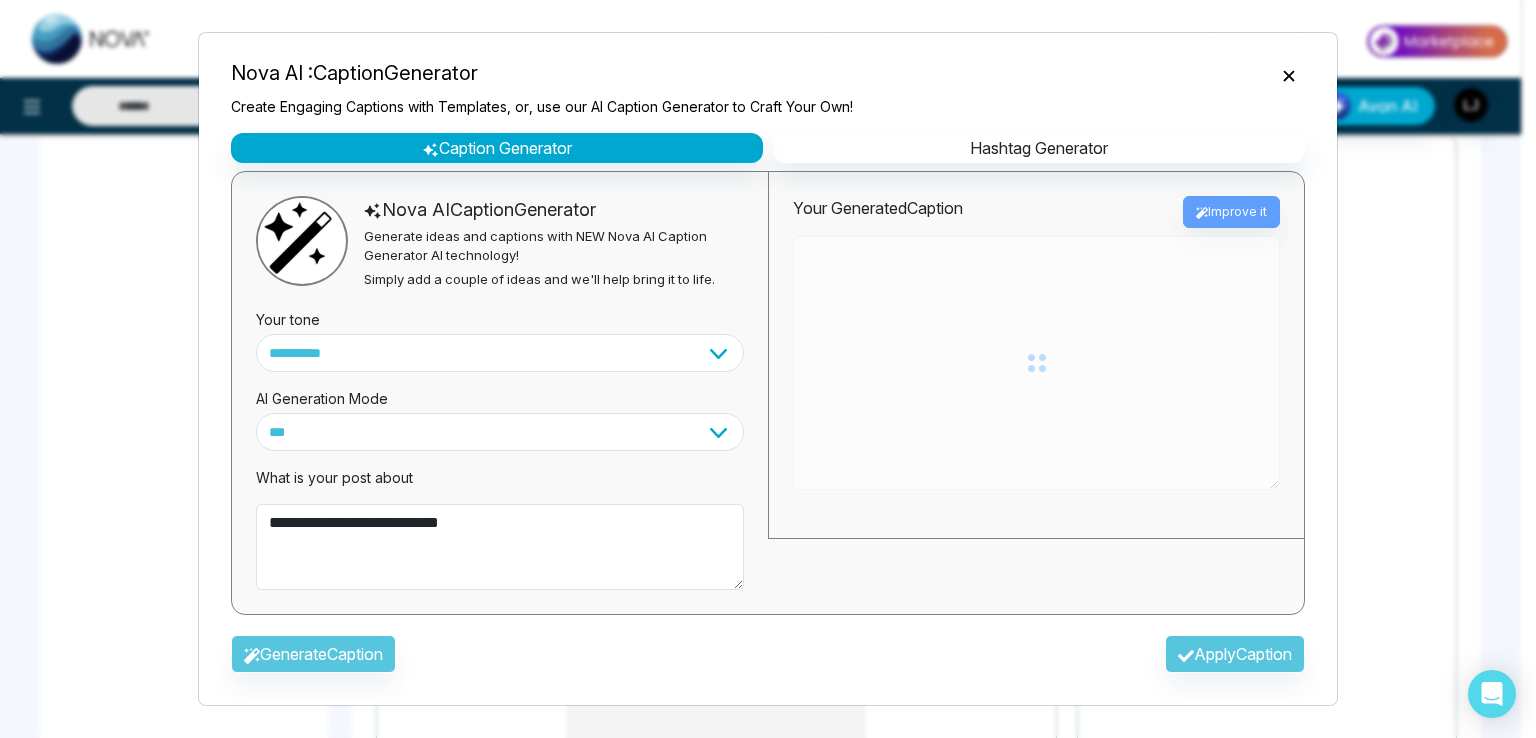 type on "**********" 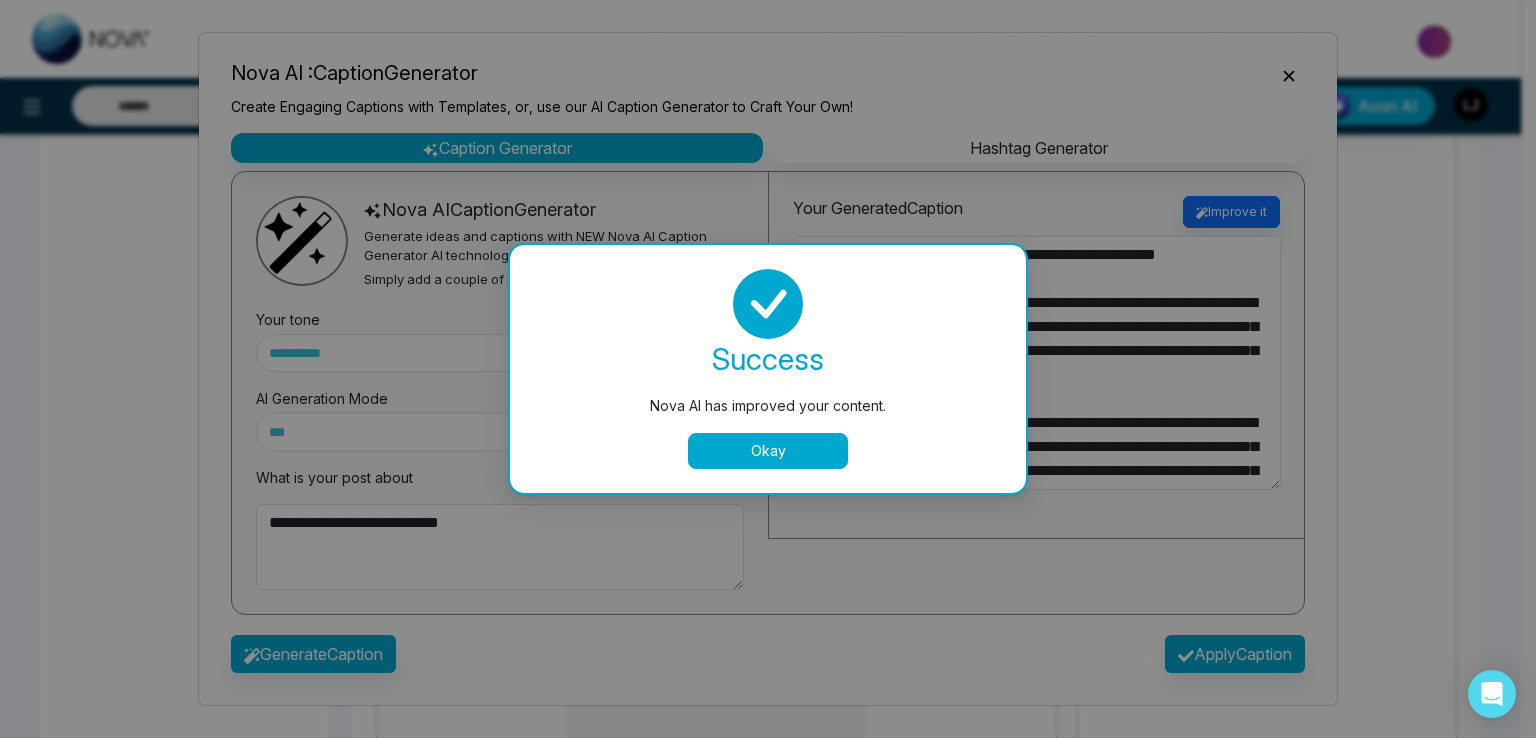 click on "Nova AI has improved your content. success Nova AI has improved your content.   Okay" at bounding box center (768, 369) 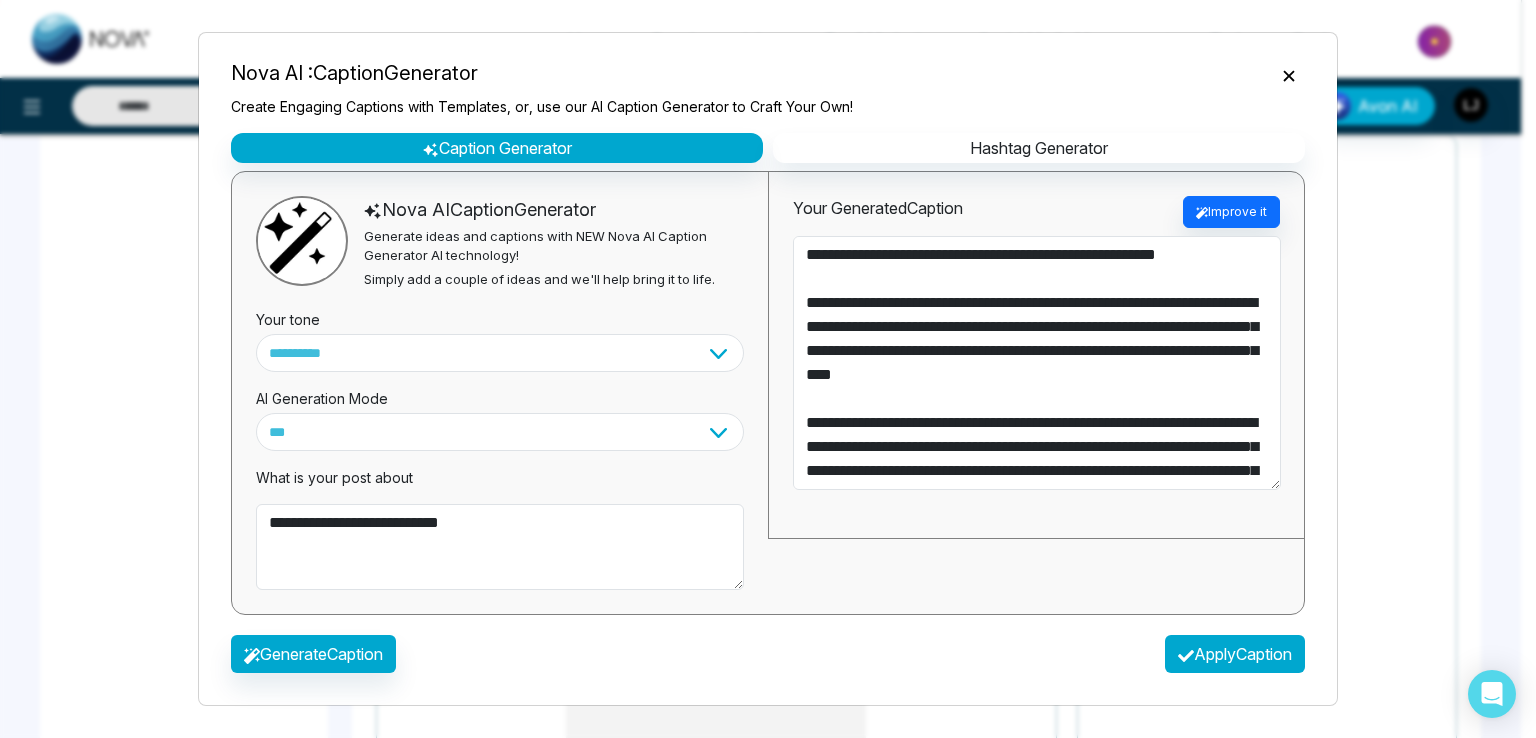 click on "Apply  Caption" at bounding box center (1235, 654) 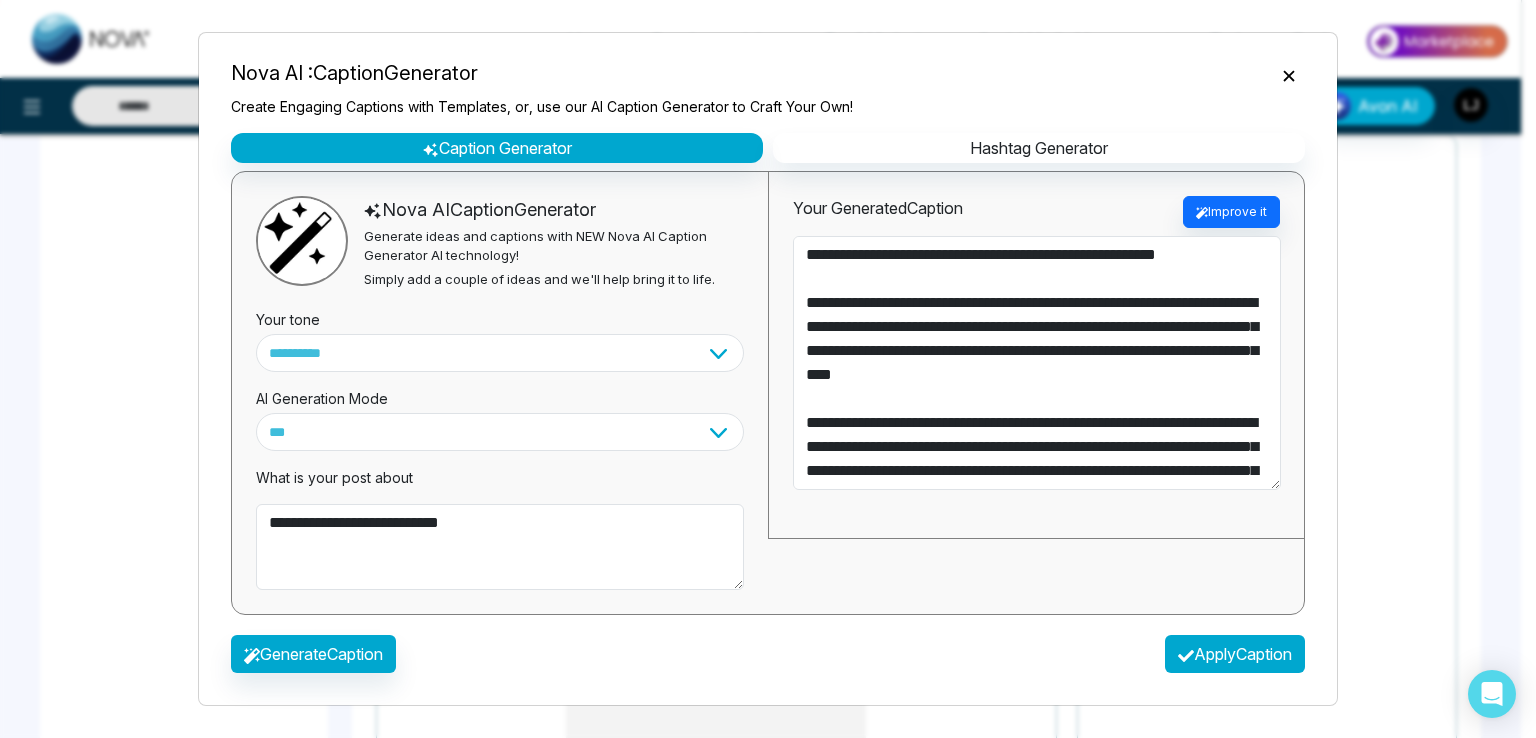 type on "**********" 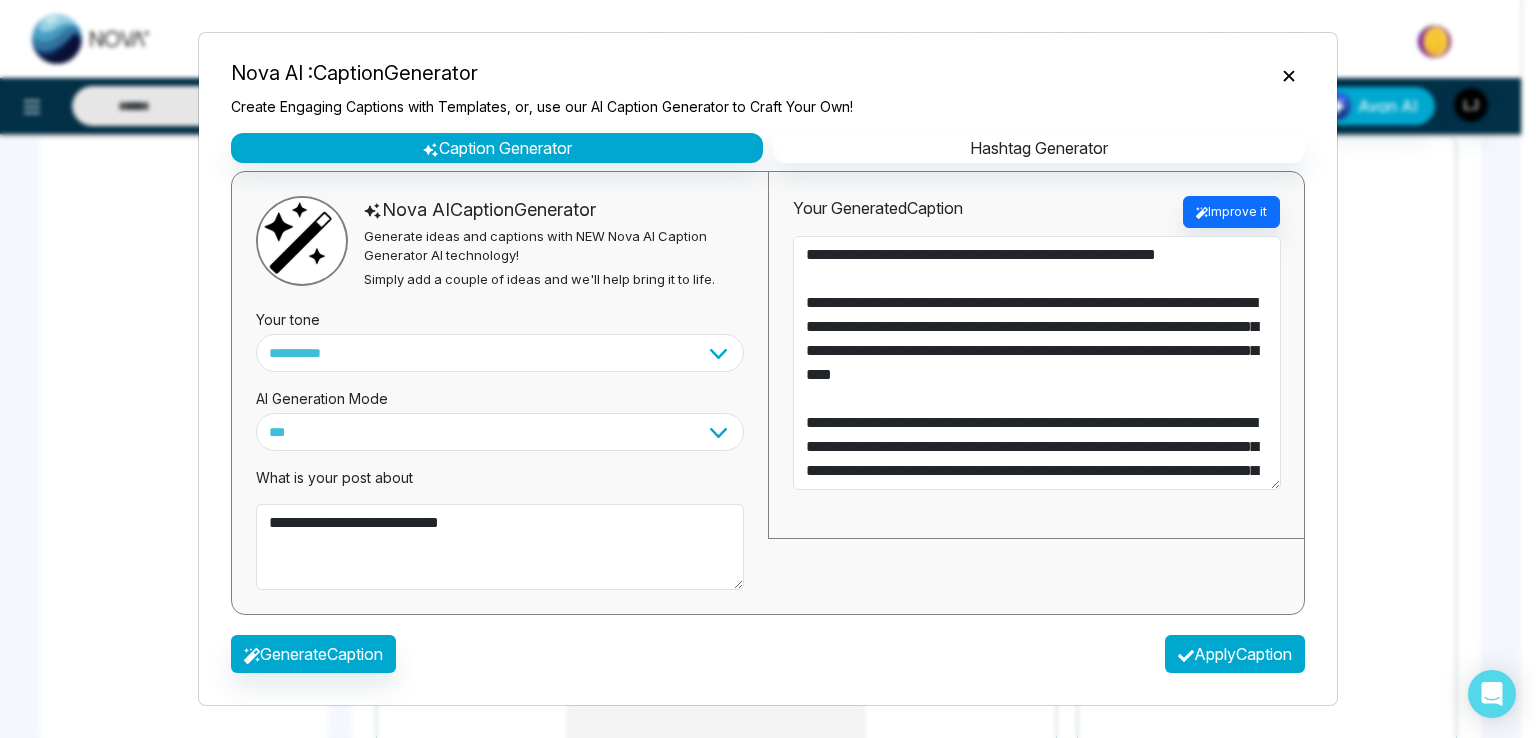 type on "**********" 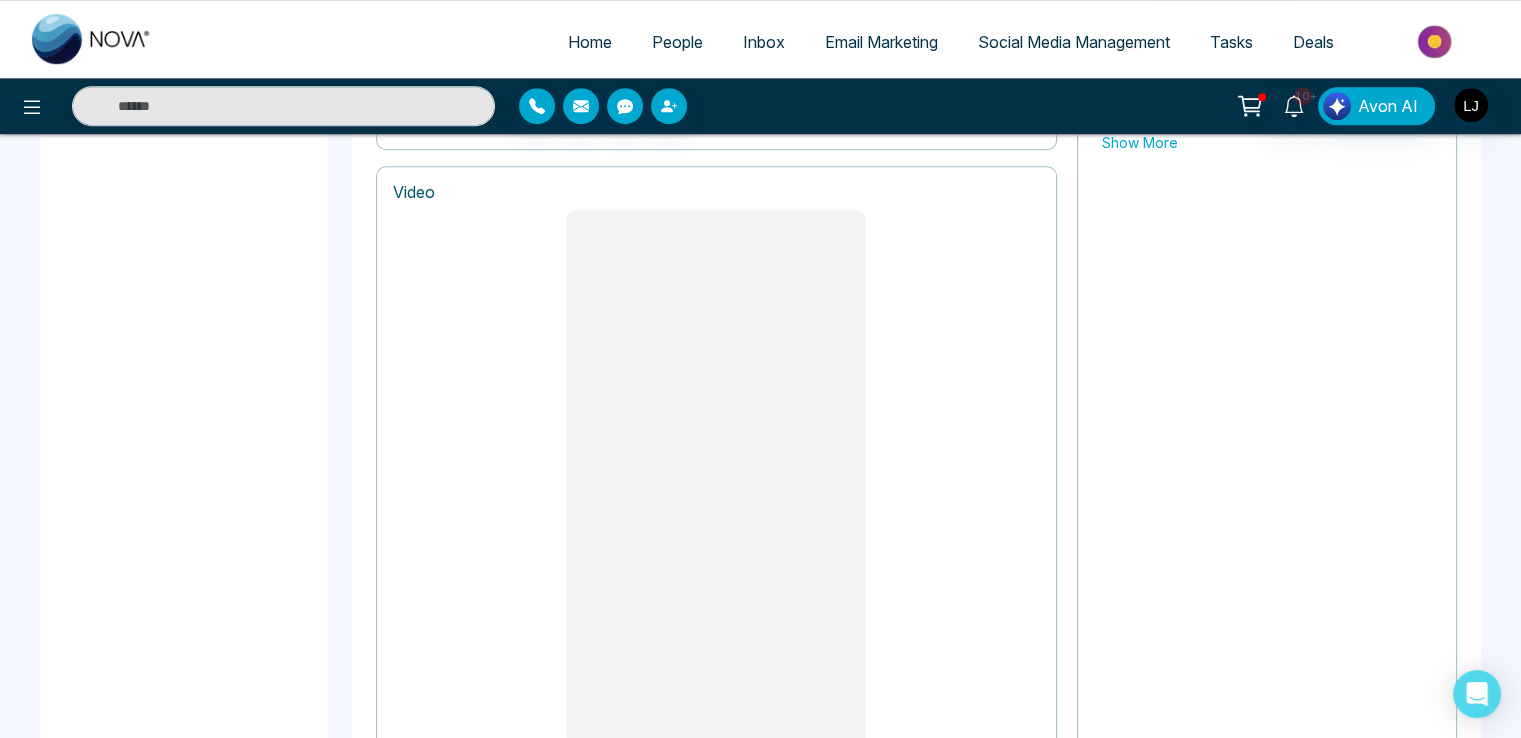scroll, scrollTop: 1683, scrollLeft: 0, axis: vertical 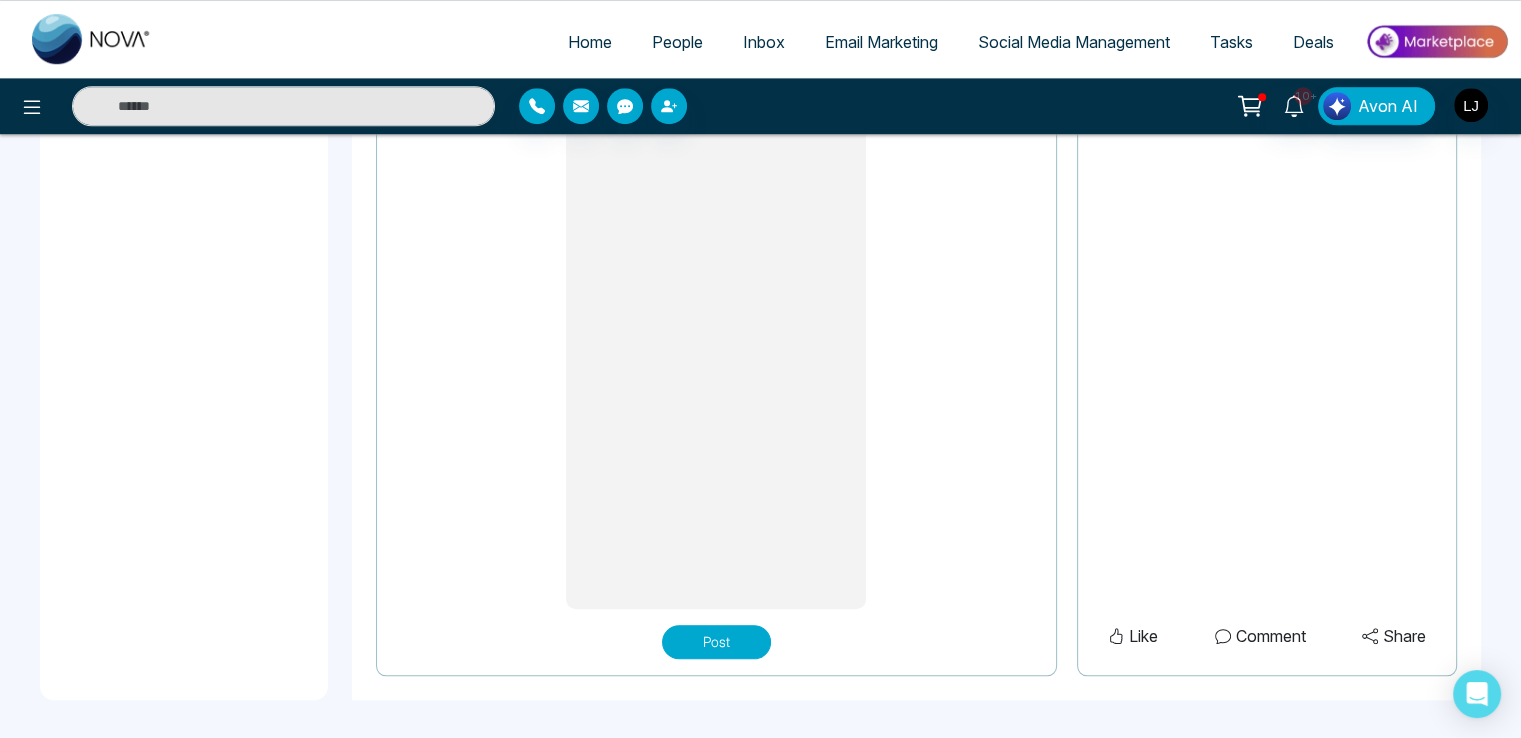 click on "Post" at bounding box center [716, 642] 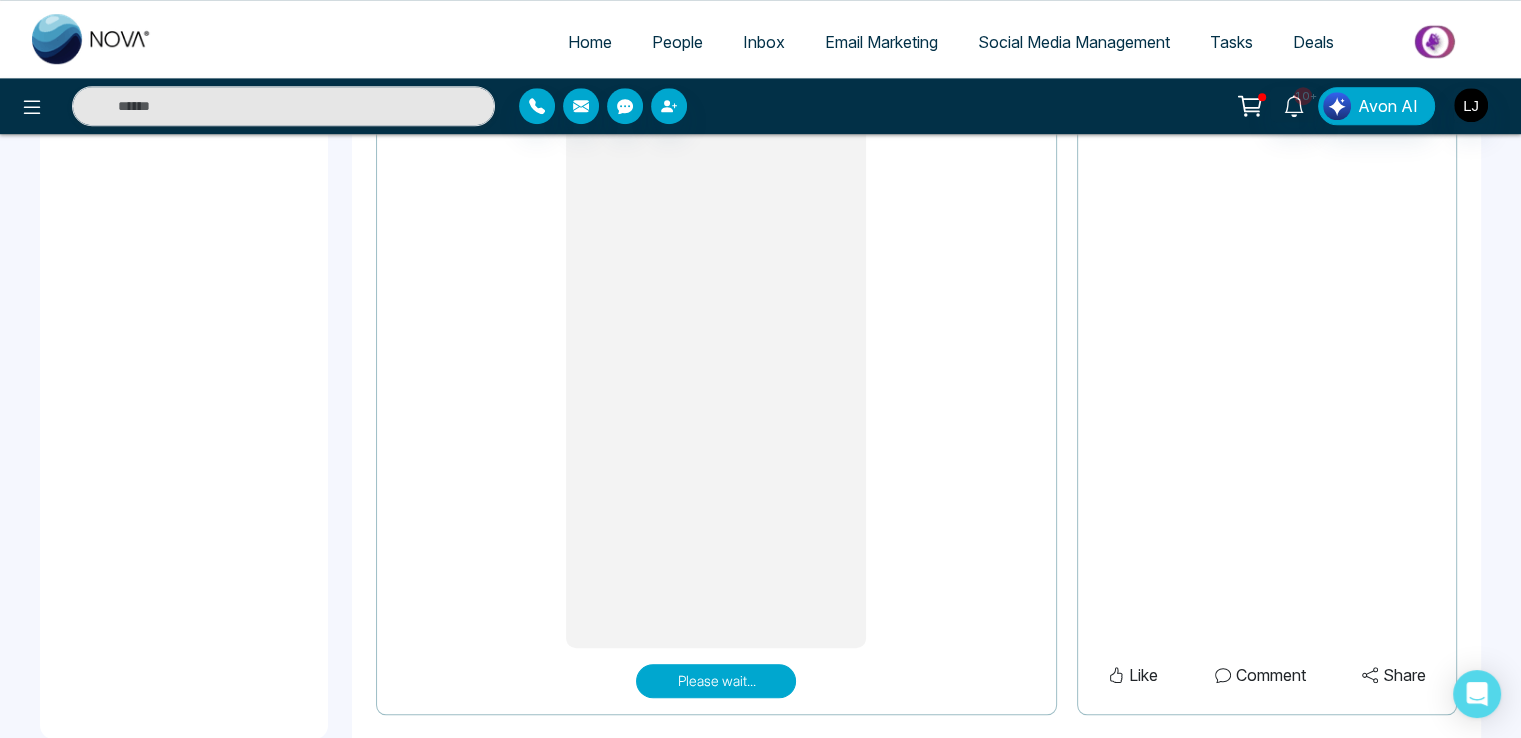 scroll, scrollTop: 1683, scrollLeft: 0, axis: vertical 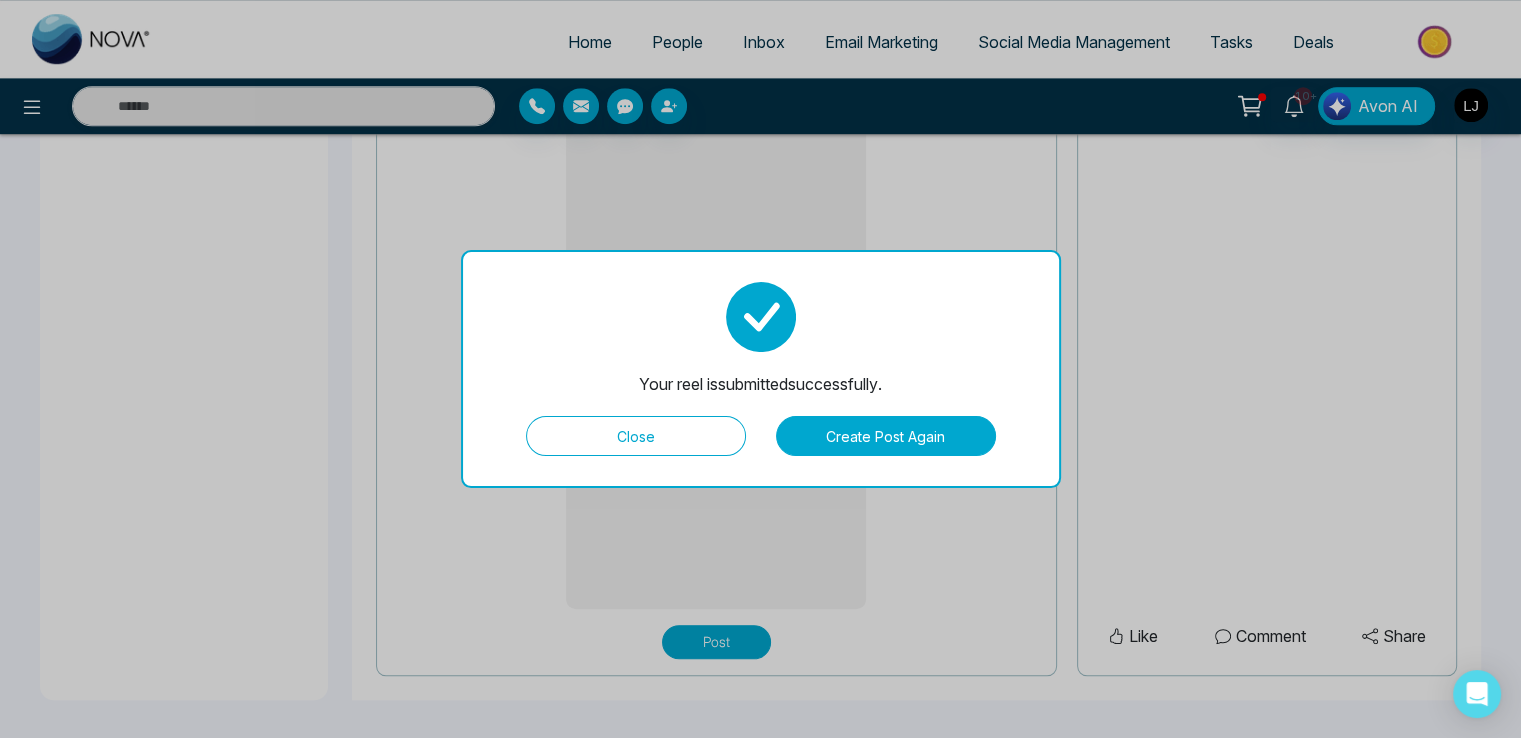 click on "Close" at bounding box center (636, 436) 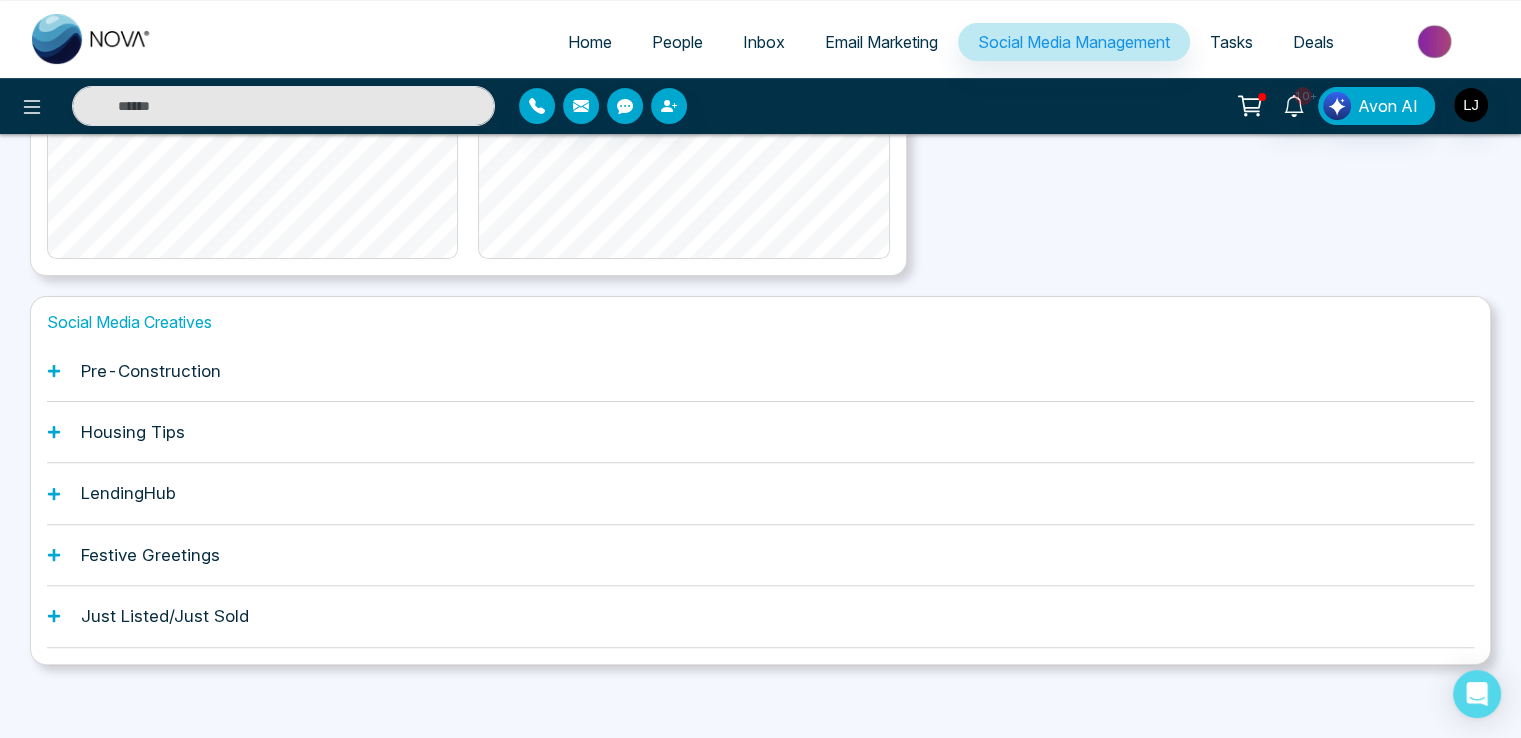 scroll, scrollTop: 0, scrollLeft: 0, axis: both 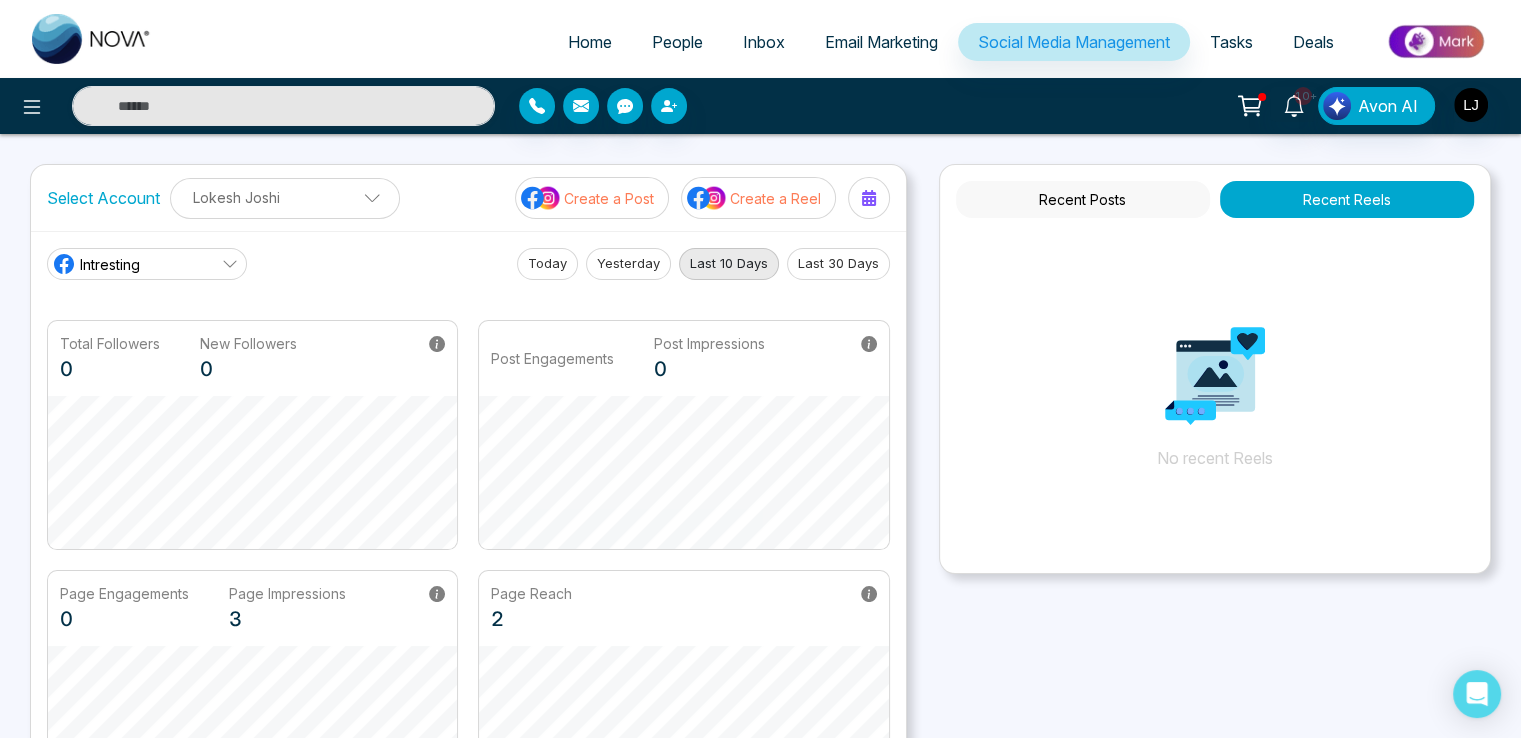 click on "Intresting" at bounding box center [147, 264] 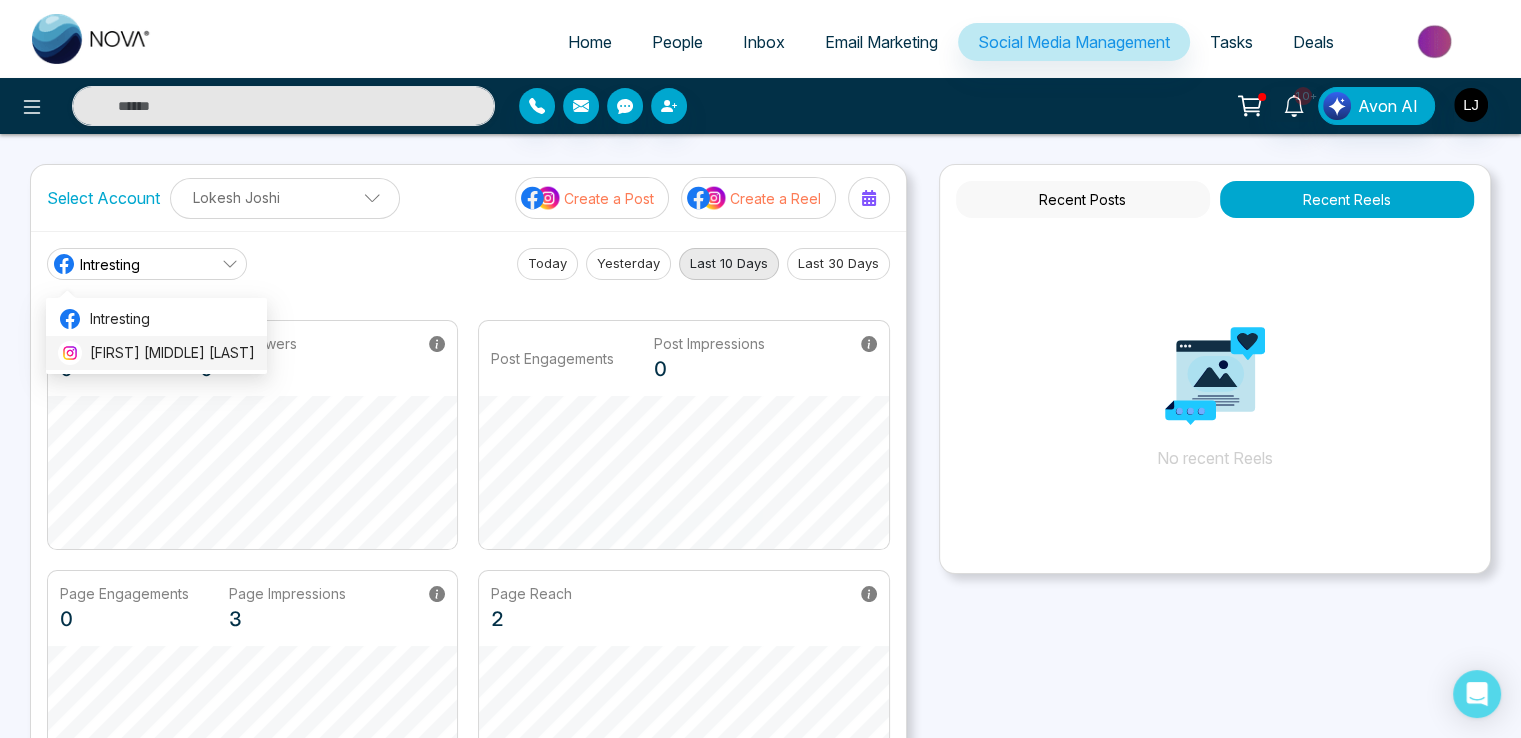 click on "[FIRST] [MIDDLE] [LAST]" at bounding box center [172, 353] 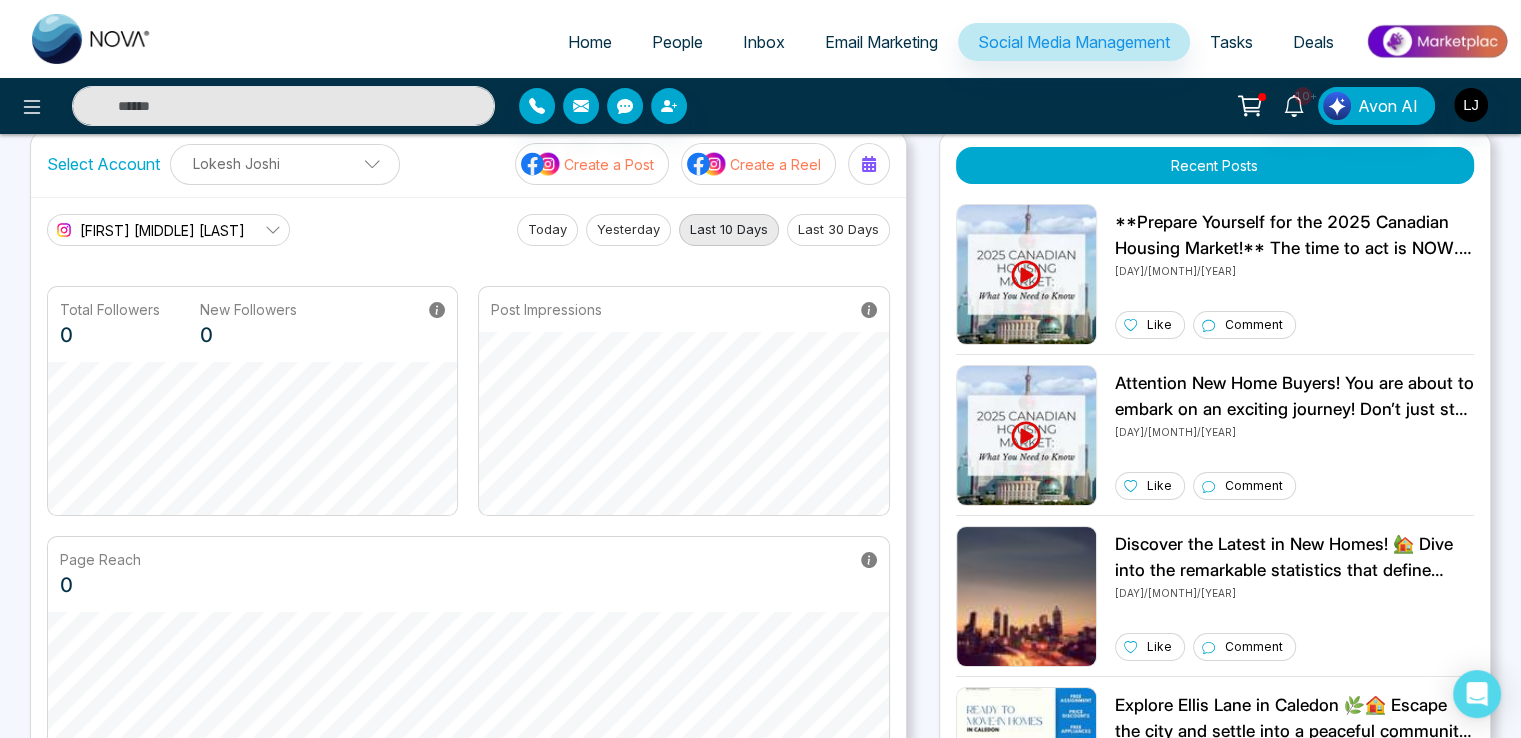scroll, scrollTop: 0, scrollLeft: 0, axis: both 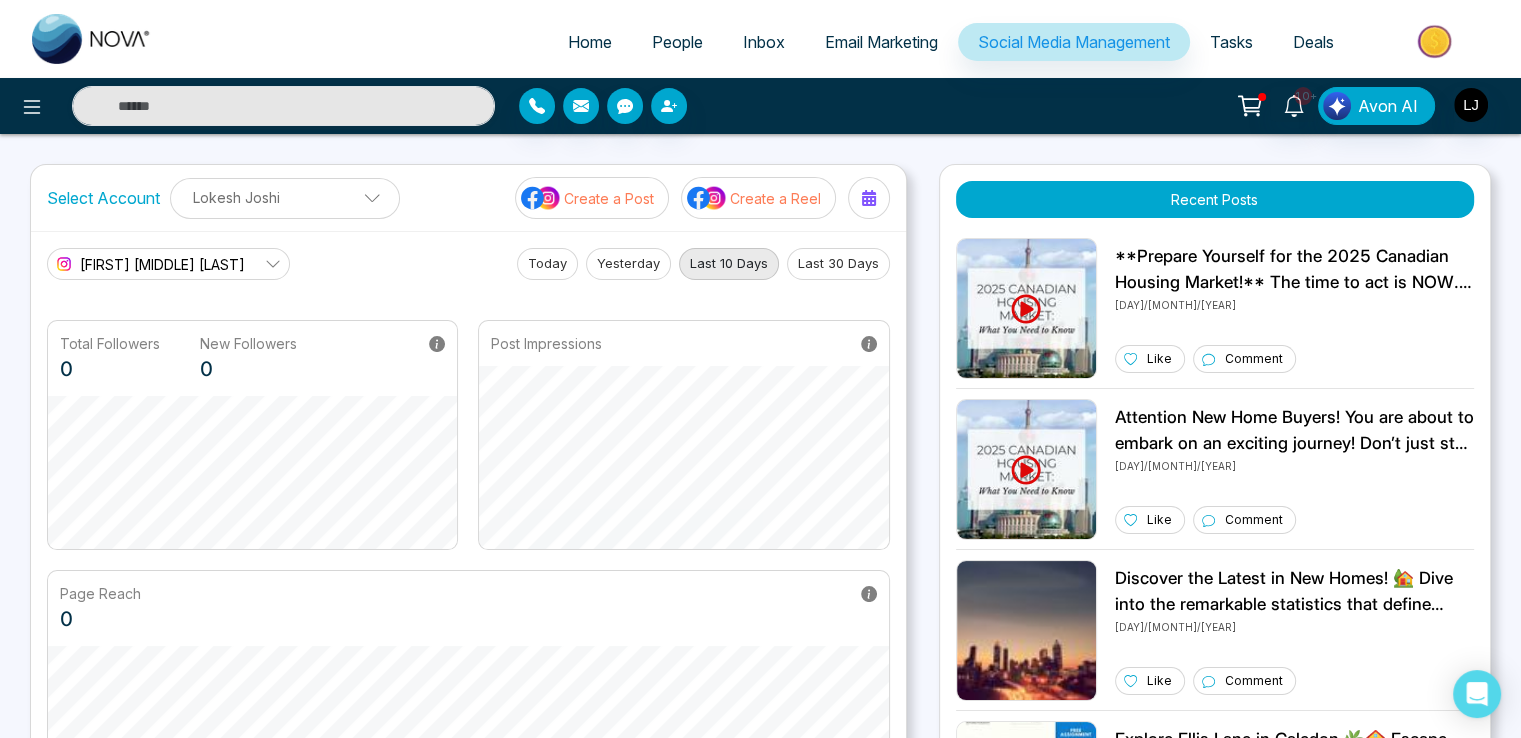 click on "[FIRST] [MIDDLE] [LAST]" at bounding box center (162, 264) 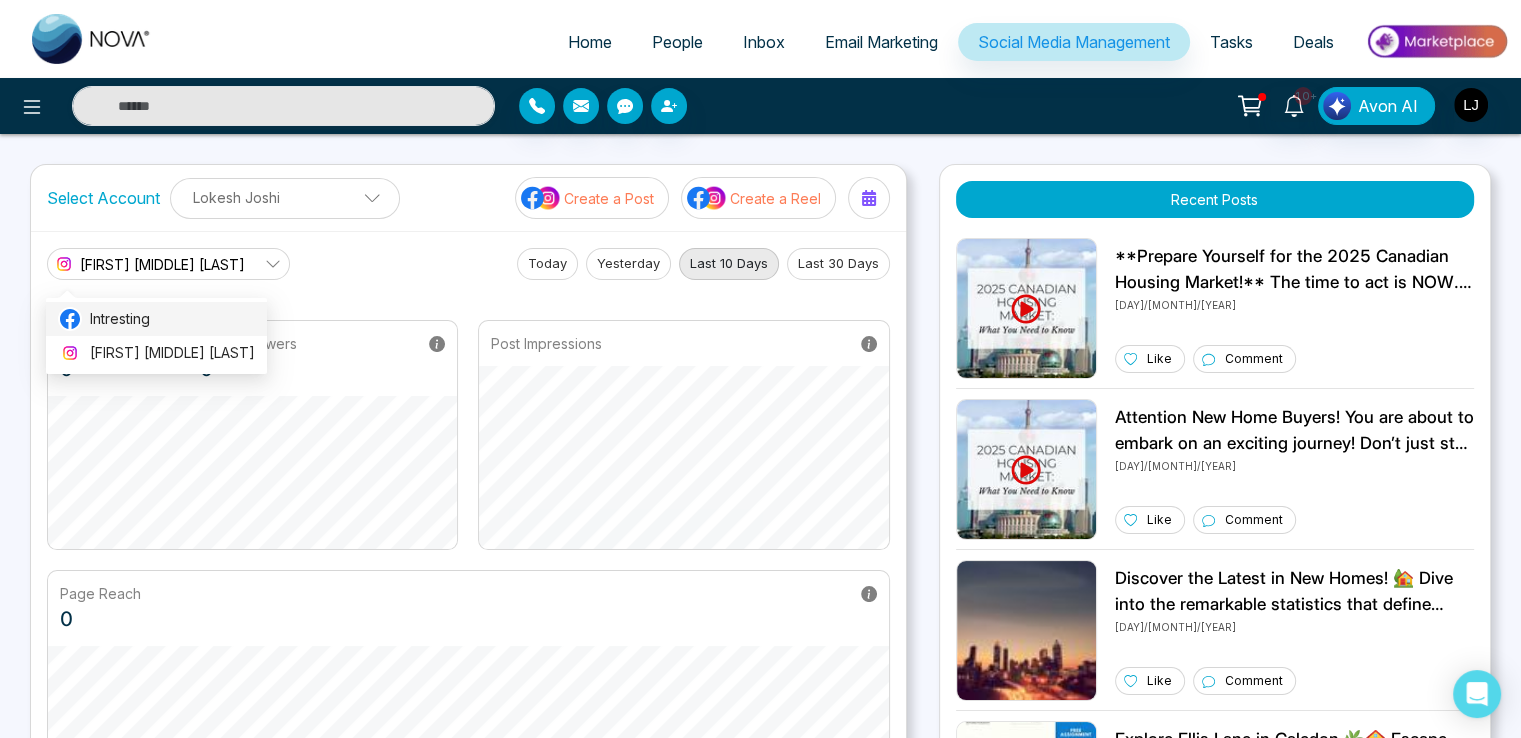click on "Intresting" at bounding box center [172, 319] 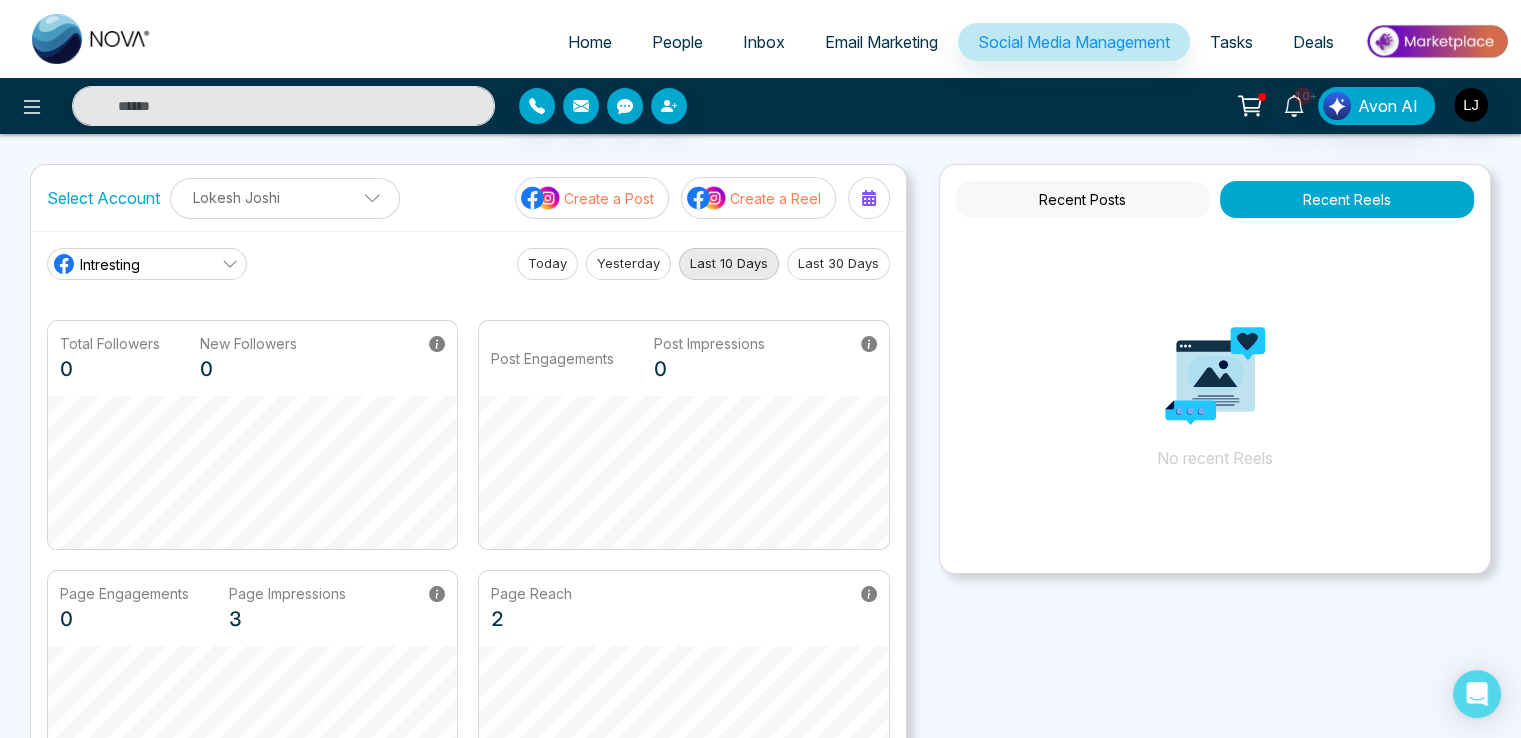 click on "Intresting" at bounding box center (110, 264) 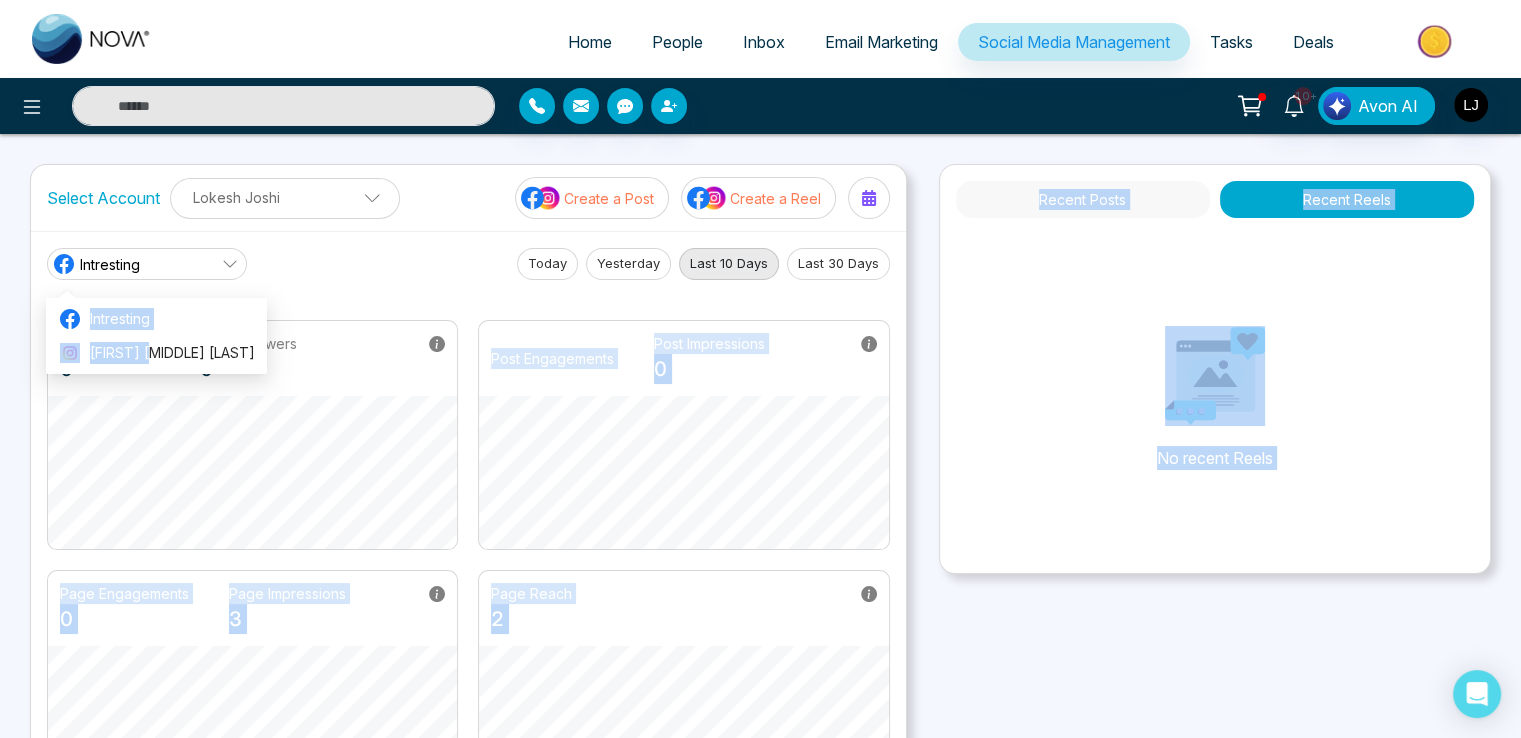 drag, startPoint x: 157, startPoint y: 350, endPoint x: 372, endPoint y: 280, distance: 226.10838 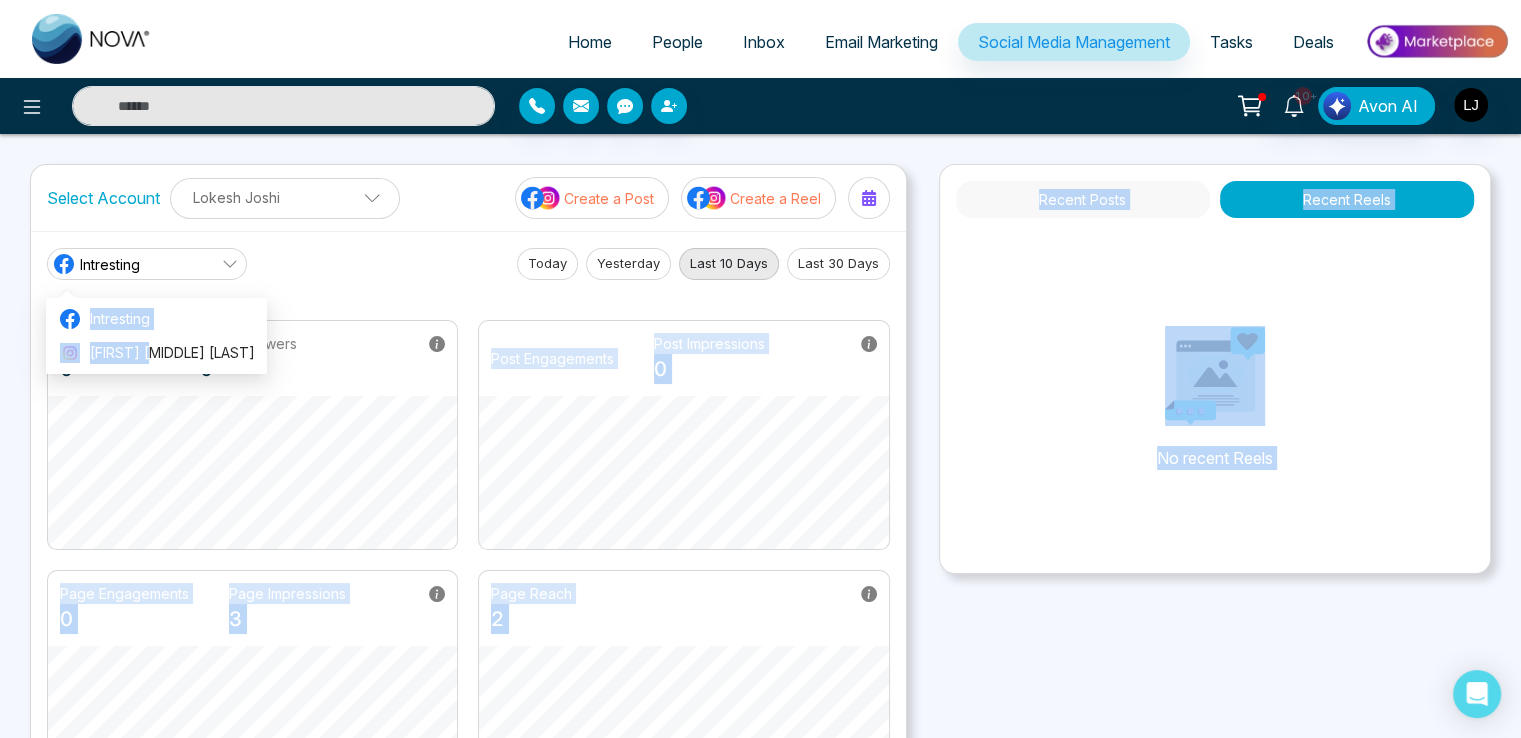 click on "Home People Inbox Email Marketing Social Media Management Tasks Deals 10+ Avon AI Select Account [FIRST] [LAST]     [FIRST] [LAST]      Add Social Accounts   Create a Post Create a Reel Intresting Today Yesterday Last 10 Days Last 30 Days Total Followers 0 New Followers 0 Post Engagements Post Impressions 0 Page Engagements 0 Page Impressions 3 Page Reach 2 Recent Posts Recent Reels No recent Reels Social Media Creatives Pre-Construction Housing Tips LendingHub Festive Greetings Just Listed/Just Sold   Add an Account Choose each social network you want to connect Continue with Facebook  Continue with Instagram   Lets get you to the finish line Connect your Business profile to your facebook Page.  Here's  how: Log in to facebook Select a Business profile  that's   connected to a  Facebook Page Add to Nova CRM Log in to Facebook
Intresting [FIRST] [MIDDLE] [LAST]" at bounding box center [760, 369] 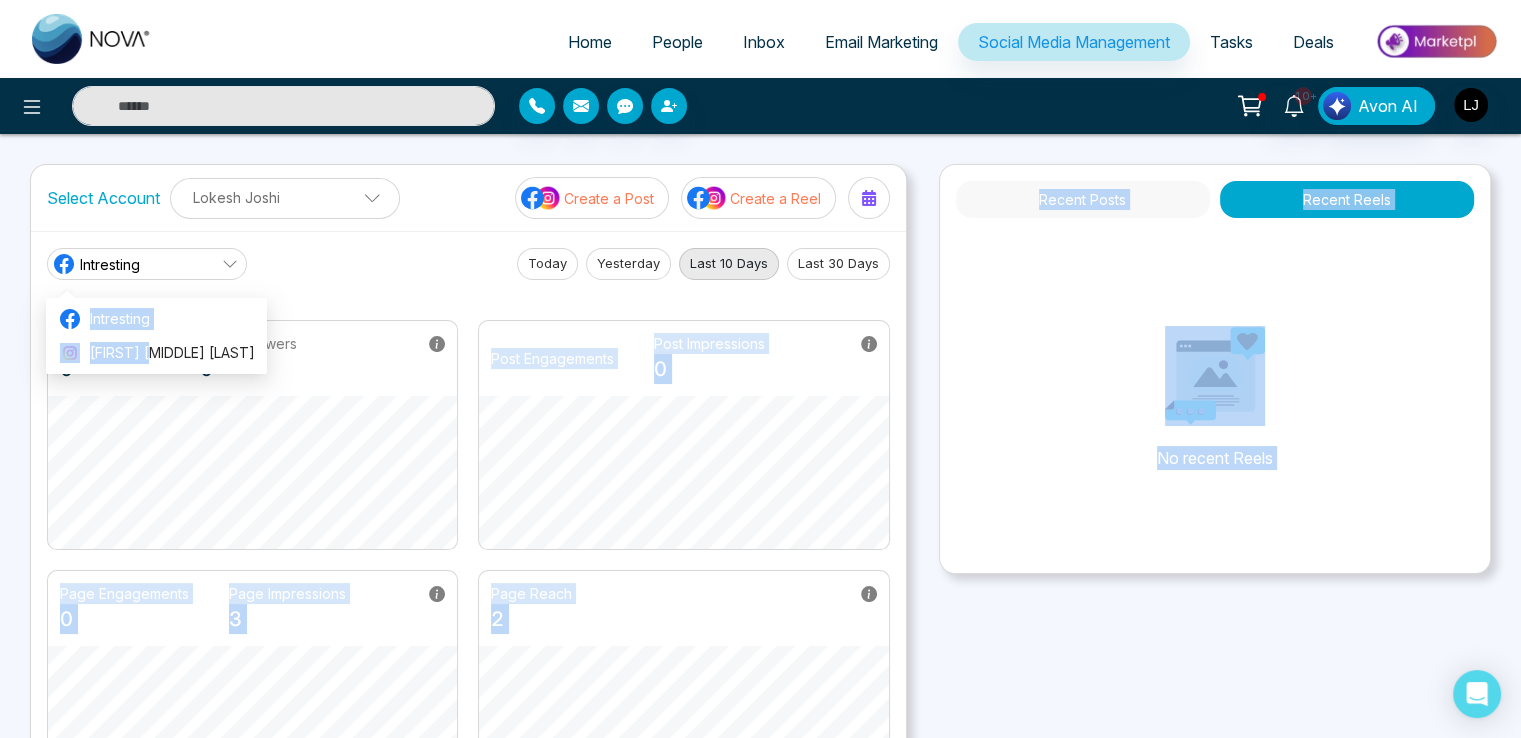 click on "Intresting Today Yesterday Last 10 Days Last 30 Days Total Followers 0 New Followers 0 Post Engagements Post Impressions 0 Page Engagements 0 Page Impressions 3 Page Reach 2" at bounding box center [468, 524] 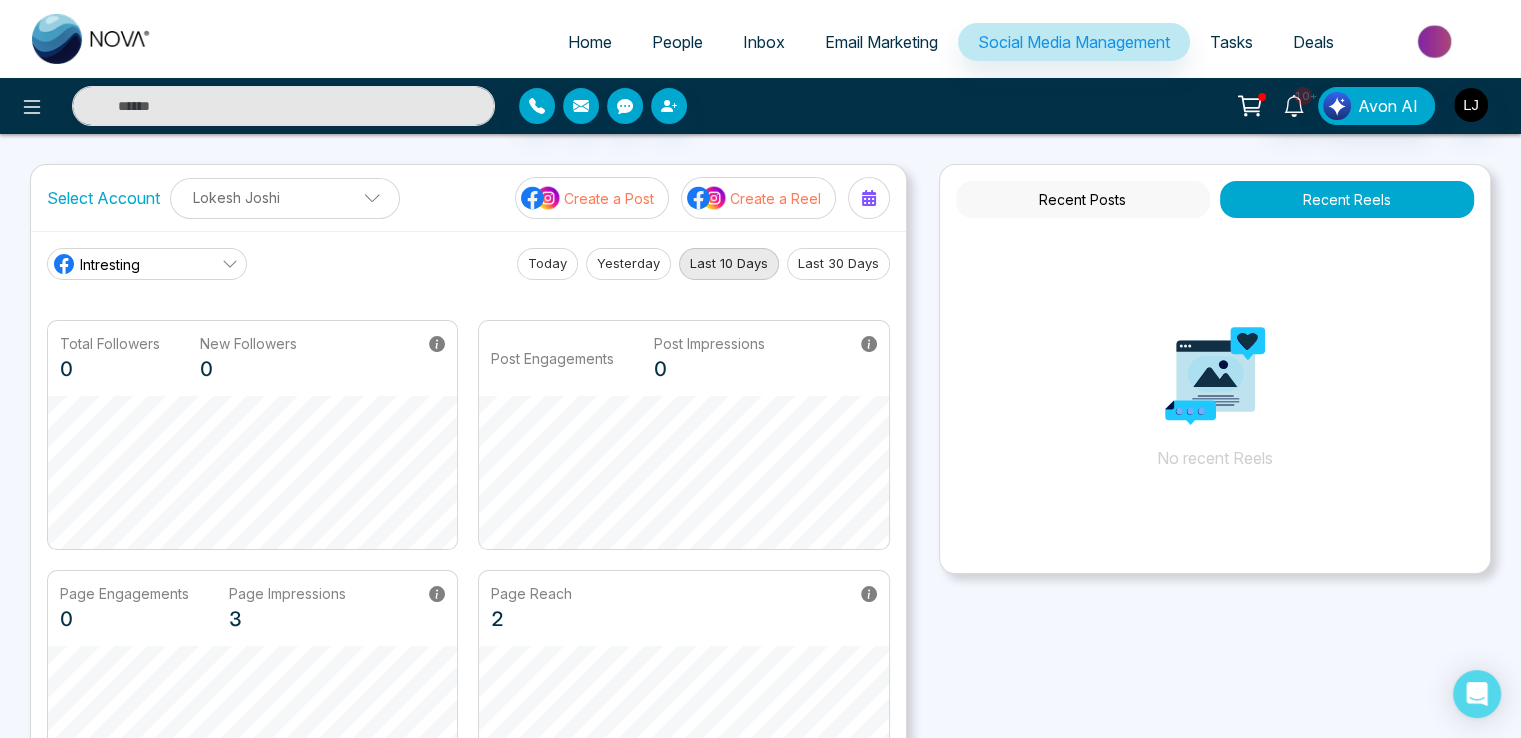 click on "Recent Posts" at bounding box center [1083, 199] 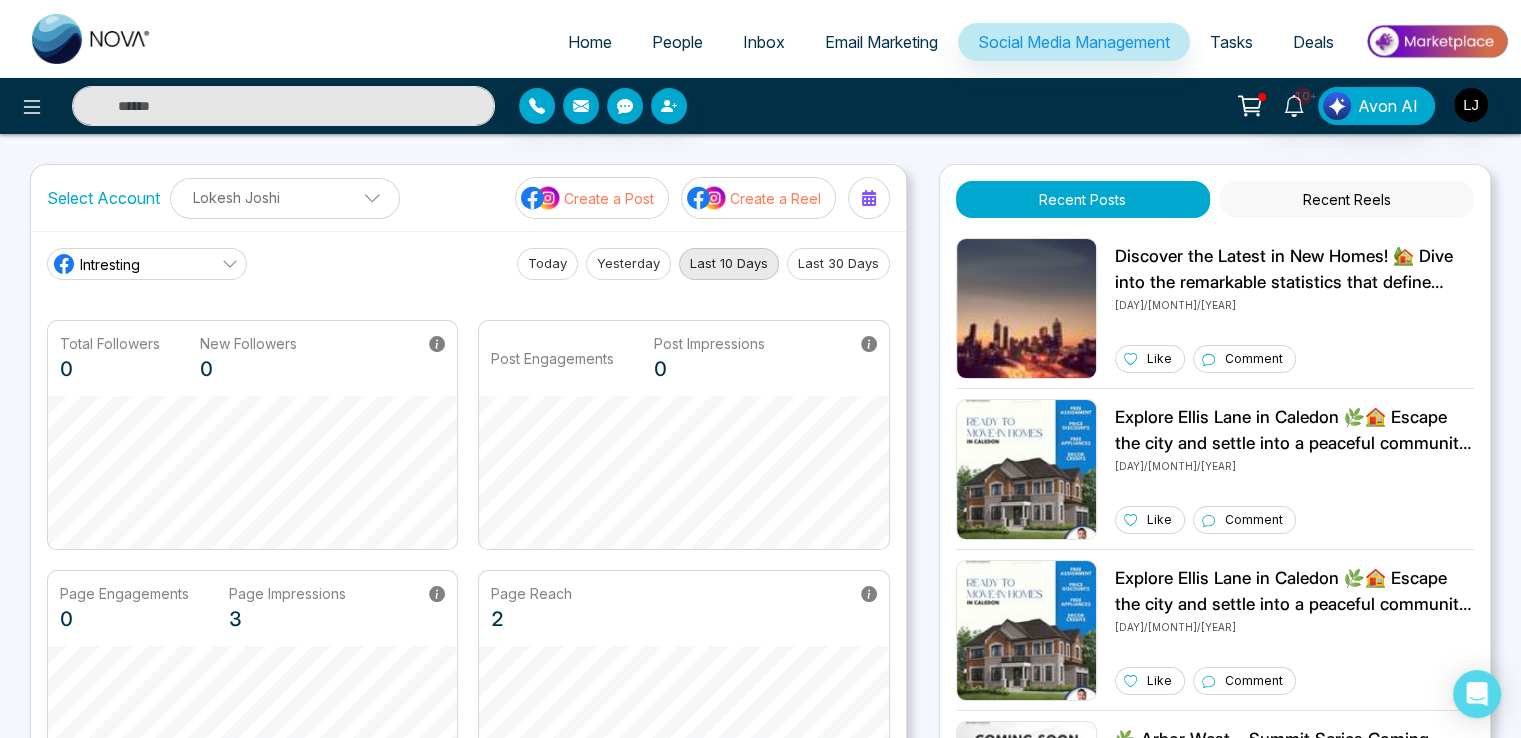 click on "Recent Reels" at bounding box center [1347, 199] 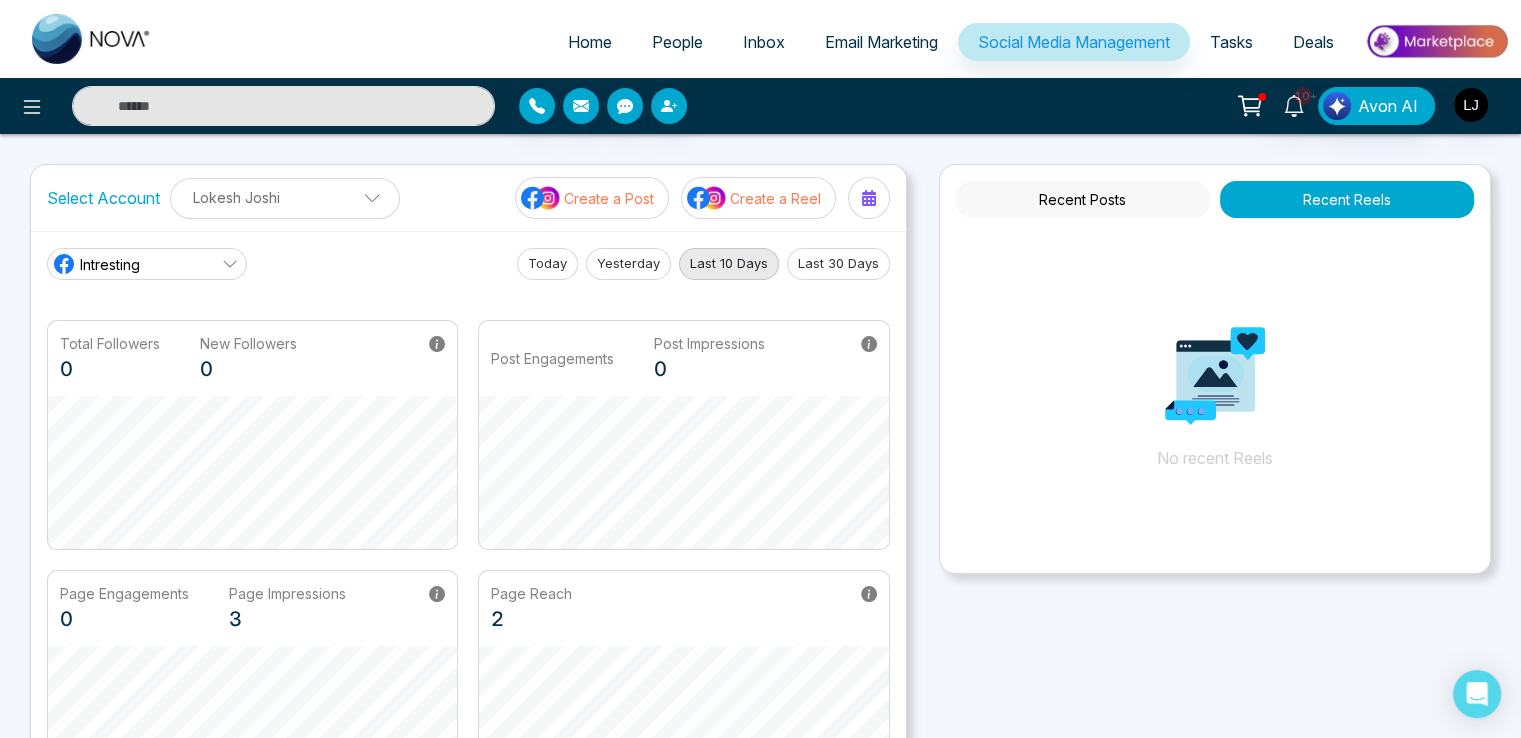 click on "Home" at bounding box center [590, 42] 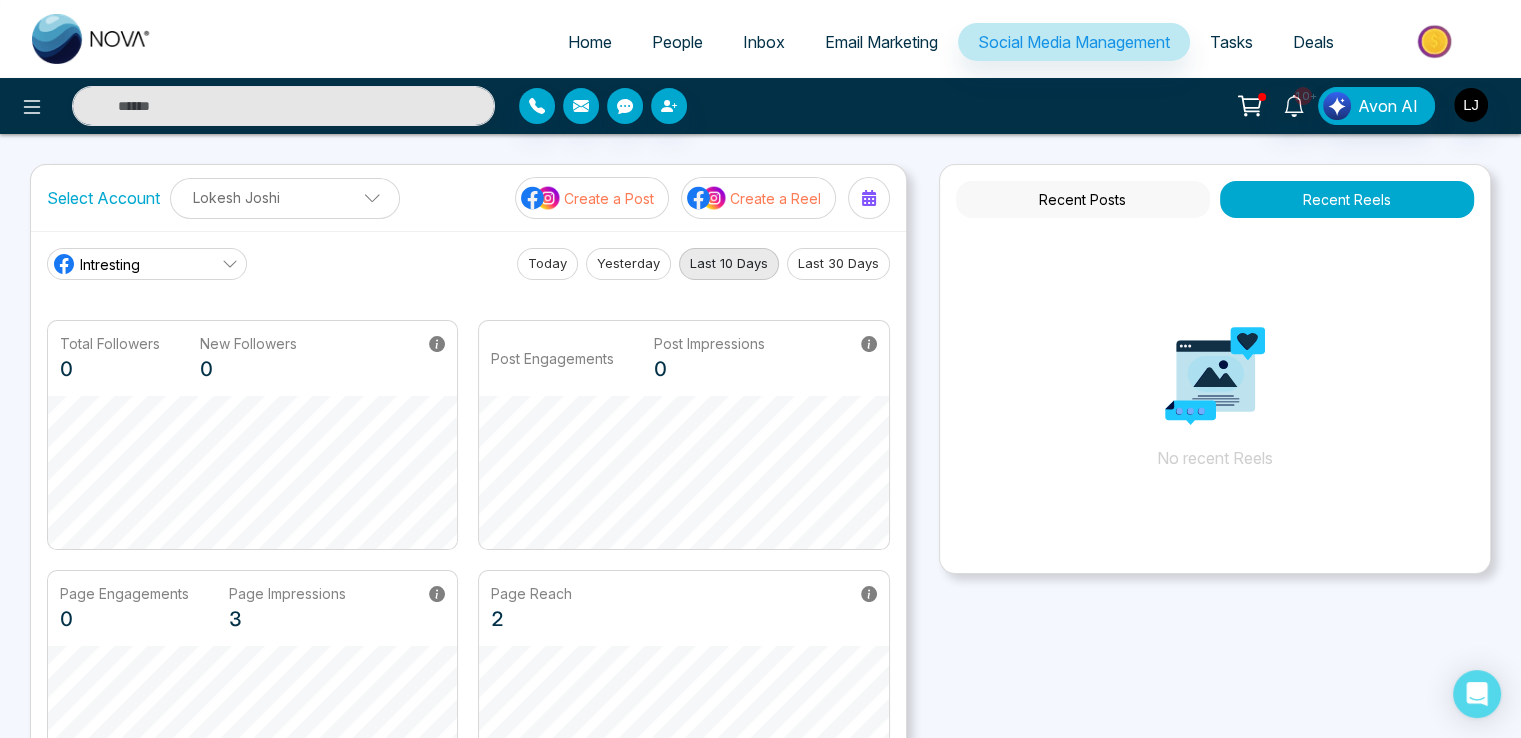 select on "*" 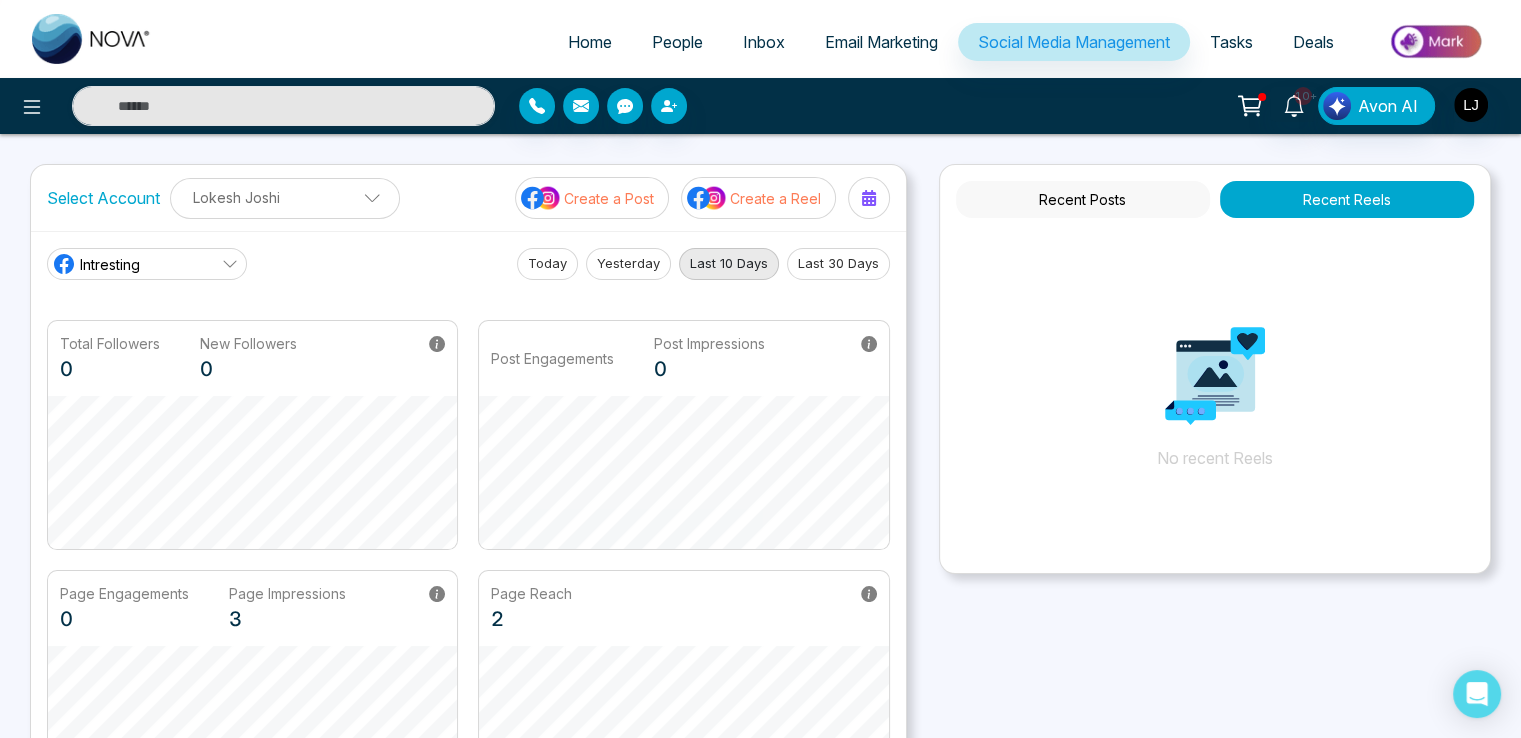 select on "*" 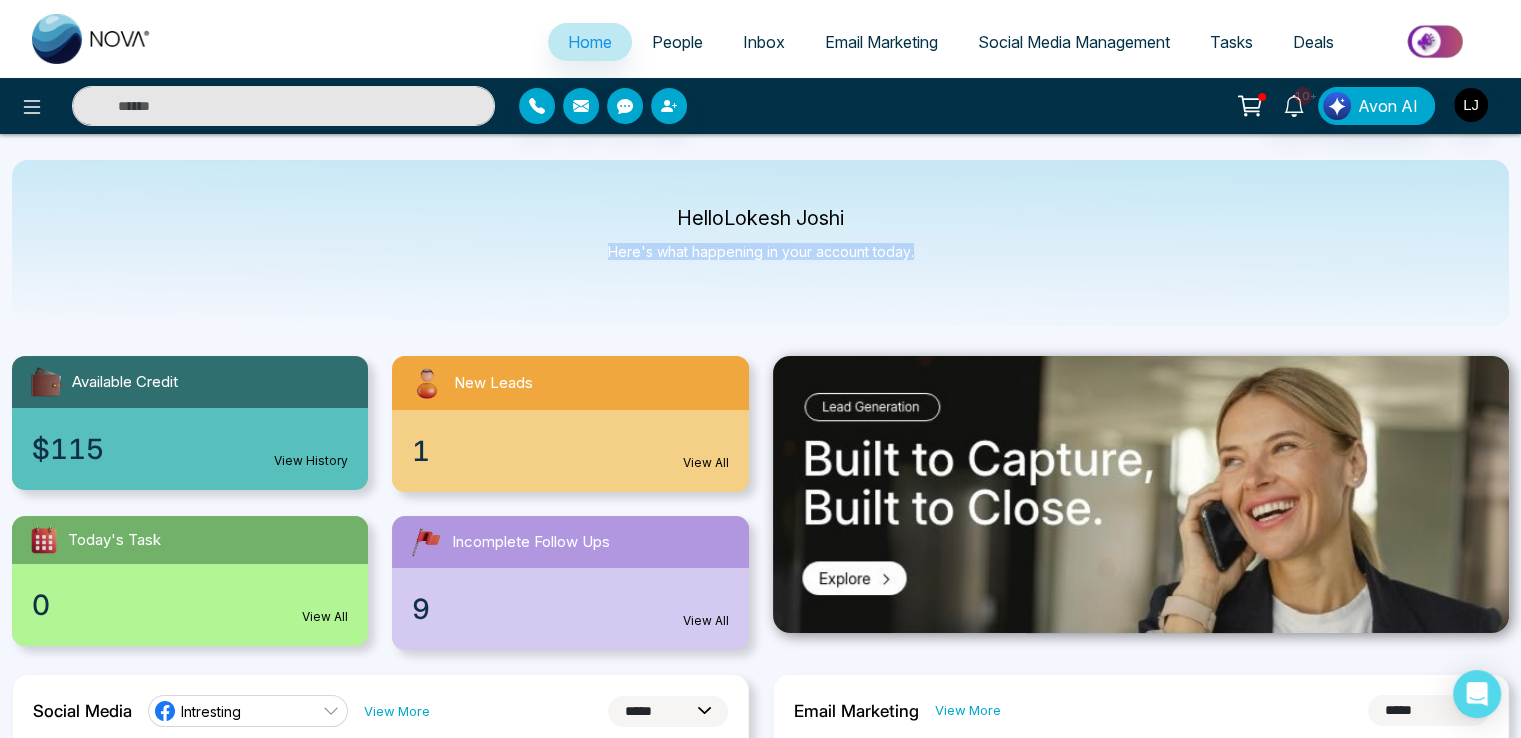 drag, startPoint x: 608, startPoint y: 253, endPoint x: 925, endPoint y: 251, distance: 317.00632 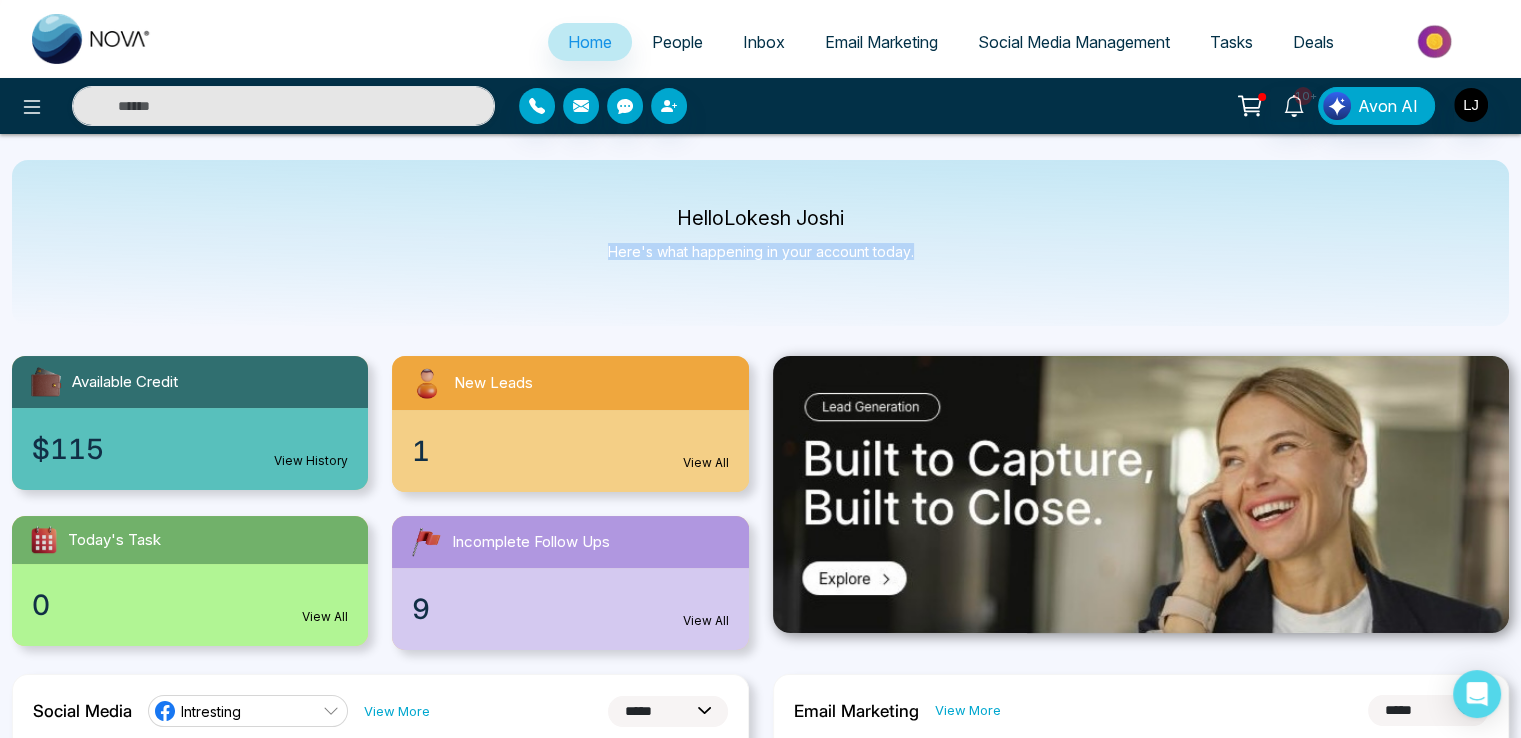 click on "Hello  Lokesh Joshi Here's what happening in your account today." at bounding box center (760, 243) 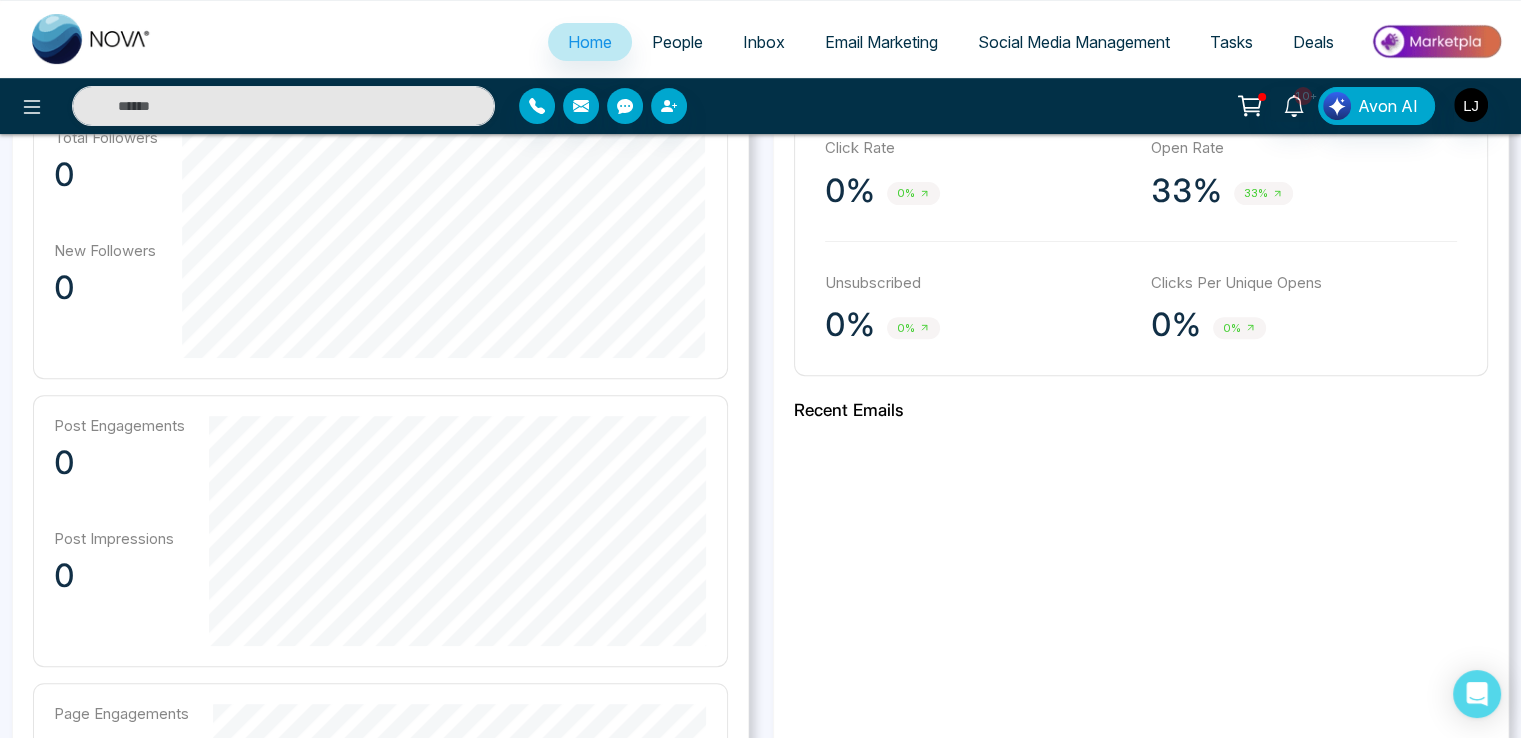 scroll, scrollTop: 700, scrollLeft: 0, axis: vertical 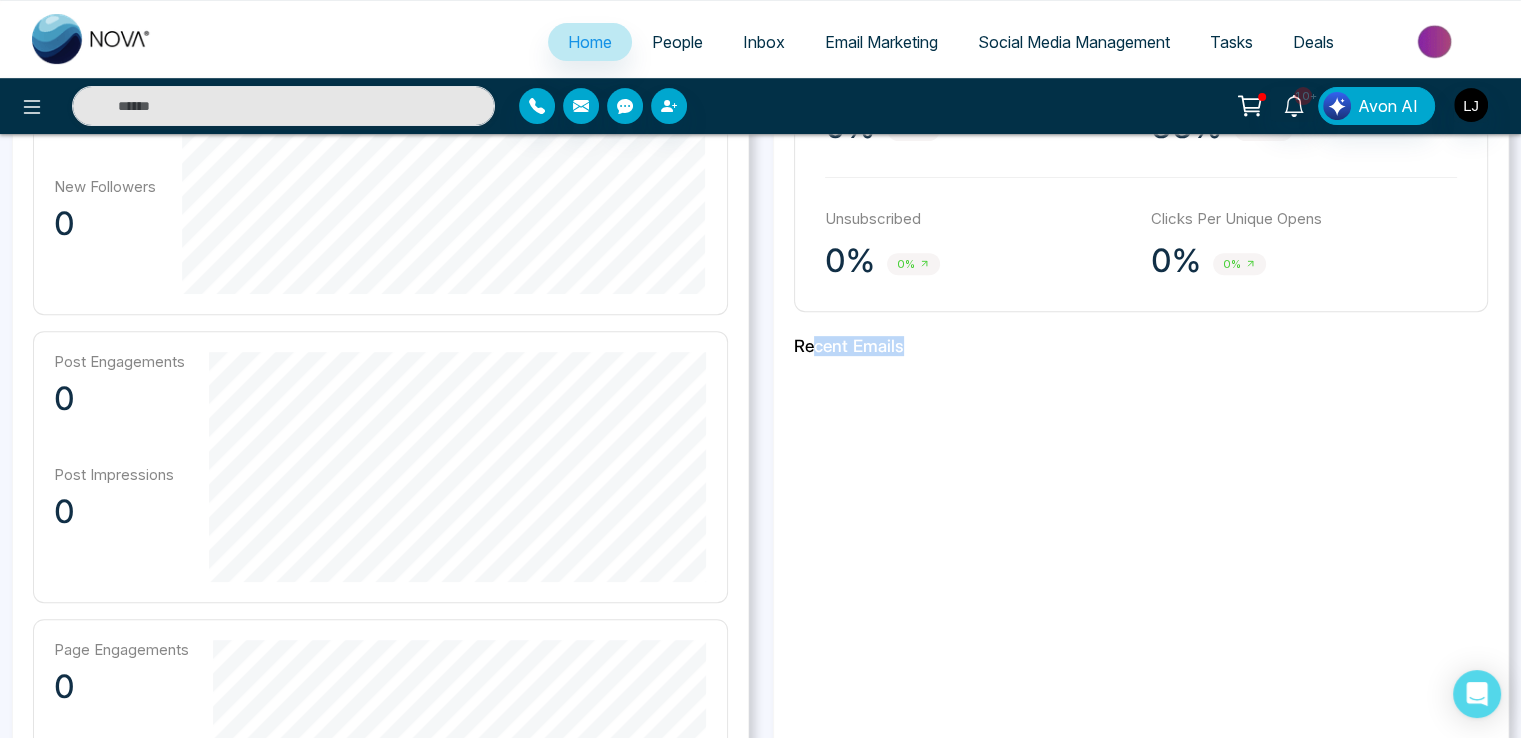 drag, startPoint x: 816, startPoint y: 349, endPoint x: 976, endPoint y: 351, distance: 160.0125 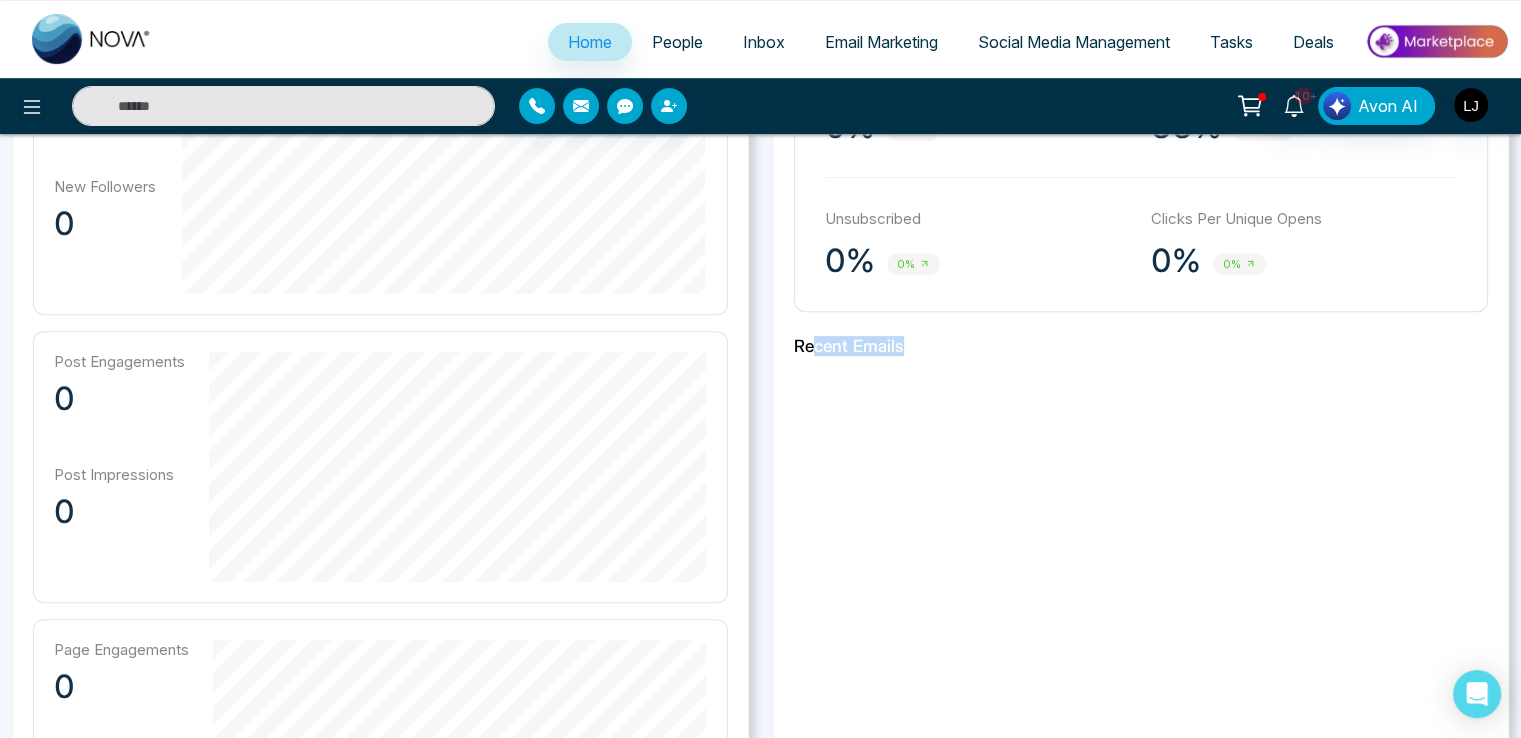 click on "Recent Emails" at bounding box center (1141, 346) 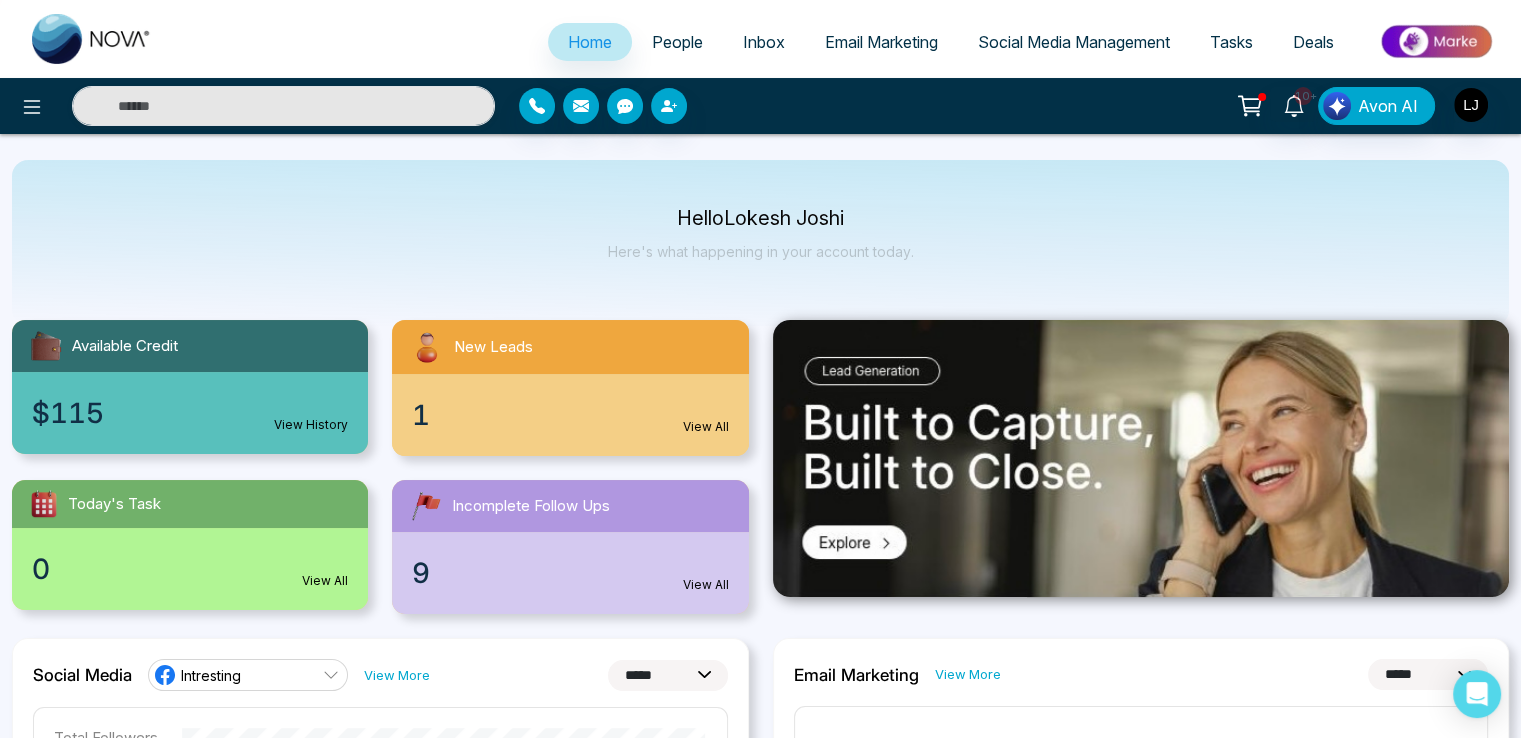 scroll, scrollTop: 100, scrollLeft: 0, axis: vertical 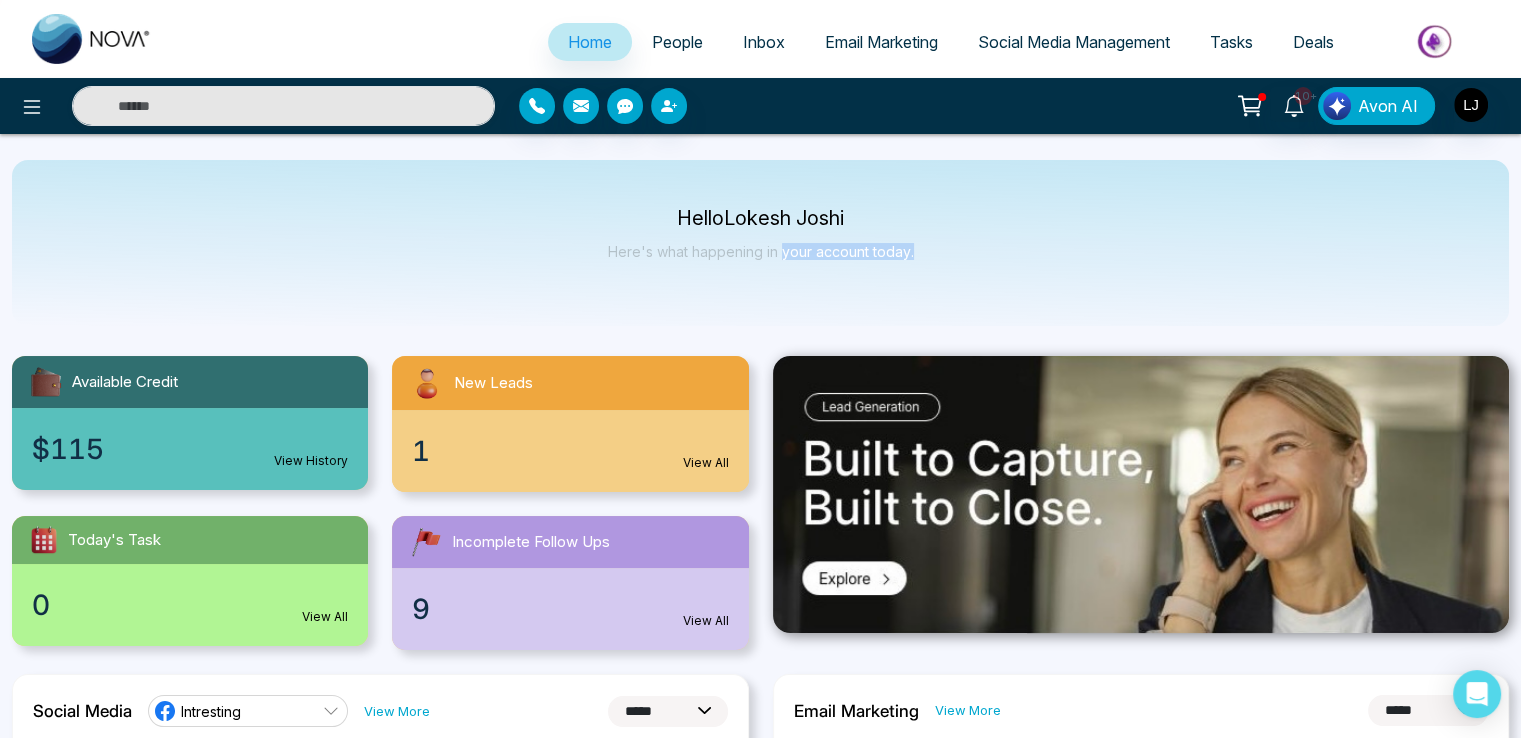 drag, startPoint x: 783, startPoint y: 249, endPoint x: 919, endPoint y: 241, distance: 136.23509 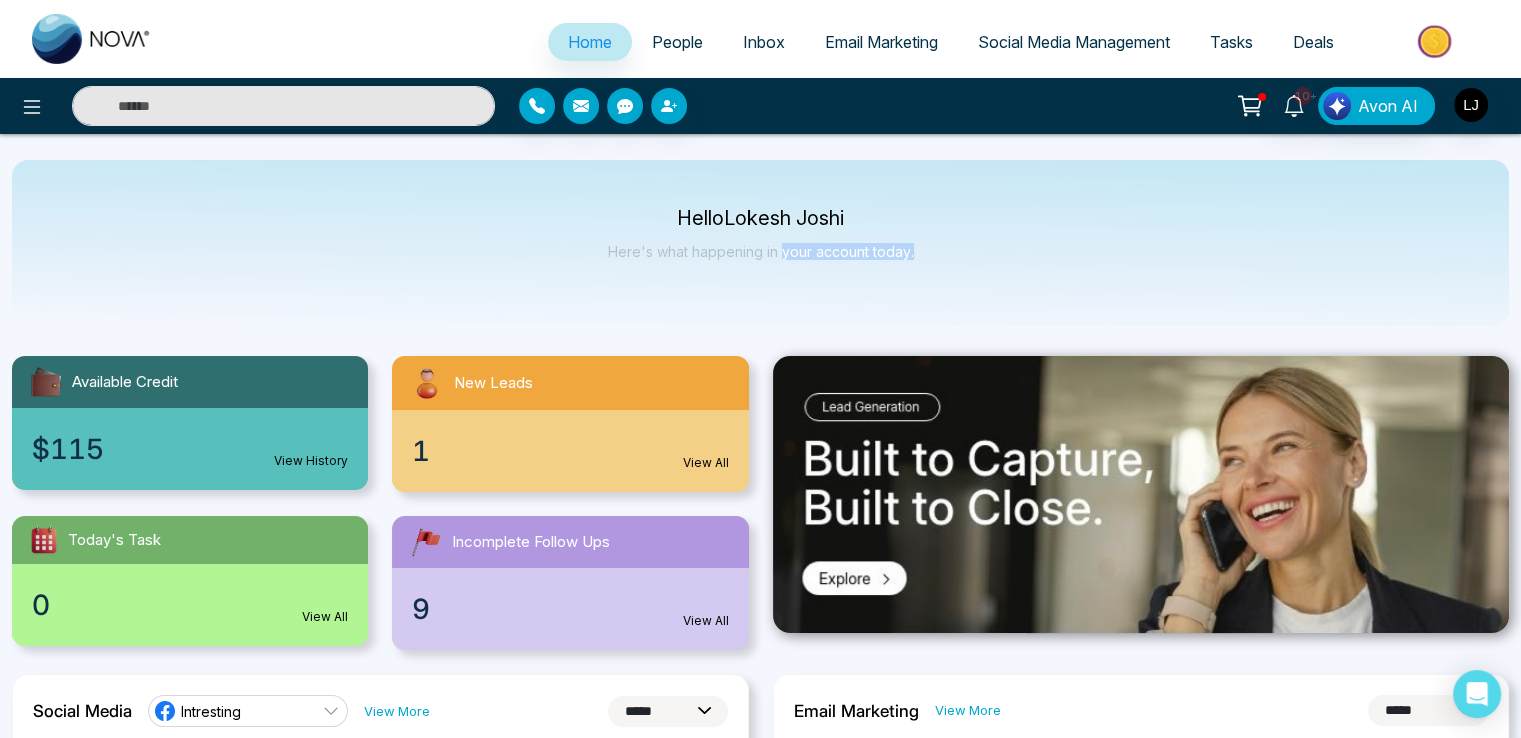 click on "Hello  Lokesh Joshi Here's what happening in your account today." at bounding box center [760, 243] 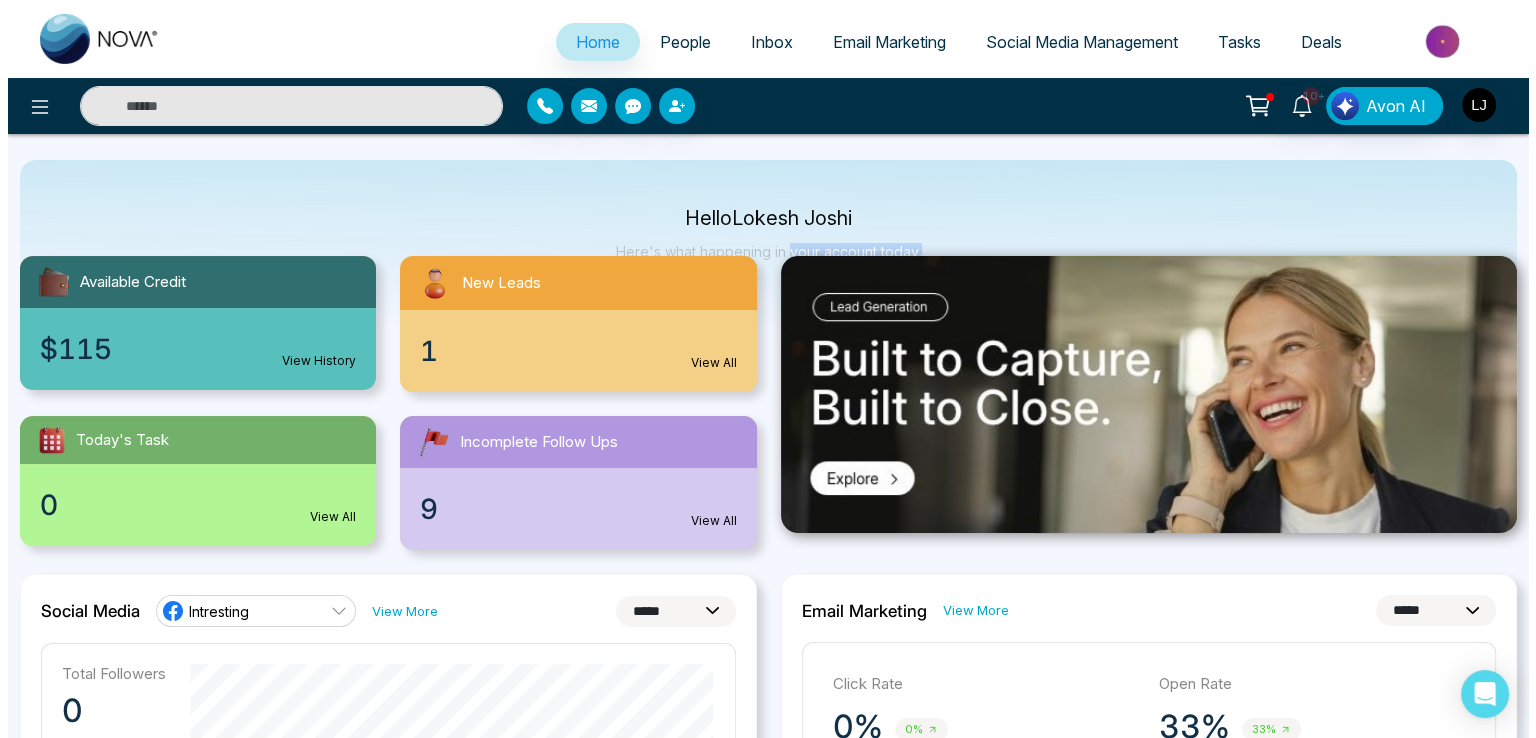 scroll, scrollTop: 0, scrollLeft: 0, axis: both 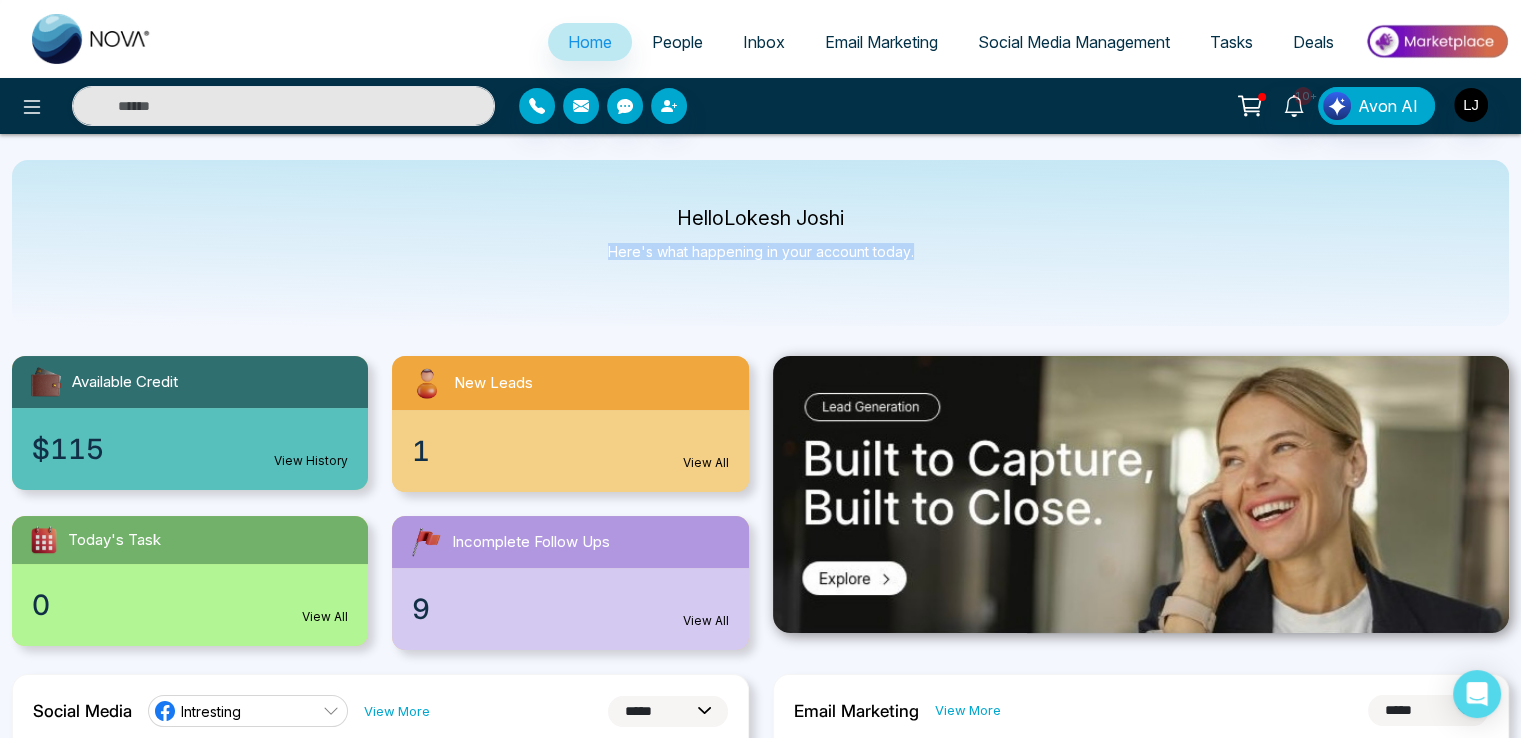 drag, startPoint x: 610, startPoint y: 253, endPoint x: 941, endPoint y: 245, distance: 331.09665 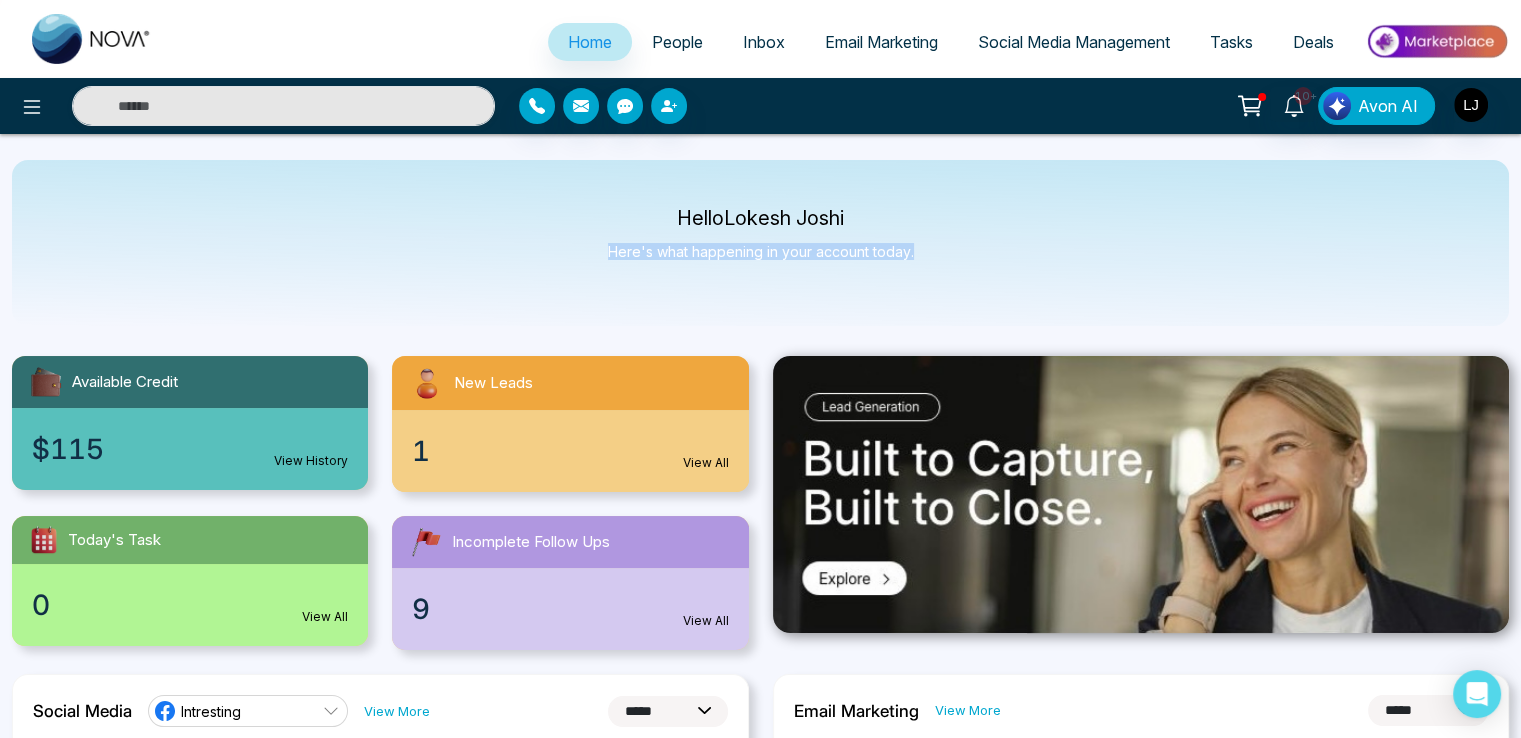 click on "Hello  Lokesh Joshi Here's what happening in your account today." at bounding box center (760, 243) 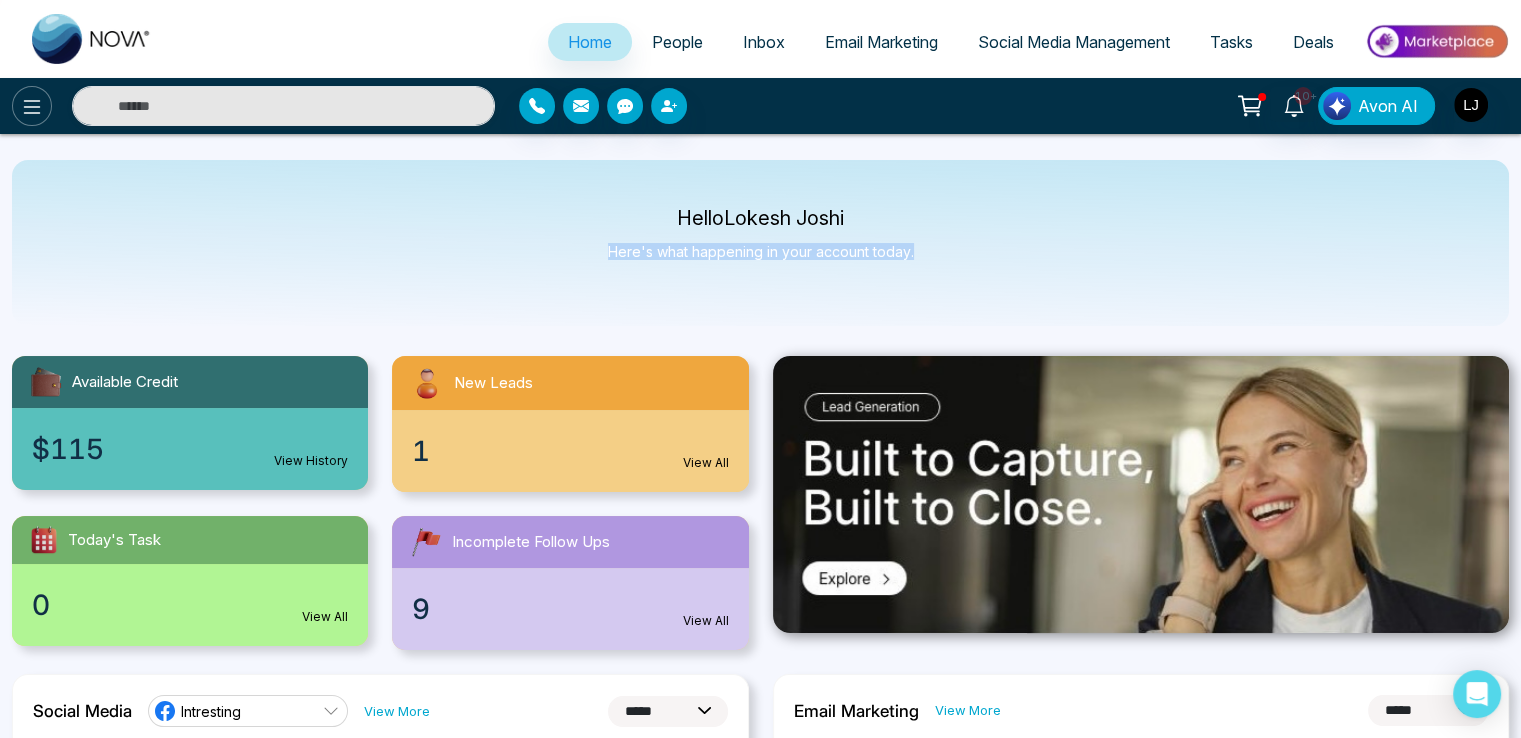 click at bounding box center [32, 106] 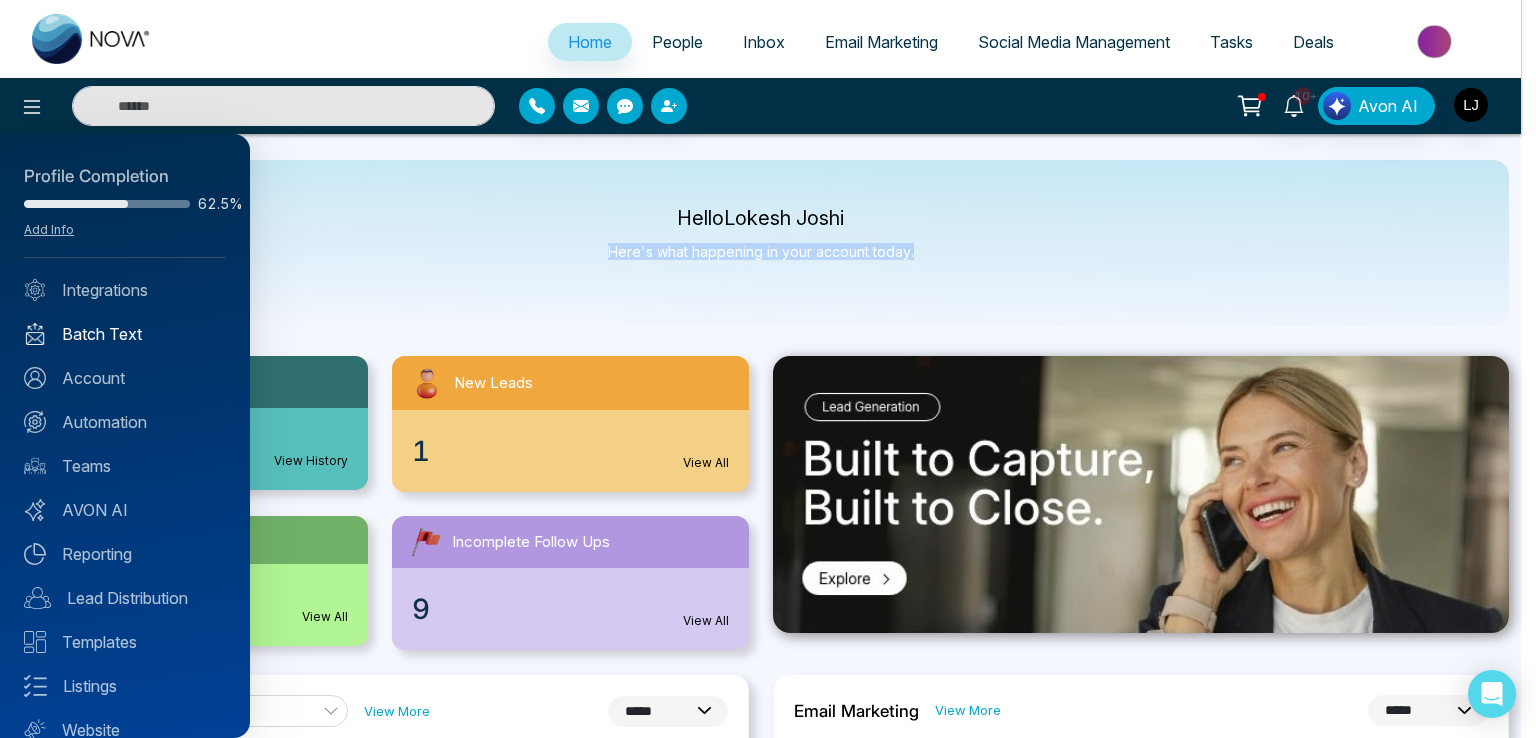 click on "Batch Text" at bounding box center (125, 334) 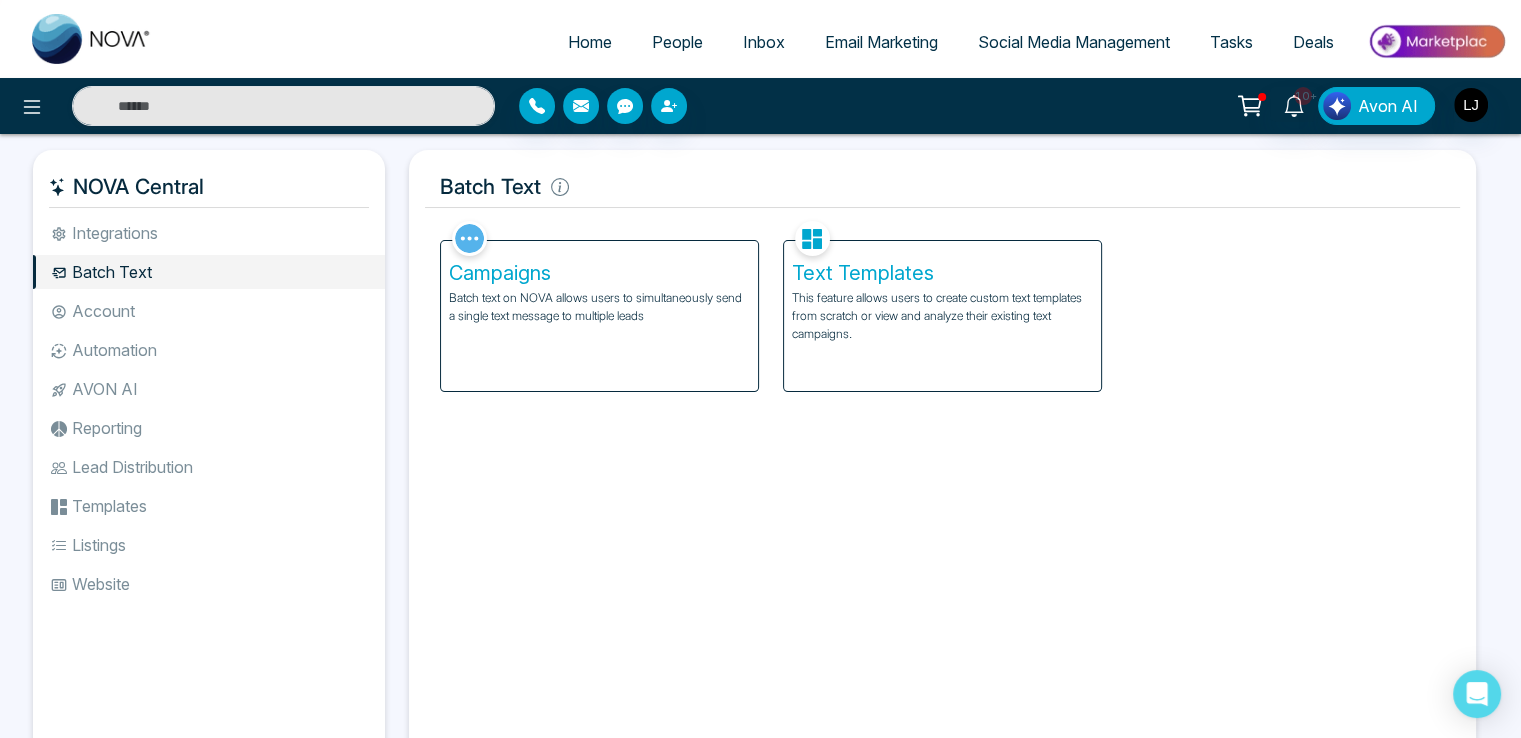click on "Automation" at bounding box center [209, 350] 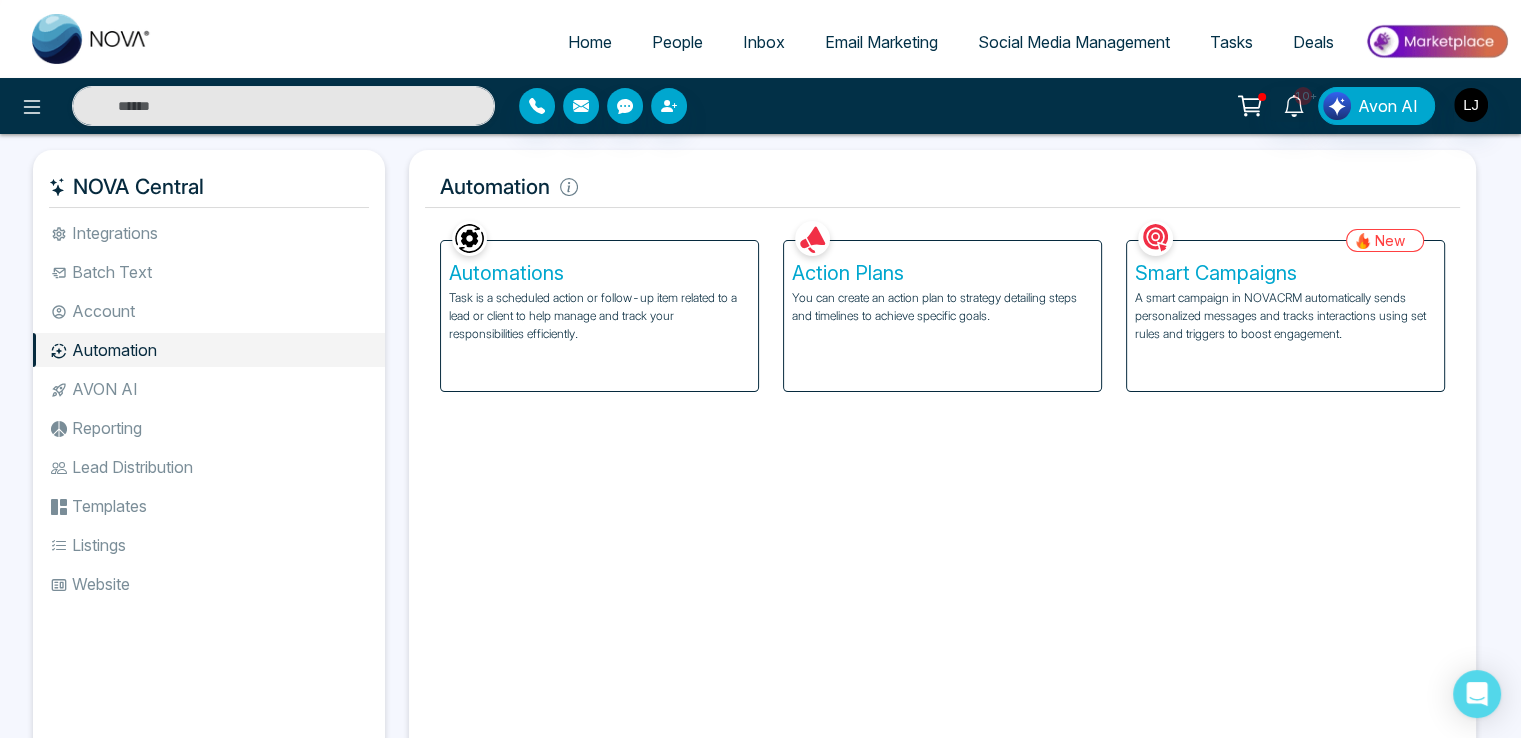 click on "A smart campaign in NOVACRM automatically sends personalized messages and tracks interactions using set rules and triggers to boost engagement." at bounding box center [1285, 316] 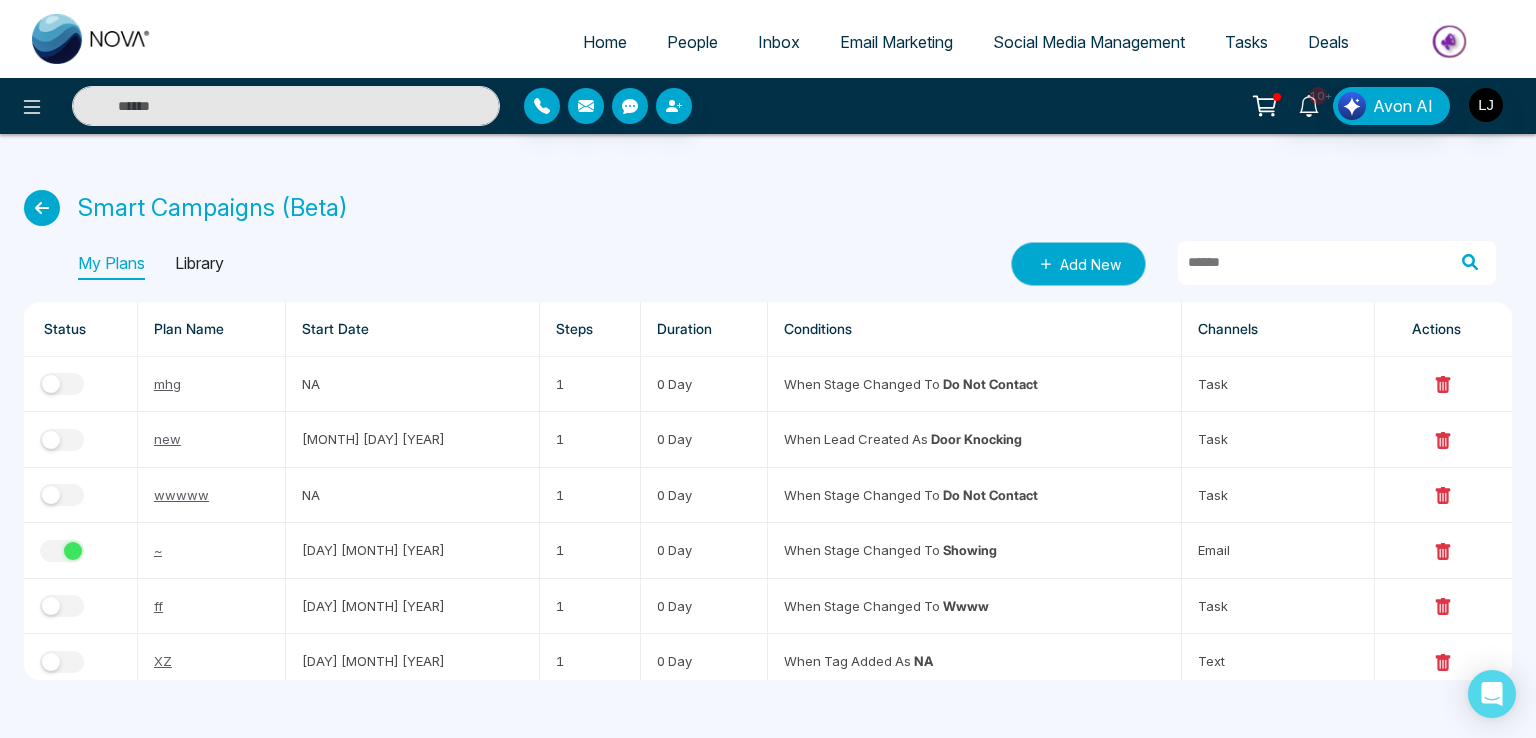 click on "Add New" at bounding box center [1078, 264] 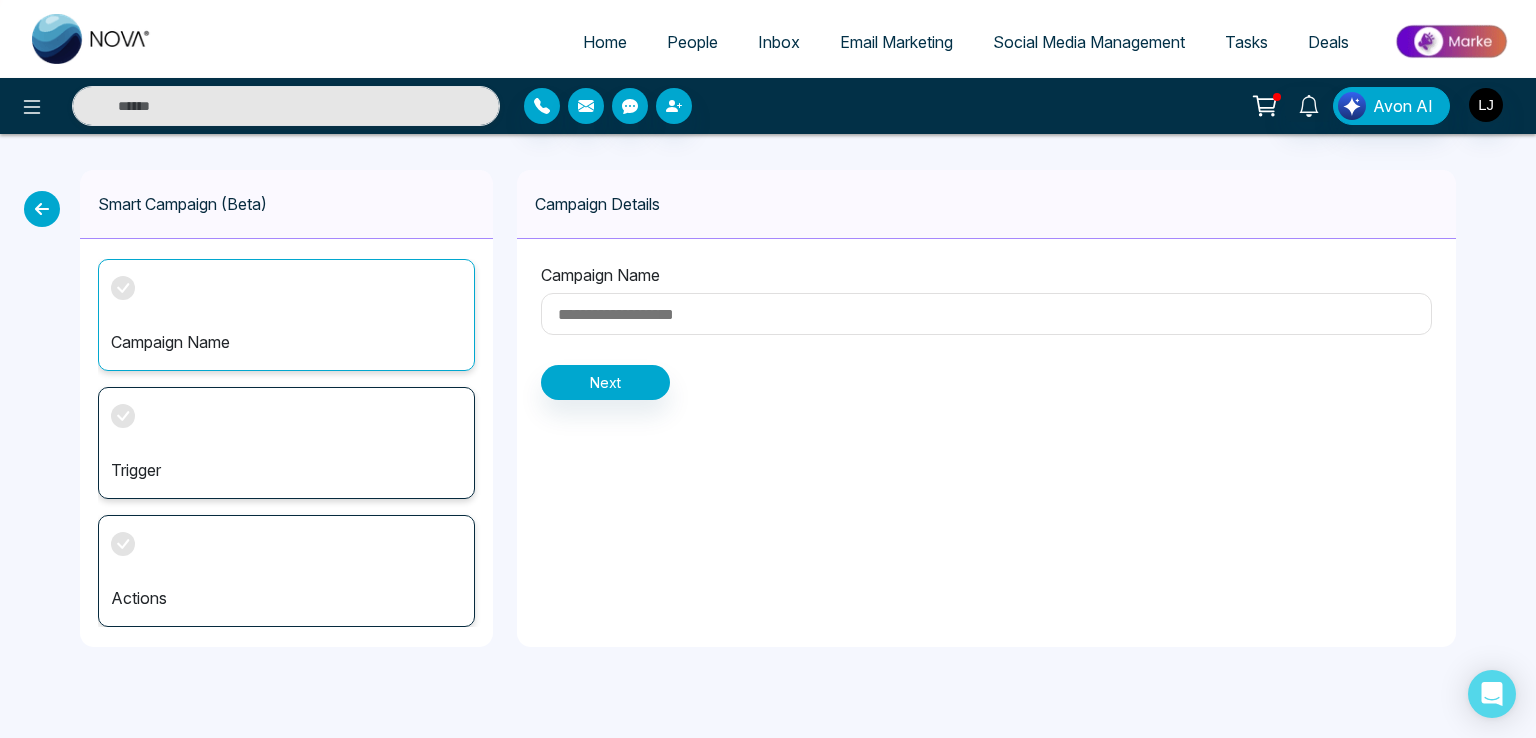 click at bounding box center [986, 314] 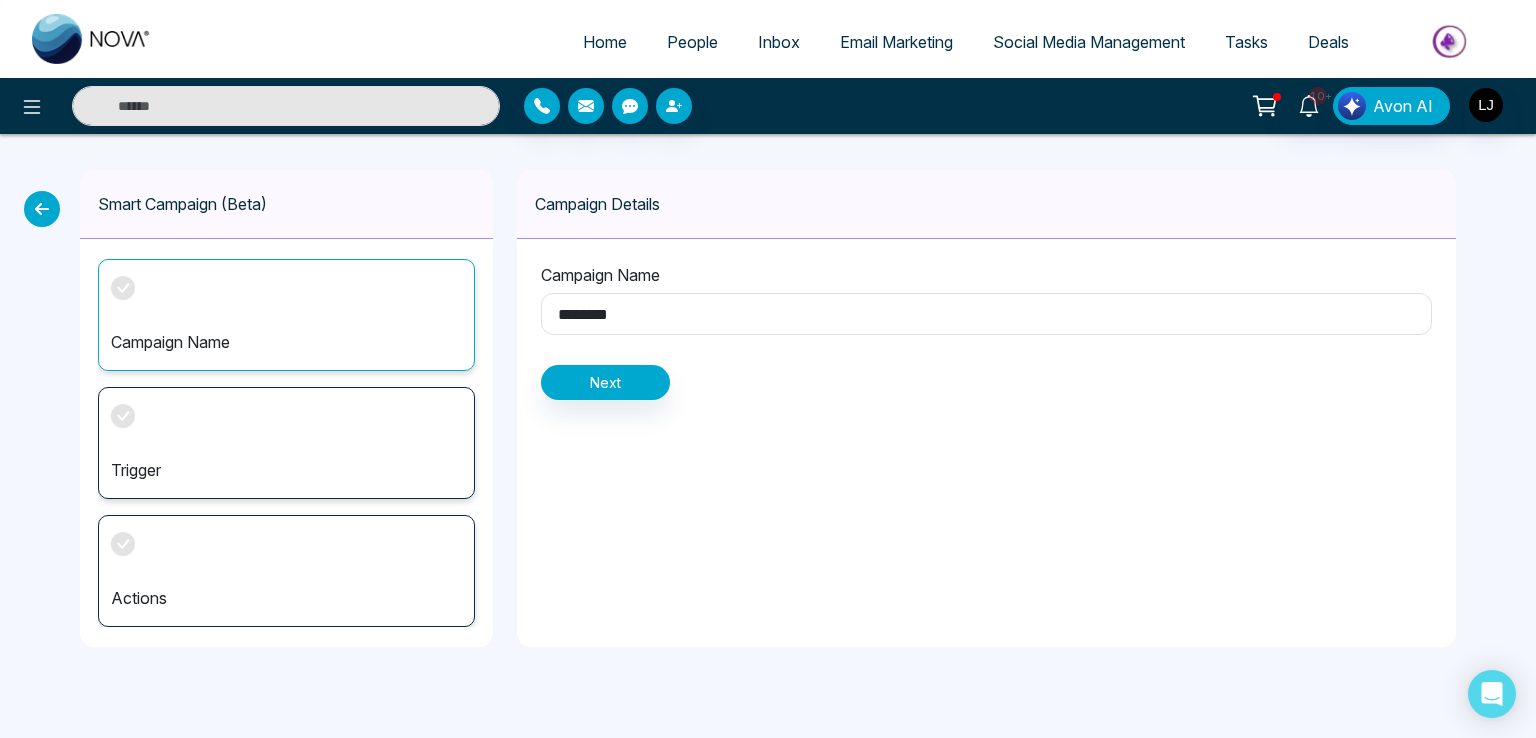 type on "*******" 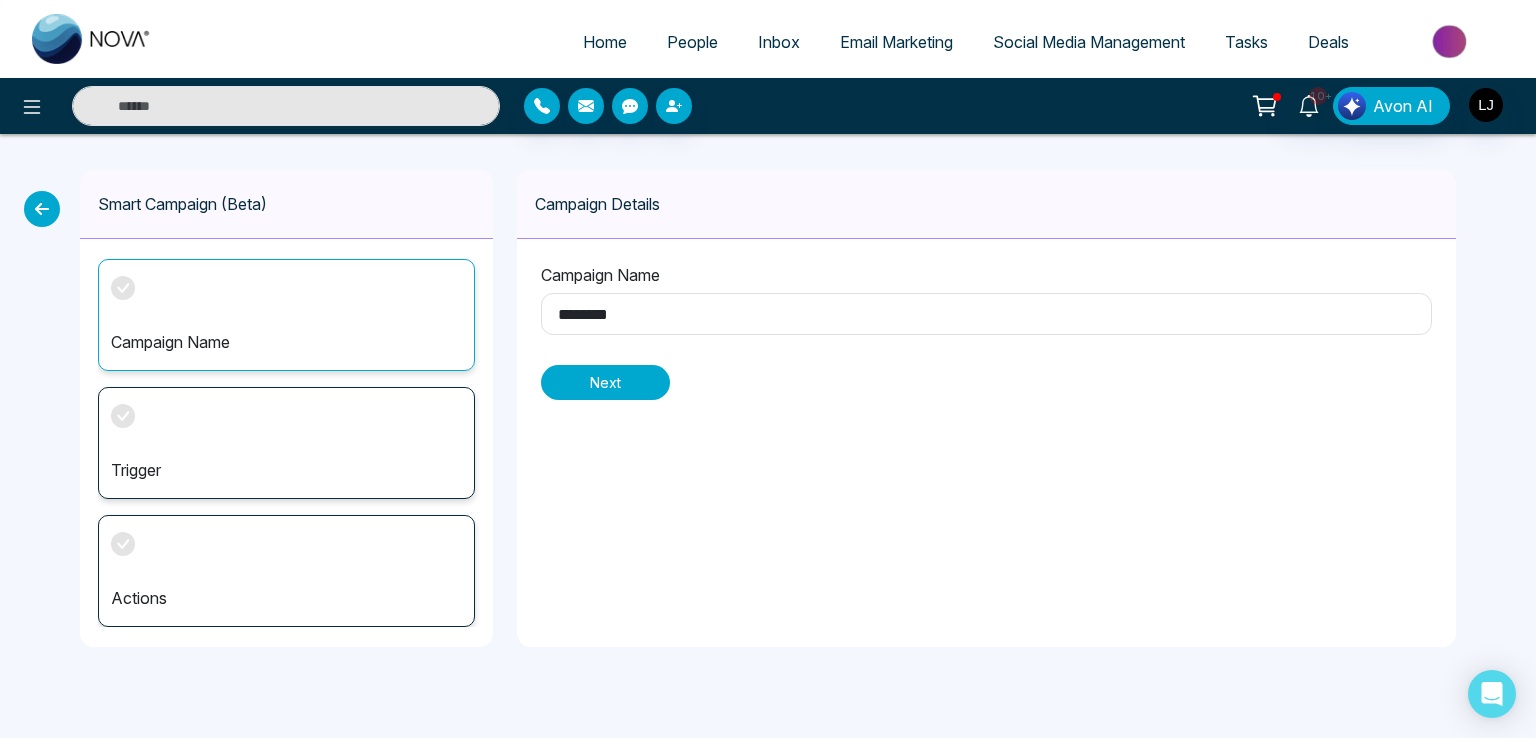 click on "Next" at bounding box center (605, 382) 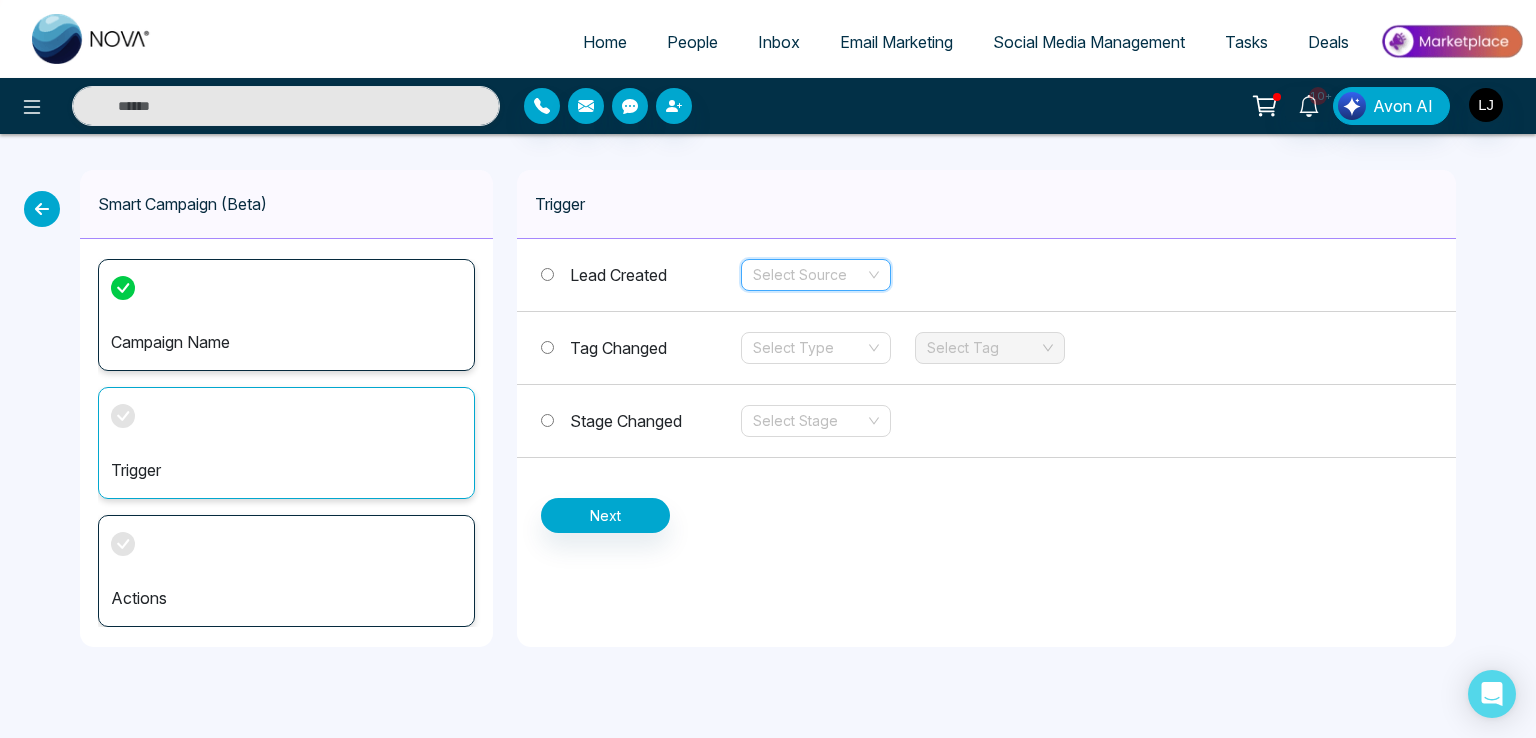 click at bounding box center (809, 275) 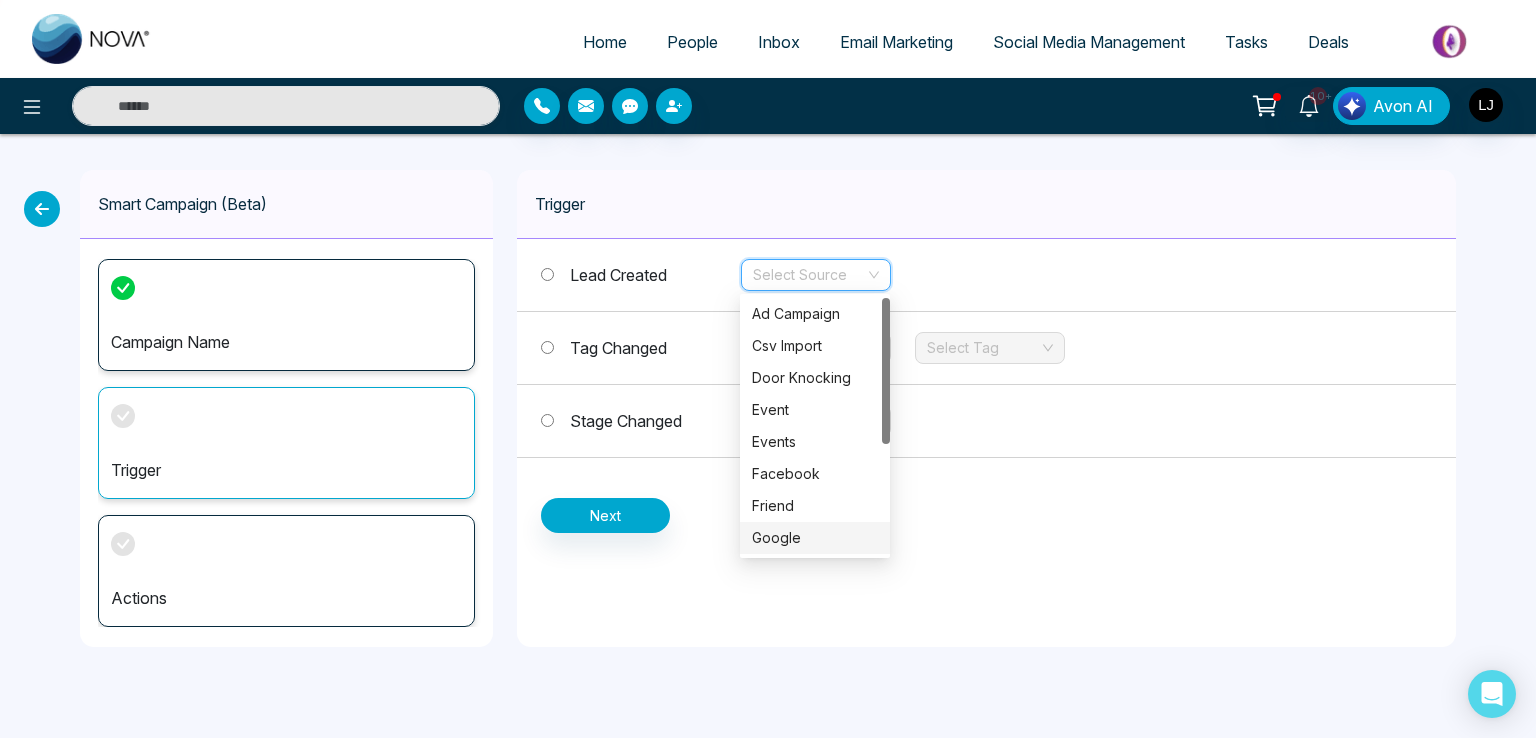 click on "Google" at bounding box center (815, 538) 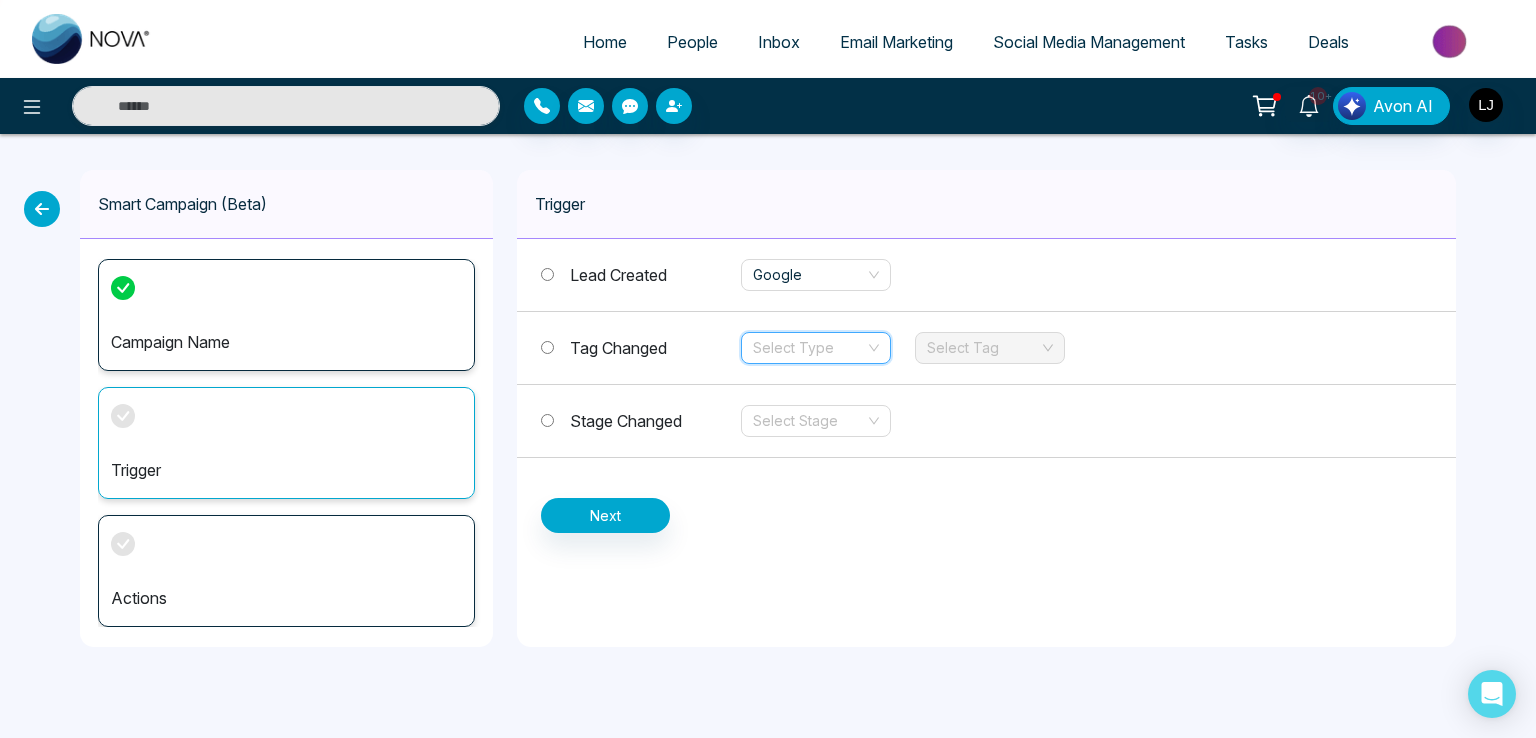 click at bounding box center (809, 348) 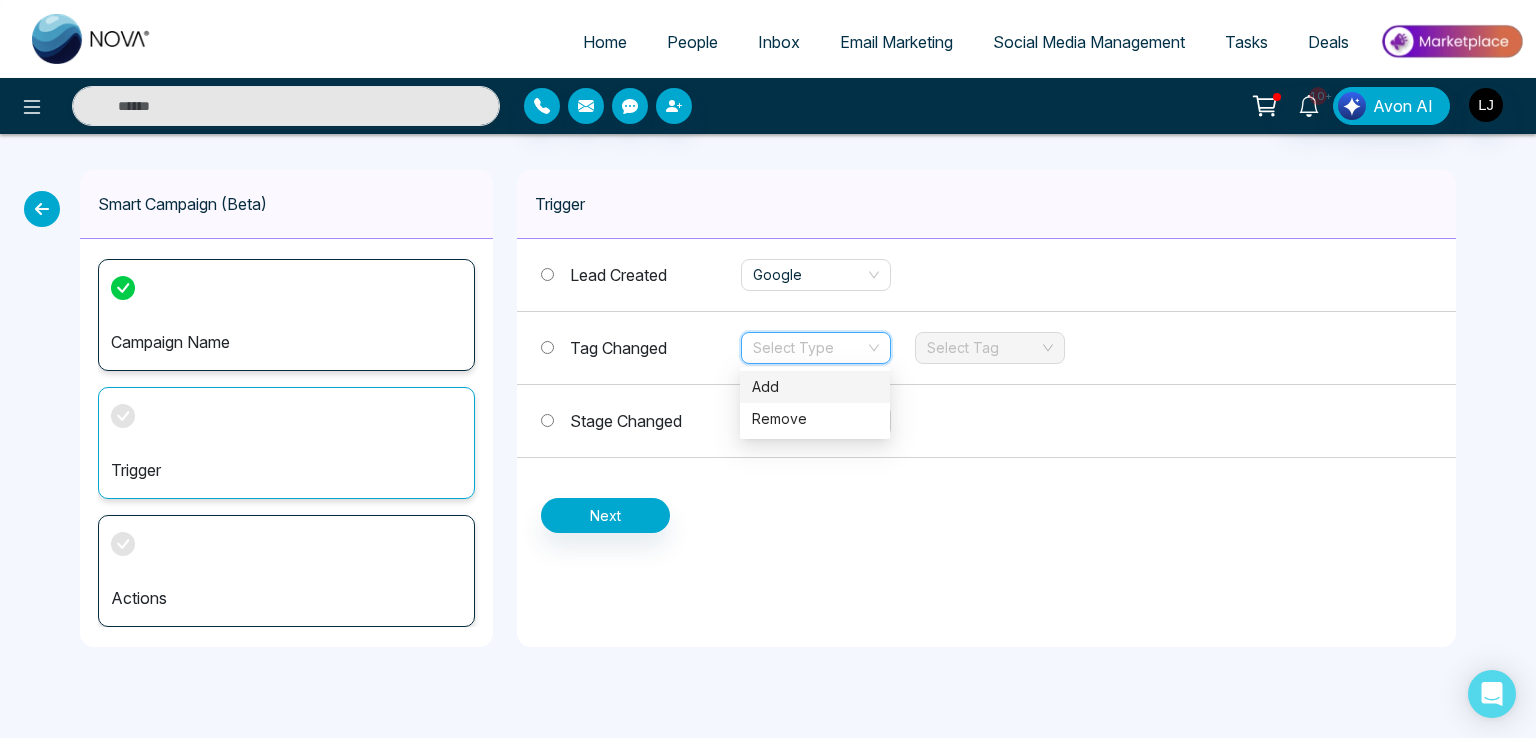 click on "Add" at bounding box center (815, 387) 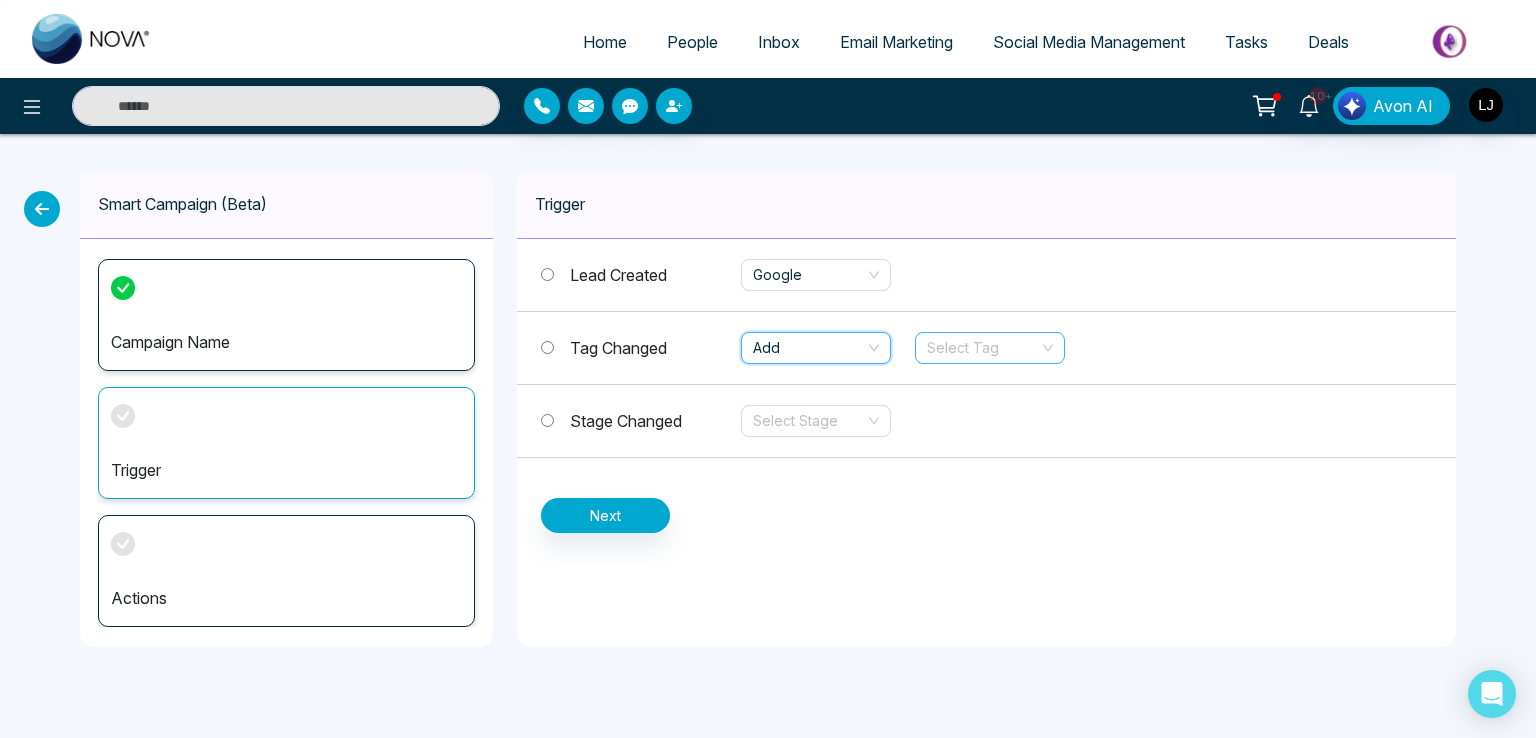 click at bounding box center (983, 348) 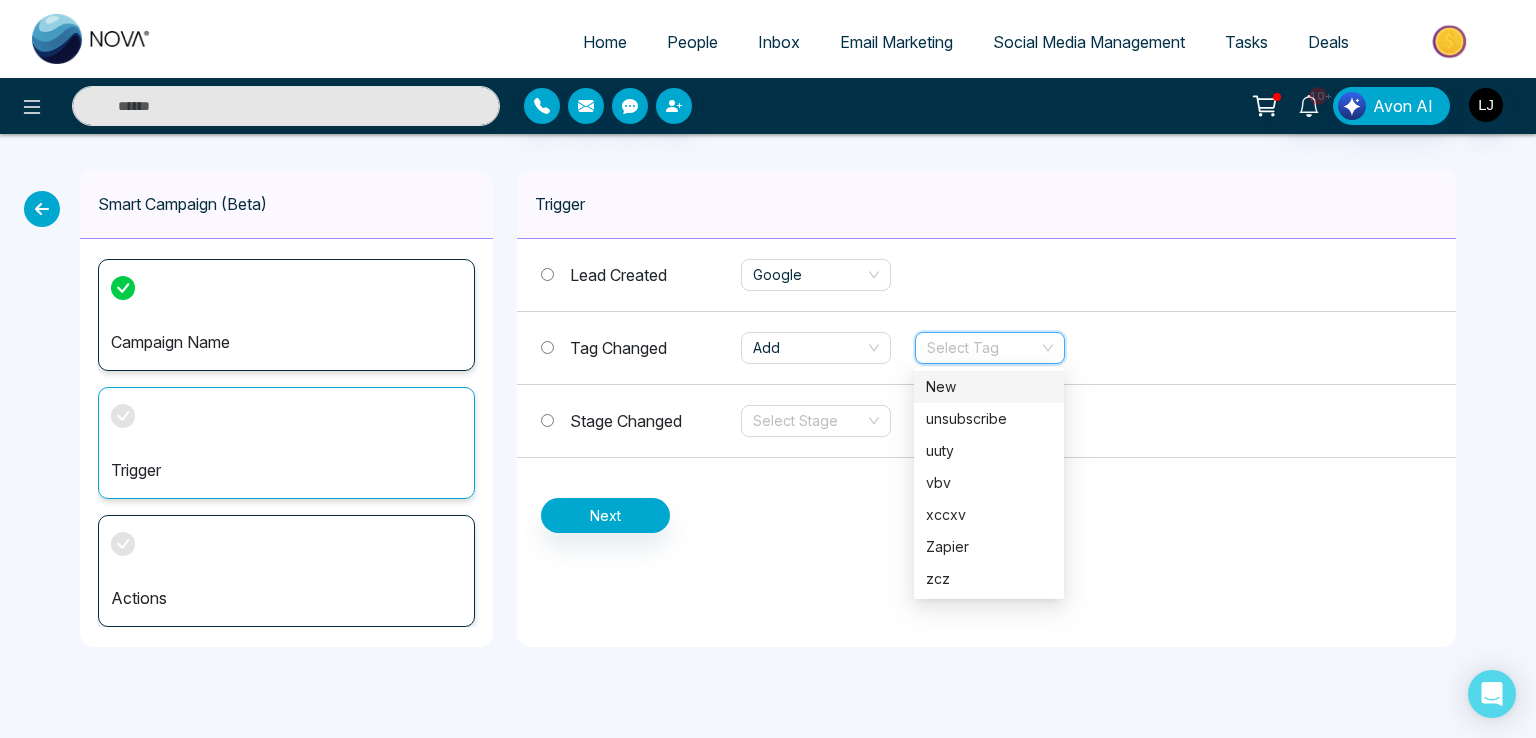 click on "New" at bounding box center (989, 387) 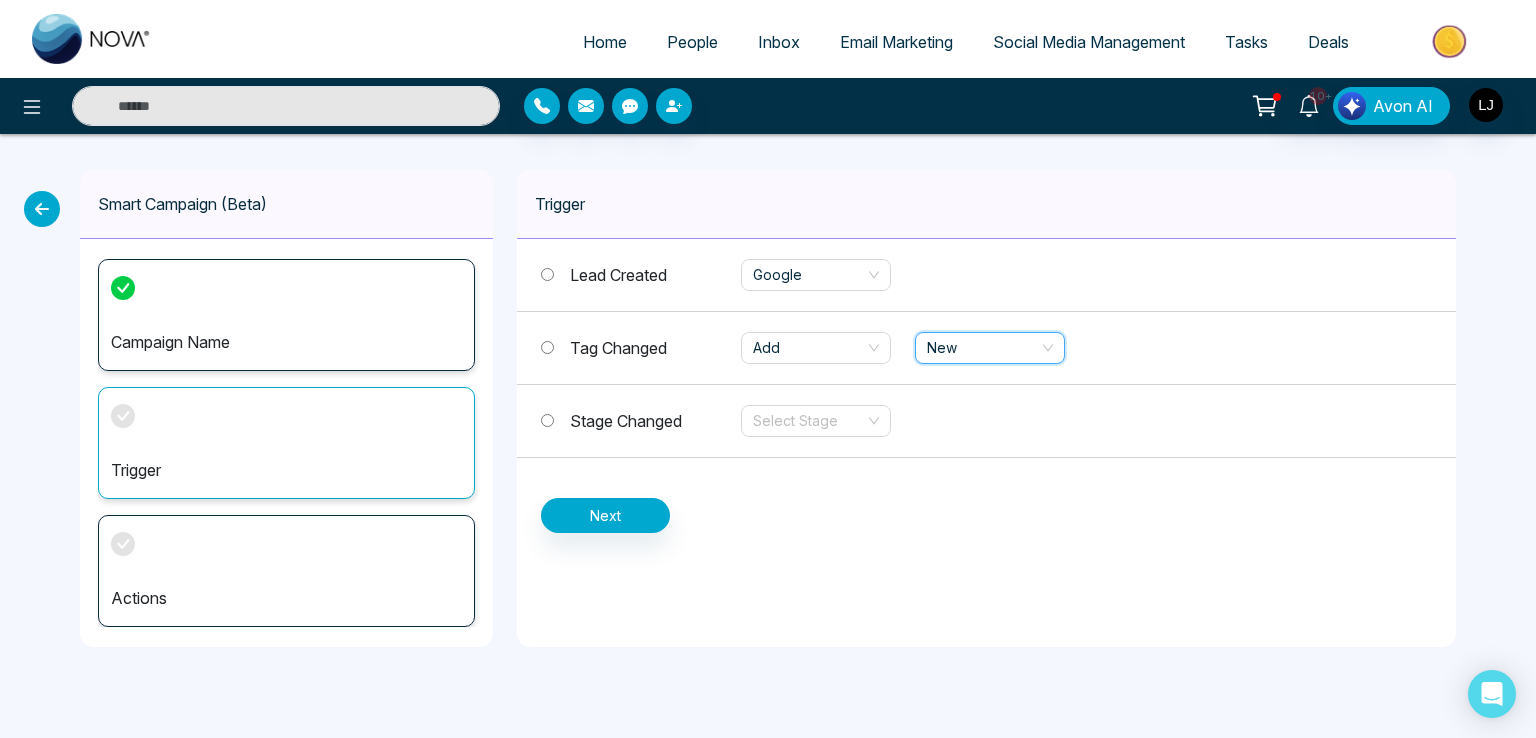 click on "Stage Changed" at bounding box center (626, 421) 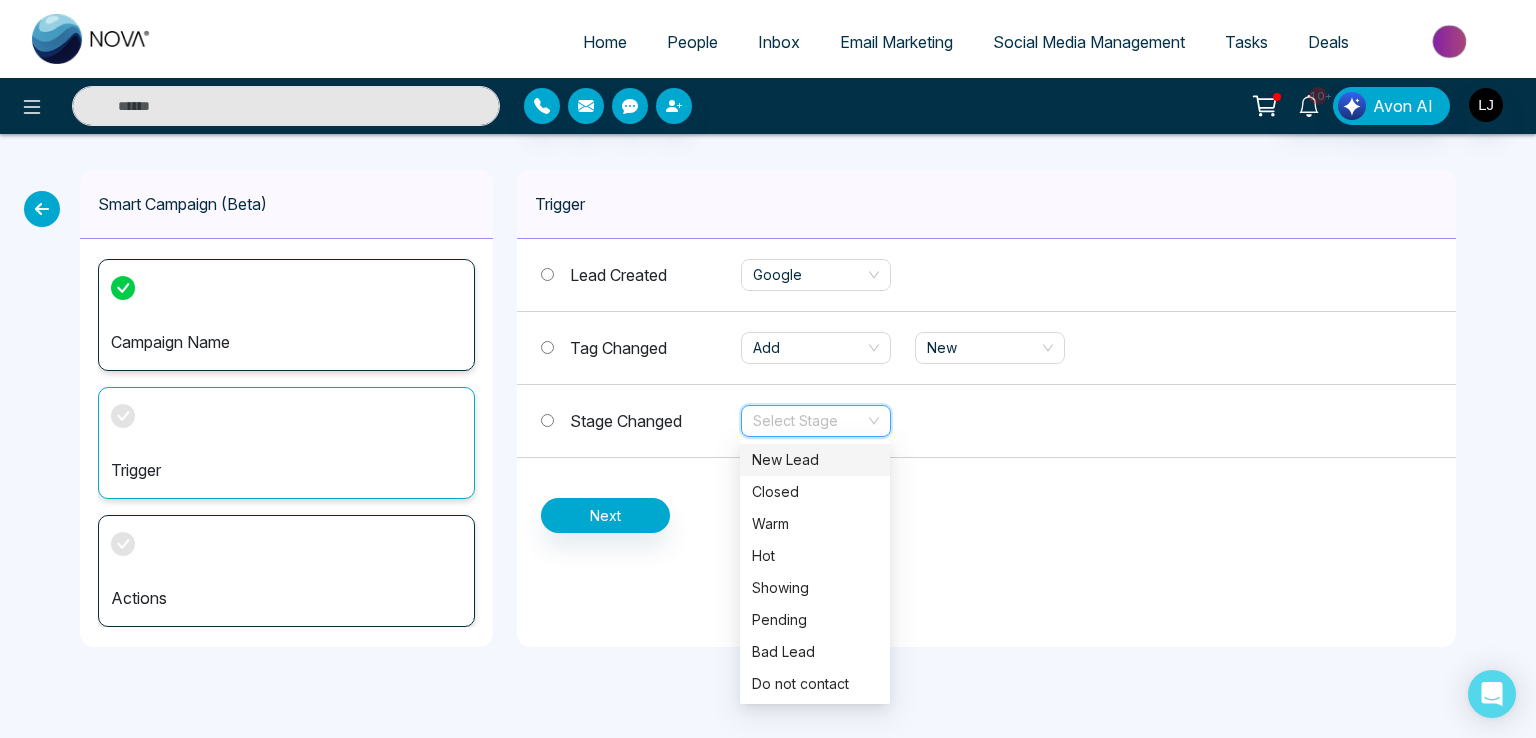 click at bounding box center [809, 421] 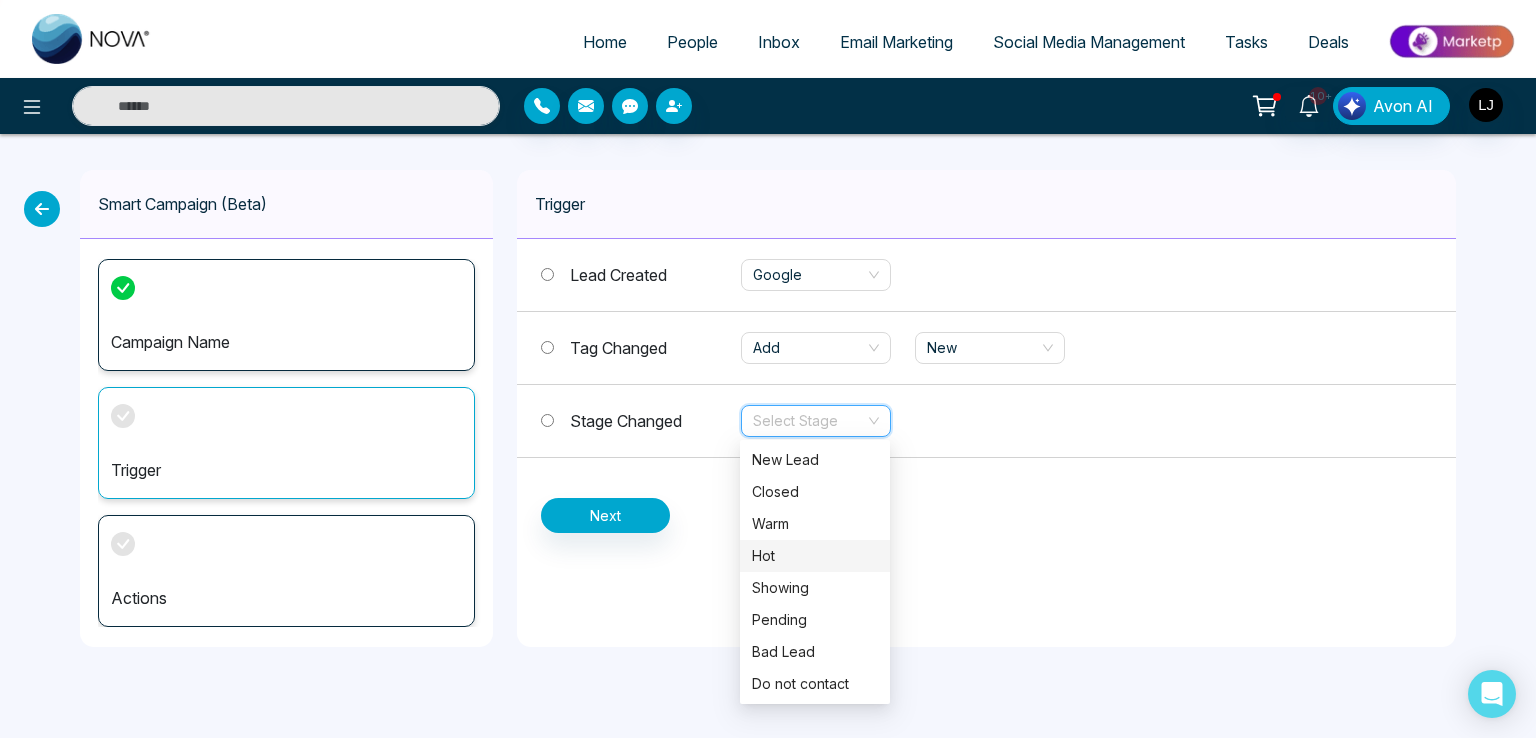 click on "Hot" at bounding box center [815, 556] 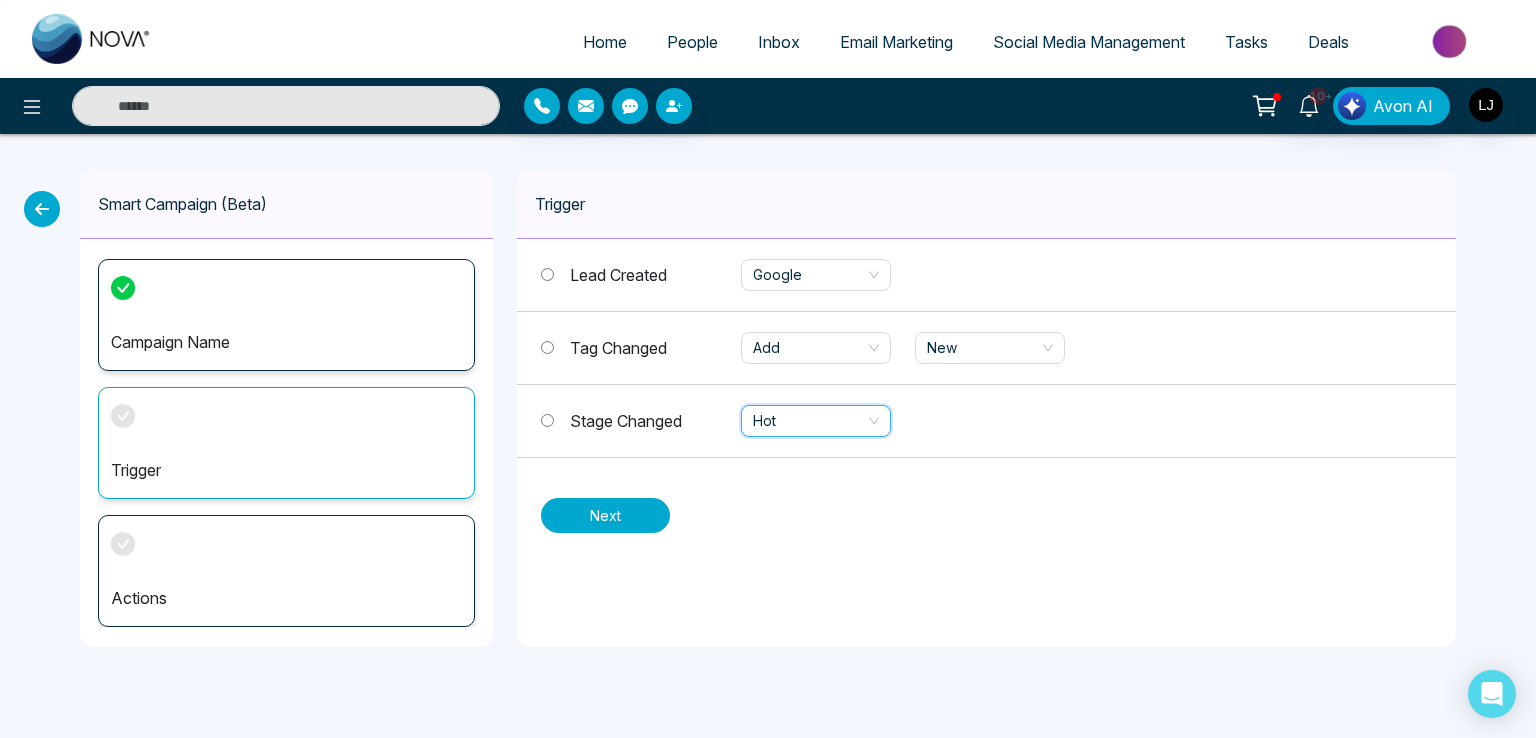 click on "Next" at bounding box center (605, 515) 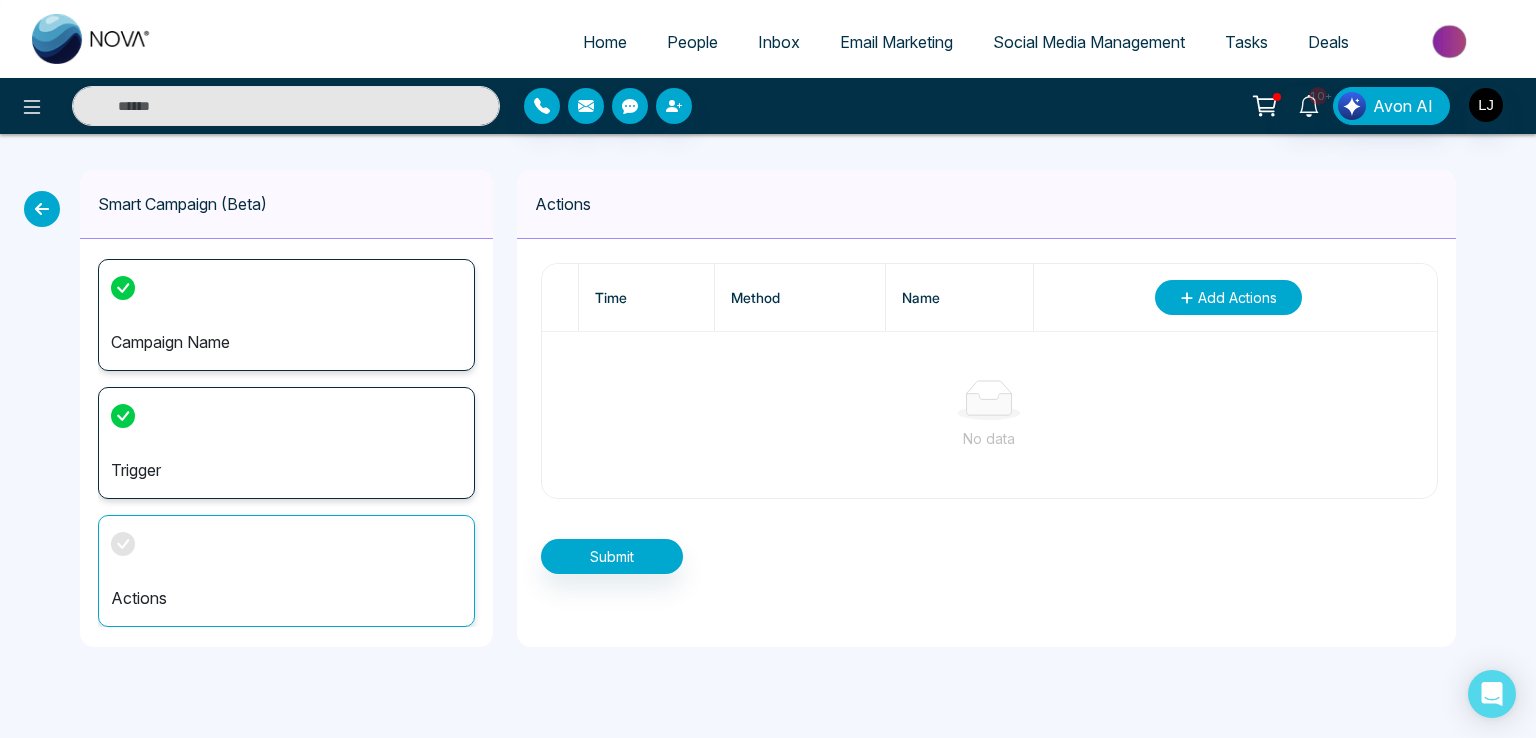click on "Add Actions" at bounding box center [1237, 297] 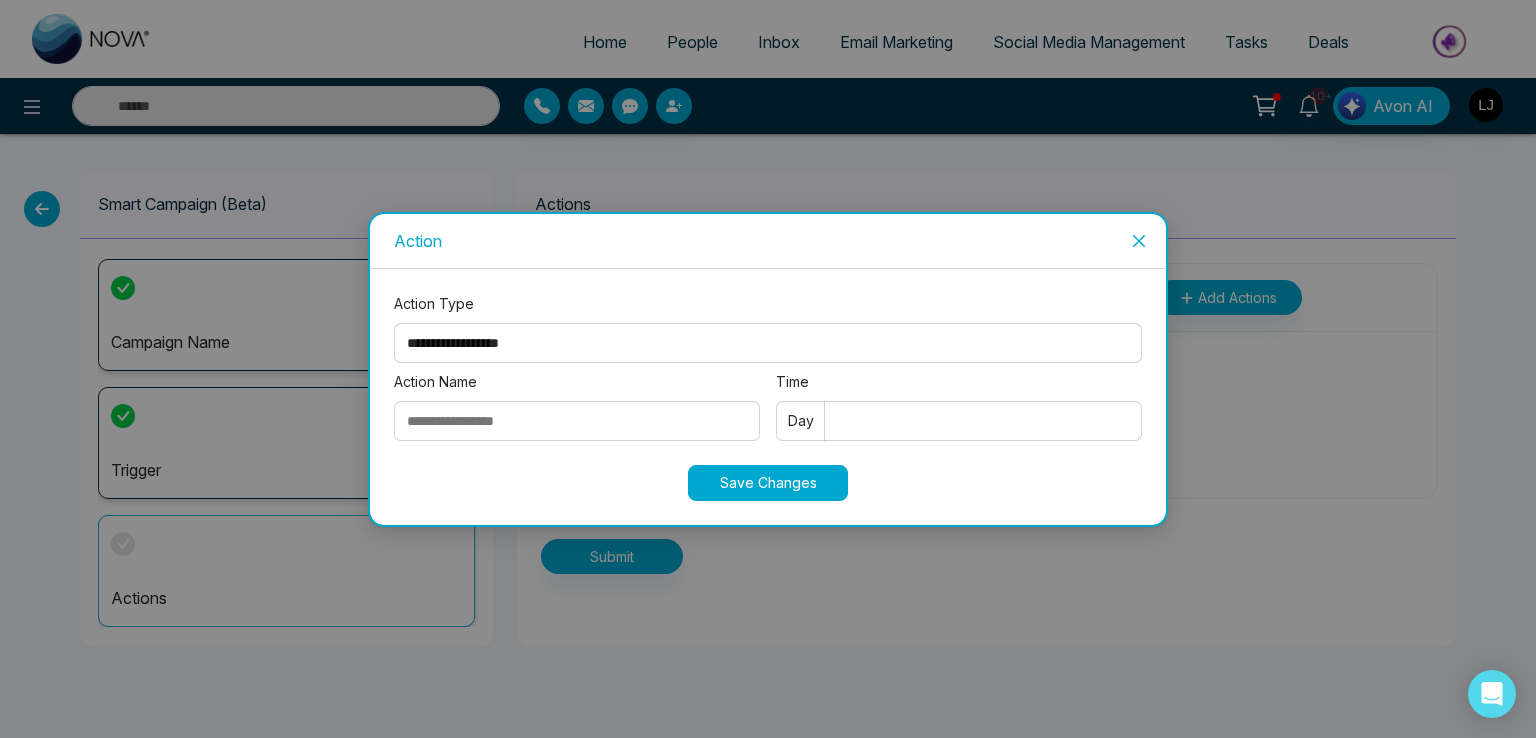 click on "**********" at bounding box center (768, 343) 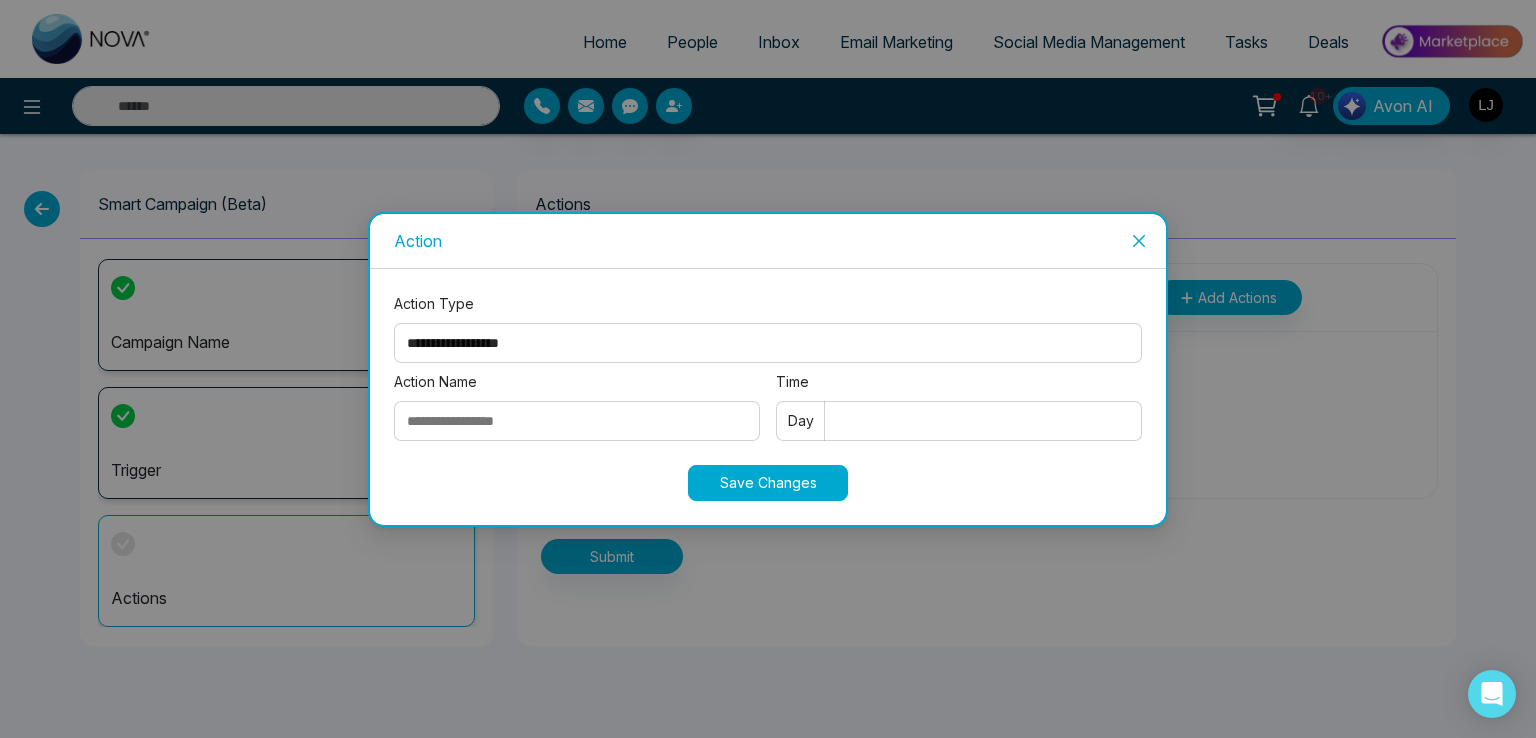 select on "*****" 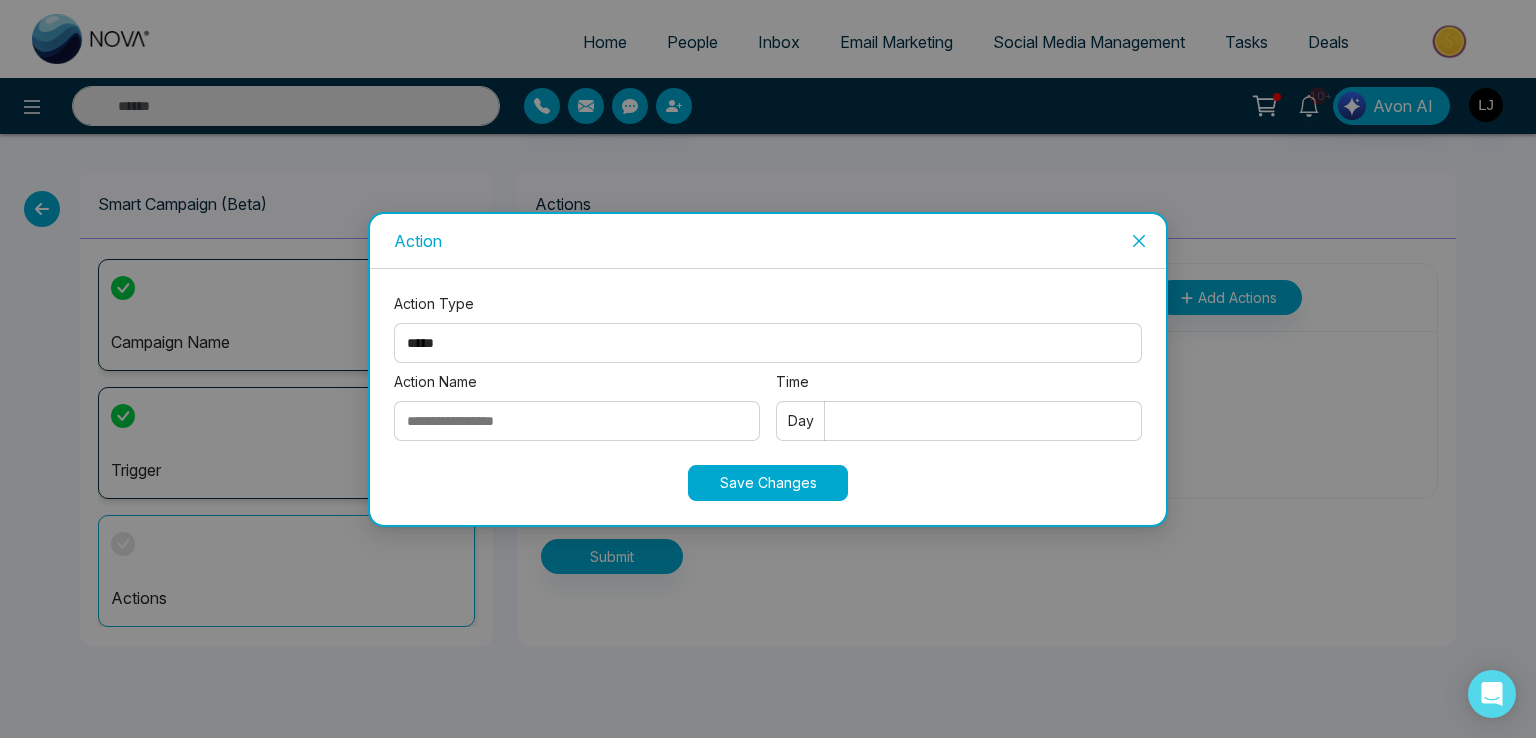 click on "**********" at bounding box center (768, 343) 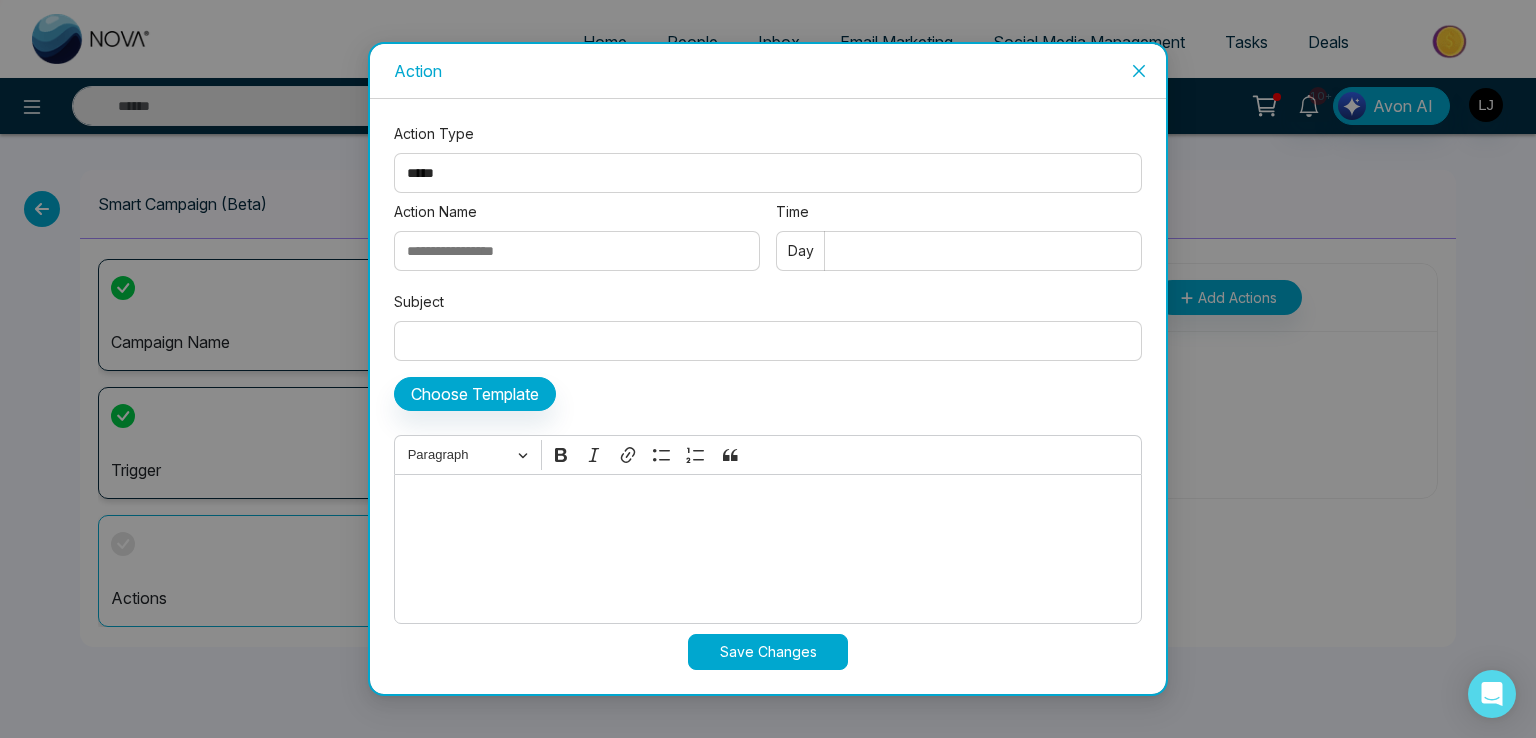 click on "Action Name" at bounding box center [577, 251] 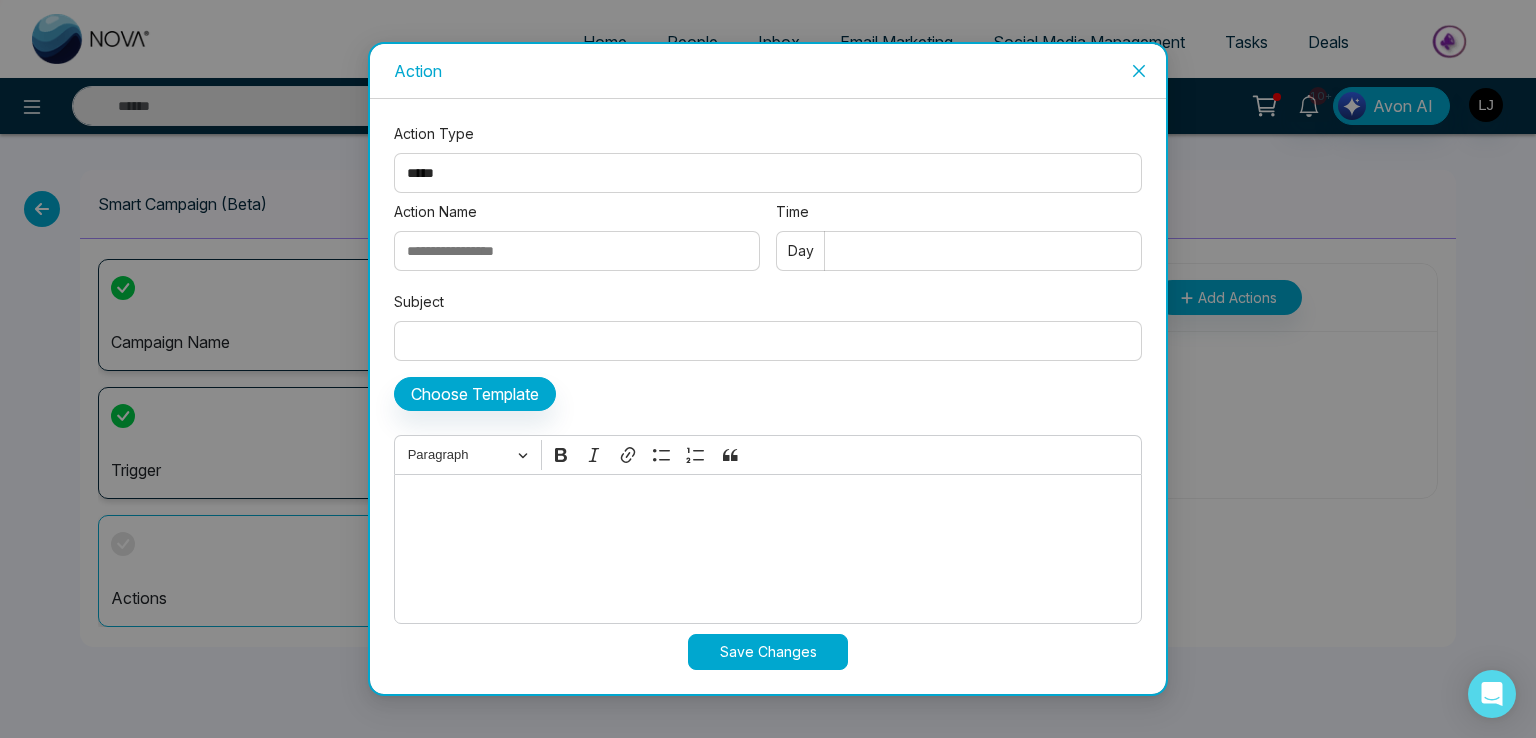type on "******" 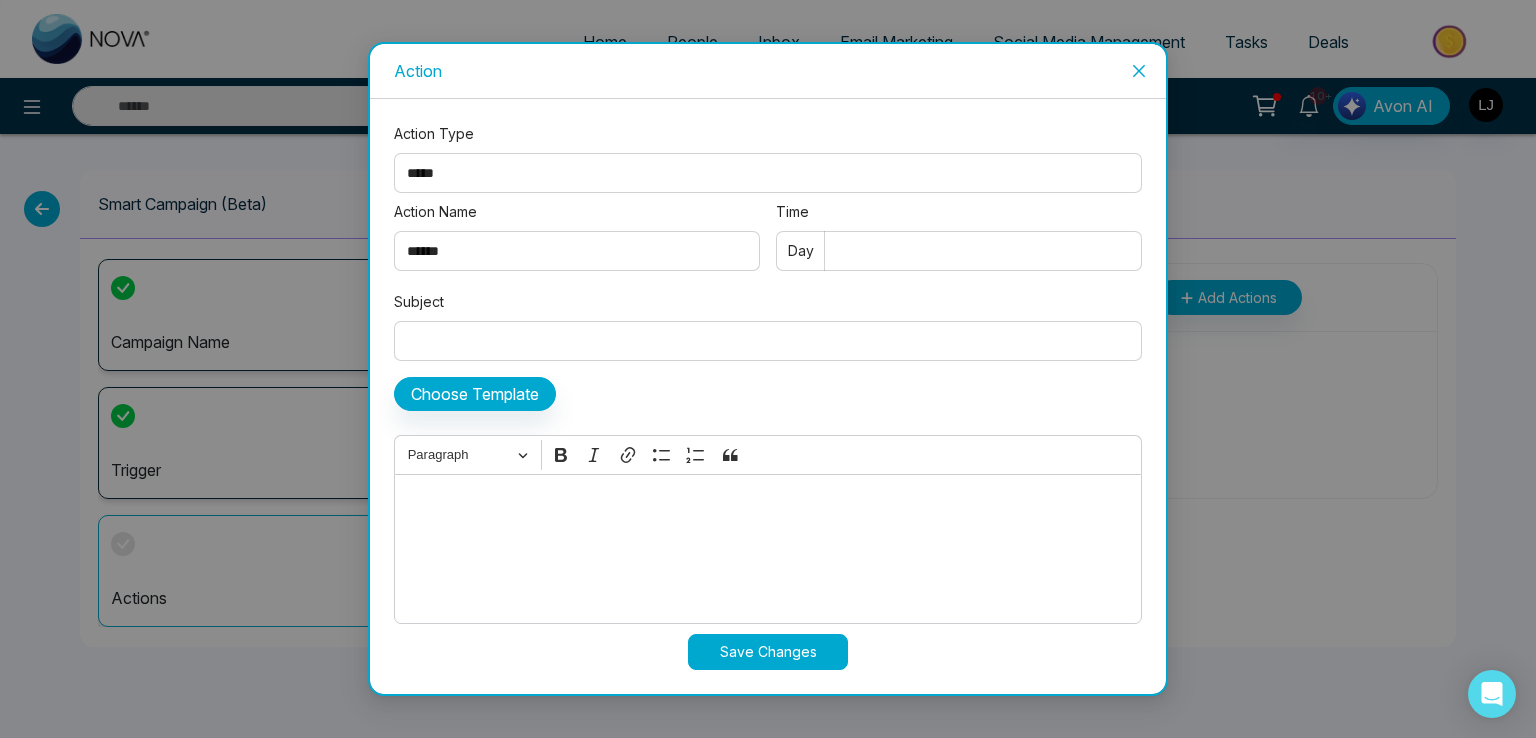 click on "Time" at bounding box center (959, 251) 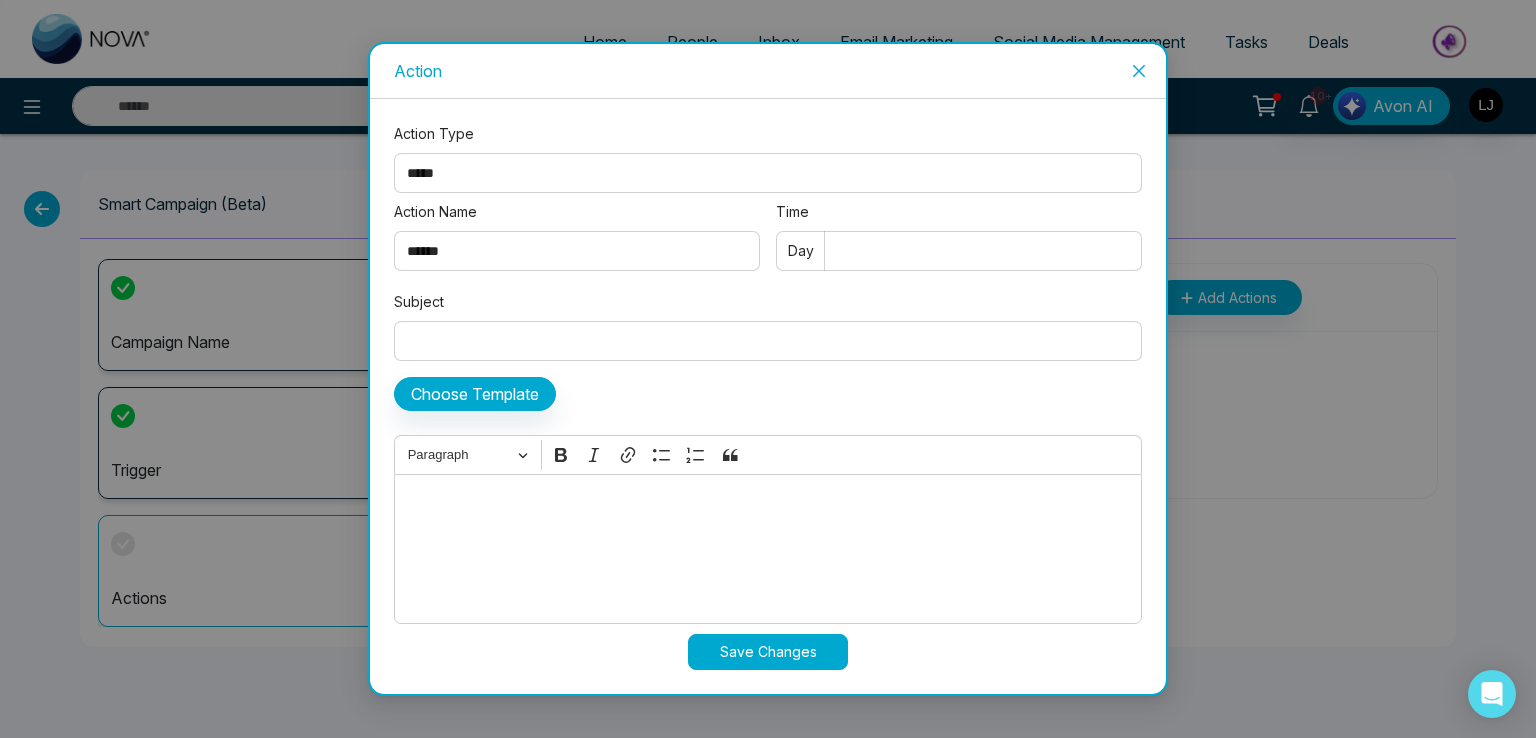 type on "*" 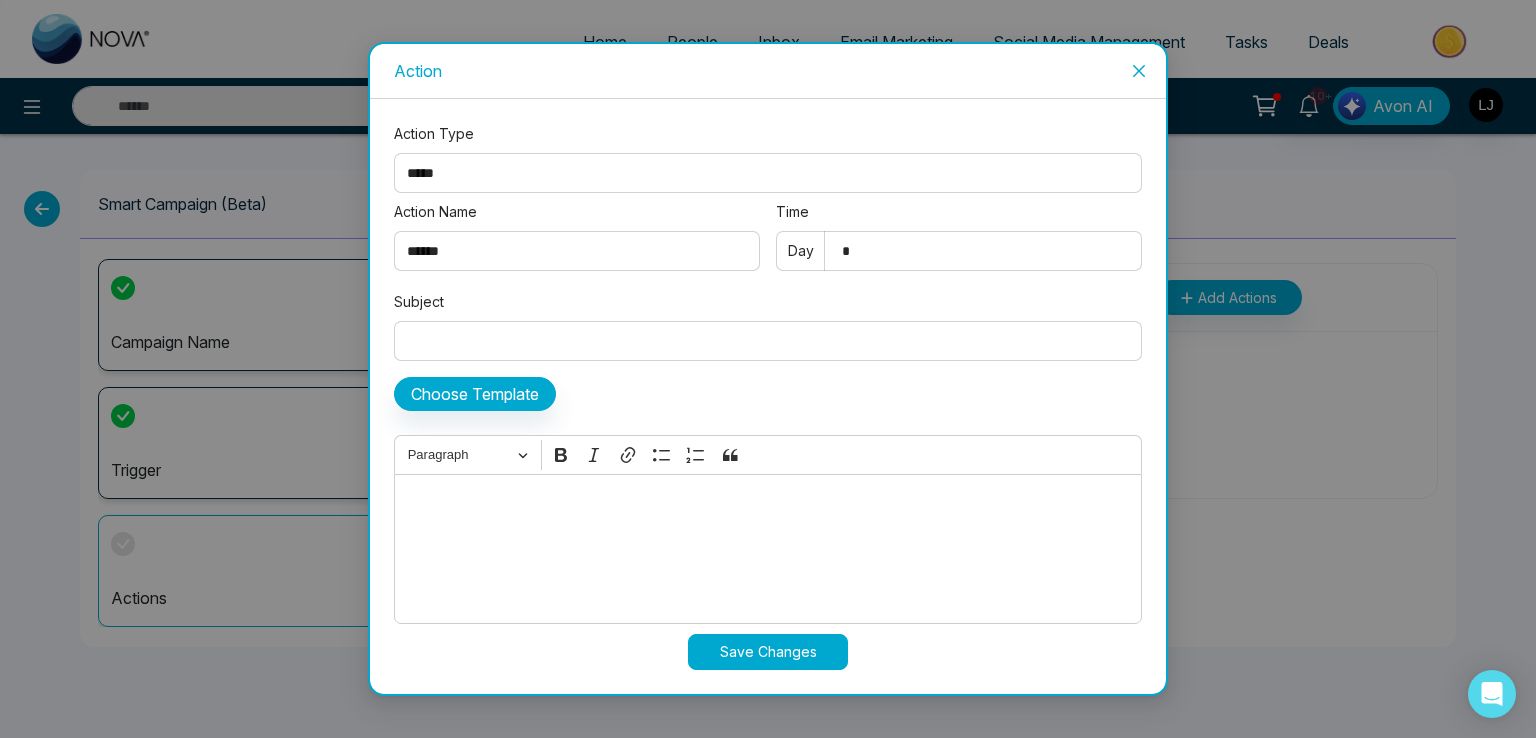 click on "Subject" at bounding box center [768, 341] 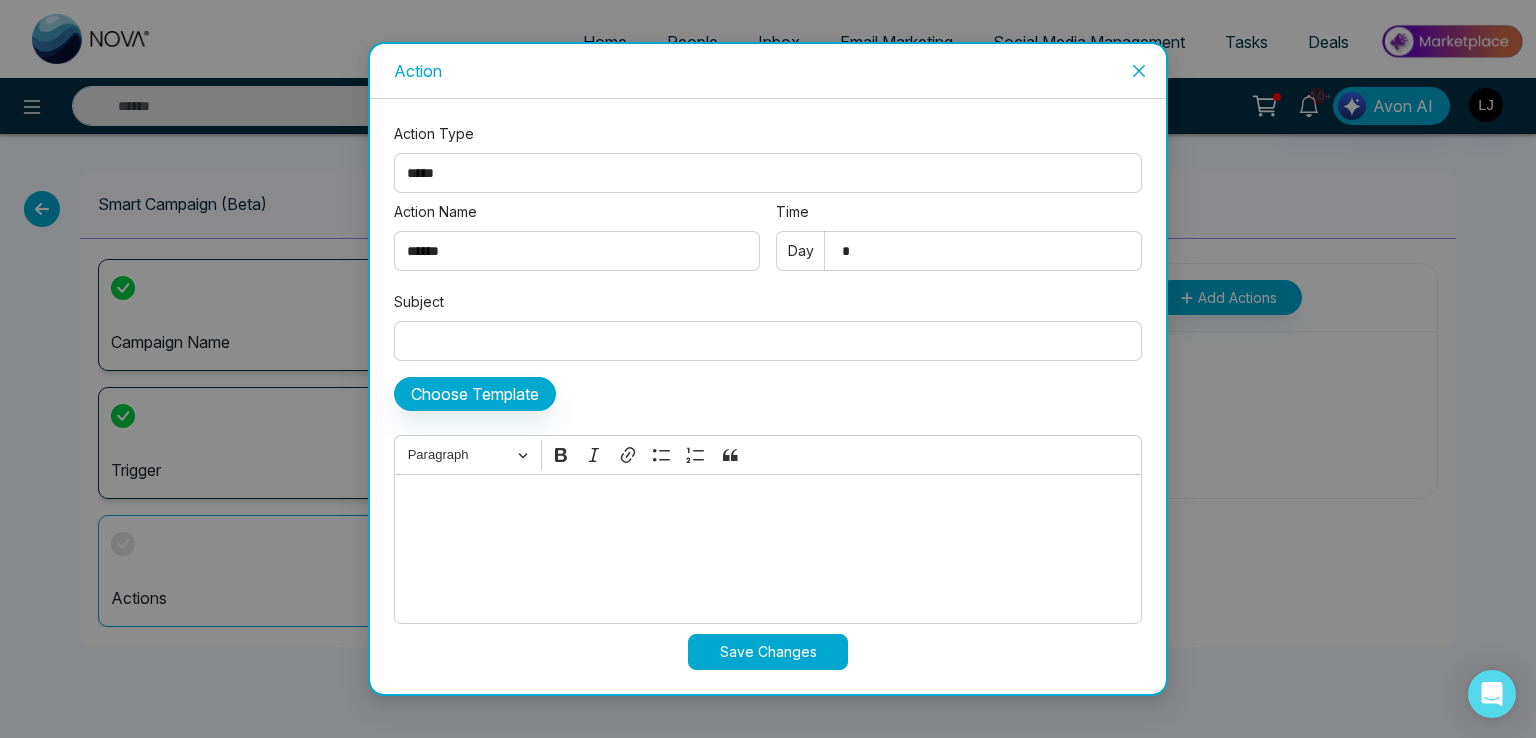 type on "**********" 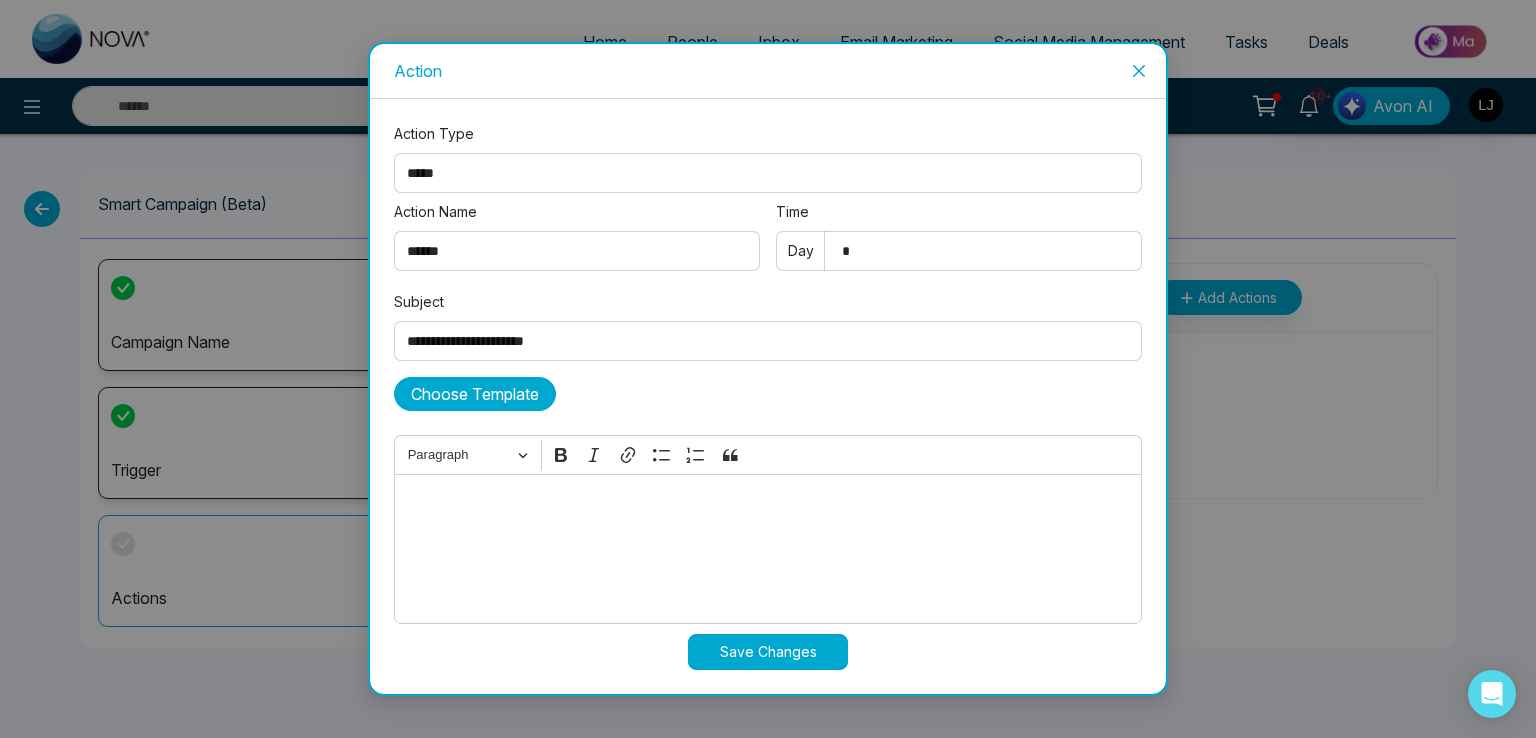 click on "Choose Template" at bounding box center [475, 394] 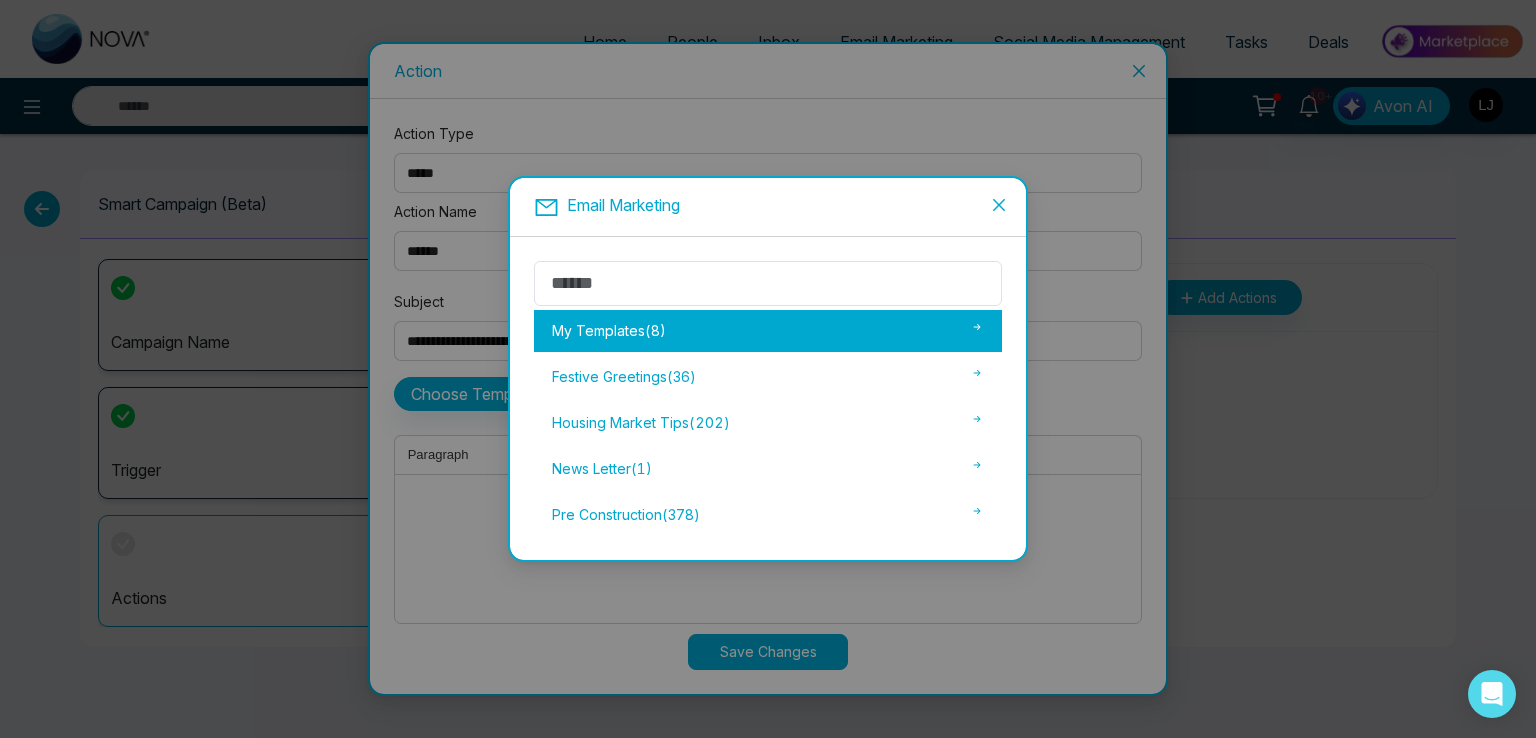 click on "My Templates  ( 8 )" at bounding box center (768, 331) 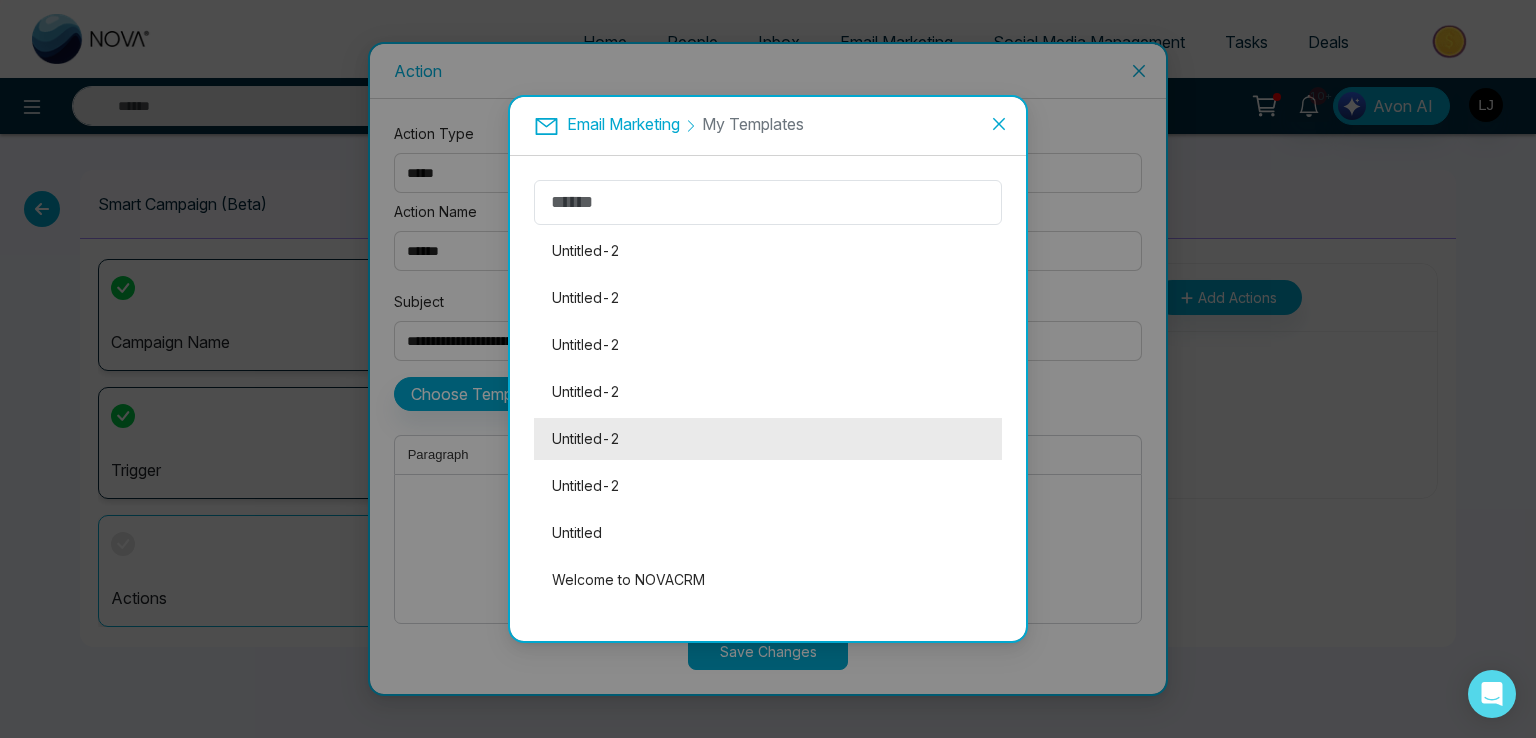click on "Untitled-2" at bounding box center [768, 439] 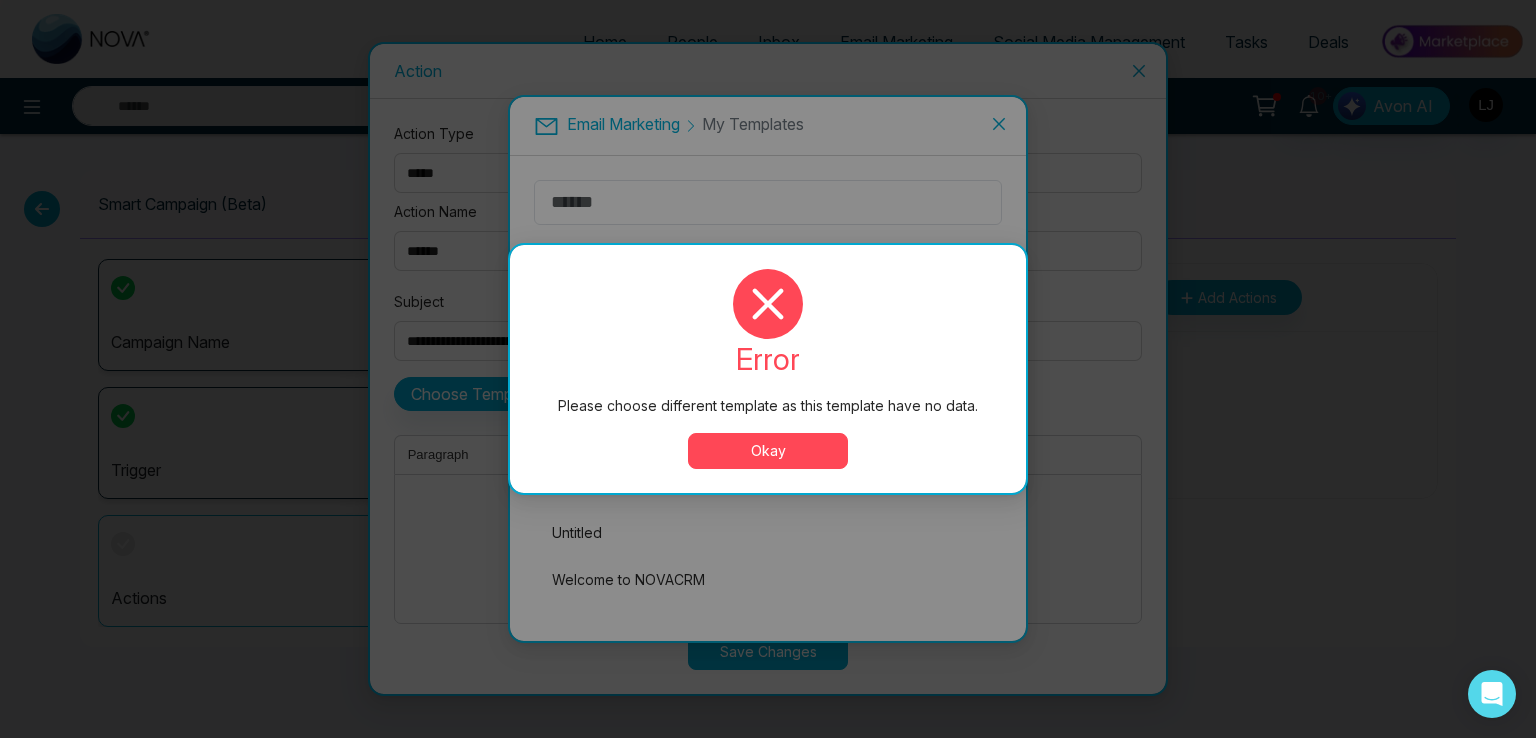 click on "Okay" at bounding box center [768, 451] 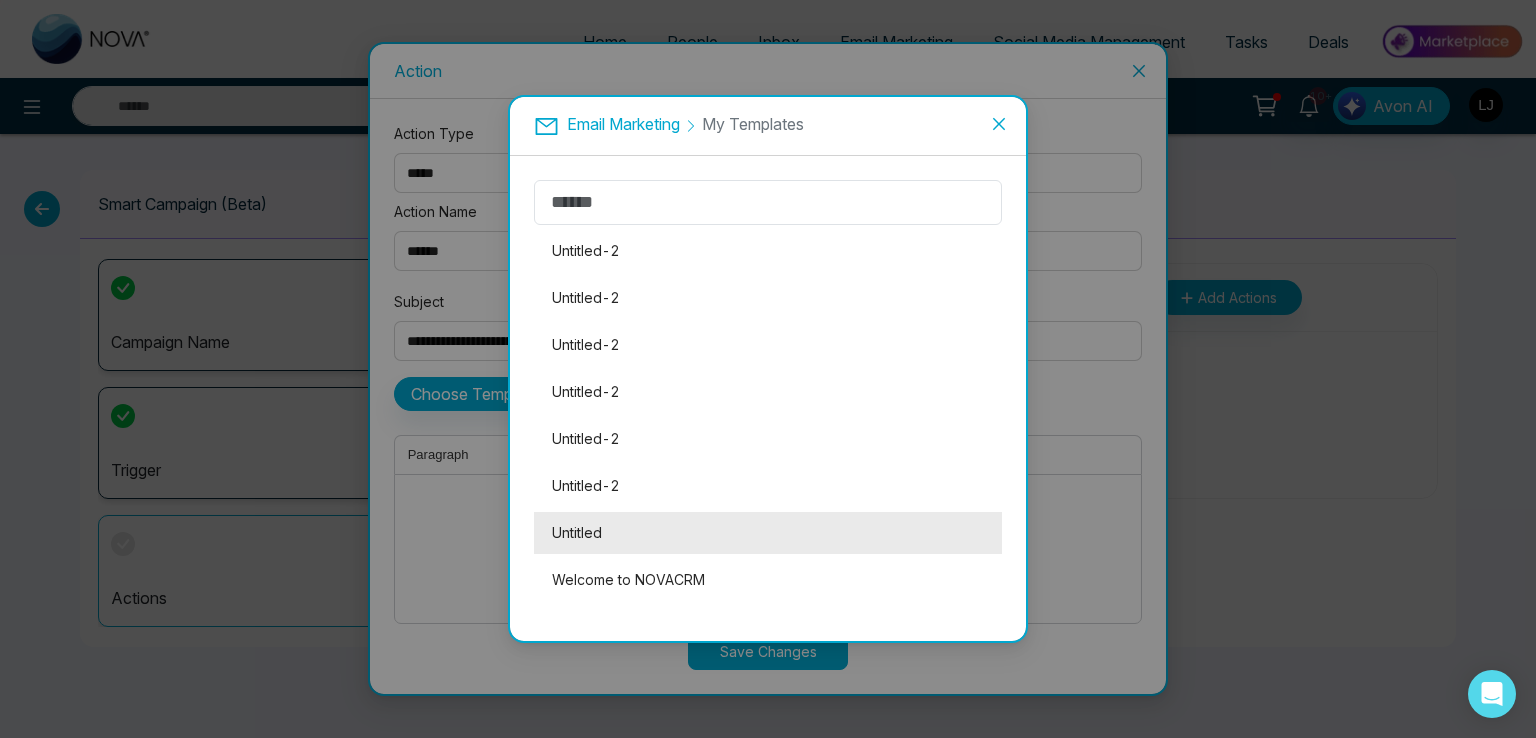 click on "Untitled" at bounding box center (768, 533) 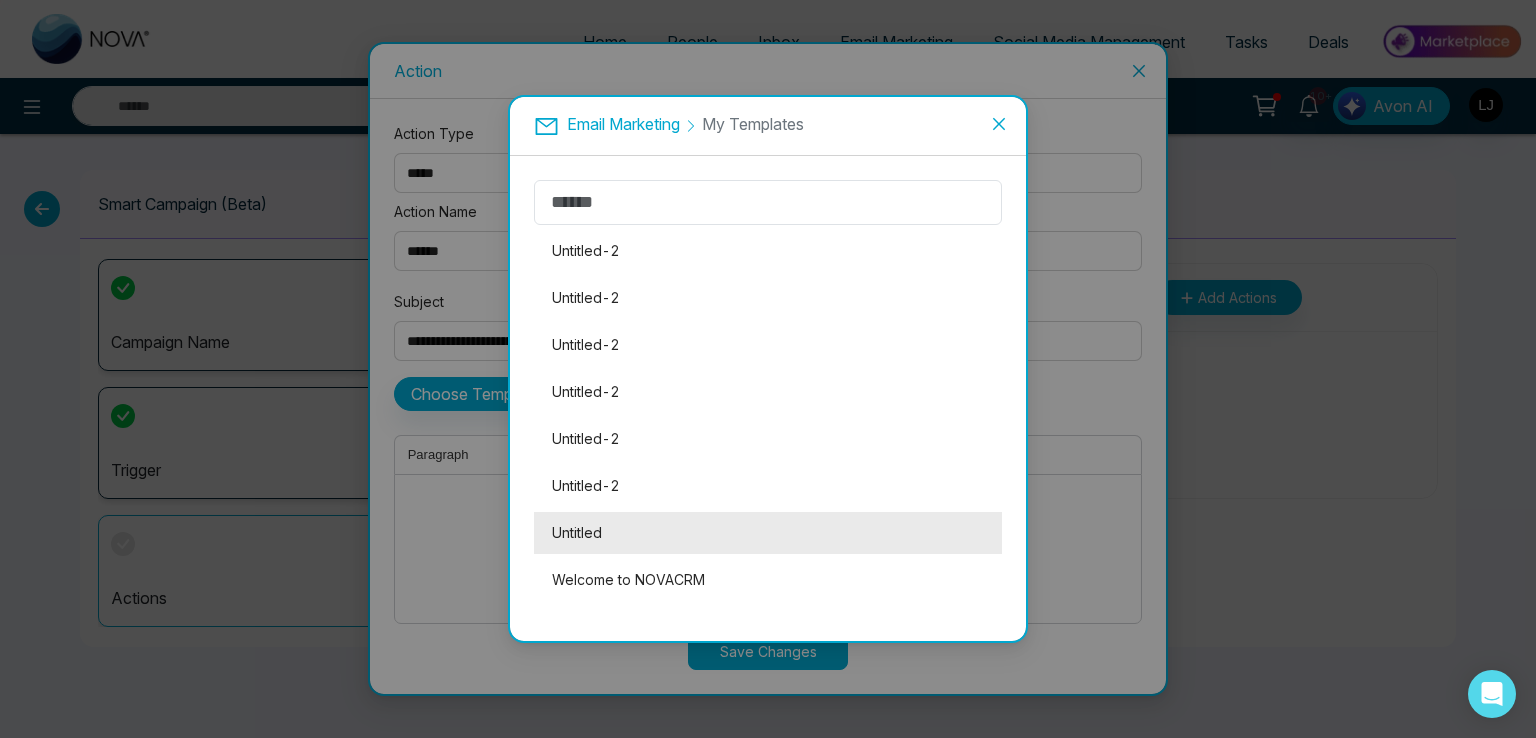click on "Untitled" at bounding box center (768, 533) 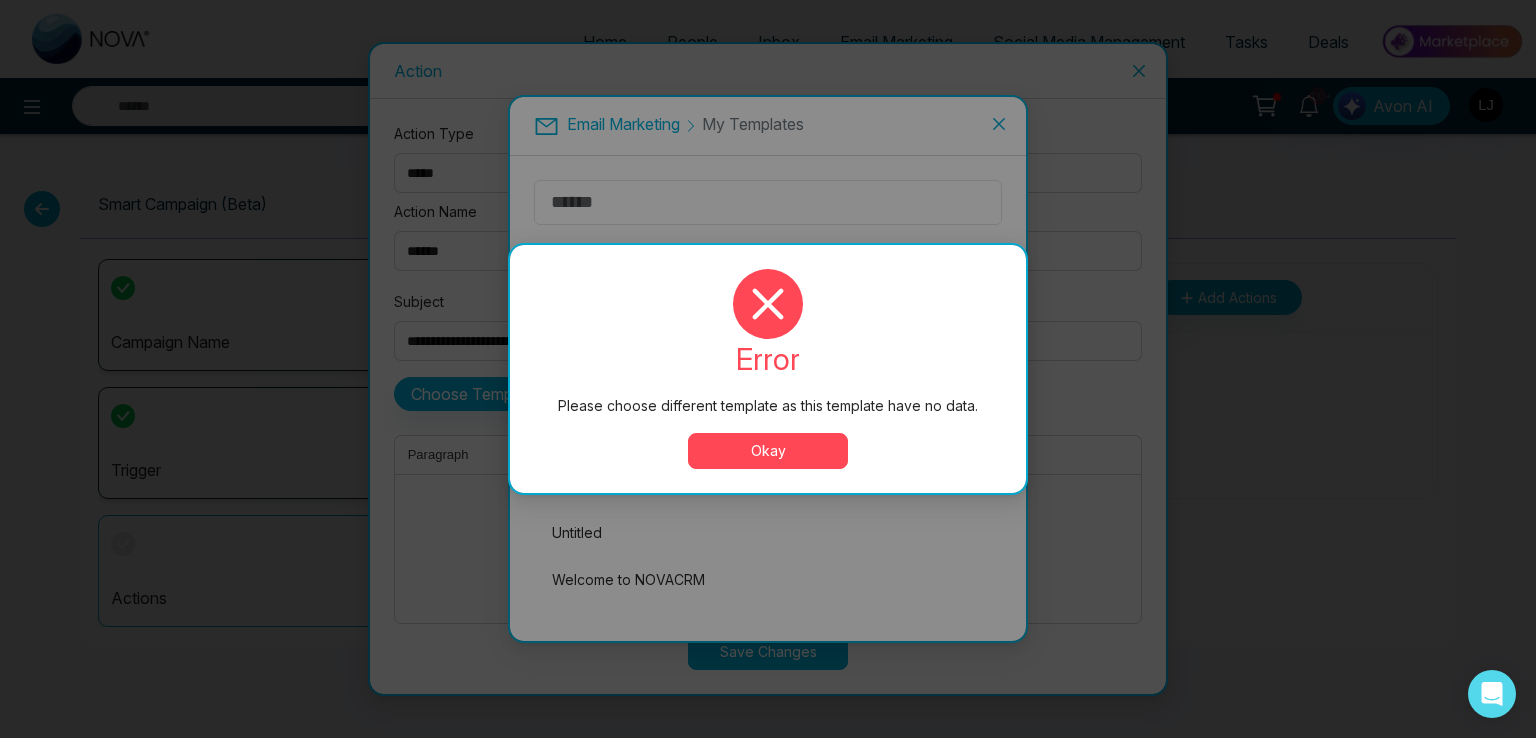 click on "Okay" at bounding box center (768, 451) 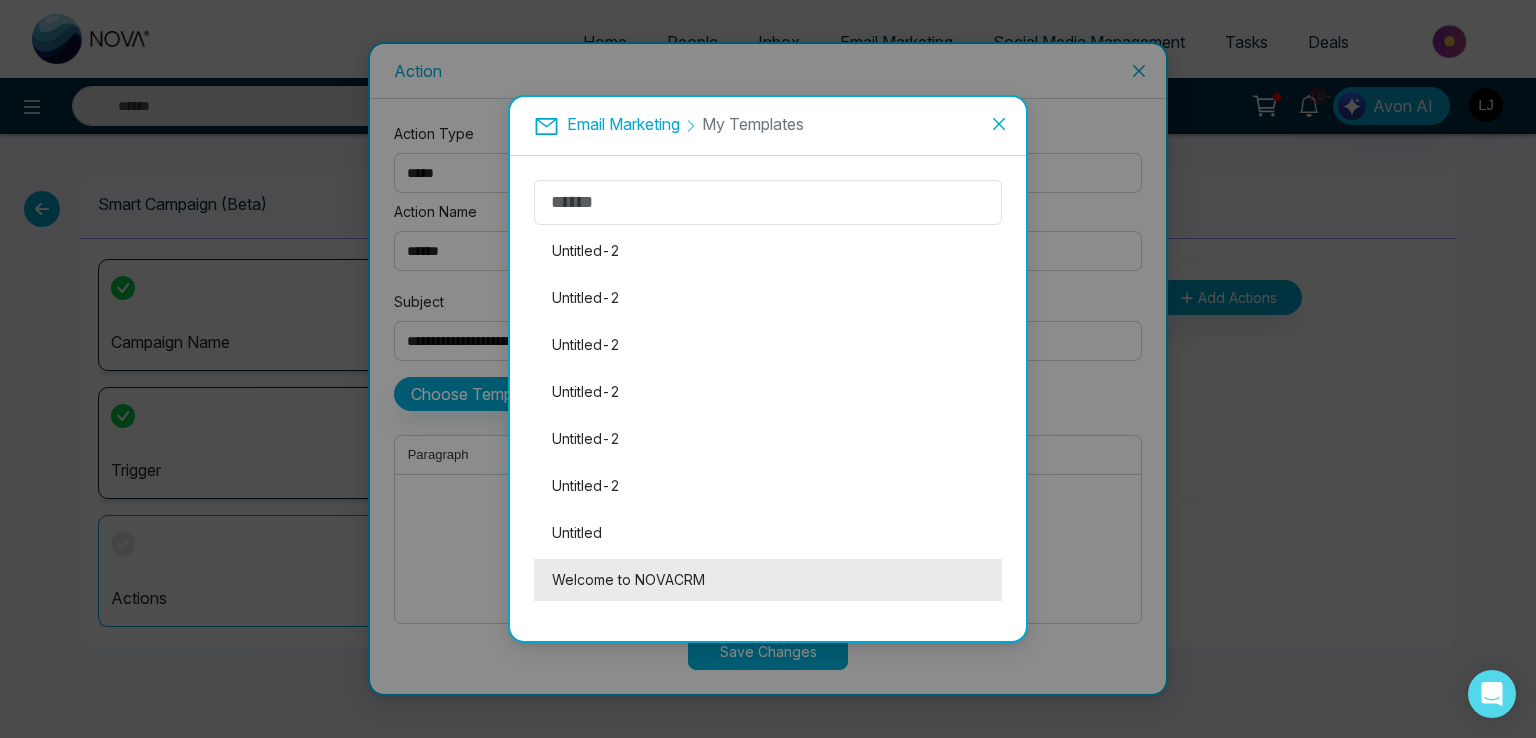 click on "Welcome to NOVACRM" at bounding box center (768, 580) 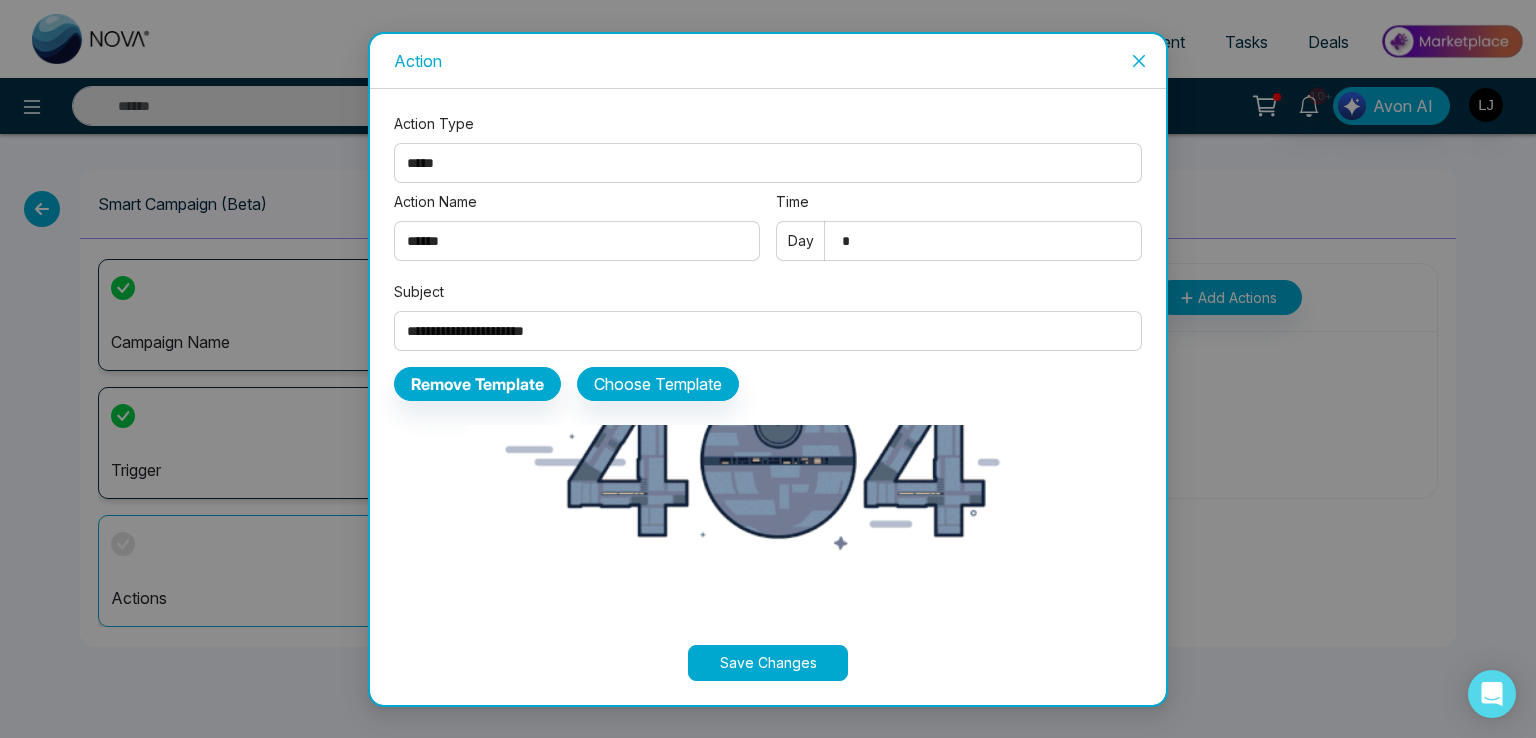 scroll, scrollTop: 449, scrollLeft: 0, axis: vertical 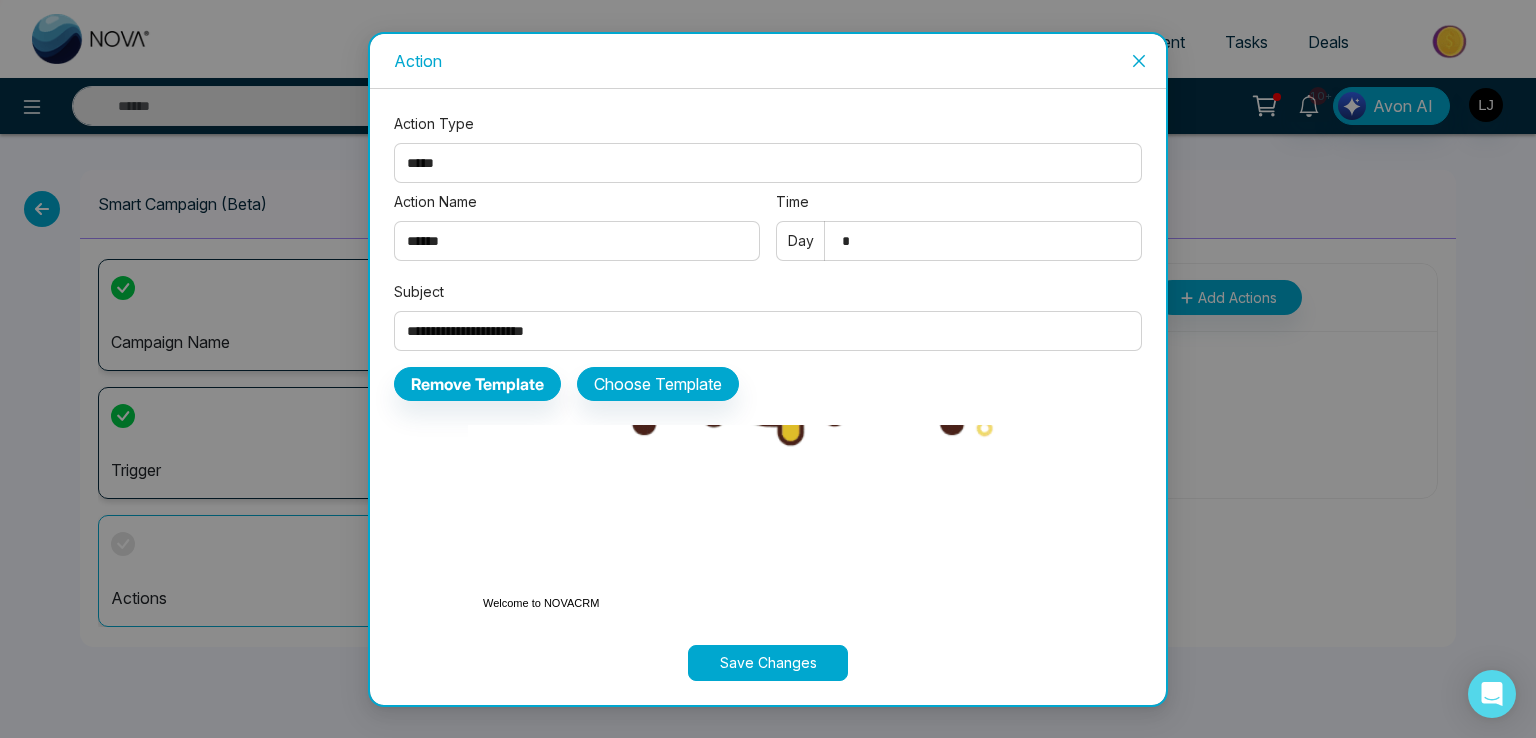 click on "Save Changes" at bounding box center [768, 663] 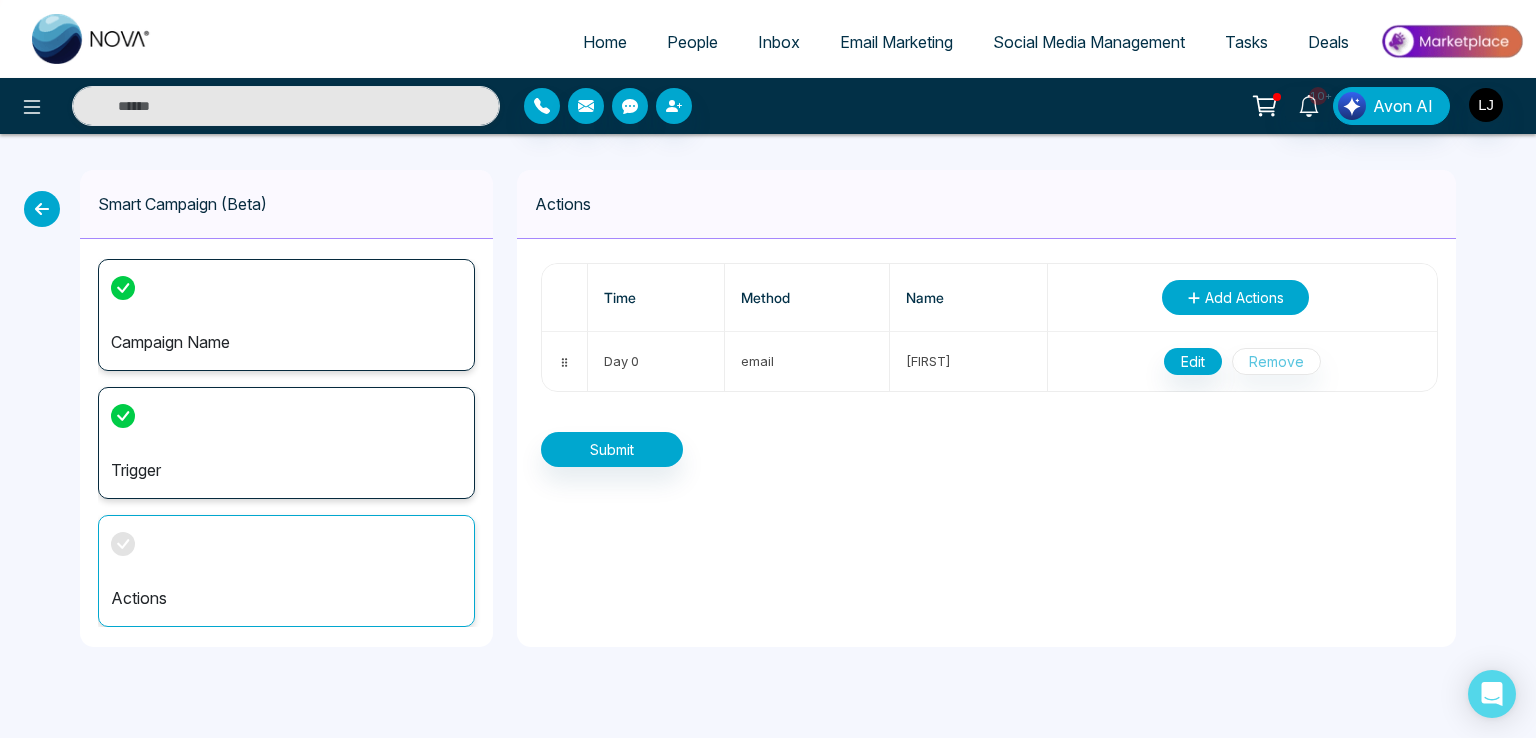 click on "Add Actions" at bounding box center [1235, 297] 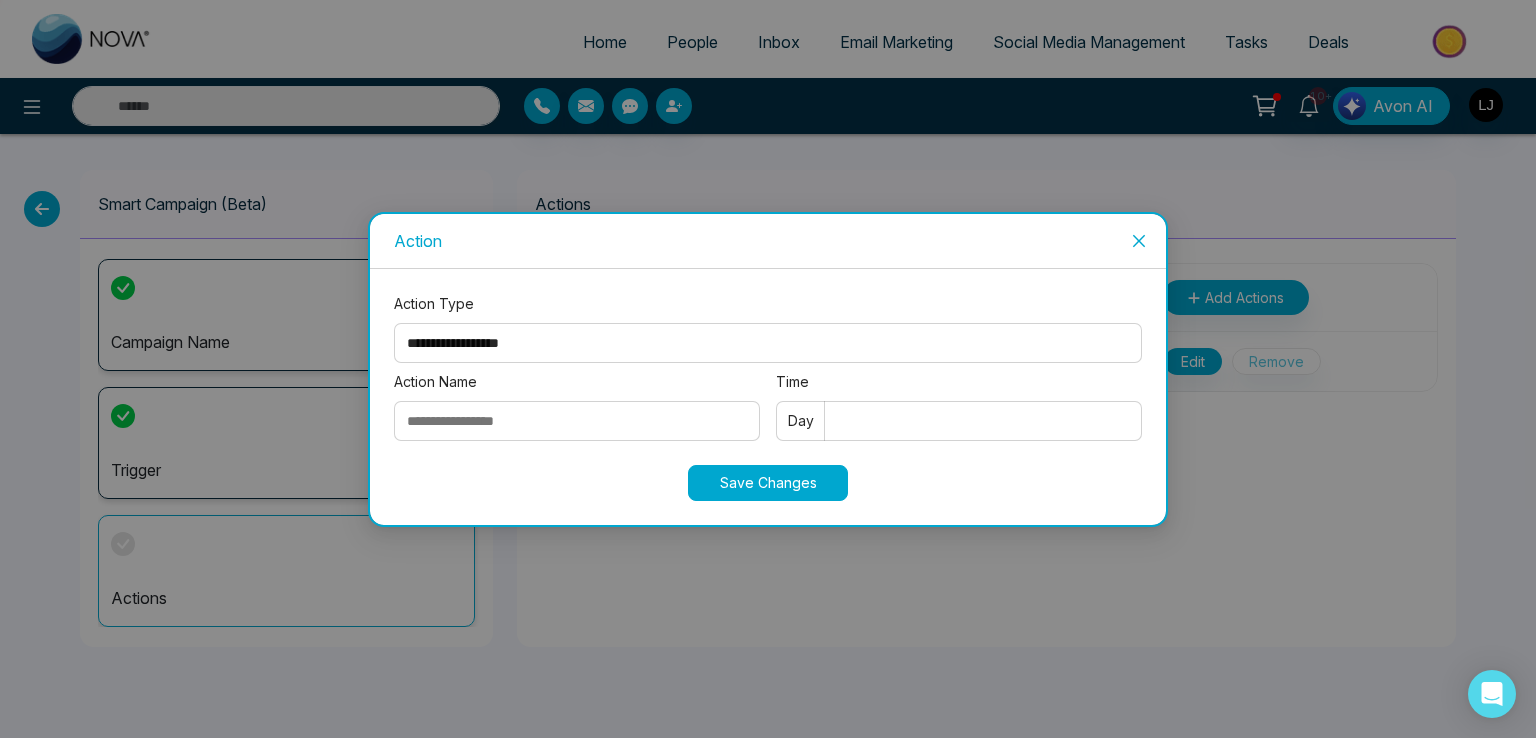 click on "**********" at bounding box center [768, 343] 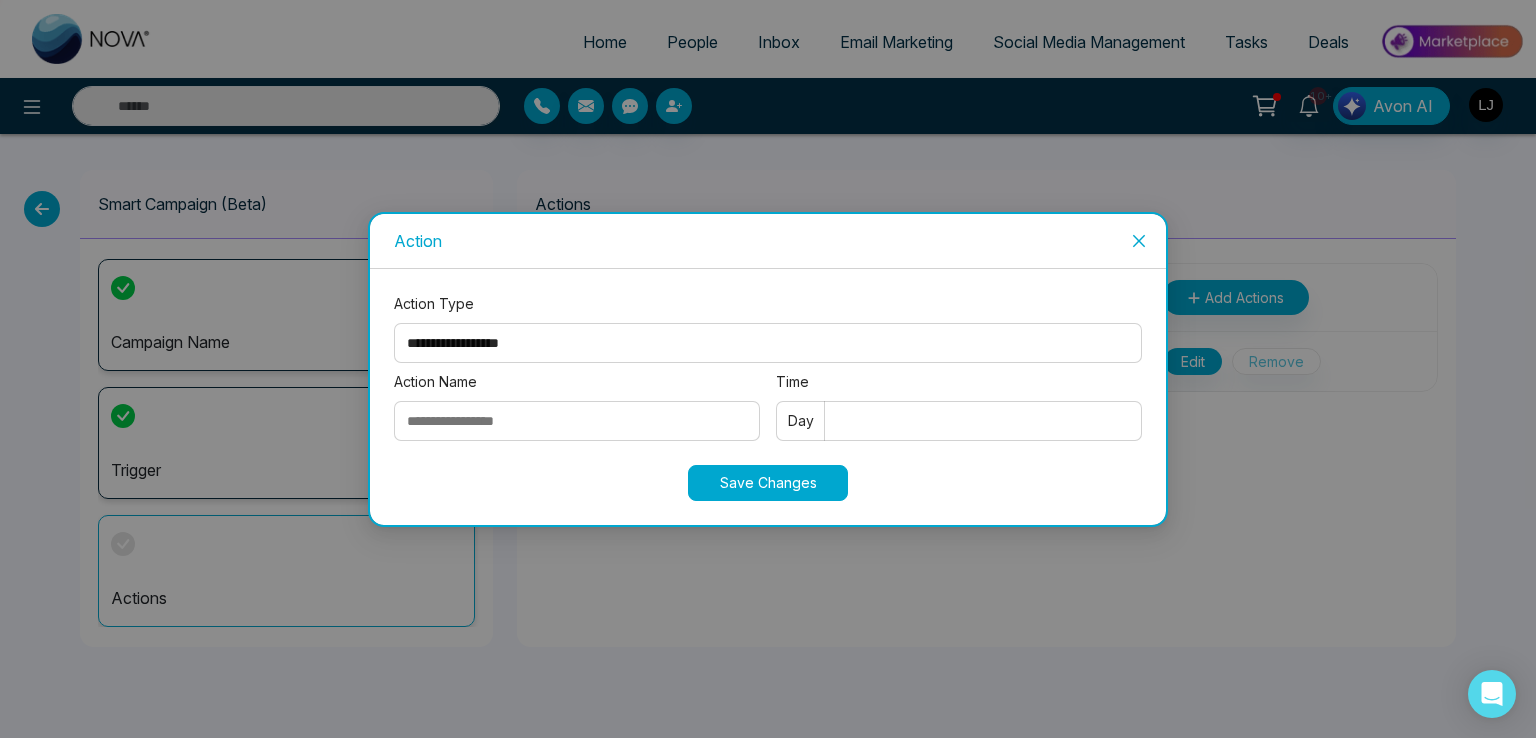 select on "****" 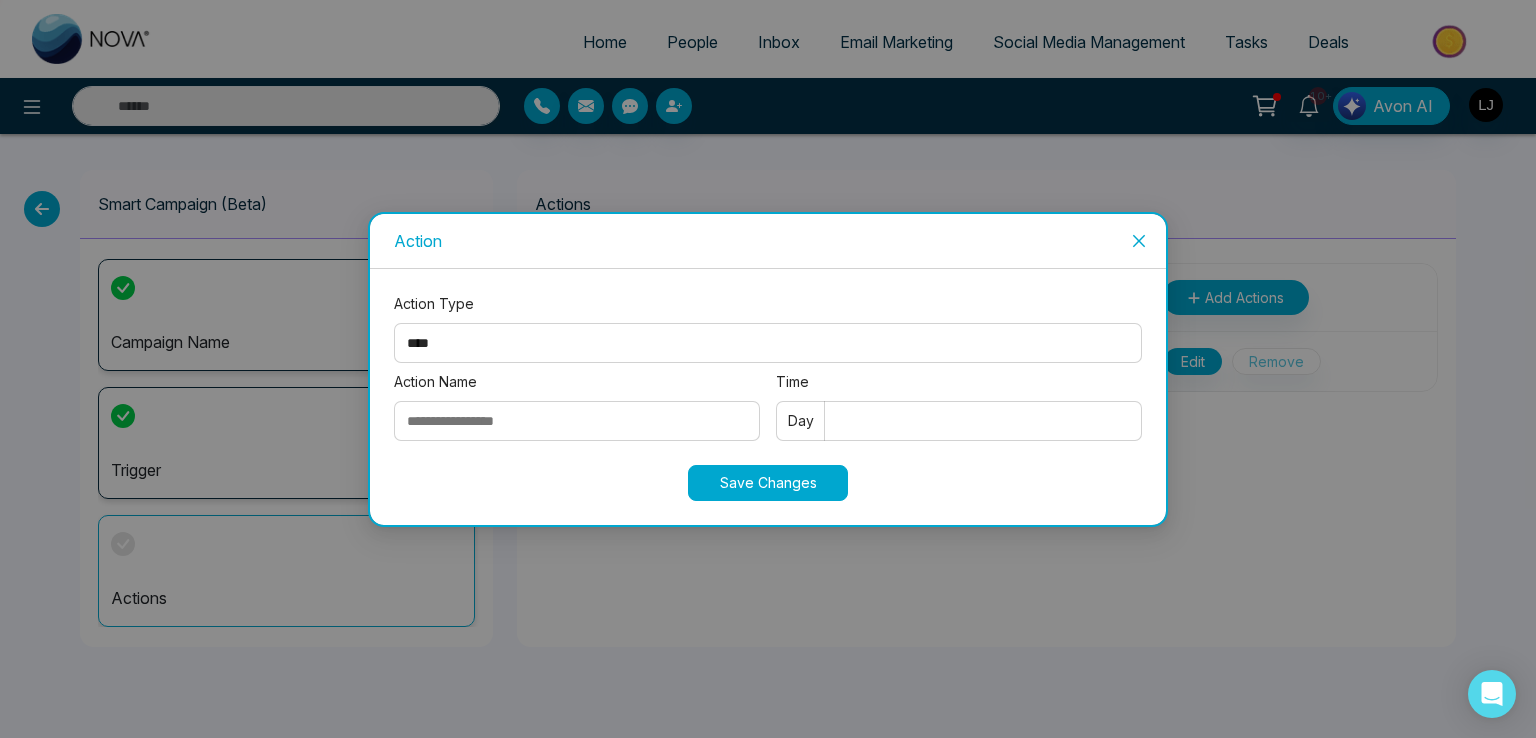 click on "**********" at bounding box center [768, 343] 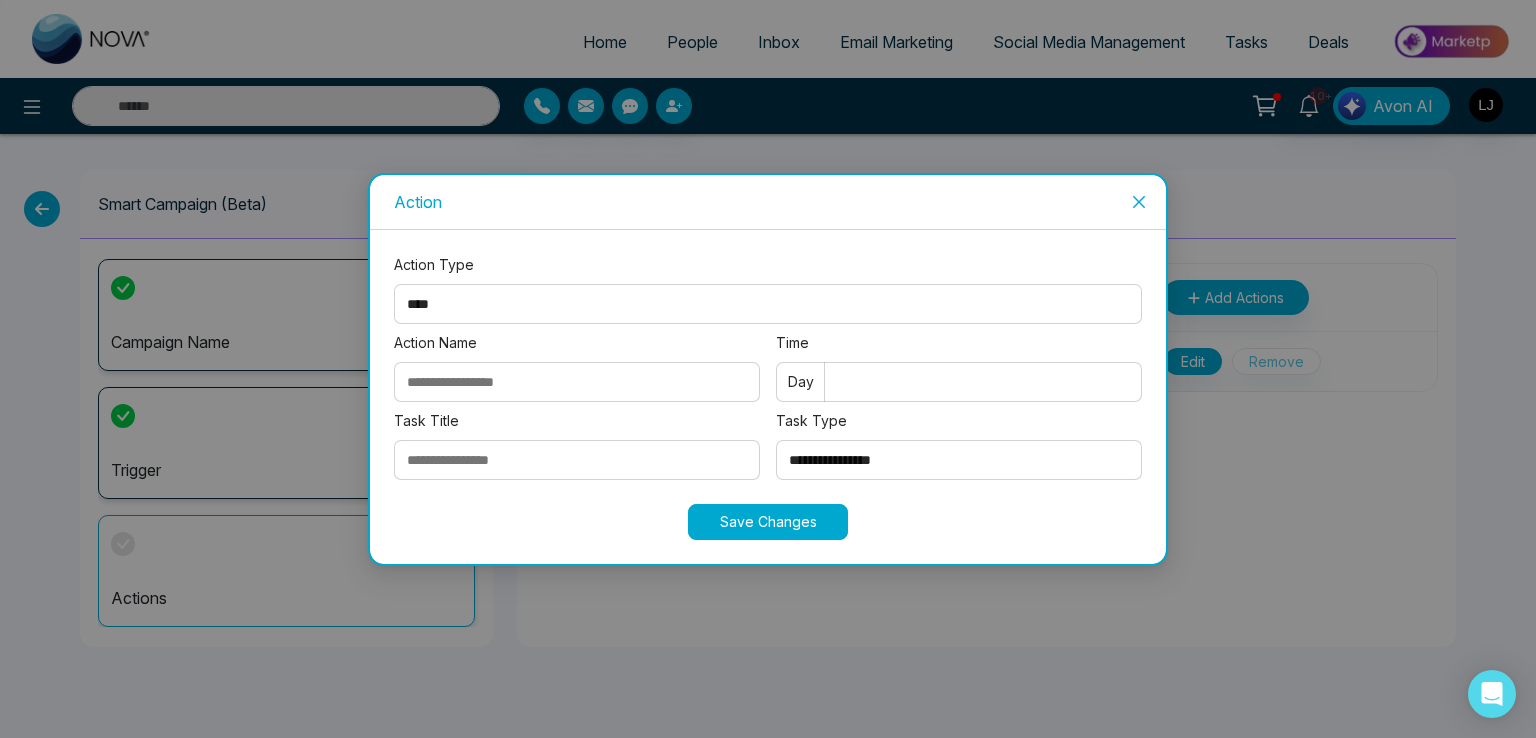 click on "Action Name" at bounding box center (577, 382) 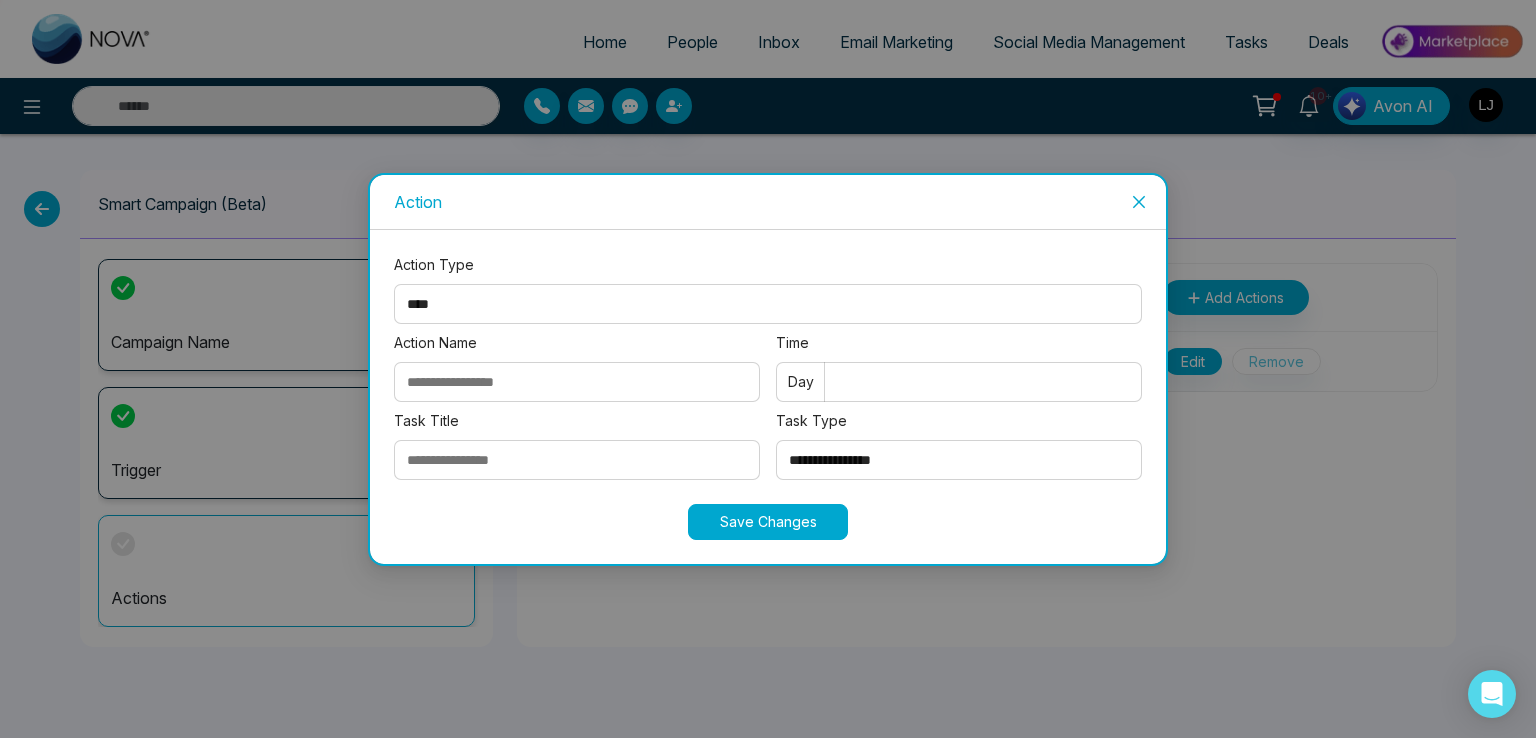type on "******" 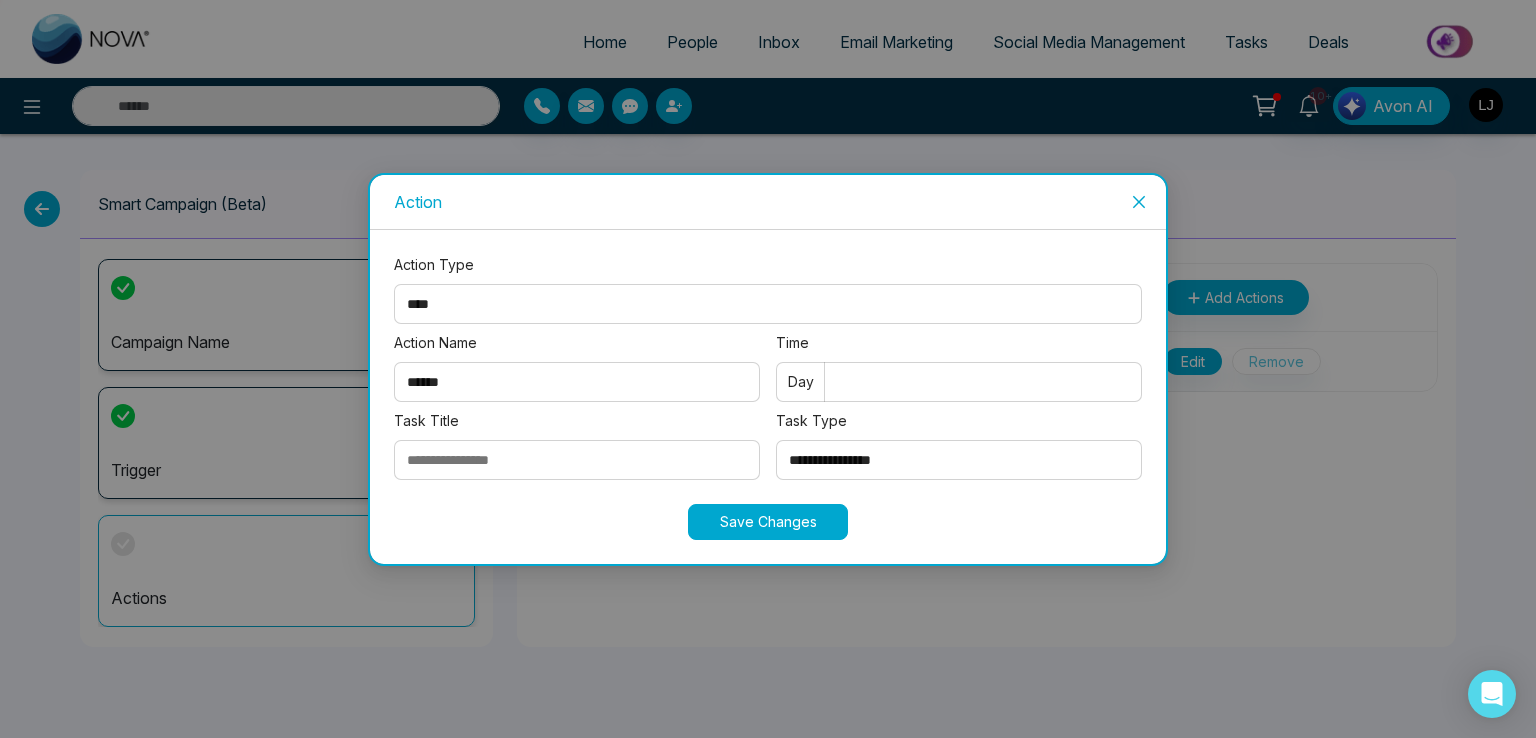 click on "Task Title" at bounding box center (577, 460) 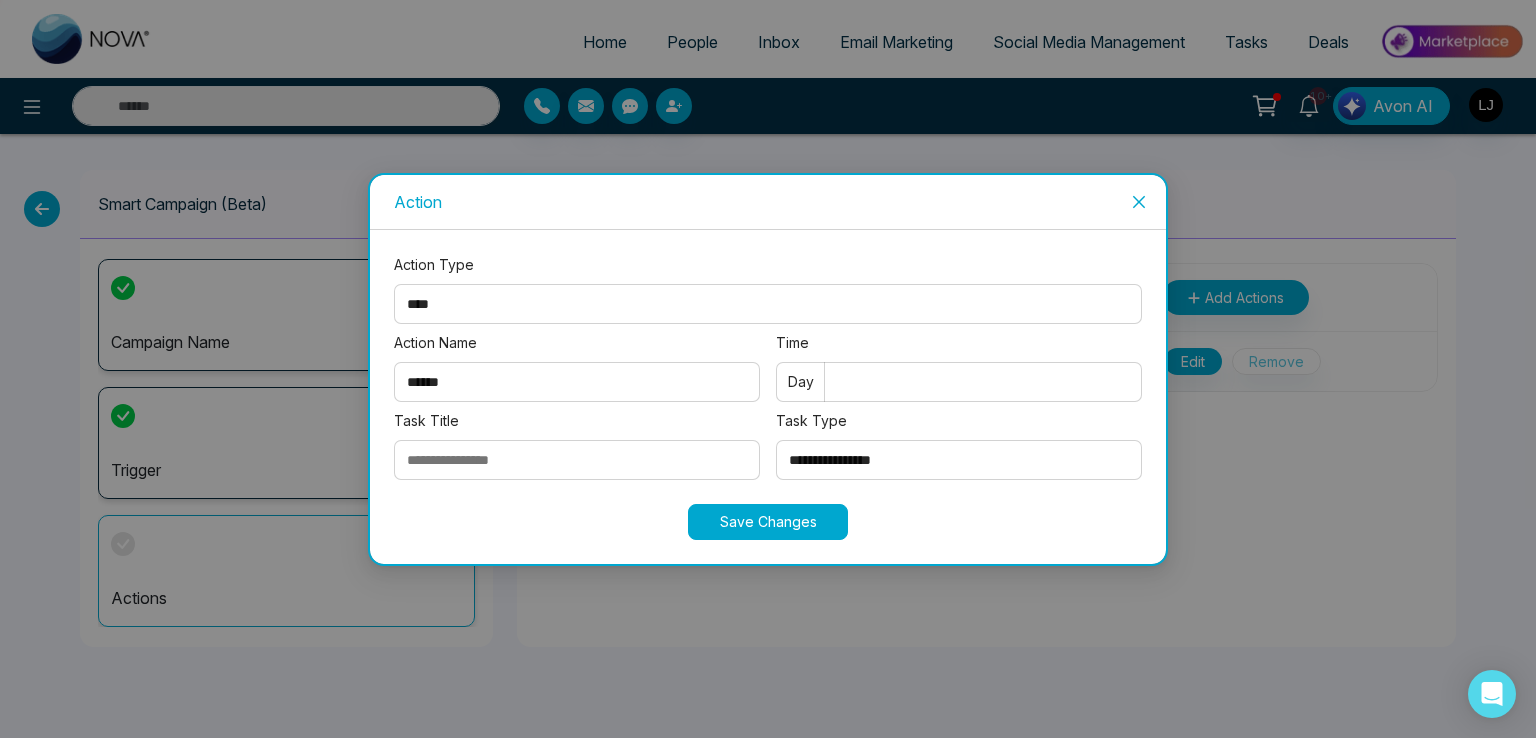 type on "**********" 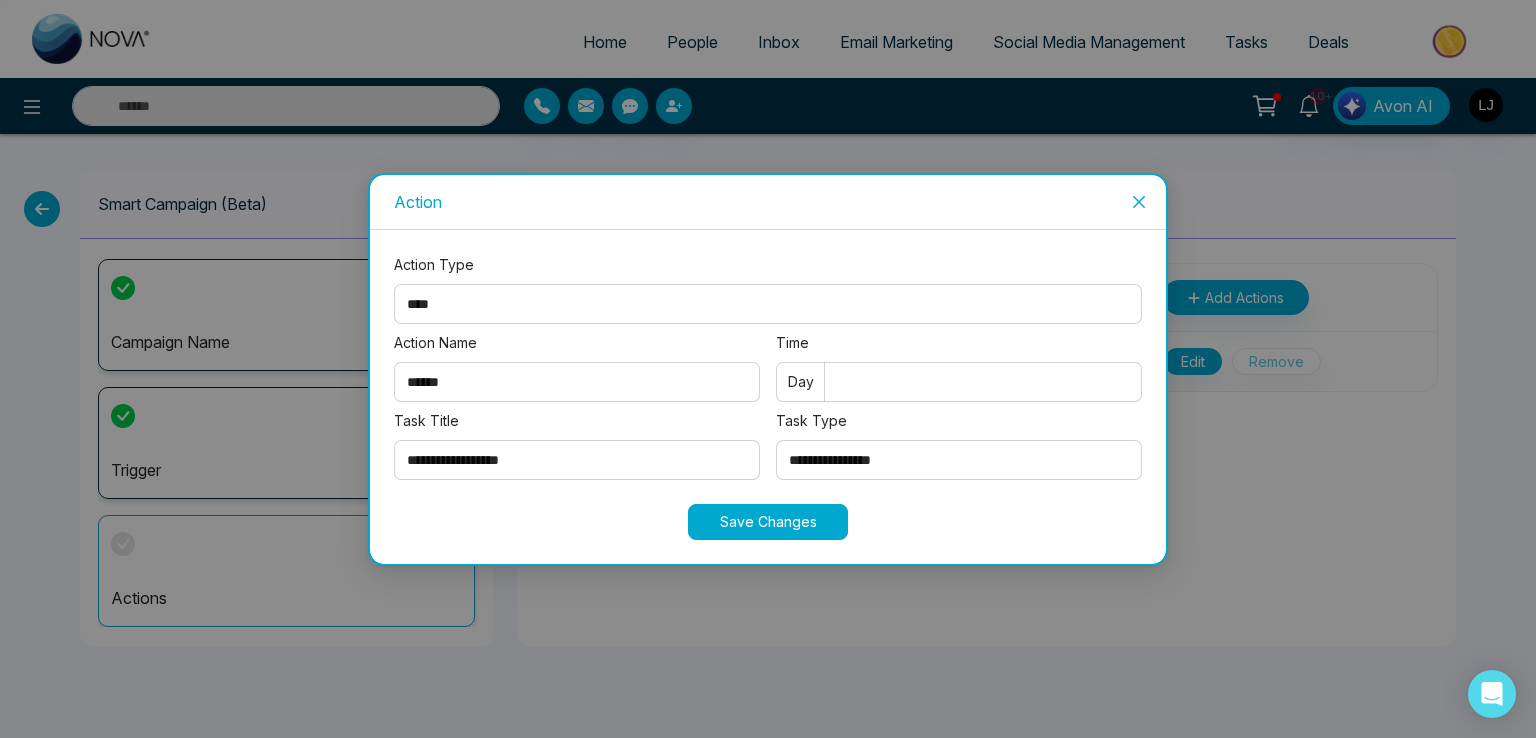 click on "**********" at bounding box center (959, 460) 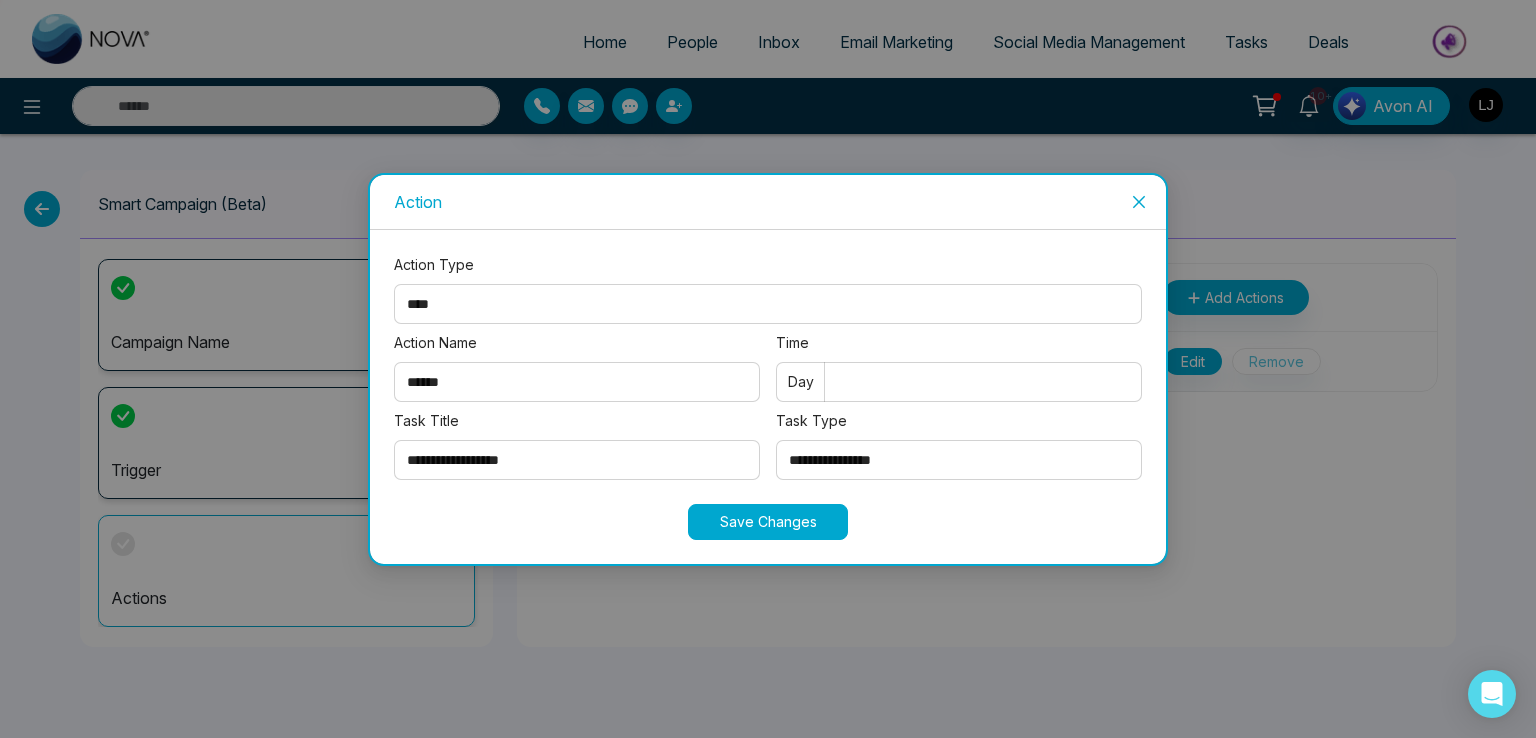 select on "****" 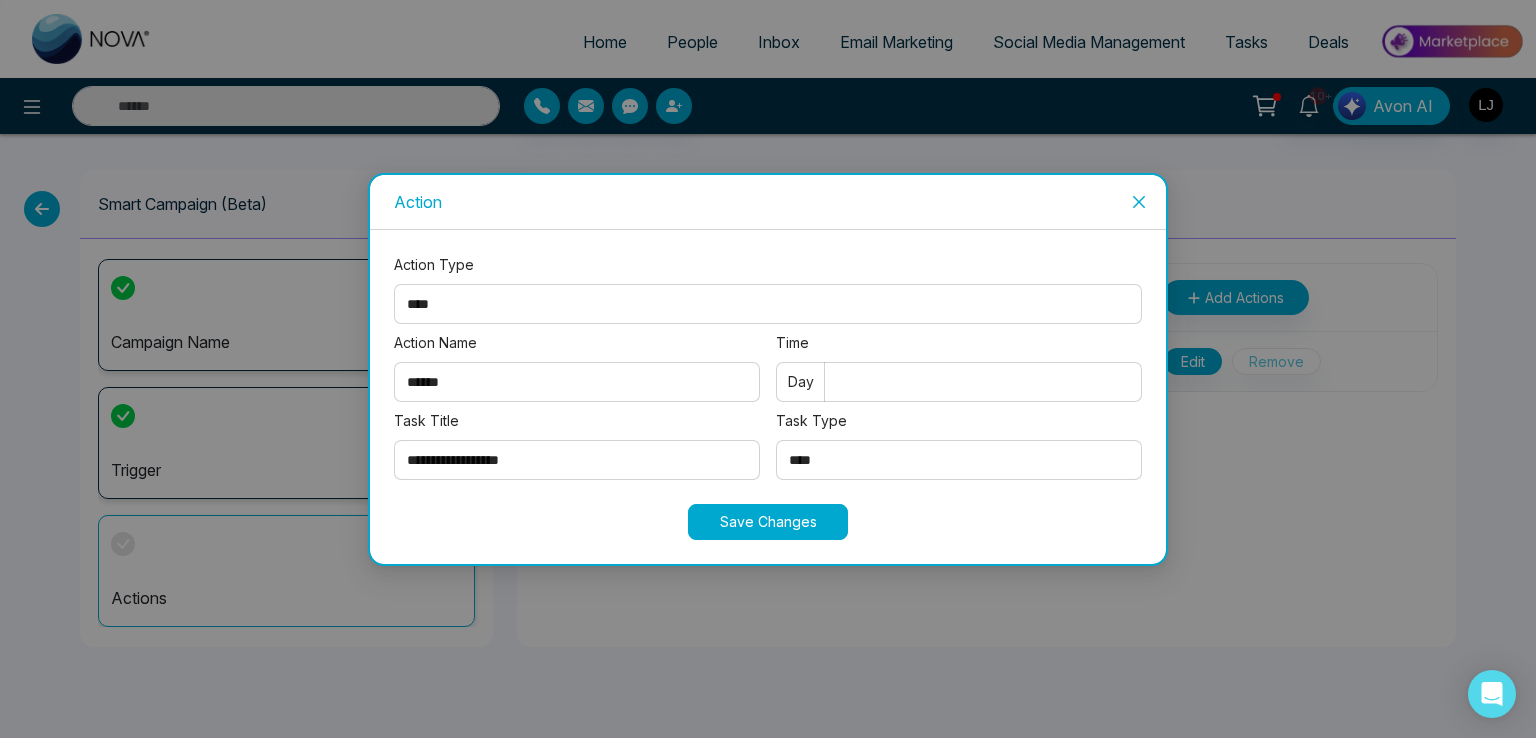 click on "**********" at bounding box center (959, 460) 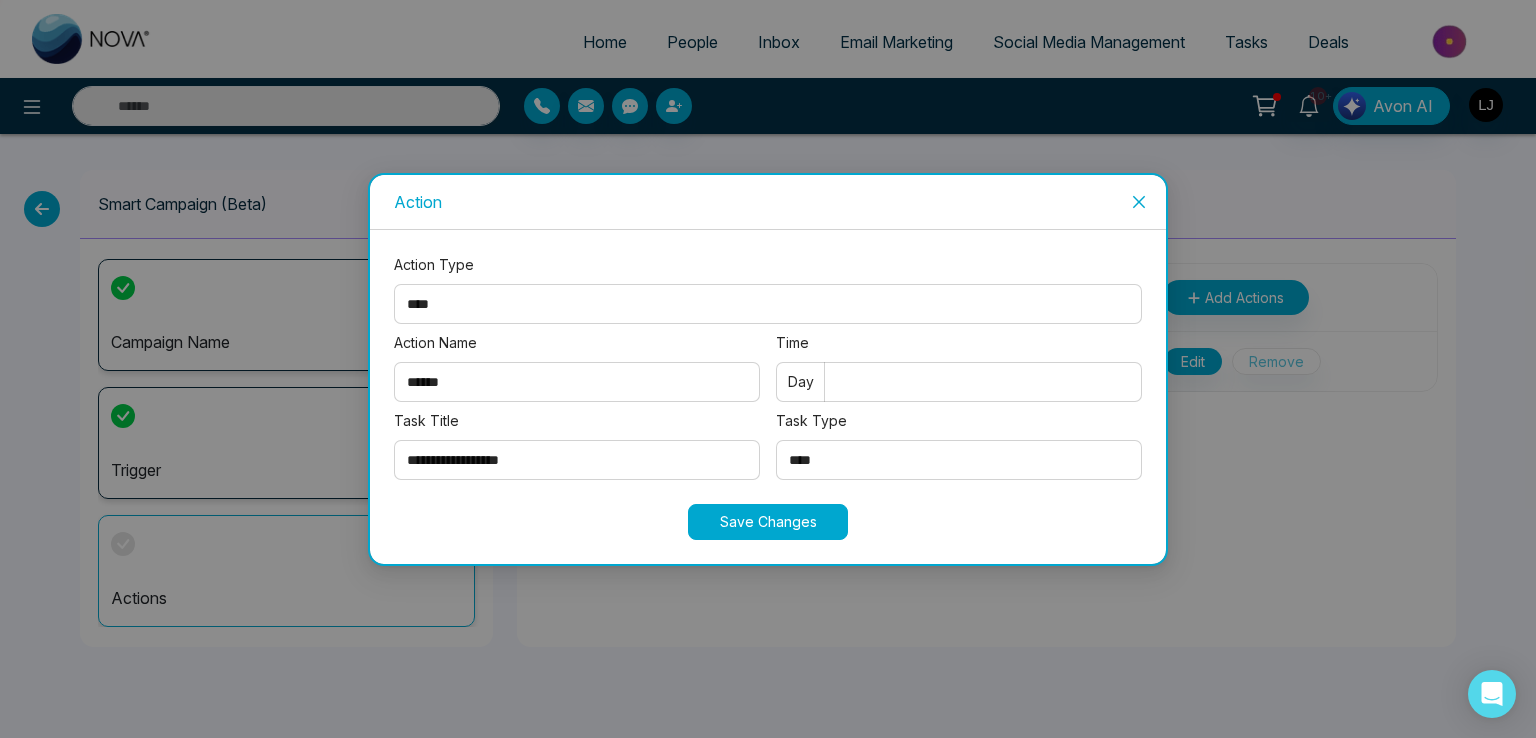 click on "Time" at bounding box center [959, 382] 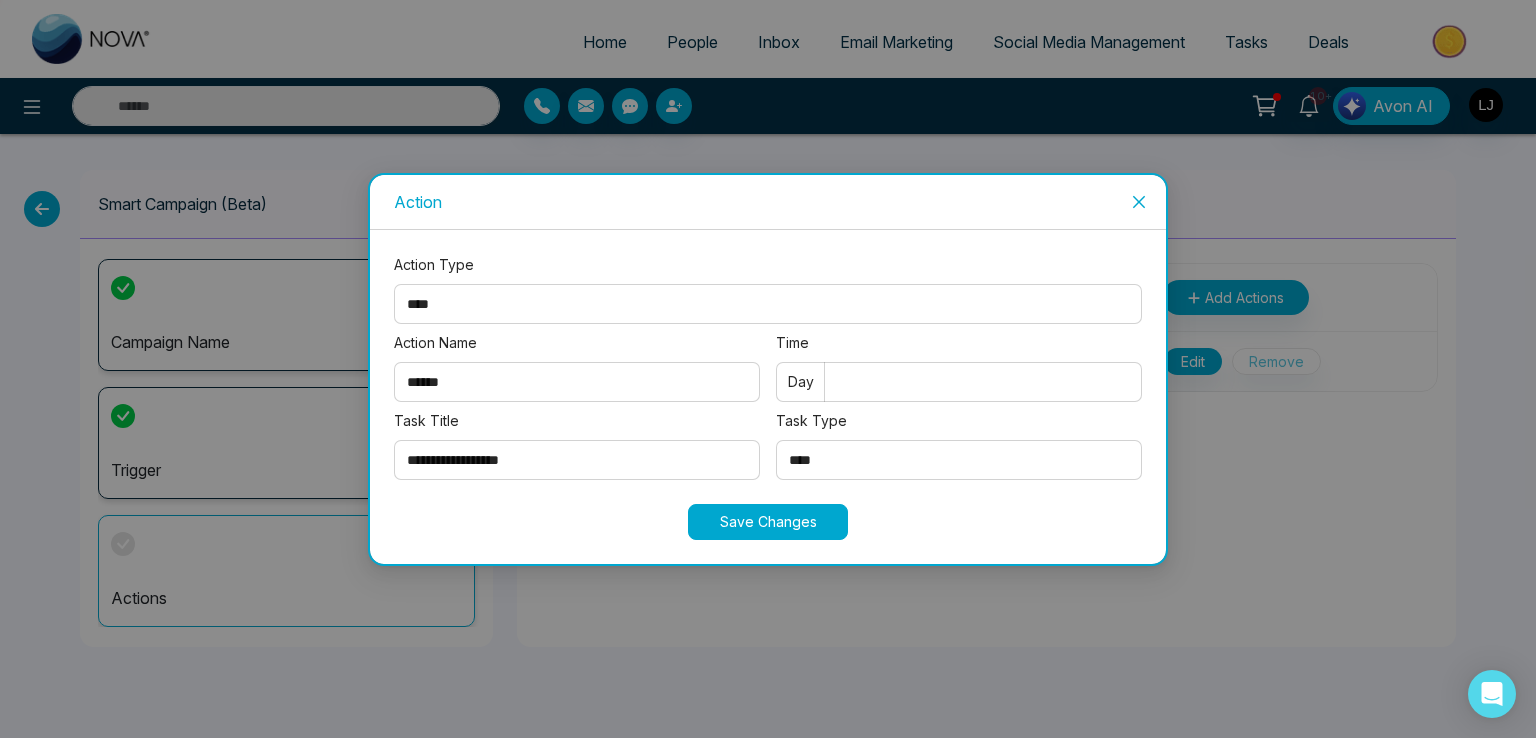 type on "*" 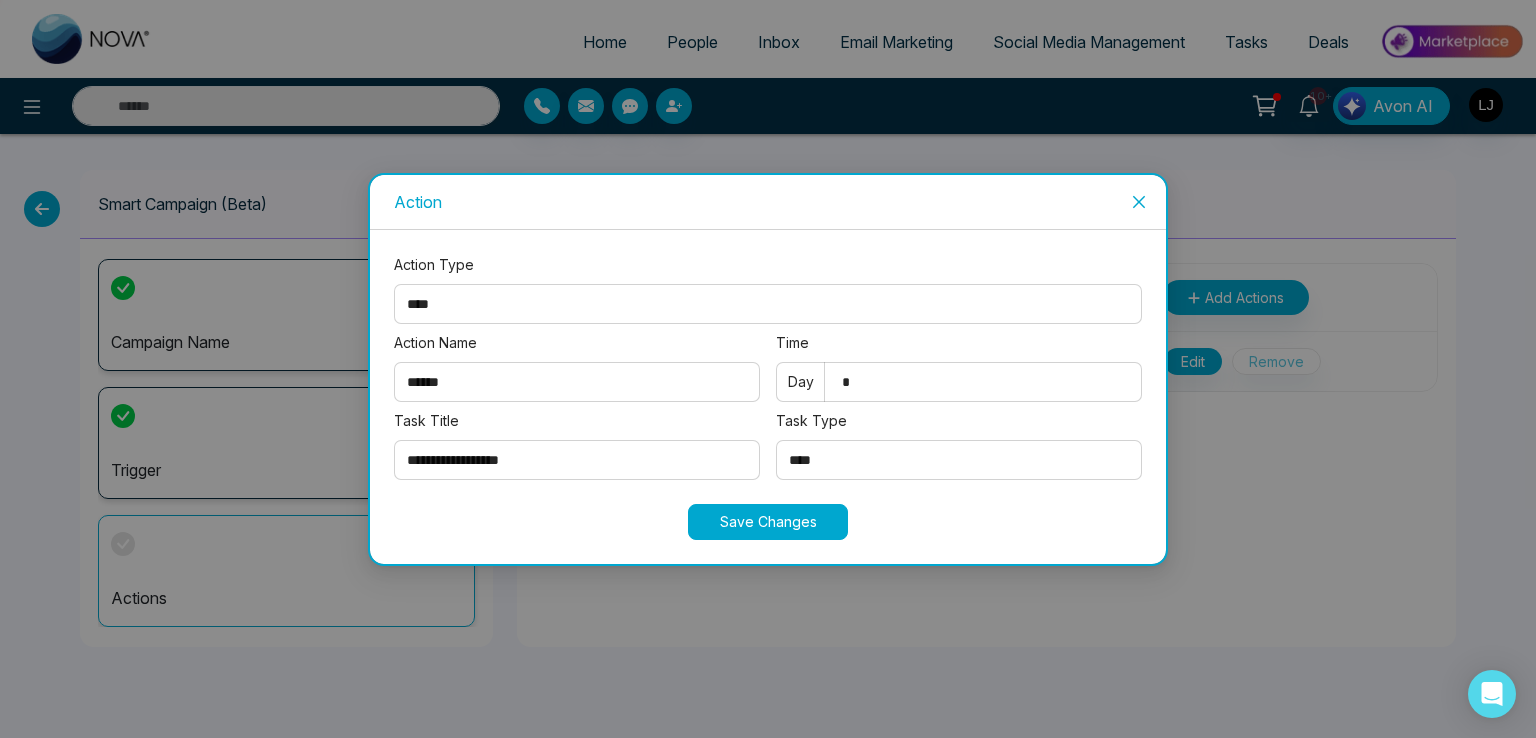click on "Save Changes" at bounding box center (768, 522) 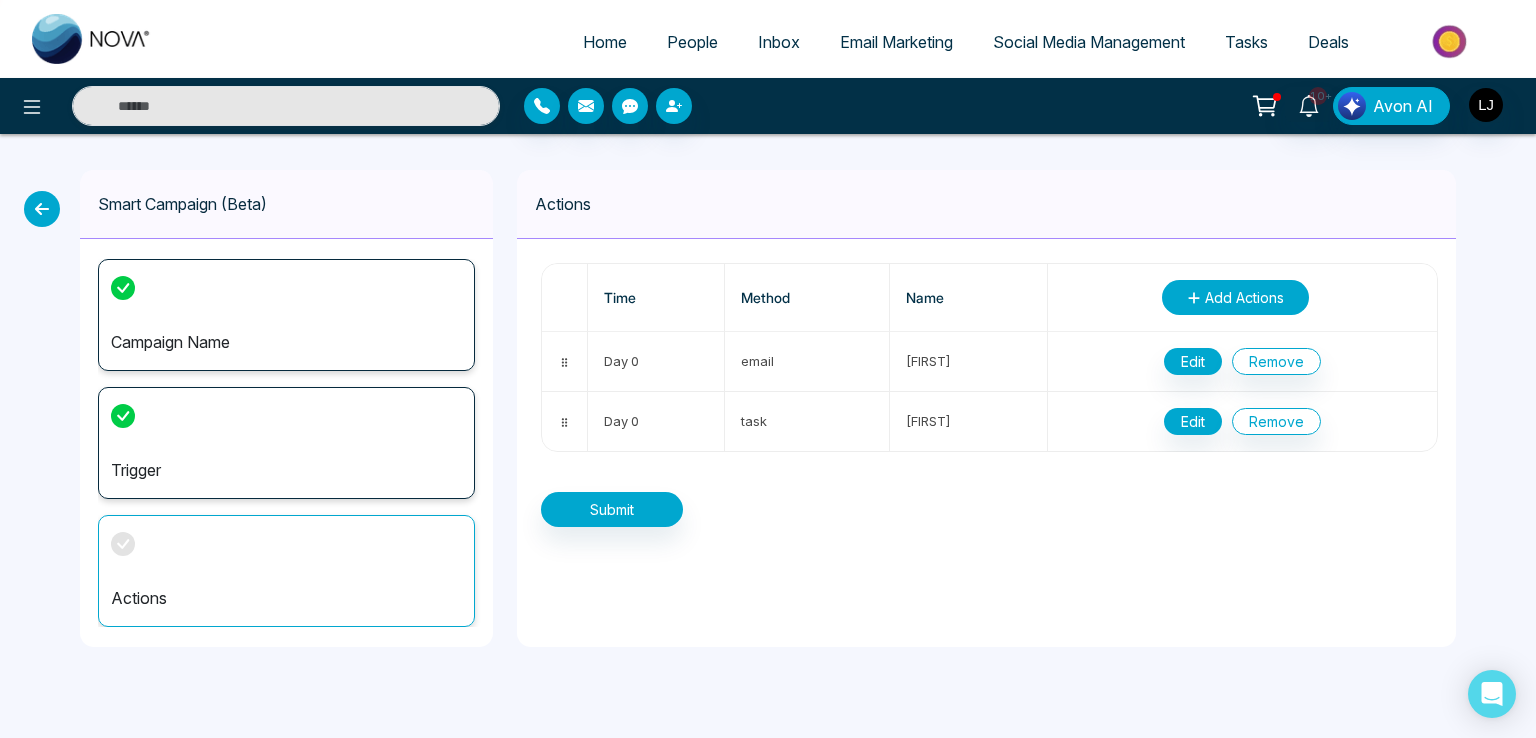 click on "Add Actions" at bounding box center (1244, 297) 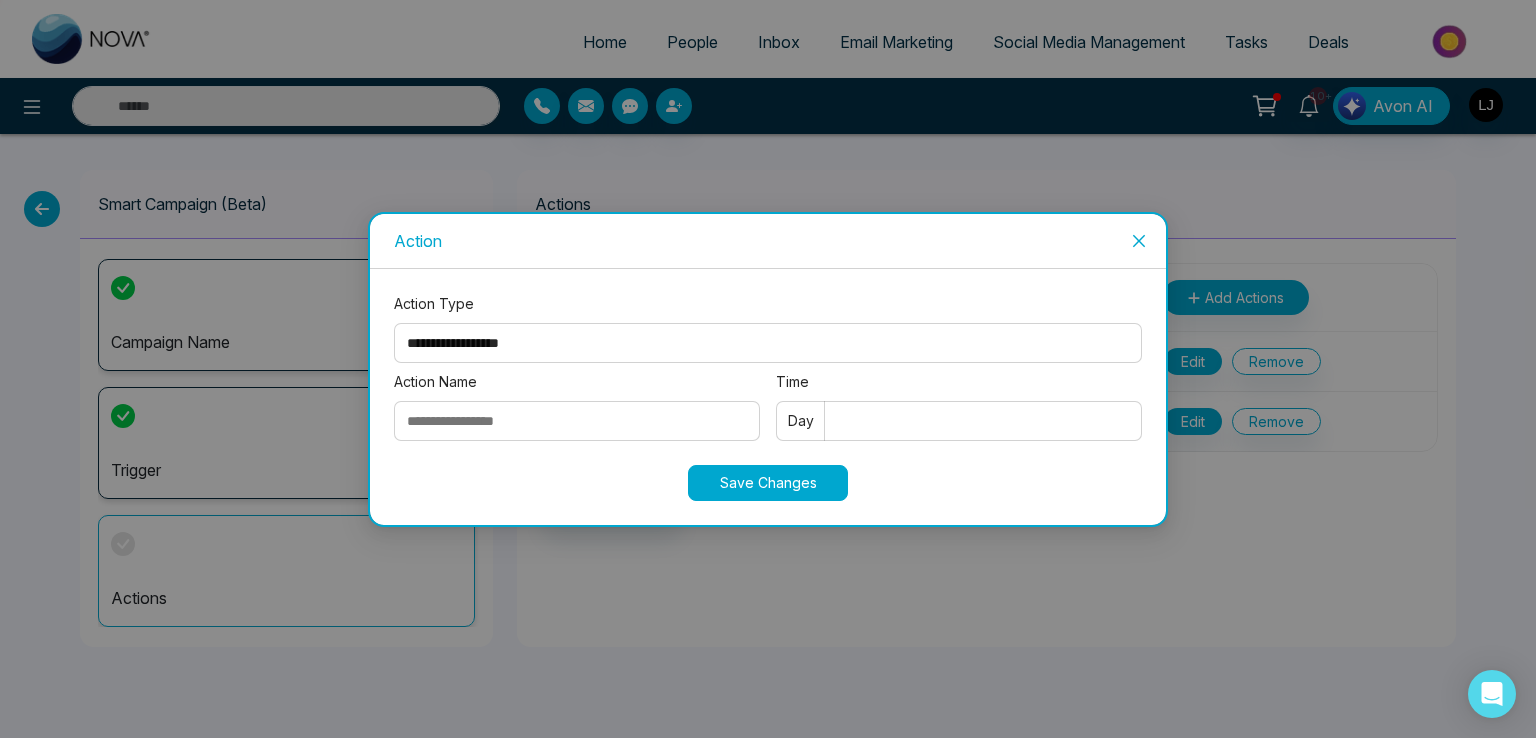 click on "**********" at bounding box center (768, 343) 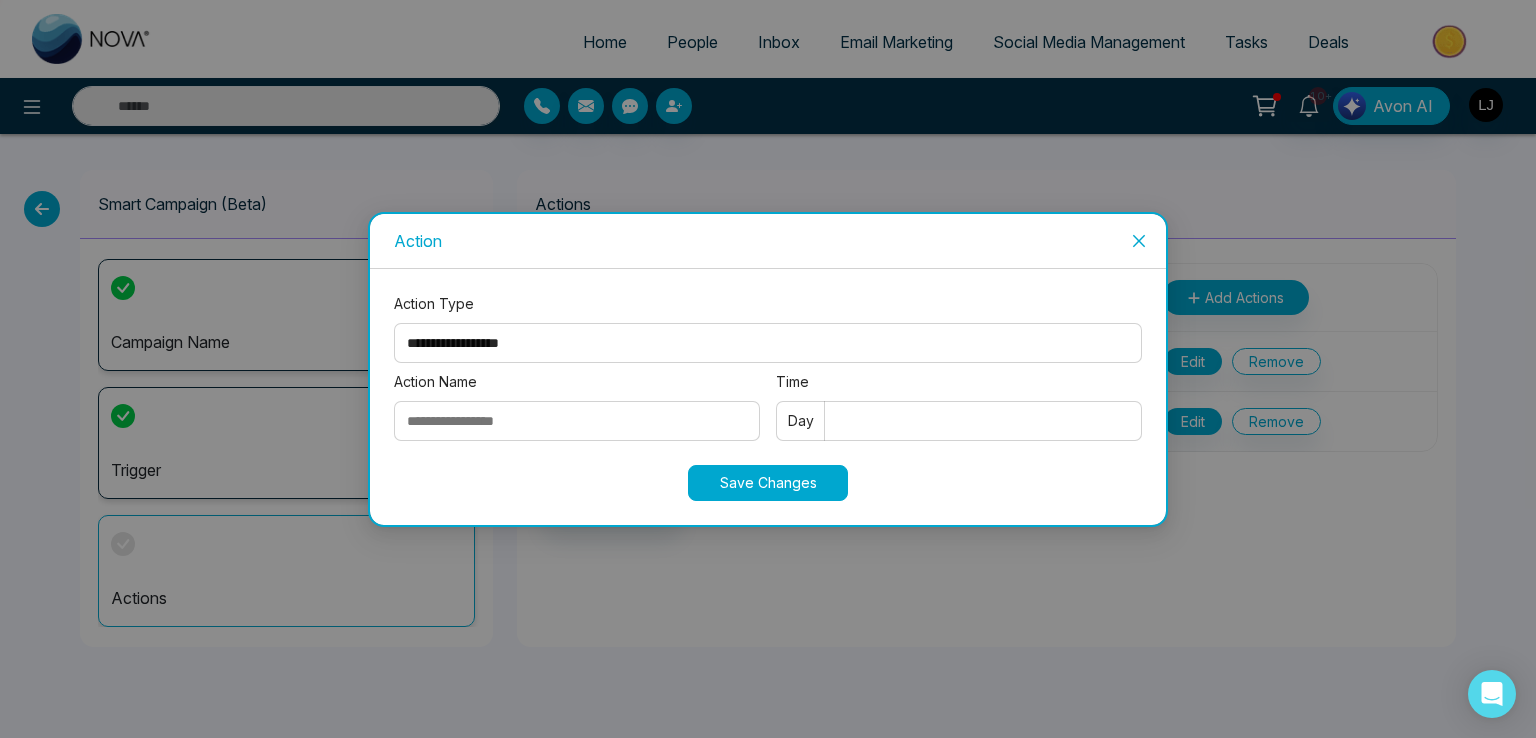 select on "****" 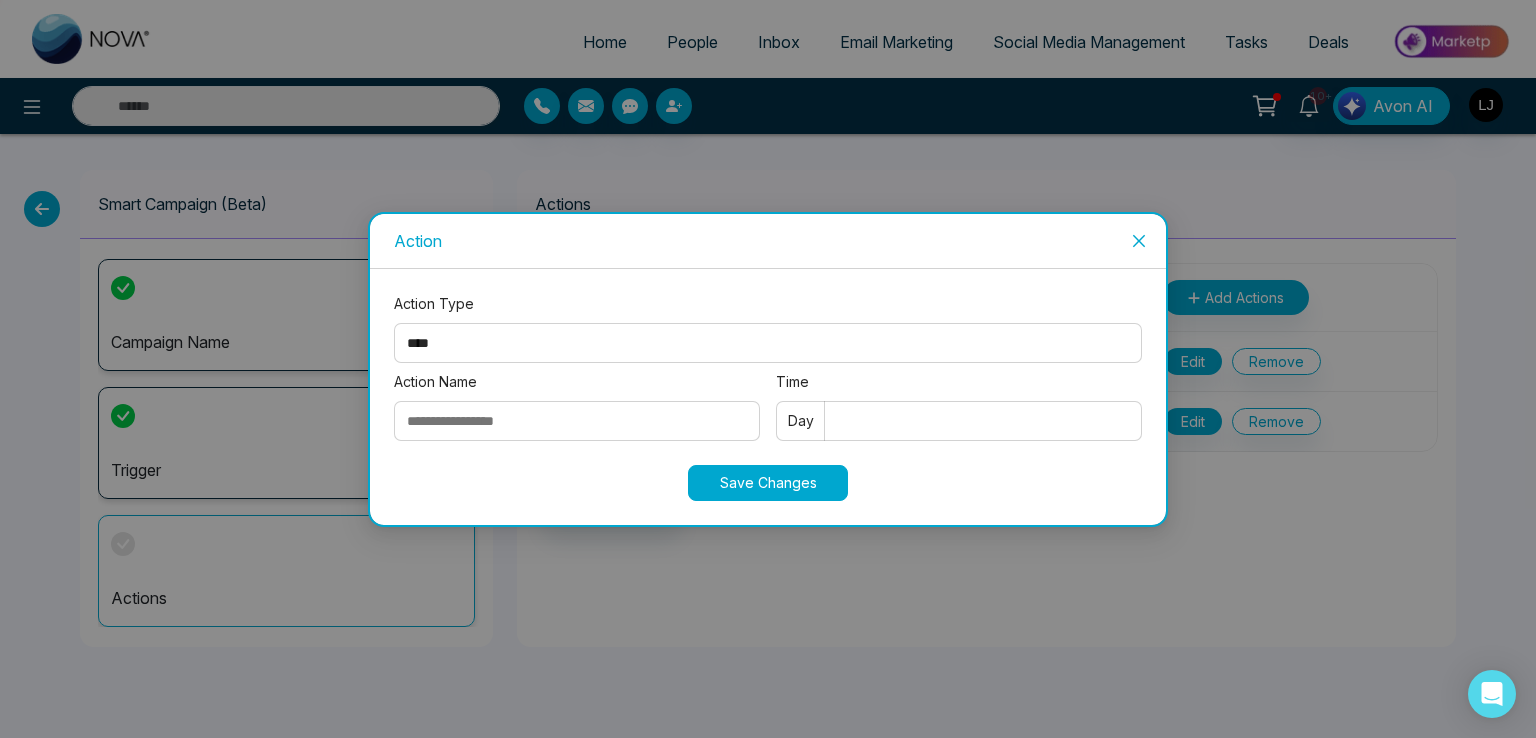 click on "**********" at bounding box center [768, 343] 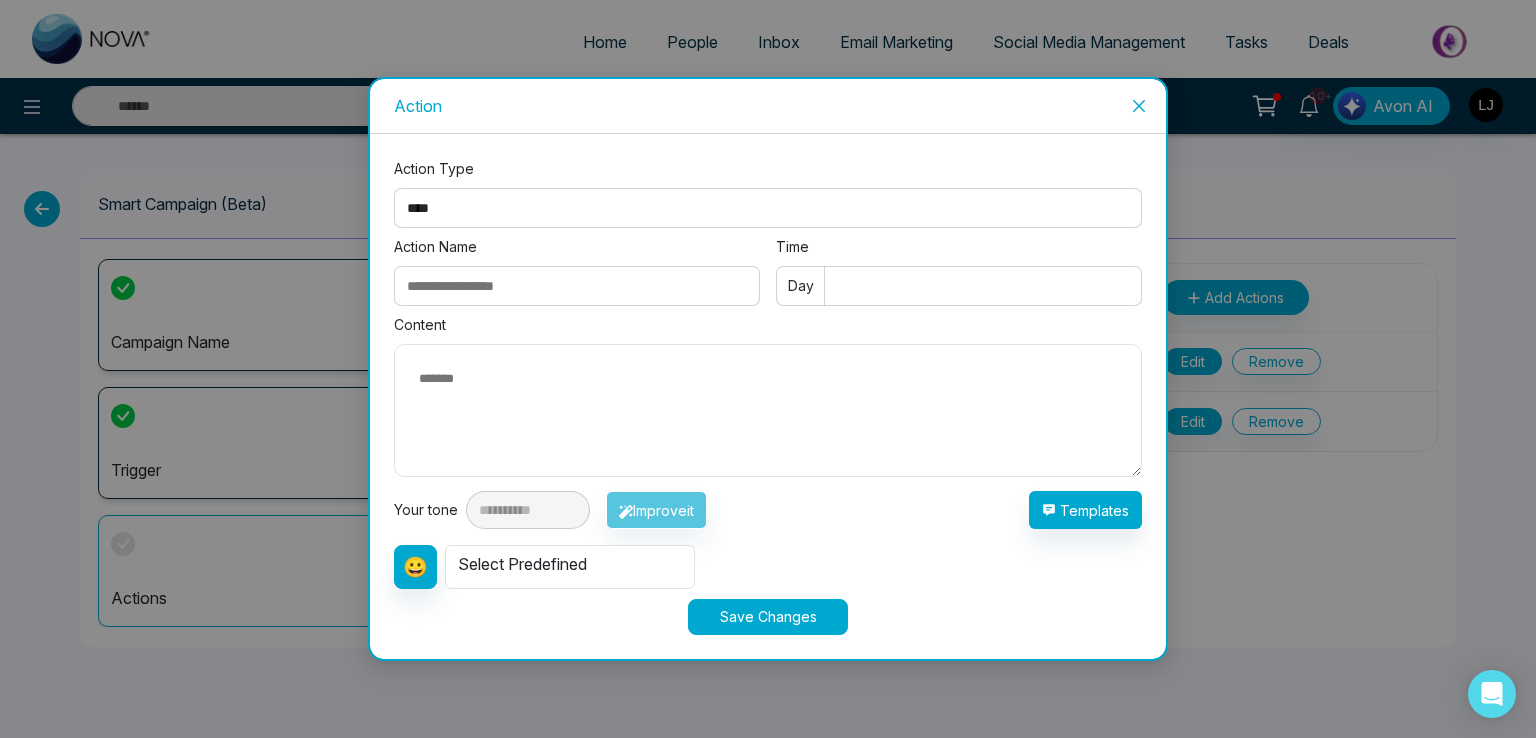 click on "Action Name" at bounding box center (577, 286) 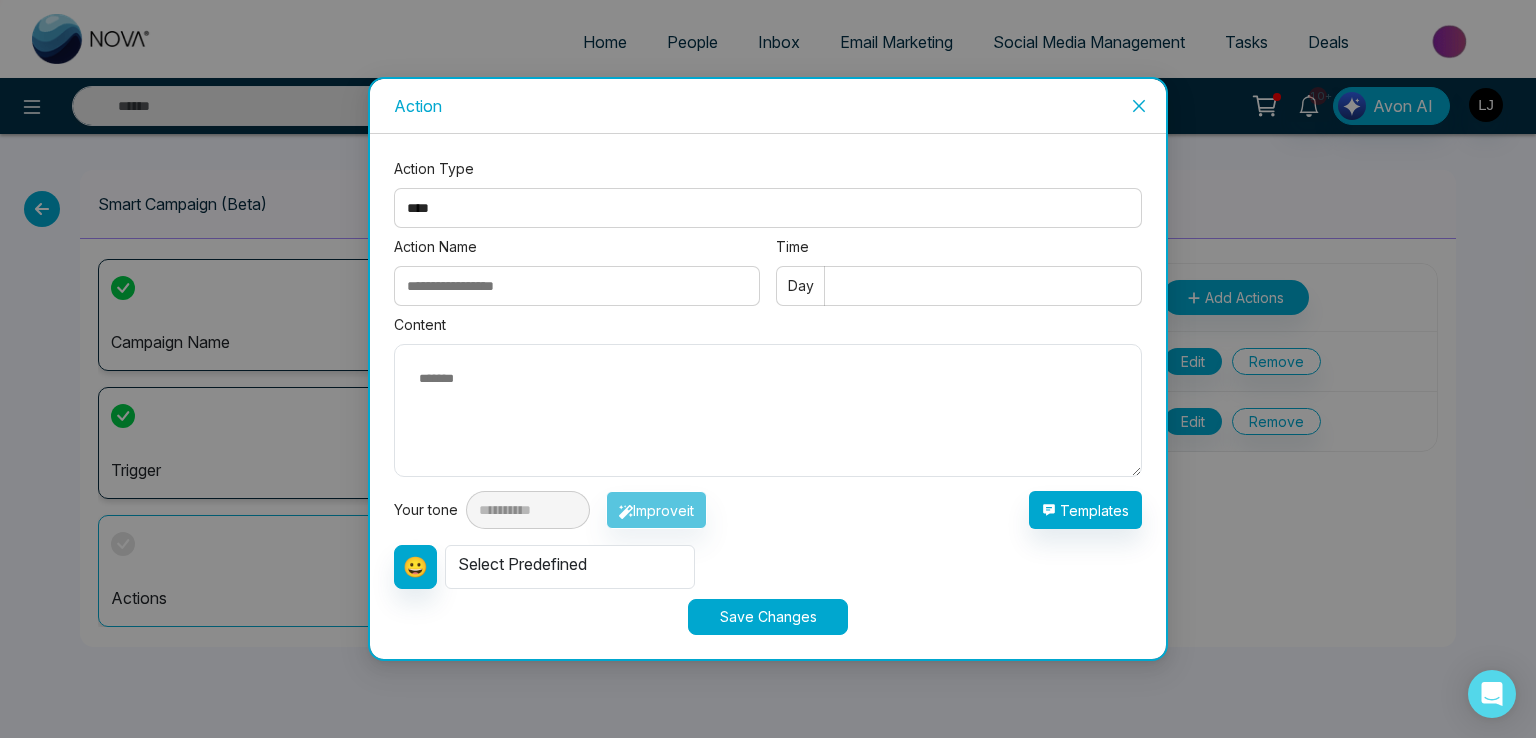 type on "******" 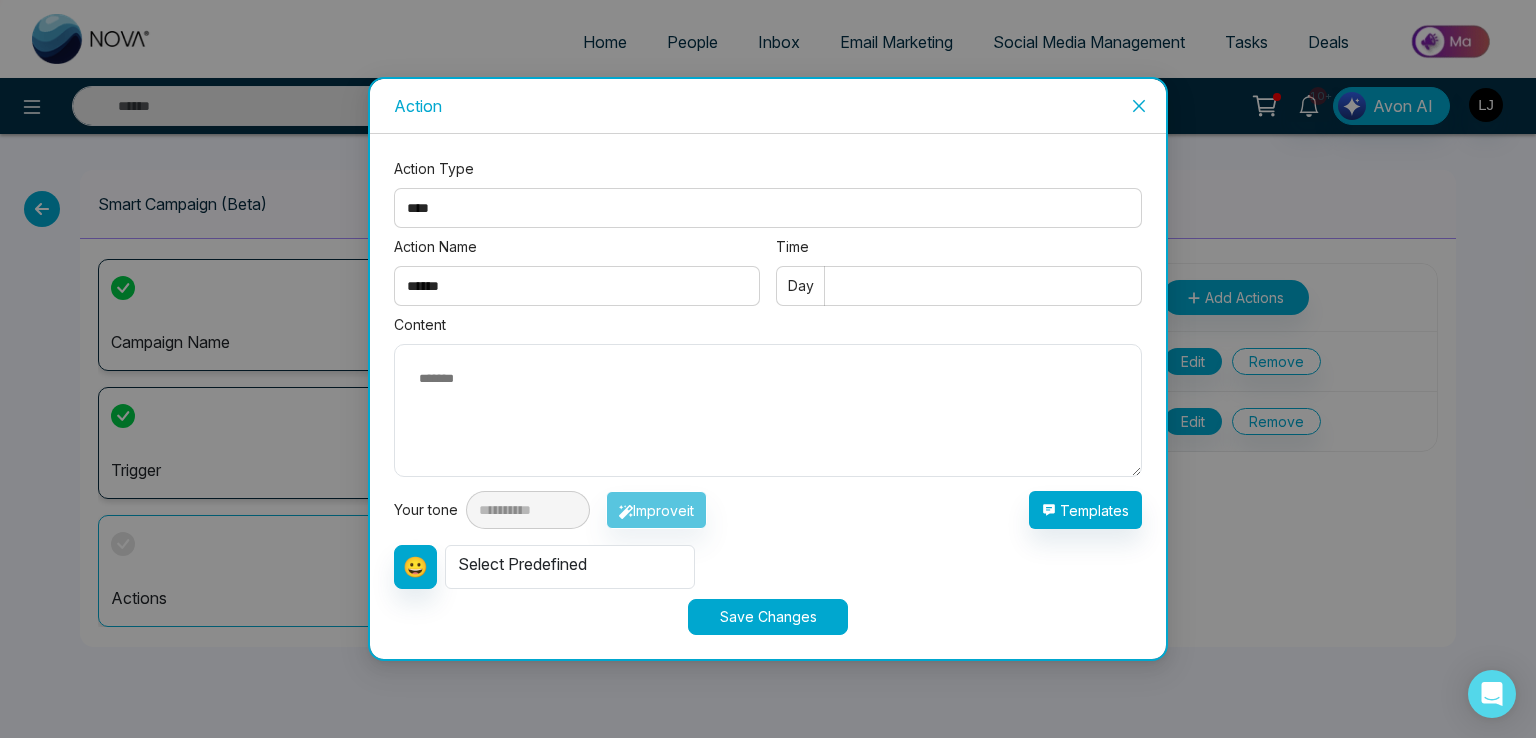 click on "Time" at bounding box center [959, 286] 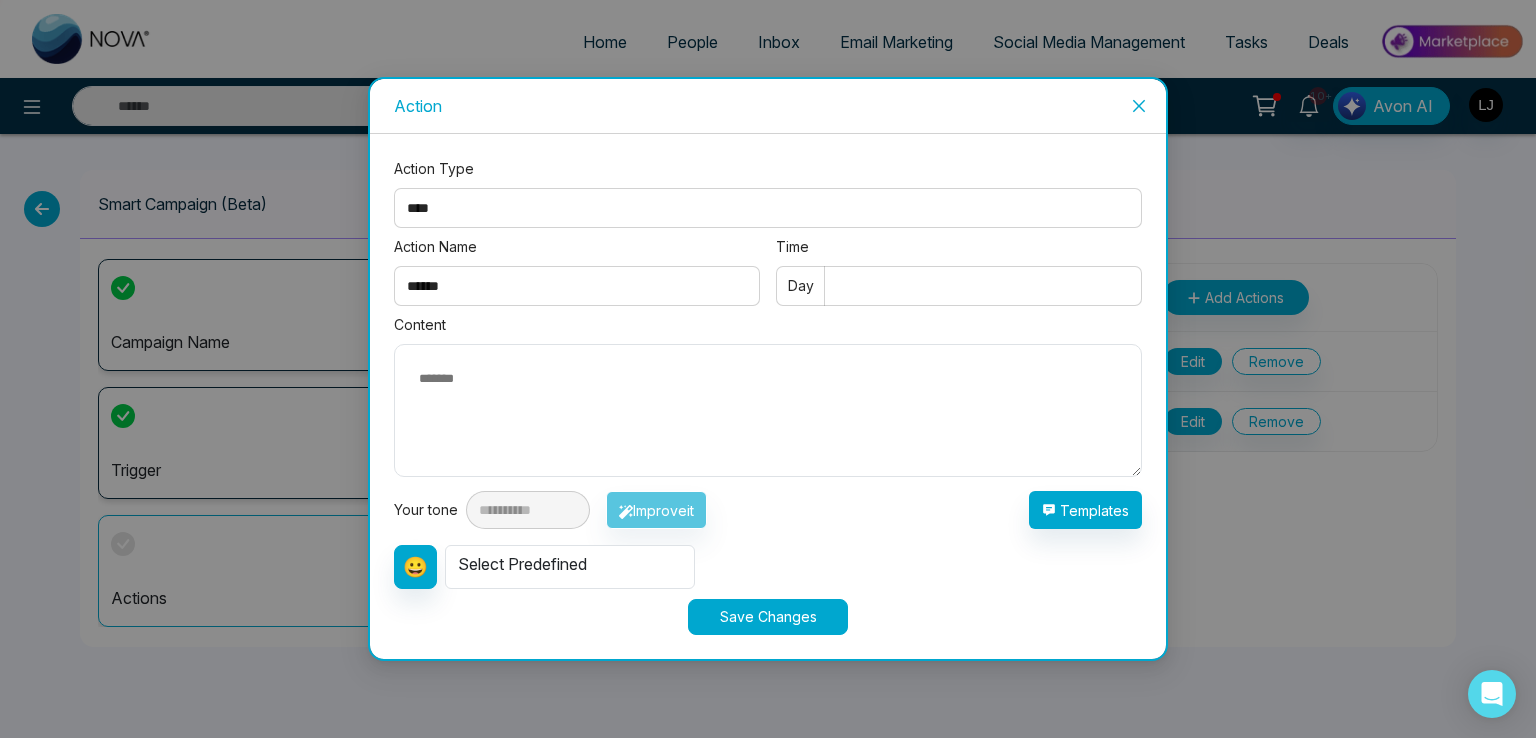 type on "*" 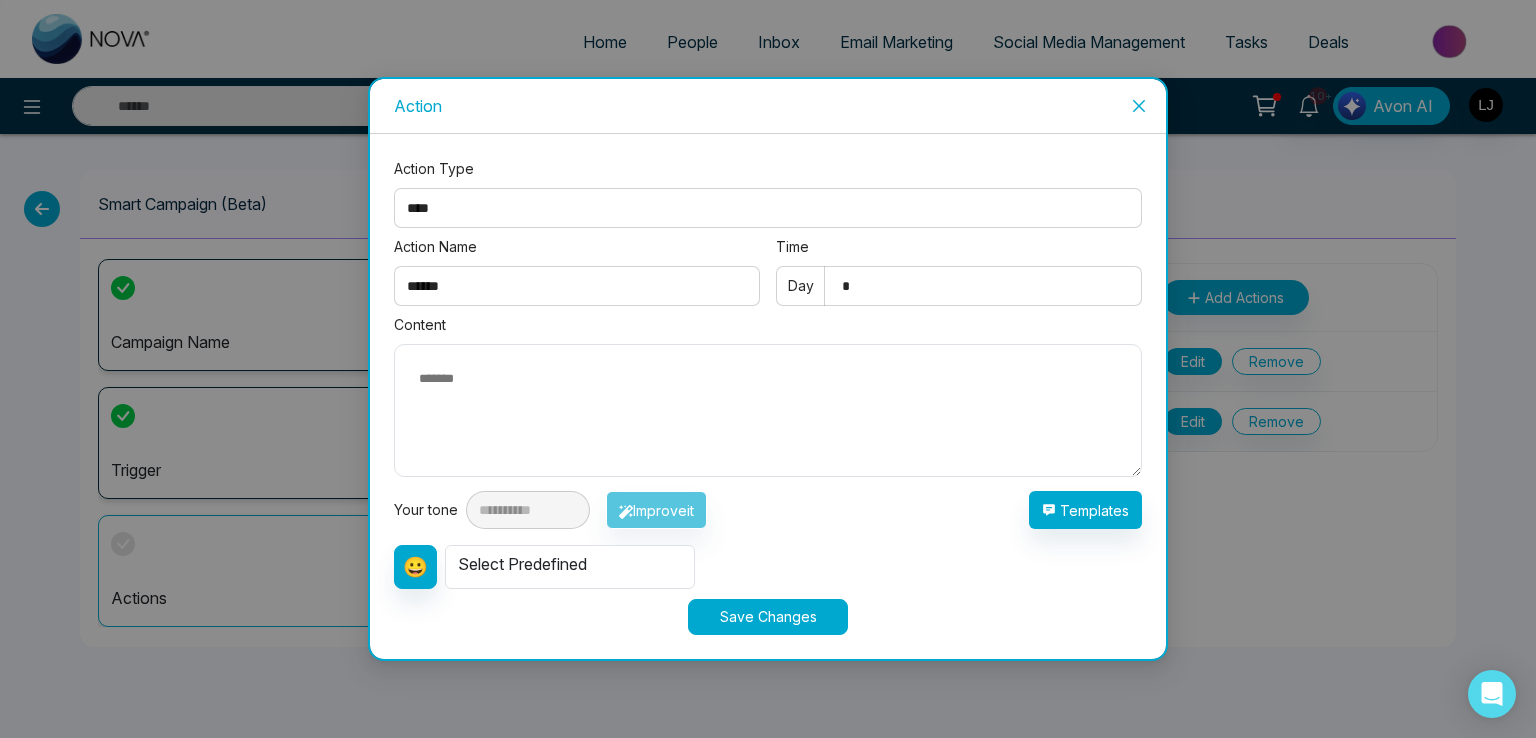 click at bounding box center [768, 410] 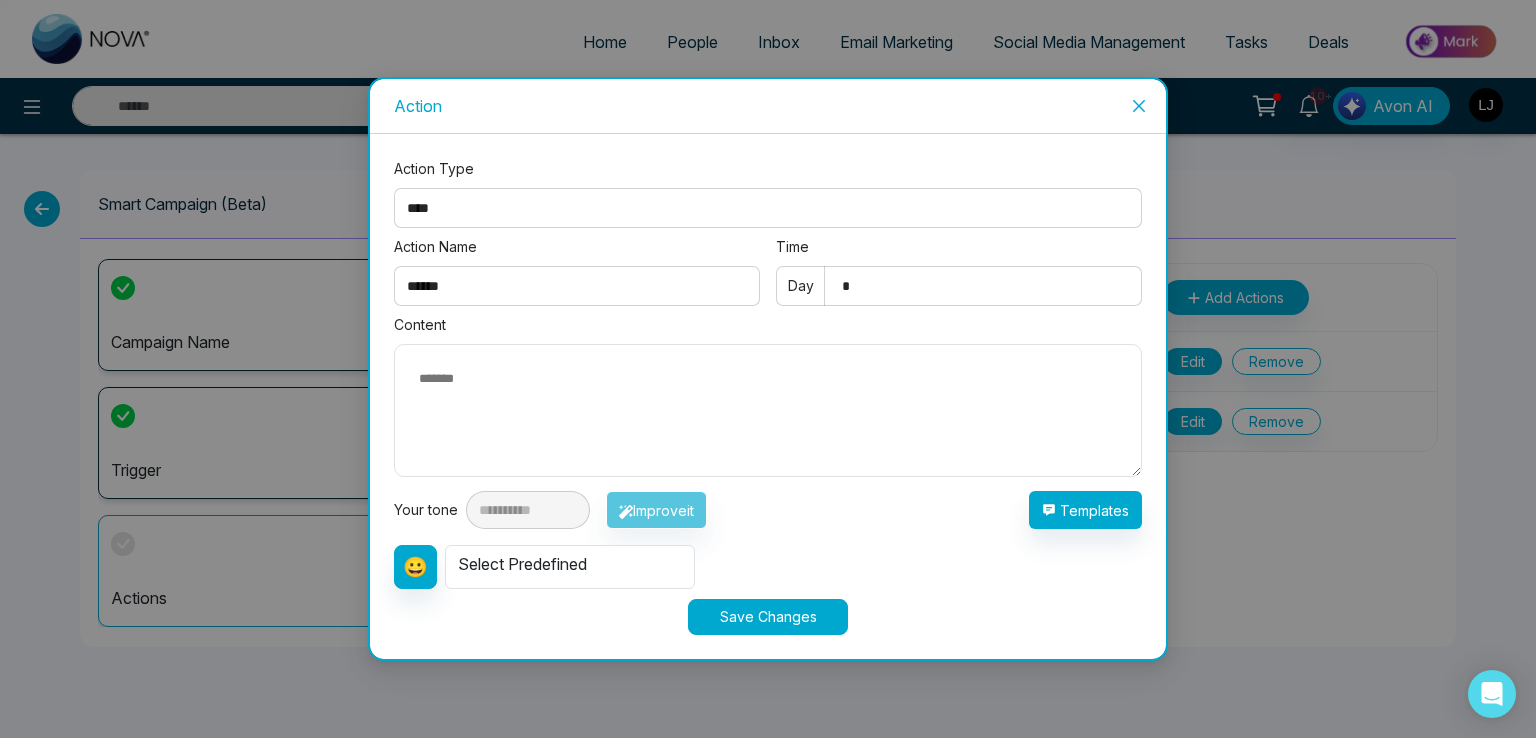 click on "Select Predefined" at bounding box center (570, 567) 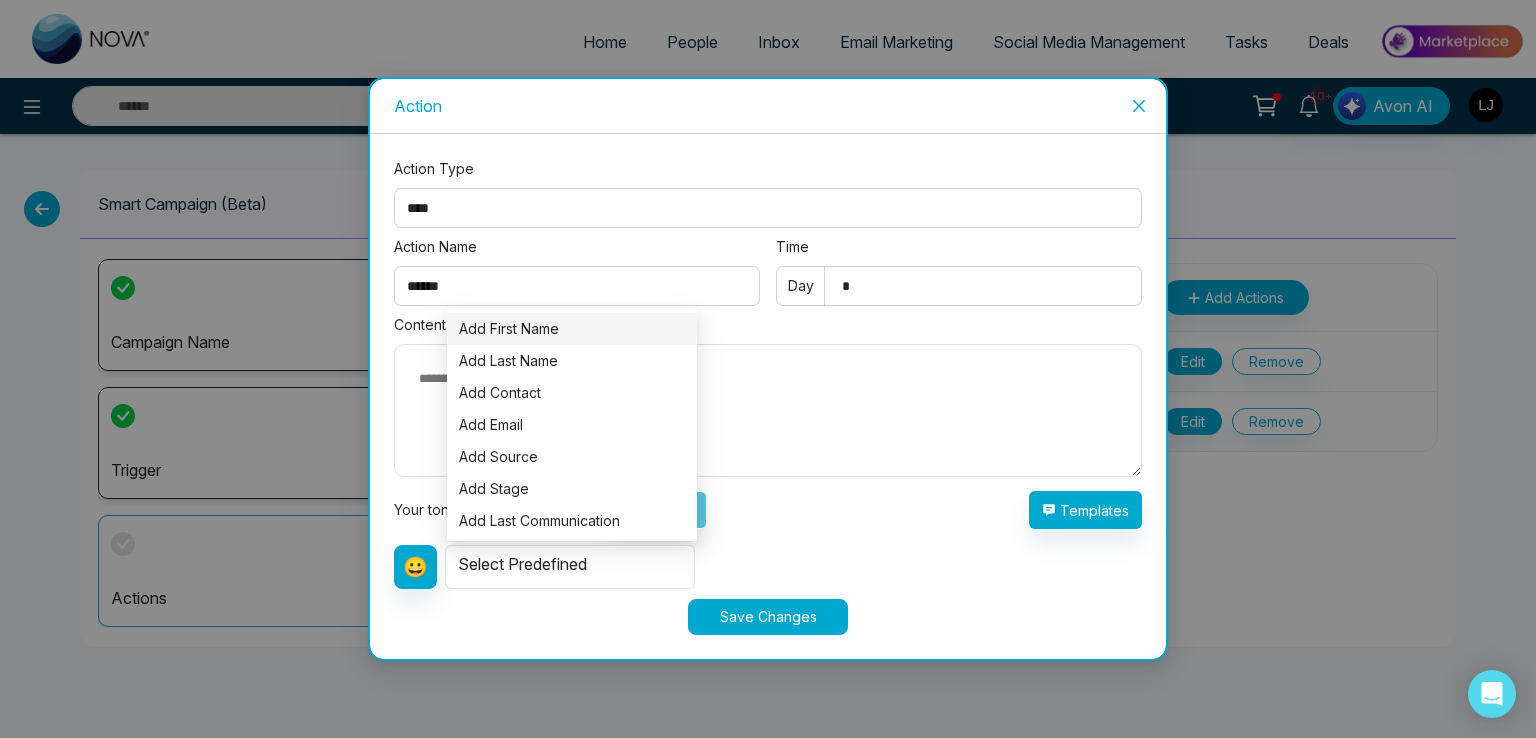 click on "Add First Name" at bounding box center [509, 328] 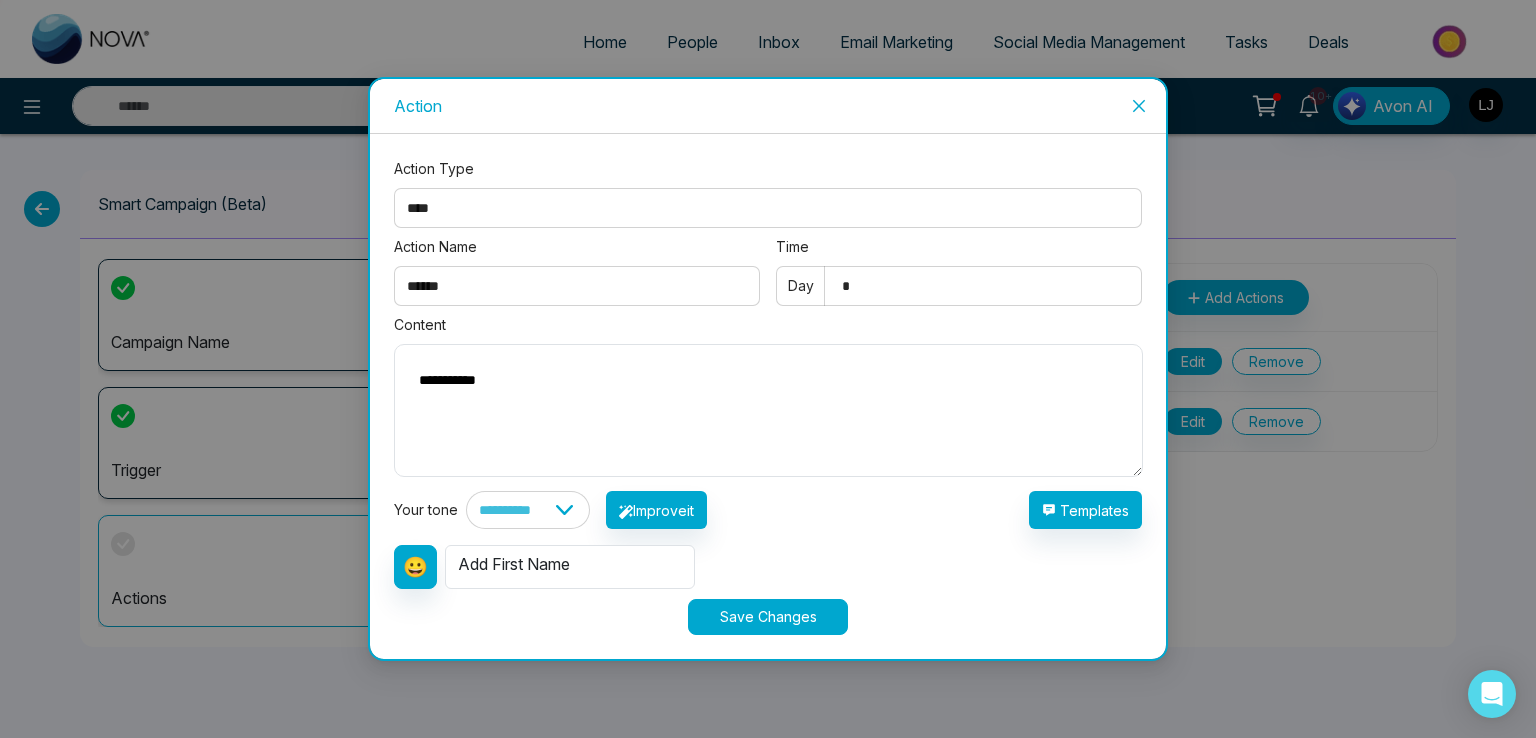 click on "Add First Name" at bounding box center (570, 567) 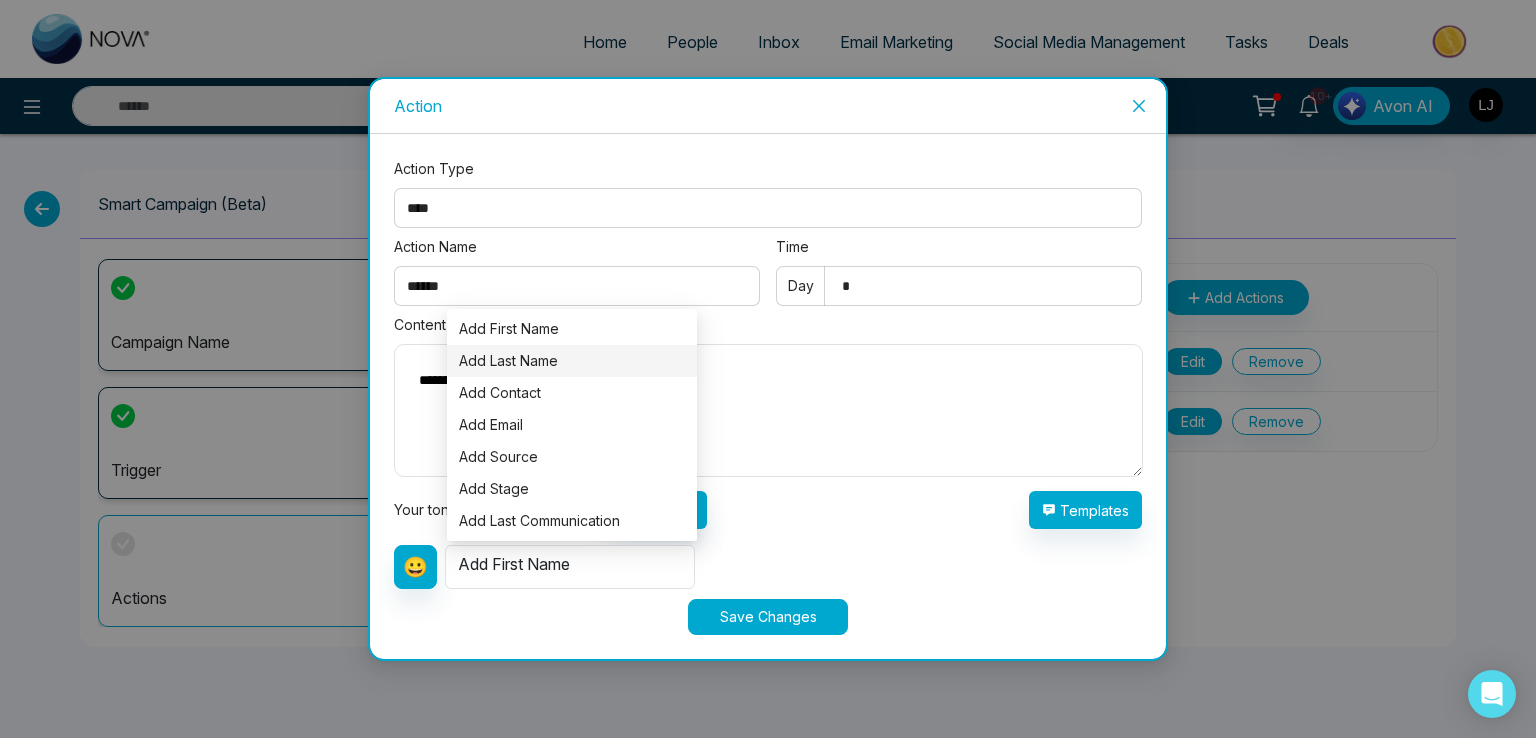 click on "Add Last Name" at bounding box center [508, 360] 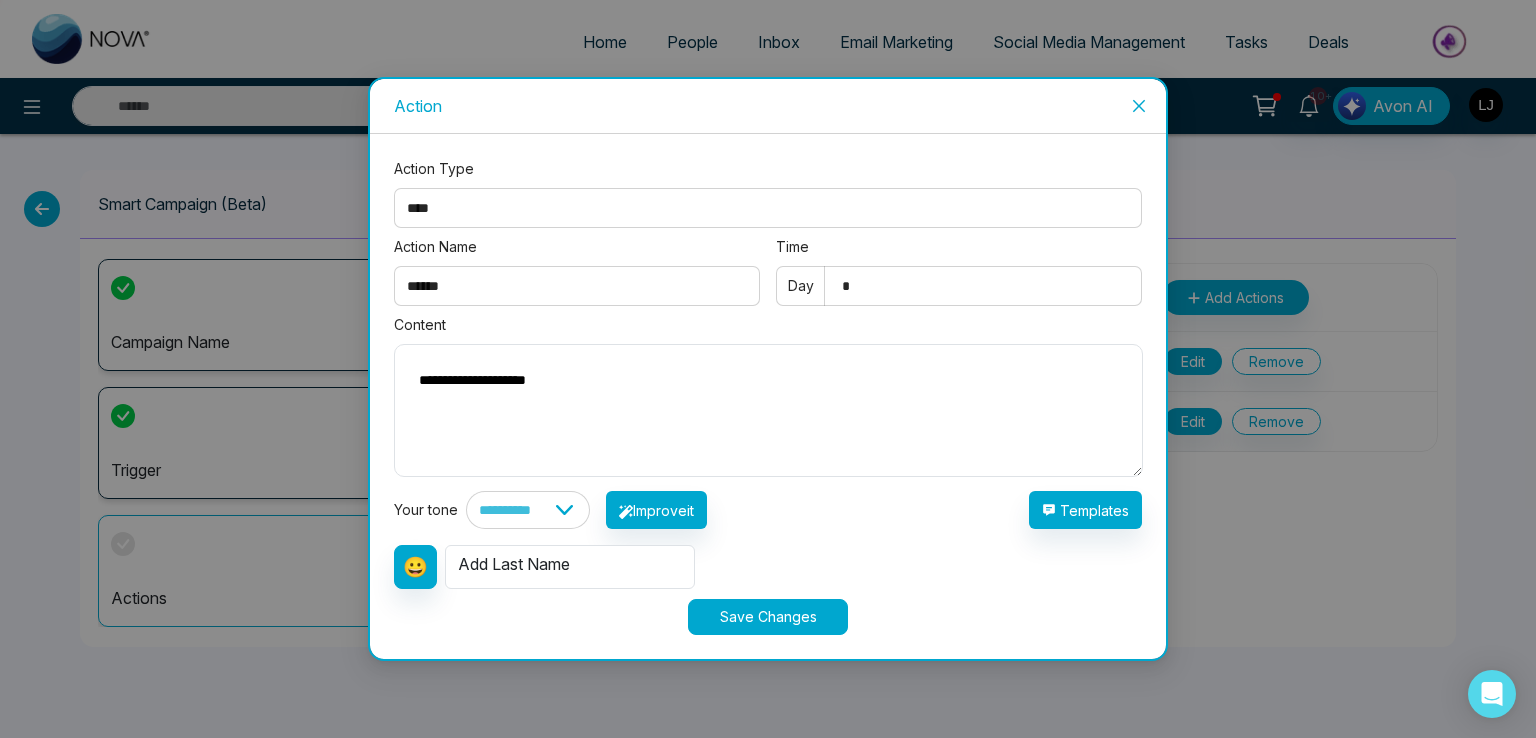 click on "Add Last Name" at bounding box center (570, 567) 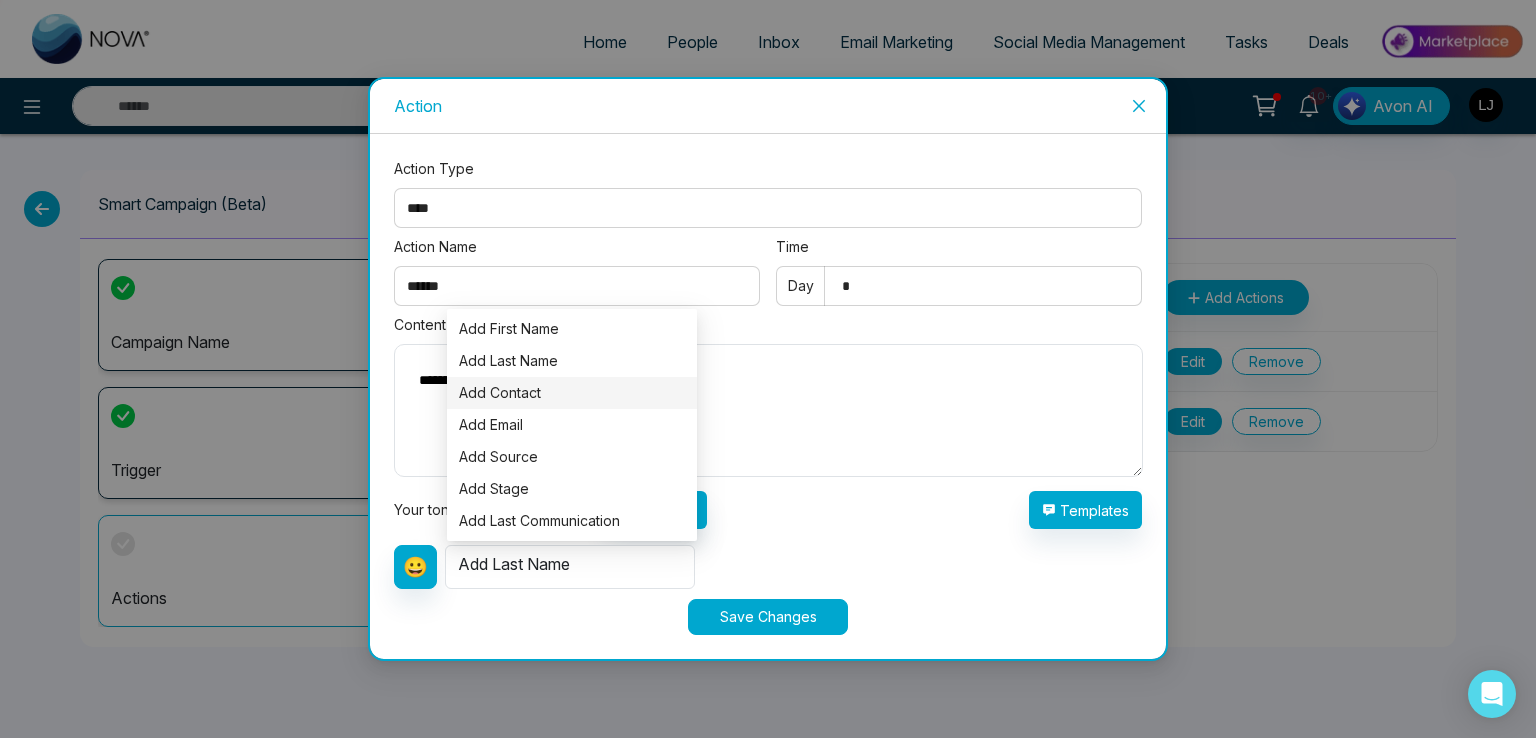 click on "Add Contact" at bounding box center [500, 392] 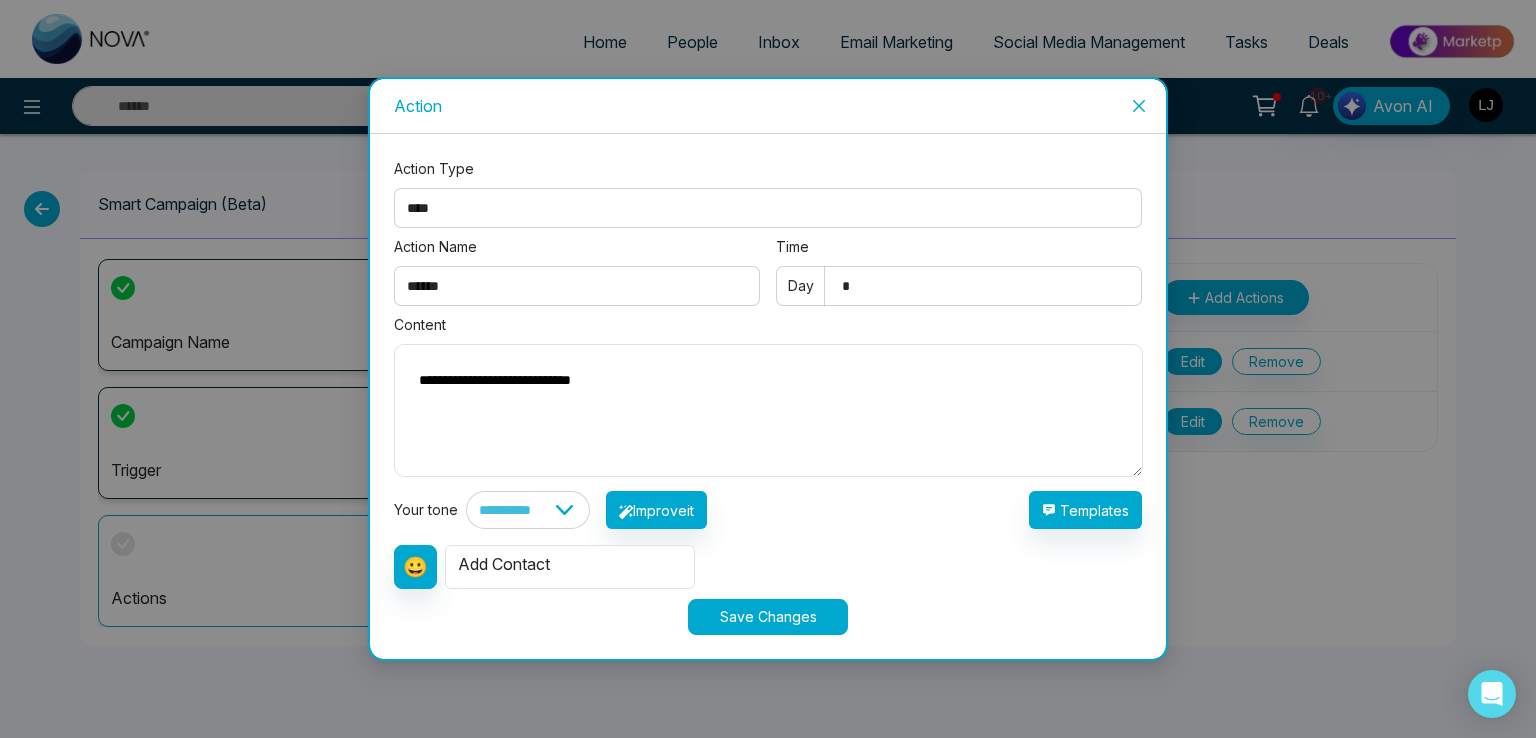 click on "Add Contact" at bounding box center (570, 567) 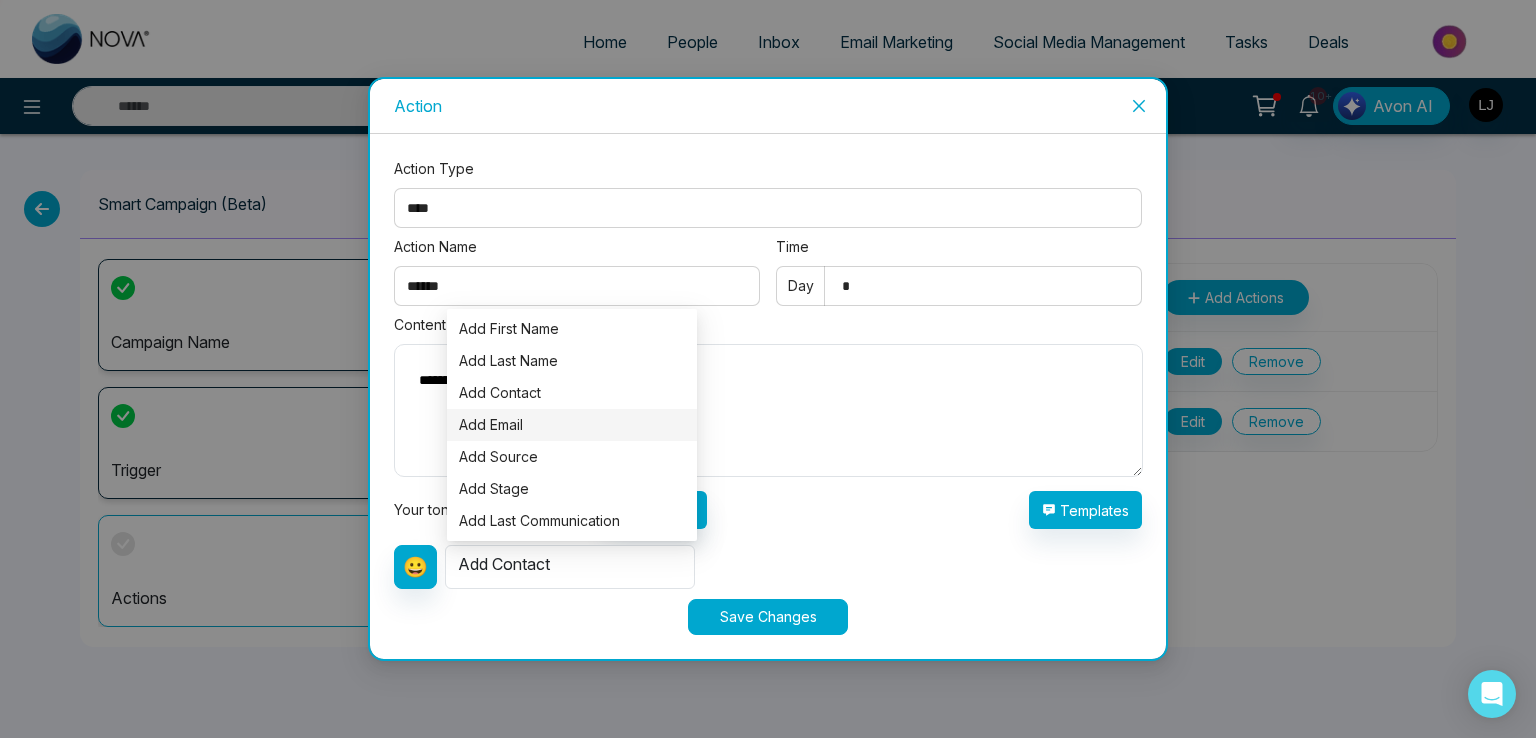 click on "Add Email" at bounding box center (572, 425) 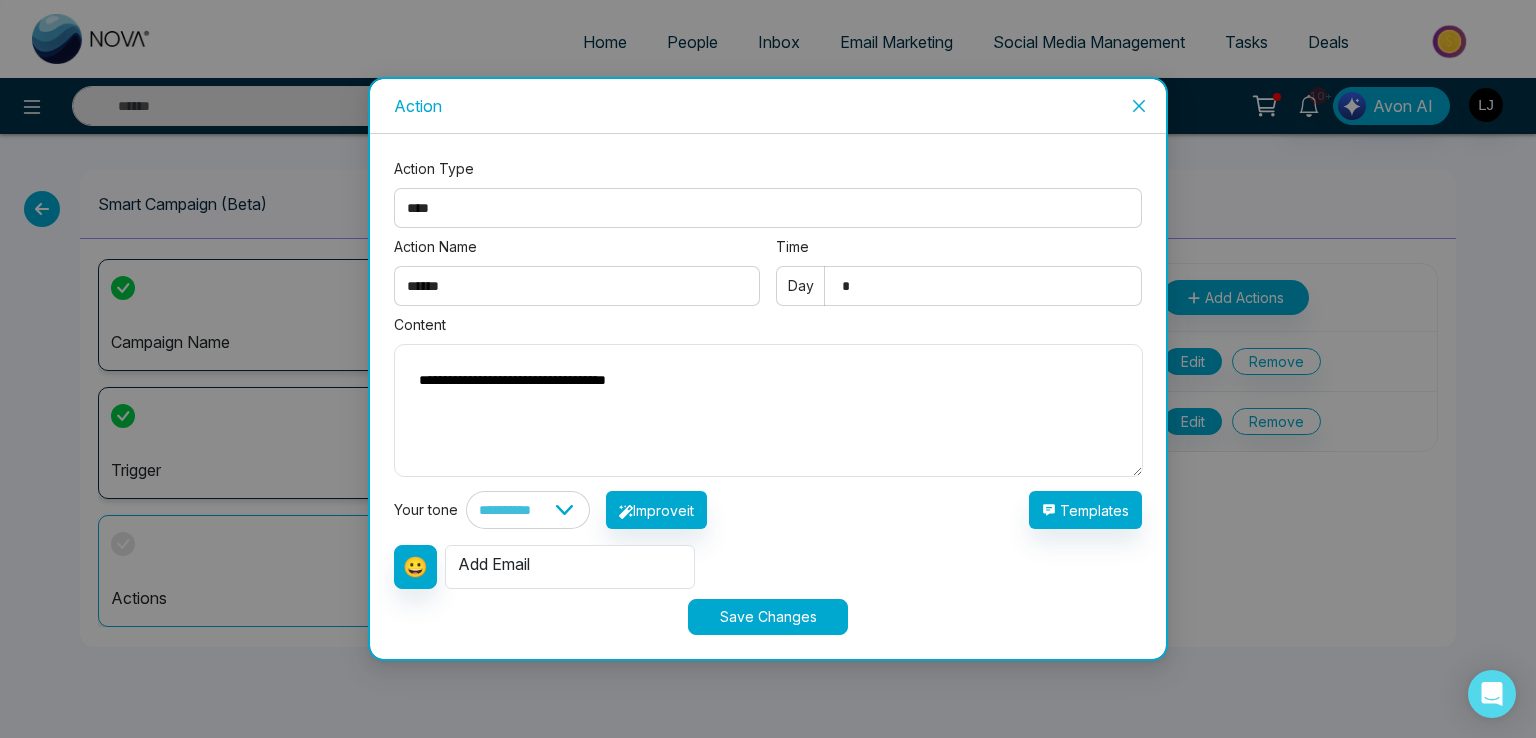 click on "Add Email" at bounding box center (570, 567) 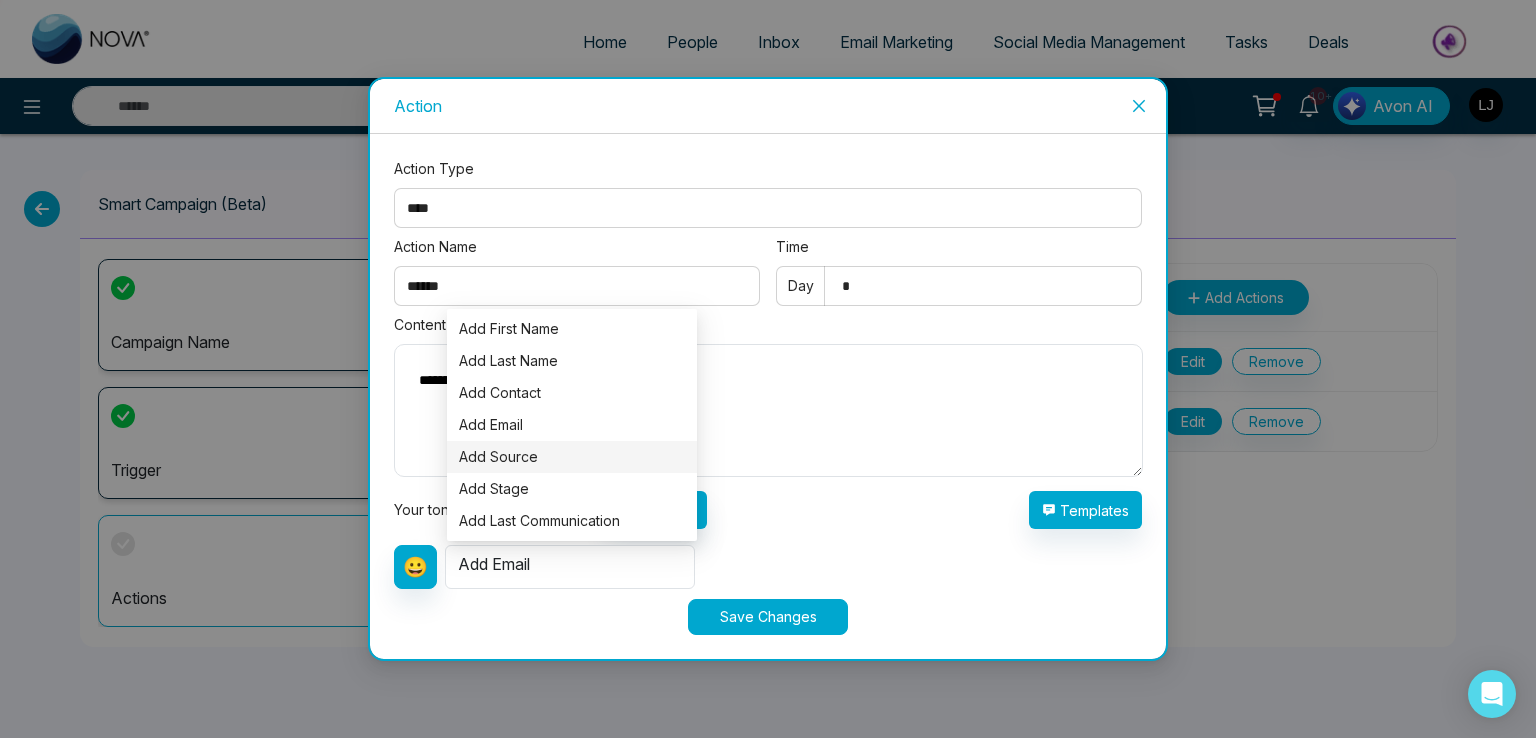 click on "Add Source" at bounding box center [498, 456] 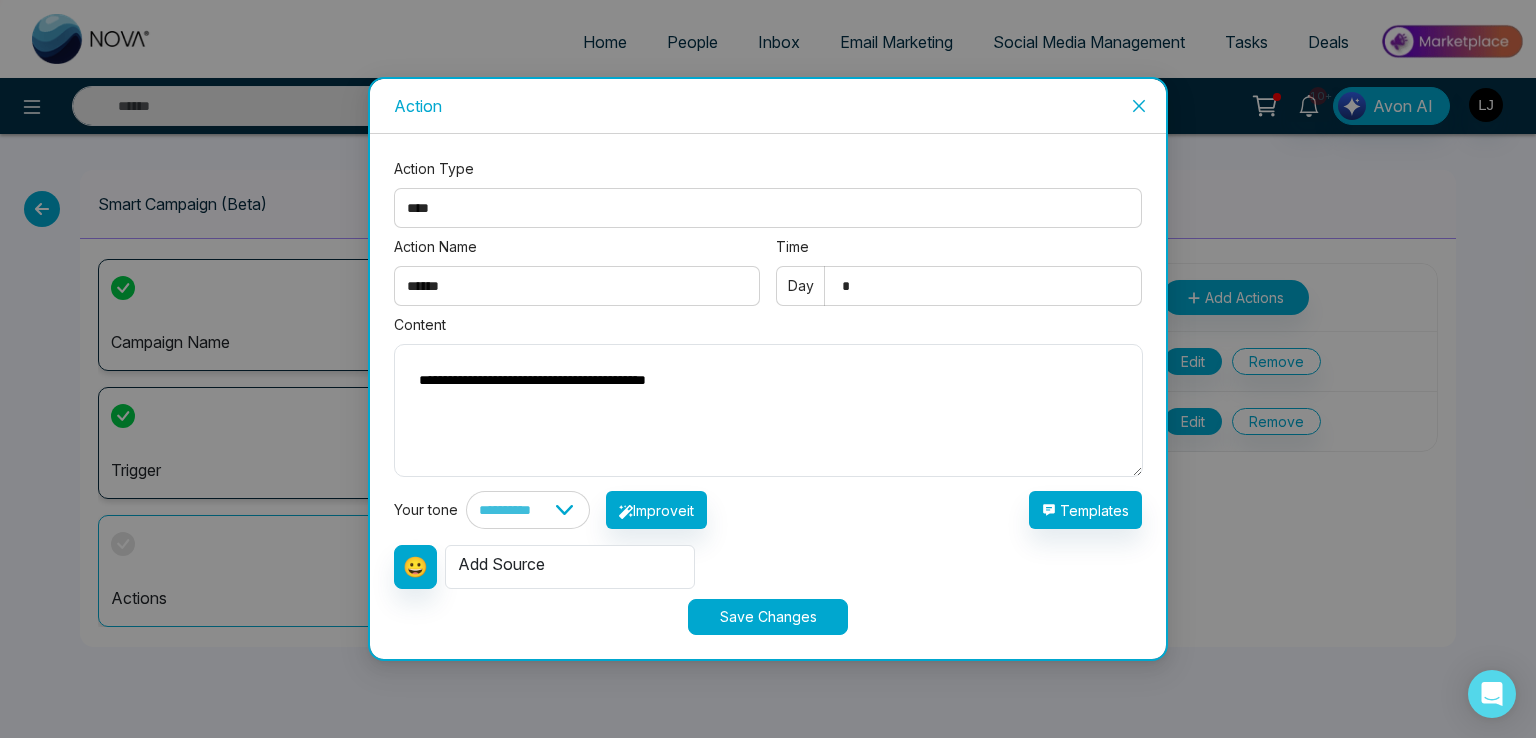 click on "Add Source" at bounding box center [570, 567] 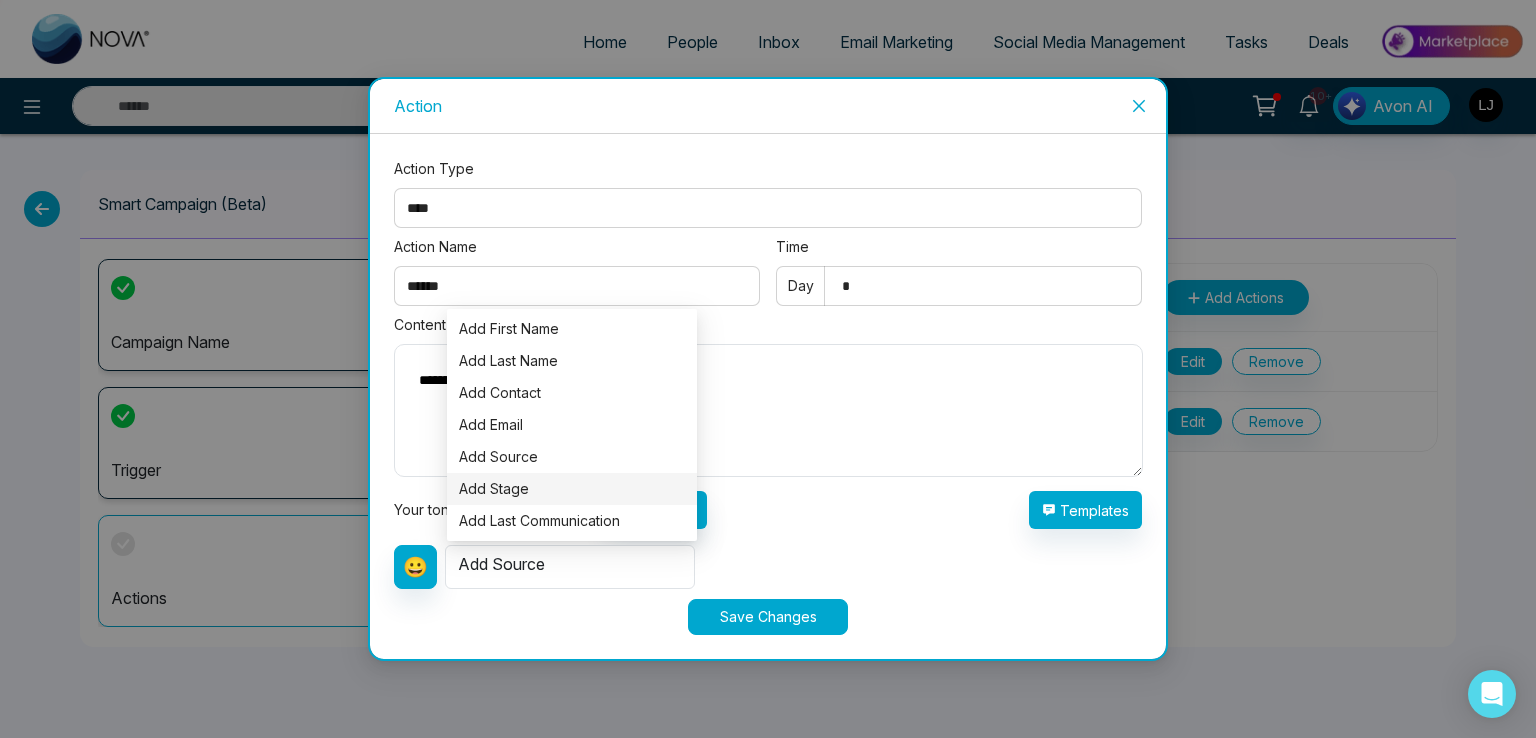 click on "Add Stage" at bounding box center (494, 488) 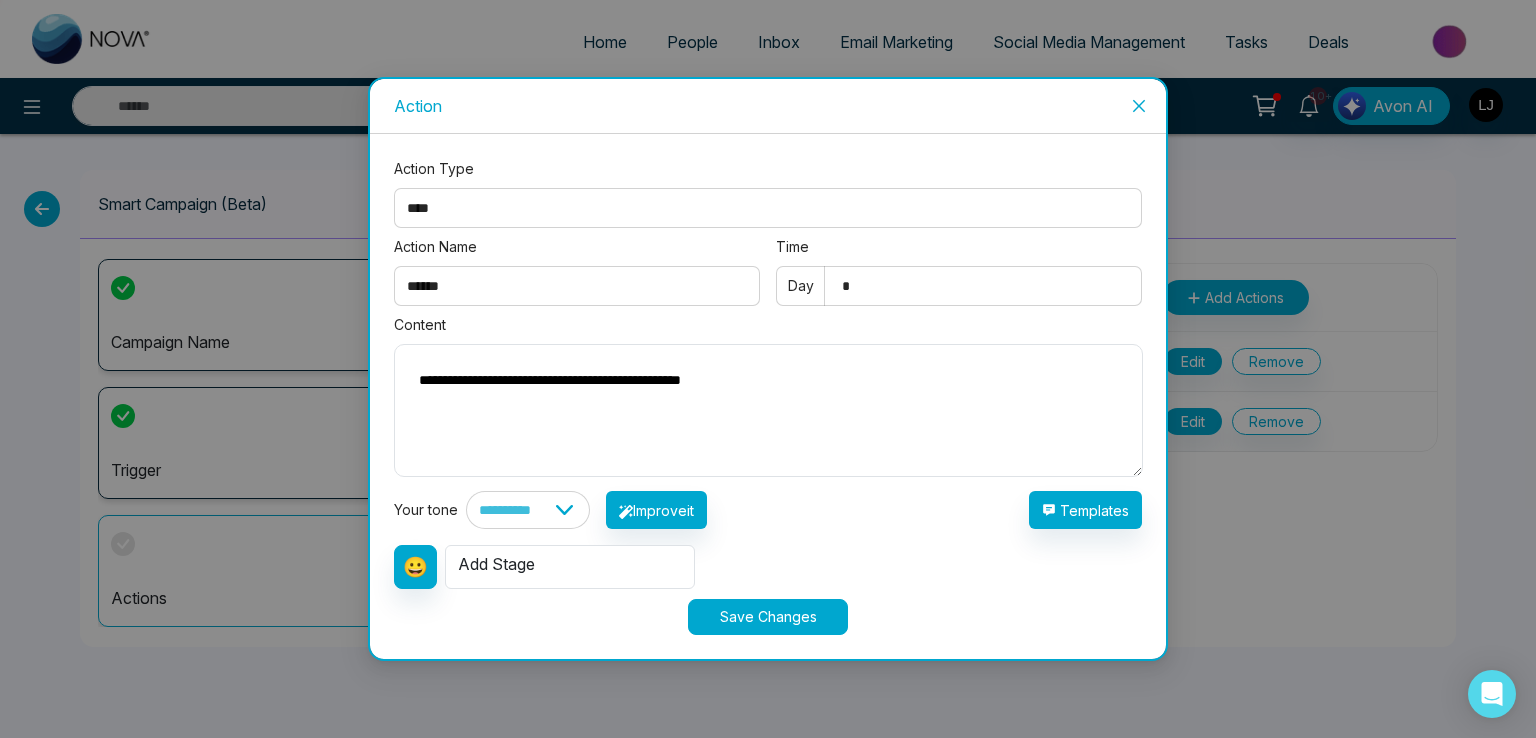 click on "Add Stage" at bounding box center (570, 567) 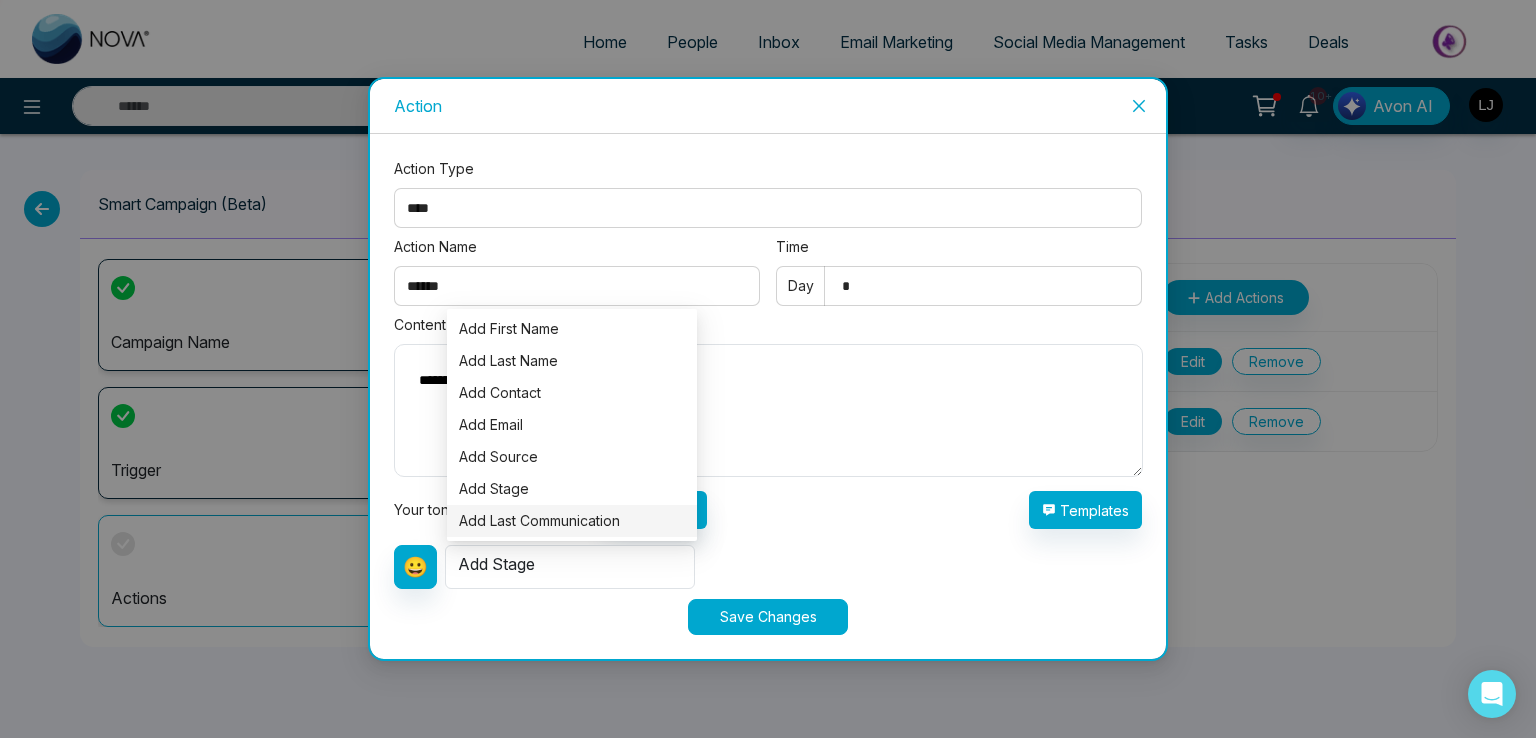 click on "Add Last Communication" at bounding box center (539, 520) 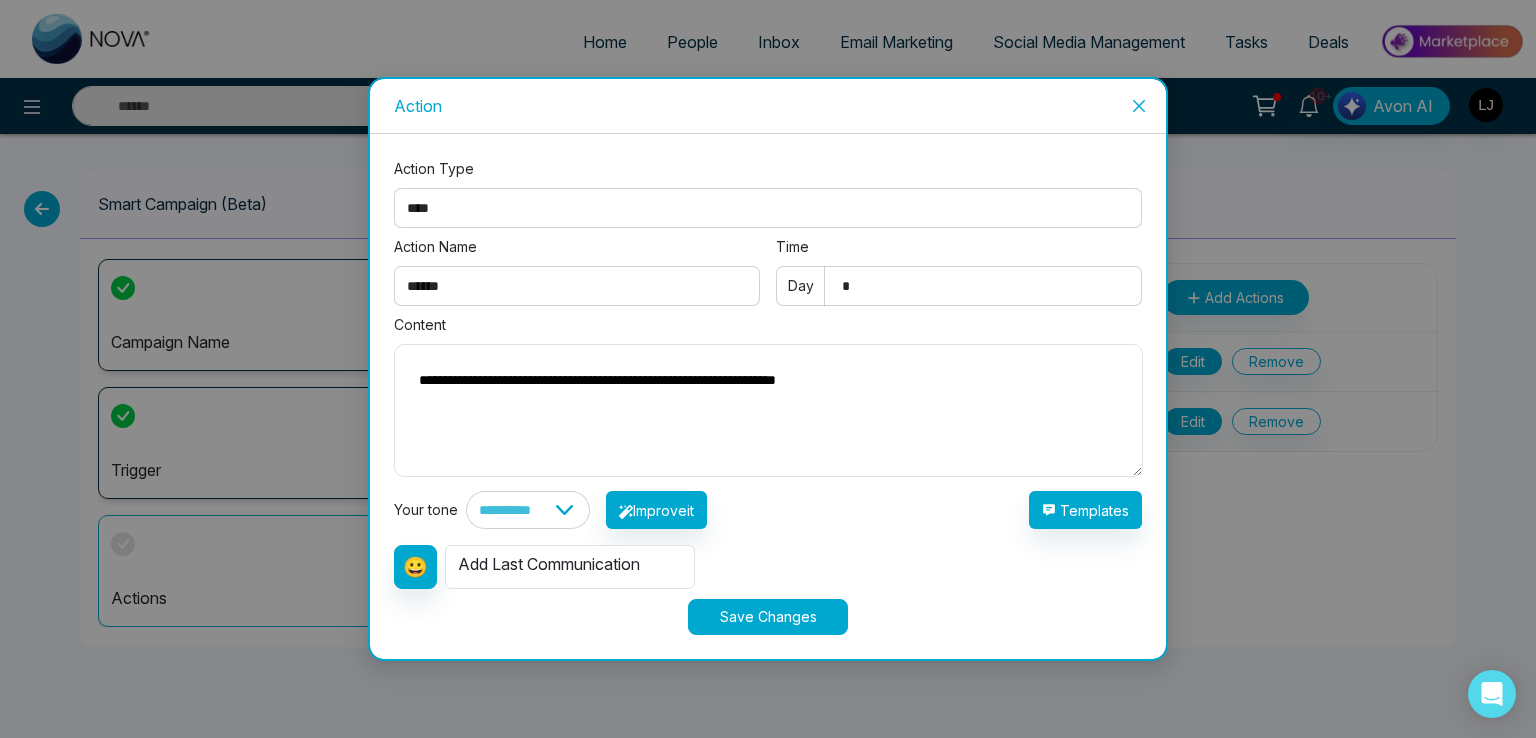 click on "**********" at bounding box center [768, 410] 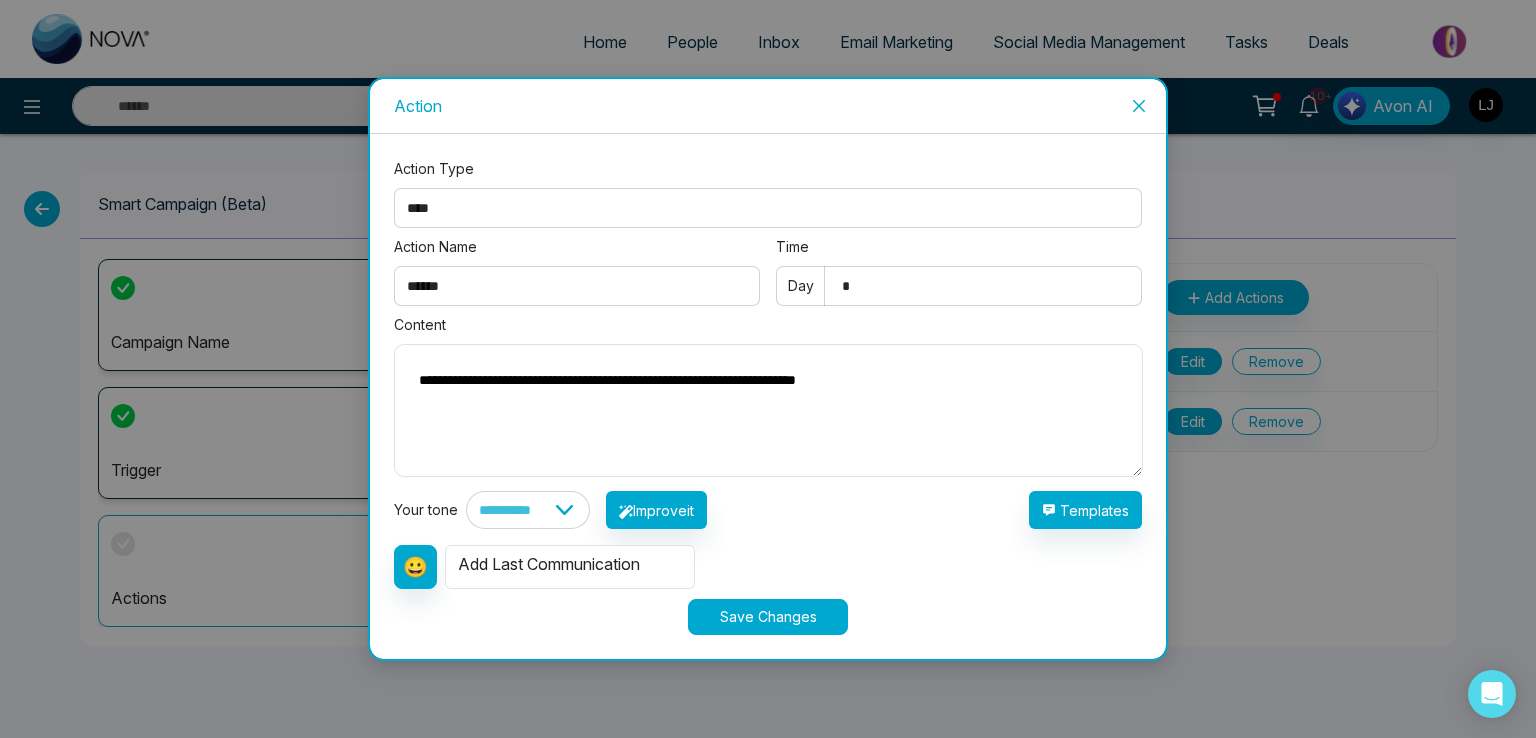 click on "**********" at bounding box center [768, 410] 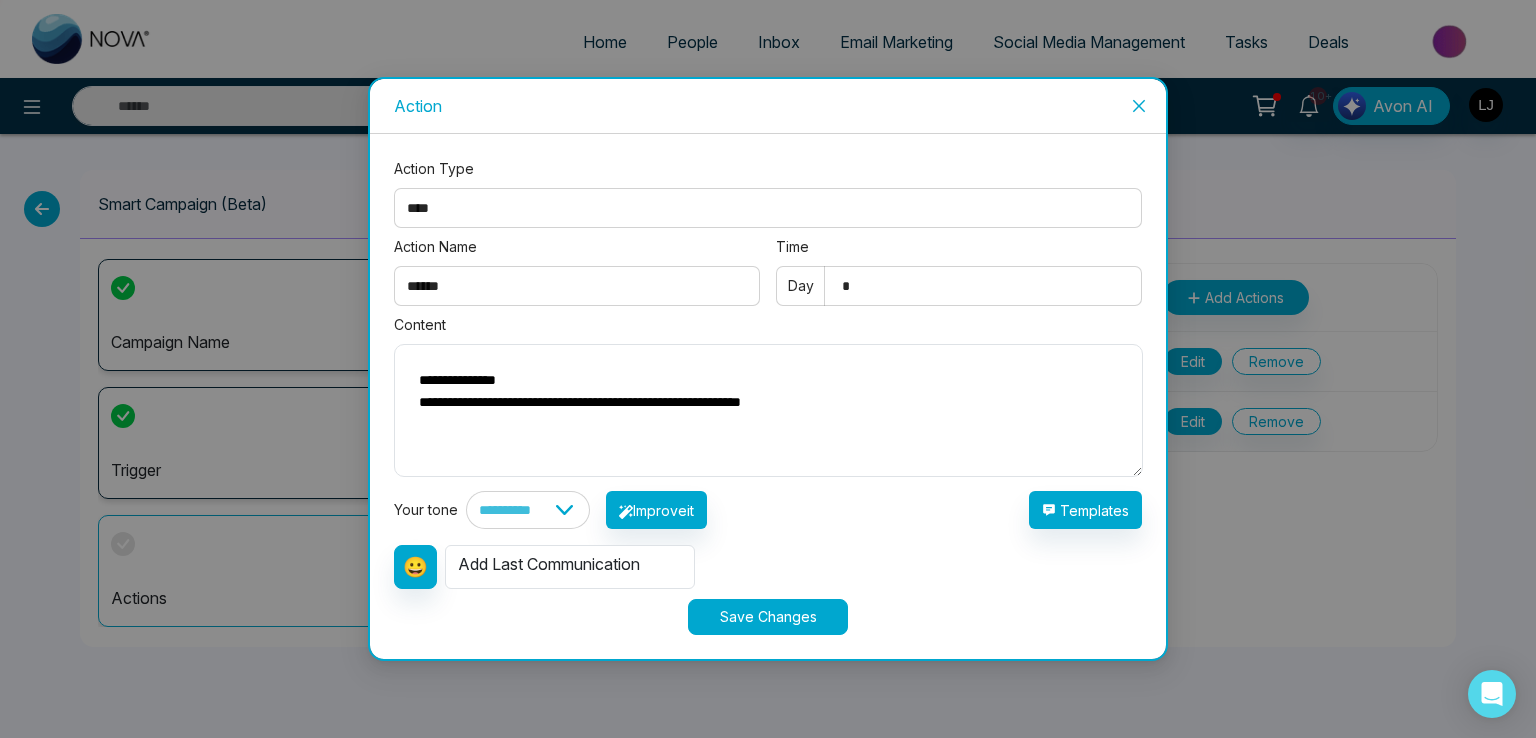 click on "**********" at bounding box center [768, 410] 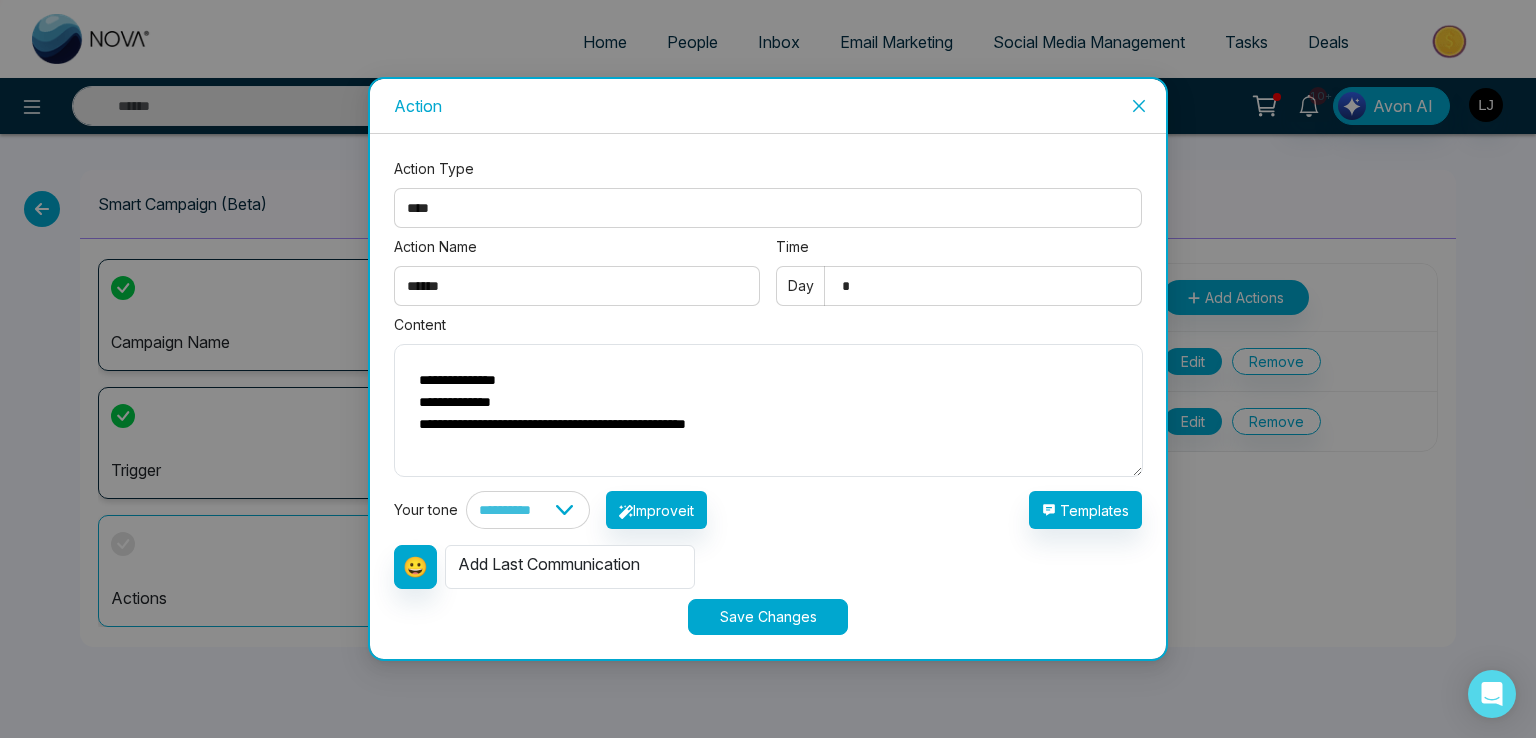click on "**********" at bounding box center [768, 410] 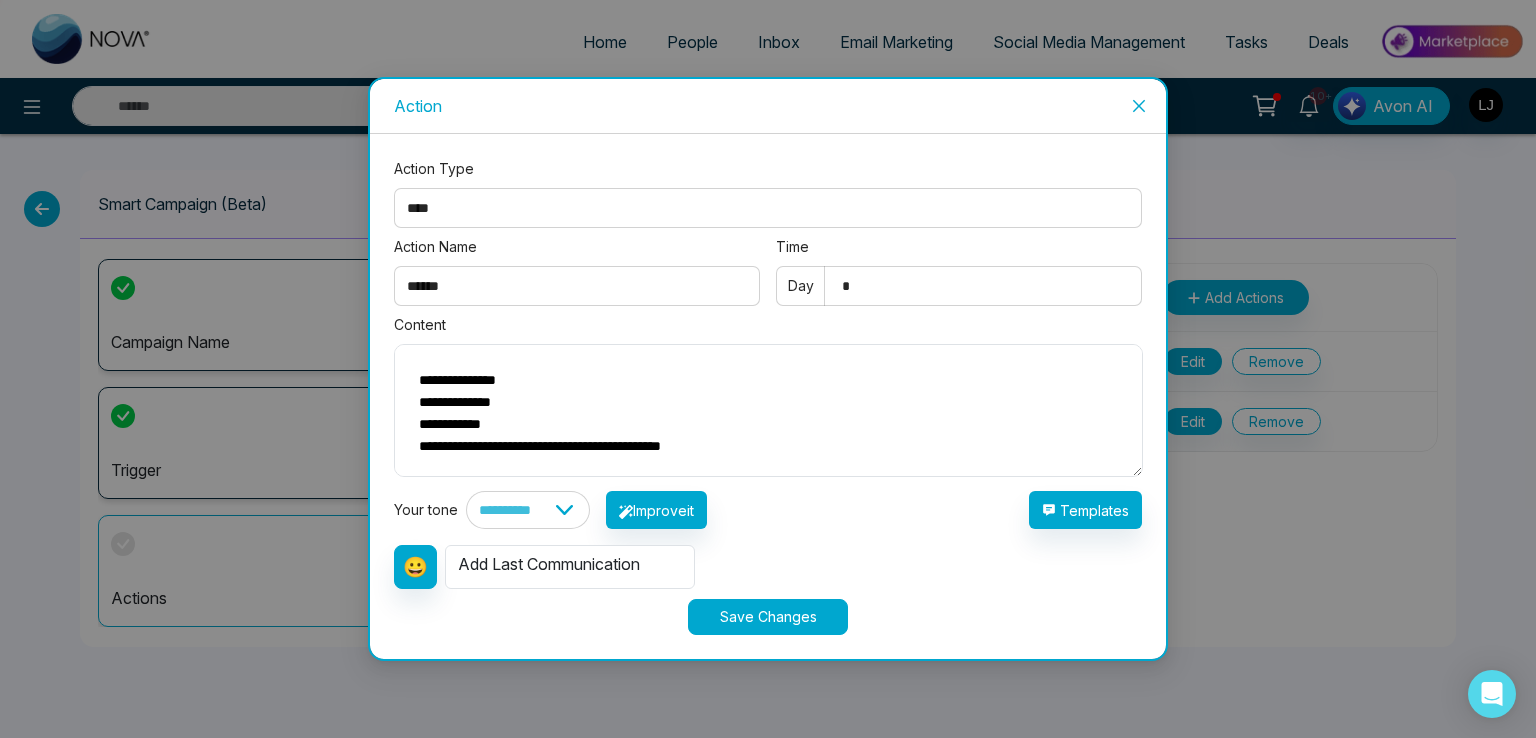 click on "**********" at bounding box center [768, 410] 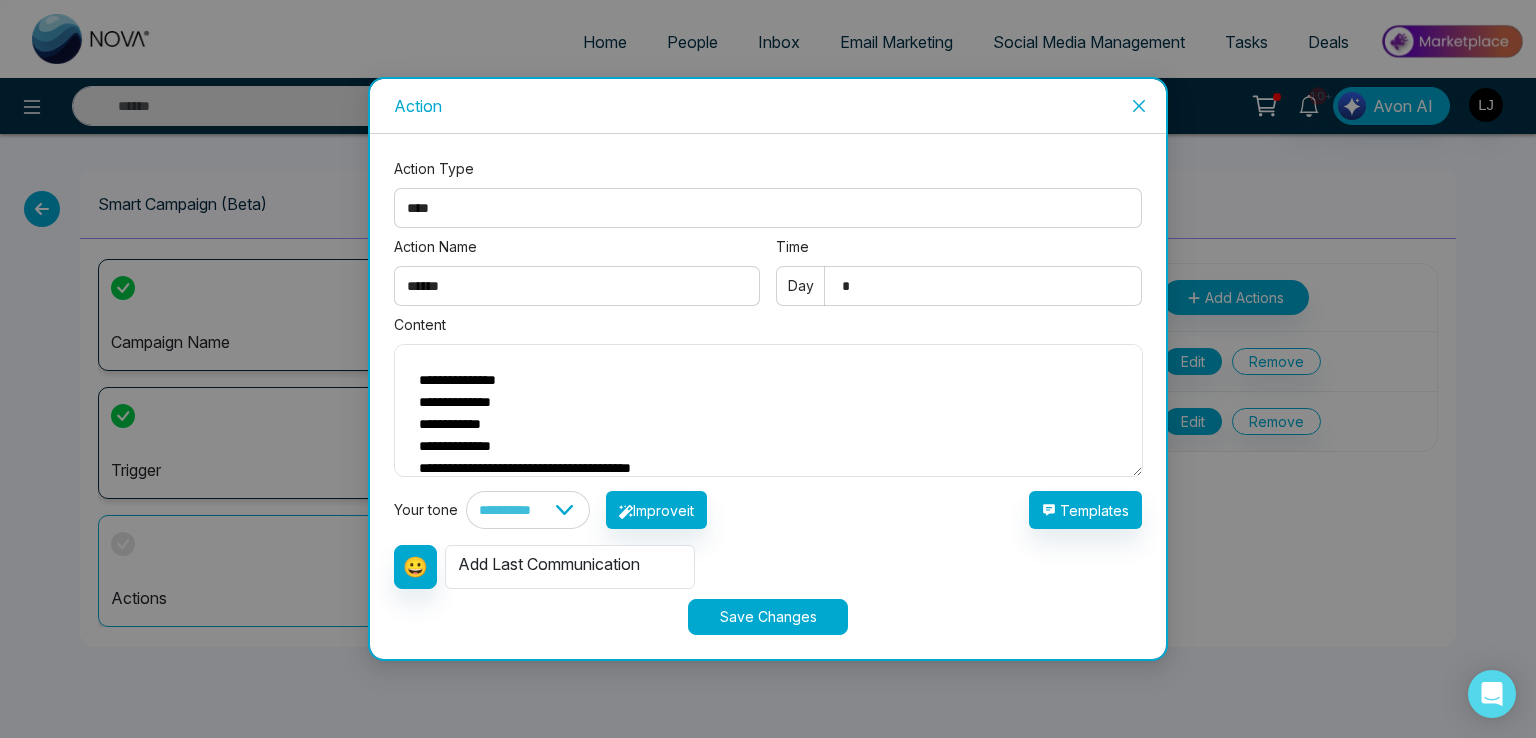 click on "**********" at bounding box center [768, 410] 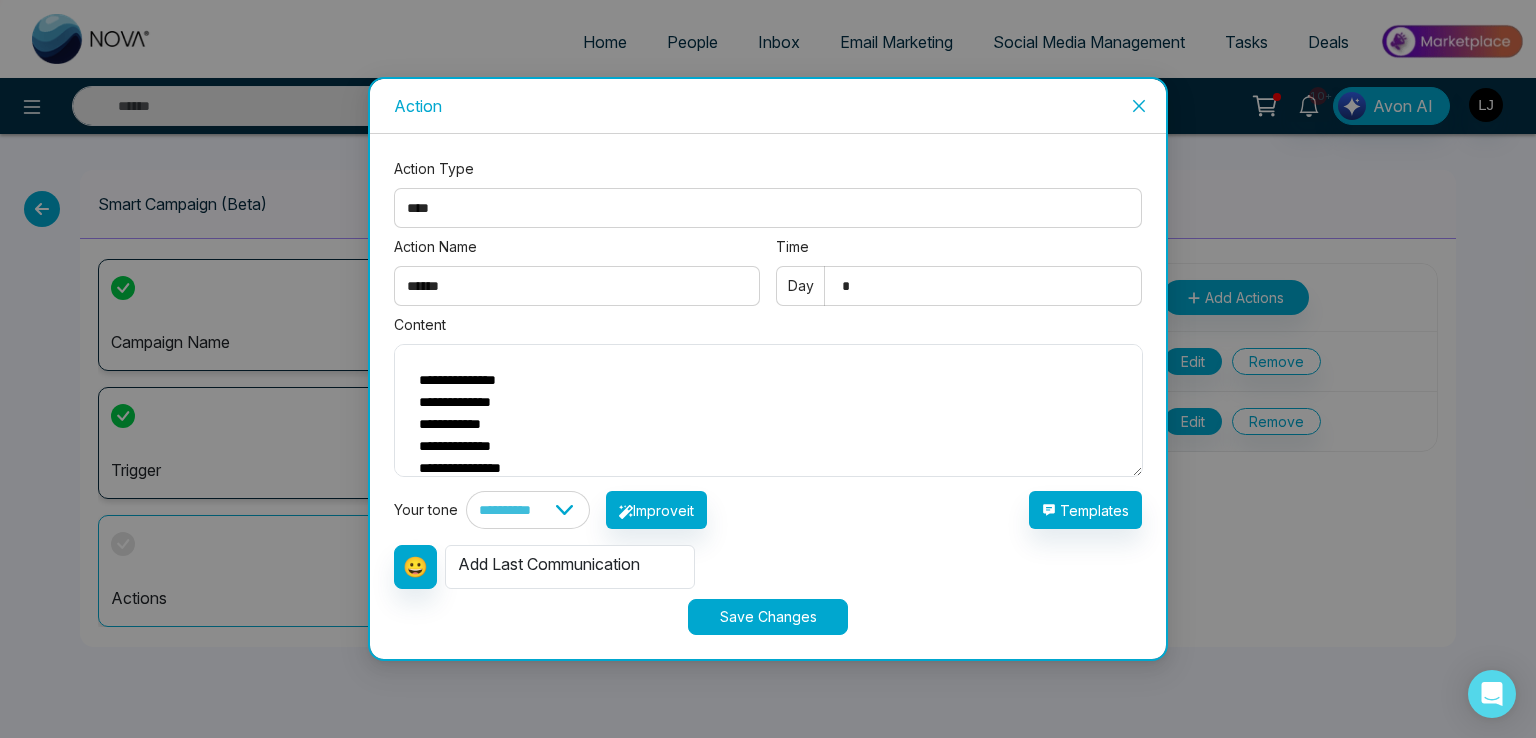 scroll, scrollTop: 22, scrollLeft: 0, axis: vertical 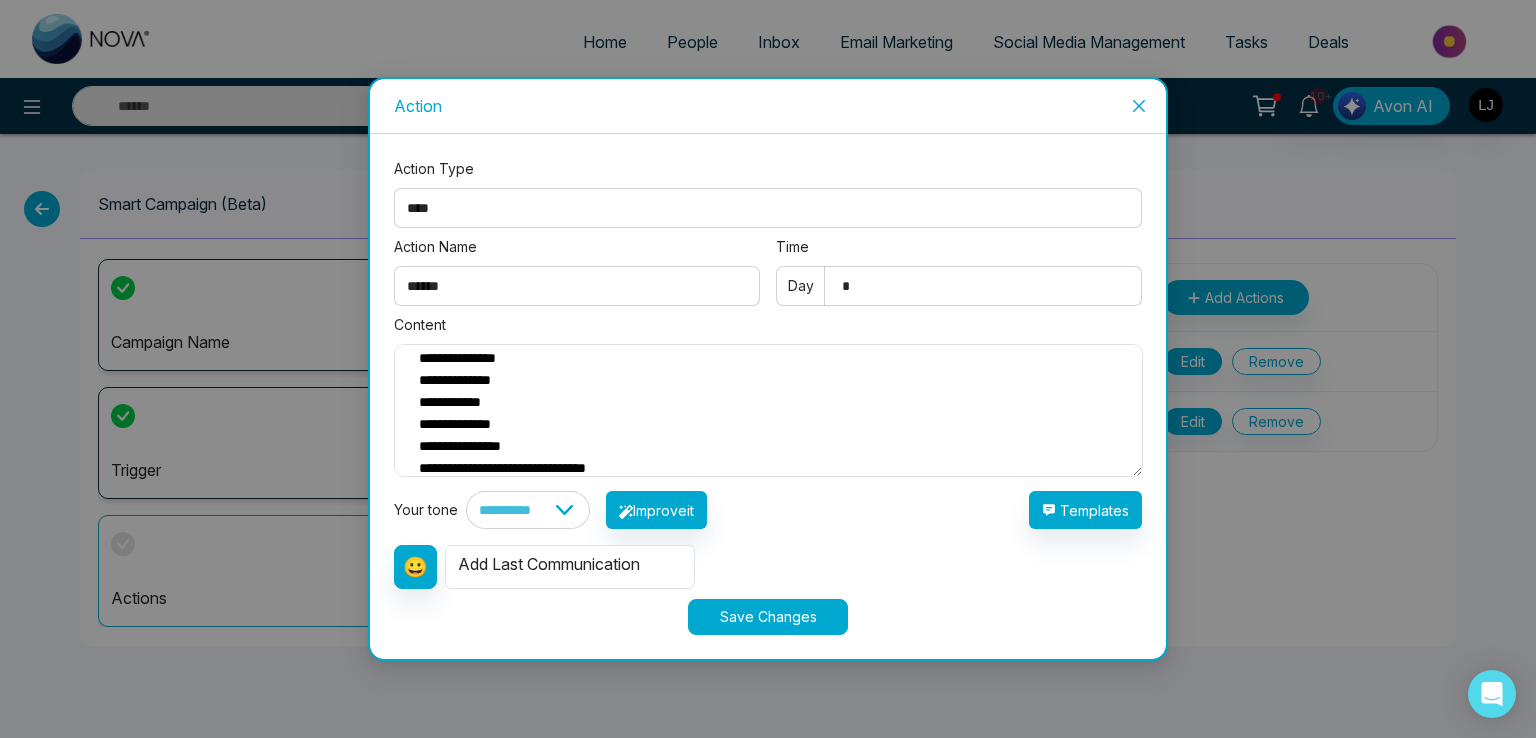 click on "**********" at bounding box center (768, 410) 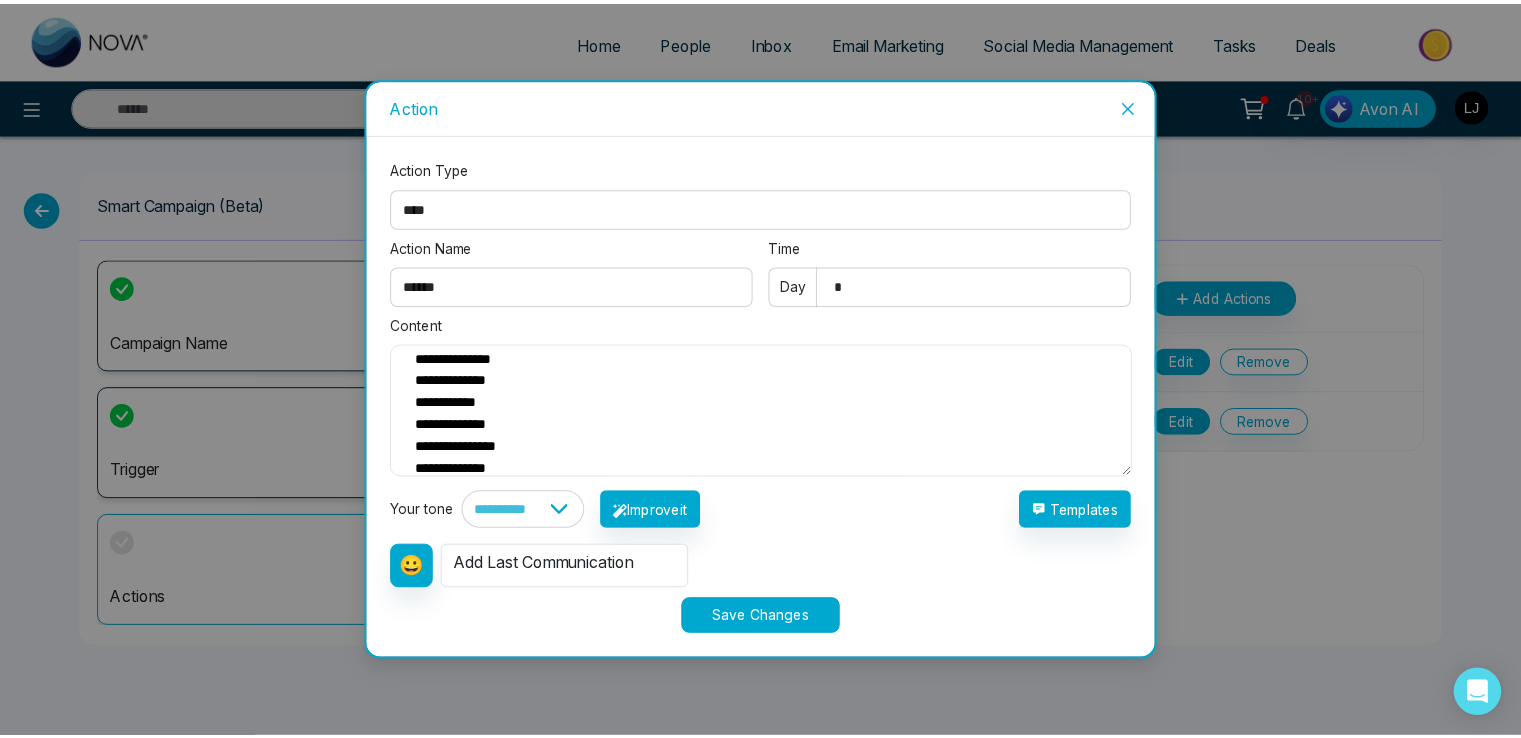 scroll, scrollTop: 44, scrollLeft: 0, axis: vertical 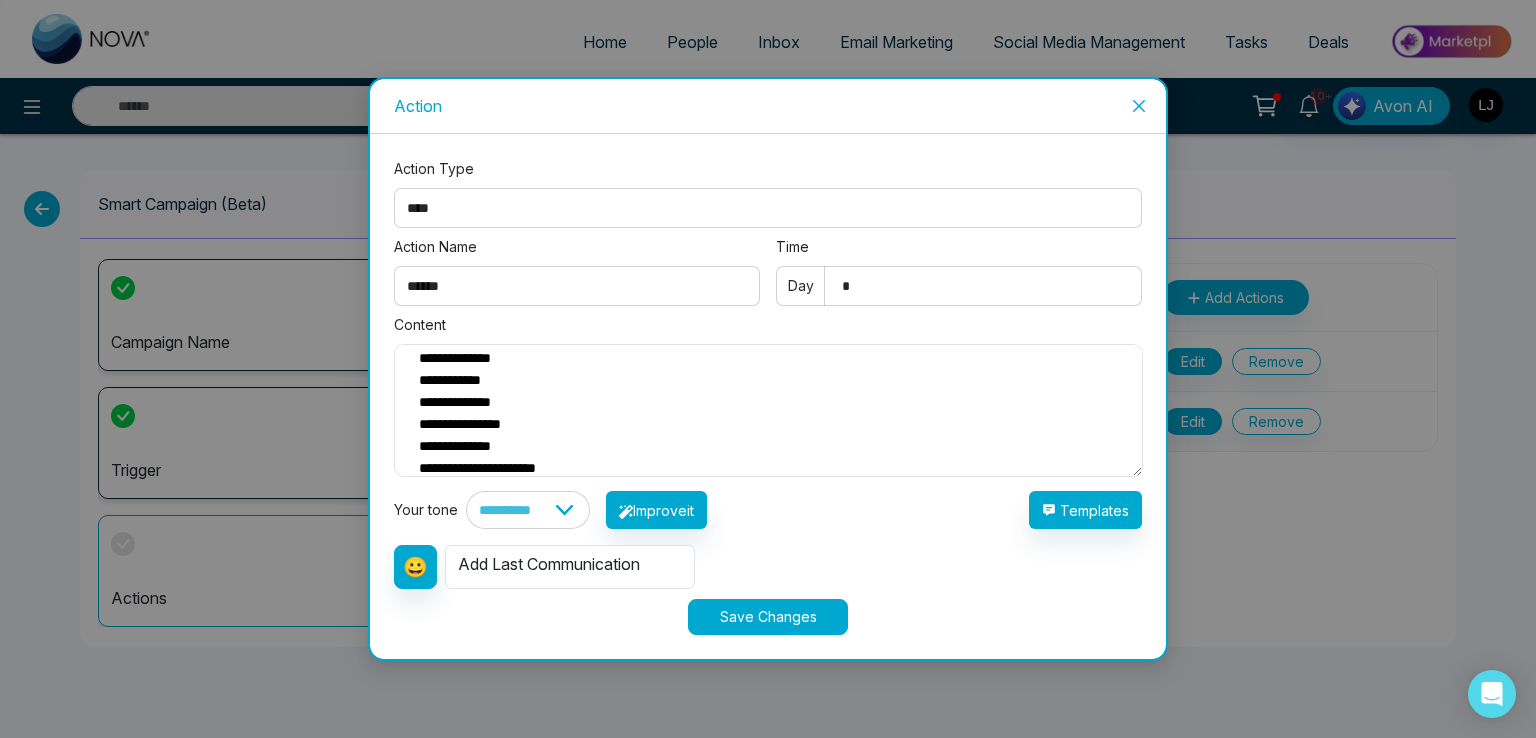 type on "**********" 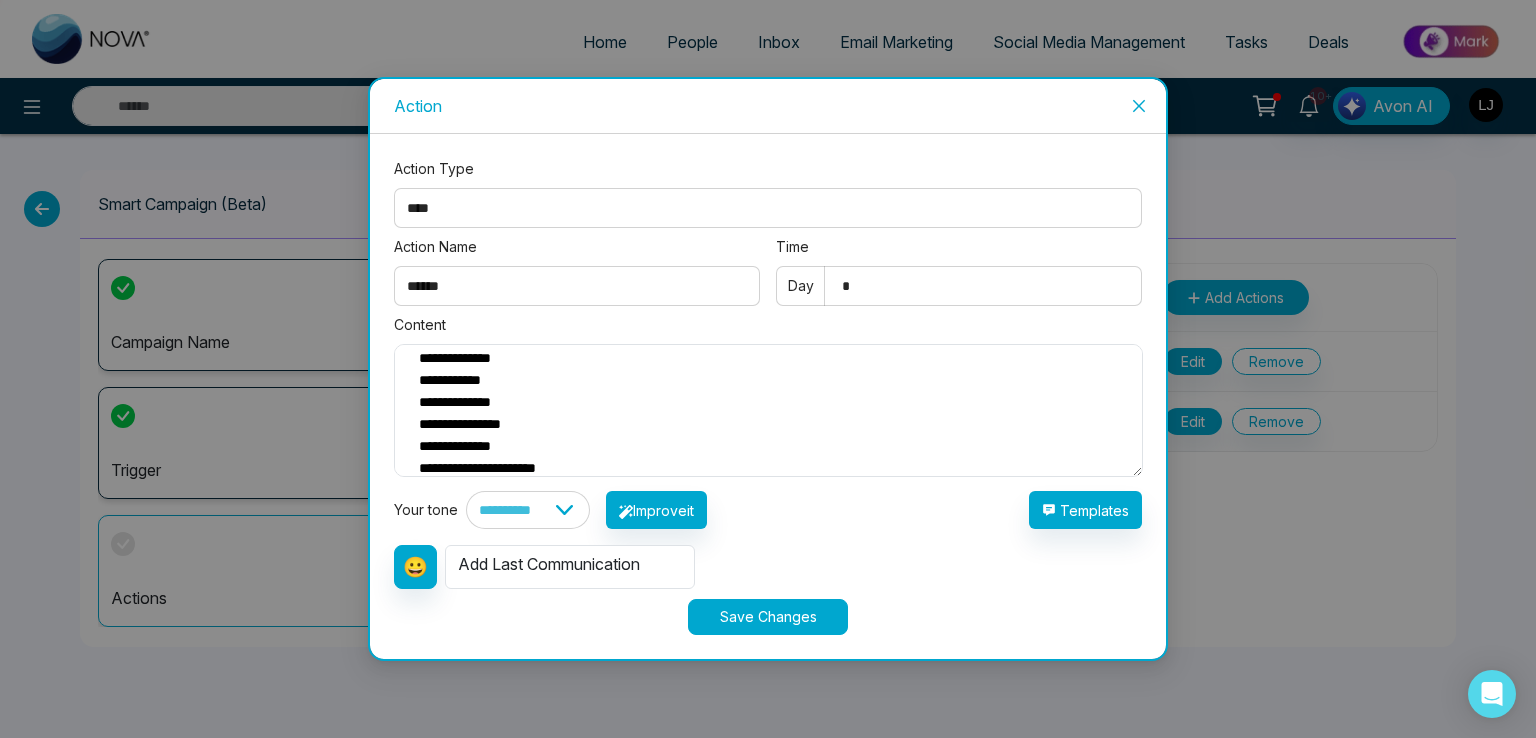 click on "Save Changes" at bounding box center (768, 617) 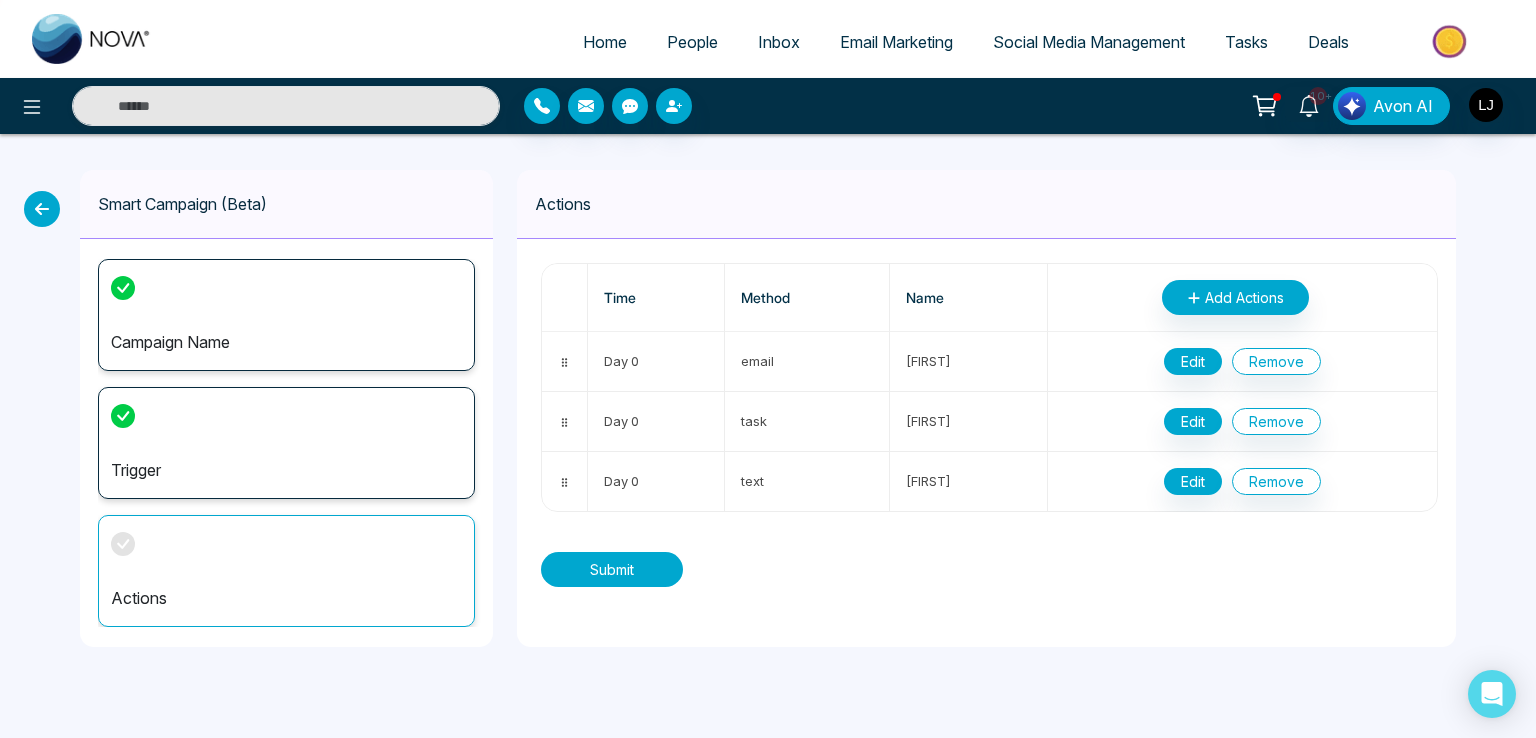 click on "Submit" at bounding box center [612, 569] 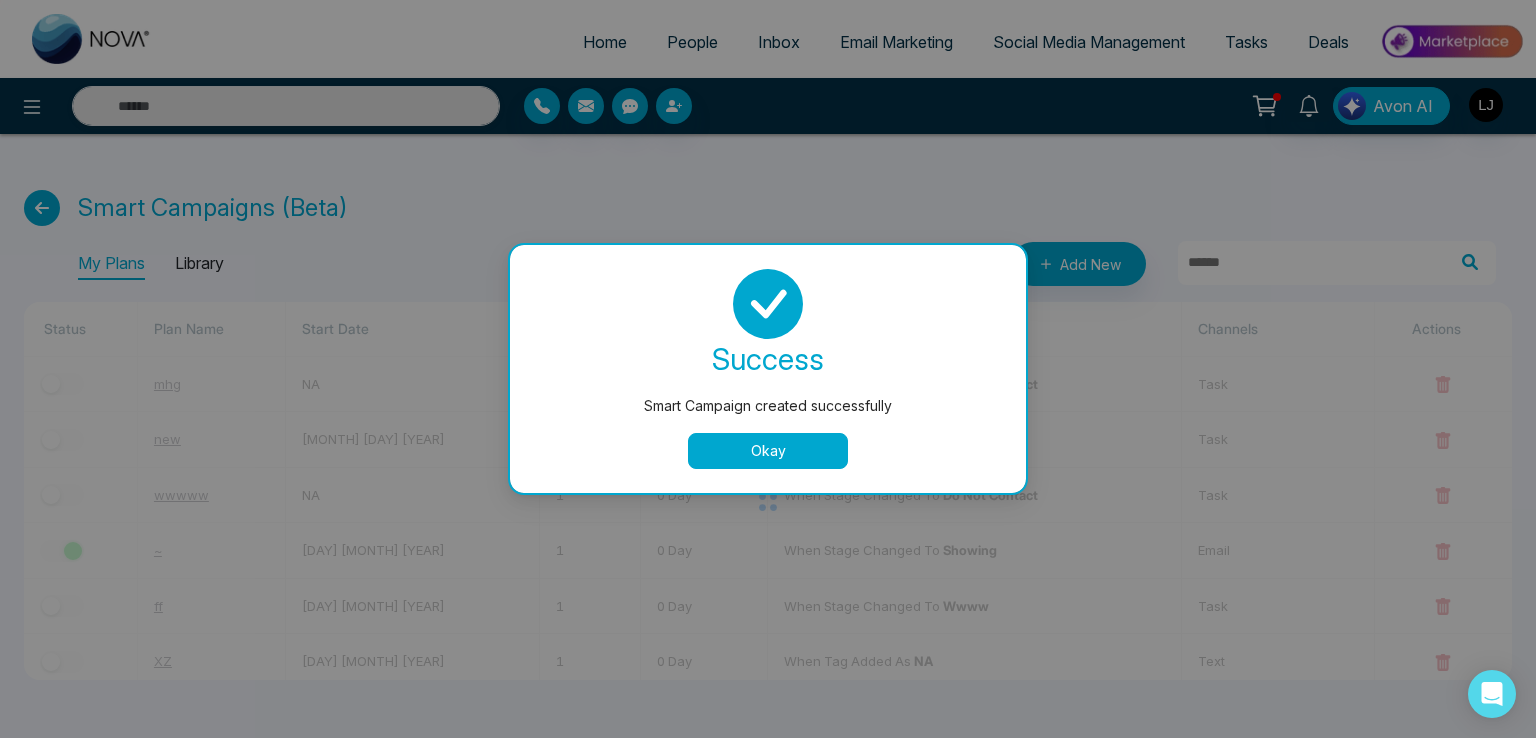 click on "Okay" at bounding box center [768, 451] 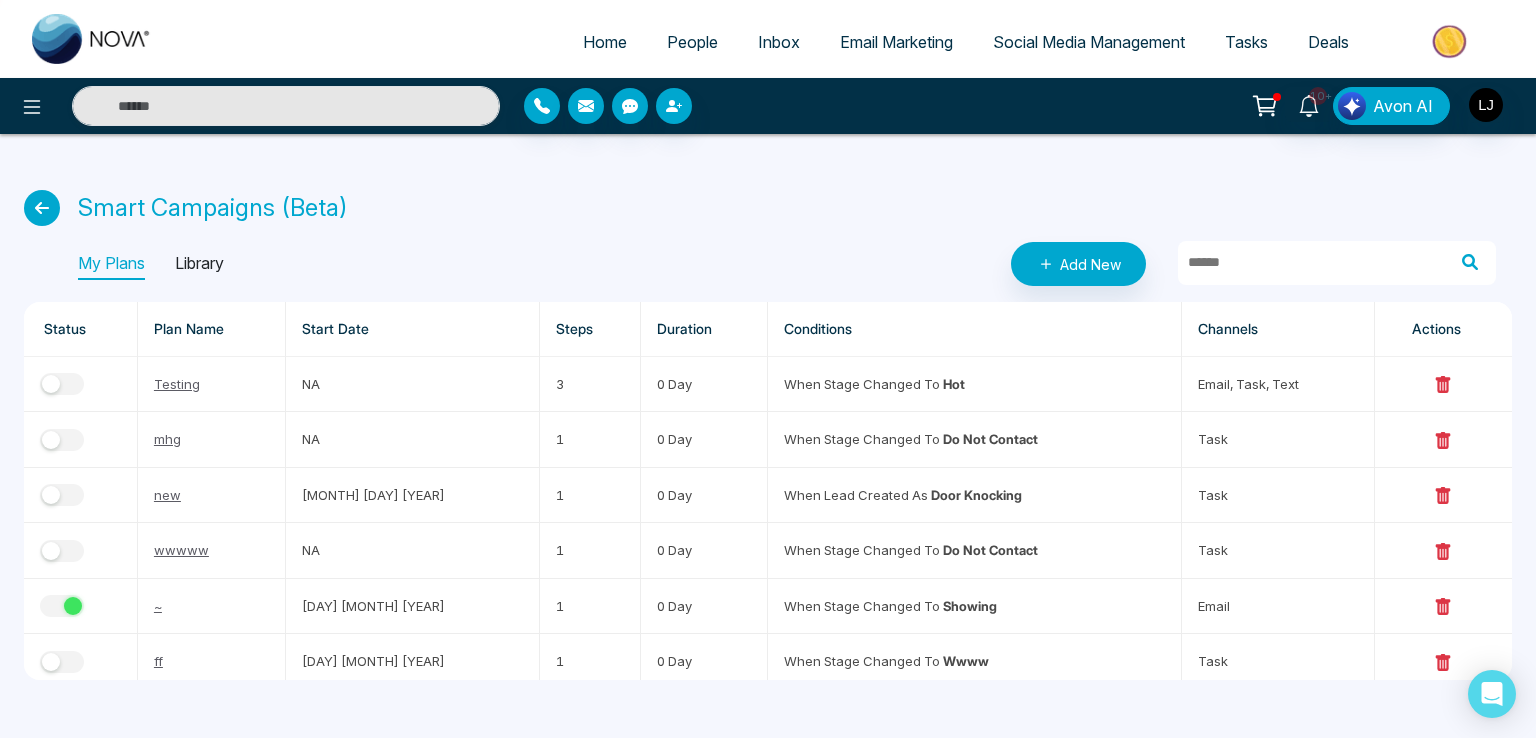 click on "People" at bounding box center (692, 42) 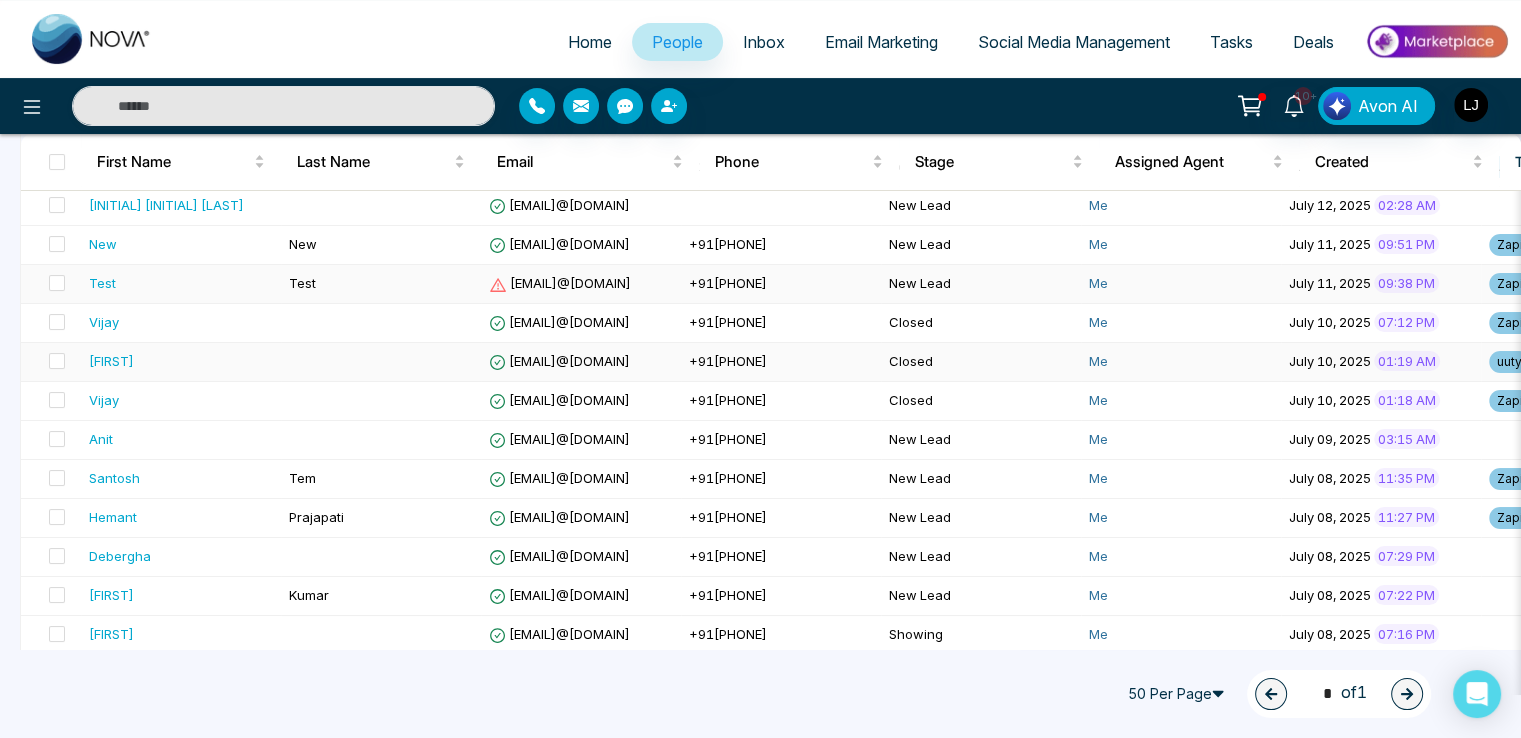 scroll, scrollTop: 212, scrollLeft: 0, axis: vertical 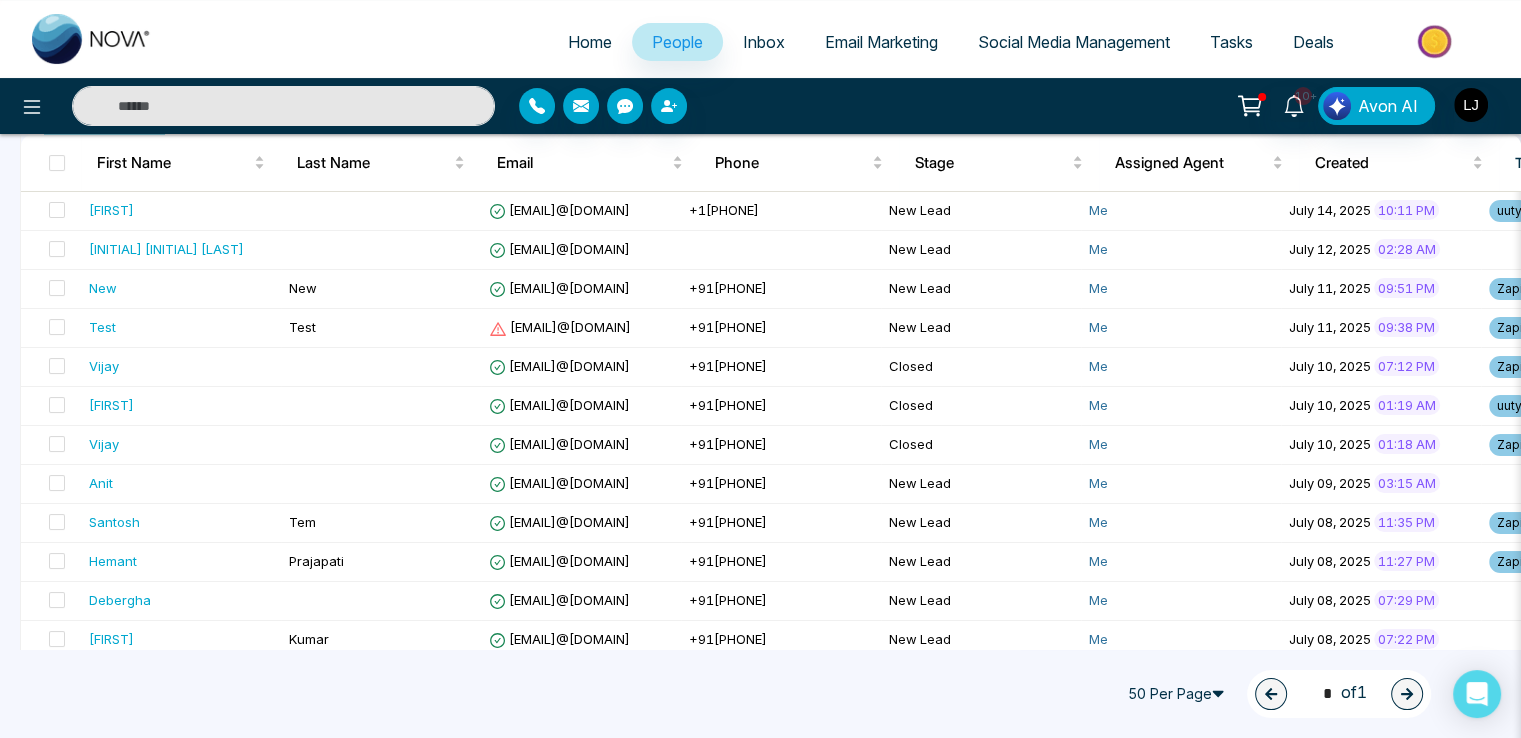 click at bounding box center (283, 106) 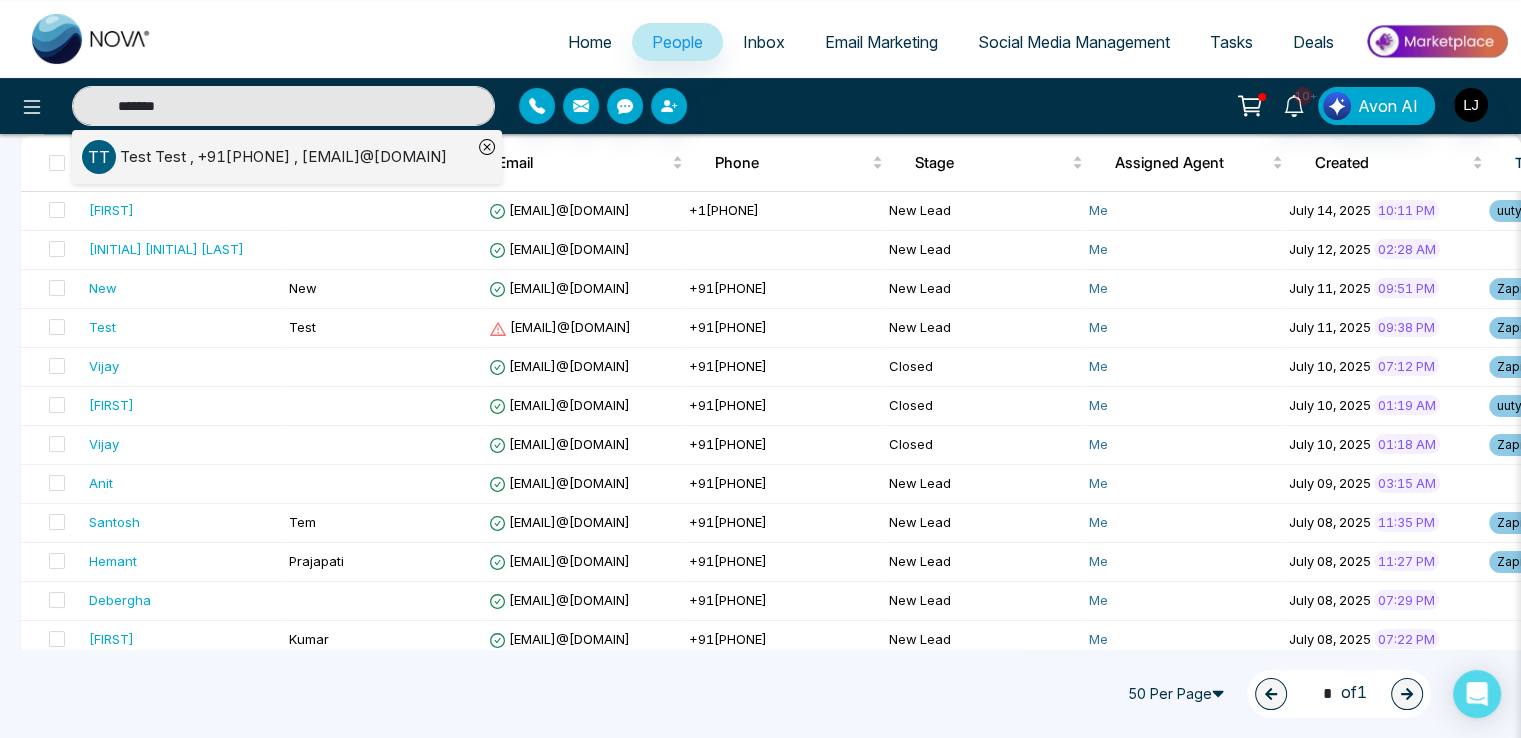 type on "*******" 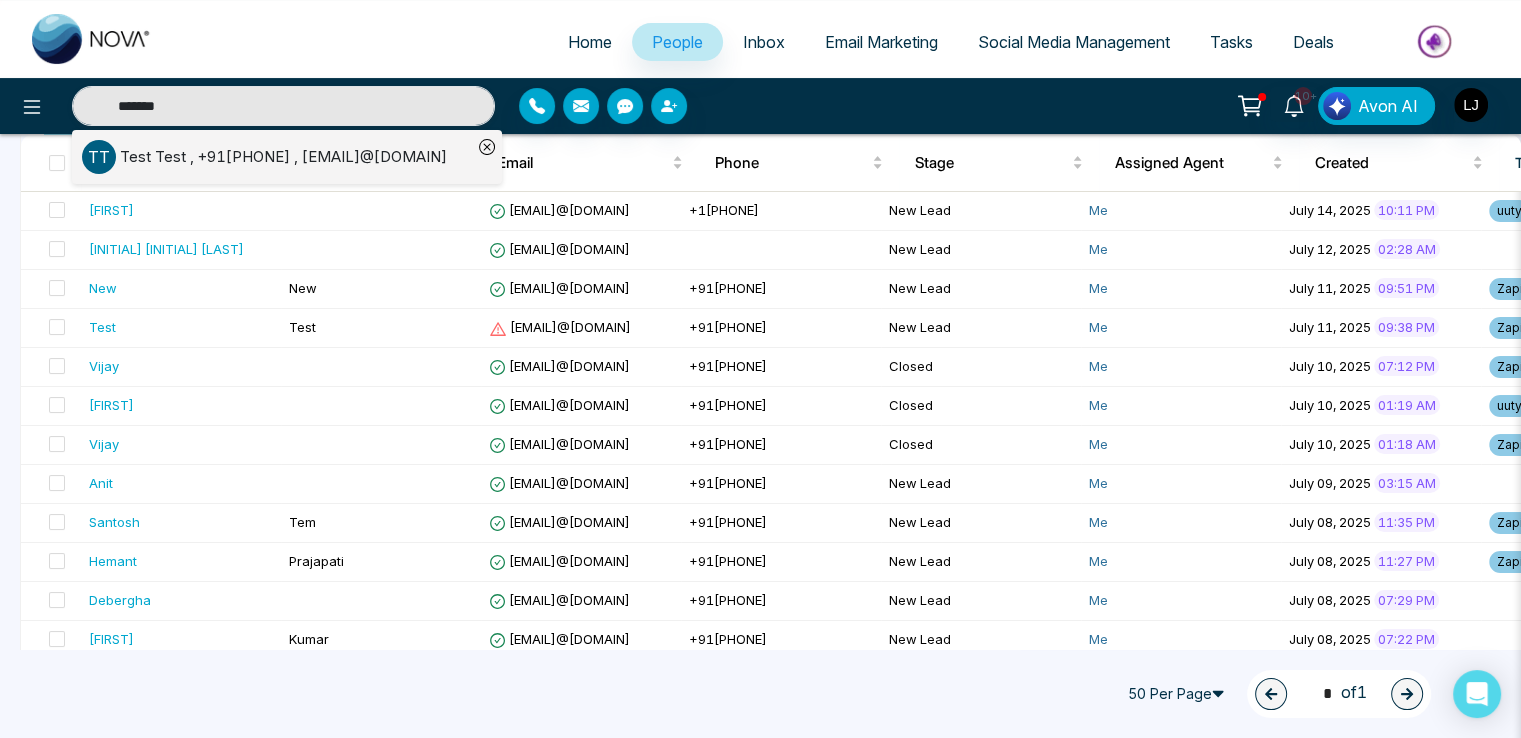 click on "Test   Test   , +918421020305   , Test@gmail.com" at bounding box center [283, 157] 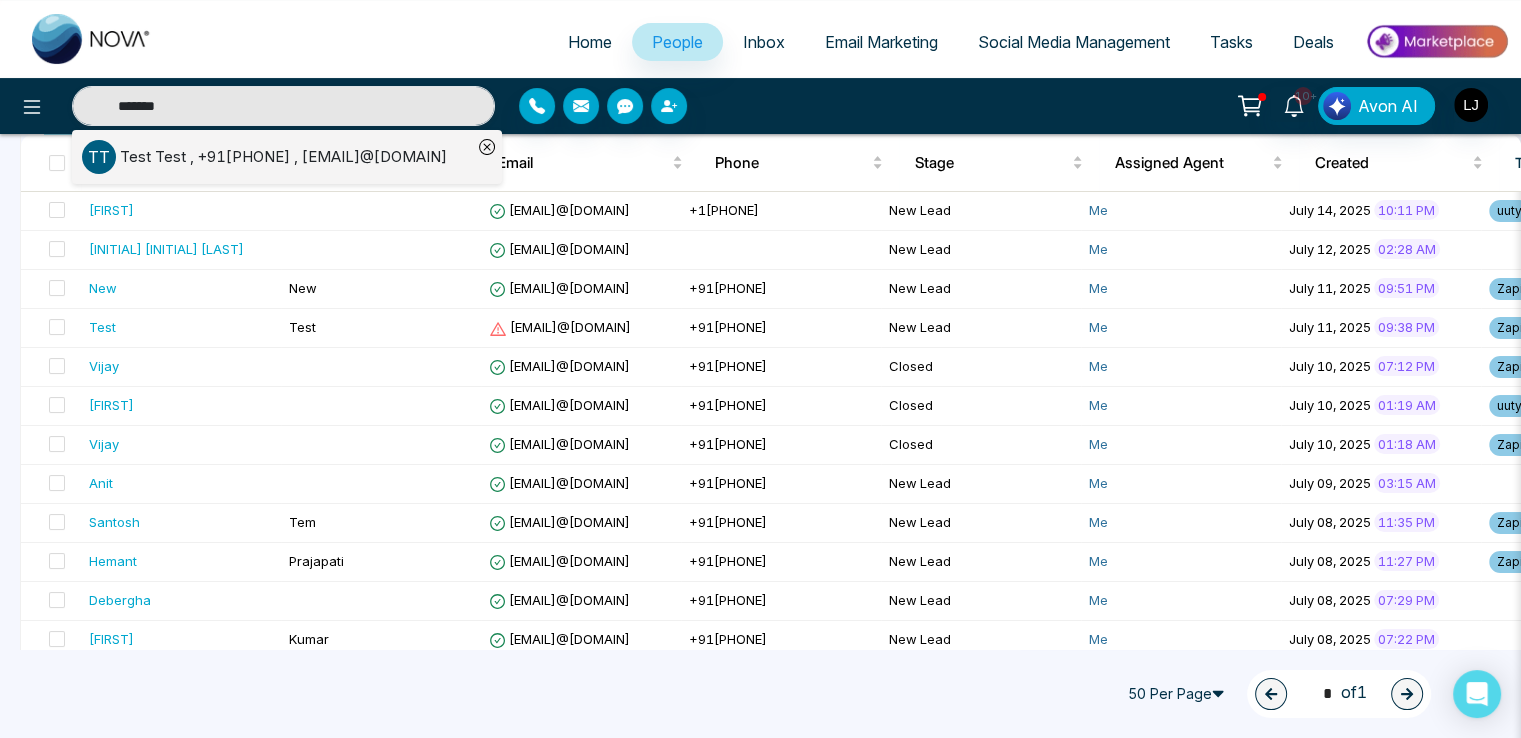 type 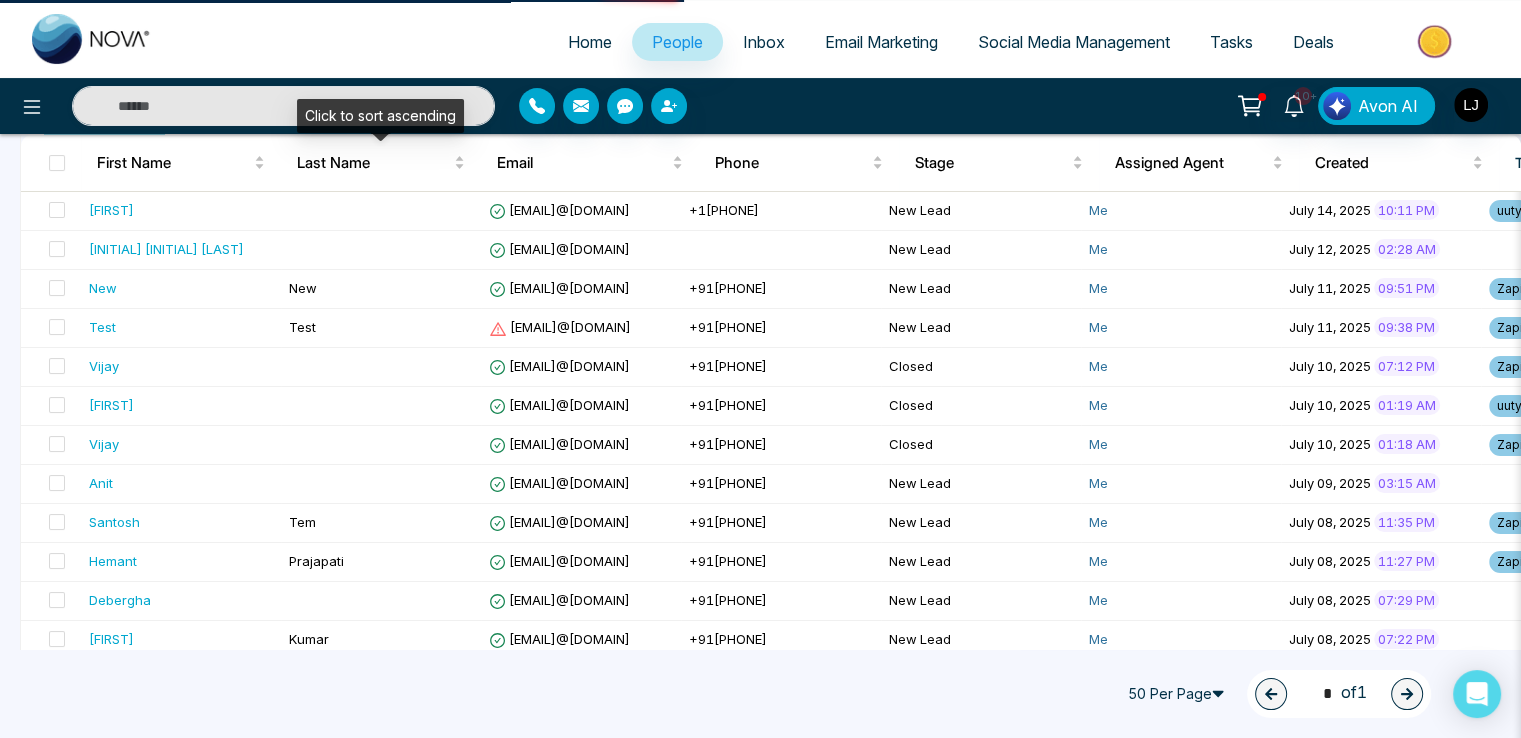 scroll, scrollTop: 0, scrollLeft: 0, axis: both 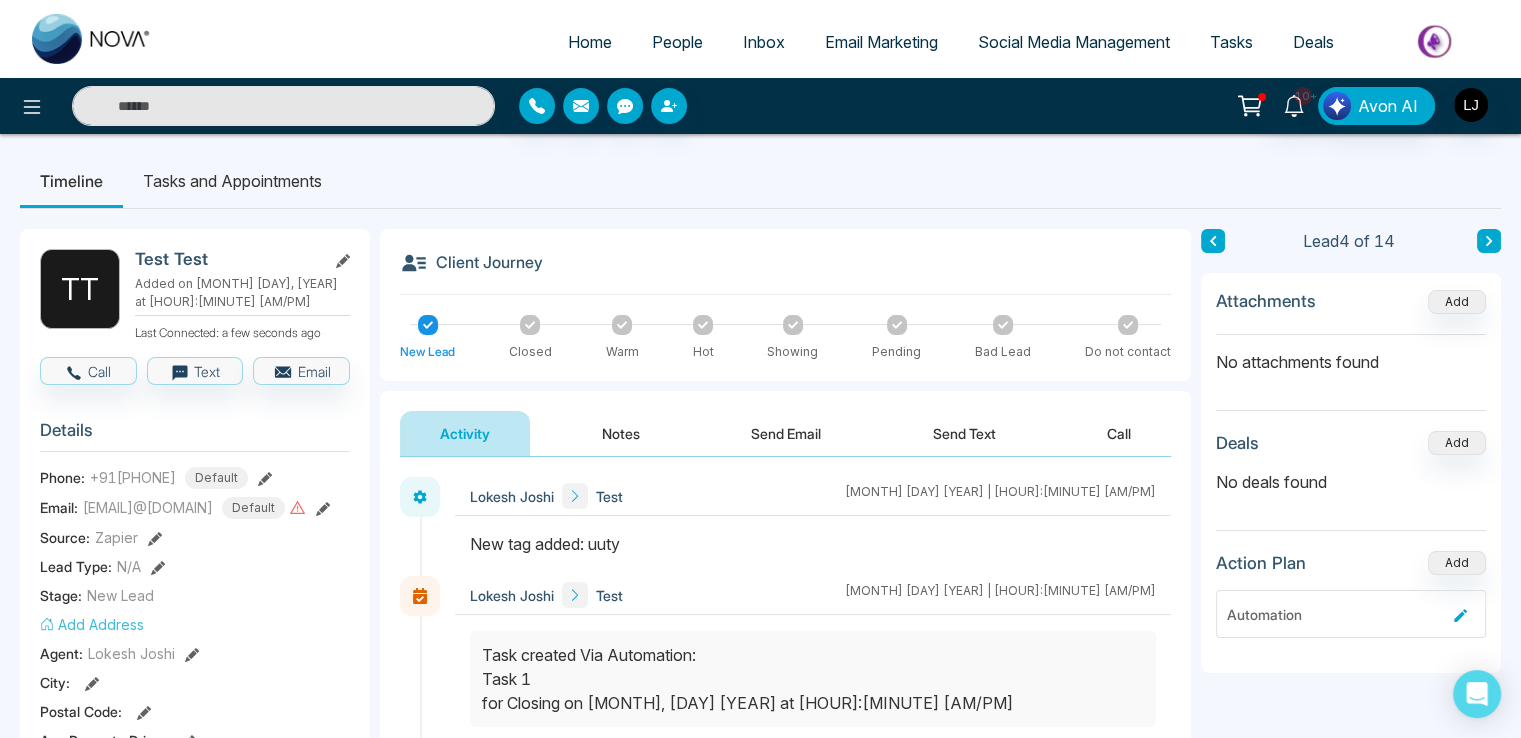 click on "Social Media Management" at bounding box center [1074, 42] 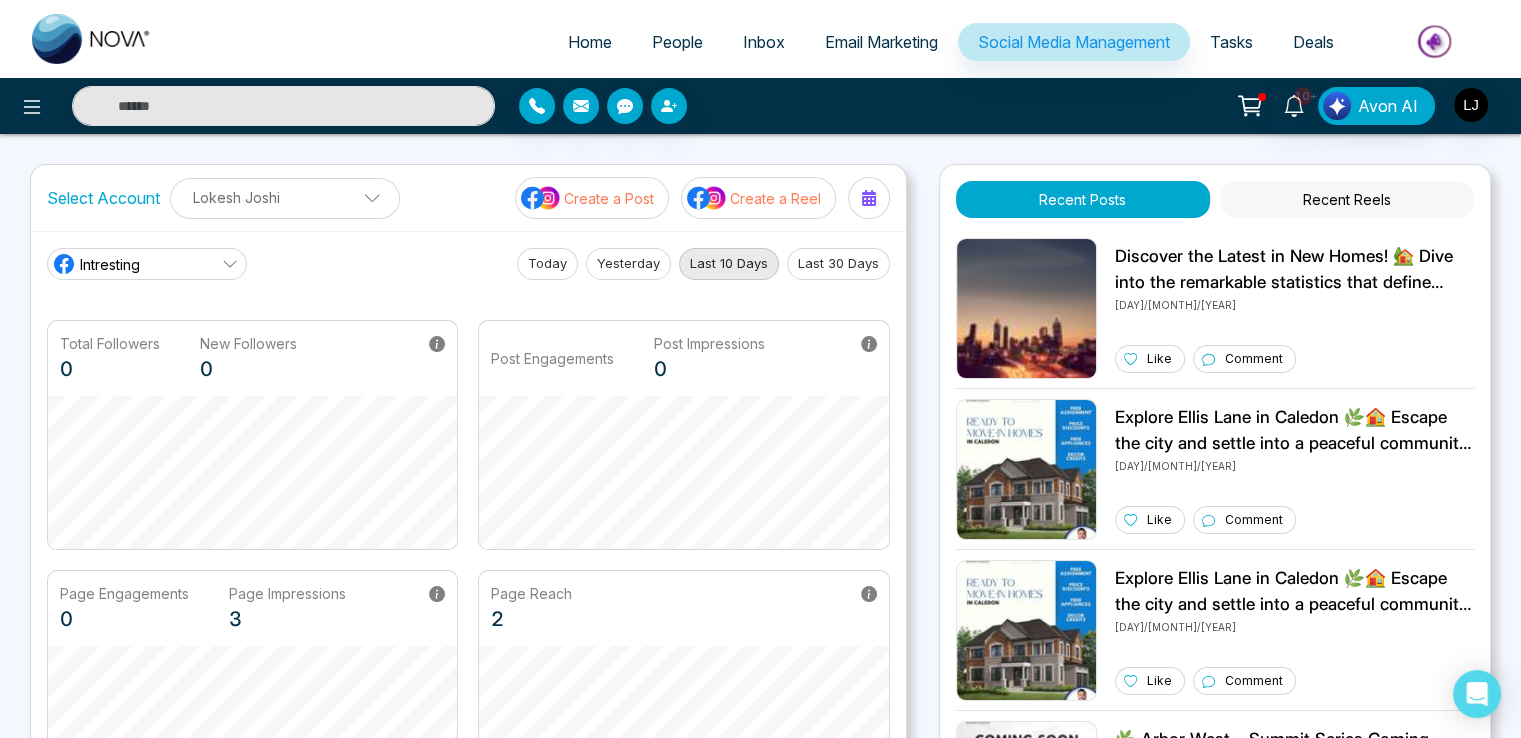 click on "Create a Reel" at bounding box center [775, 198] 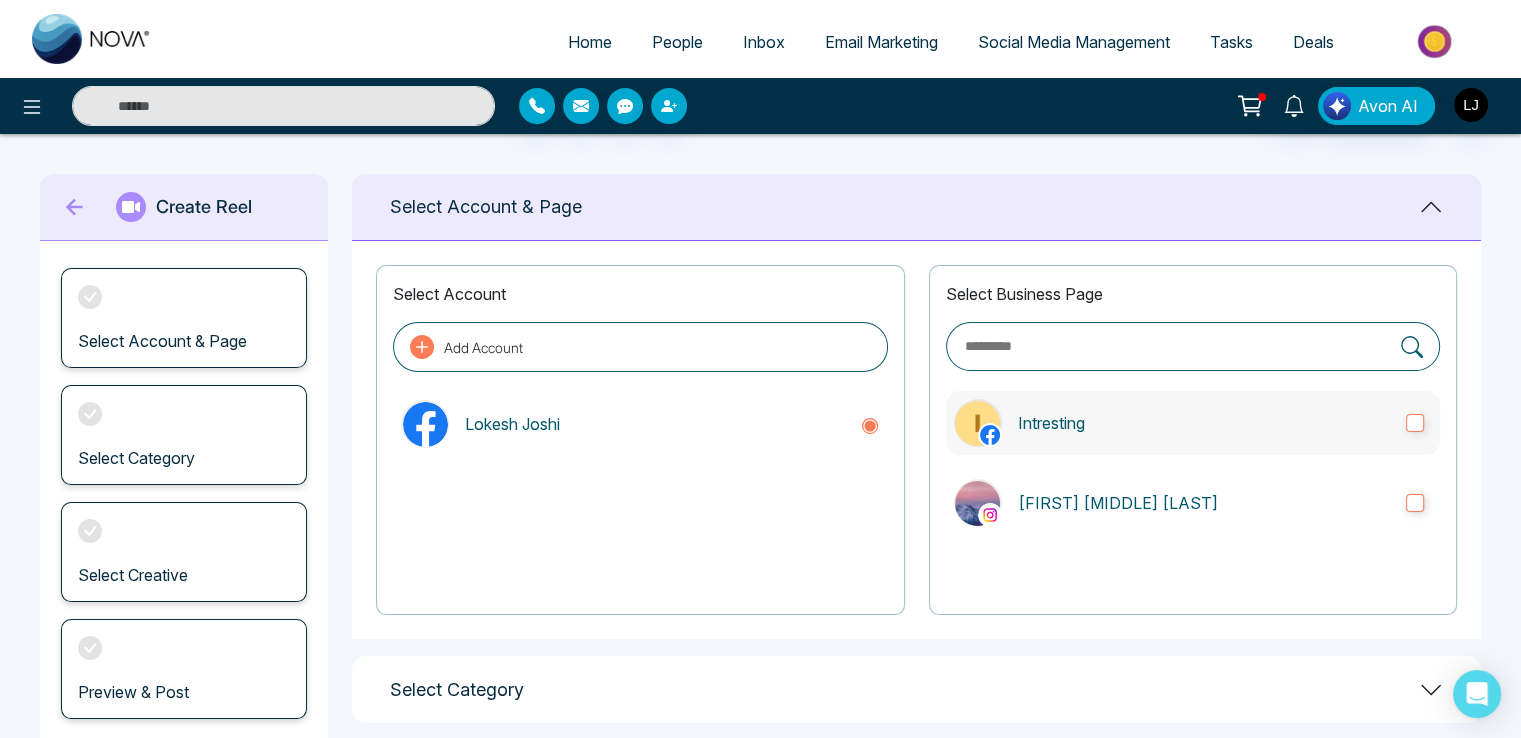 click on "Intresting" at bounding box center [1204, 423] 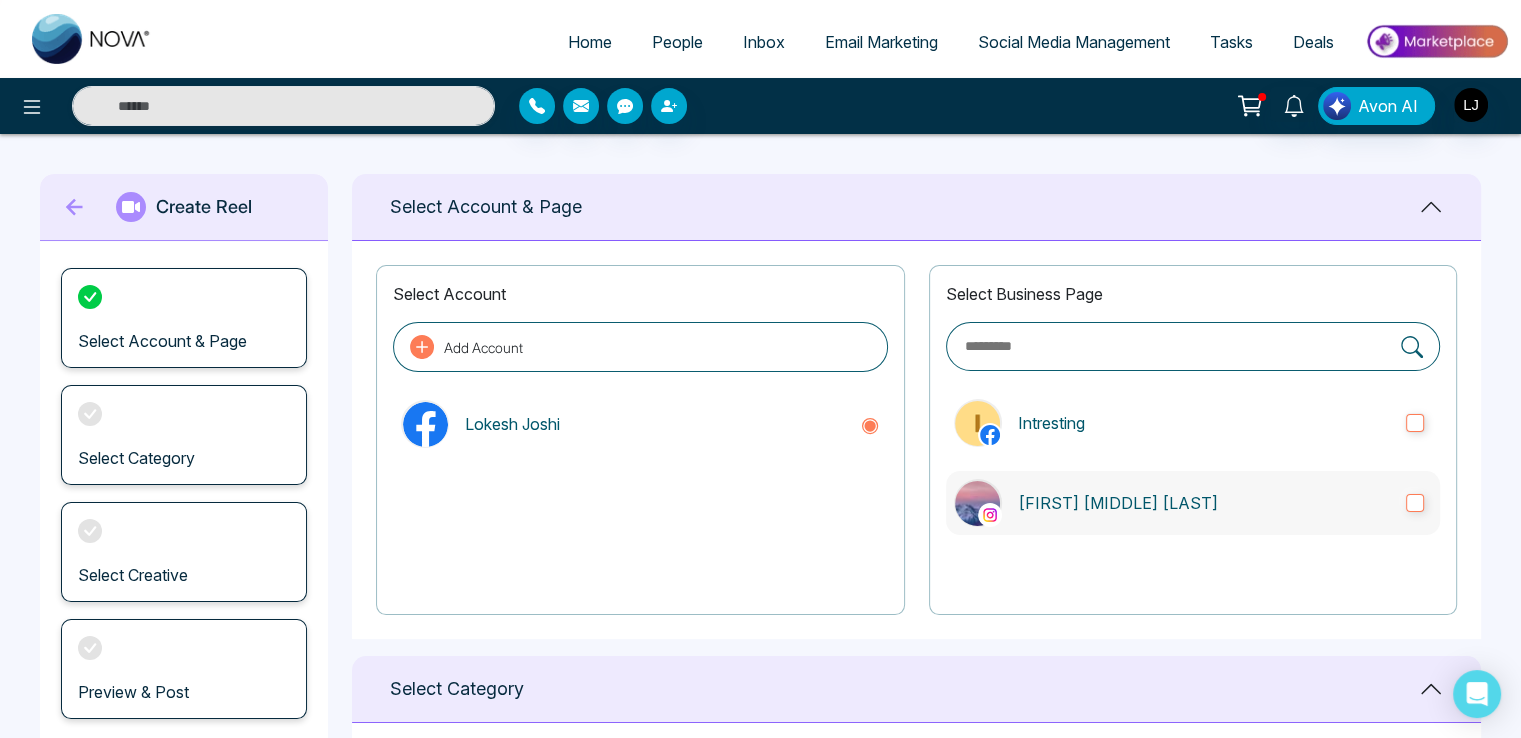 click on "Lokesh Avinash Joshi" at bounding box center (1204, 503) 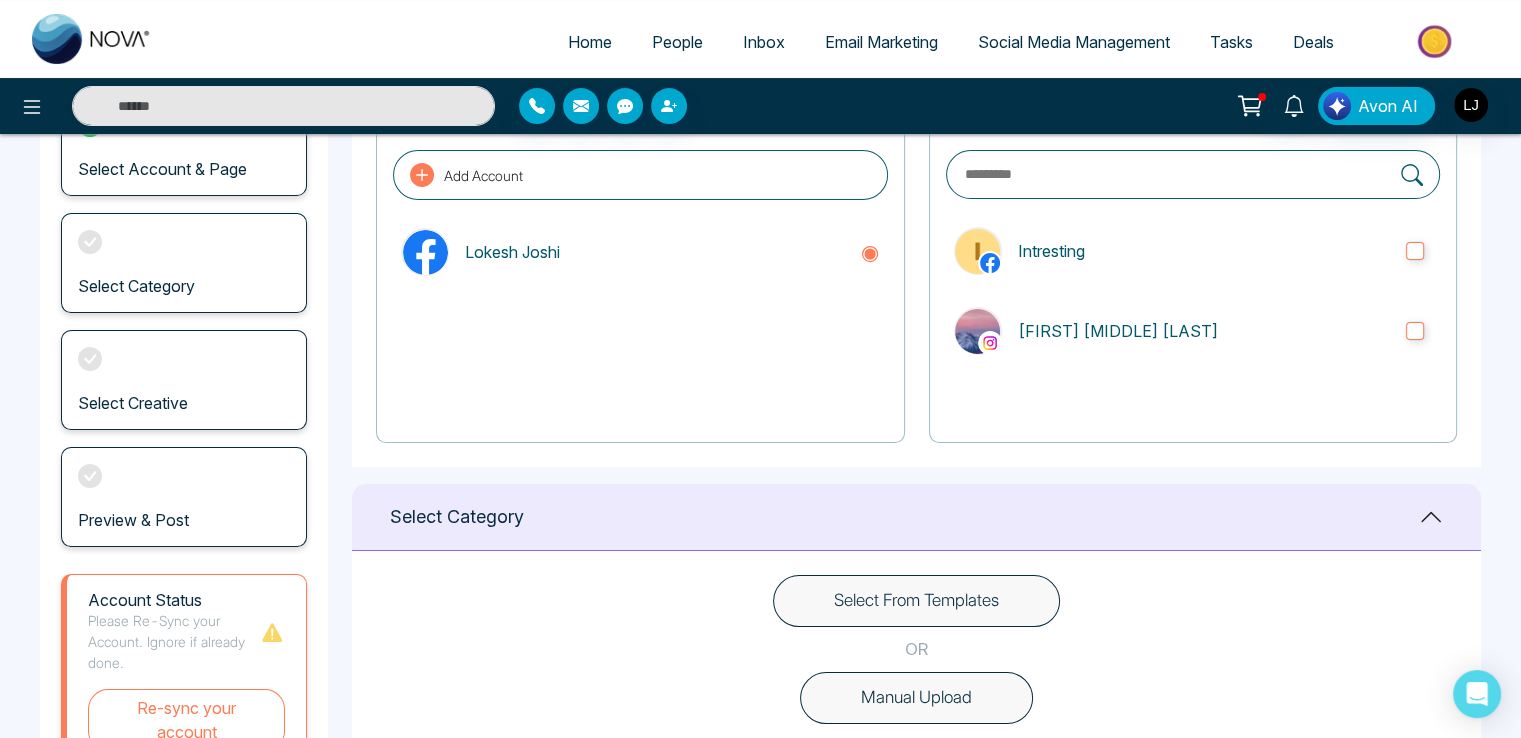 scroll, scrollTop: 400, scrollLeft: 0, axis: vertical 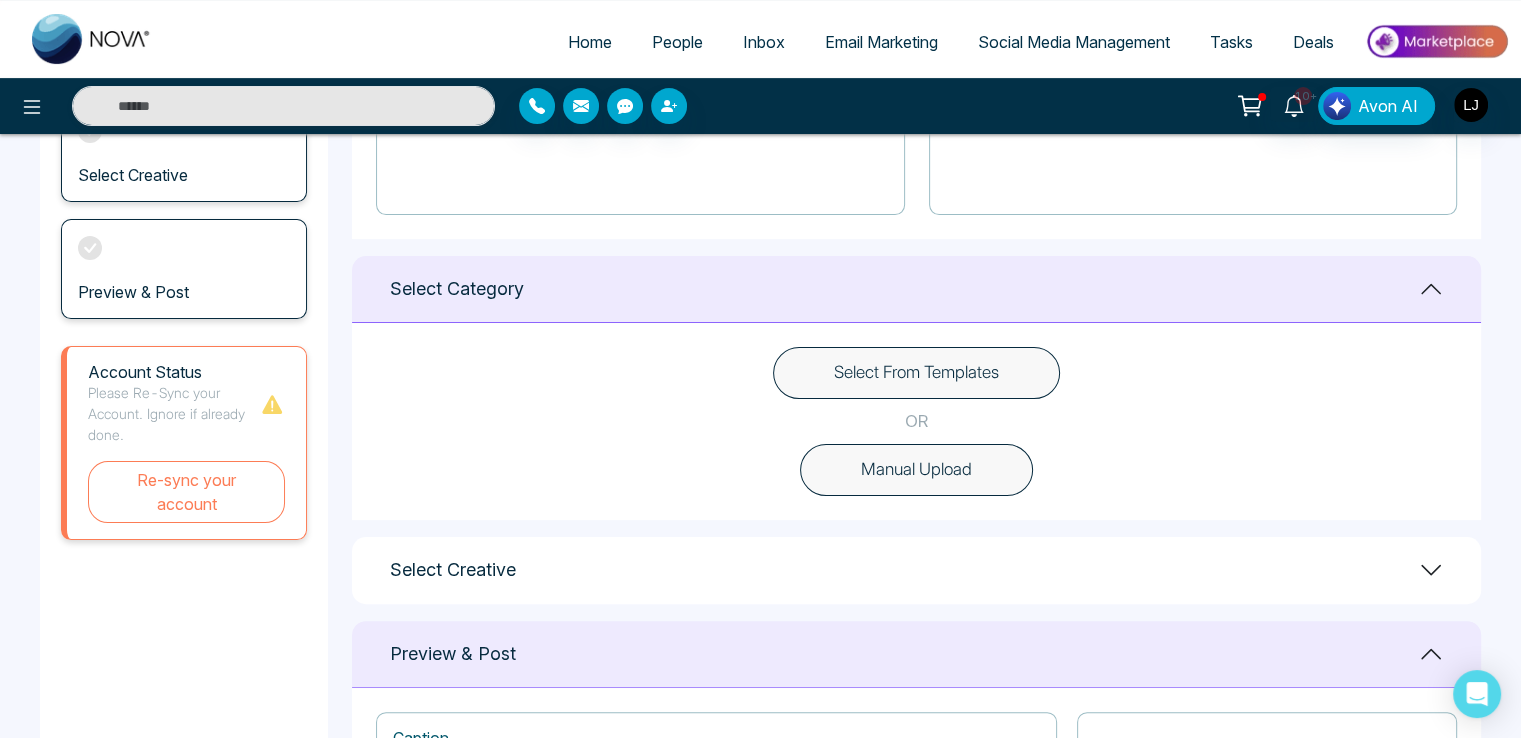 click on "Manual Upload" at bounding box center [916, 470] 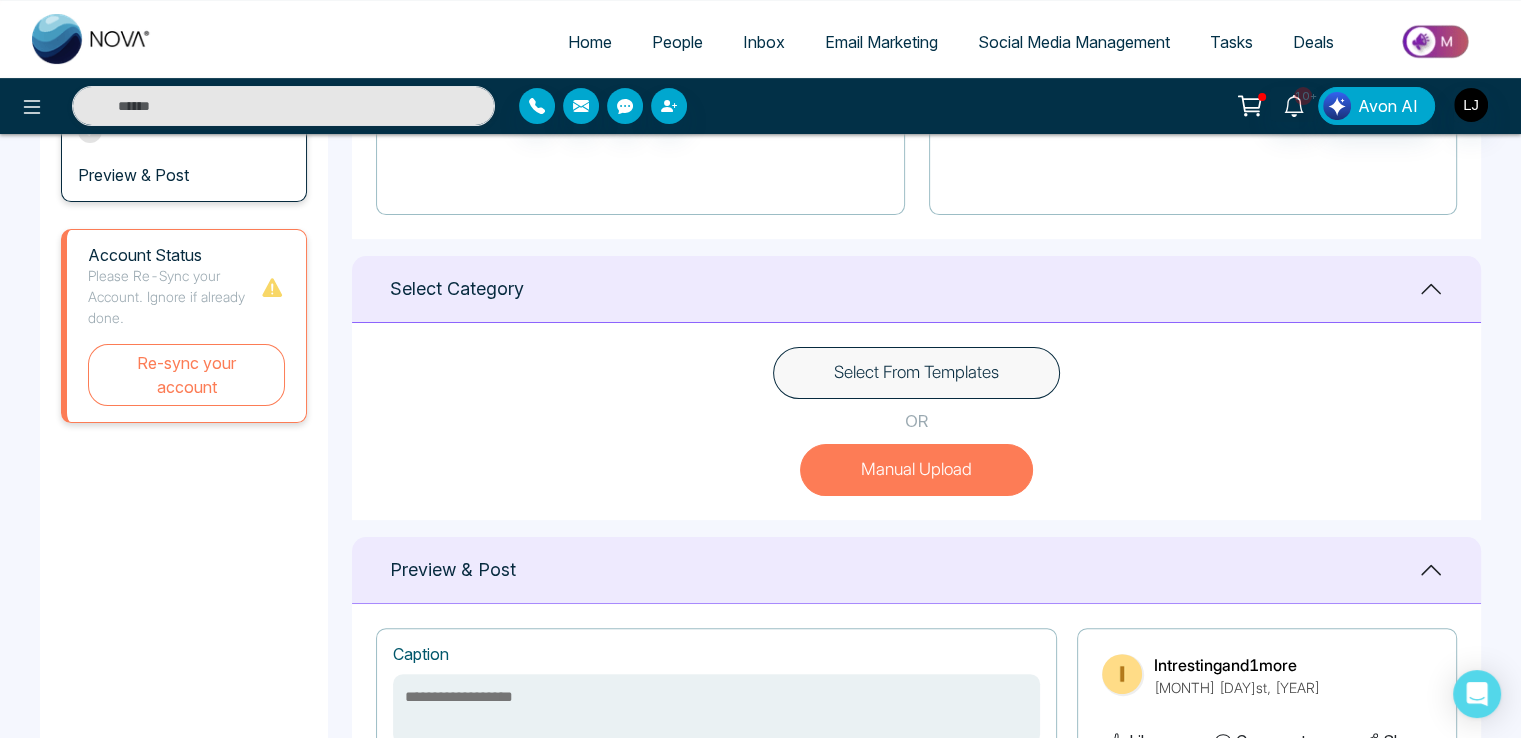 click on "Select From Templates" at bounding box center [916, 373] 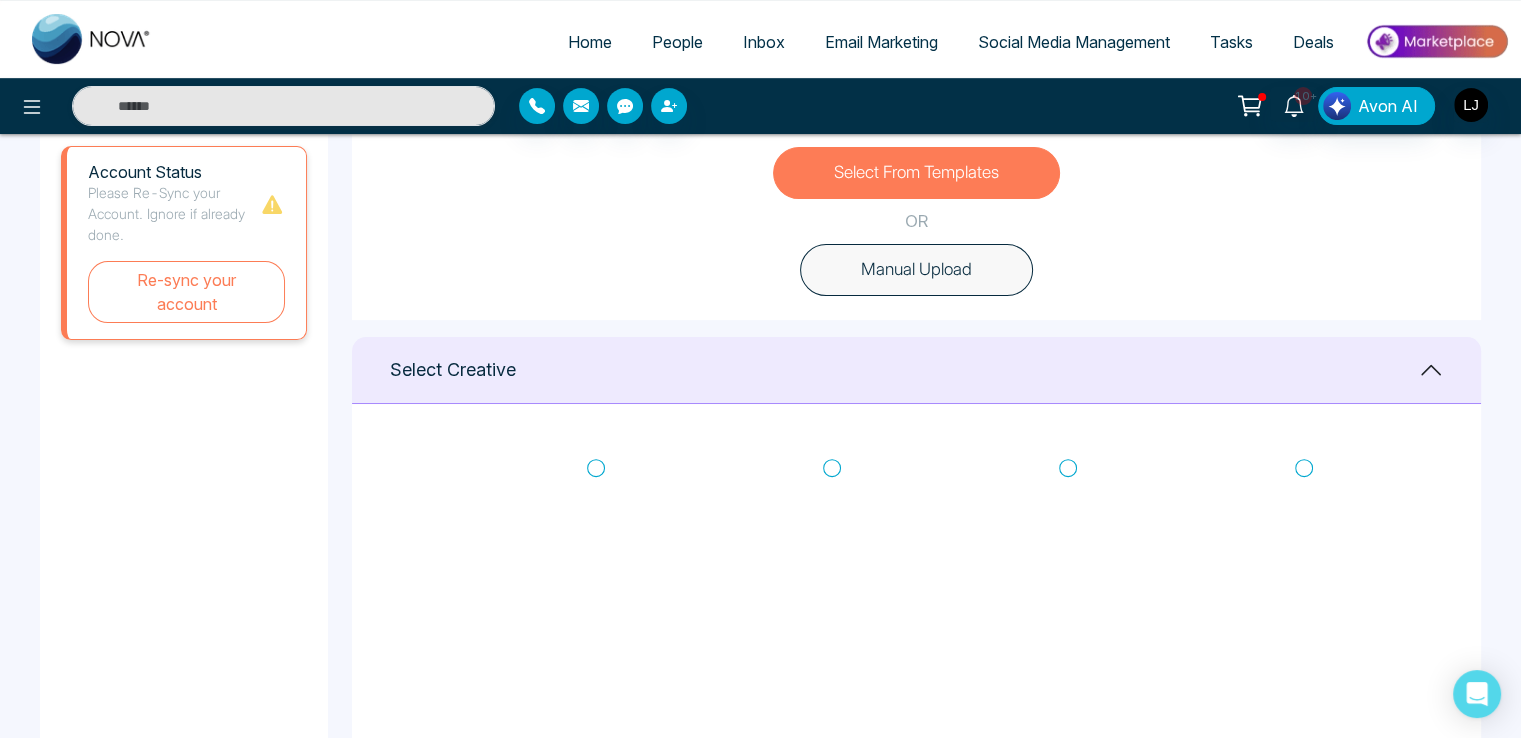 scroll, scrollTop: 700, scrollLeft: 0, axis: vertical 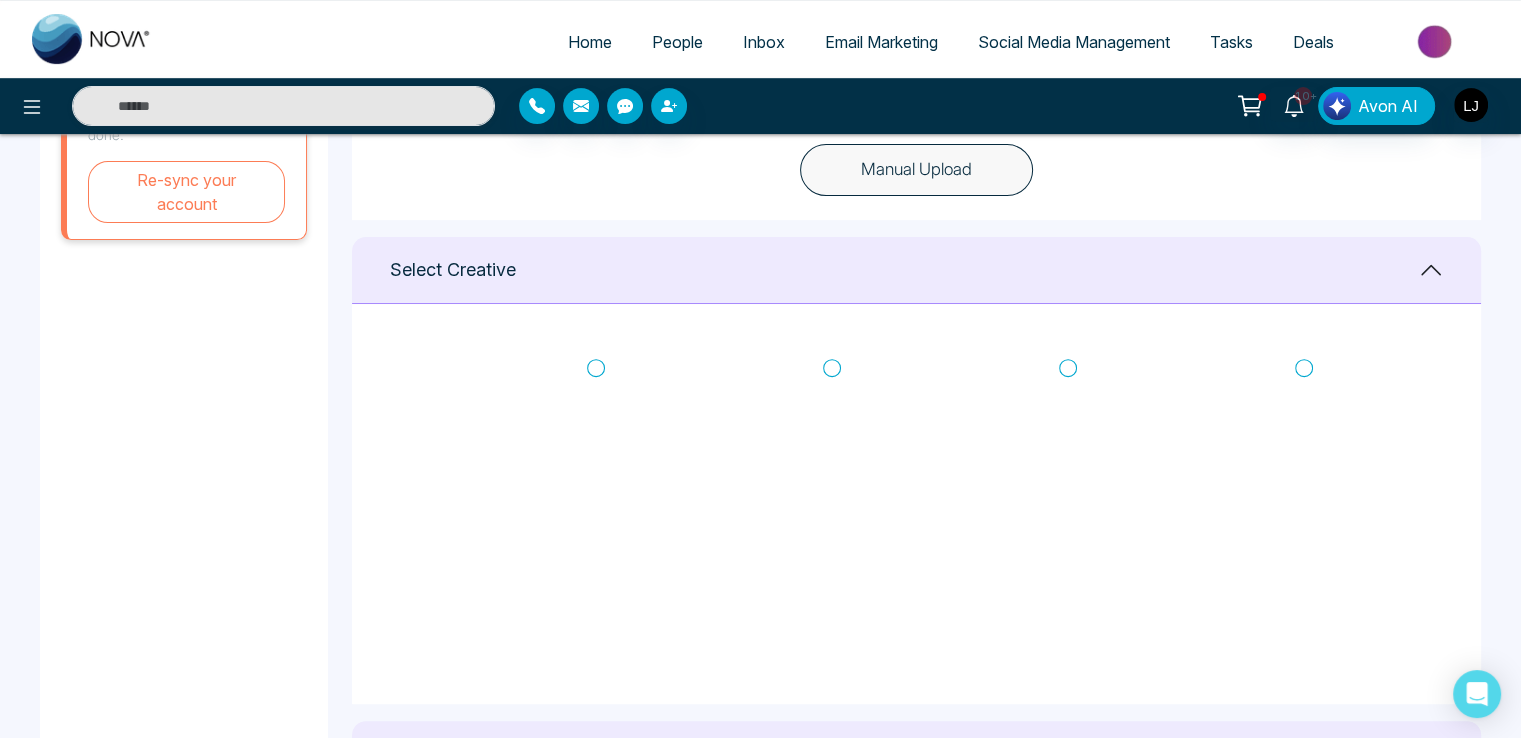 click 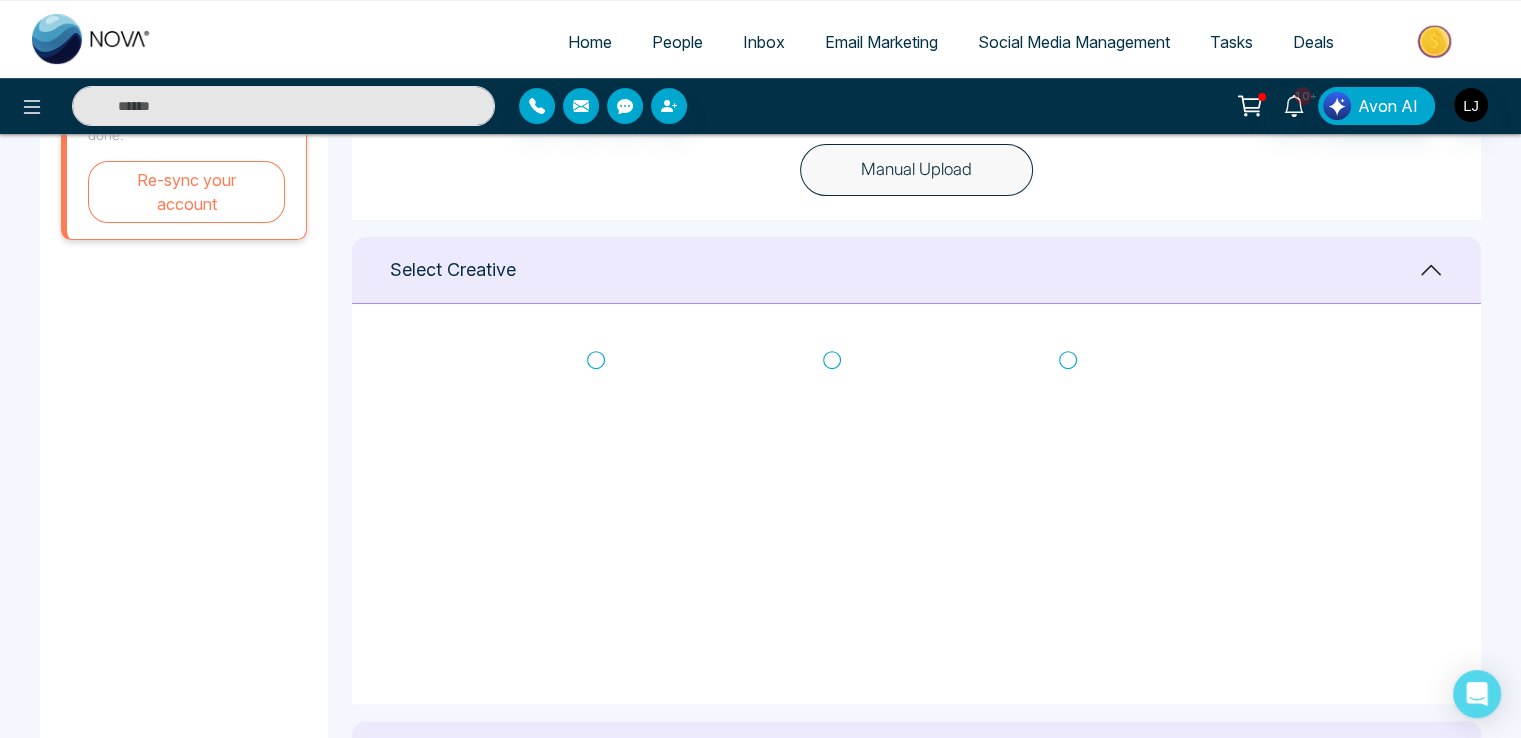 scroll, scrollTop: 486, scrollLeft: 0, axis: vertical 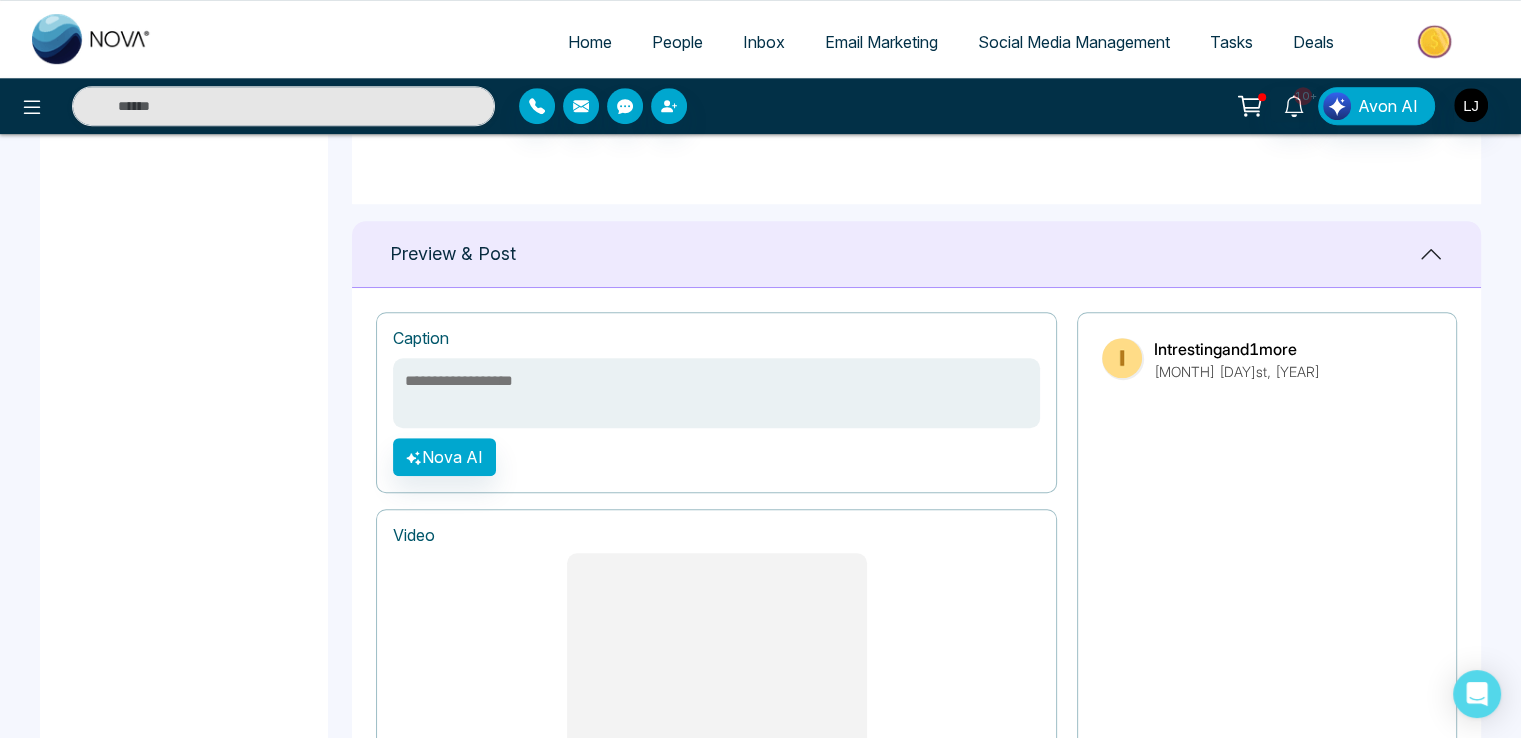 click at bounding box center (716, 393) 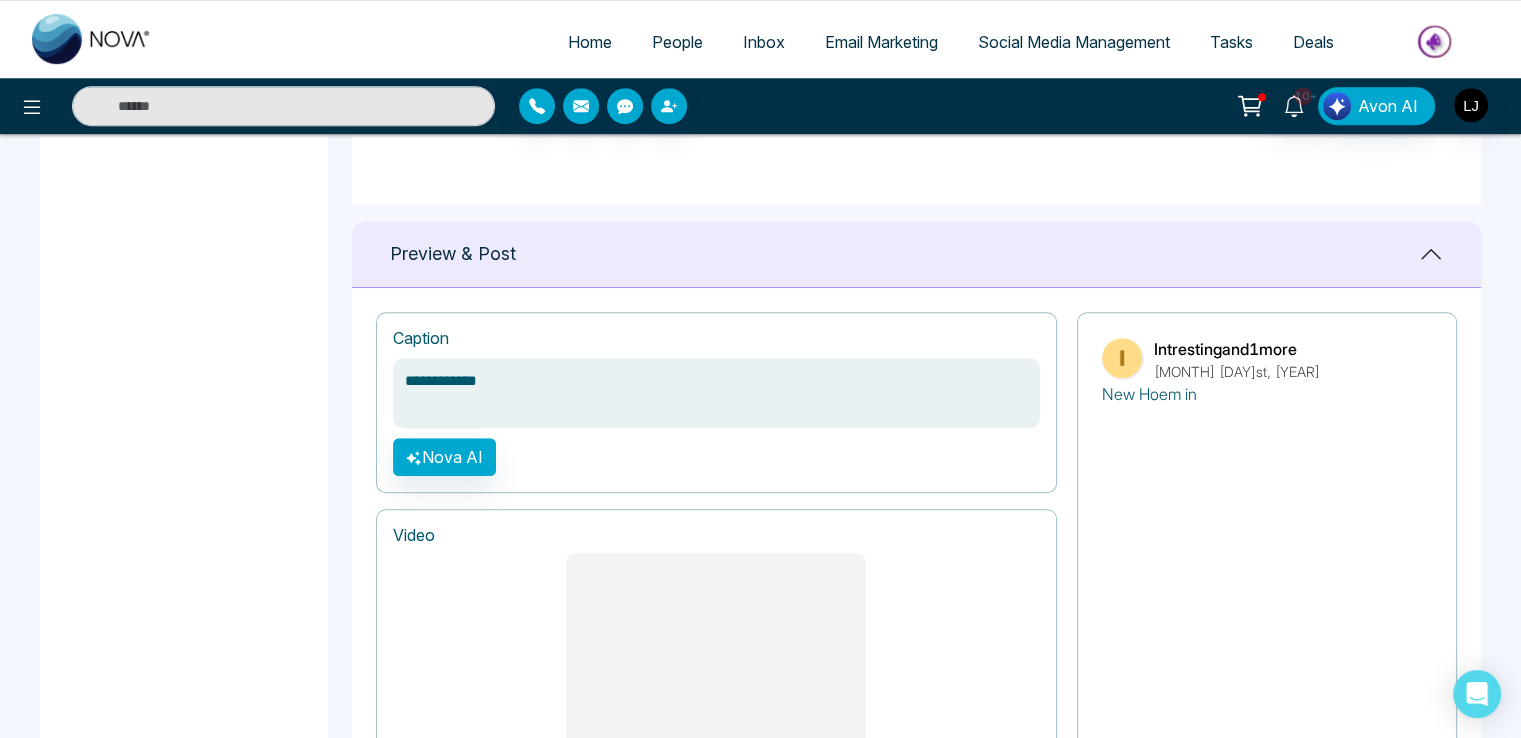 type on "**********" 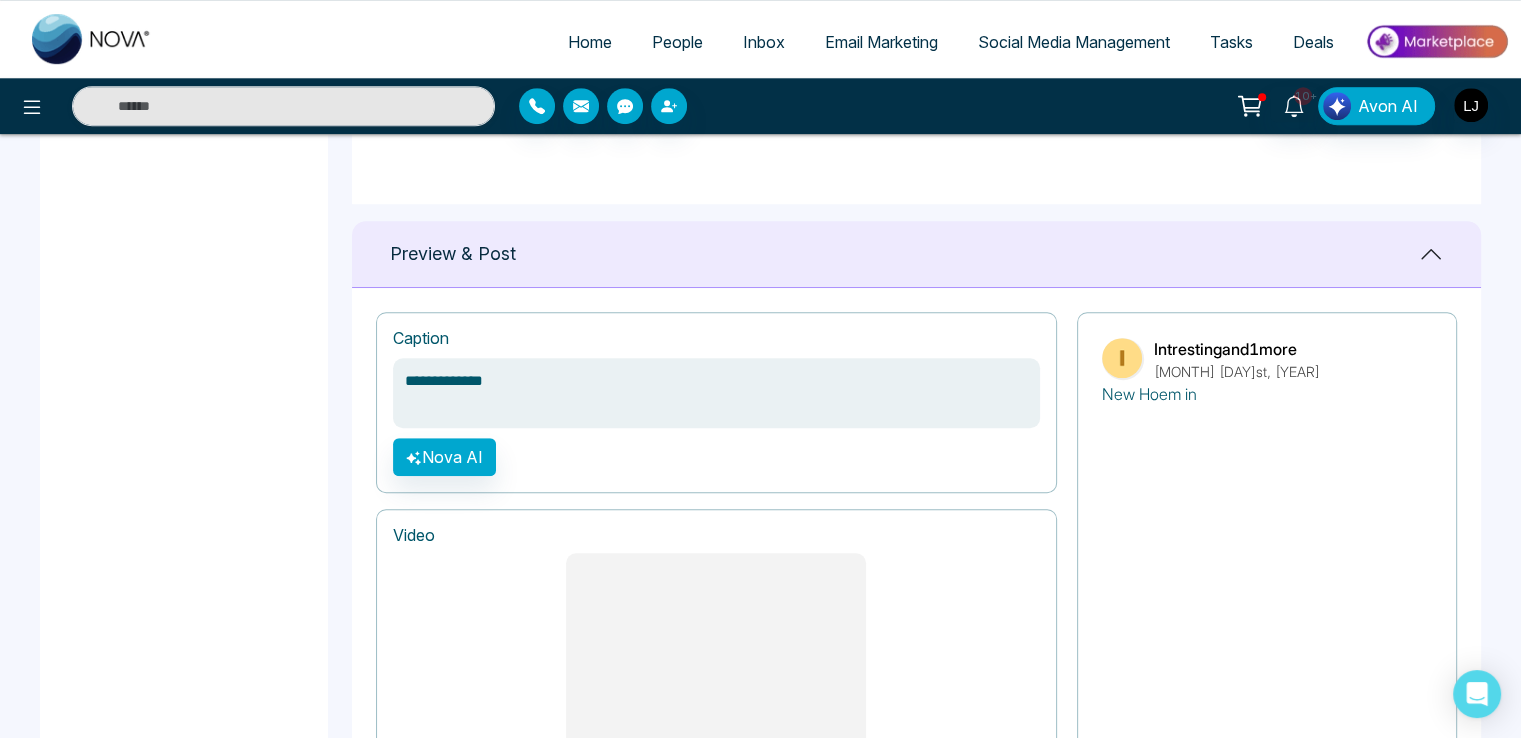 type on "**********" 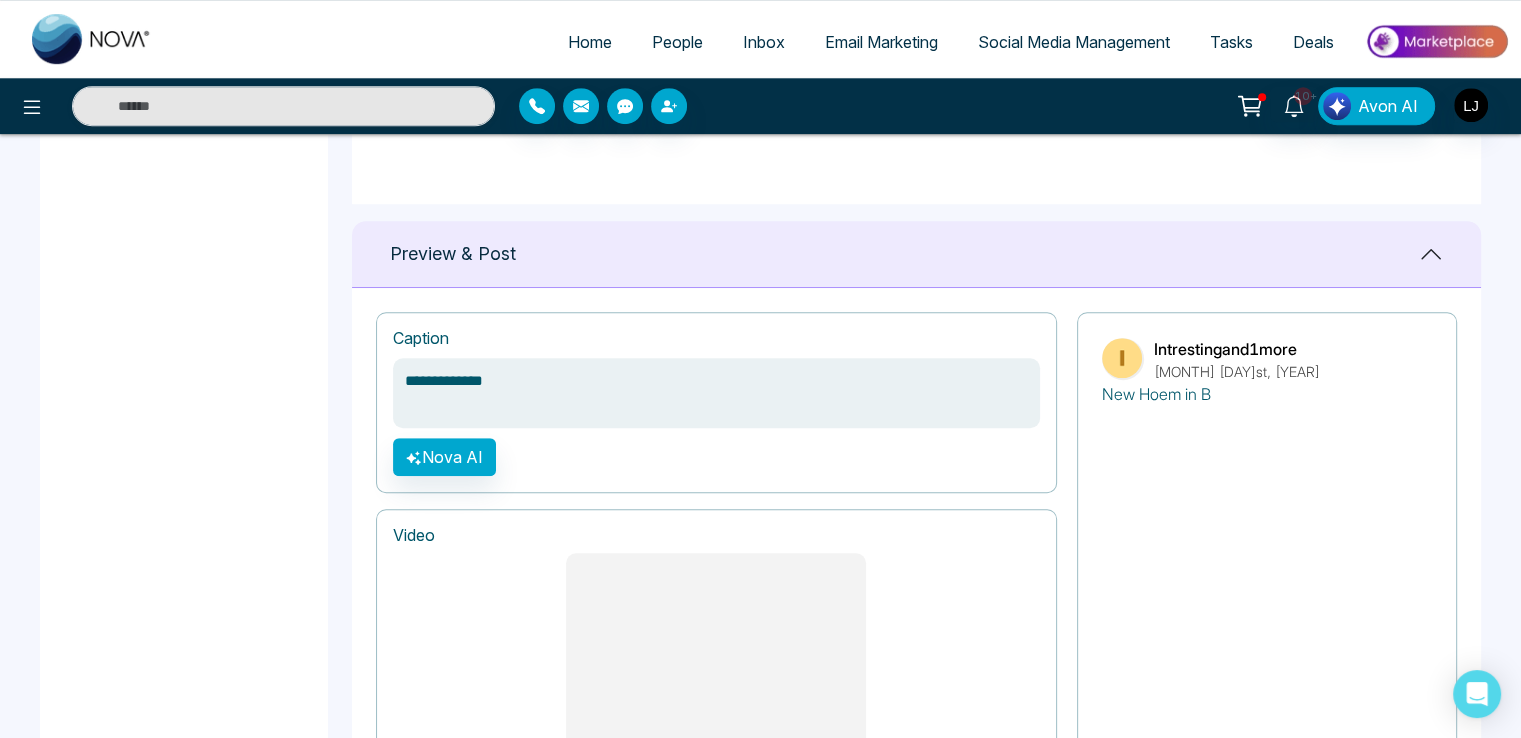 type on "**********" 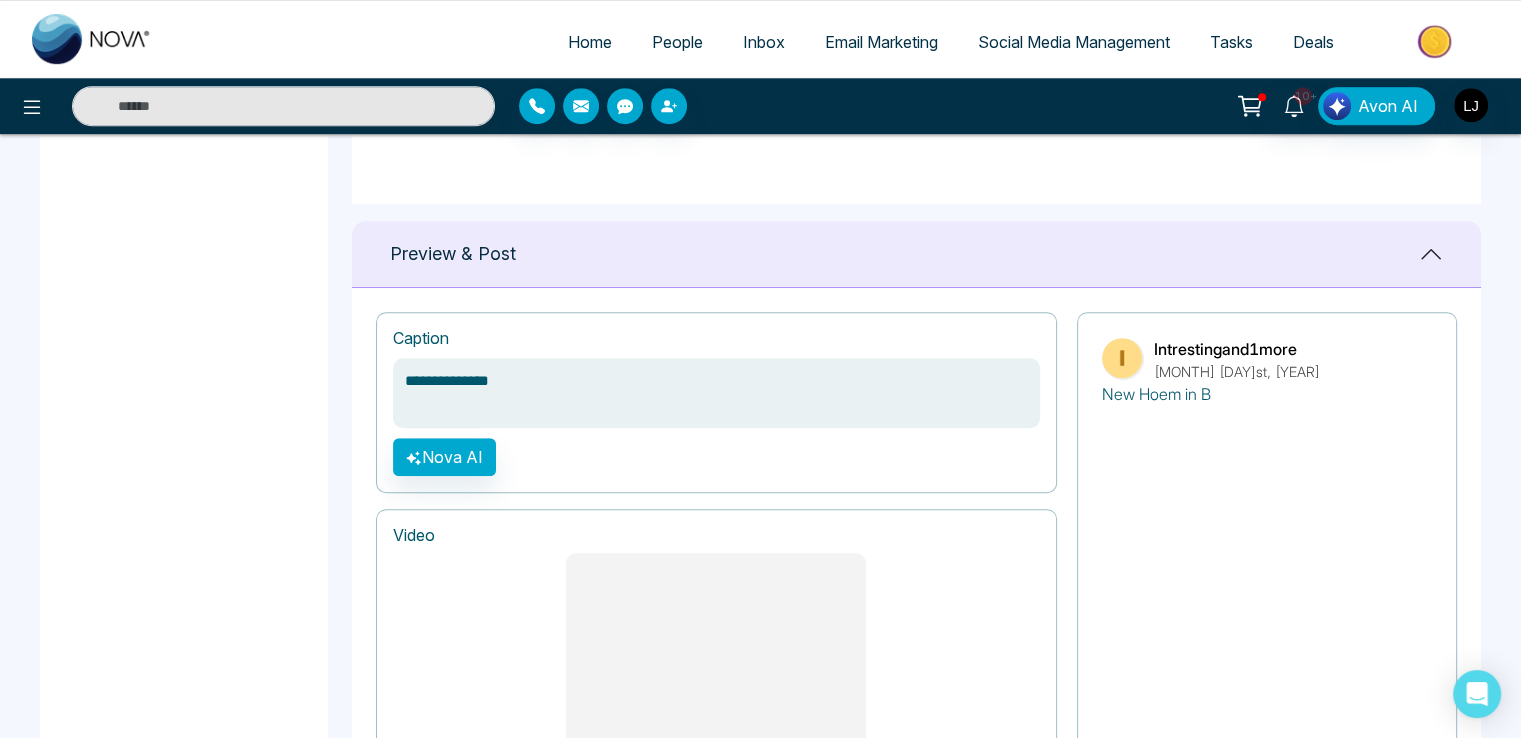 type on "**********" 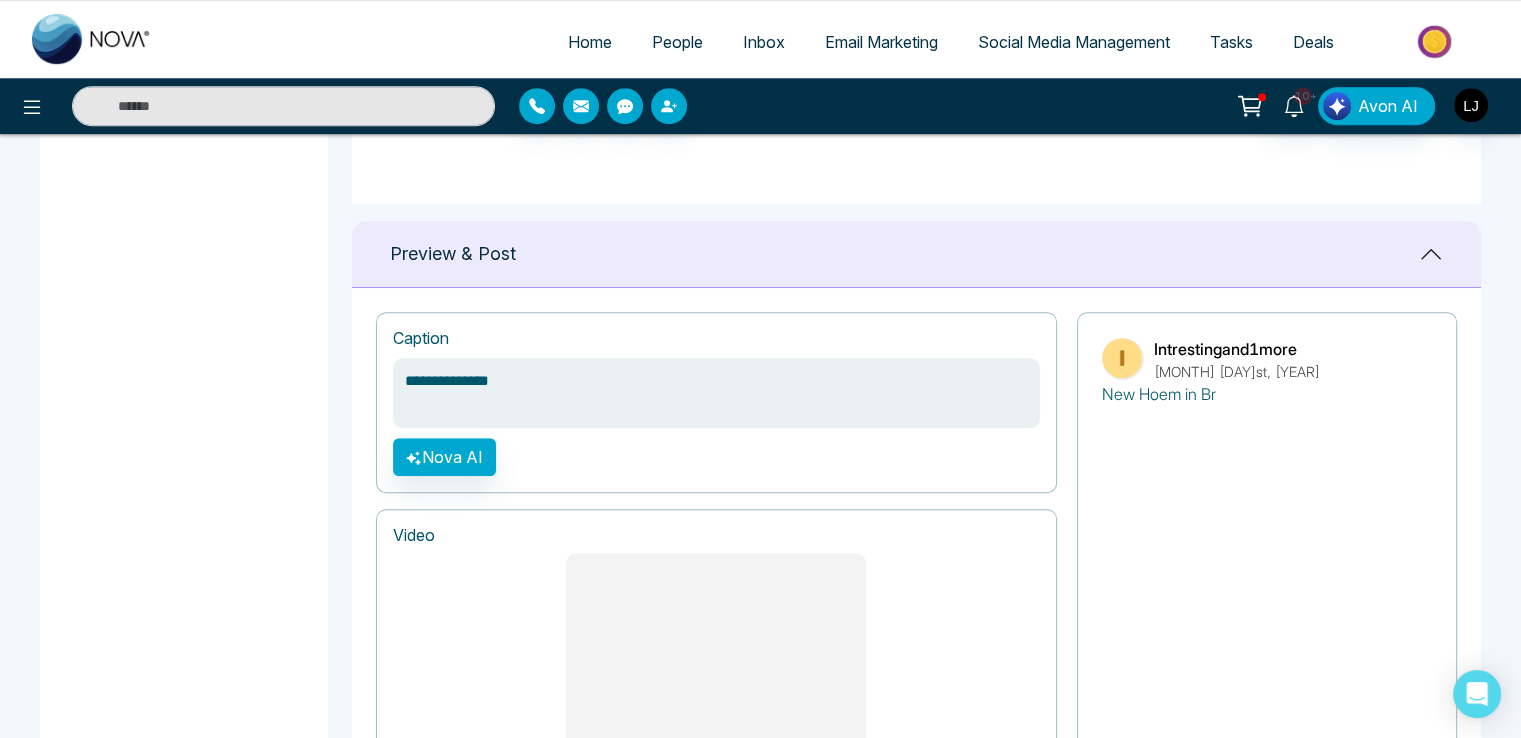 type on "**********" 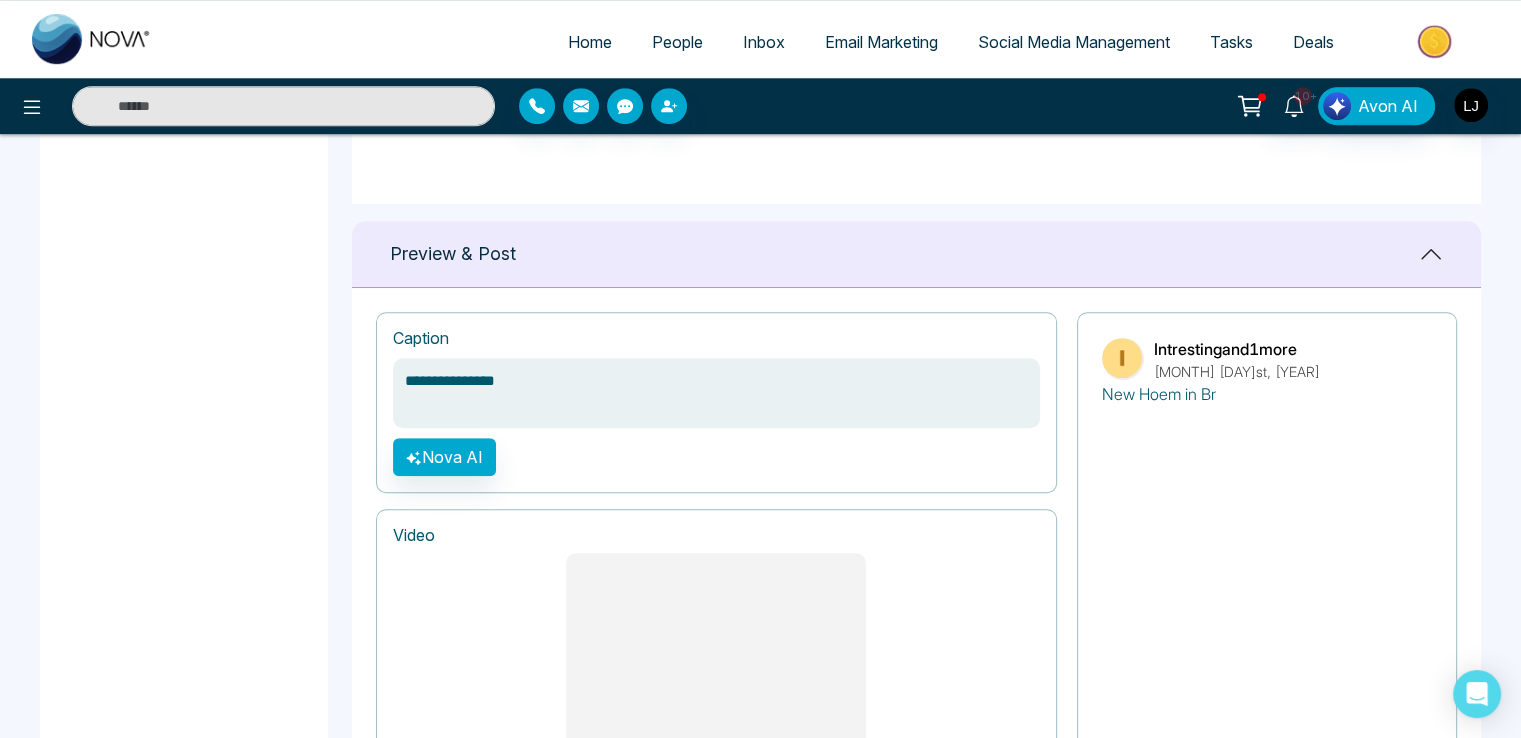 type on "**********" 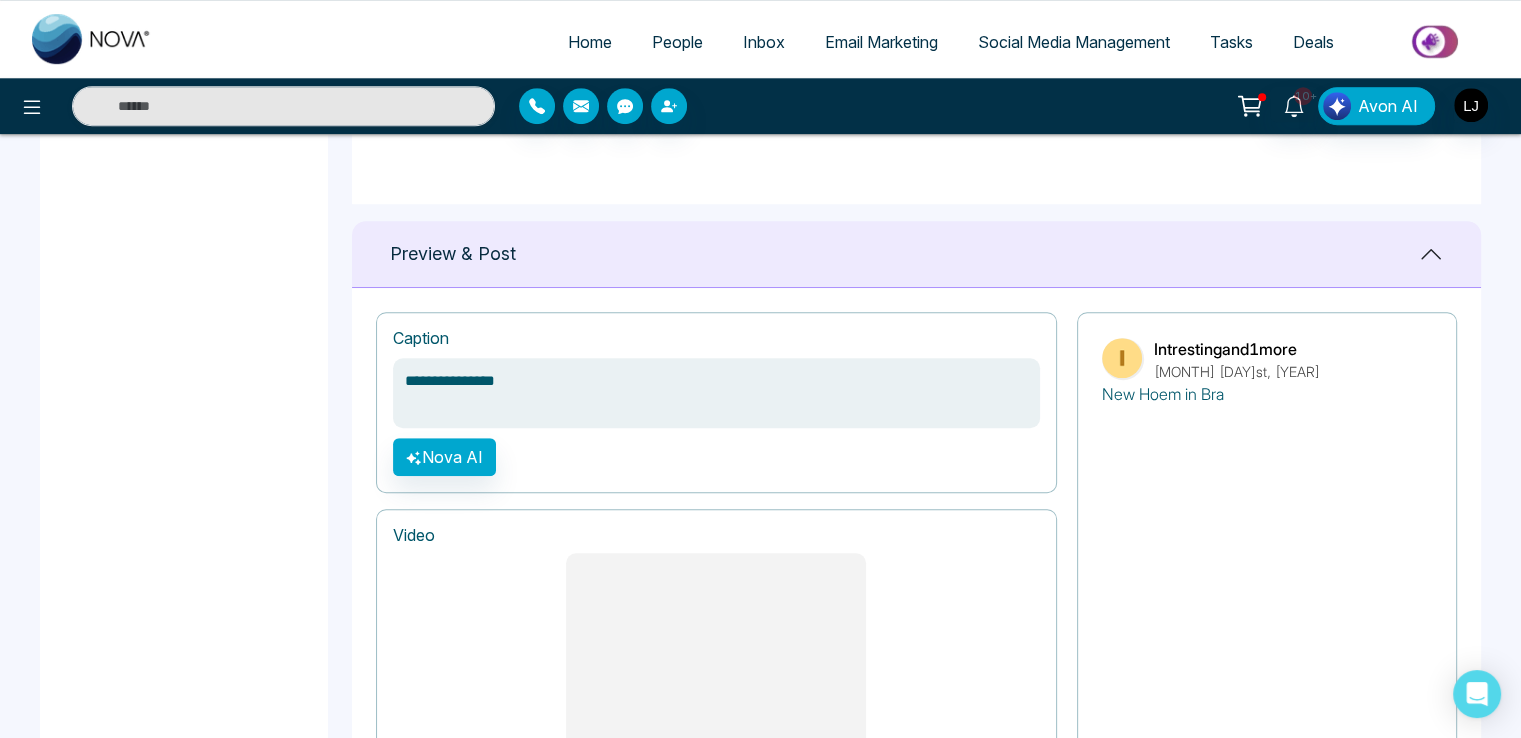 type on "**********" 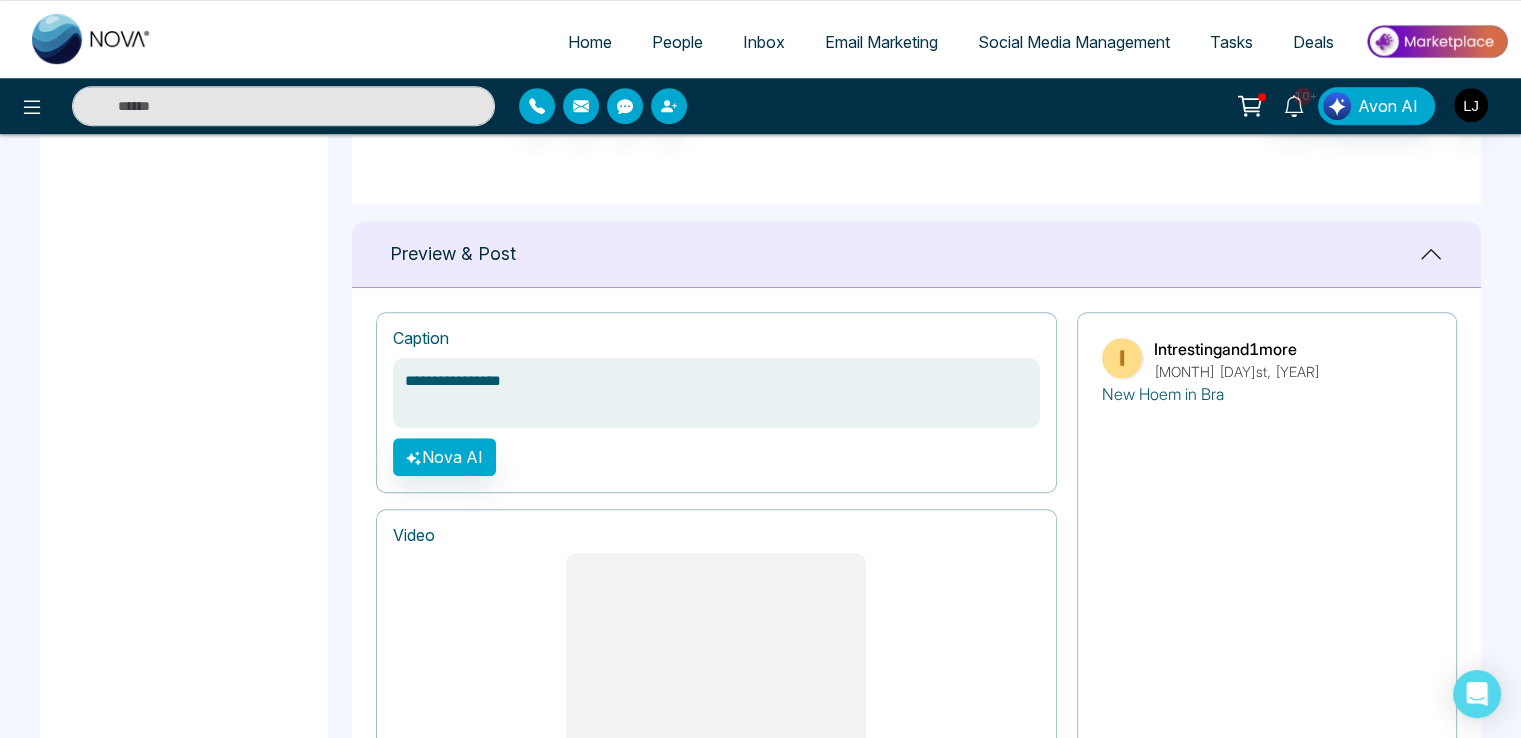 type on "**********" 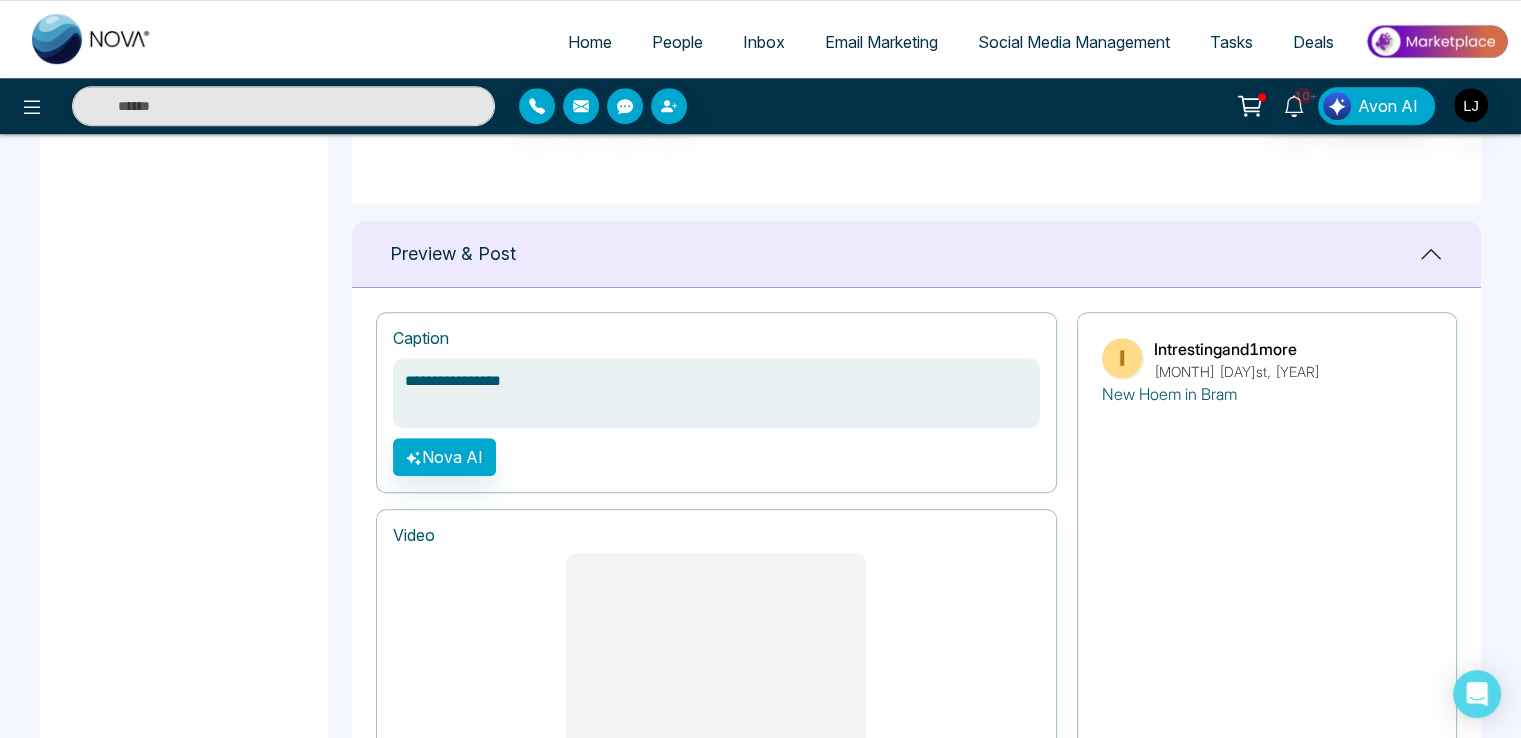 type on "**********" 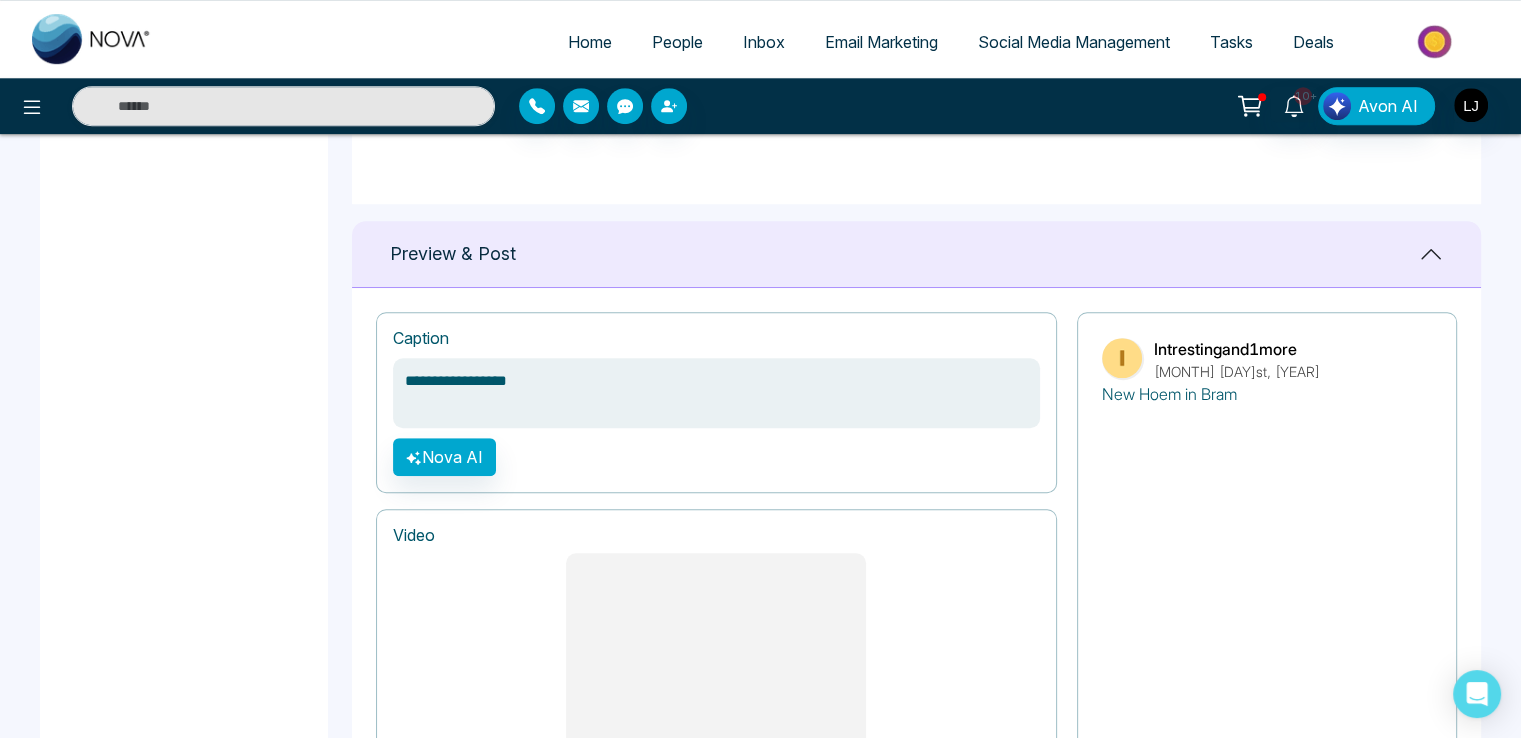 type on "**********" 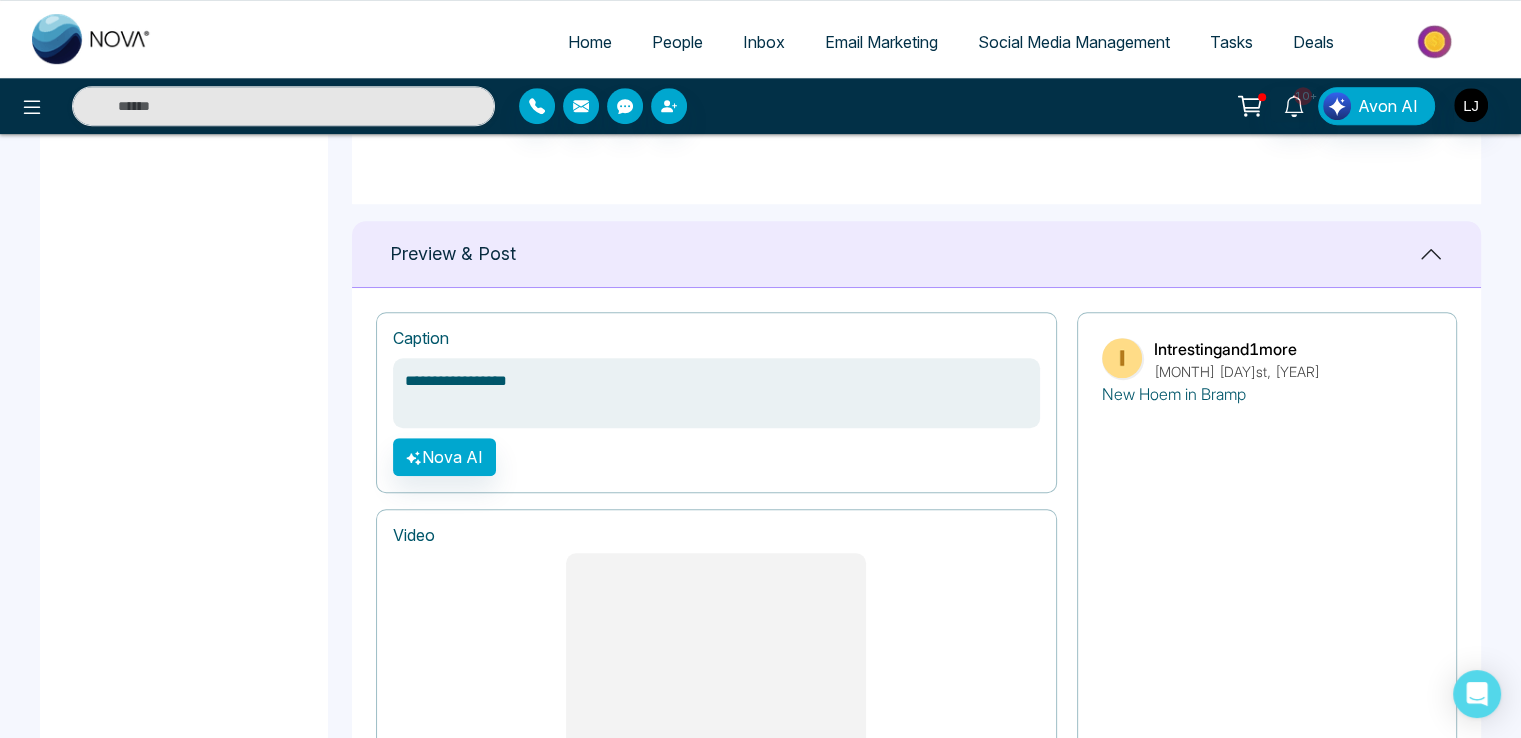 type on "**********" 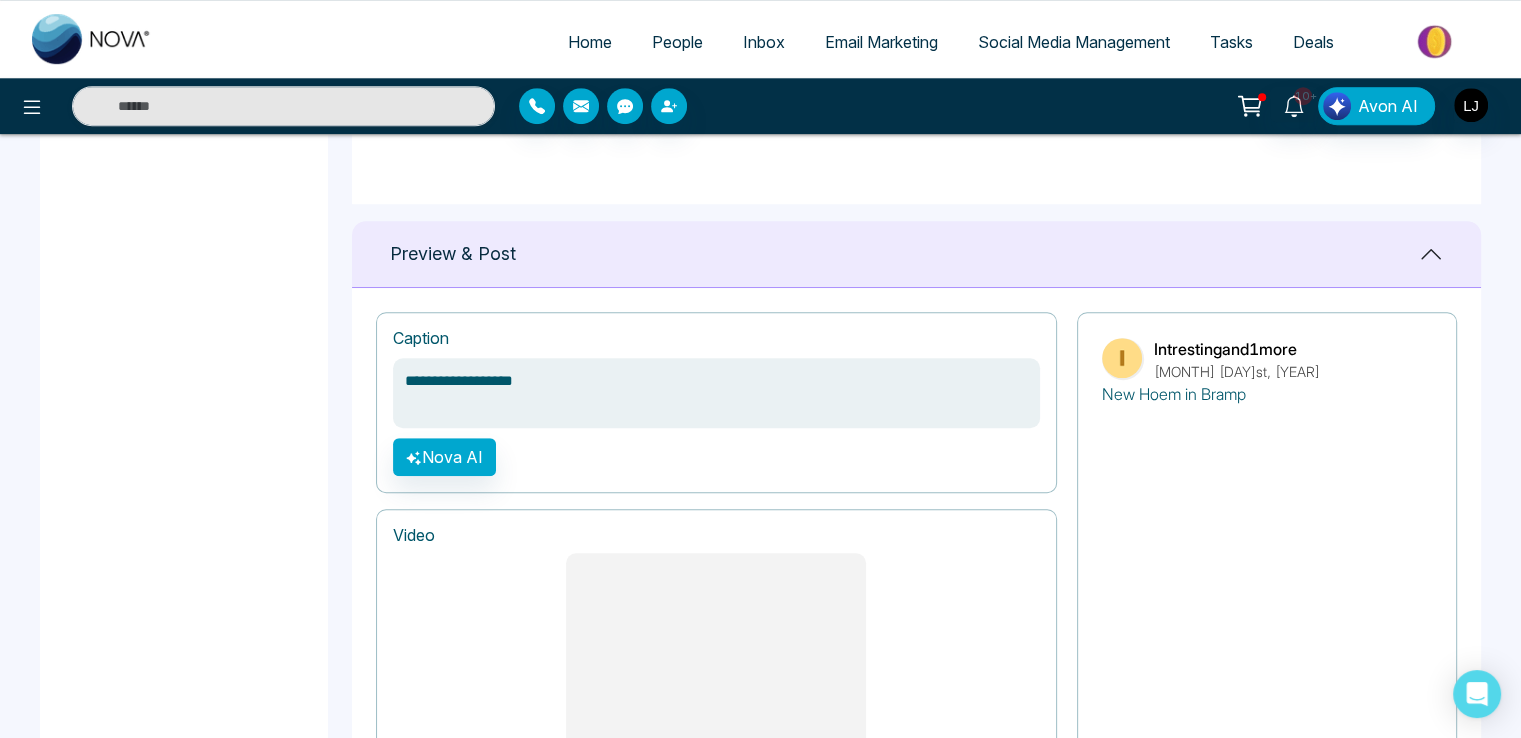 type on "**********" 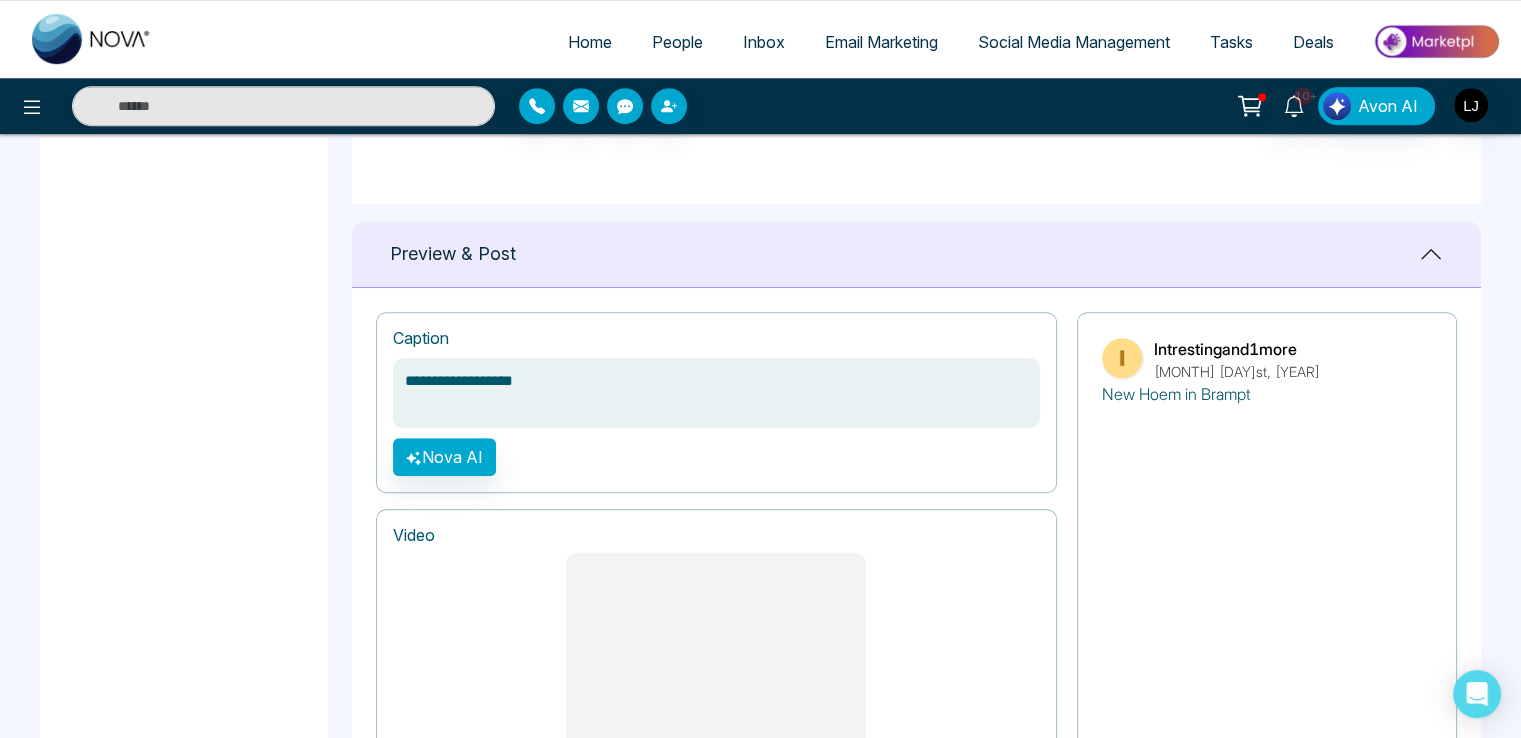 type on "**********" 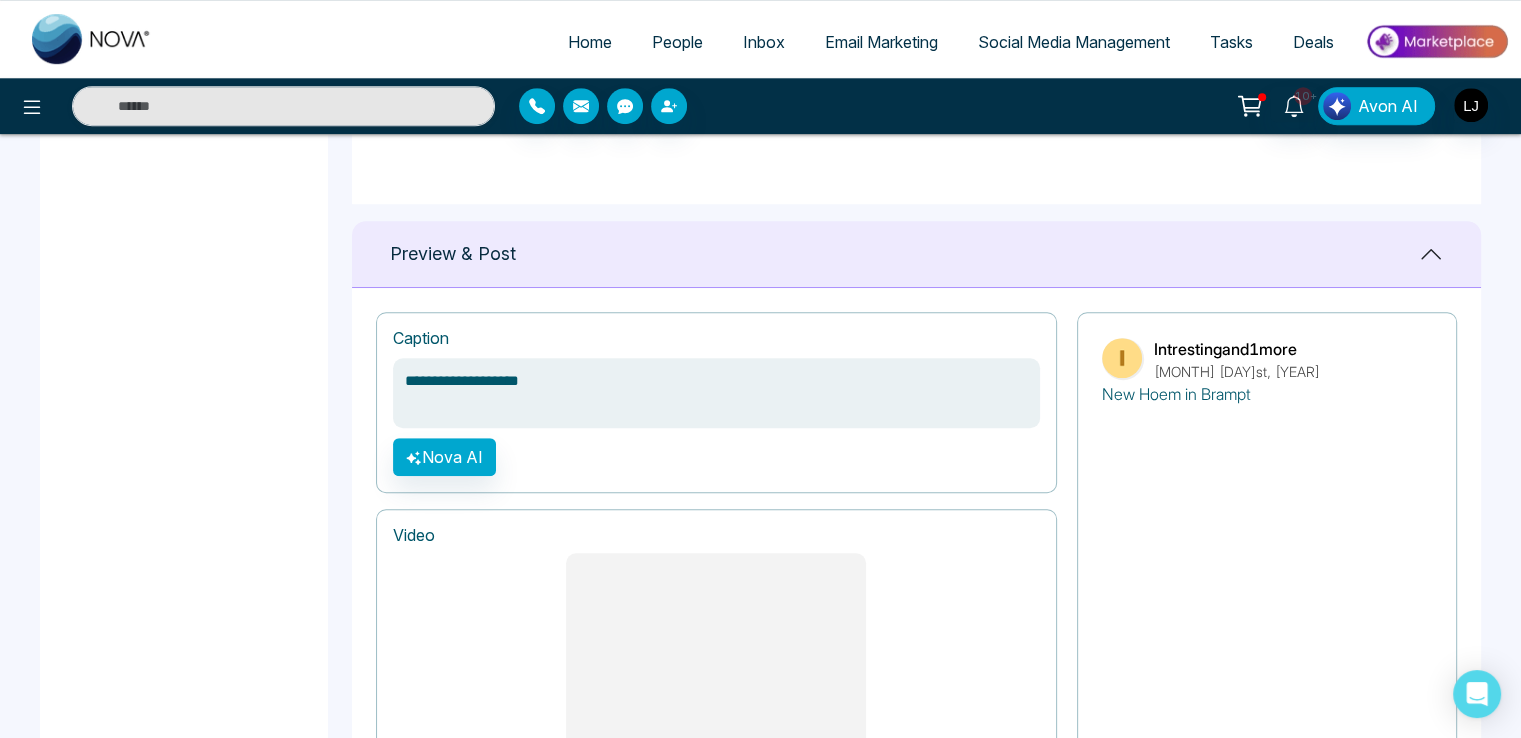 type on "**********" 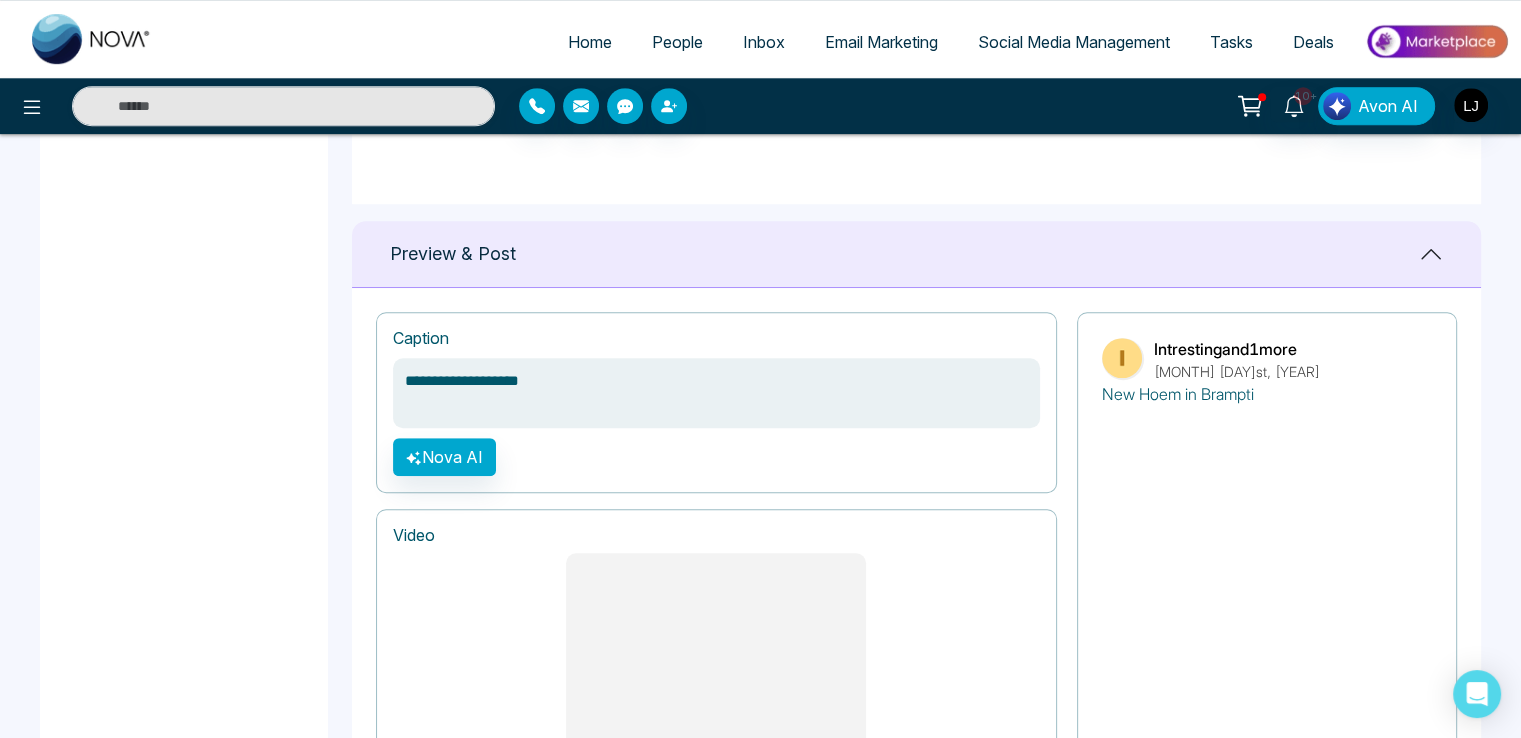 type on "**********" 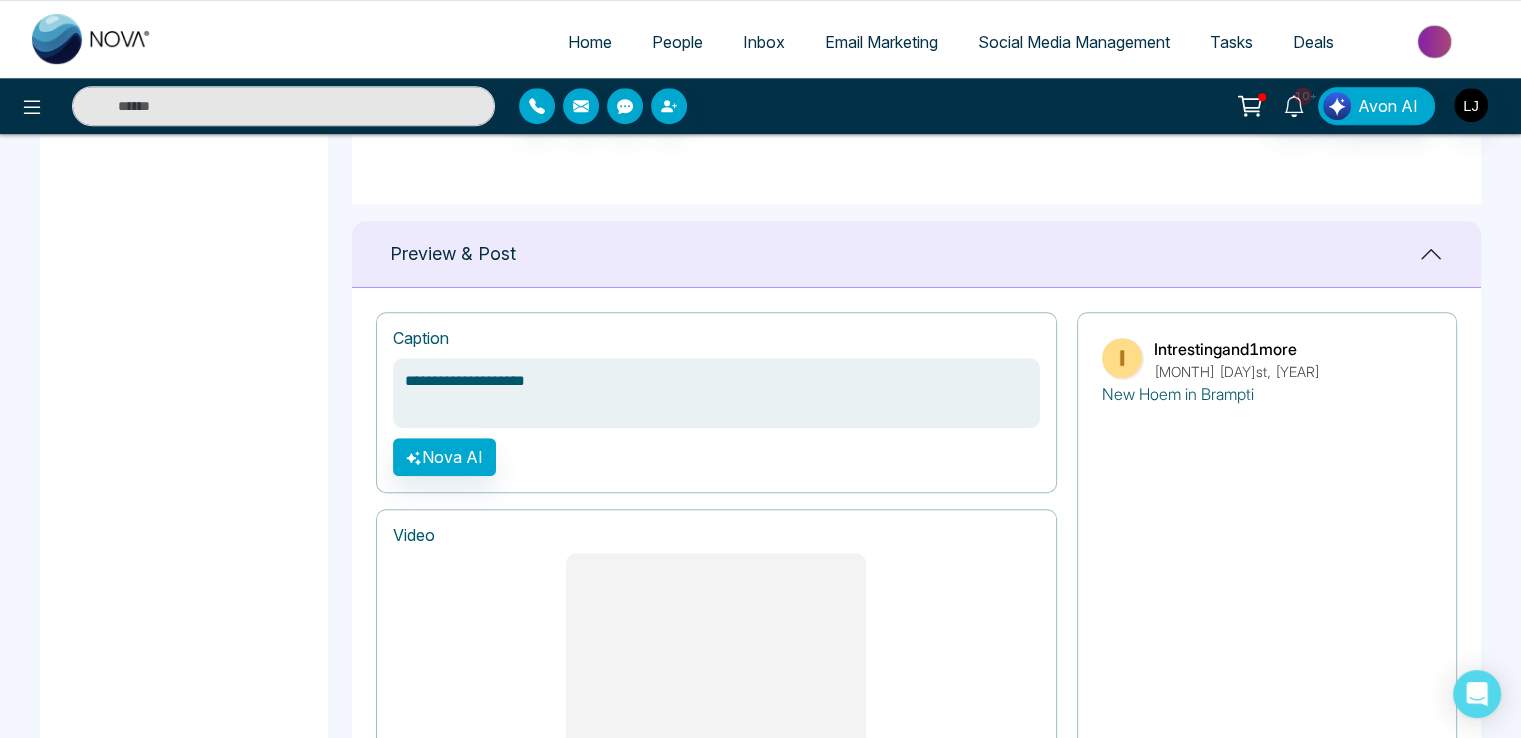 type on "**********" 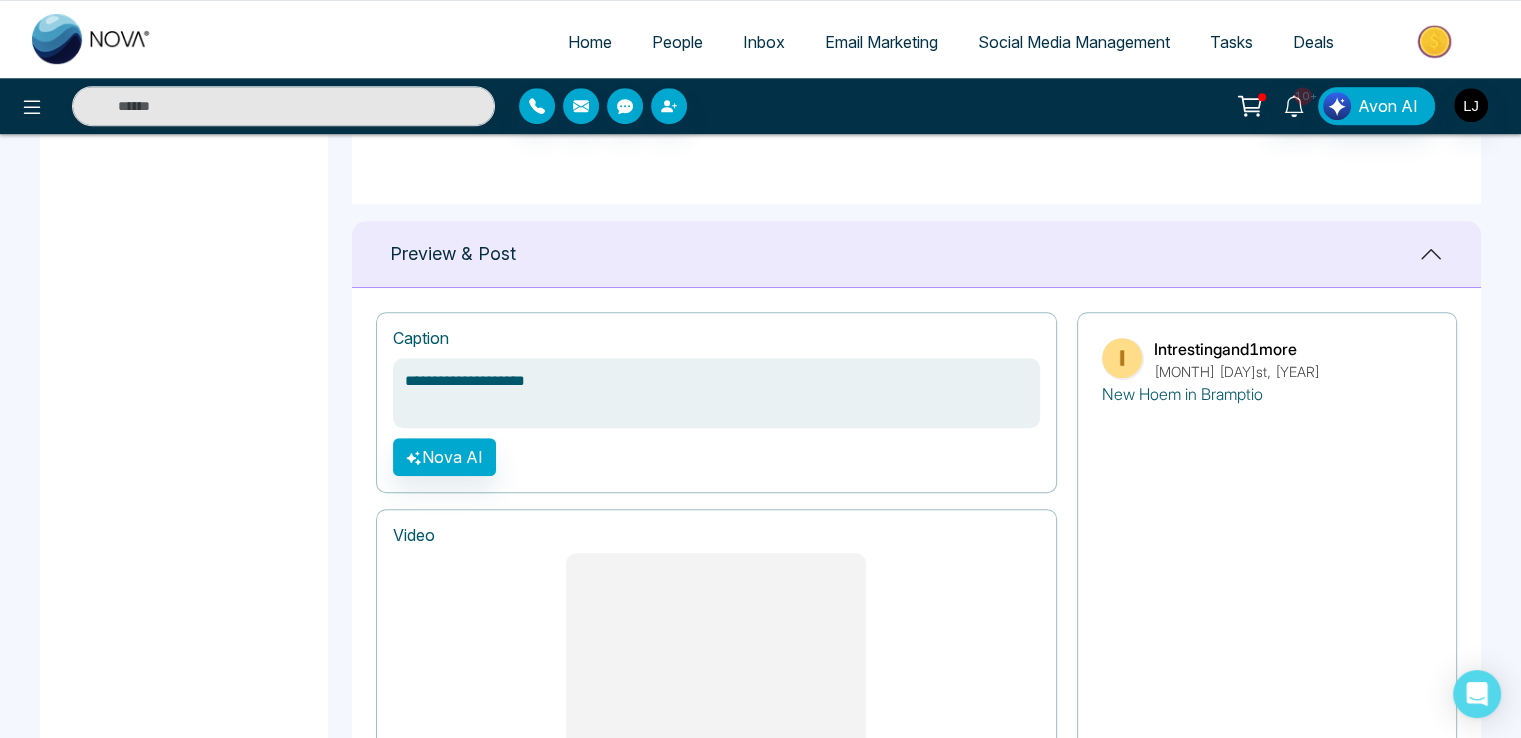 type on "**********" 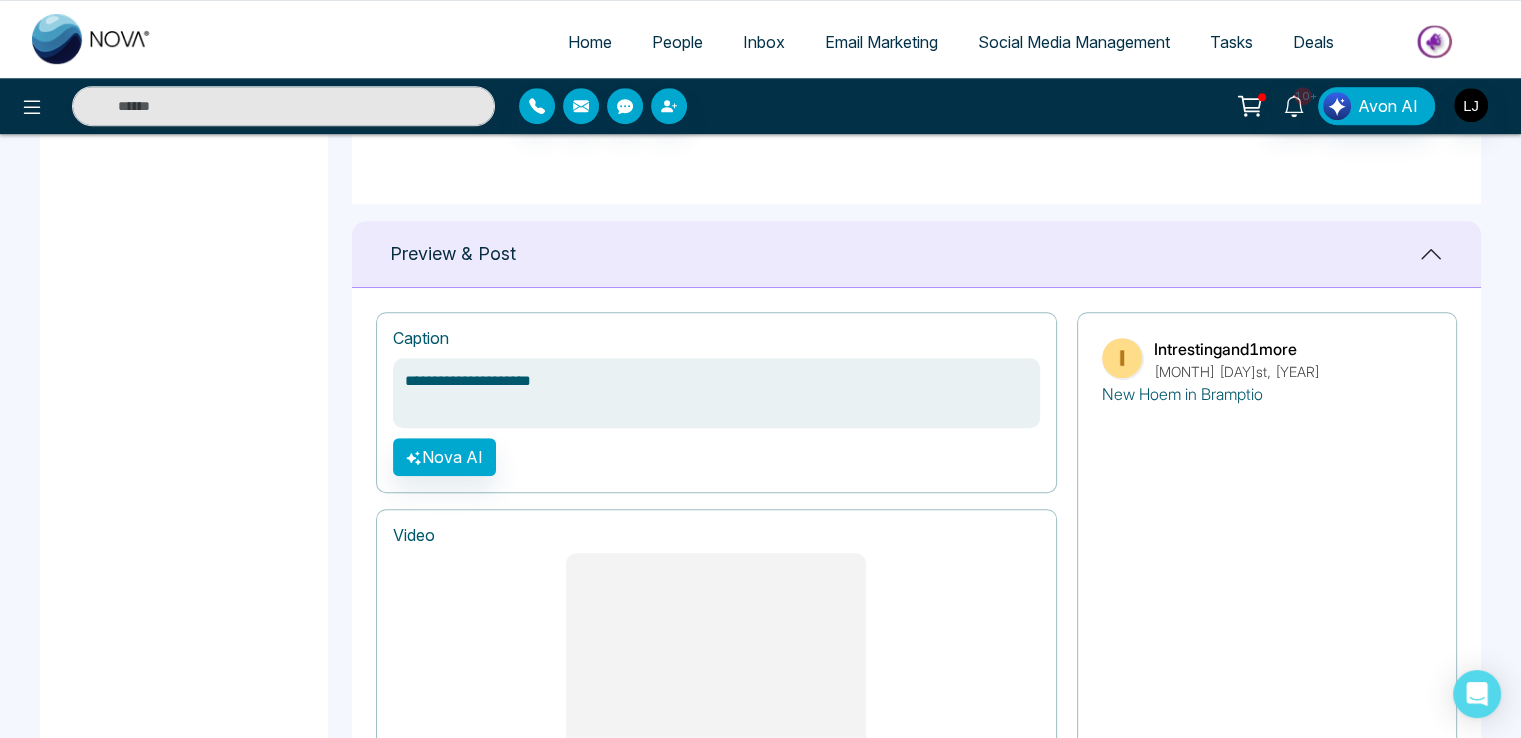 type on "**********" 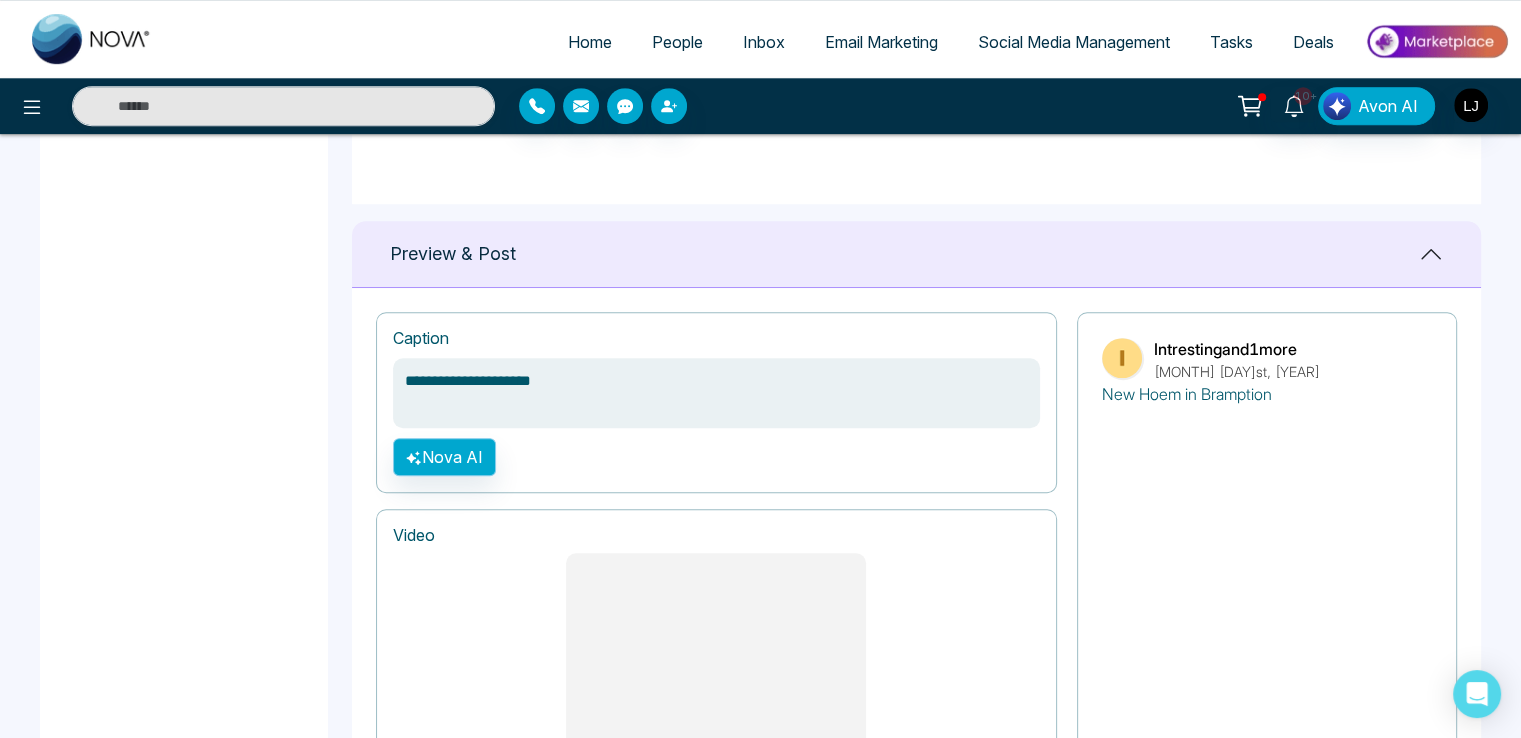 type on "**********" 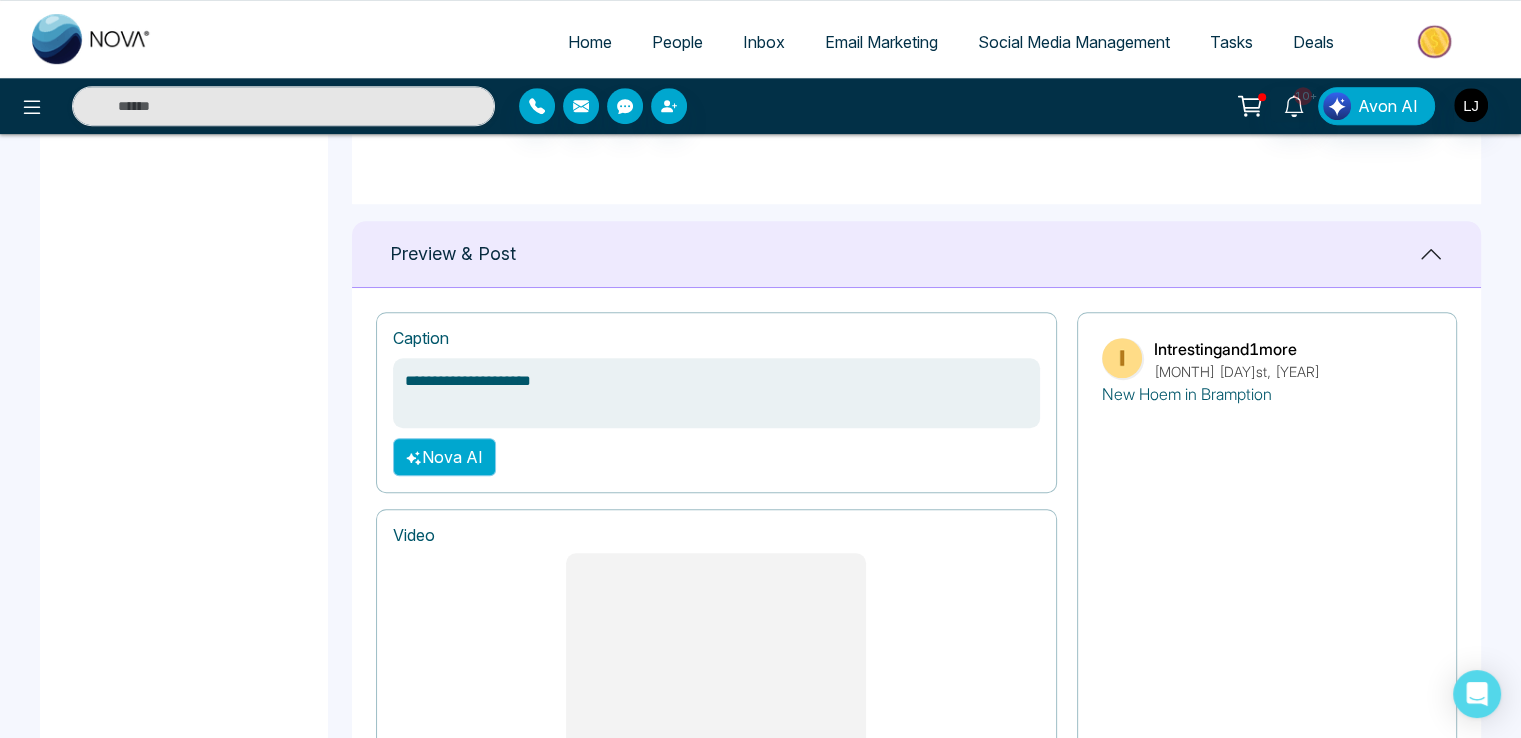 click on "Nova AI" at bounding box center [444, 457] 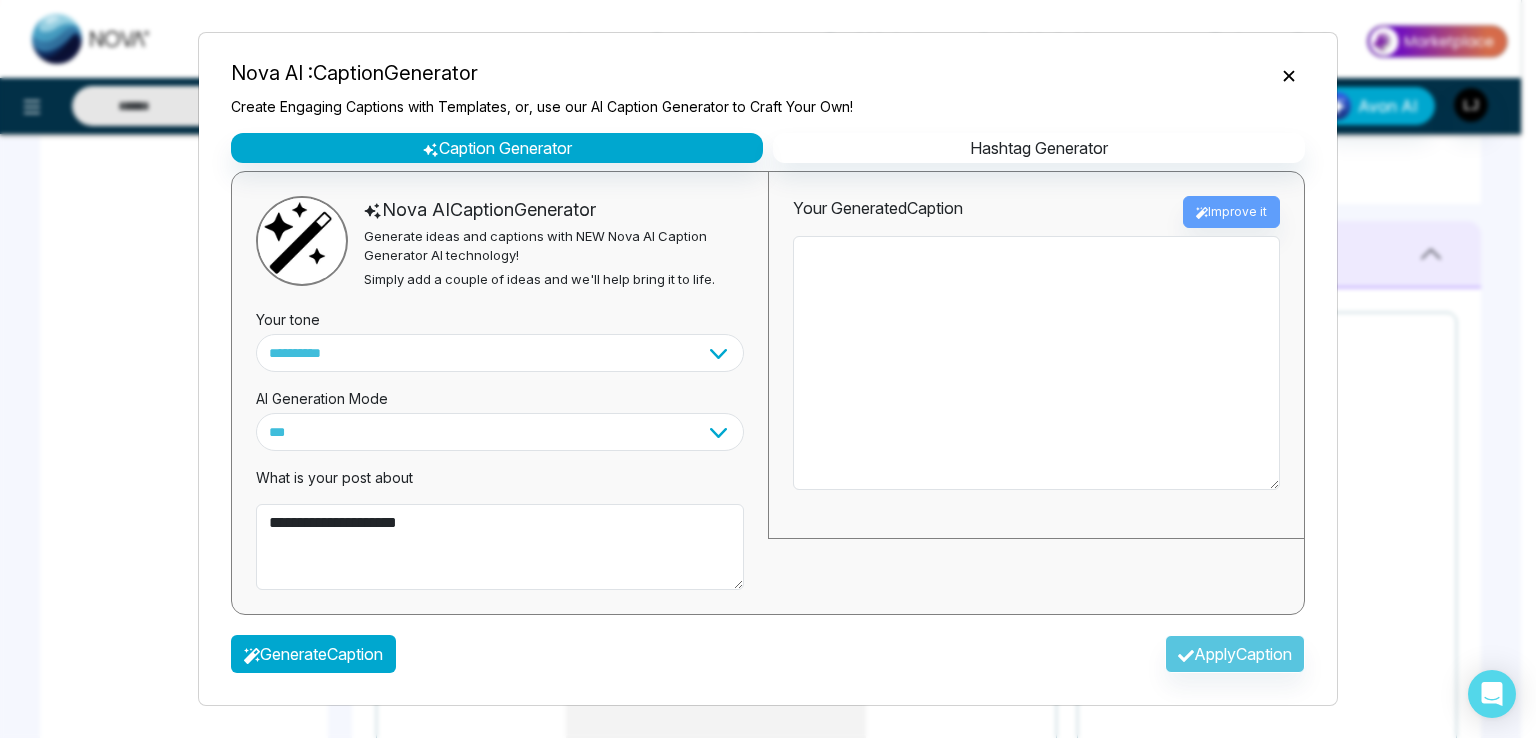 click on "Generate  Caption" at bounding box center [313, 654] 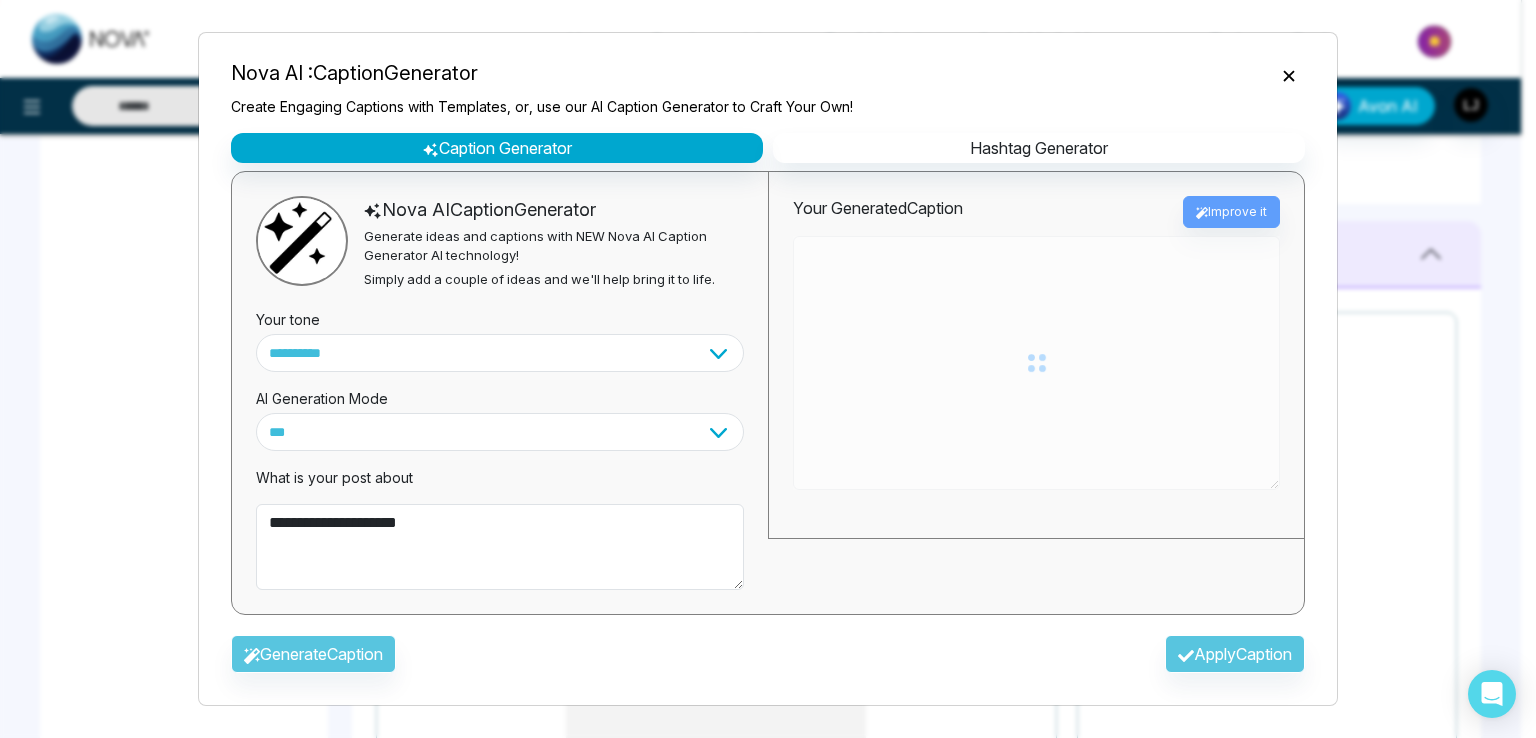 type on "**********" 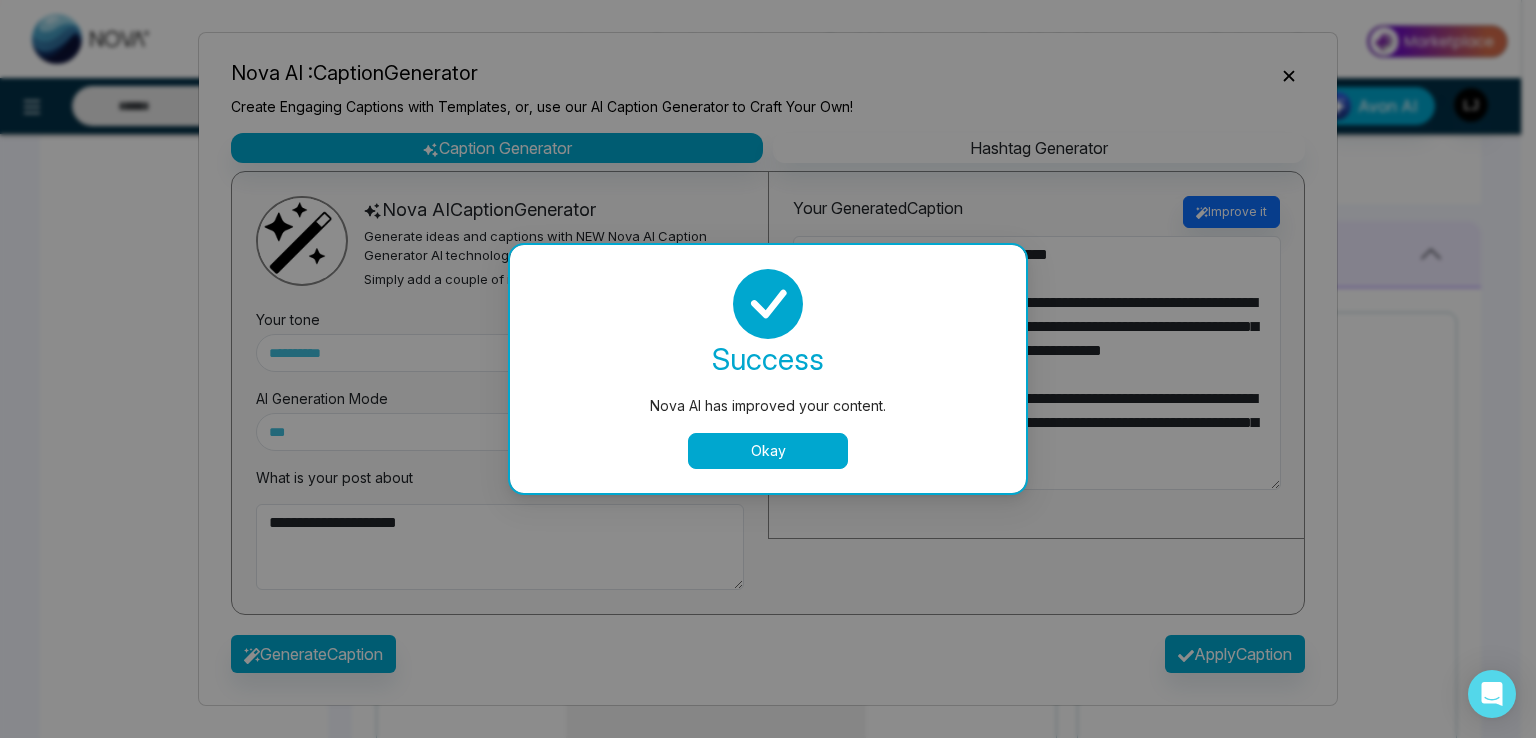 click on "Nova AI has improved your content. success Nova AI has improved your content.   Okay" at bounding box center [768, 369] 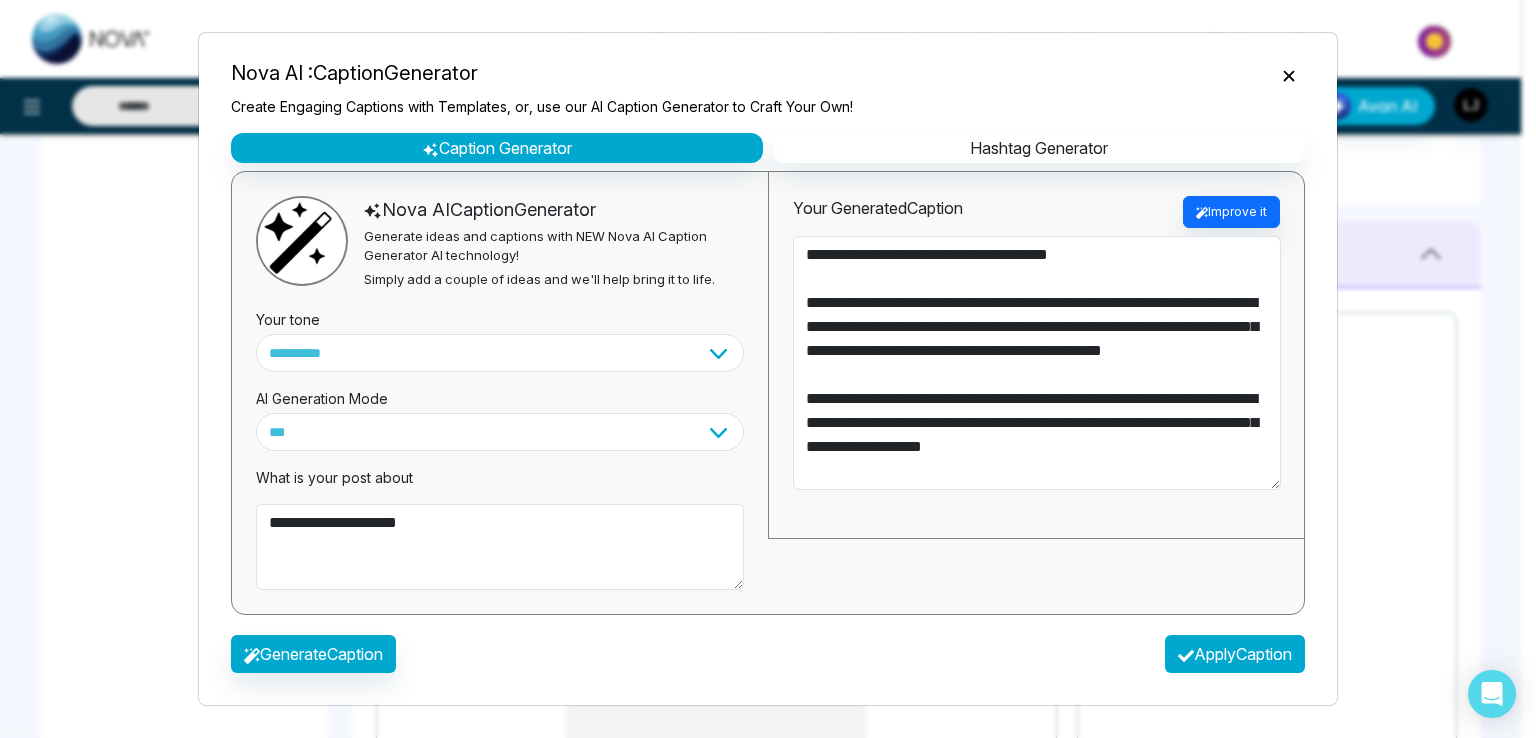 click on "Apply  Caption" at bounding box center (1235, 654) 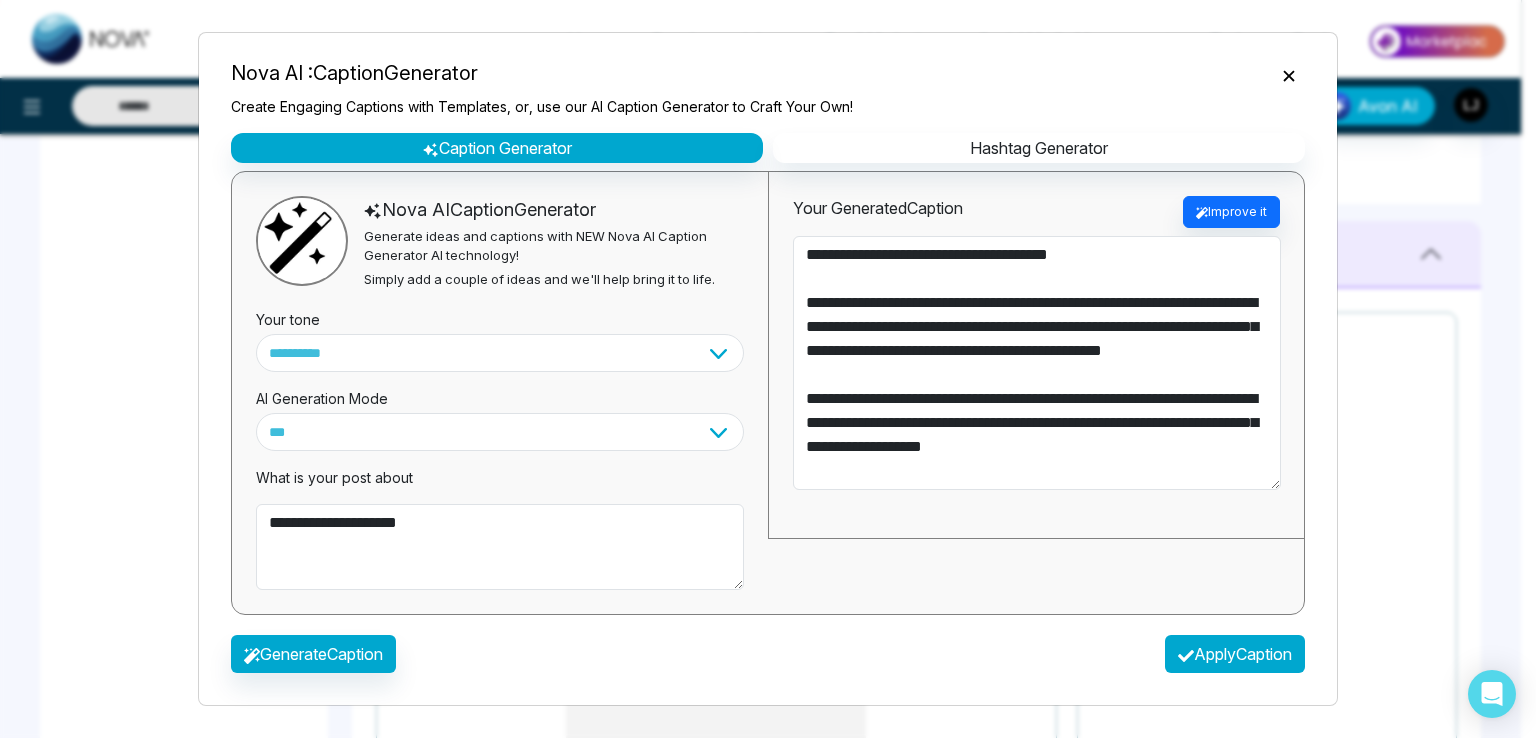 type on "**********" 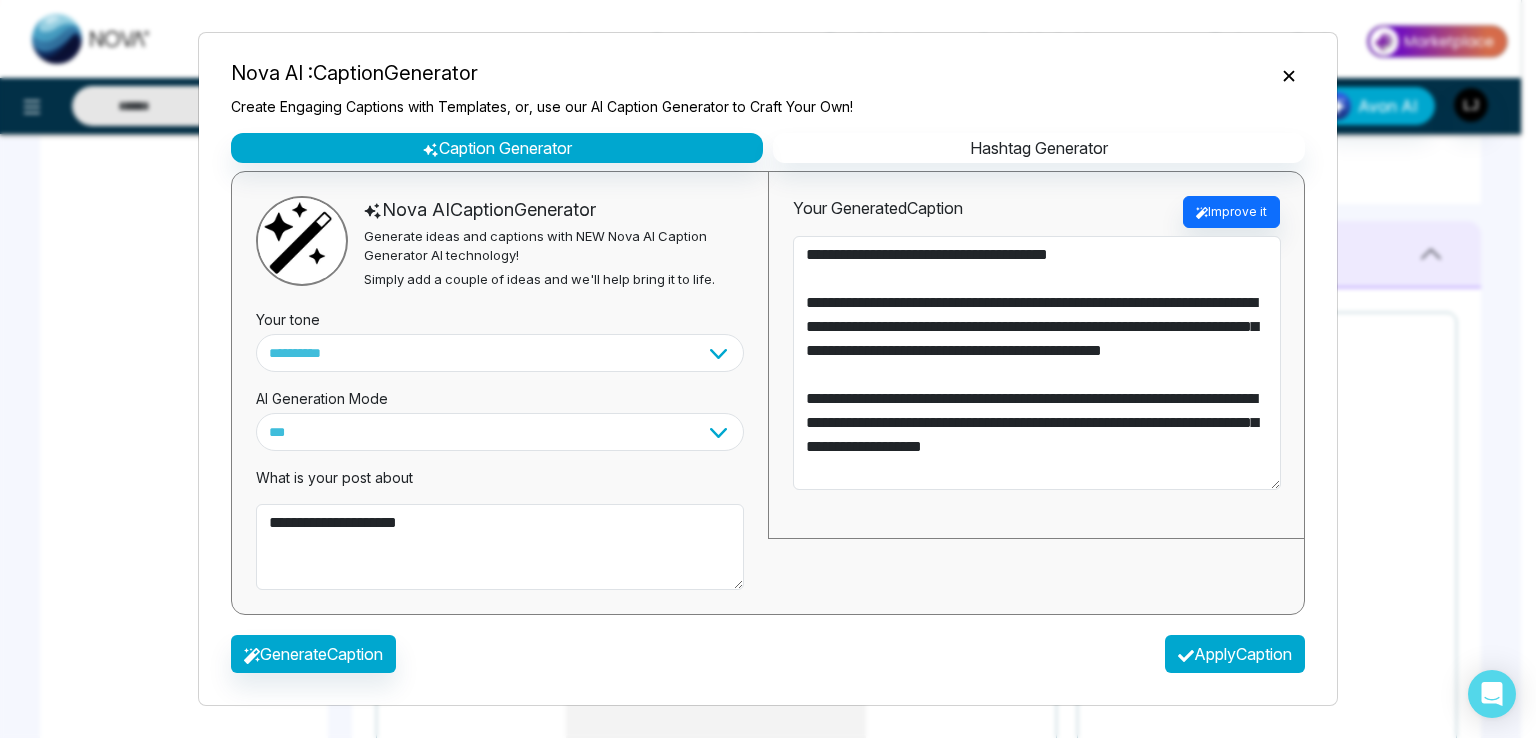 type on "**********" 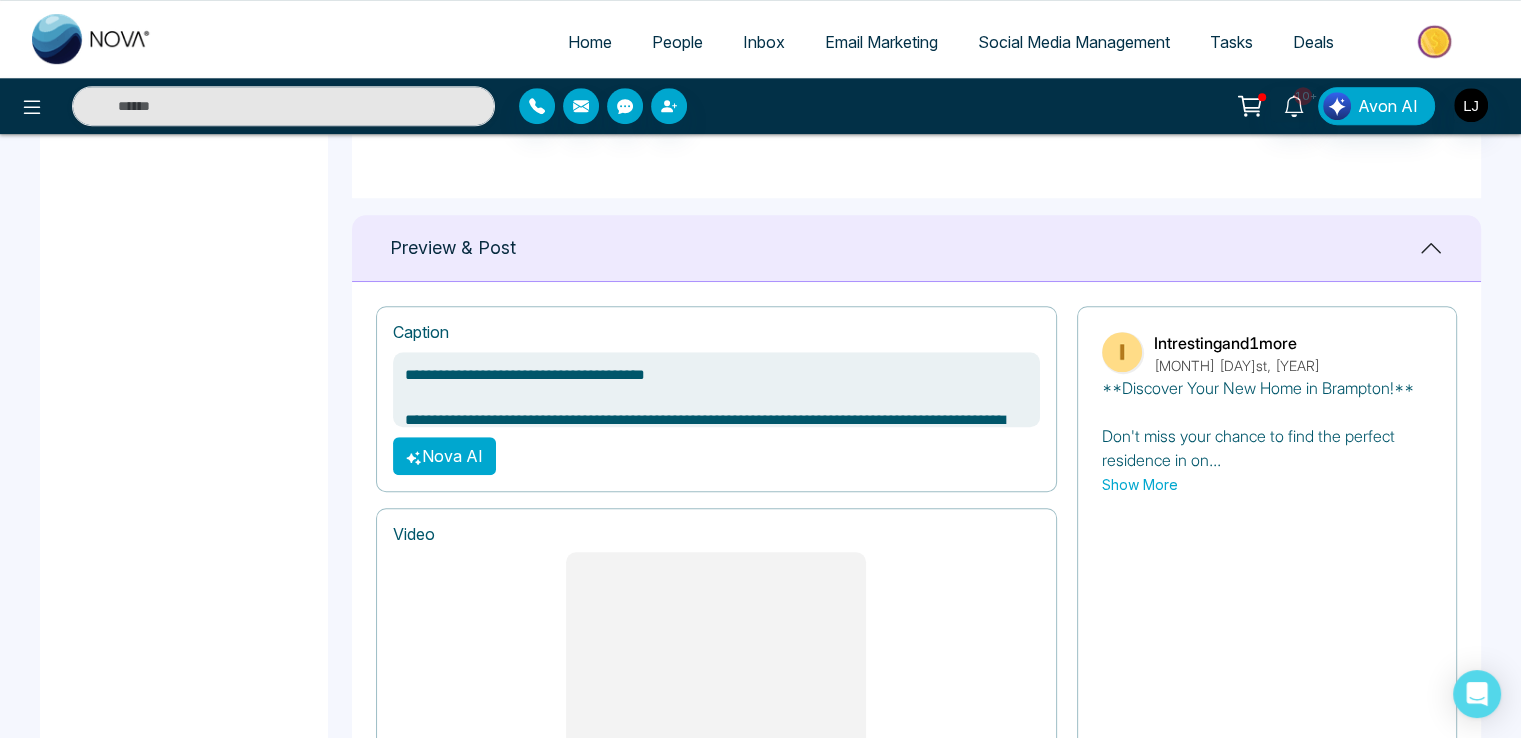 scroll, scrollTop: 1100, scrollLeft: 0, axis: vertical 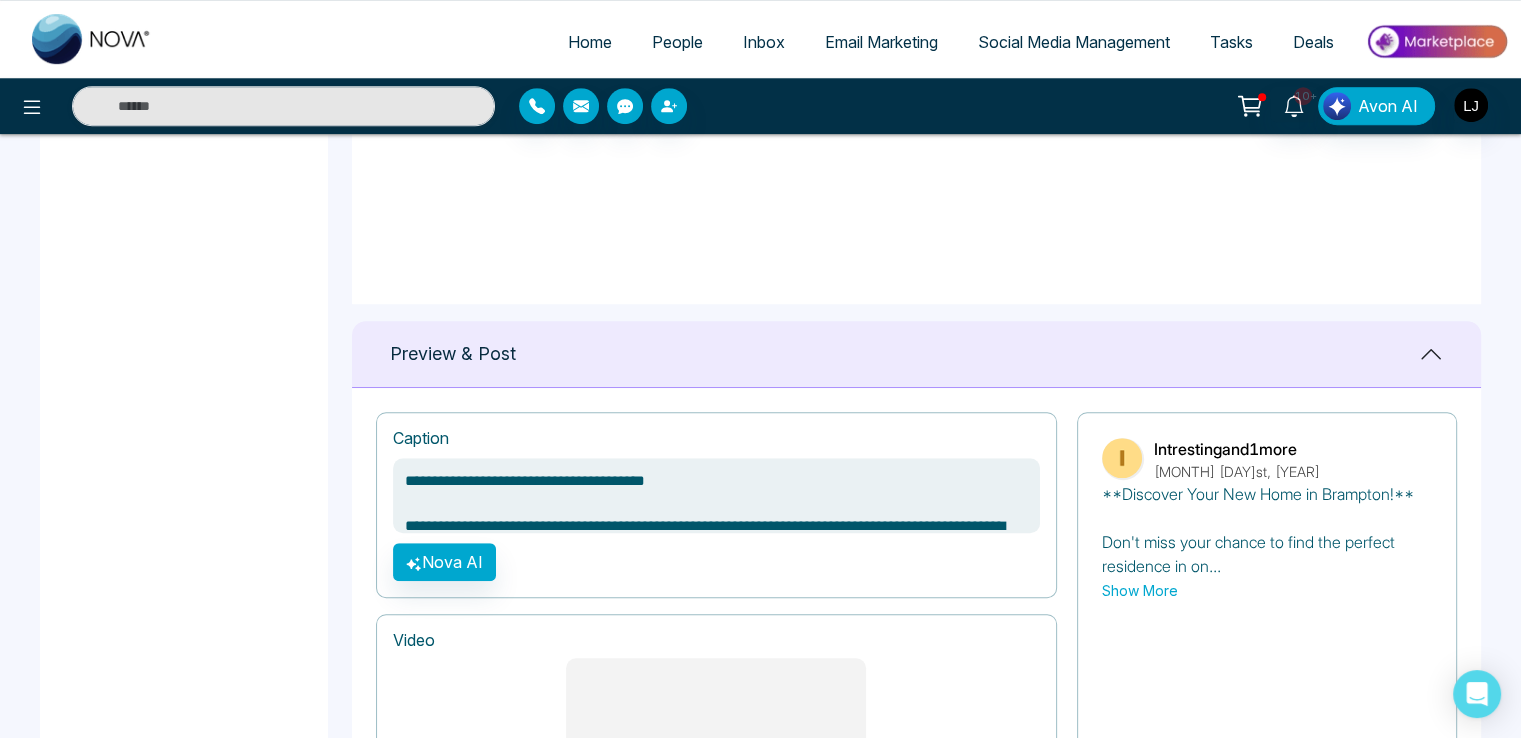 drag, startPoint x: 1153, startPoint y: 441, endPoint x: 1307, endPoint y: 450, distance: 154.26276 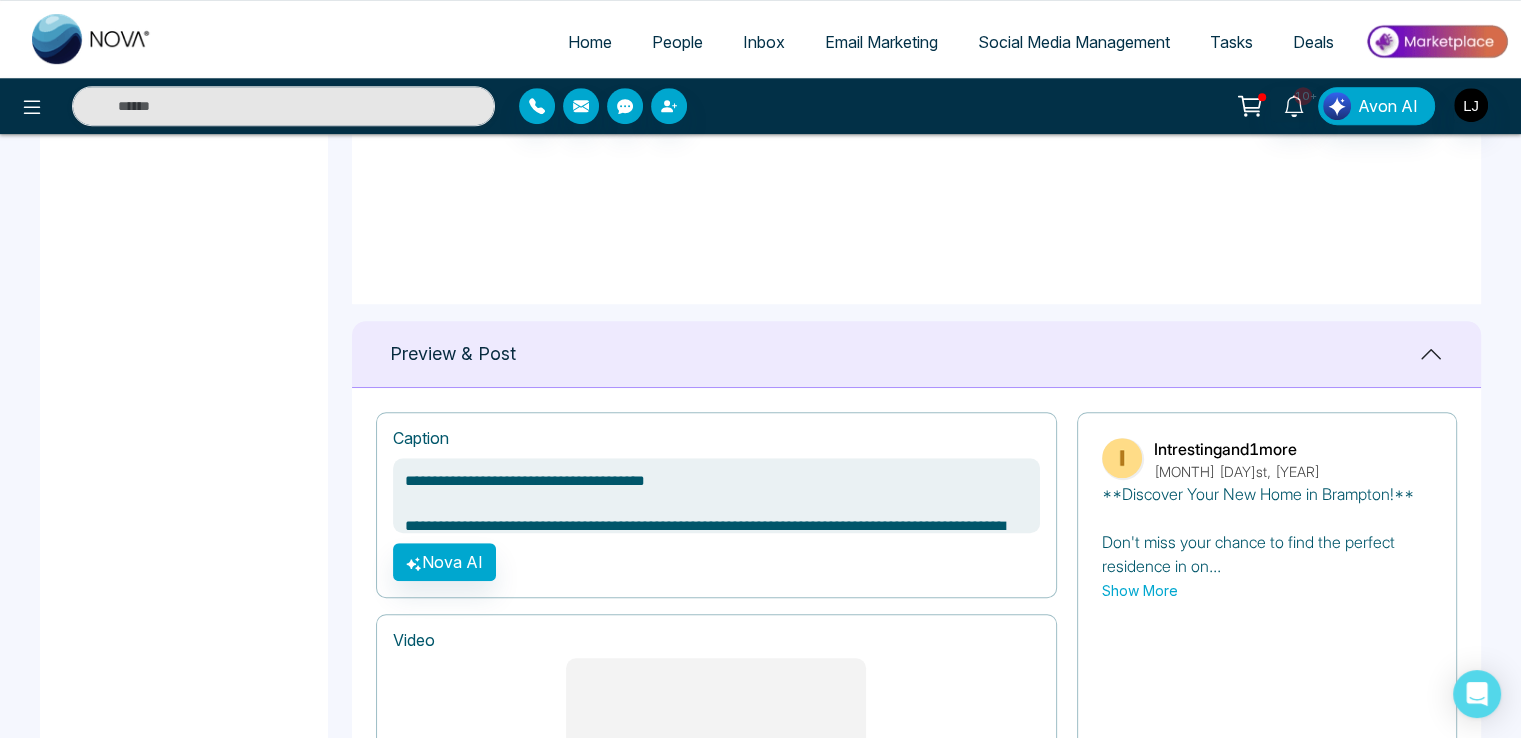 click on "Intresting  and  1  more" at bounding box center (1237, 449) 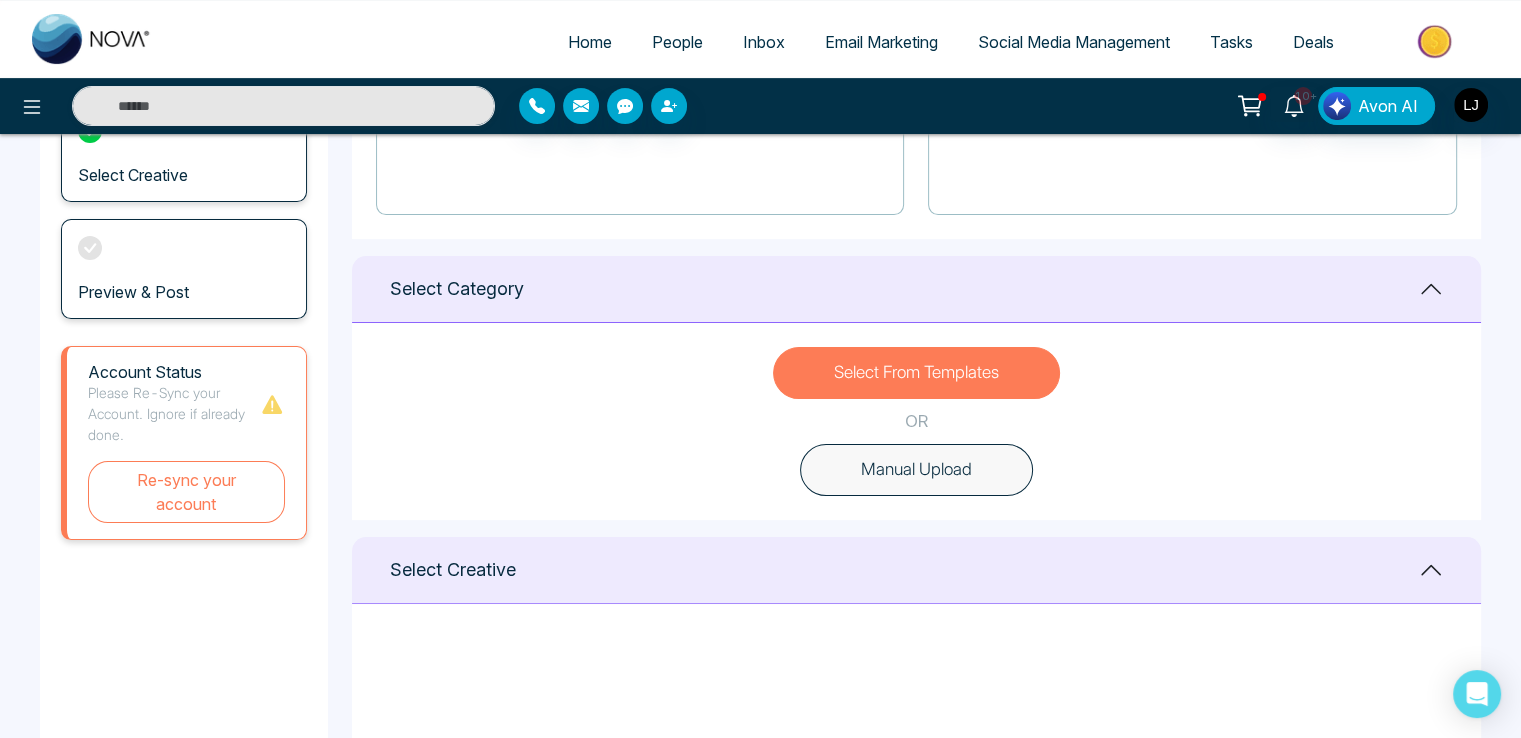 scroll, scrollTop: 1100, scrollLeft: 0, axis: vertical 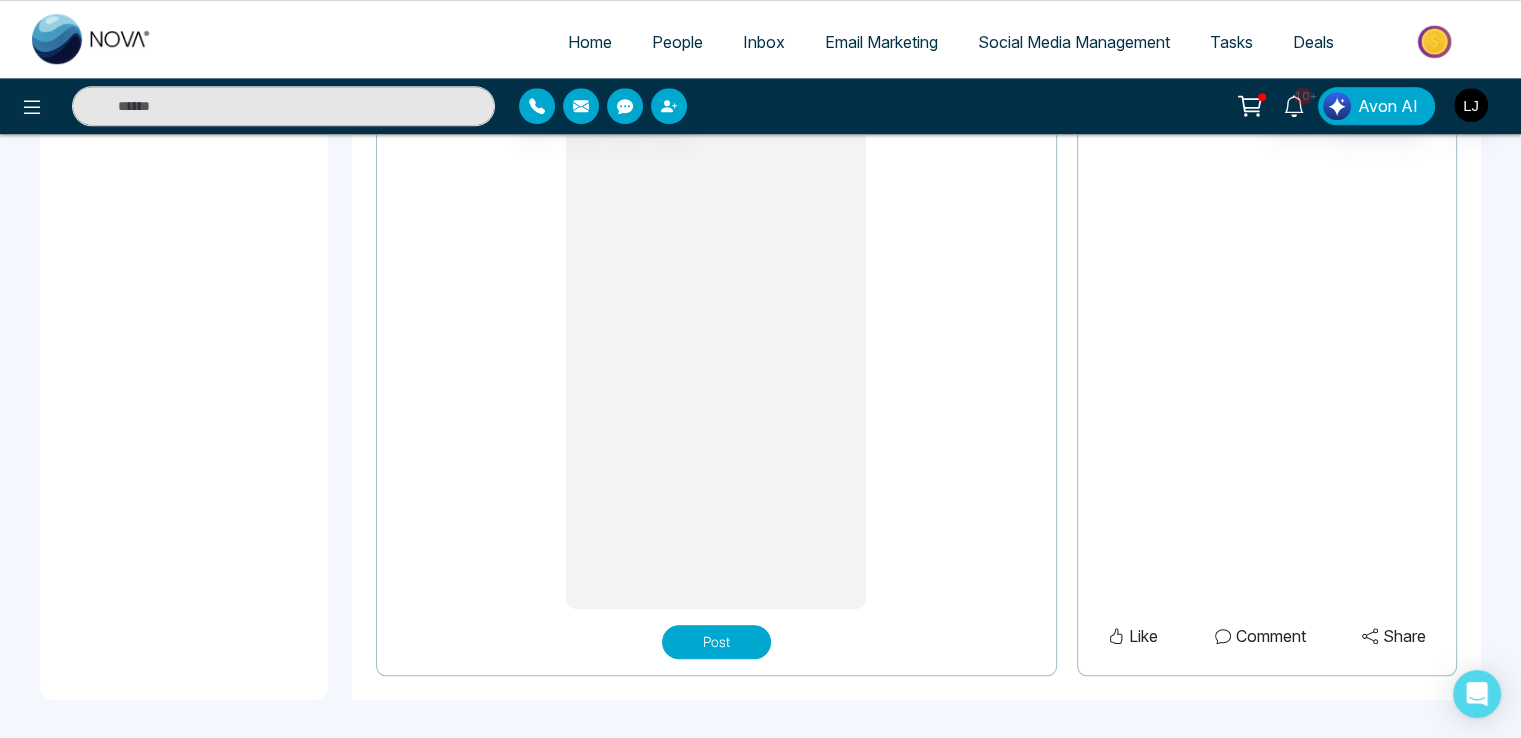 click on "Home" at bounding box center (590, 42) 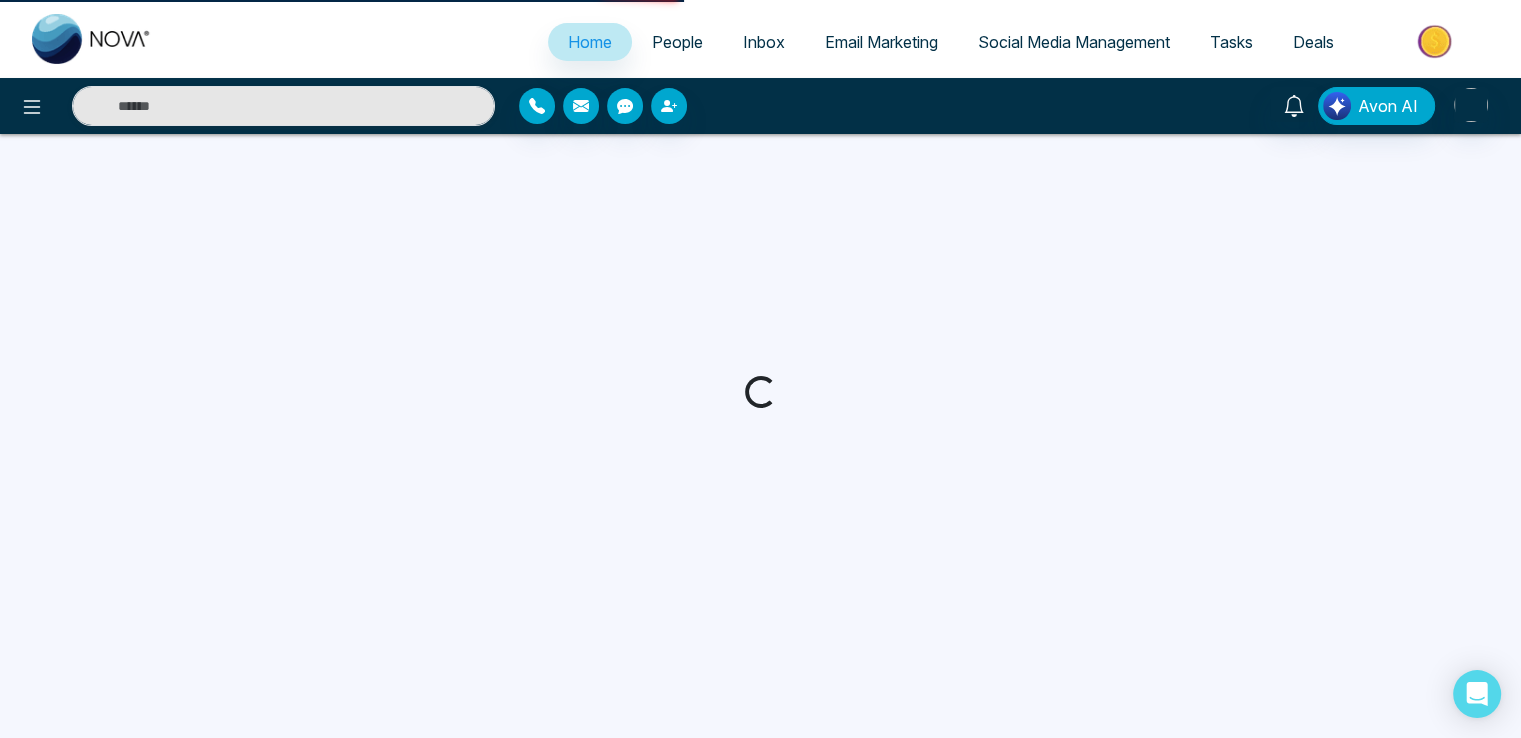 scroll, scrollTop: 0, scrollLeft: 0, axis: both 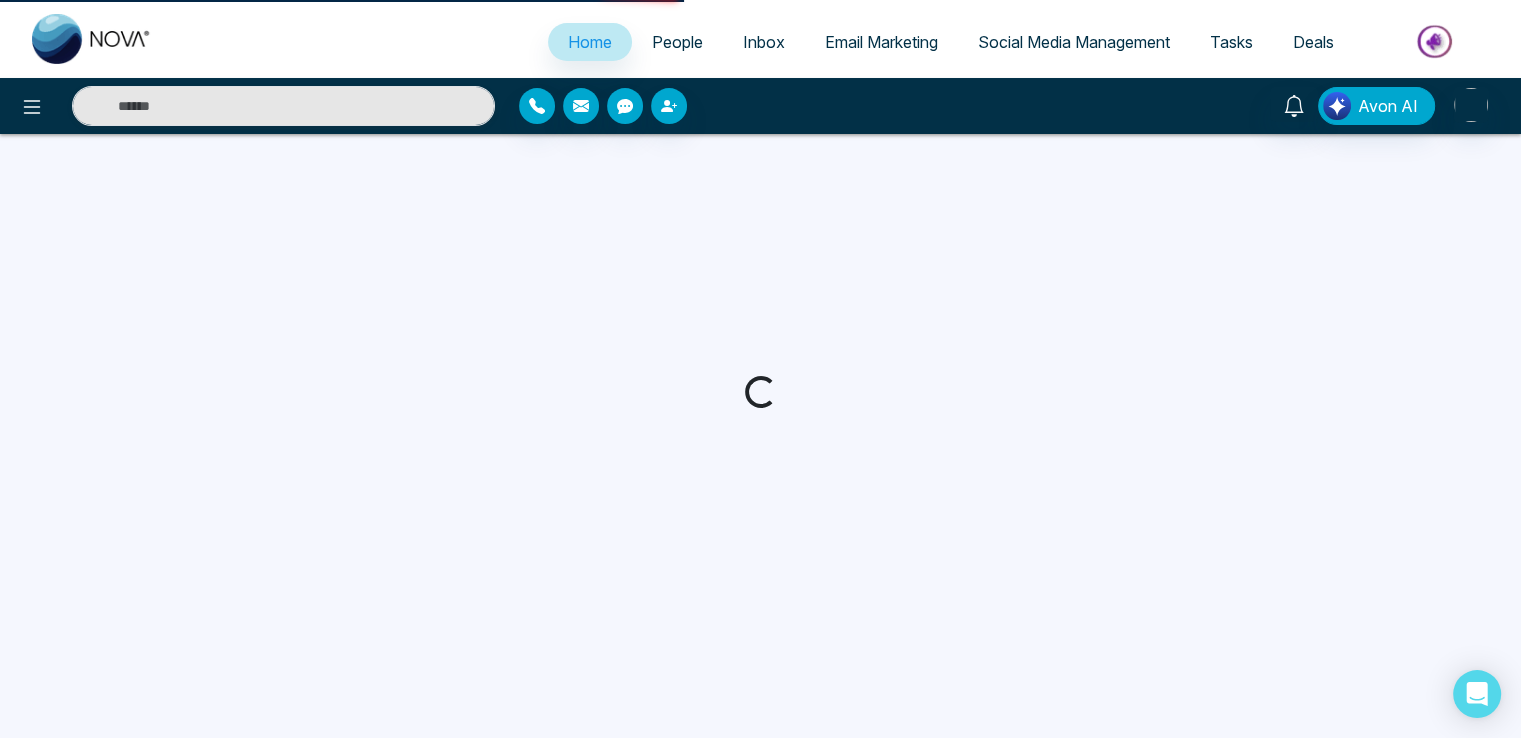 select on "*" 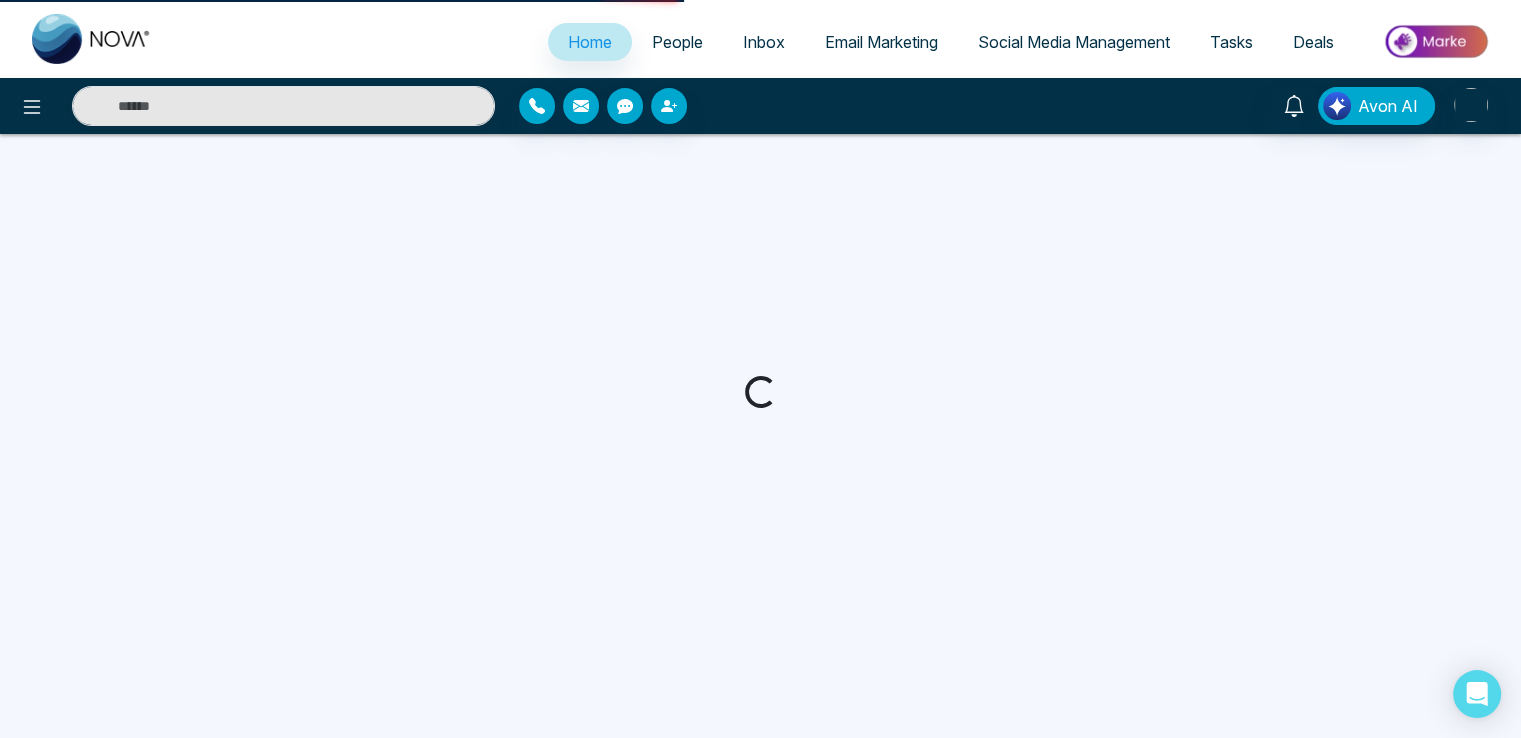 select on "*" 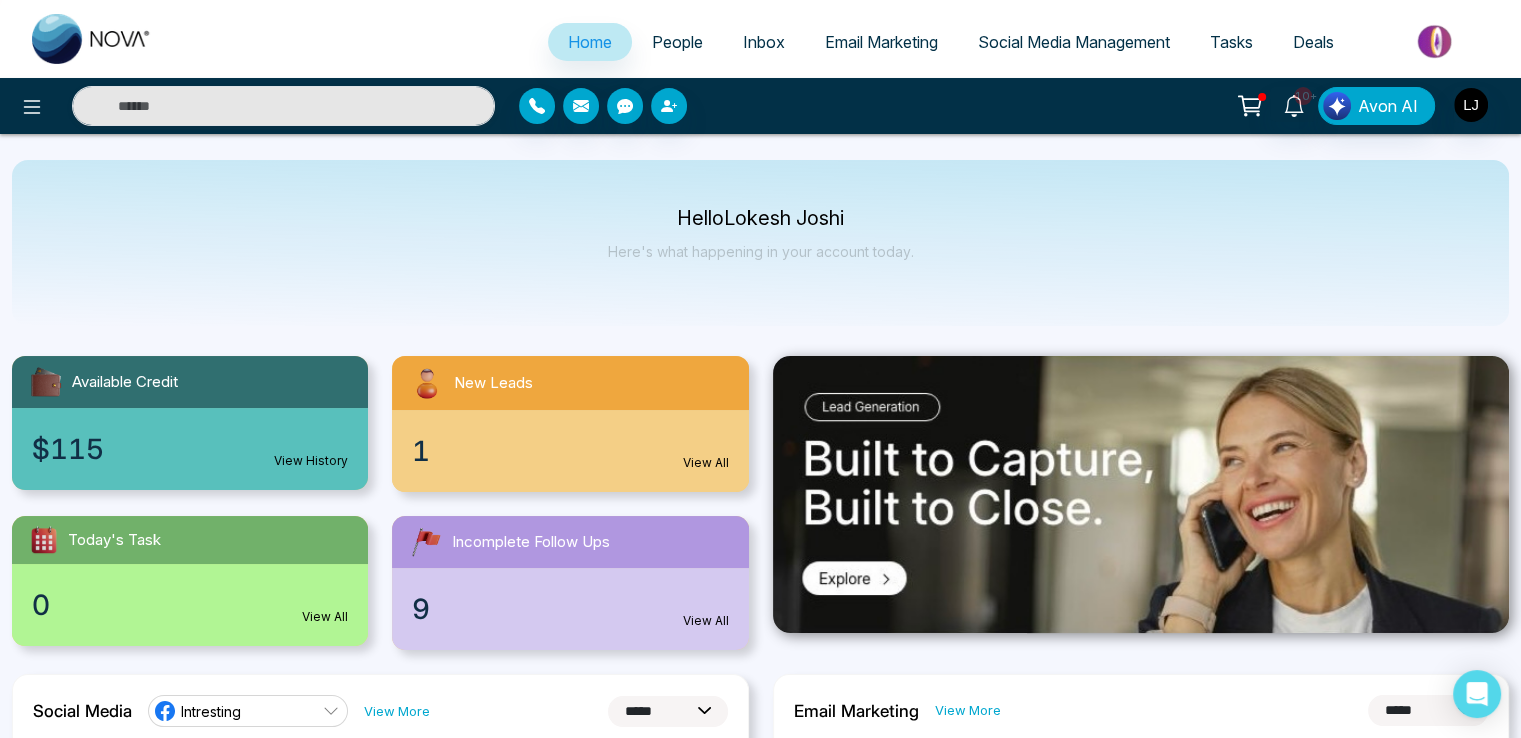 click on "People" at bounding box center (677, 42) 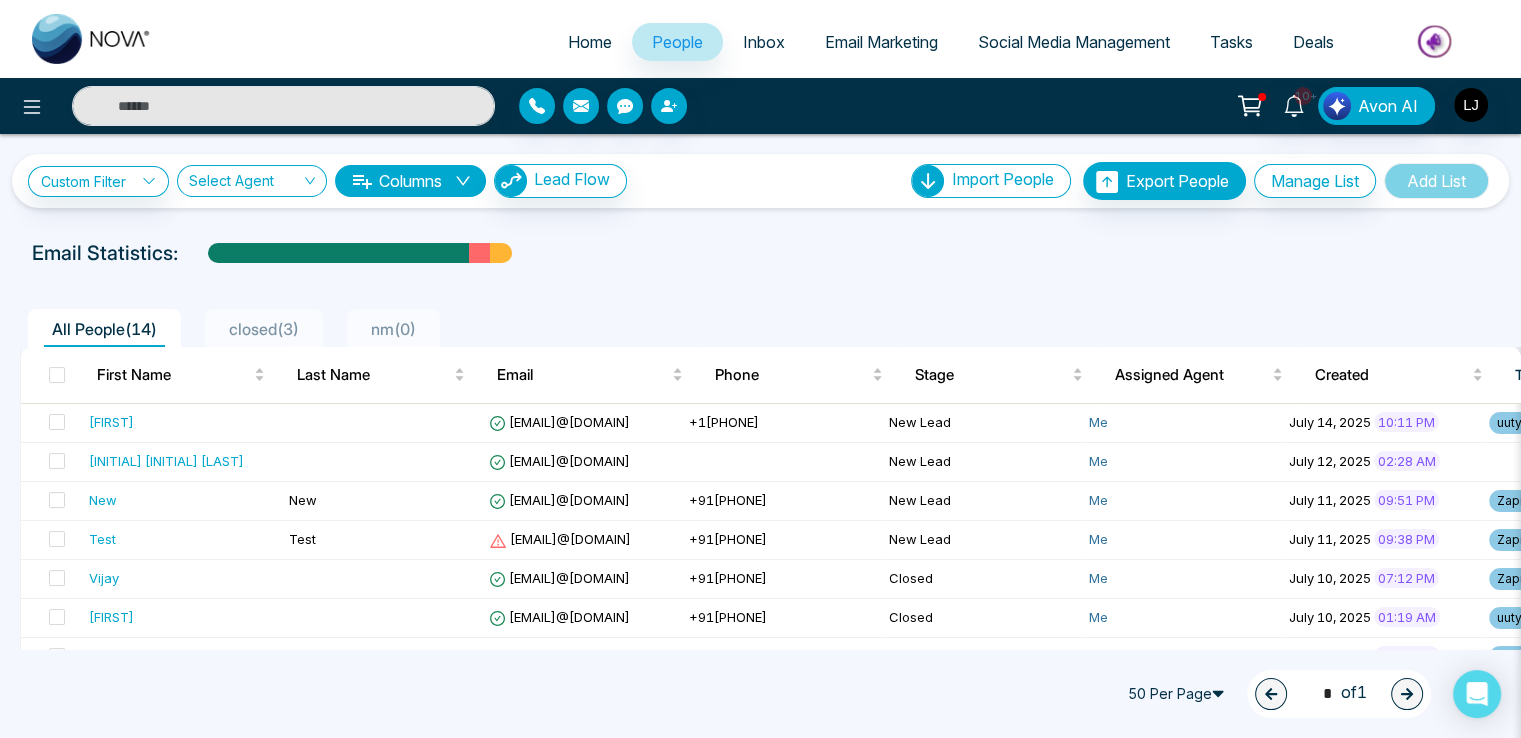 click at bounding box center [760, 272] 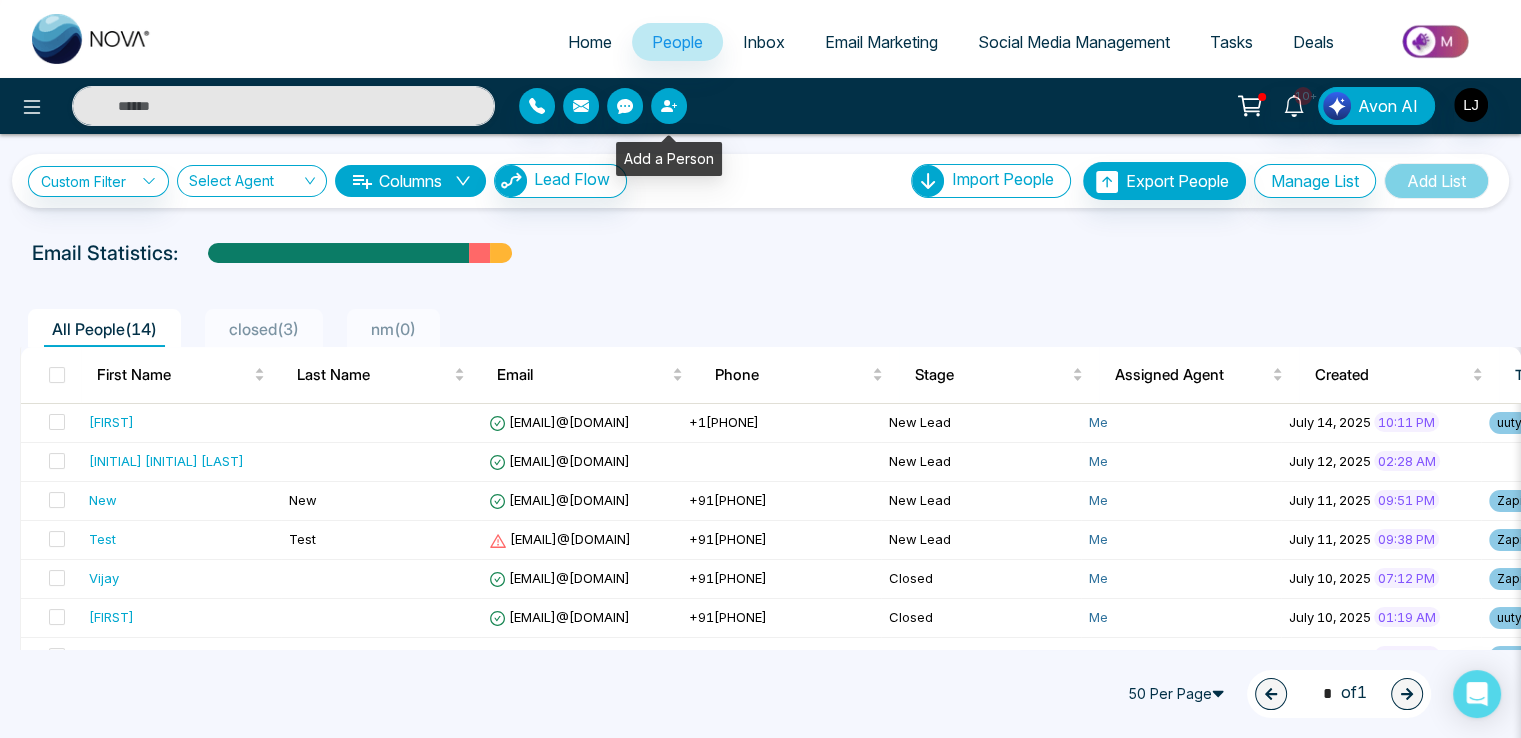 click 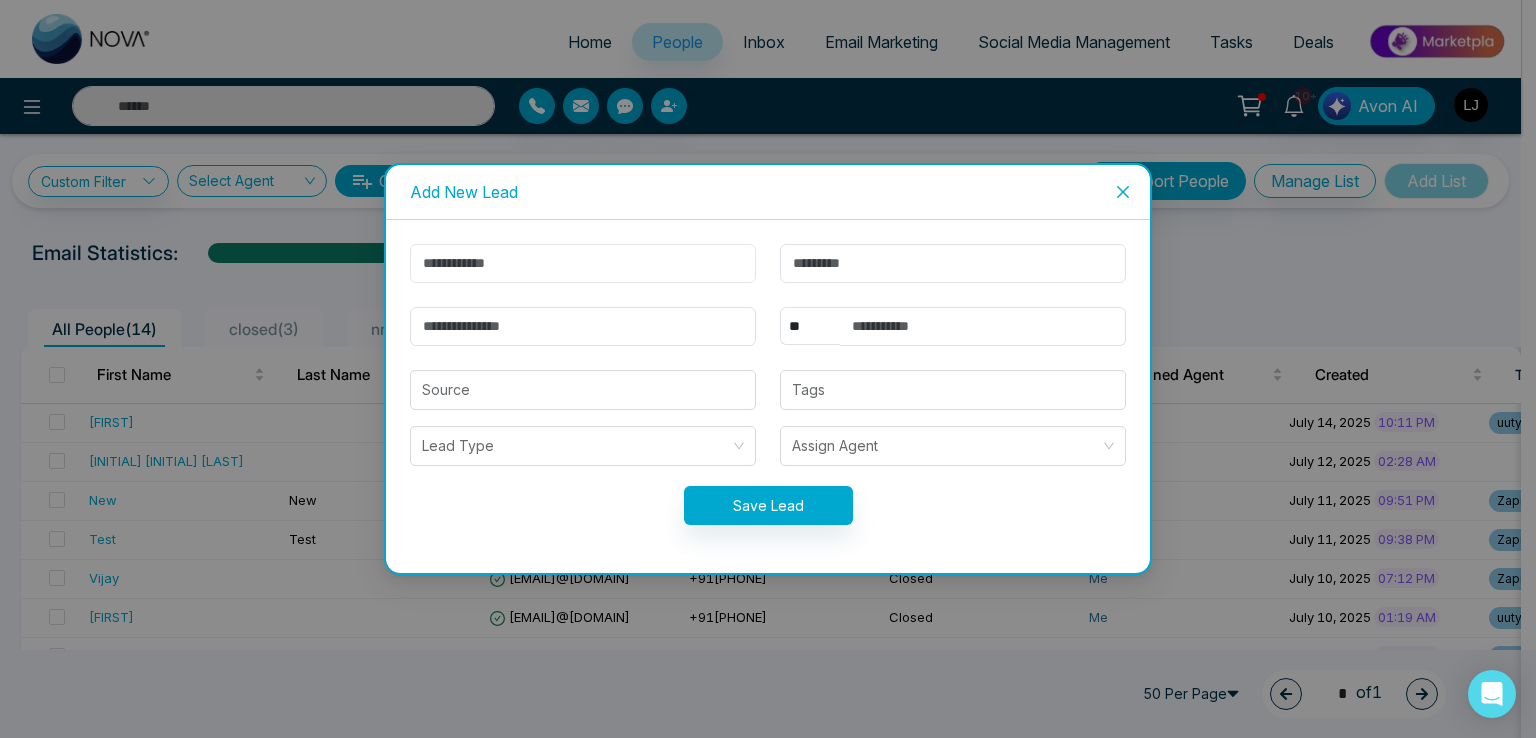click at bounding box center [583, 263] 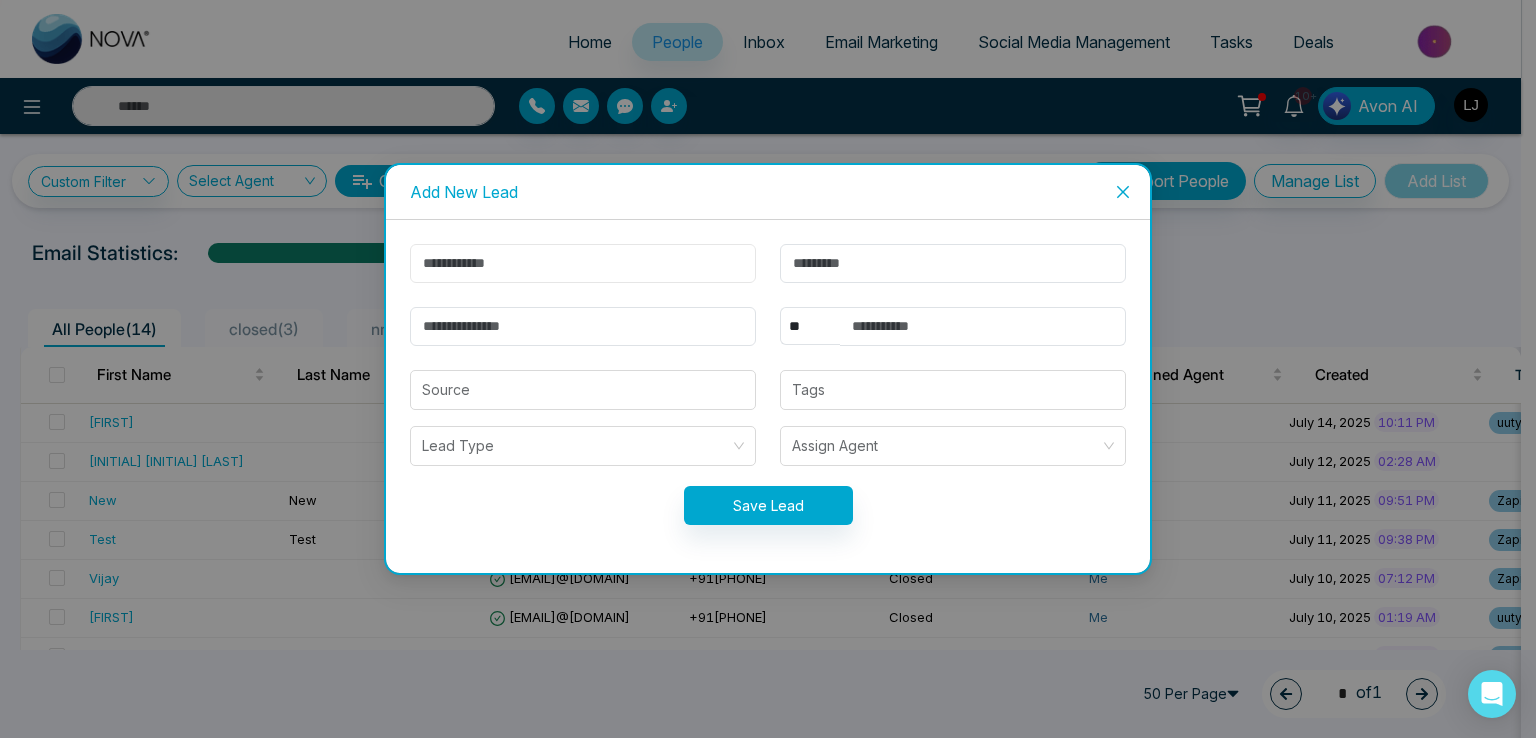 type on "******" 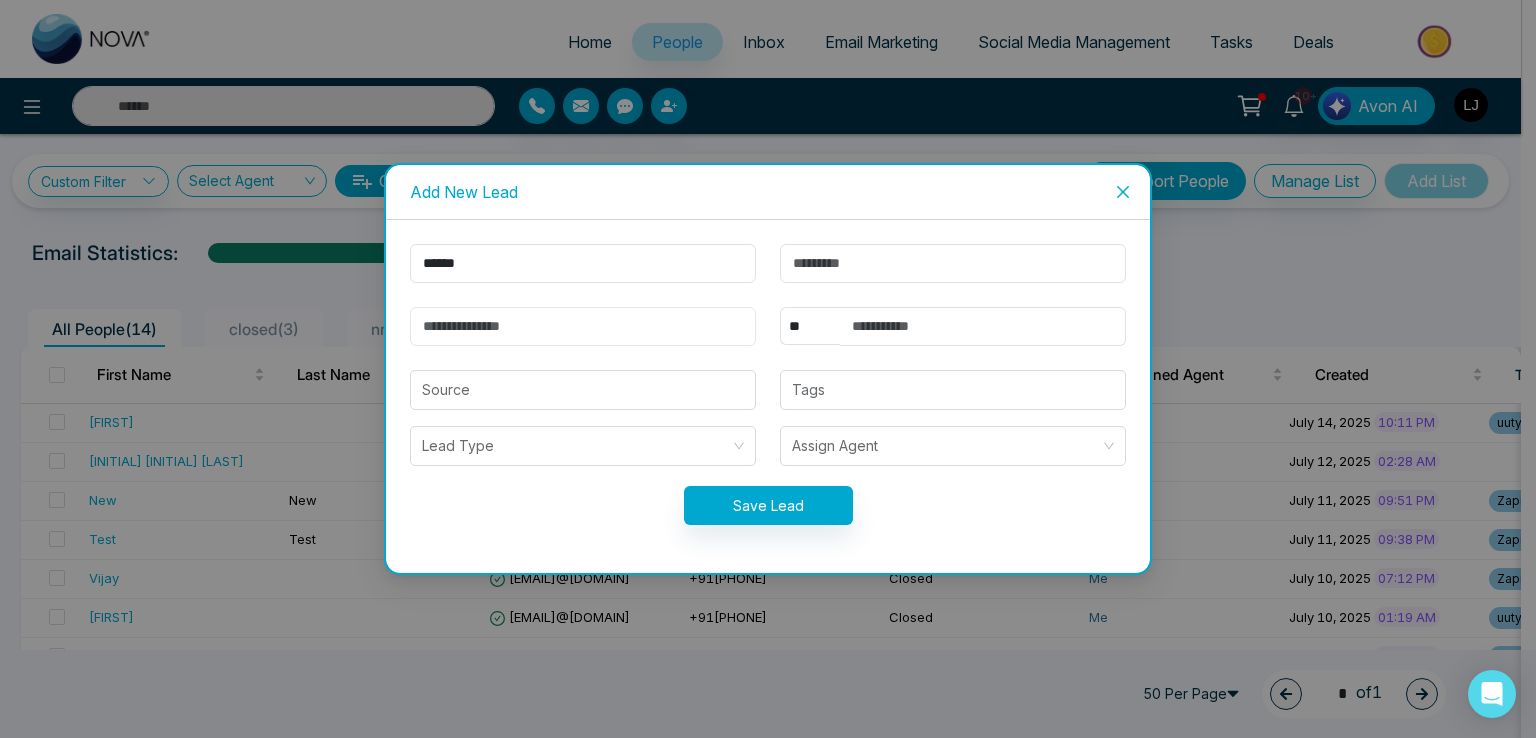 click at bounding box center (583, 326) 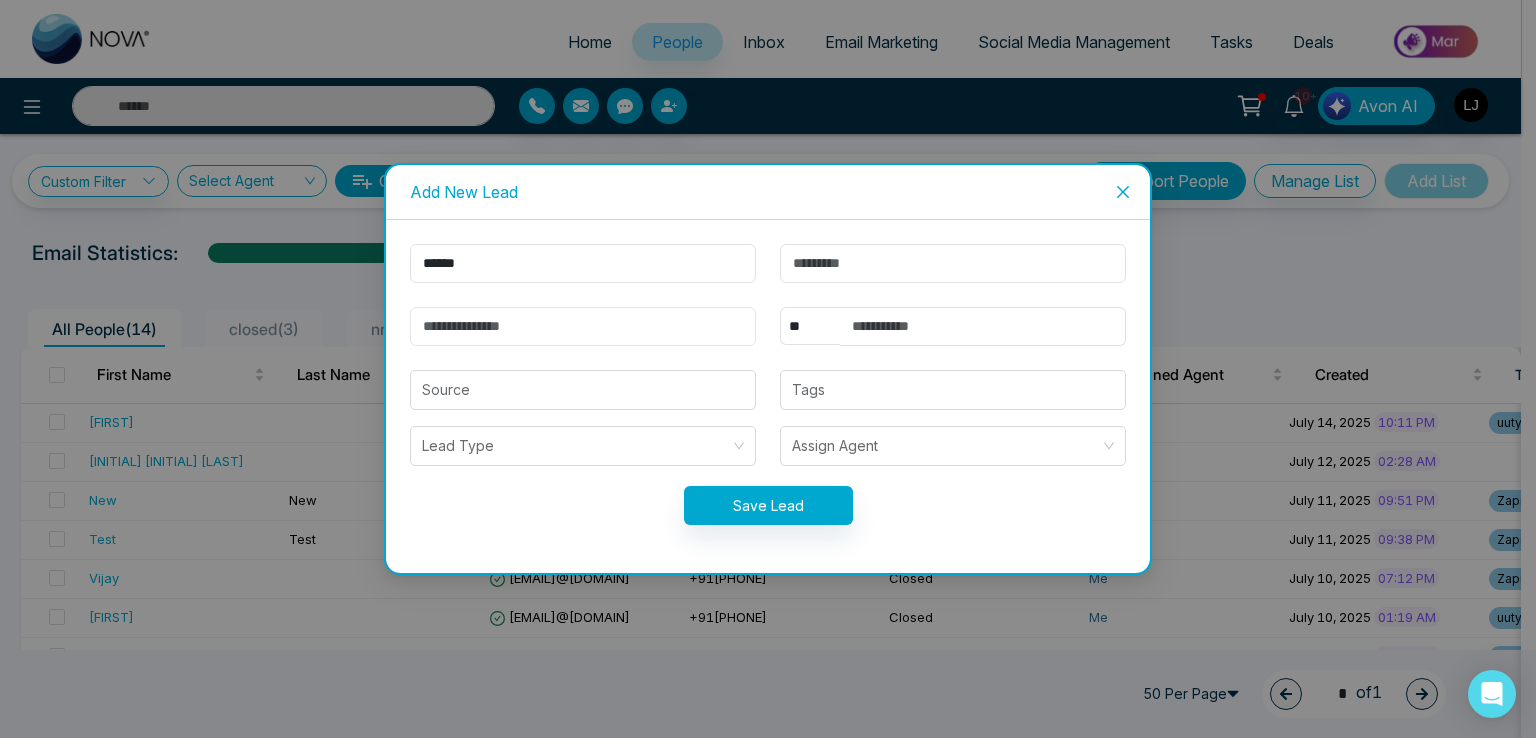 type on "**********" 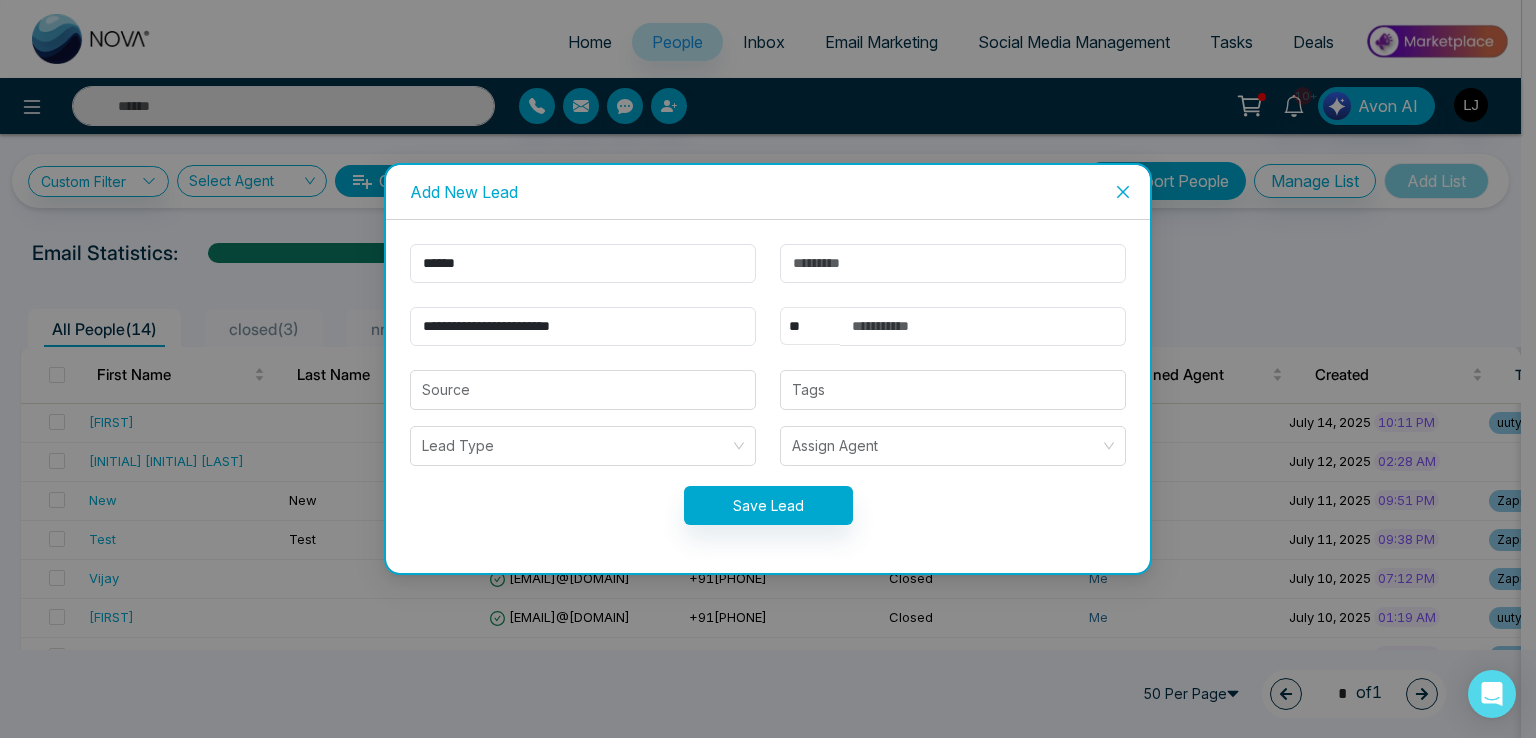 click on "** **** *** *** *** **** ***" at bounding box center (810, 326) 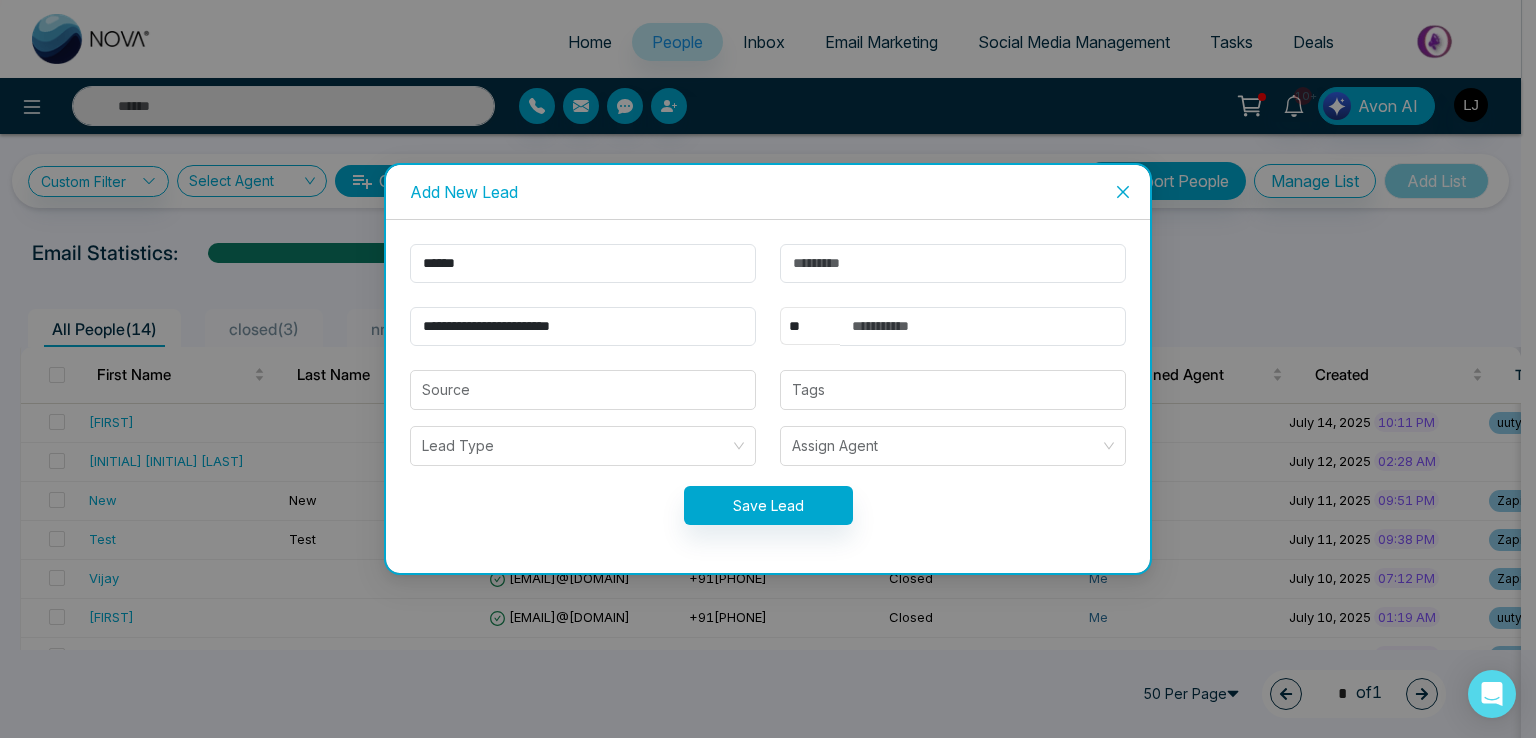 select on "***" 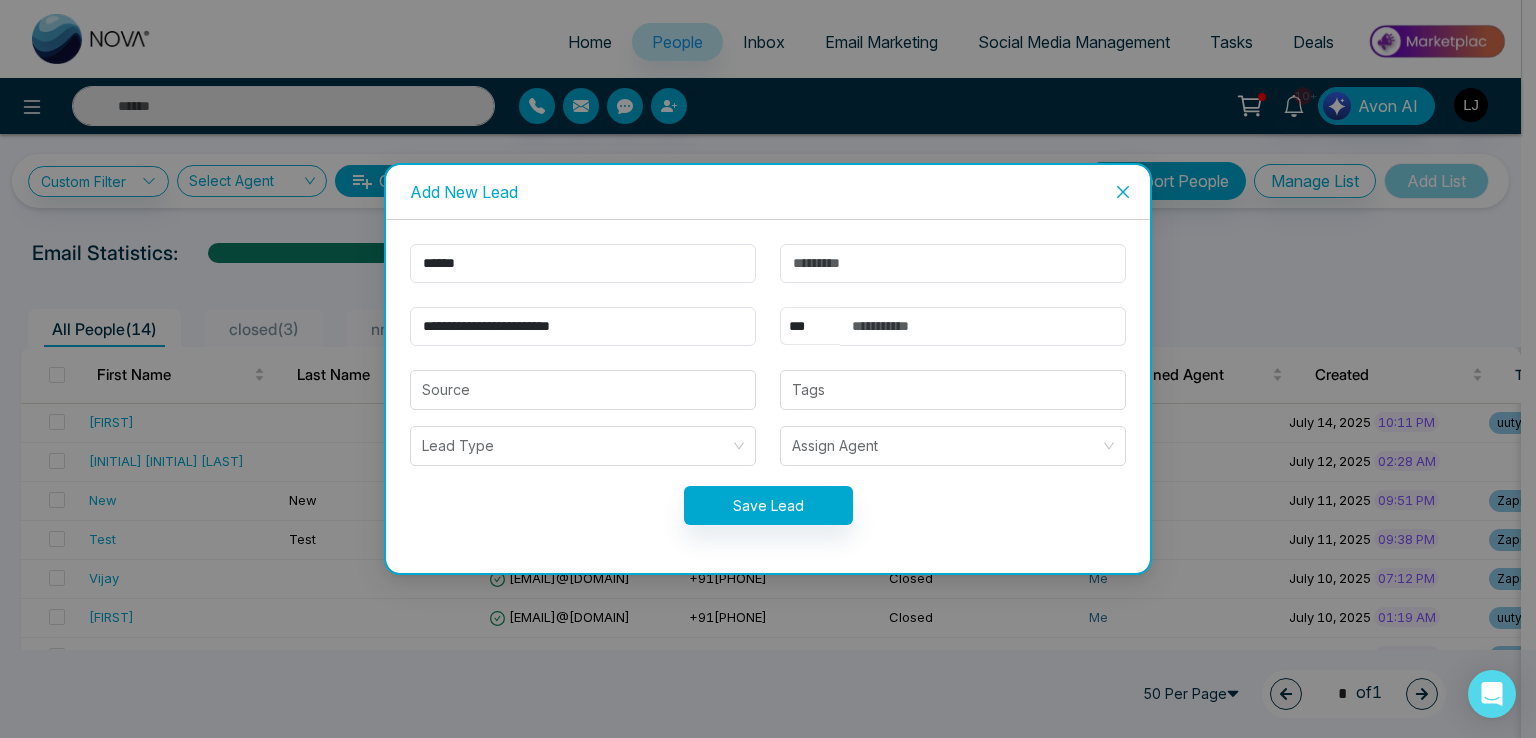 click on "** **** *** *** *** **** ***" at bounding box center (810, 326) 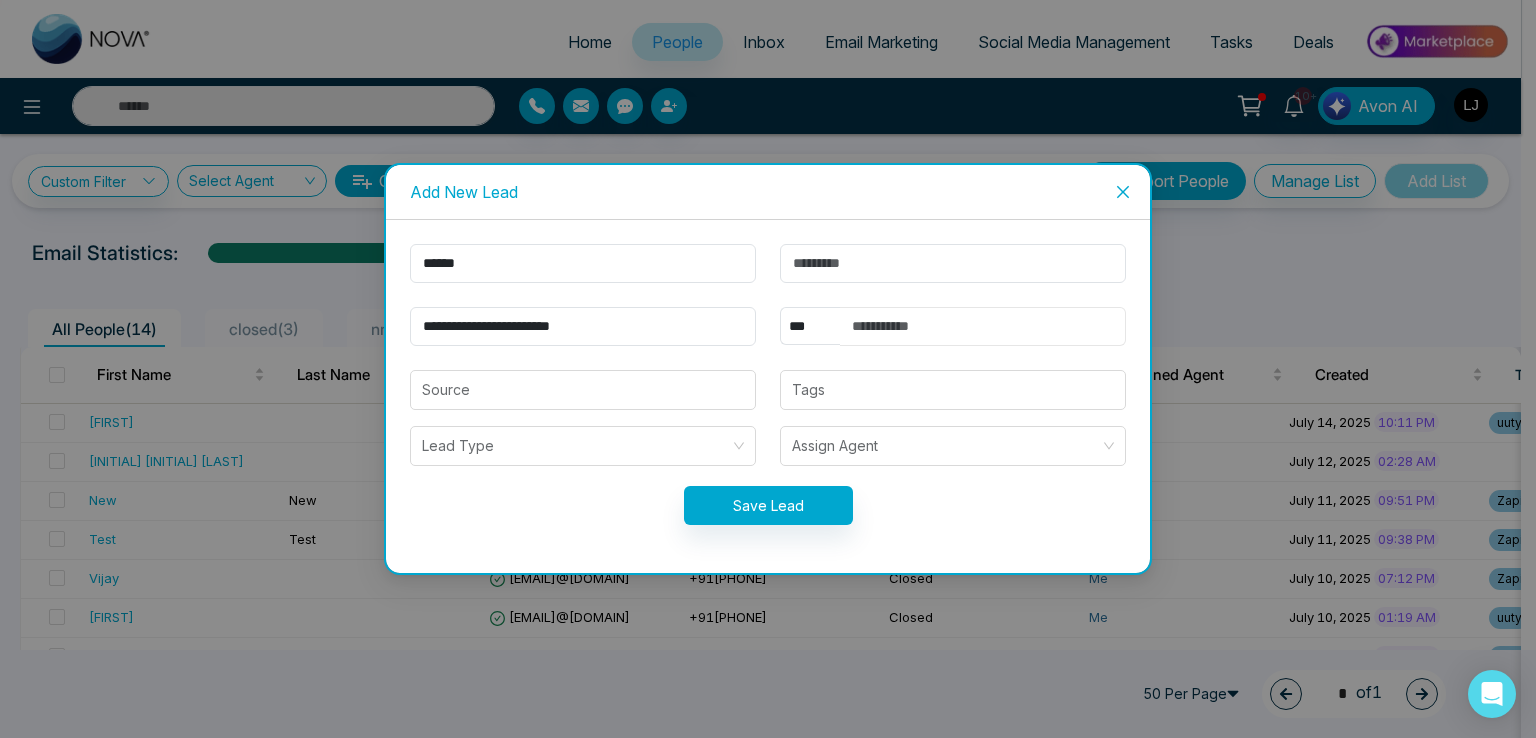click at bounding box center (983, 326) 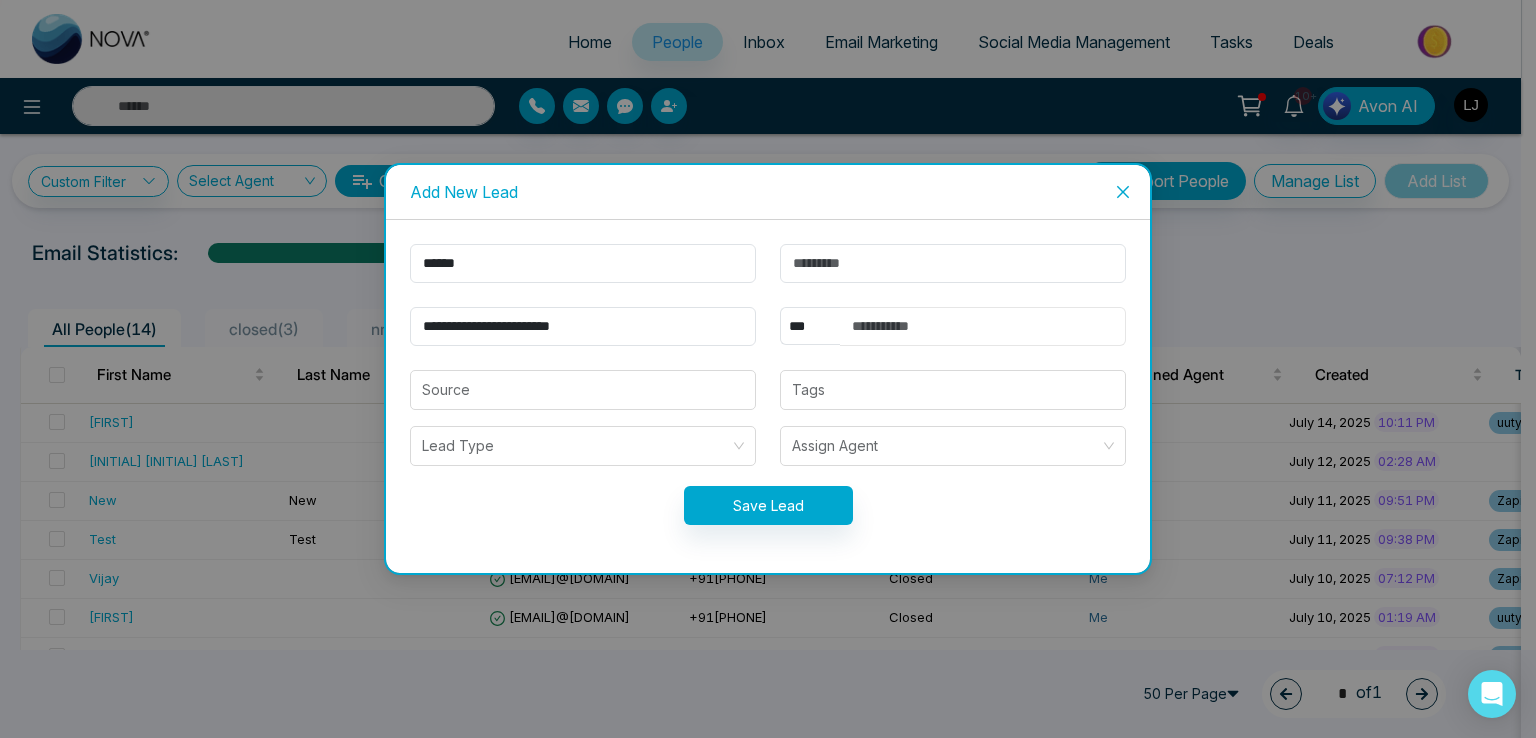 type on "**********" 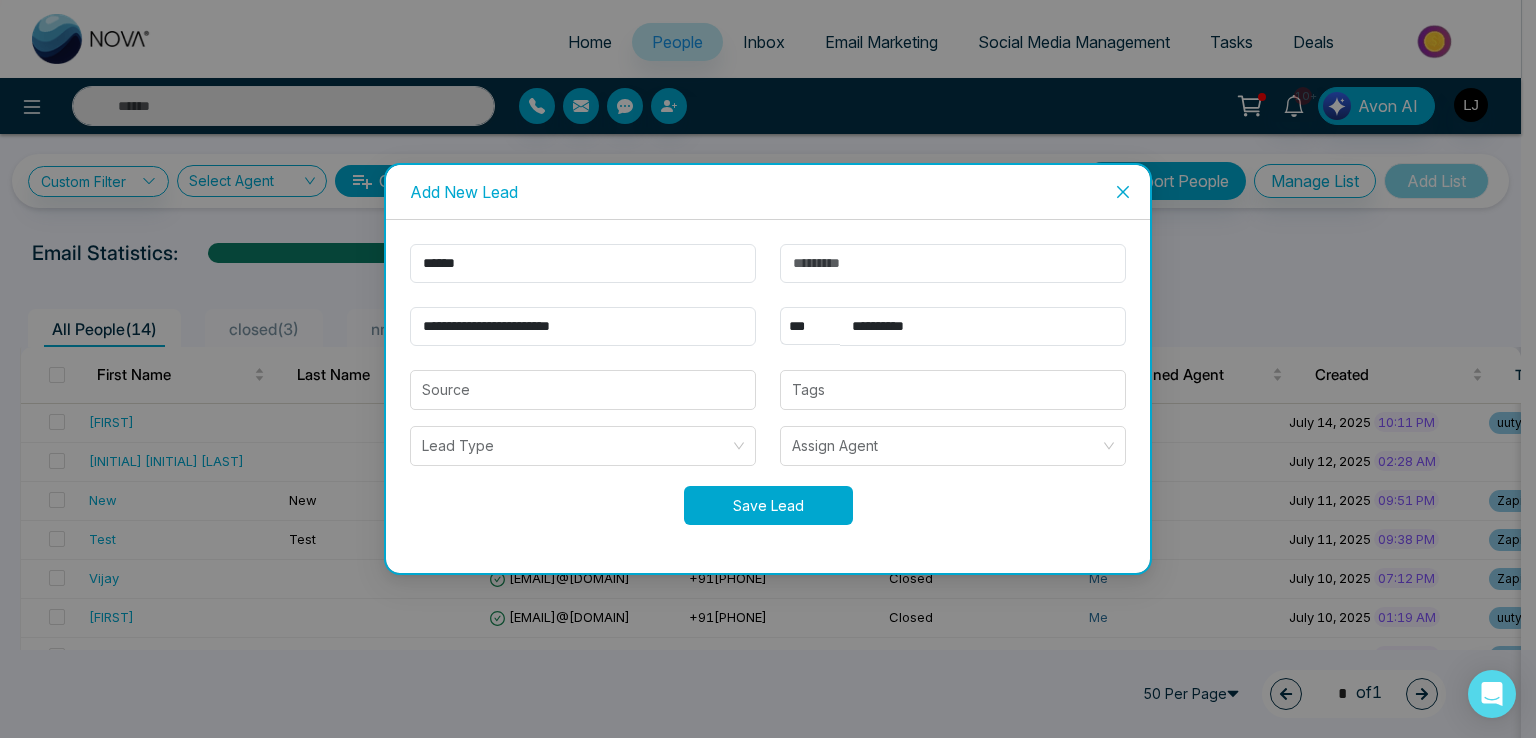 click on "Save Lead" at bounding box center (768, 505) 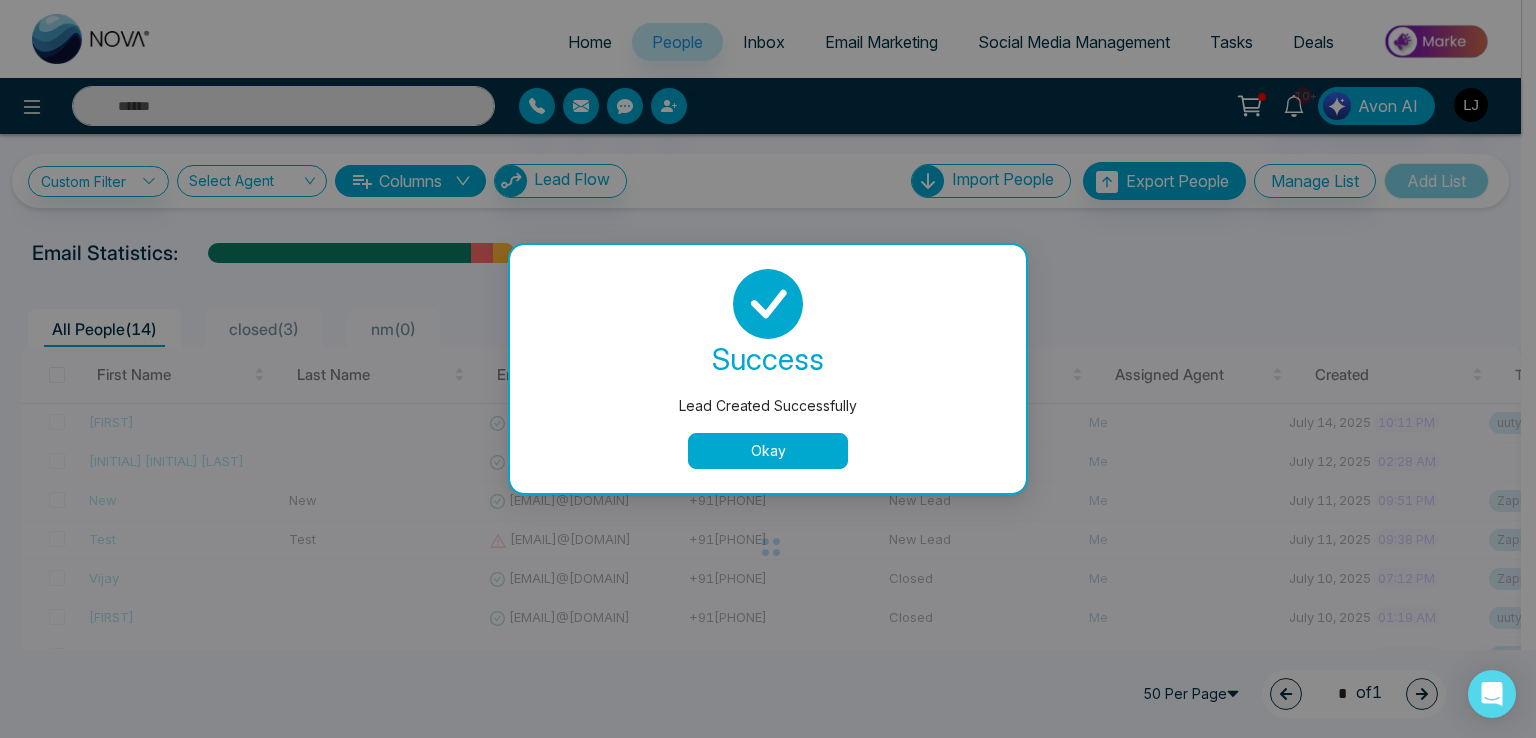 click on "success Lead Created Successfully   Okay" at bounding box center (768, 369) 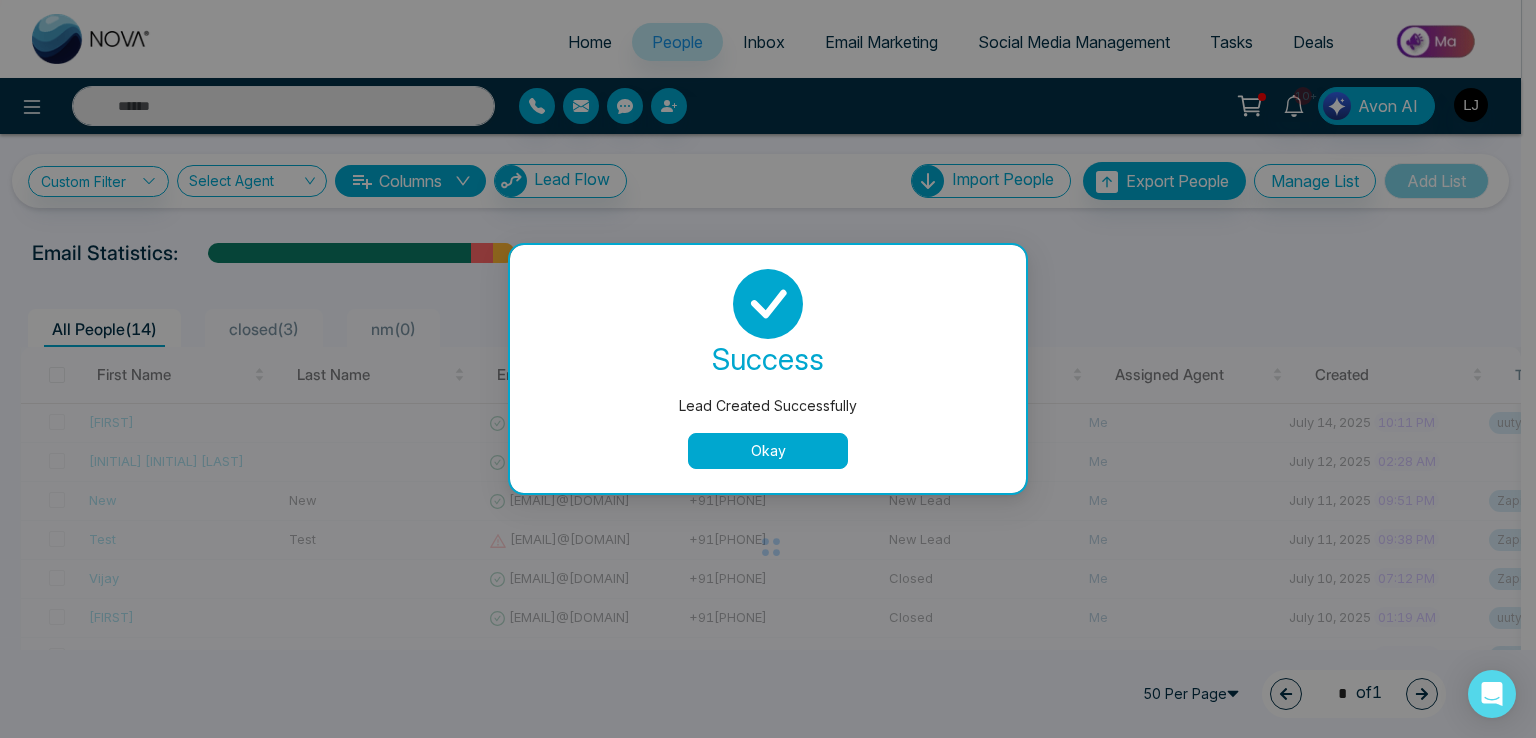 click on "Okay" at bounding box center (768, 451) 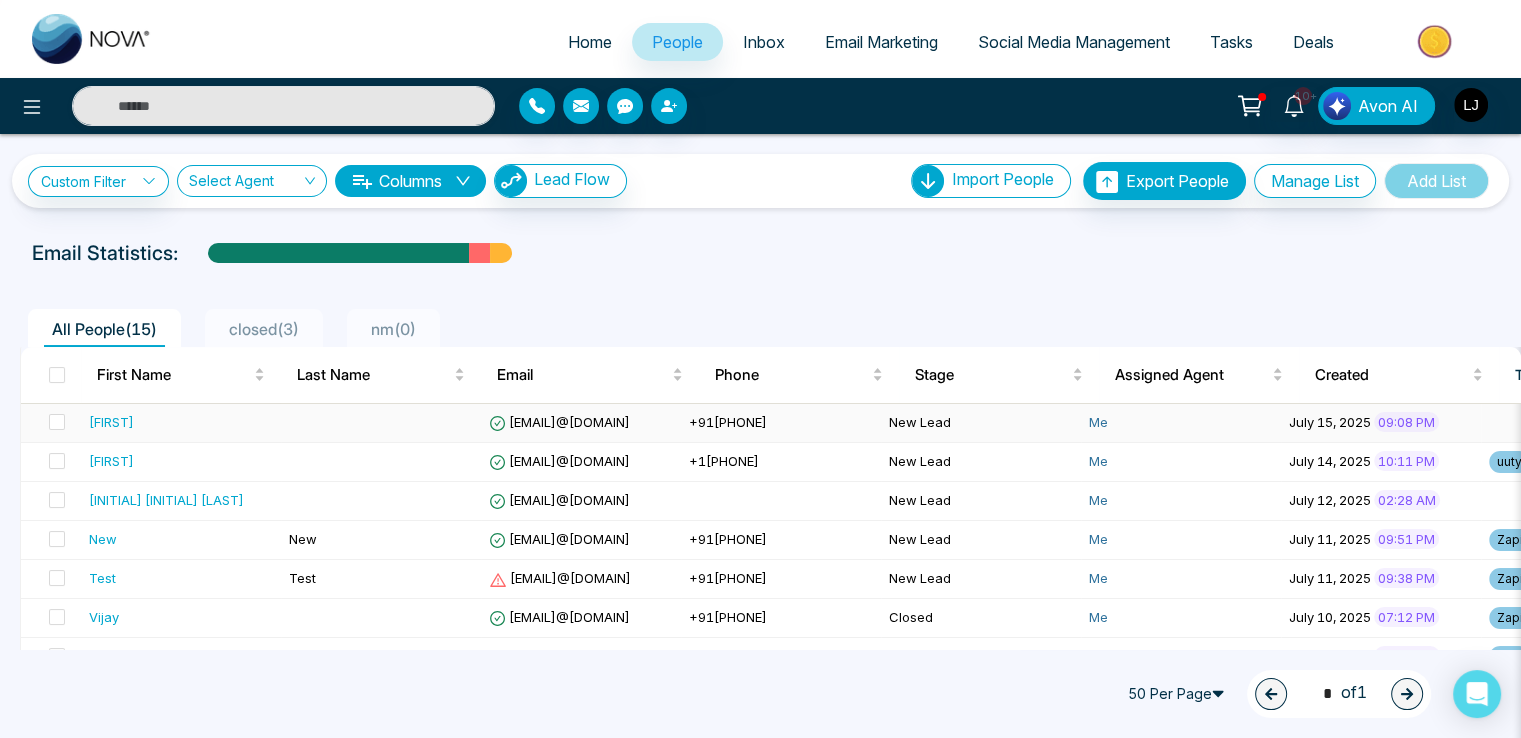 click on "[EMAIL]" at bounding box center (559, 422) 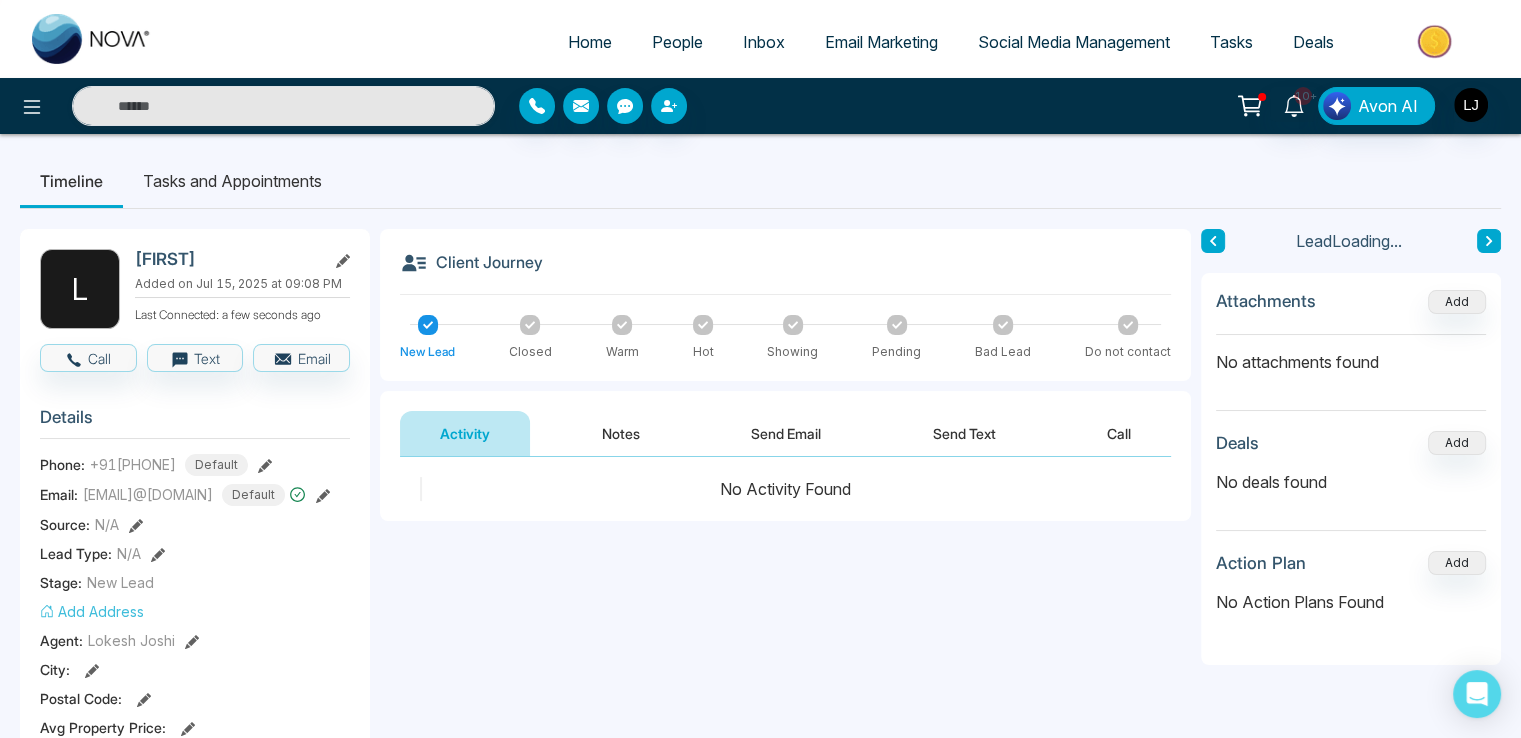 click on "Hot" at bounding box center [703, 338] 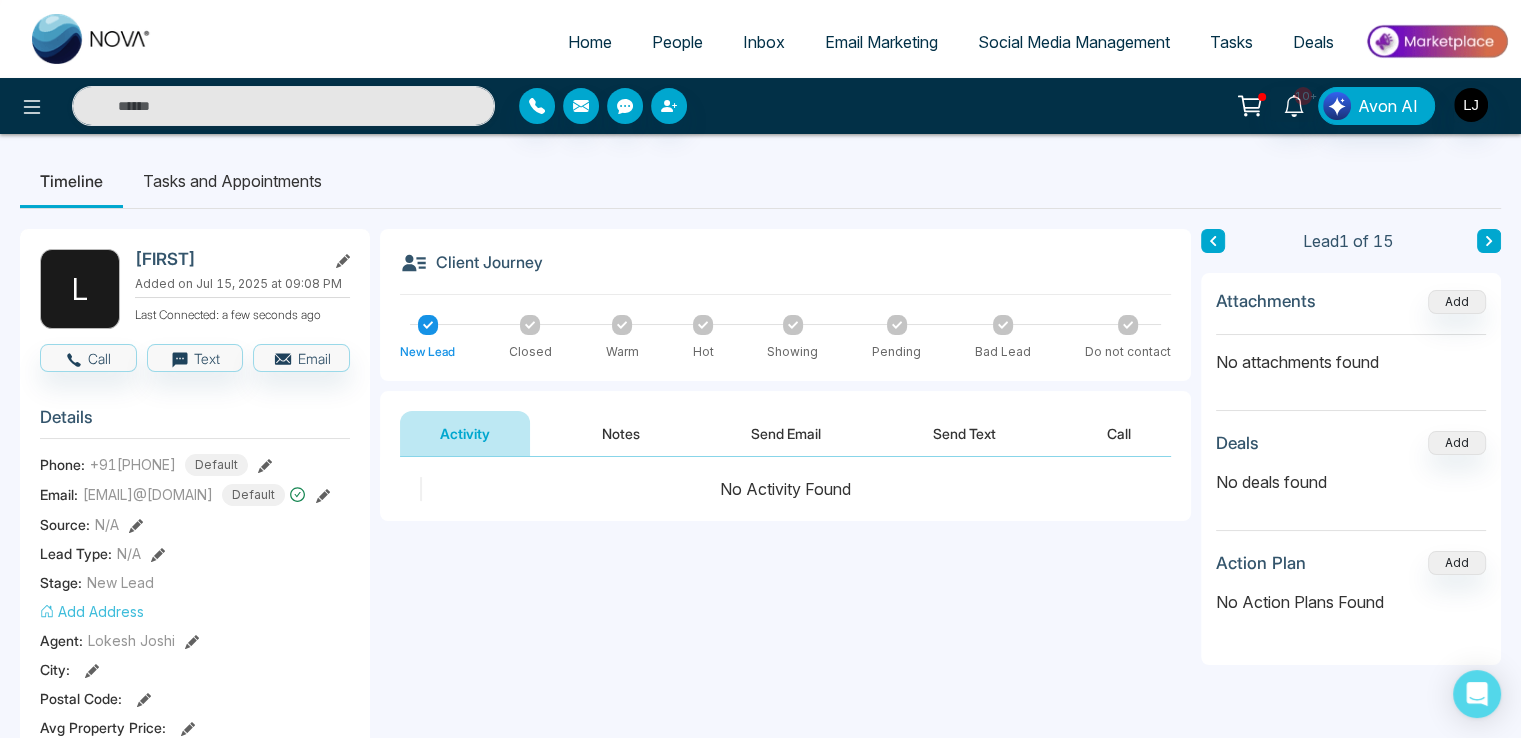 click on "Hot" at bounding box center (703, 338) 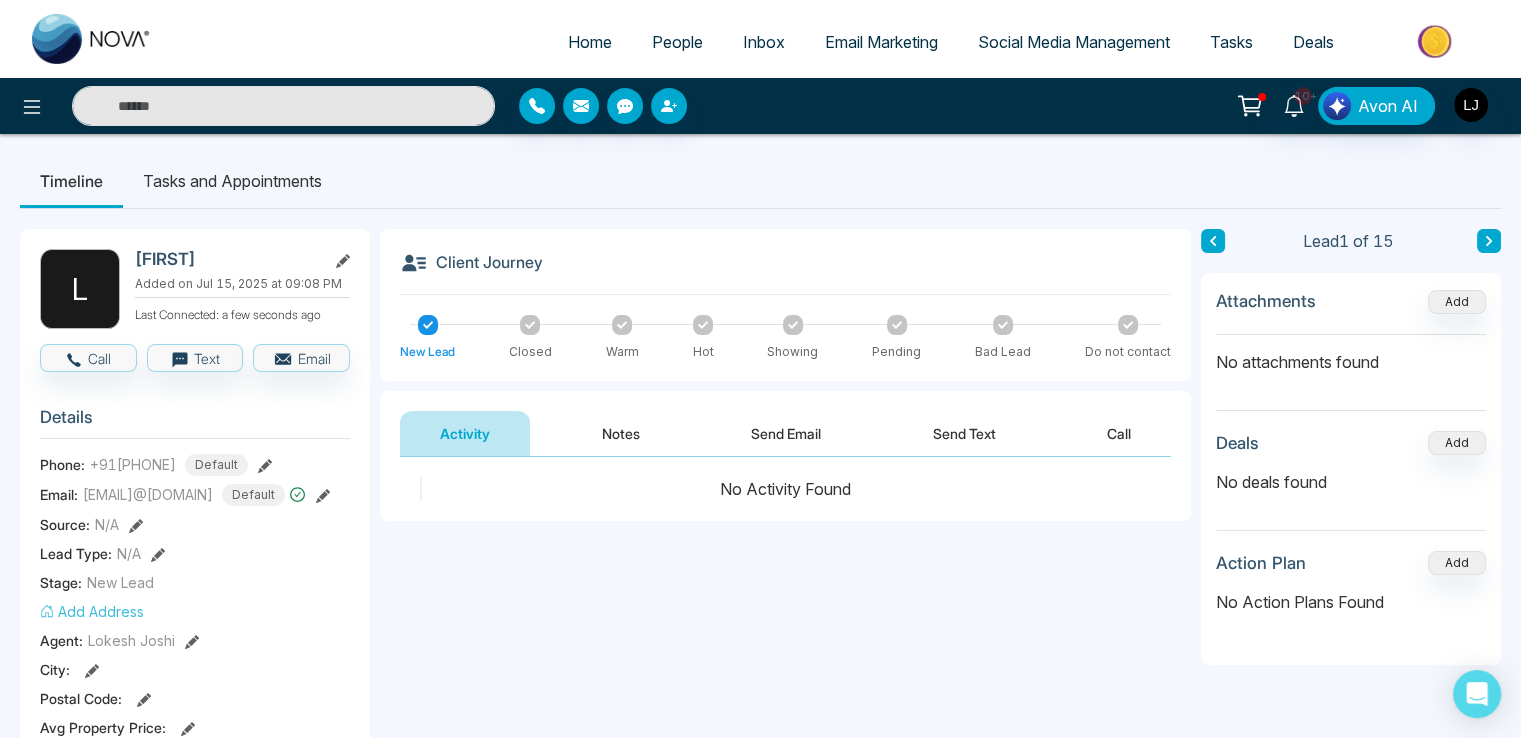 click 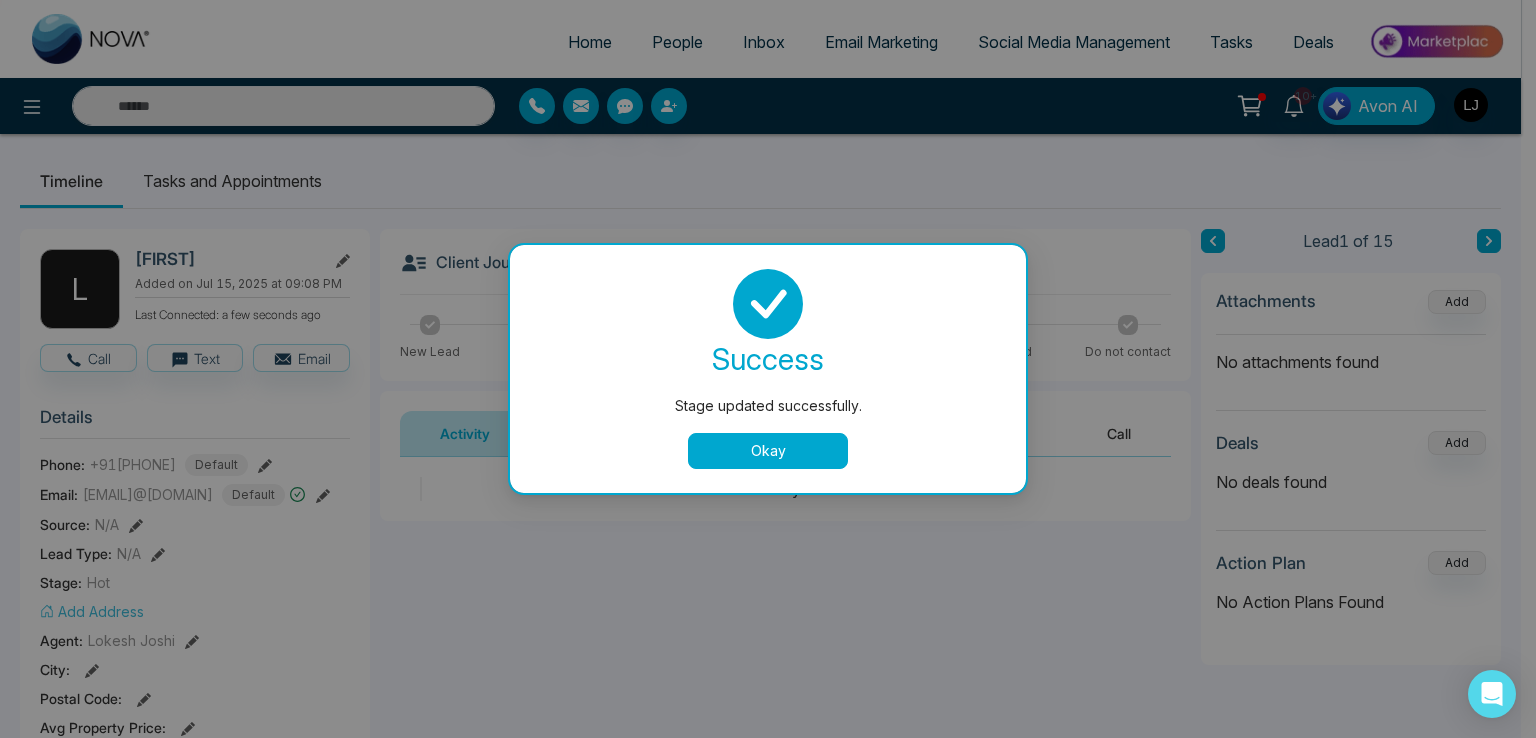 click on "Okay" at bounding box center (768, 451) 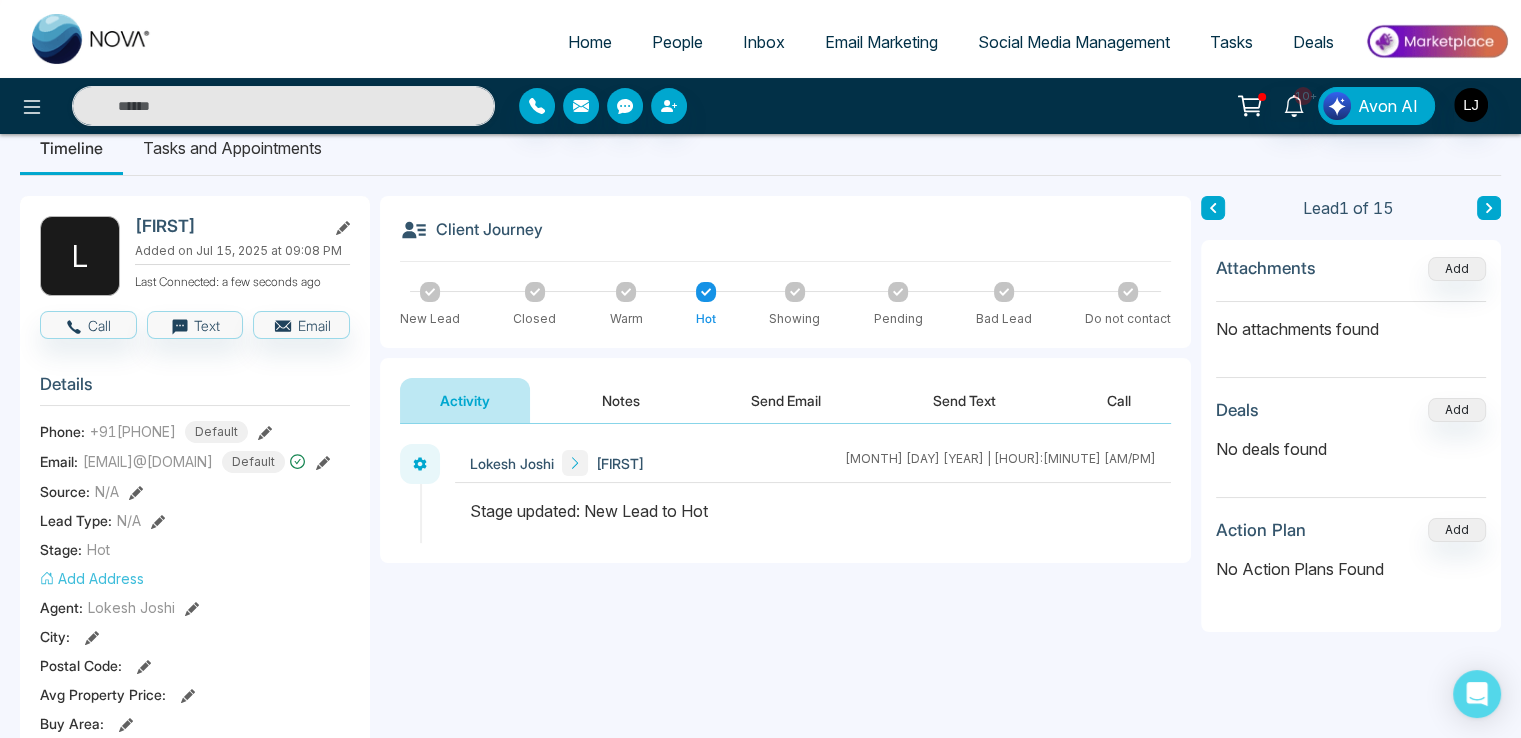 scroll, scrollTop: 0, scrollLeft: 0, axis: both 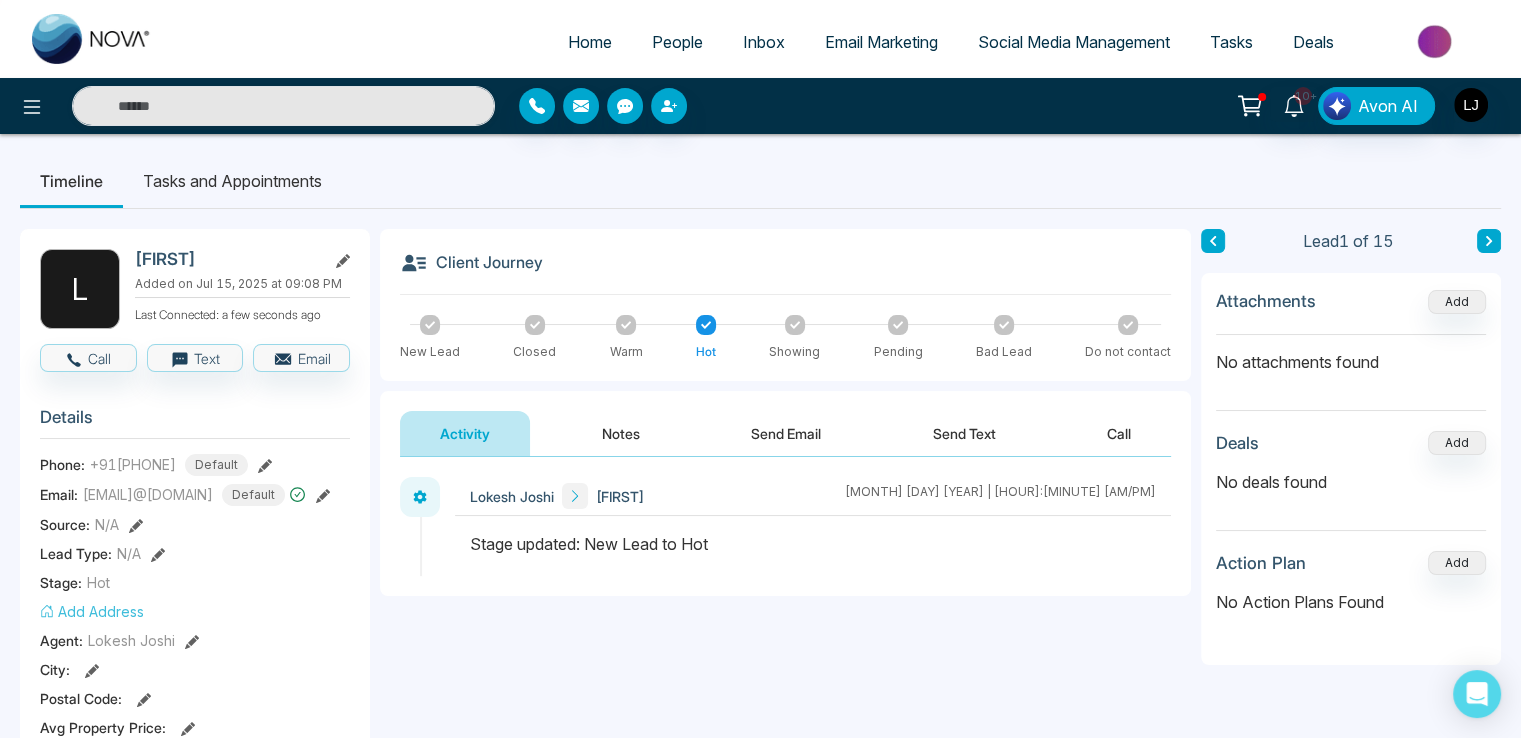 click on "People" at bounding box center (677, 42) 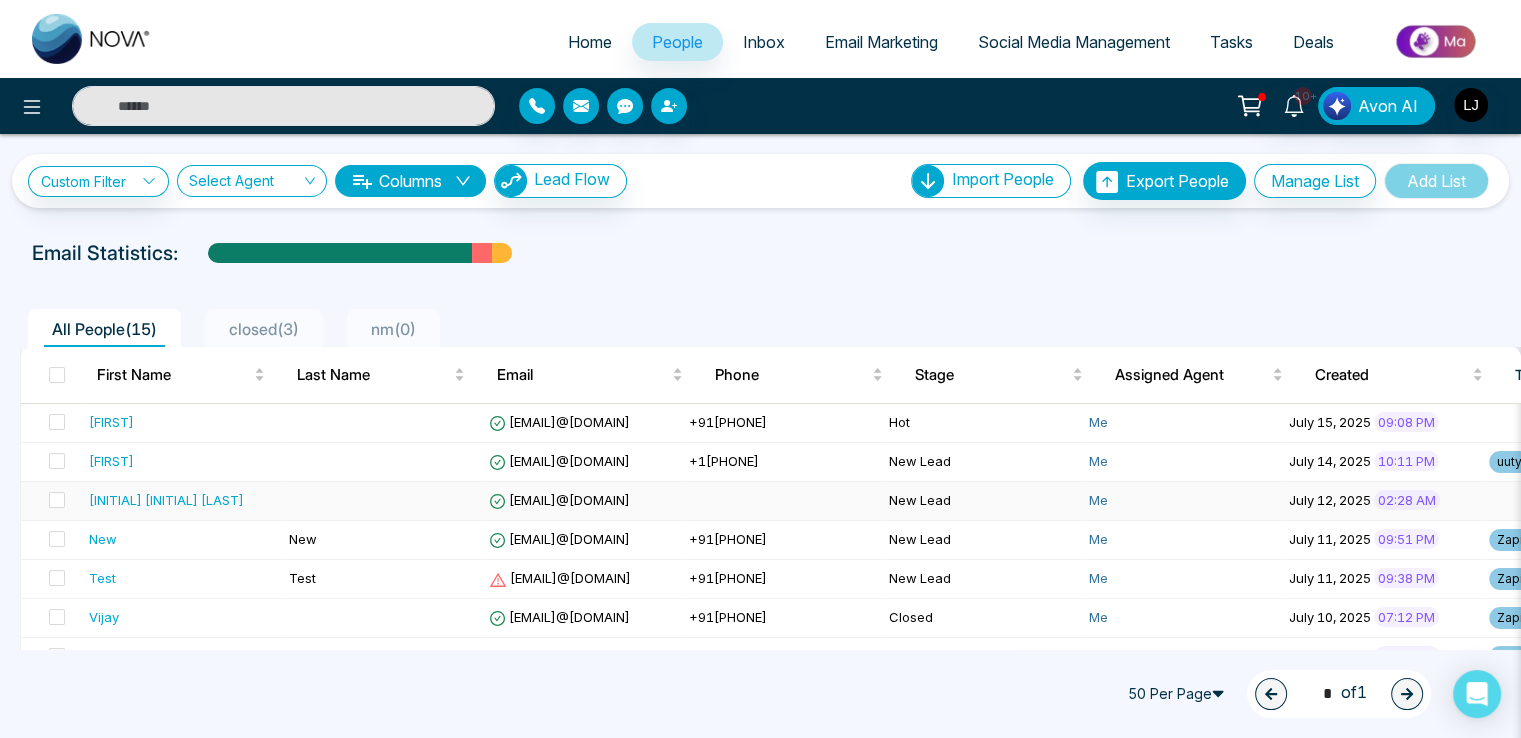 click on "[EMAIL]" at bounding box center [559, 500] 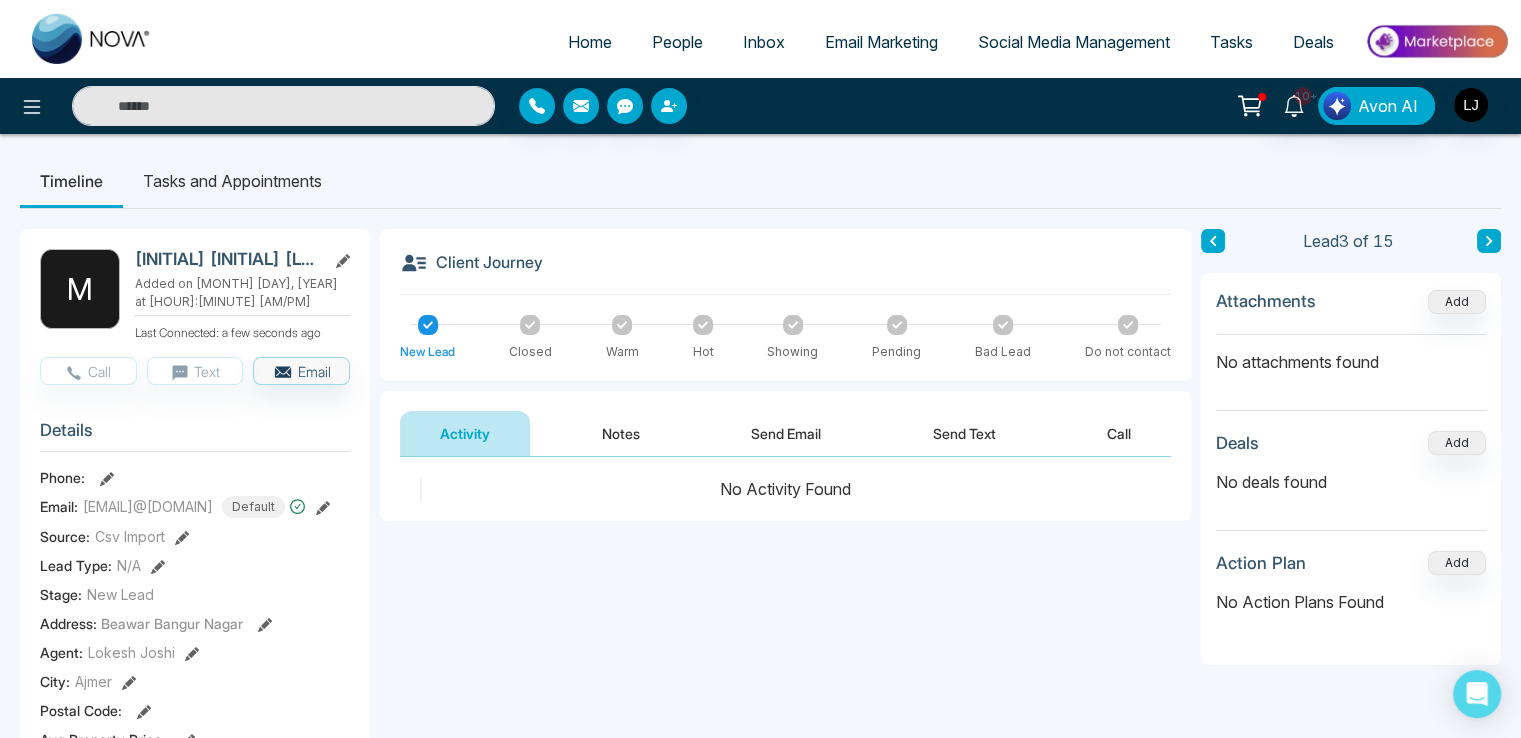 click at bounding box center (703, 325) 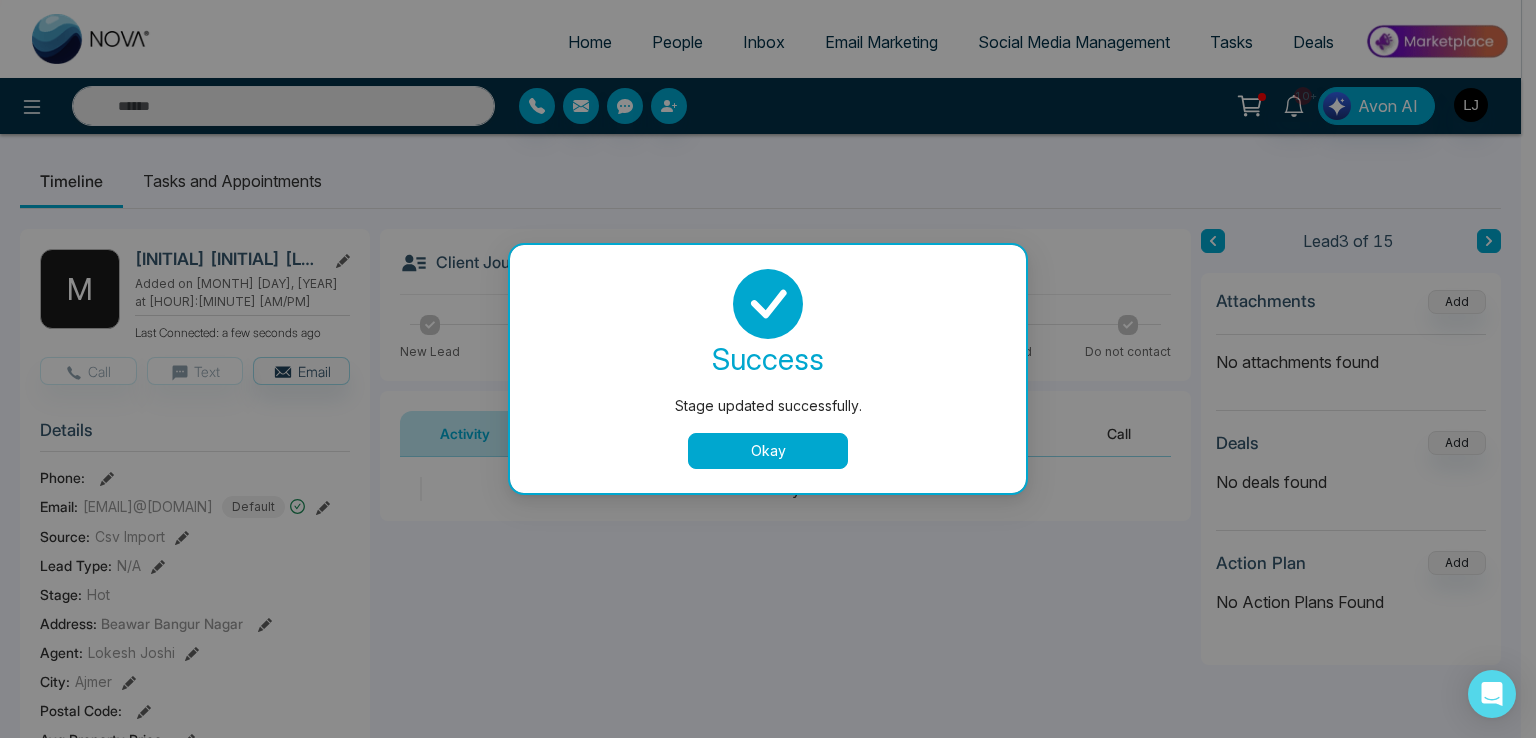 click on "Okay" at bounding box center [768, 451] 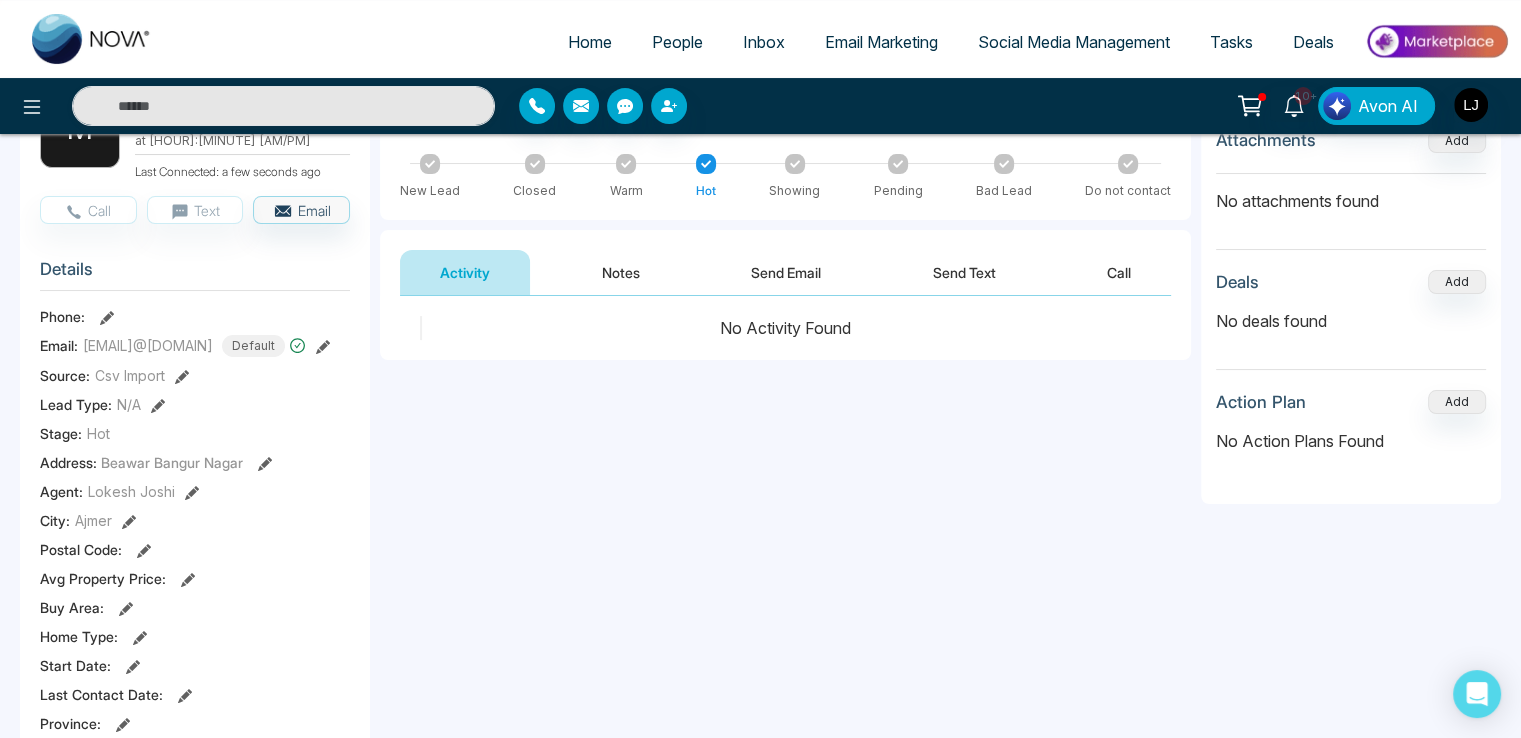 scroll, scrollTop: 0, scrollLeft: 0, axis: both 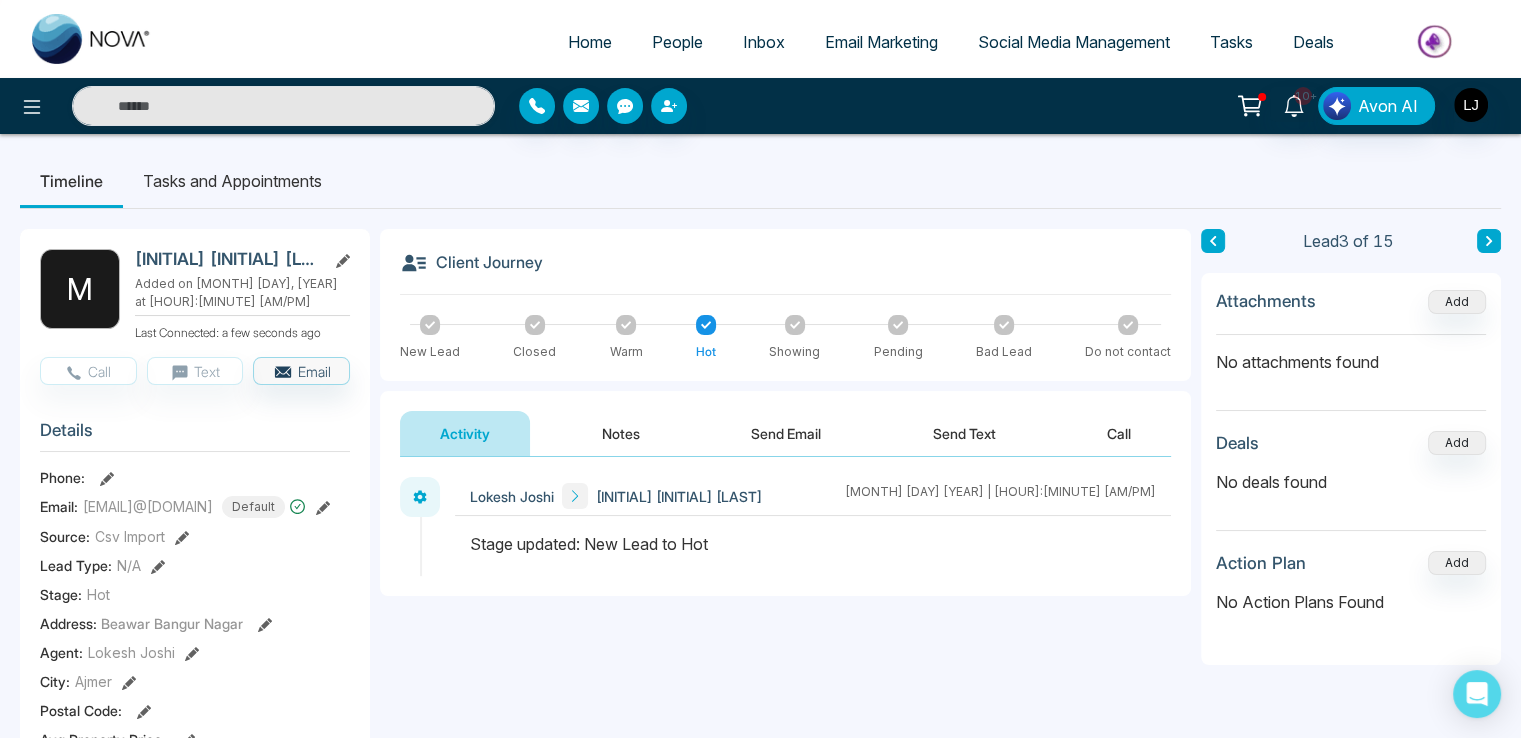 click on "Social Media Management" at bounding box center (1074, 42) 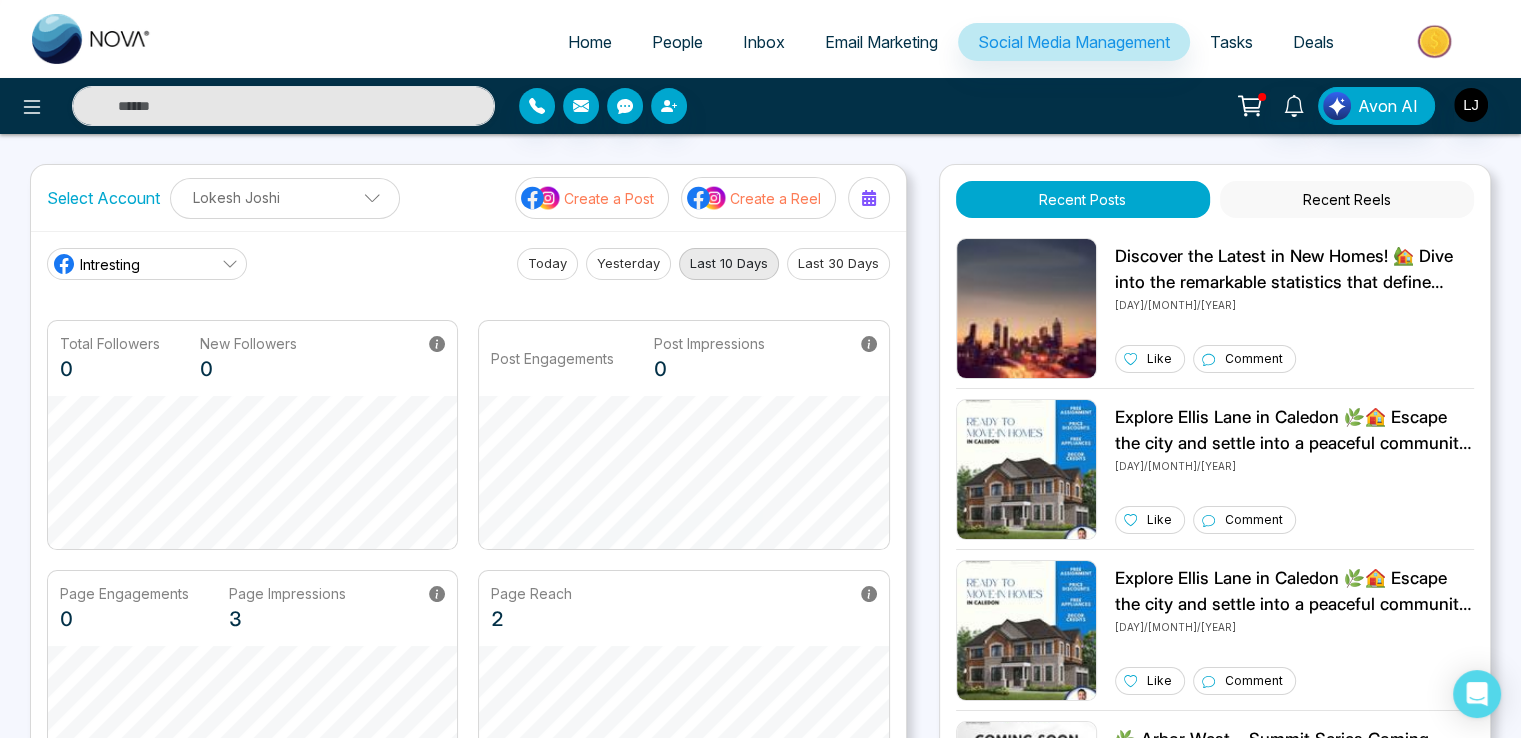 click on "Create a Reel" at bounding box center (775, 198) 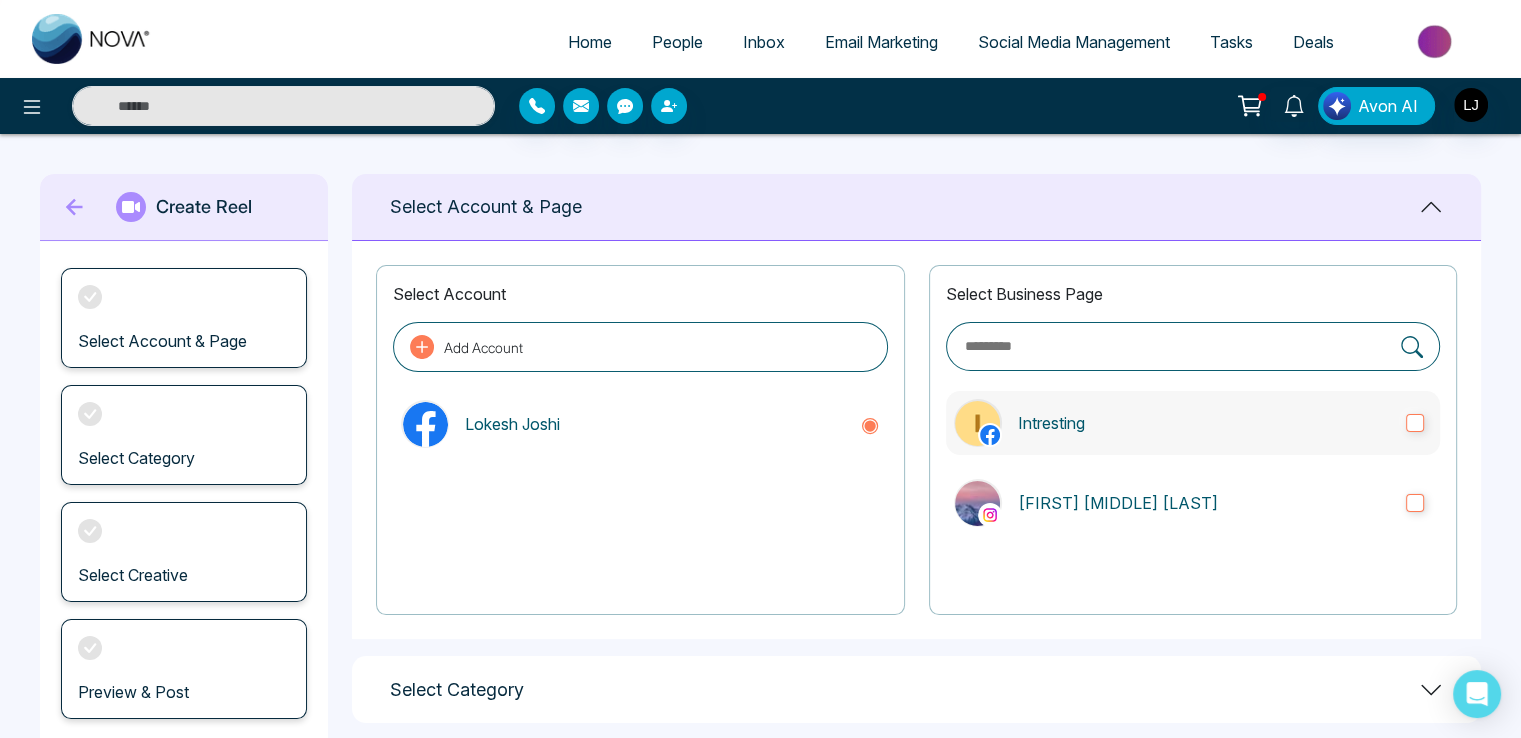 click on "Intresting" at bounding box center (1193, 423) 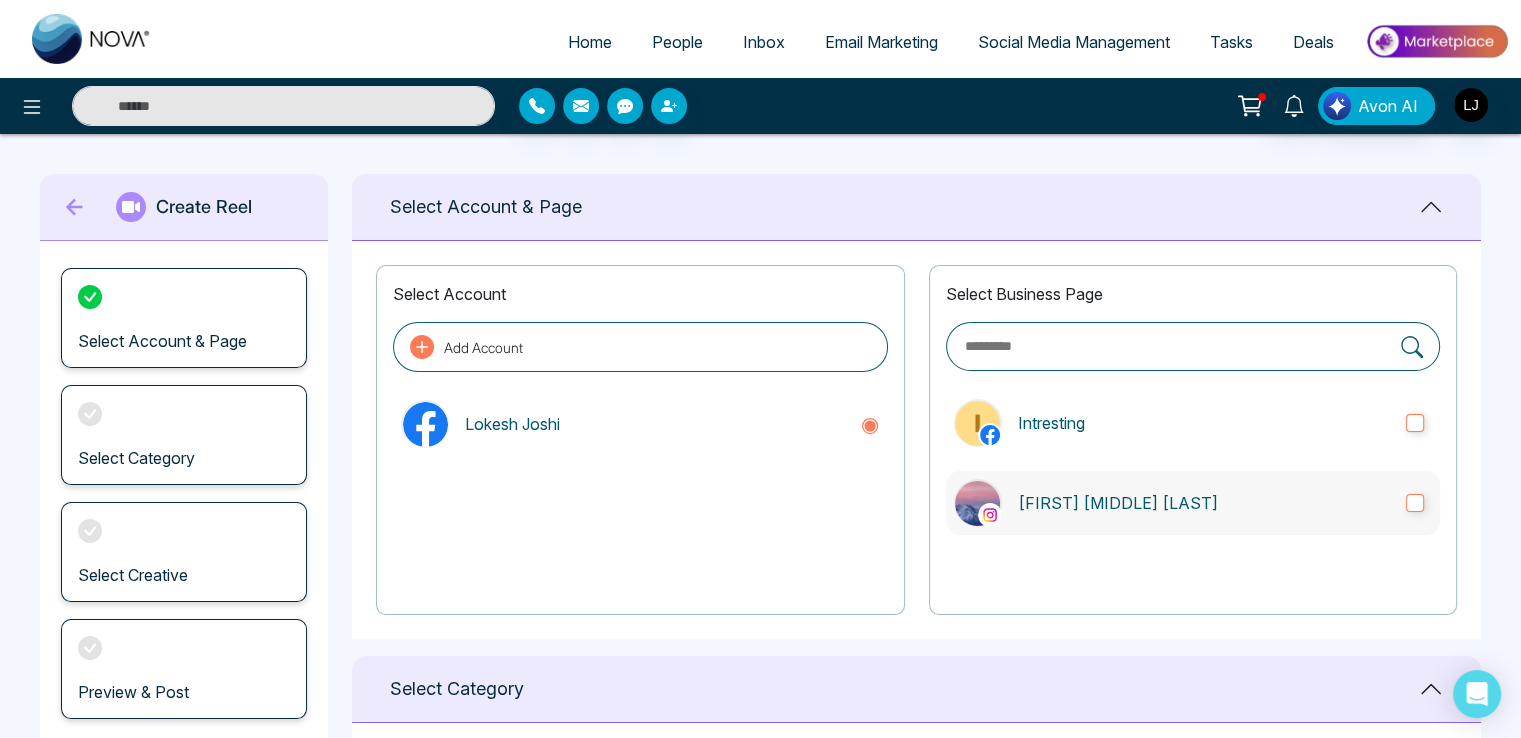 click on "Lokesh Avinash Joshi" at bounding box center (1193, 503) 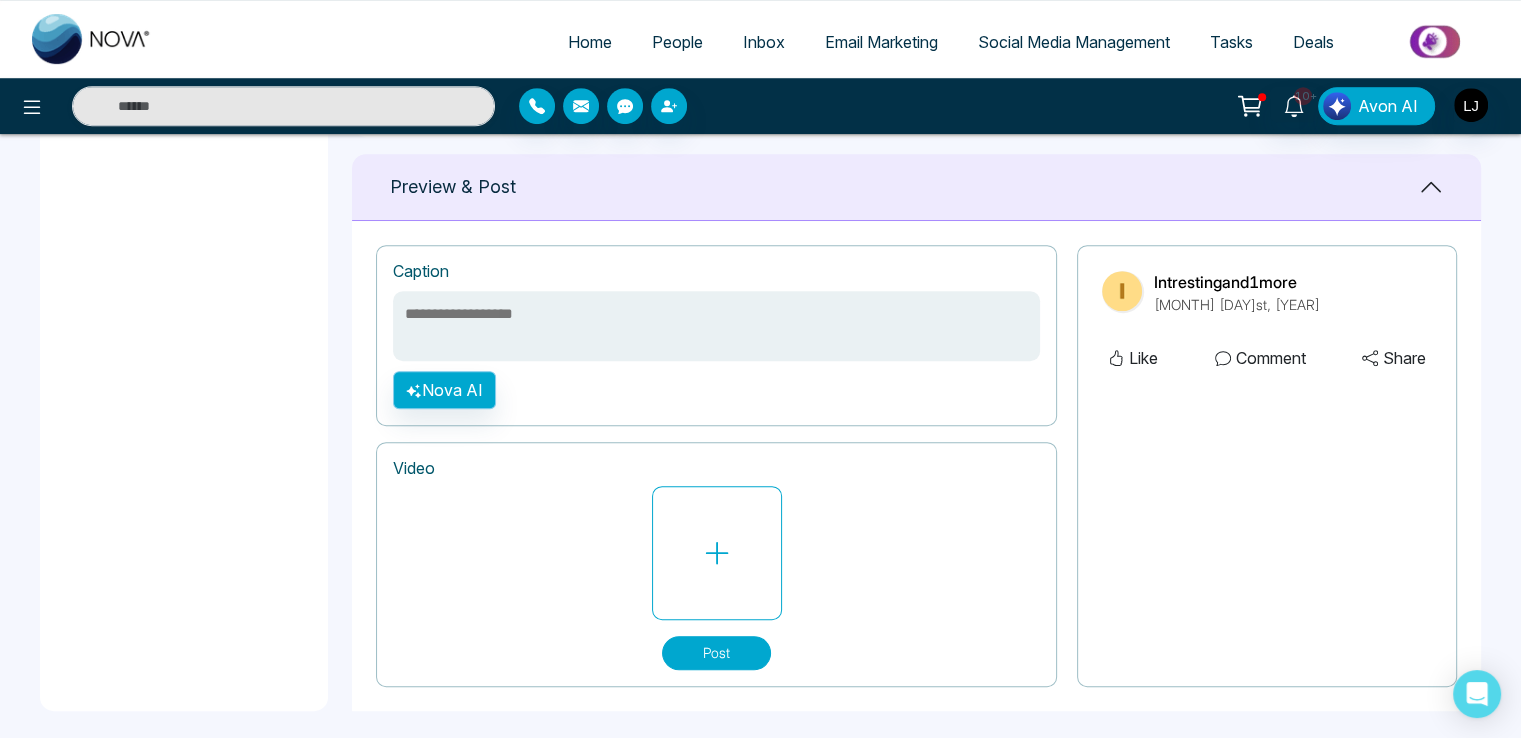scroll, scrollTop: 878, scrollLeft: 0, axis: vertical 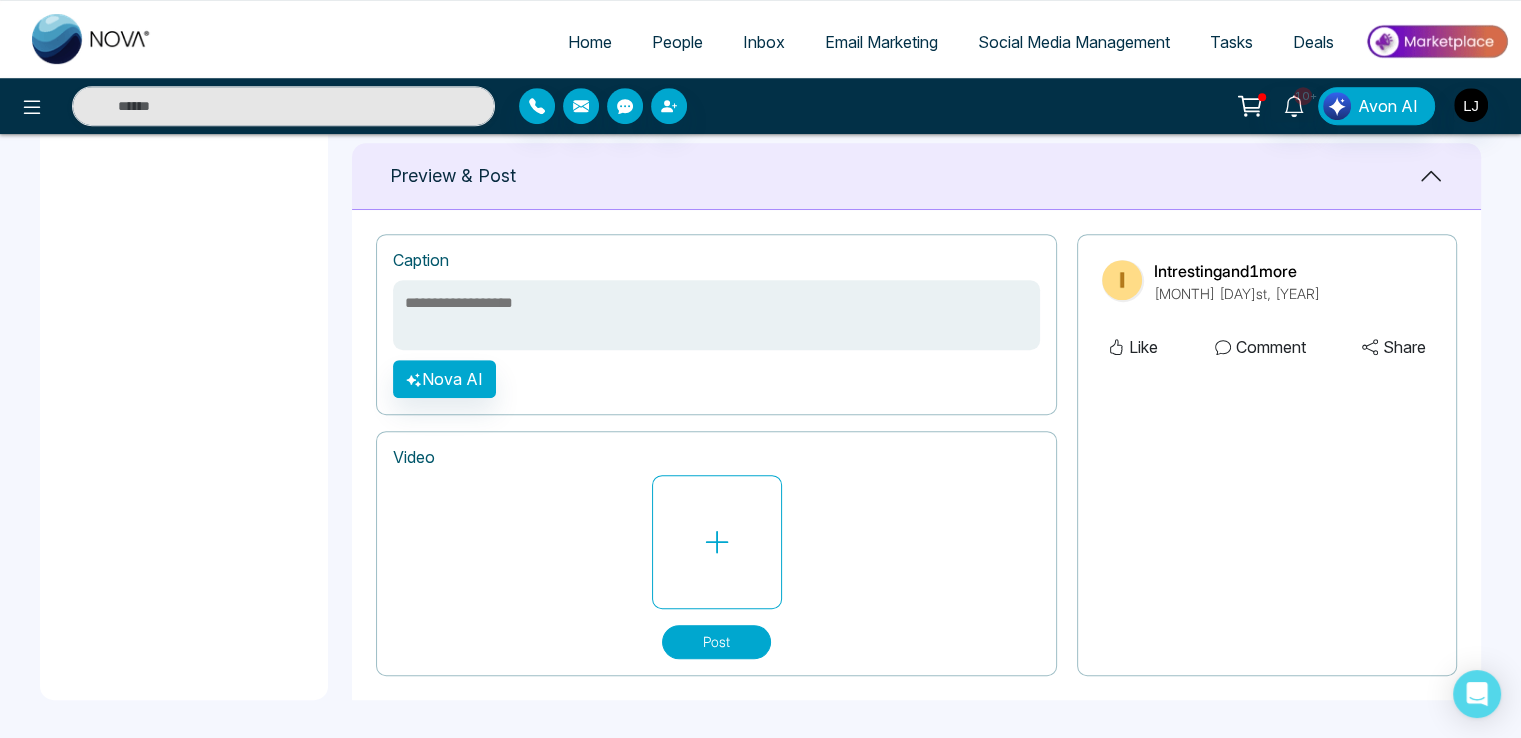 click at bounding box center [716, 315] 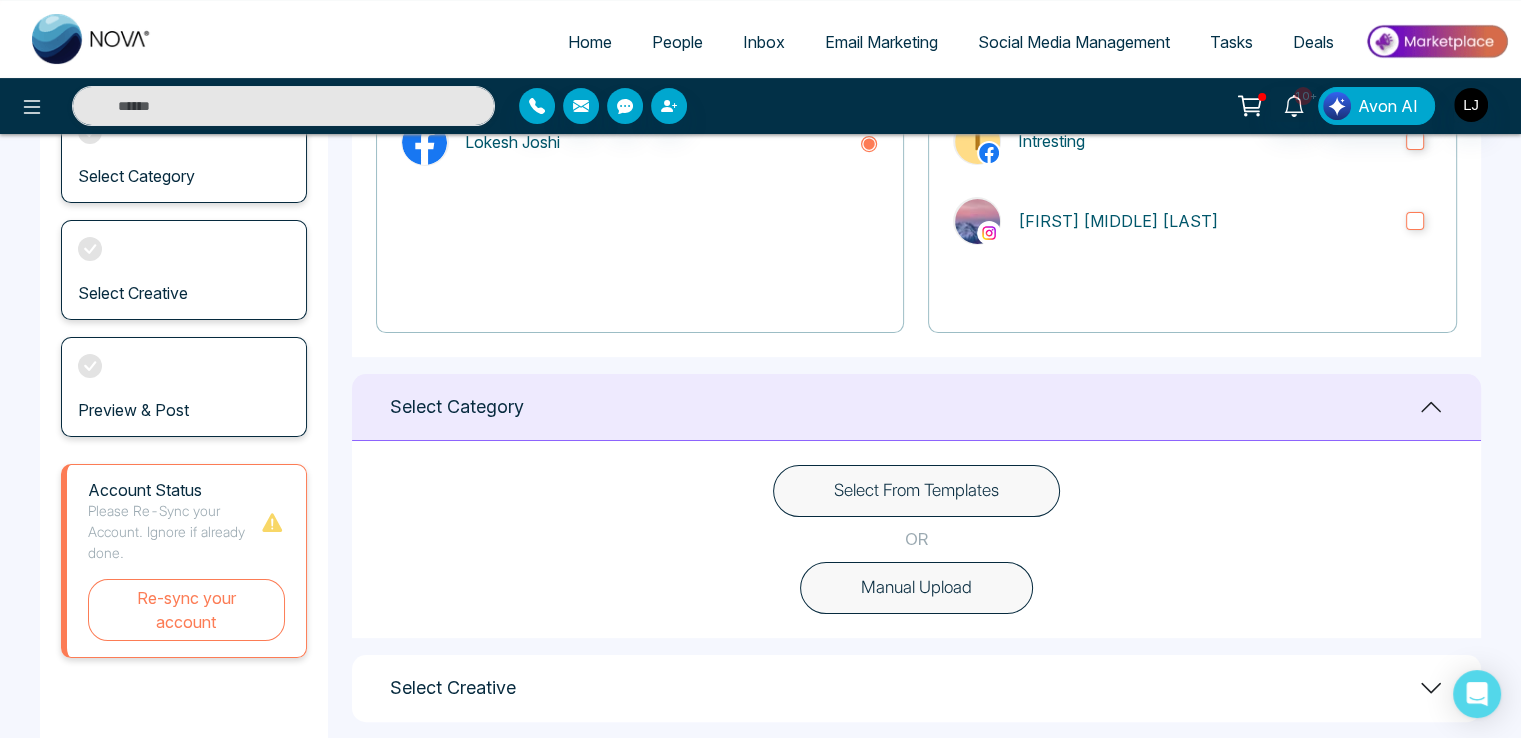 scroll, scrollTop: 278, scrollLeft: 0, axis: vertical 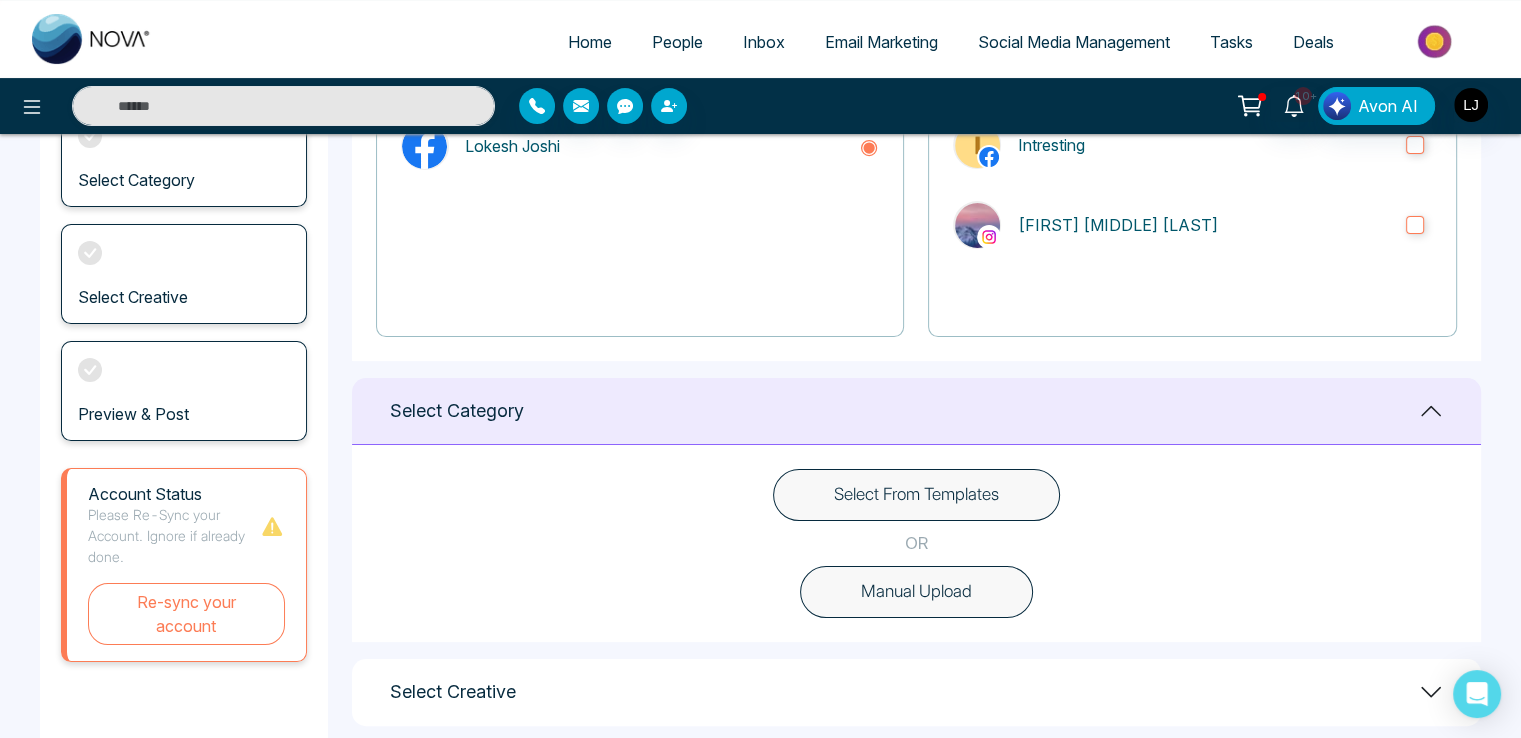 type on "**********" 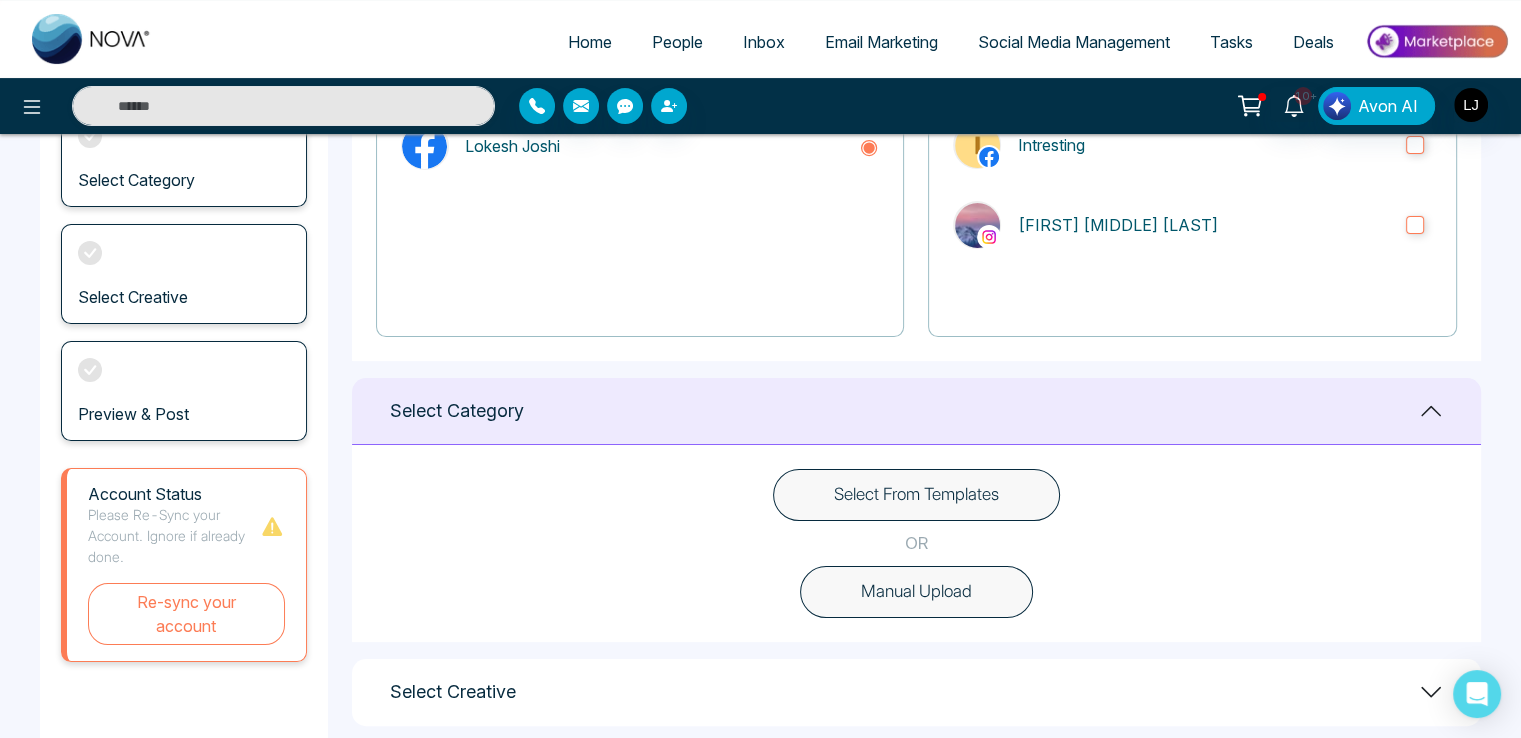 click on "Select From Templates" at bounding box center [916, 495] 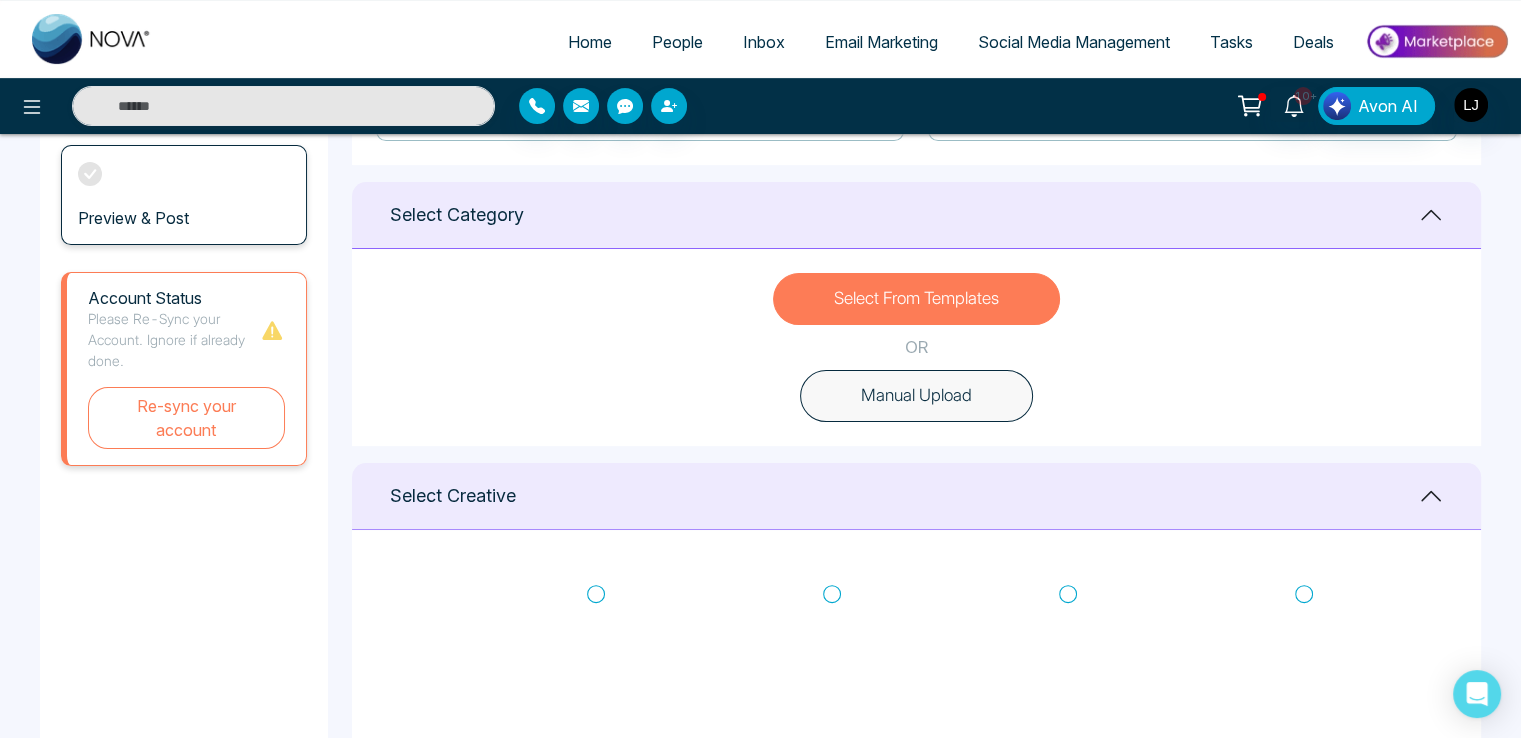 scroll, scrollTop: 478, scrollLeft: 0, axis: vertical 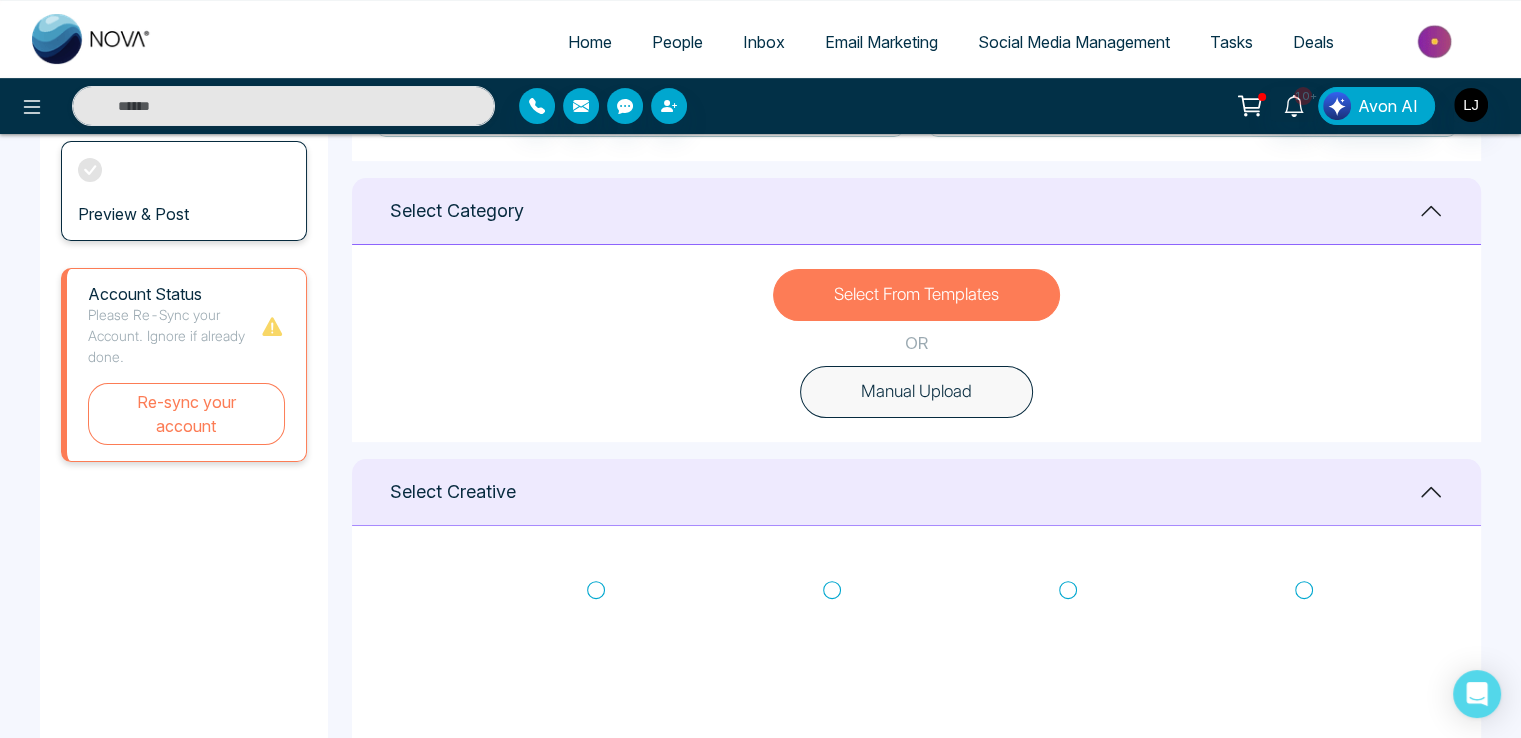 click 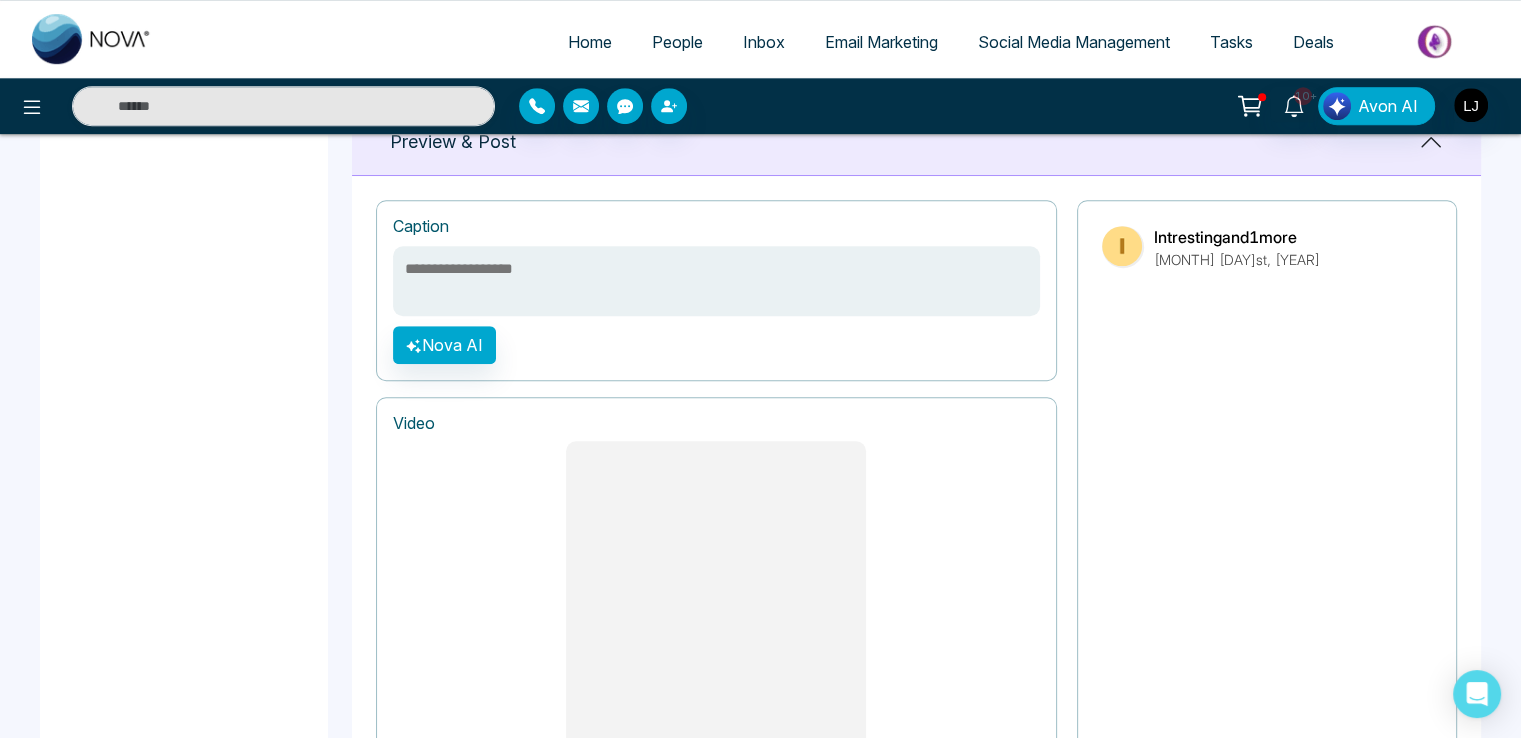 scroll, scrollTop: 1278, scrollLeft: 0, axis: vertical 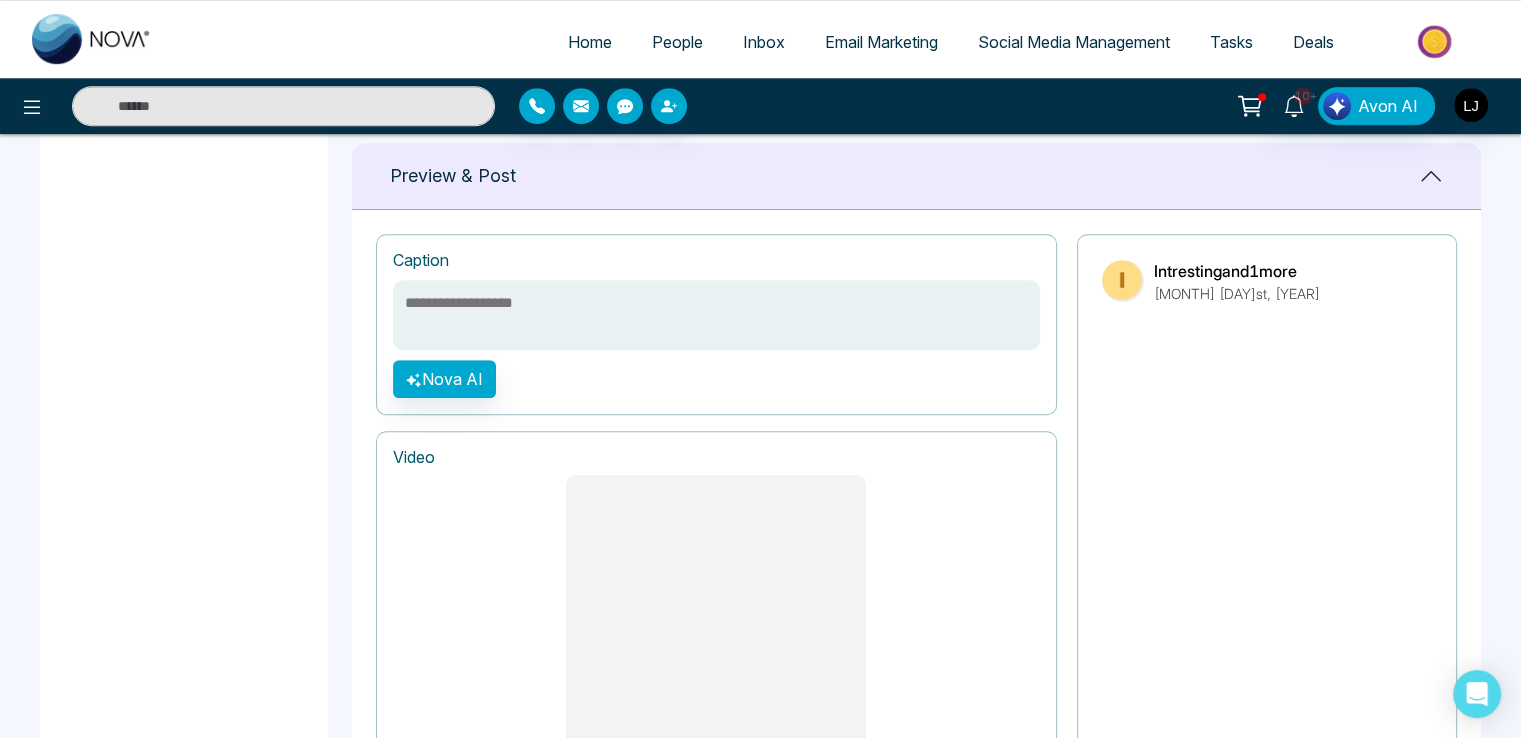 click at bounding box center [716, 315] 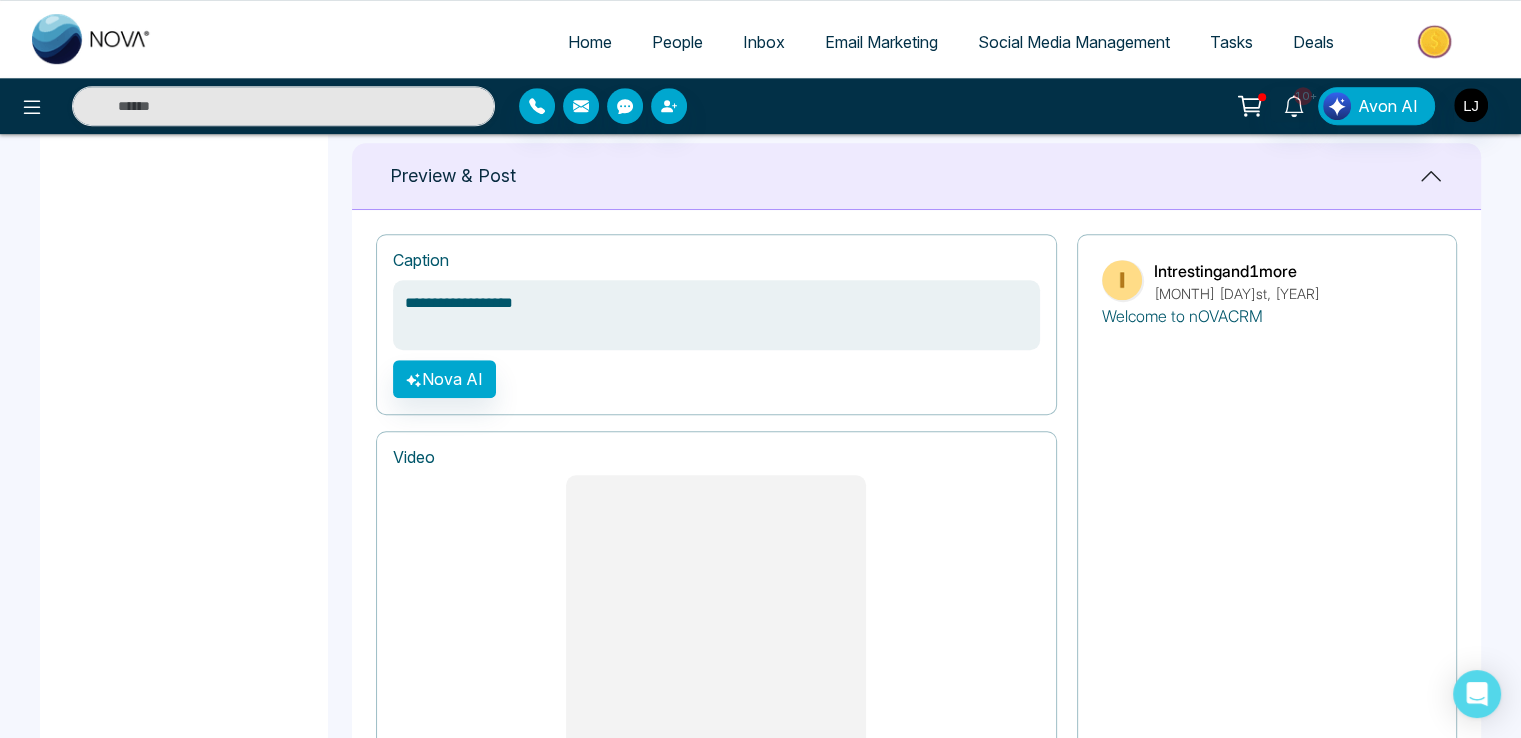 type on "**********" 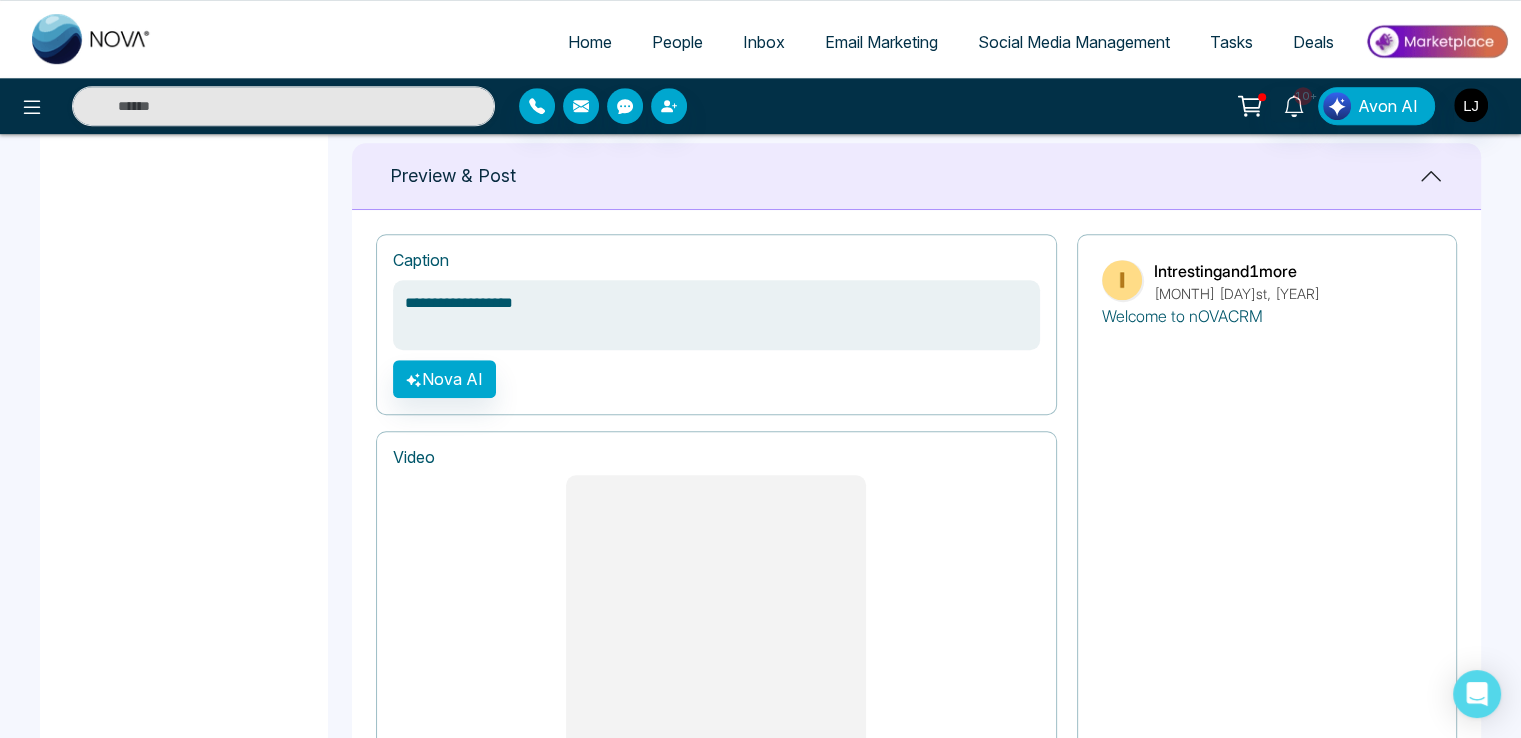 click on "**********" at bounding box center [716, 324] 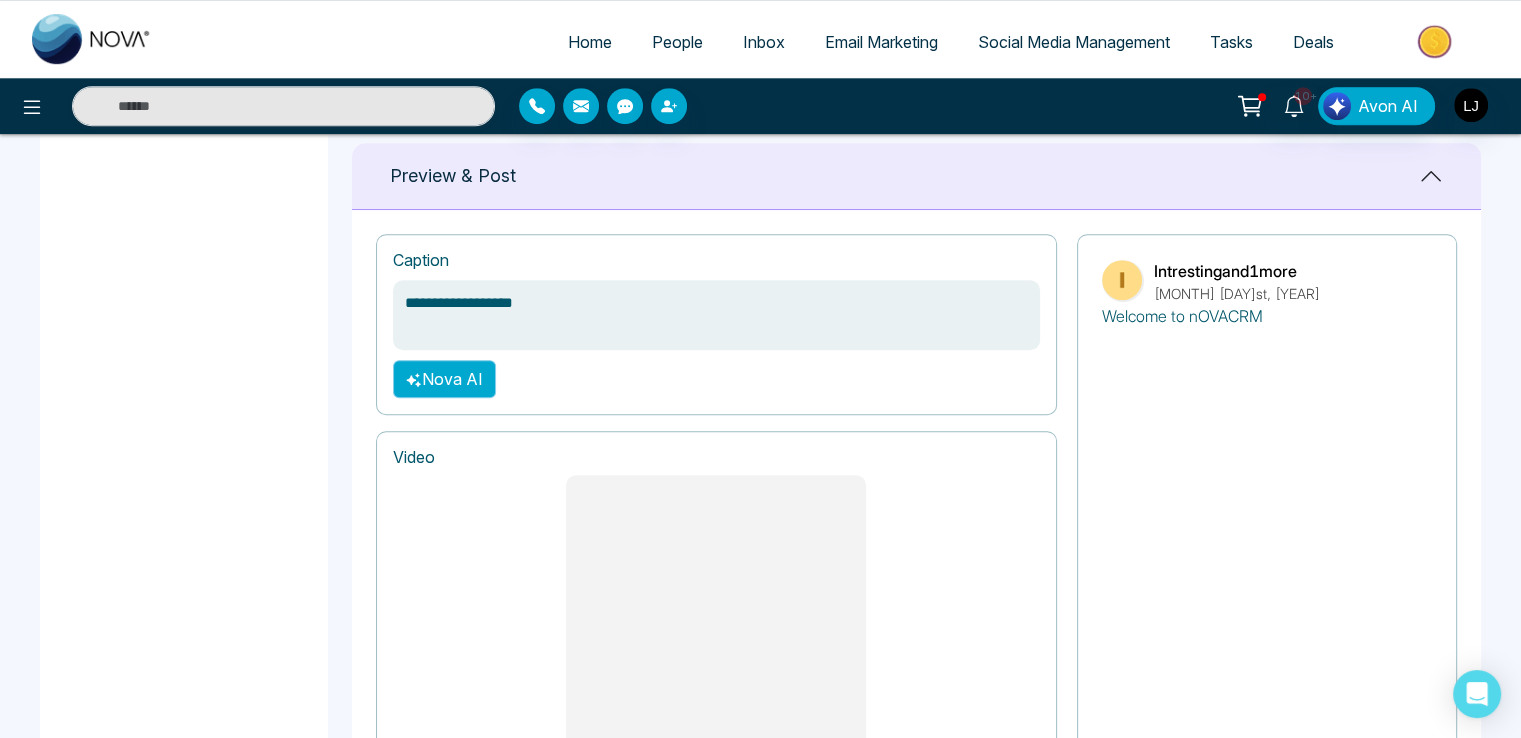 click on "Nova AI" at bounding box center [444, 379] 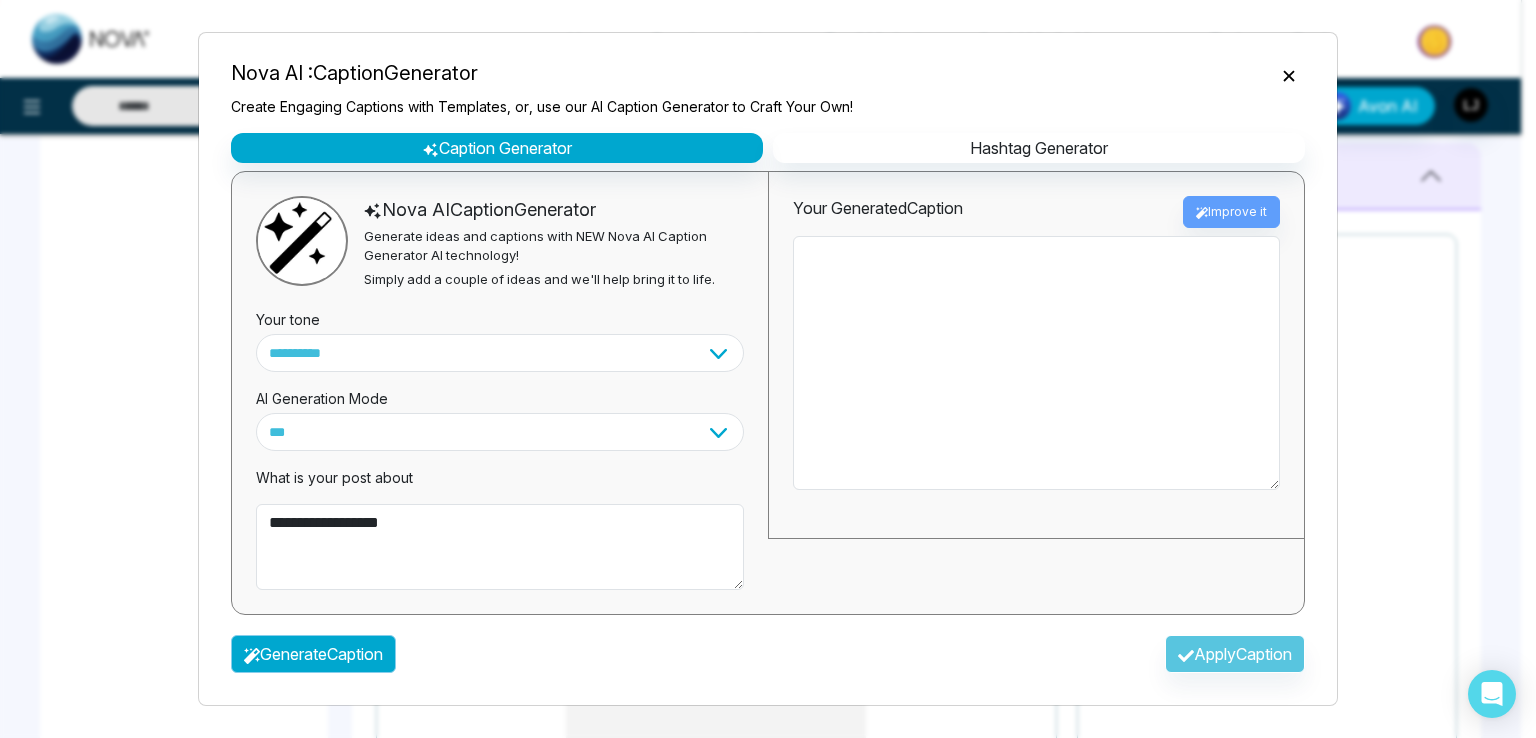 click on "Generate  Caption" at bounding box center [313, 654] 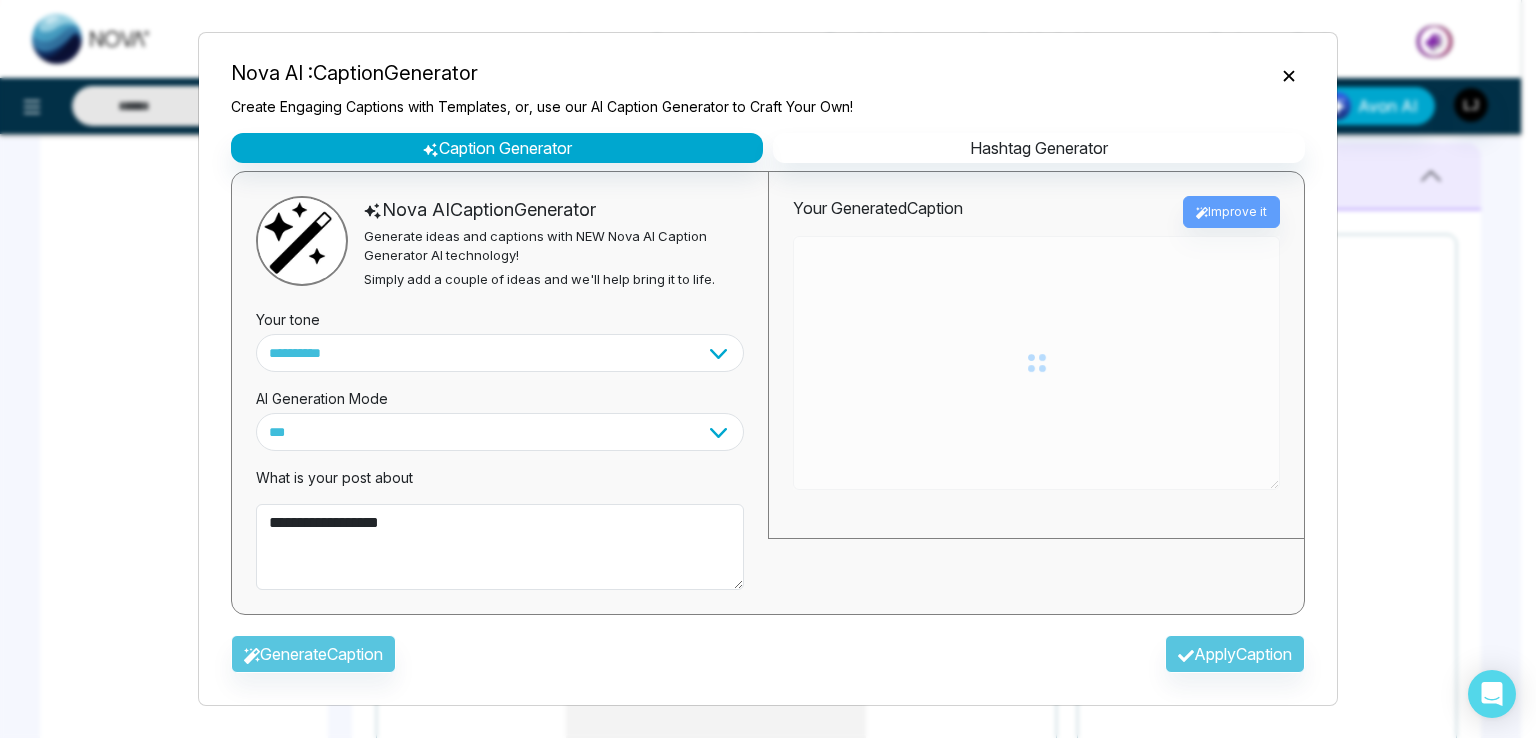 type on "**********" 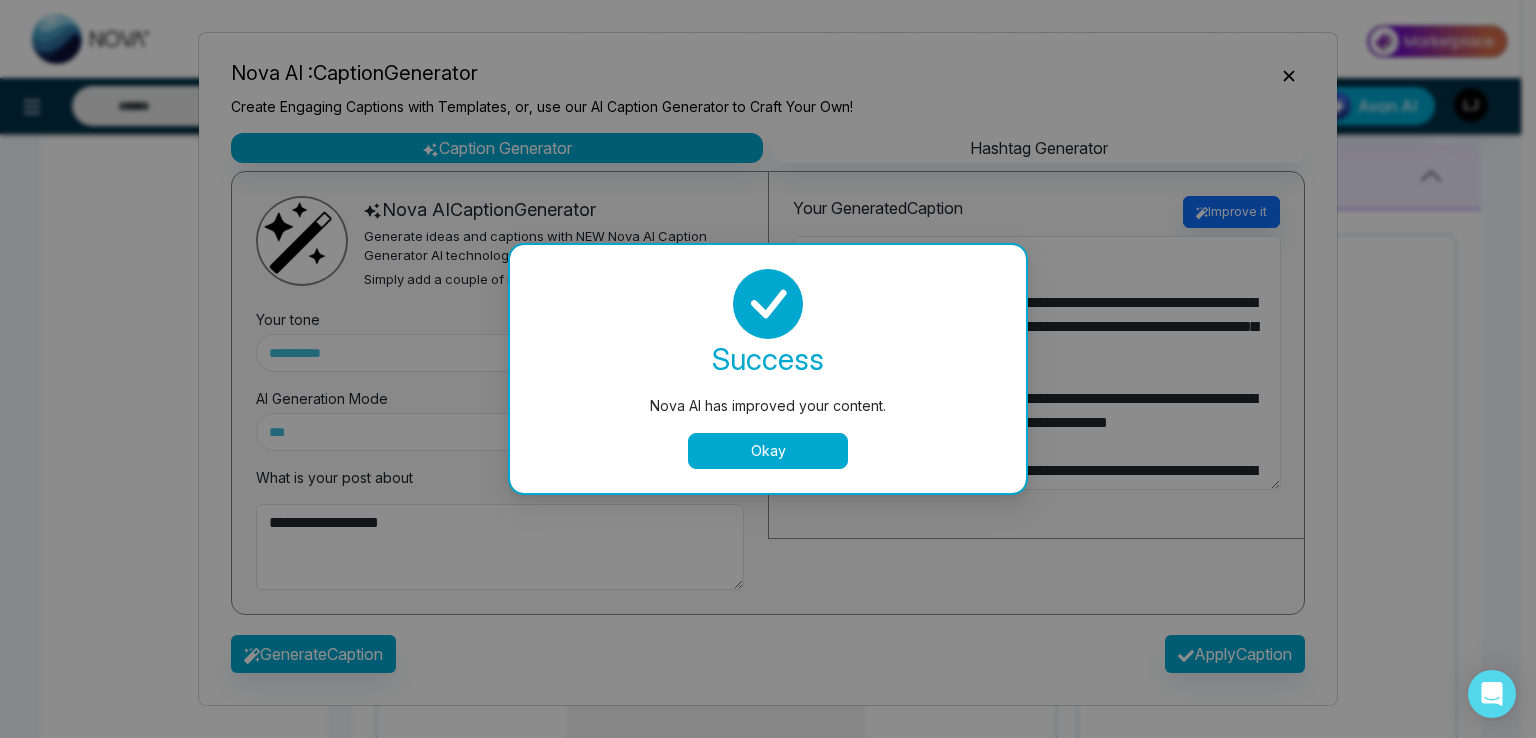click on "Nova AI has improved your content. success Nova AI has improved your content.   Okay" at bounding box center [768, 369] 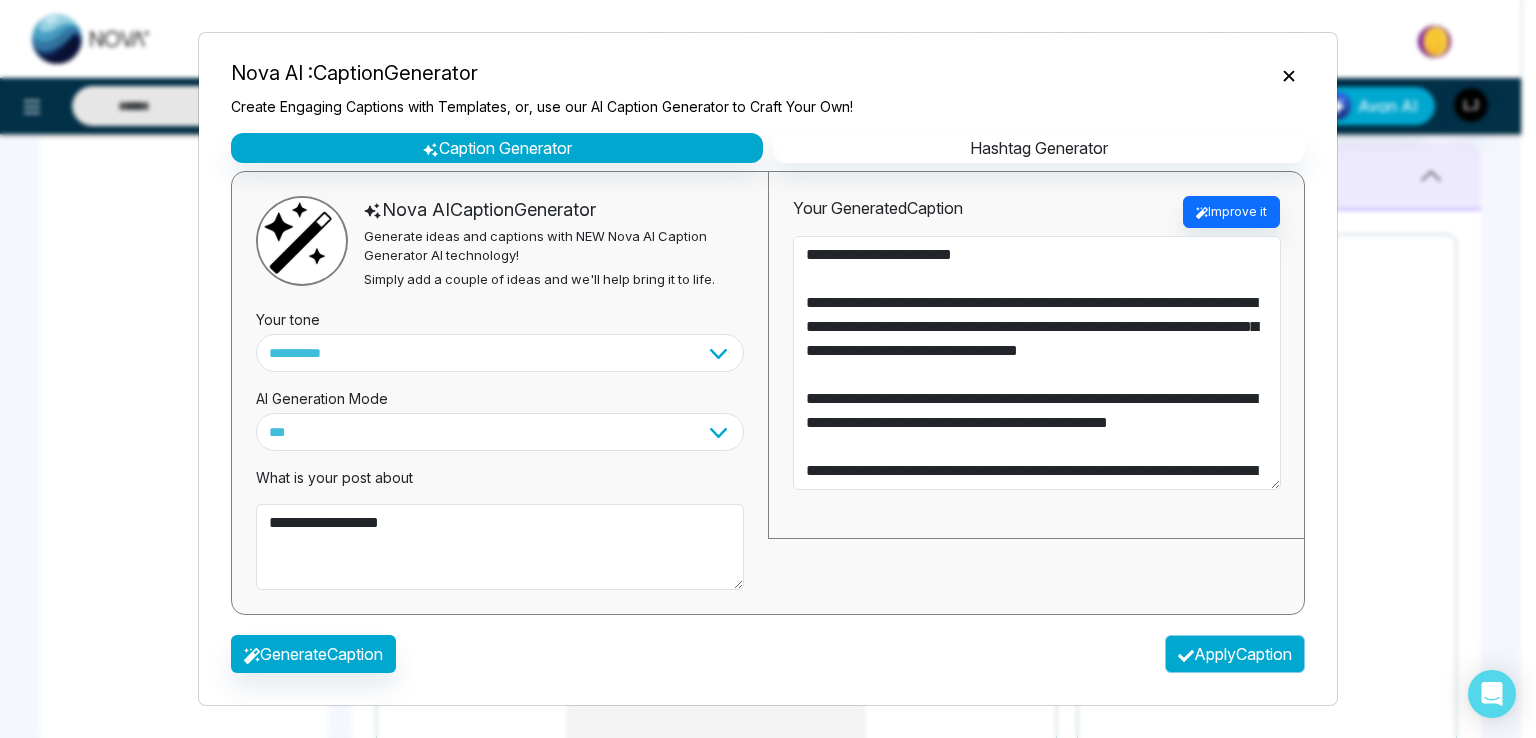 click on "Apply  Caption" at bounding box center (1235, 654) 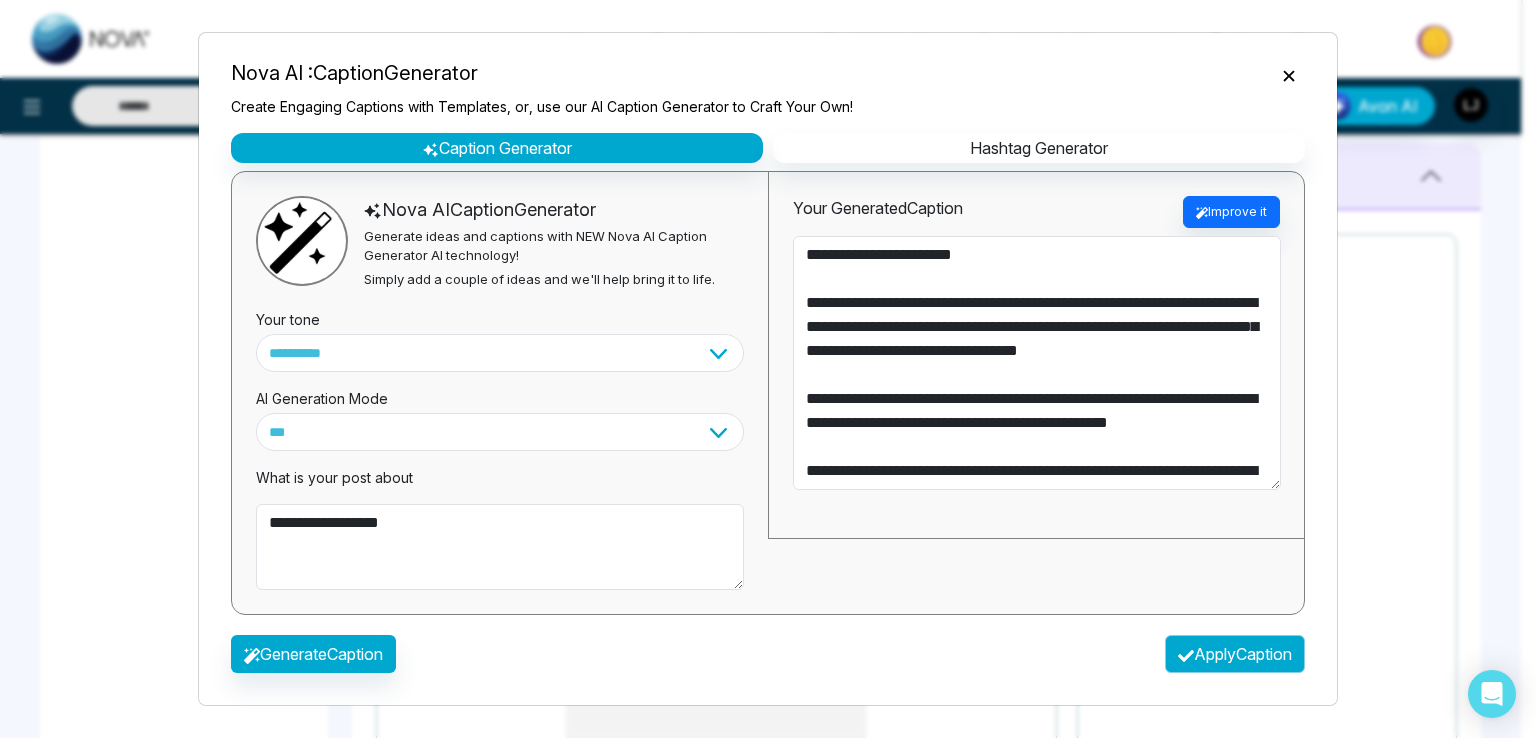 type on "**********" 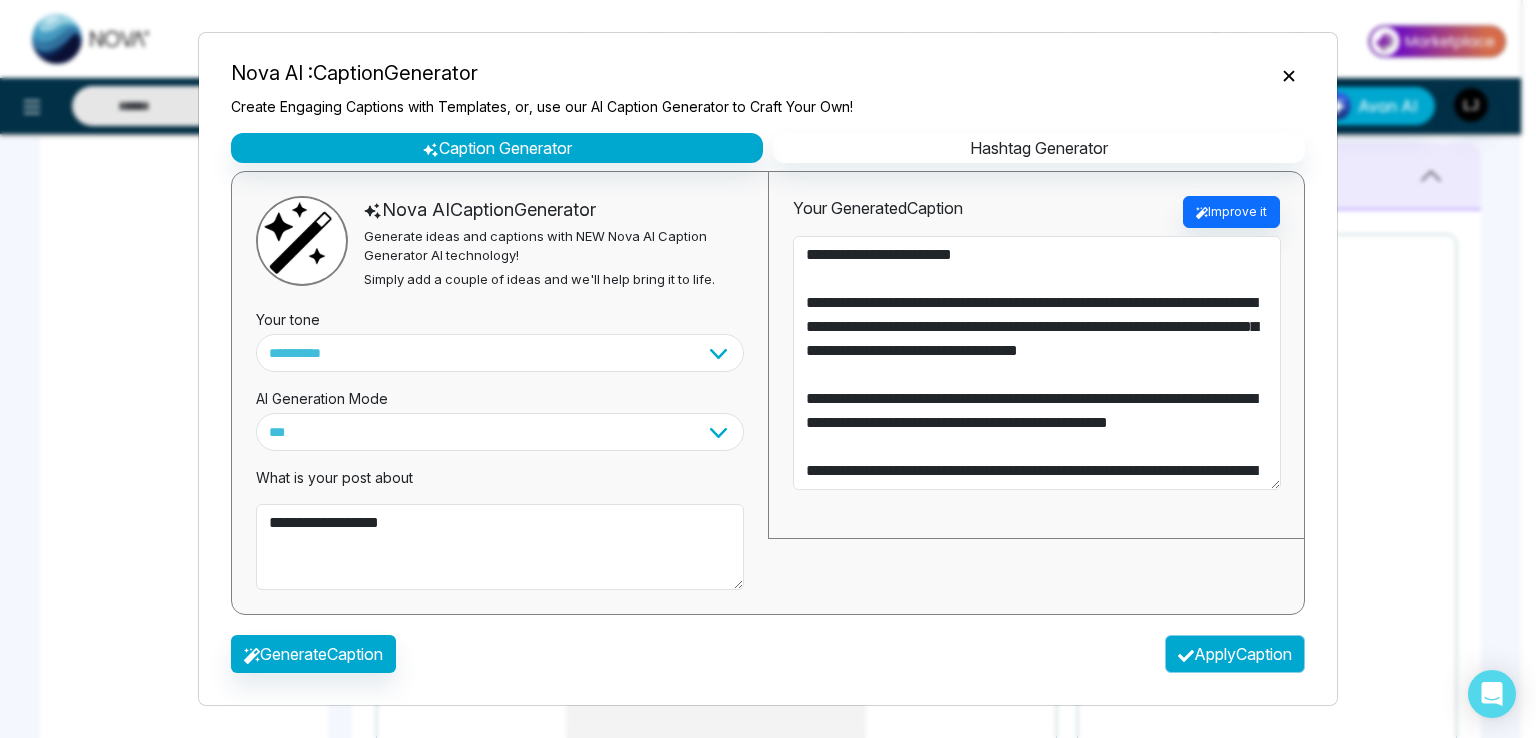 type on "**********" 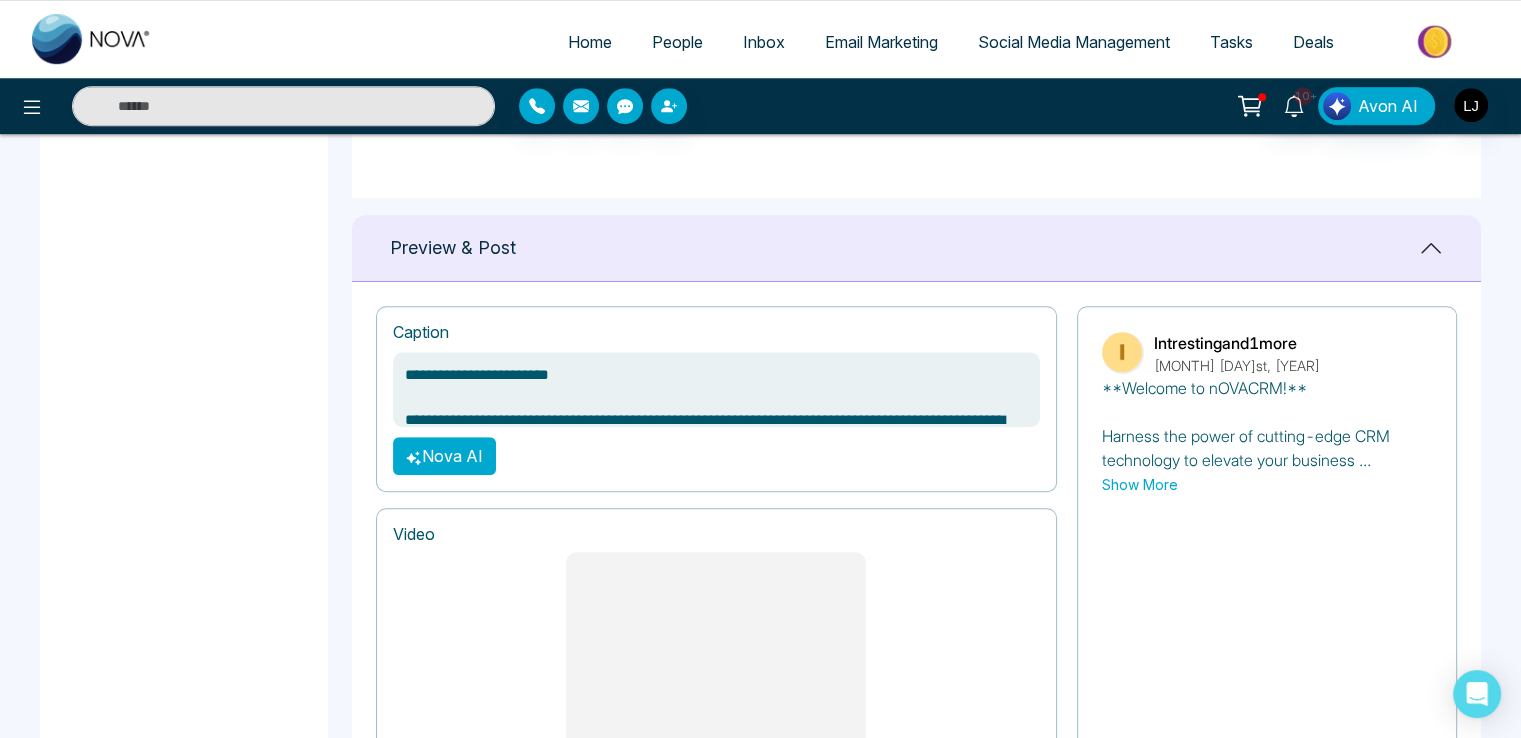 scroll, scrollTop: 1183, scrollLeft: 0, axis: vertical 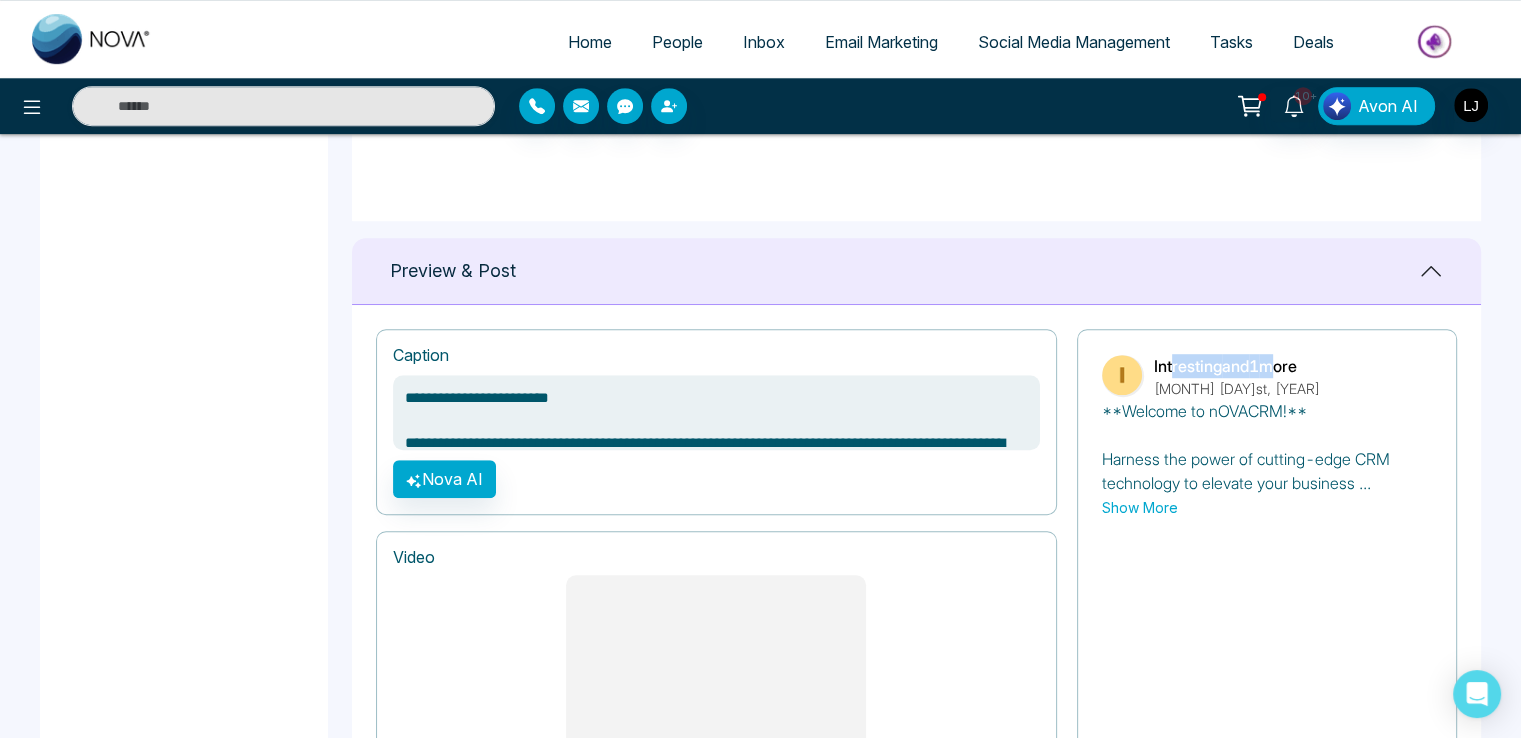 drag, startPoint x: 1169, startPoint y: 362, endPoint x: 1272, endPoint y: 365, distance: 103.04368 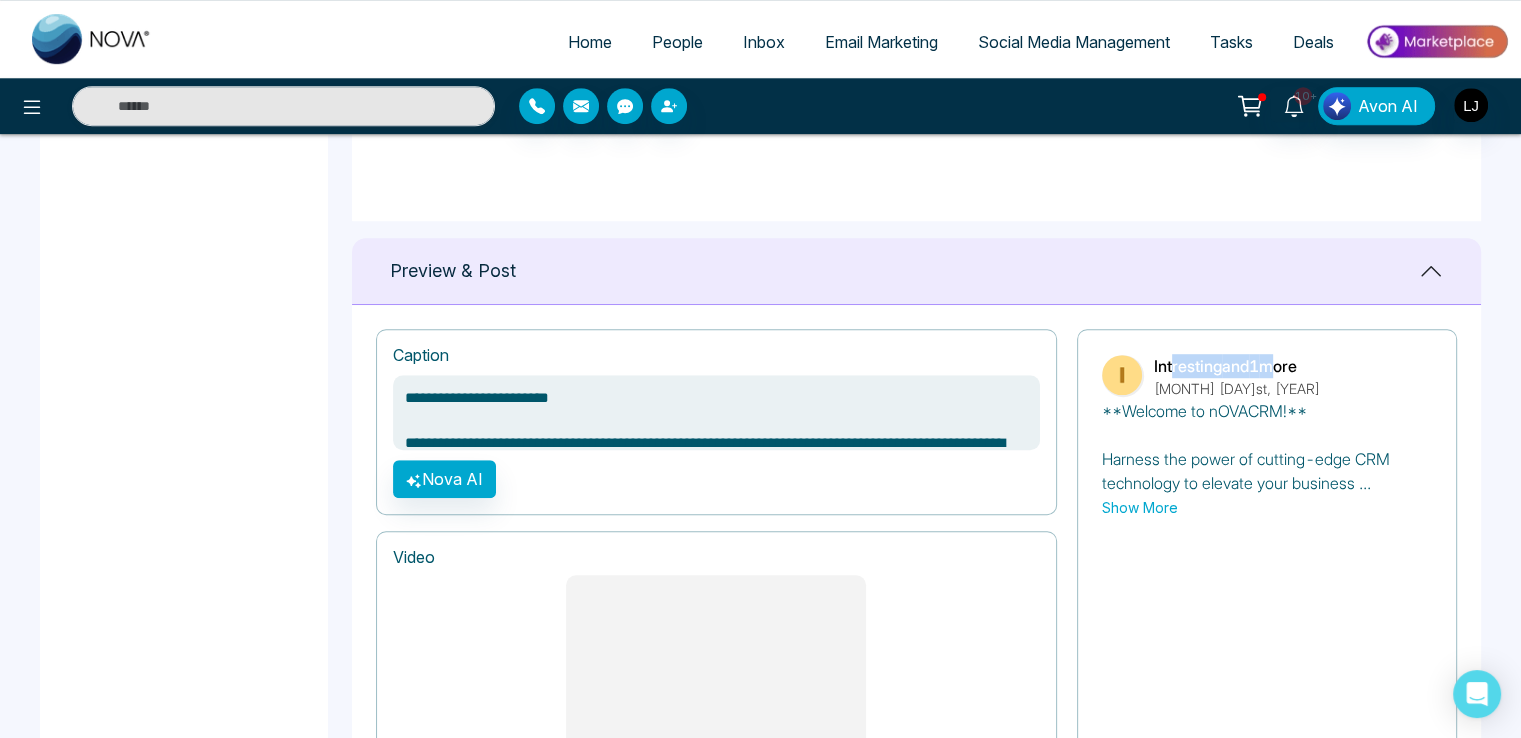 click on "Intresting  and  1  more" at bounding box center (1237, 366) 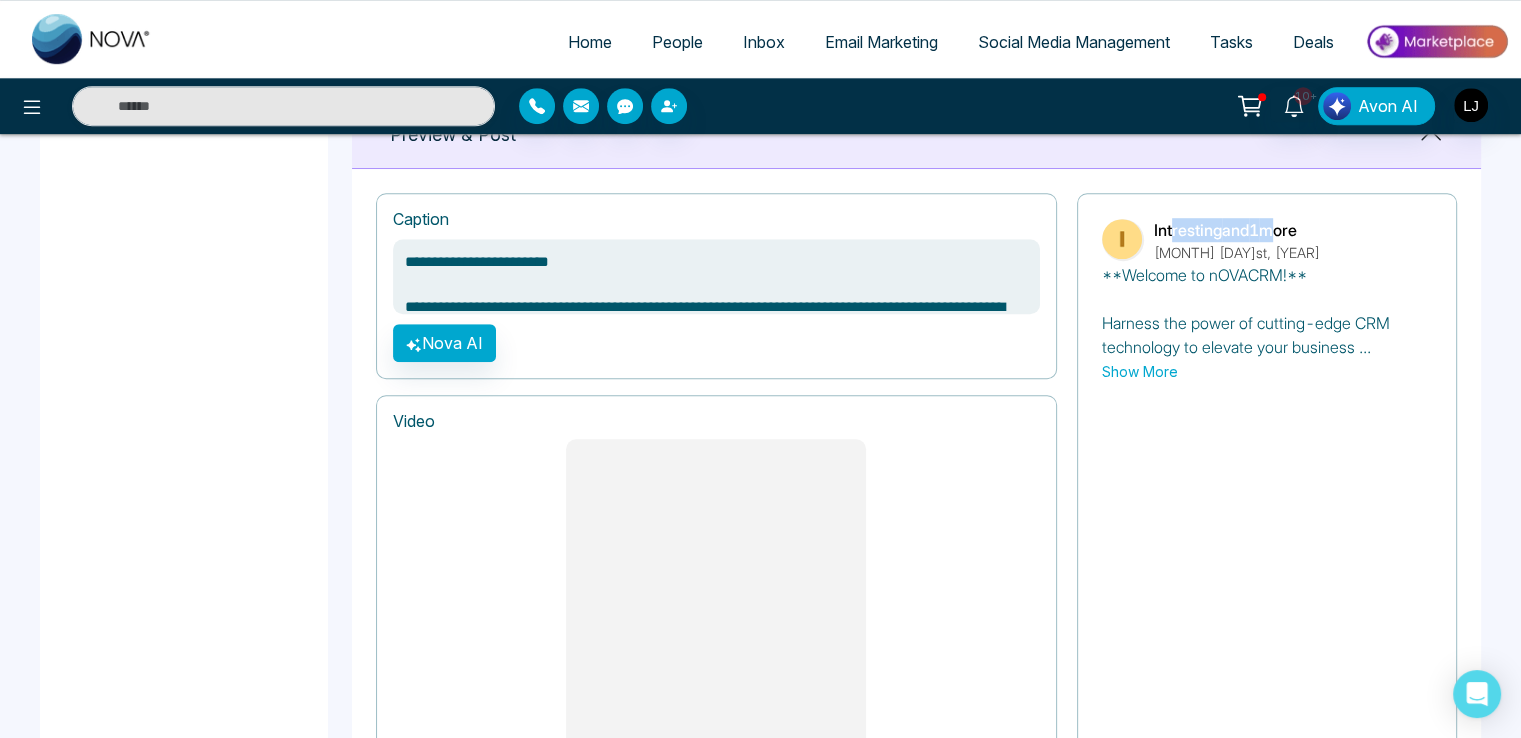 scroll, scrollTop: 1683, scrollLeft: 0, axis: vertical 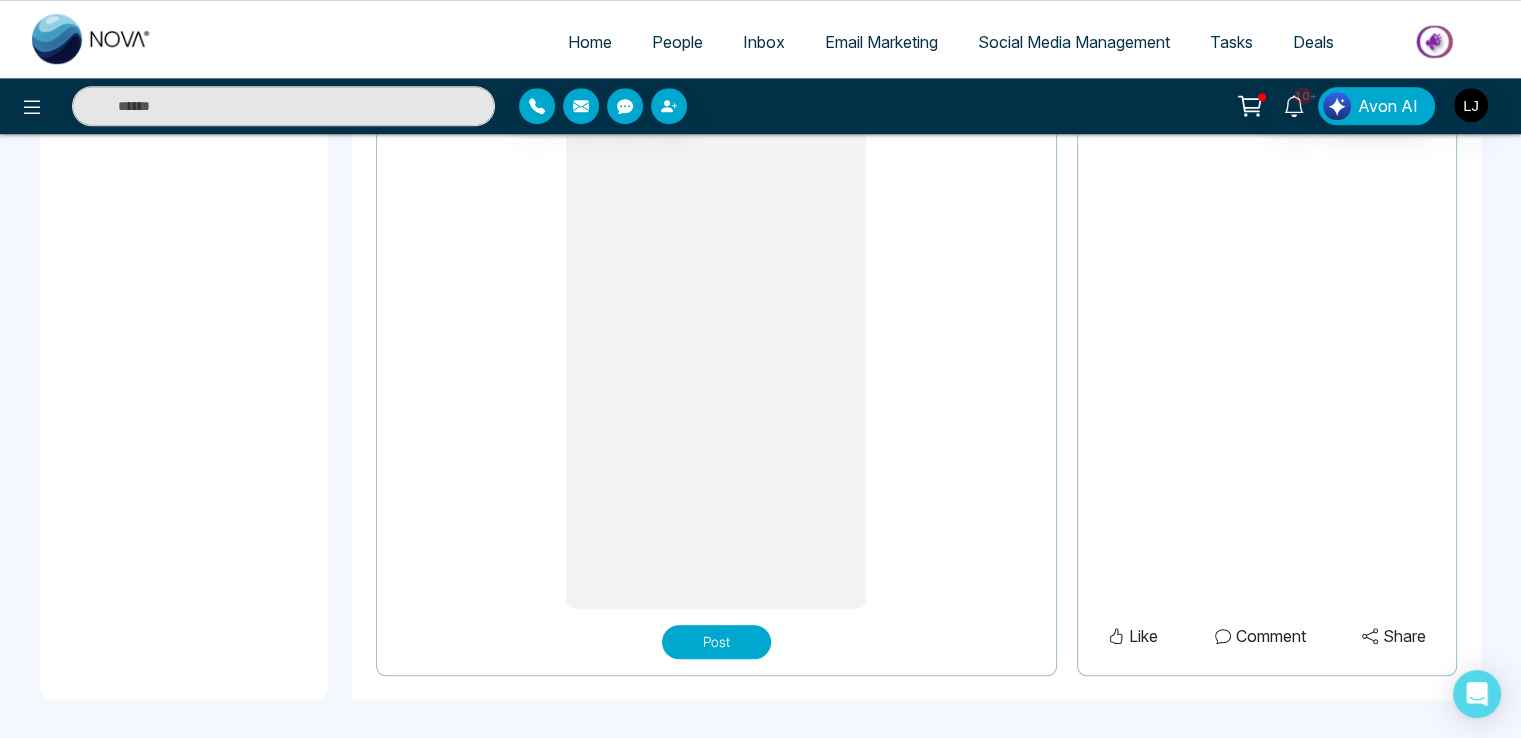 click on "Post" at bounding box center [716, 642] 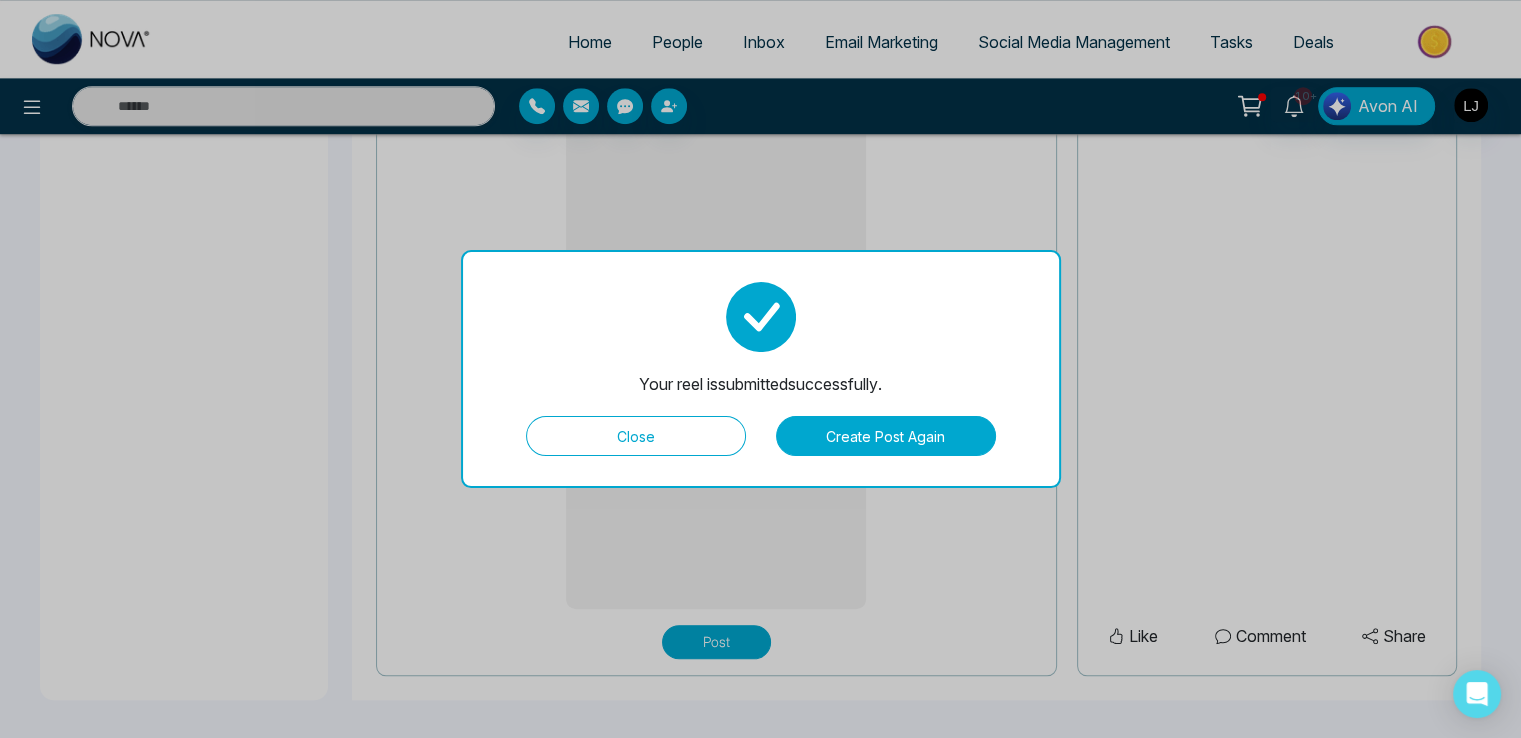 click on "Close" at bounding box center [636, 436] 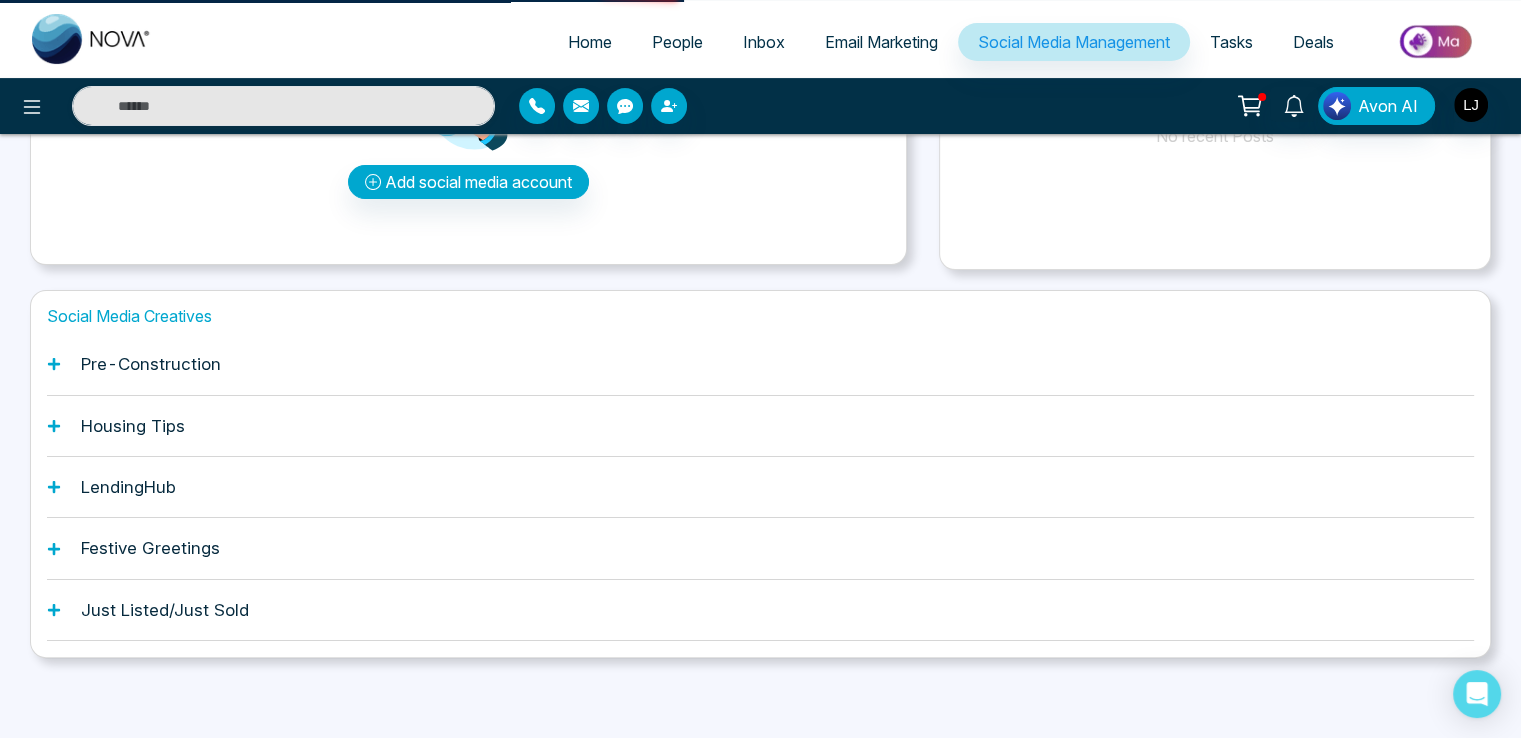 scroll, scrollTop: 0, scrollLeft: 0, axis: both 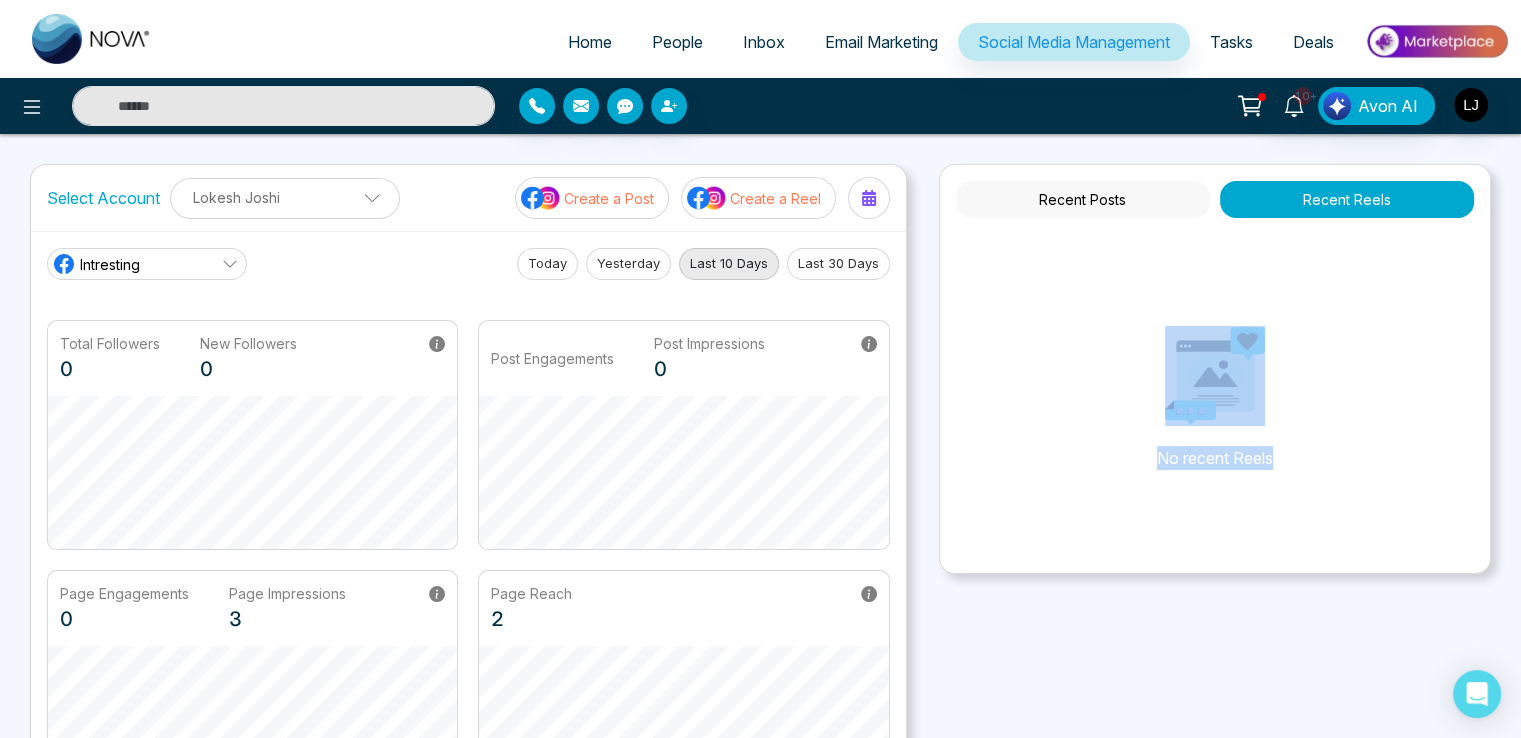 drag, startPoint x: 1124, startPoint y: 321, endPoint x: 1336, endPoint y: 521, distance: 291.45154 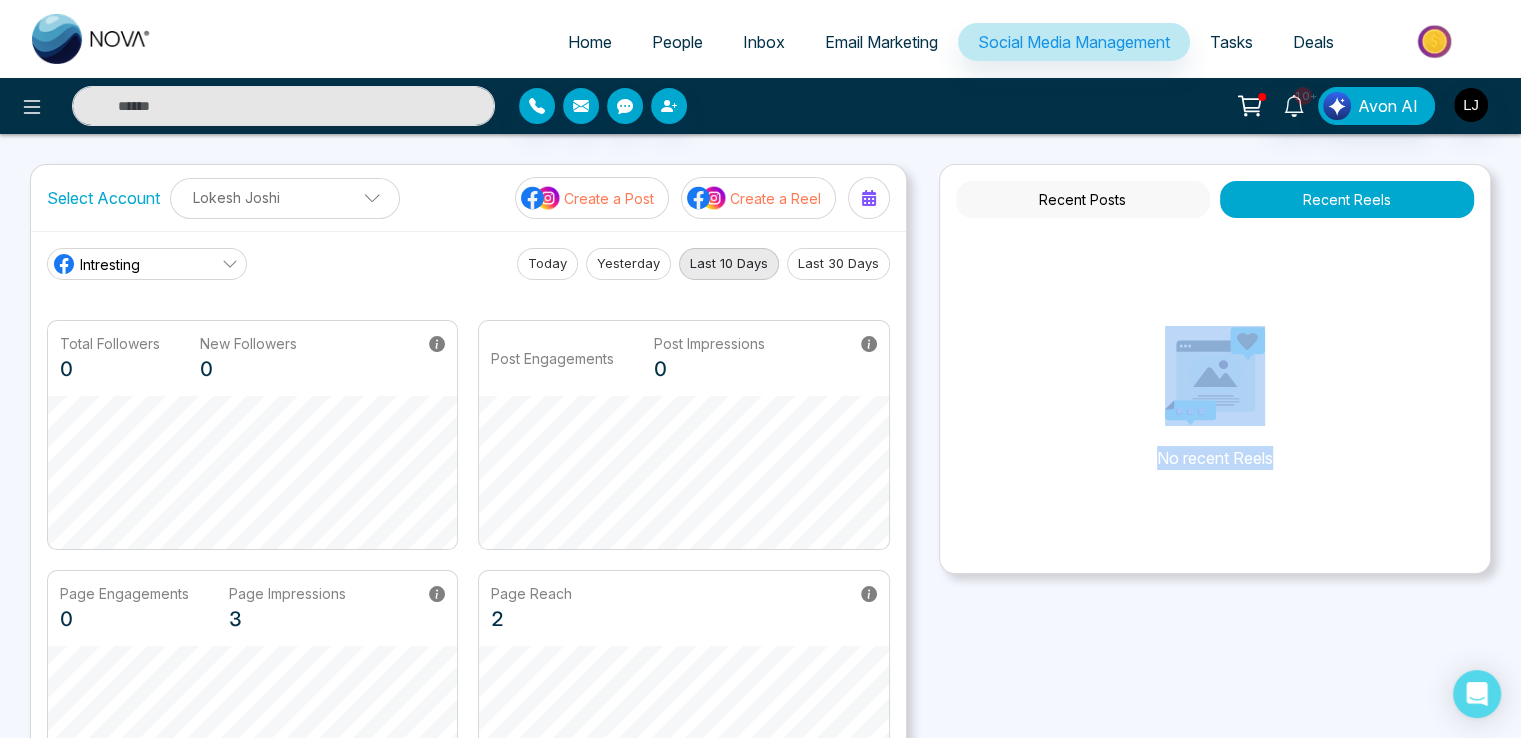click on "No recent Reels" at bounding box center (1215, 378) 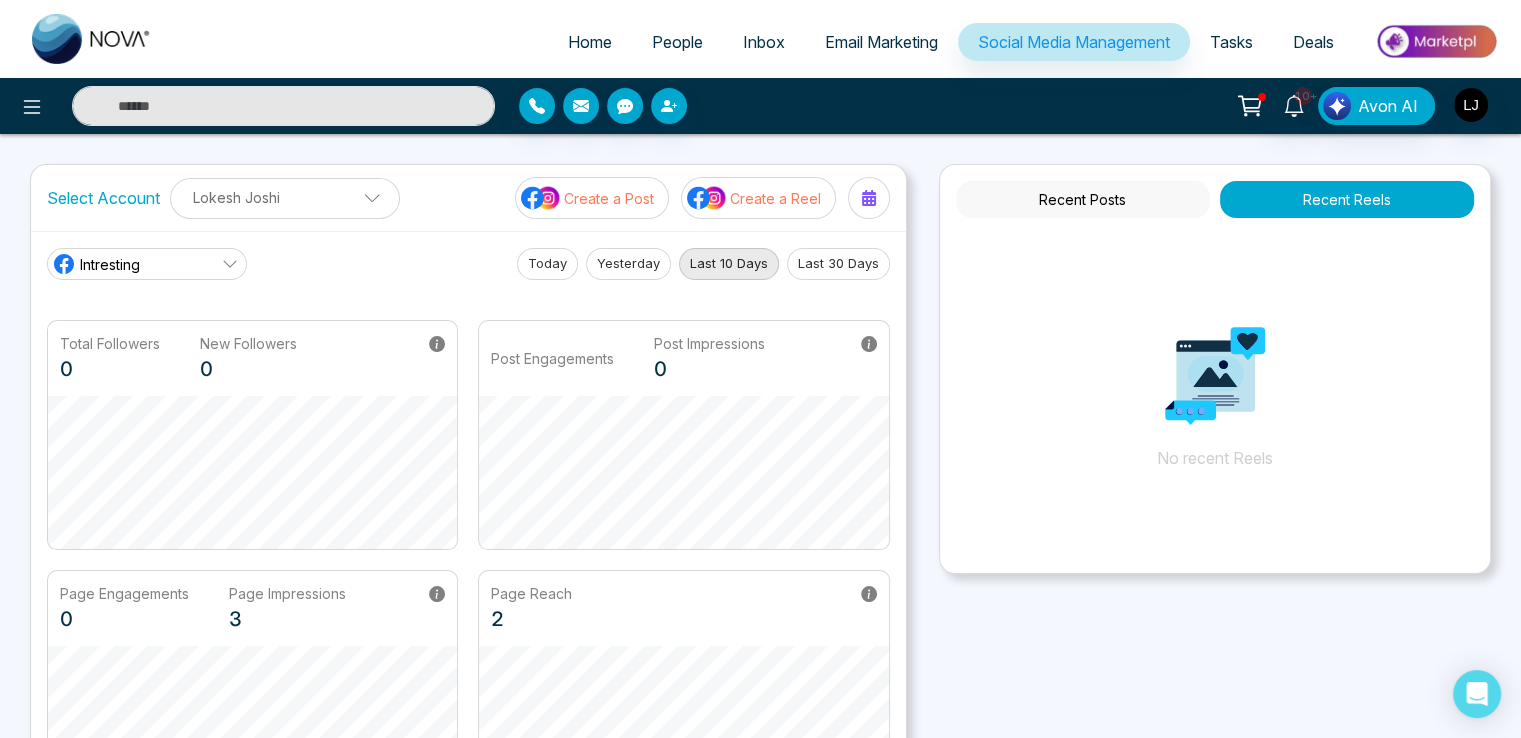 click on "Intresting" at bounding box center [110, 264] 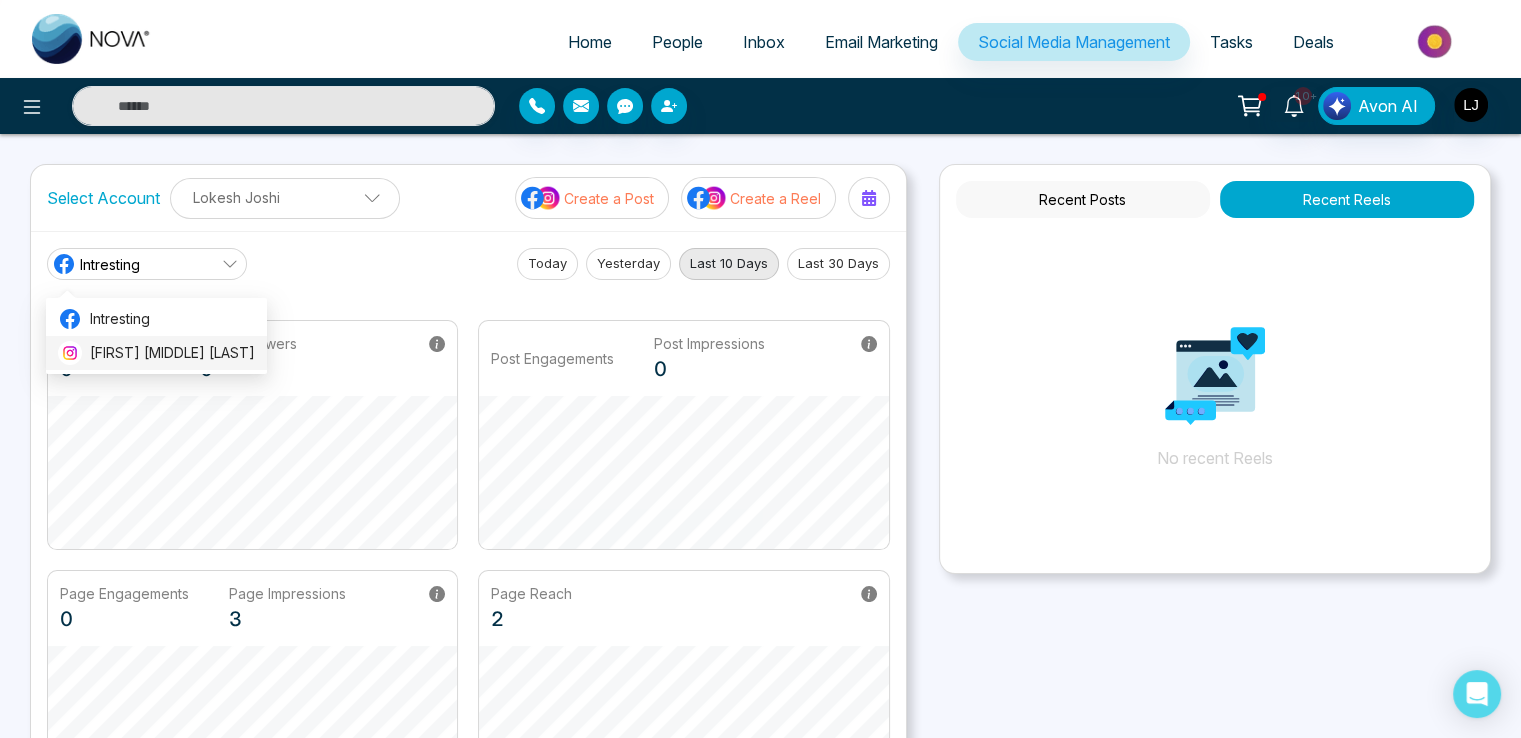 click on "Lokesh Avinash Joshi" at bounding box center [172, 353] 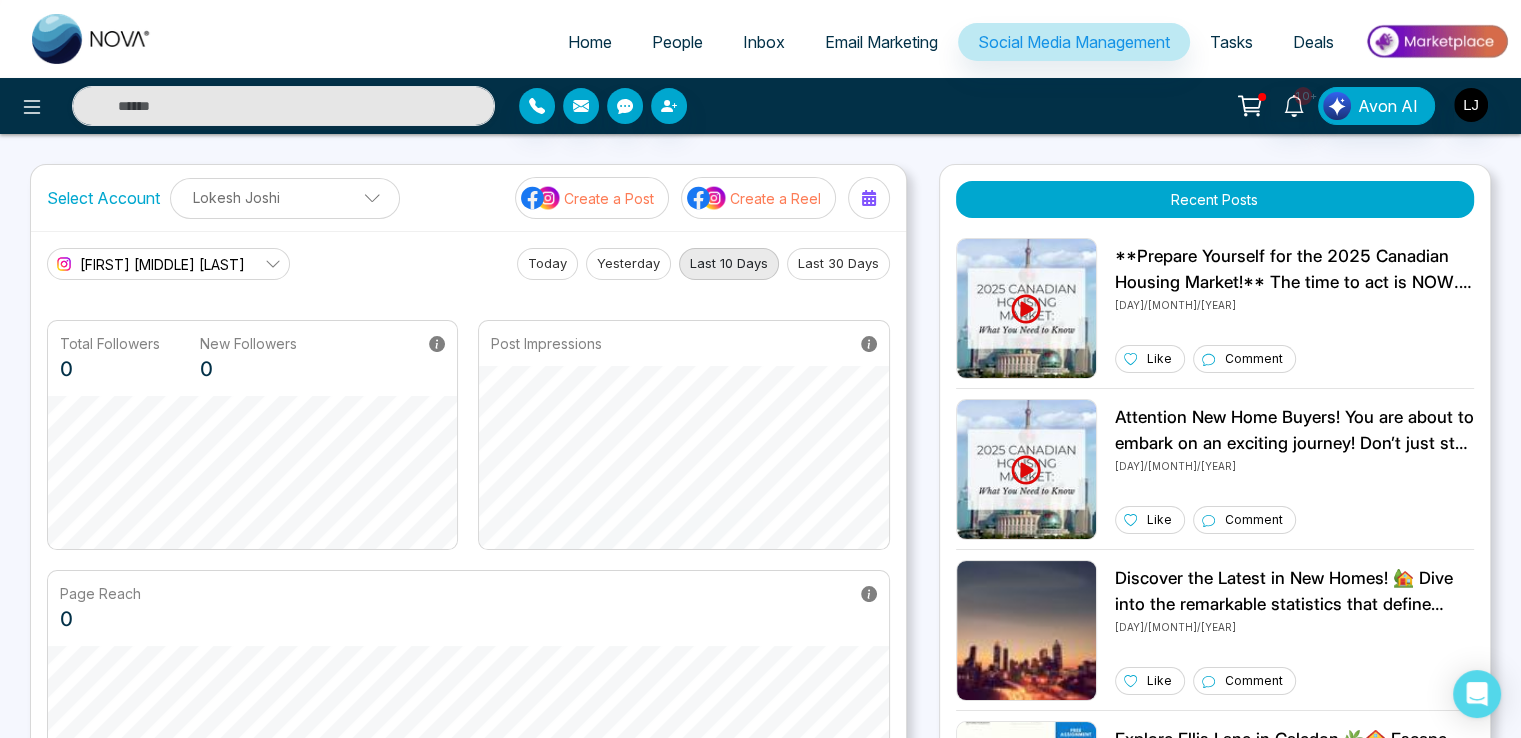 click on "Lokesh Avinash Joshi" at bounding box center (162, 264) 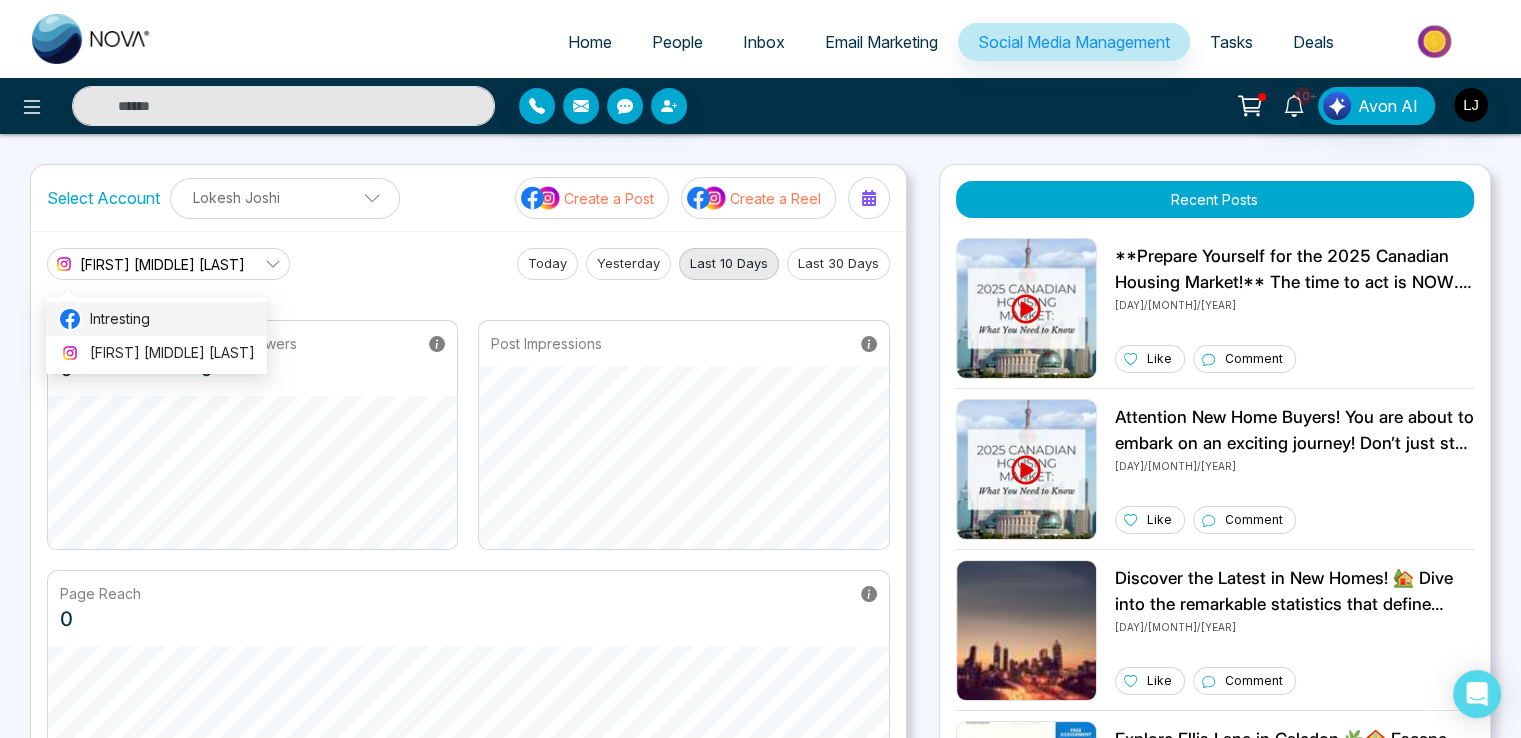 click on "Intresting" at bounding box center [172, 319] 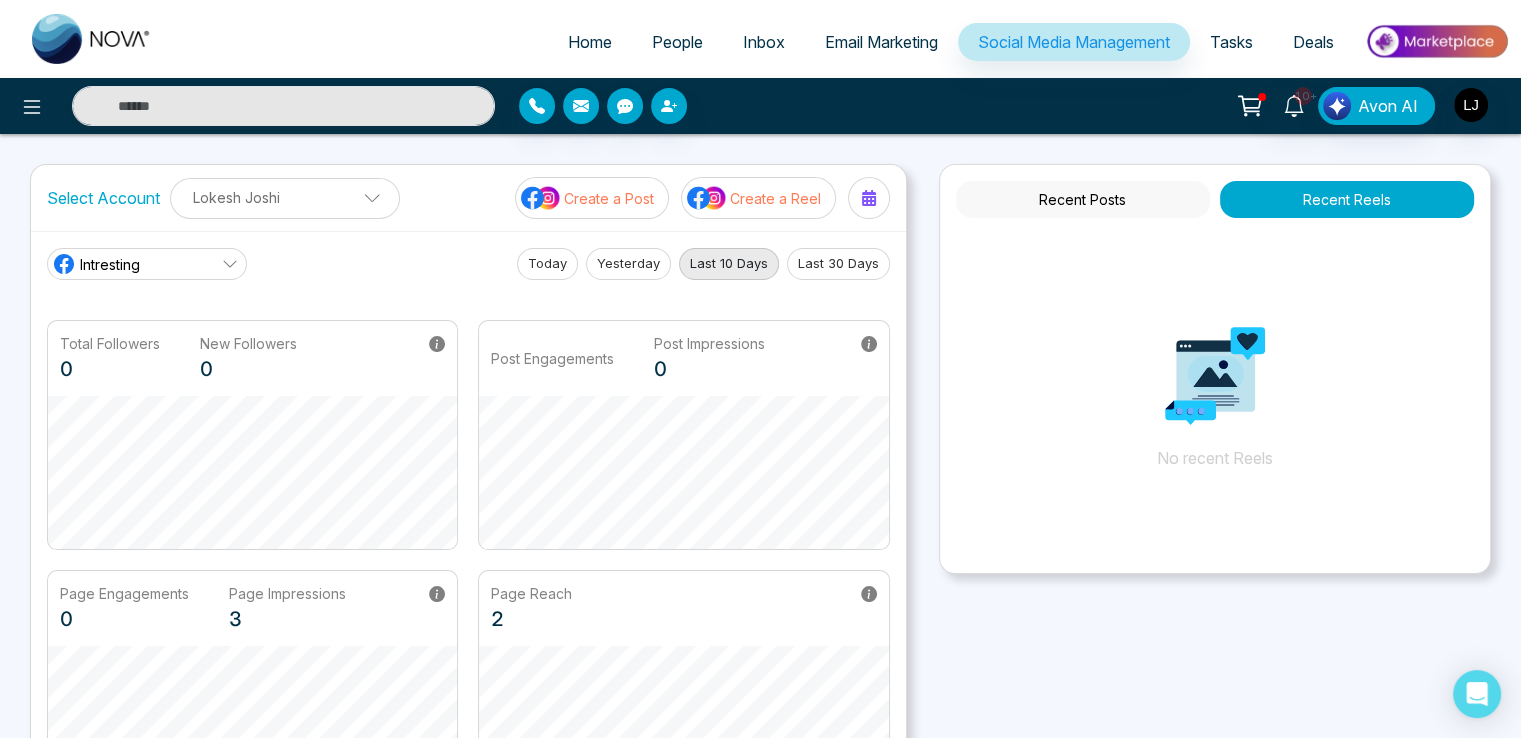 click on "Create a Reel" at bounding box center (775, 198) 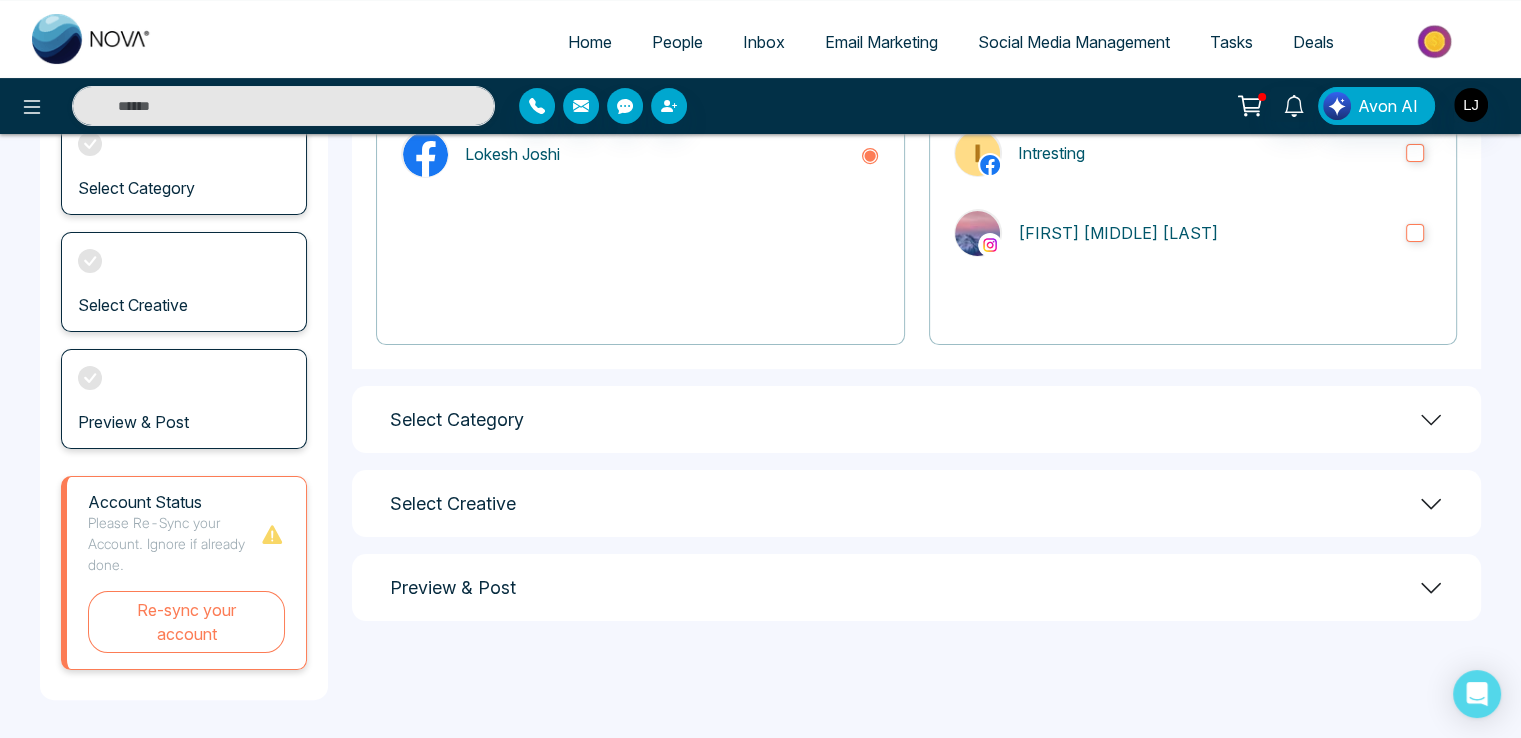 scroll, scrollTop: 272, scrollLeft: 0, axis: vertical 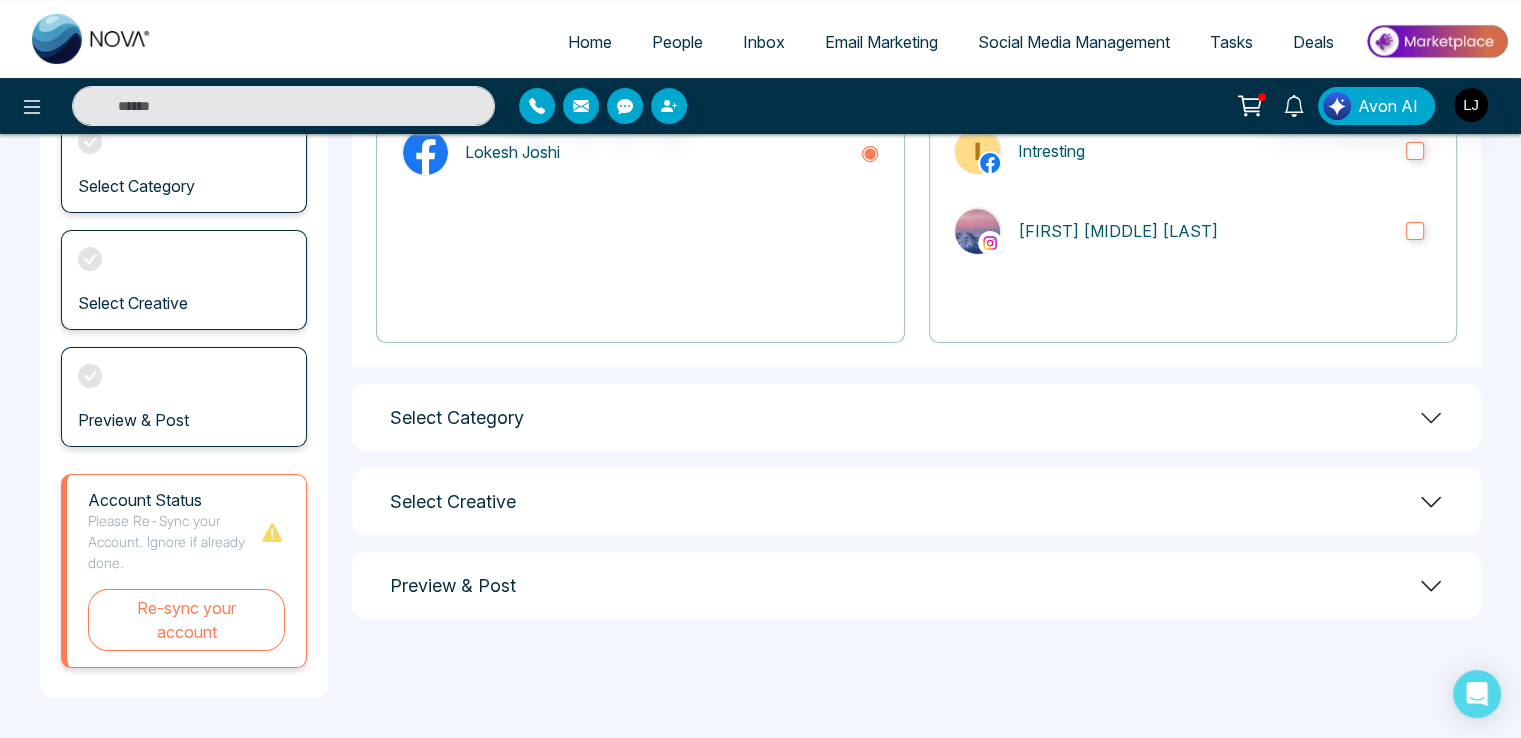 click on "Select Category" at bounding box center (916, 417) 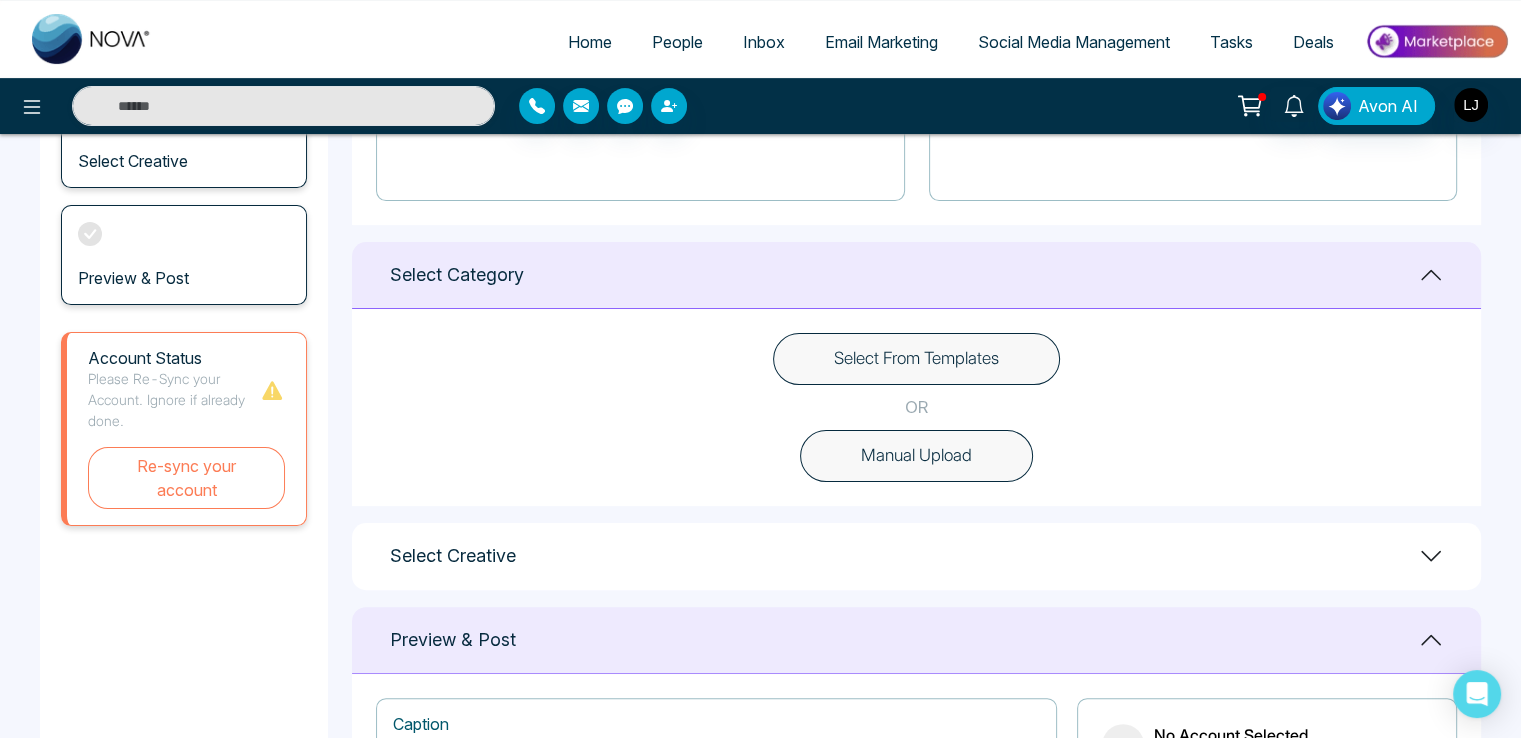 scroll, scrollTop: 572, scrollLeft: 0, axis: vertical 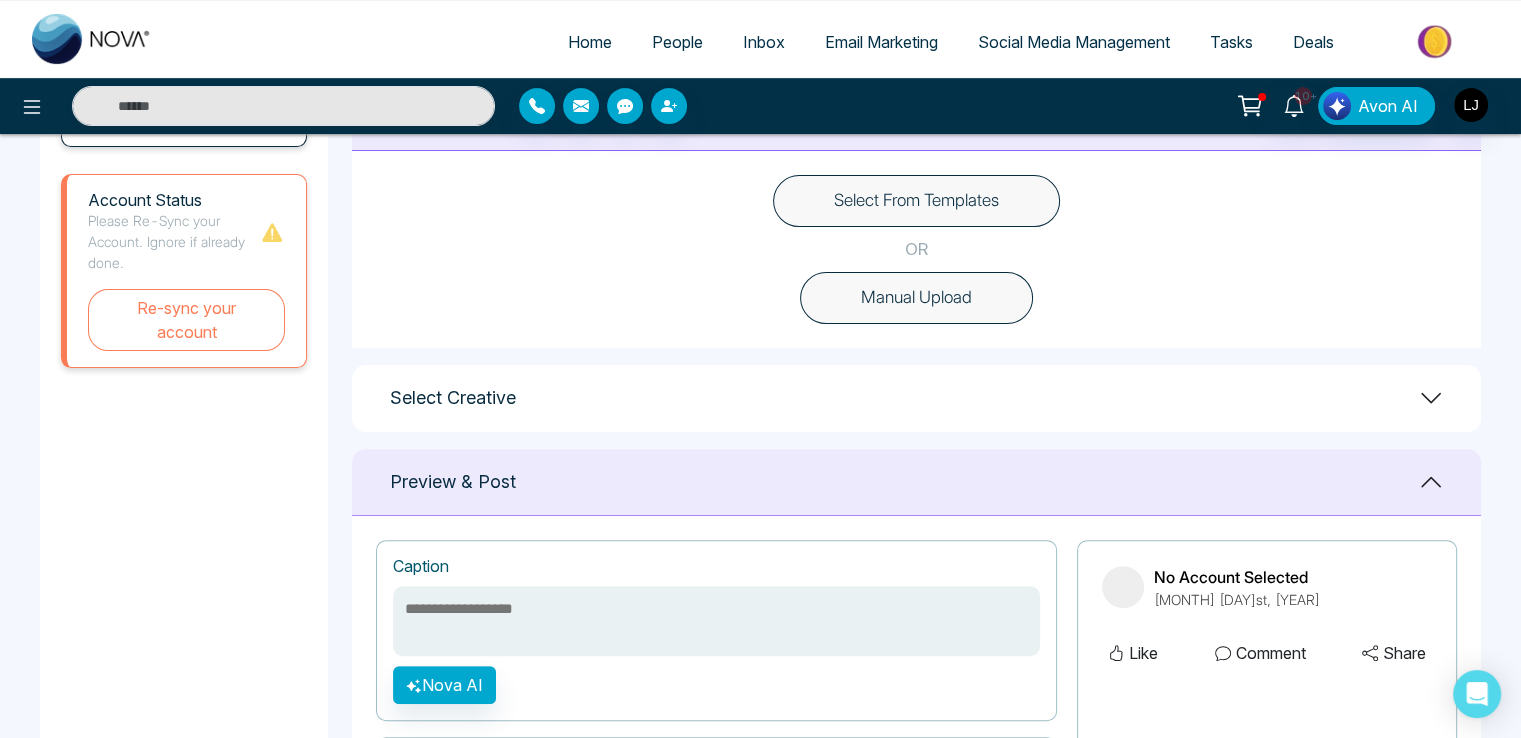 click on "Select From Templates" at bounding box center [916, 201] 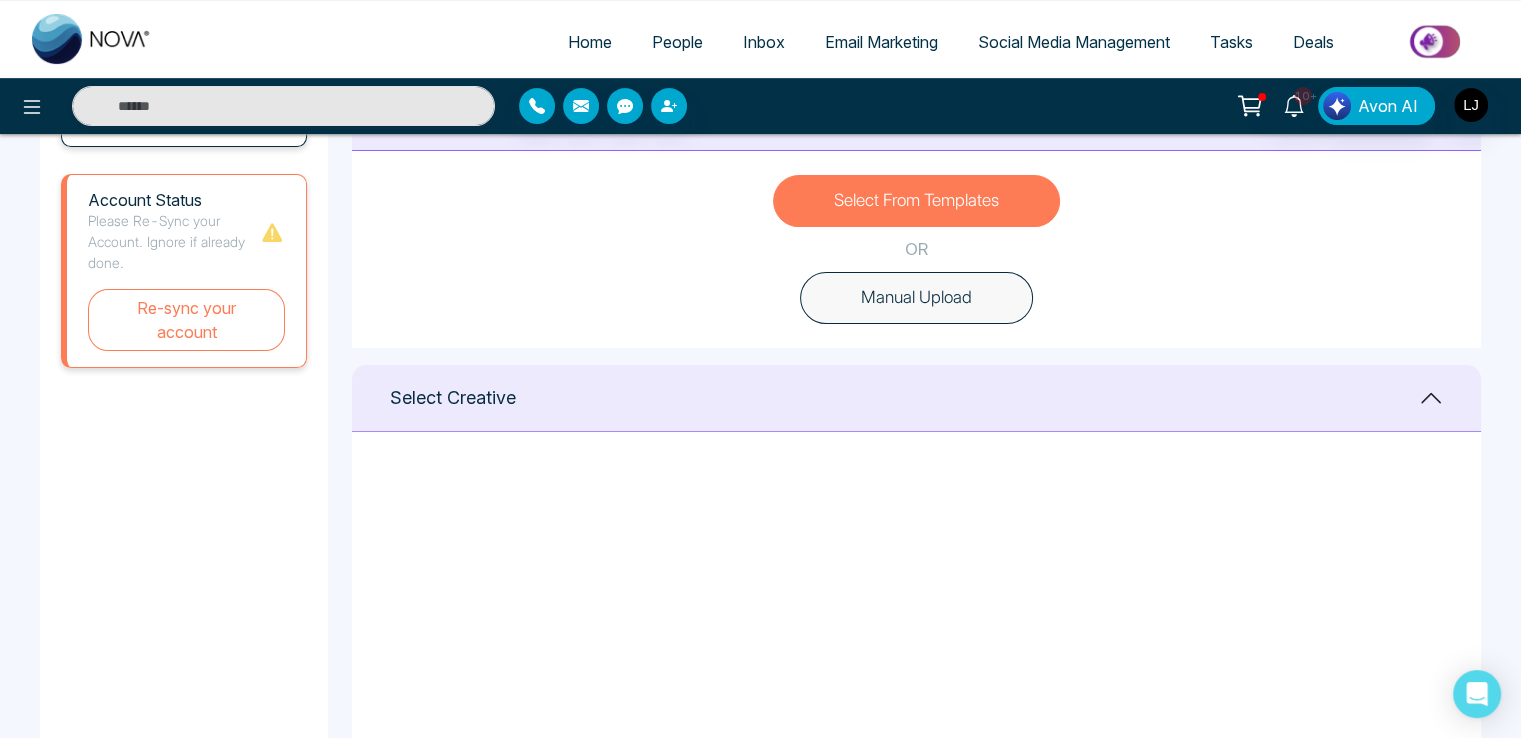 scroll, scrollTop: 0, scrollLeft: 0, axis: both 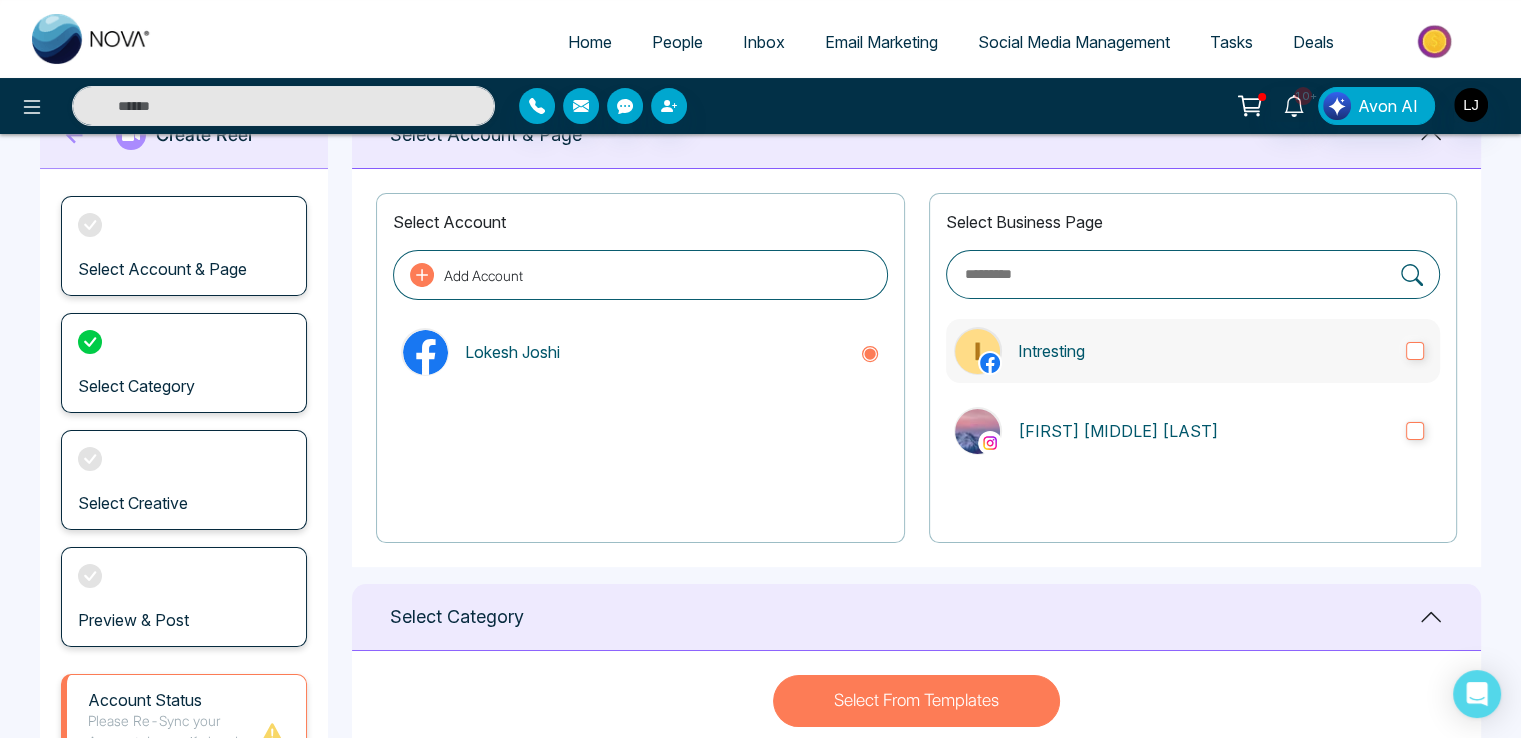 click on "Intresting" at bounding box center [1193, 351] 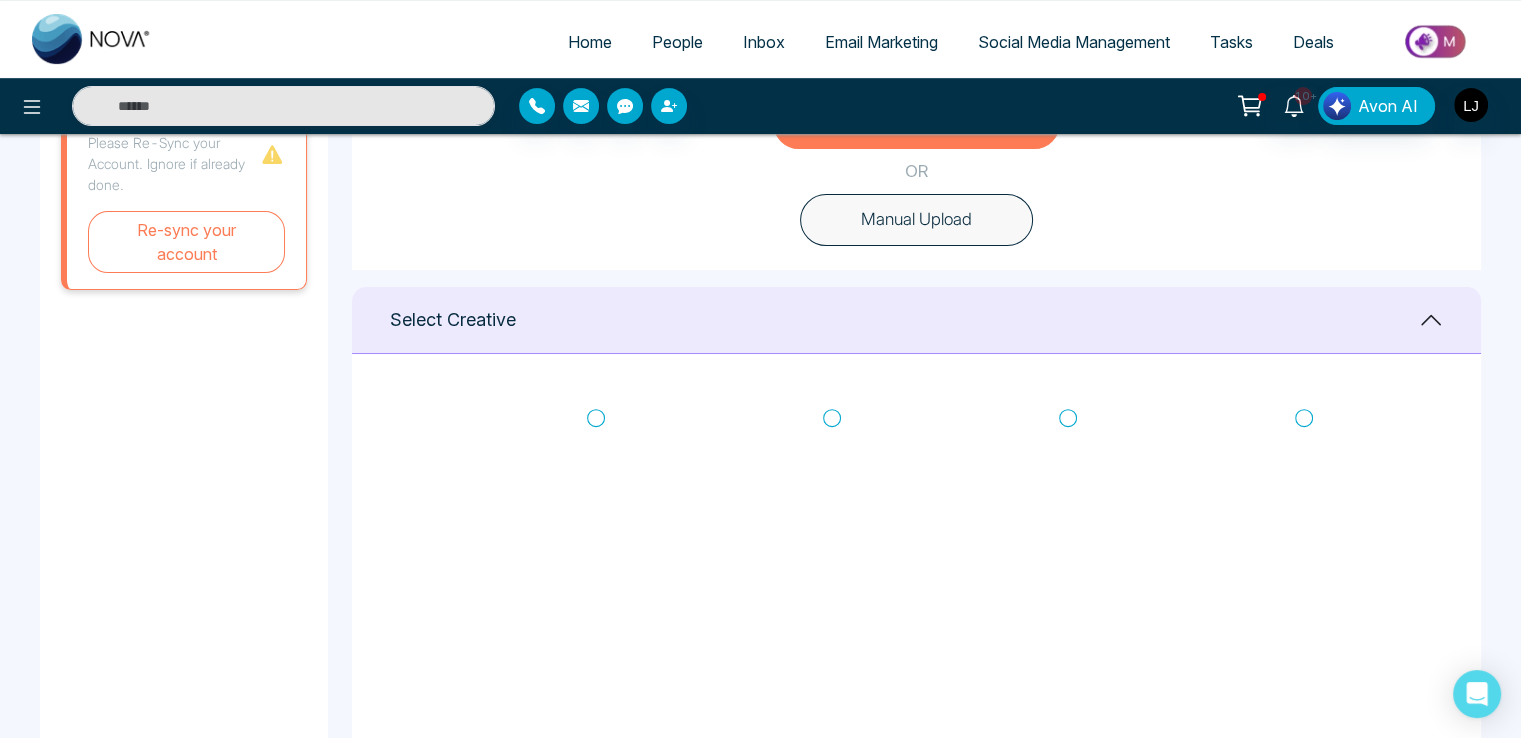 scroll, scrollTop: 772, scrollLeft: 0, axis: vertical 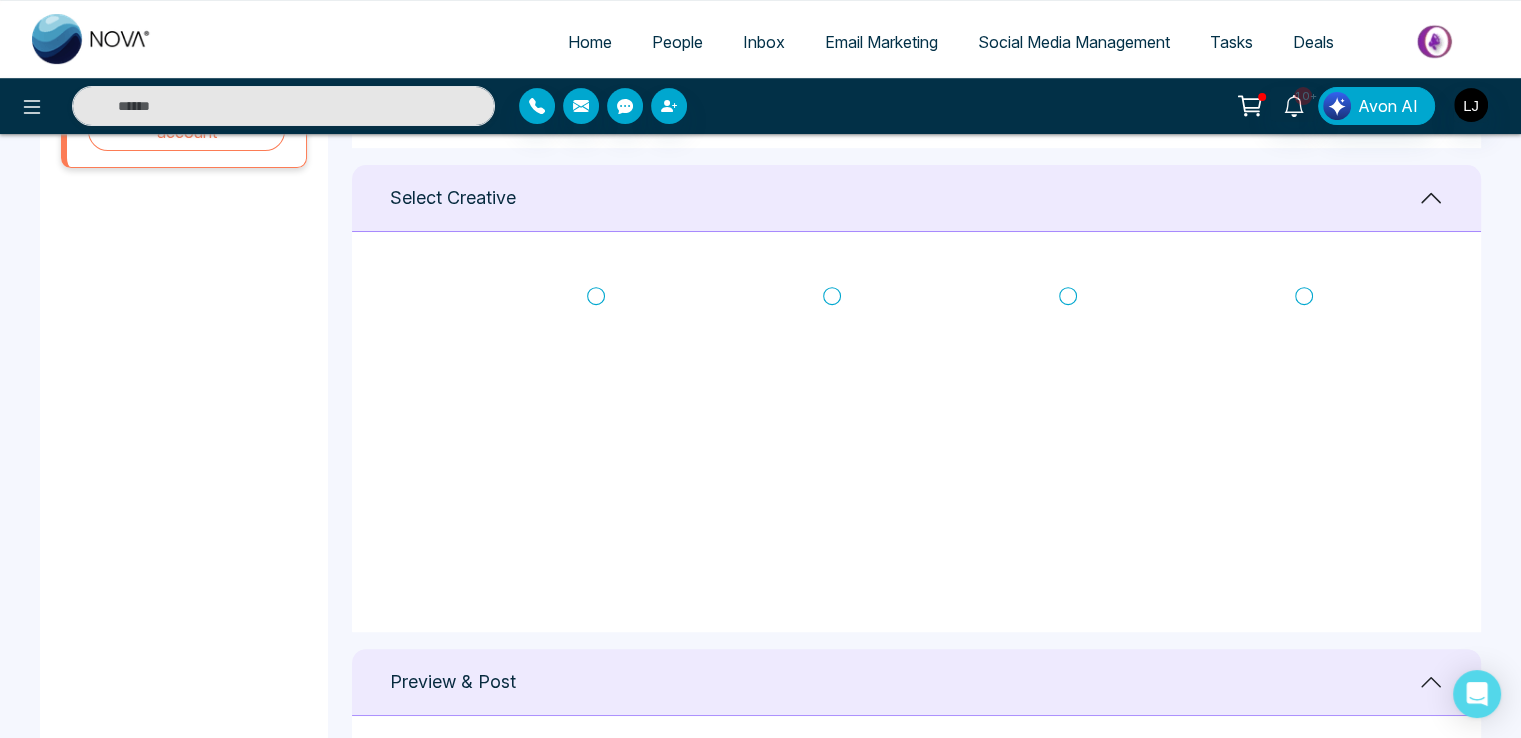 click 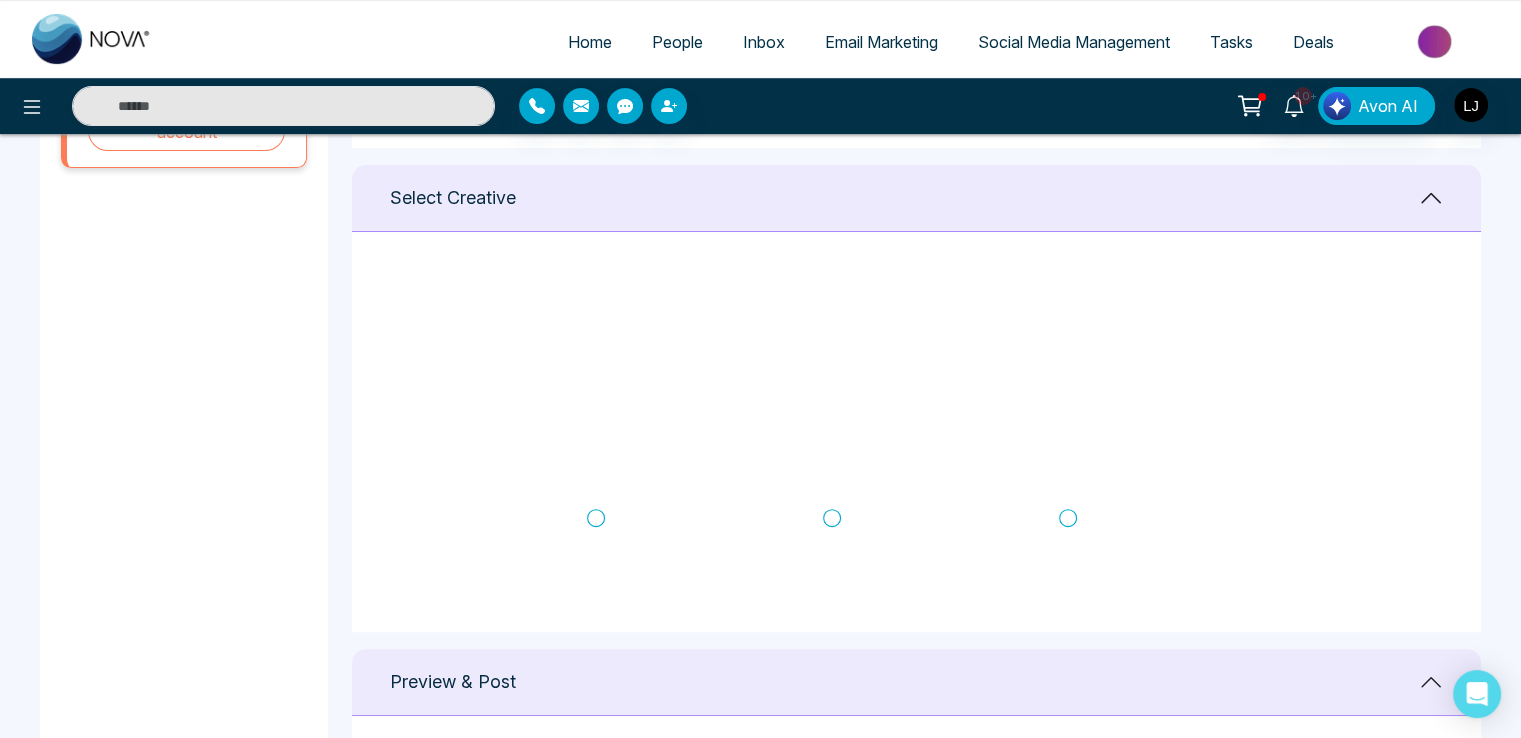 scroll, scrollTop: 486, scrollLeft: 0, axis: vertical 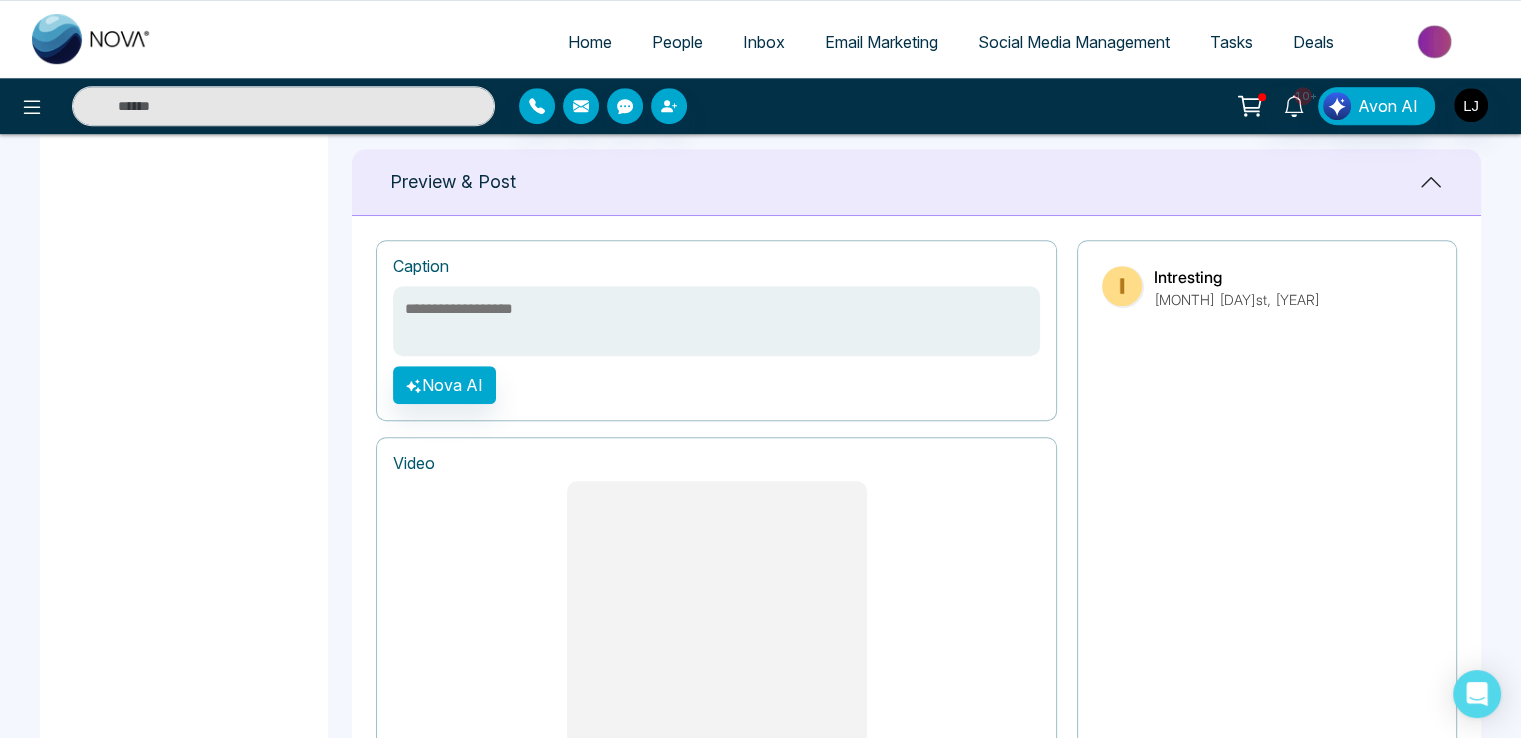 click at bounding box center [716, 321] 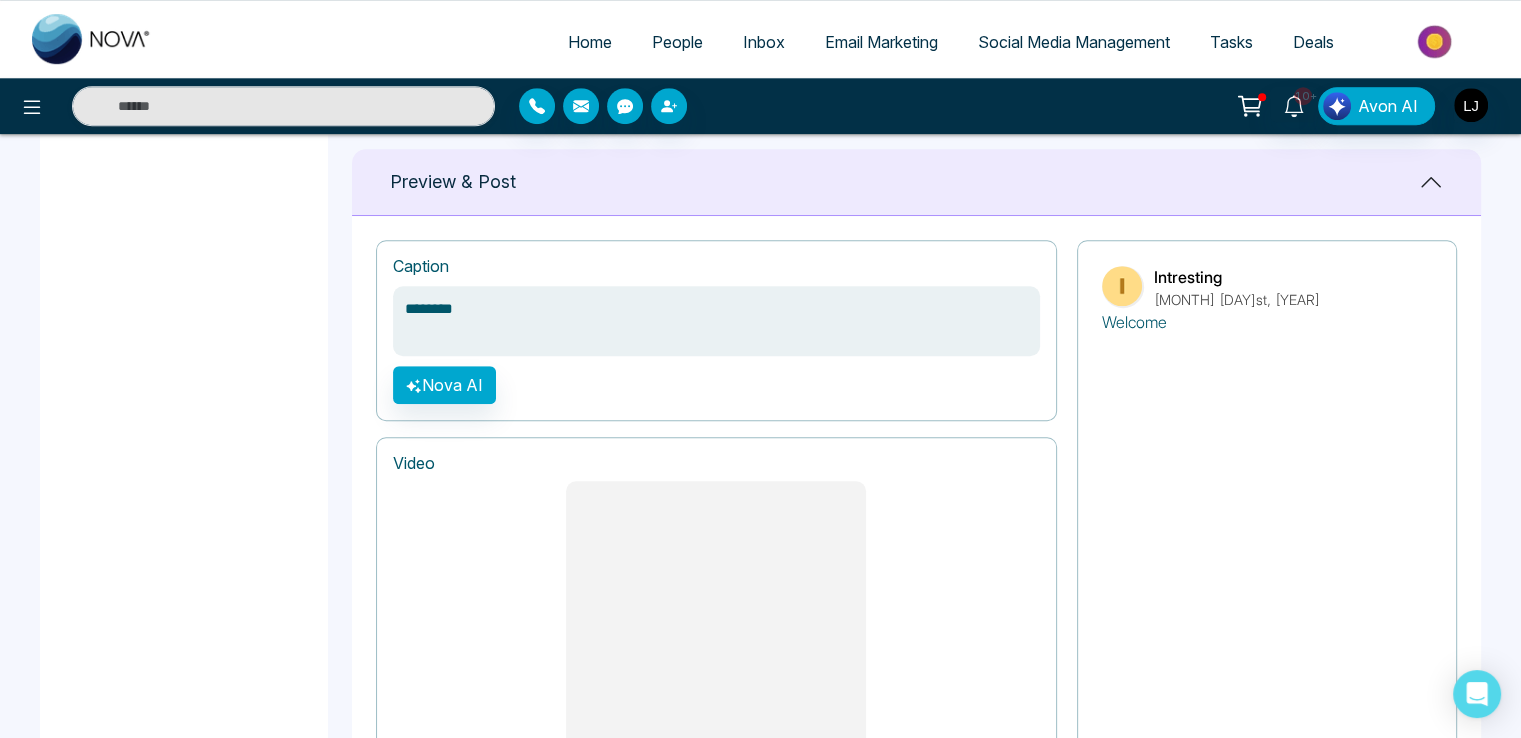 type on "*********" 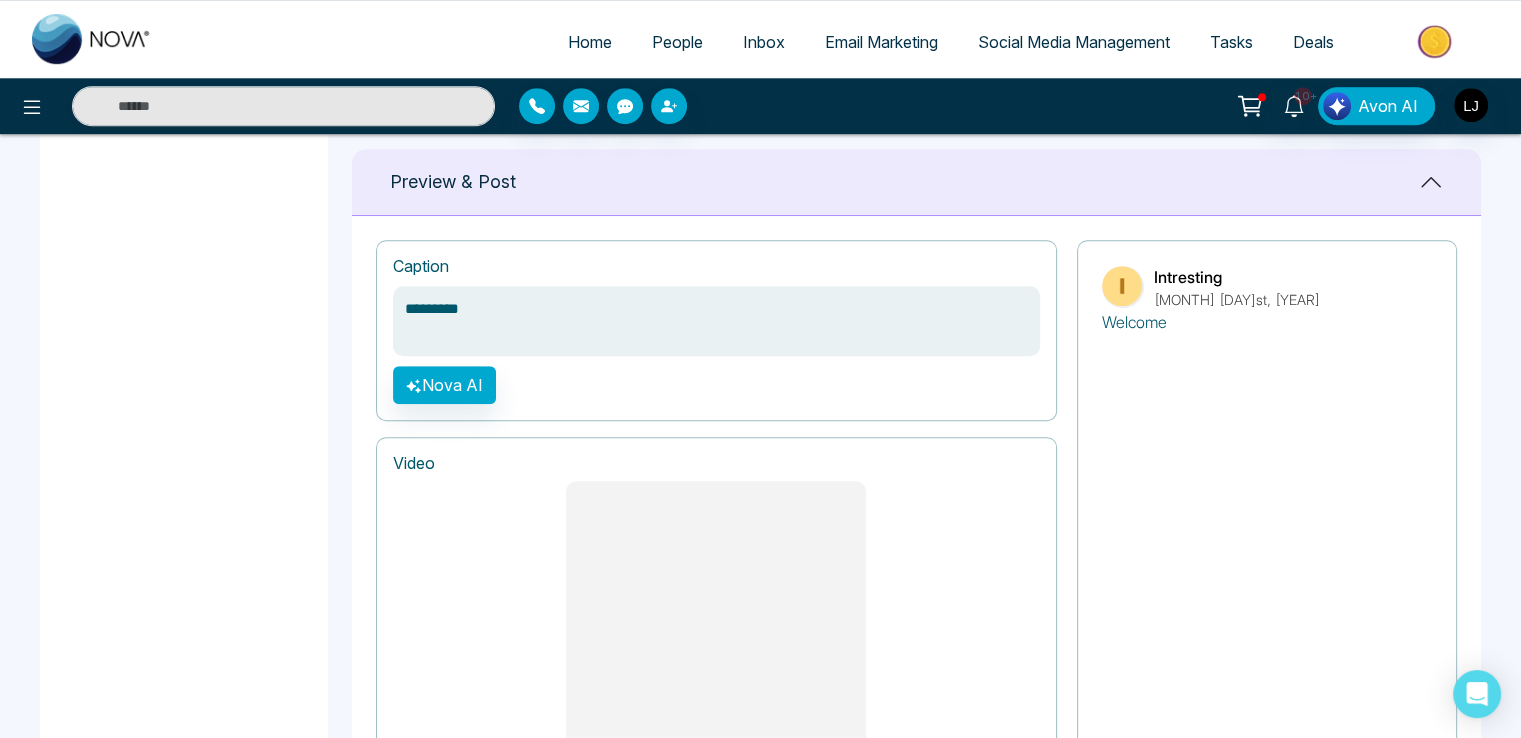 type on "*********" 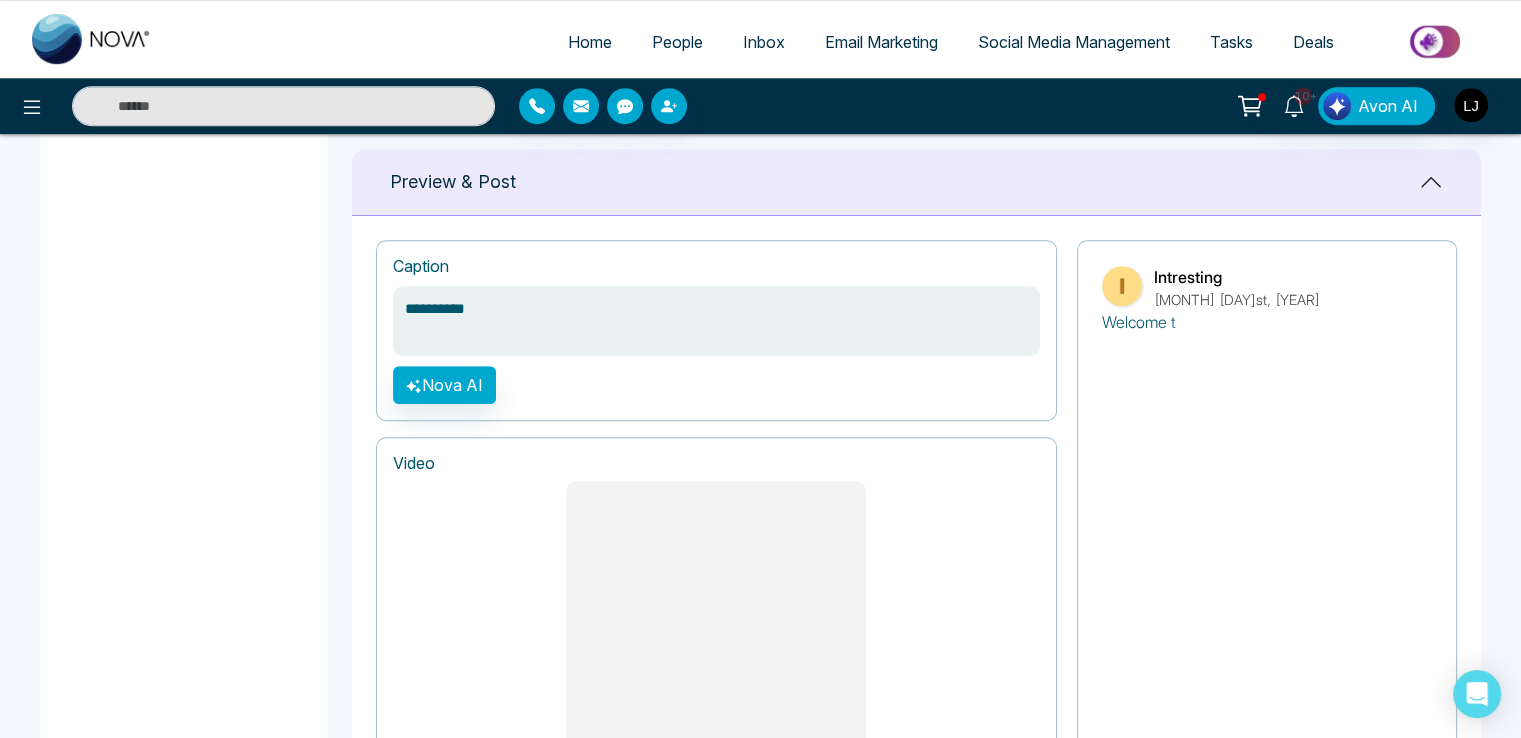type on "**********" 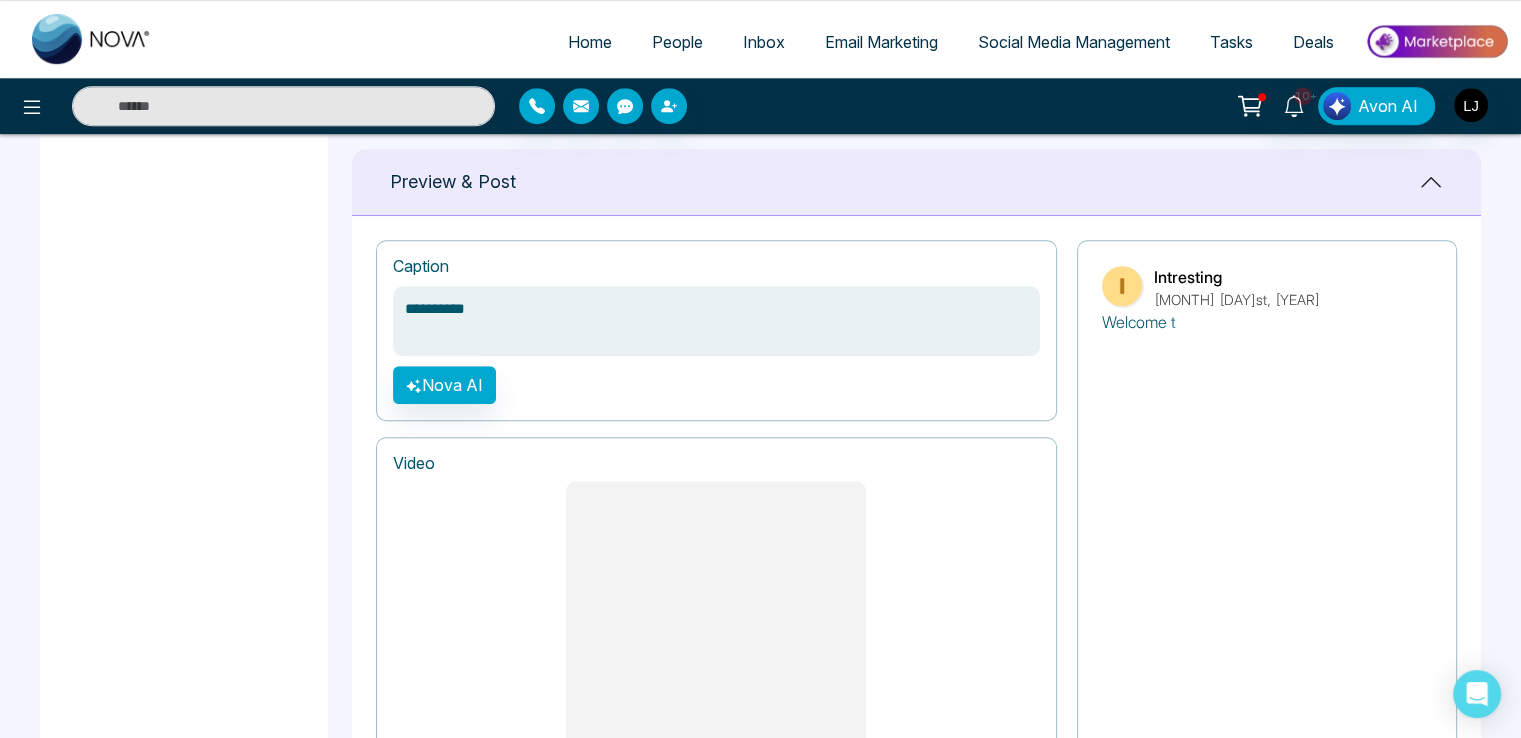 type on "**********" 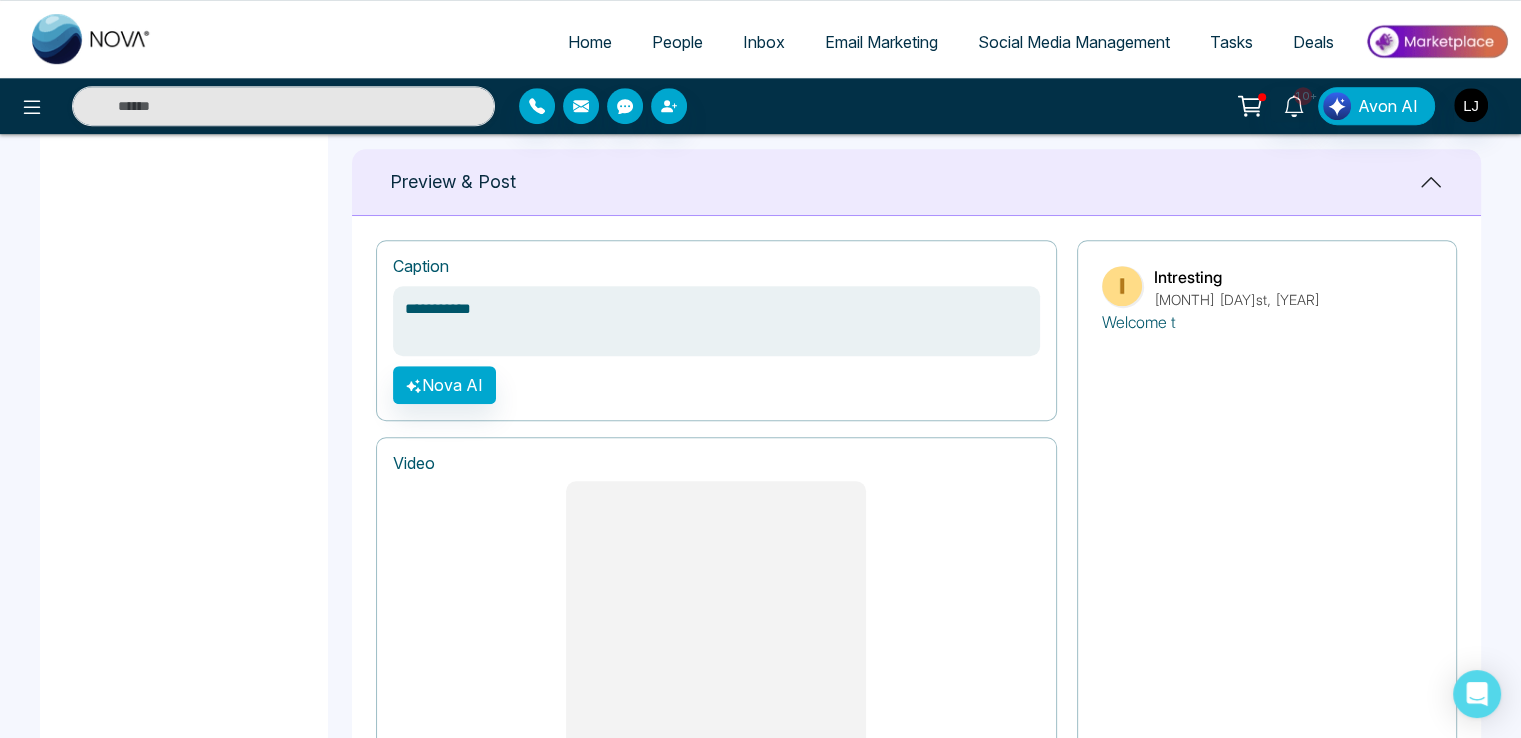 type on "**********" 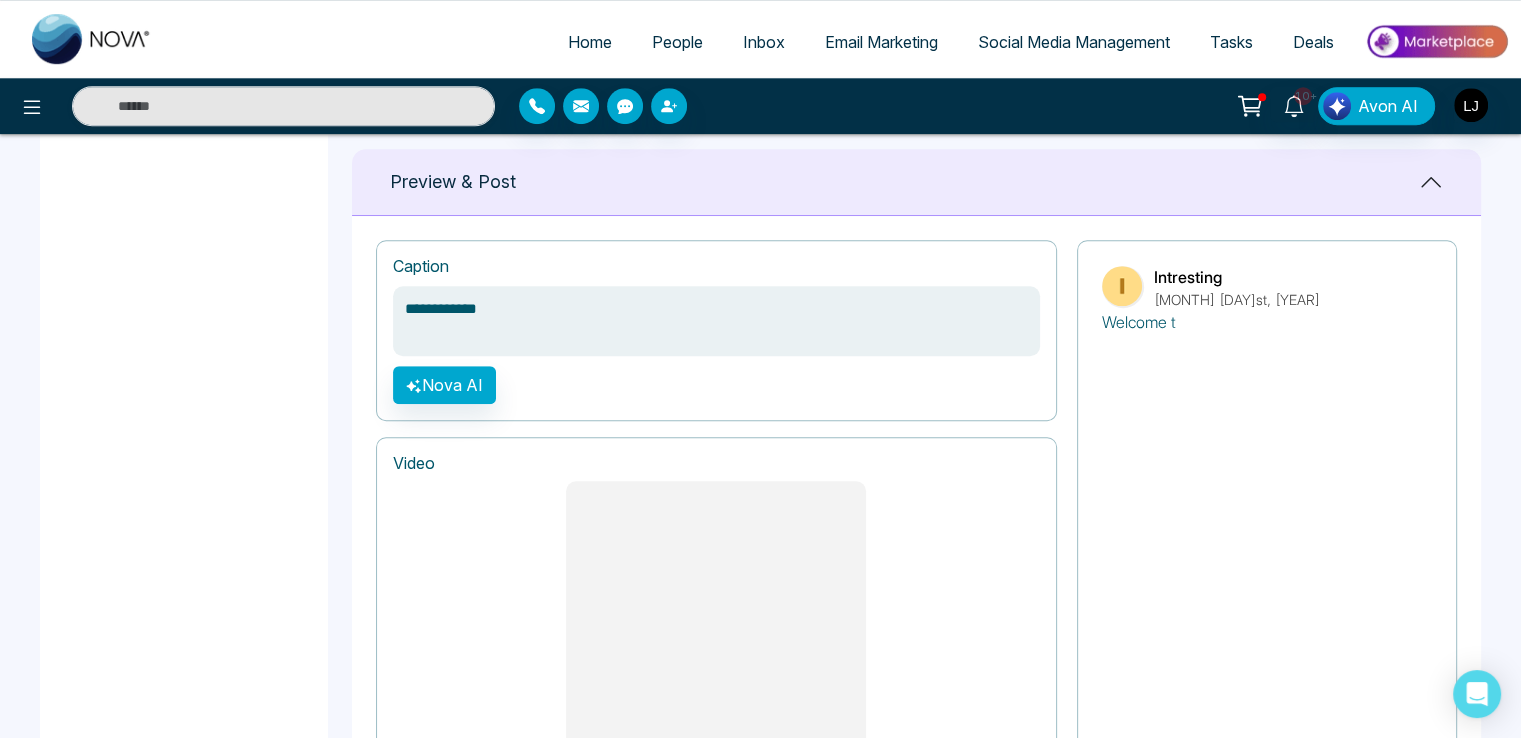 type on "**********" 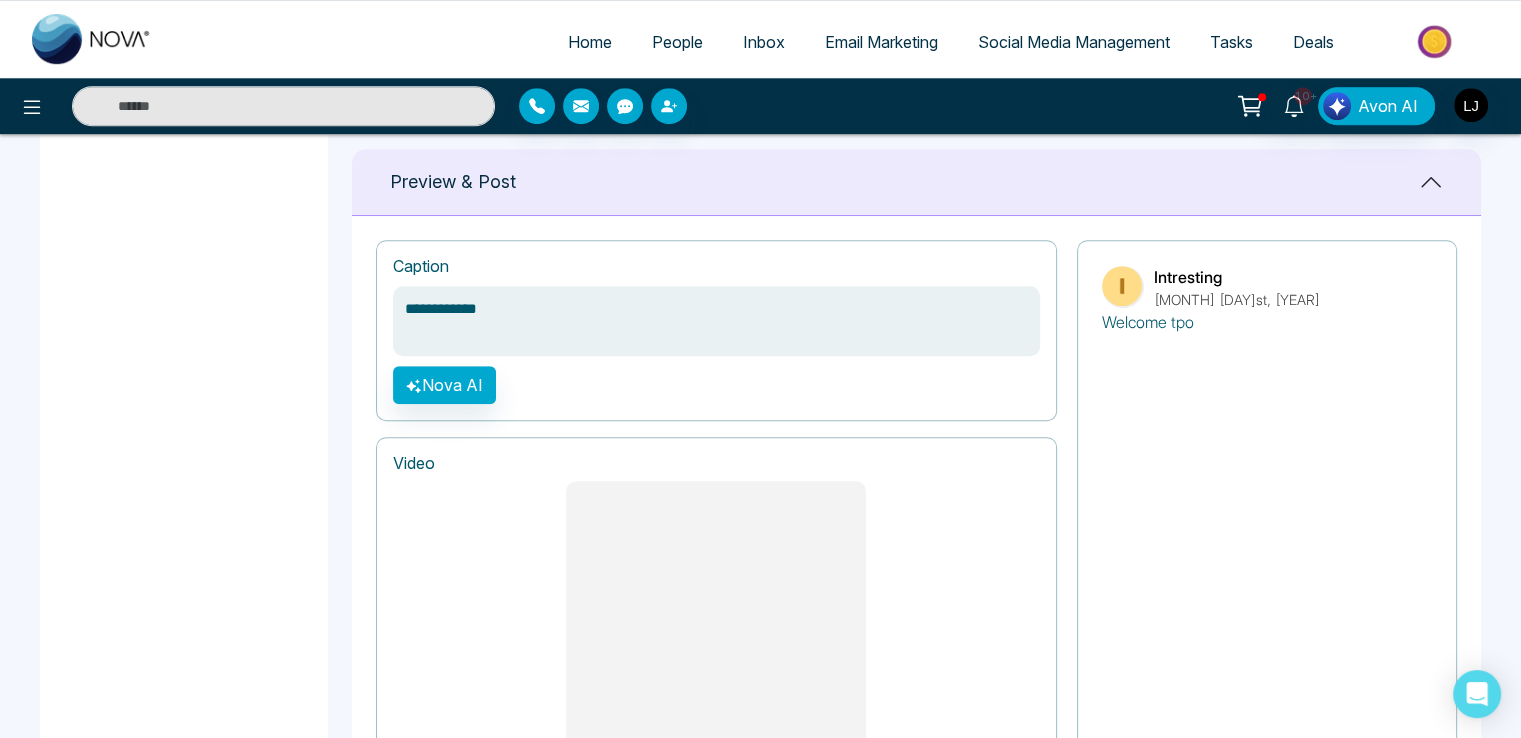 type on "**********" 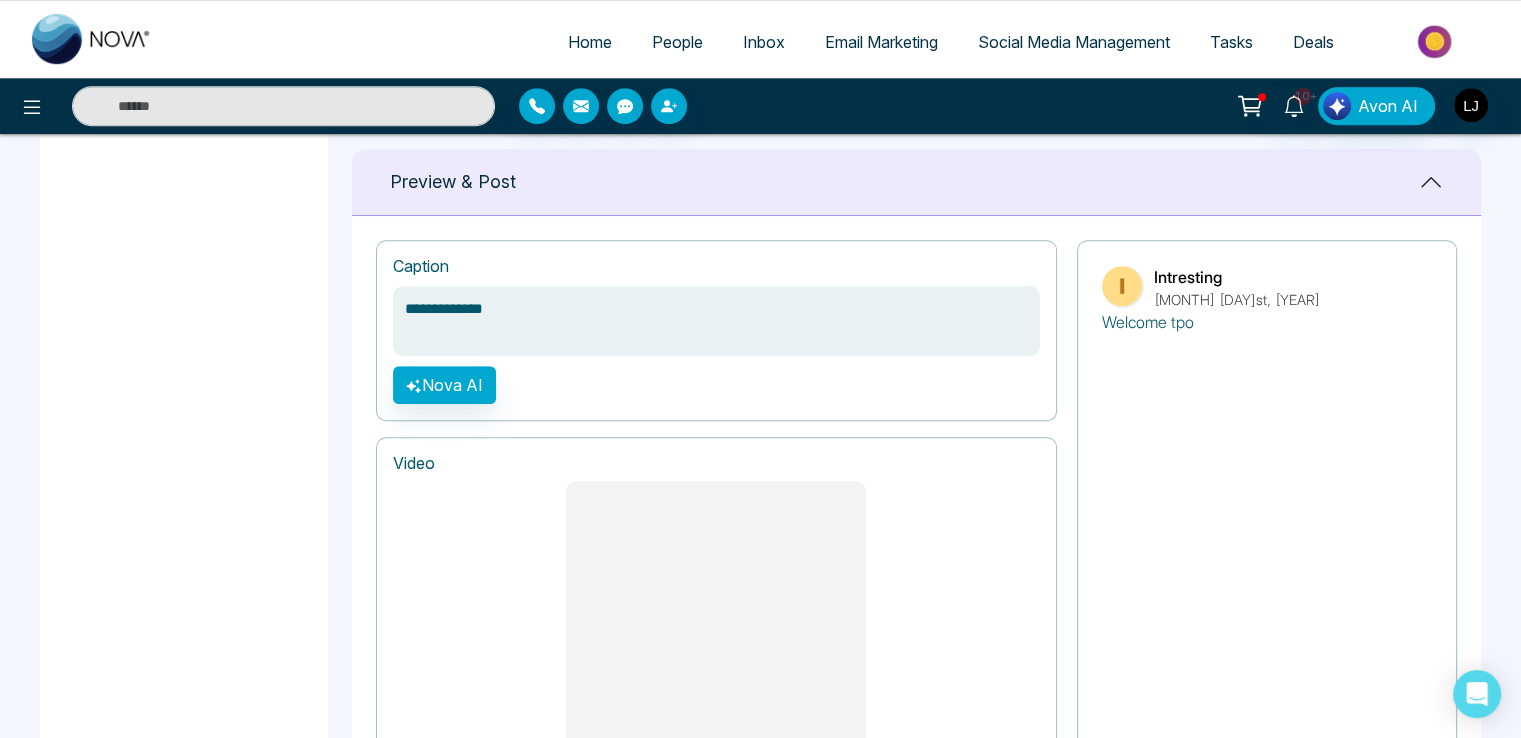 type on "**********" 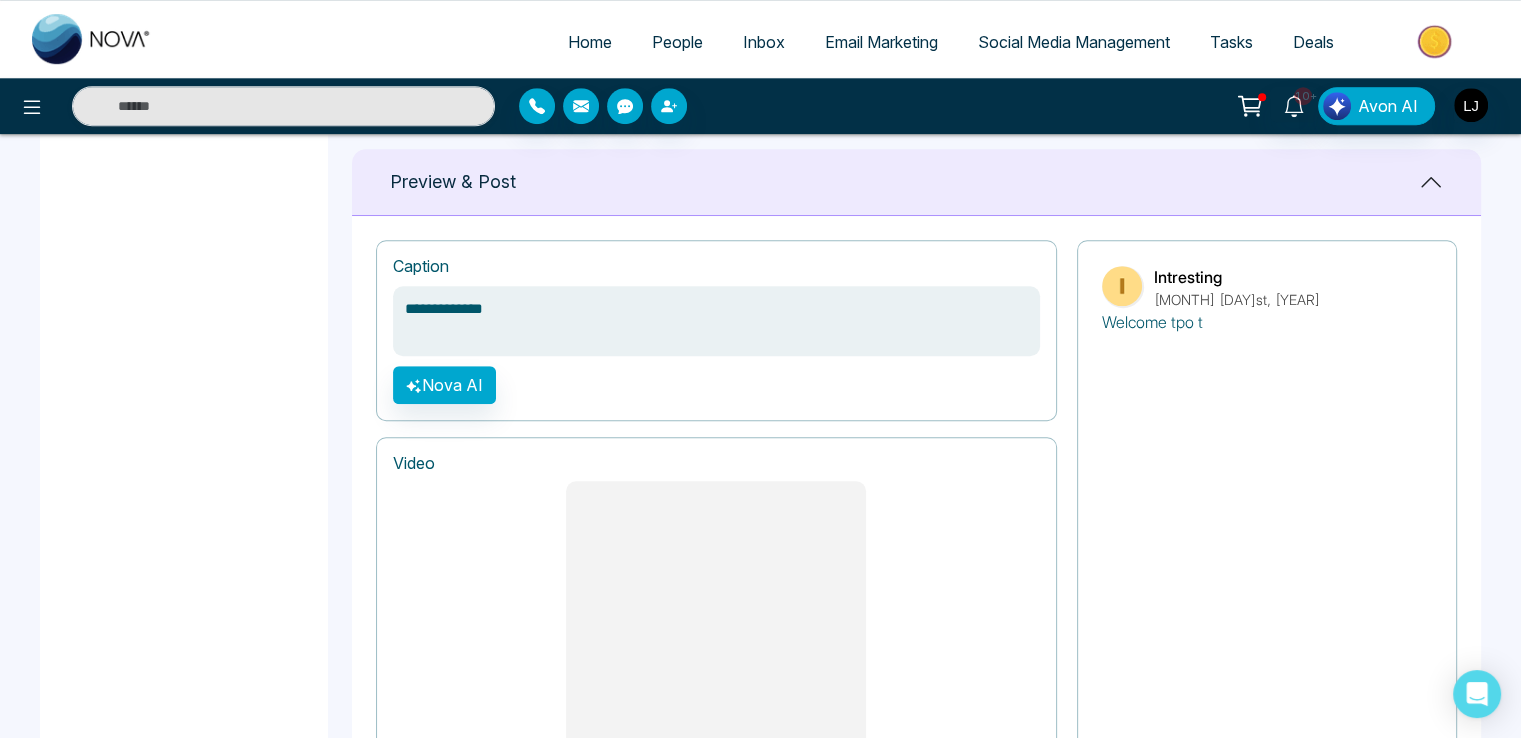 type on "**********" 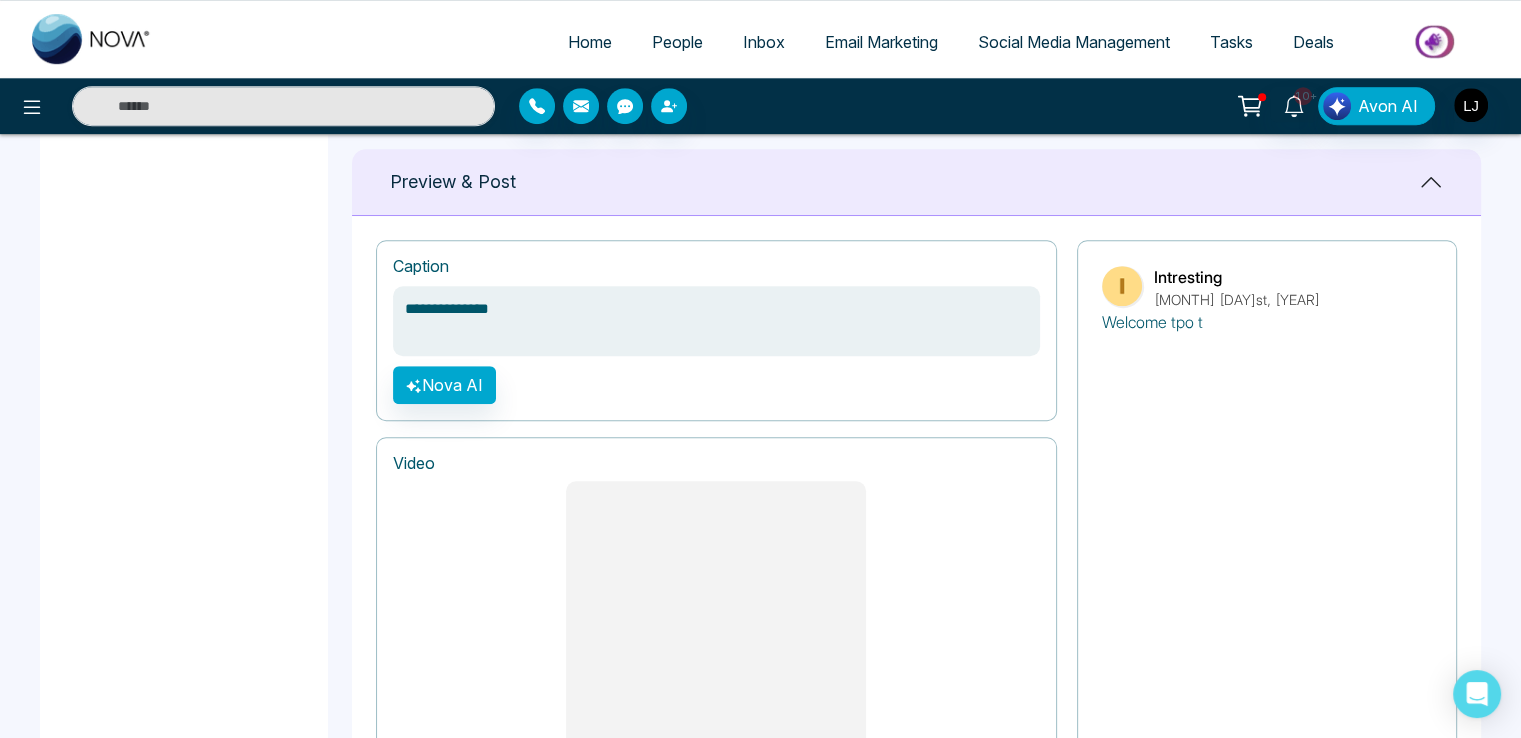 type on "**********" 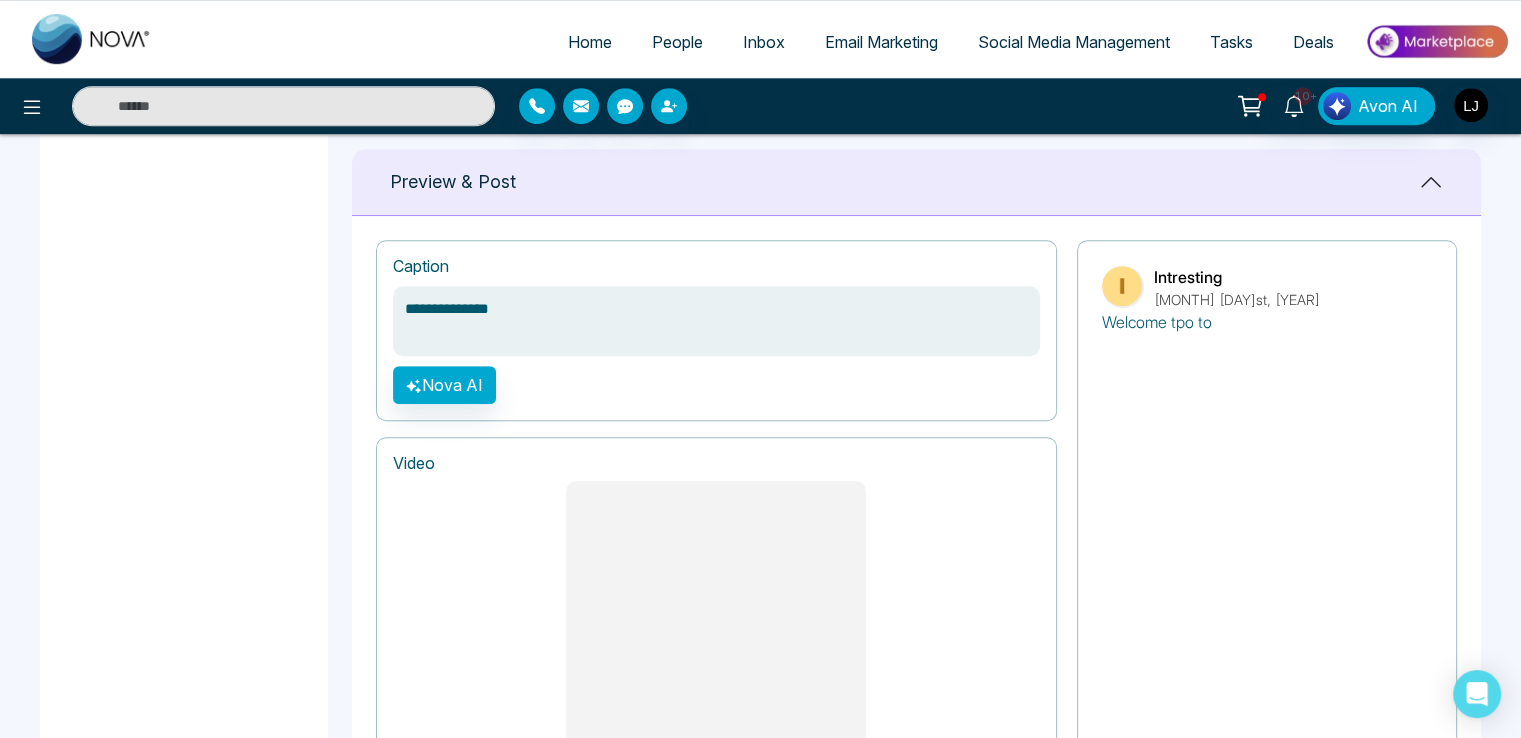 type on "**********" 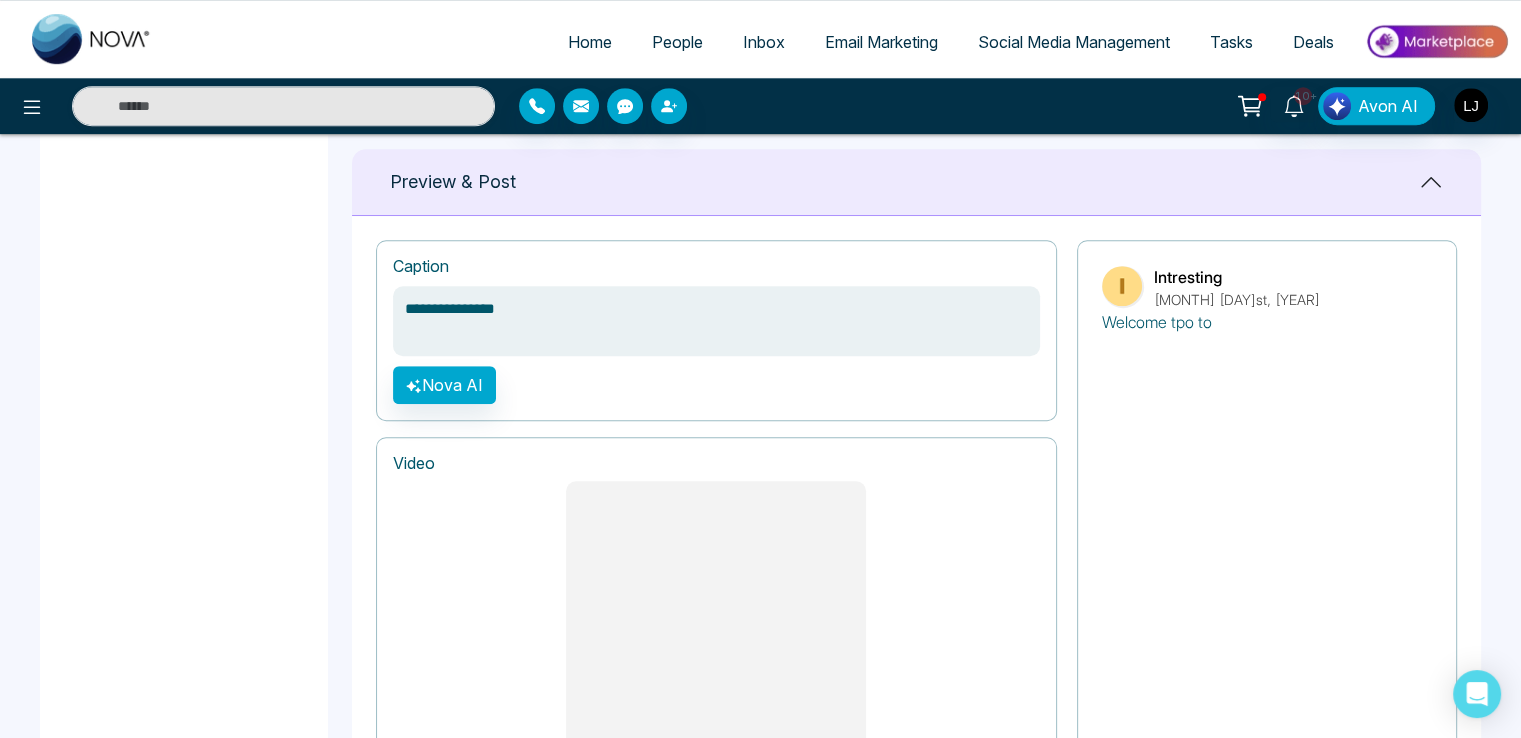 type on "**********" 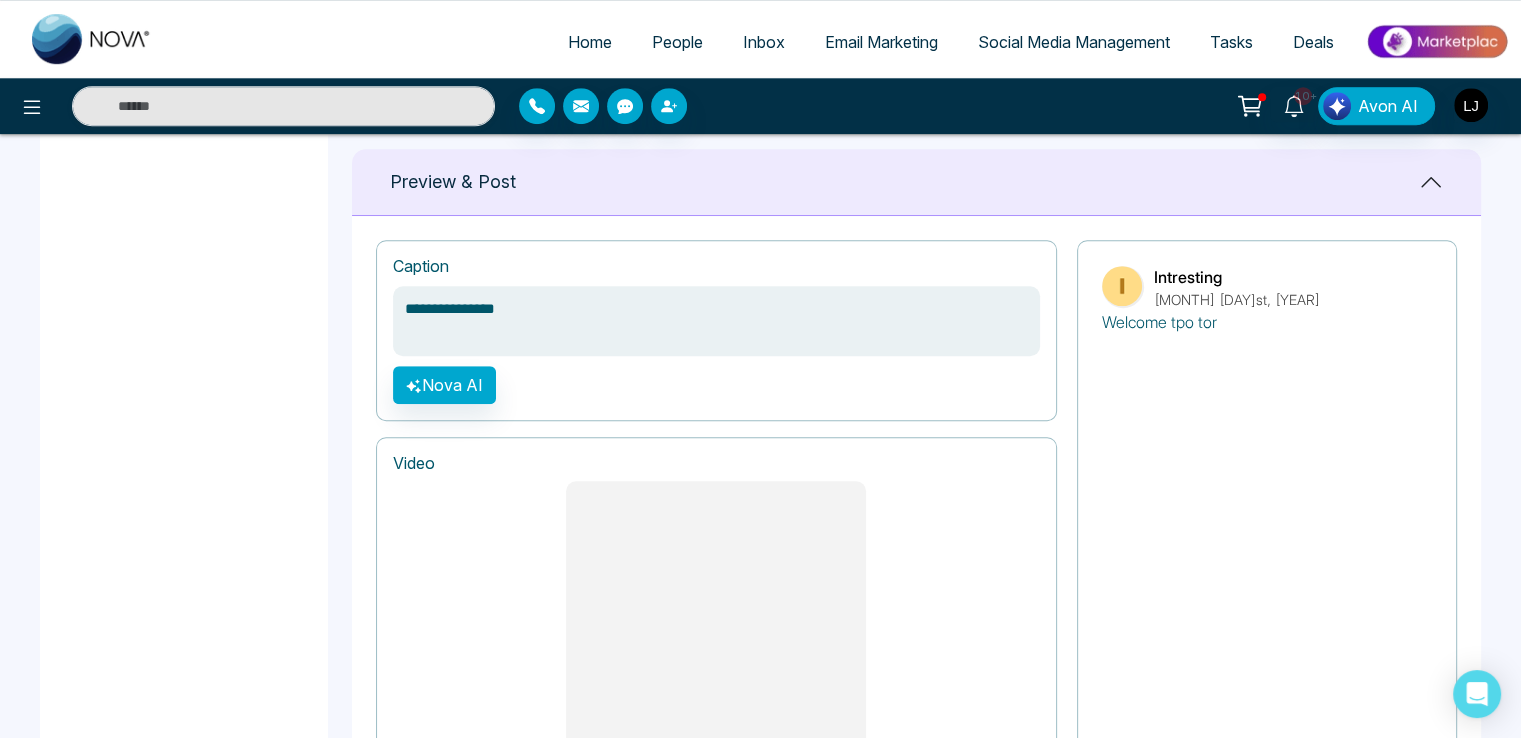 type on "**********" 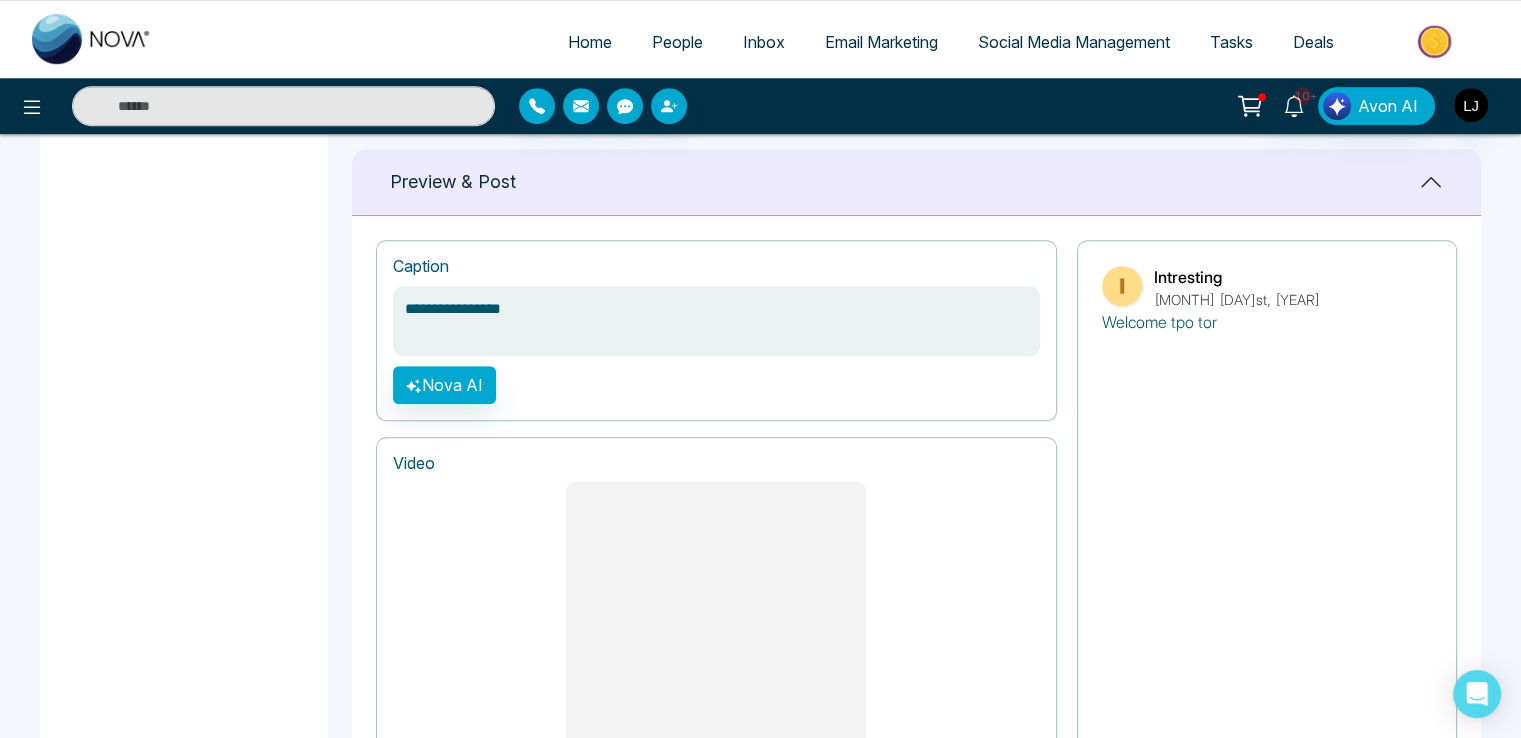 type on "**********" 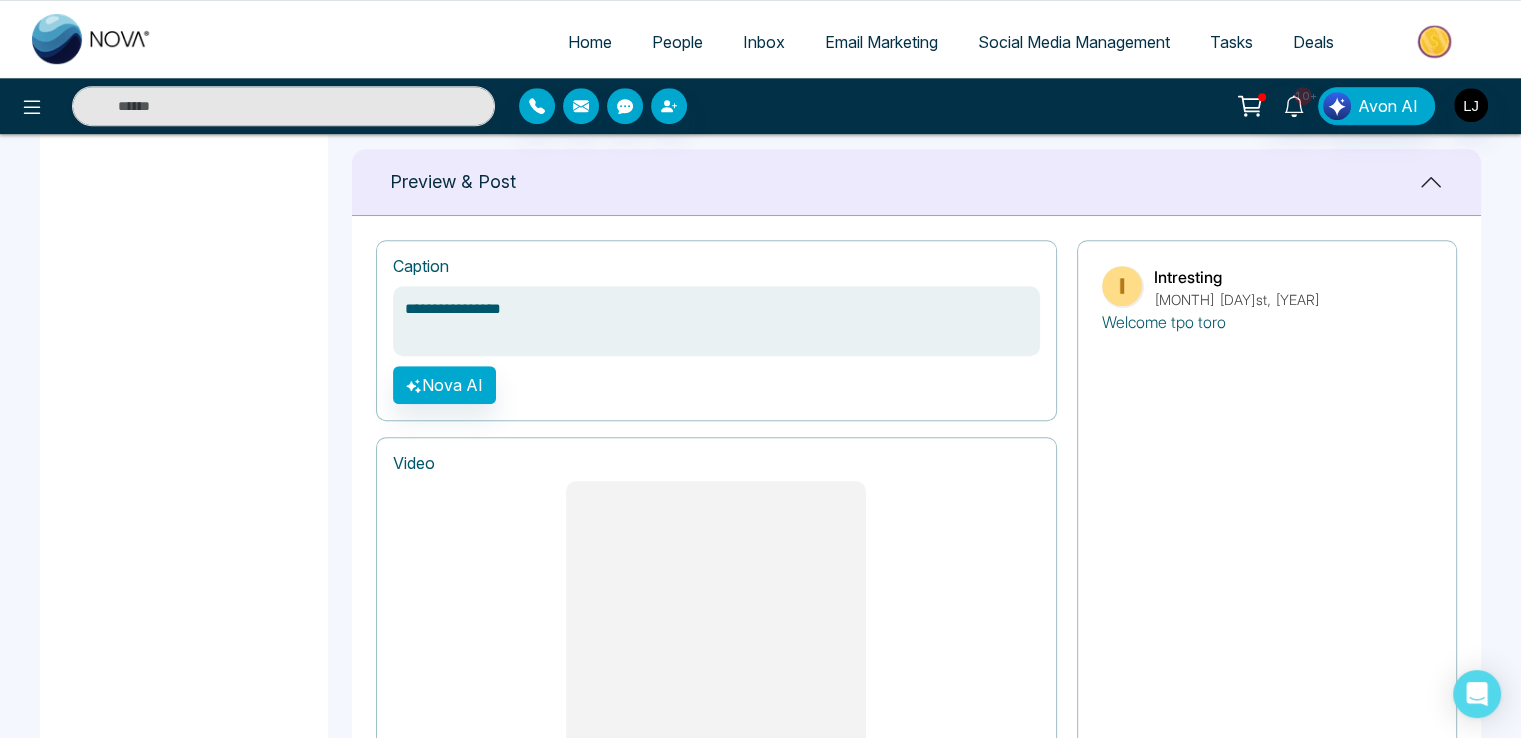 type on "**********" 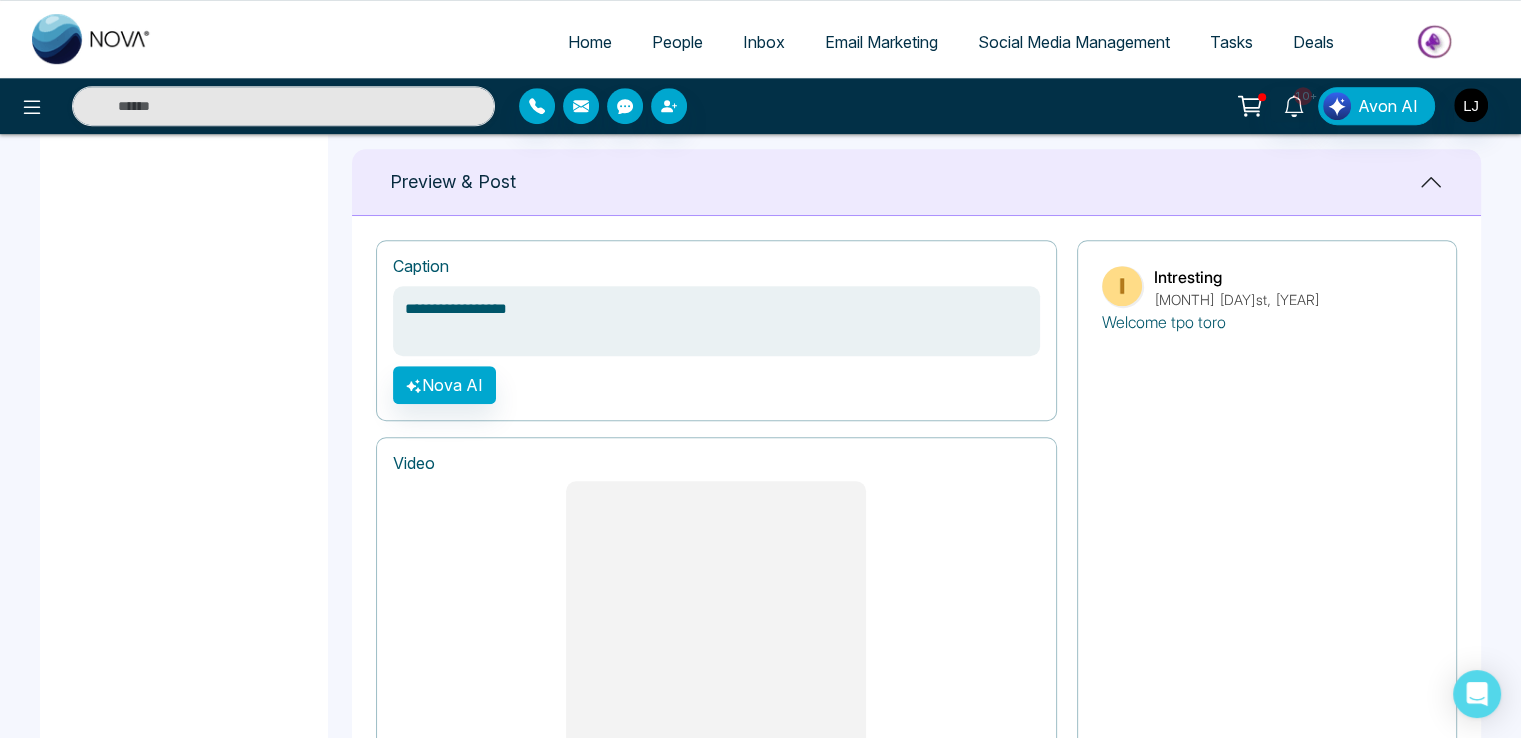 type on "**********" 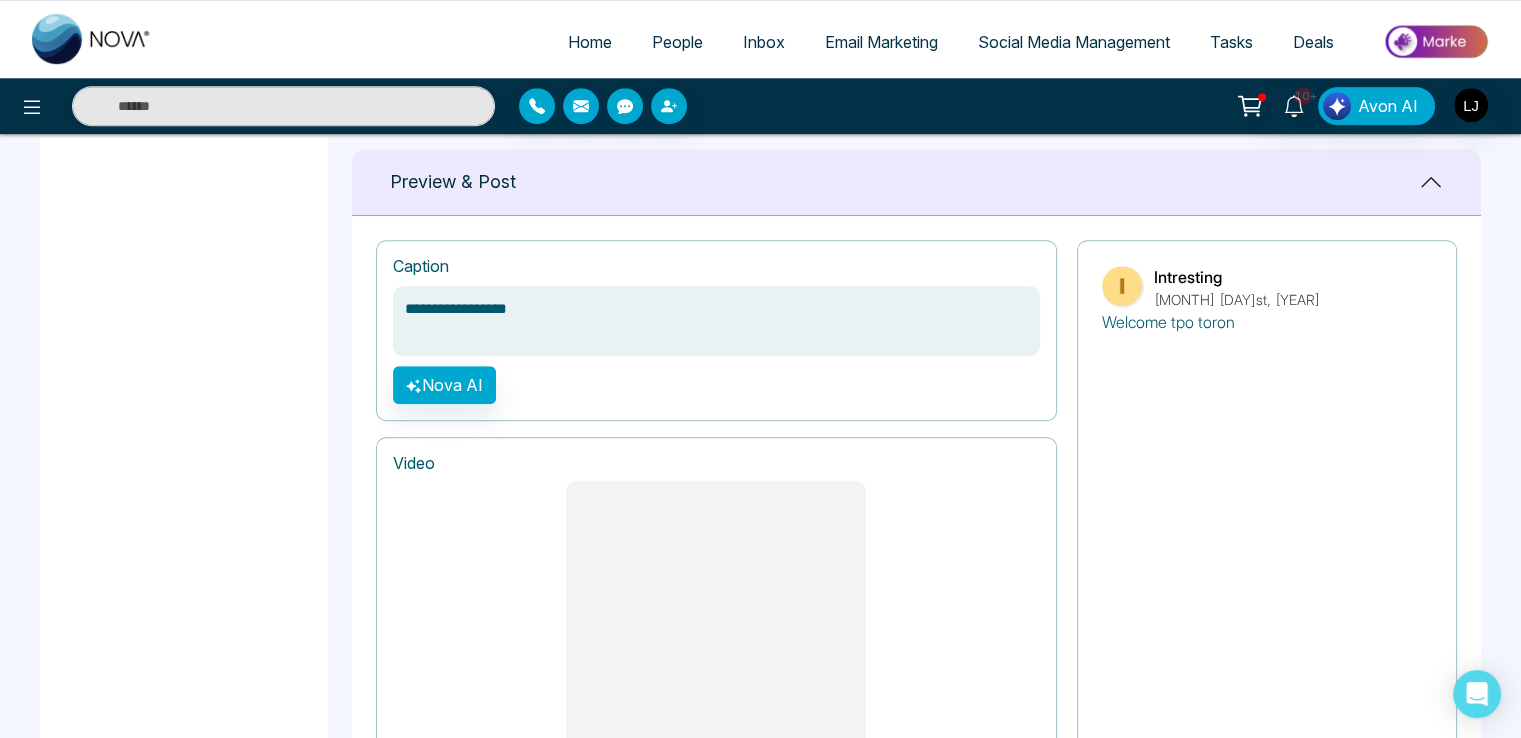 type on "**********" 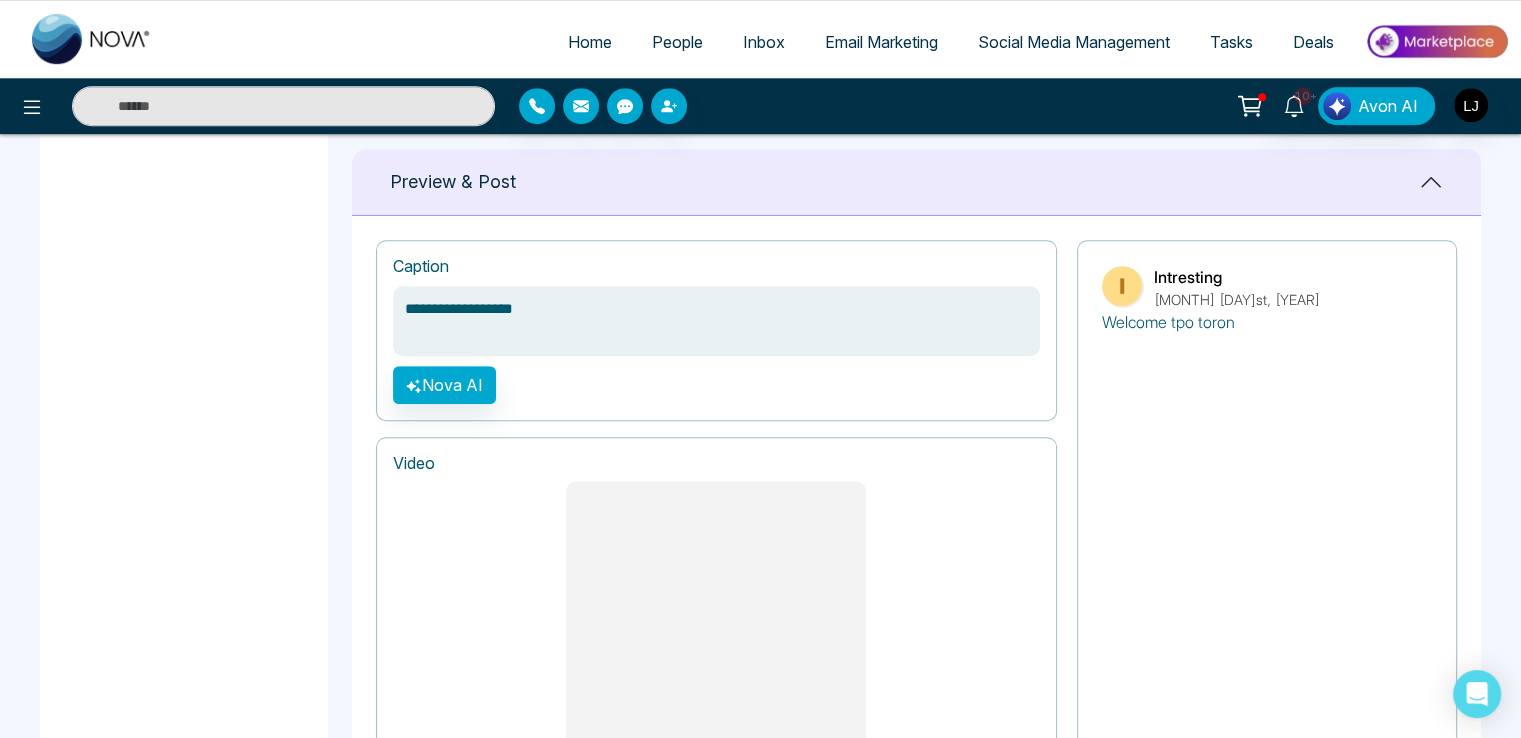type on "**********" 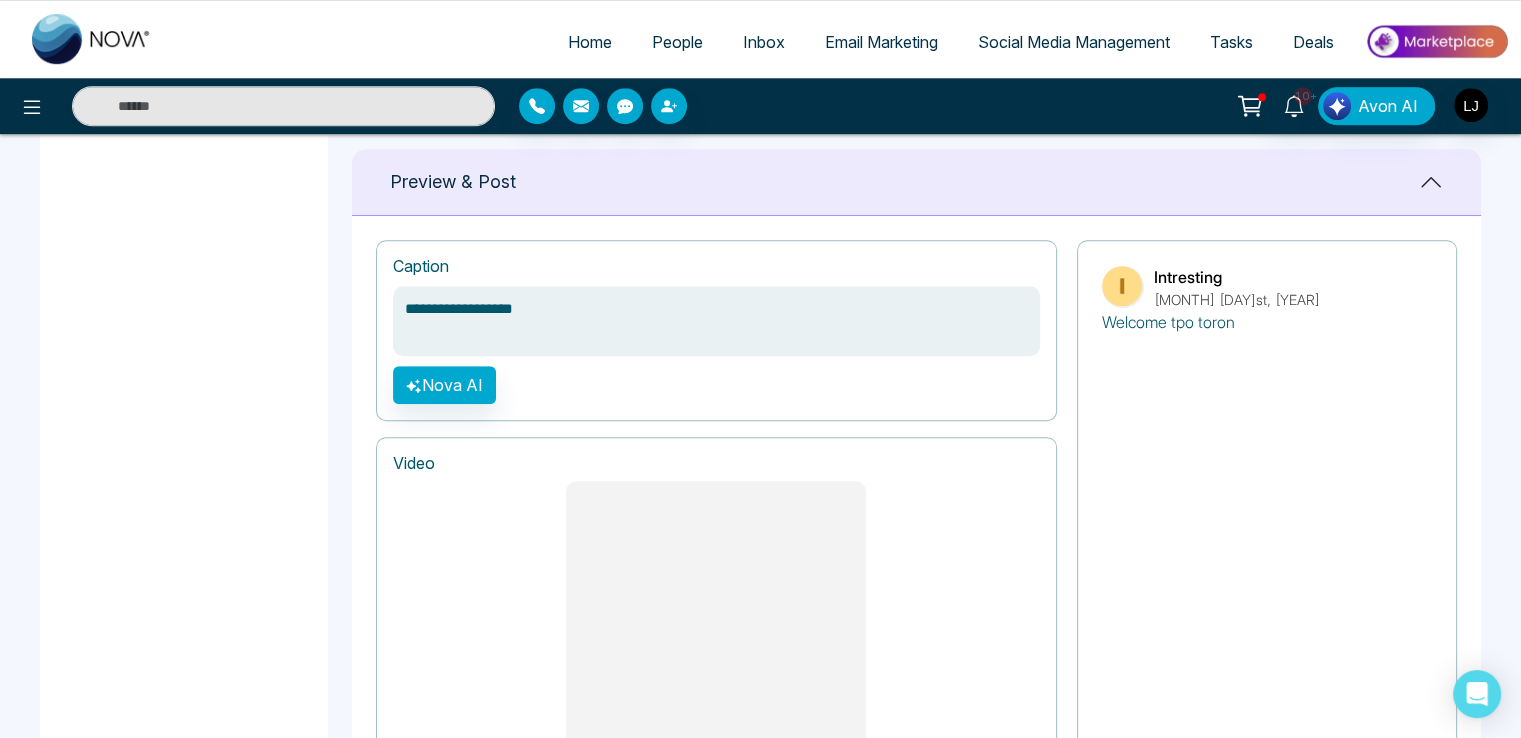 type on "**********" 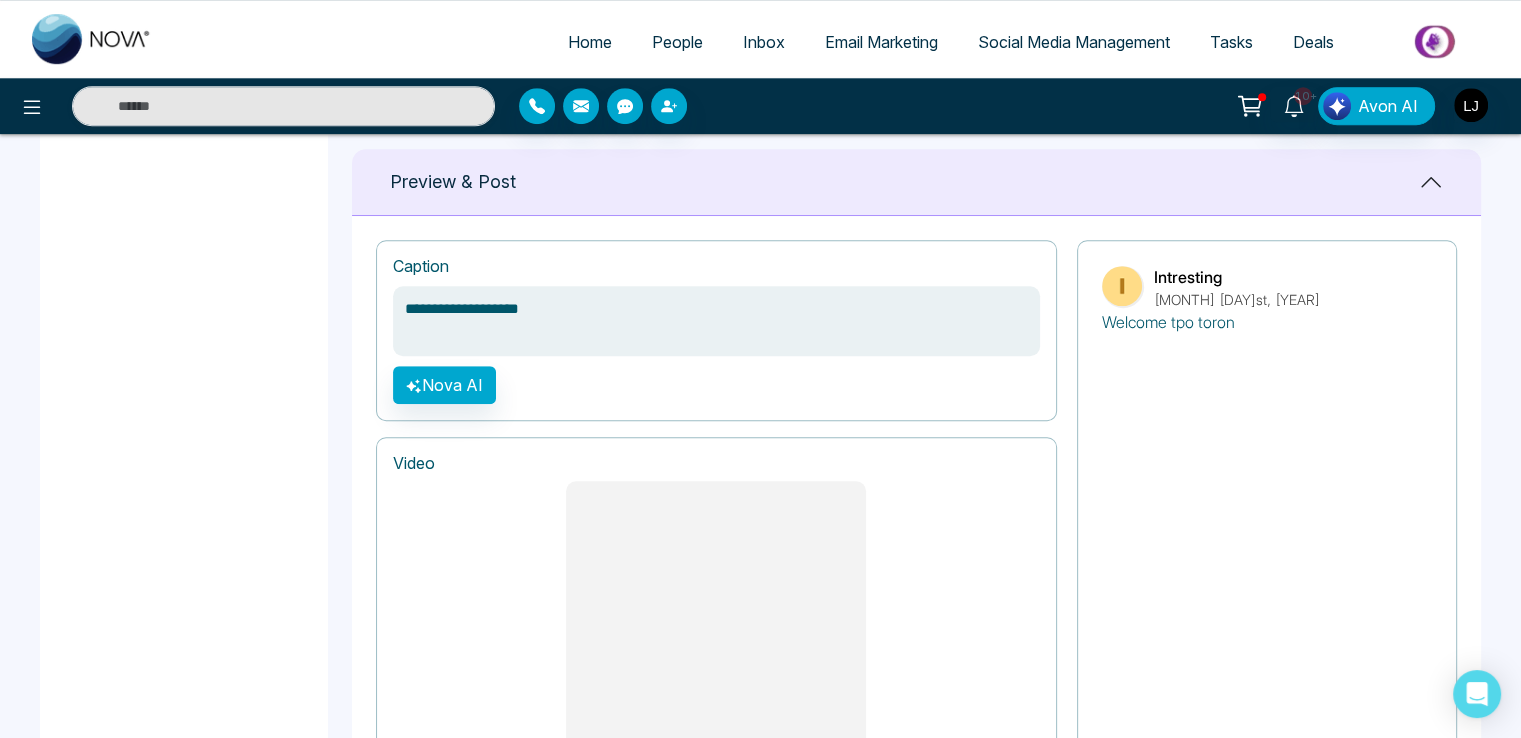 type on "**********" 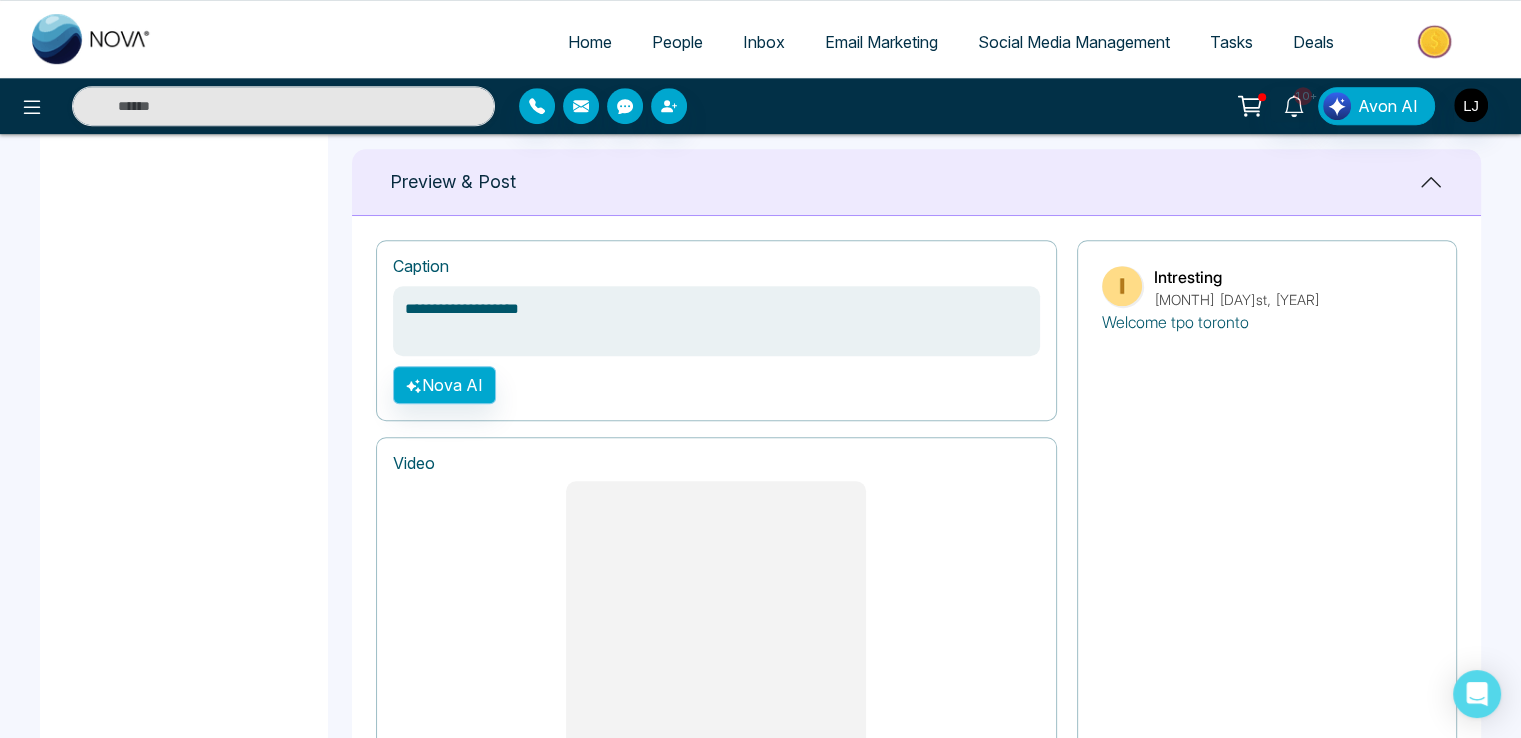 type on "**********" 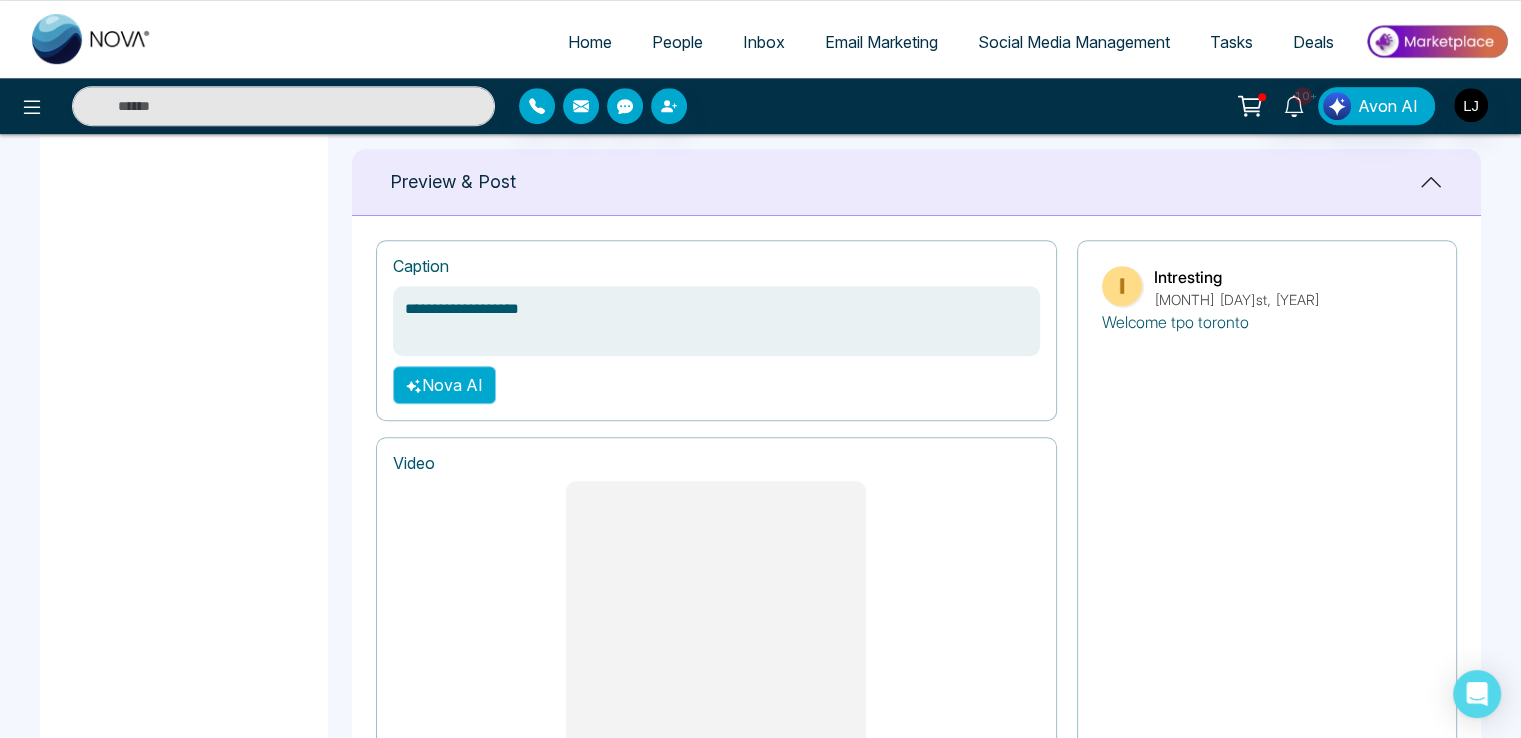 click on "Nova AI" at bounding box center (444, 385) 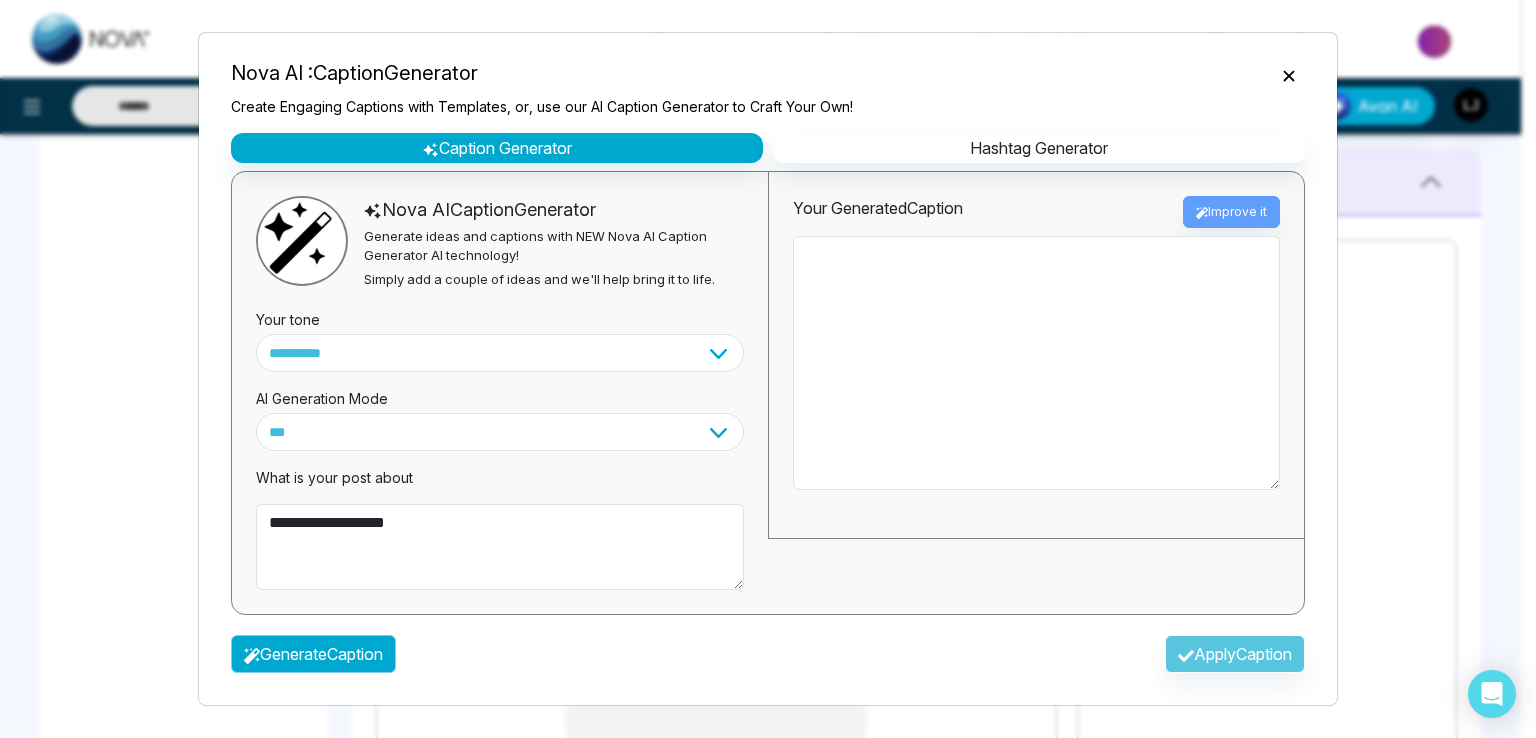 click on "Generate  Caption" at bounding box center (313, 654) 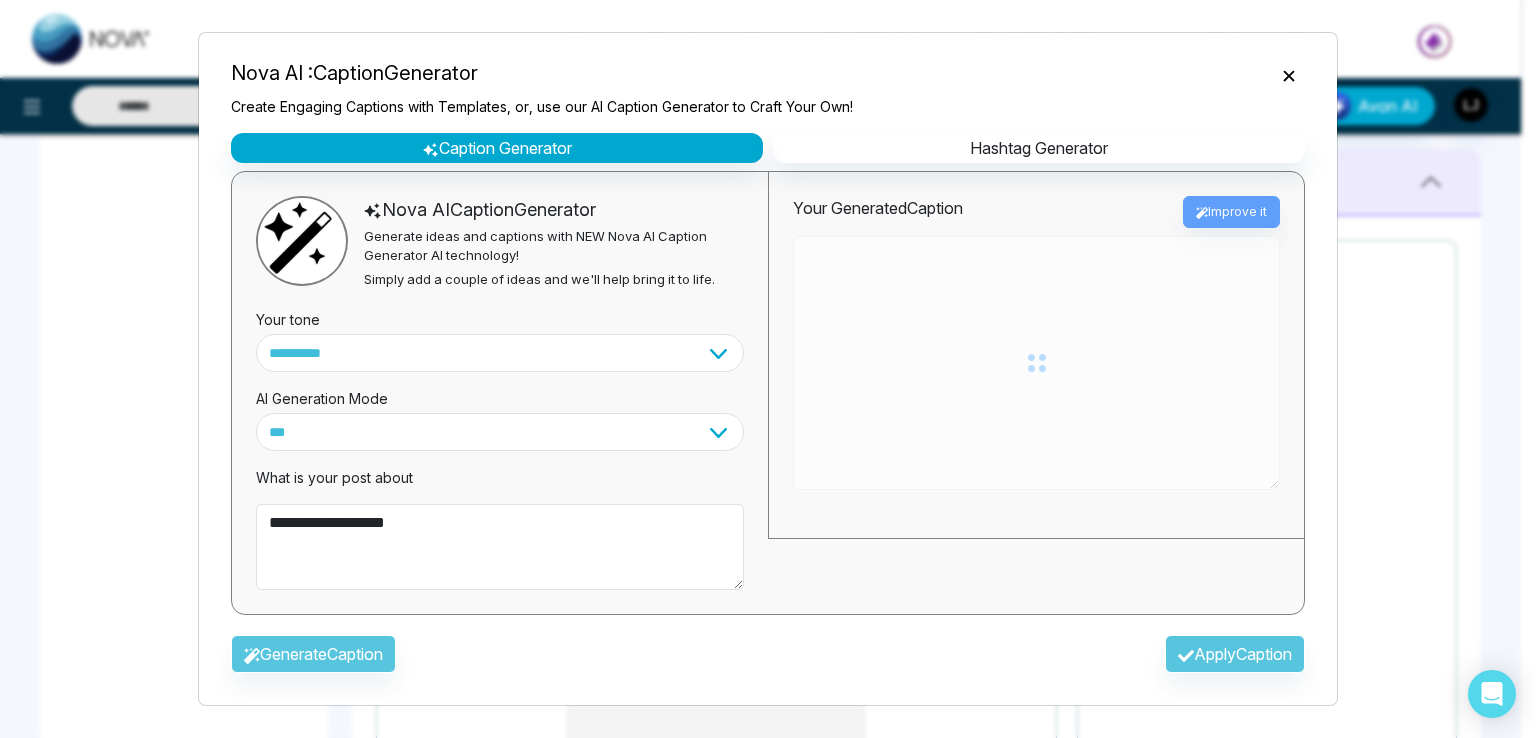 type on "**********" 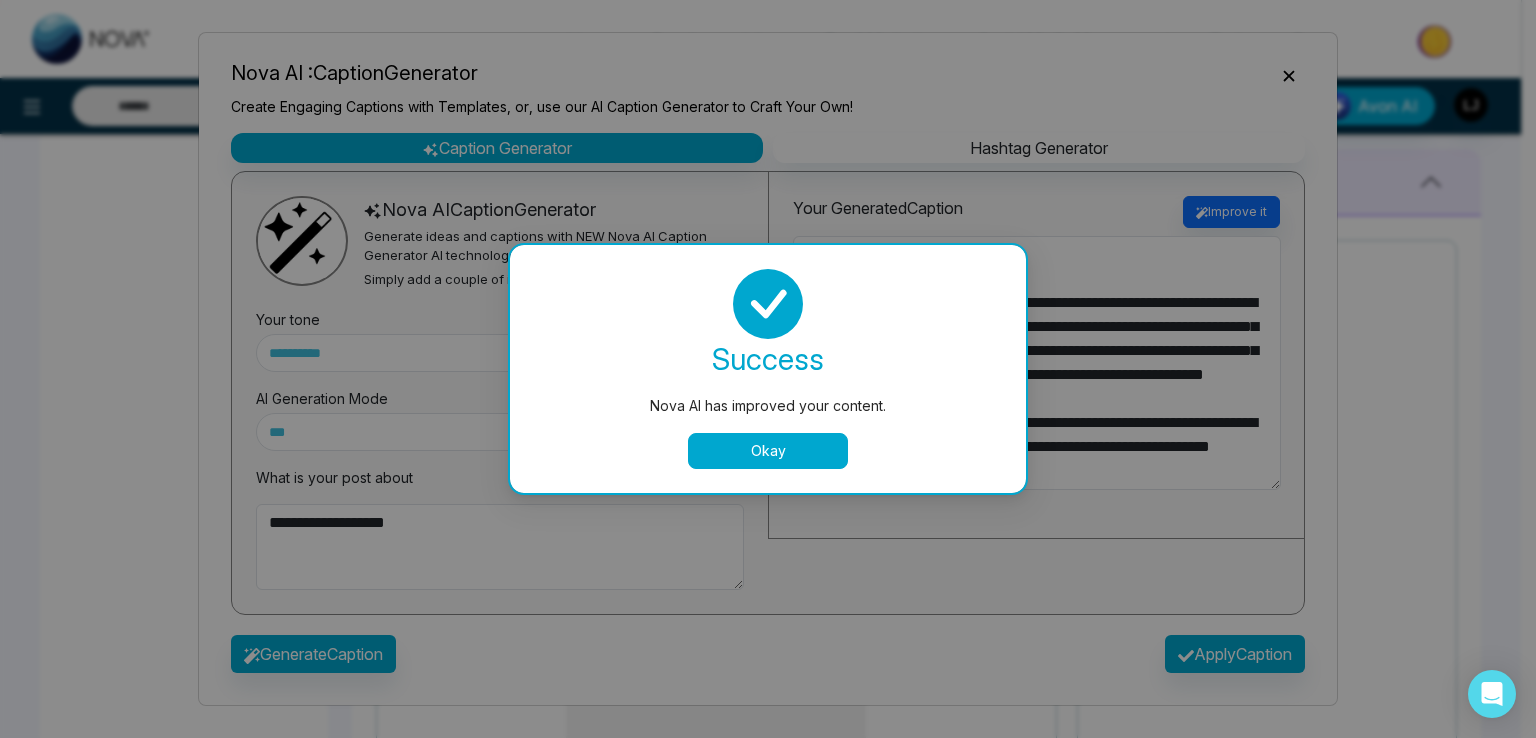 click on "Nova AI has improved your content. success Nova AI has improved your content.   Okay" at bounding box center (768, 369) 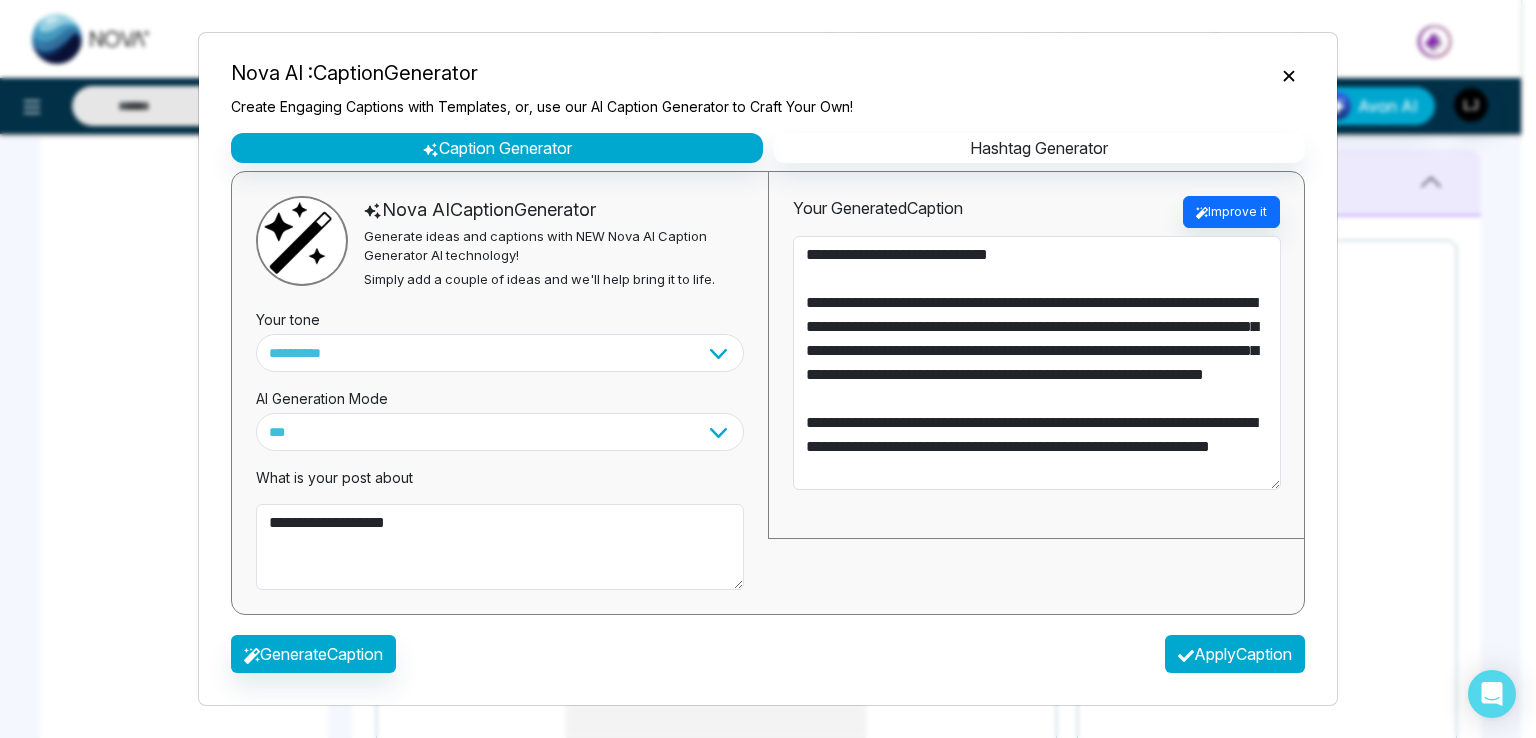 click on "Apply  Caption" at bounding box center [1235, 654] 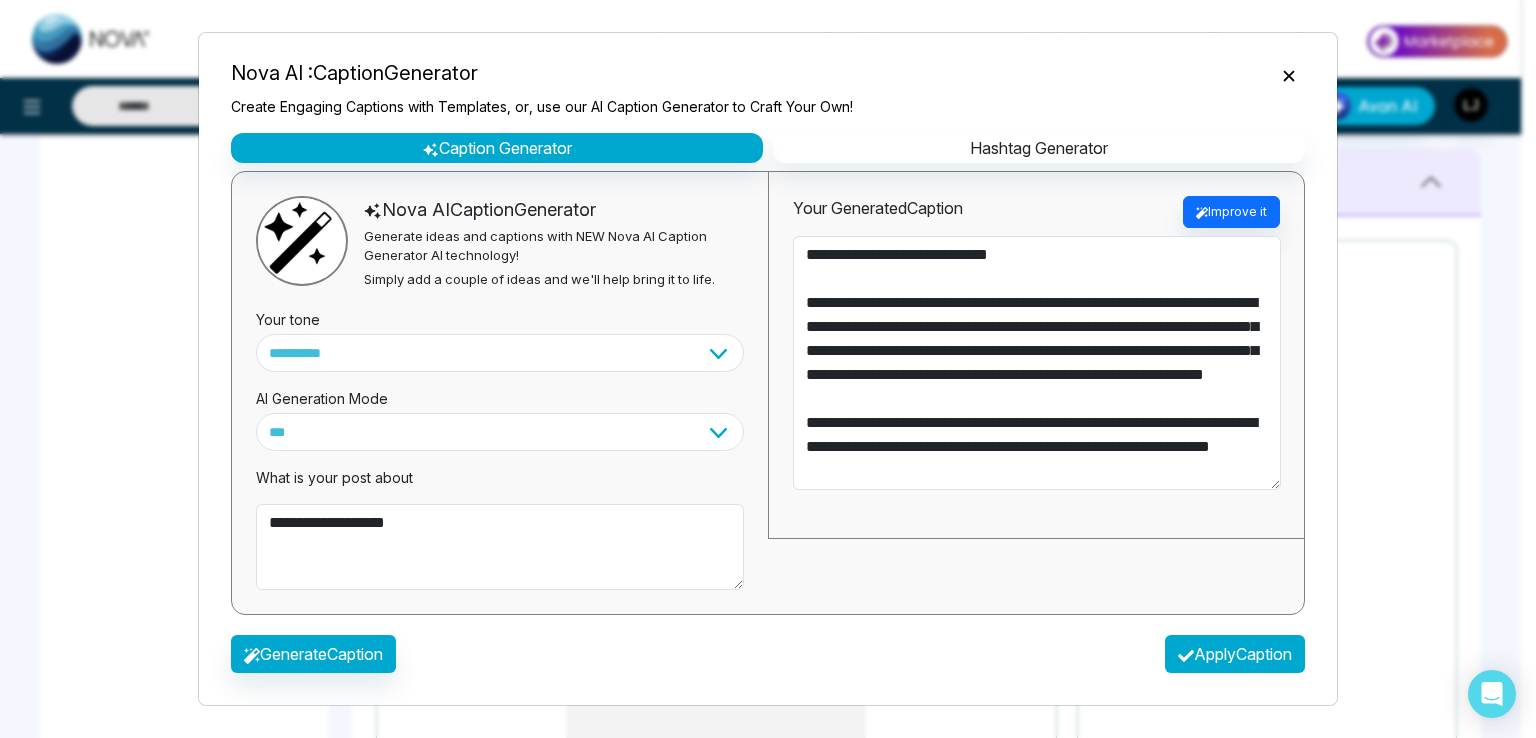 type on "**********" 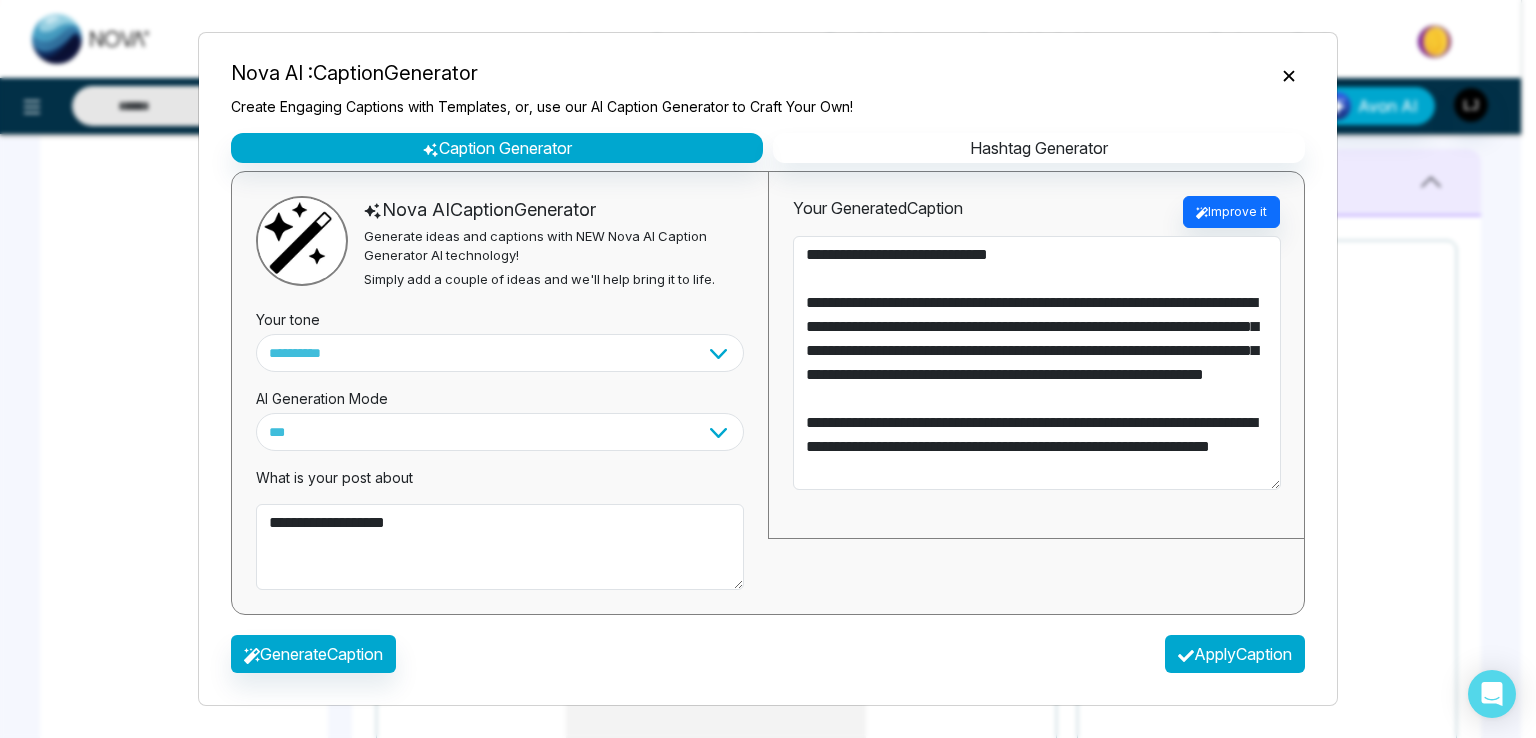 type on "**********" 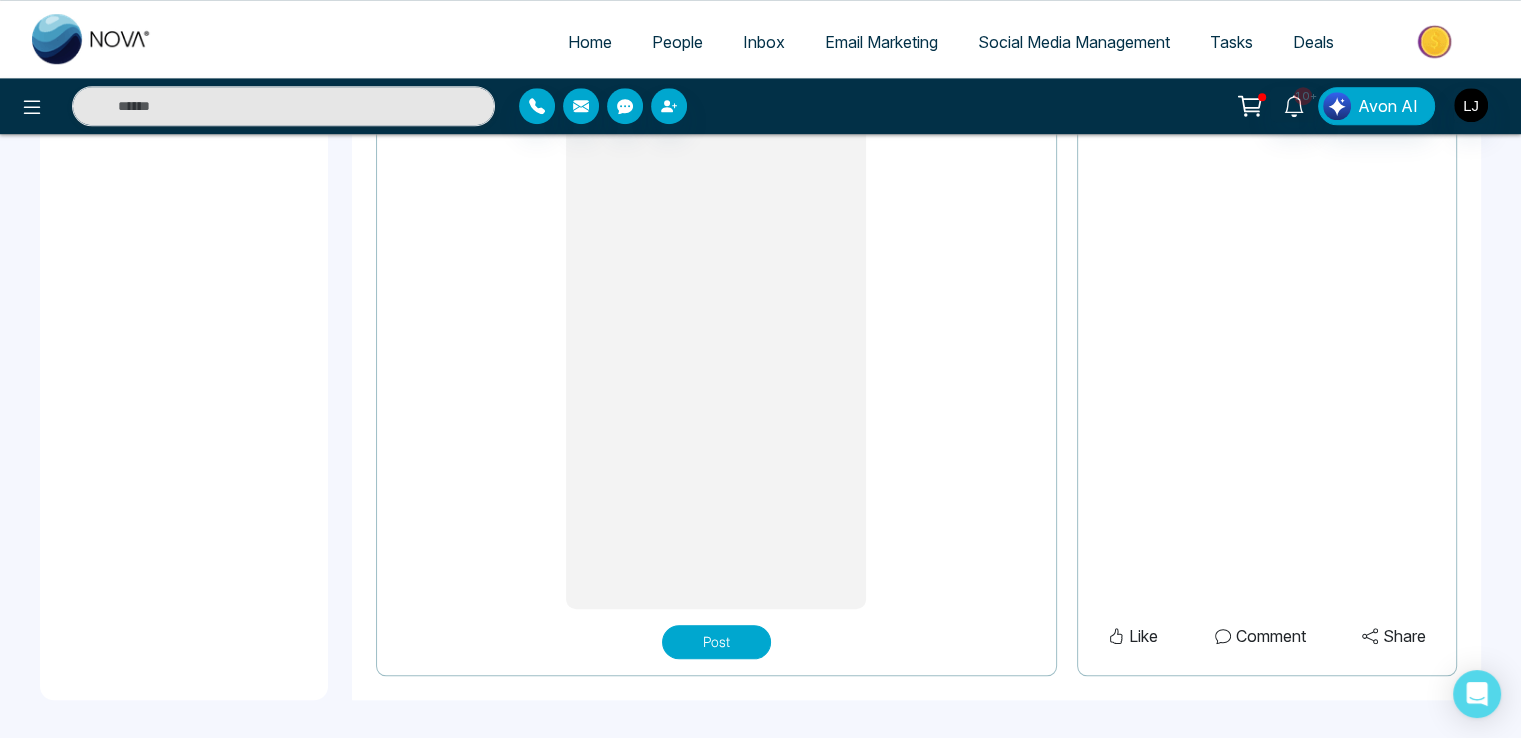 scroll, scrollTop: 1083, scrollLeft: 0, axis: vertical 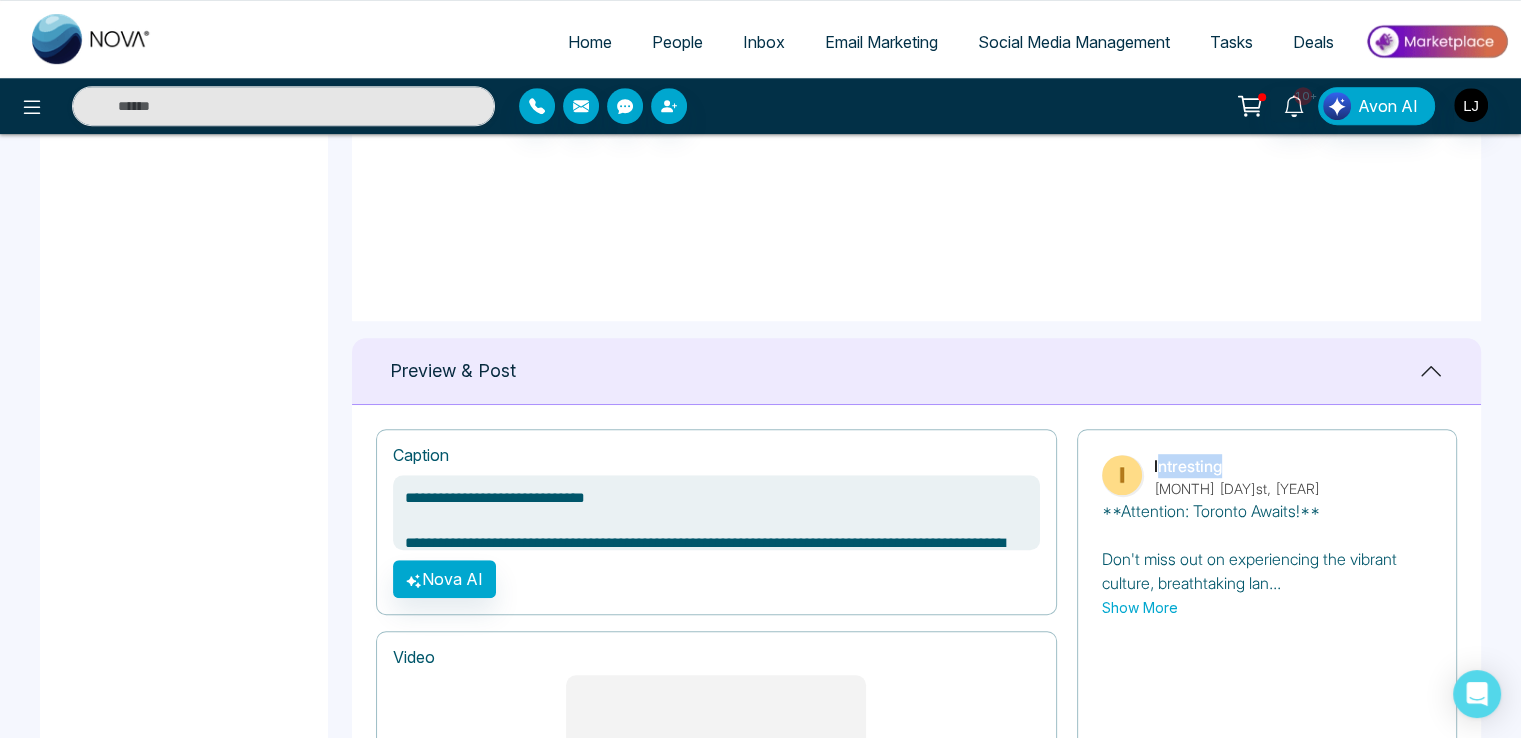 drag, startPoint x: 1156, startPoint y: 464, endPoint x: 1220, endPoint y: 467, distance: 64.070274 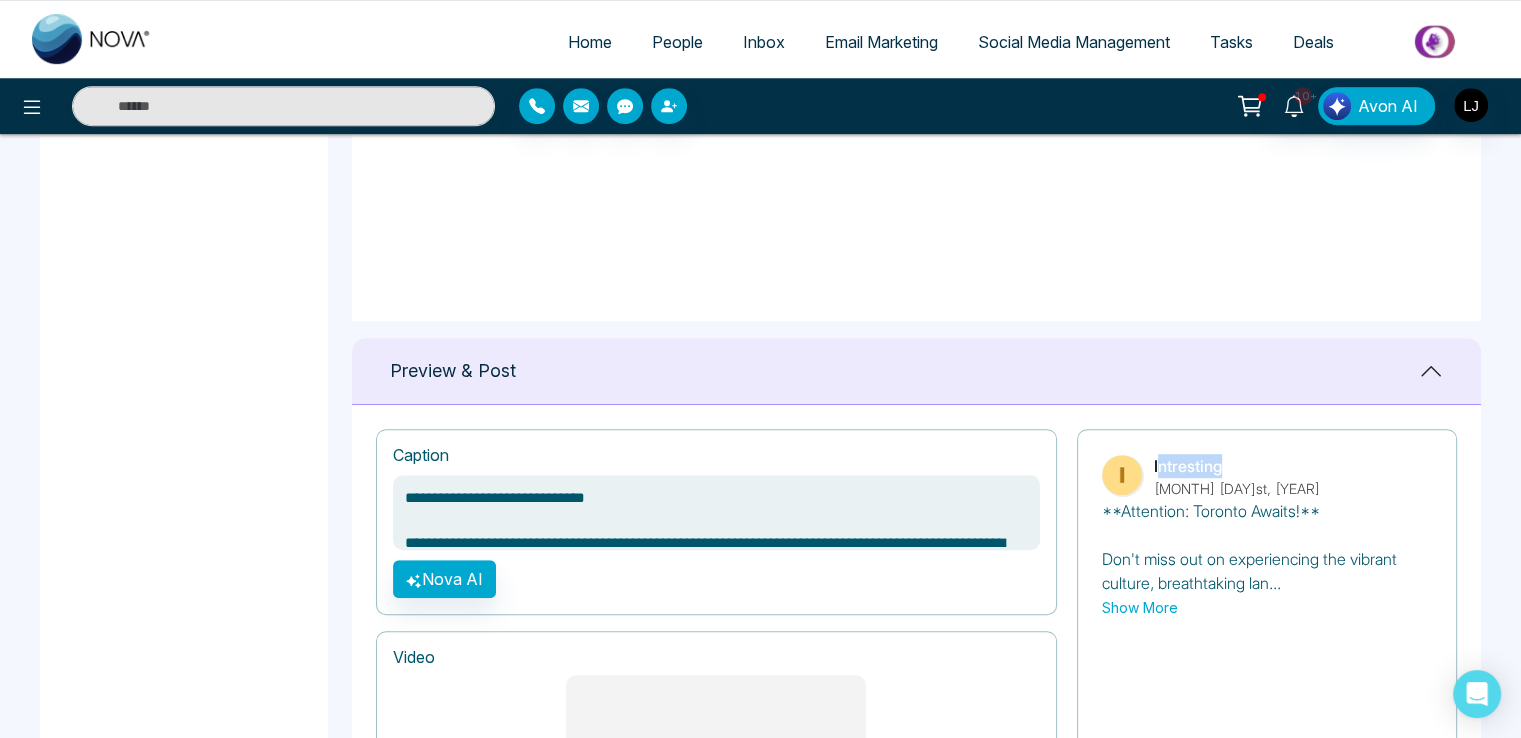 click on "Intresting" at bounding box center (1237, 466) 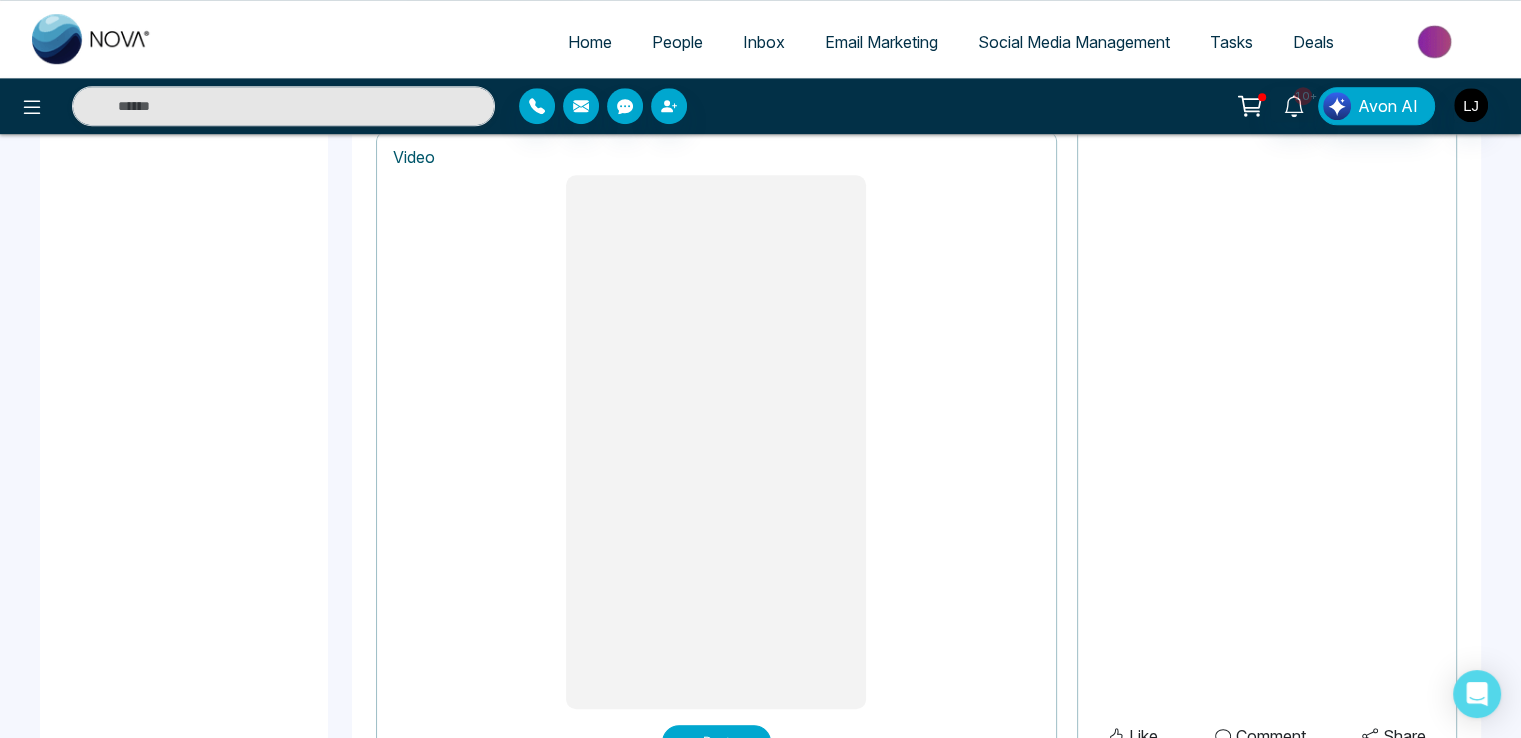 scroll, scrollTop: 1683, scrollLeft: 0, axis: vertical 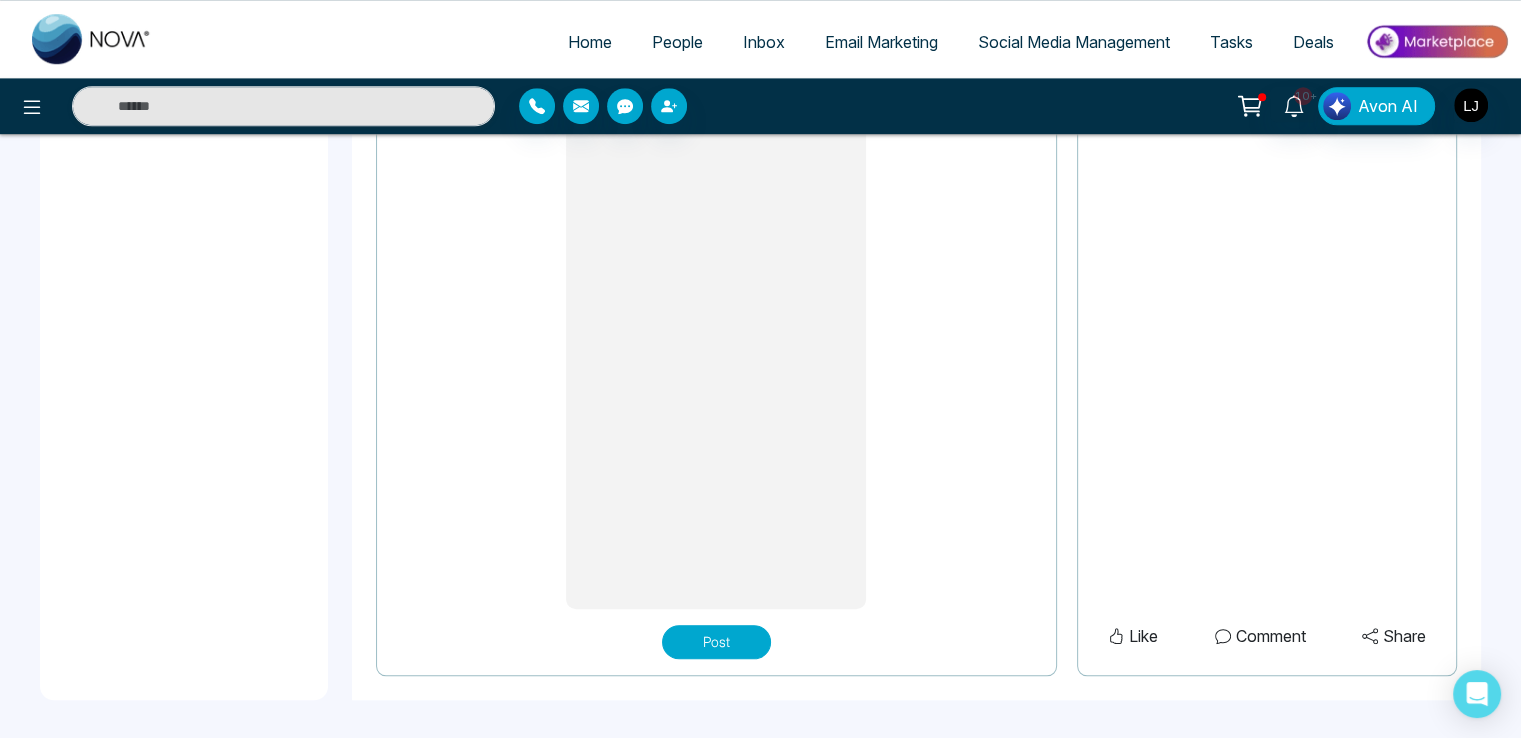 click on "Post" at bounding box center (716, 642) 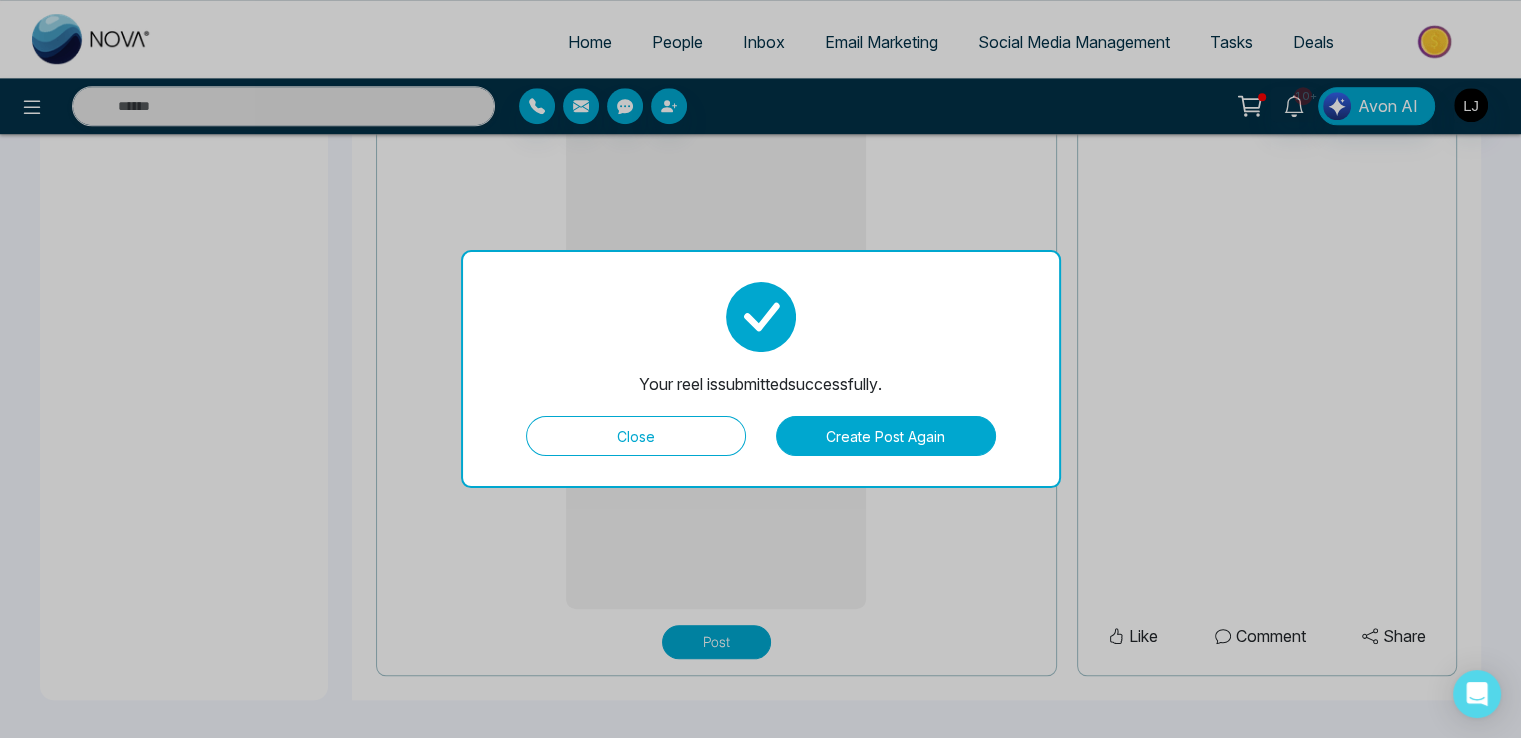 click on "Close" at bounding box center (636, 436) 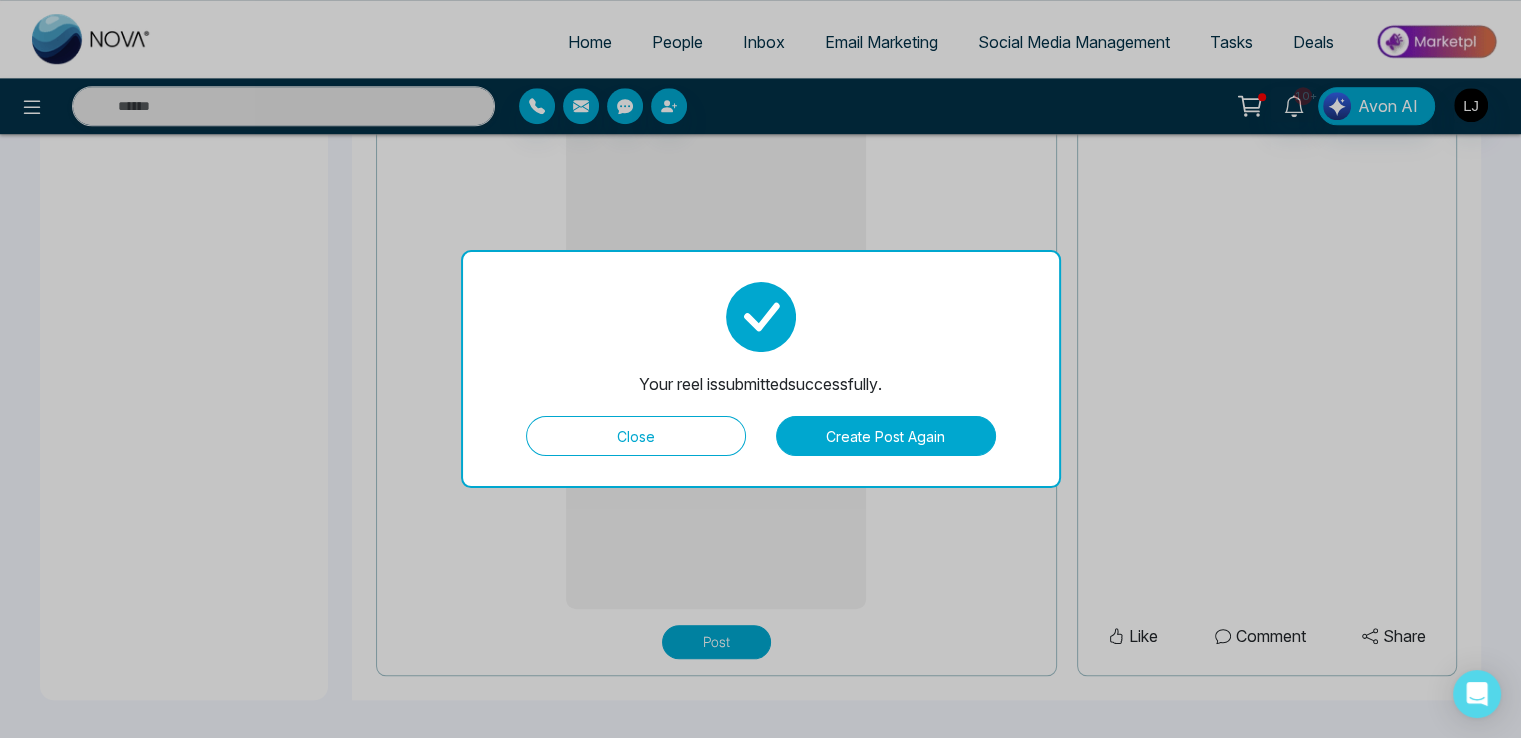 scroll, scrollTop: 0, scrollLeft: 0, axis: both 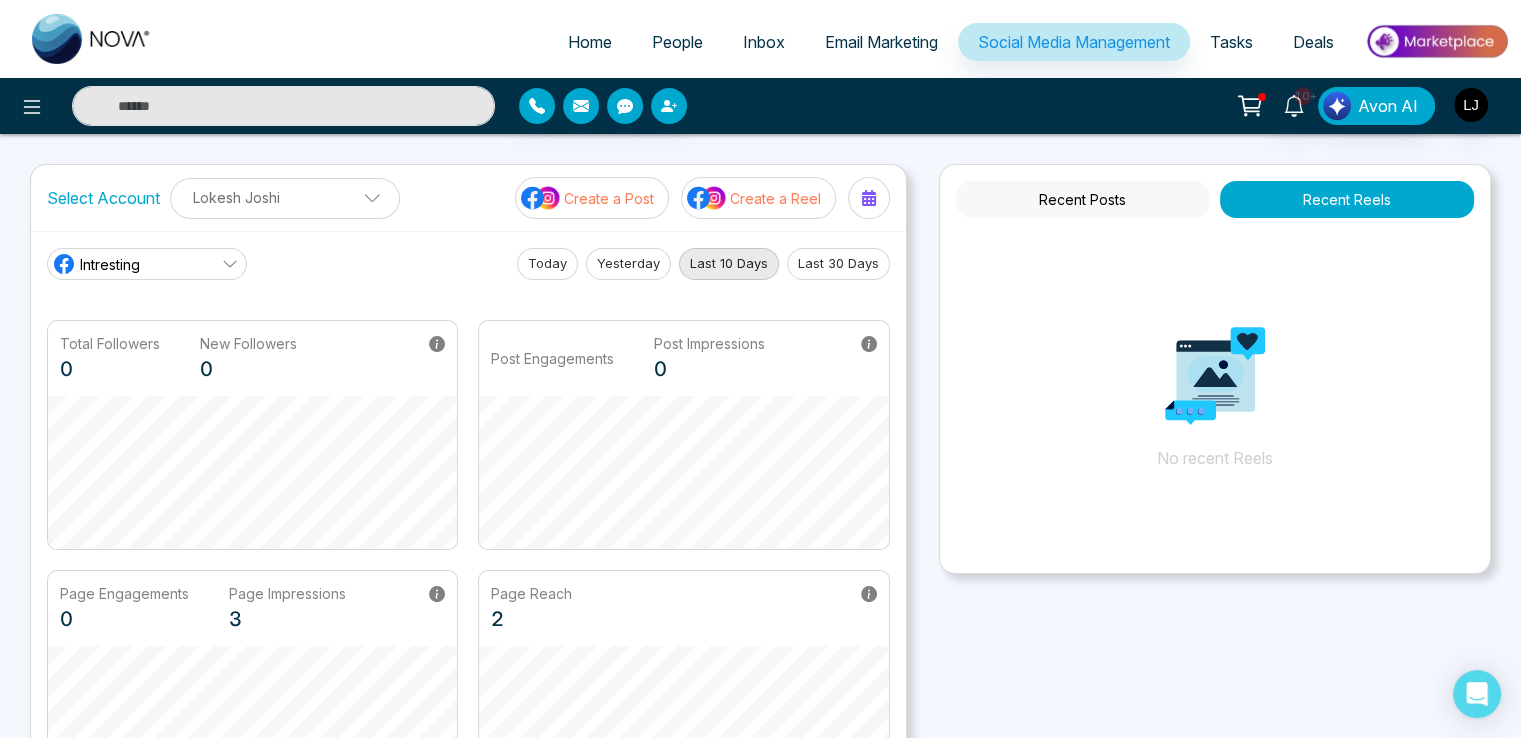 click on "Intresting" at bounding box center (147, 264) 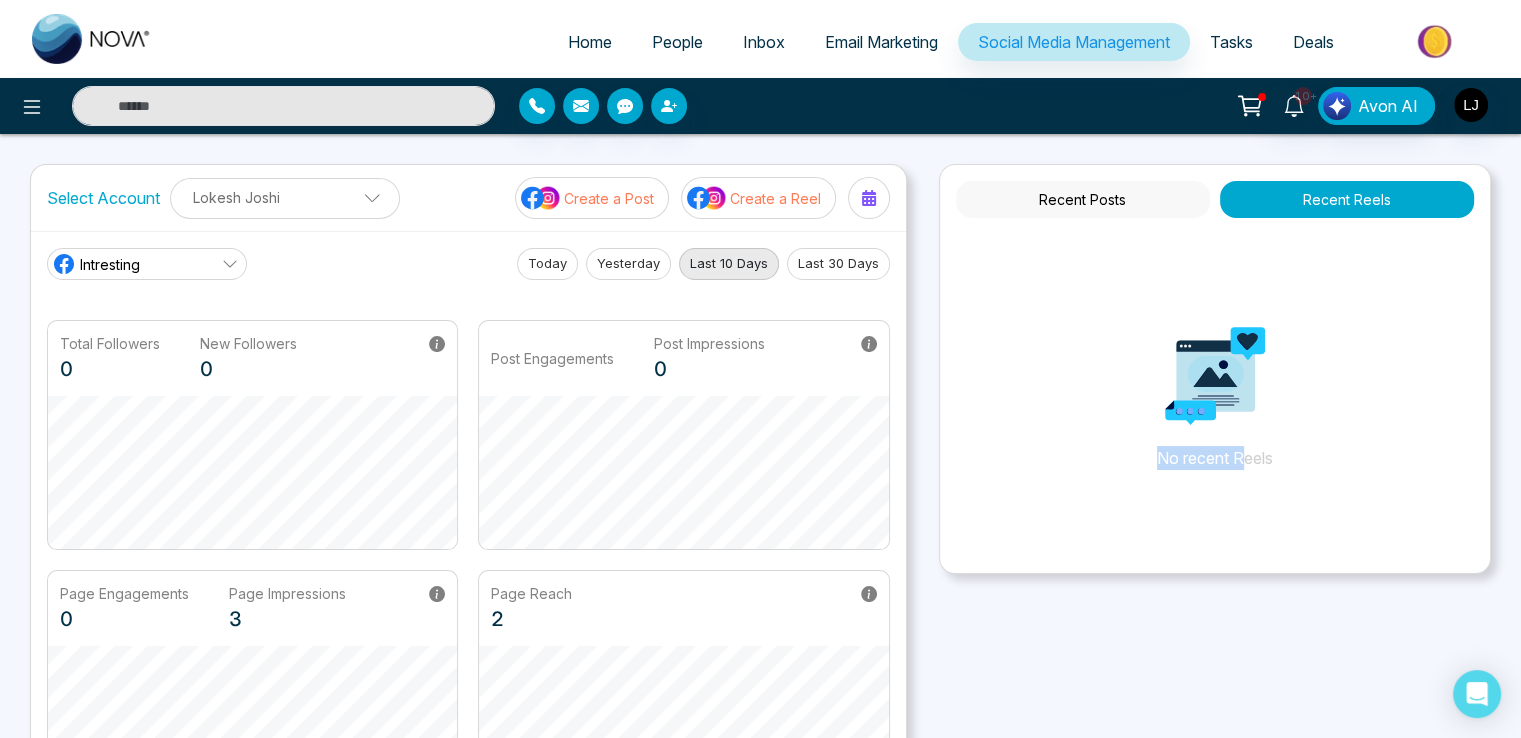 drag, startPoint x: 1152, startPoint y: 457, endPoint x: 1252, endPoint y: 436, distance: 102.18121 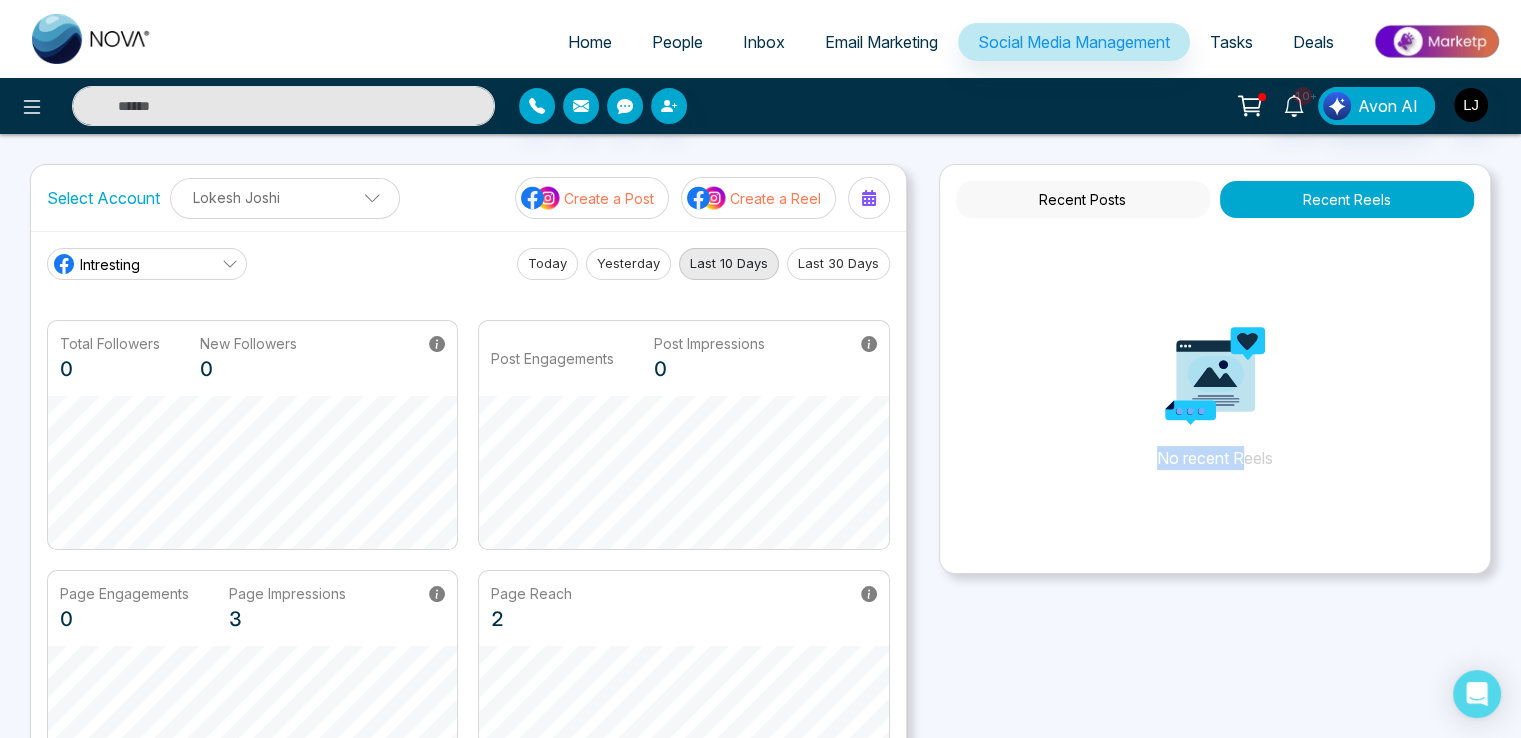 click on "No recent Reels" at bounding box center [1215, 378] 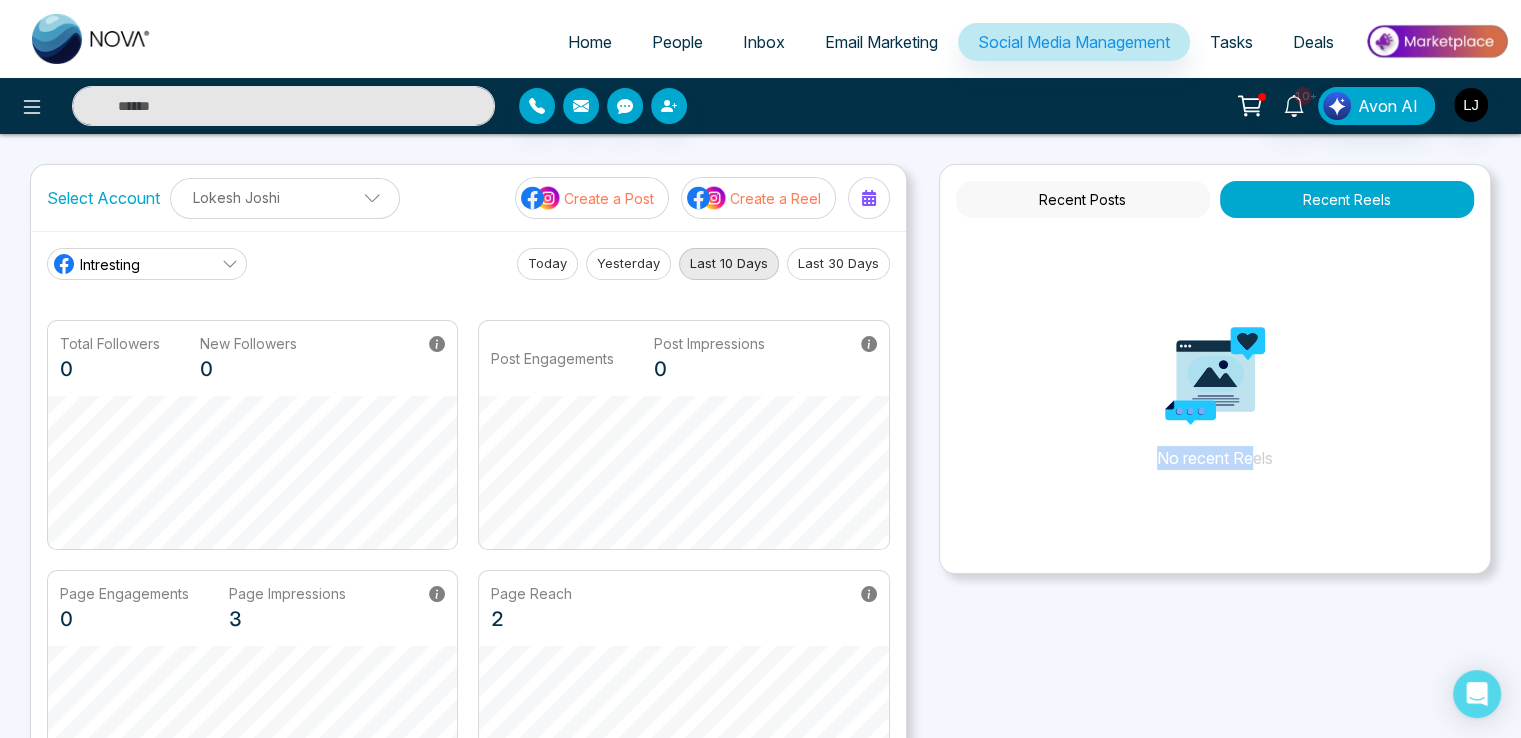 click on "Create a Post" at bounding box center [609, 198] 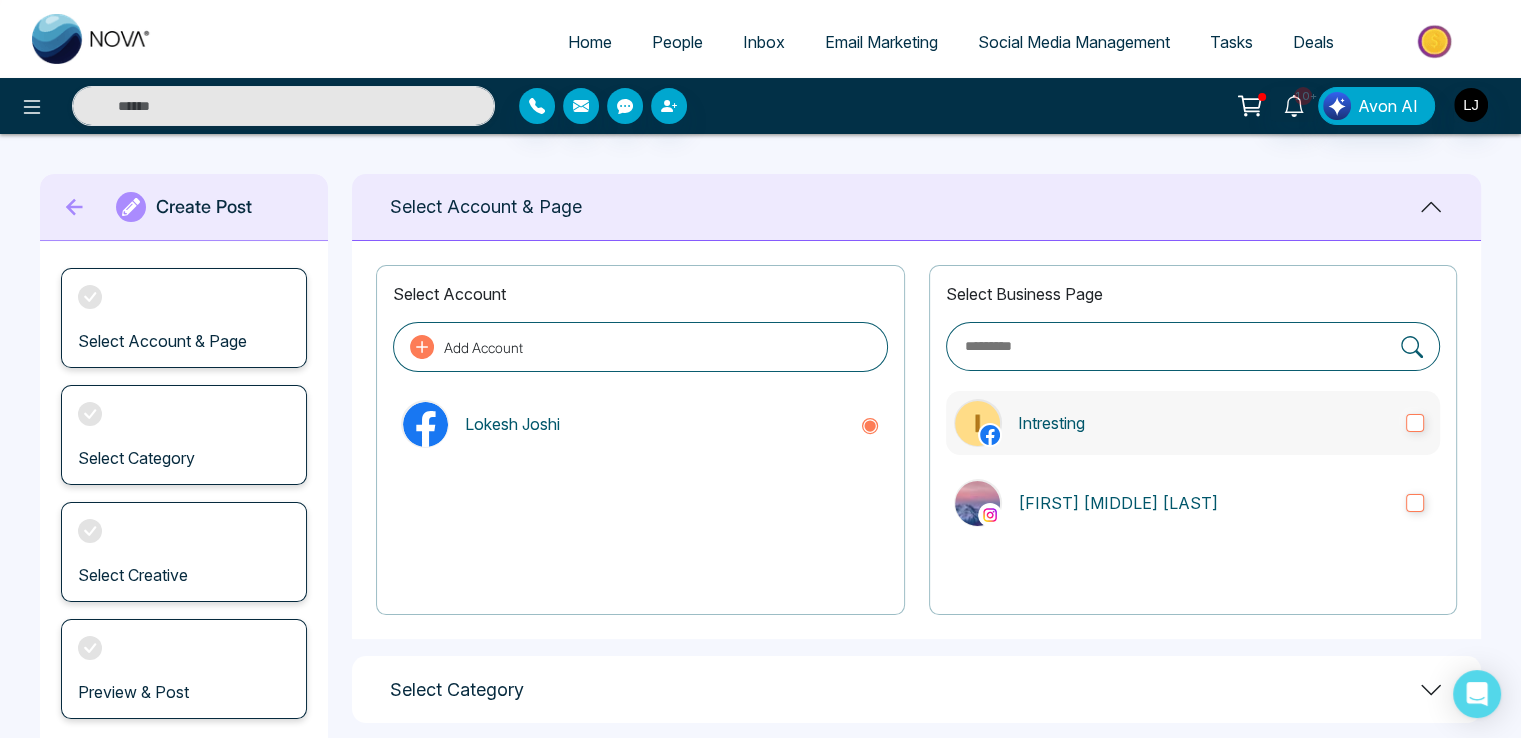 click on "Intresting" at bounding box center [1204, 423] 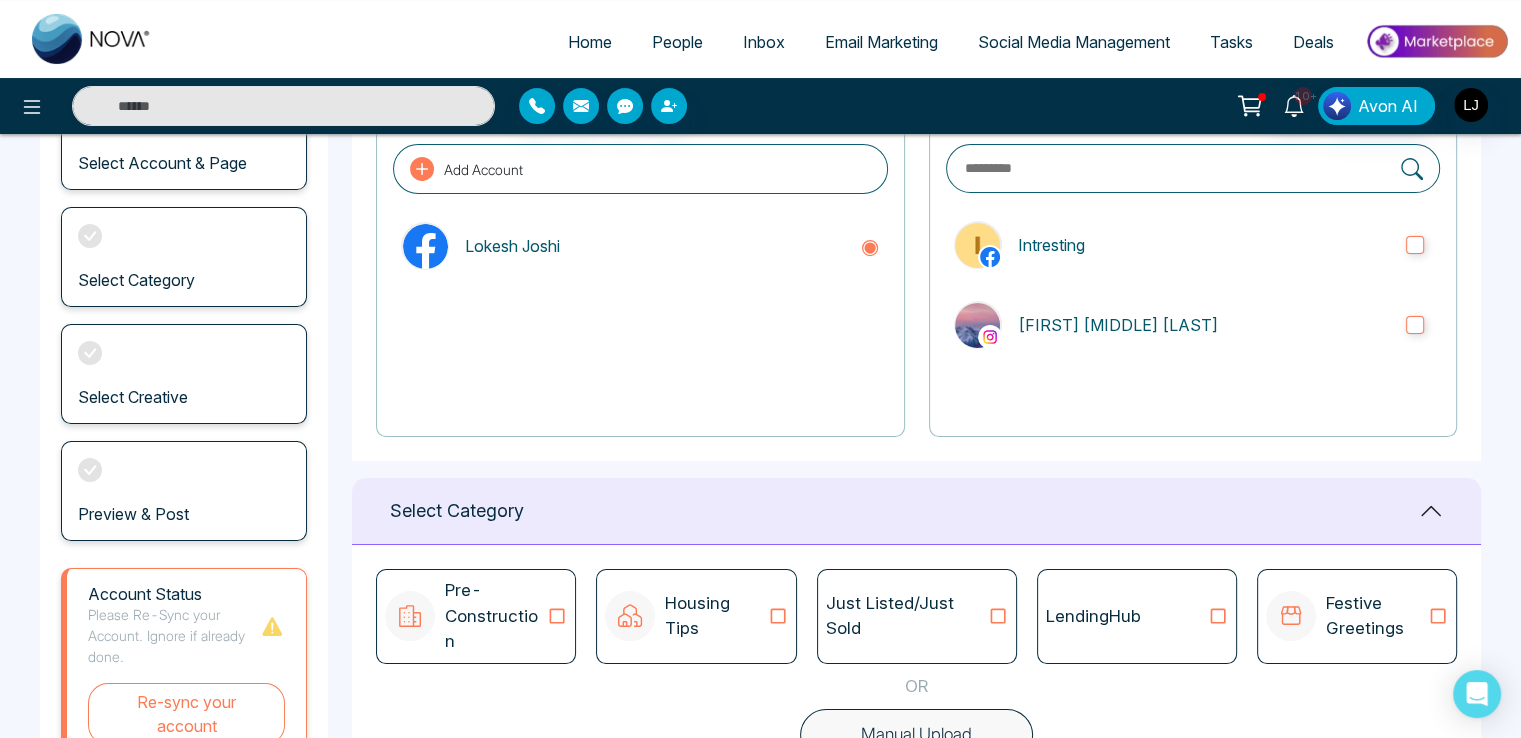 scroll, scrollTop: 300, scrollLeft: 0, axis: vertical 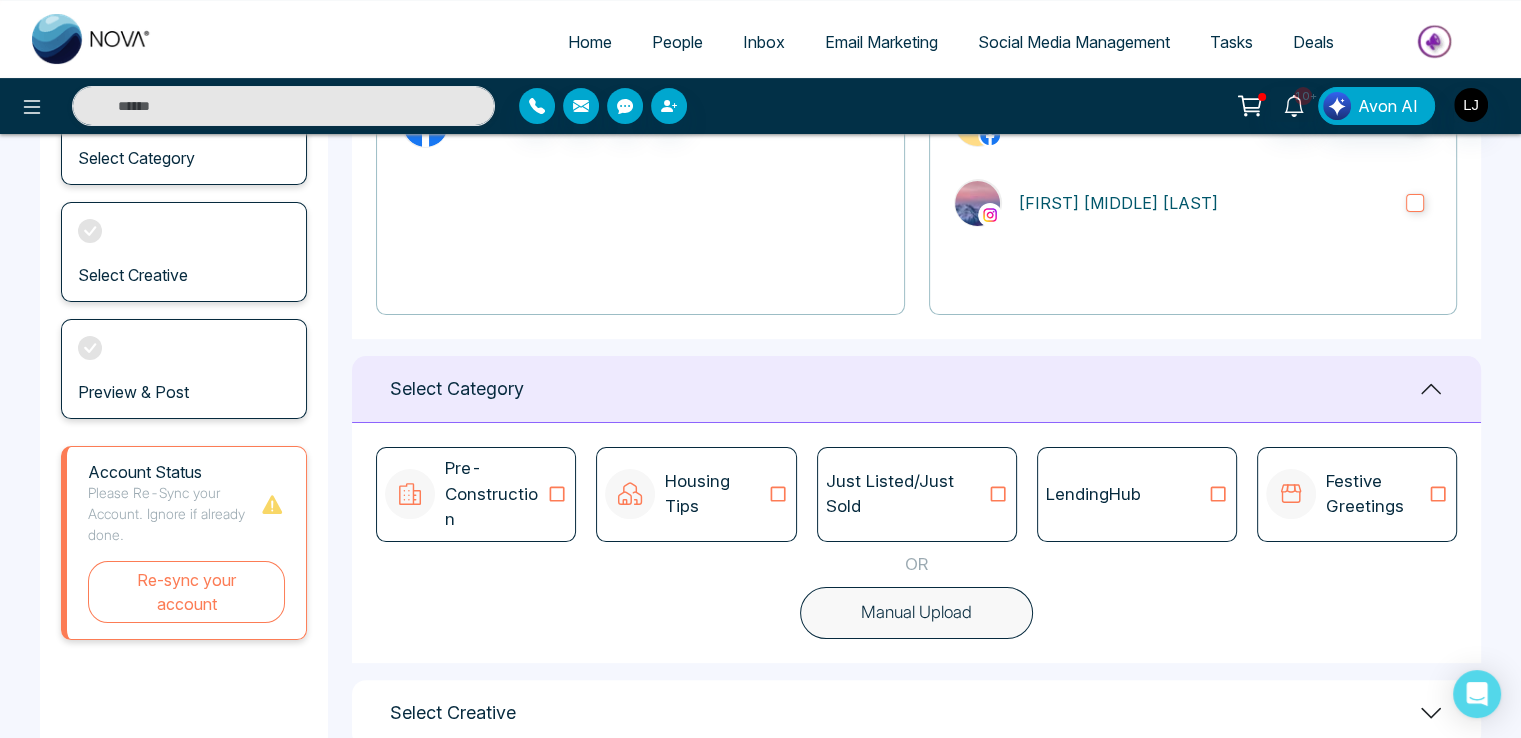 click 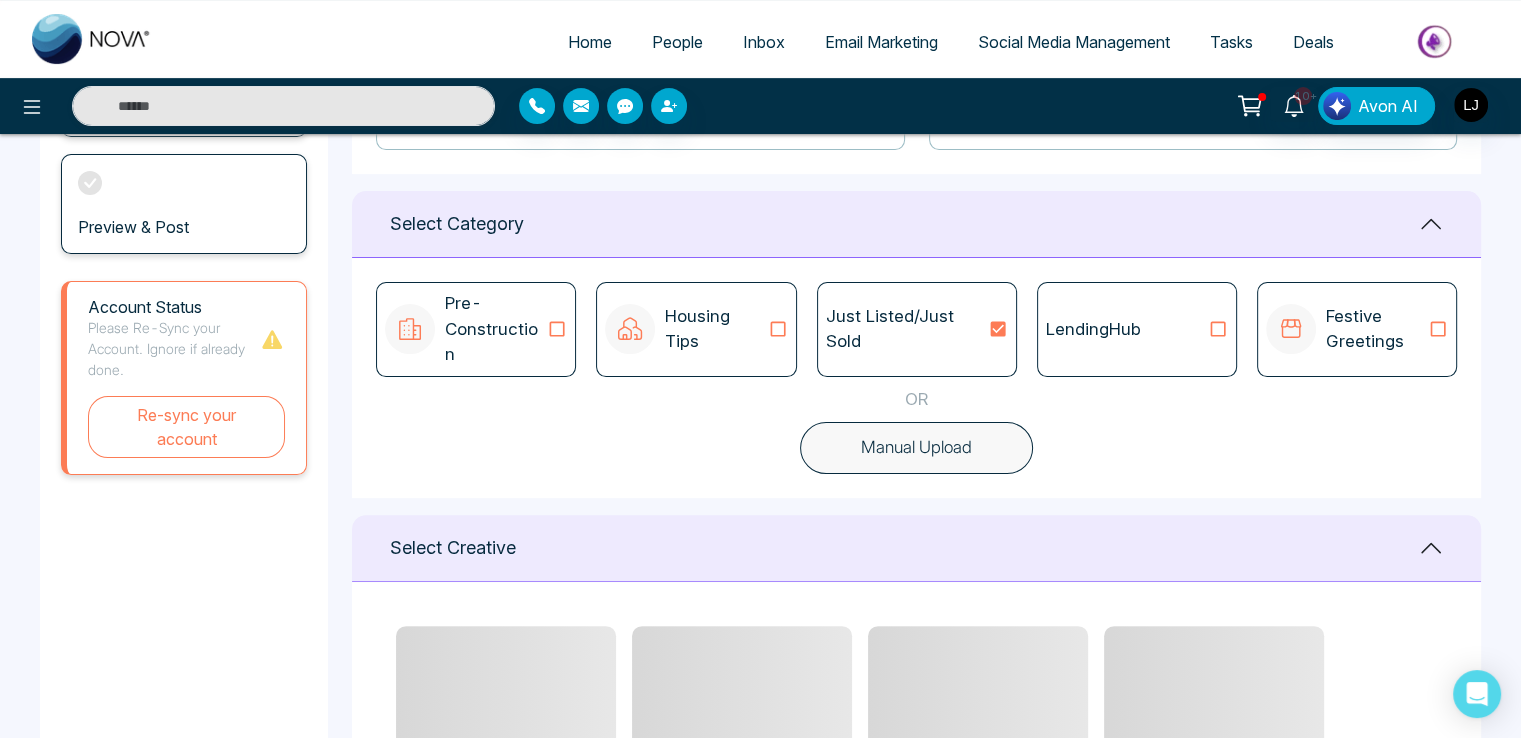 scroll, scrollTop: 600, scrollLeft: 0, axis: vertical 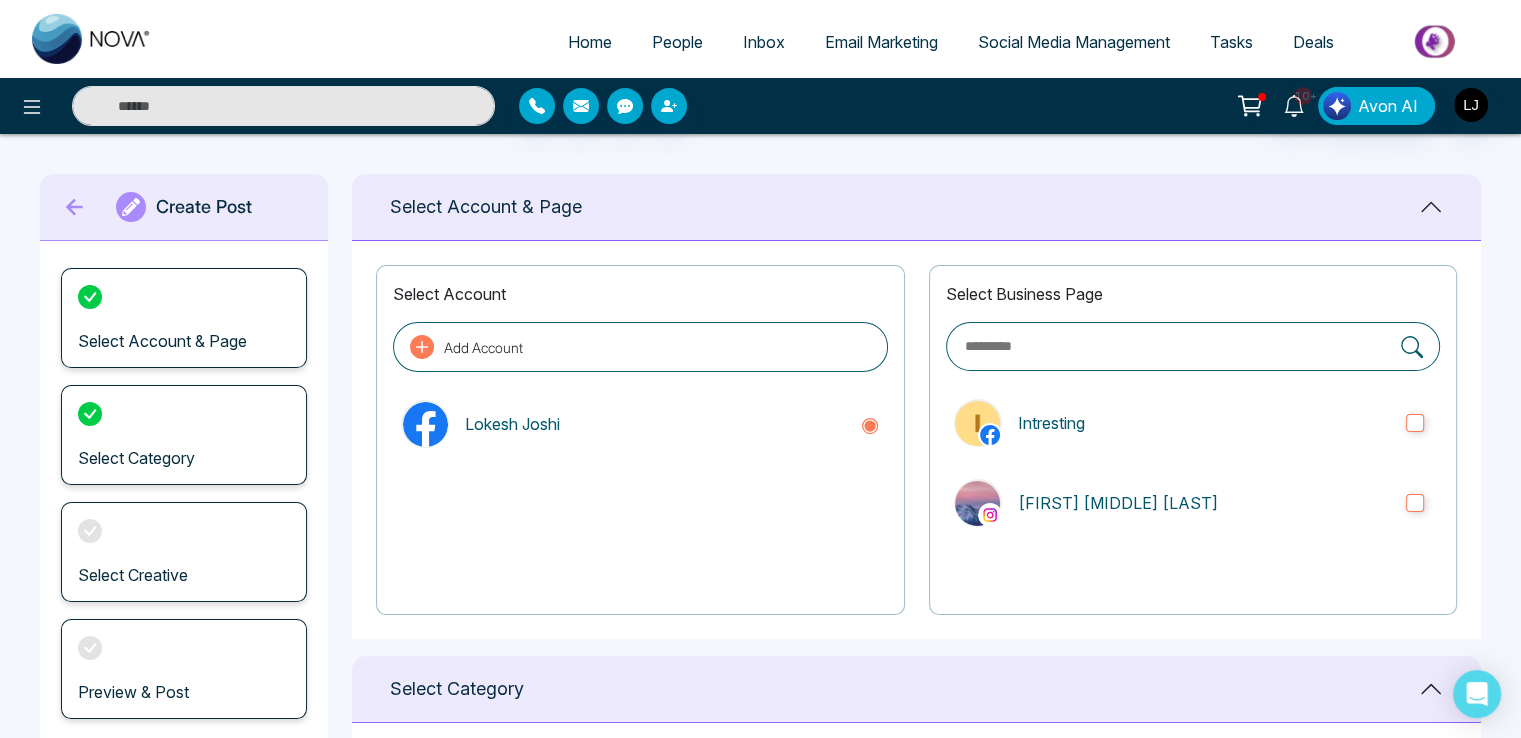 click 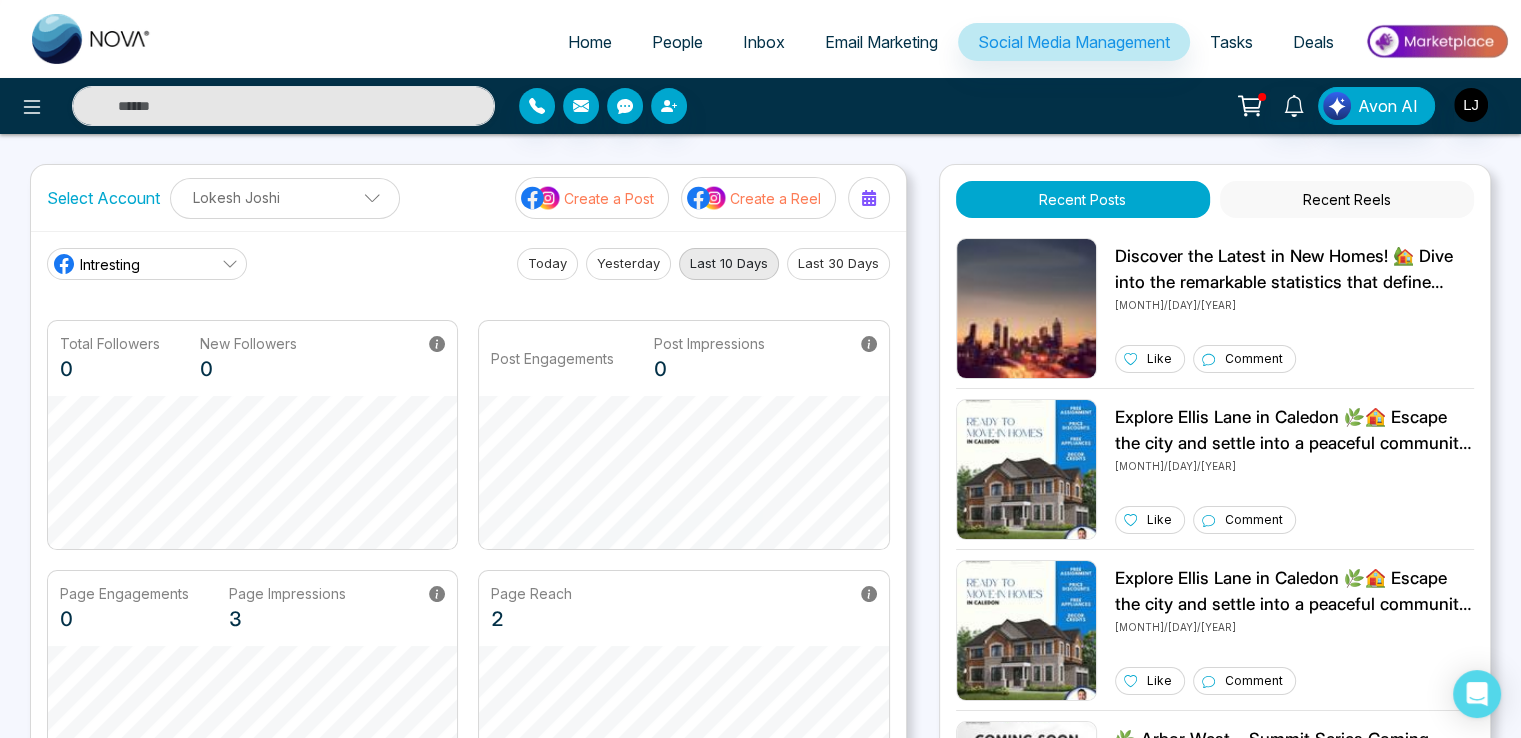 click on "Create a Reel" at bounding box center (775, 198) 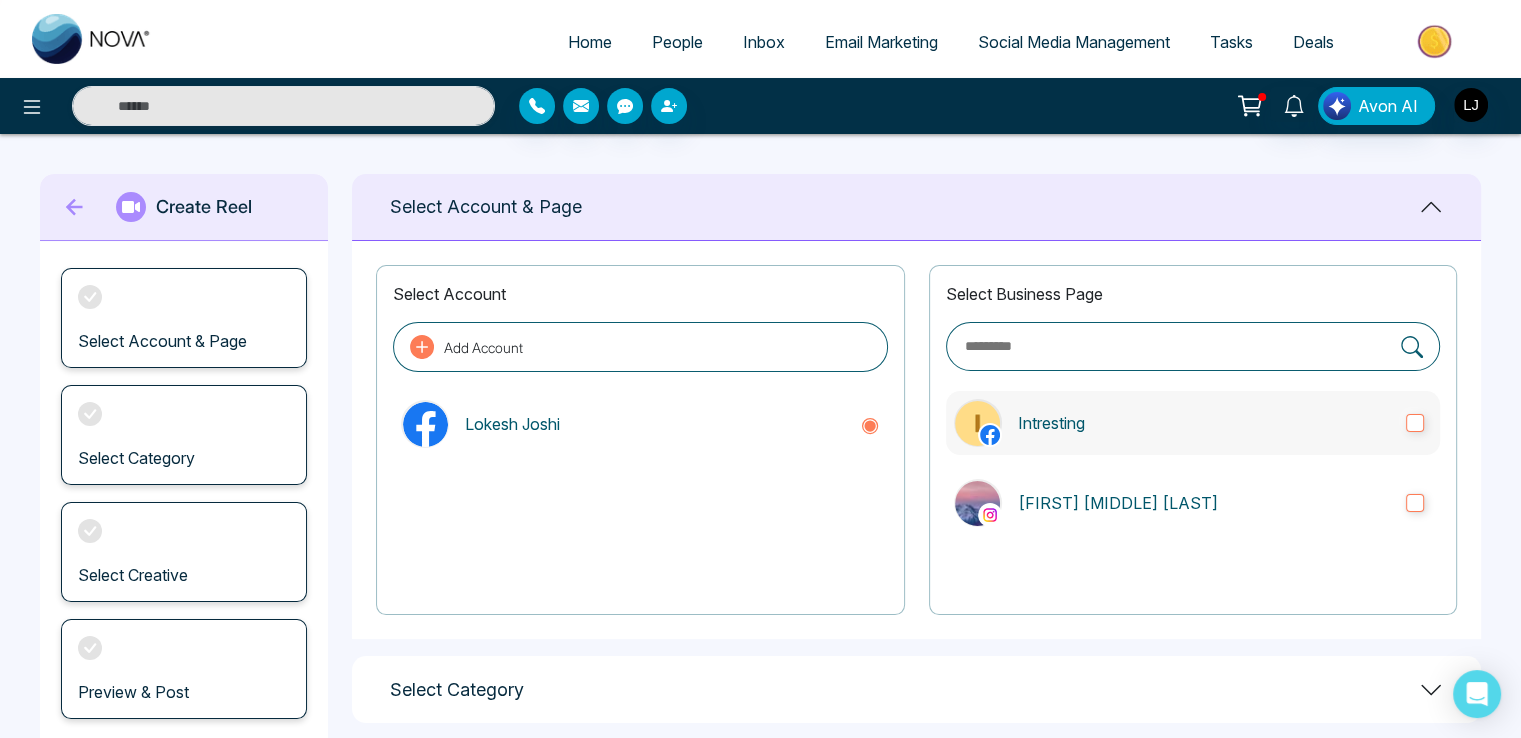 click on "Intresting" at bounding box center (1204, 423) 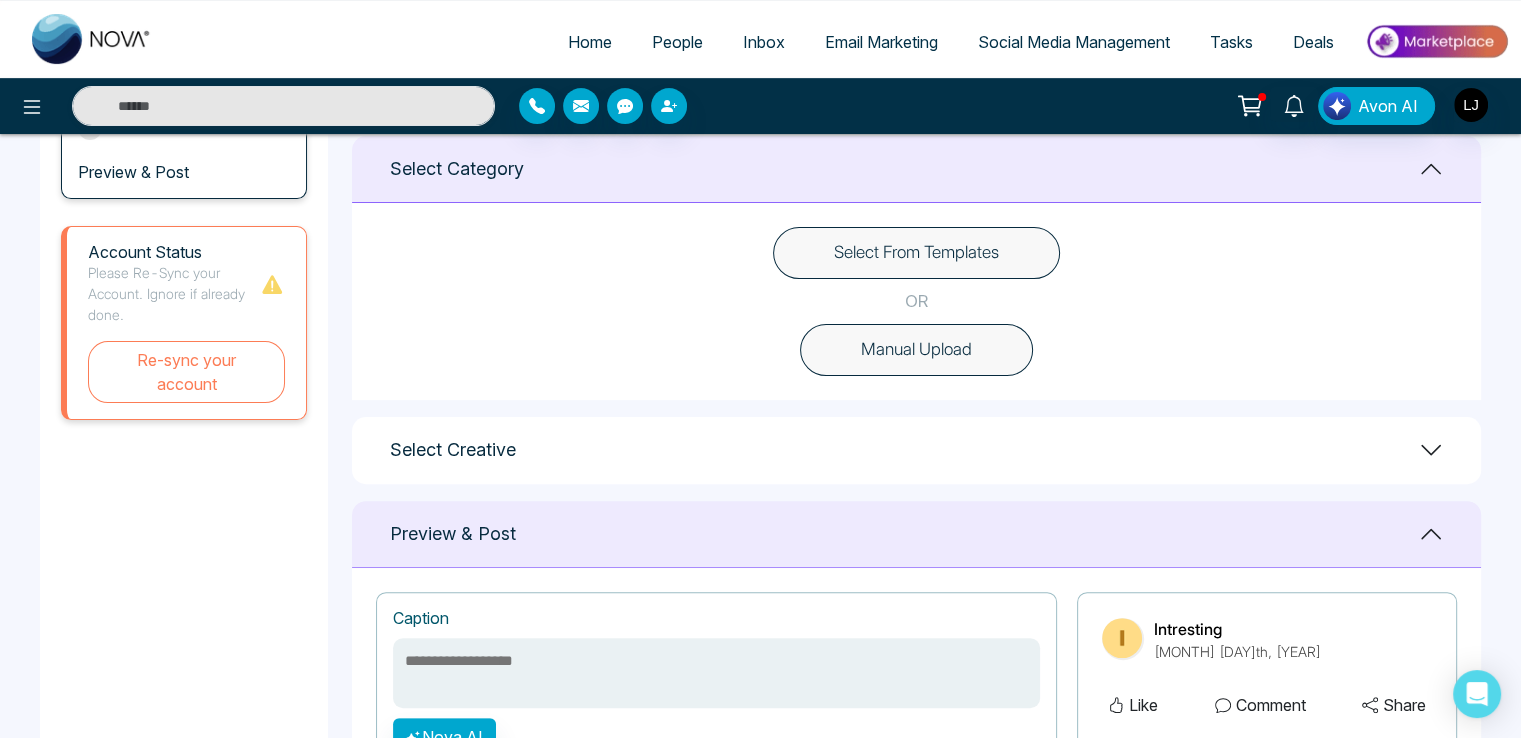 scroll, scrollTop: 478, scrollLeft: 0, axis: vertical 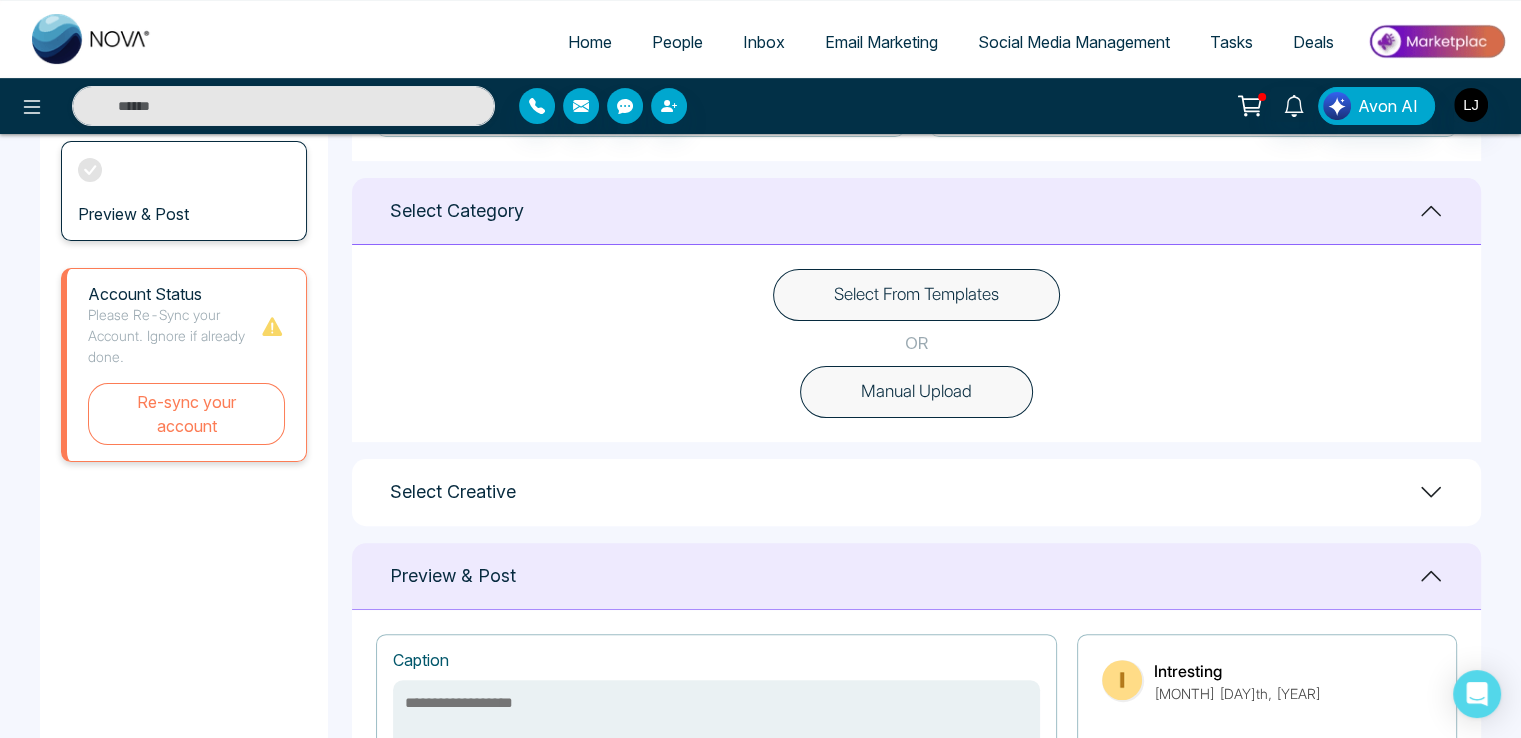 click on "Select From Templates OR Manual Upload" at bounding box center (916, 343) 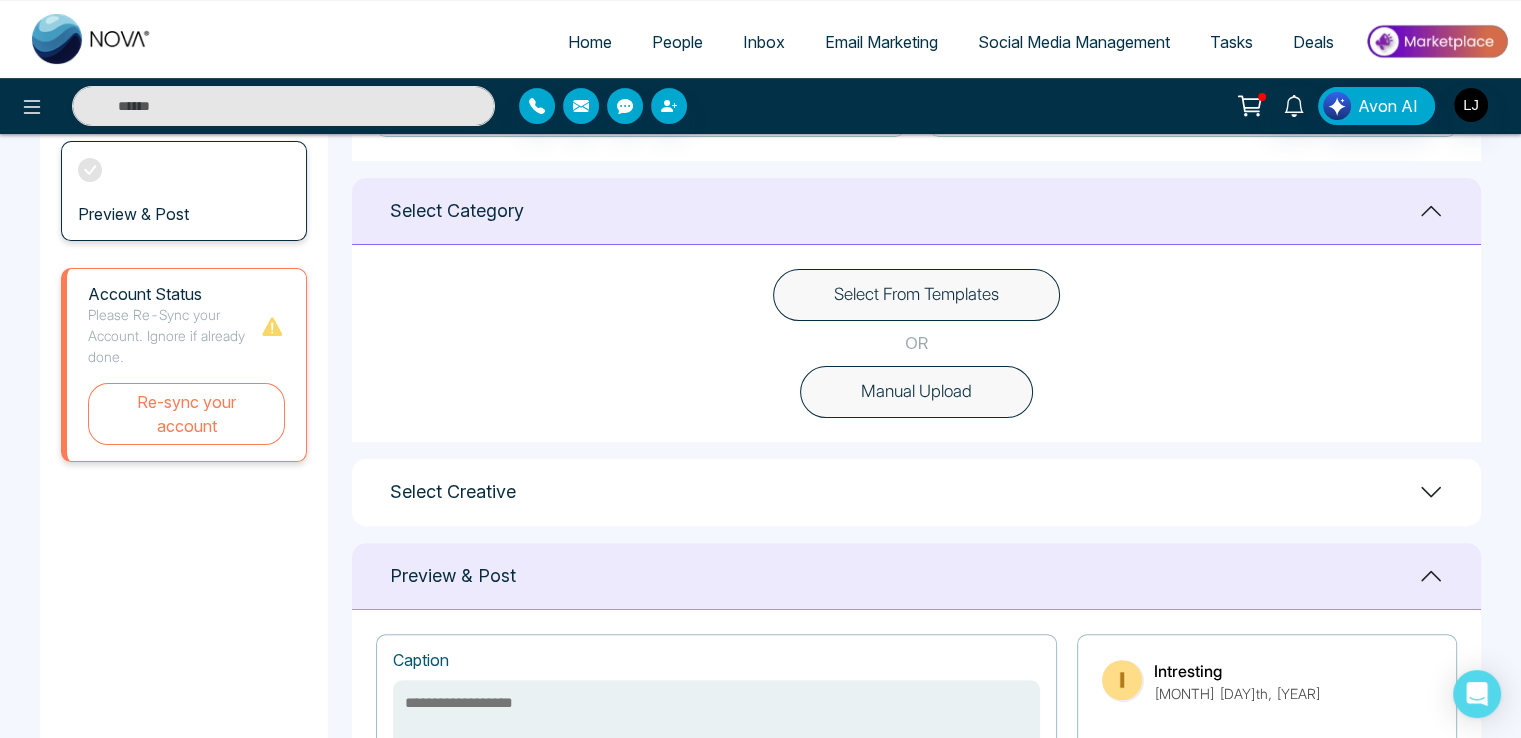 click on "Select From Templates" at bounding box center [916, 295] 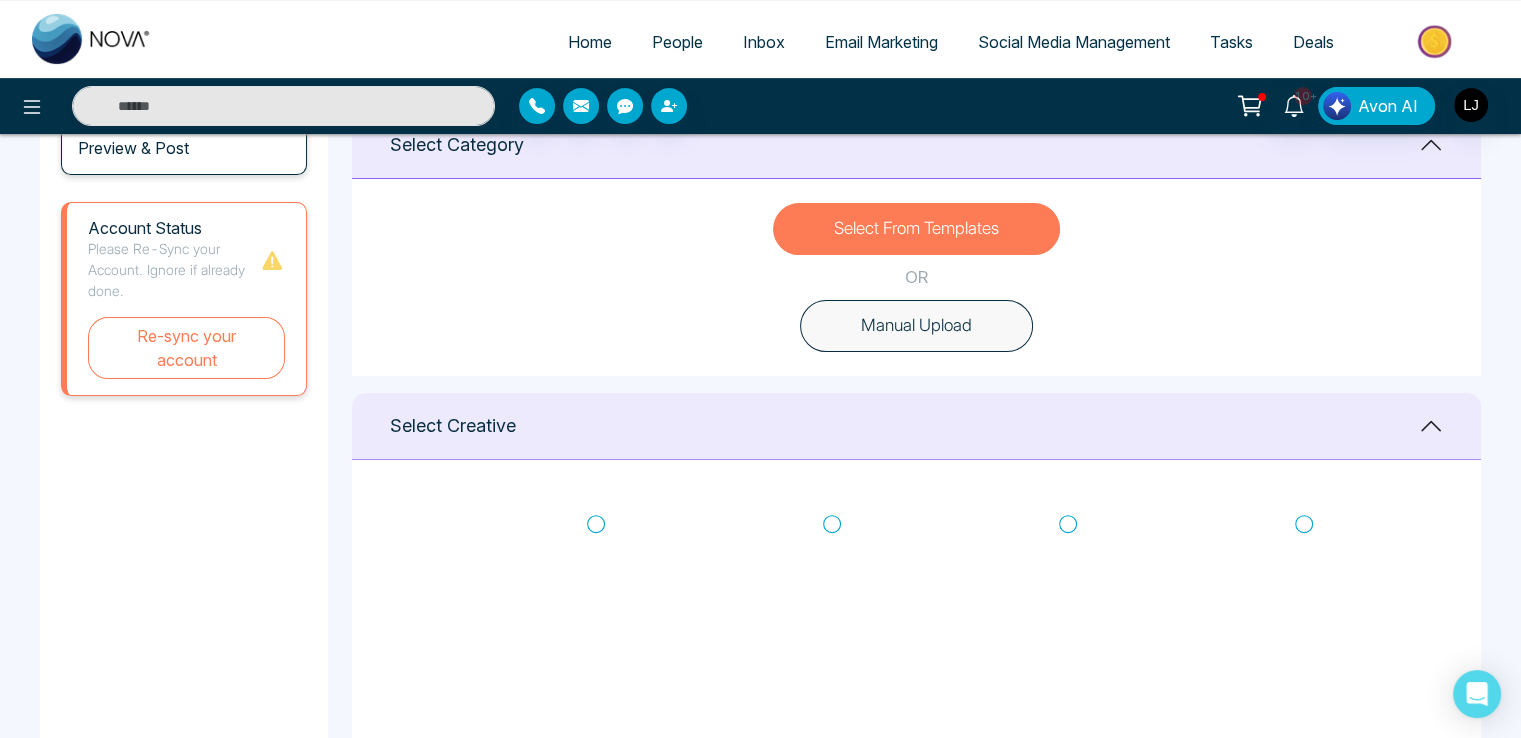 scroll, scrollTop: 578, scrollLeft: 0, axis: vertical 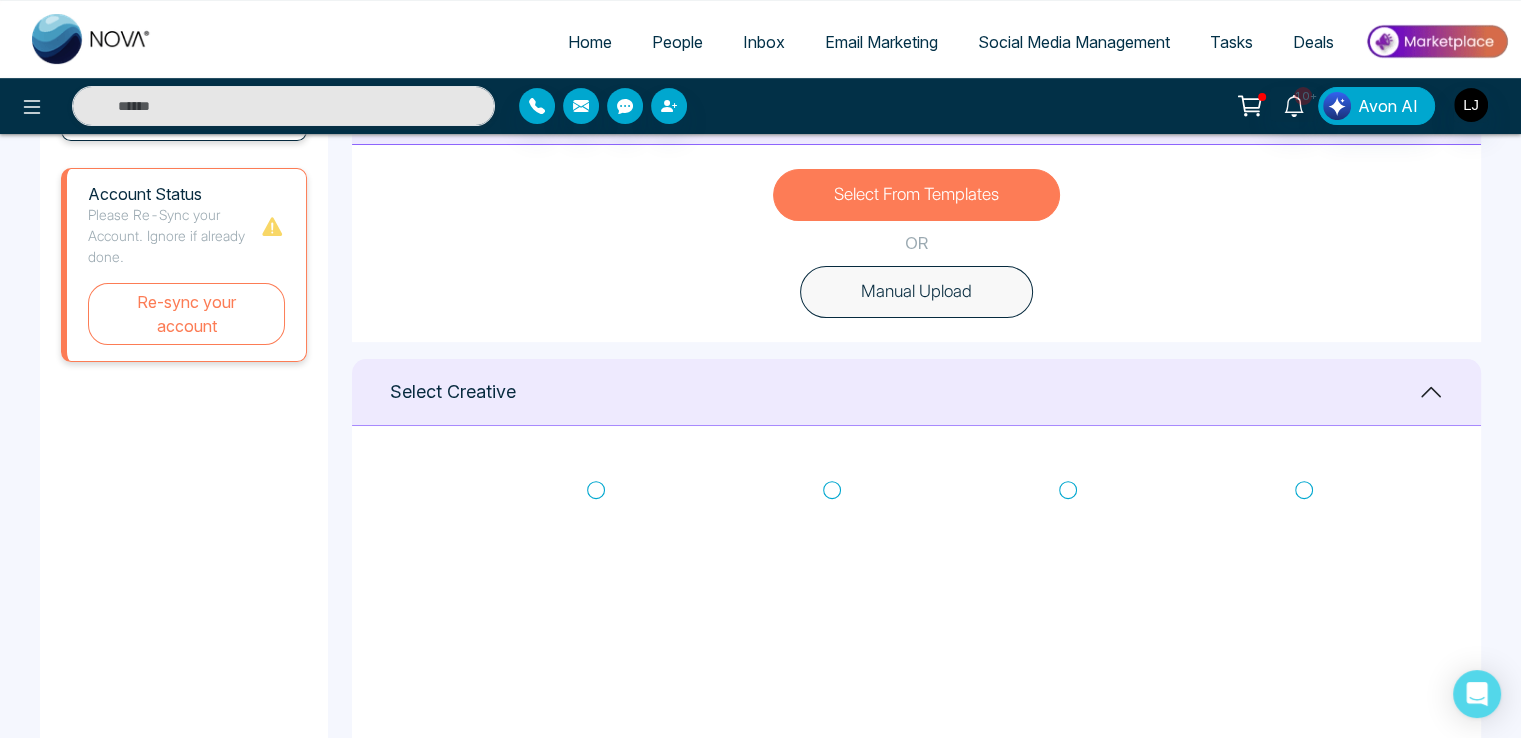 click 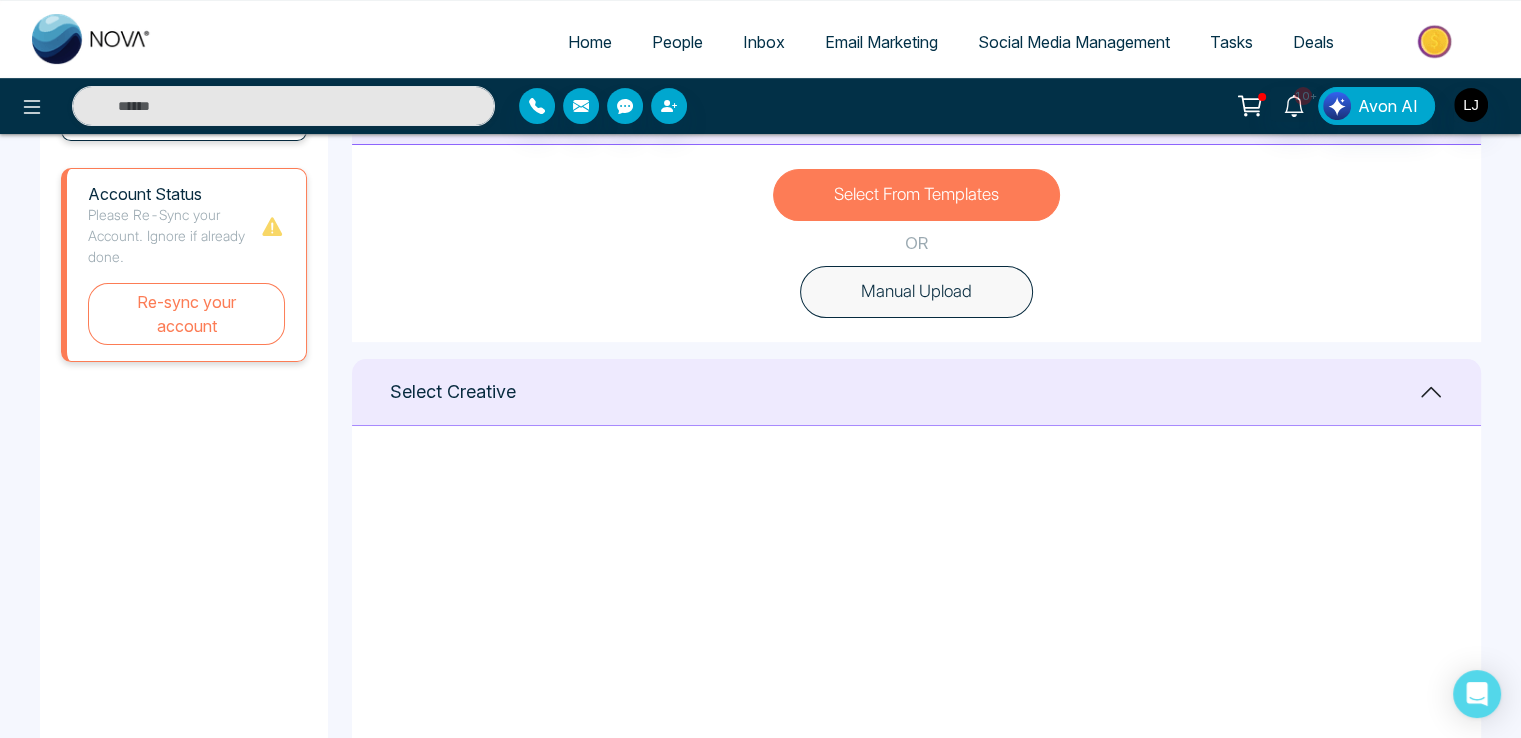 scroll, scrollTop: 486, scrollLeft: 0, axis: vertical 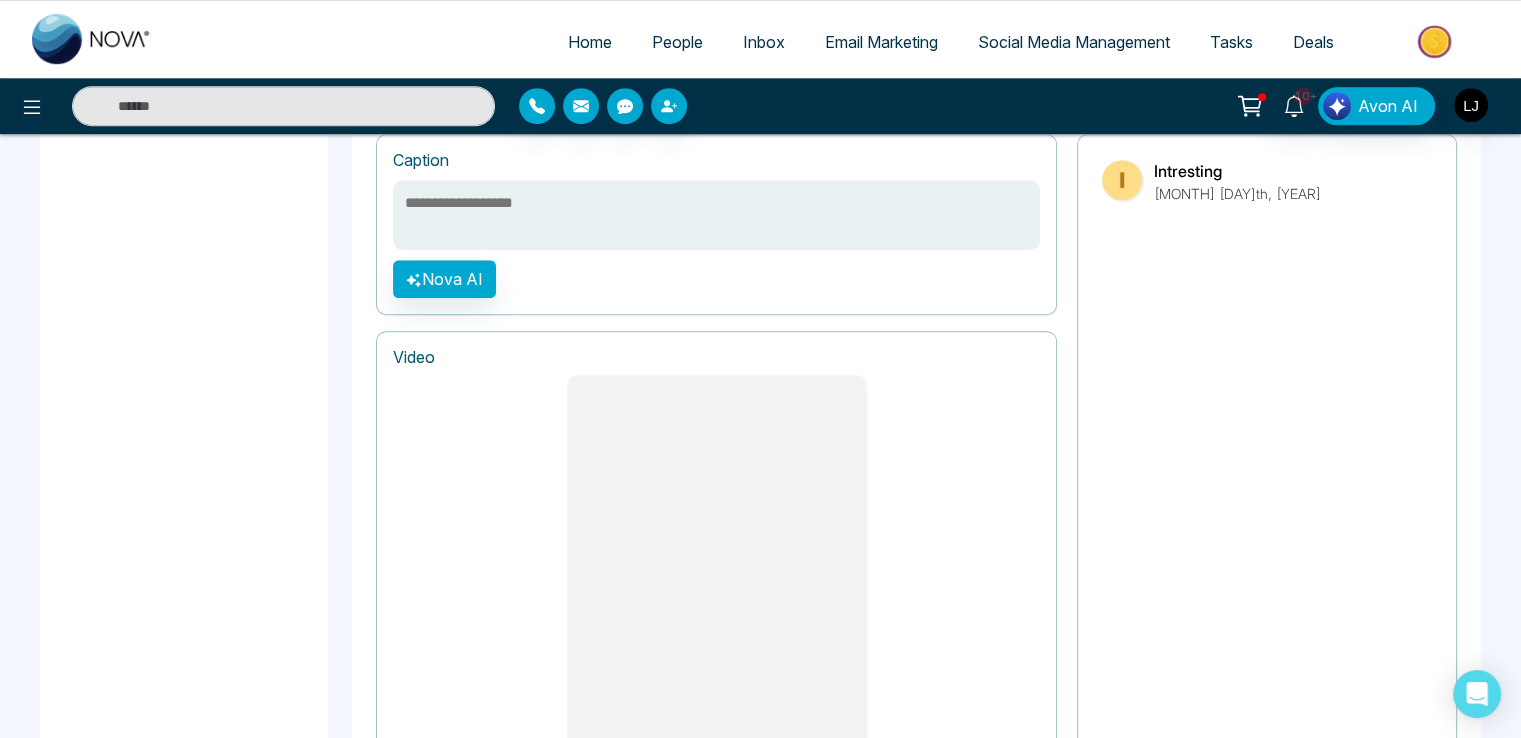 click at bounding box center [716, 215] 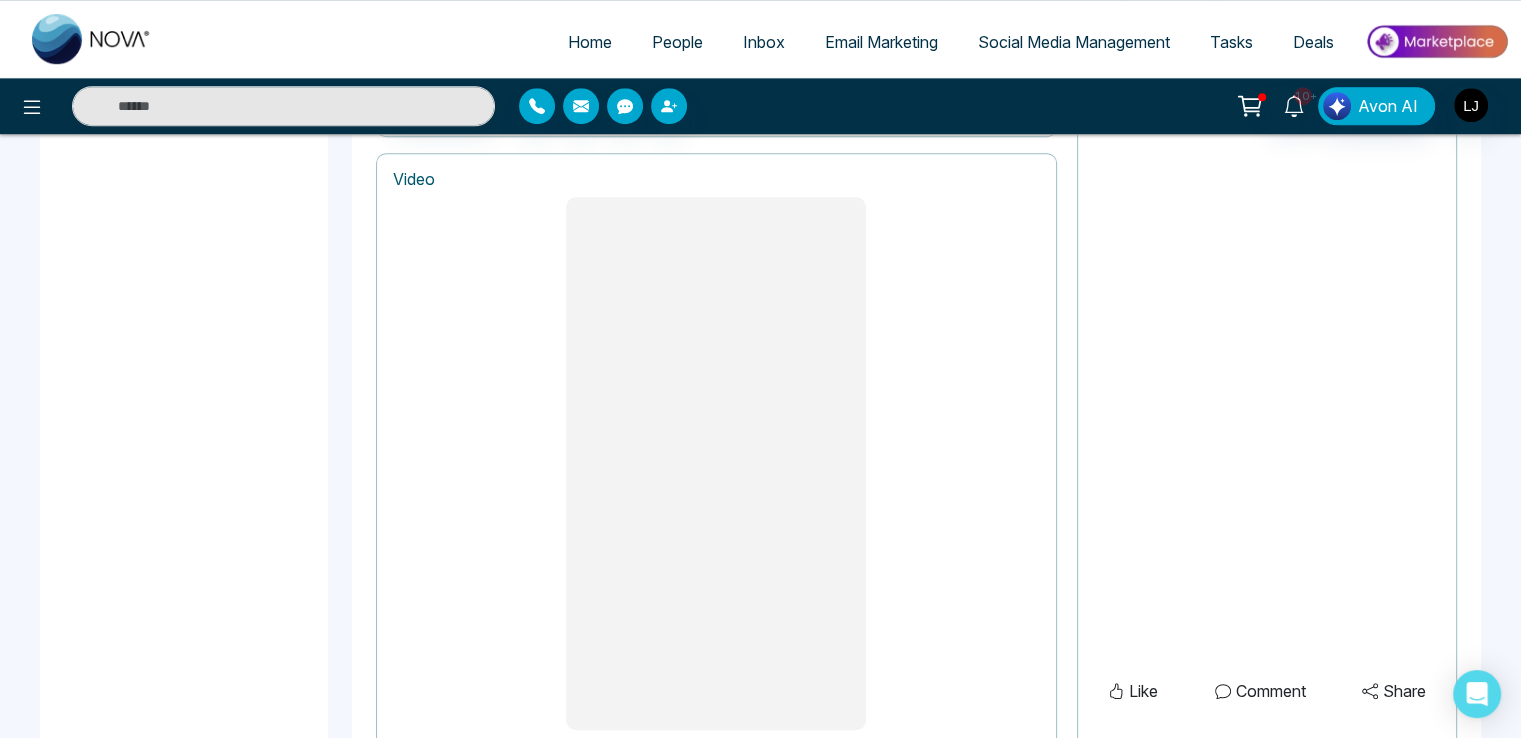scroll, scrollTop: 1677, scrollLeft: 0, axis: vertical 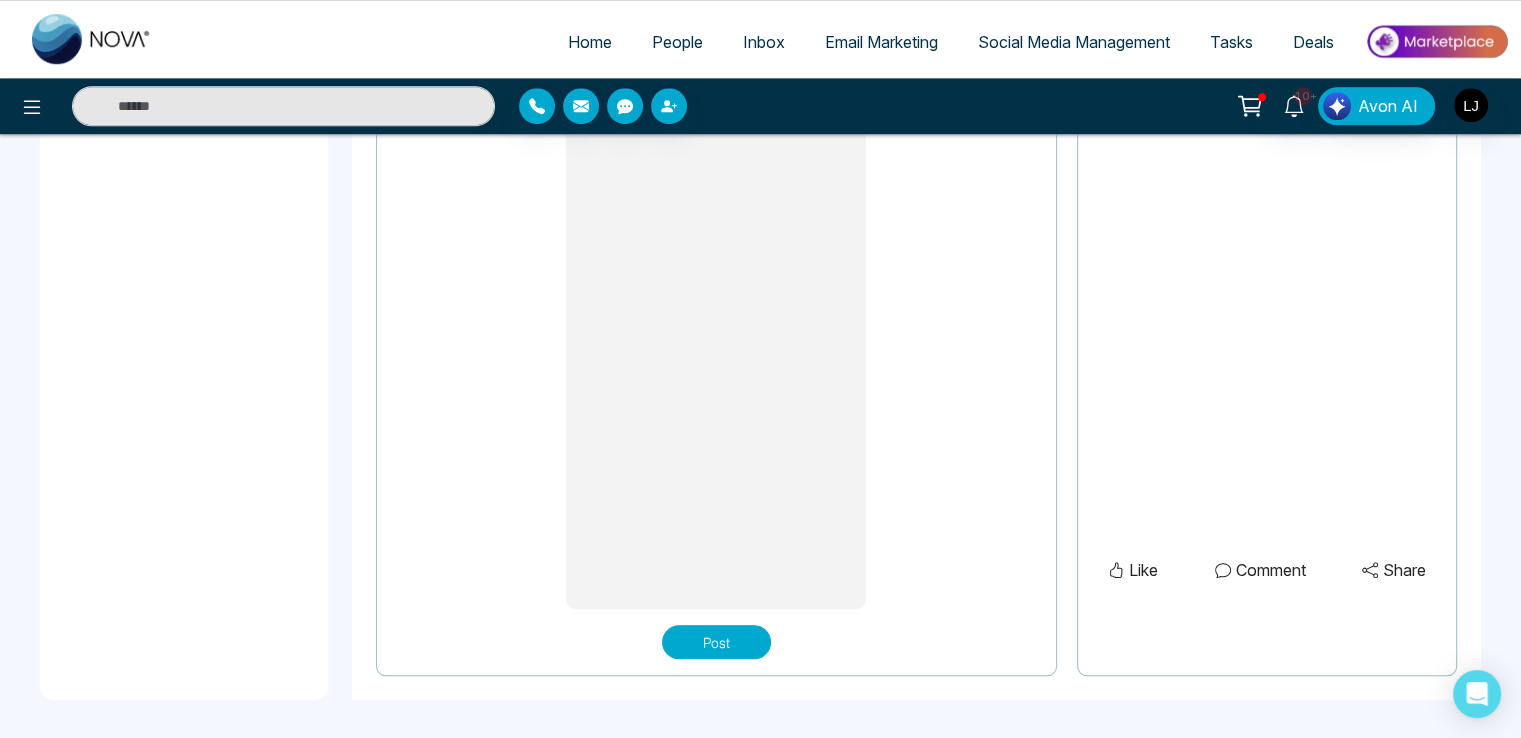 type on "**********" 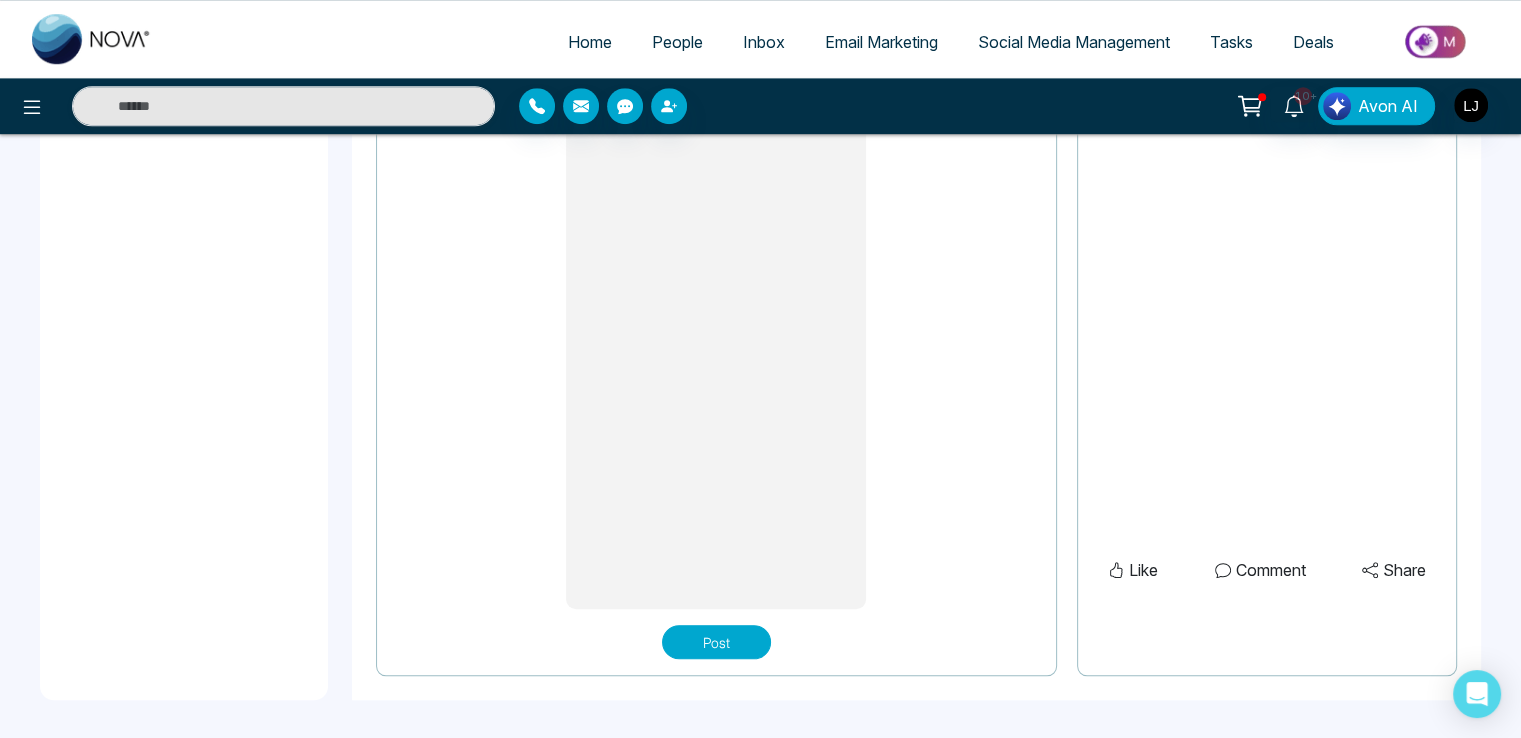 click on "Post" at bounding box center (716, 642) 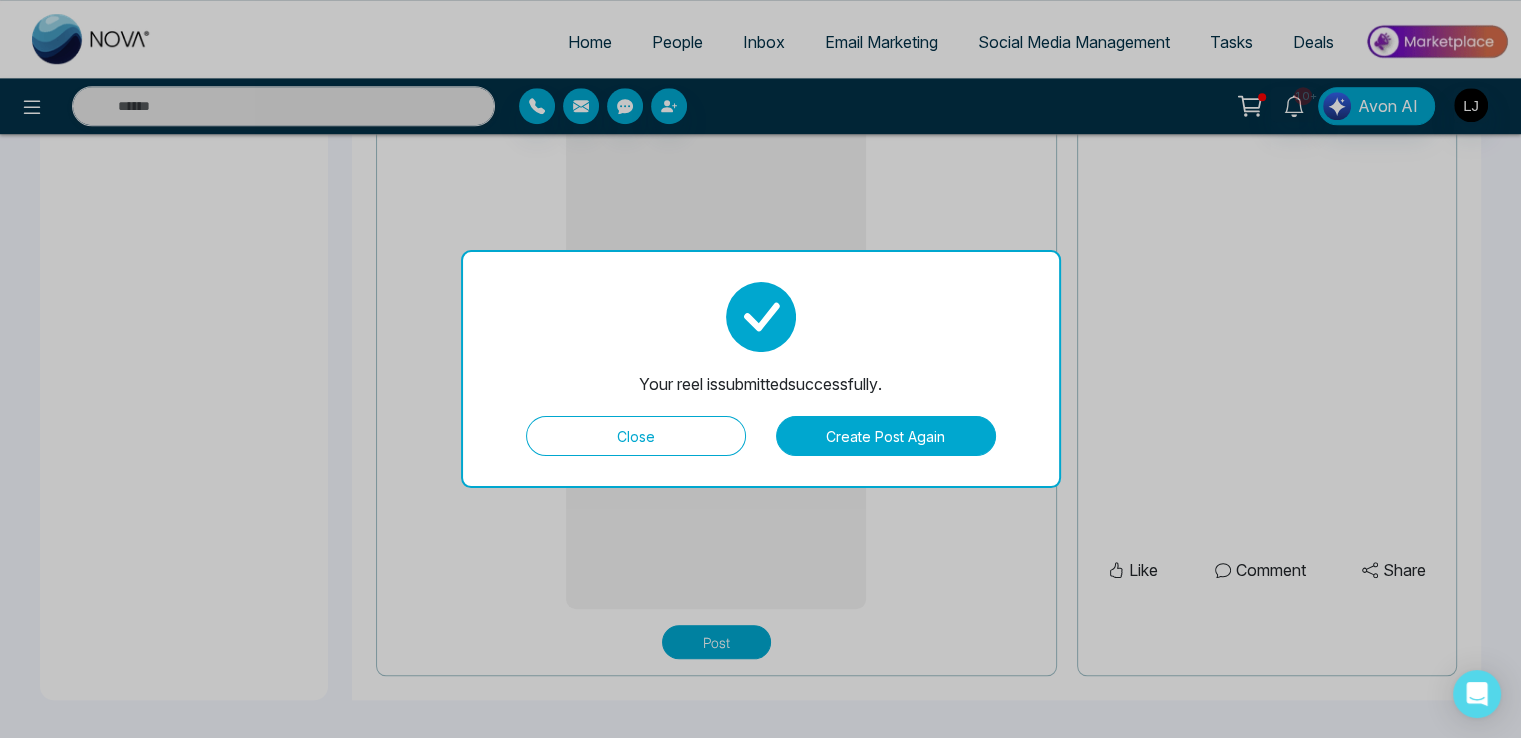 click on "Create Post Again" at bounding box center (886, 436) 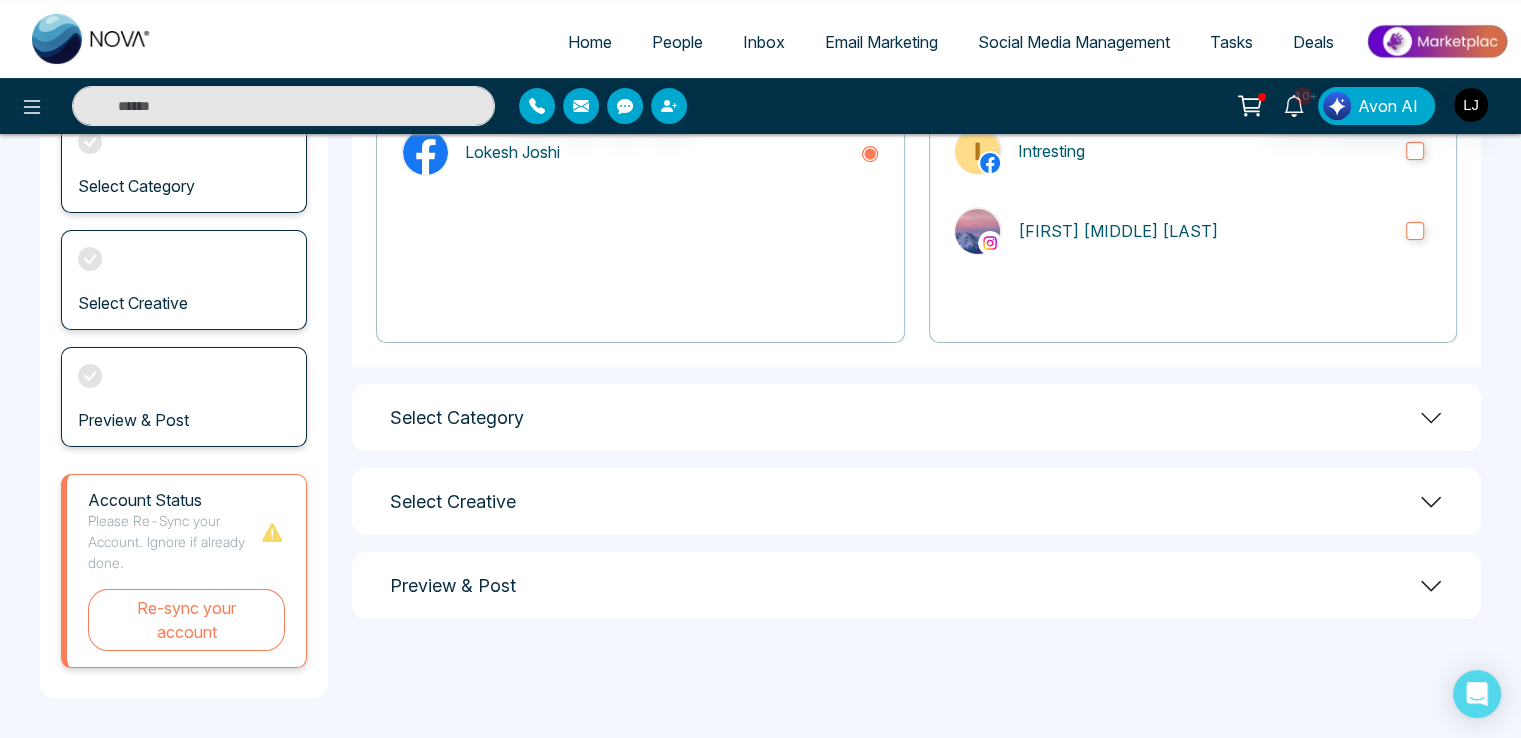 scroll, scrollTop: 0, scrollLeft: 0, axis: both 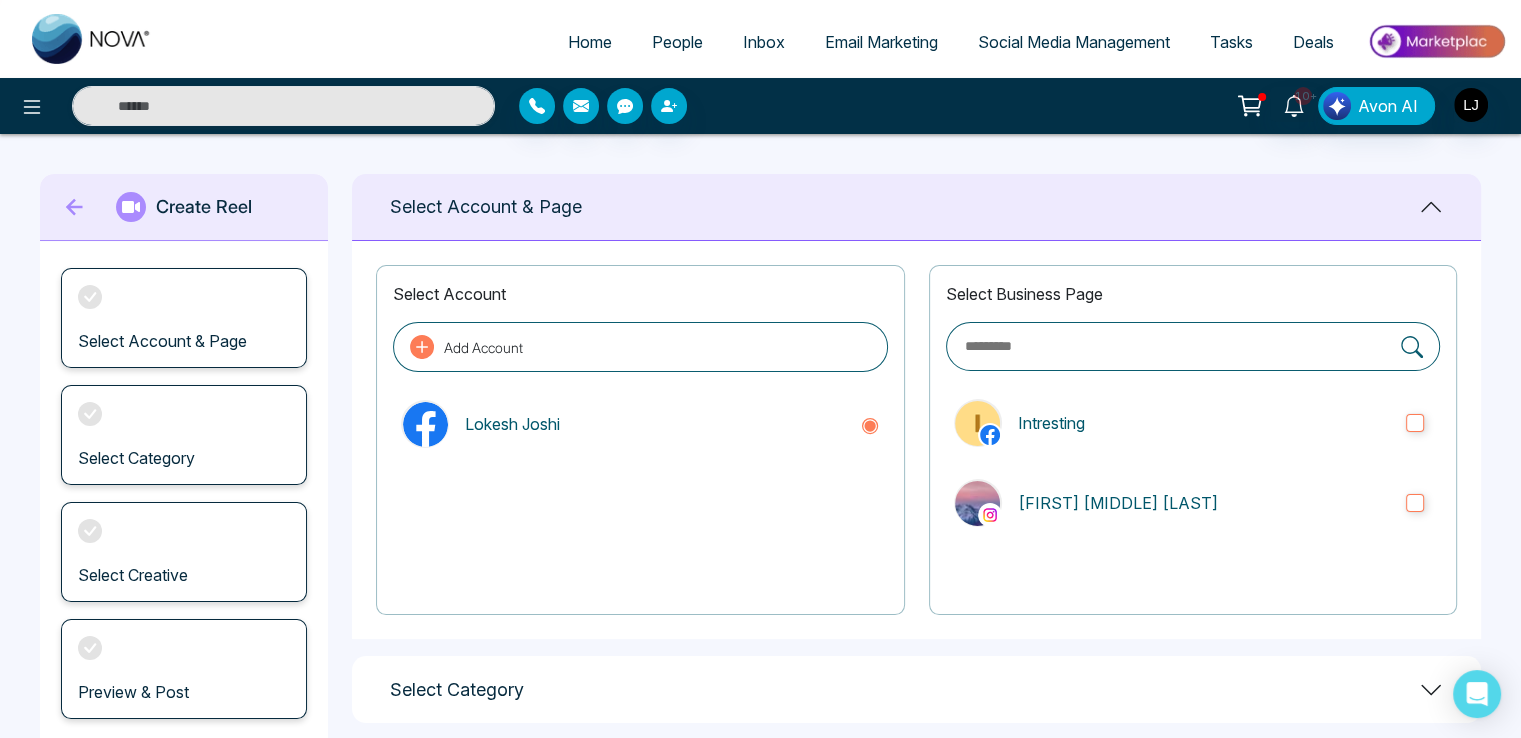 click 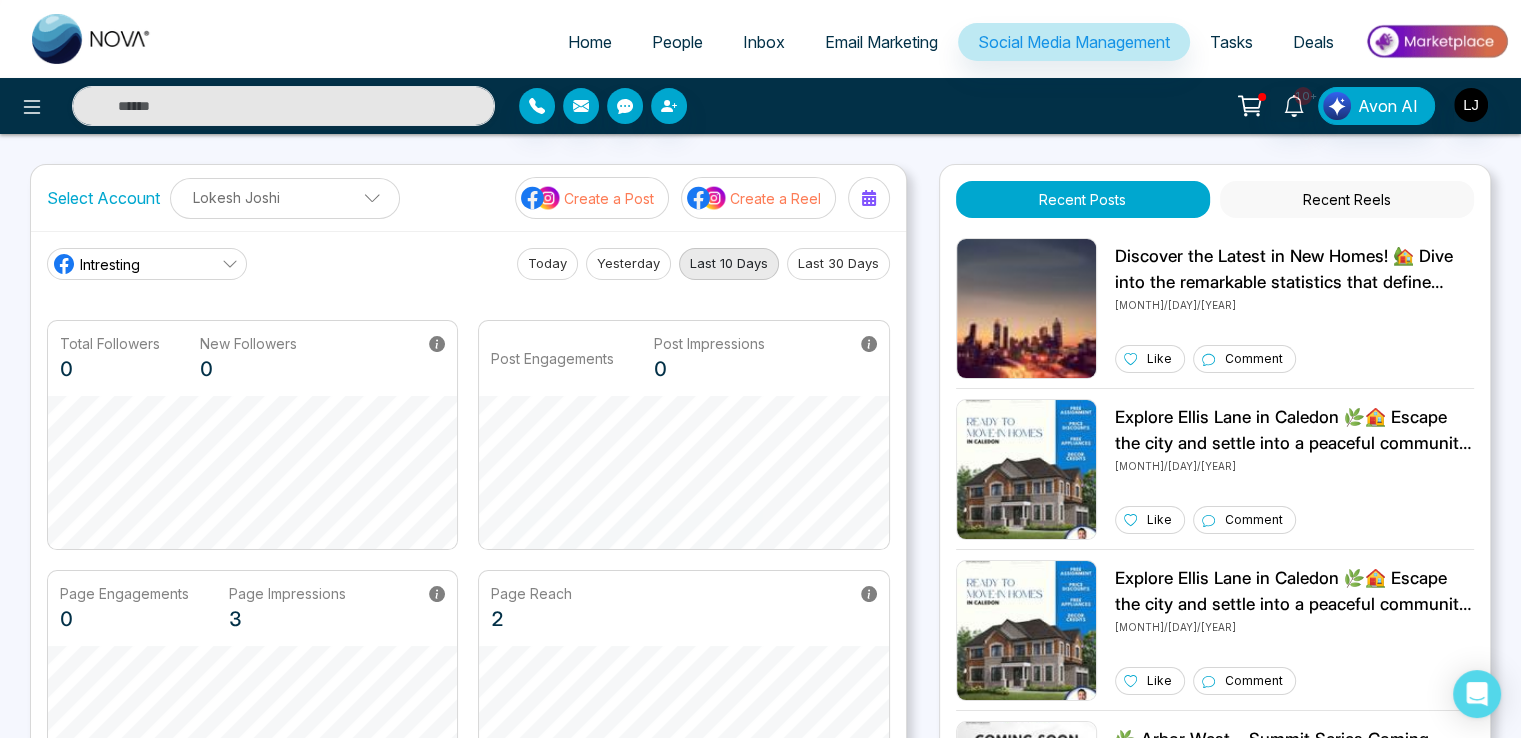click on "Create a Reel" at bounding box center (775, 198) 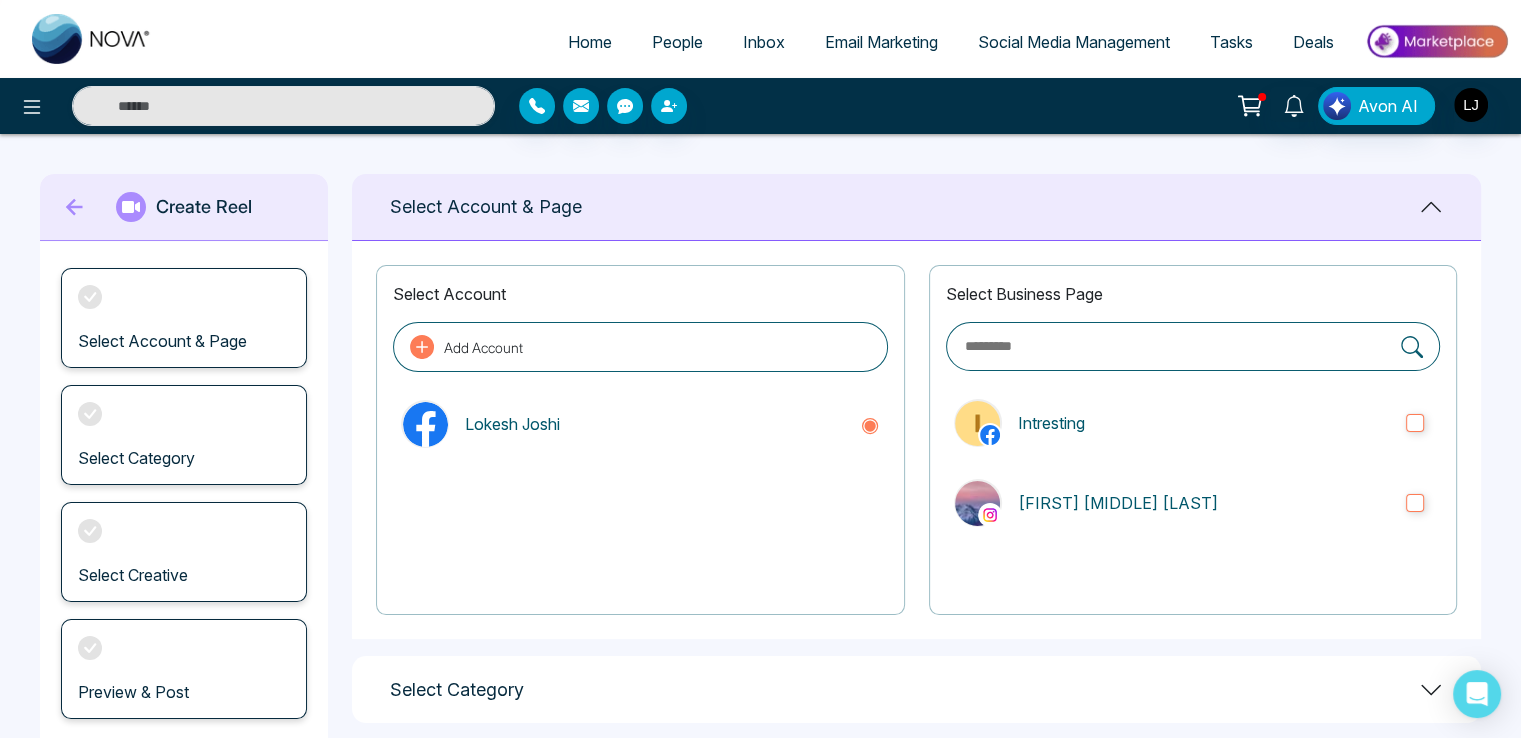click 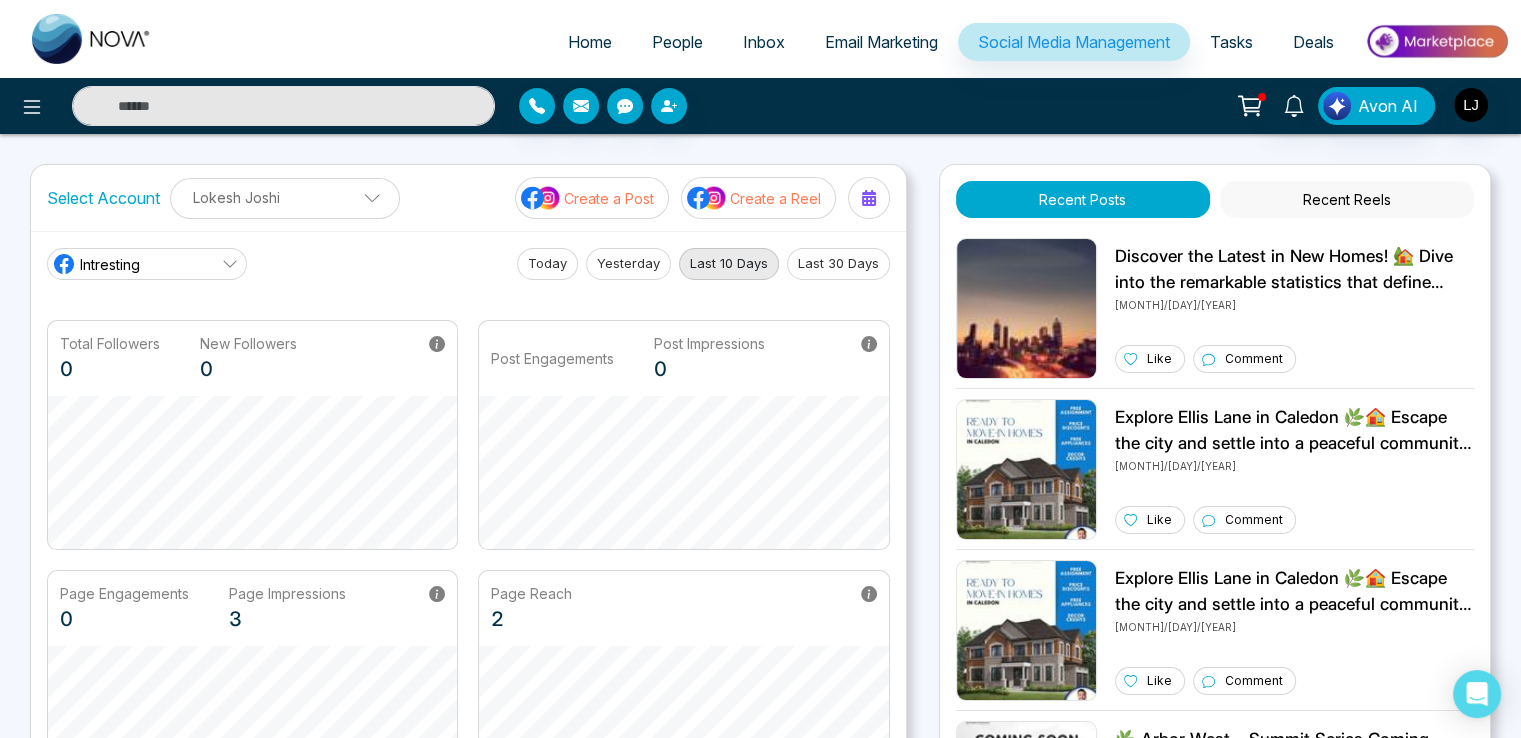 click on "Recent Reels" at bounding box center (1347, 199) 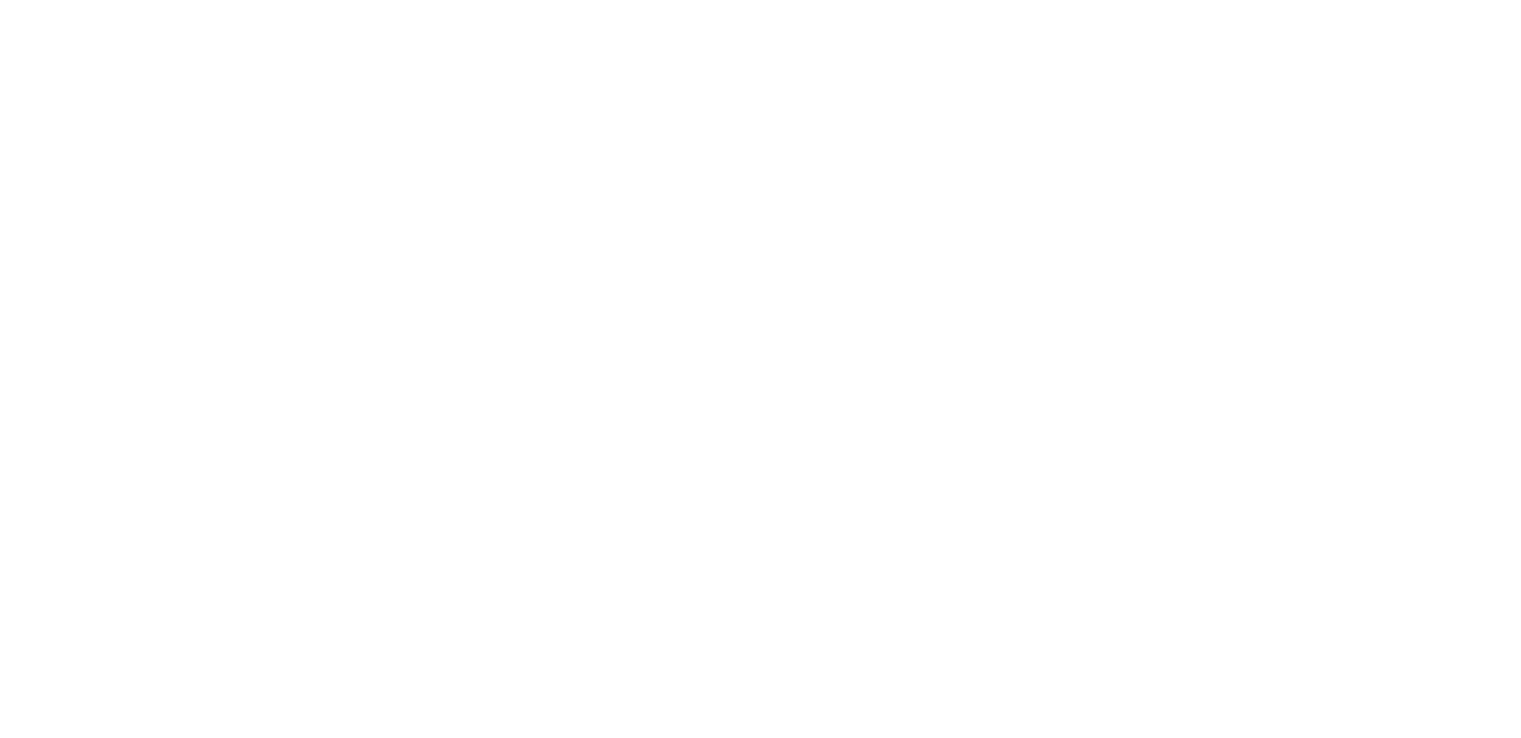 scroll, scrollTop: 0, scrollLeft: 0, axis: both 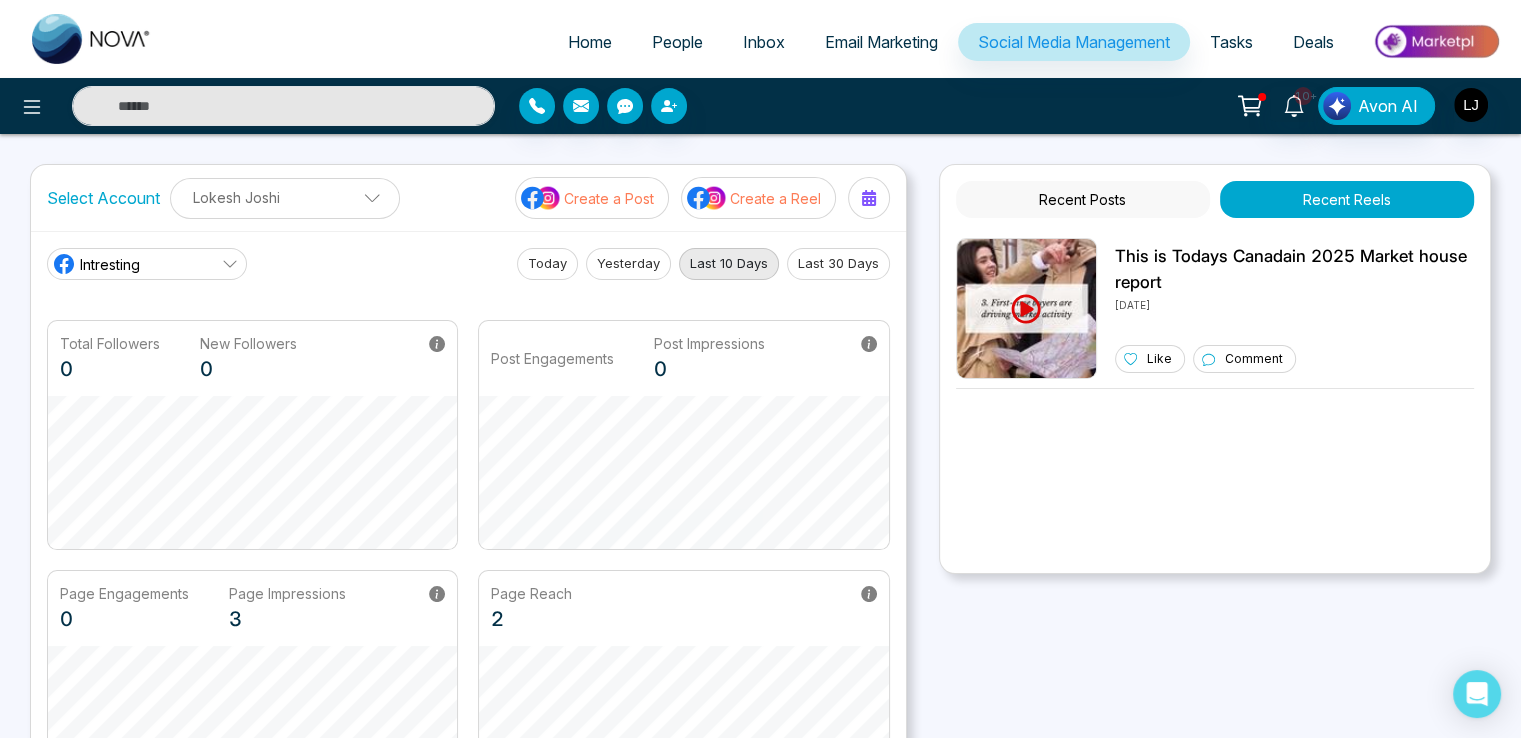 click on "Create a Reel" at bounding box center (775, 198) 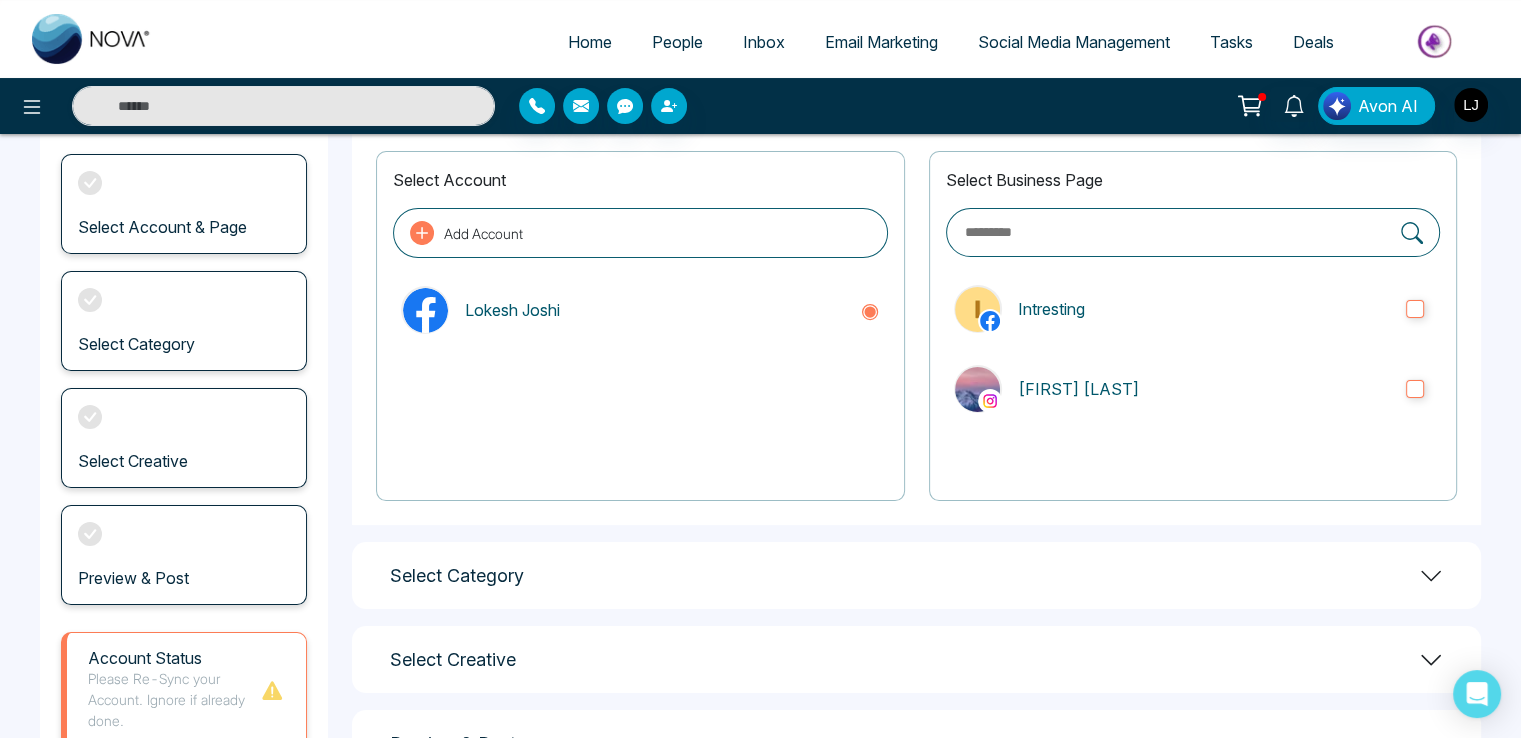 scroll, scrollTop: 272, scrollLeft: 0, axis: vertical 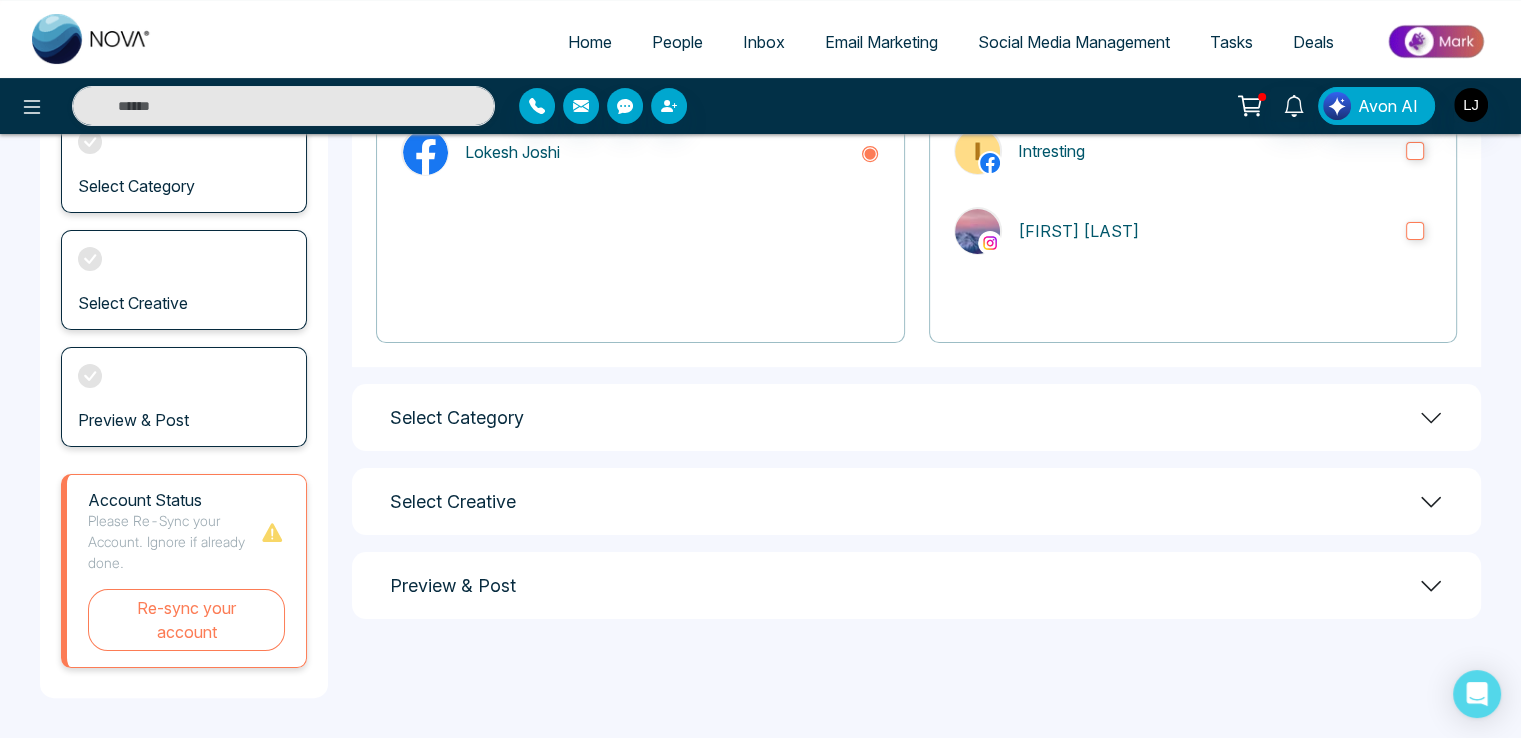 click on "Preview & Post" at bounding box center [916, 585] 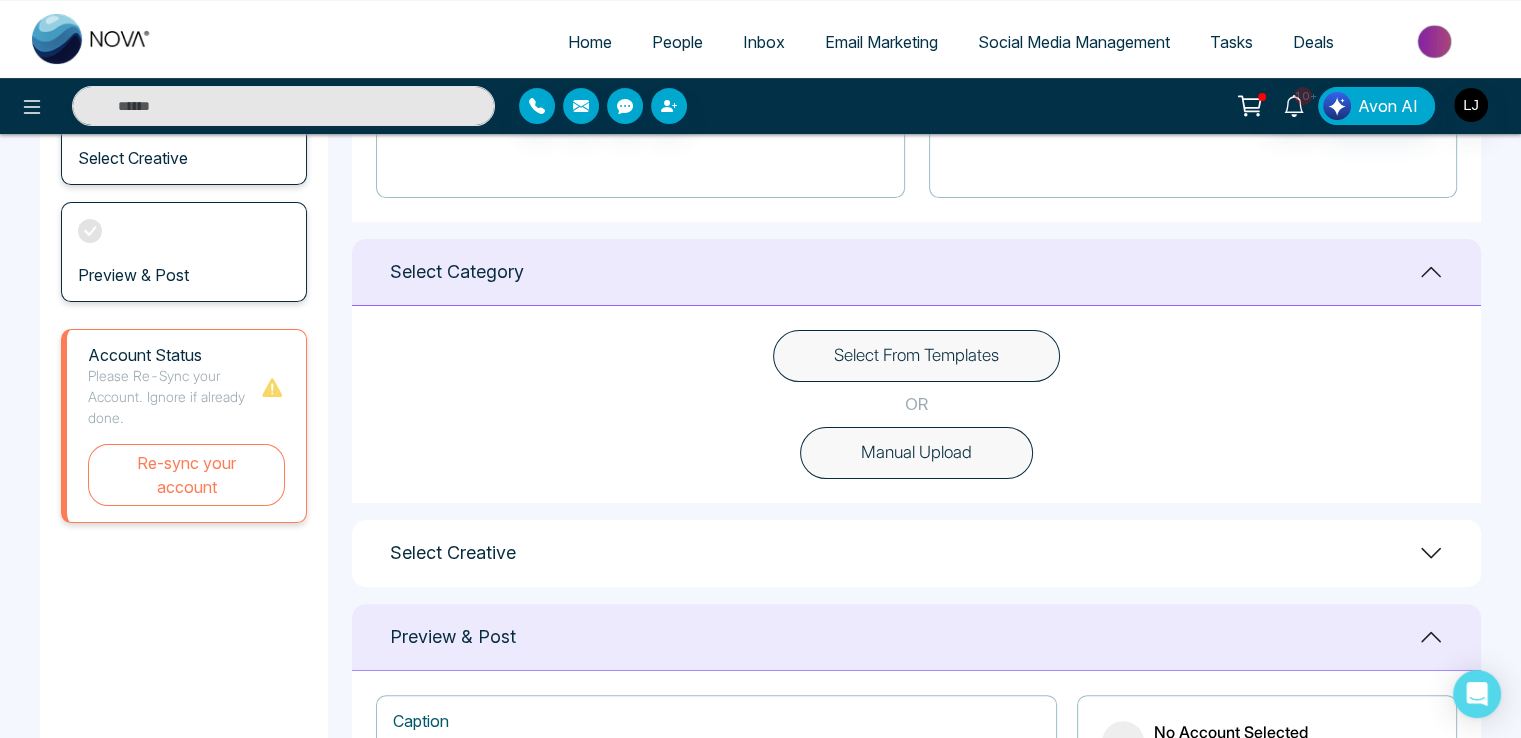 scroll, scrollTop: 872, scrollLeft: 0, axis: vertical 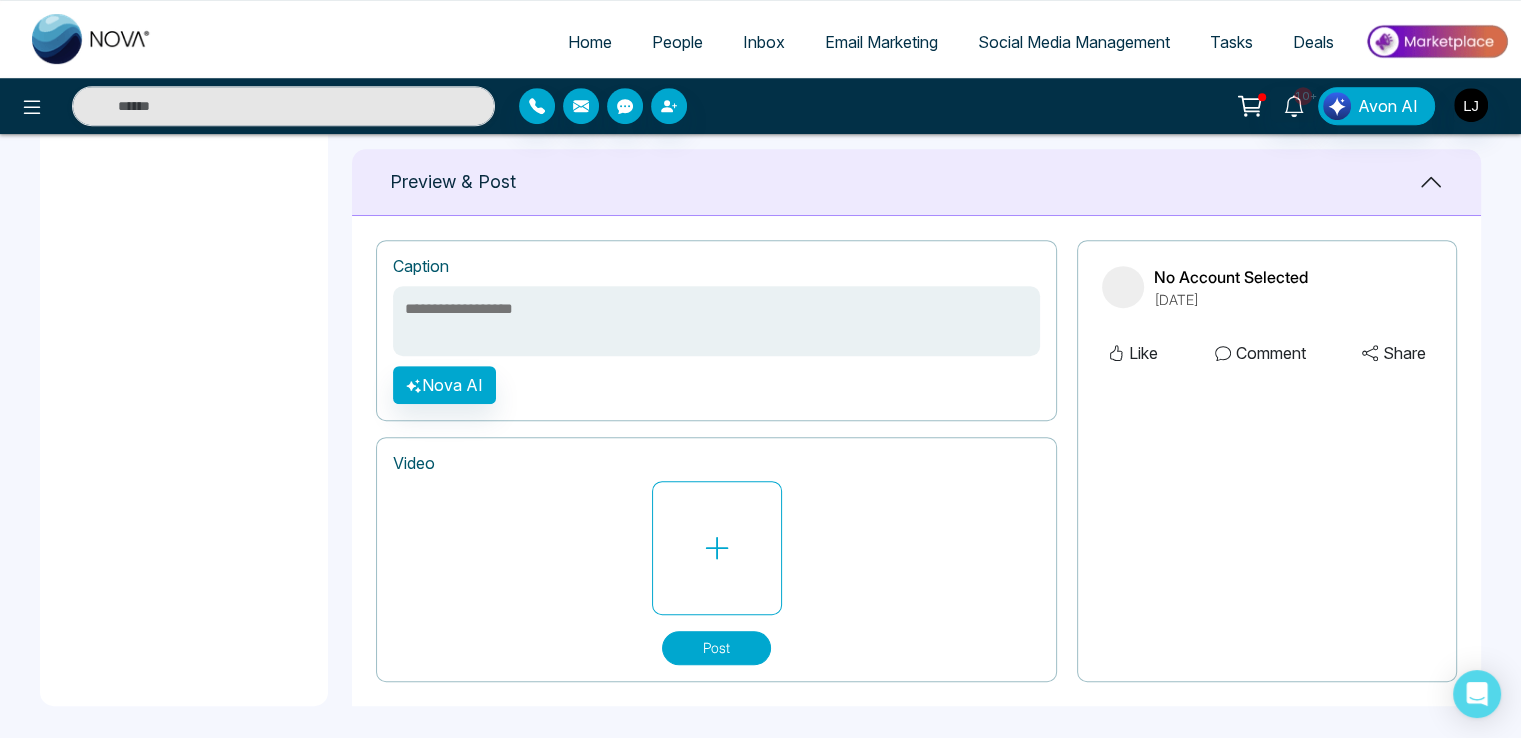 click at bounding box center [716, 321] 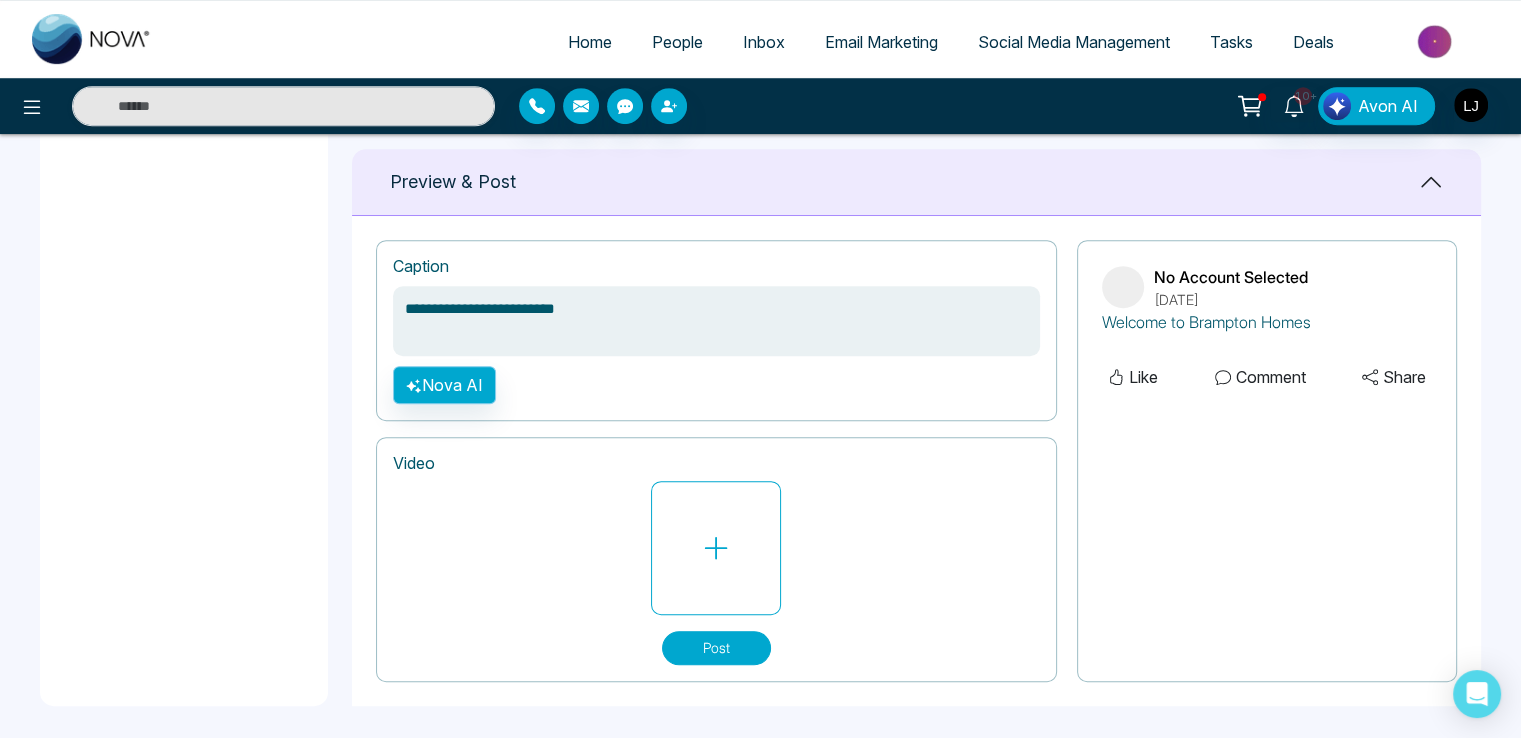 type on "**********" 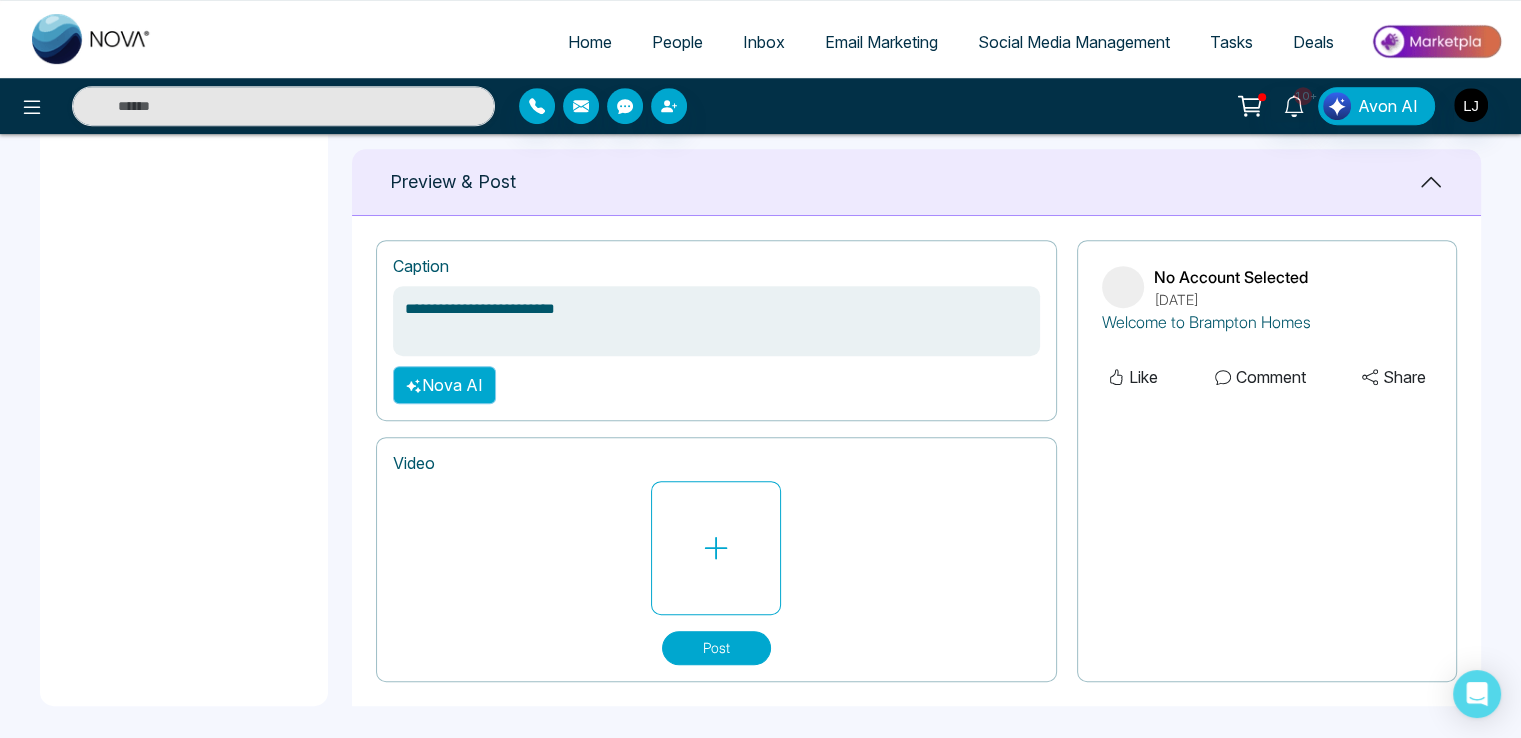 click on "Nova AI" at bounding box center [444, 385] 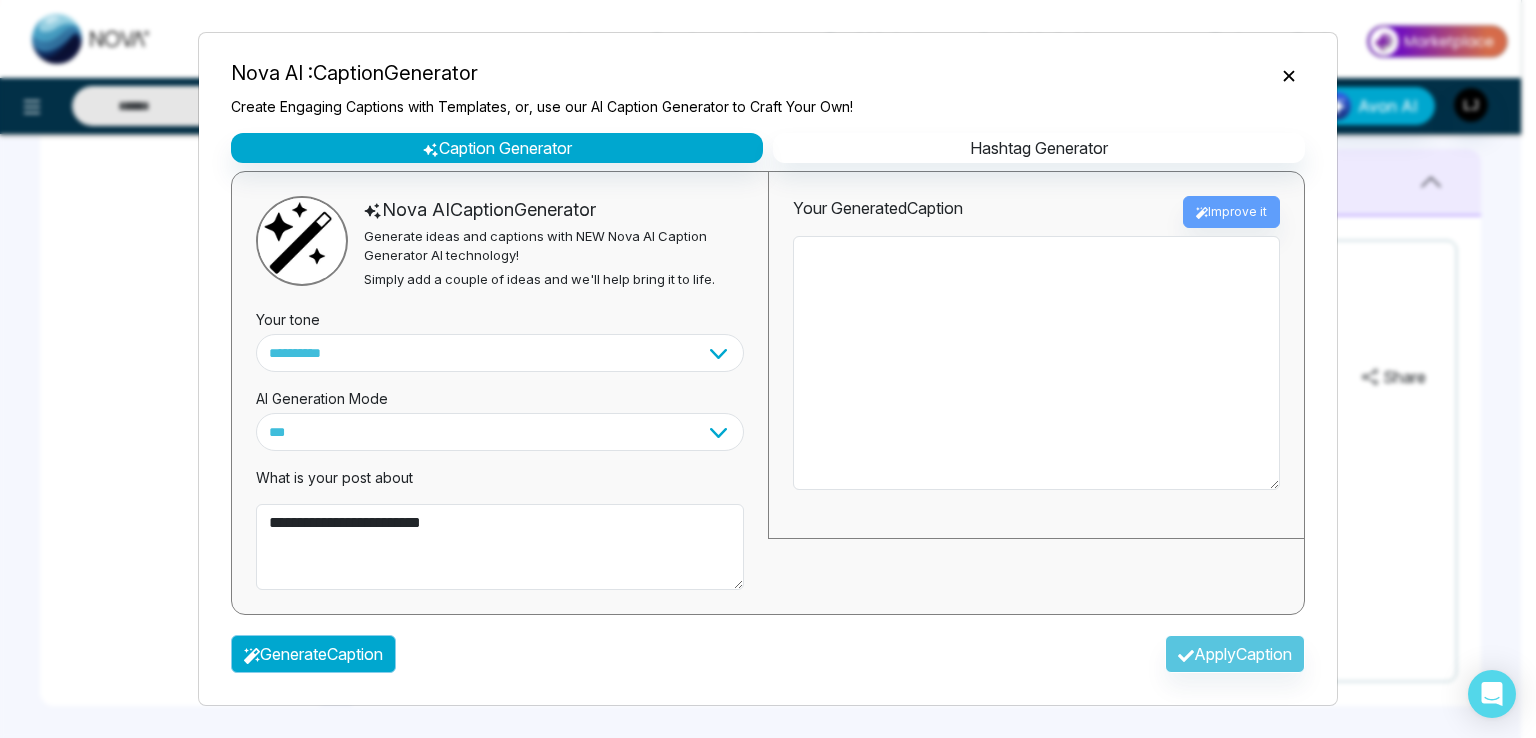 click on "Generate  Caption" at bounding box center (313, 654) 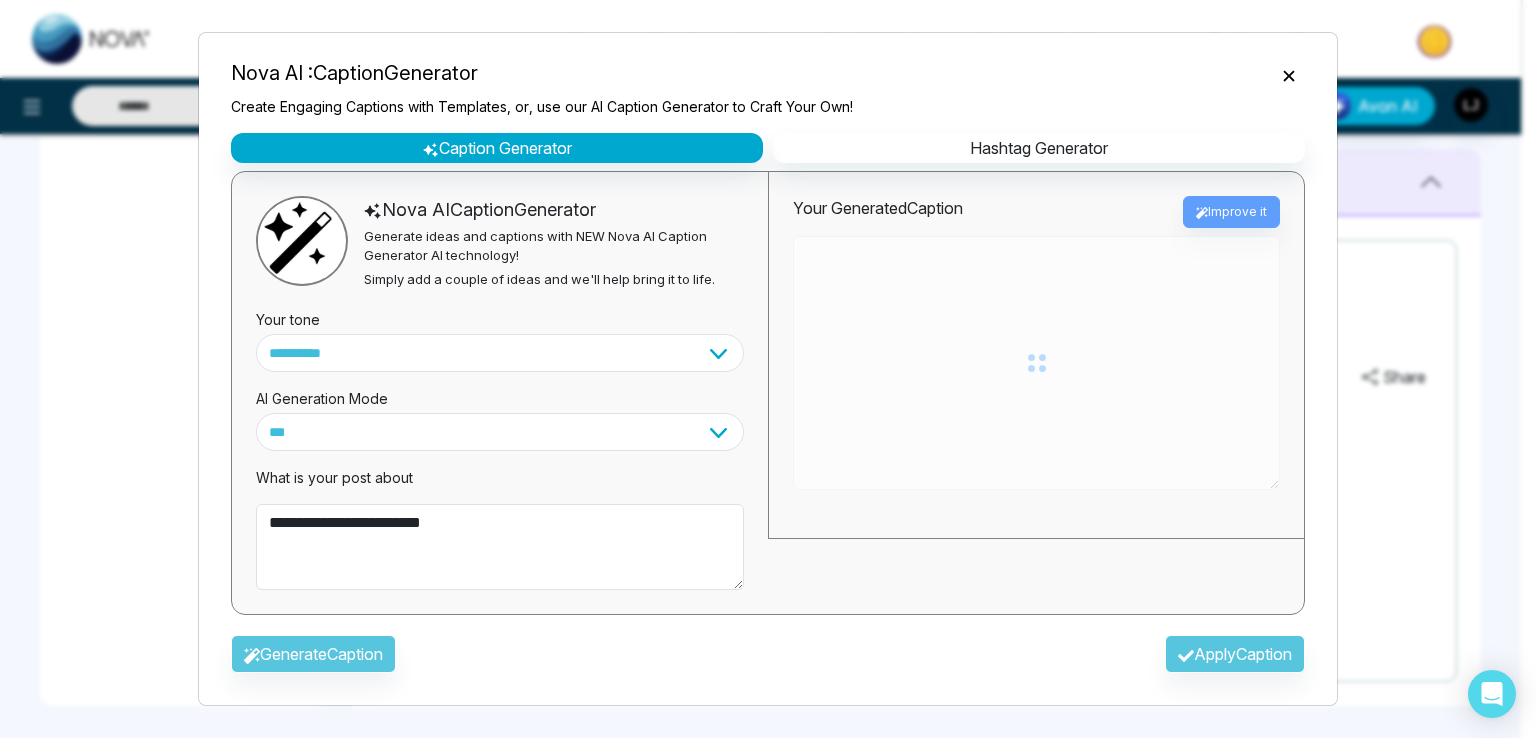 type on "**********" 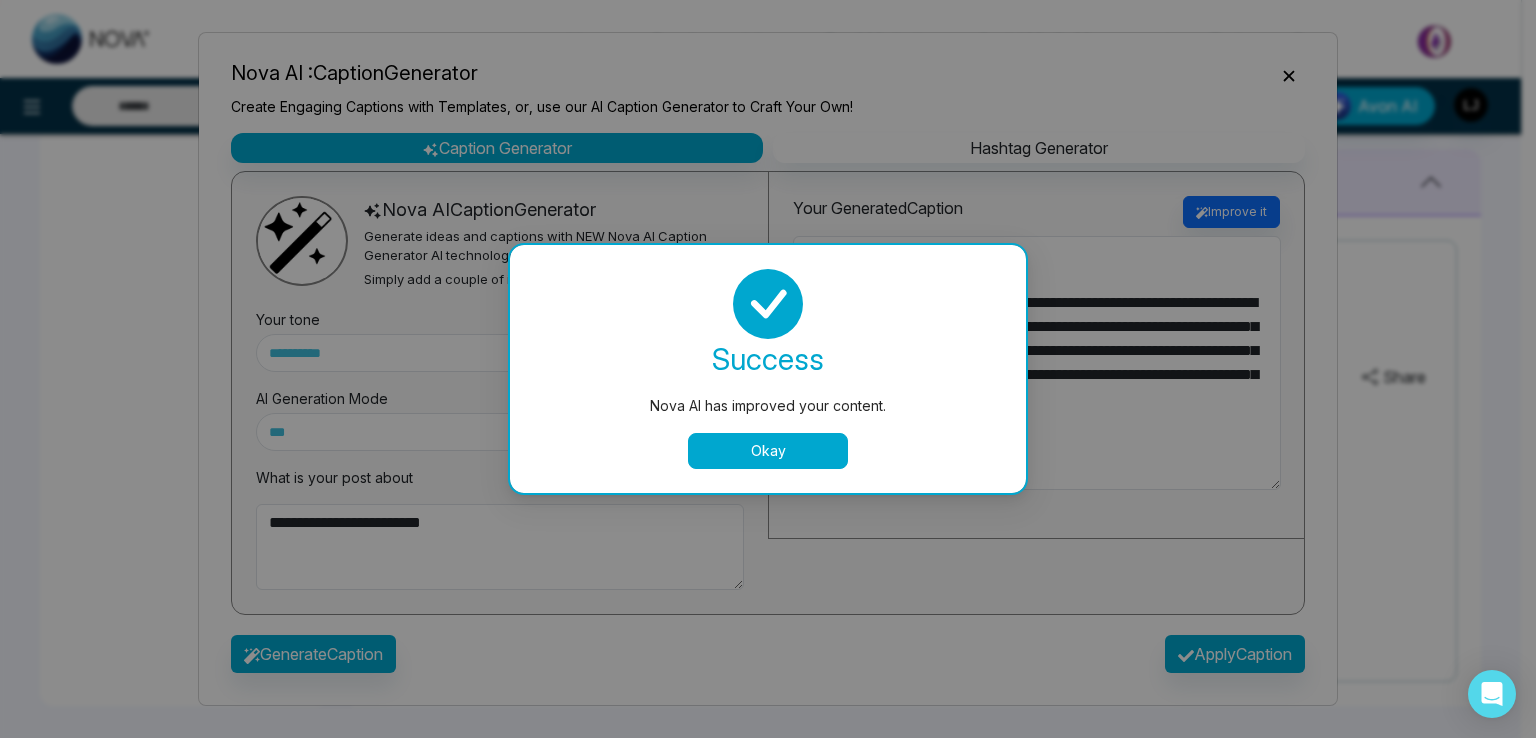 click on "Okay" at bounding box center (768, 451) 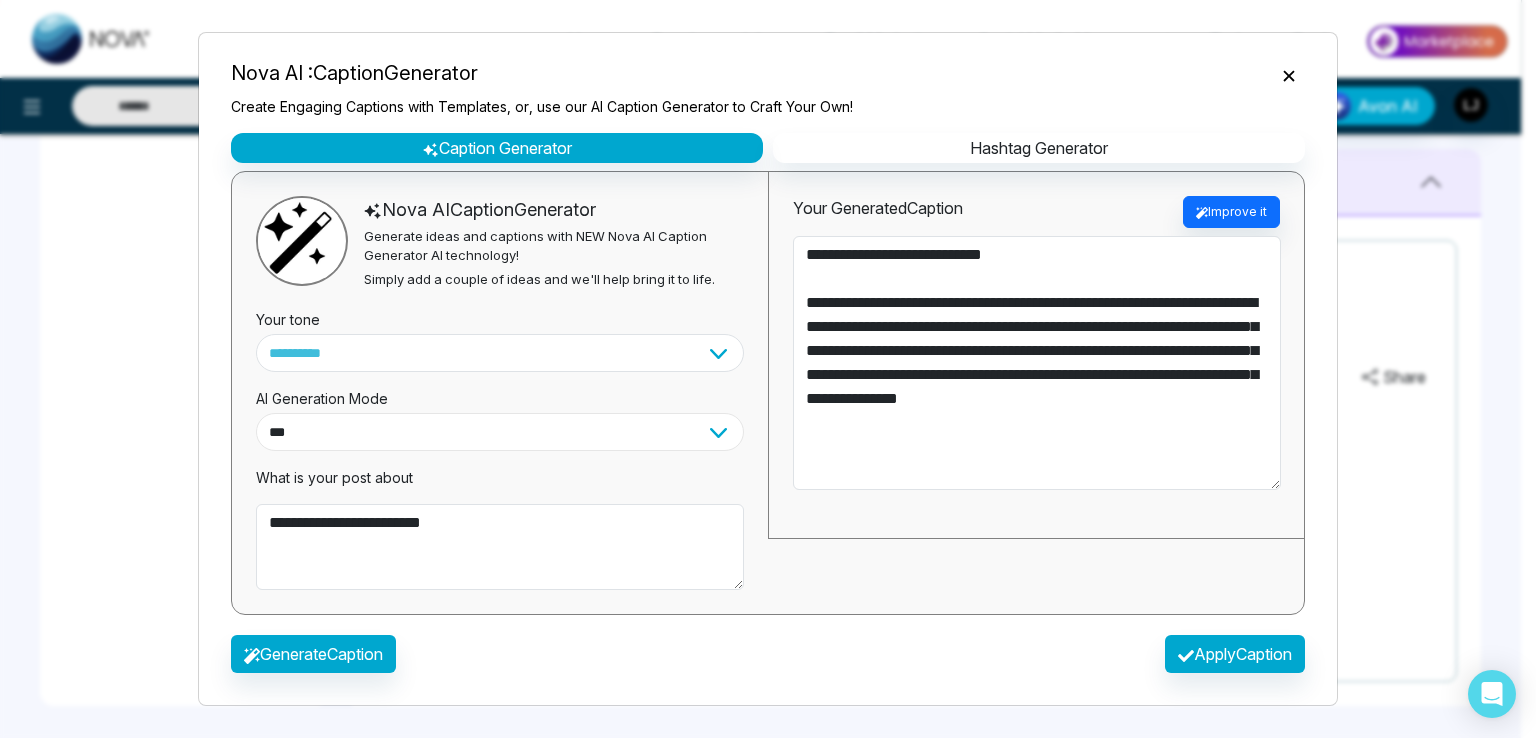 click on "**********" at bounding box center [500, 432] 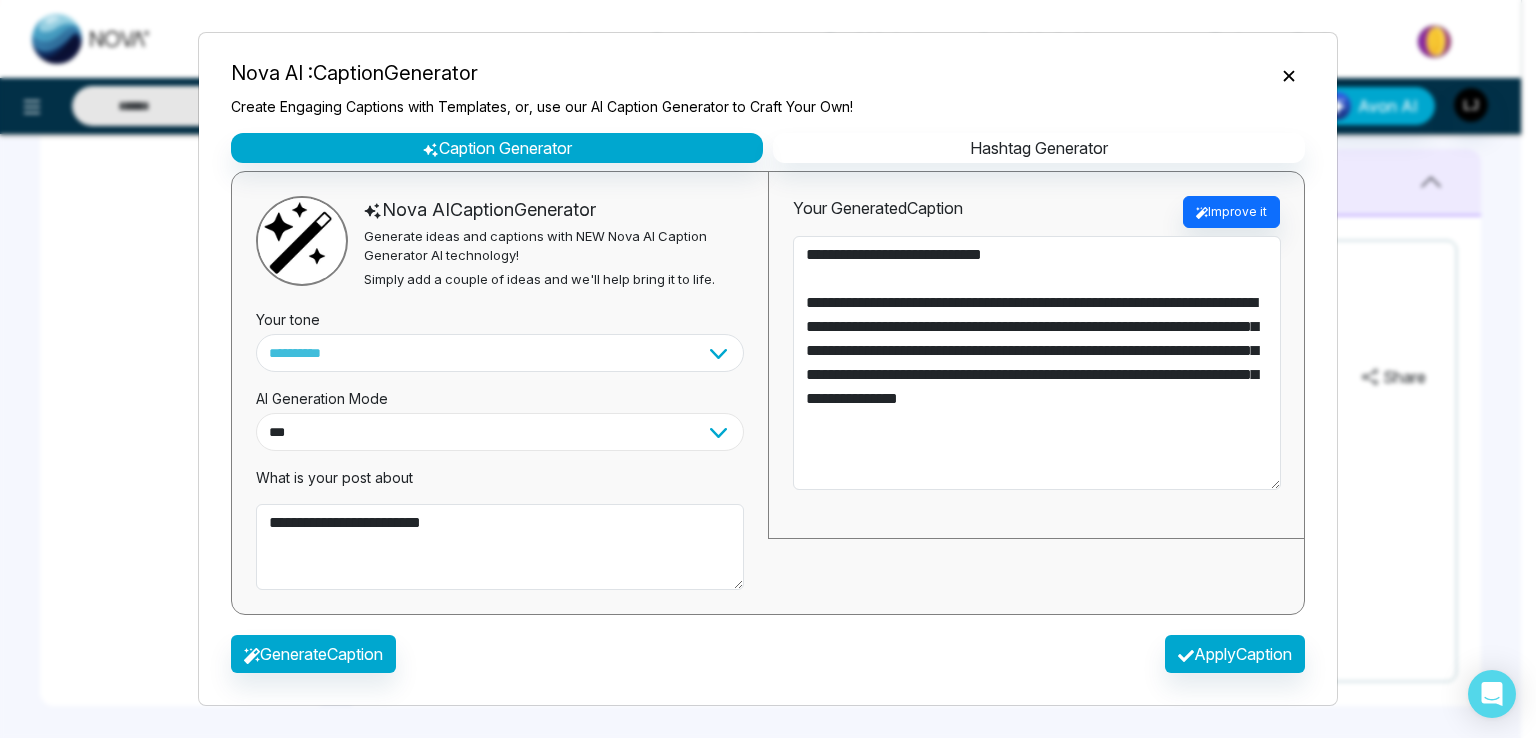 select on "**********" 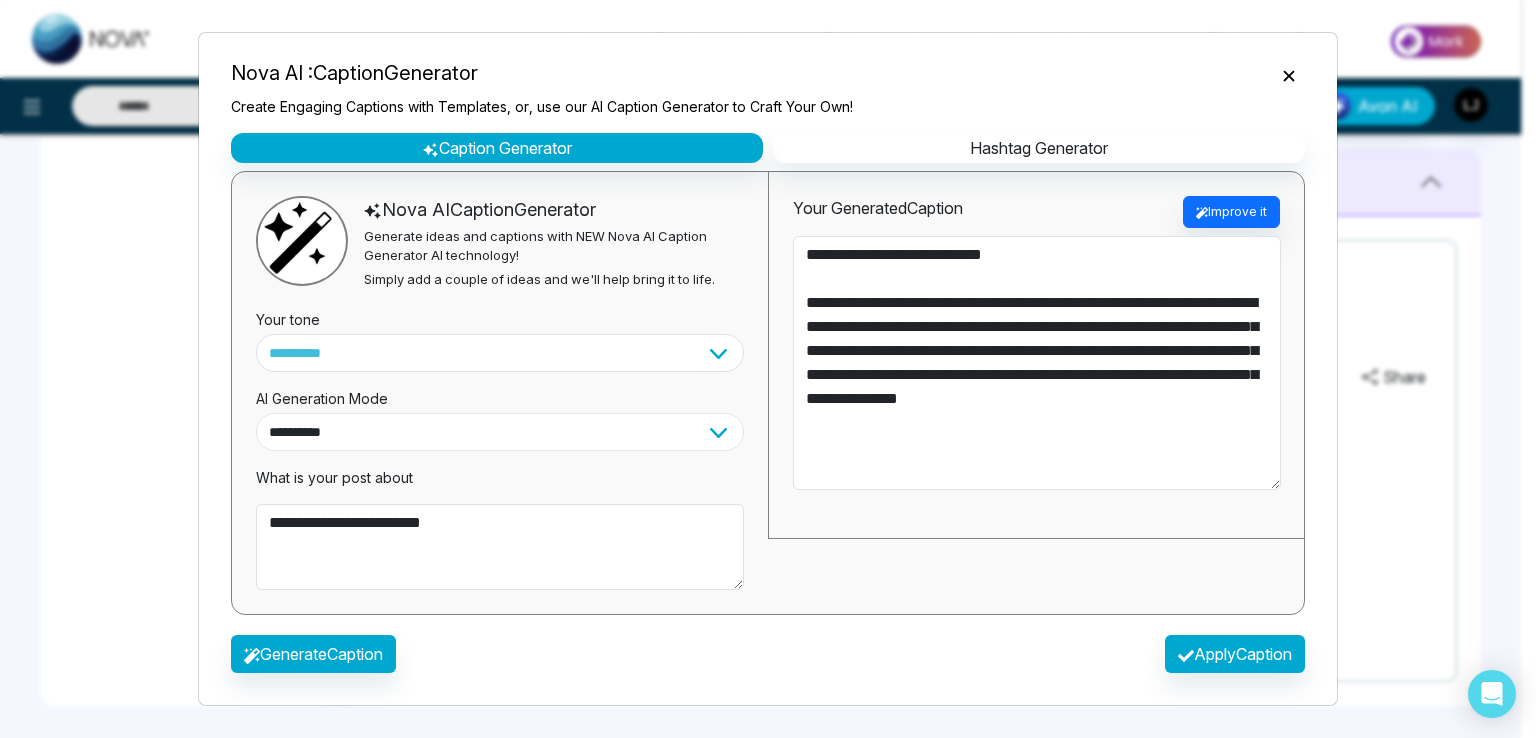 click on "**********" at bounding box center (500, 432) 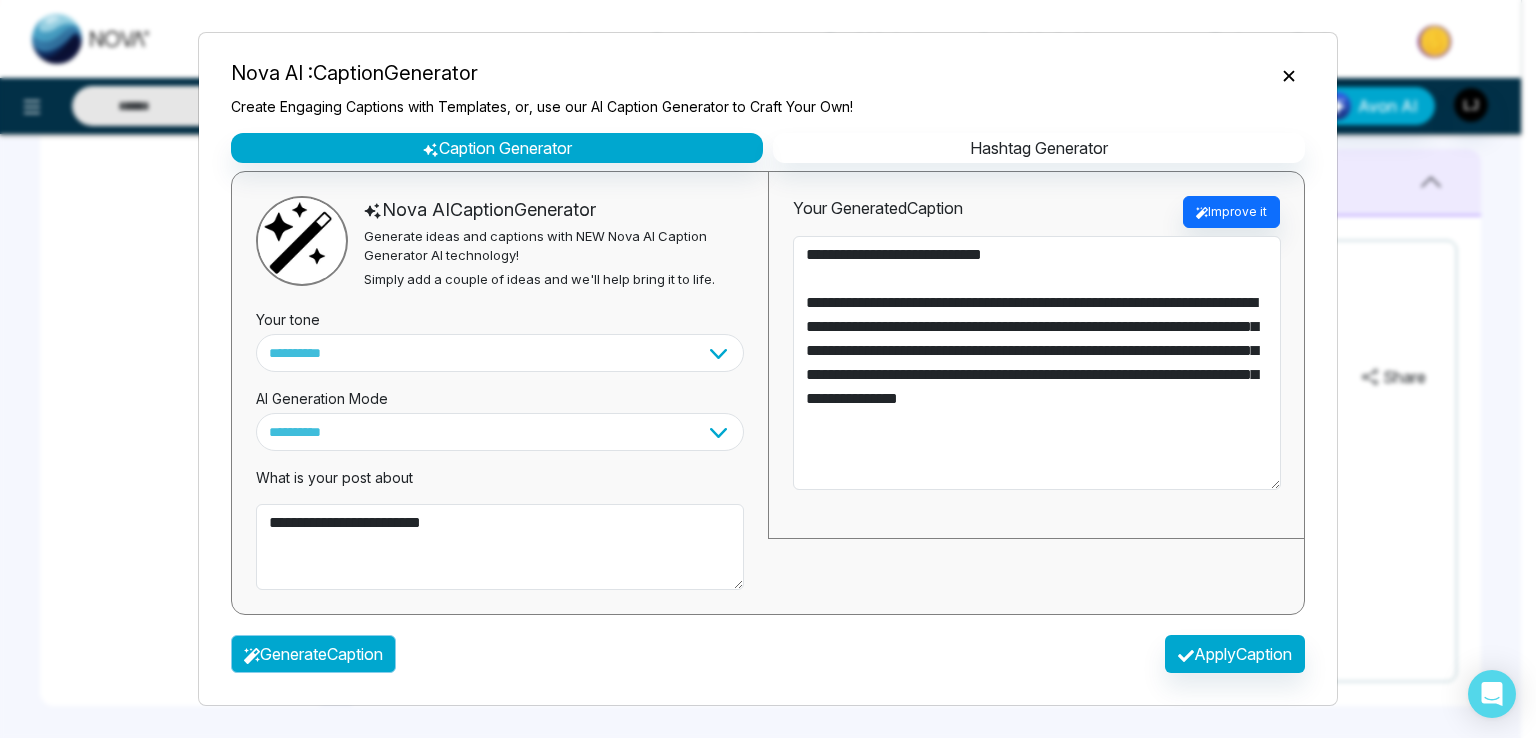 click on "Generate  Caption" at bounding box center [313, 654] 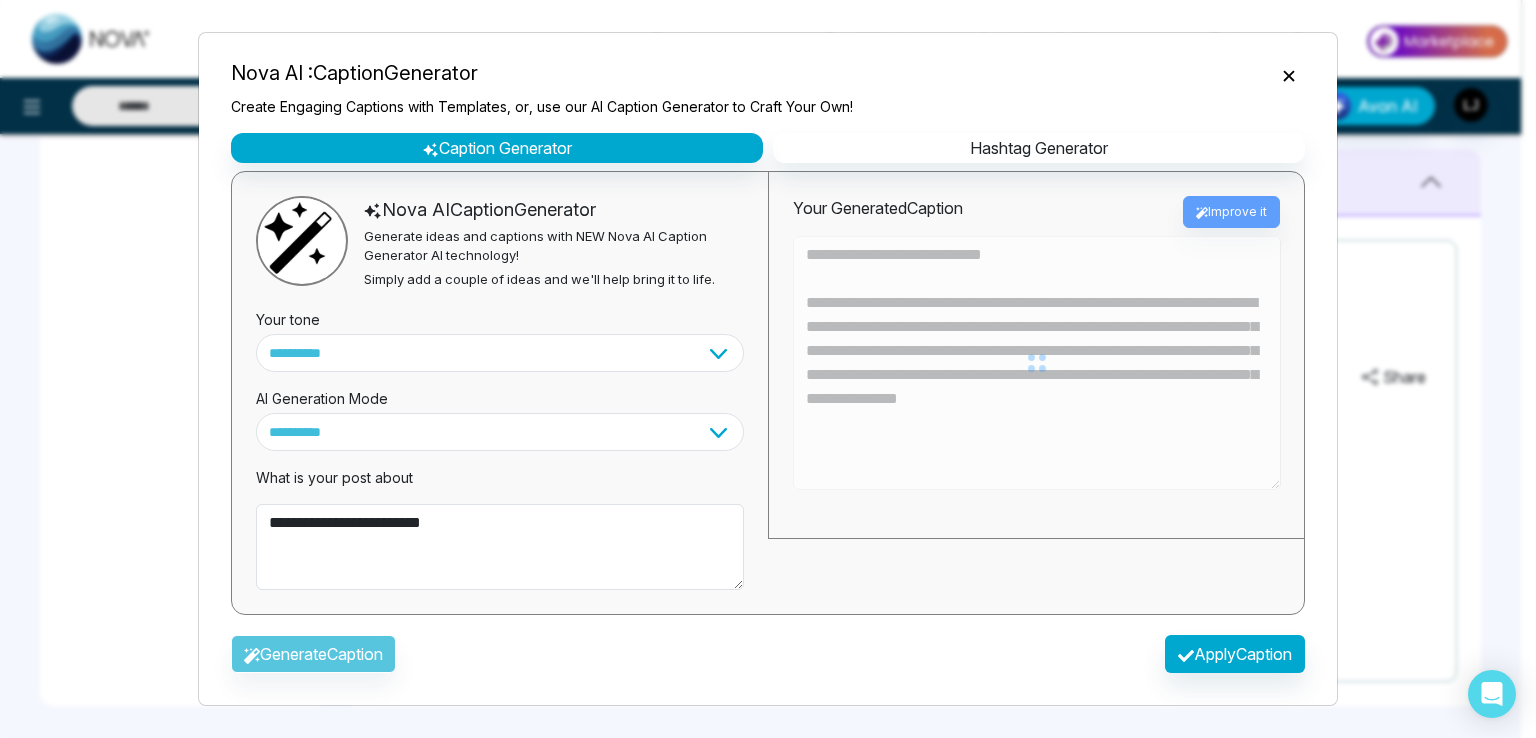 type on "**********" 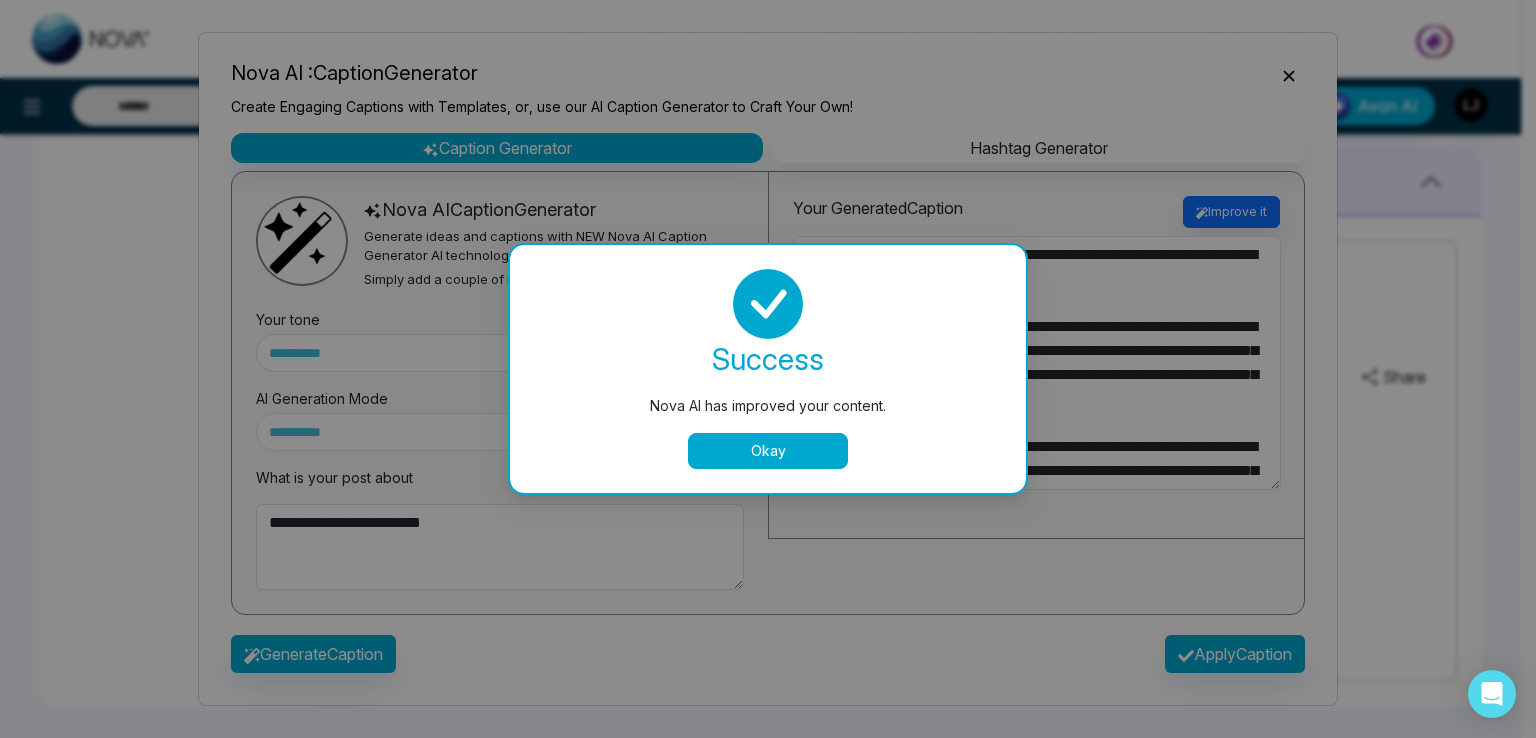 click on "Okay" at bounding box center [768, 451] 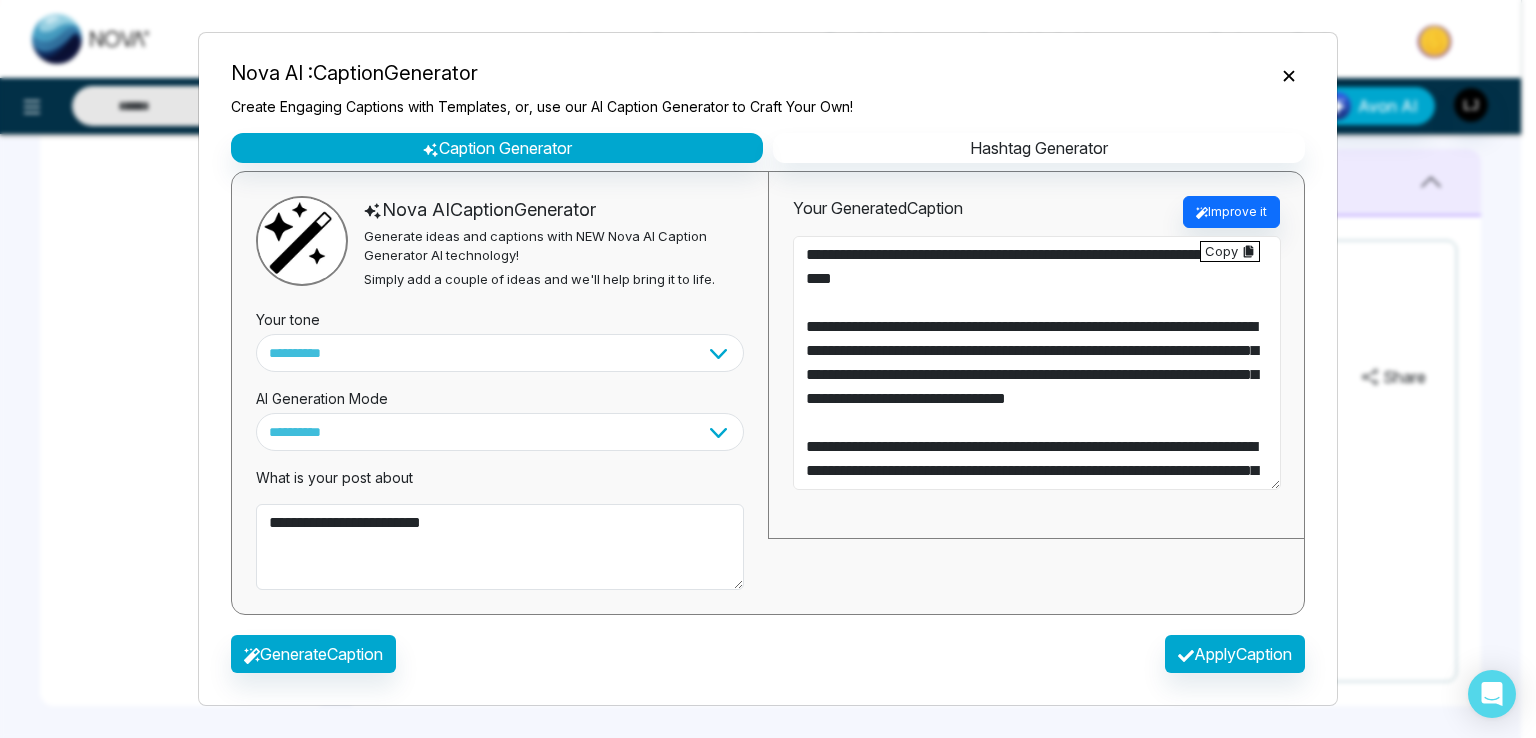 click at bounding box center (1037, 363) 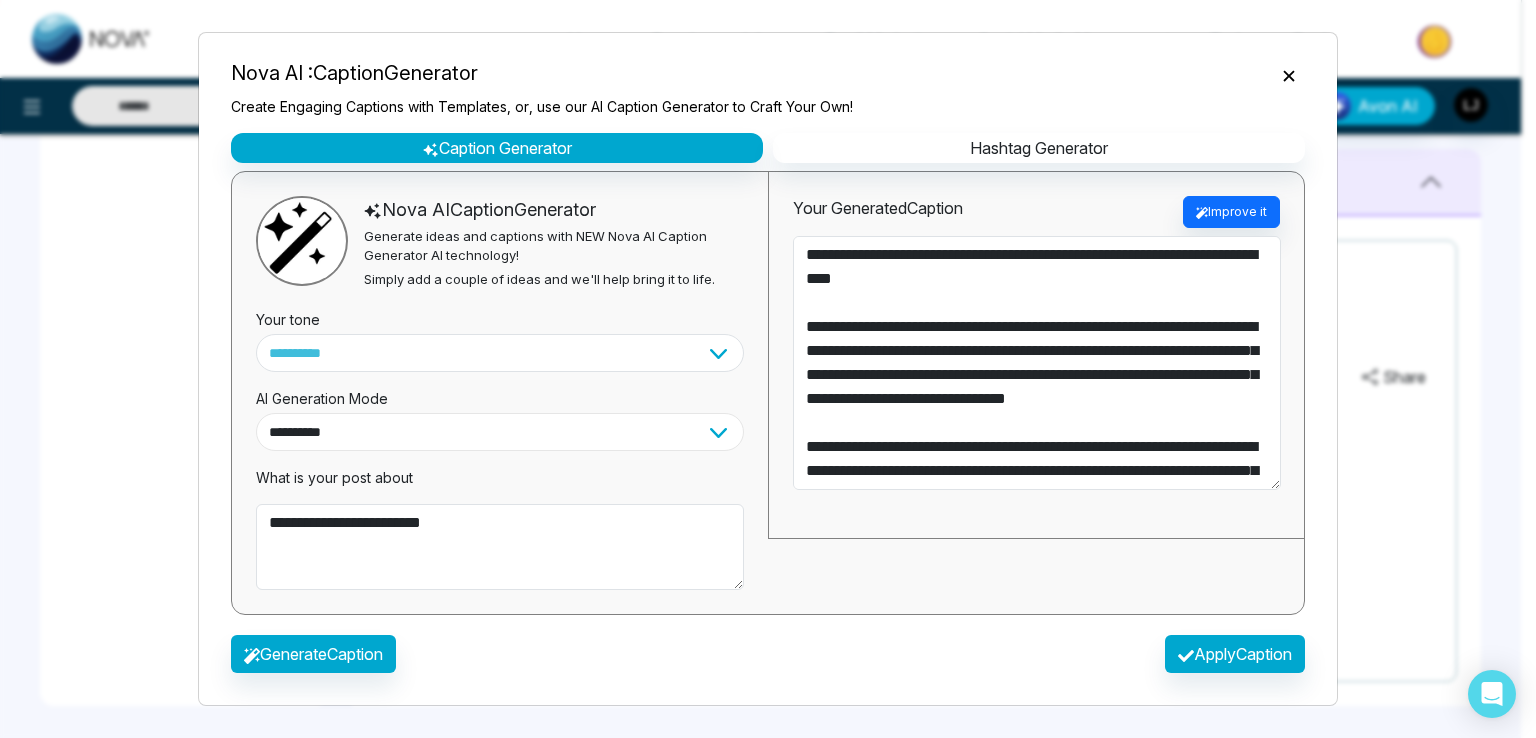 click on "**********" at bounding box center [500, 432] 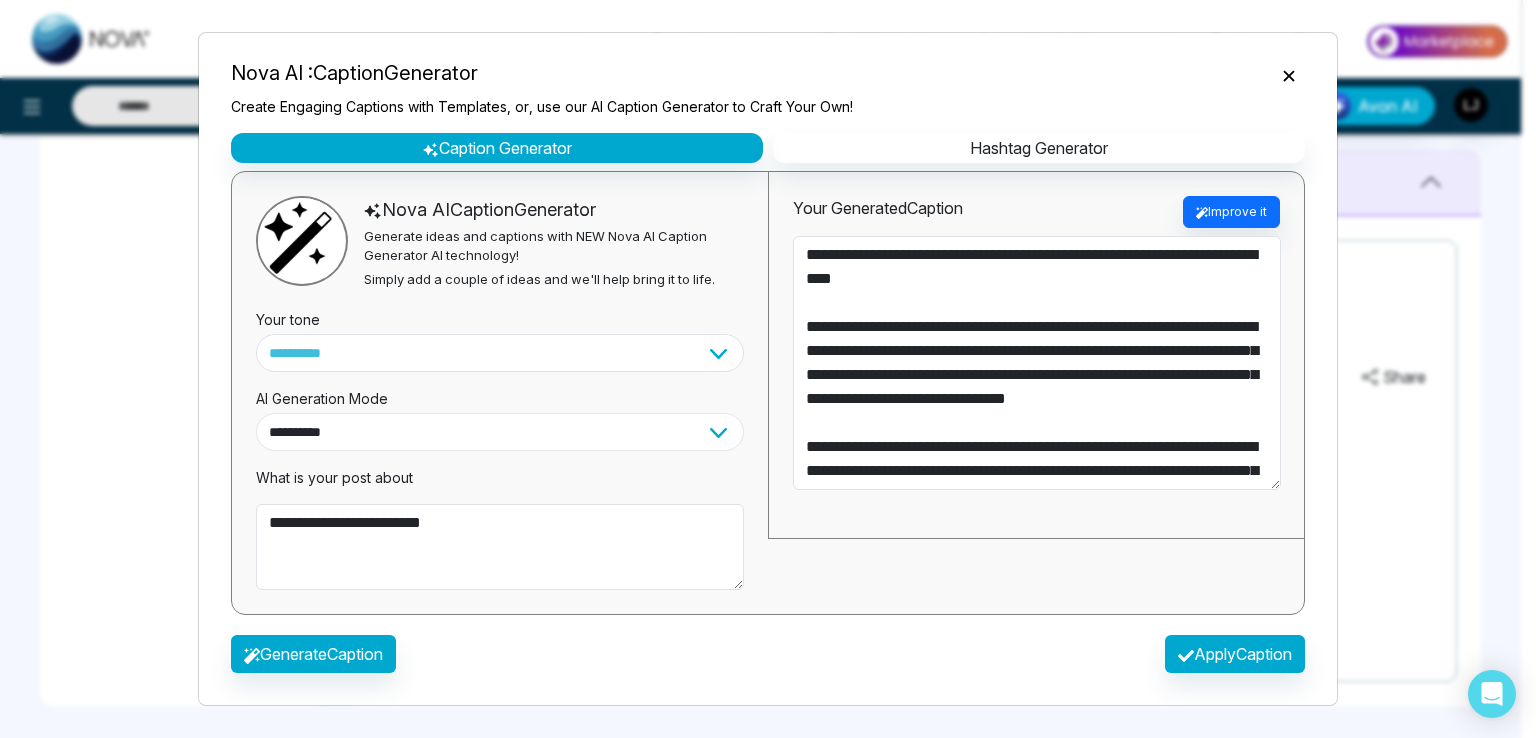 click on "**********" at bounding box center [500, 432] 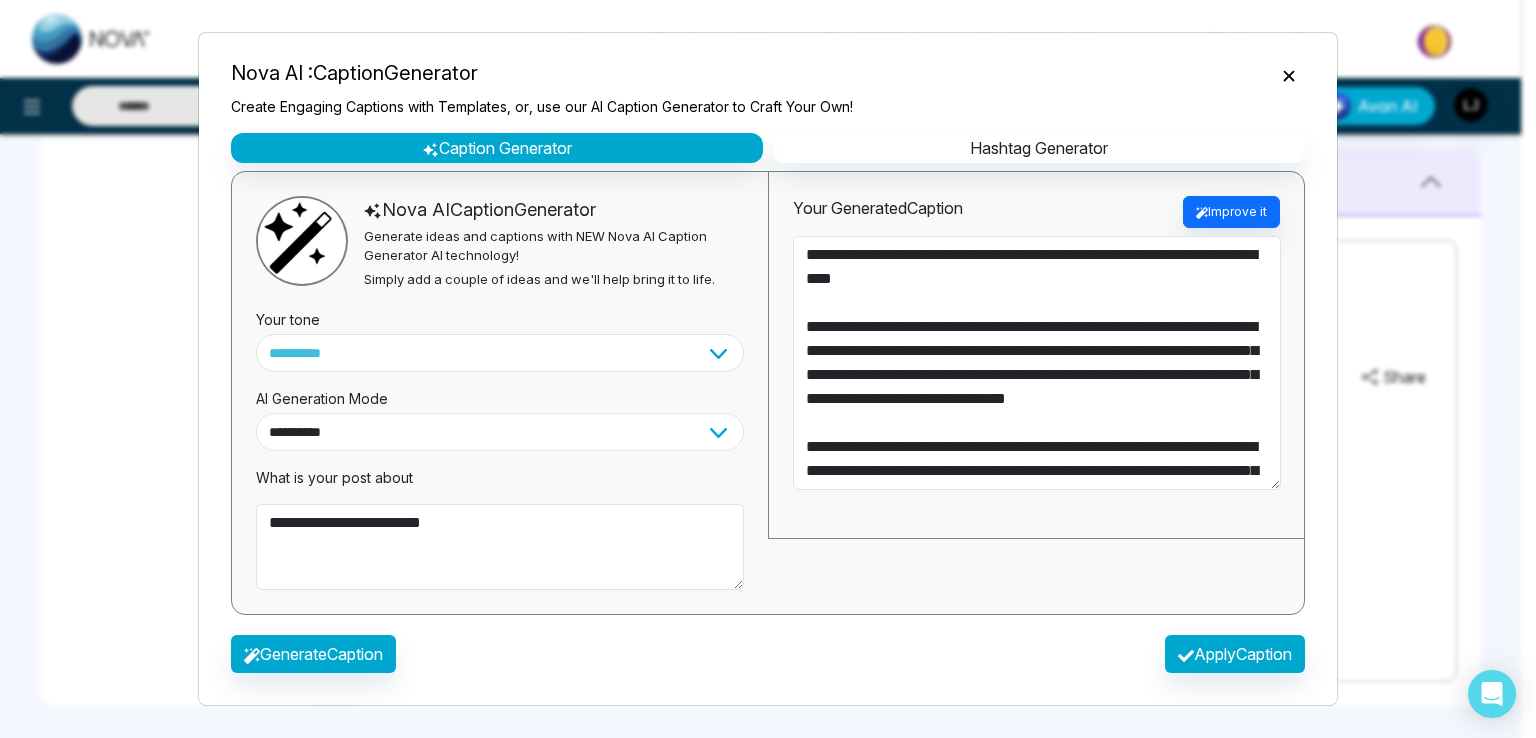 click on "**********" at bounding box center (500, 432) 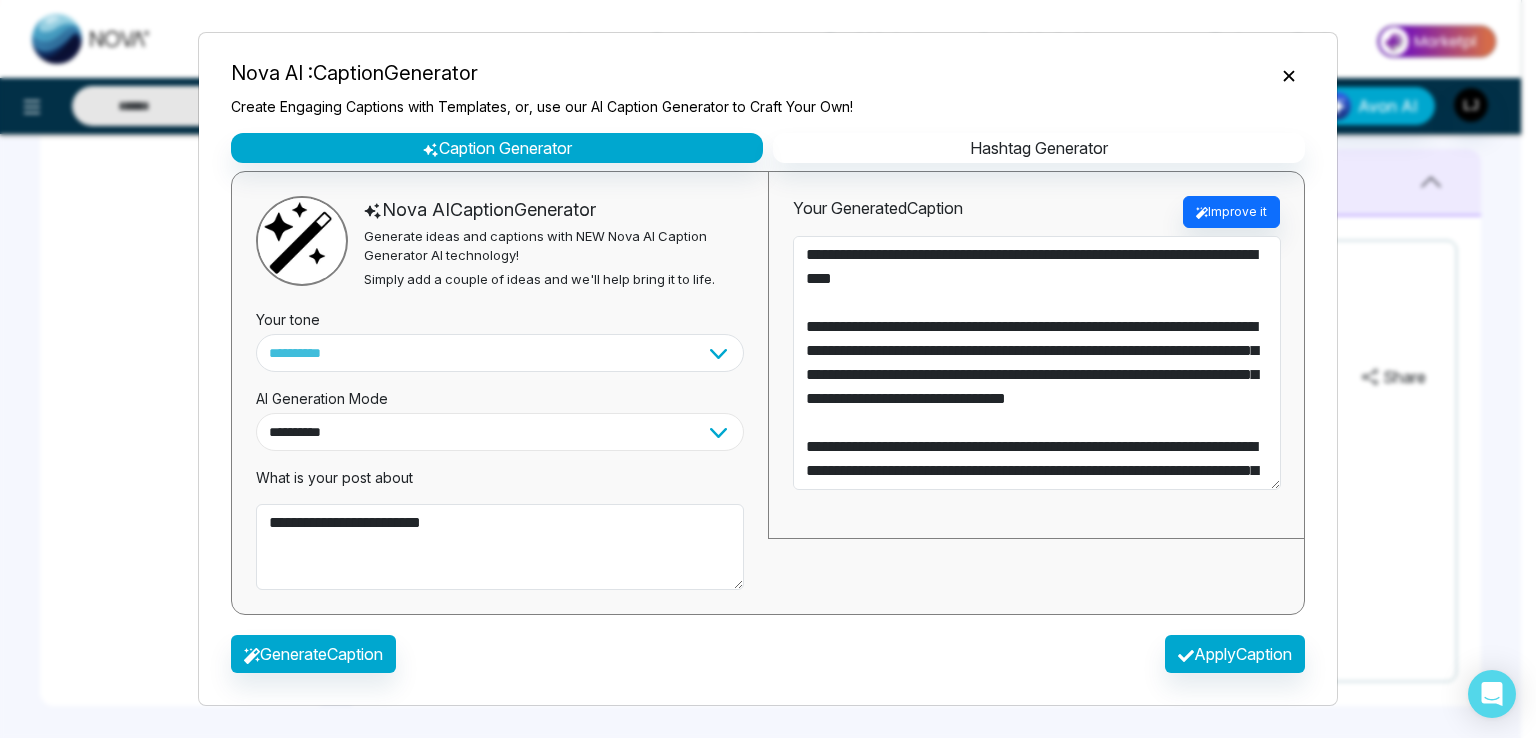 select on "*********" 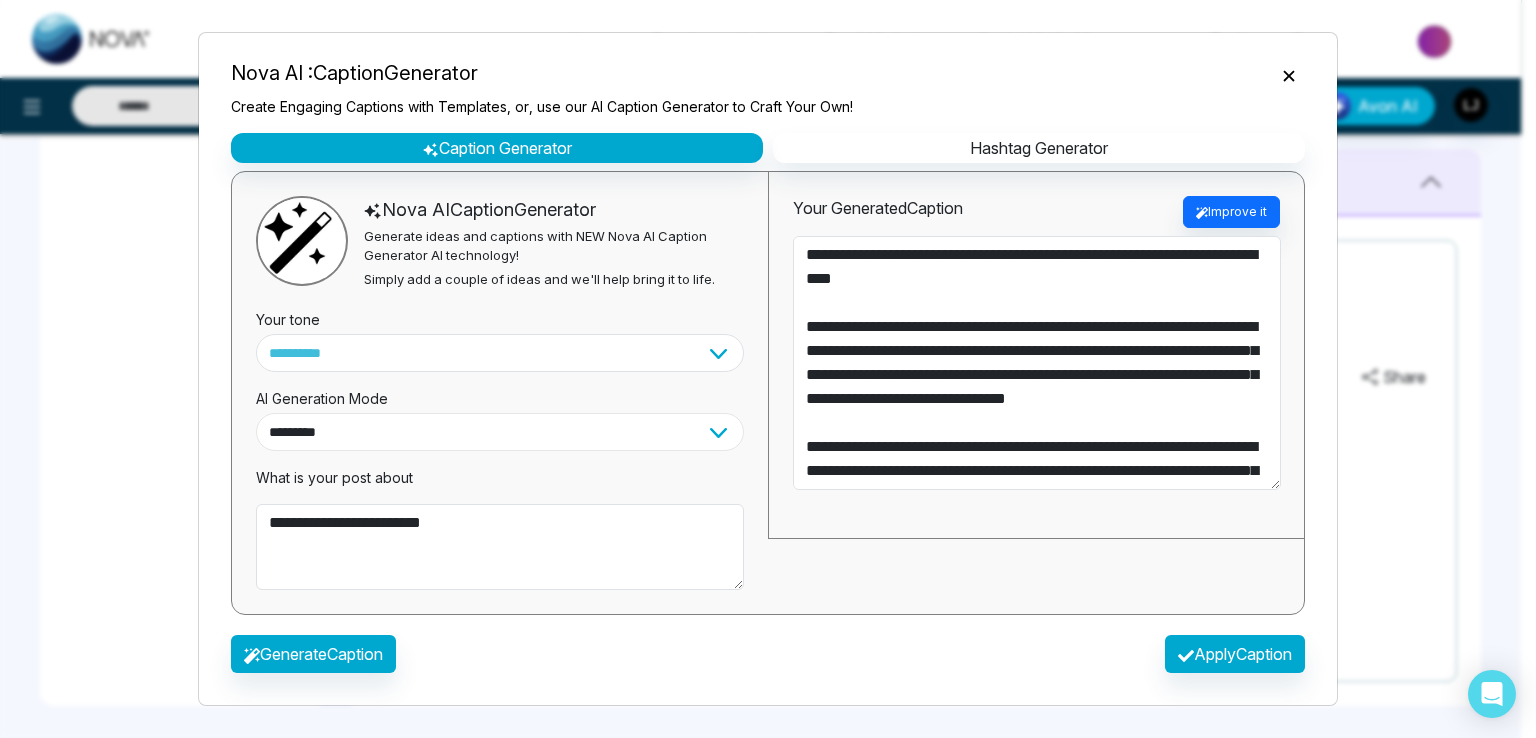 click on "**********" at bounding box center [500, 432] 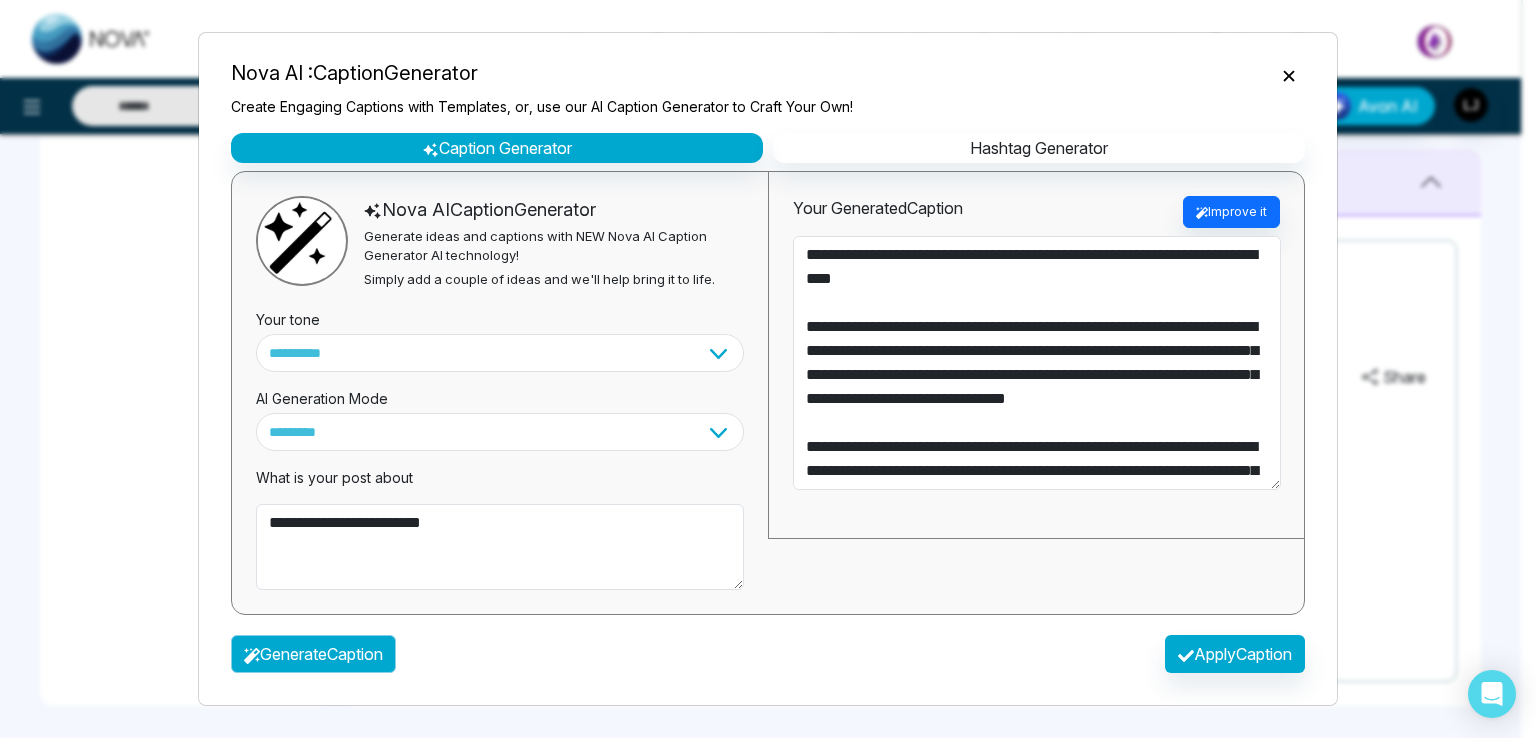 click on "Generate  Caption" at bounding box center (313, 654) 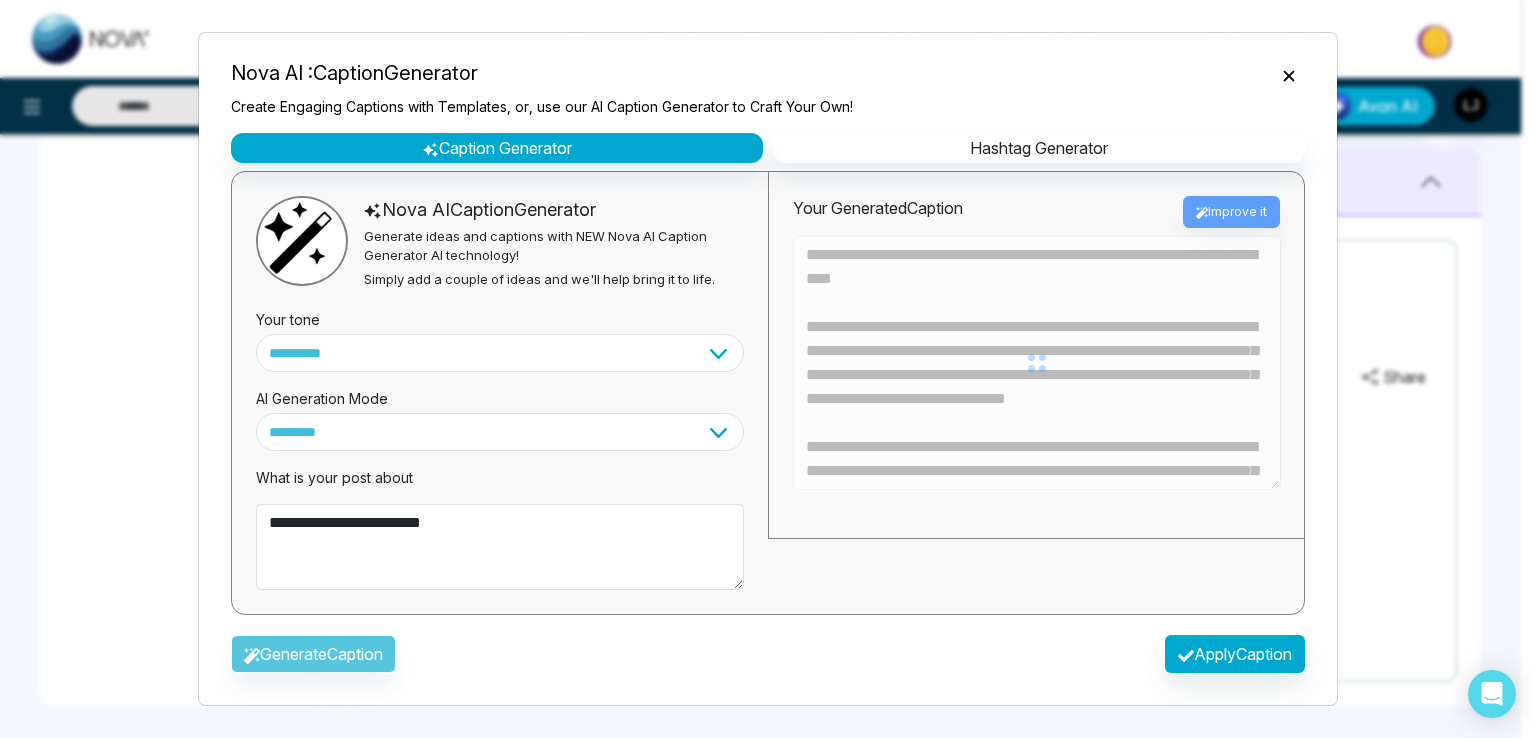 type on "**********" 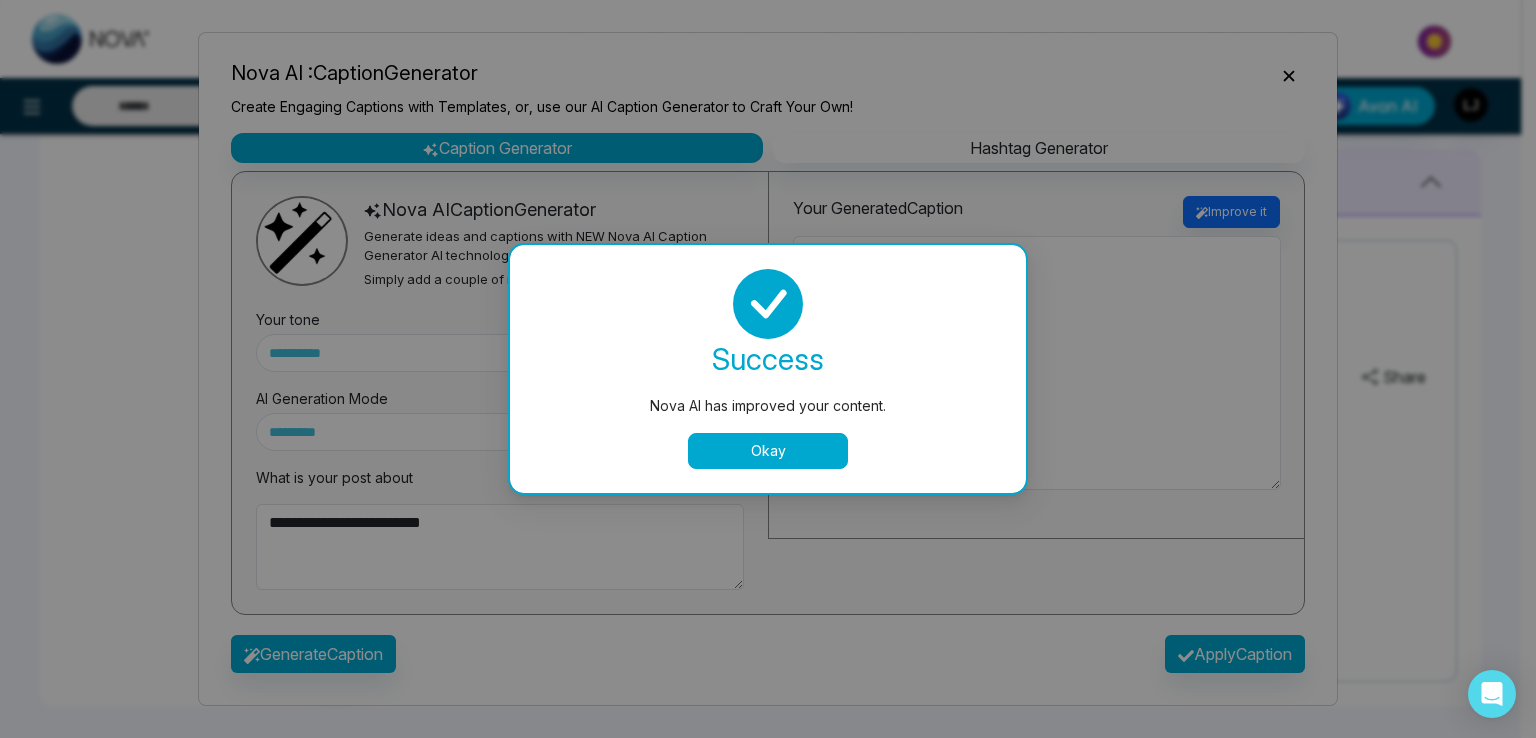 click on "Okay" at bounding box center (768, 451) 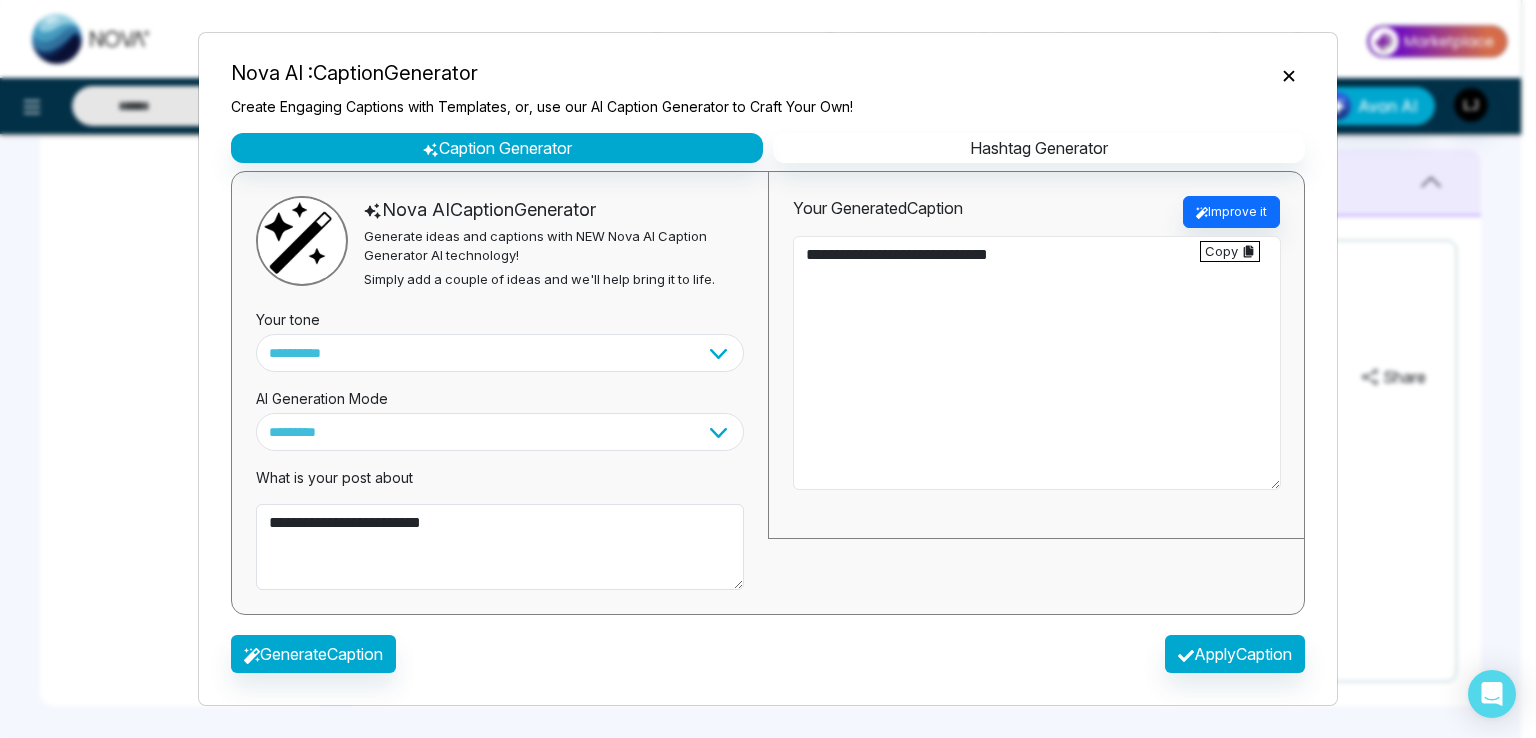 drag, startPoint x: 805, startPoint y: 253, endPoint x: 1130, endPoint y: 242, distance: 325.1861 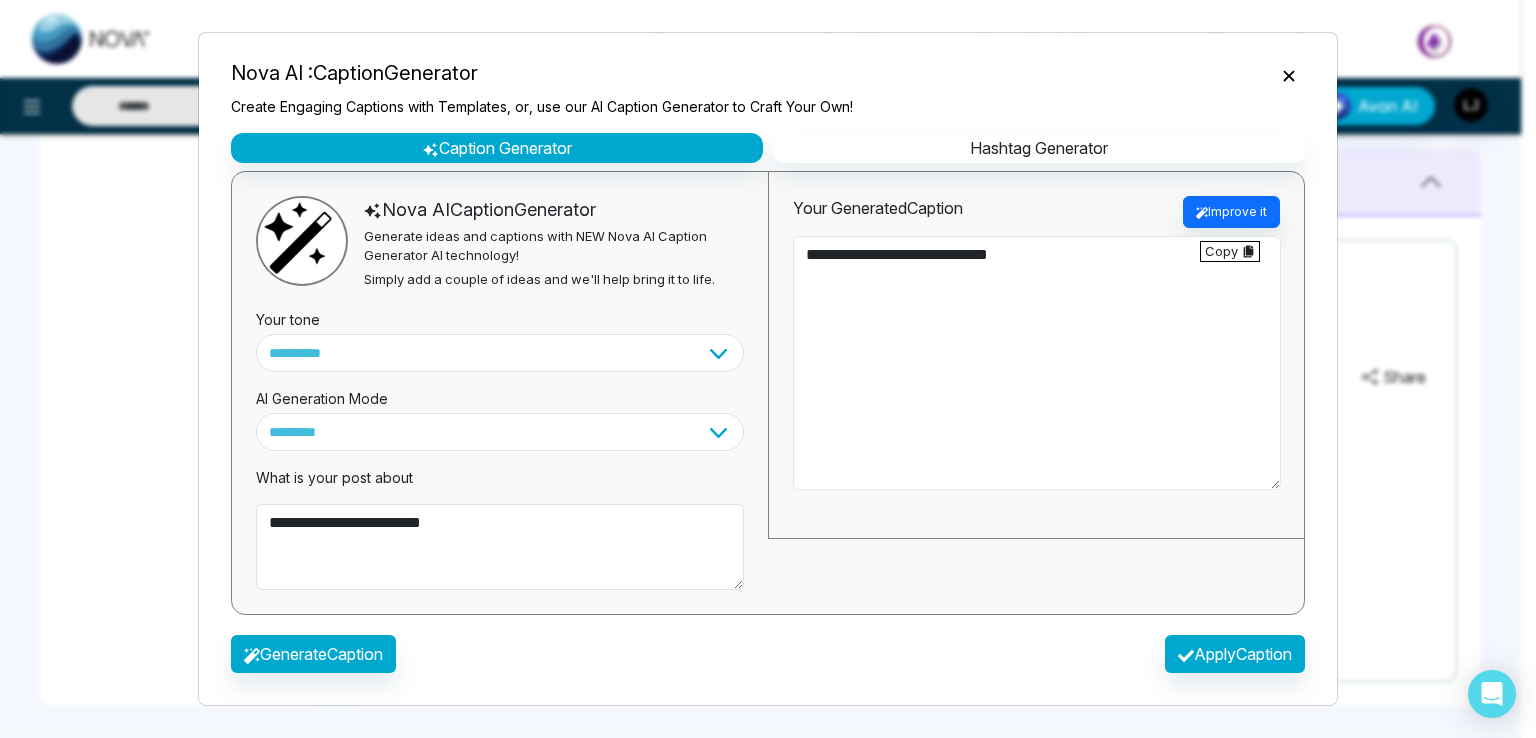 click on "**********" at bounding box center [1037, 363] 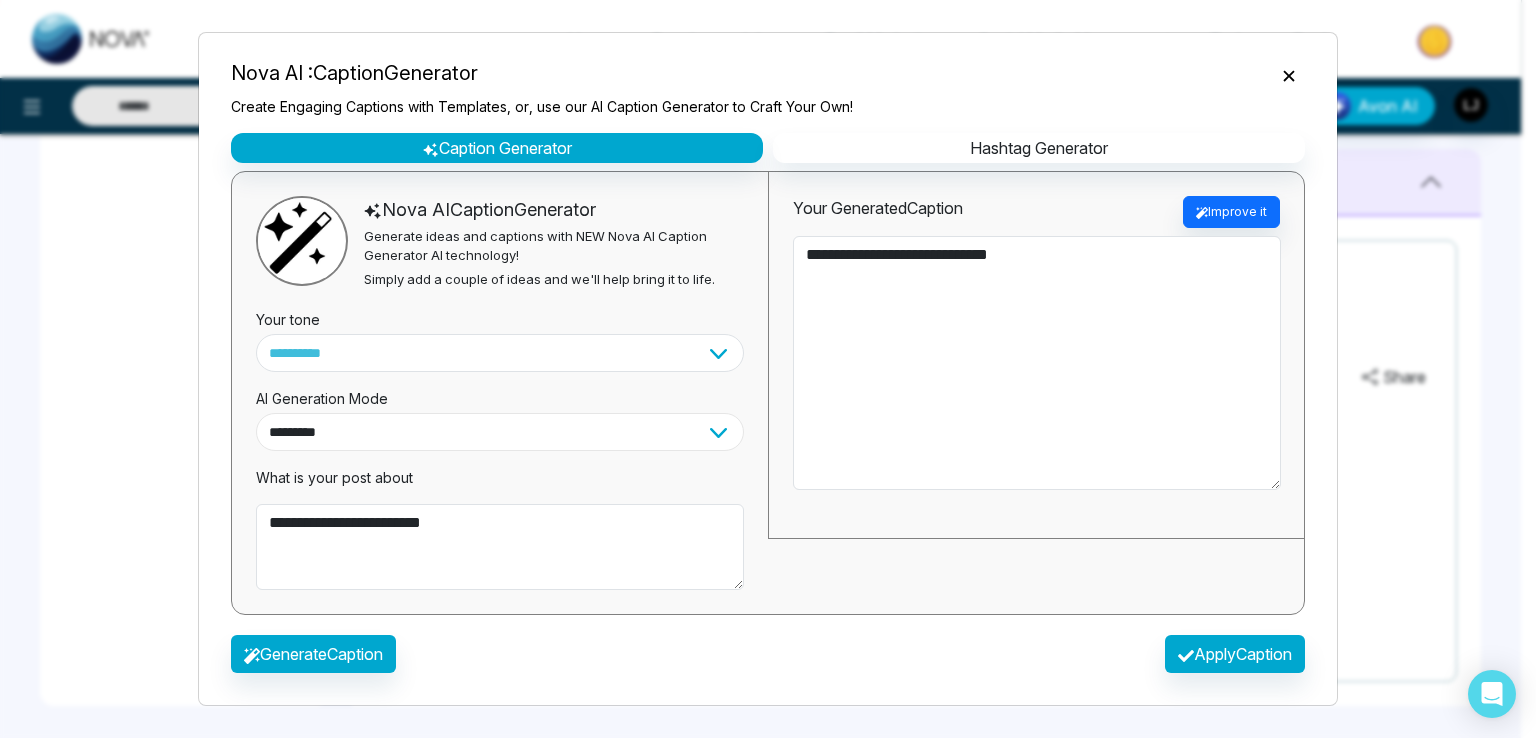 click on "**********" at bounding box center [500, 432] 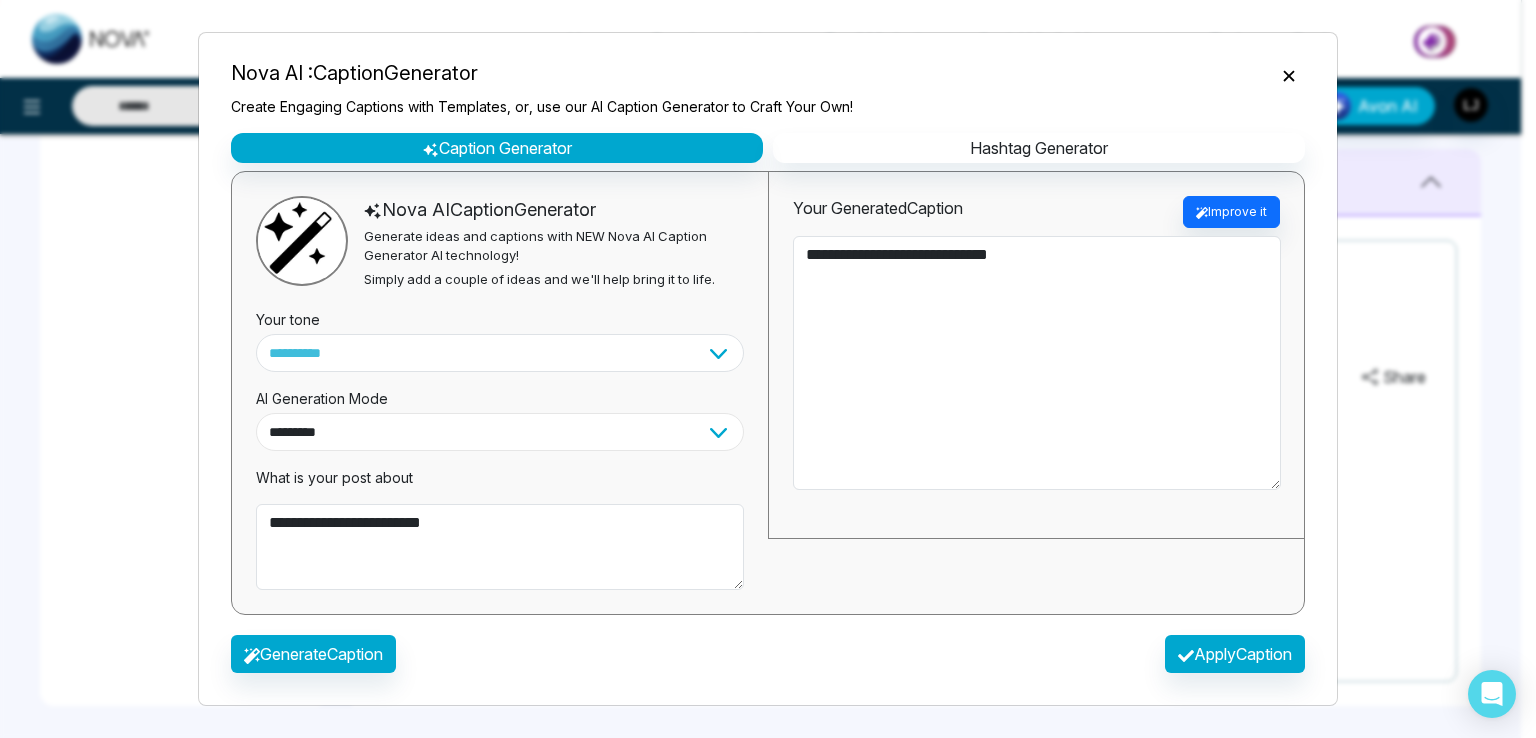 select on "*********" 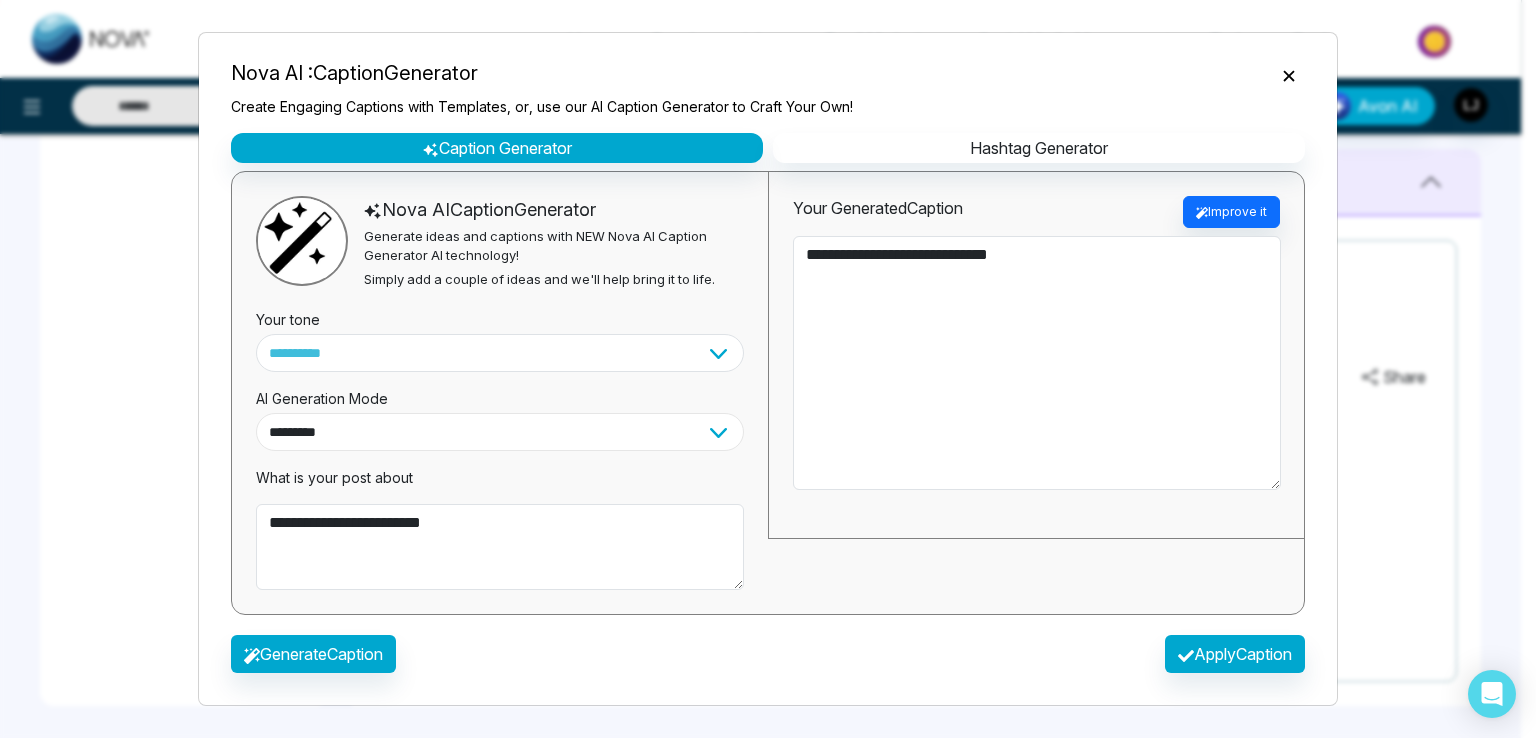 click on "**********" at bounding box center [500, 432] 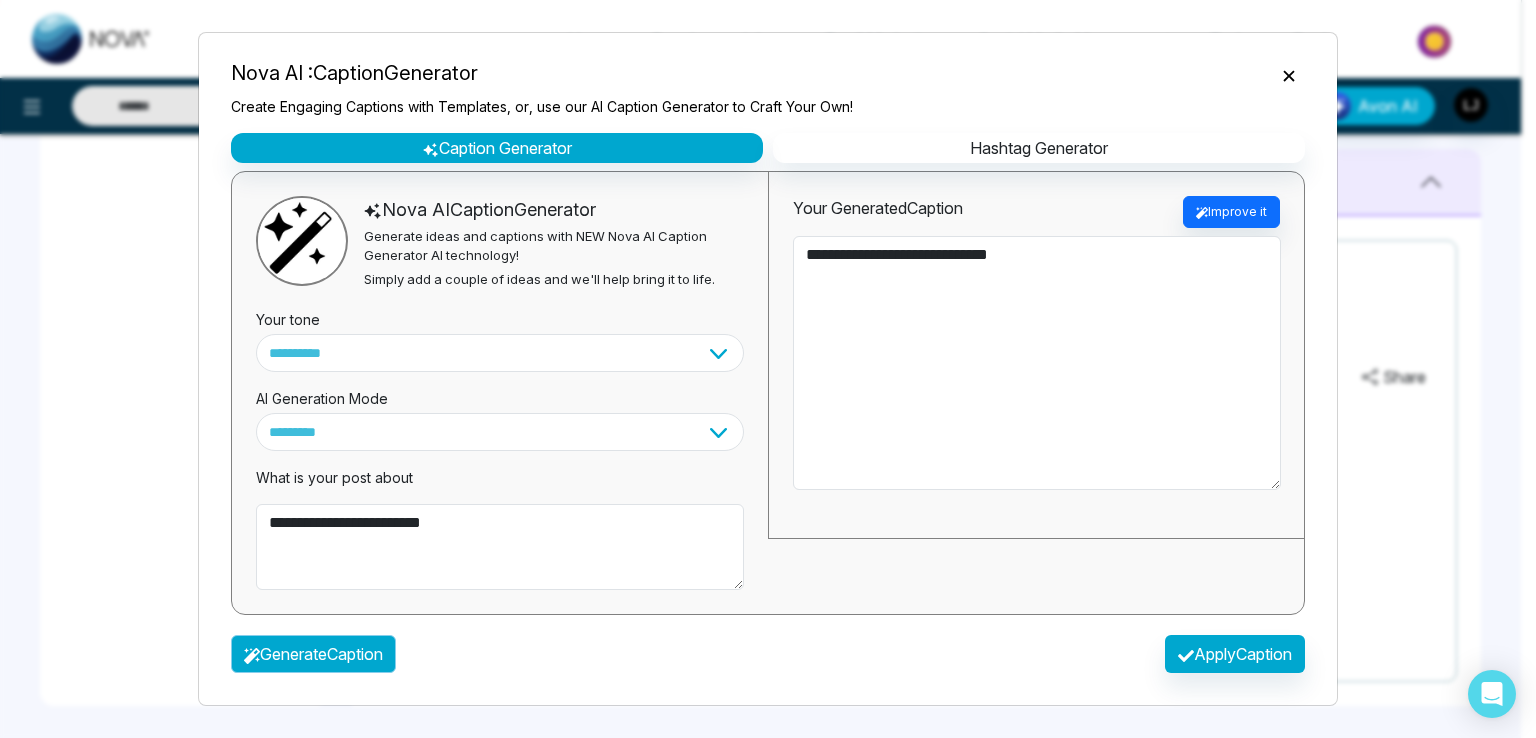 click on "Generate  Caption" at bounding box center (313, 654) 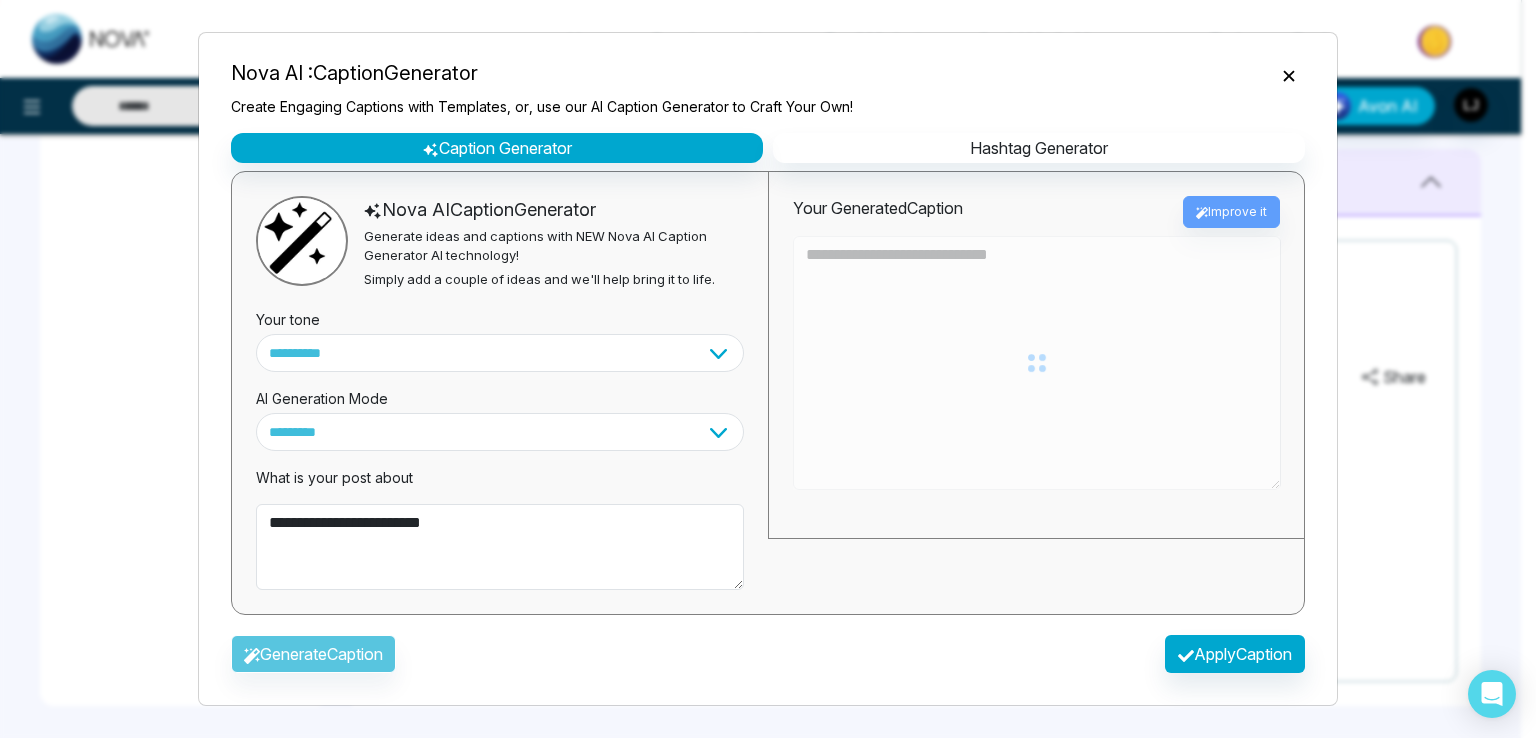 type on "**********" 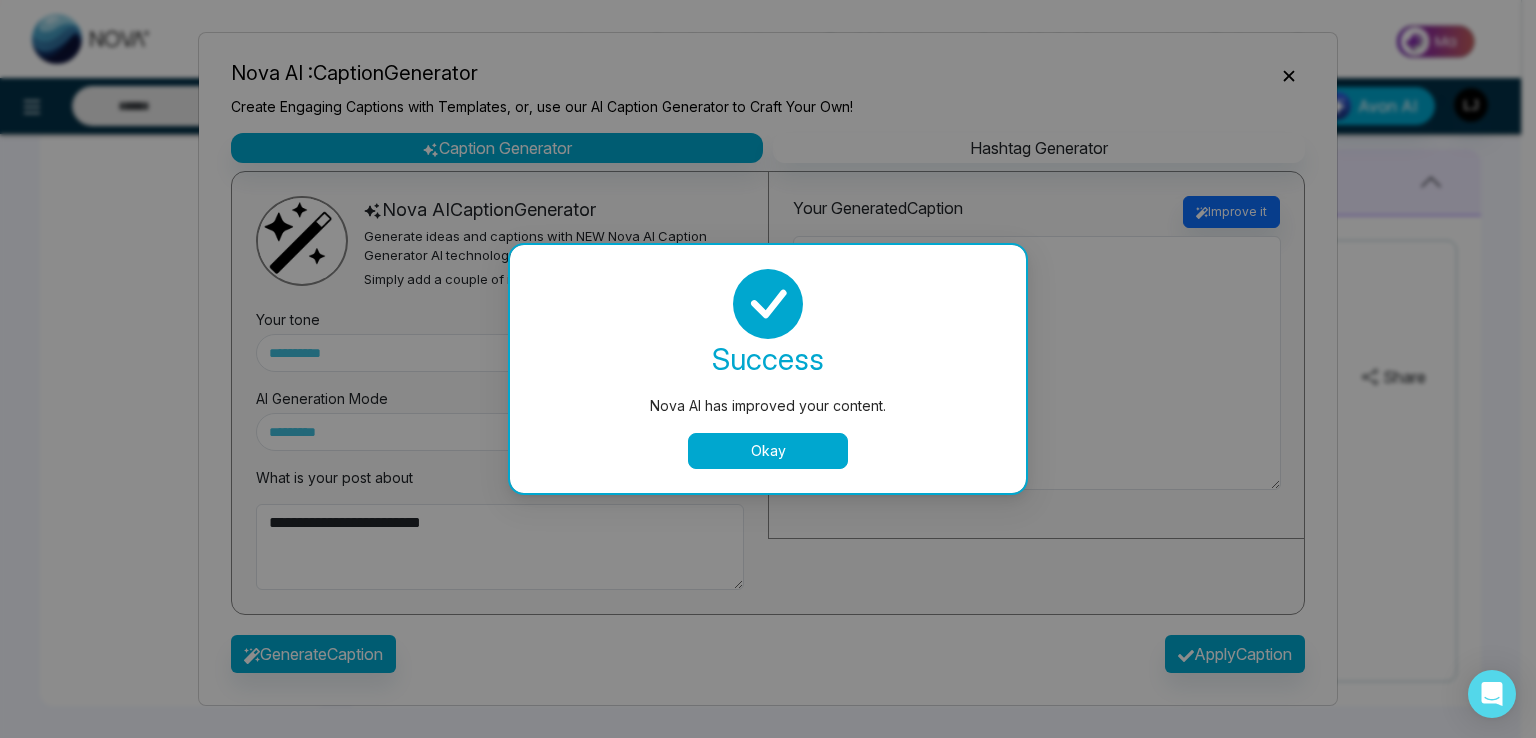 click on "Okay" at bounding box center (768, 451) 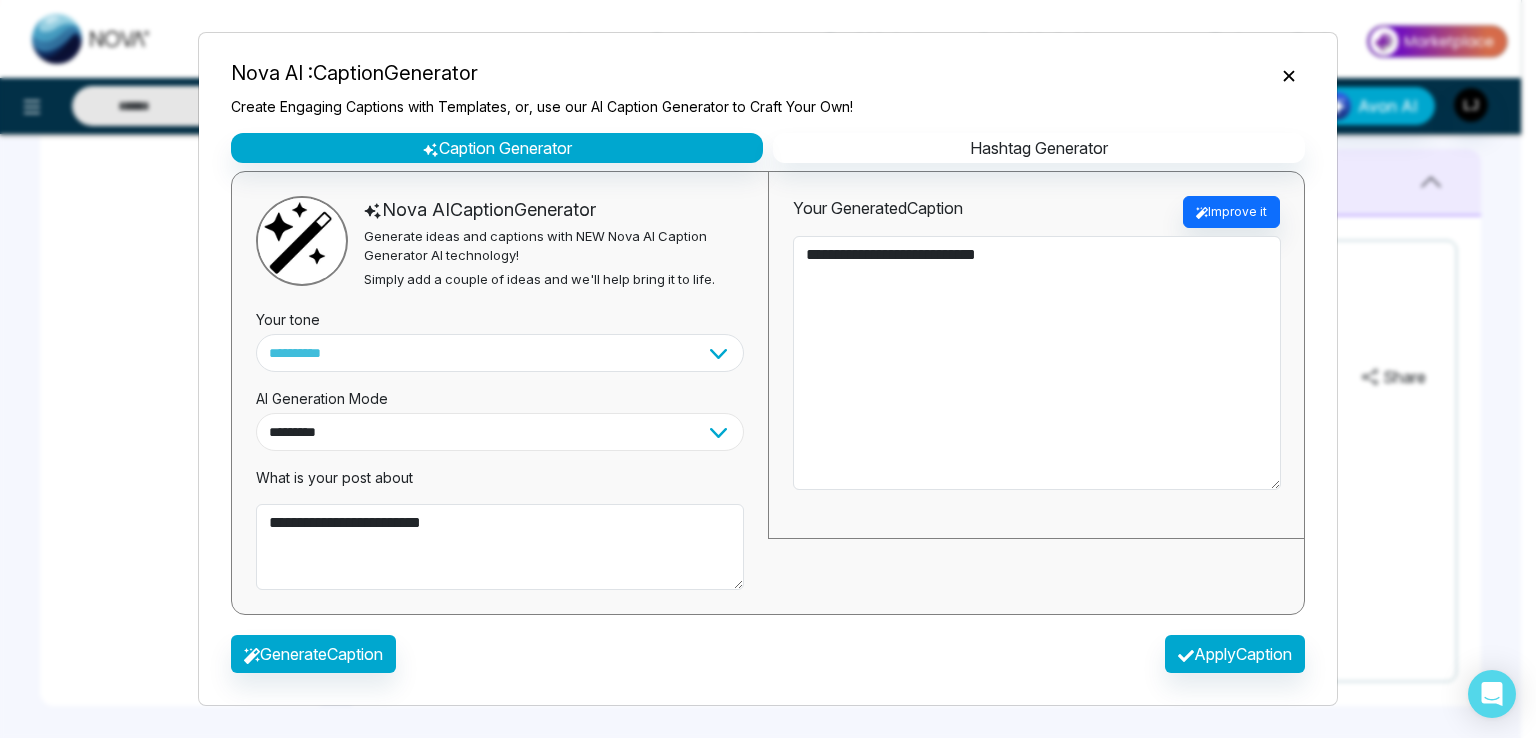 click on "**********" at bounding box center [500, 432] 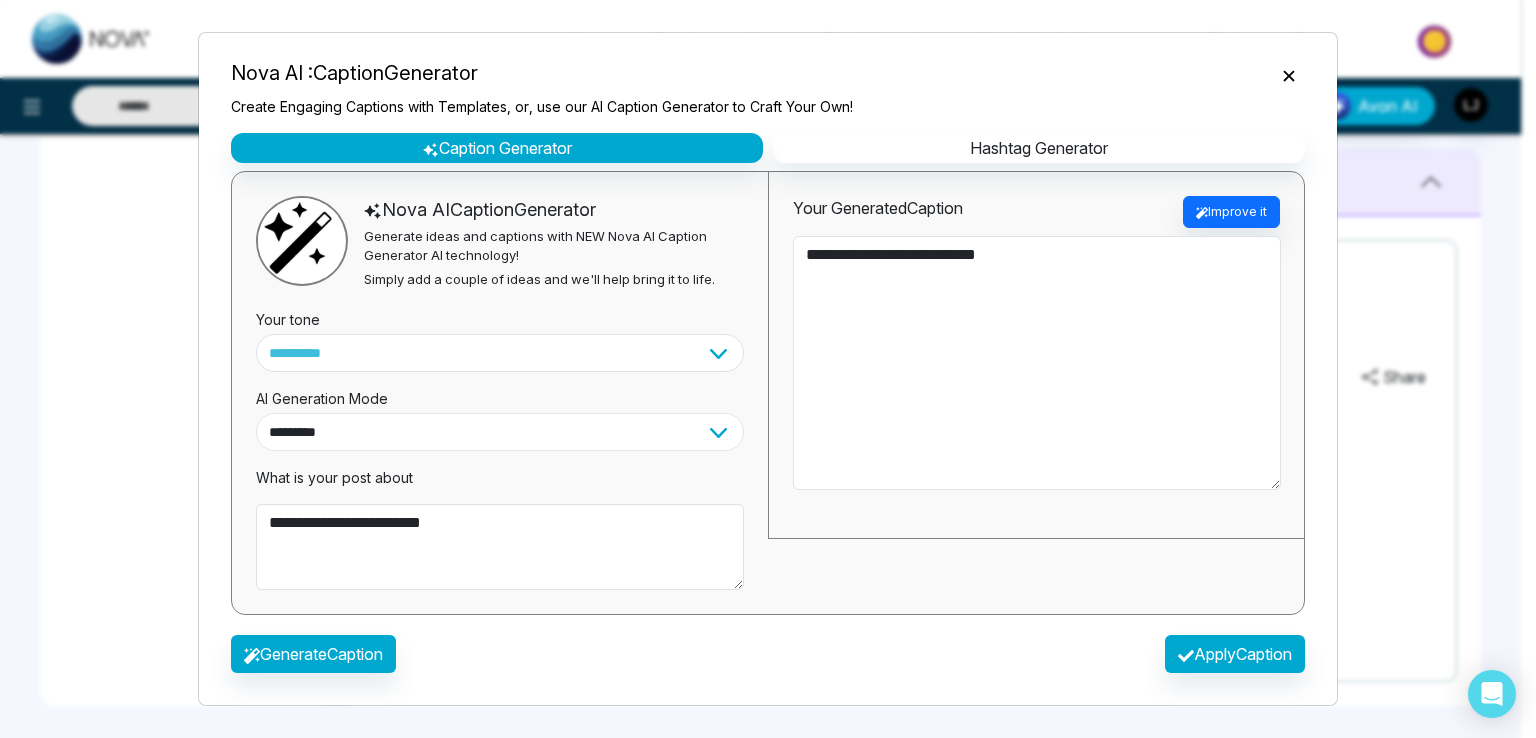 select on "********" 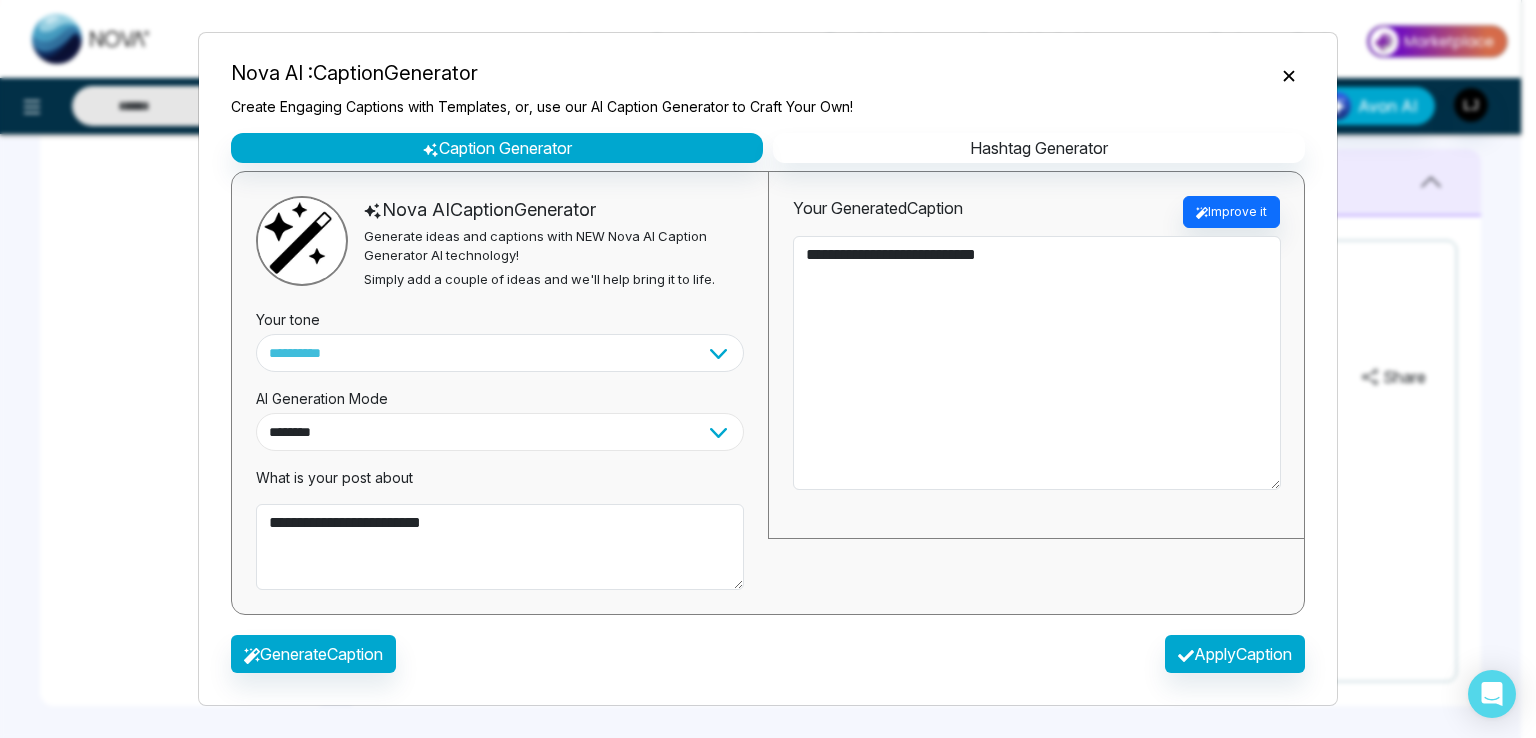 click on "**********" at bounding box center (500, 432) 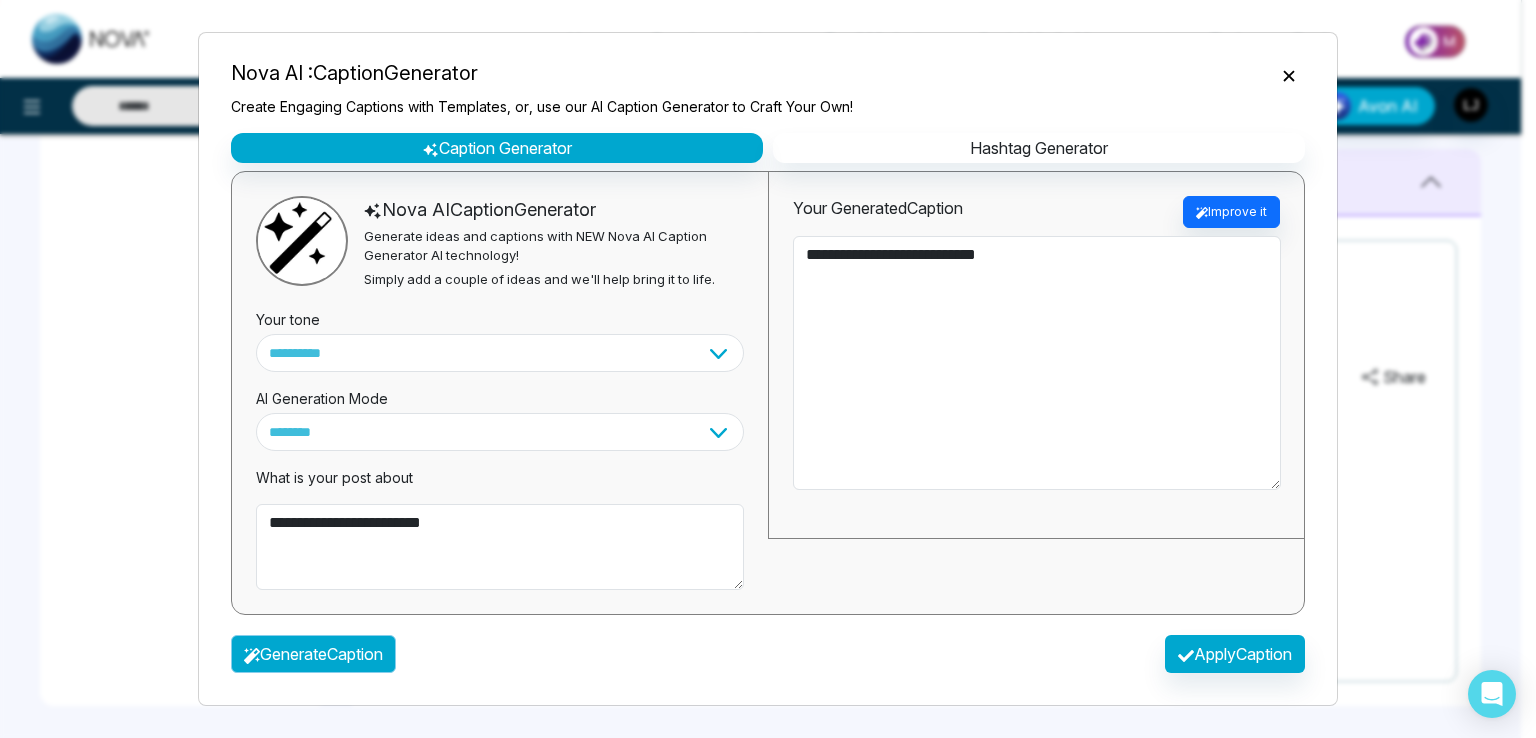 click on "Generate  Caption" at bounding box center (313, 654) 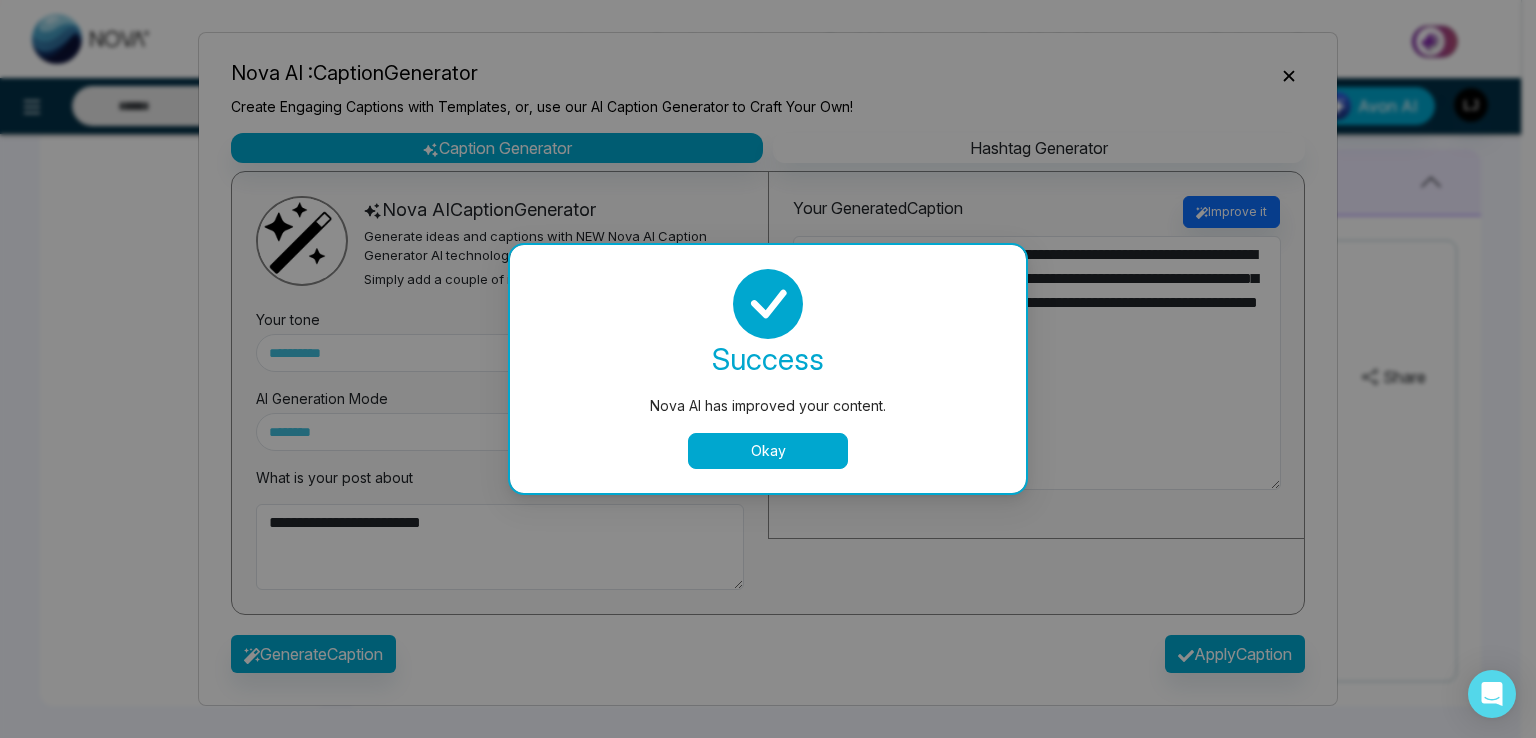 click on "Okay" at bounding box center [768, 451] 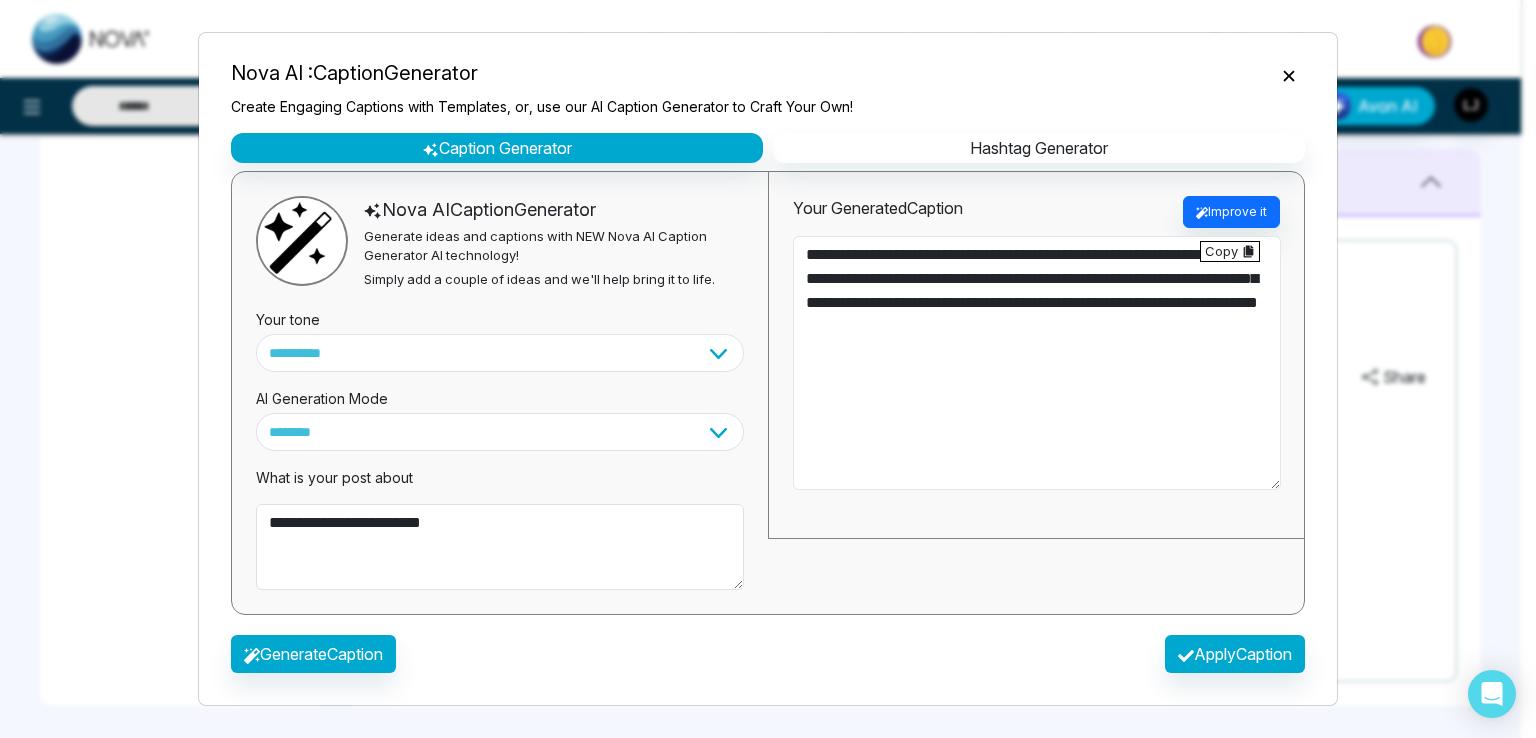 drag, startPoint x: 913, startPoint y: 387, endPoint x: 785, endPoint y: 216, distance: 213.6001 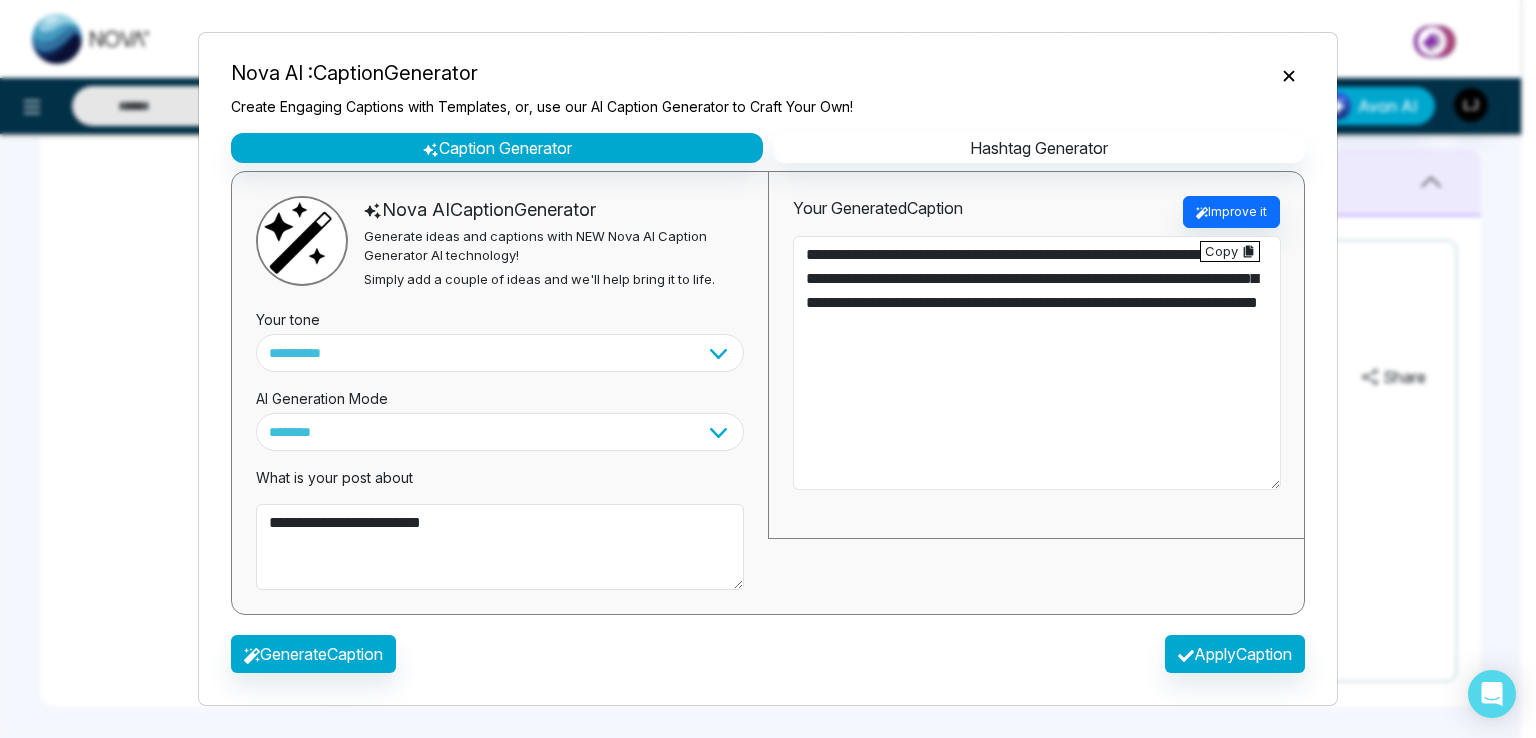 click on "**********" at bounding box center (1036, 355) 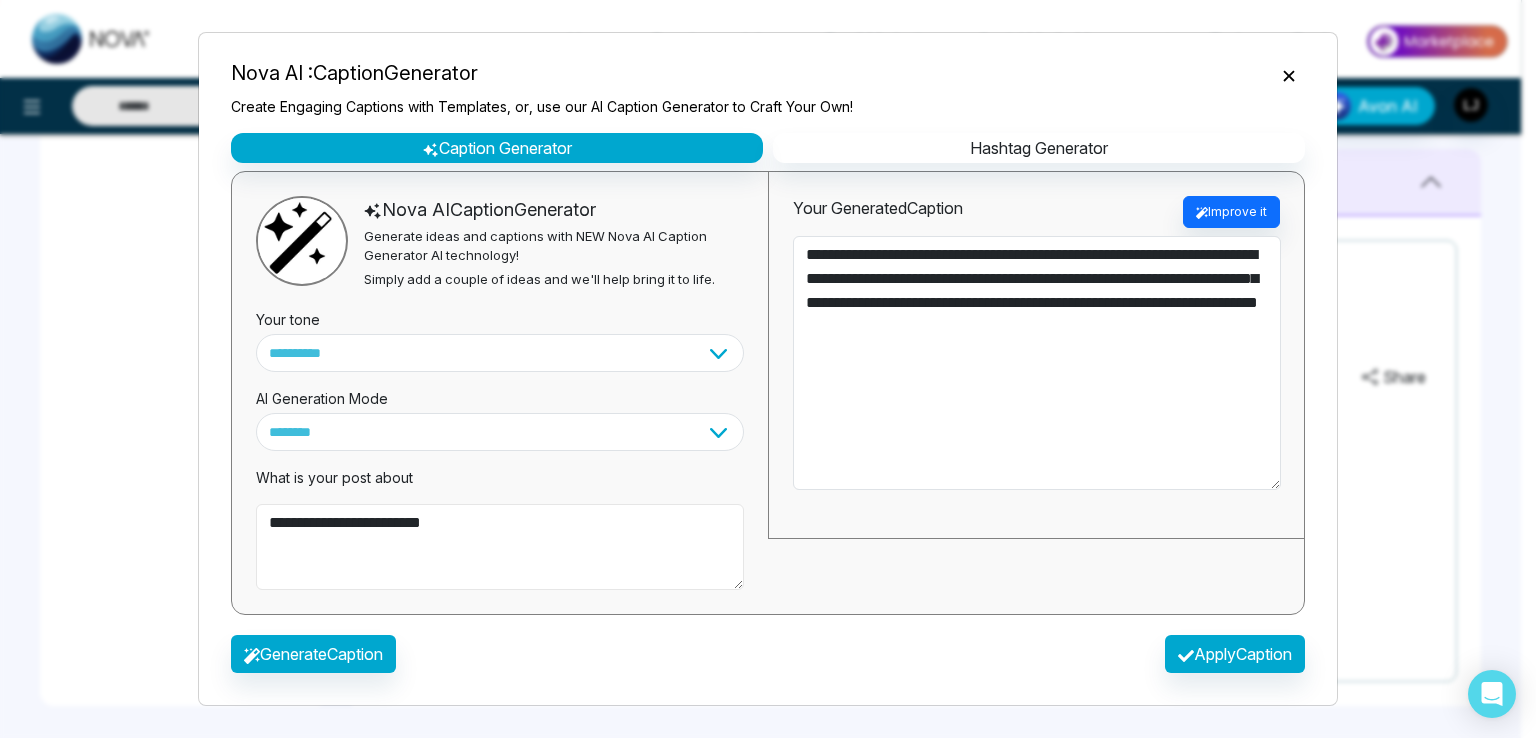 click on "**********" at bounding box center [500, 547] 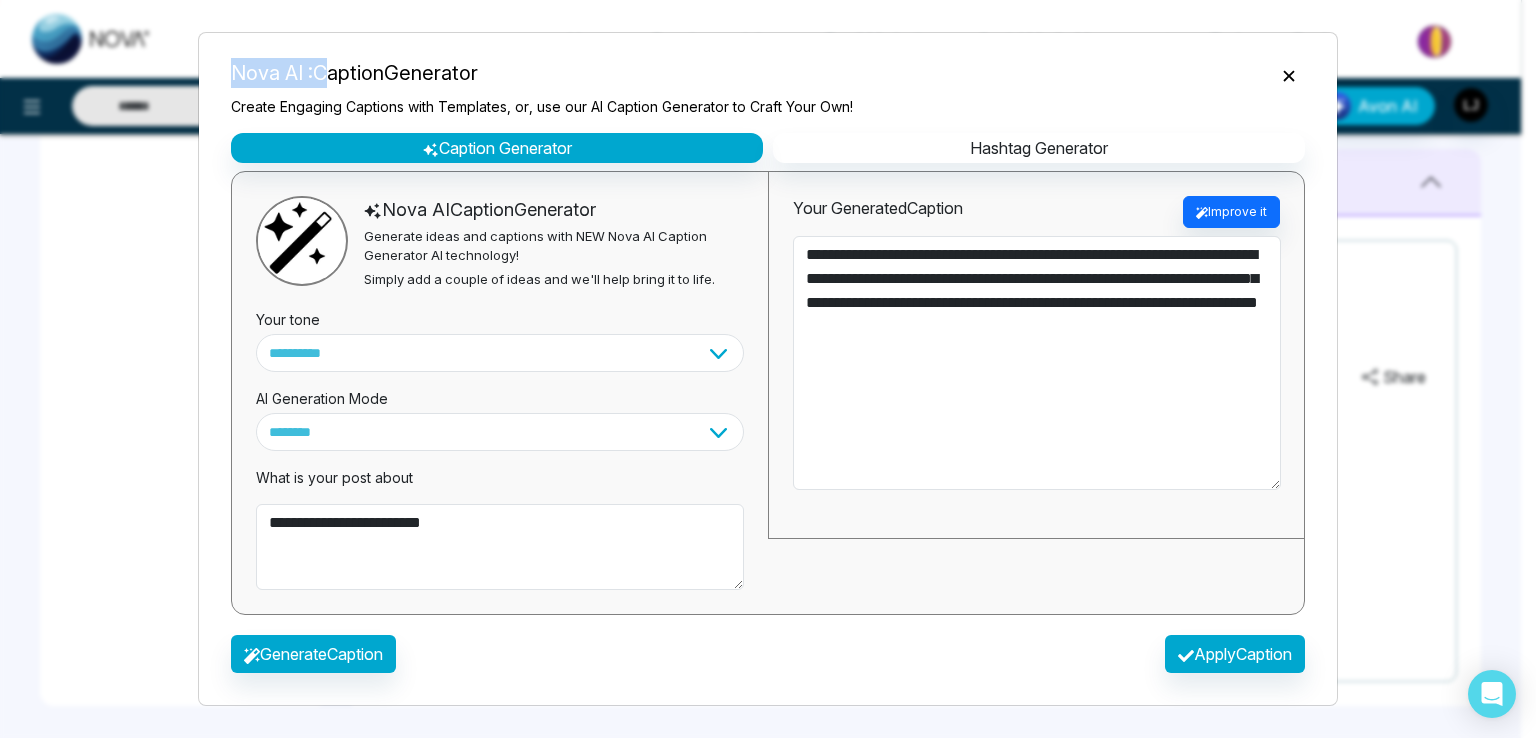drag, startPoint x: 228, startPoint y: 72, endPoint x: 328, endPoint y: 71, distance: 100.005 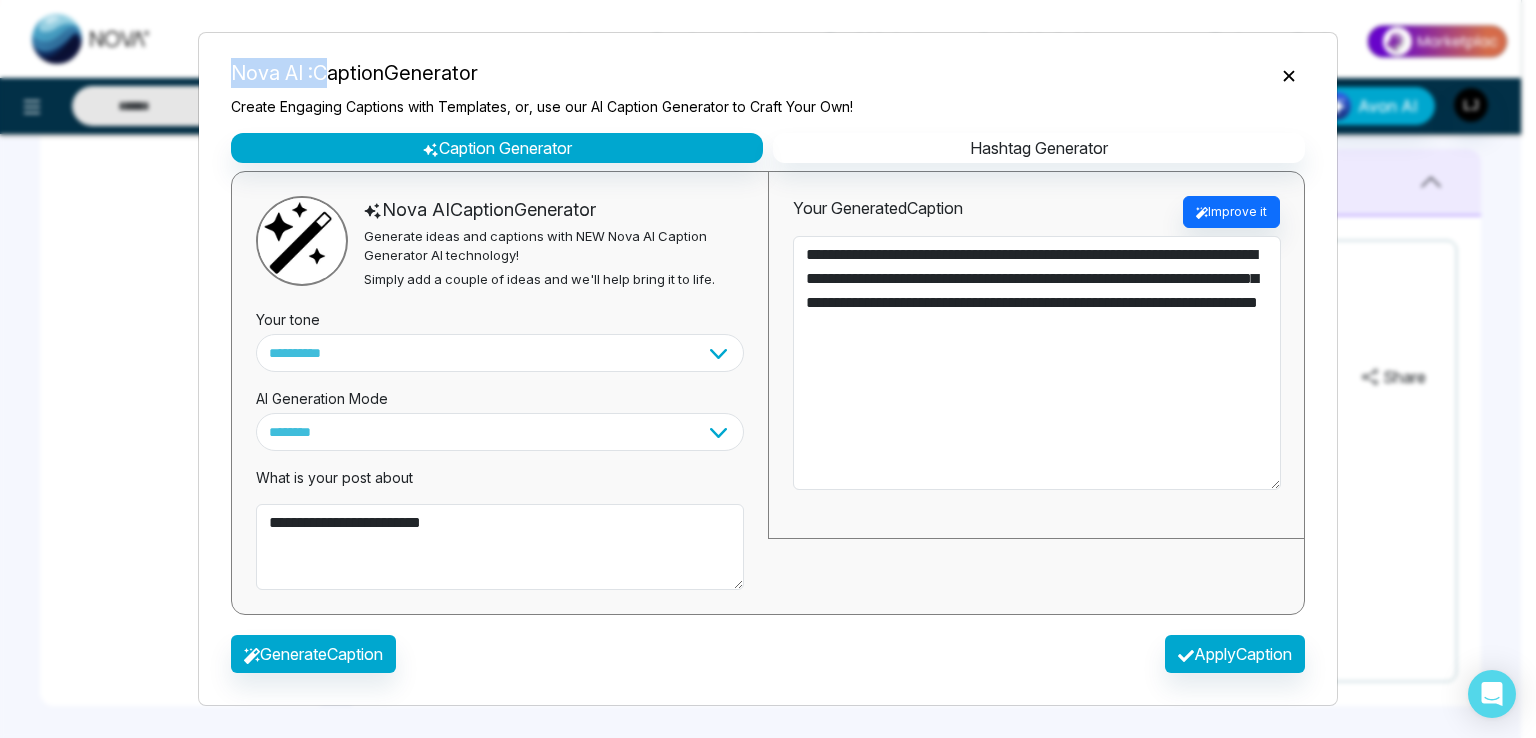 click on "Nova AI :  Caption  Generator Create Engaging Captions with Templates, or, use our AI Caption Generator to Craft Your Own!" at bounding box center [768, 83] 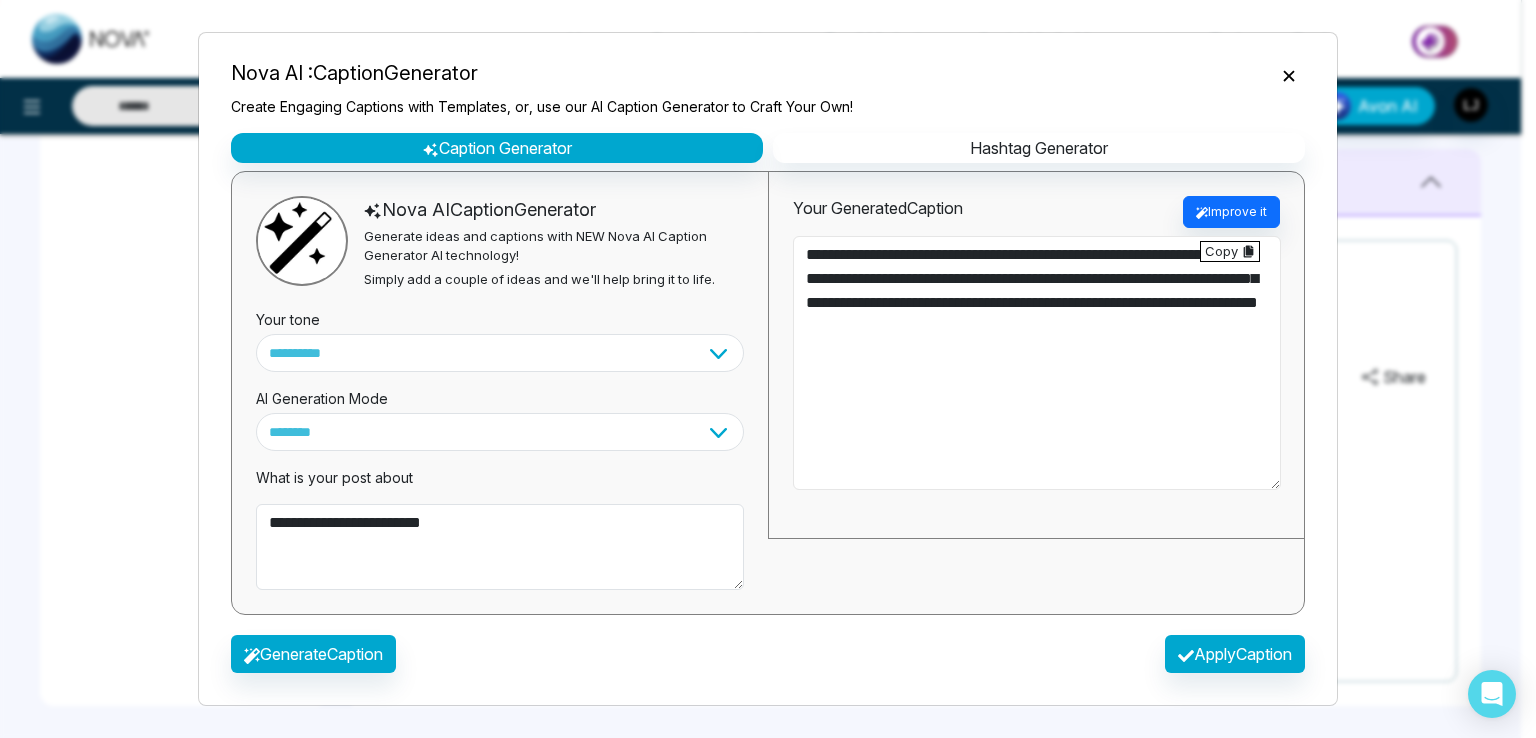 click on "**********" at bounding box center [1037, 363] 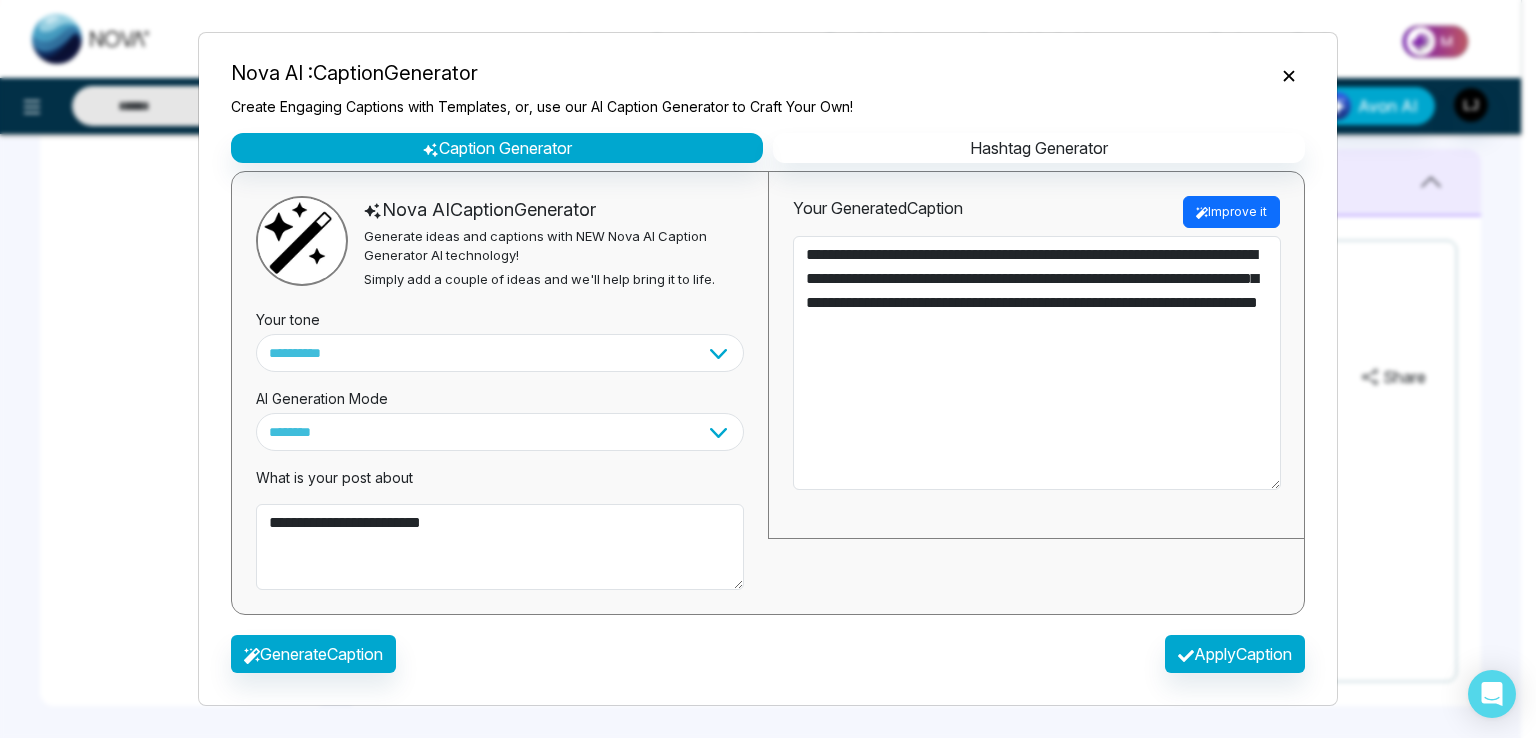 click on "Improve it" at bounding box center [1231, 212] 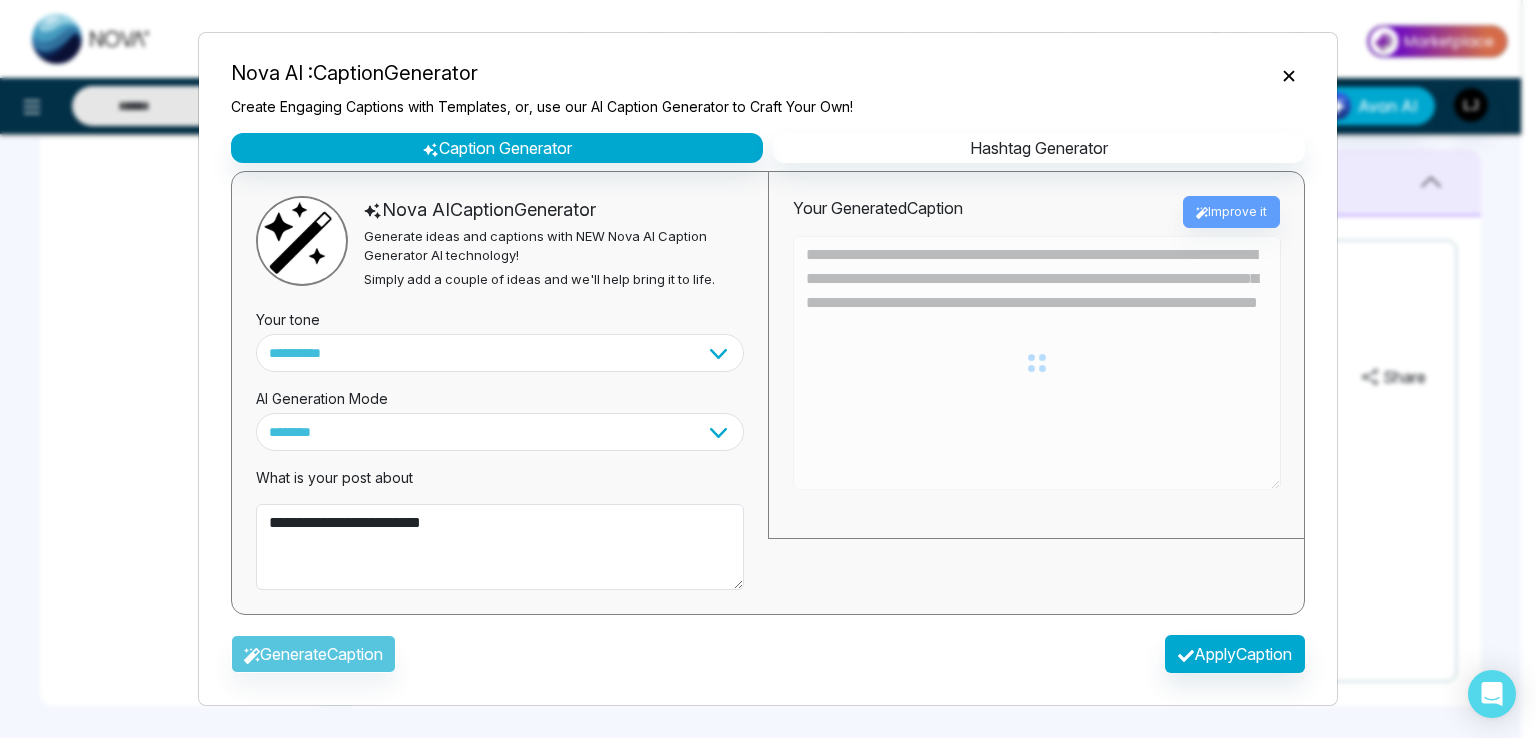 type on "**********" 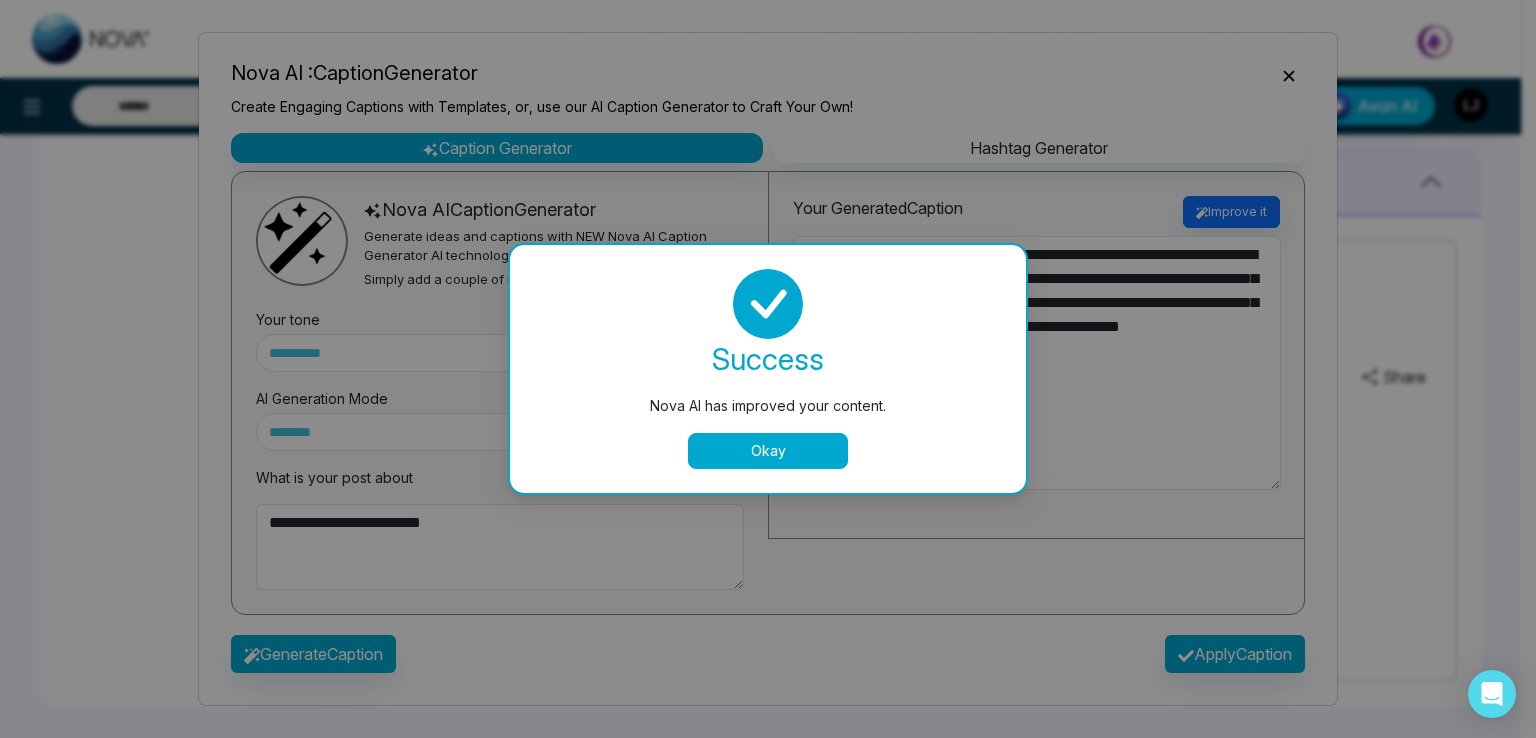 click on "Okay" at bounding box center (768, 451) 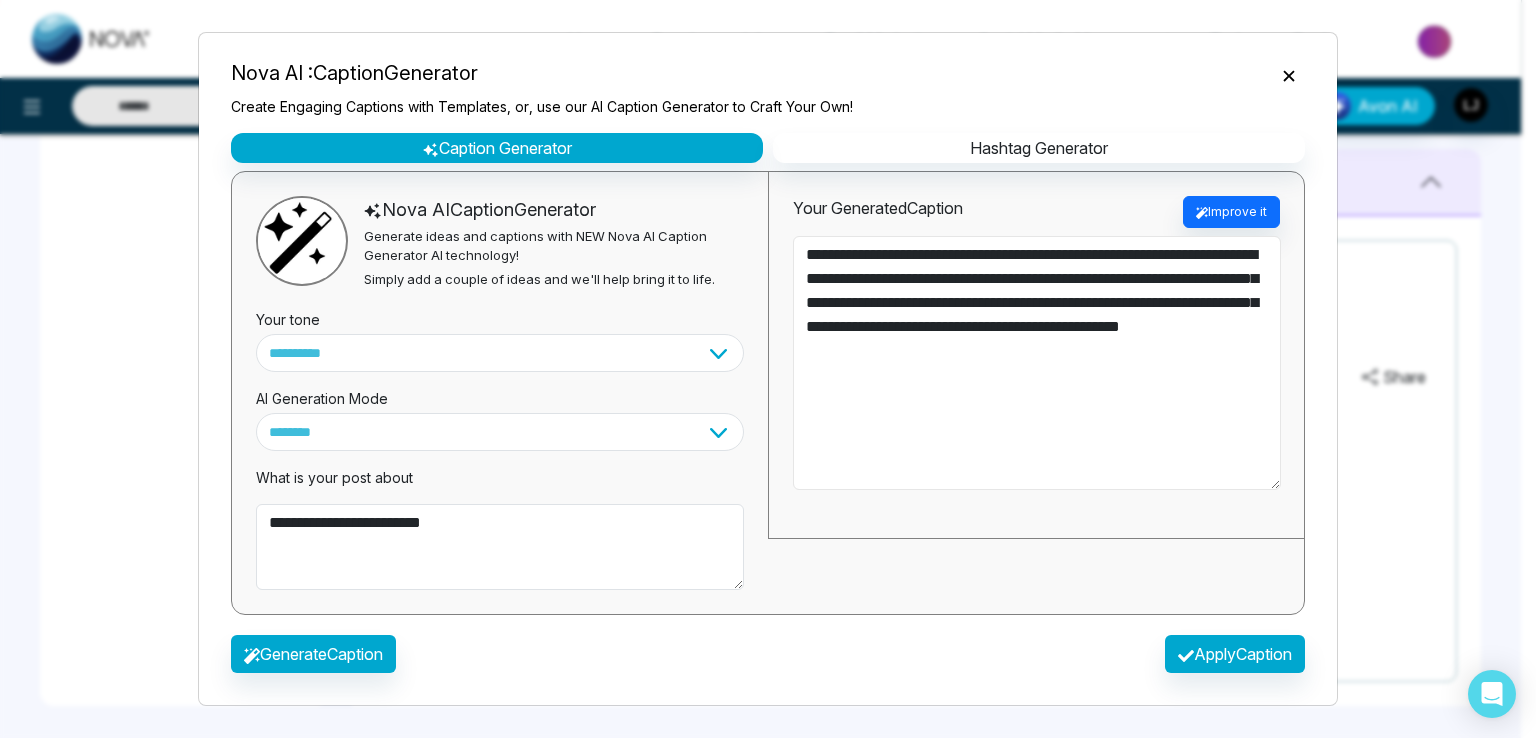 drag, startPoint x: 959, startPoint y: 400, endPoint x: 776, endPoint y: 201, distance: 270.35162 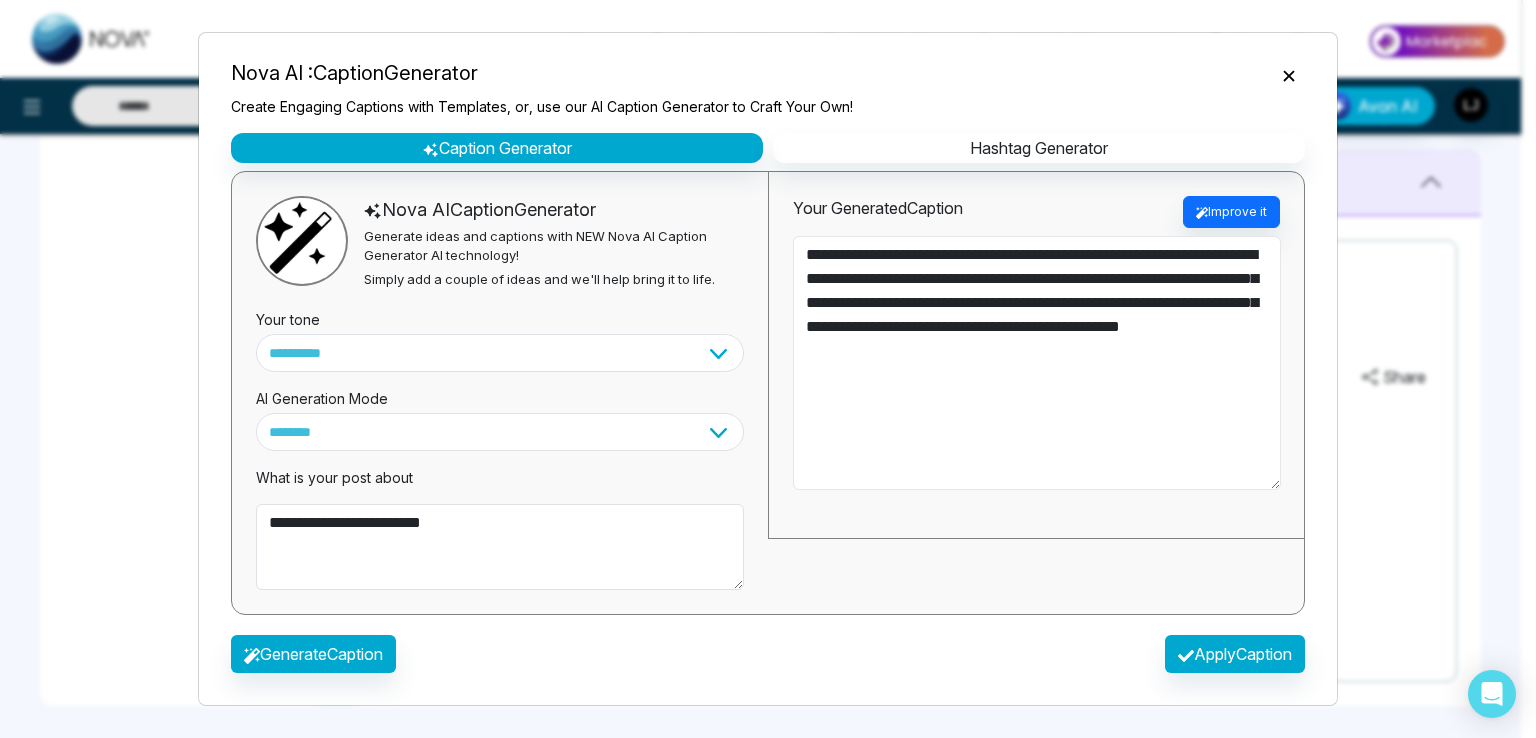 click on "**********" at bounding box center [1036, 355] 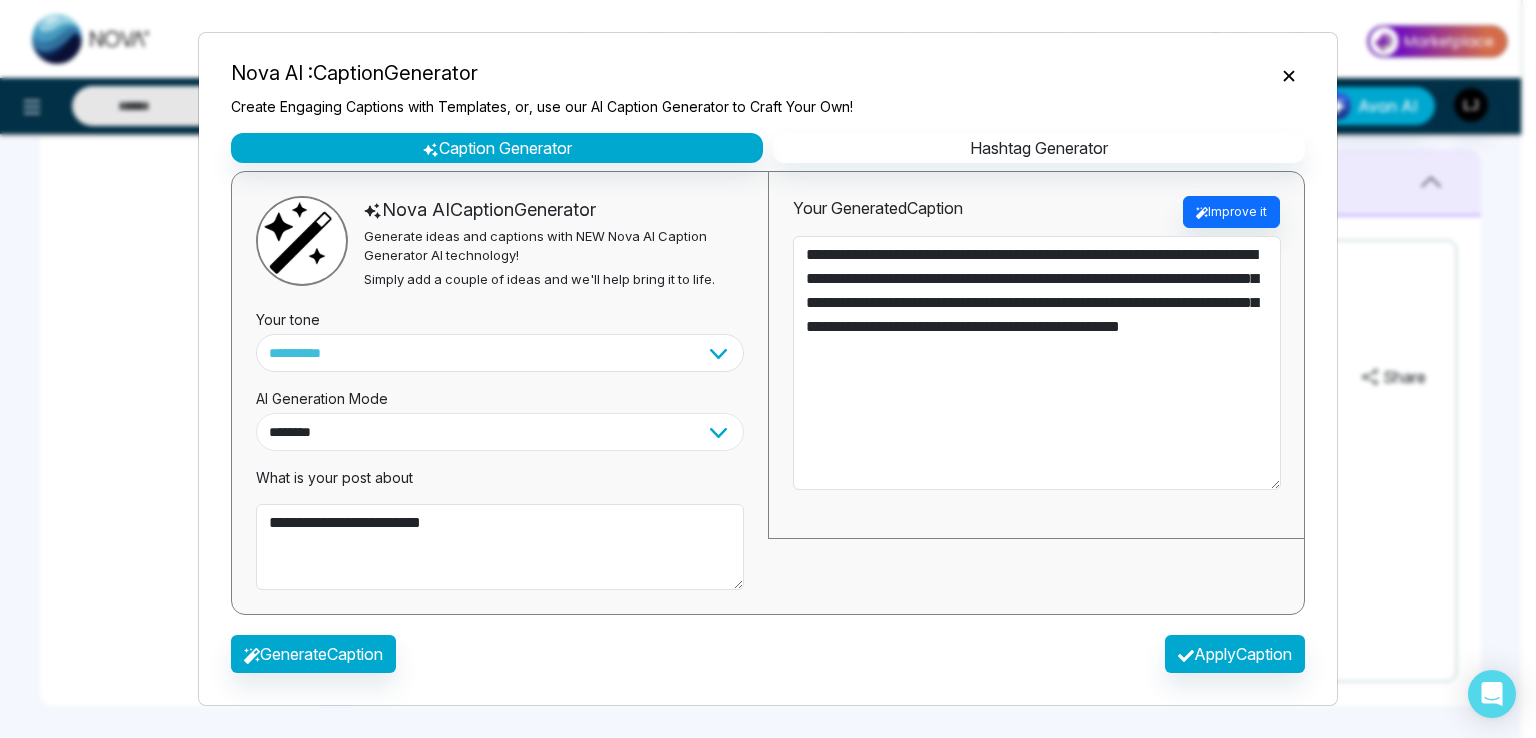 click on "**********" at bounding box center [500, 432] 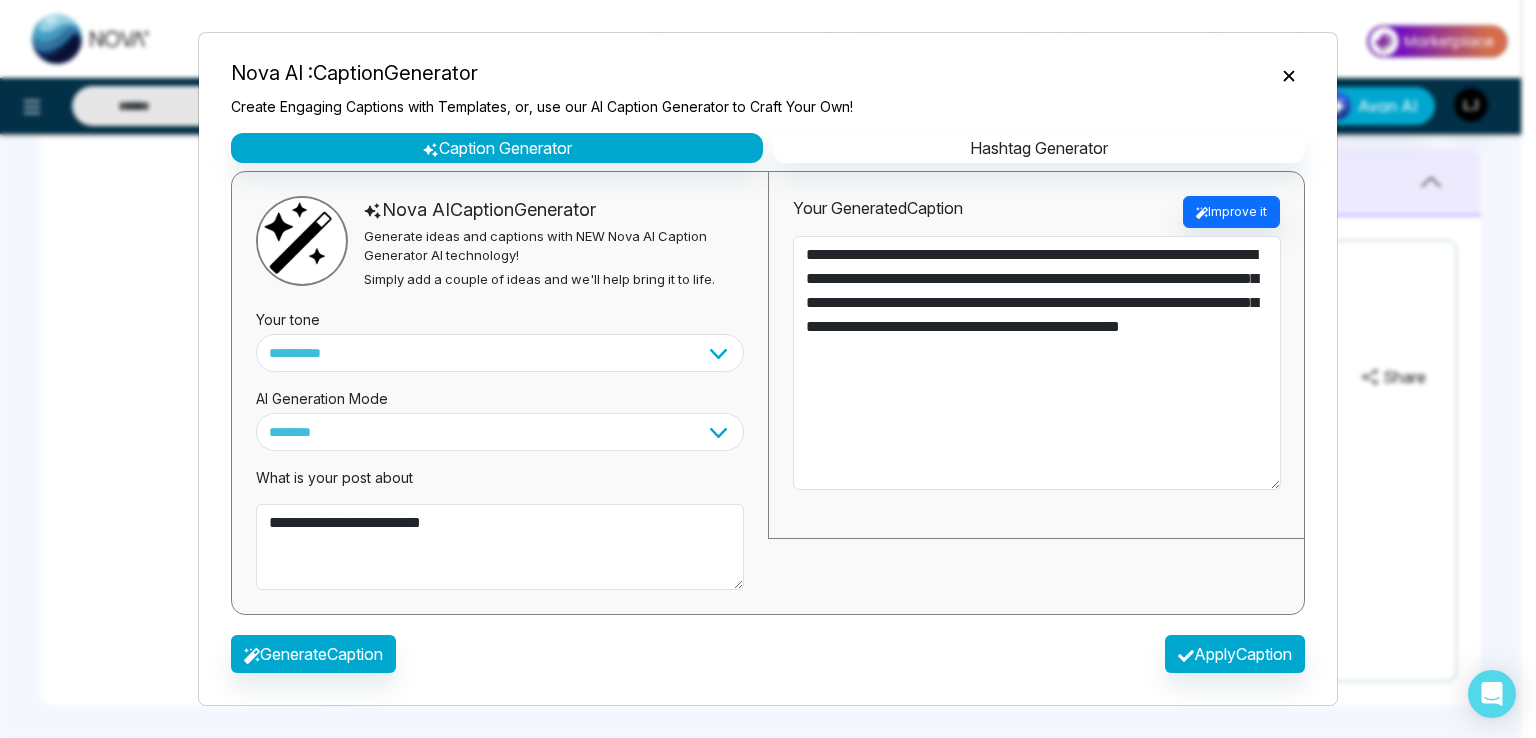 click 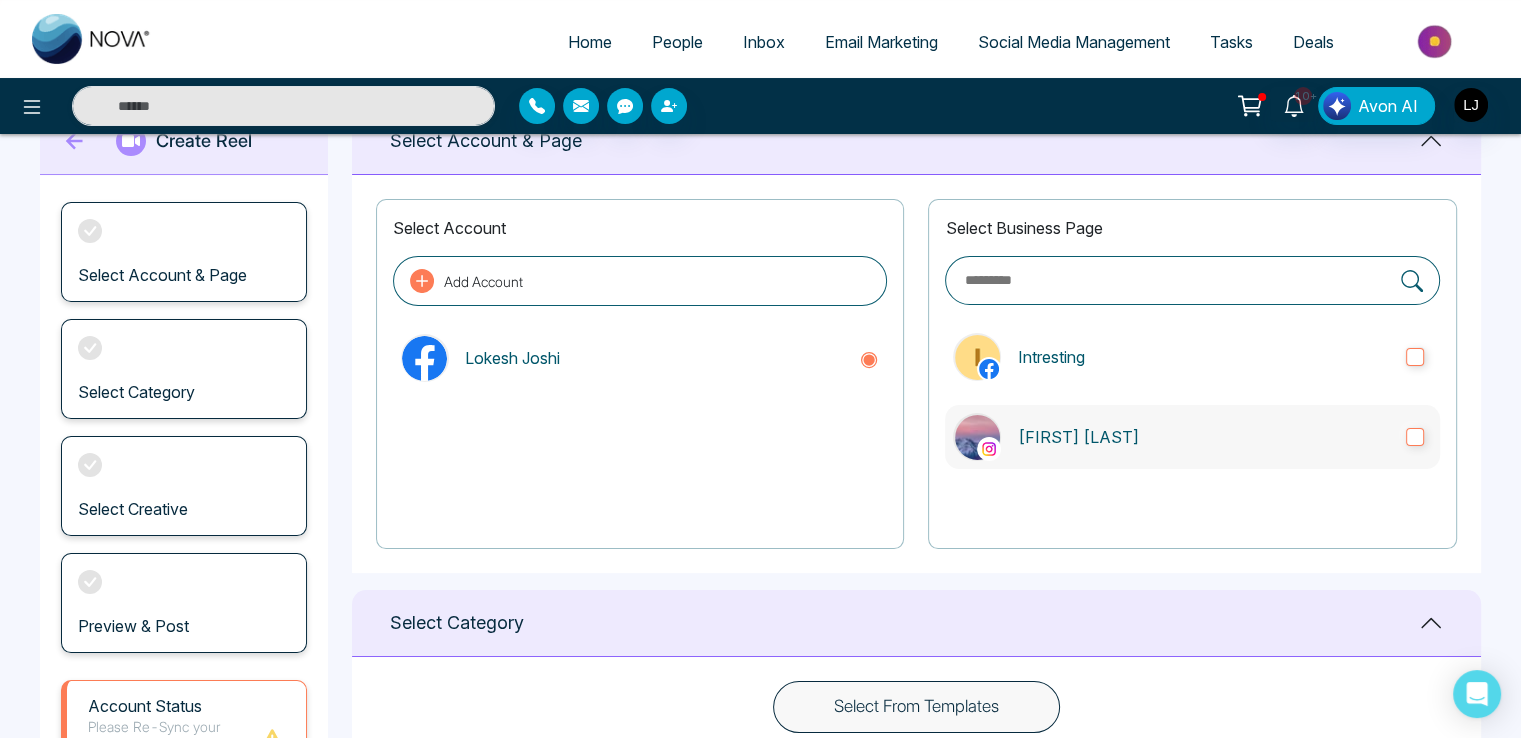 scroll, scrollTop: 0, scrollLeft: 0, axis: both 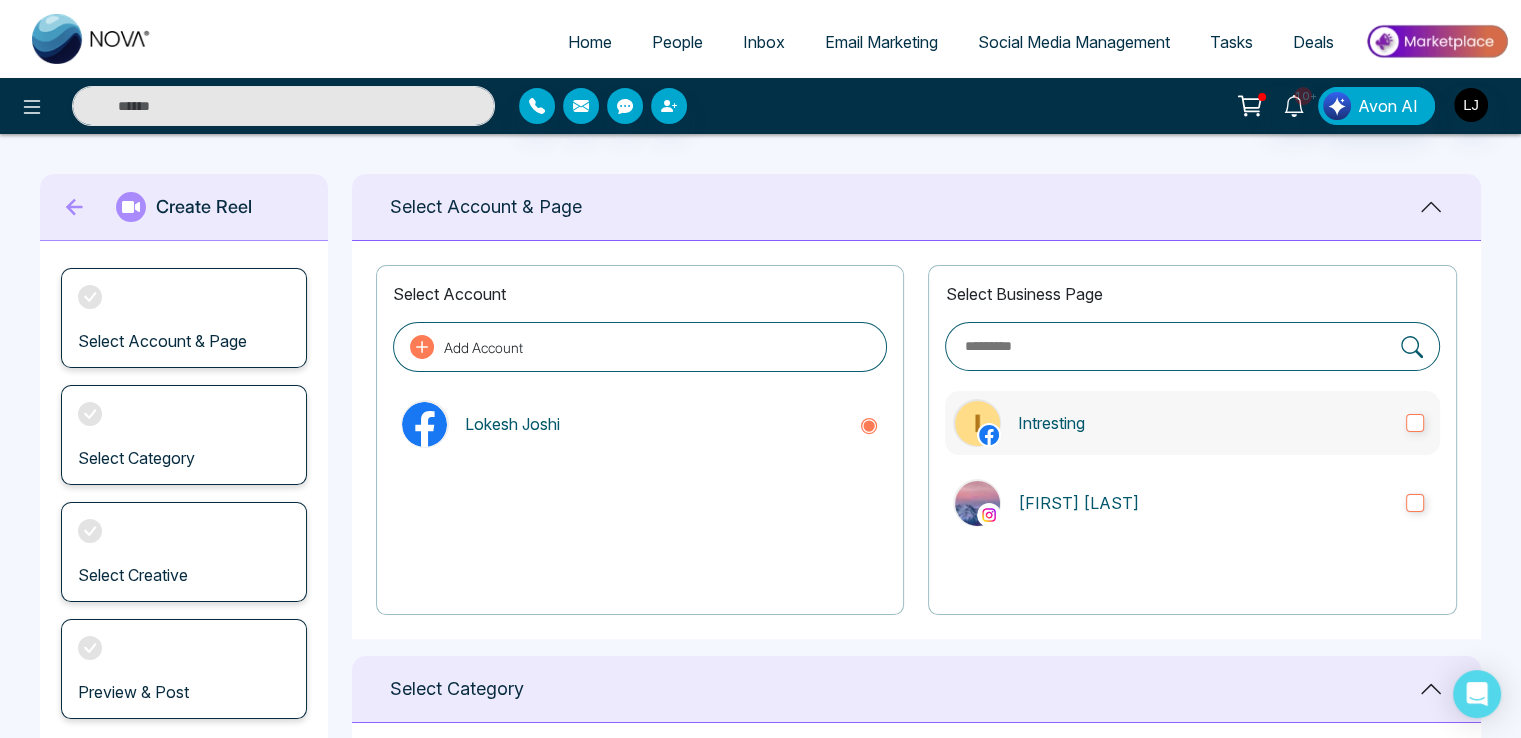 click on "Intresting" at bounding box center [1203, 423] 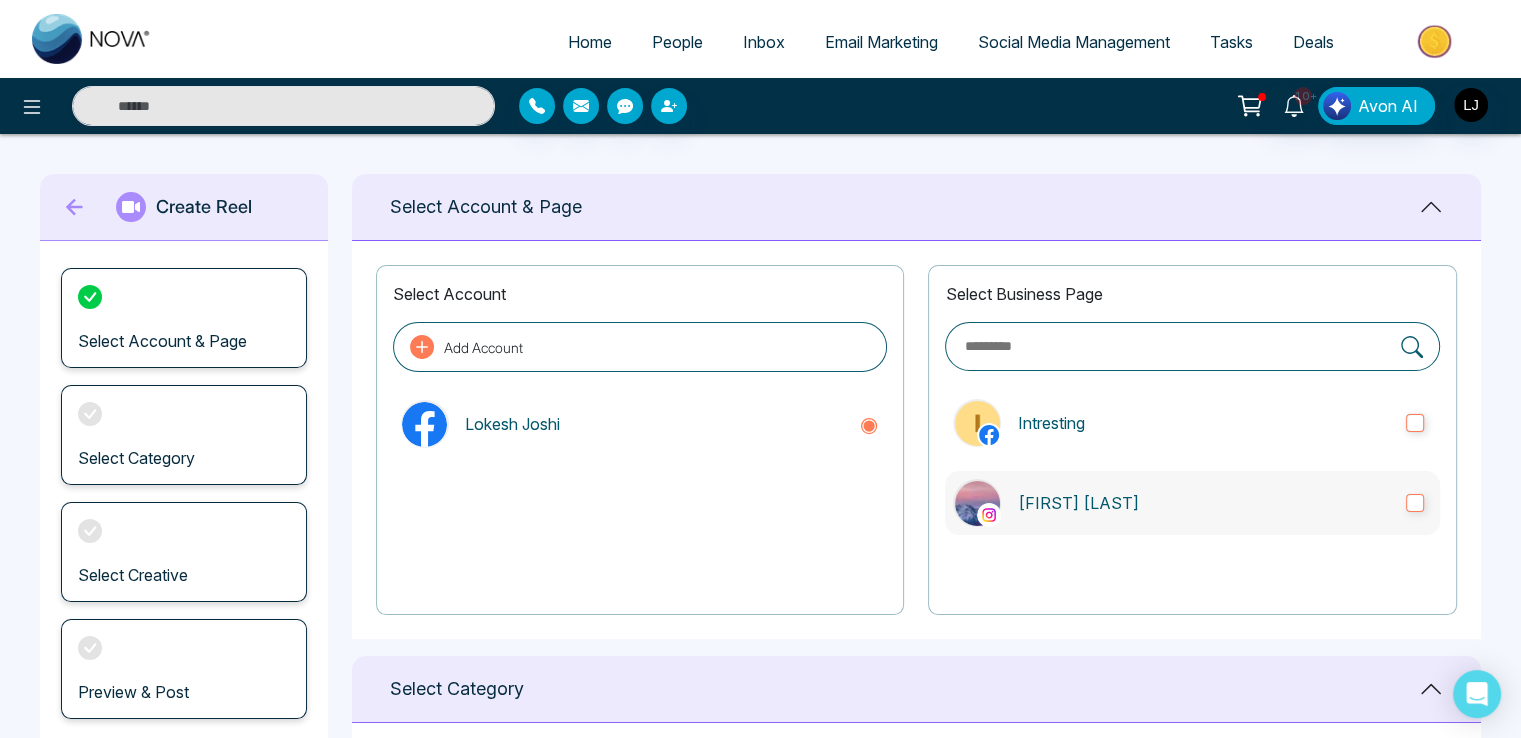 click on "[FIRST] [MIDDLE] [LAST]" at bounding box center [1203, 503] 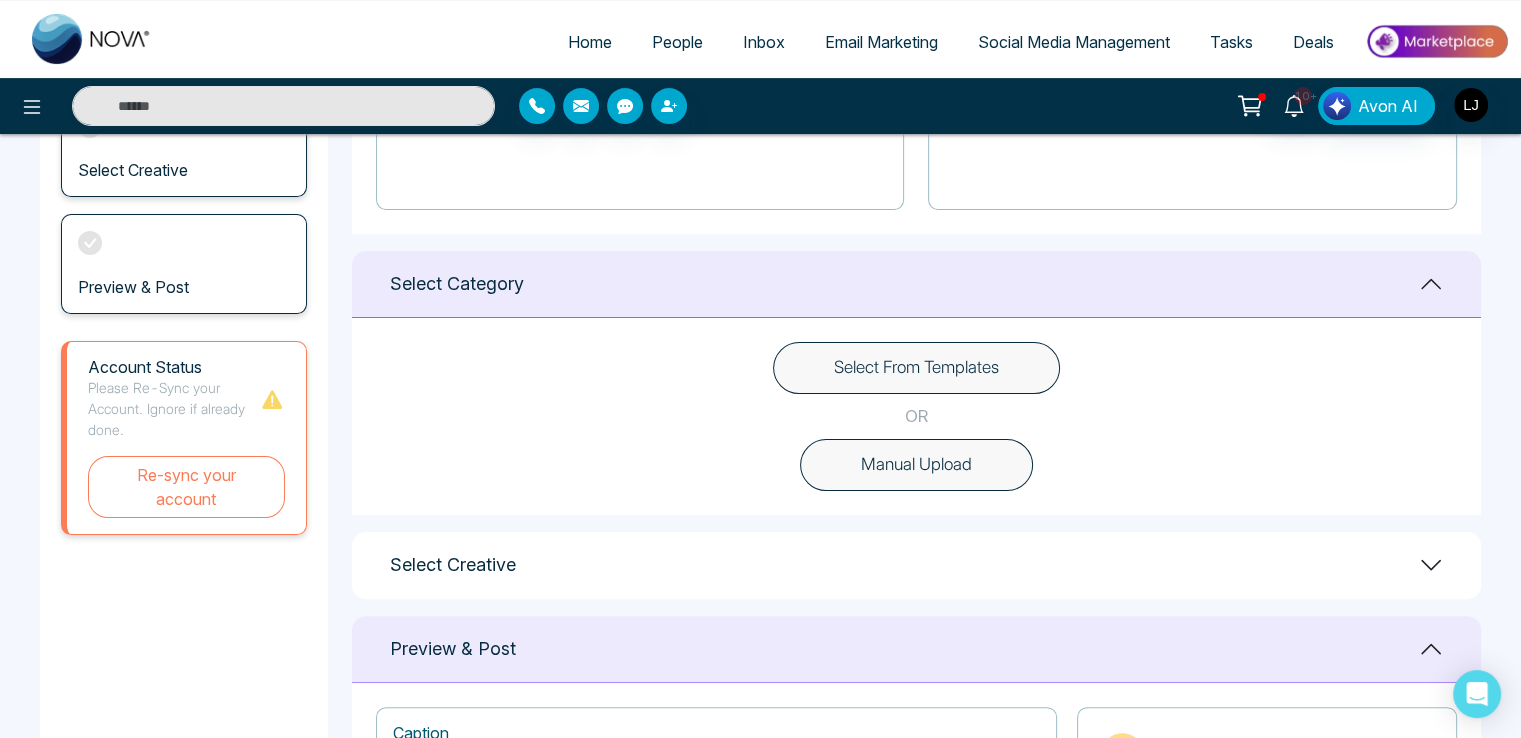 scroll, scrollTop: 378, scrollLeft: 0, axis: vertical 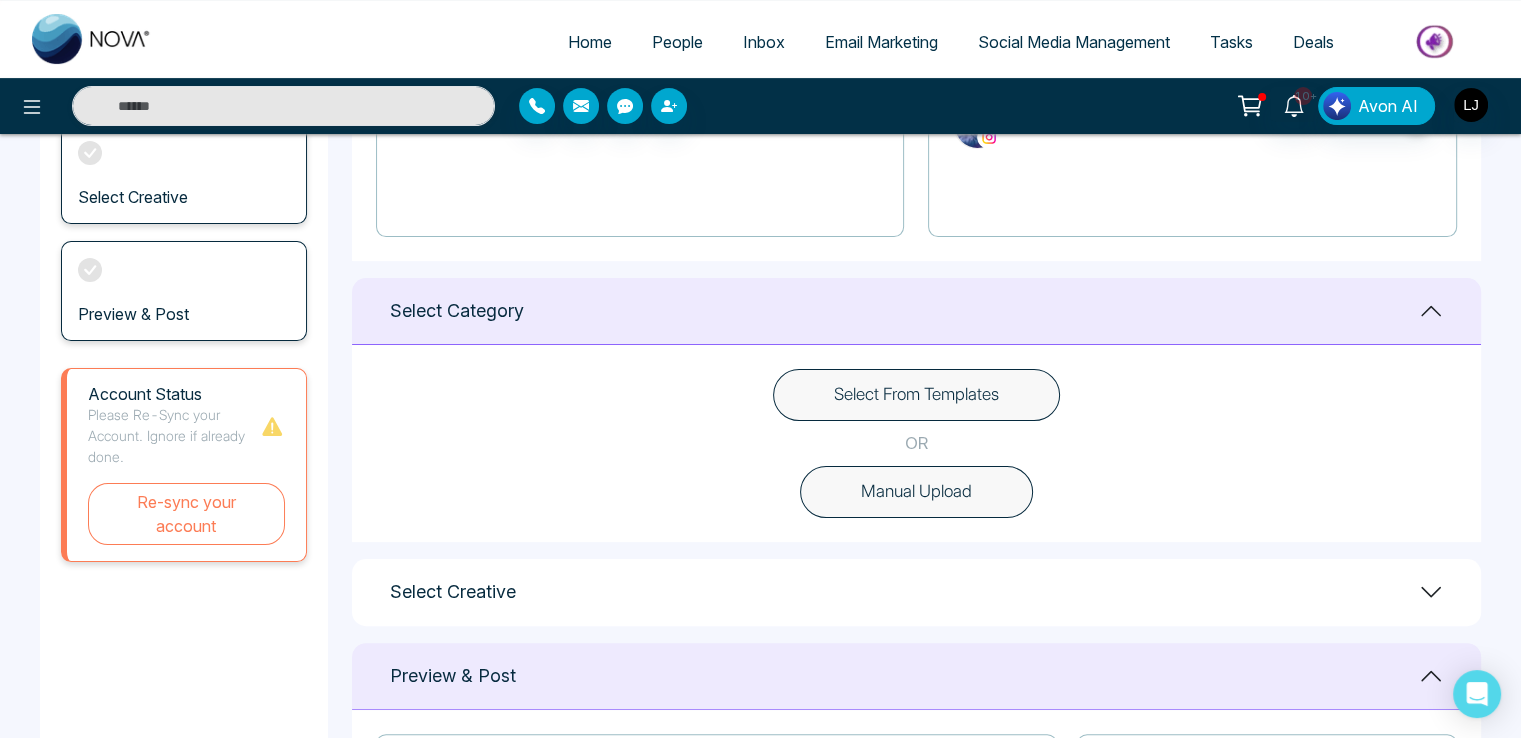 click on "Select From Templates" at bounding box center (916, 395) 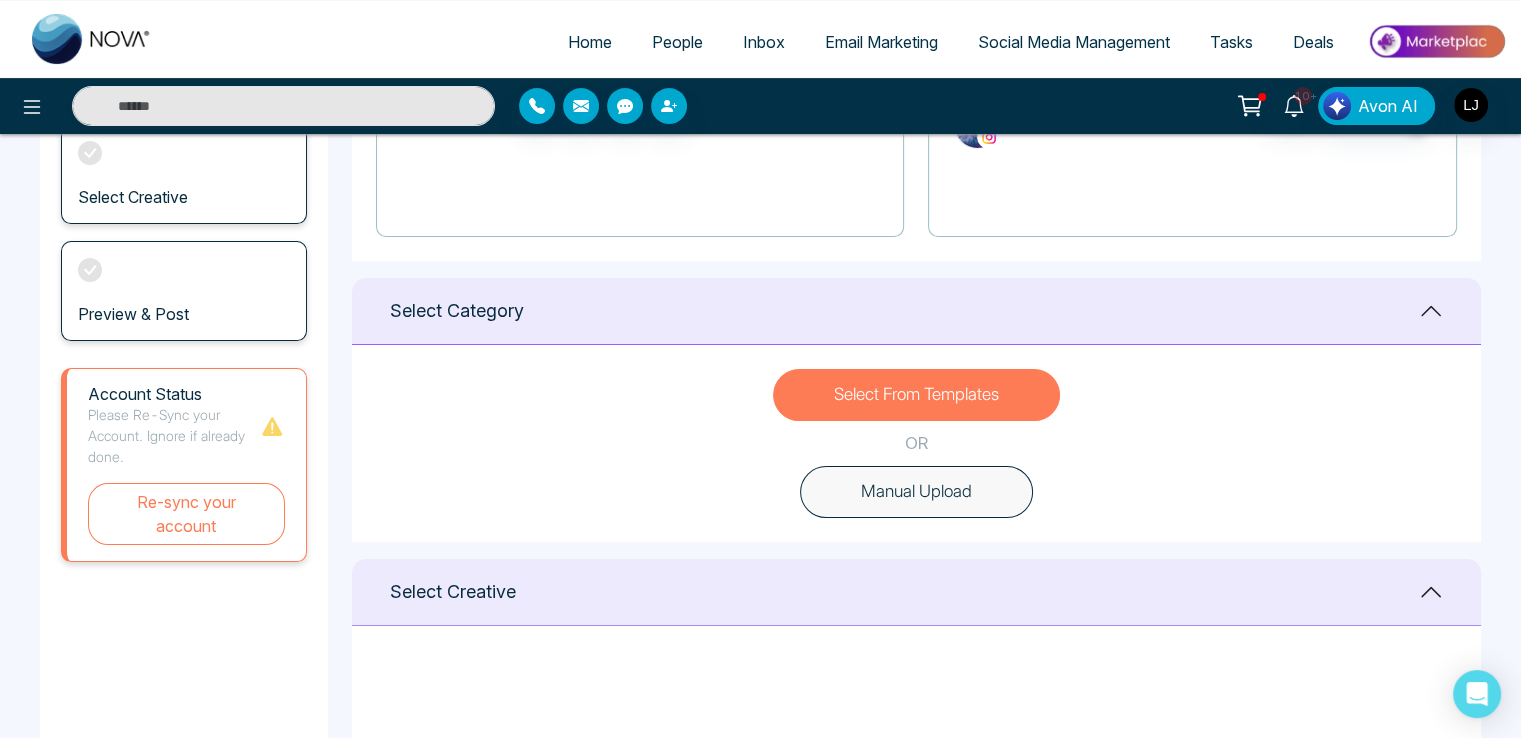 scroll, scrollTop: 200, scrollLeft: 0, axis: vertical 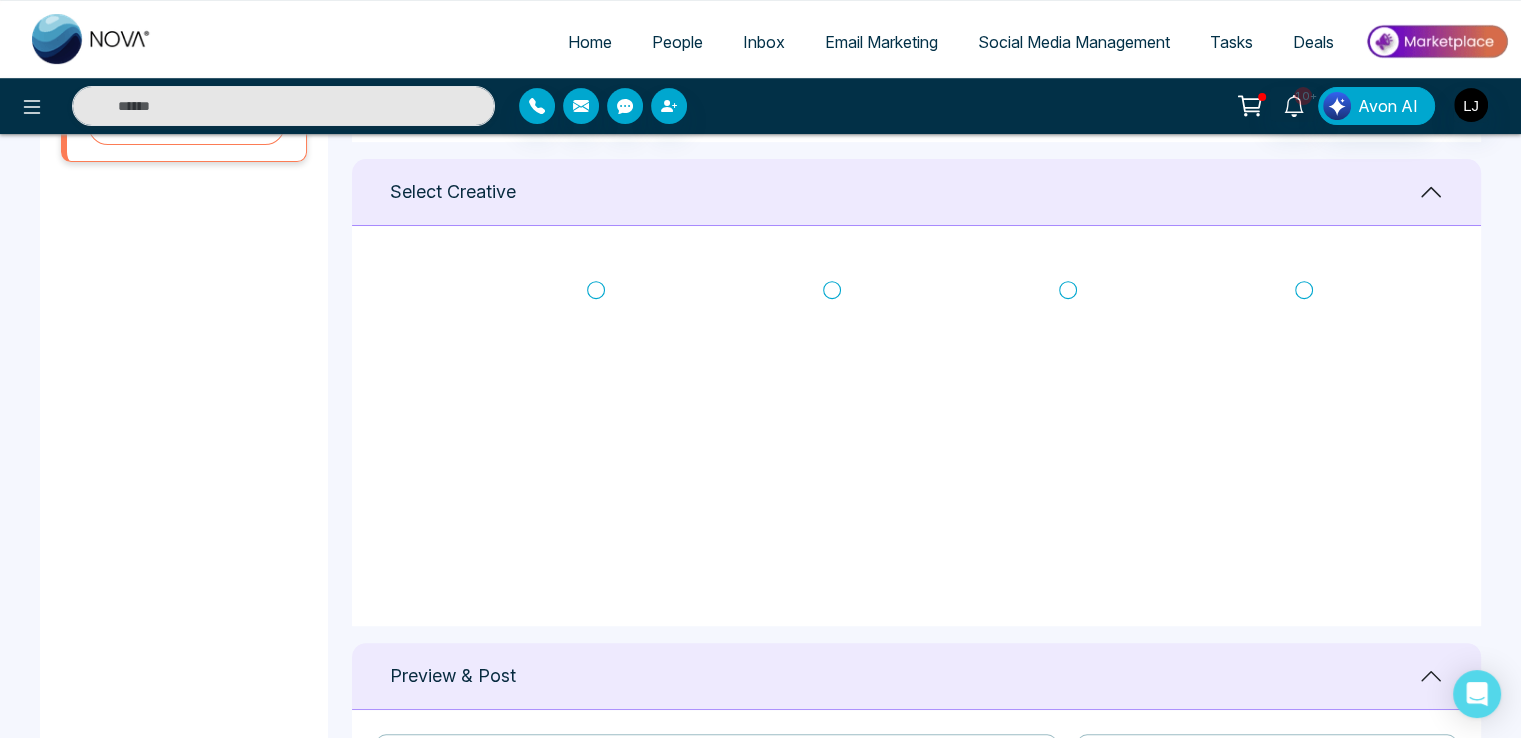 click 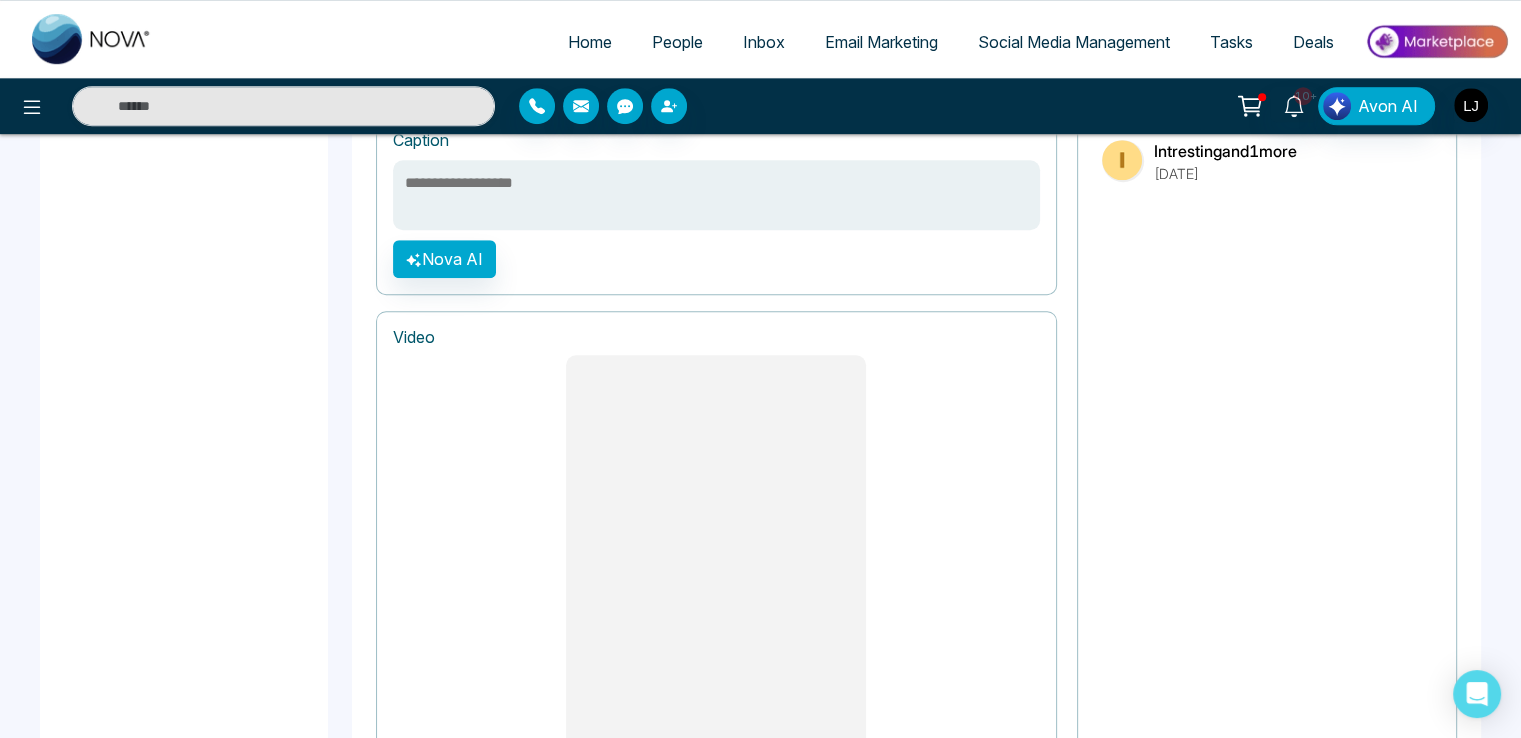 scroll, scrollTop: 1178, scrollLeft: 0, axis: vertical 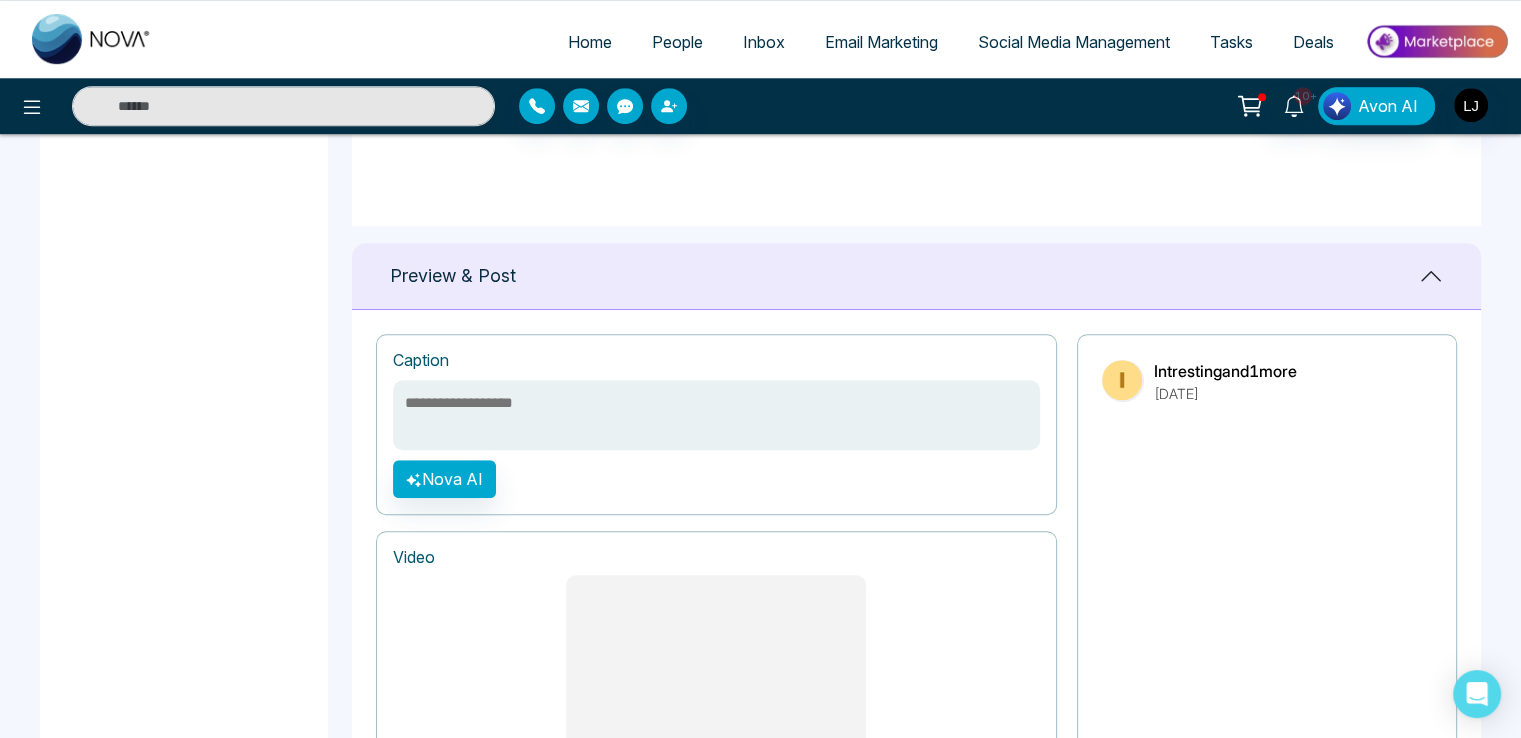 click at bounding box center [716, 415] 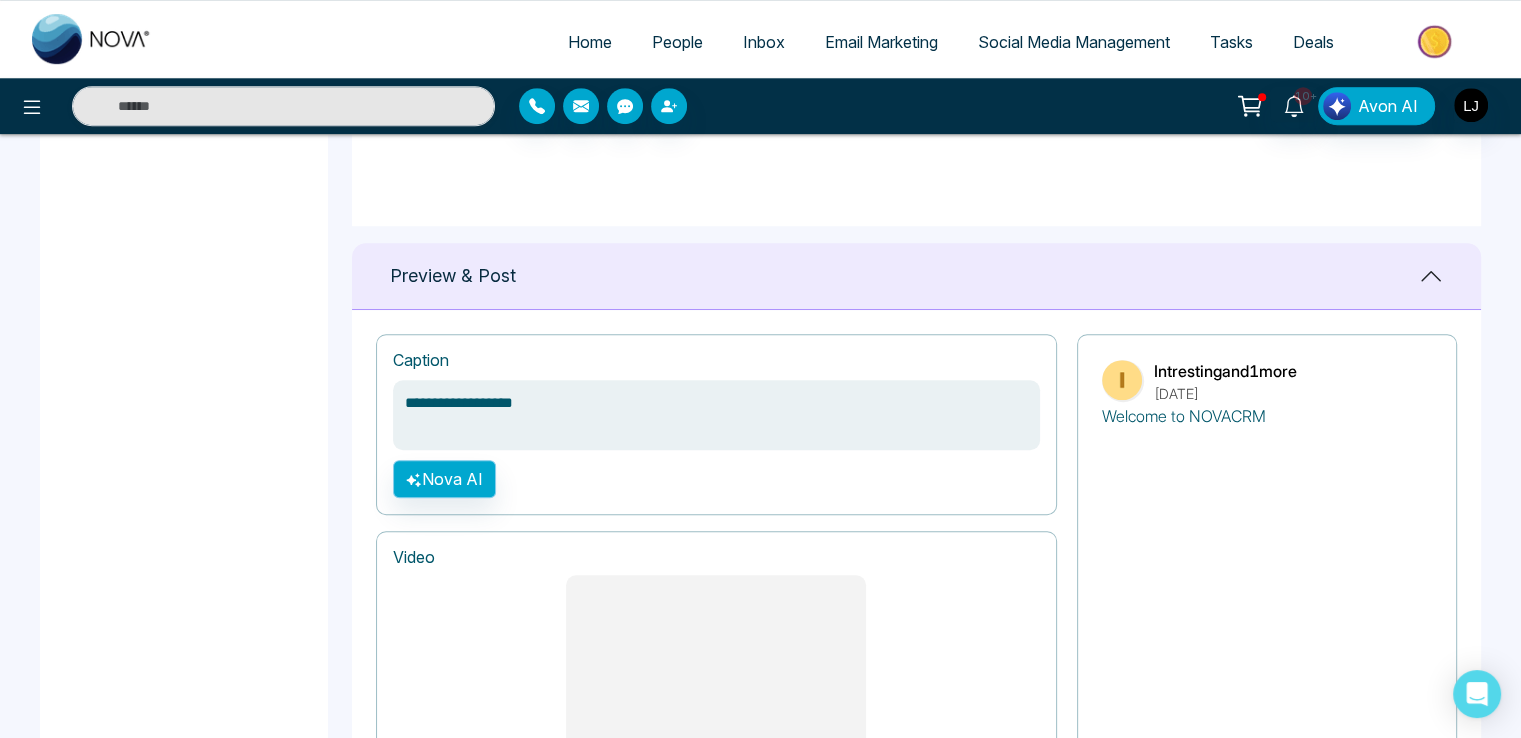 type on "**********" 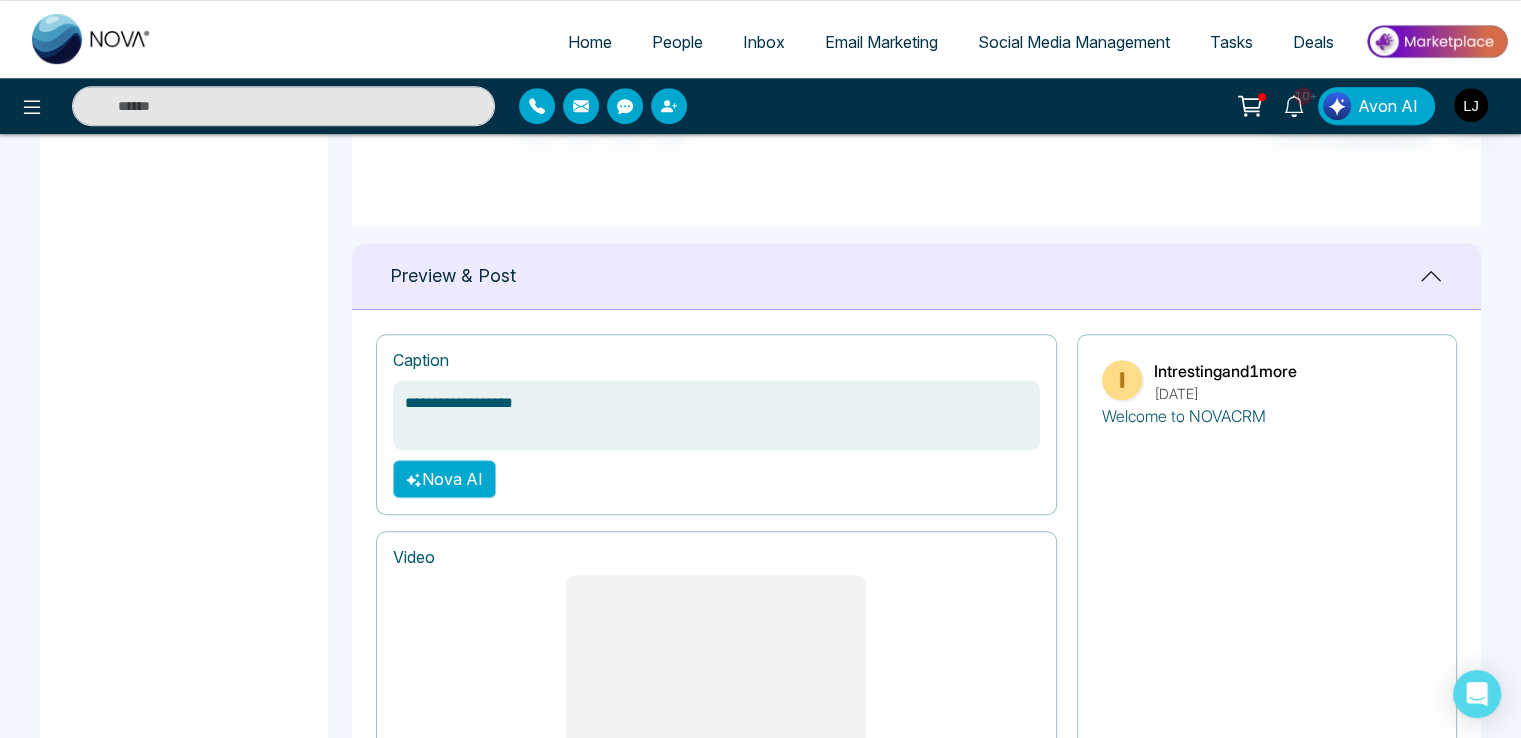 click 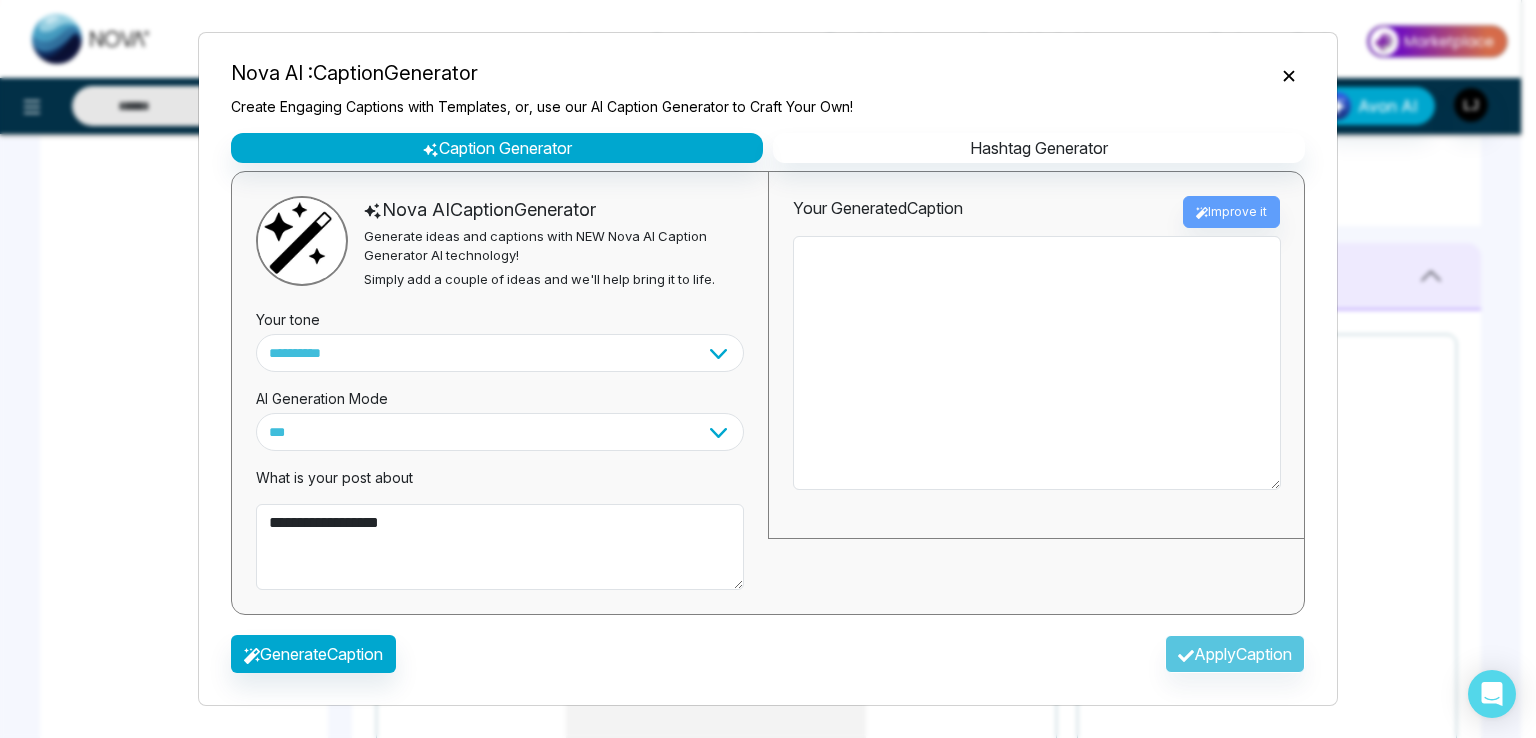 drag, startPoint x: 303, startPoint y: 705, endPoint x: 322, endPoint y: 631, distance: 76.40026 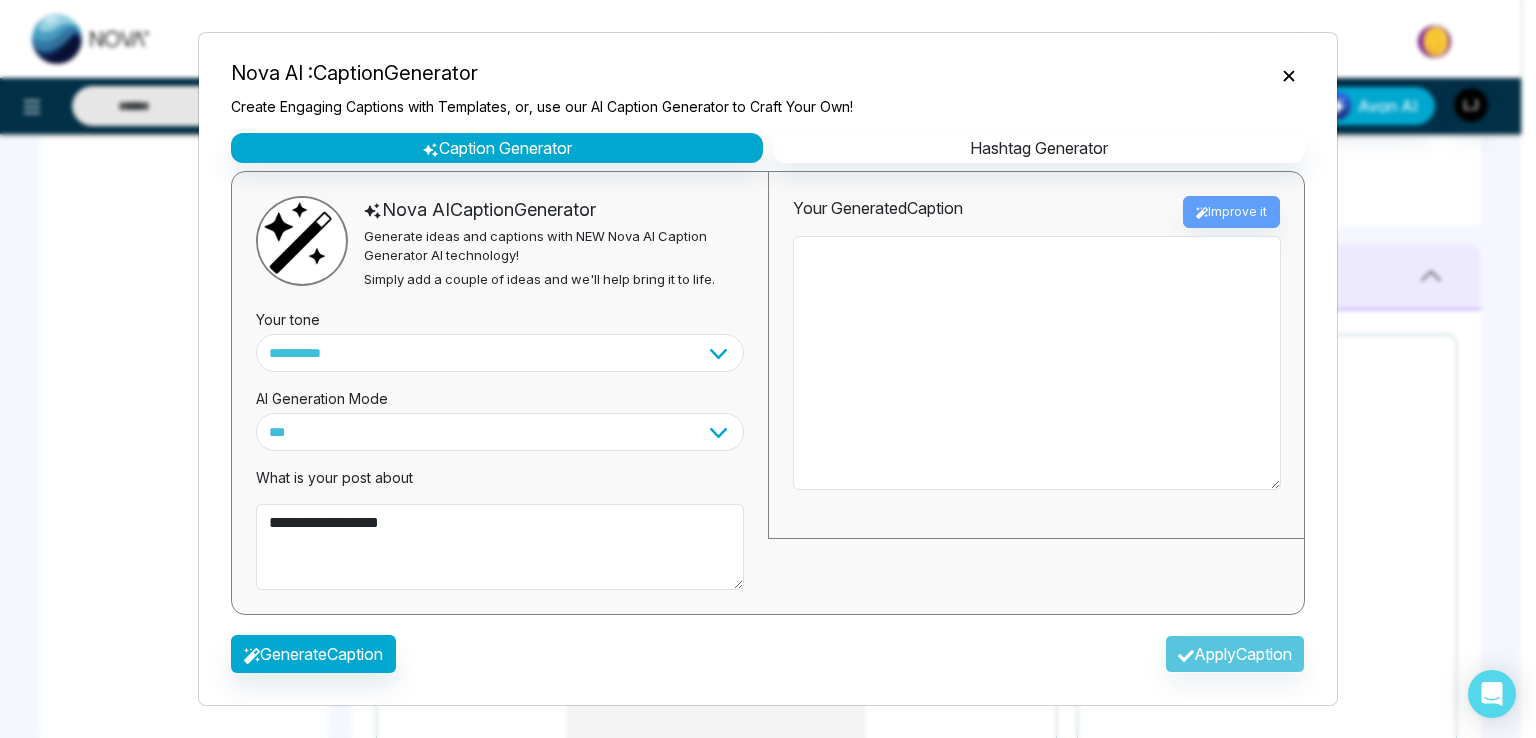 click on "**********" at bounding box center (768, 369) 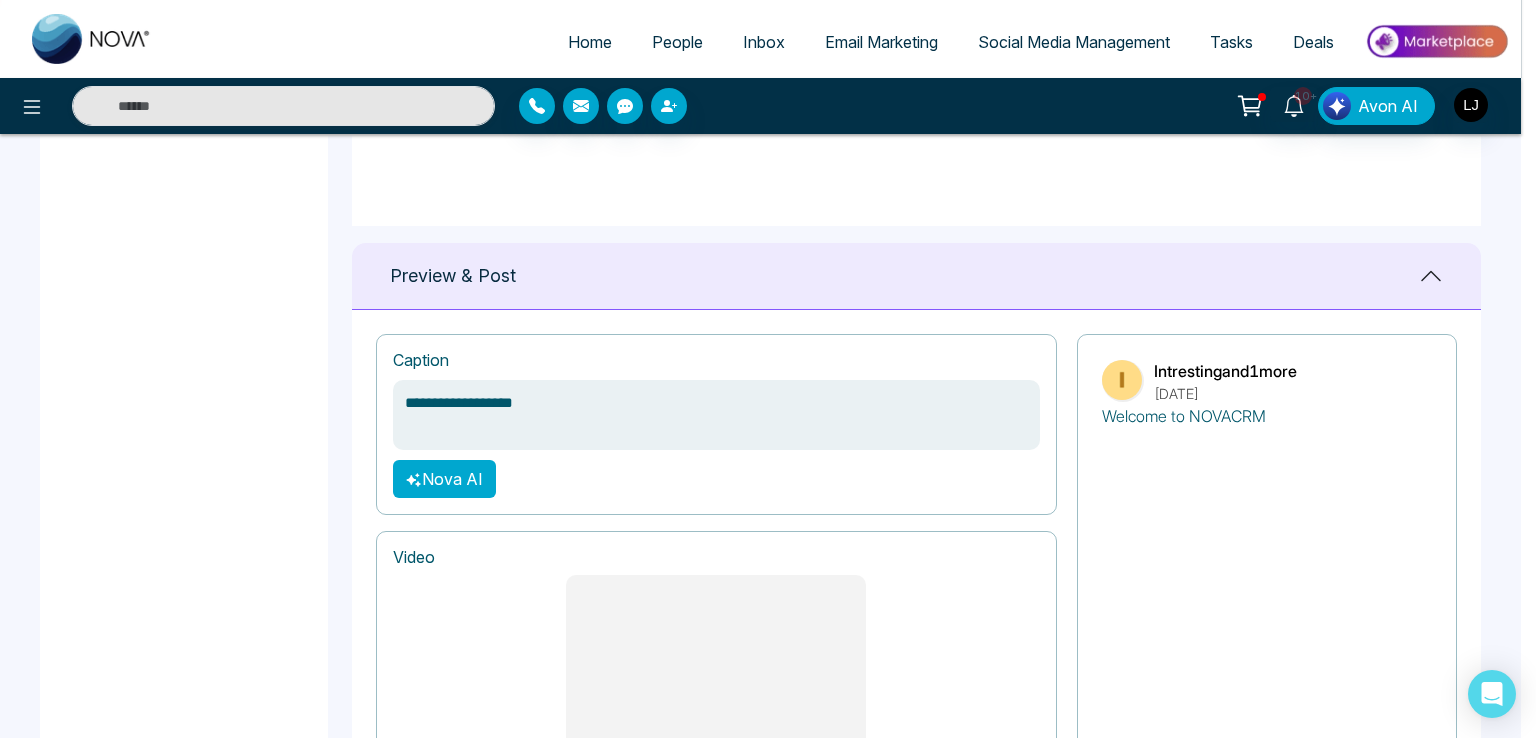 click on "**********" at bounding box center [760, 97] 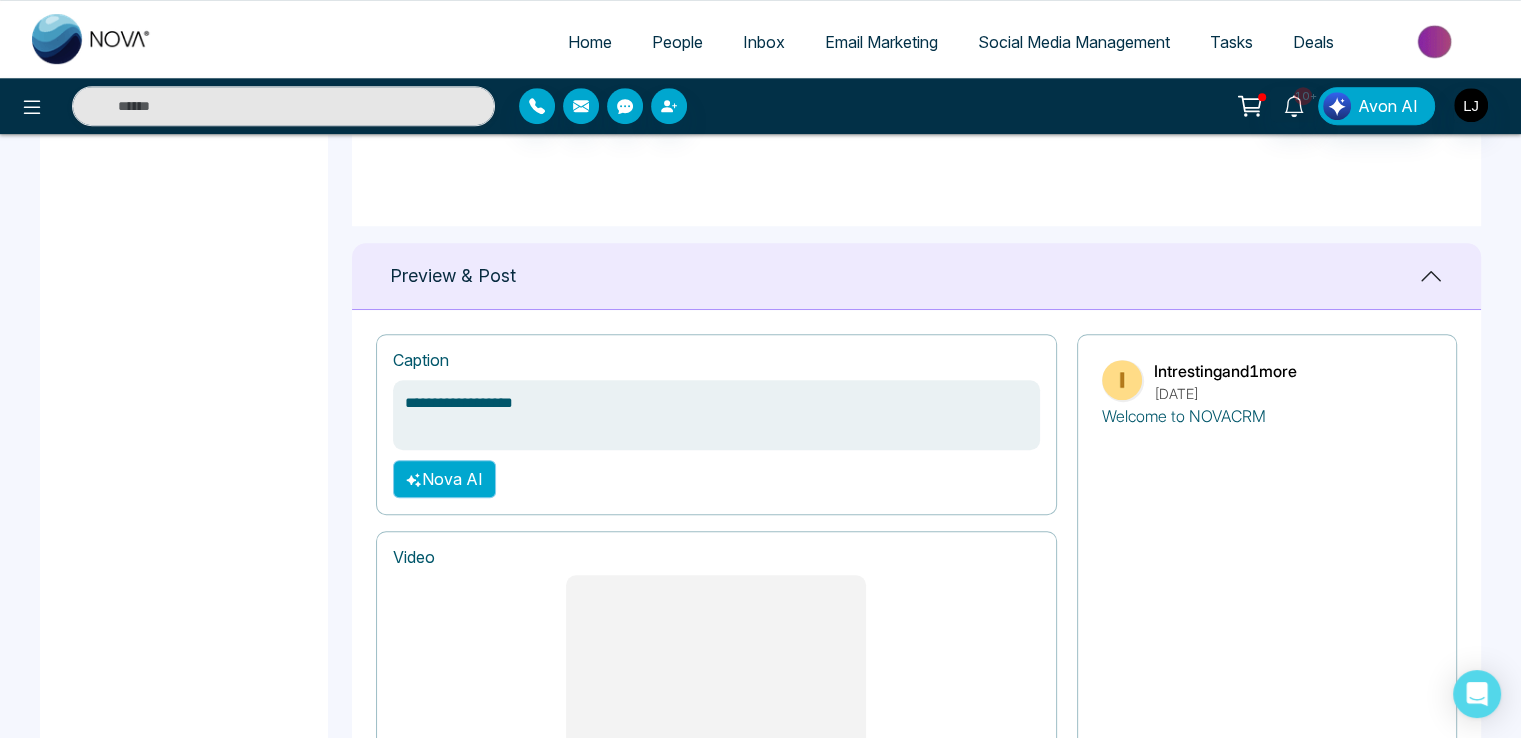 click on "Nova AI" at bounding box center [444, 479] 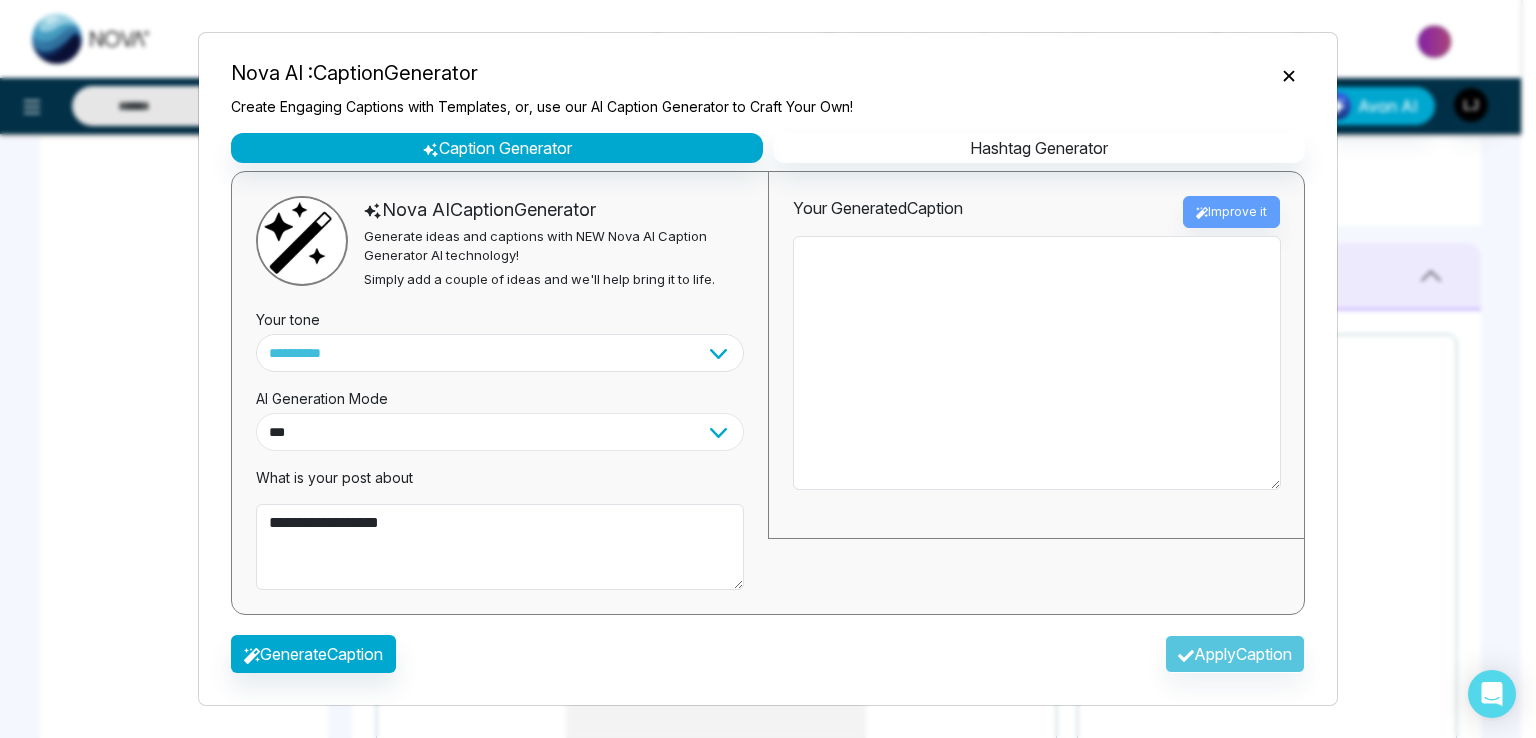 click on "**********" at bounding box center (500, 432) 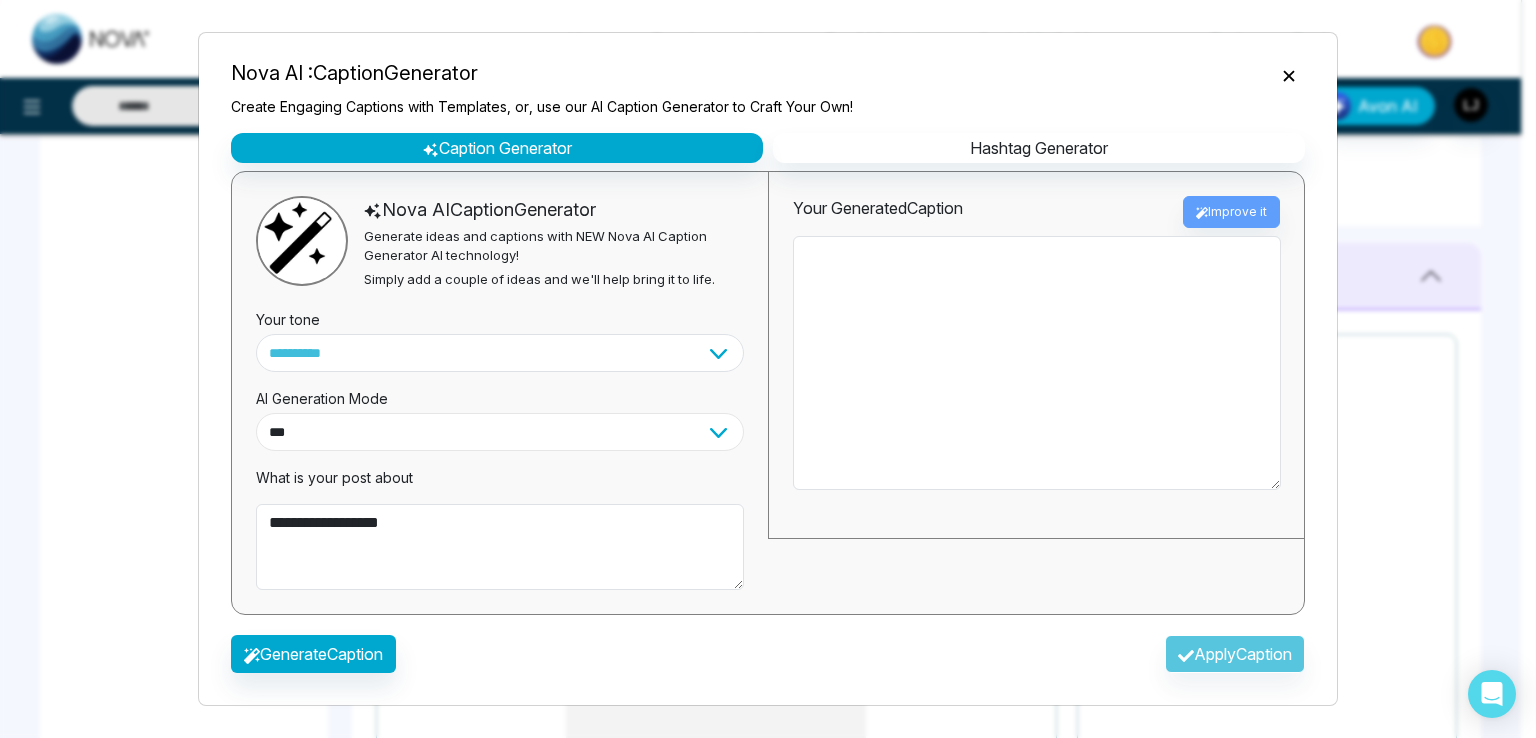 select on "*********" 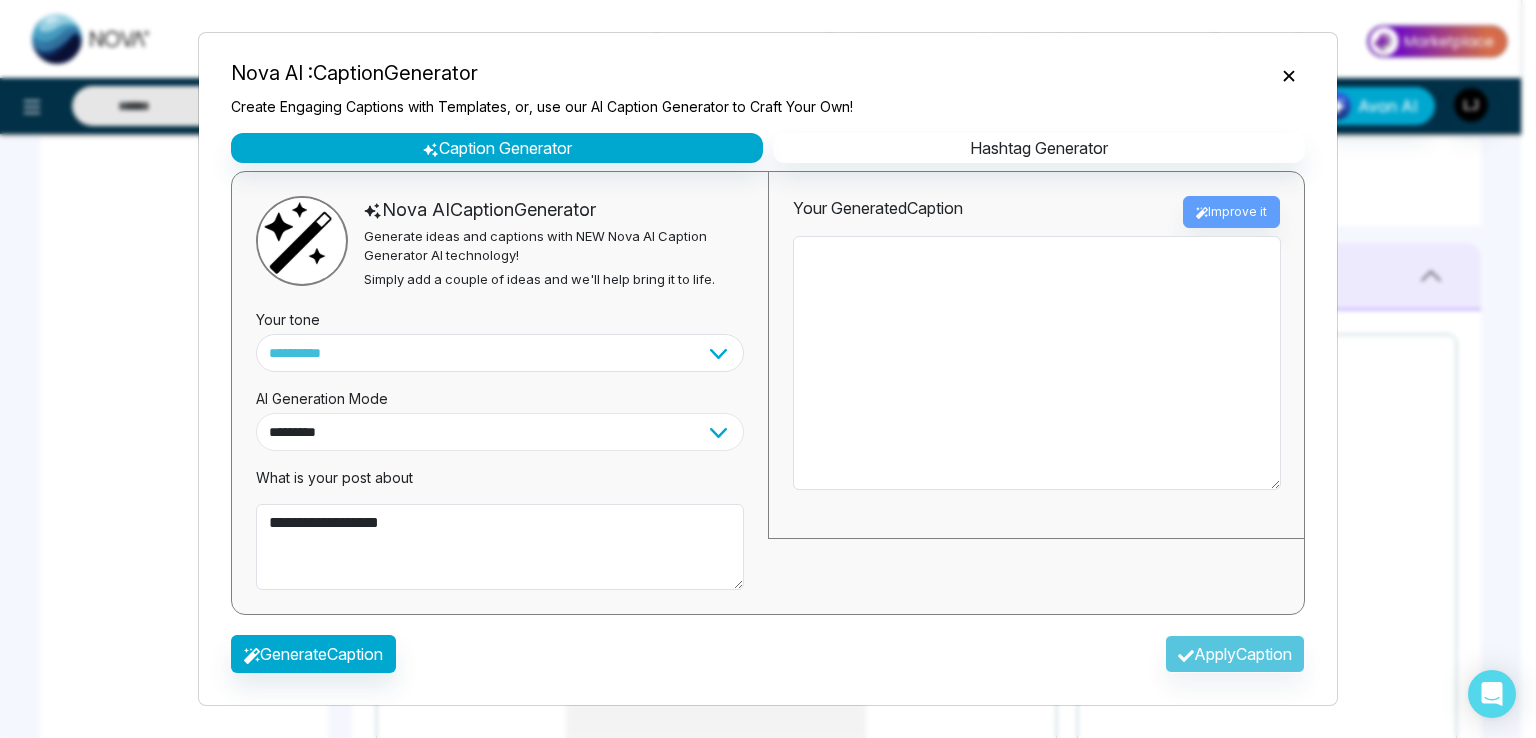 click on "**********" at bounding box center [500, 432] 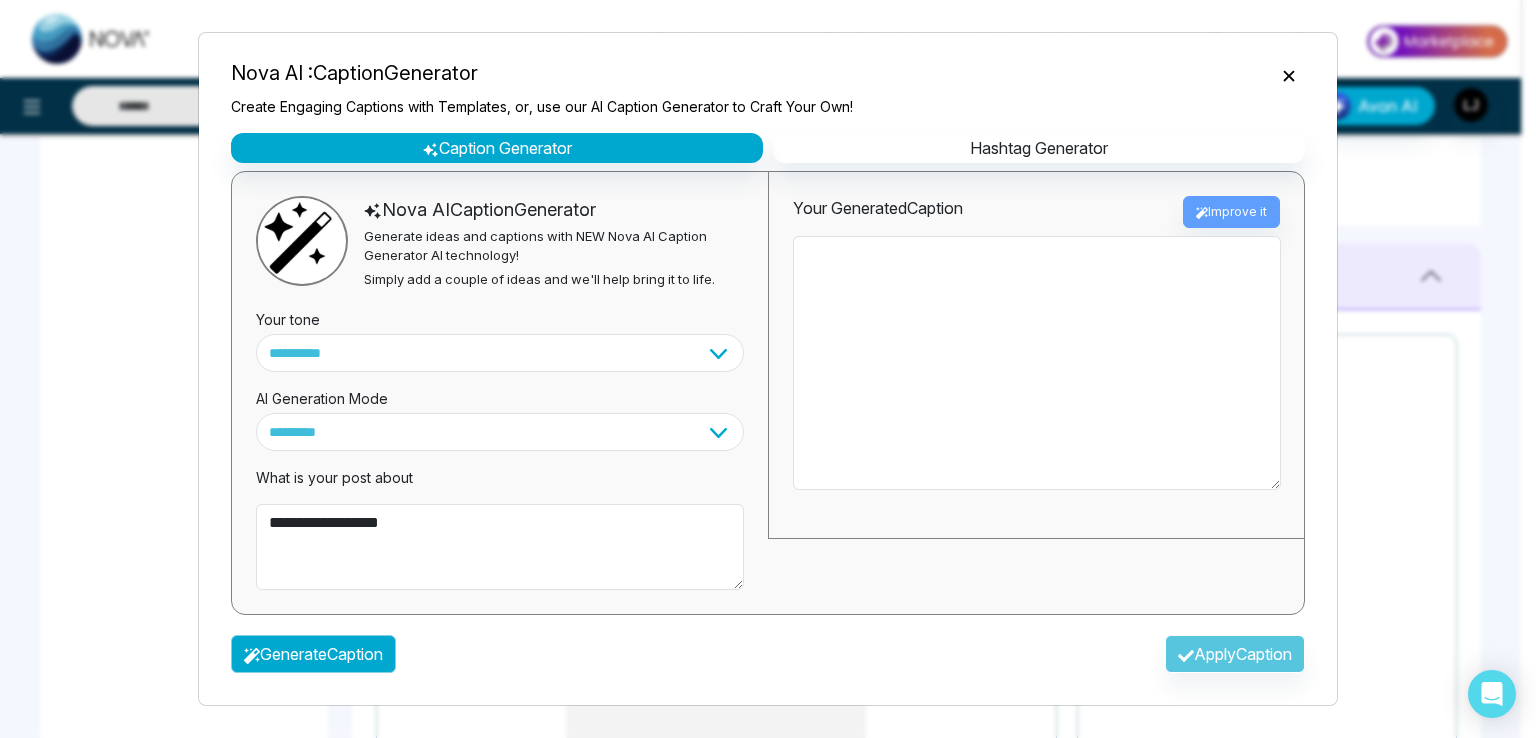 click on "Generate  Caption" at bounding box center [313, 654] 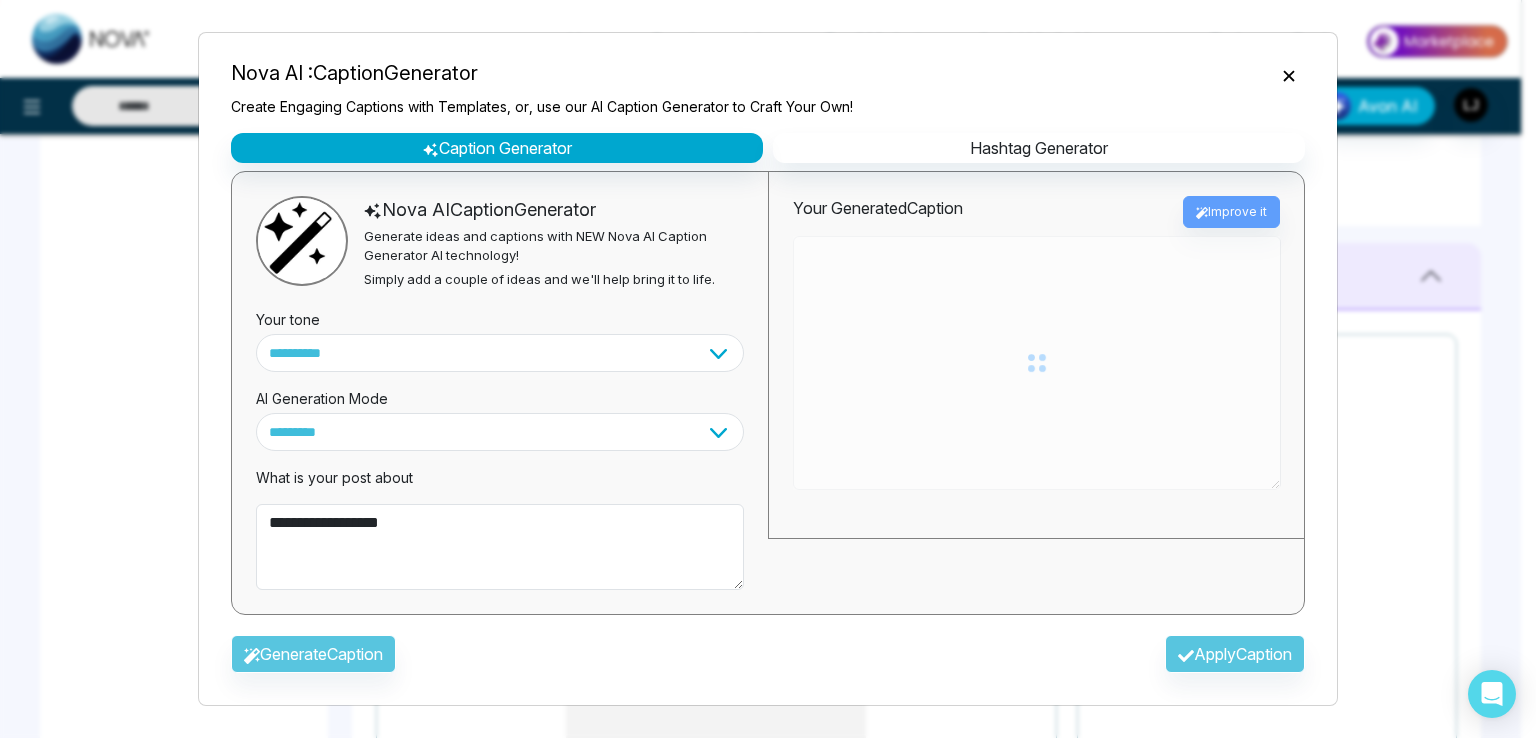 type on "**********" 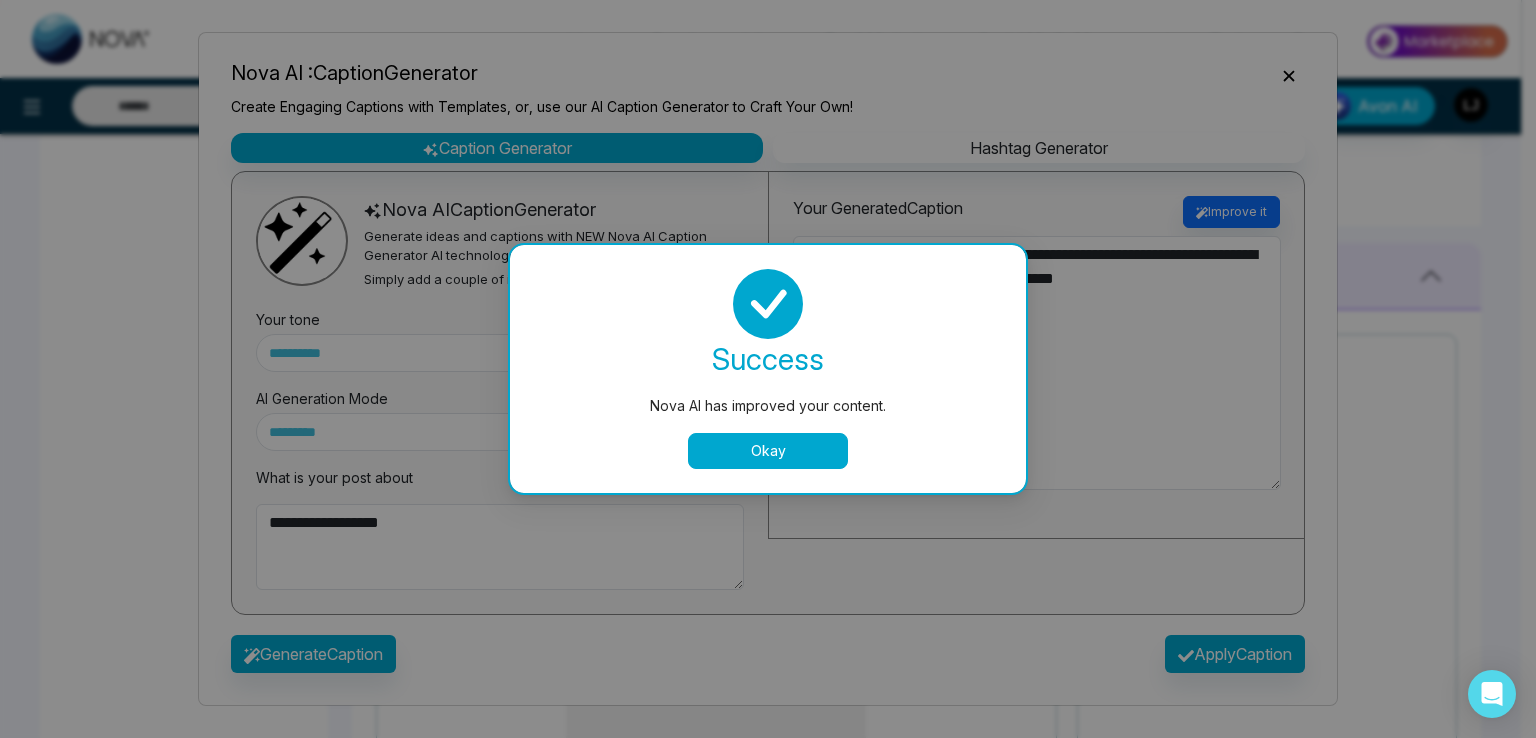 click on "Okay" at bounding box center [768, 451] 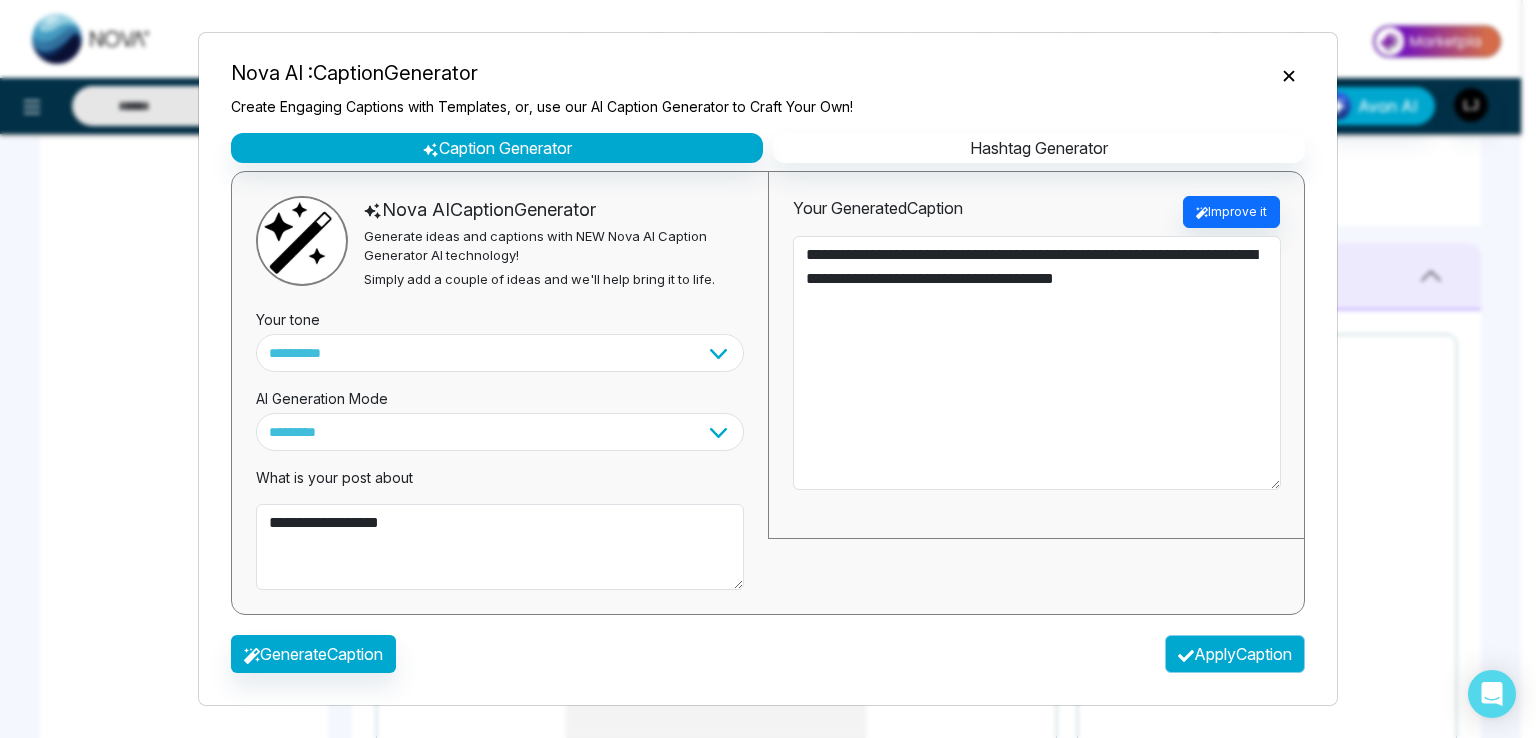 click on "Apply  Caption" at bounding box center [1235, 654] 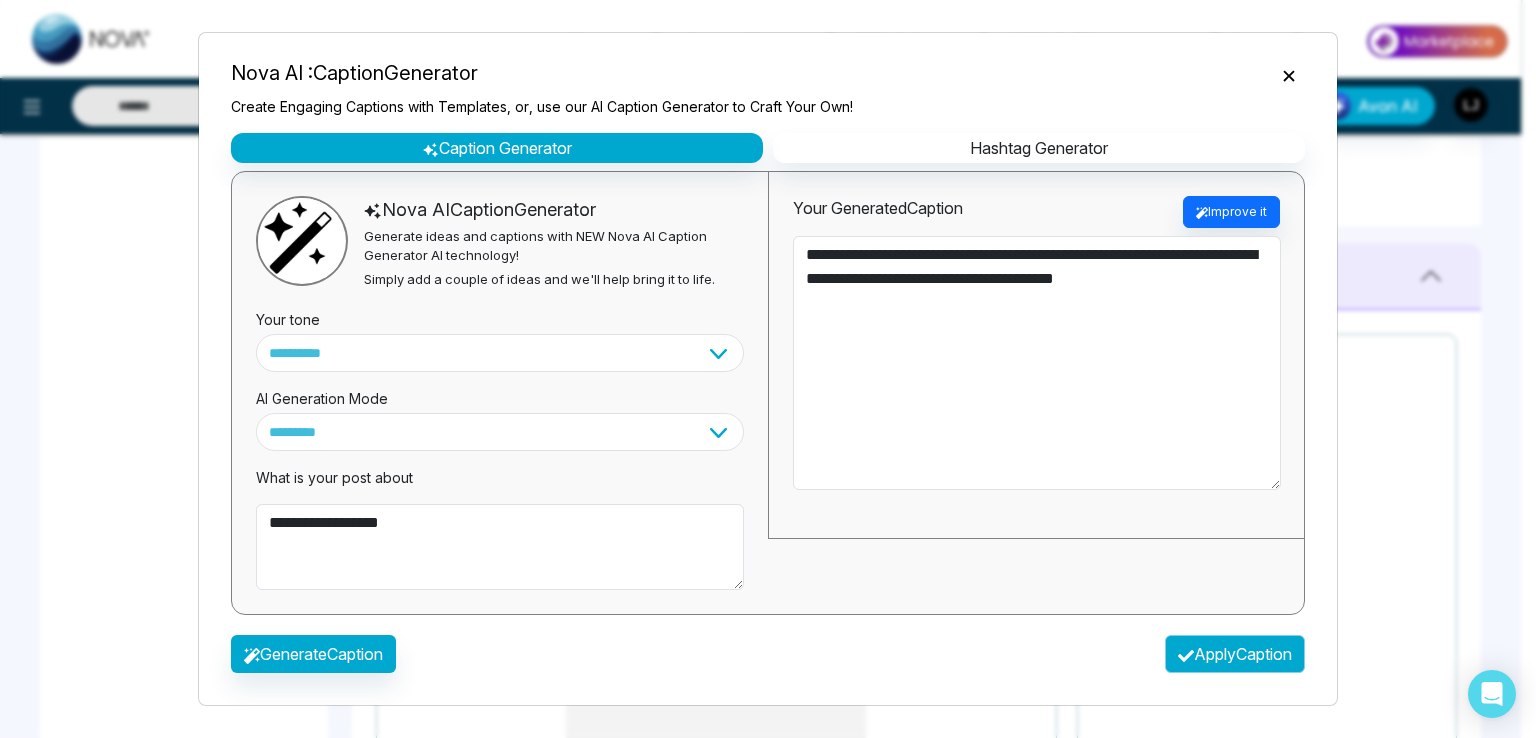 type on "**********" 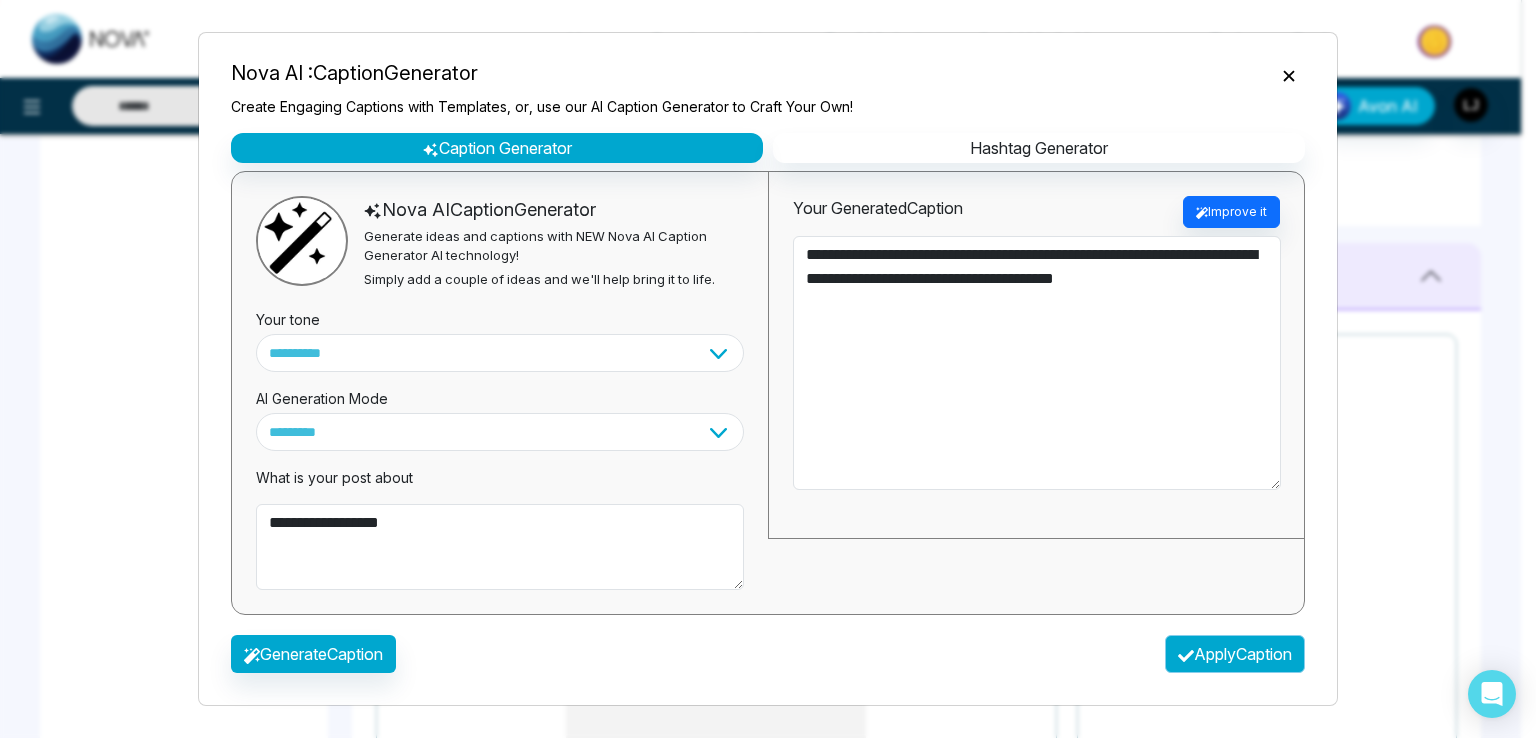 type on "**********" 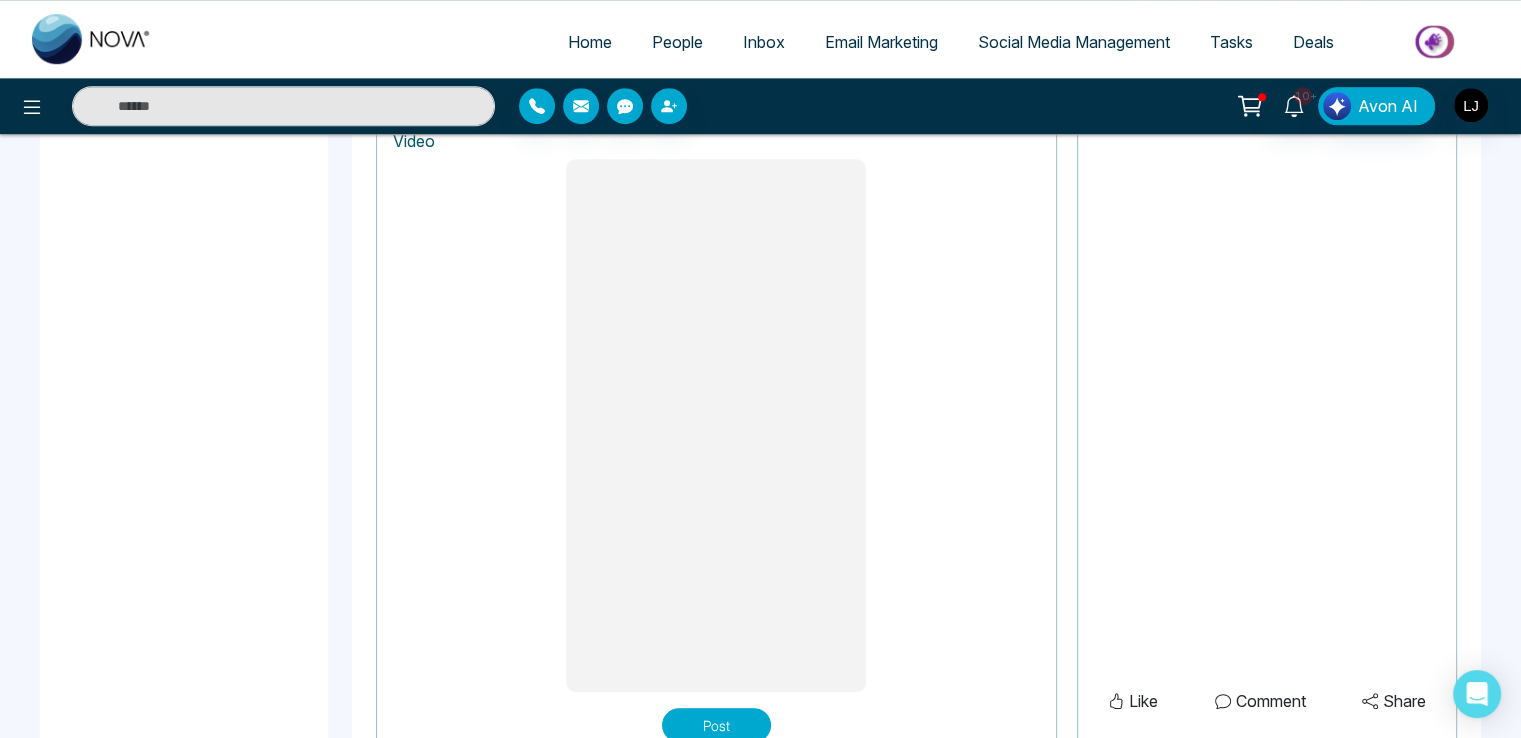 scroll, scrollTop: 1677, scrollLeft: 0, axis: vertical 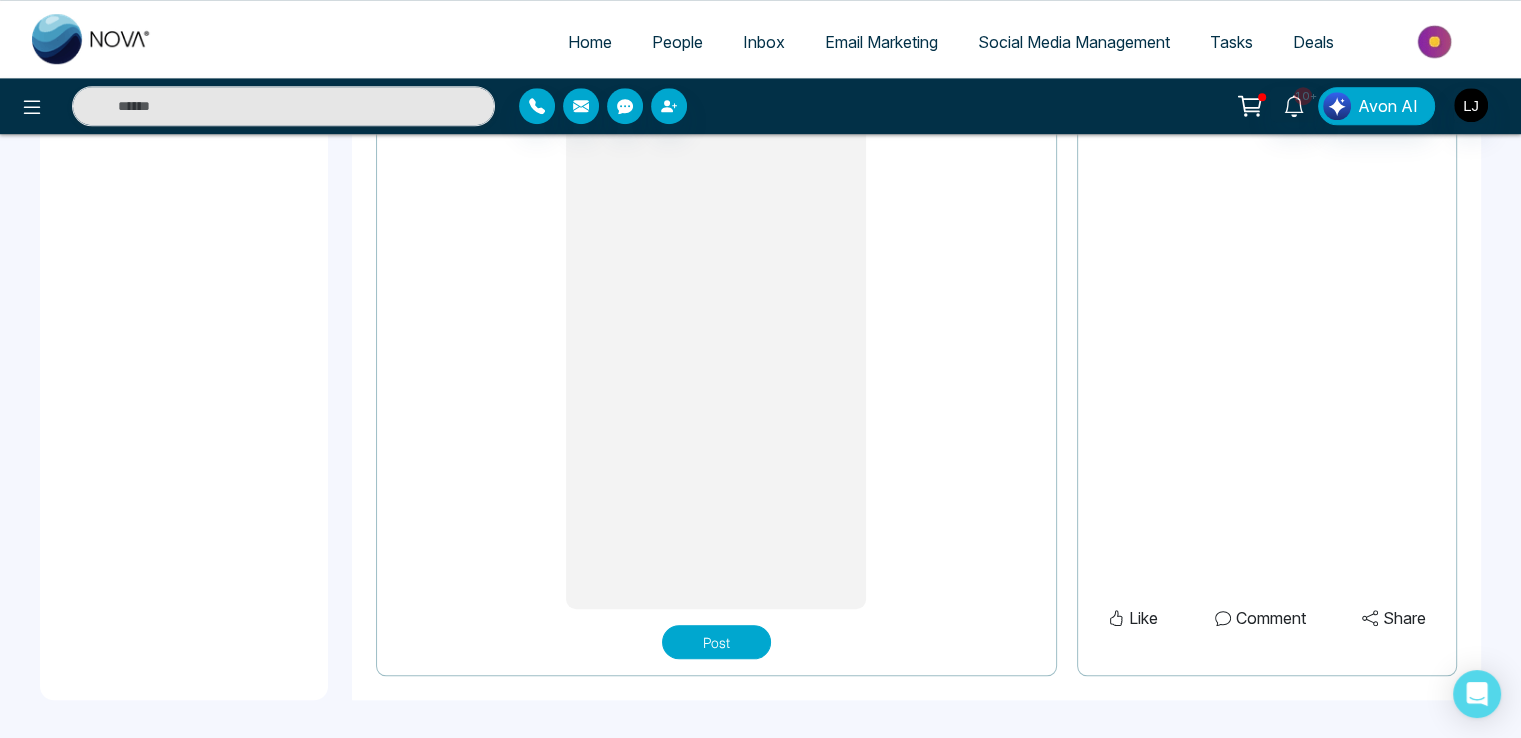 click on "Post" at bounding box center [716, 642] 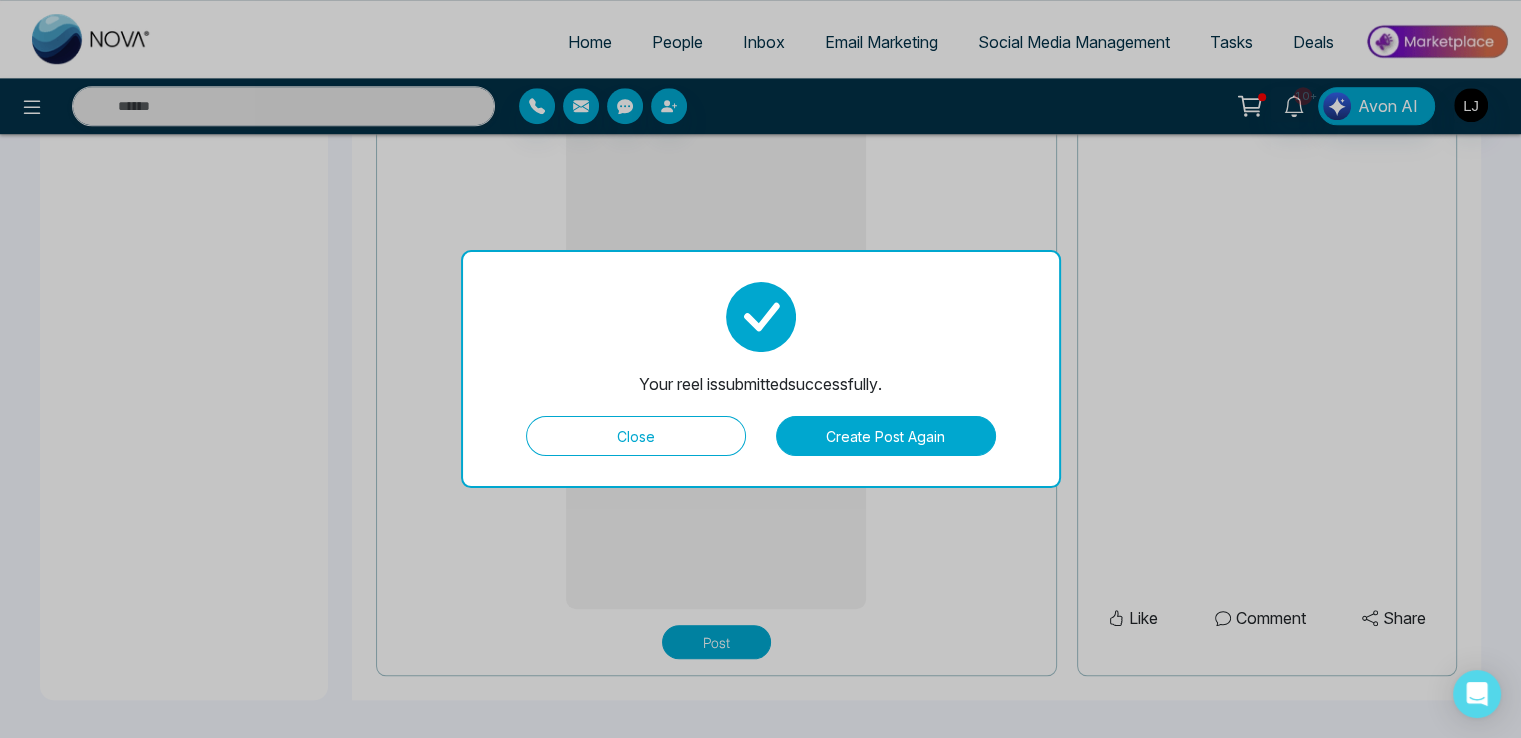 click on "Close" at bounding box center (636, 436) 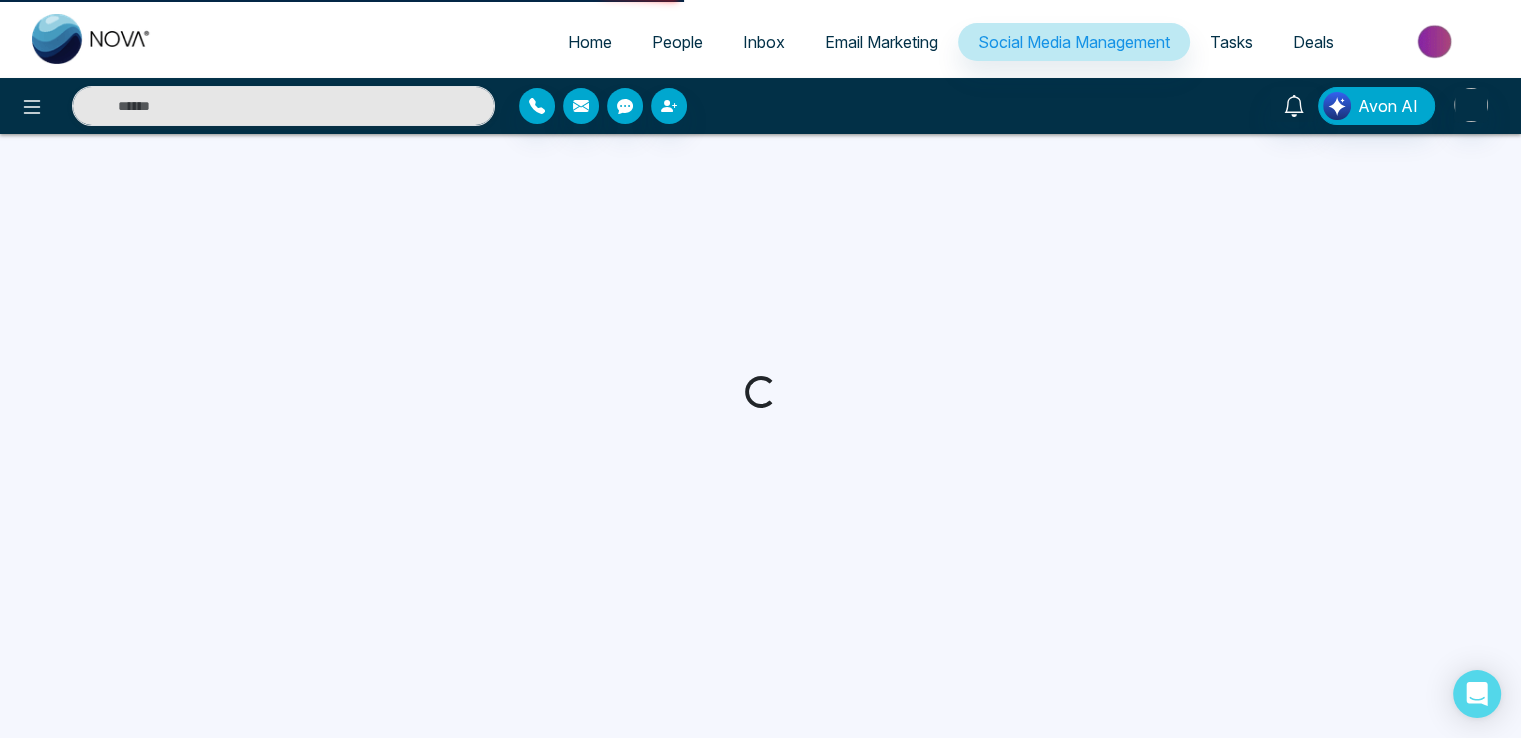 scroll, scrollTop: 0, scrollLeft: 0, axis: both 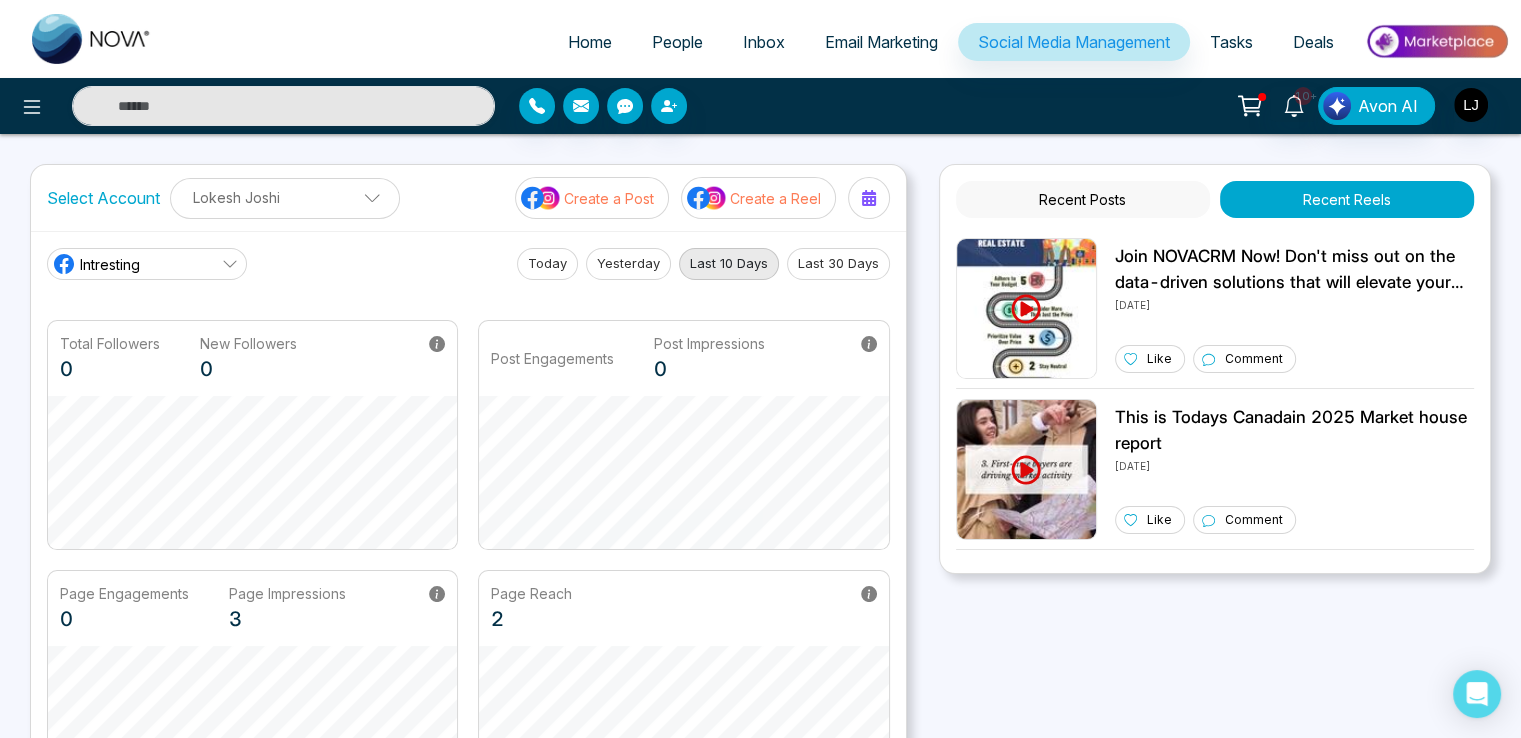 click on "Create a Reel" at bounding box center [775, 198] 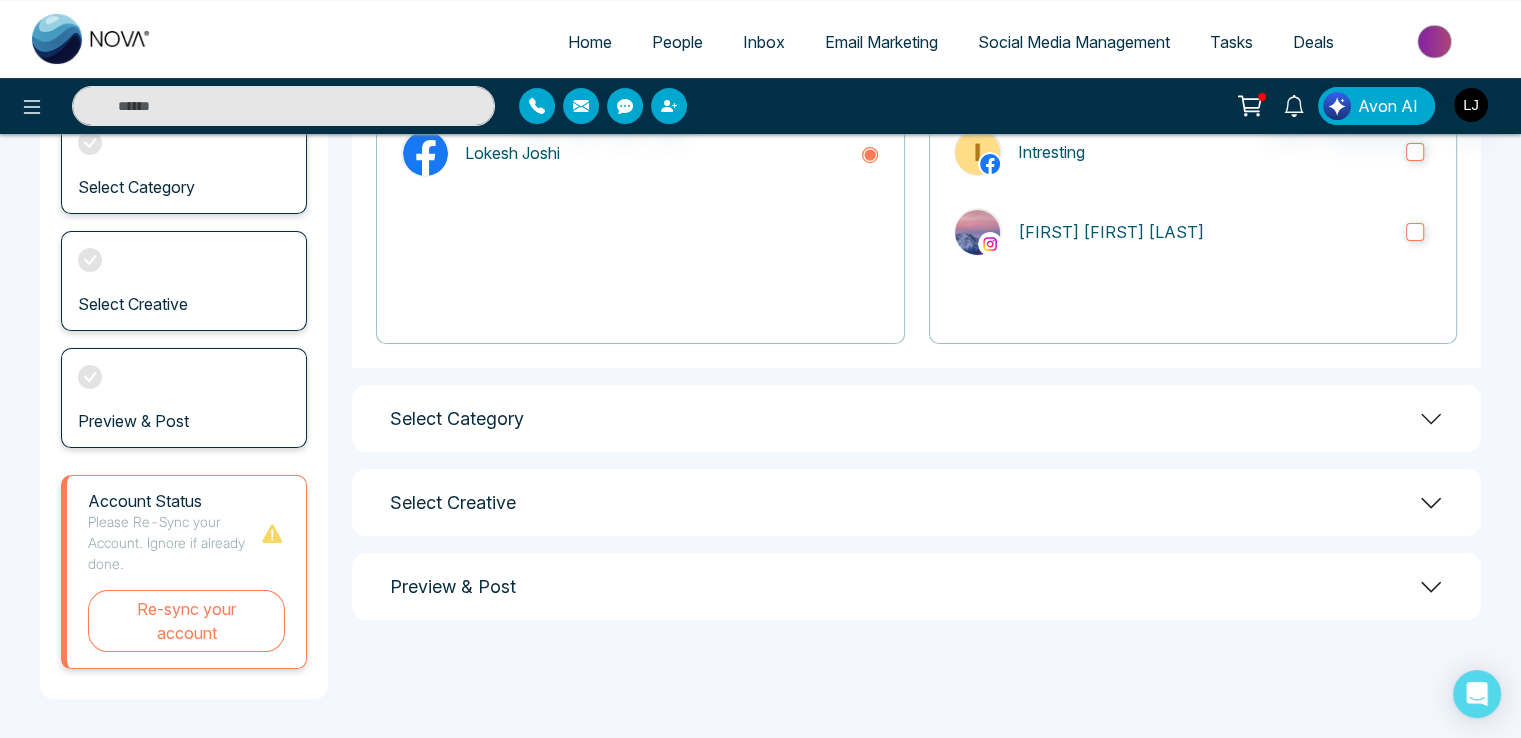 scroll, scrollTop: 272, scrollLeft: 0, axis: vertical 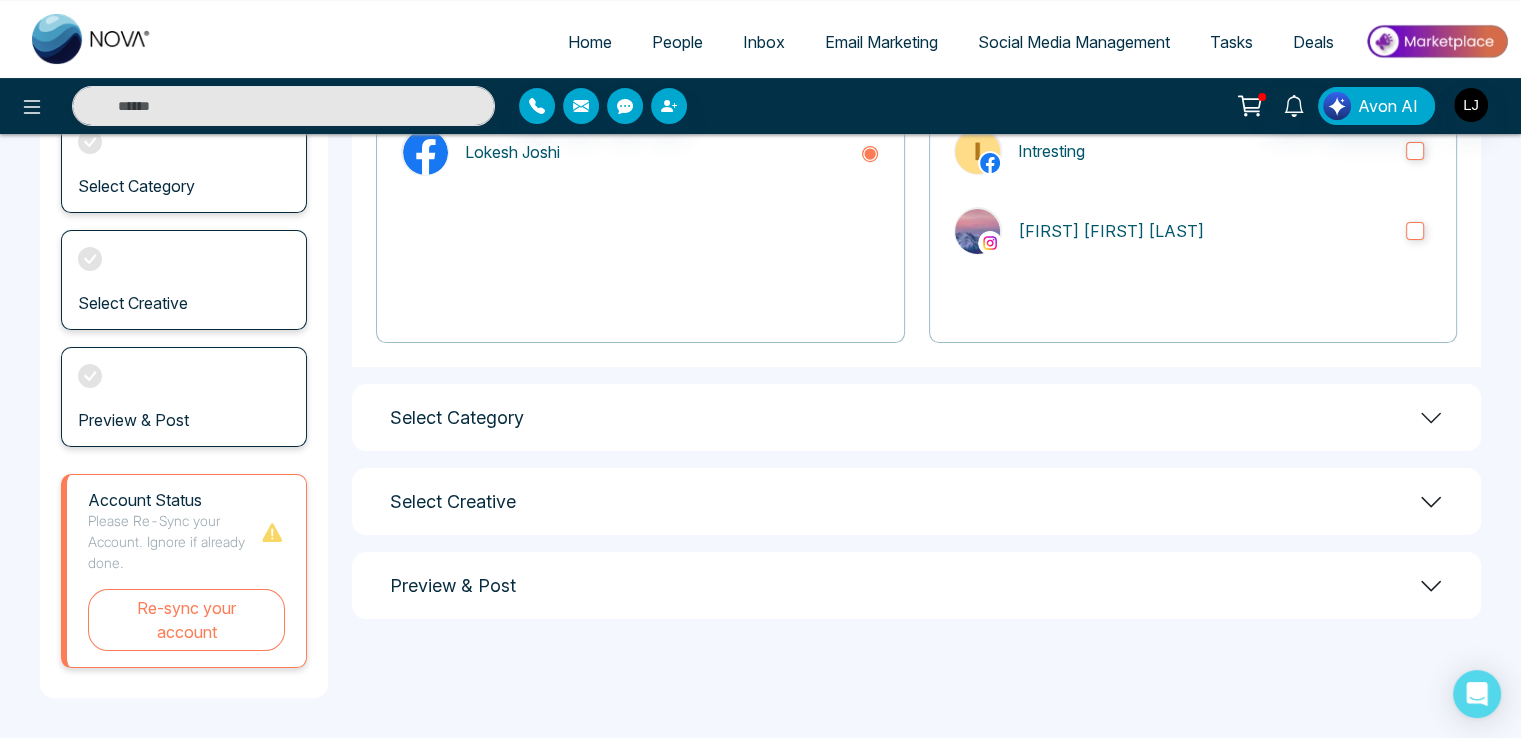 click on "Preview & Post" at bounding box center (916, 585) 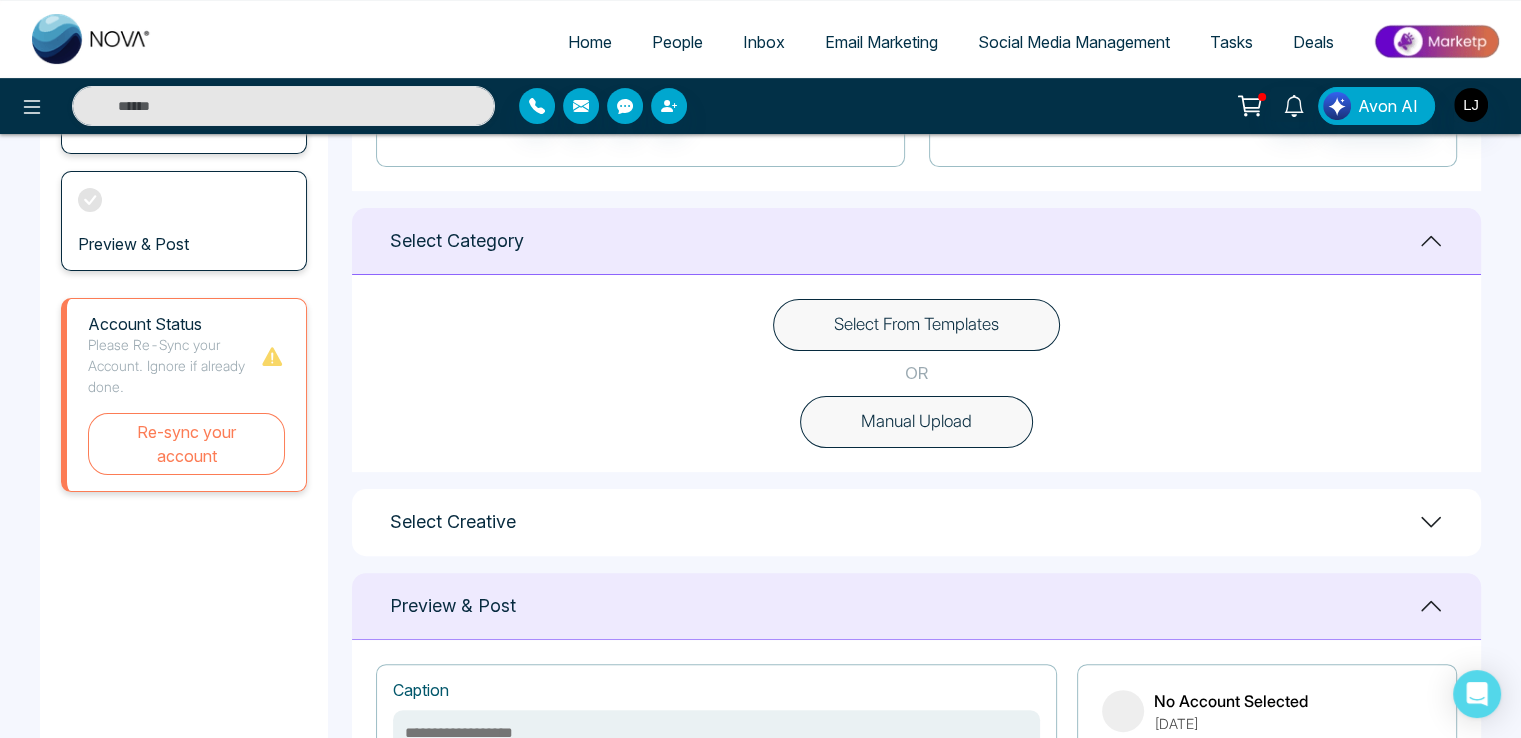 scroll, scrollTop: 772, scrollLeft: 0, axis: vertical 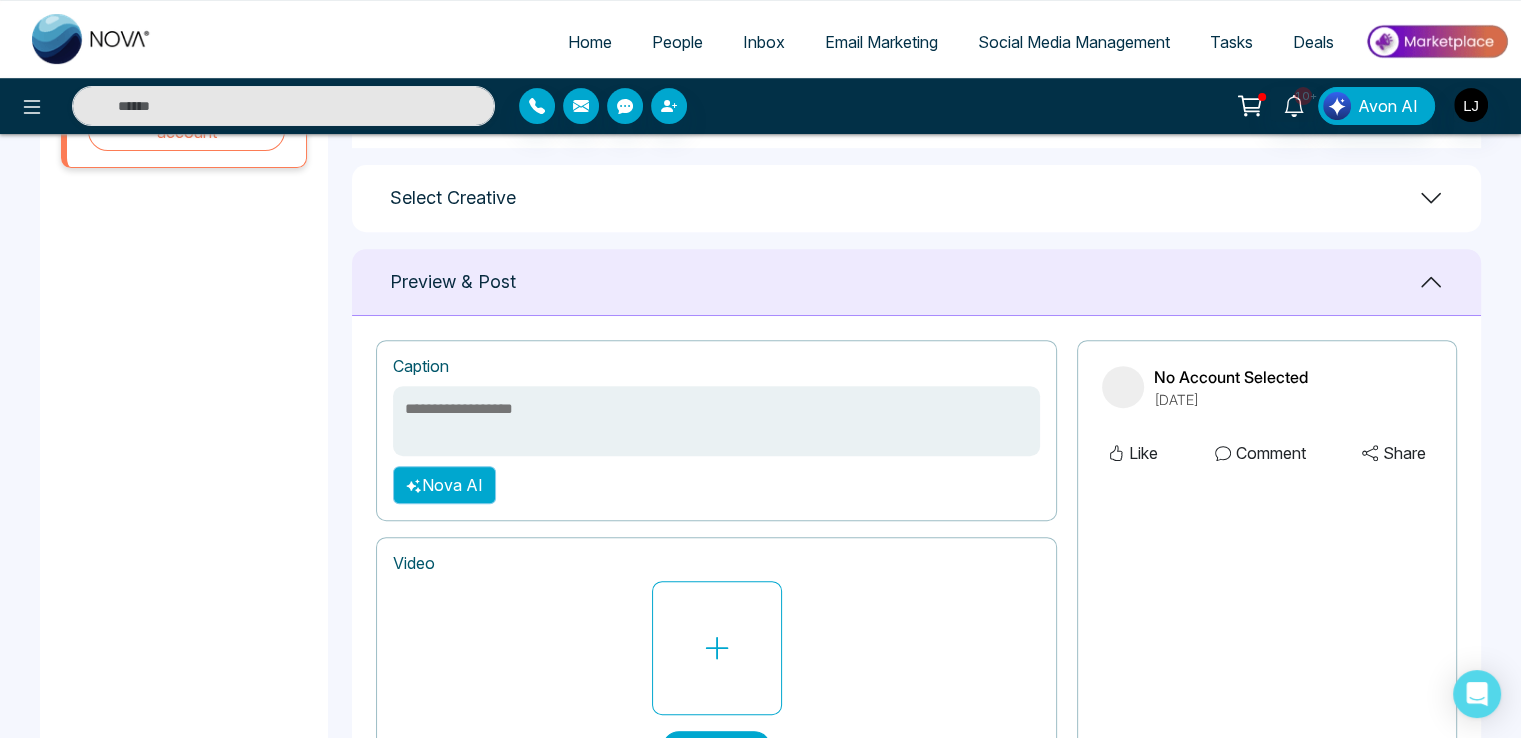 click on "Nova AI" at bounding box center [444, 485] 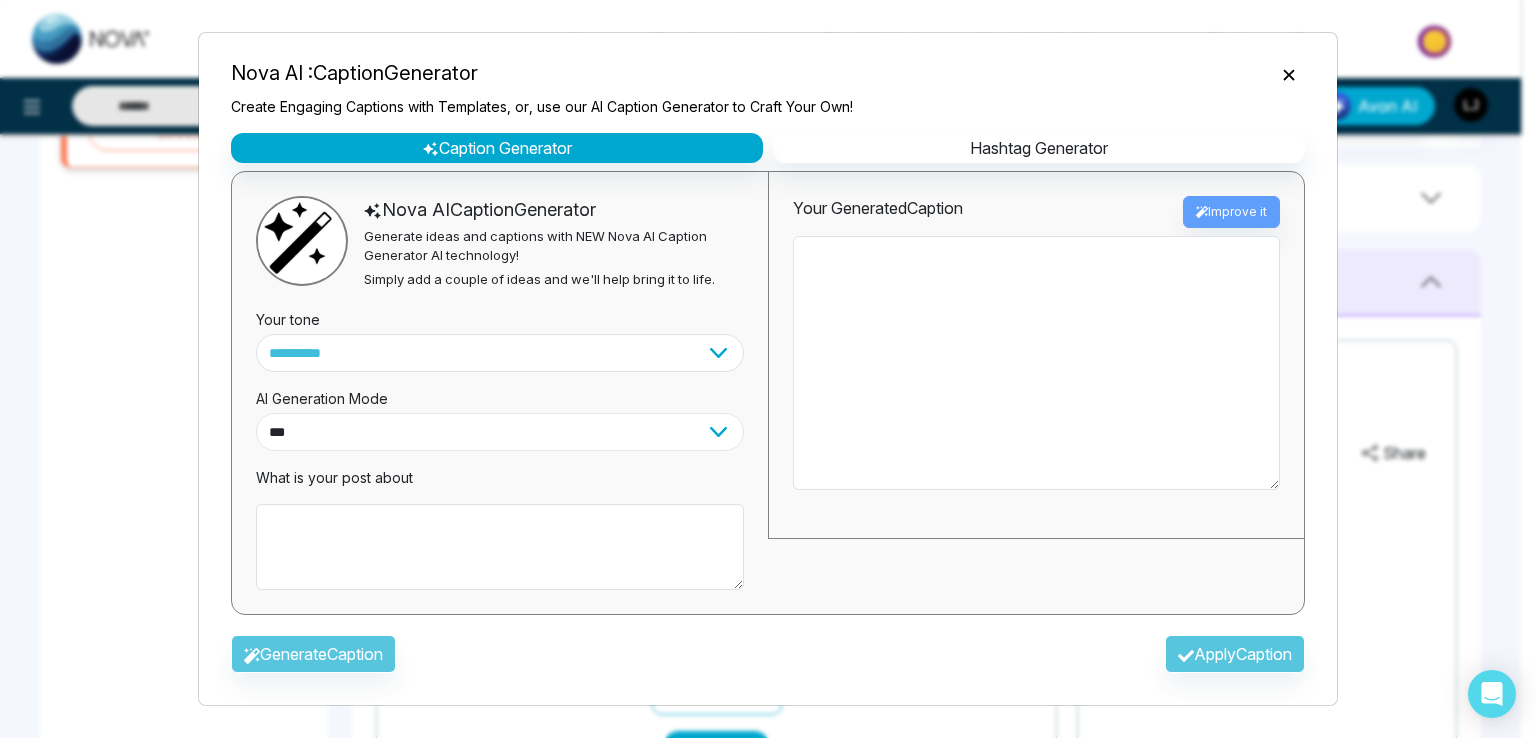 click on "**********" at bounding box center (500, 432) 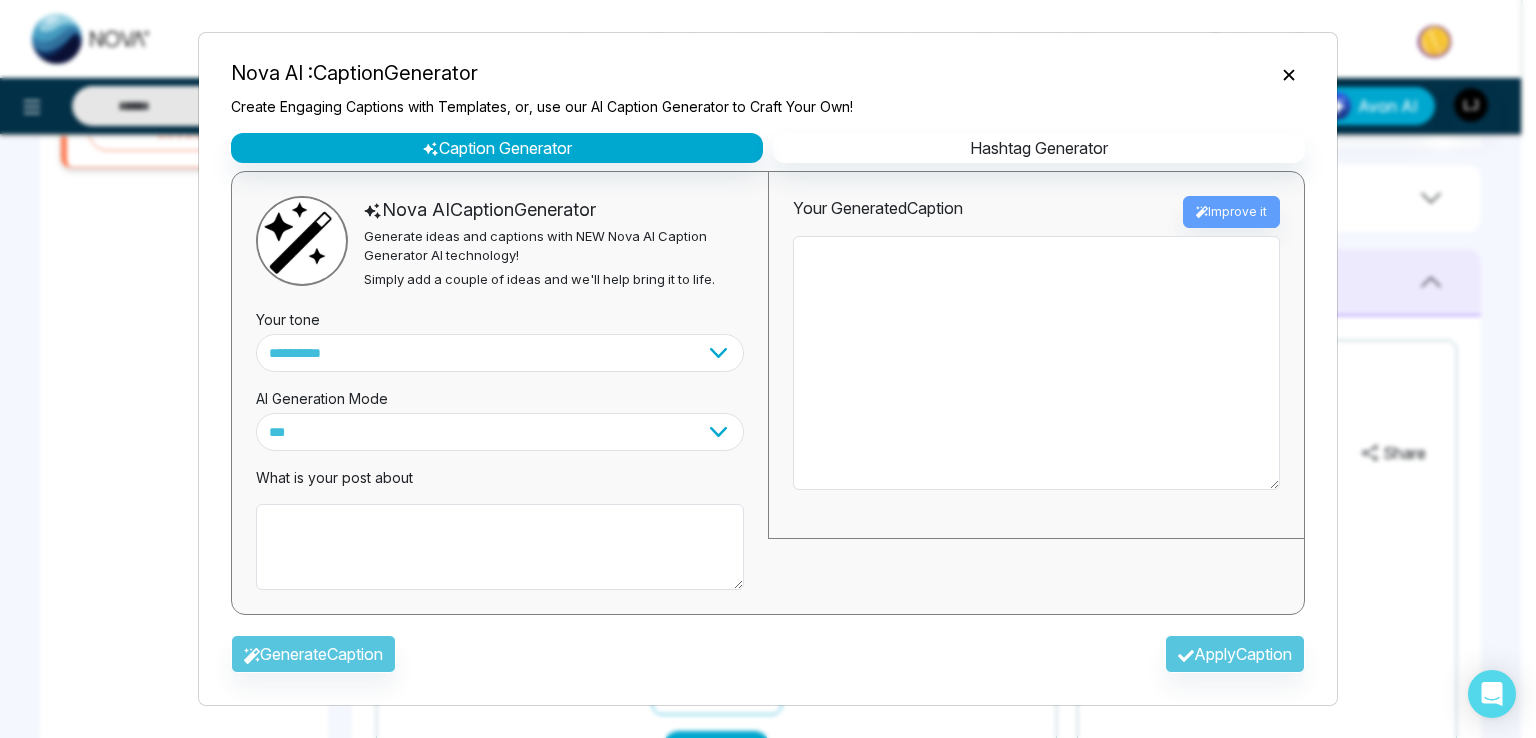 click 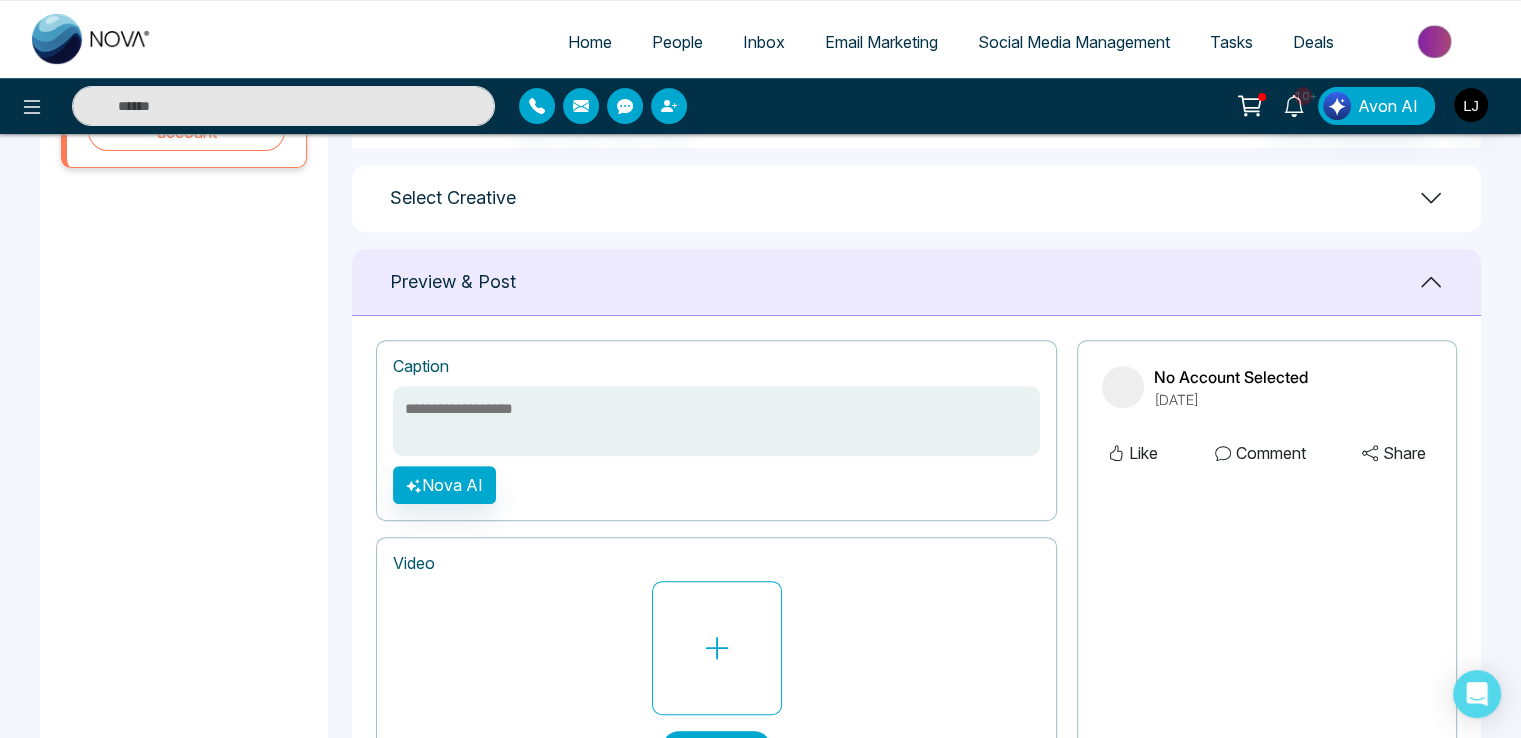 click on "People" at bounding box center (677, 42) 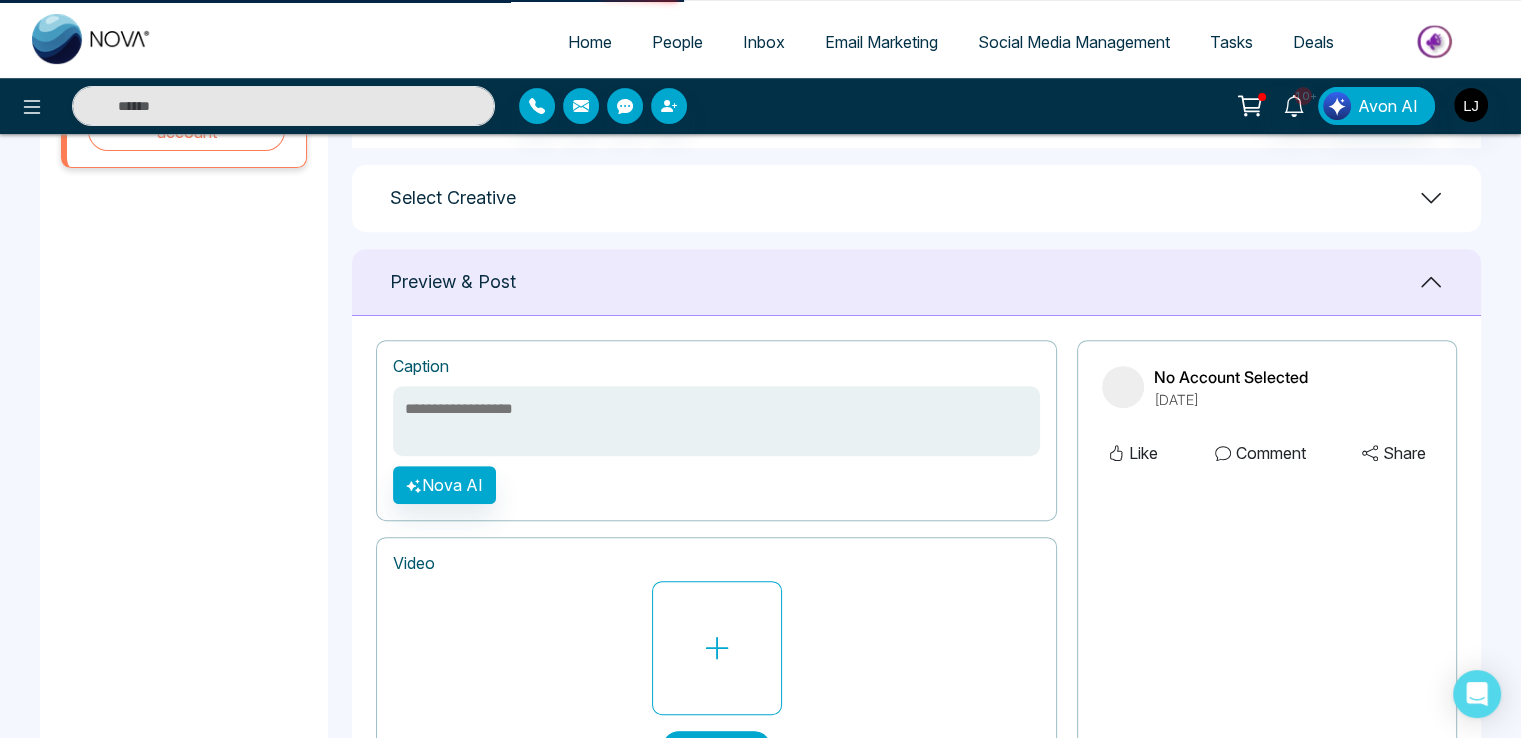 scroll, scrollTop: 0, scrollLeft: 0, axis: both 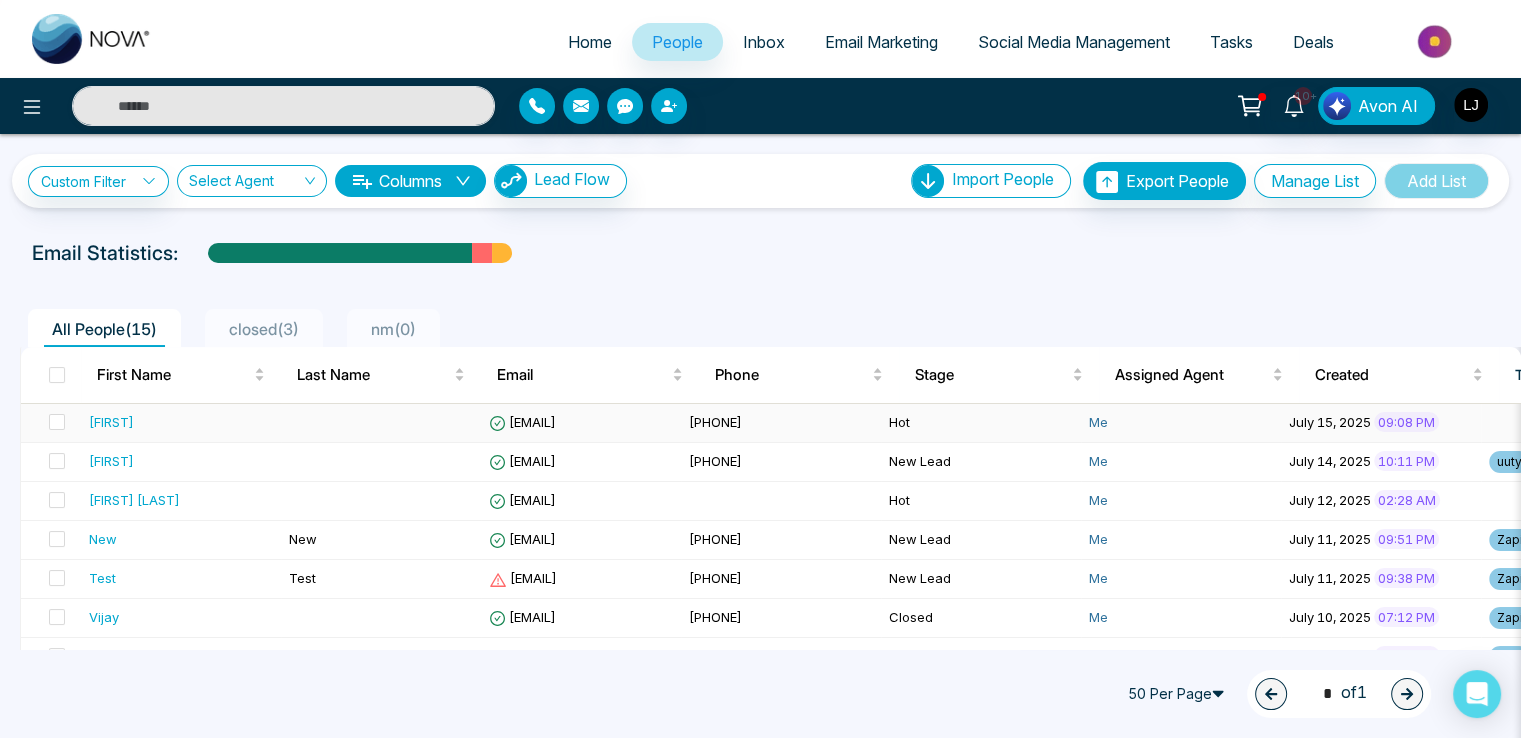 click on "[EMAIL]" at bounding box center [581, 423] 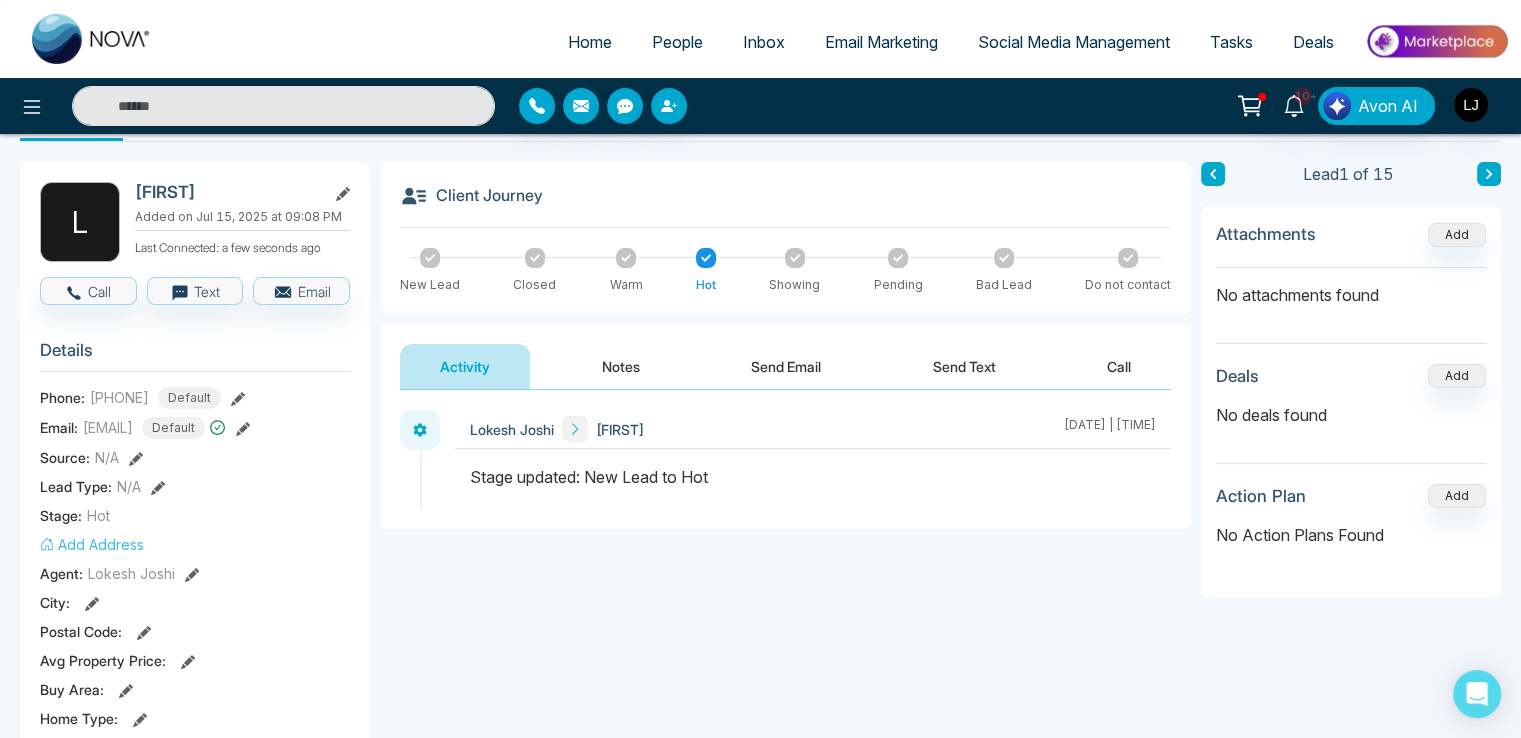 scroll, scrollTop: 100, scrollLeft: 0, axis: vertical 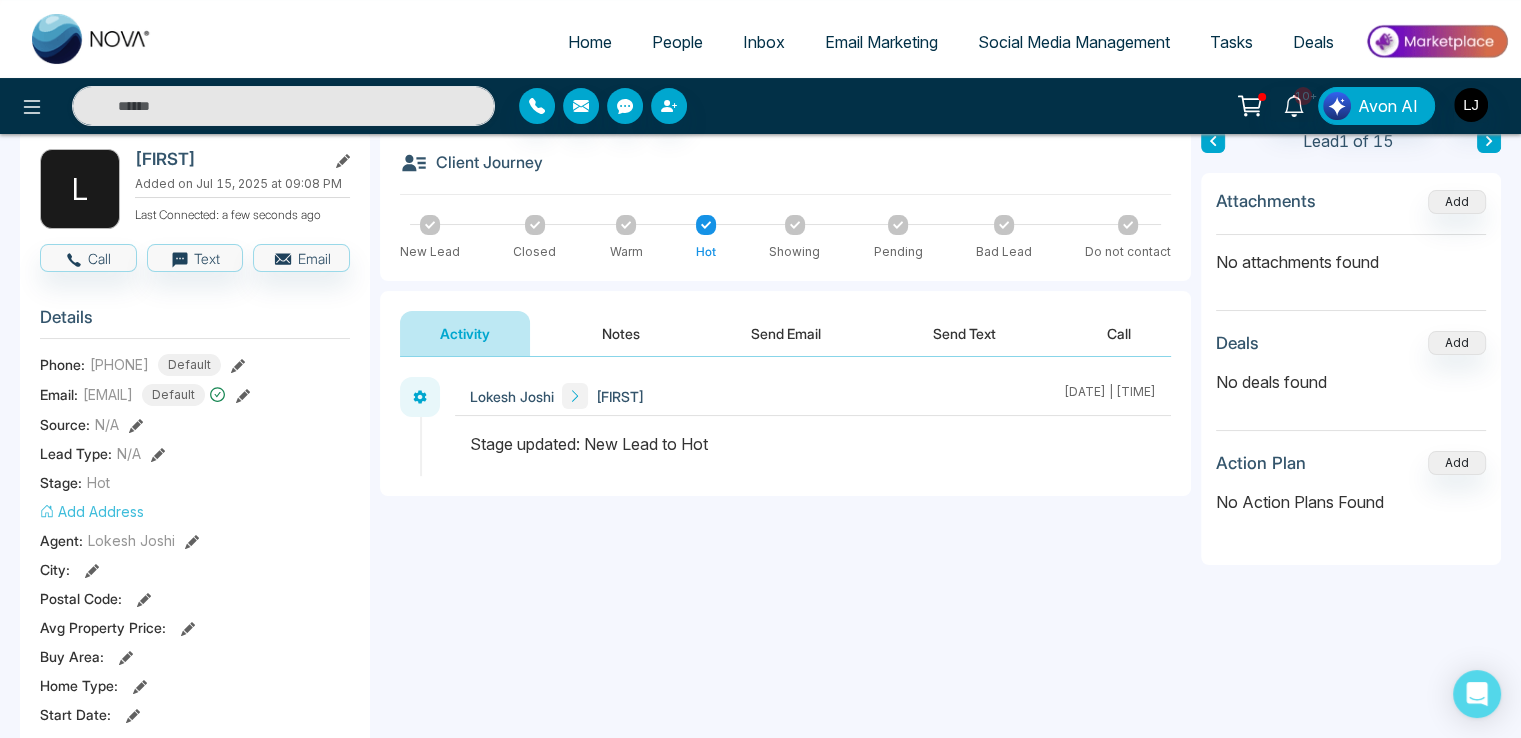 click on "People" at bounding box center [677, 42] 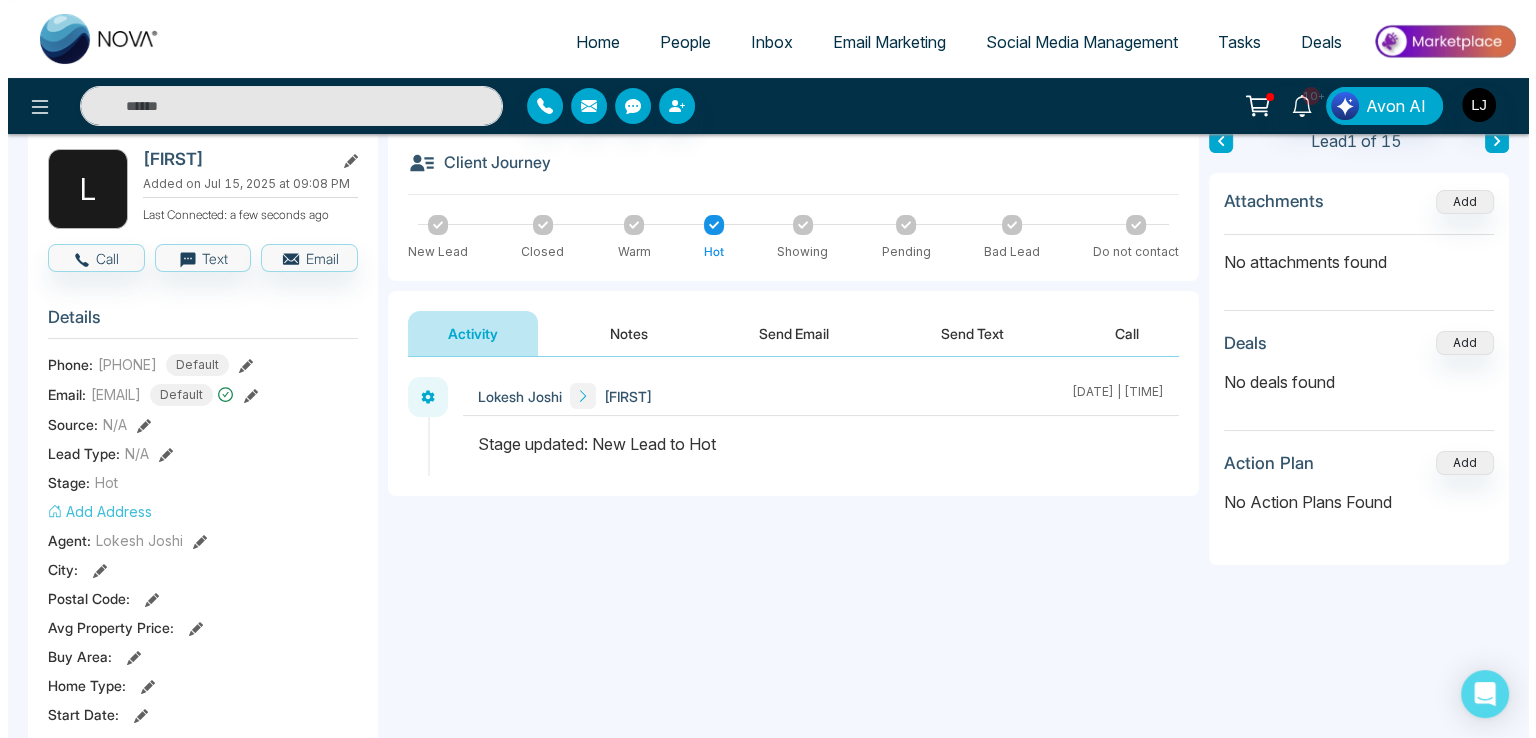 scroll, scrollTop: 0, scrollLeft: 0, axis: both 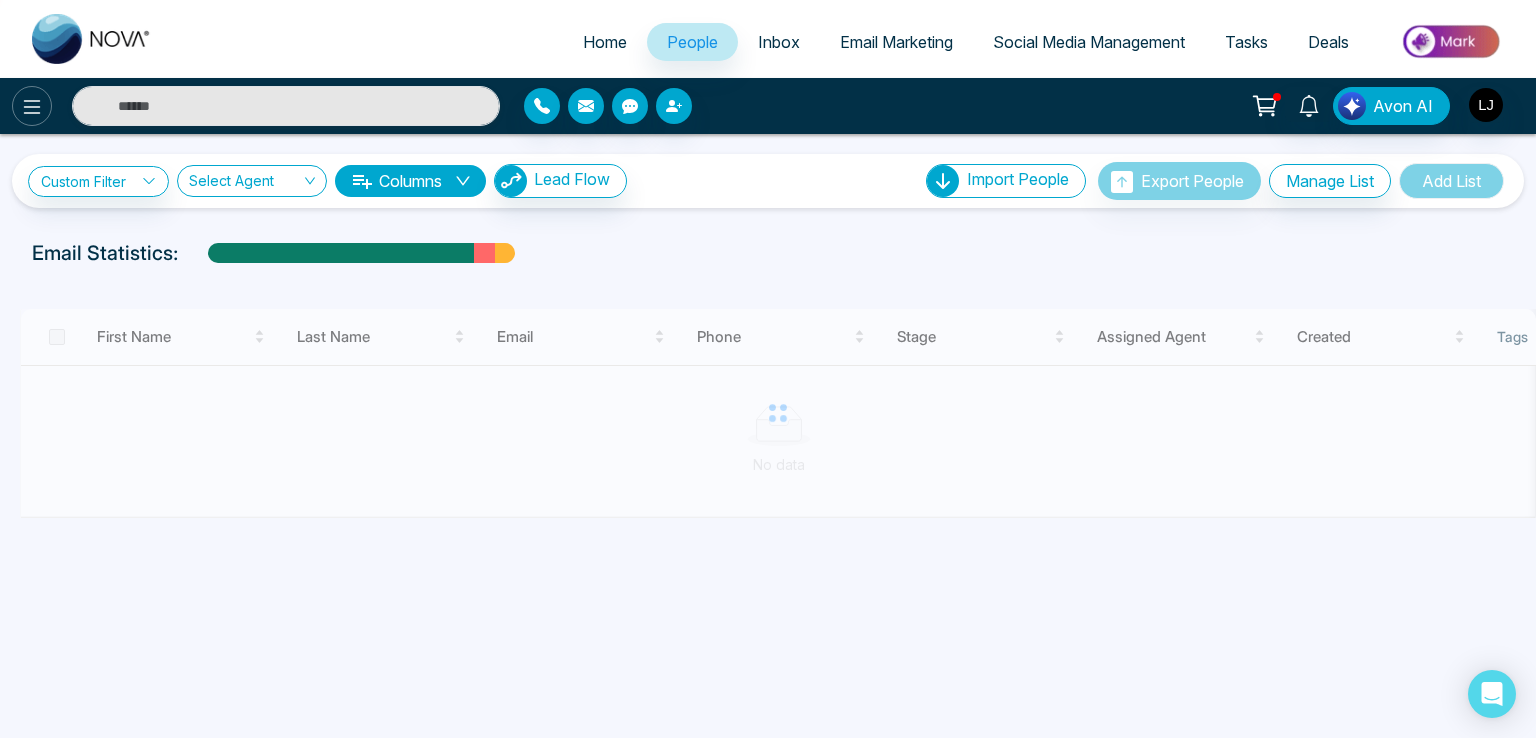 click 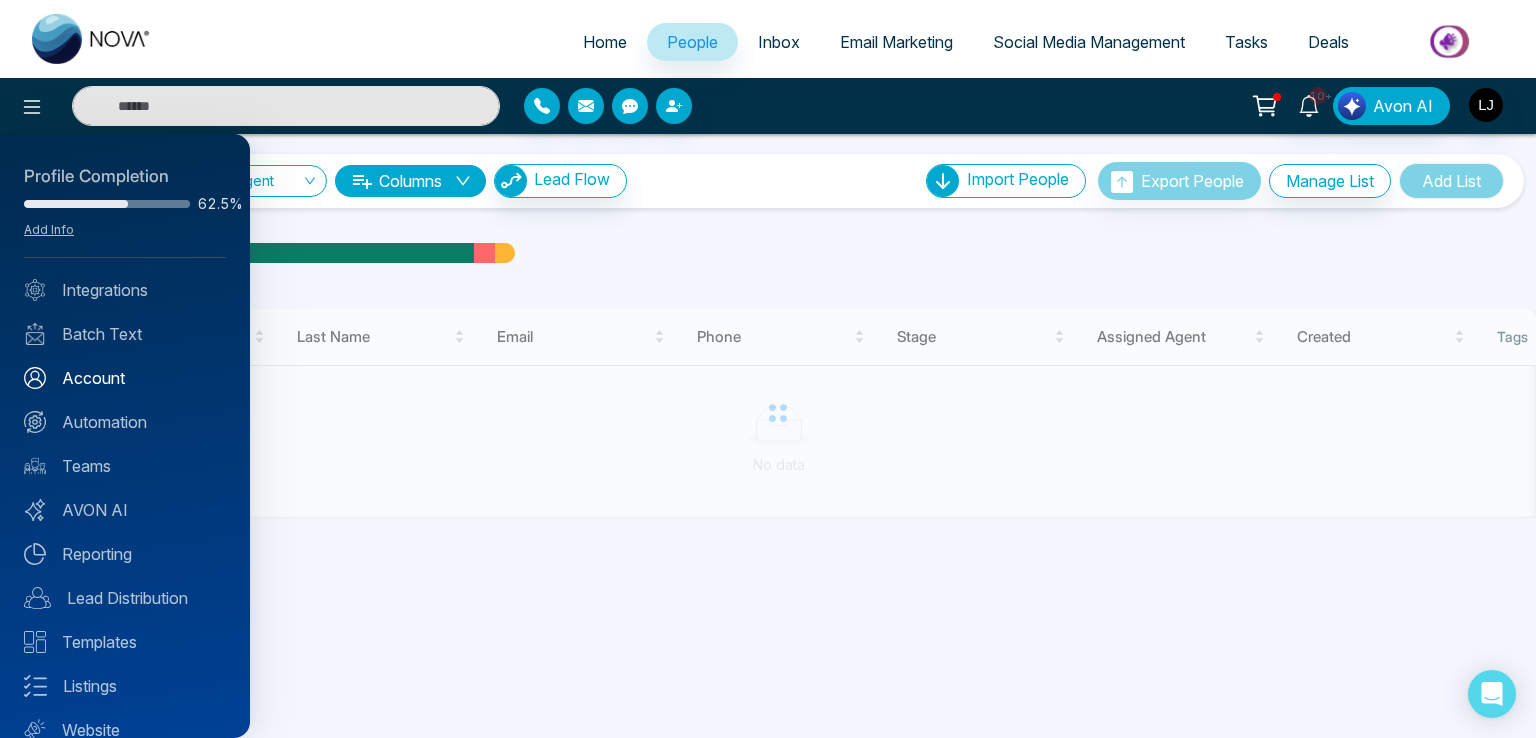 click on "Account" at bounding box center [125, 378] 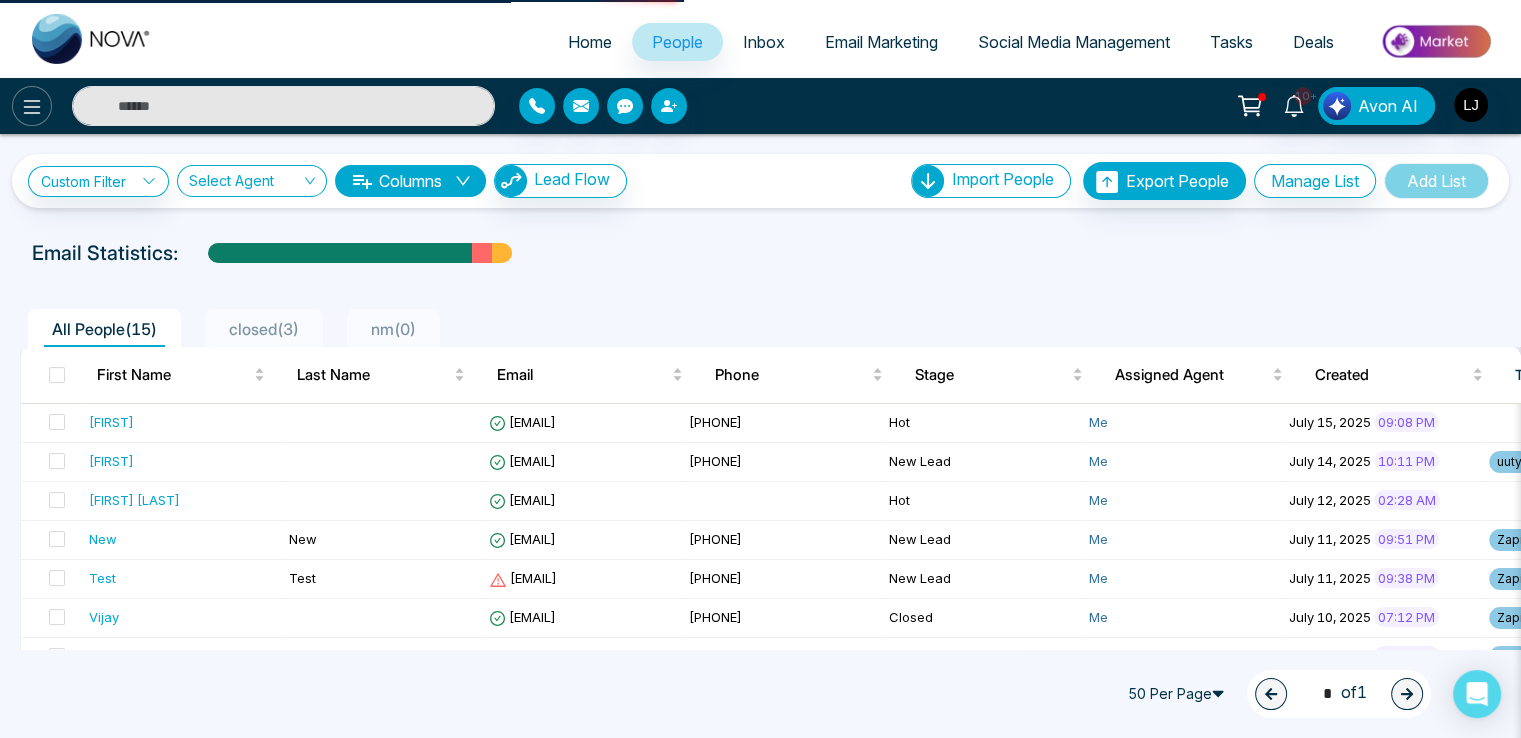 click 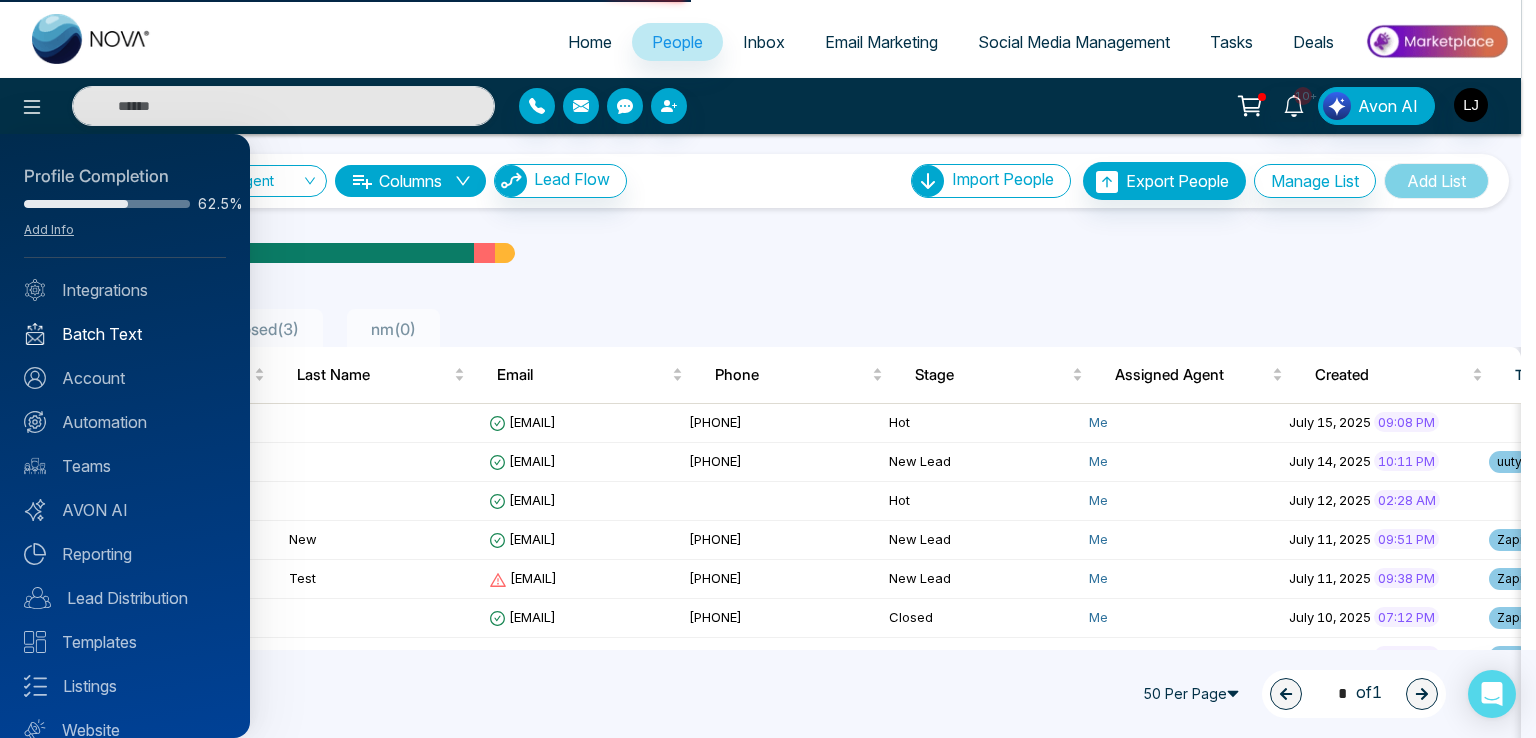 click on "Batch Text" at bounding box center (125, 334) 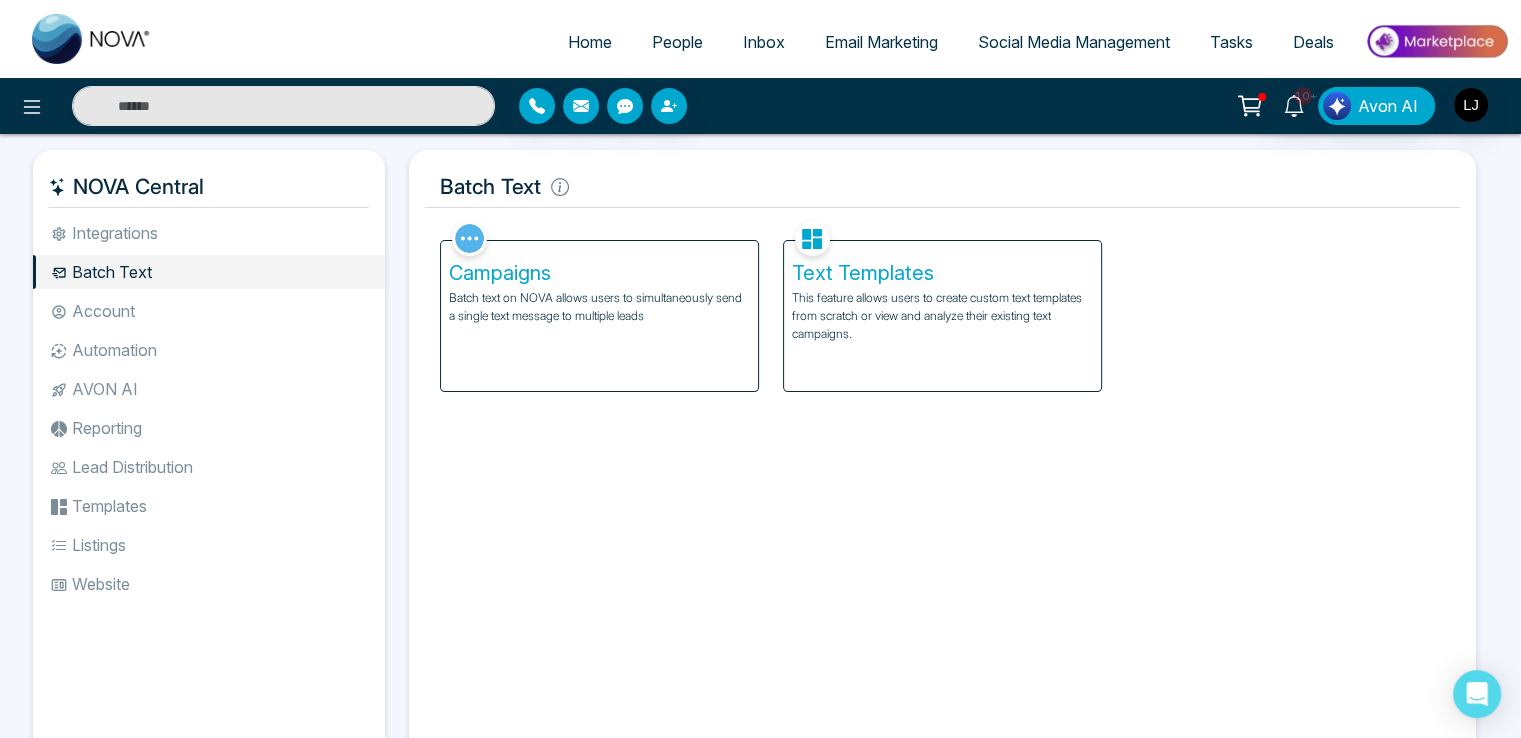click on "Automation" at bounding box center [209, 350] 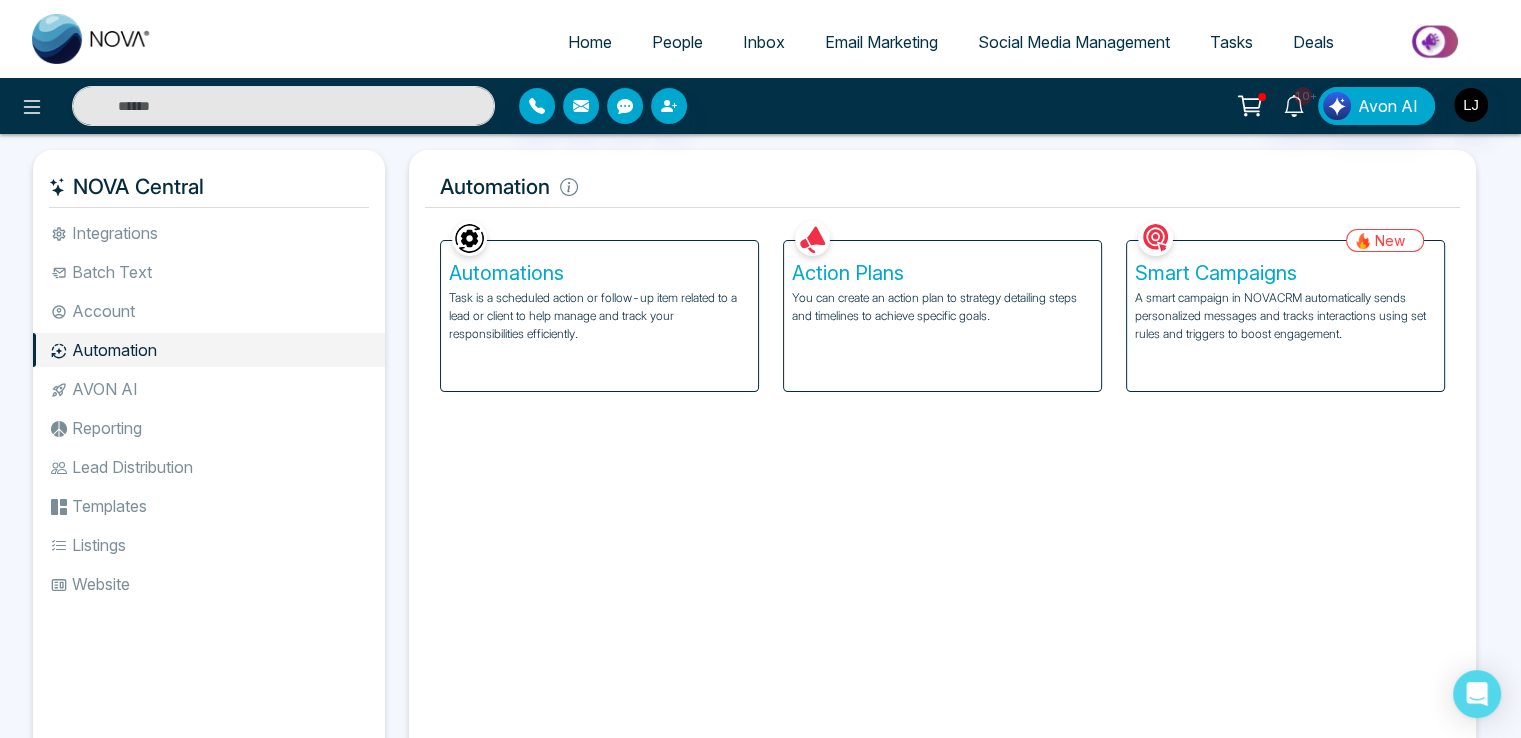 click on "Smart Campaigns" at bounding box center (1285, 273) 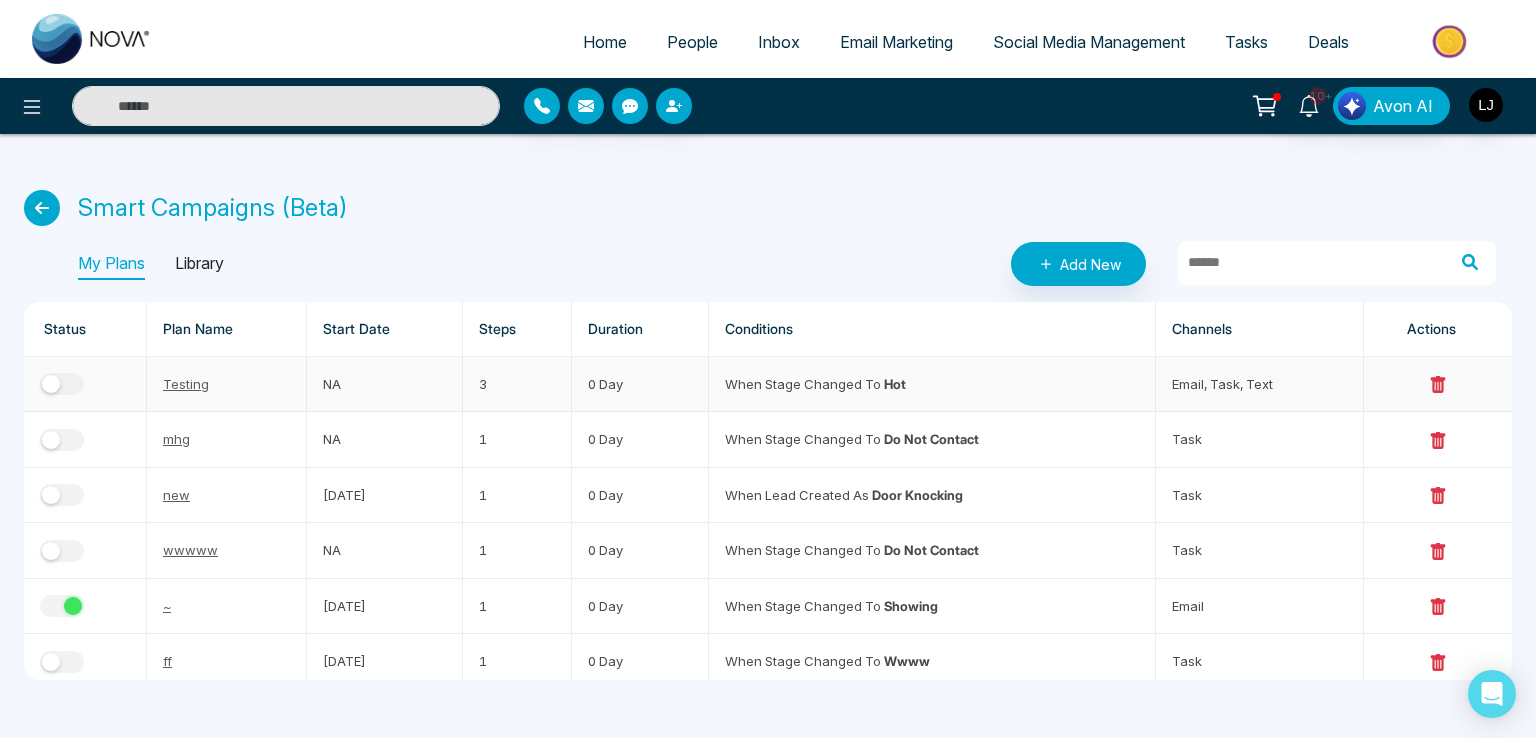 click at bounding box center (51, 384) 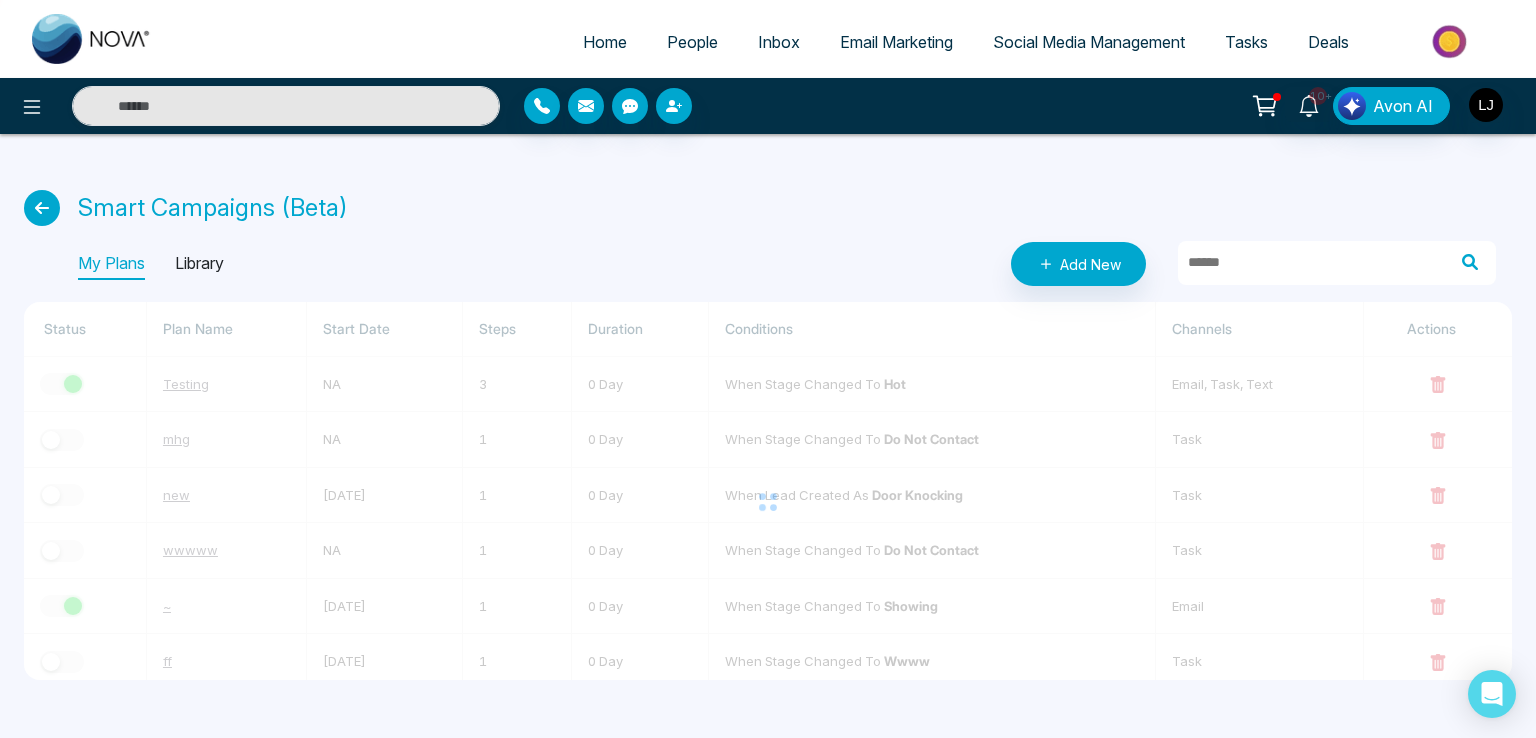 click on "People" at bounding box center [692, 42] 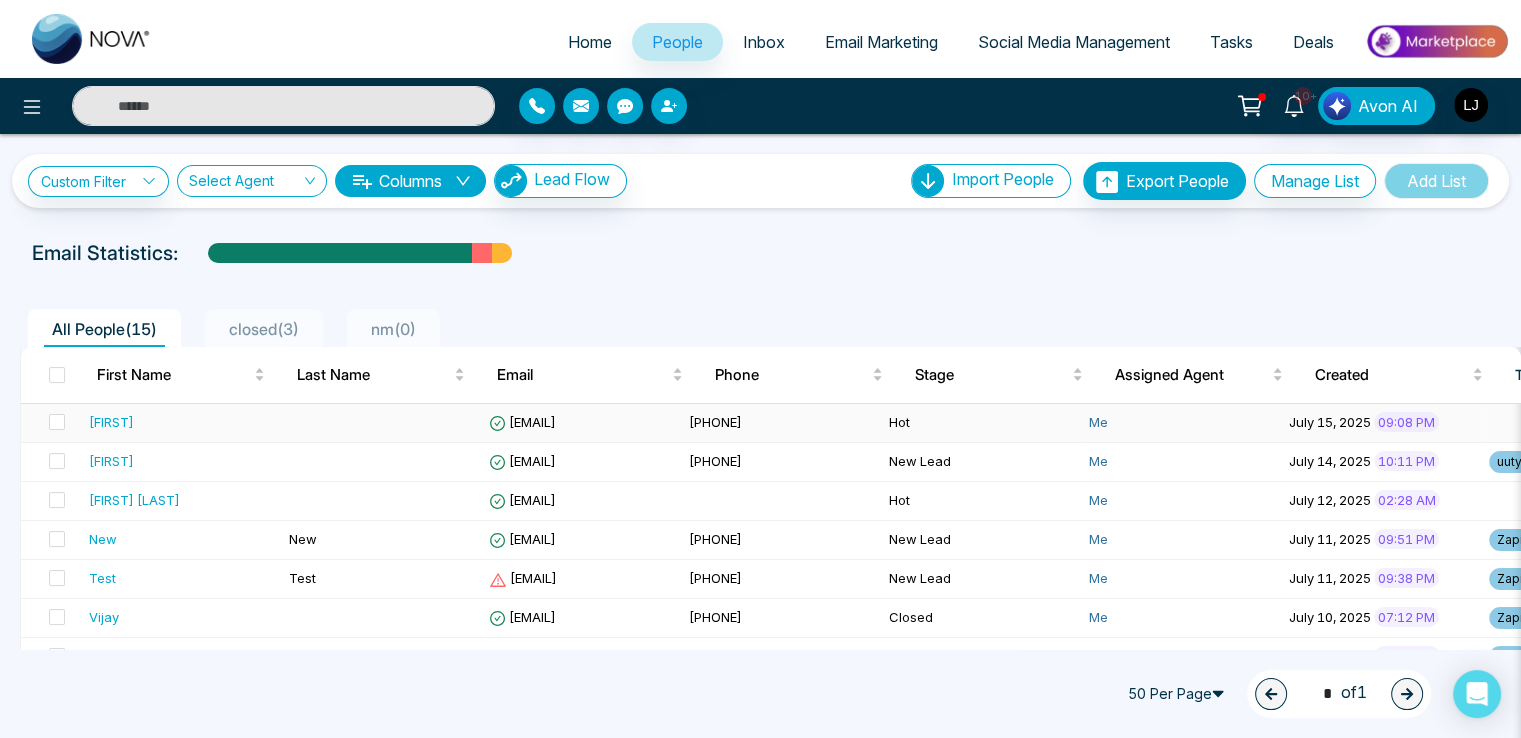 click on "[EMAIL]" at bounding box center (522, 422) 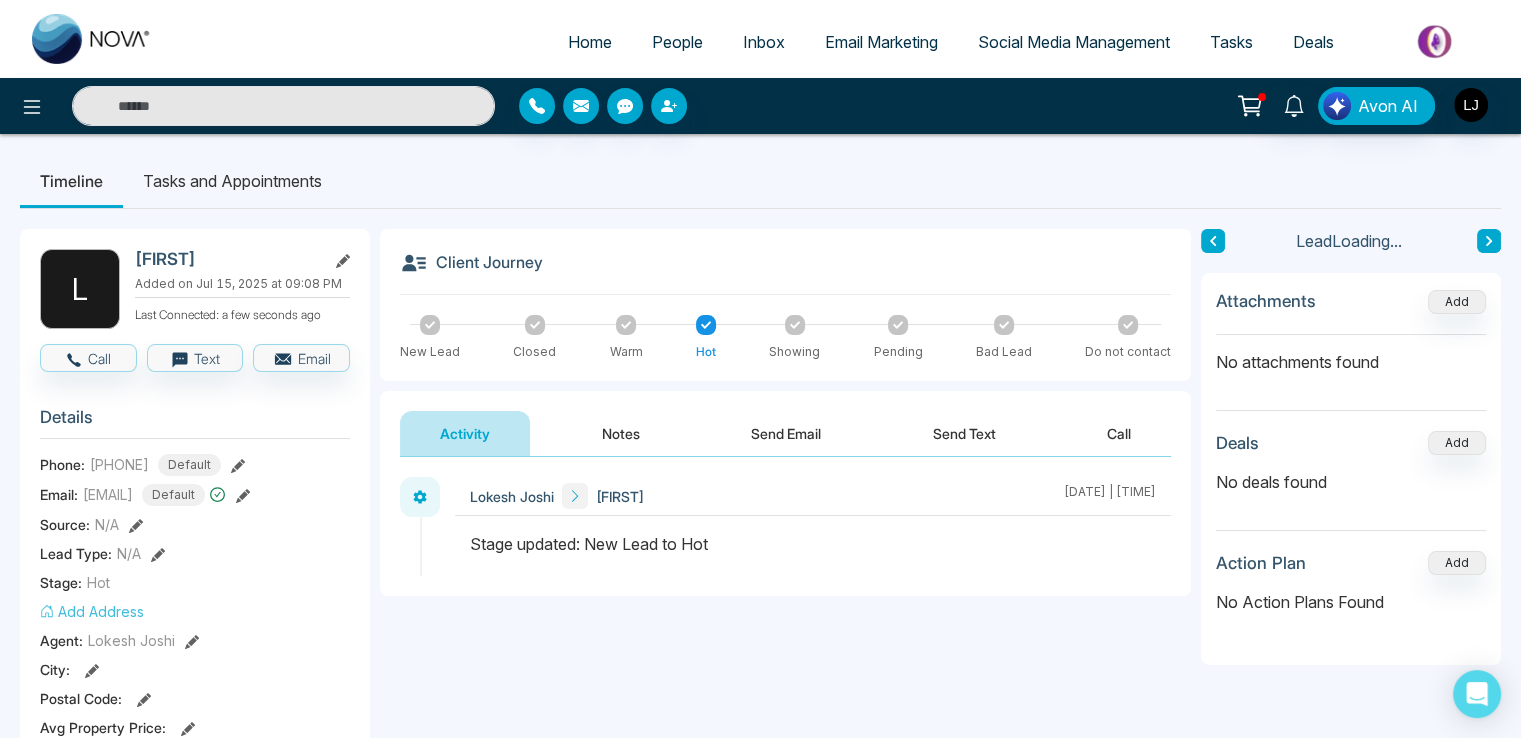 click at bounding box center (535, 325) 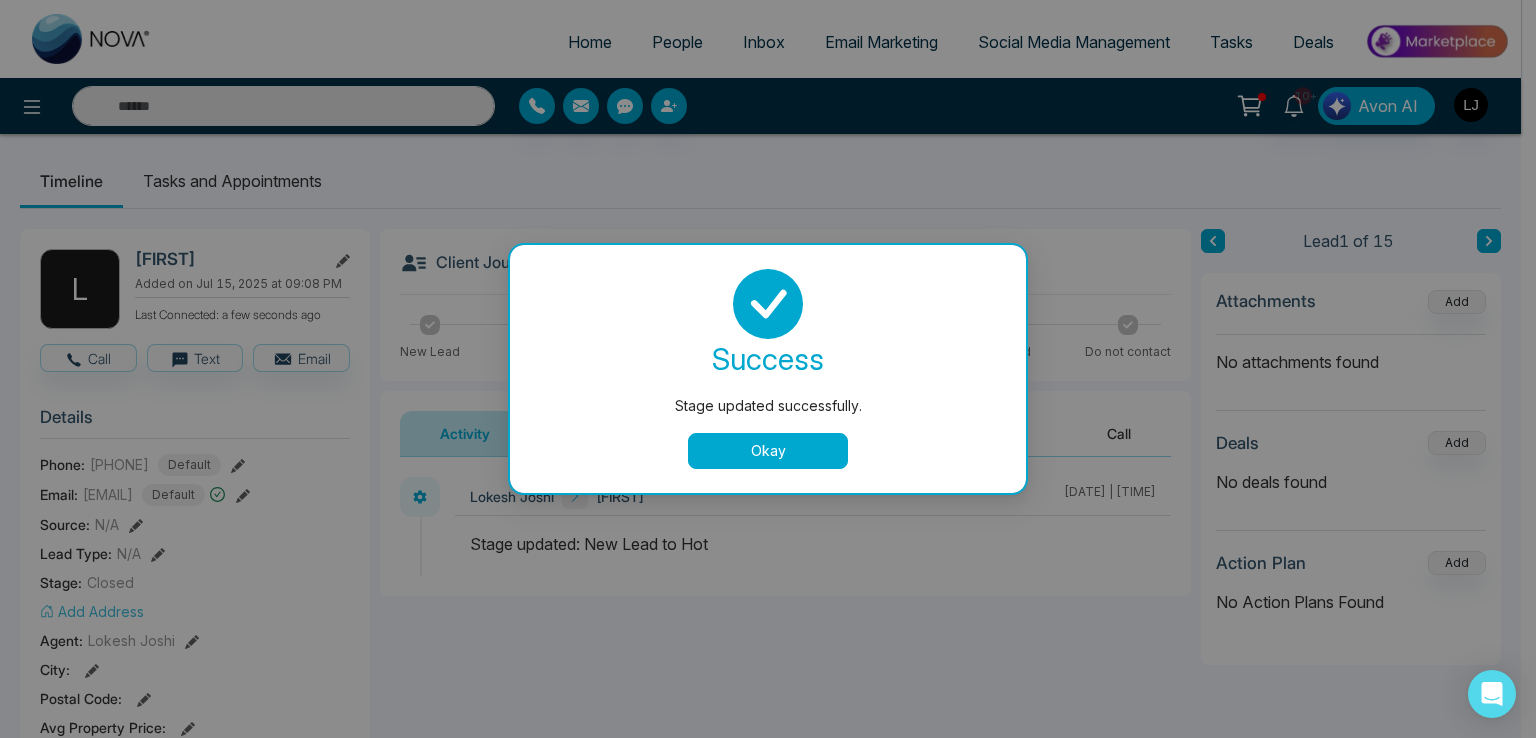 click on "Okay" at bounding box center (768, 451) 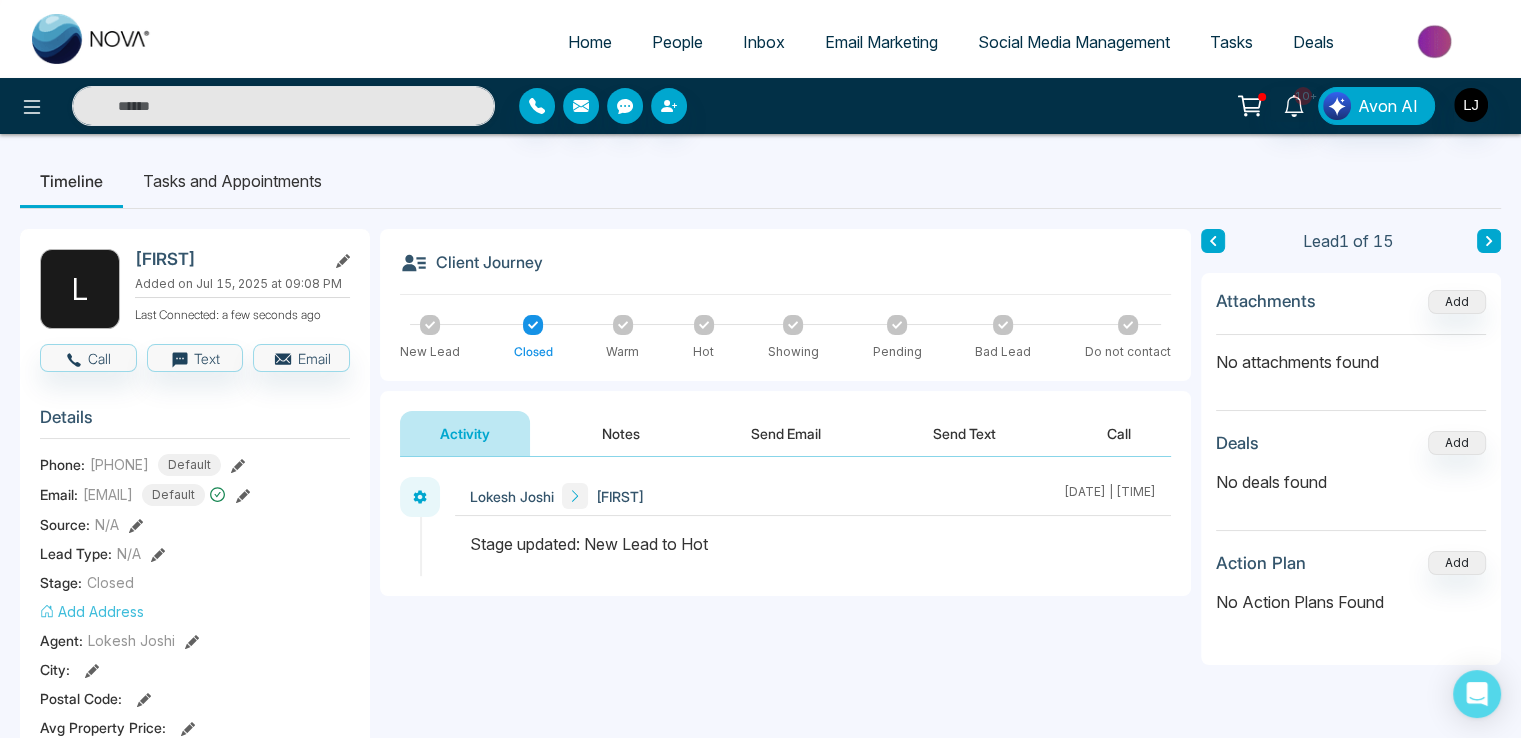 click on "Hot" at bounding box center [703, 338] 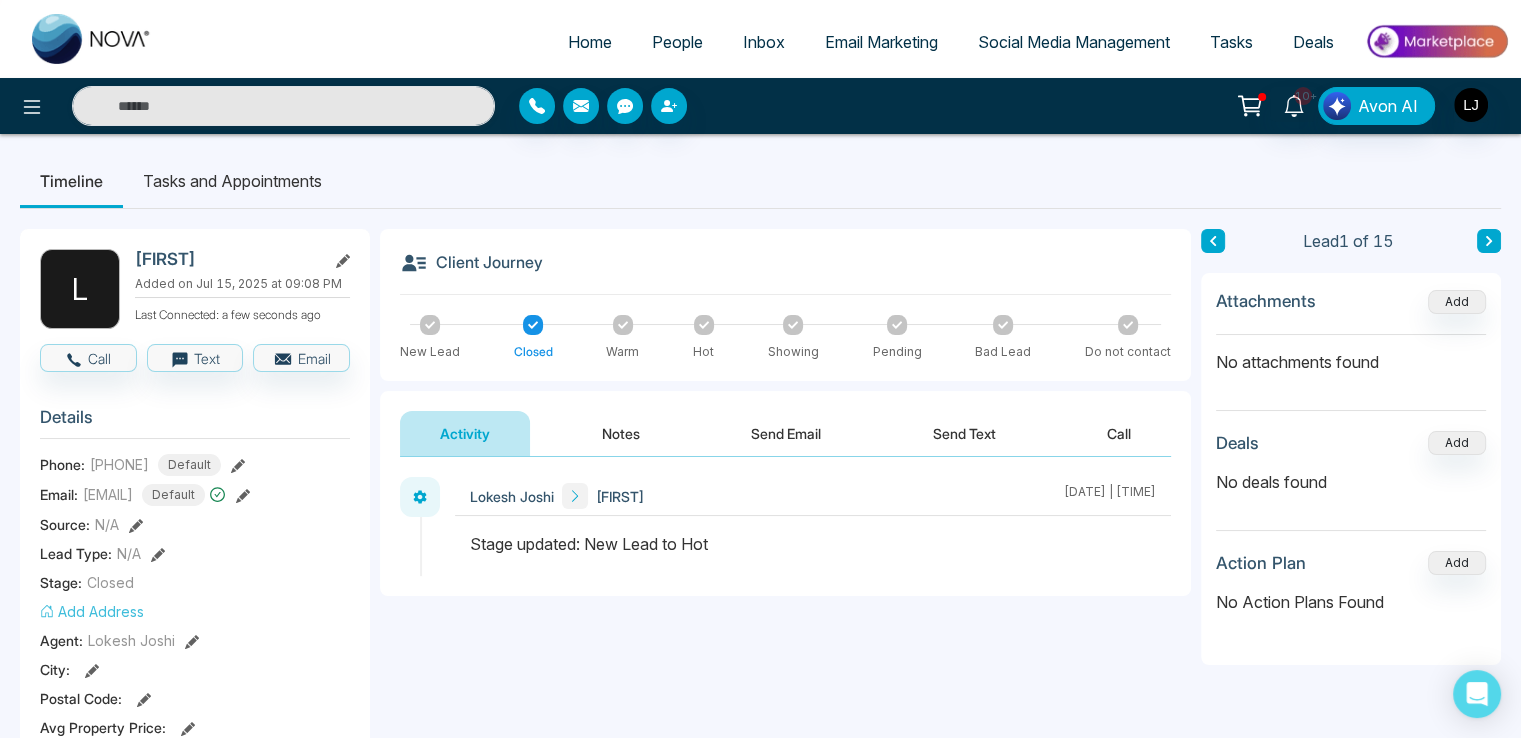 click at bounding box center [704, 325] 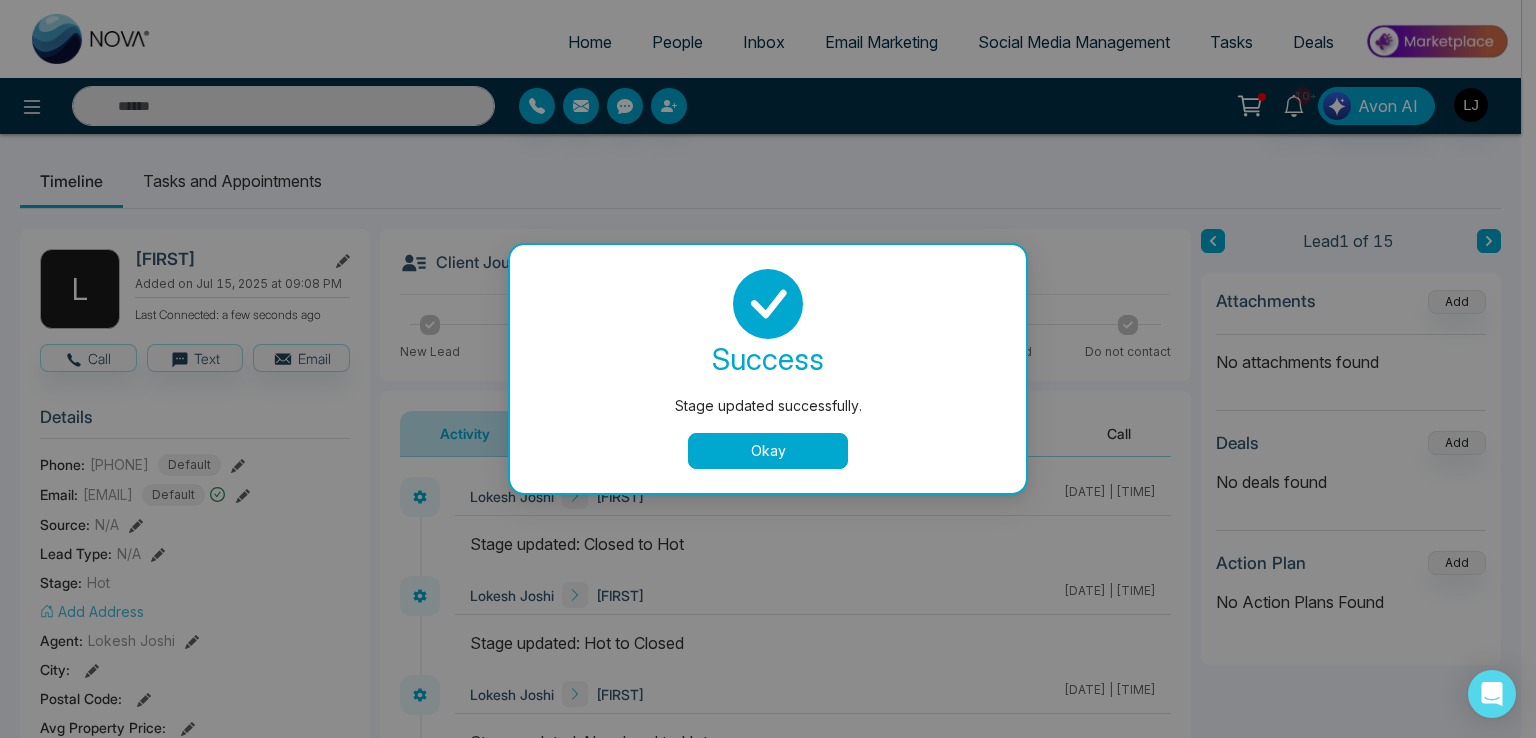 click on "Okay" at bounding box center (768, 451) 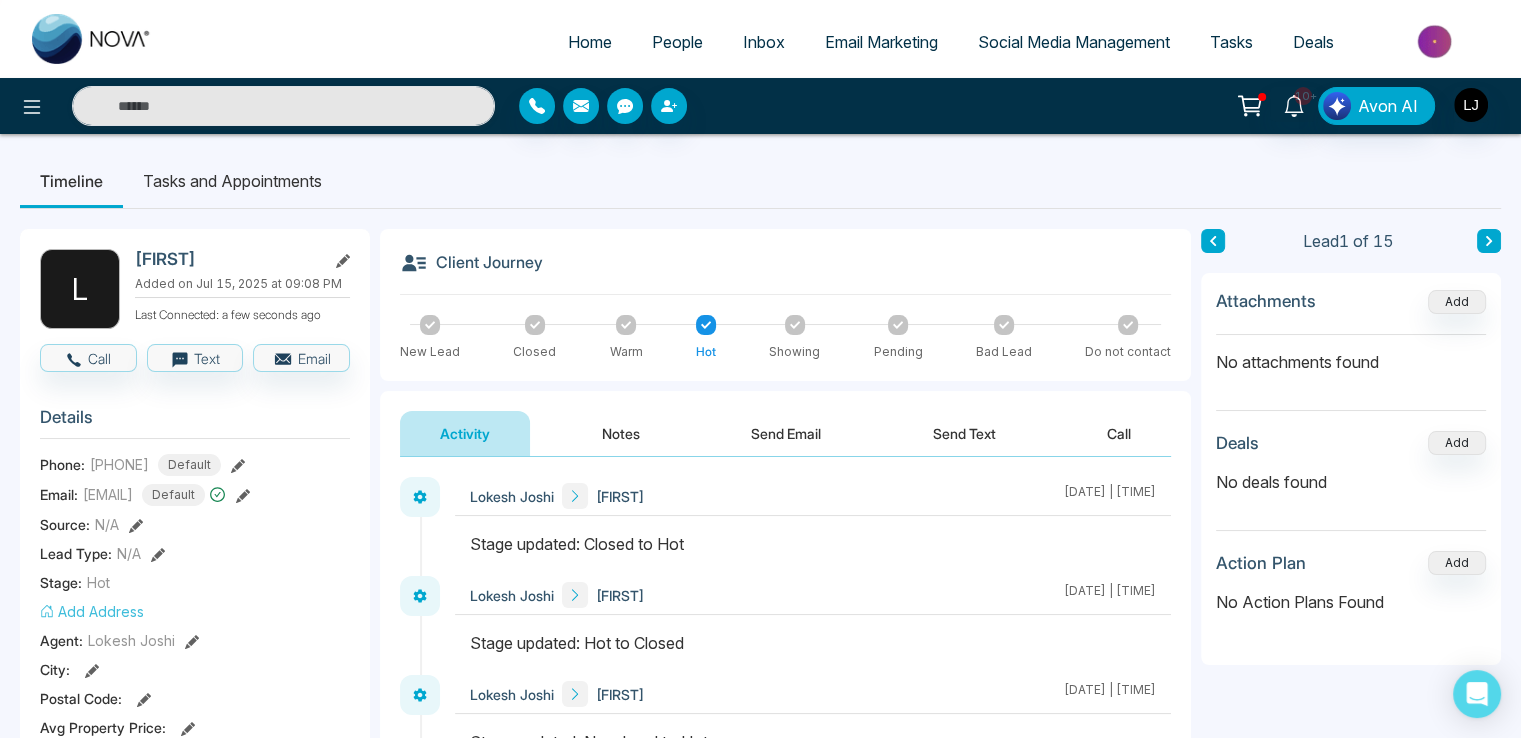 click on "People" at bounding box center [677, 42] 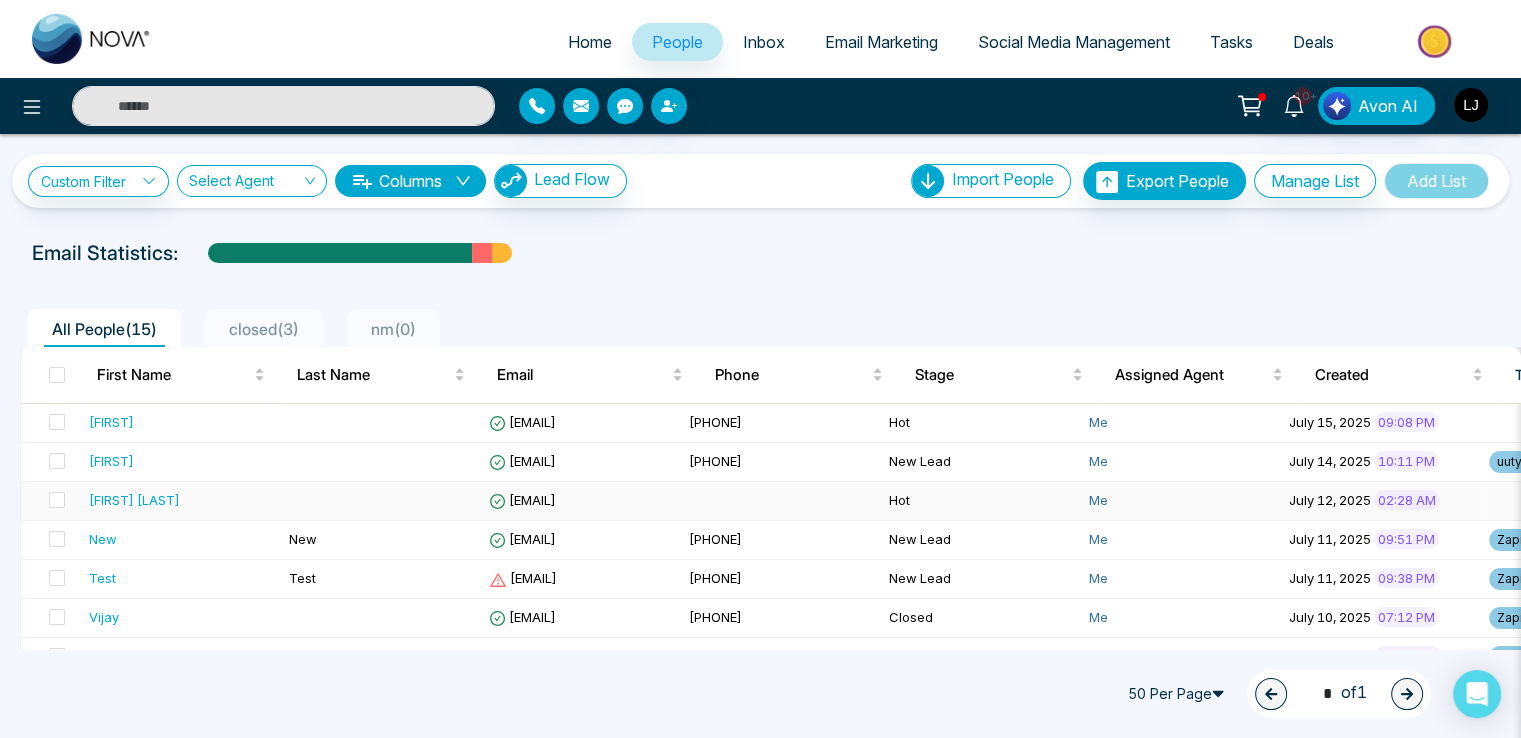 click on "[EMAIL]" at bounding box center (522, 500) 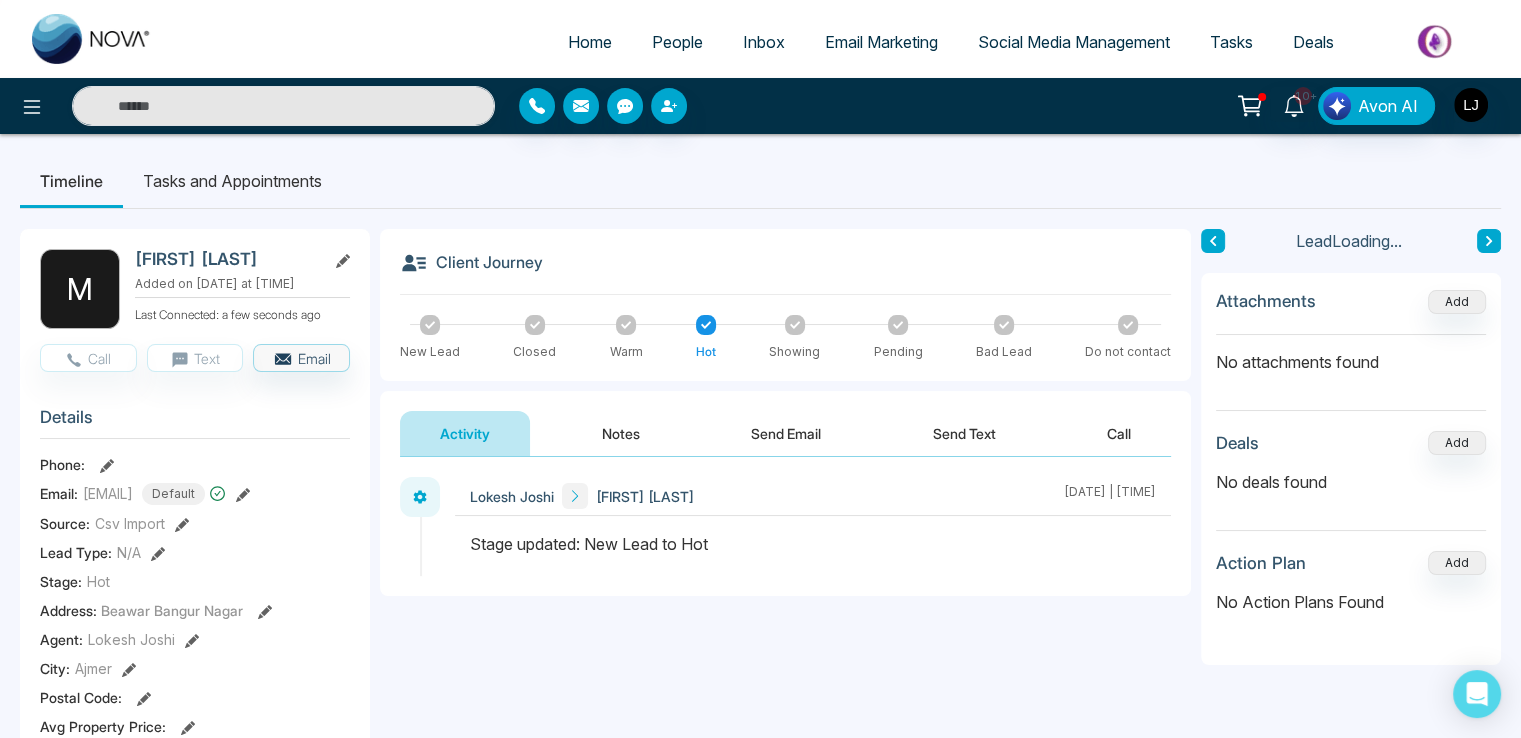 click at bounding box center (535, 325) 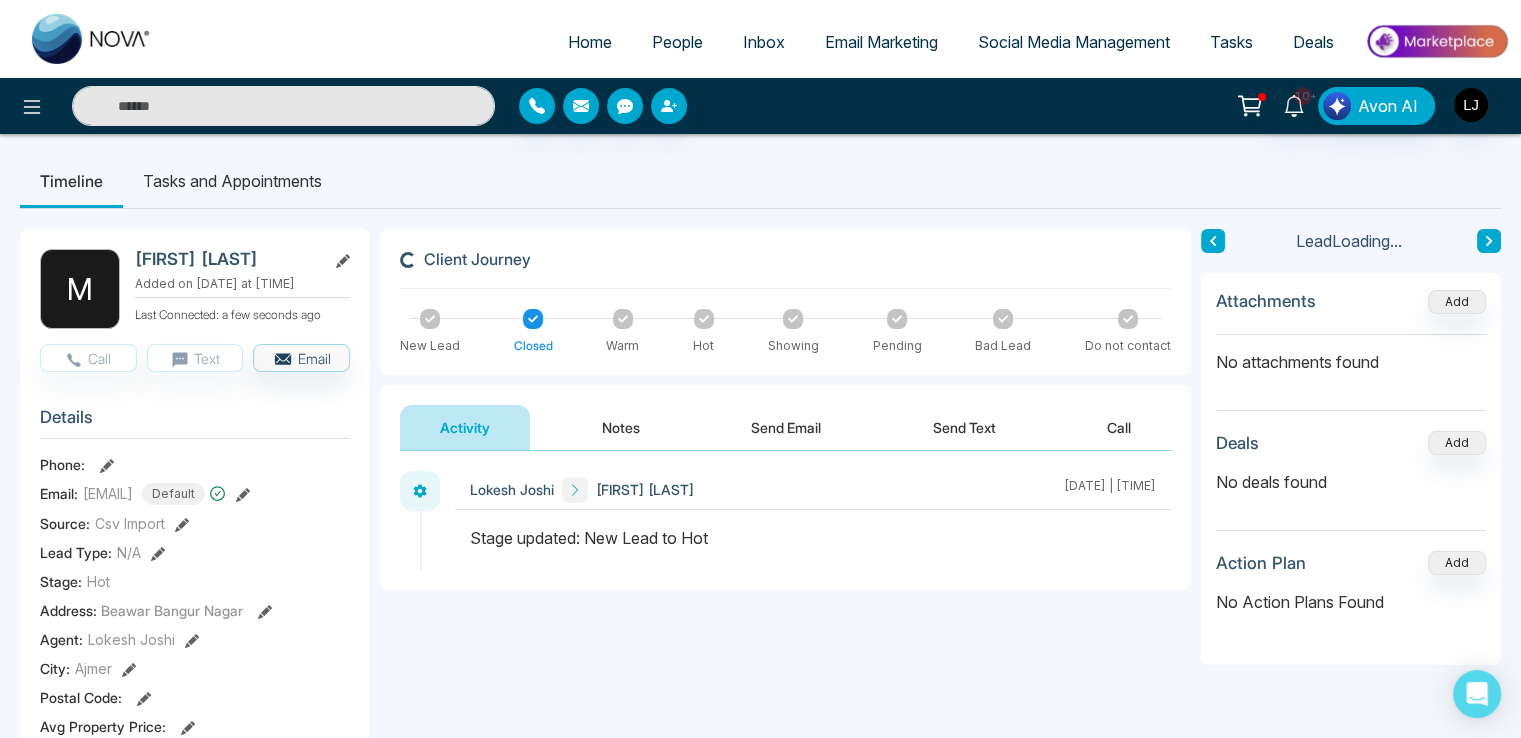 click at bounding box center (704, 319) 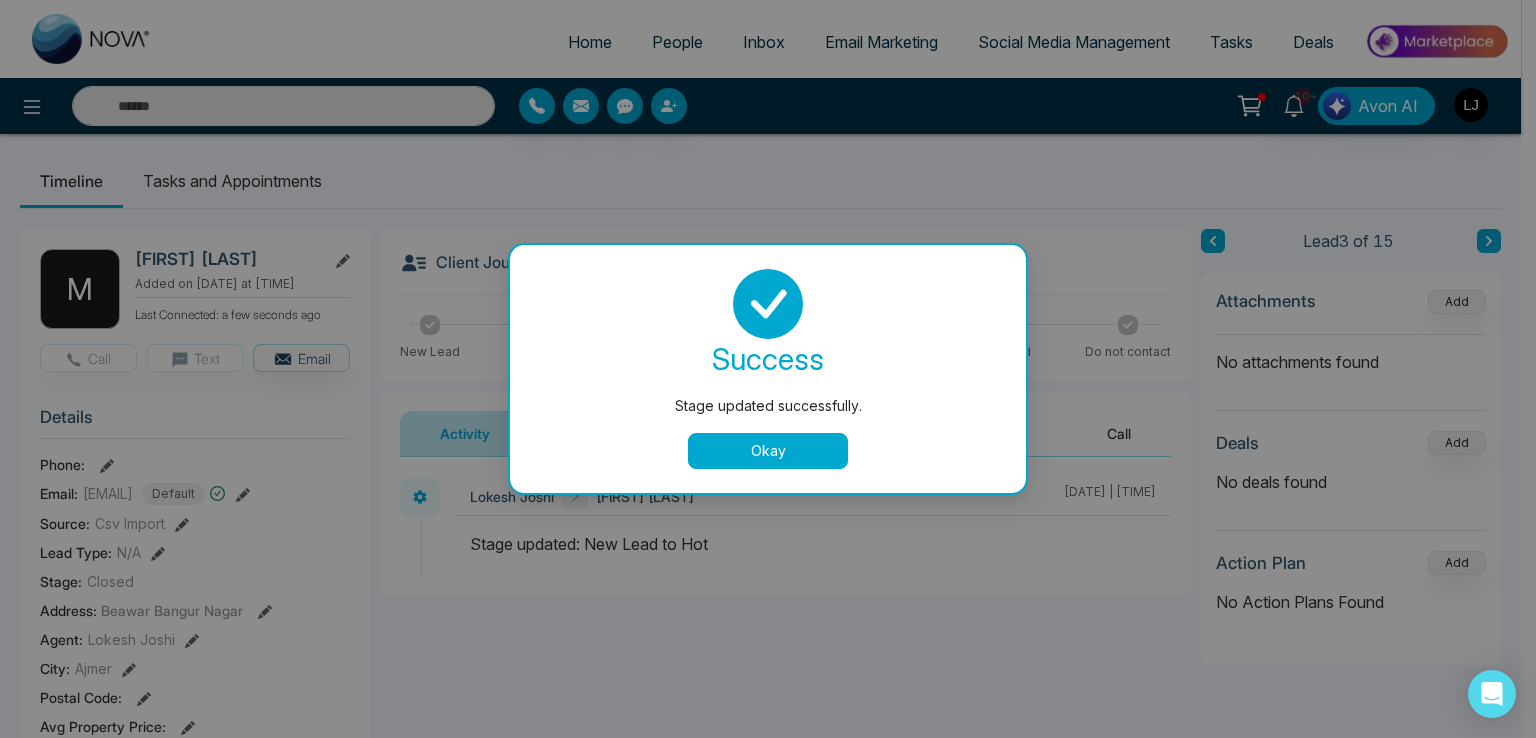 click on "Okay" at bounding box center [768, 451] 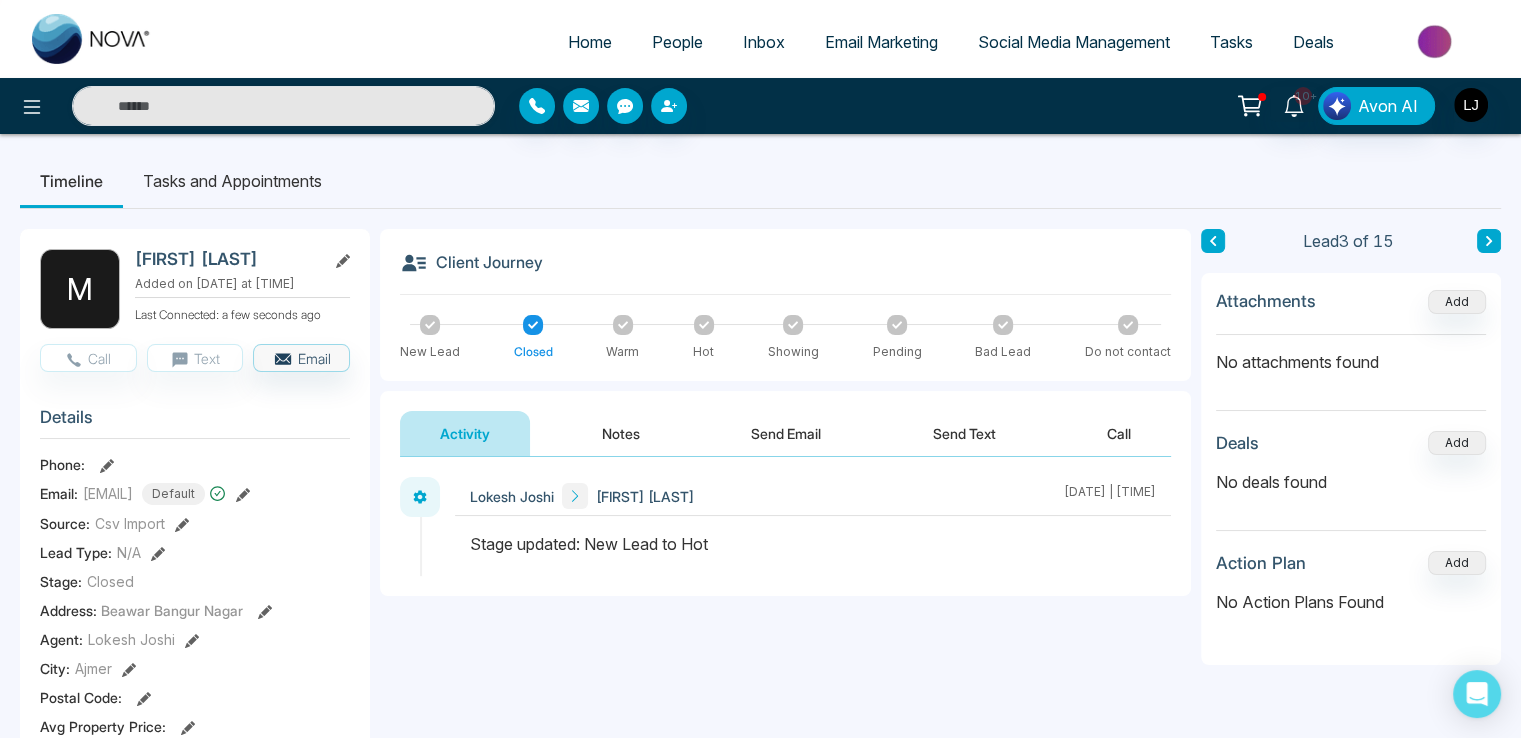click at bounding box center [704, 325] 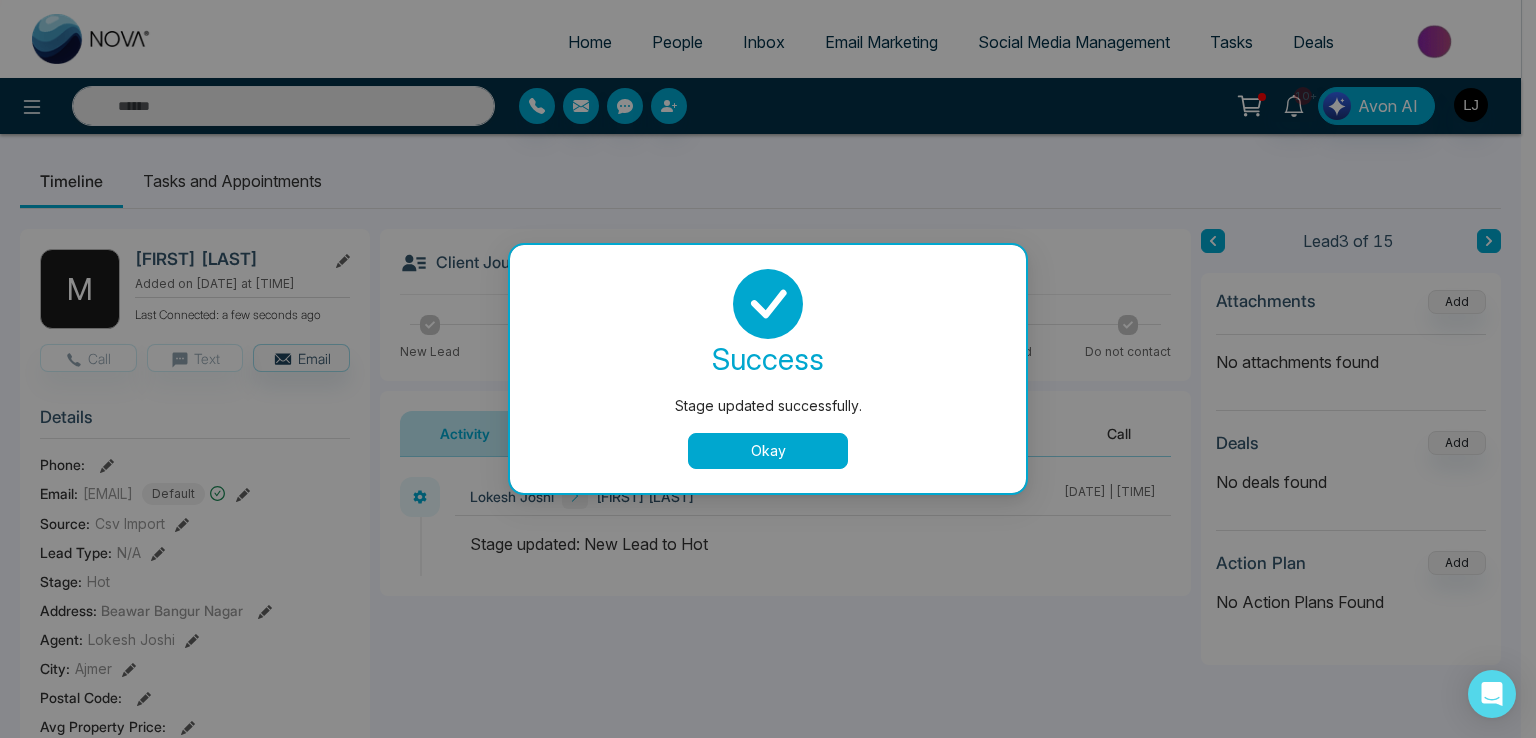 click on "Okay" at bounding box center (768, 451) 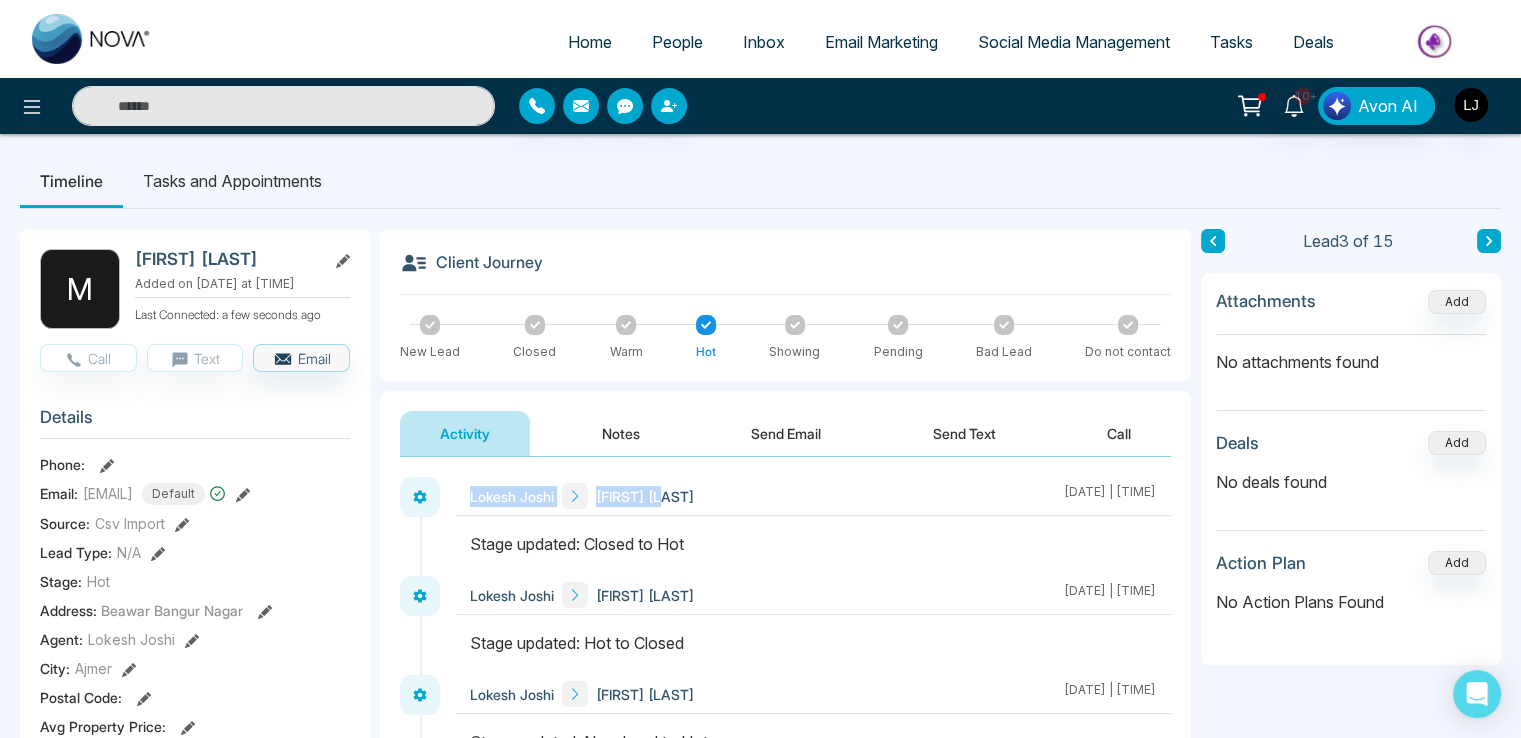 drag, startPoint x: 470, startPoint y: 489, endPoint x: 680, endPoint y: 489, distance: 210 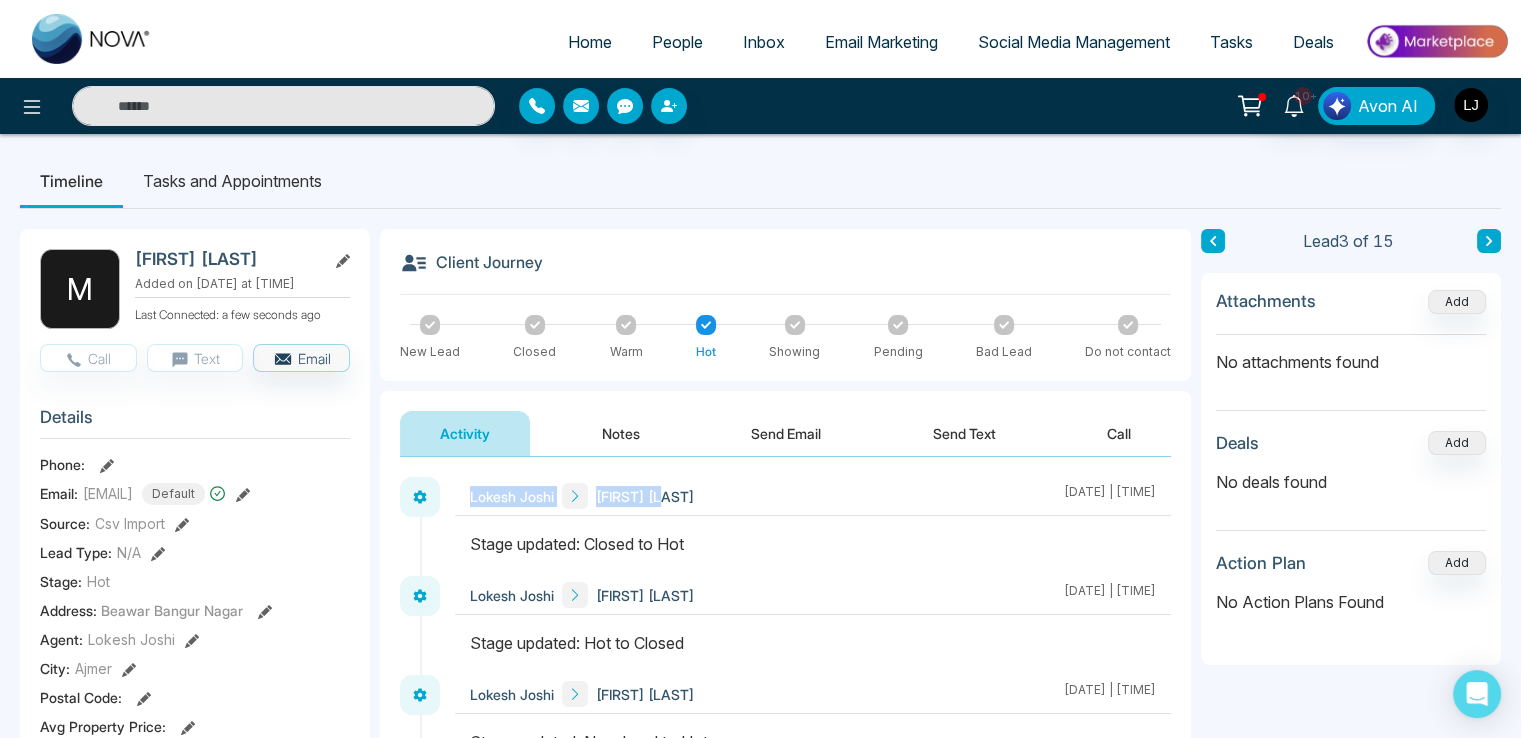 click on "Lokesh Joshi M K Singhi July 15 2025 | 9:39 PM" at bounding box center (813, 496) 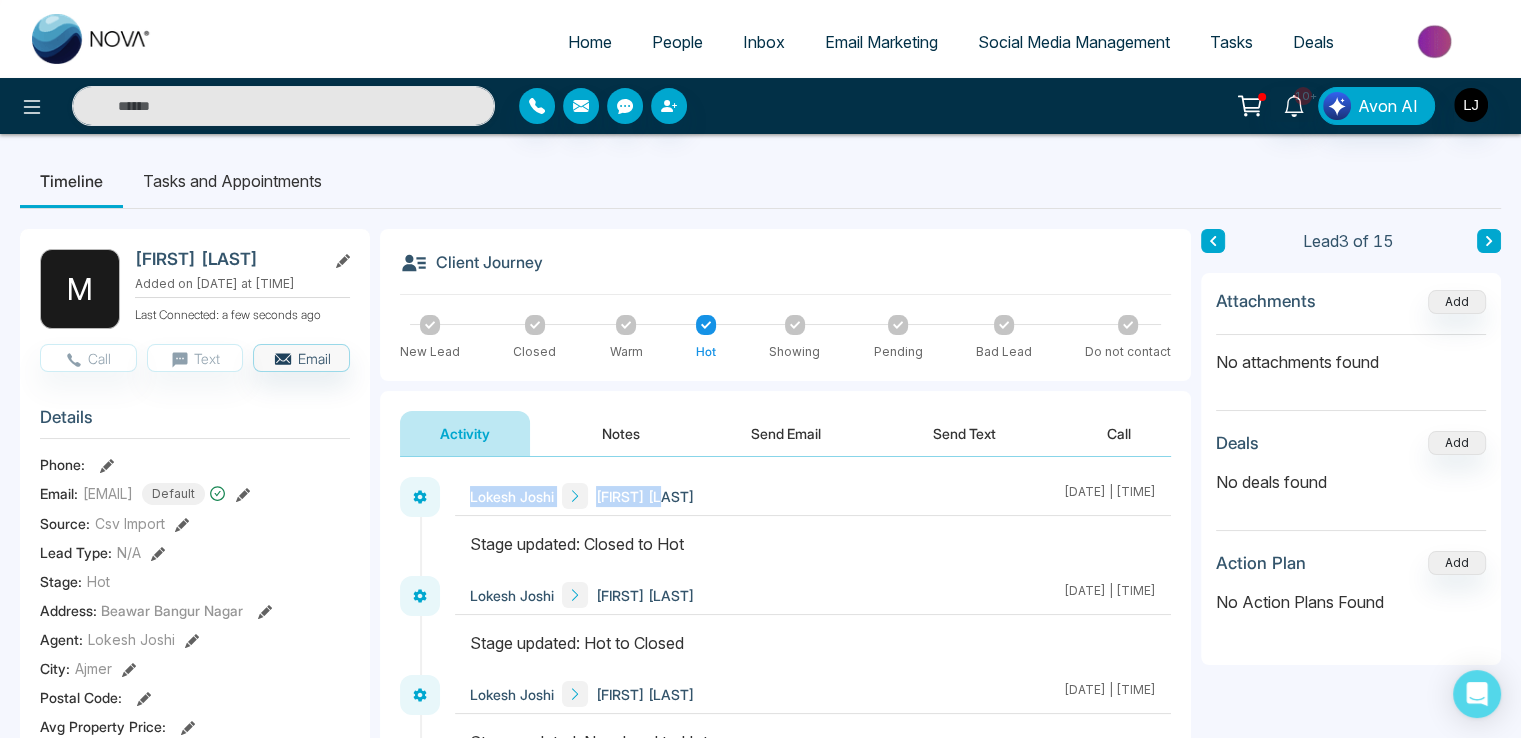 click on "[FIRST] [LAST]" at bounding box center [645, 496] 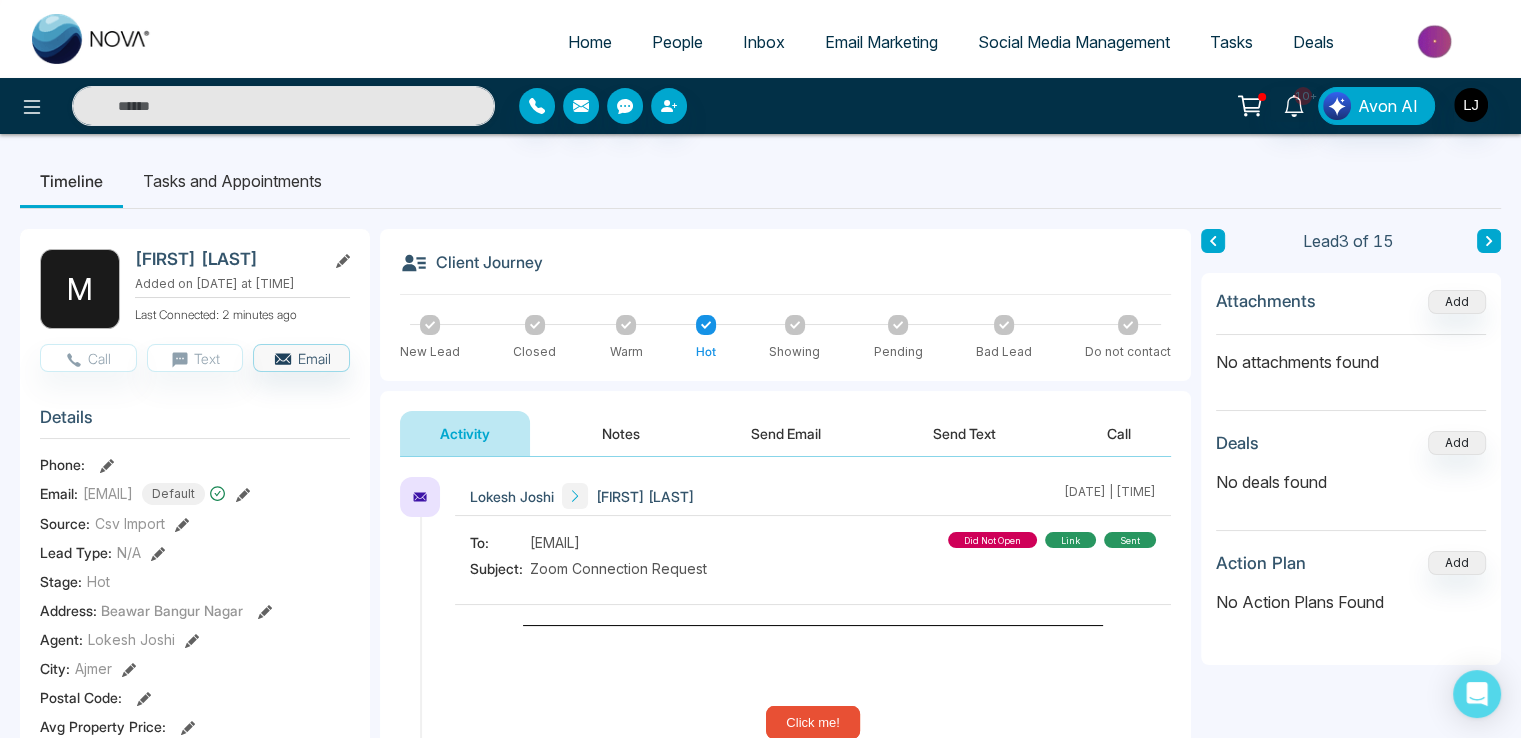 click on "Email Marketing" at bounding box center [881, 42] 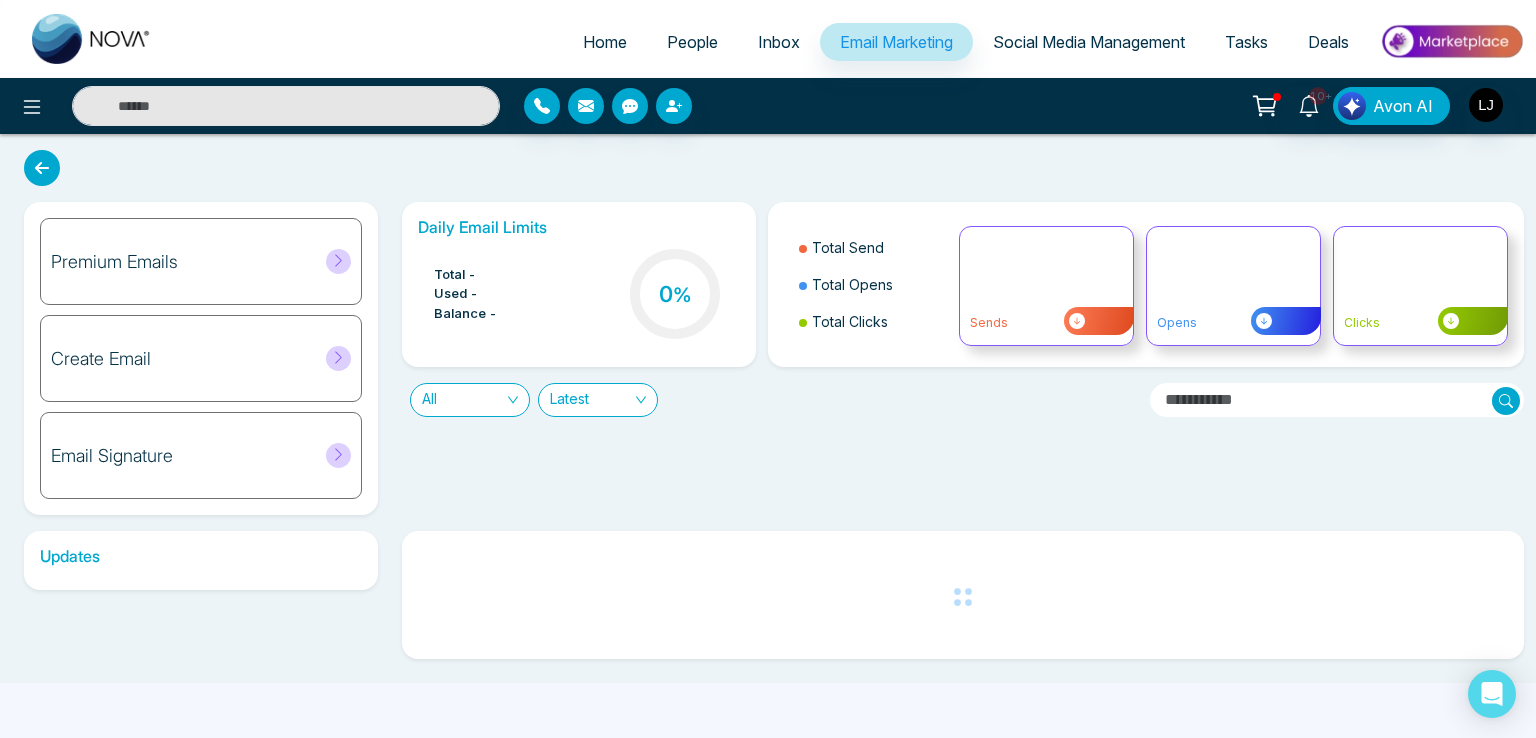 click on "Email Signature" at bounding box center [201, 455] 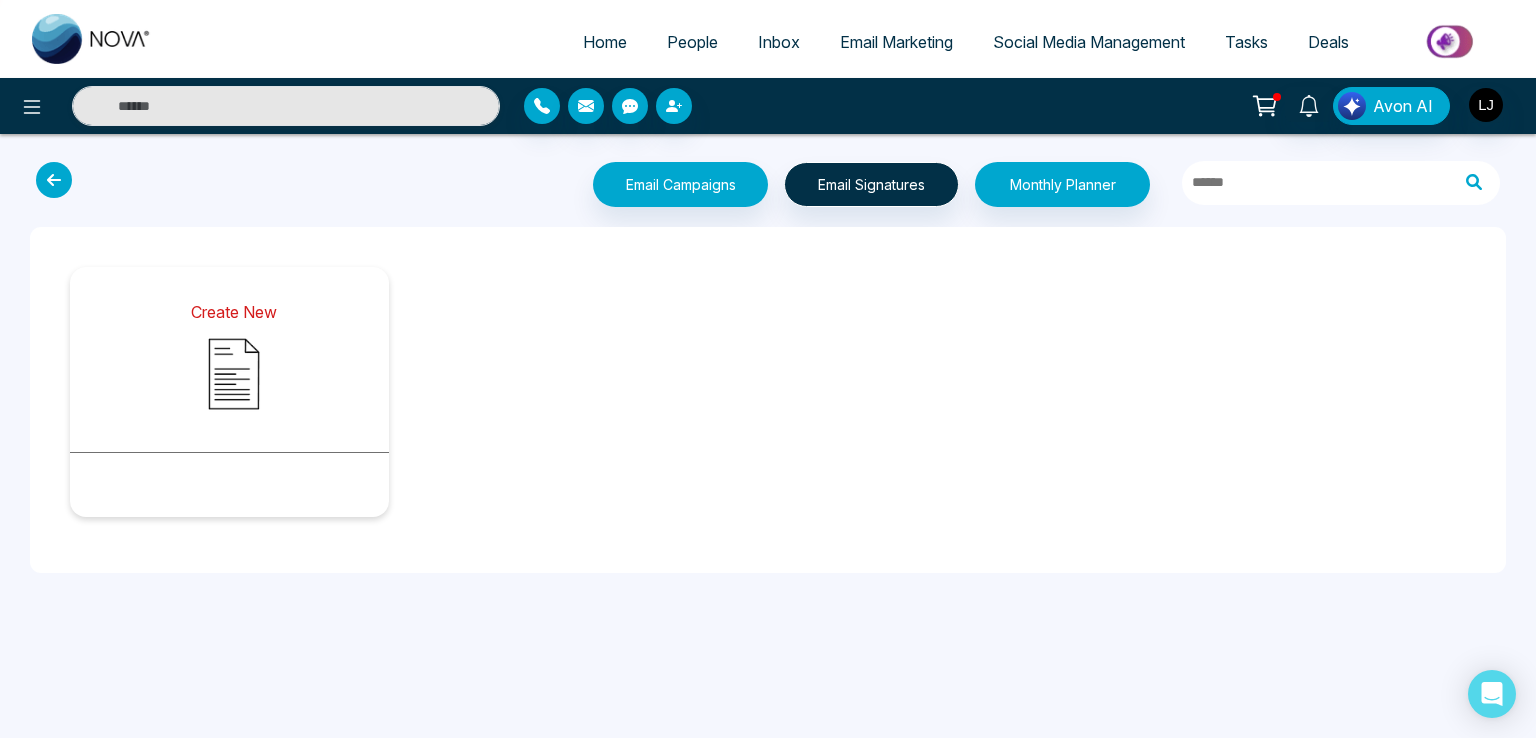 click at bounding box center (234, 374) 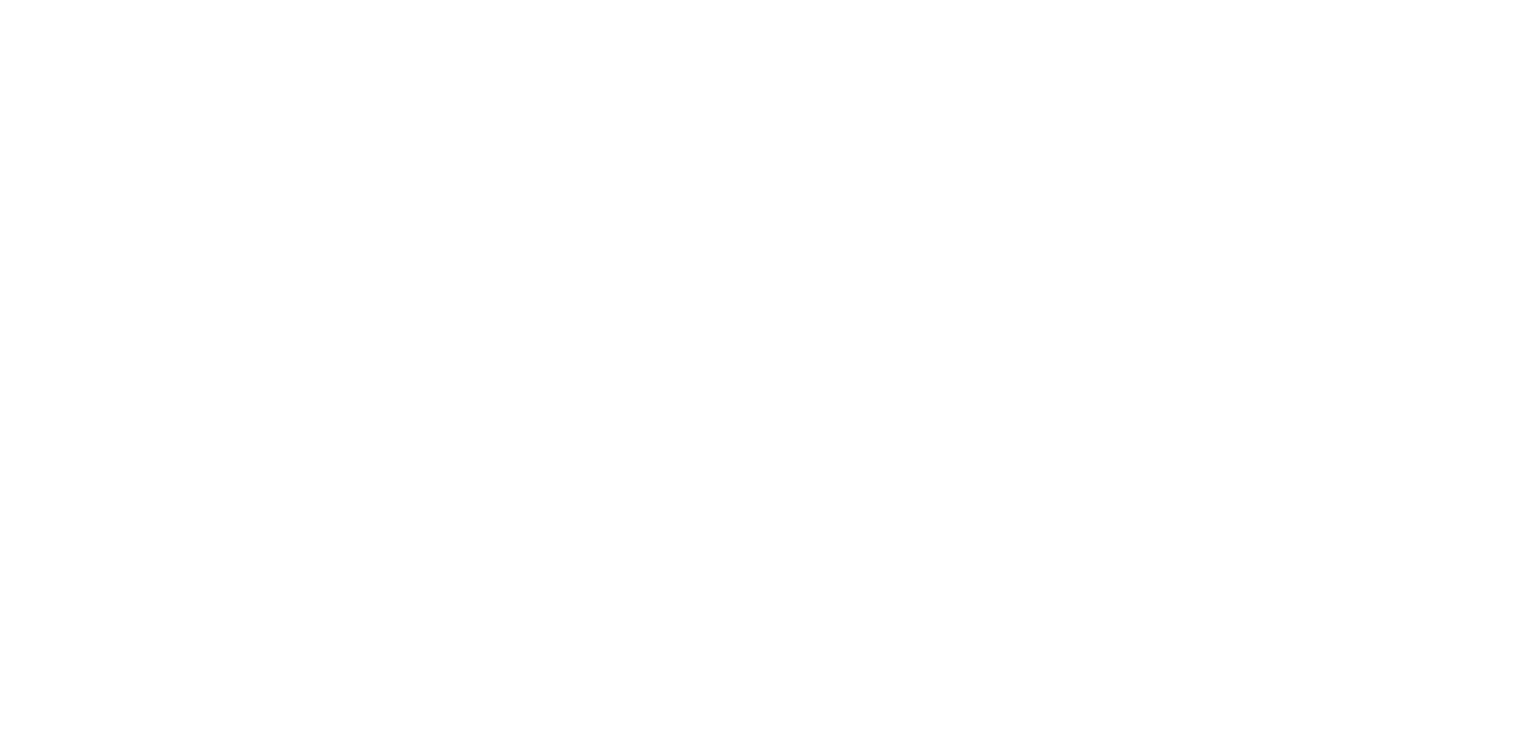 scroll, scrollTop: 0, scrollLeft: 0, axis: both 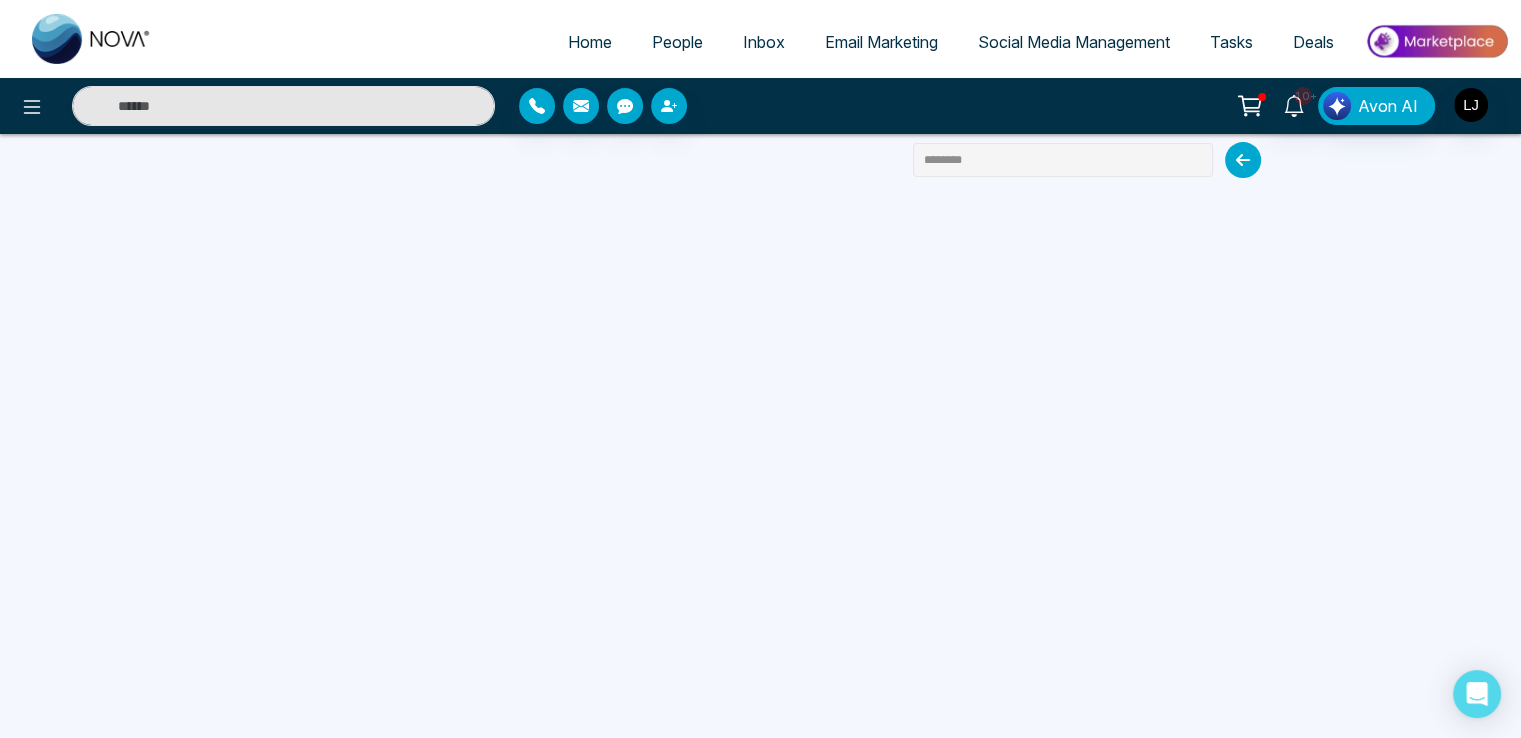 drag, startPoint x: 997, startPoint y: 153, endPoint x: 835, endPoint y: 150, distance: 162.02777 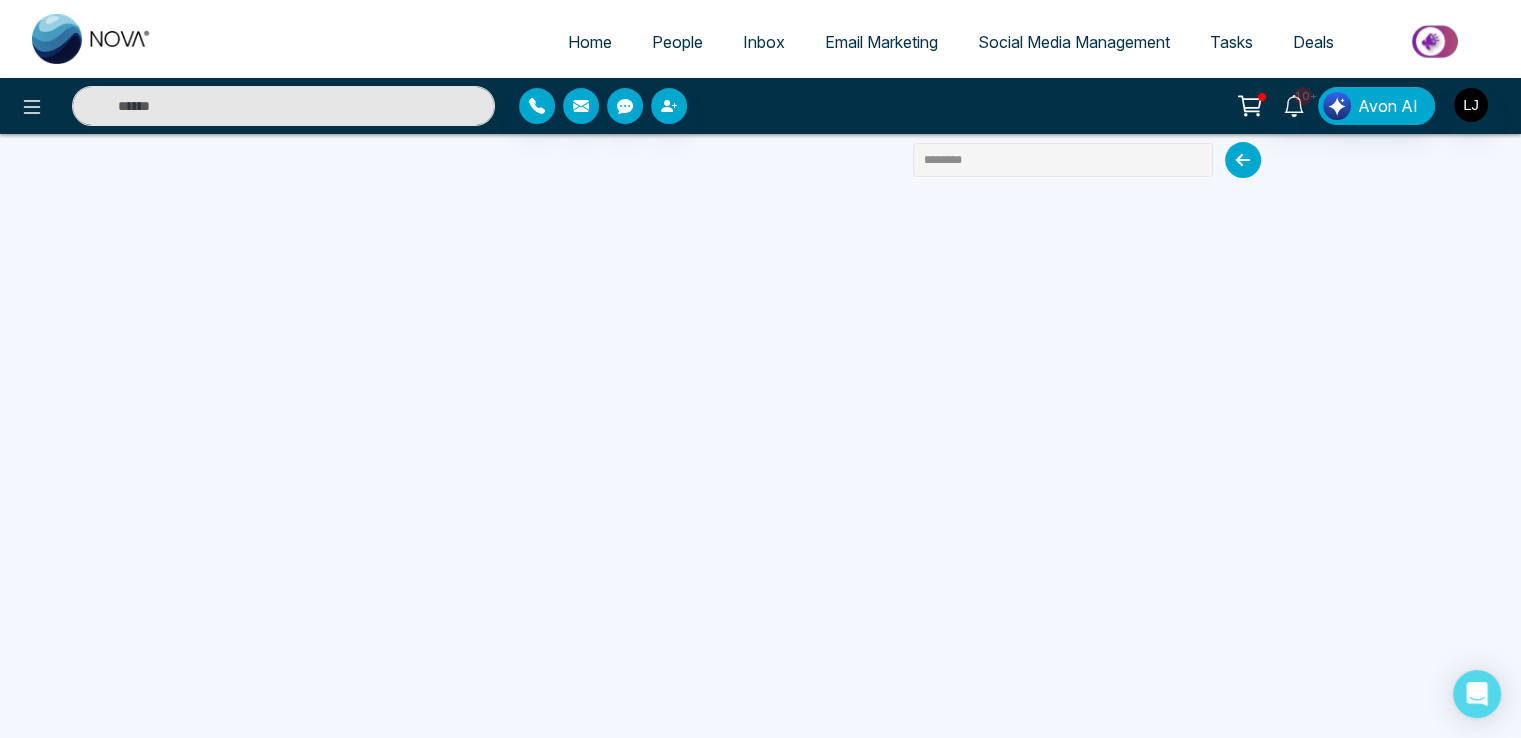 click on "Home People Inbox Email Marketing Social Media Management Tasks Deals 10+ Avon AI ********" at bounding box center (760, 369) 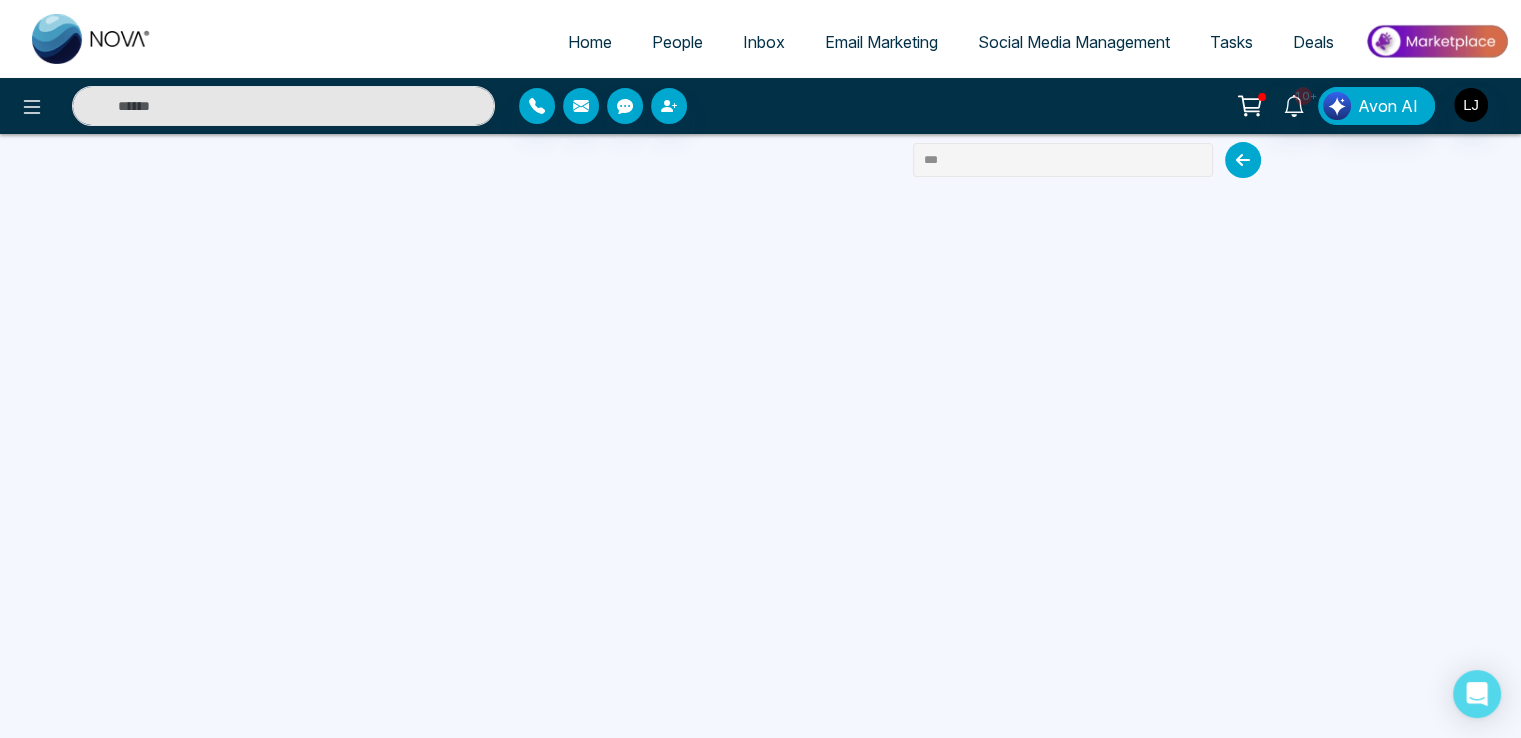 type on "***" 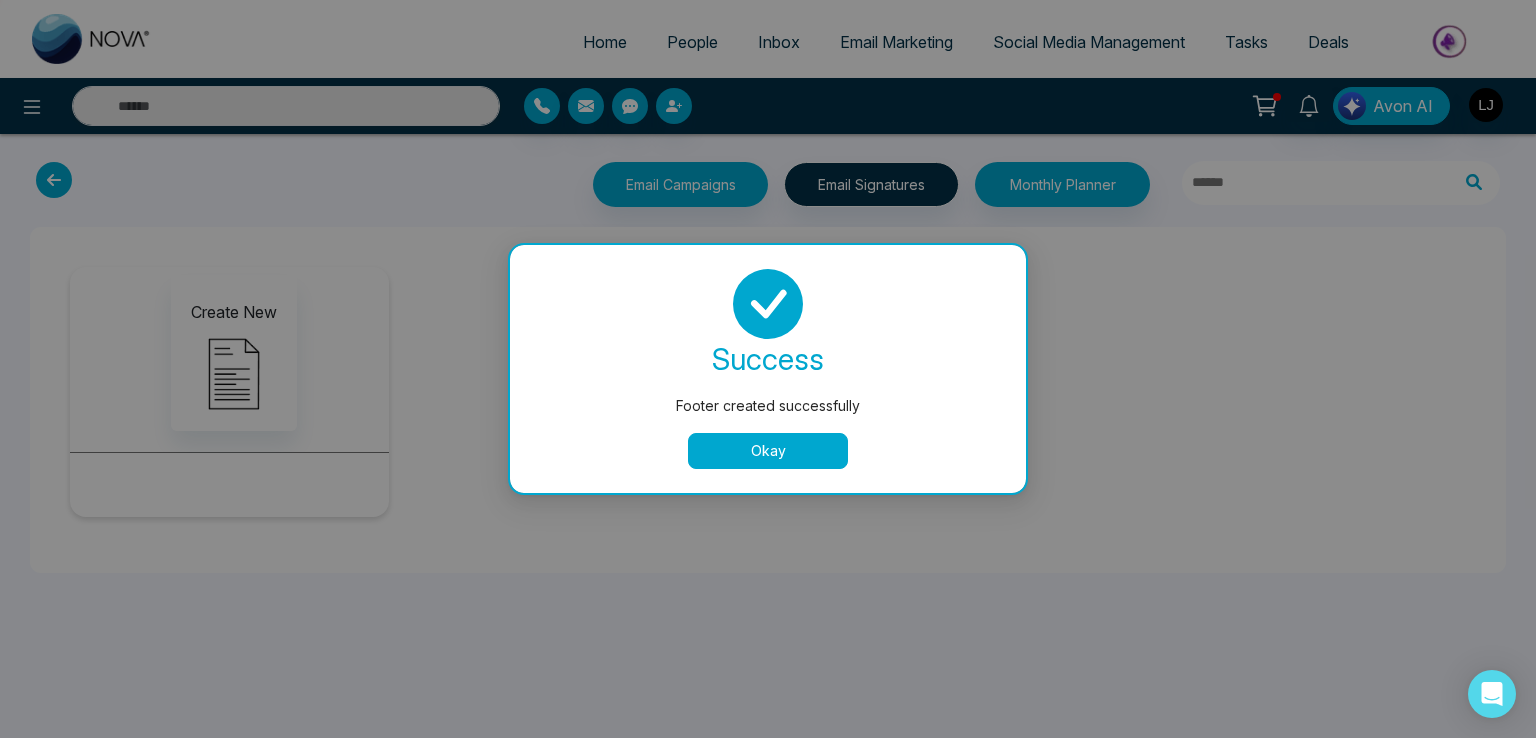 click on "Okay" at bounding box center [768, 451] 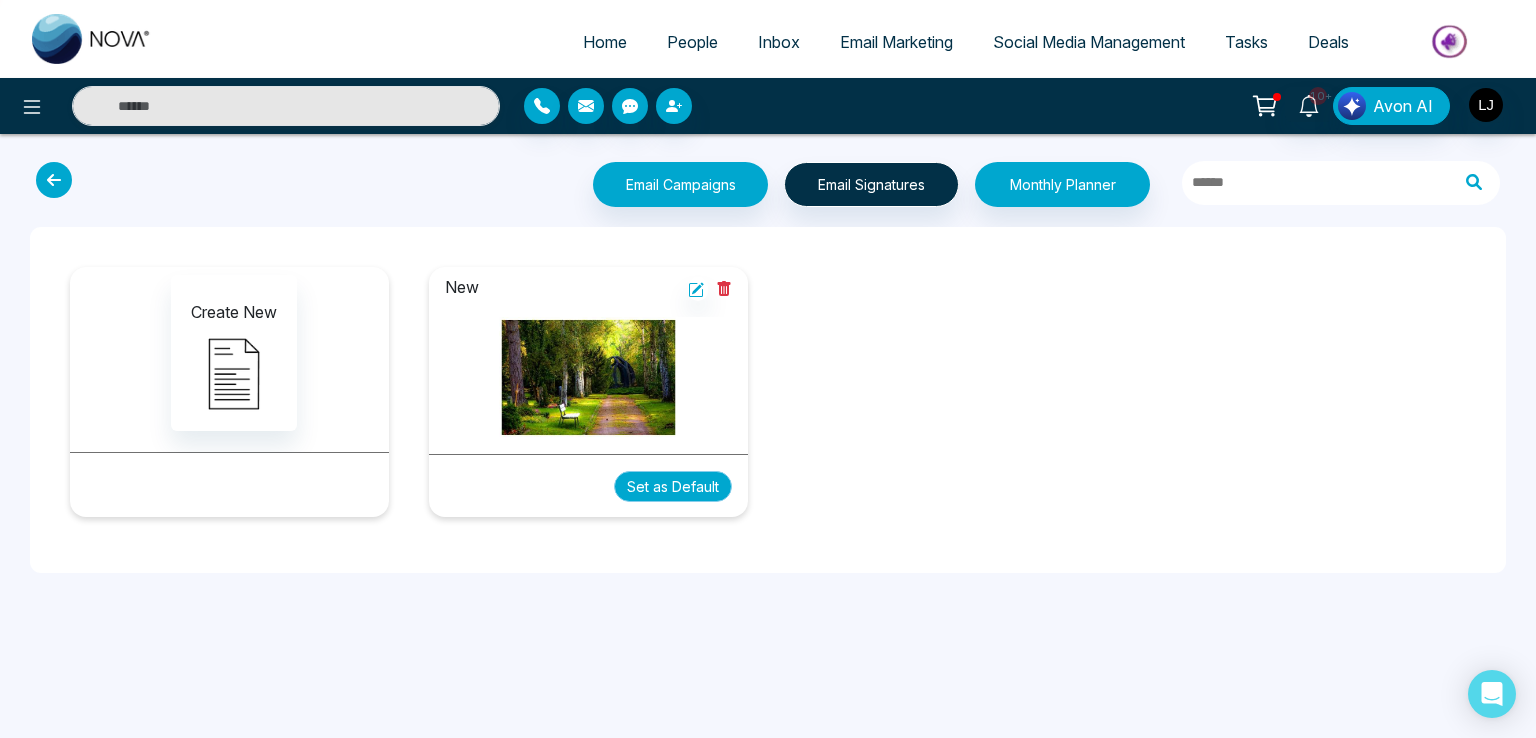 click on "Set as Default" at bounding box center (673, 486) 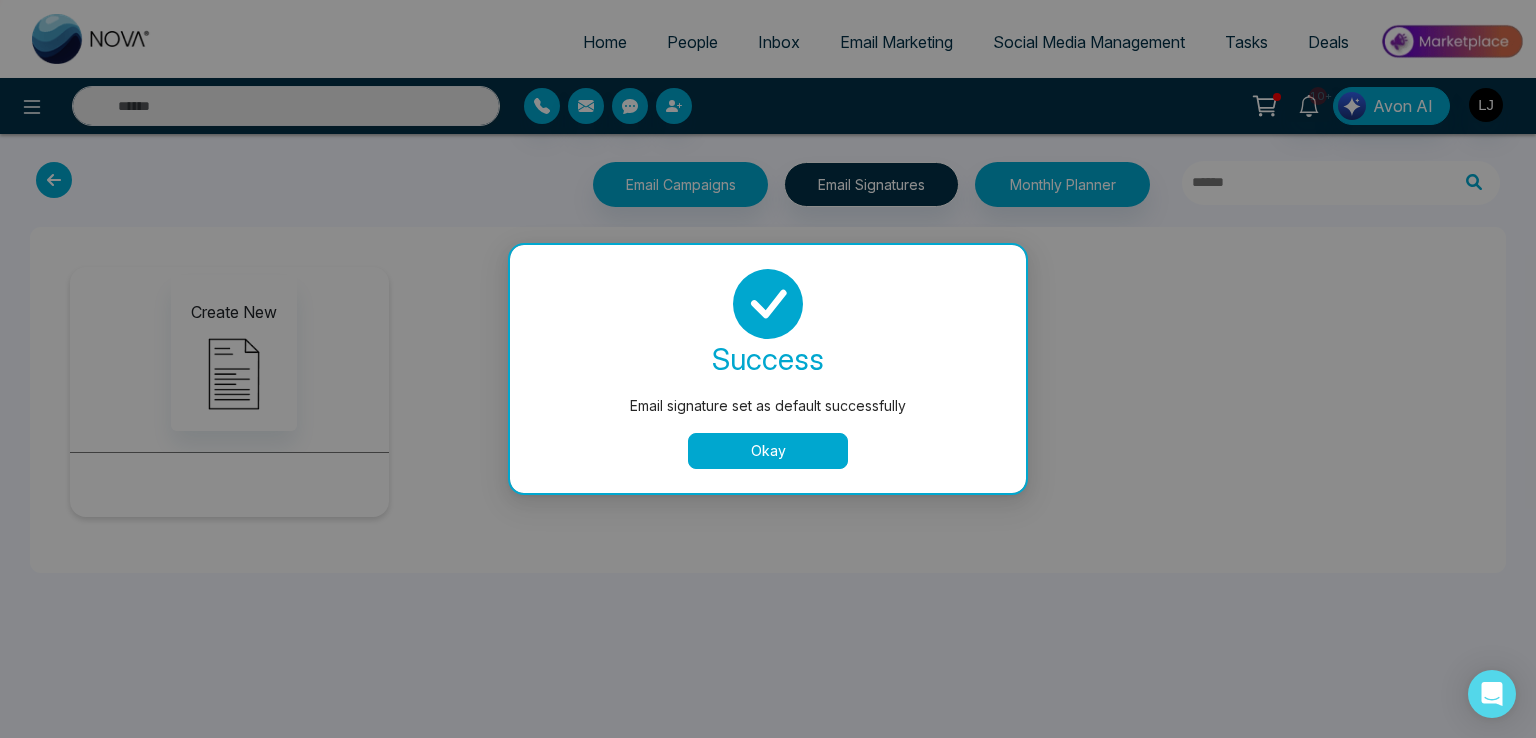 click on "Okay" at bounding box center (768, 451) 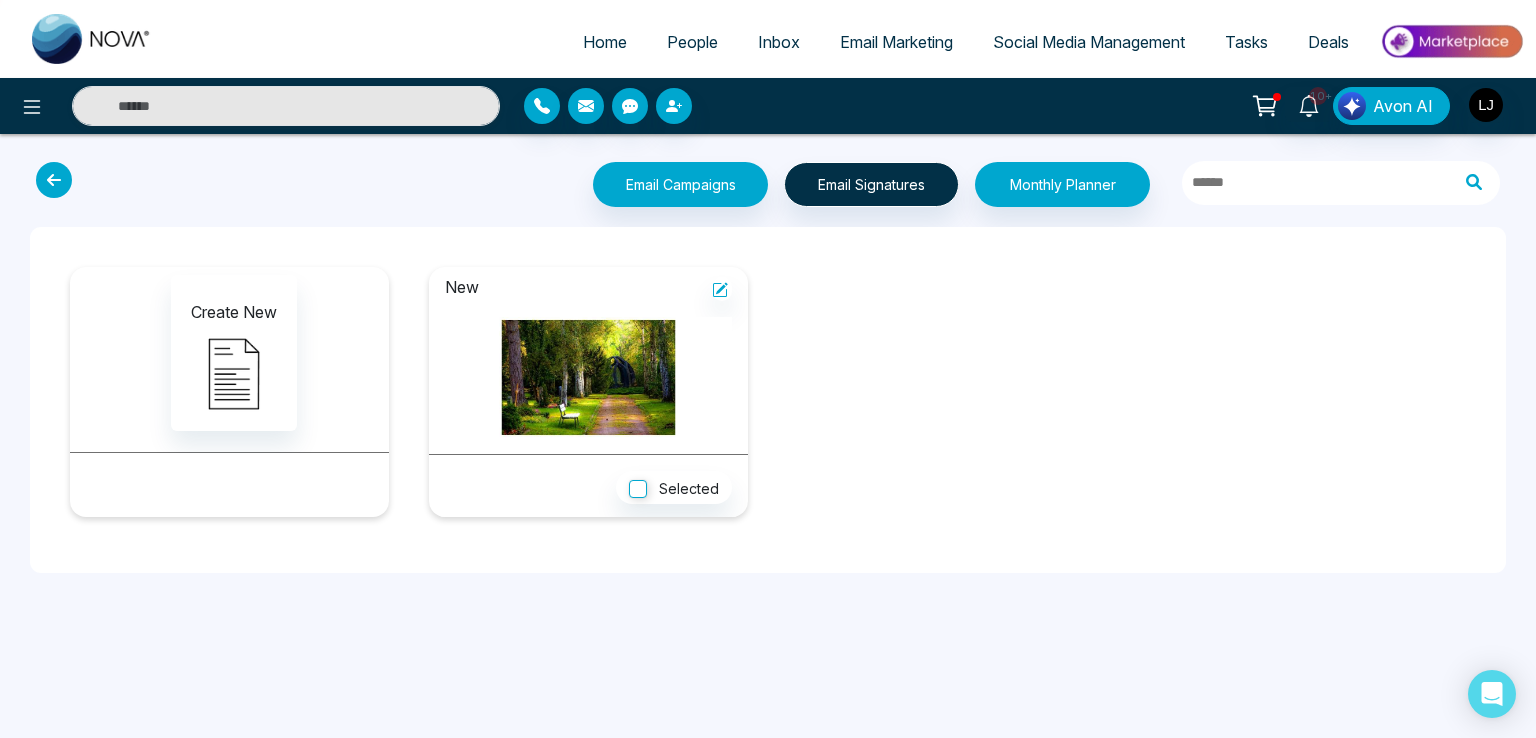 click on "People" at bounding box center (692, 42) 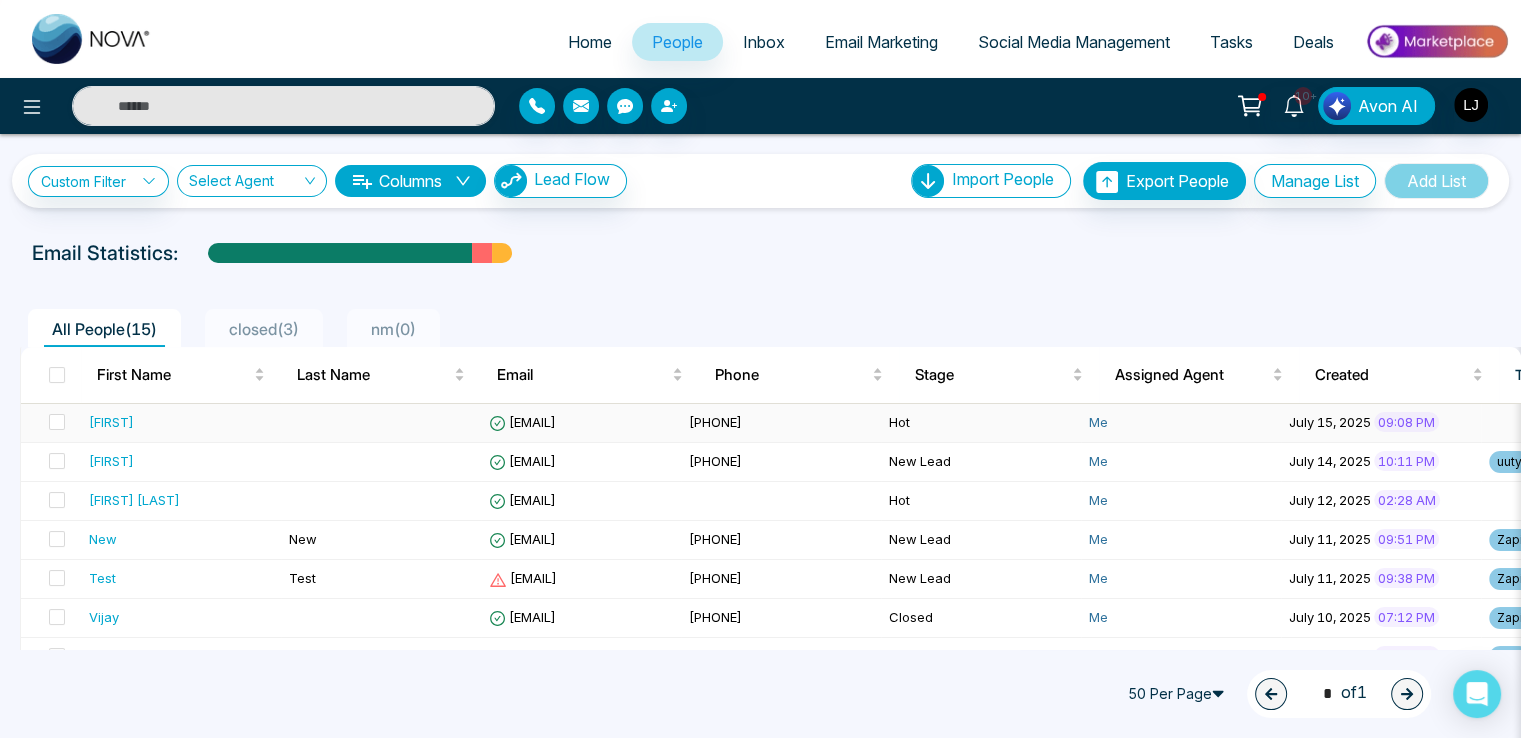 click on "[EMAIL]" at bounding box center (522, 422) 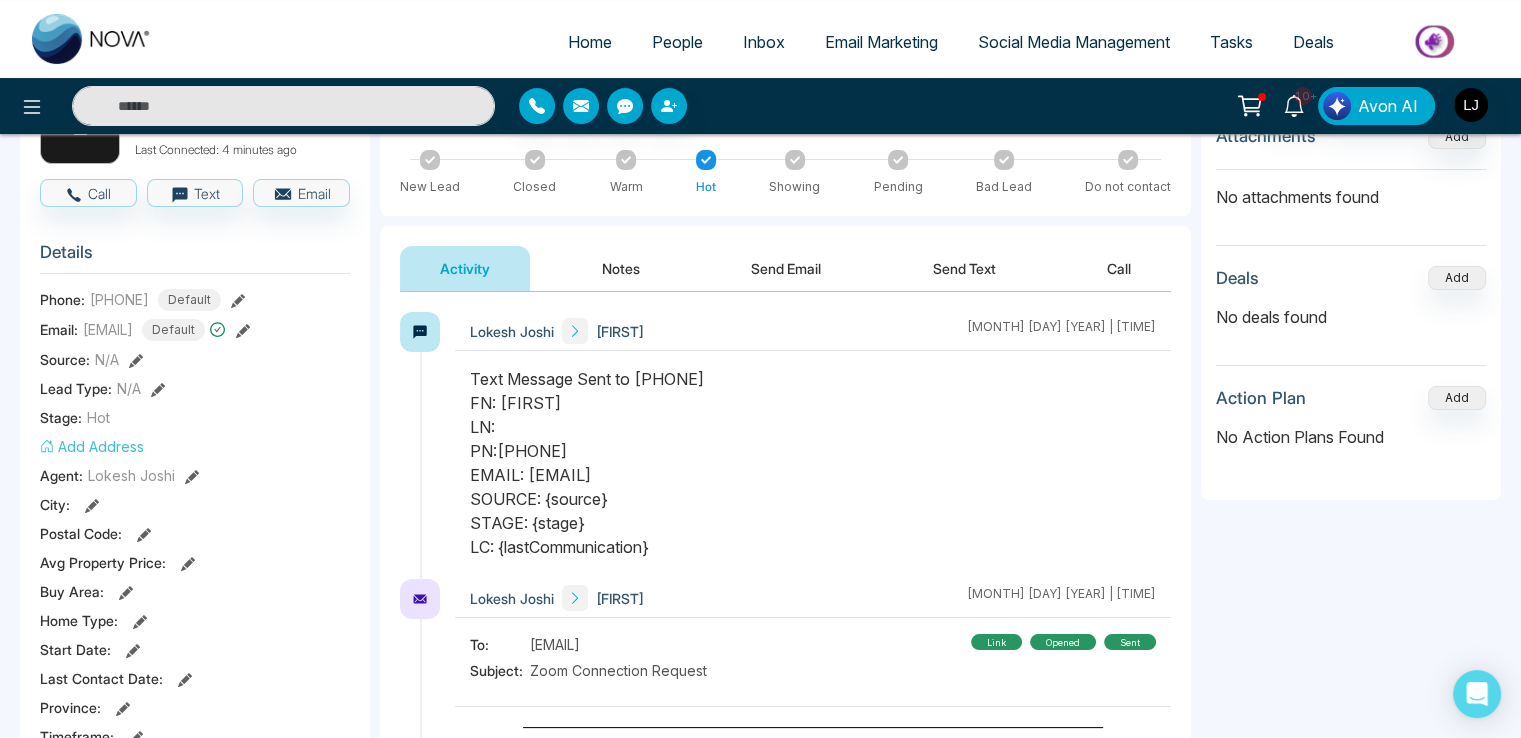 scroll, scrollTop: 200, scrollLeft: 0, axis: vertical 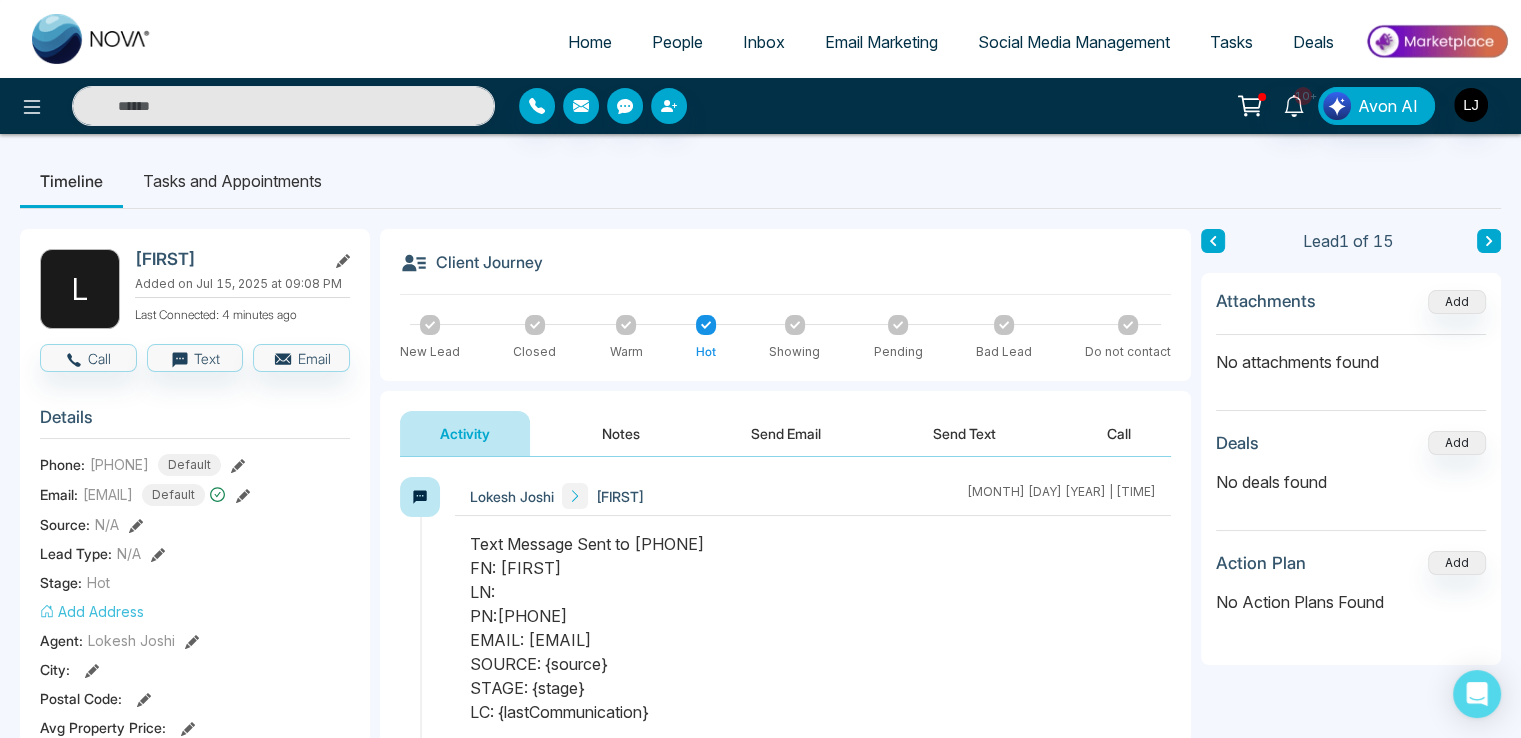 click on "New Lead Closed Warm Hot Showing Pending Bad Lead Do not contact" at bounding box center (785, 338) 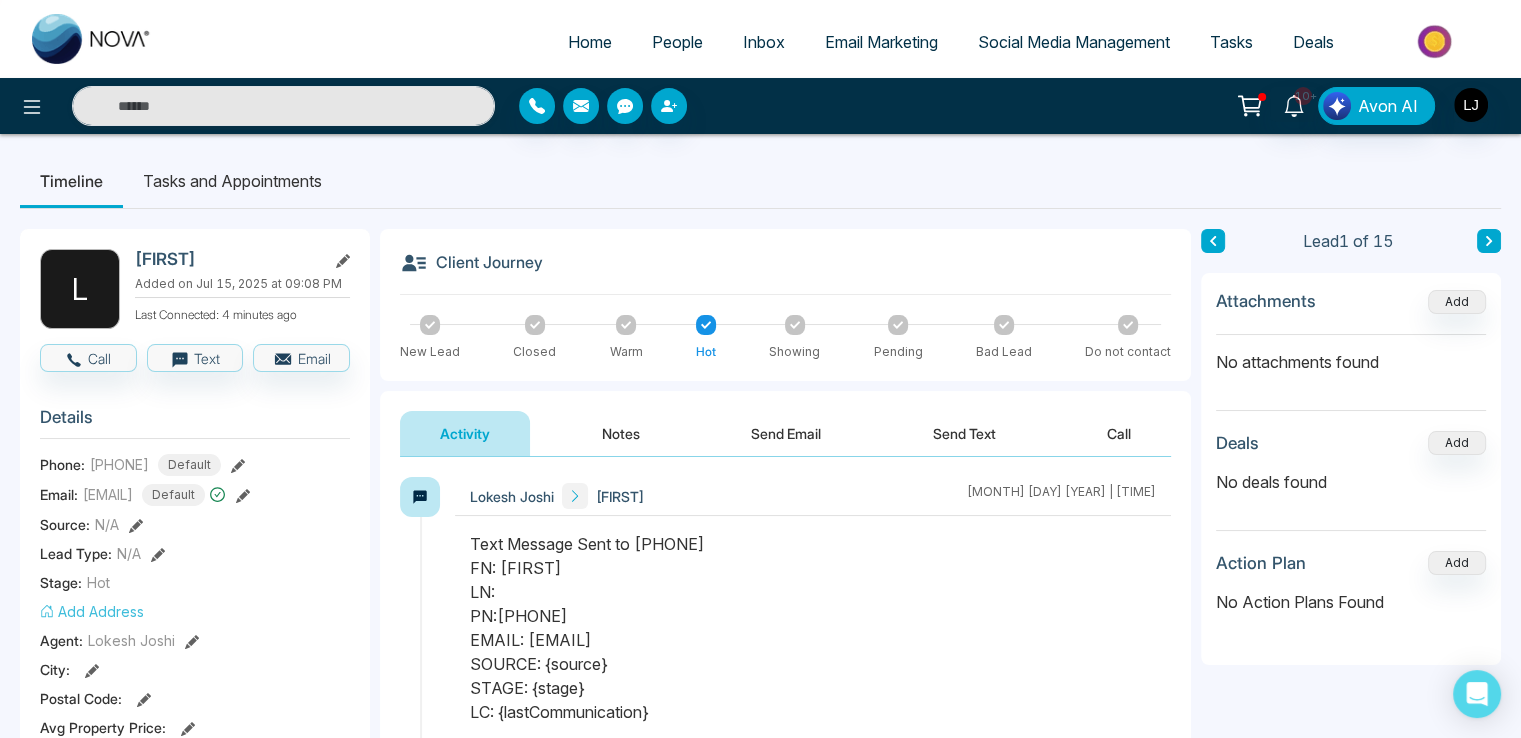 click 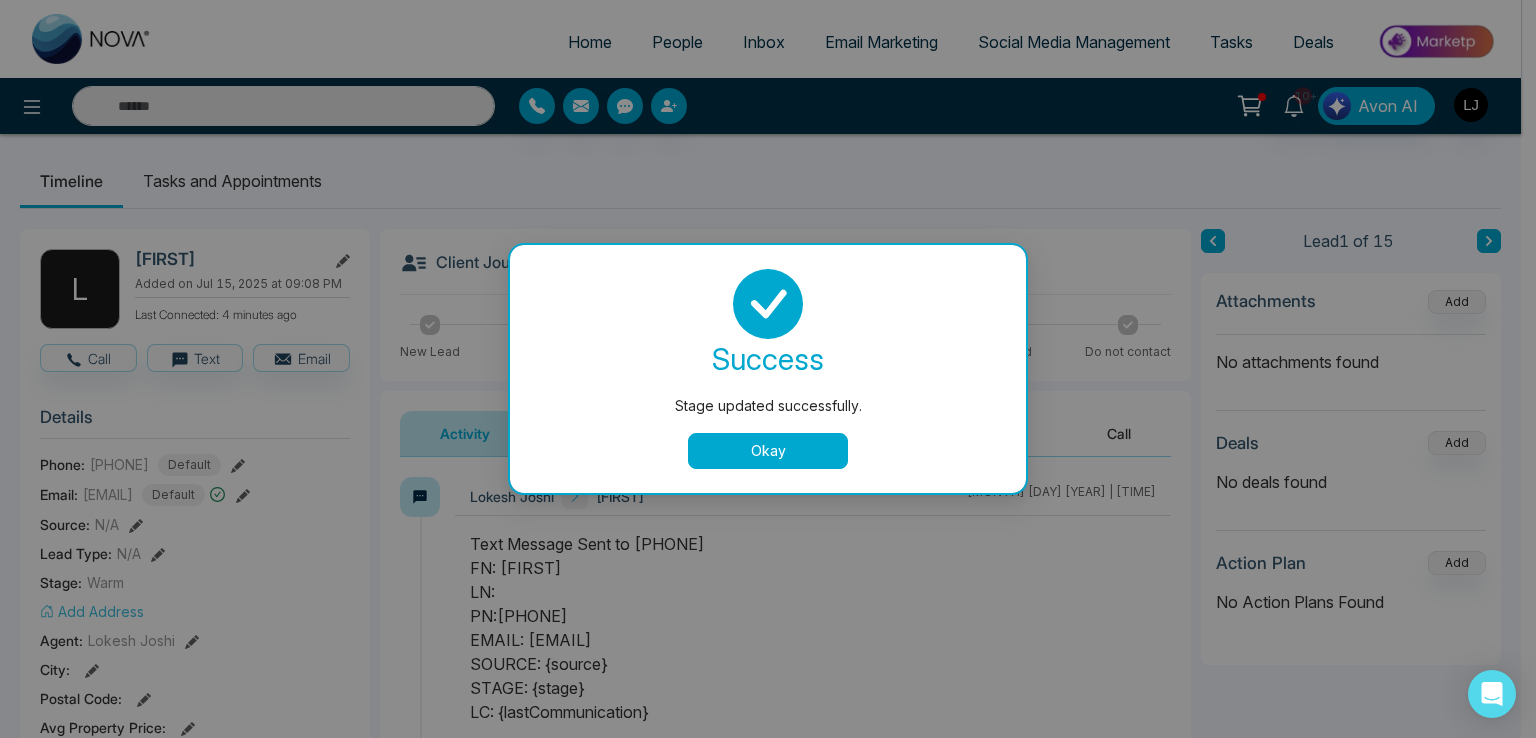 click on "Okay" at bounding box center [768, 451] 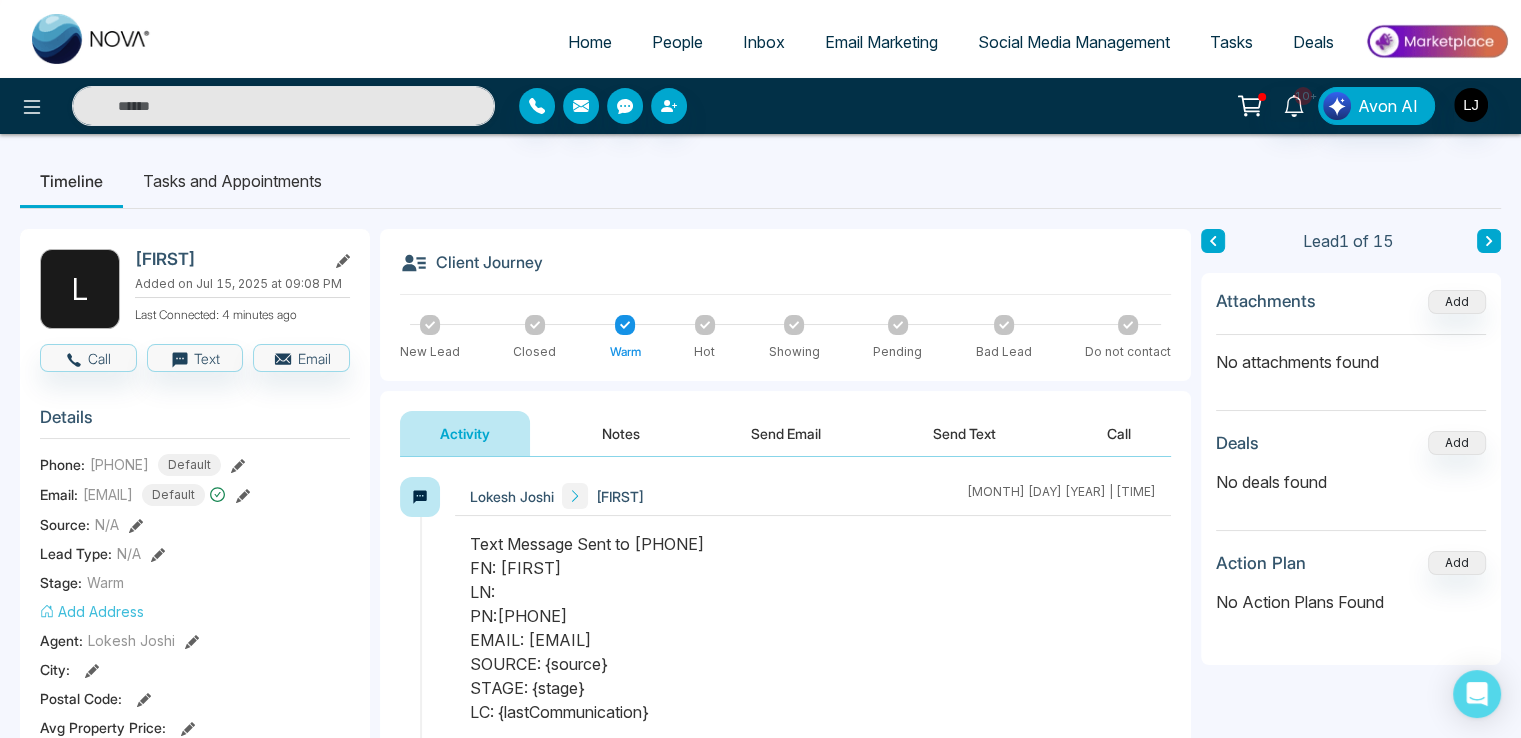 click on "Send Email" at bounding box center (786, 433) 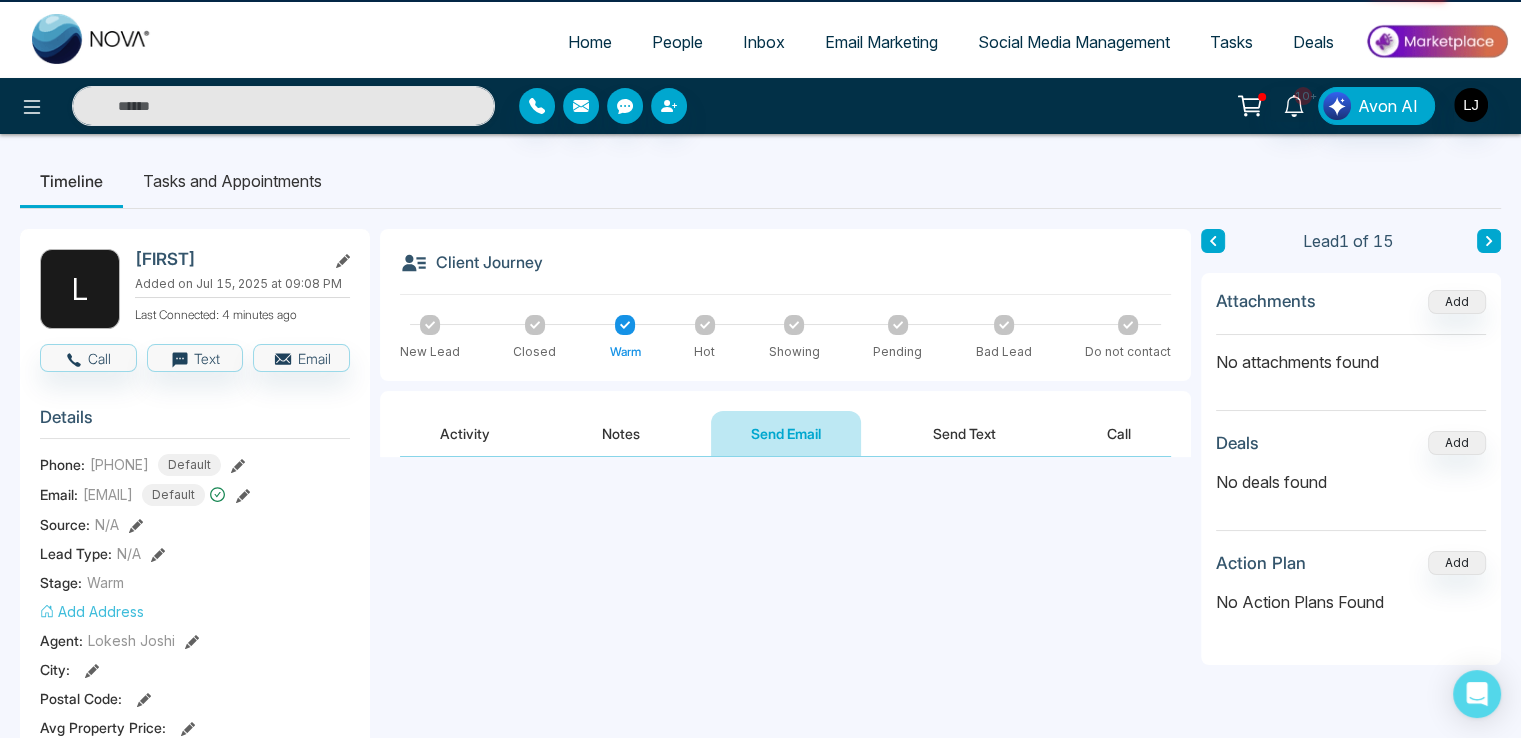 click 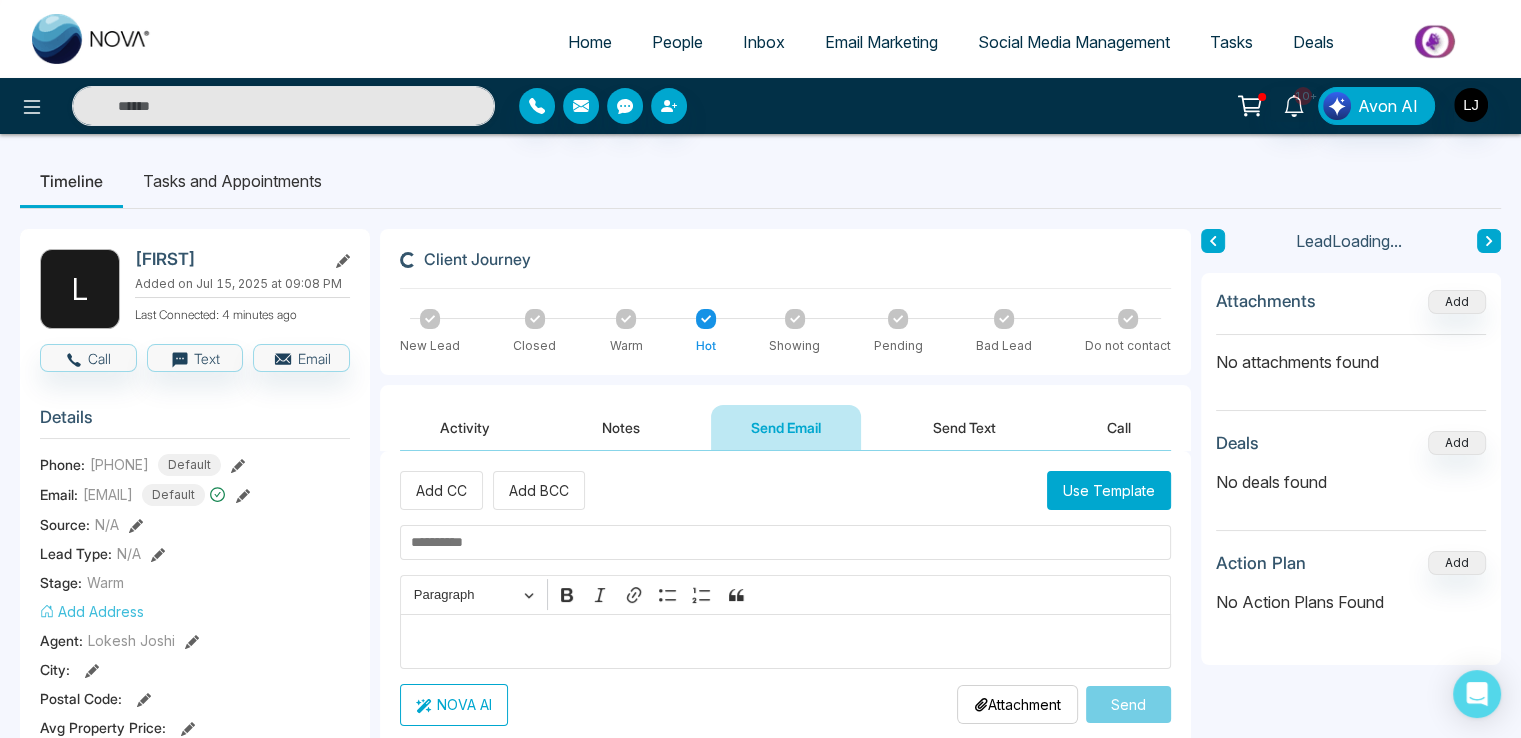 click on "Activity" at bounding box center (465, 427) 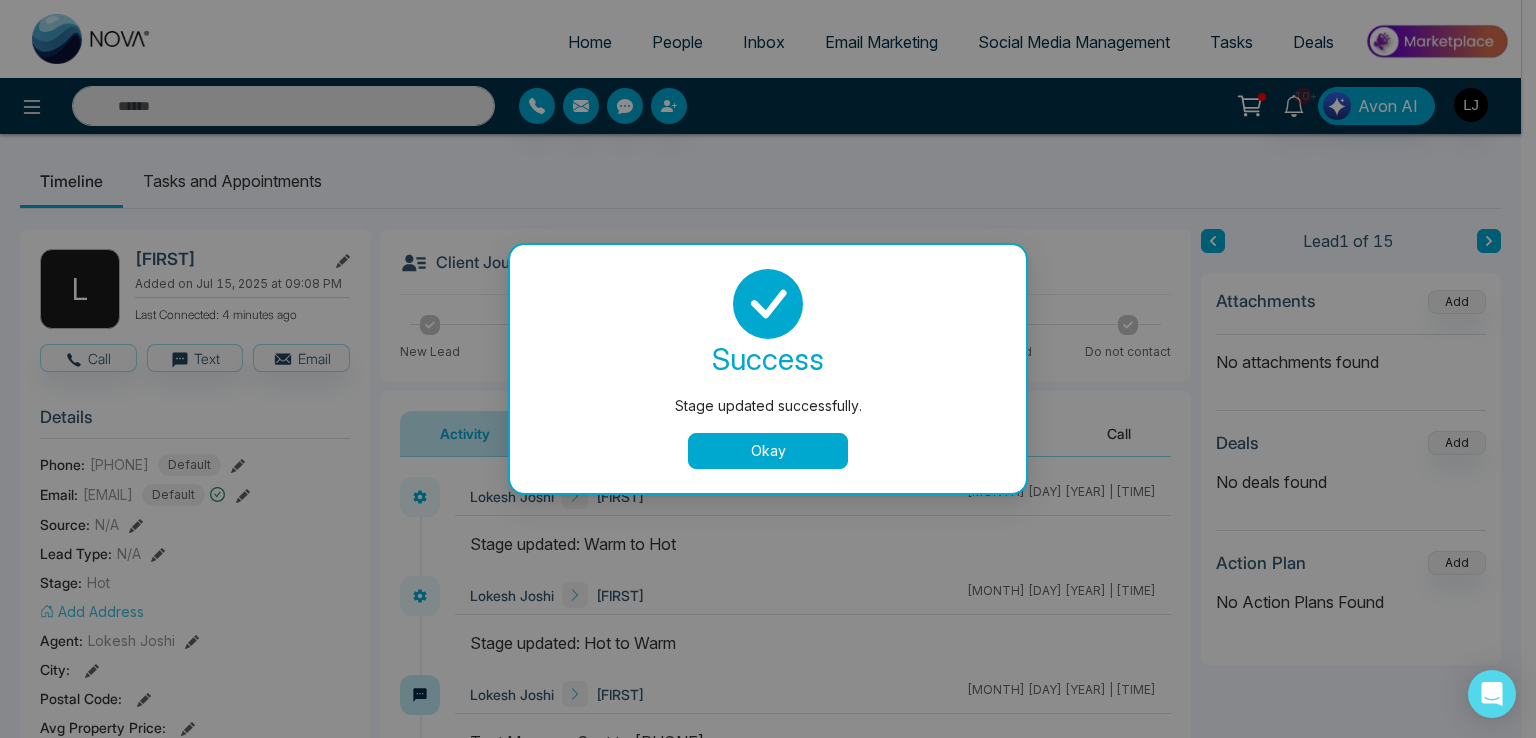 click on "success Stage updated successfully.   Okay" at bounding box center [768, 369] 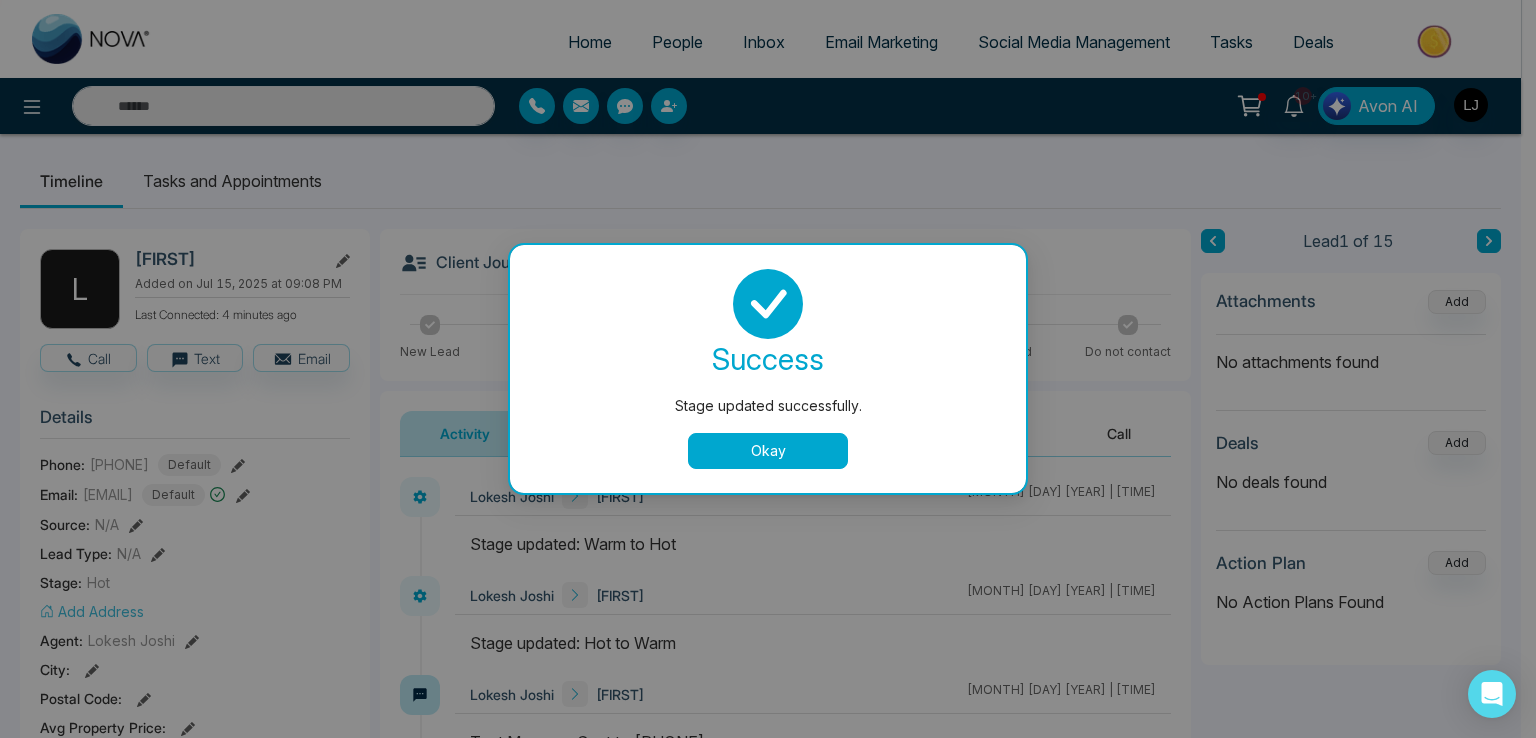 click on "Okay" at bounding box center (768, 451) 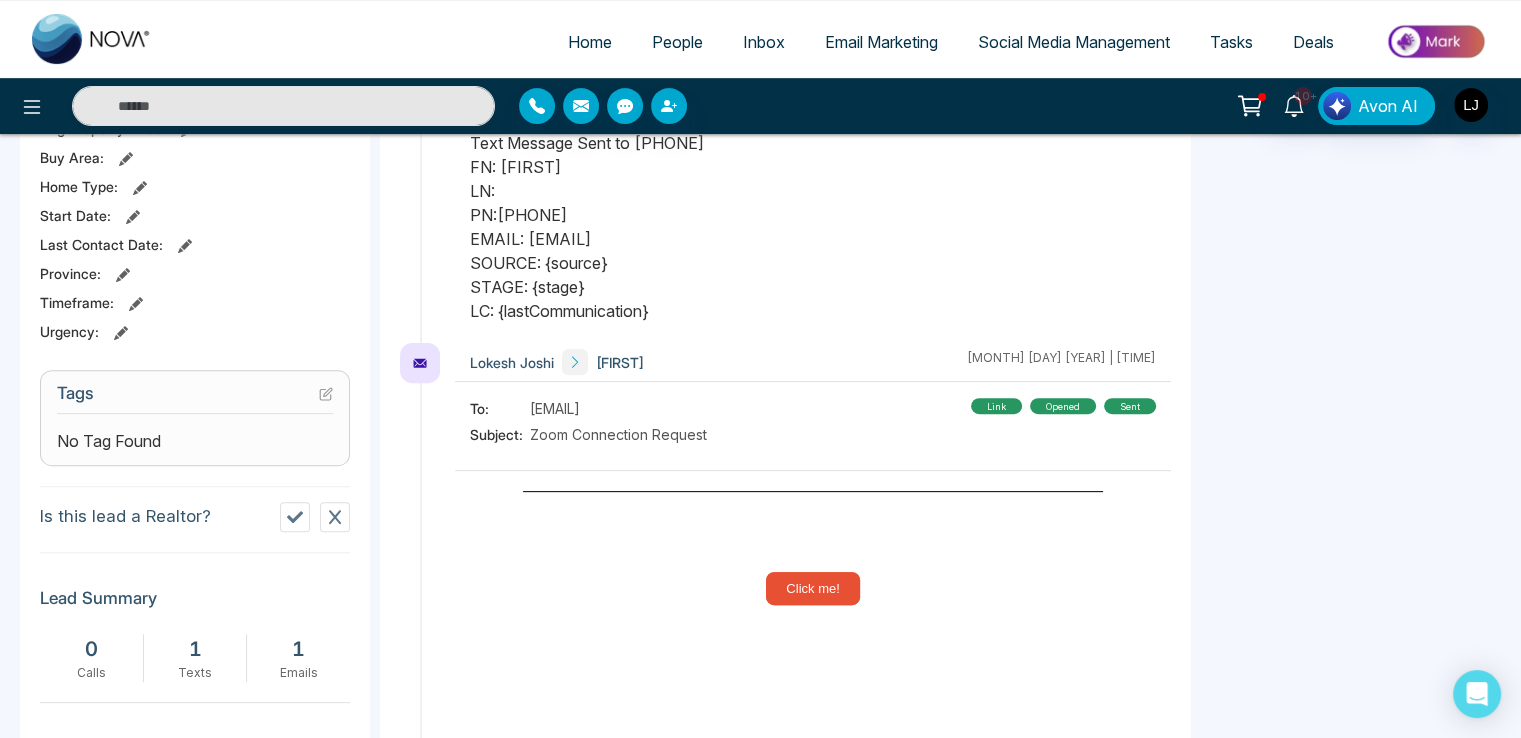 scroll, scrollTop: 600, scrollLeft: 0, axis: vertical 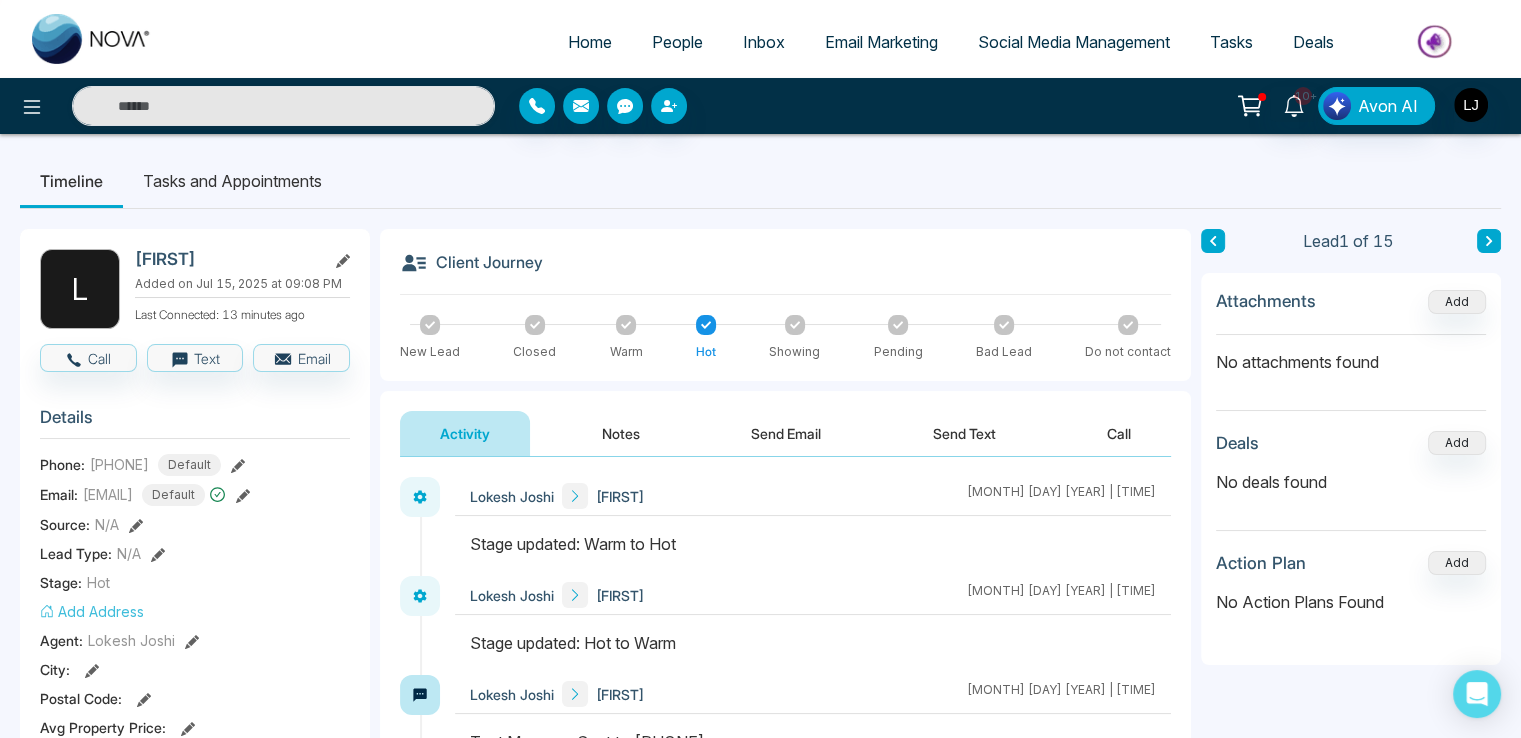 click on "Notes" at bounding box center (621, 433) 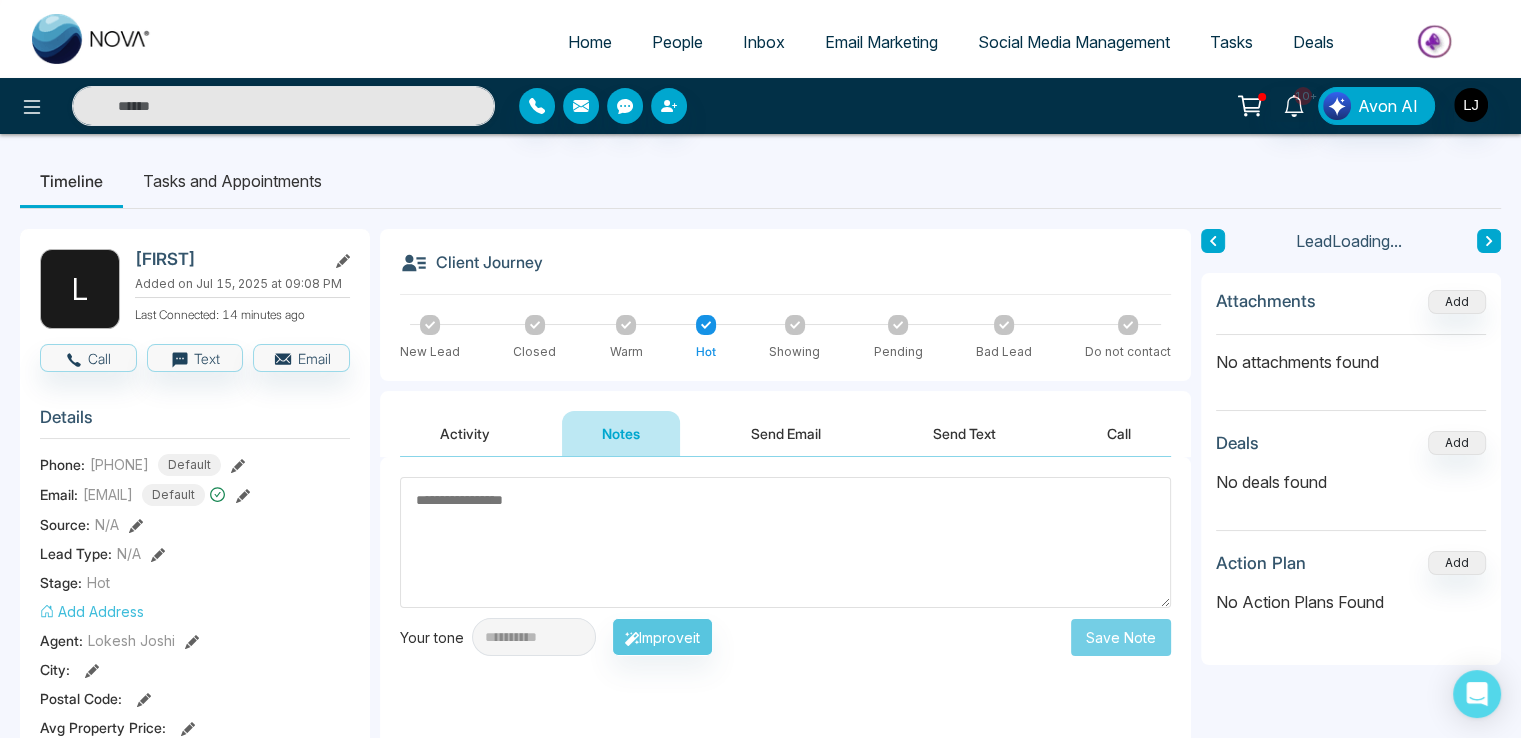 click on "Activity" at bounding box center (465, 433) 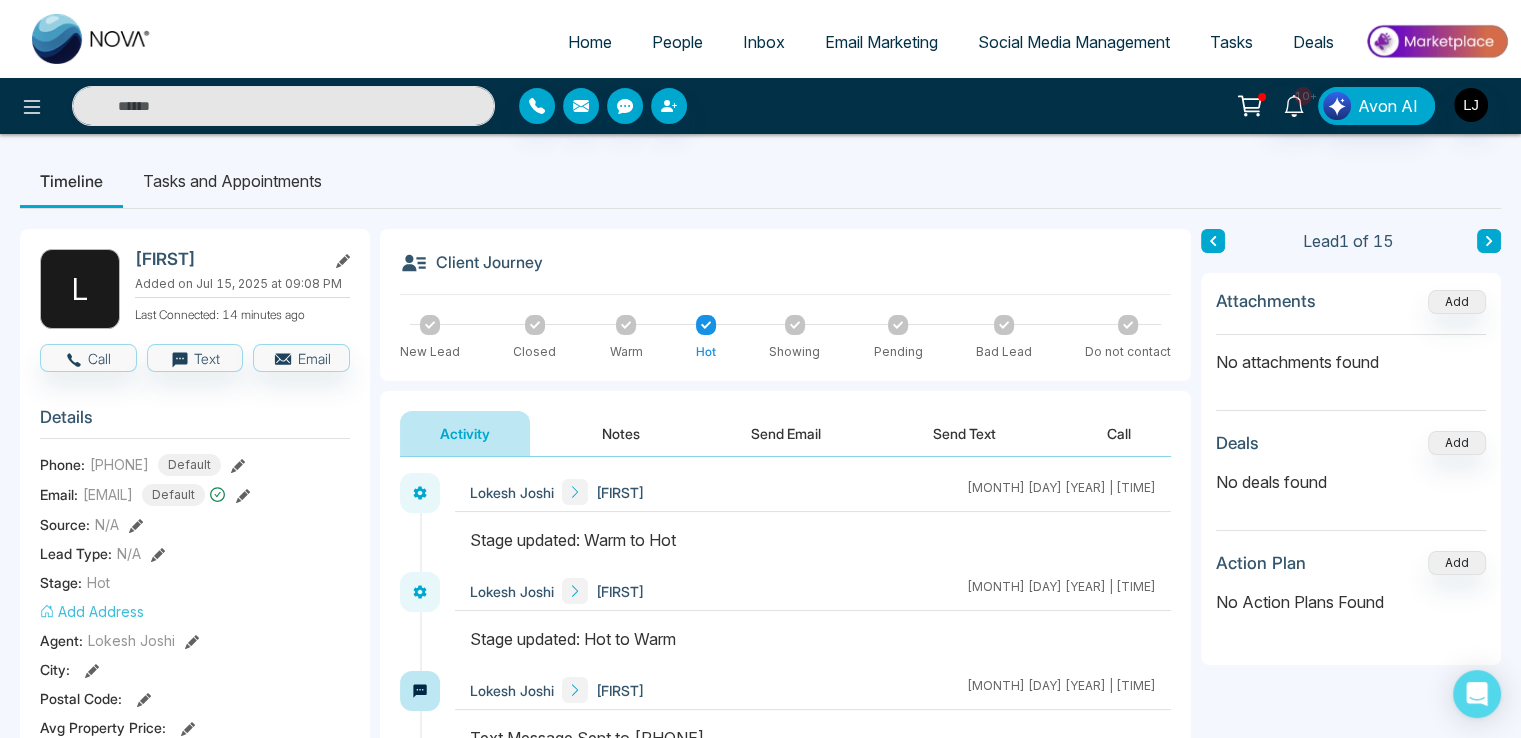 scroll, scrollTop: 0, scrollLeft: 0, axis: both 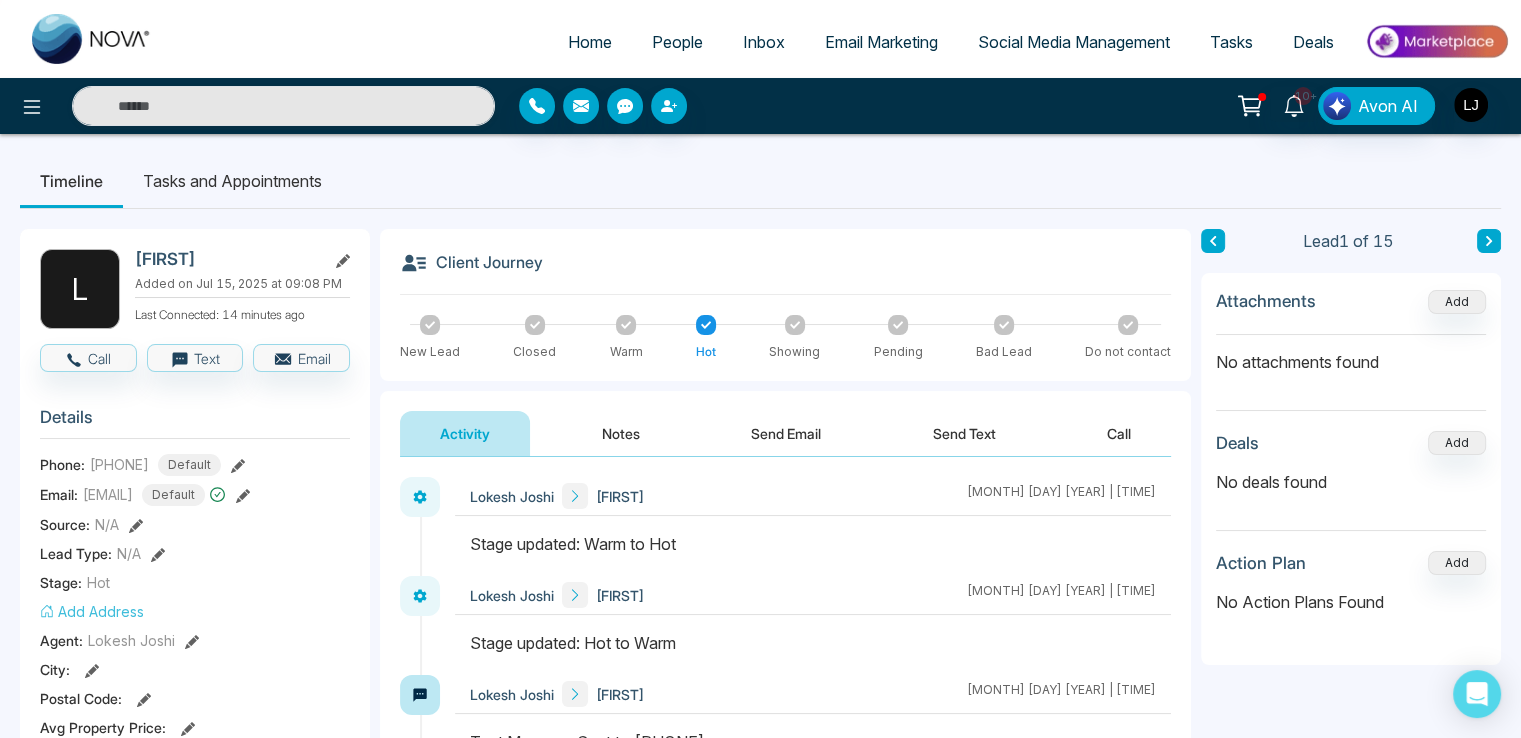 click on "Notes" at bounding box center [621, 433] 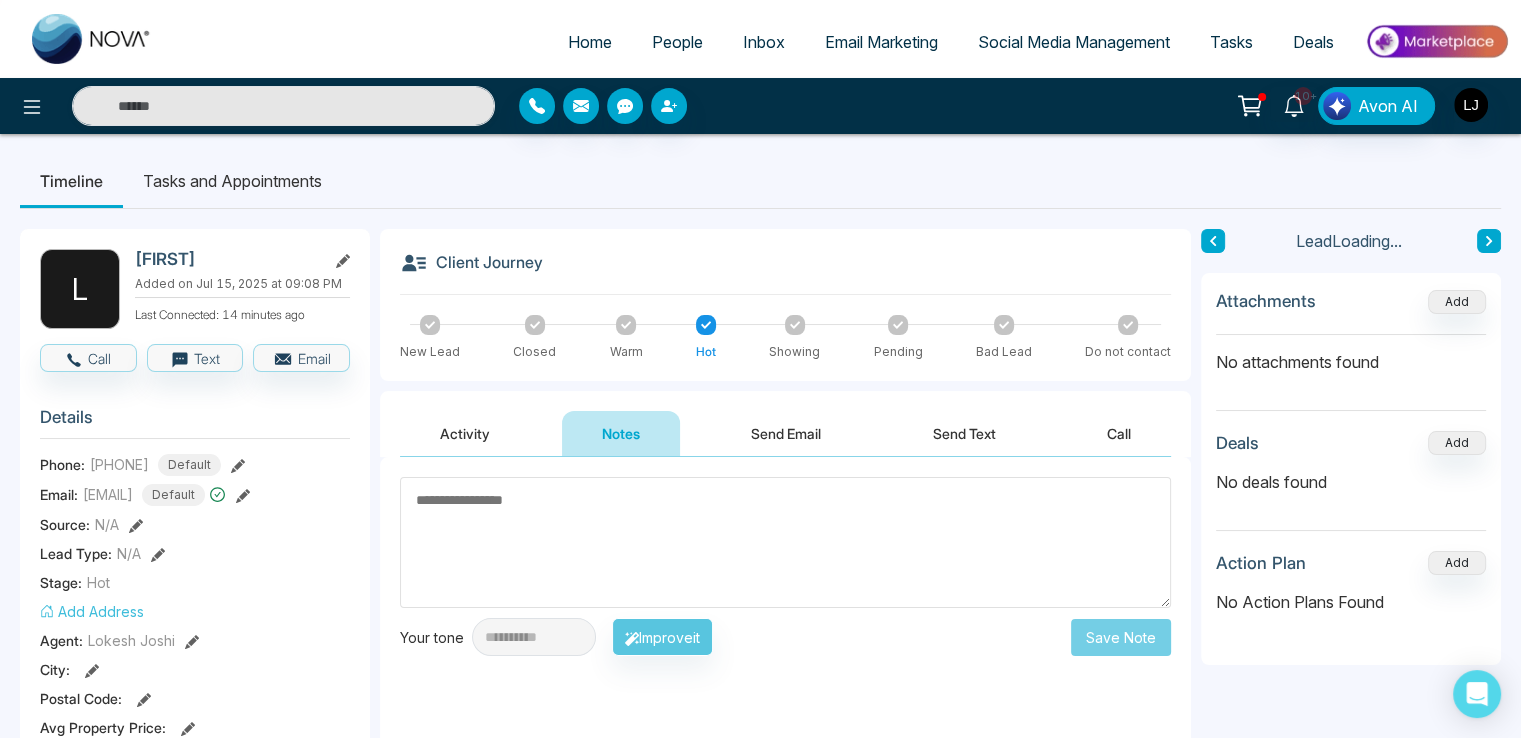 click on "Activity" at bounding box center [465, 433] 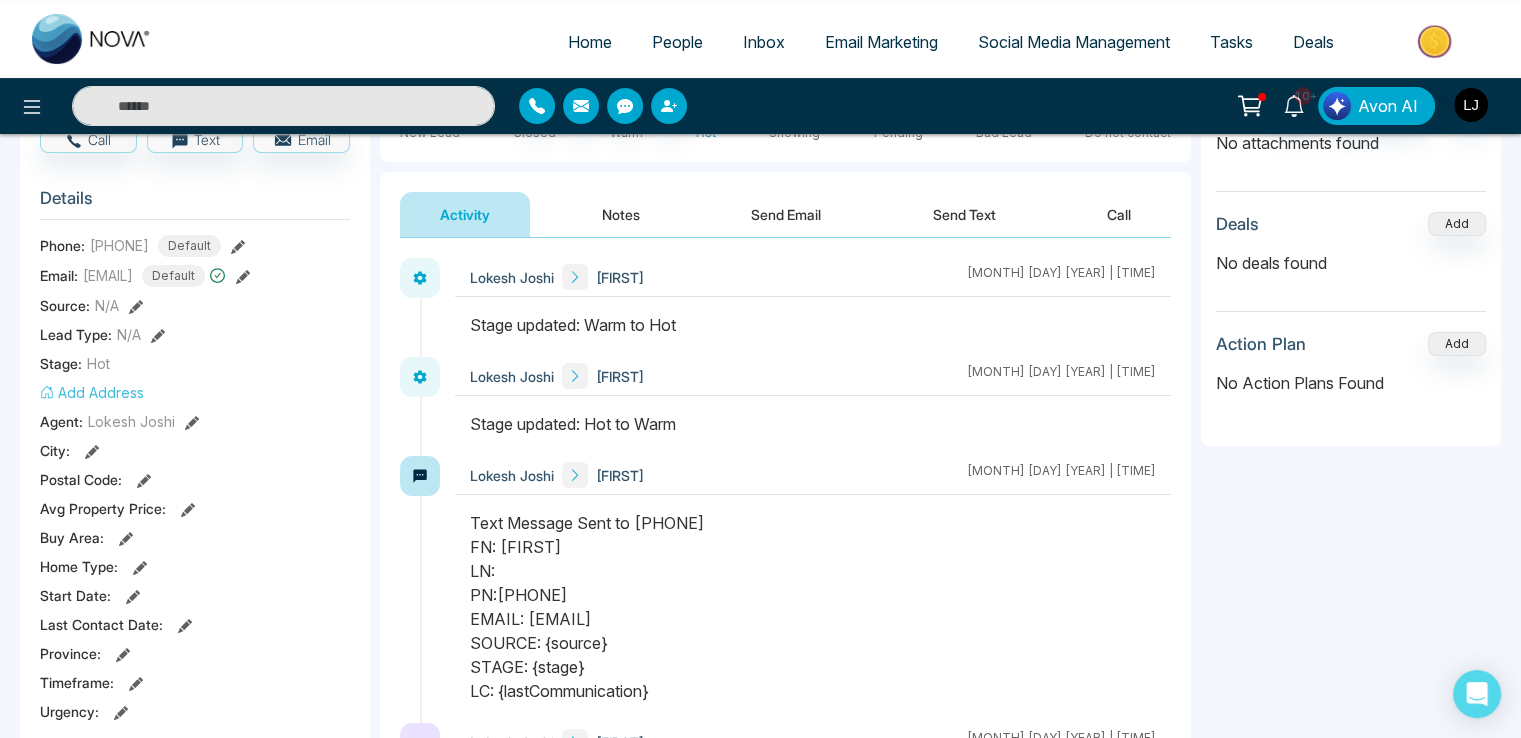 scroll, scrollTop: 200, scrollLeft: 0, axis: vertical 